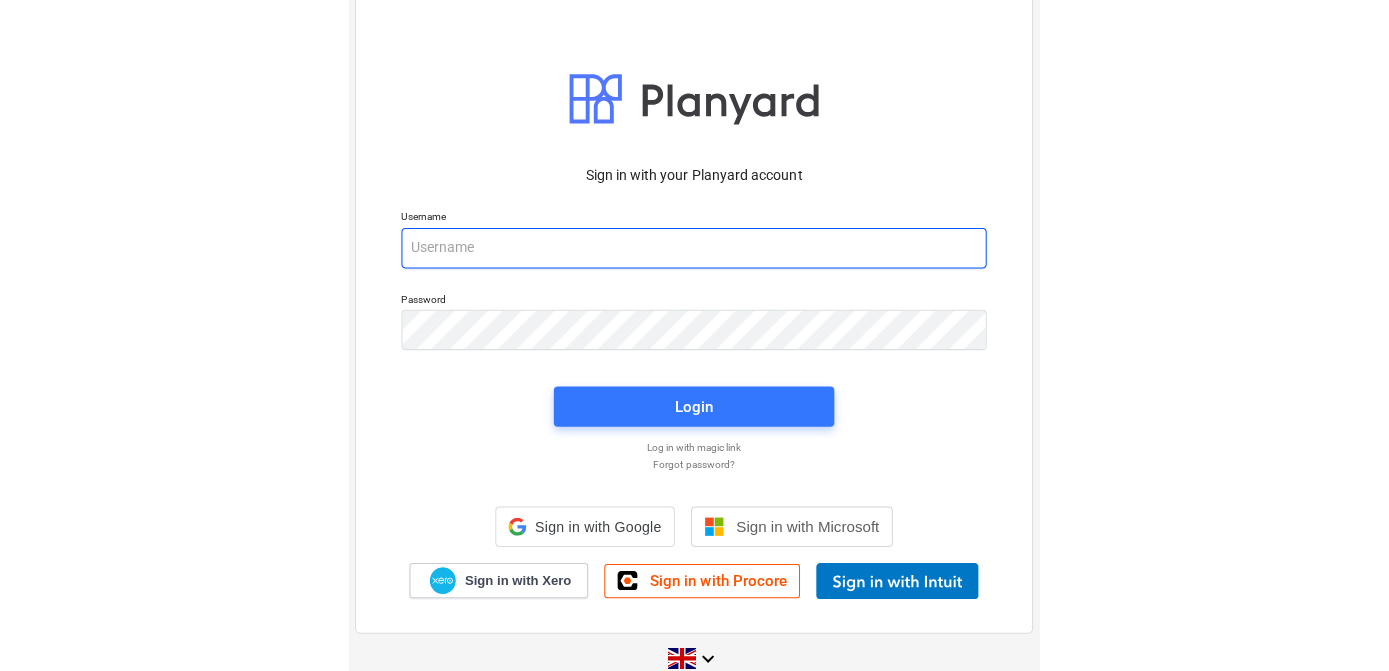 scroll, scrollTop: 0, scrollLeft: 0, axis: both 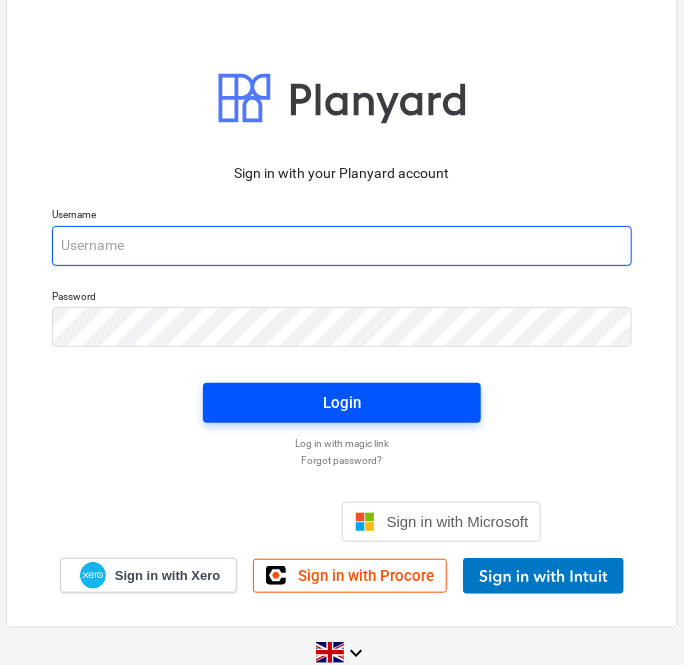 type on "[EMAIL_ADDRESS][DOMAIN_NAME]" 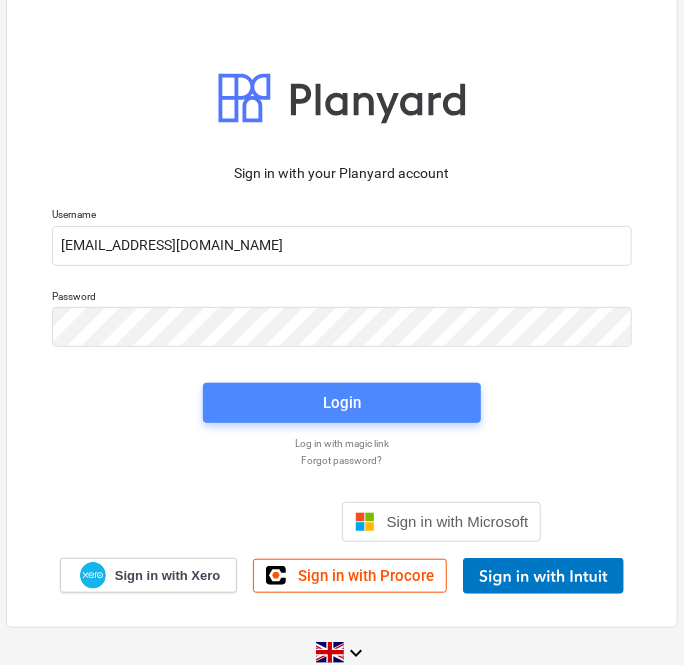 click on "Login" at bounding box center [342, 403] 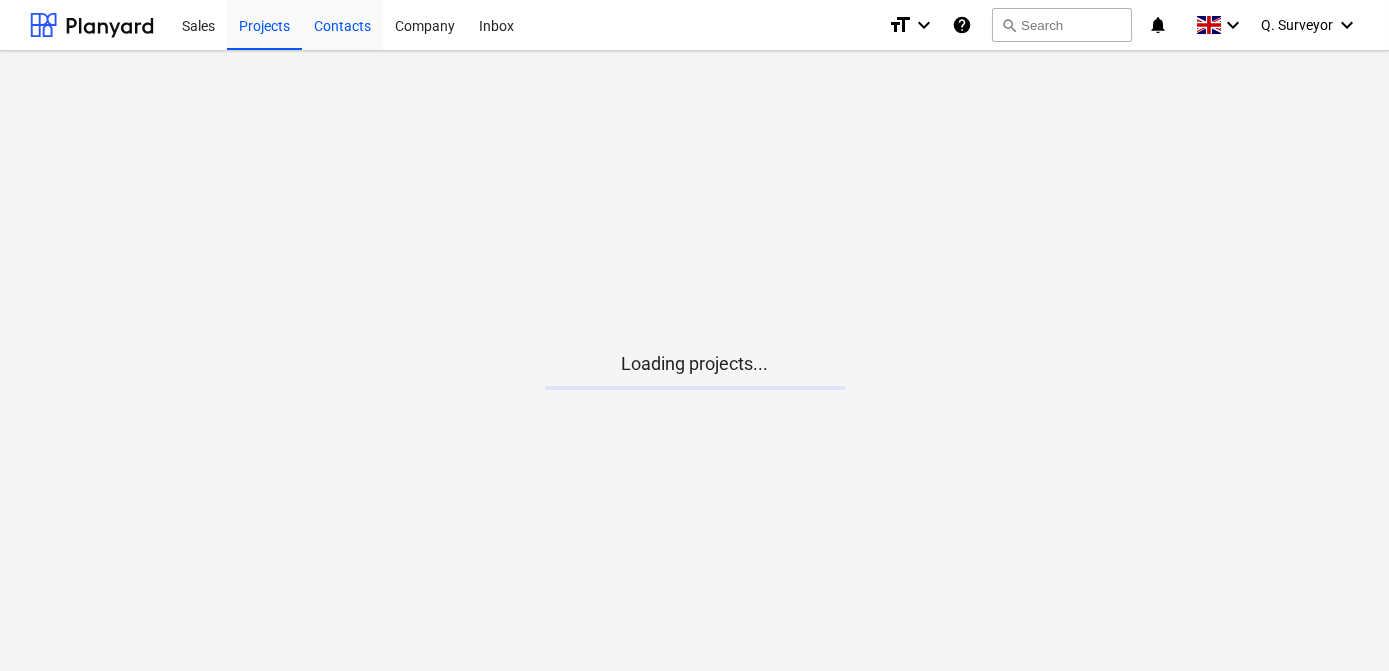 click on "Contacts" at bounding box center [342, 24] 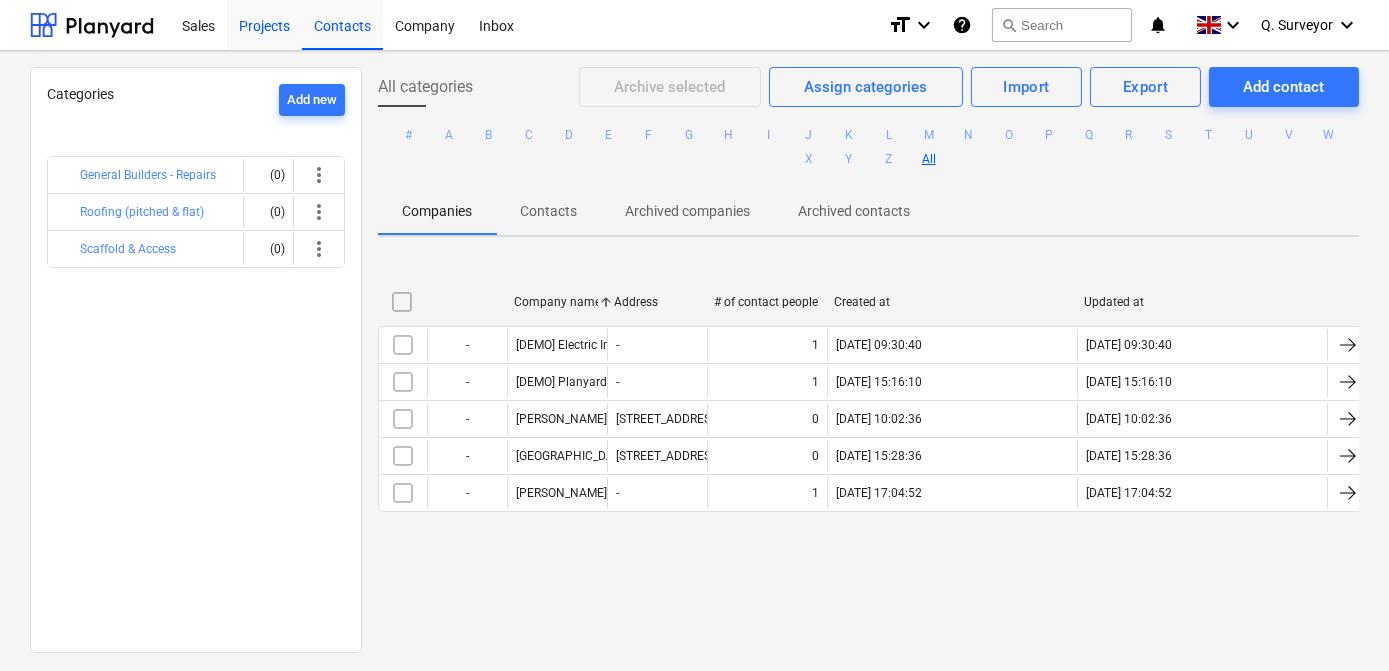 click on "Projects" at bounding box center (264, 24) 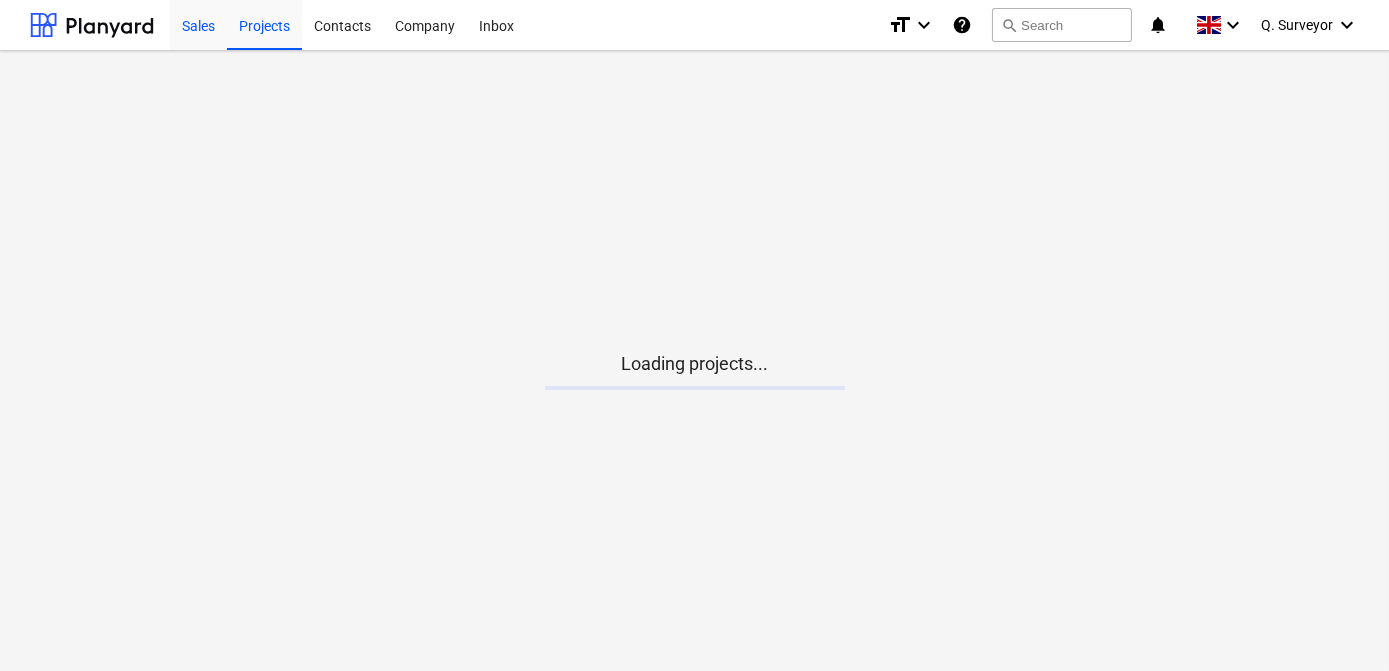 click on "Sales" at bounding box center (198, 24) 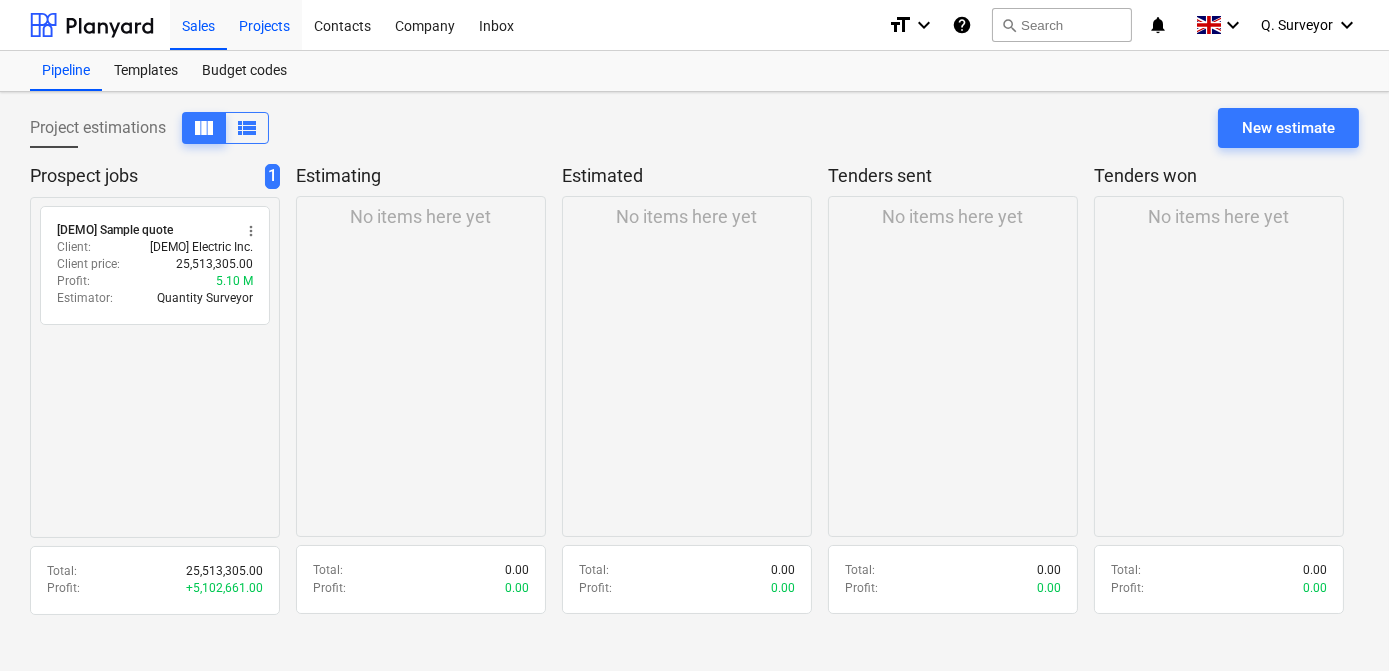 click on "Projects" at bounding box center [264, 24] 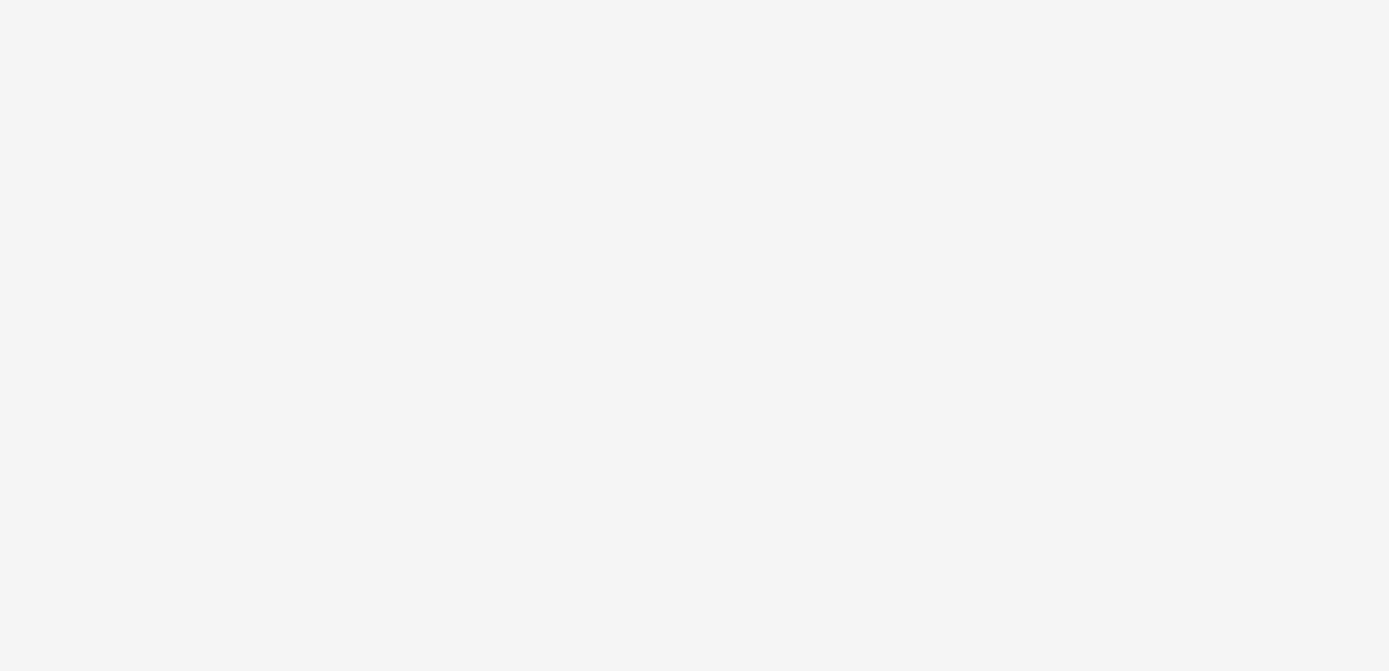 scroll, scrollTop: 0, scrollLeft: 0, axis: both 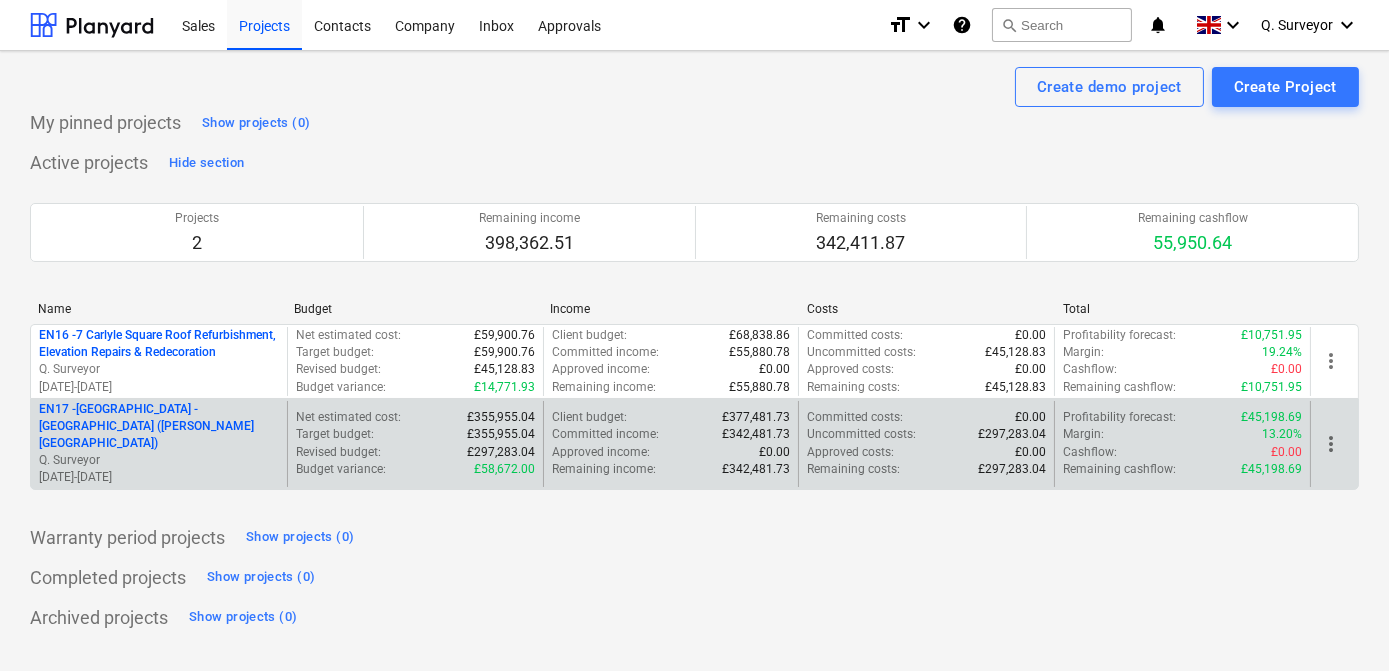 click on "EN17 -  [GEOGRAPHIC_DATA] - [GEOGRAPHIC_DATA] ([PERSON_NAME][GEOGRAPHIC_DATA] and [GEOGRAPHIC_DATA])" at bounding box center [159, 426] 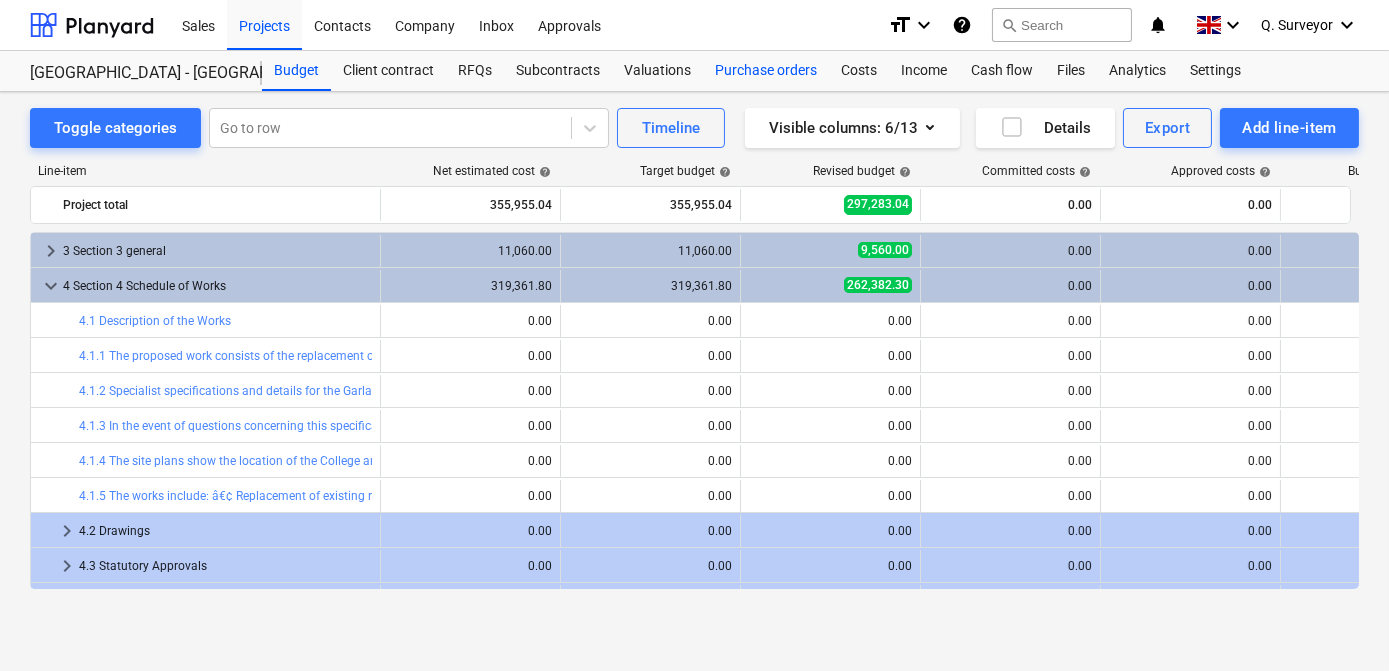 click on "Purchase orders" at bounding box center (766, 71) 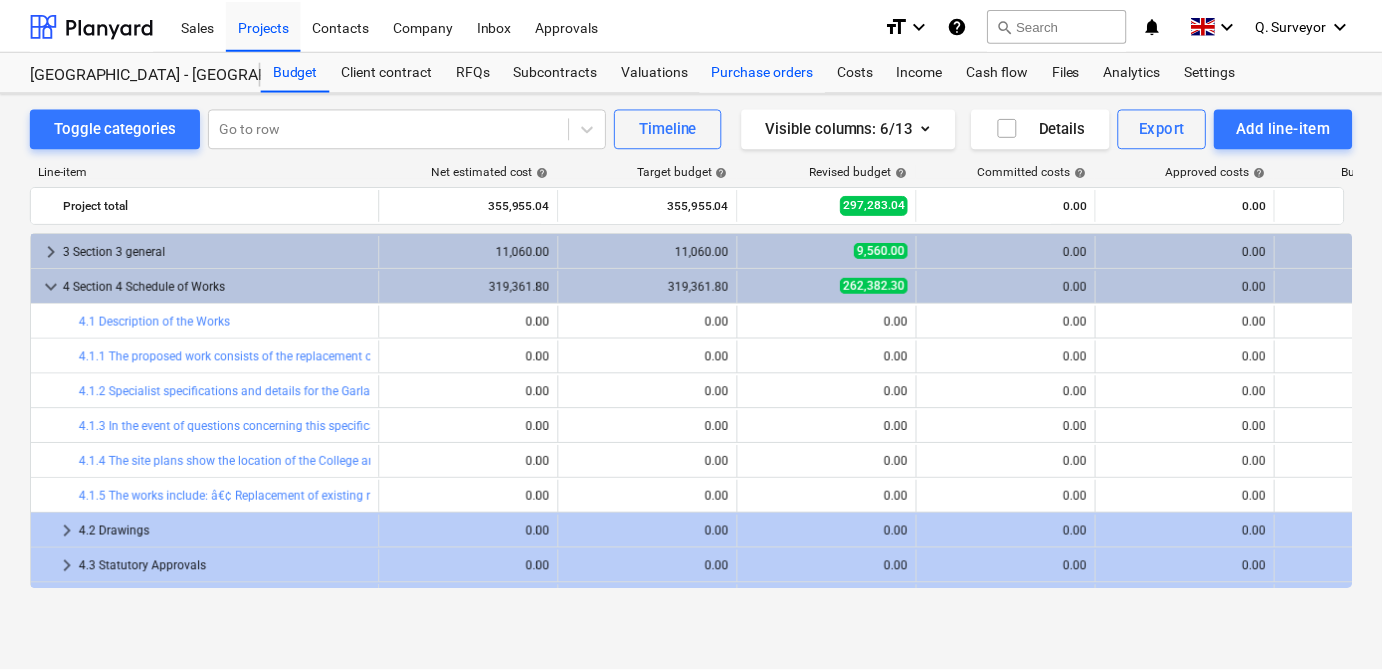 scroll, scrollTop: 0, scrollLeft: 0, axis: both 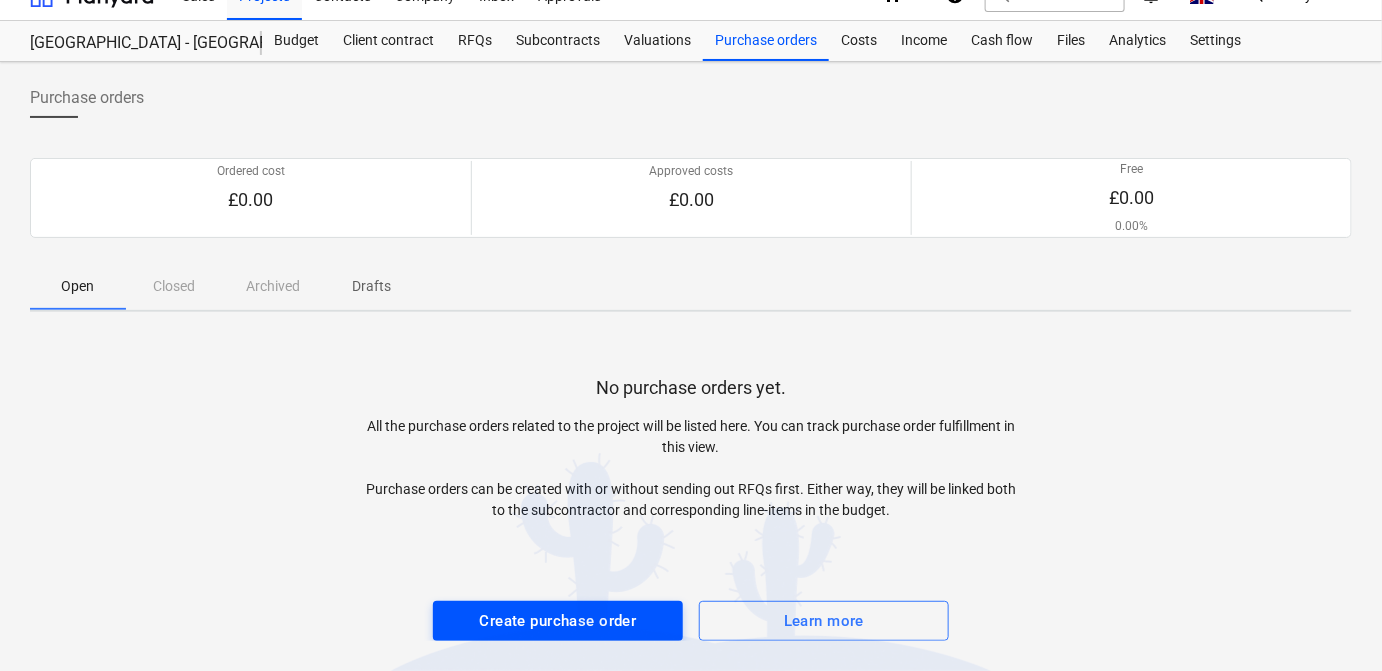 click on "Create purchase order" at bounding box center [558, 621] 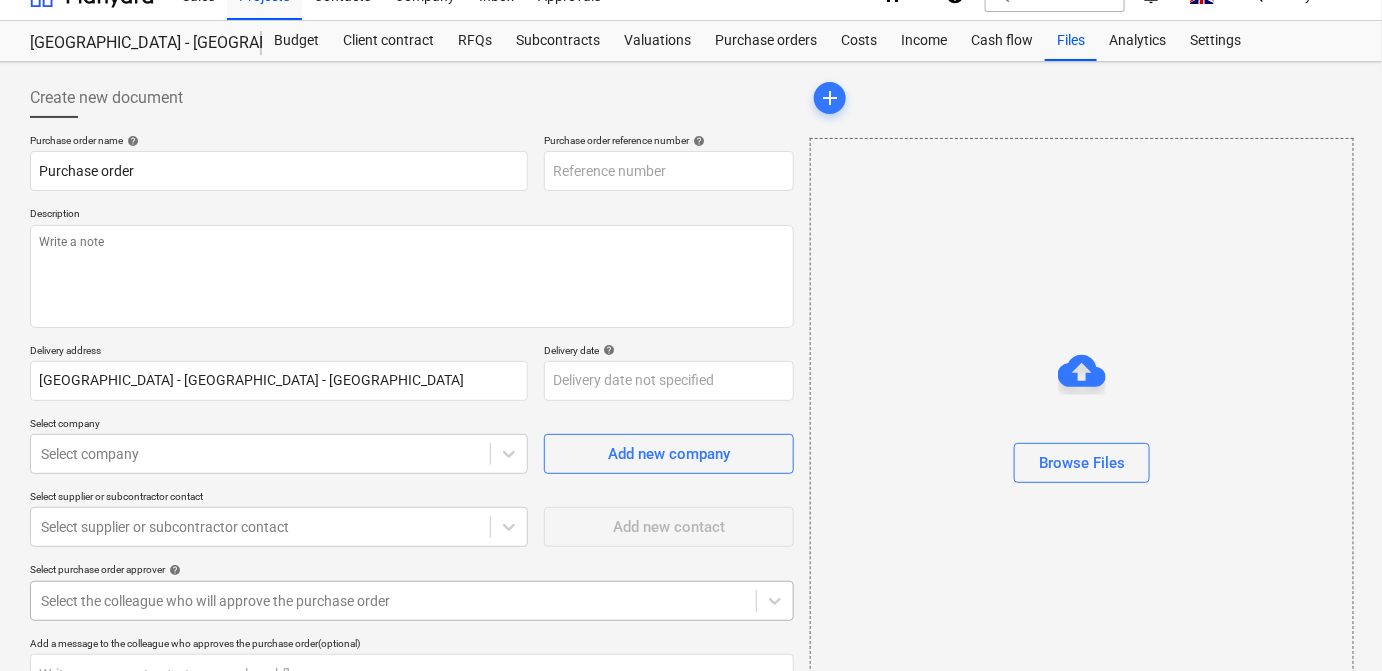 type on "x" 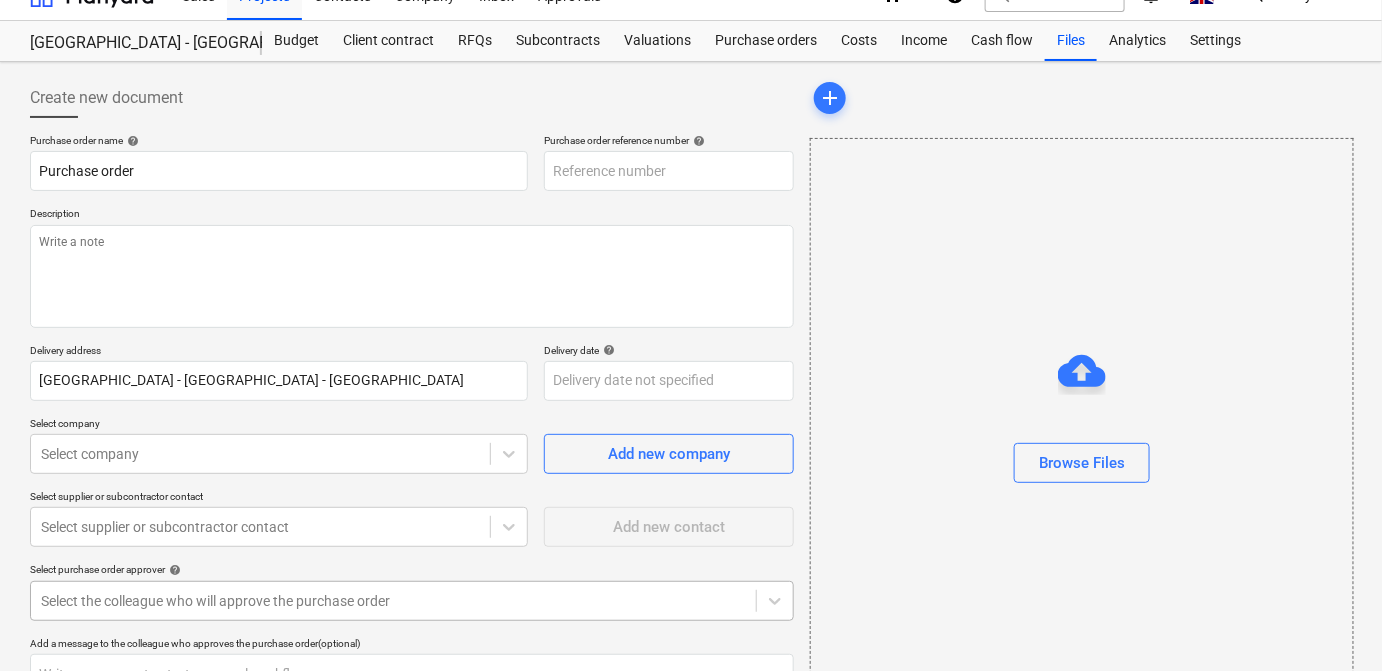 type on "EN17-PO-005" 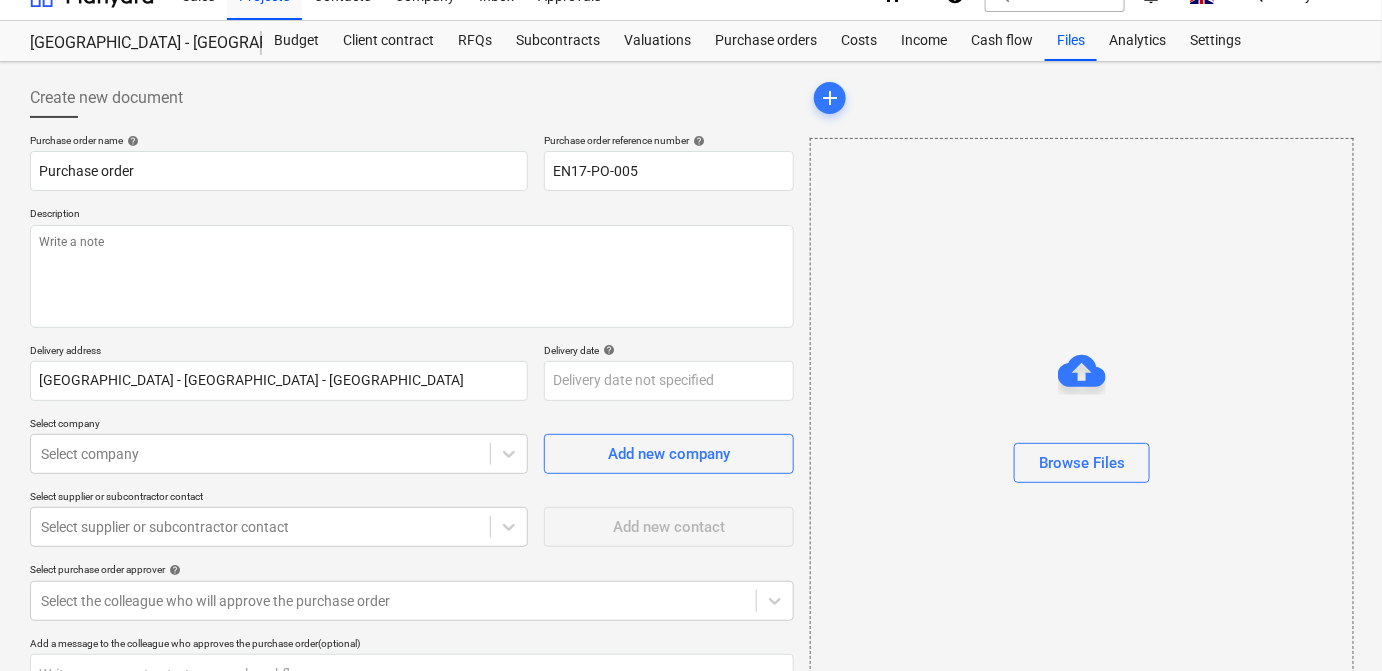 click on "Create new document" at bounding box center (412, 98) 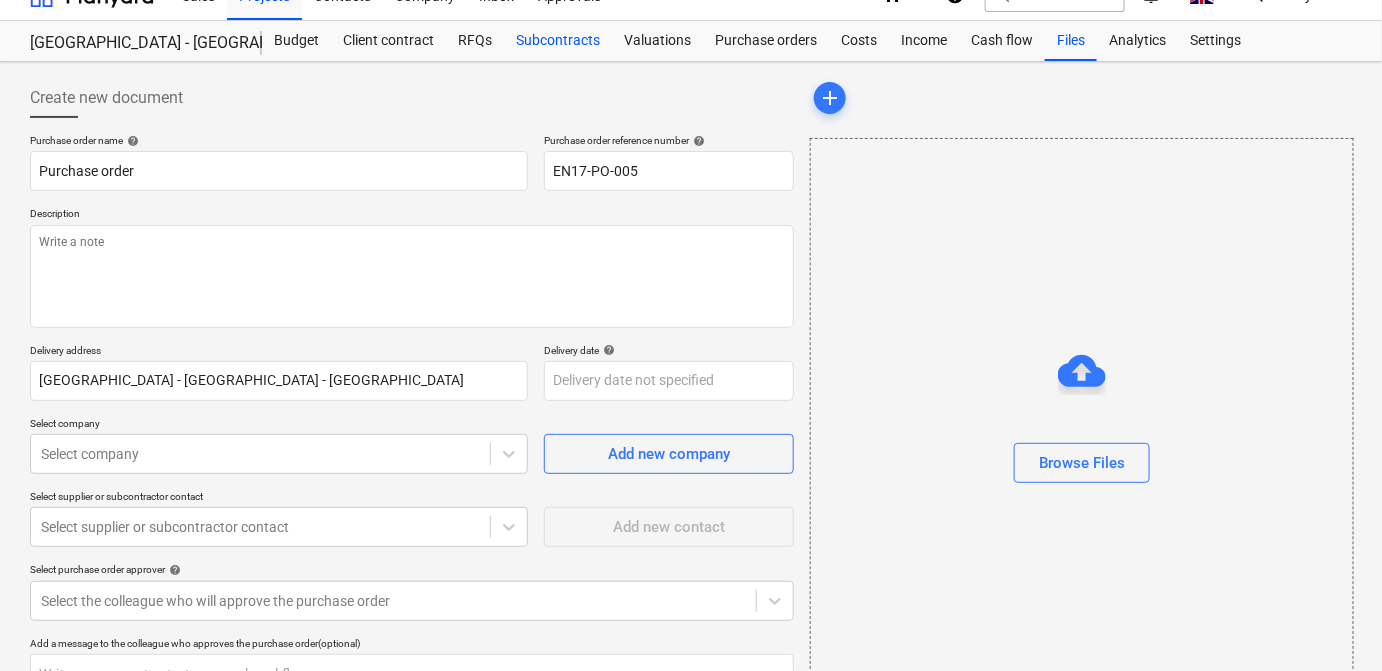 type on "x" 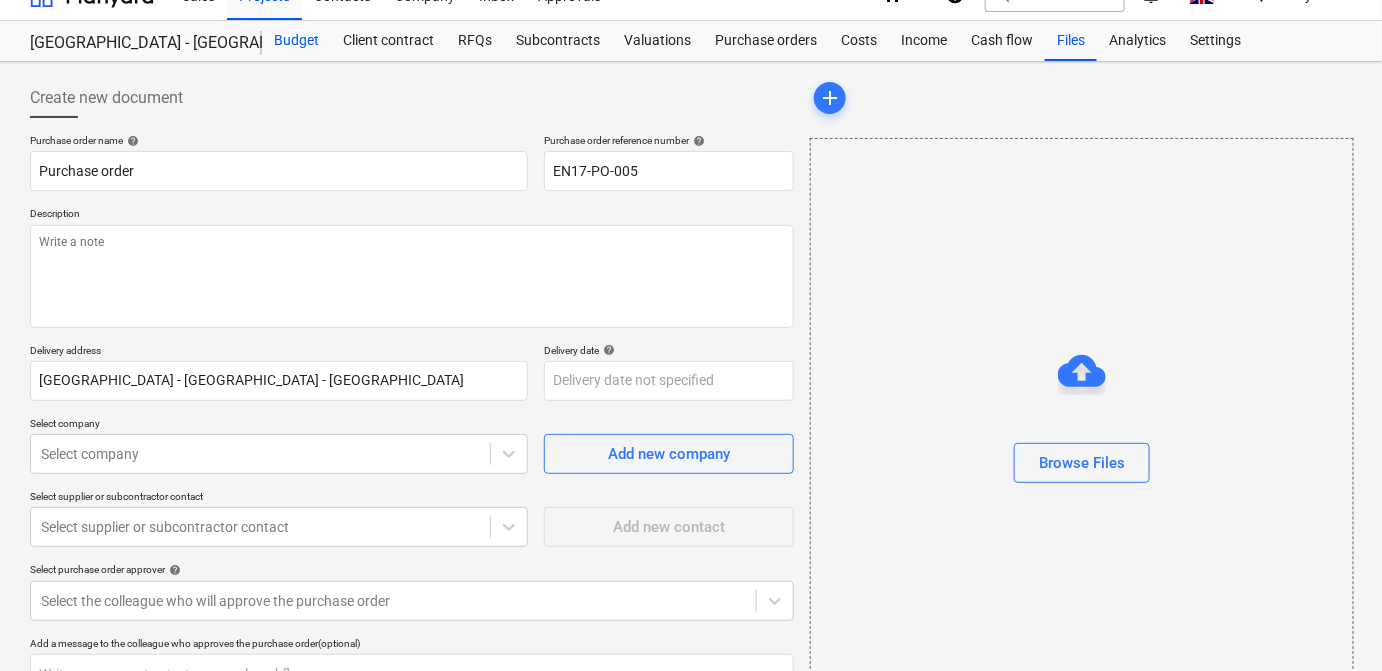 click on "Budget" at bounding box center [296, 41] 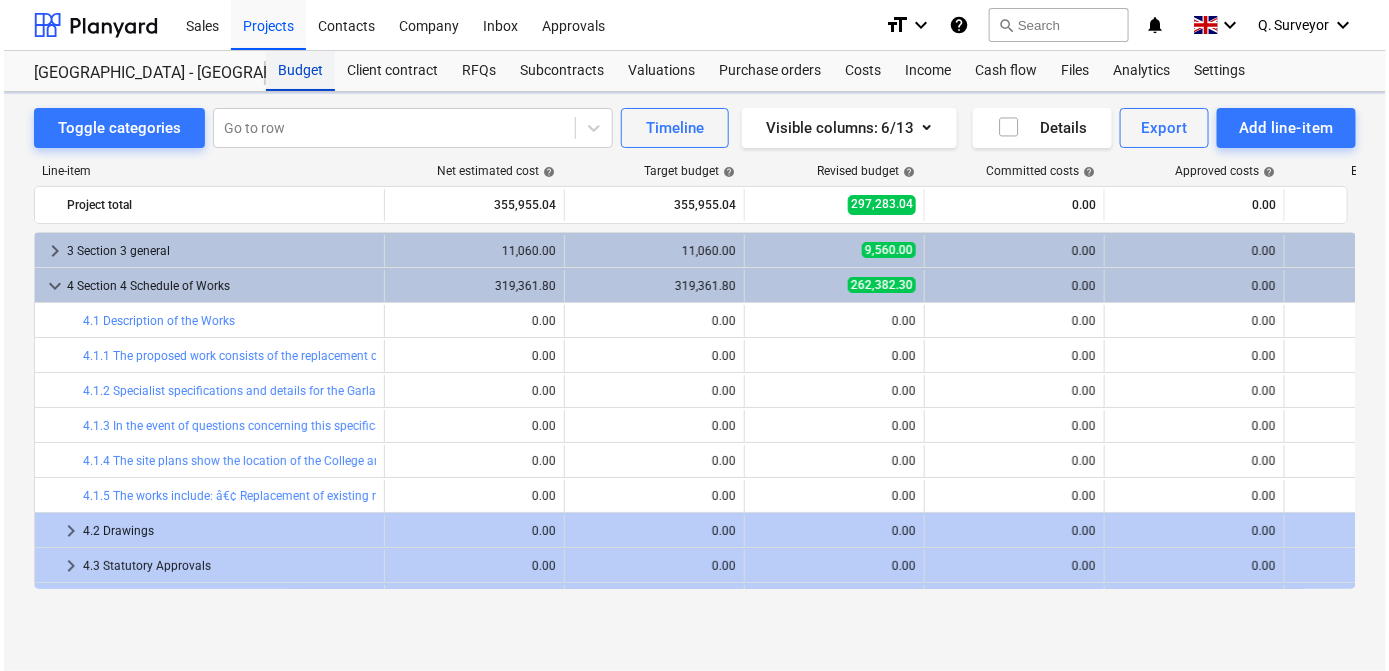 scroll, scrollTop: 0, scrollLeft: 0, axis: both 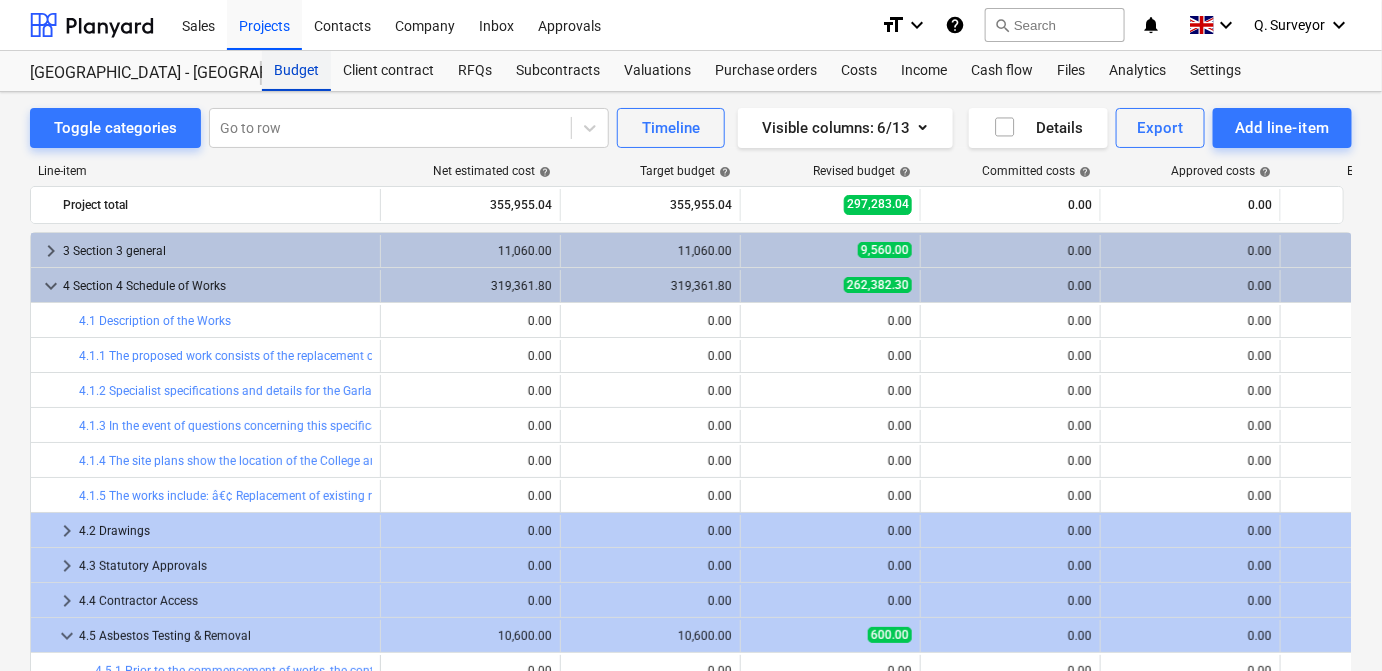 click on "Budget" at bounding box center [296, 71] 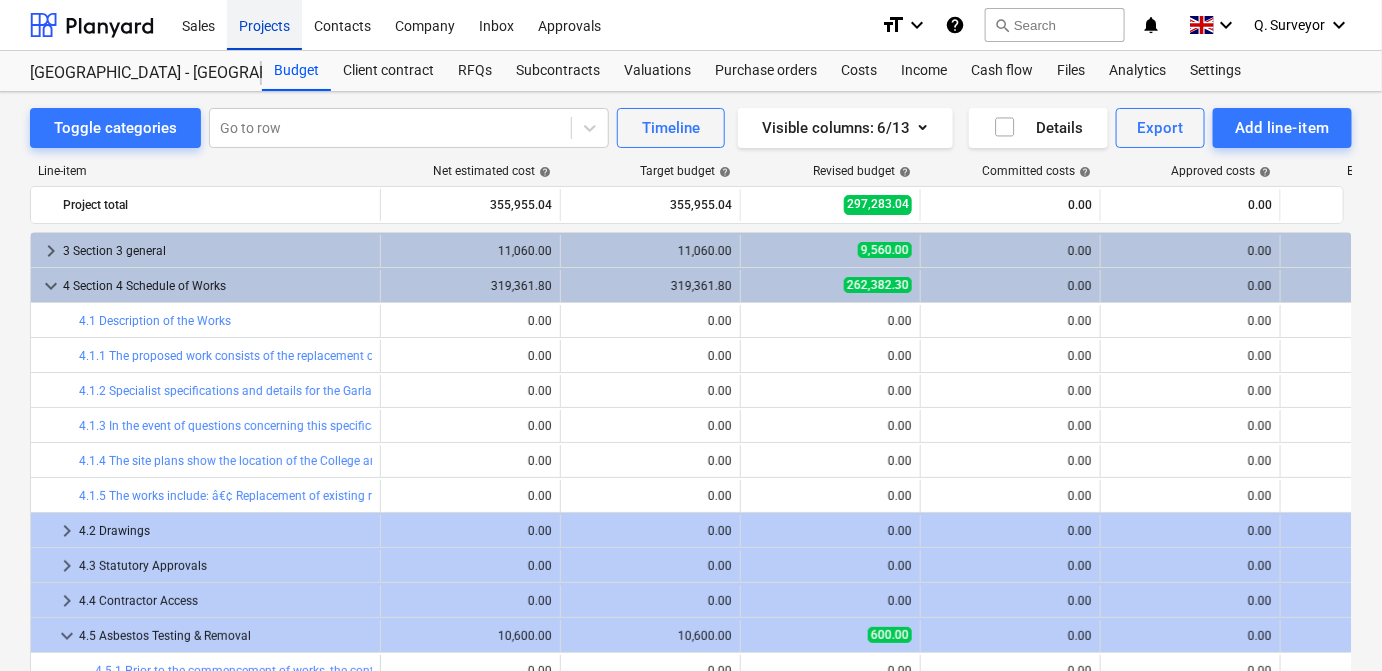 click on "Projects" at bounding box center [264, 24] 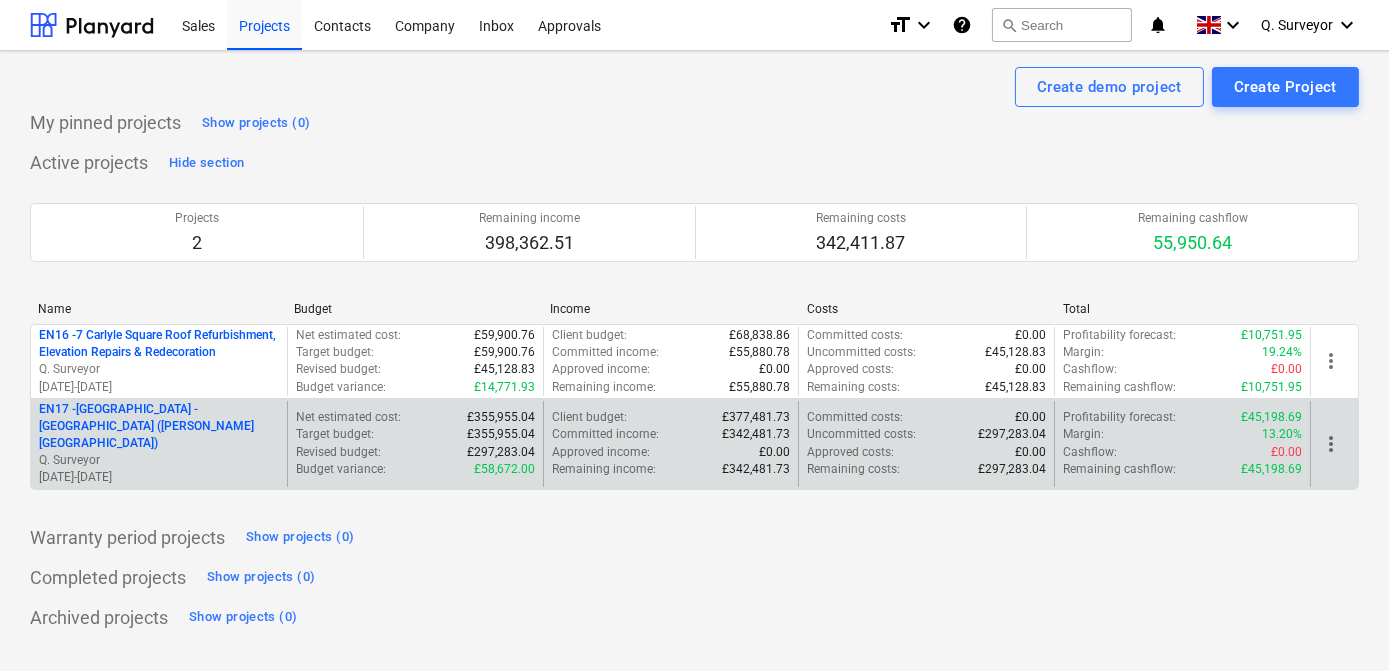 click on "EN17 -  [GEOGRAPHIC_DATA] - [GEOGRAPHIC_DATA] ([PERSON_NAME][GEOGRAPHIC_DATA] and [GEOGRAPHIC_DATA])" at bounding box center [159, 426] 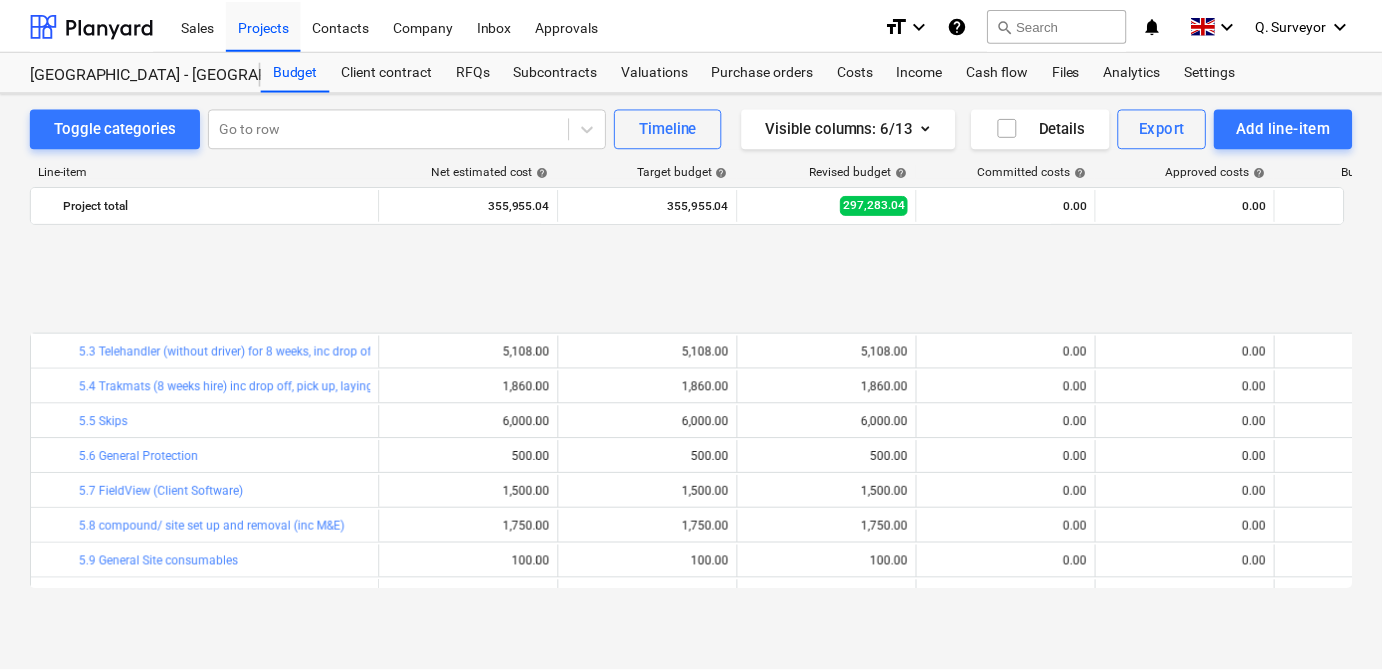 scroll, scrollTop: 1322, scrollLeft: 0, axis: vertical 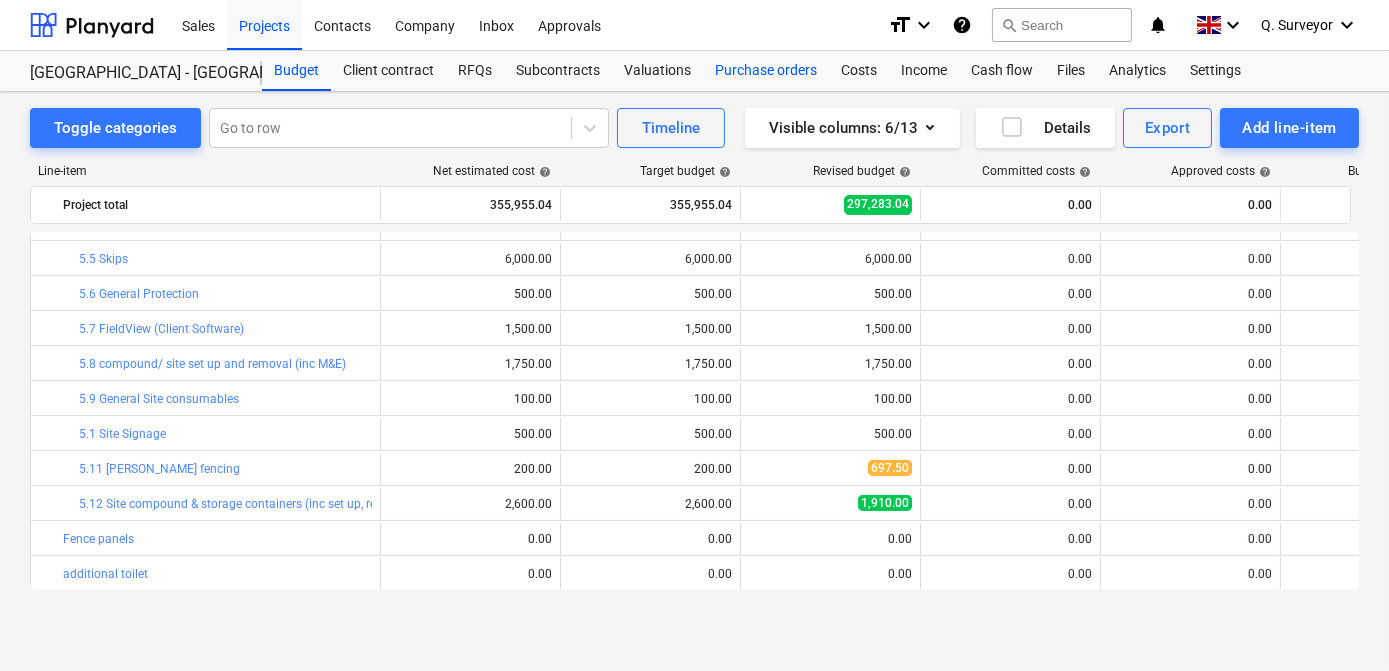 click on "Purchase orders" at bounding box center [766, 71] 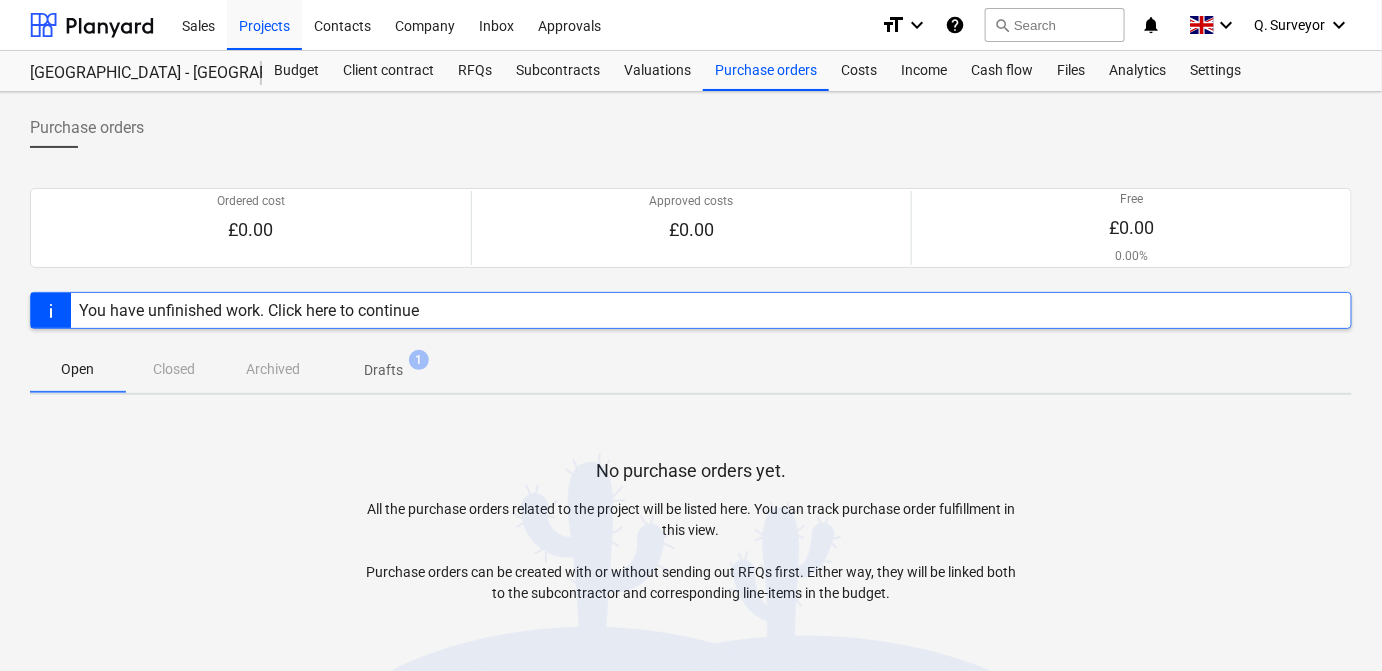 click on "Drafts" at bounding box center [383, 370] 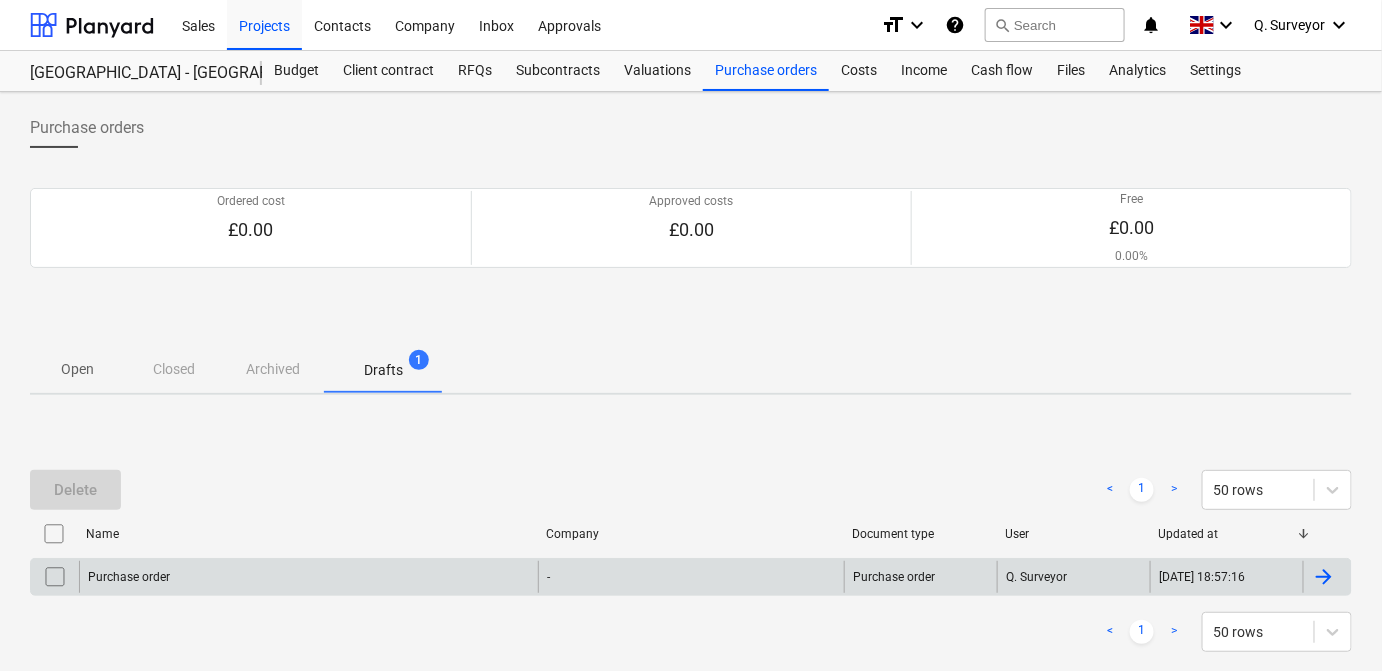 click at bounding box center [55, 577] 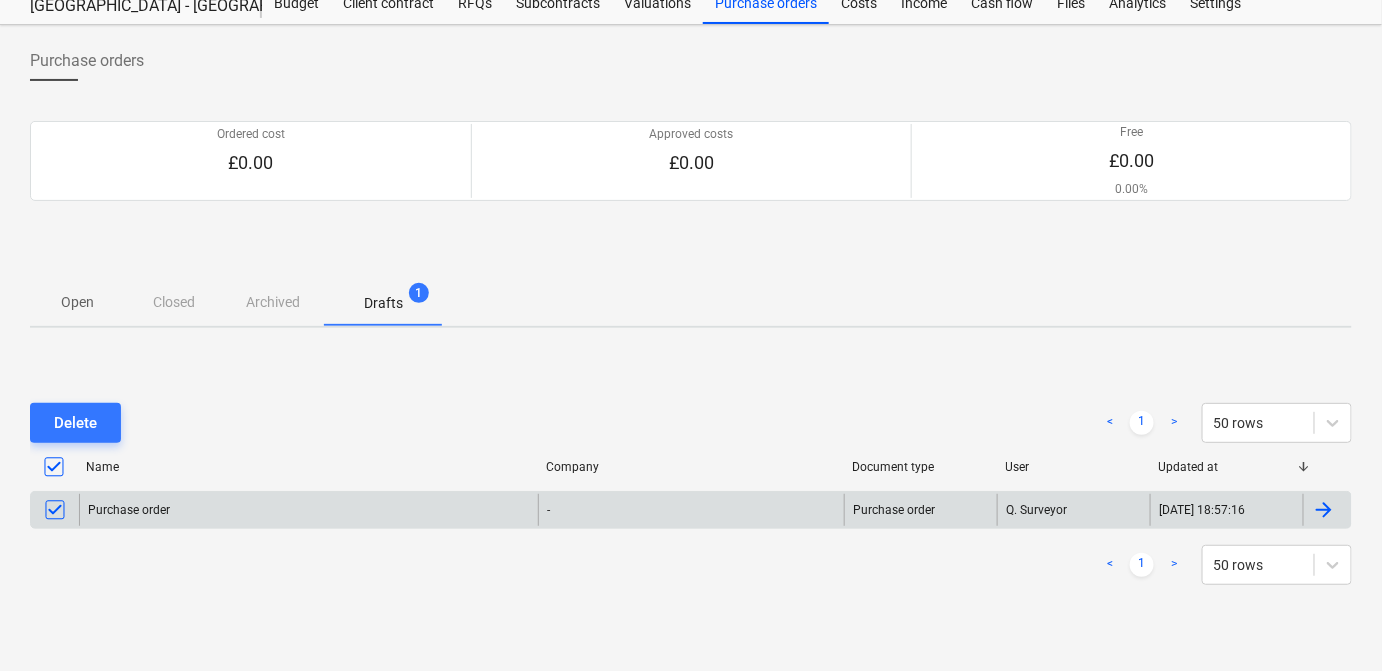 scroll, scrollTop: 70, scrollLeft: 0, axis: vertical 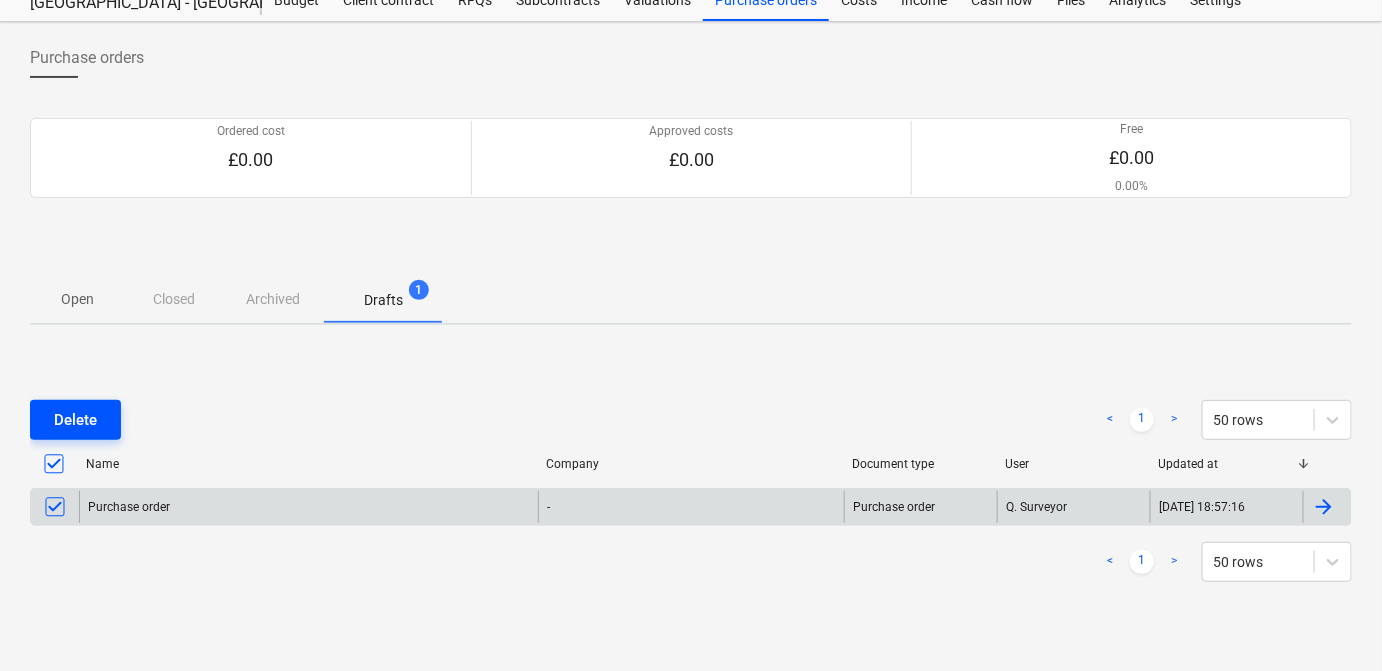click on "Delete" at bounding box center (75, 420) 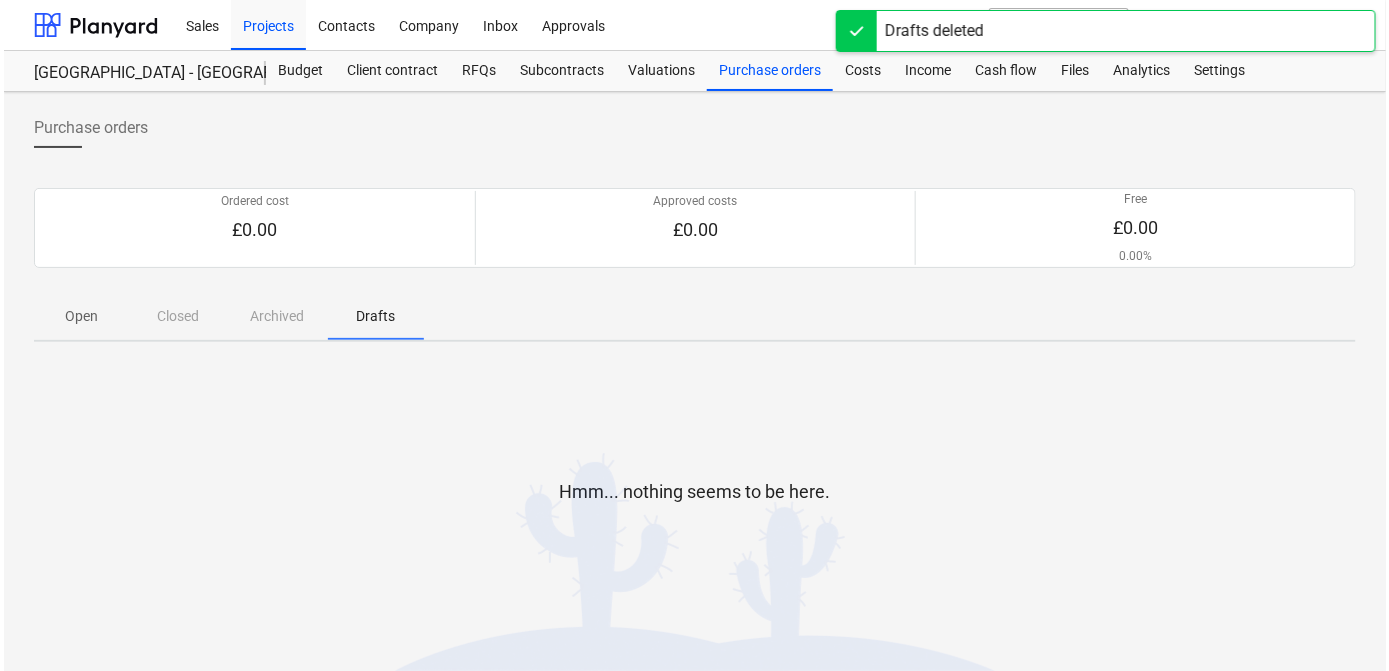 scroll, scrollTop: 0, scrollLeft: 0, axis: both 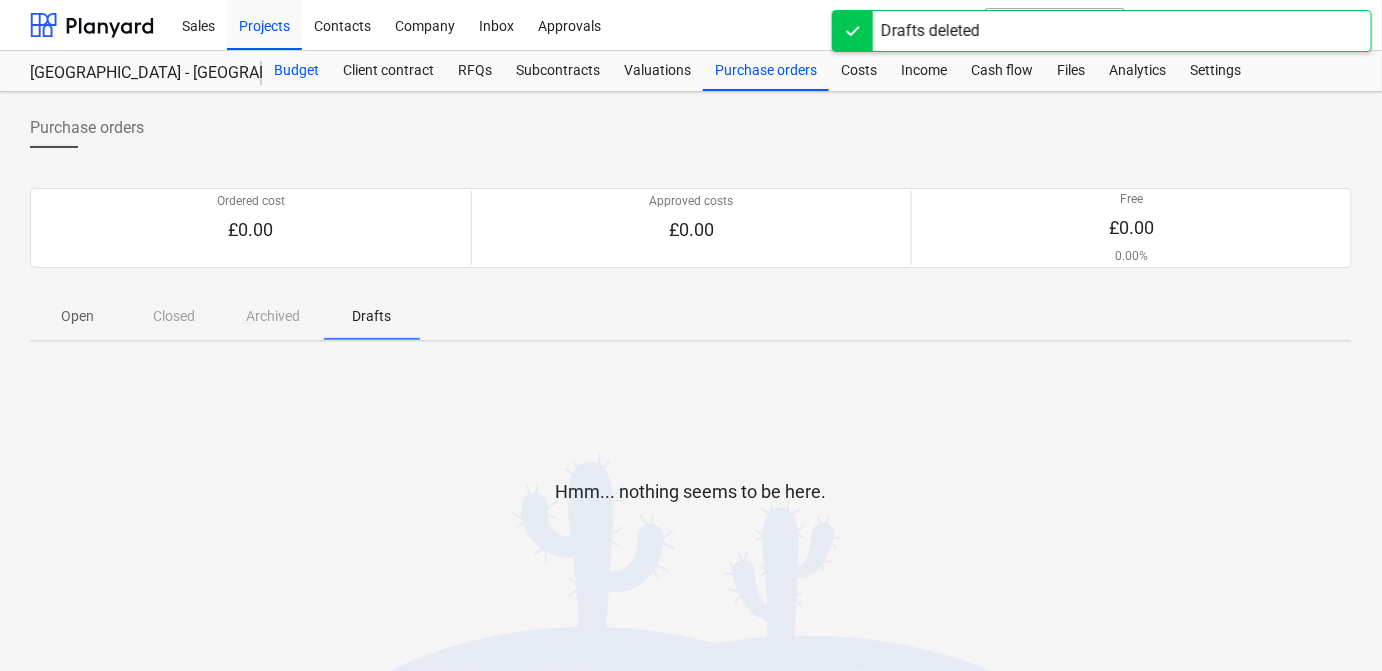 click on "Budget" at bounding box center (296, 71) 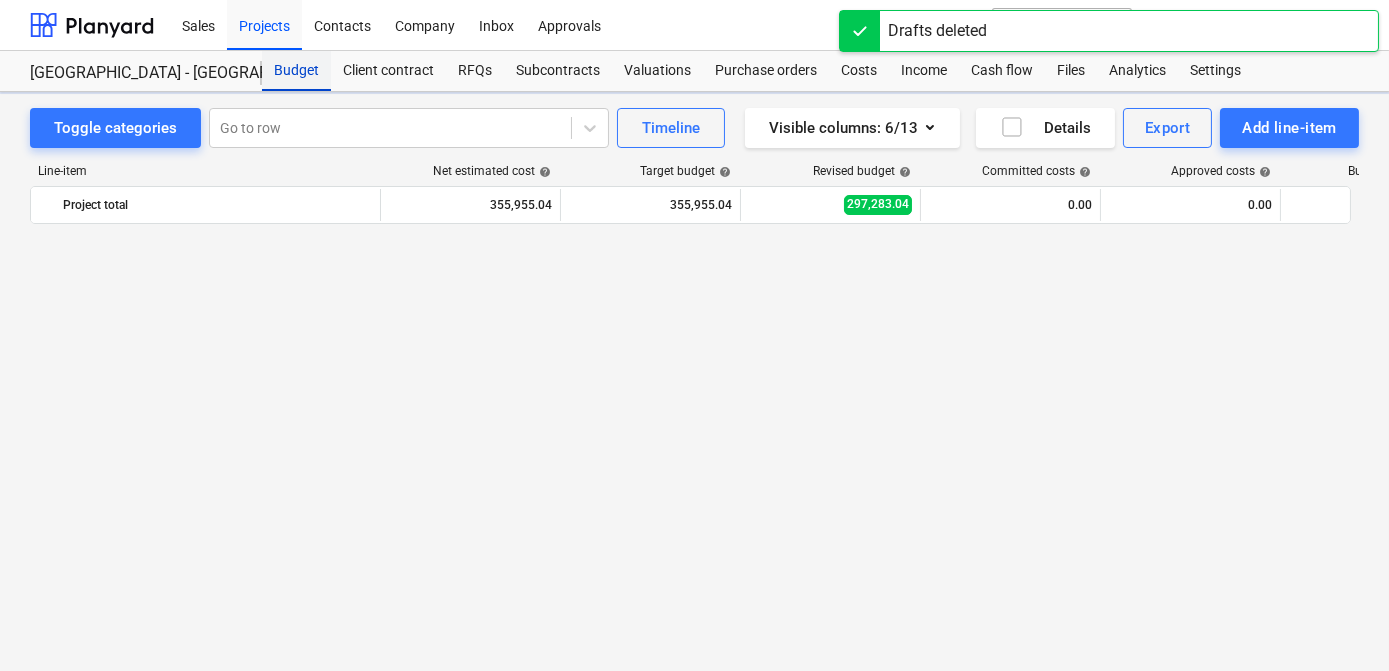 scroll, scrollTop: 1322, scrollLeft: 0, axis: vertical 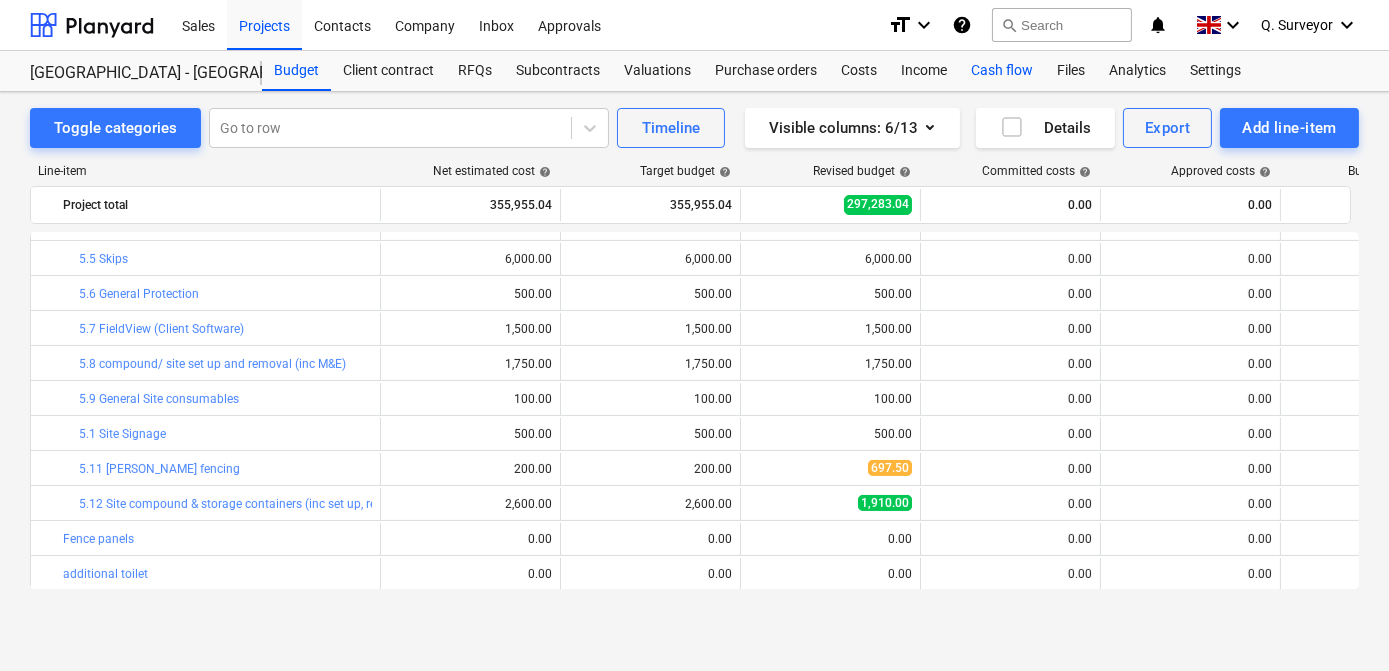 click on "Cash flow" at bounding box center [1002, 71] 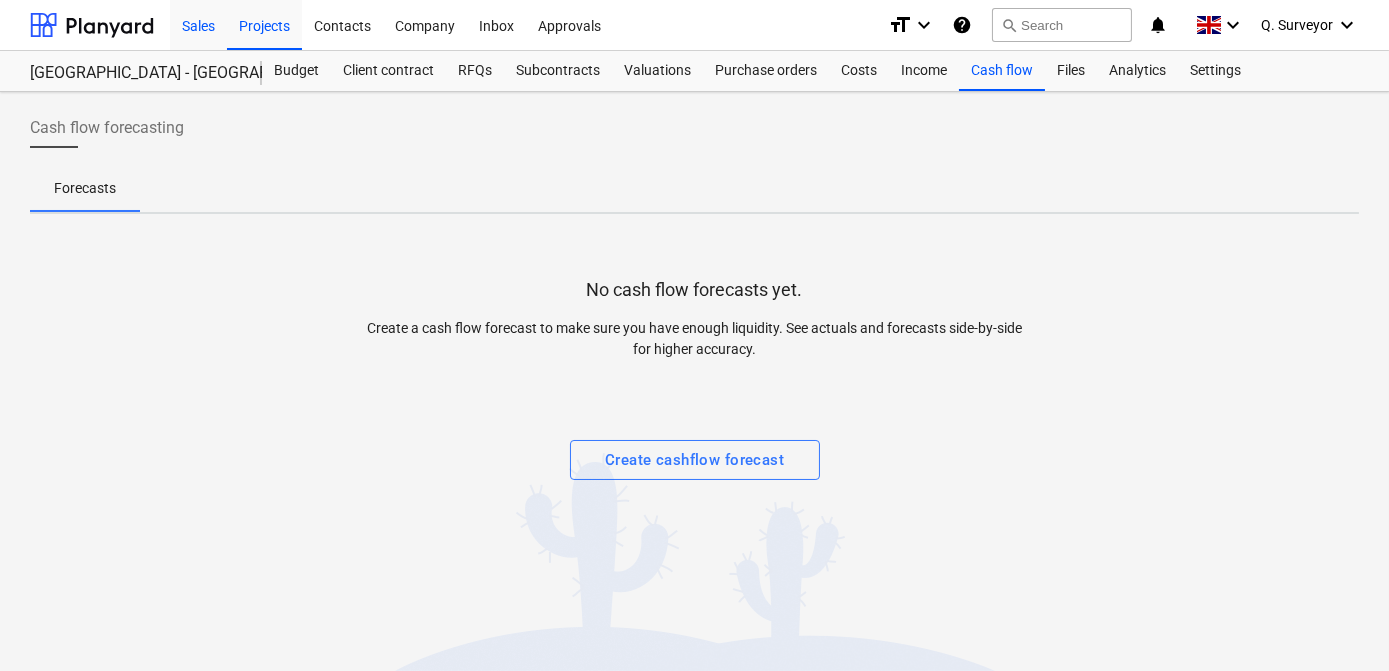 click on "Sales" at bounding box center (198, 24) 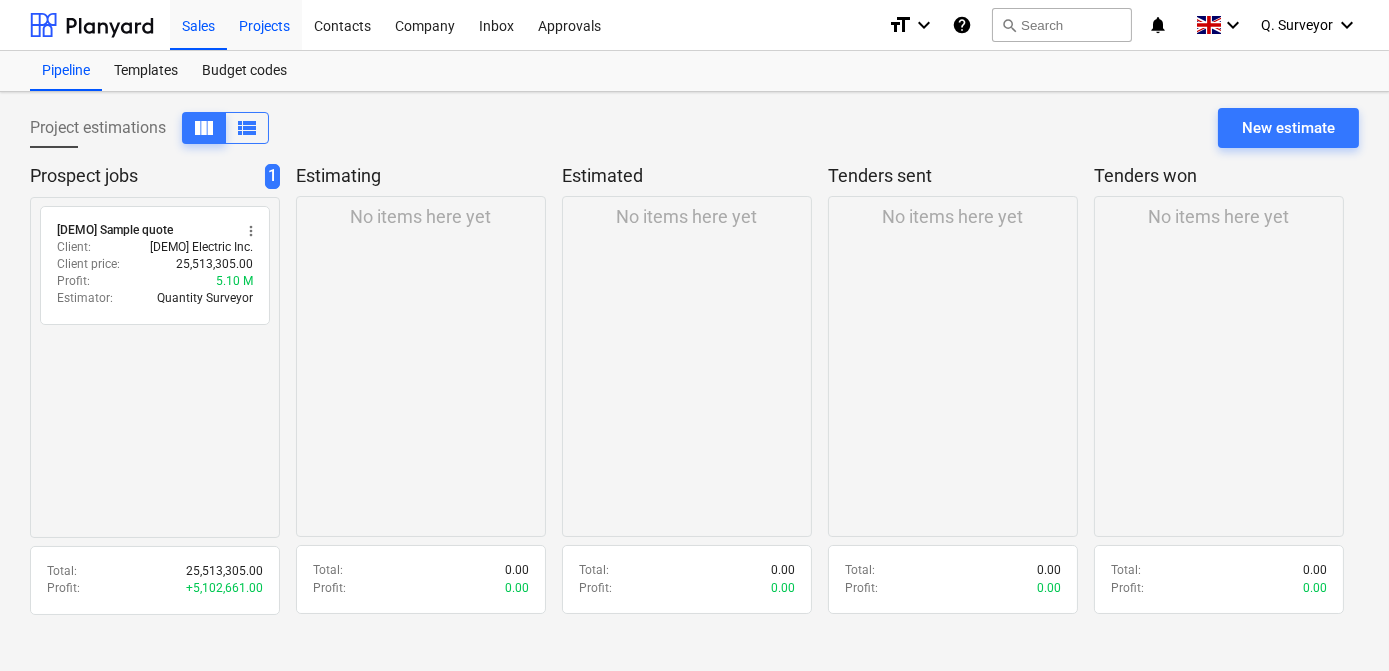 click on "Projects" at bounding box center (264, 24) 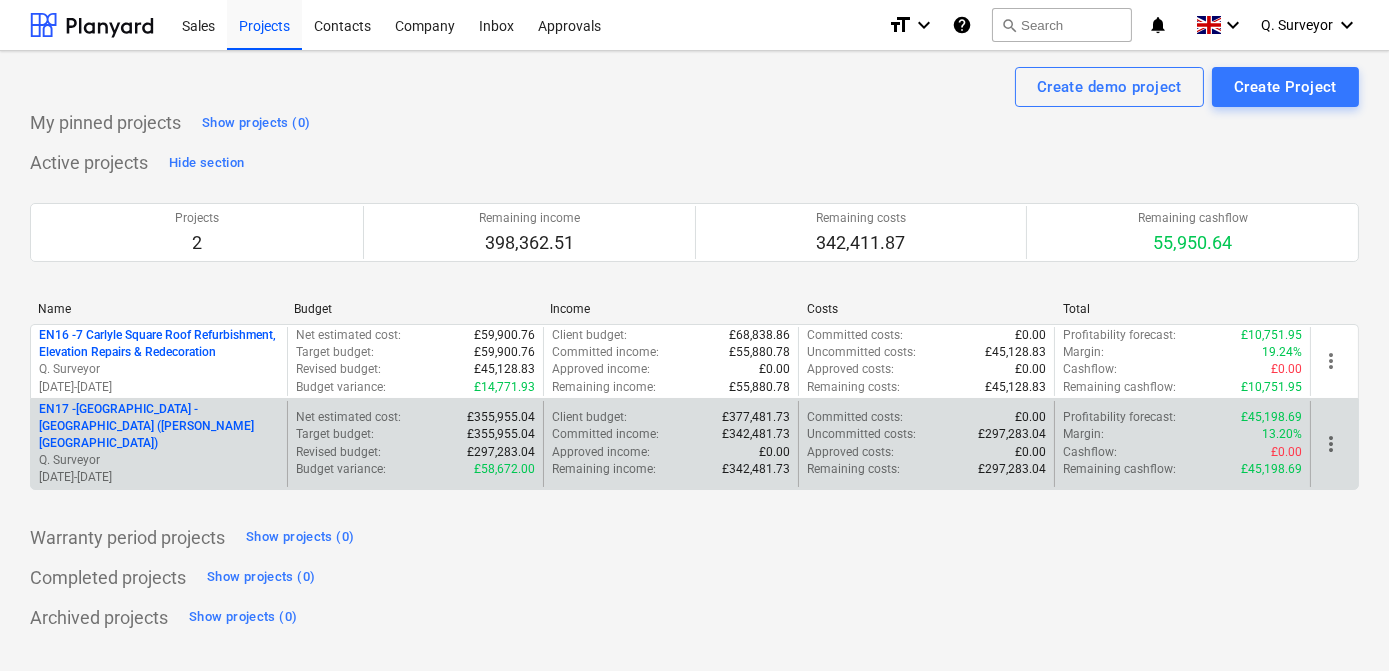 click on "EN17 -  [GEOGRAPHIC_DATA] - [GEOGRAPHIC_DATA] ([PERSON_NAME][GEOGRAPHIC_DATA] and [GEOGRAPHIC_DATA])" at bounding box center (159, 426) 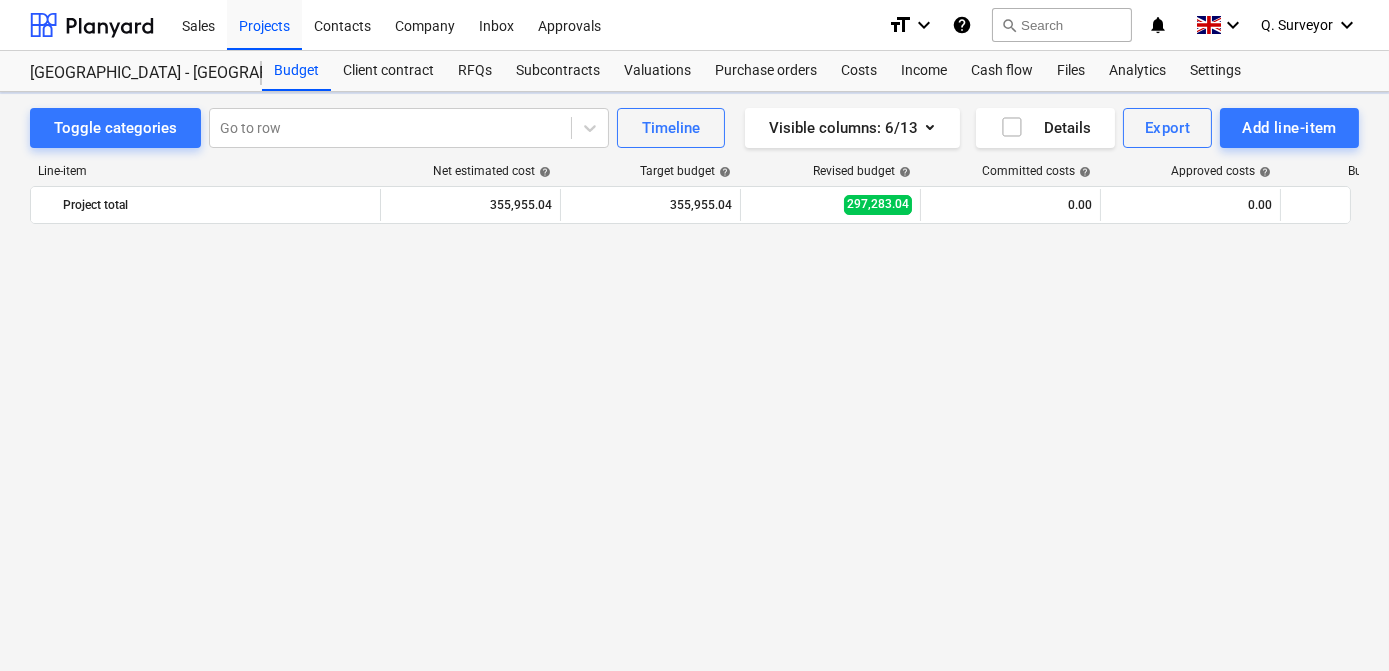 scroll, scrollTop: 1322, scrollLeft: 0, axis: vertical 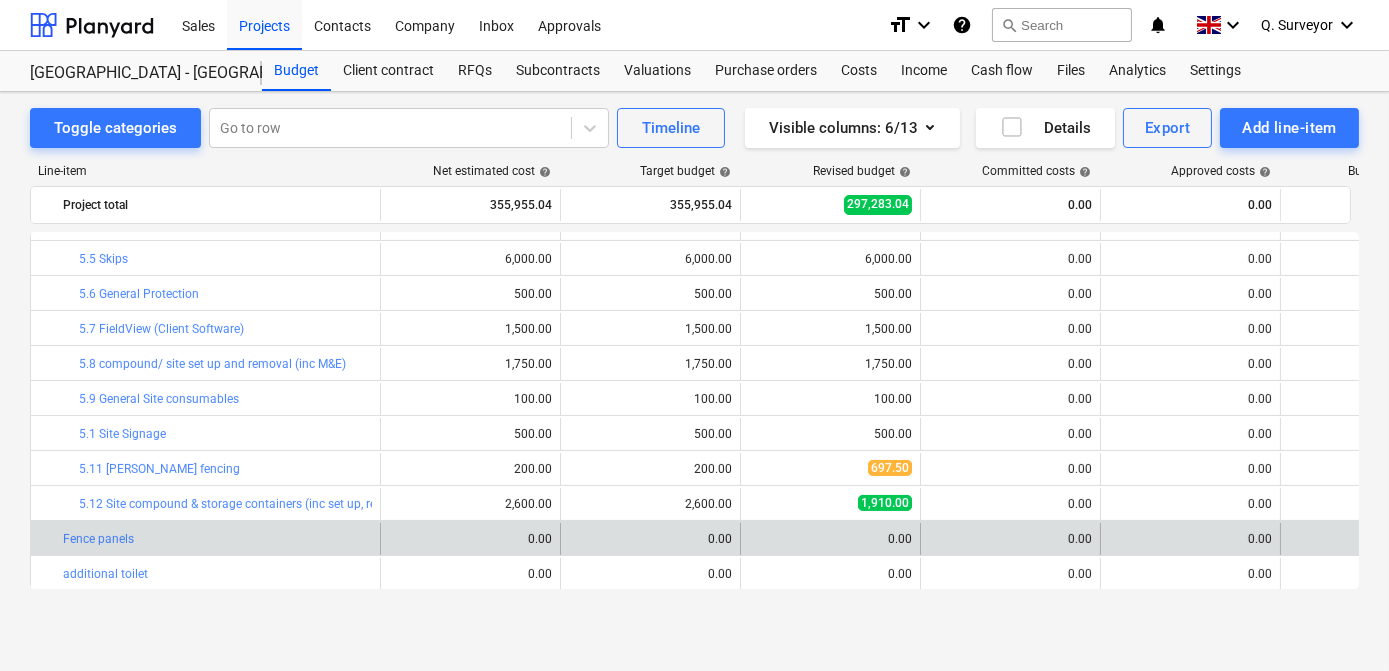 click on "bar_chart  Fence panels" at bounding box center (217, 539) 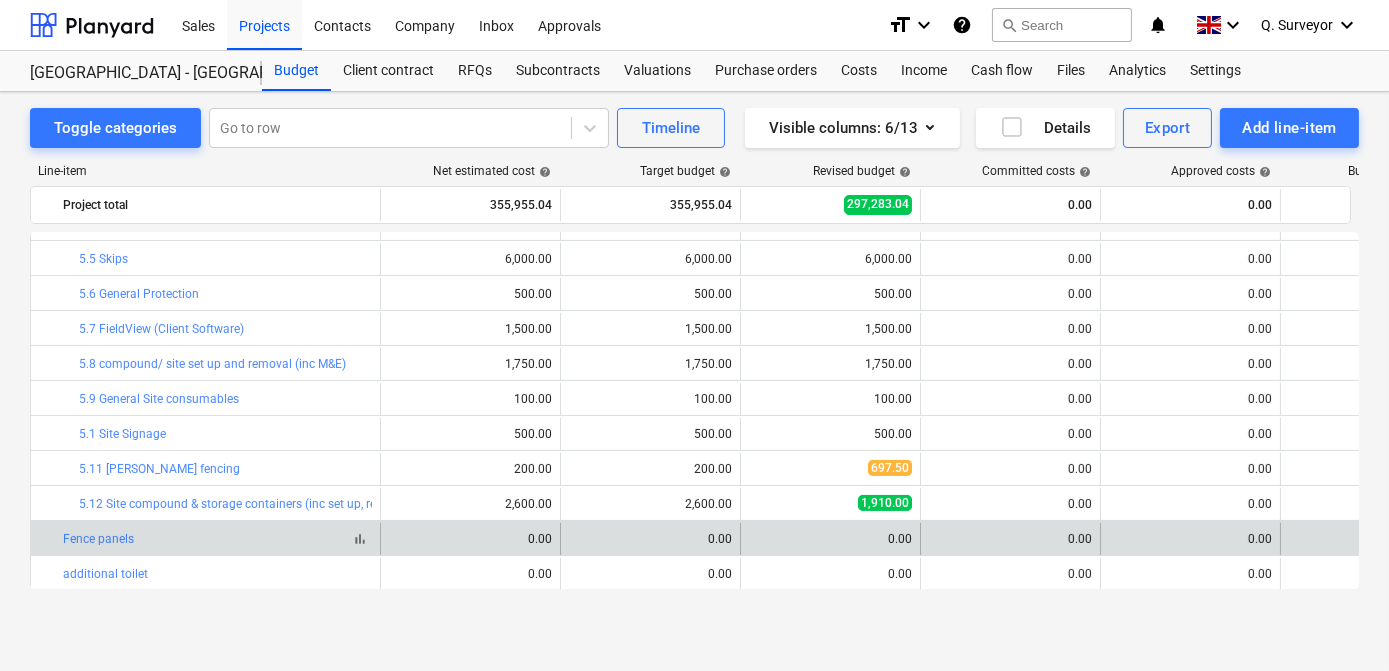 click on "bar_chart  Fence panels" at bounding box center [217, 539] 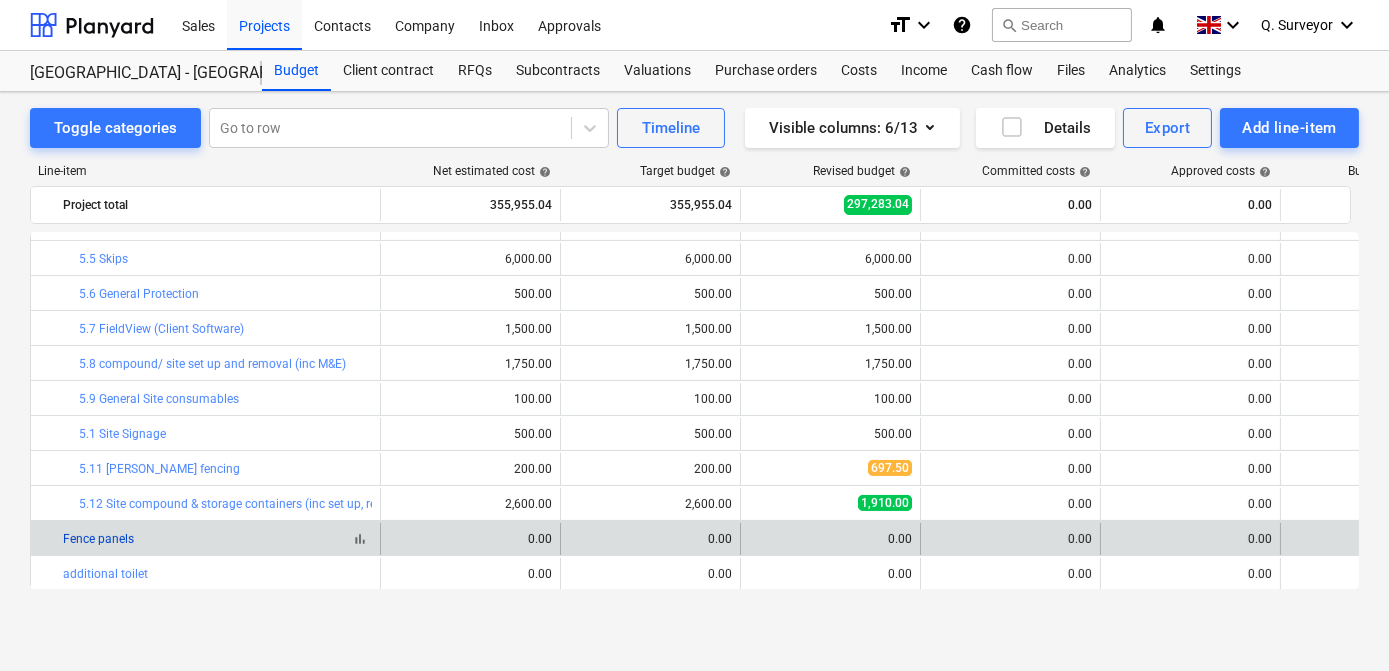 drag, startPoint x: 118, startPoint y: 545, endPoint x: 105, endPoint y: 534, distance: 17.029387 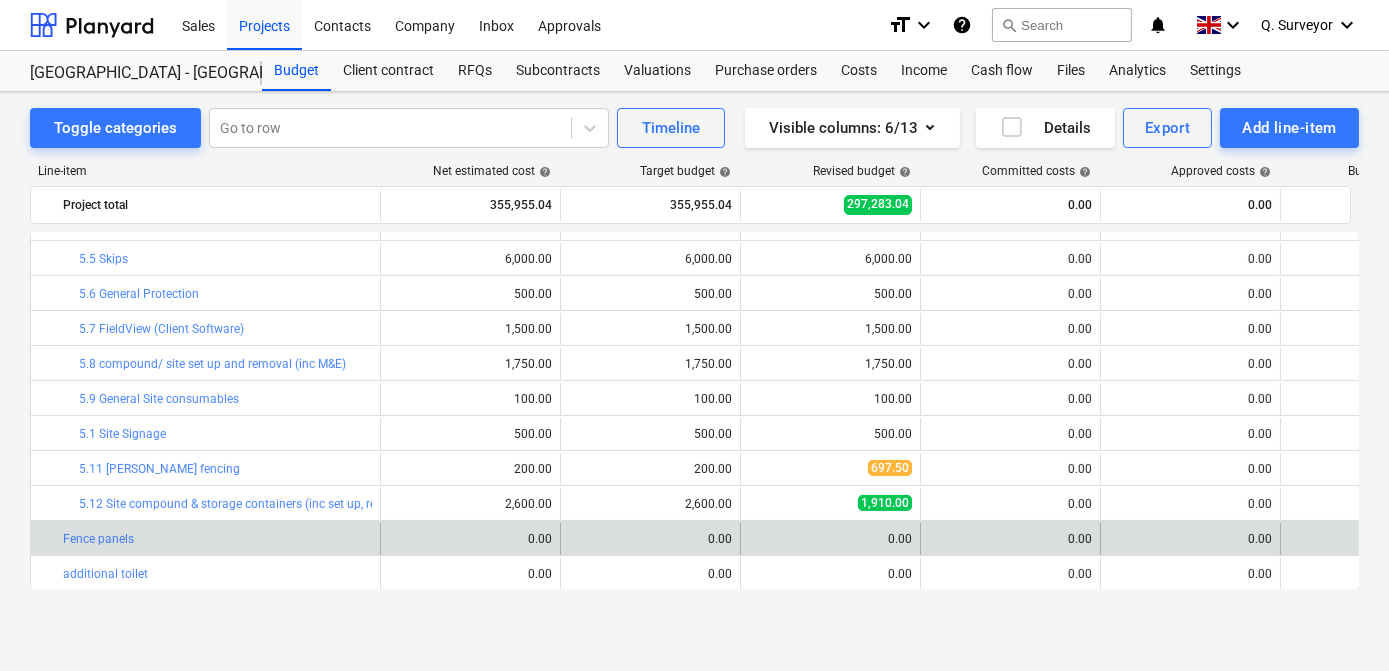 drag, startPoint x: 105, startPoint y: 534, endPoint x: 59, endPoint y: 540, distance: 46.389652 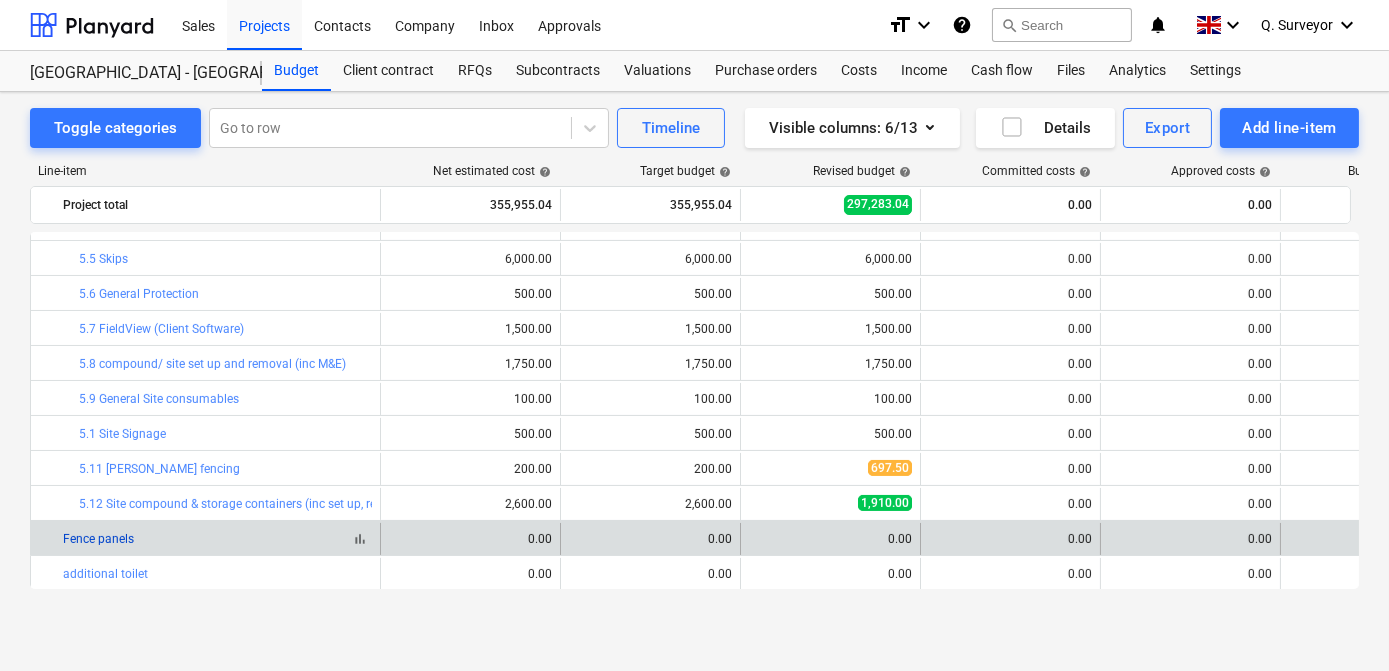 click on "Fence panels" at bounding box center [98, 539] 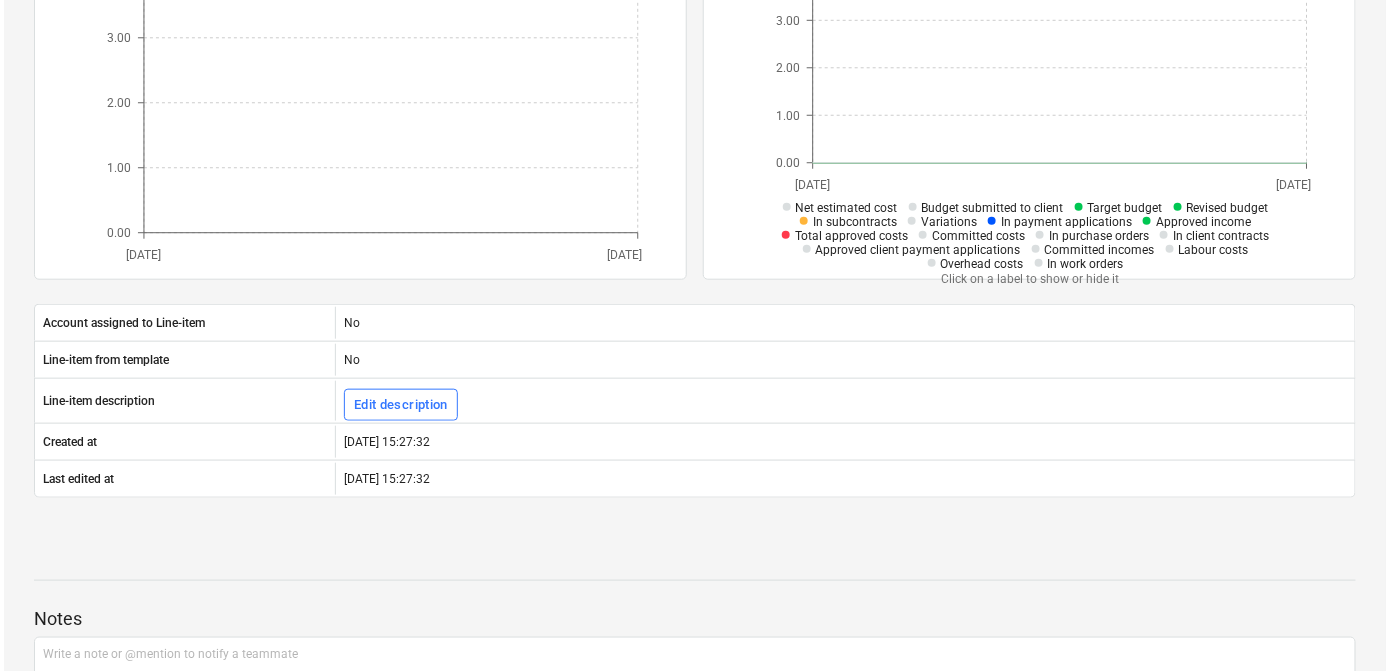 scroll, scrollTop: 0, scrollLeft: 0, axis: both 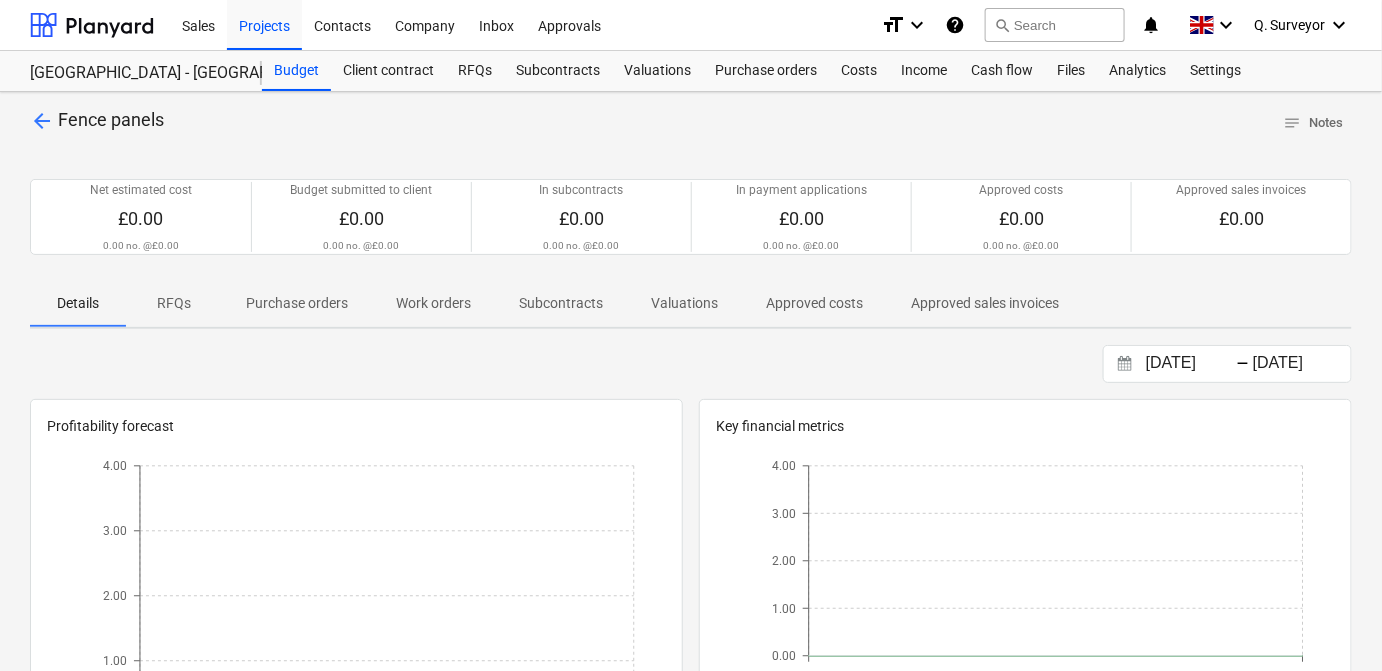 click on "arrow_back" at bounding box center [42, 121] 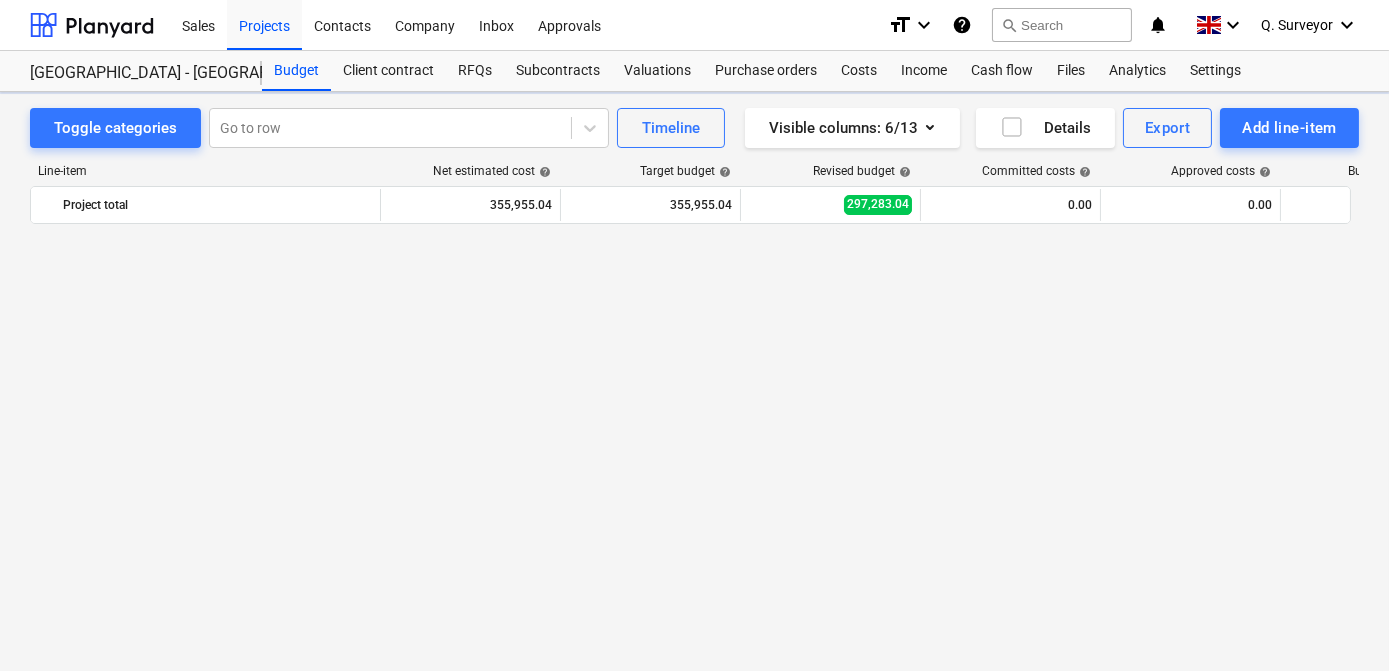 scroll, scrollTop: 1322, scrollLeft: 0, axis: vertical 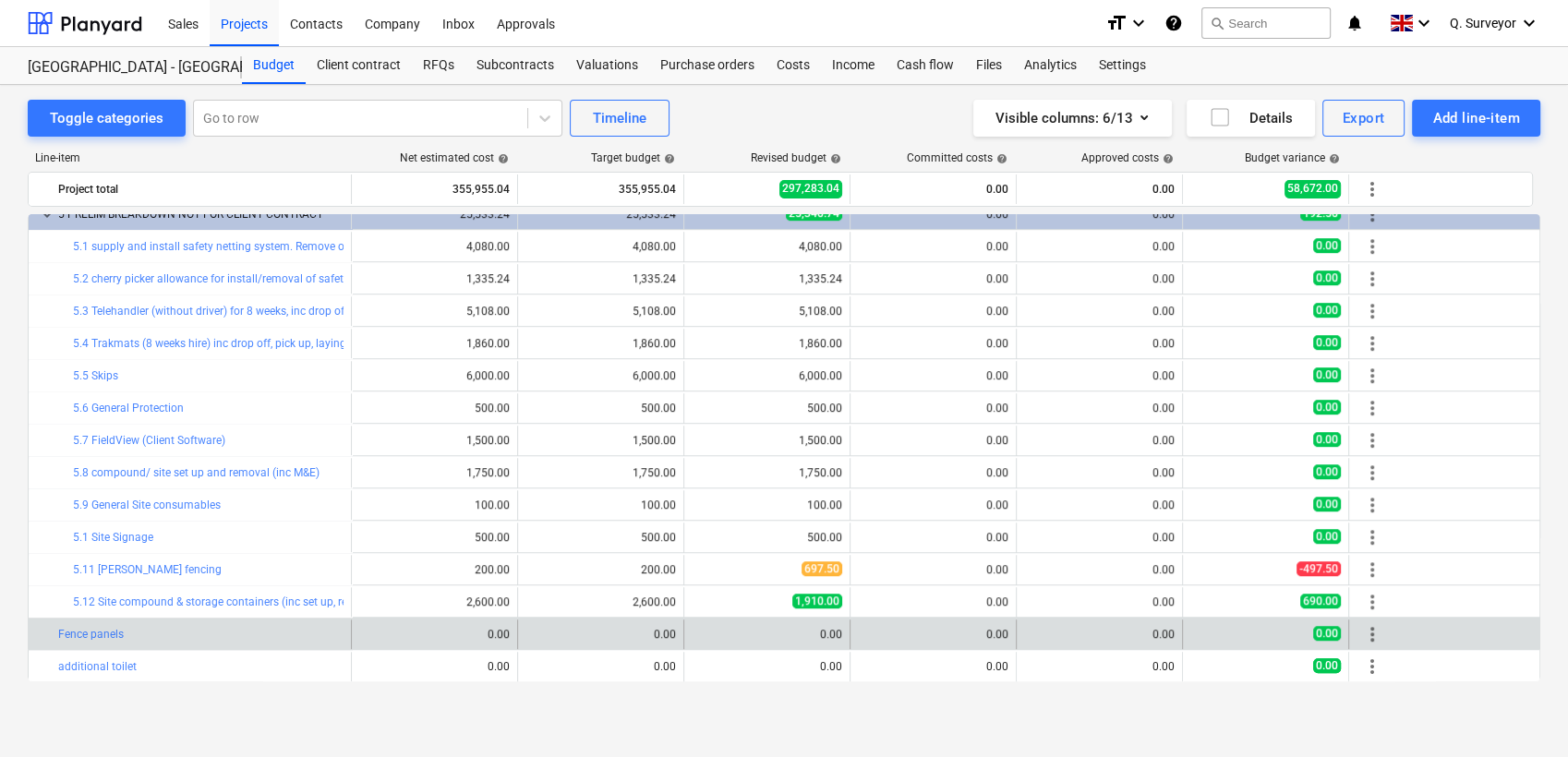 click on "more_vert" at bounding box center (1372, 634) 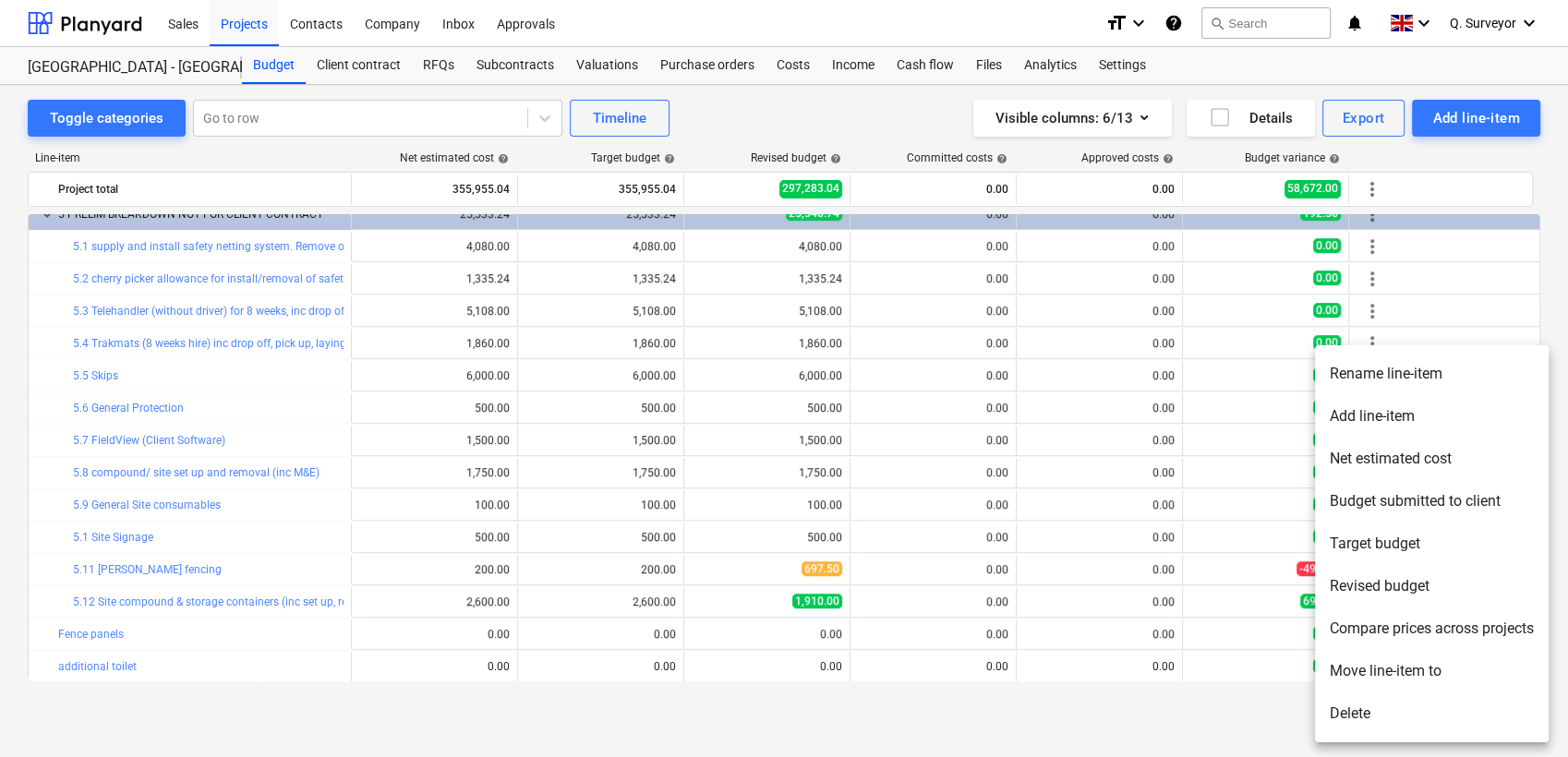 click on "Delete" at bounding box center (1431, 714) 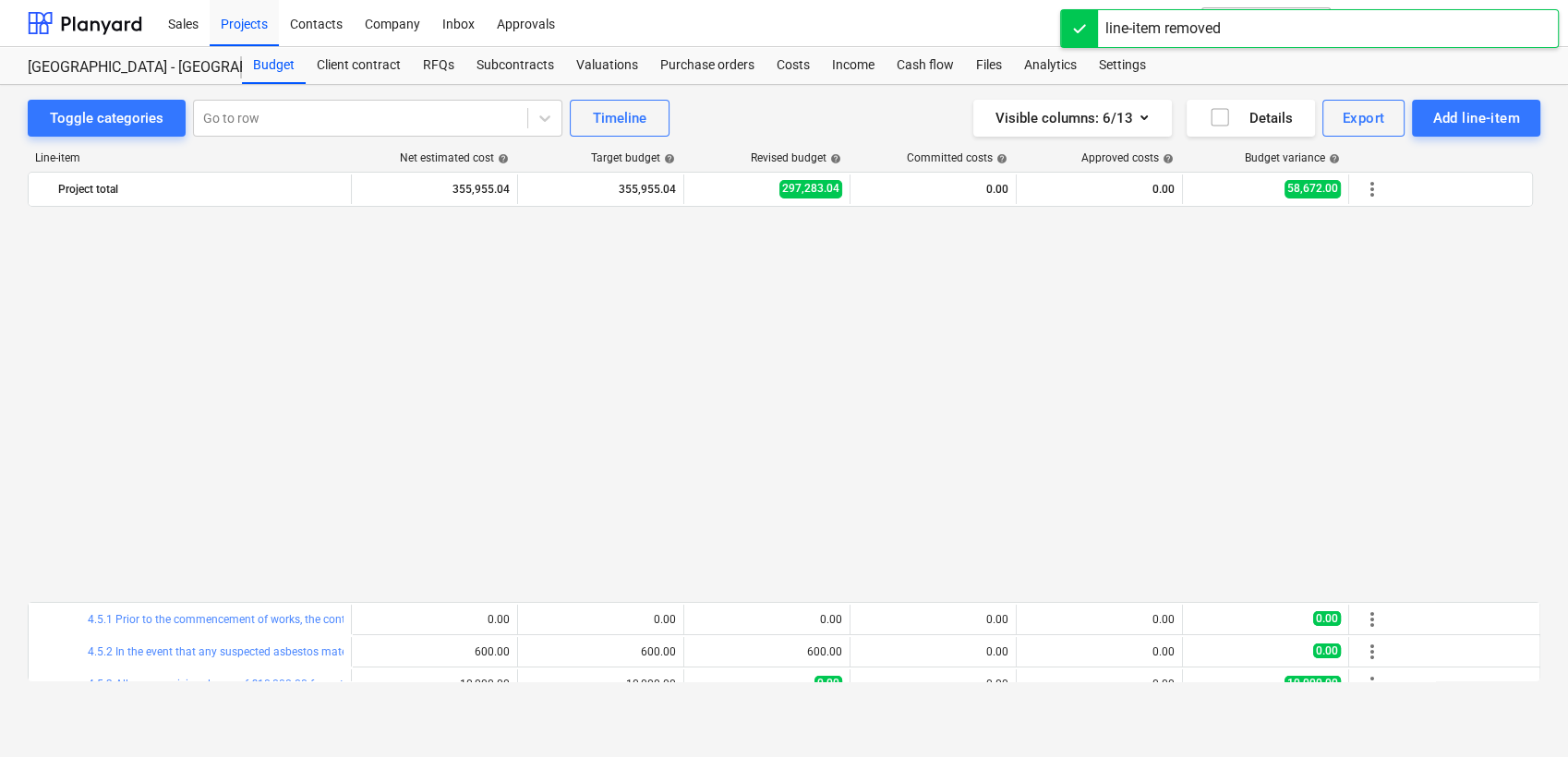 scroll, scrollTop: 1051, scrollLeft: 0, axis: vertical 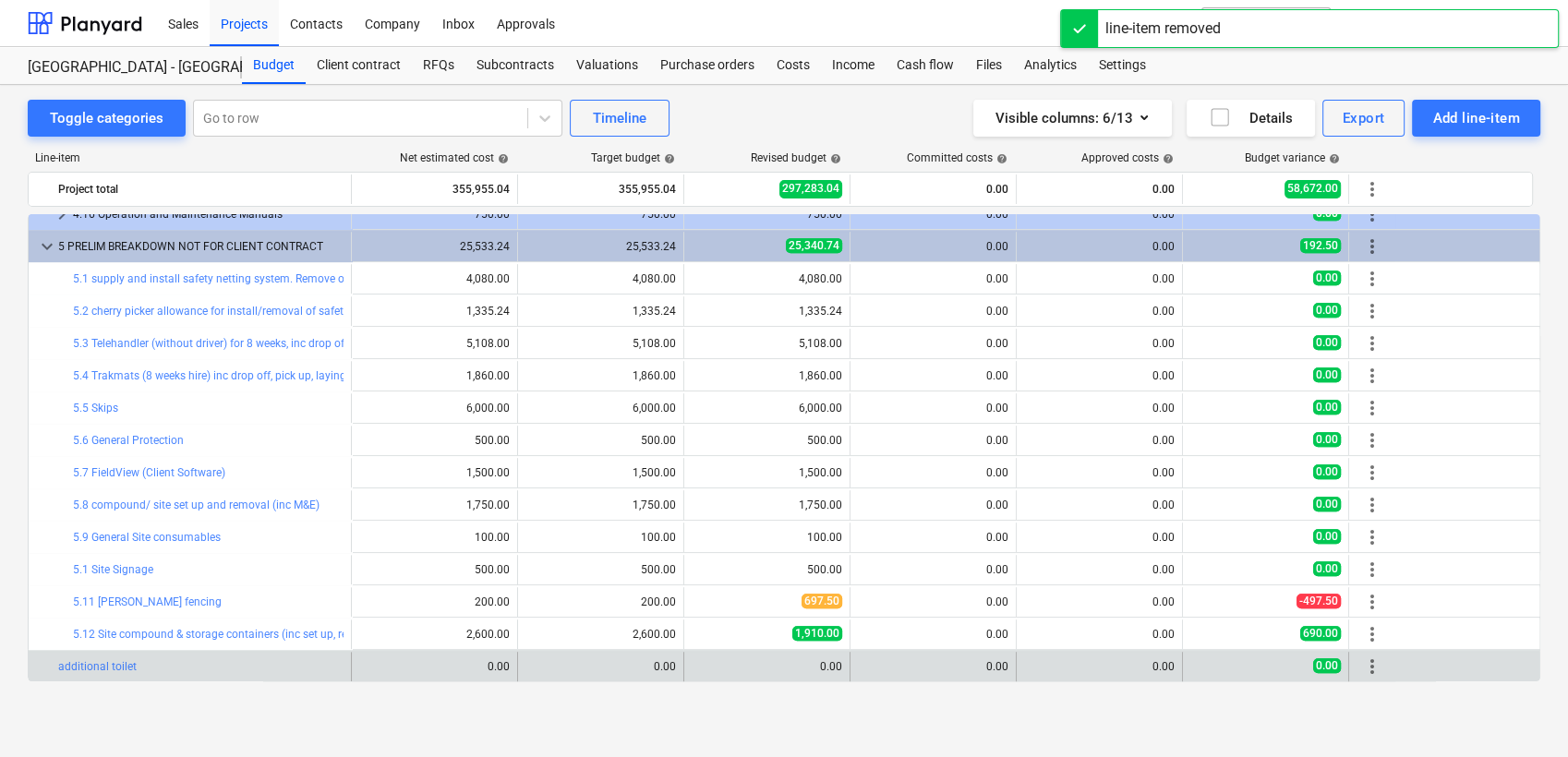 click on "more_vert" at bounding box center (1372, 667) 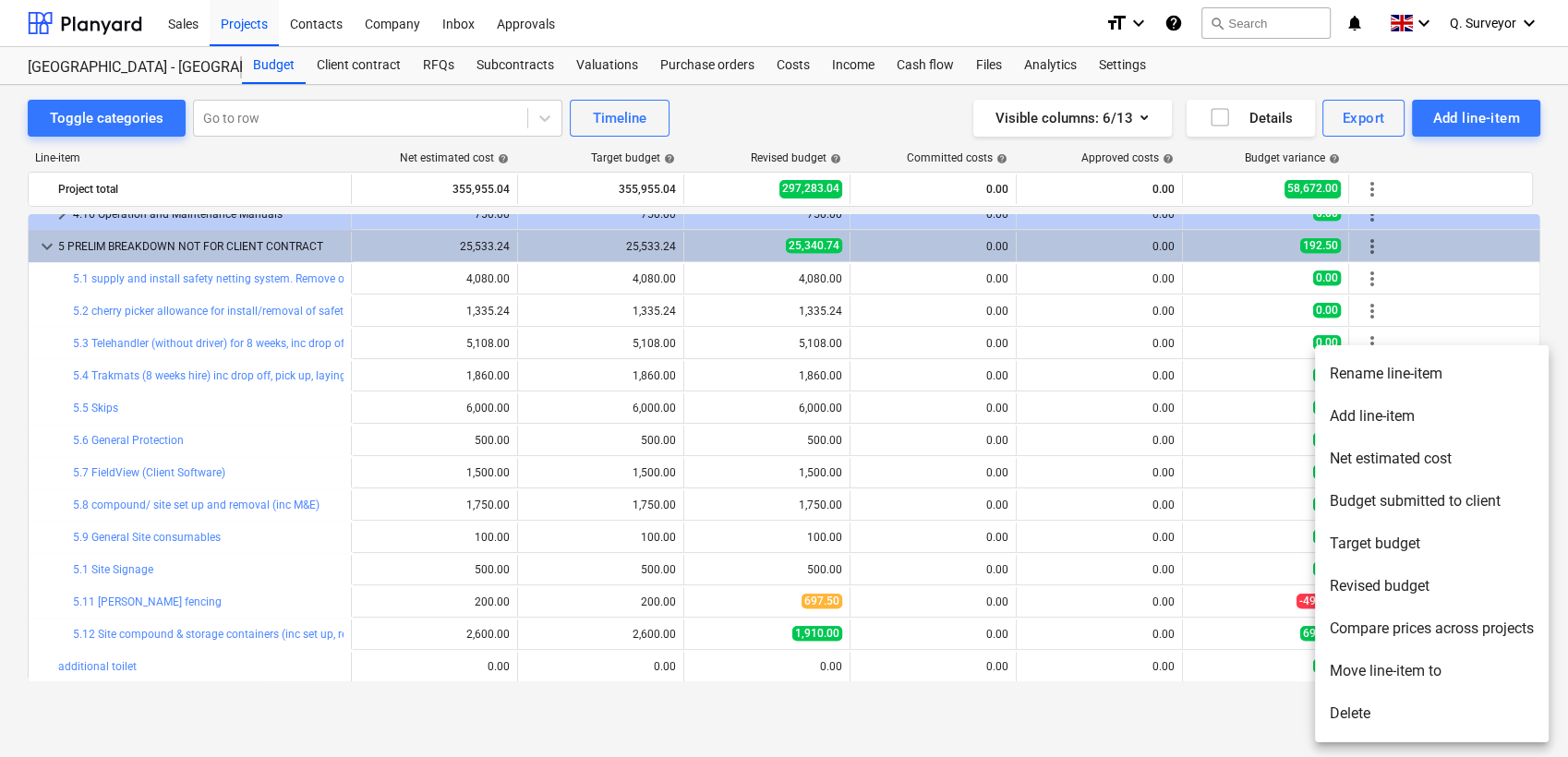 click on "Delete" at bounding box center [1431, 714] 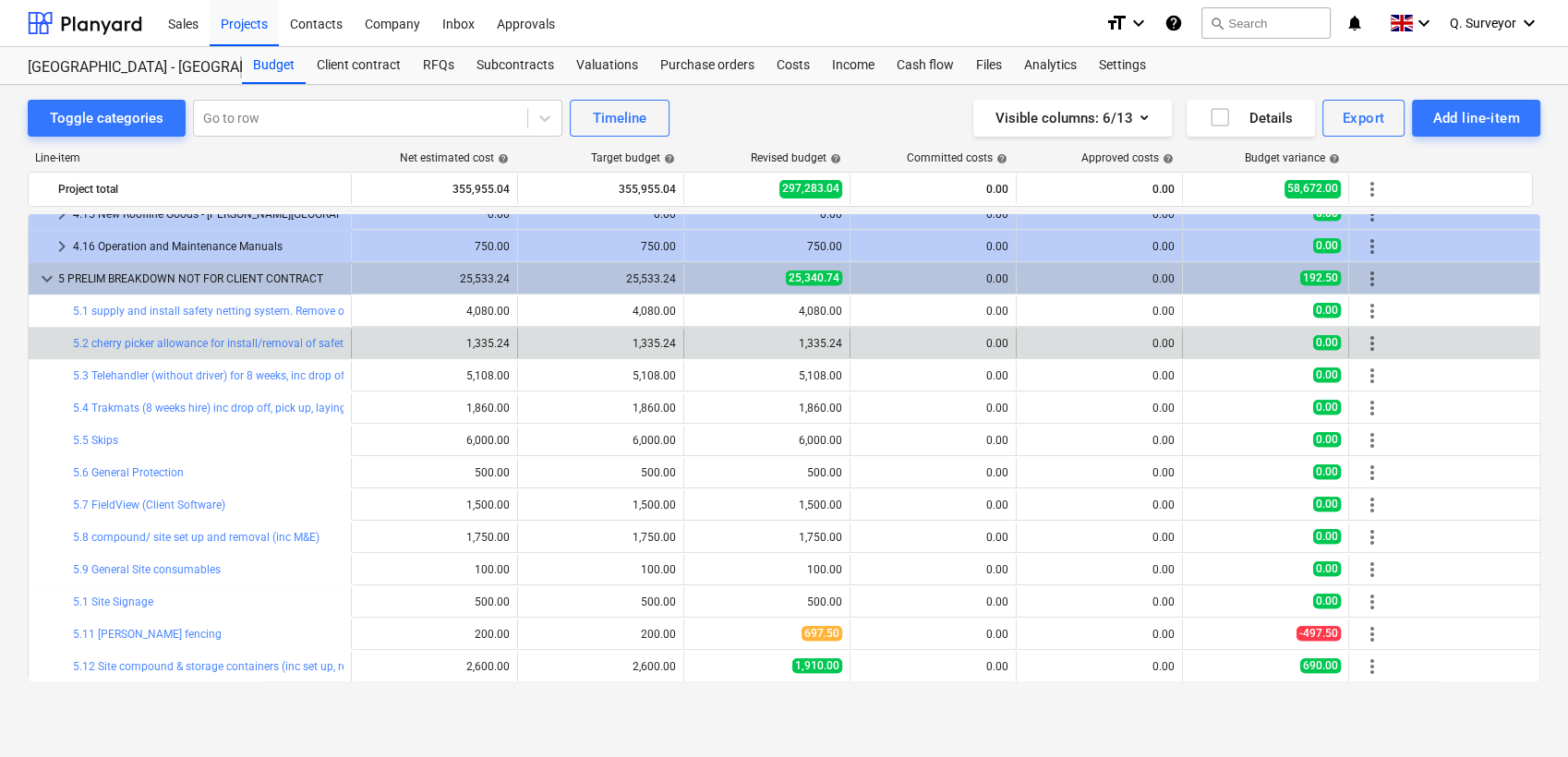 scroll, scrollTop: 916, scrollLeft: 0, axis: vertical 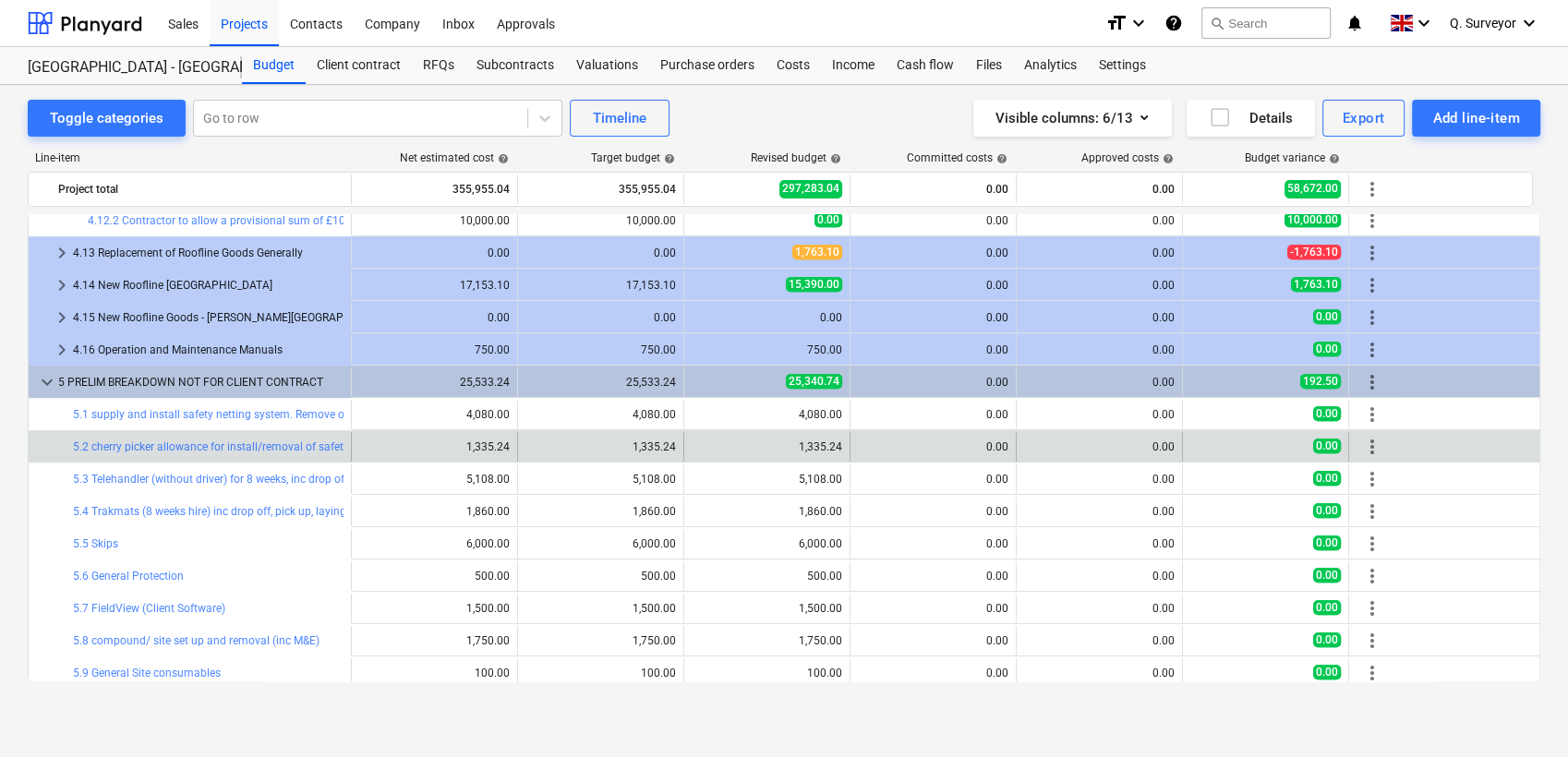 click on "0.00" at bounding box center [933, 447] 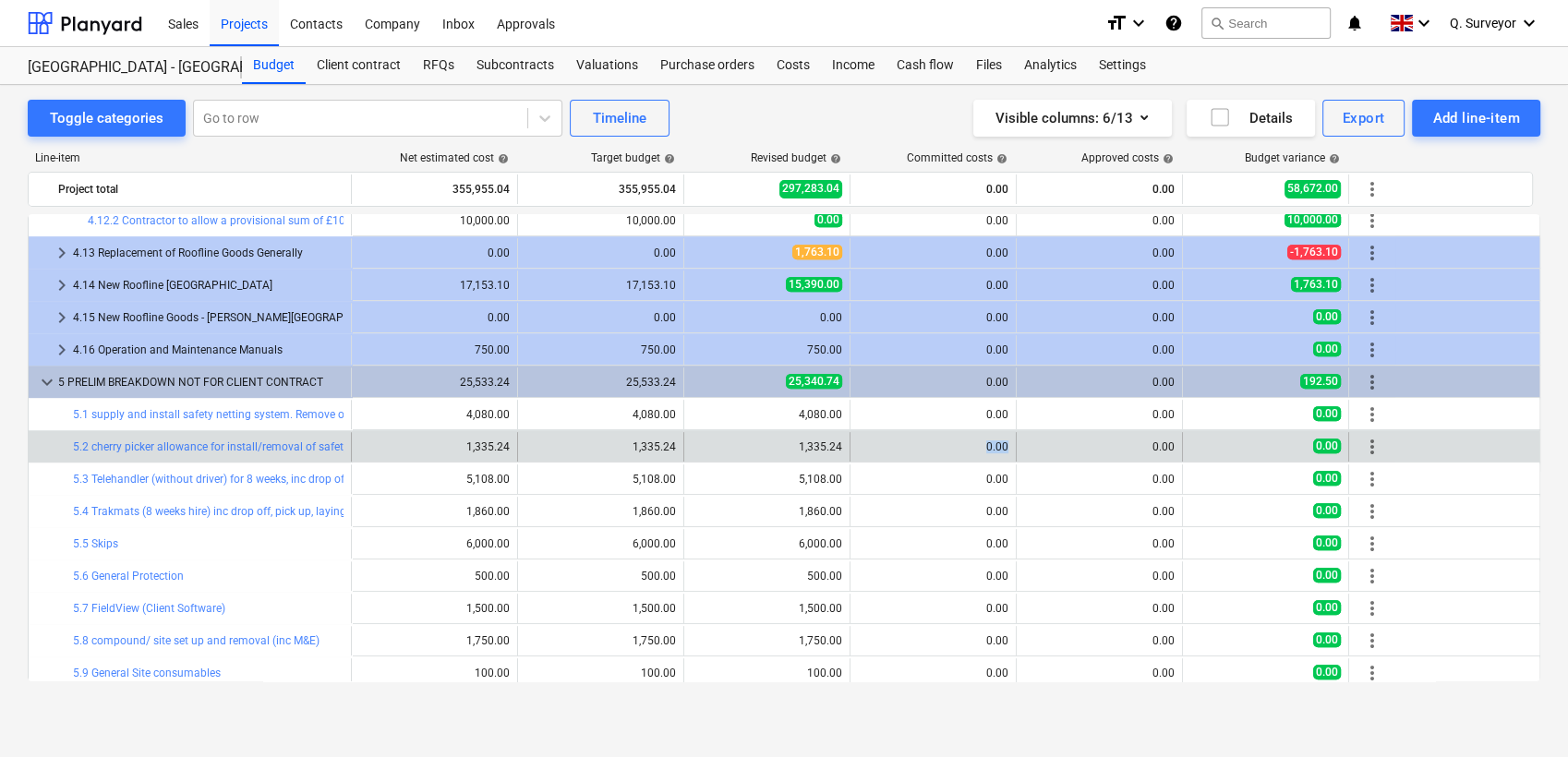 click on "0.00" at bounding box center (933, 447) 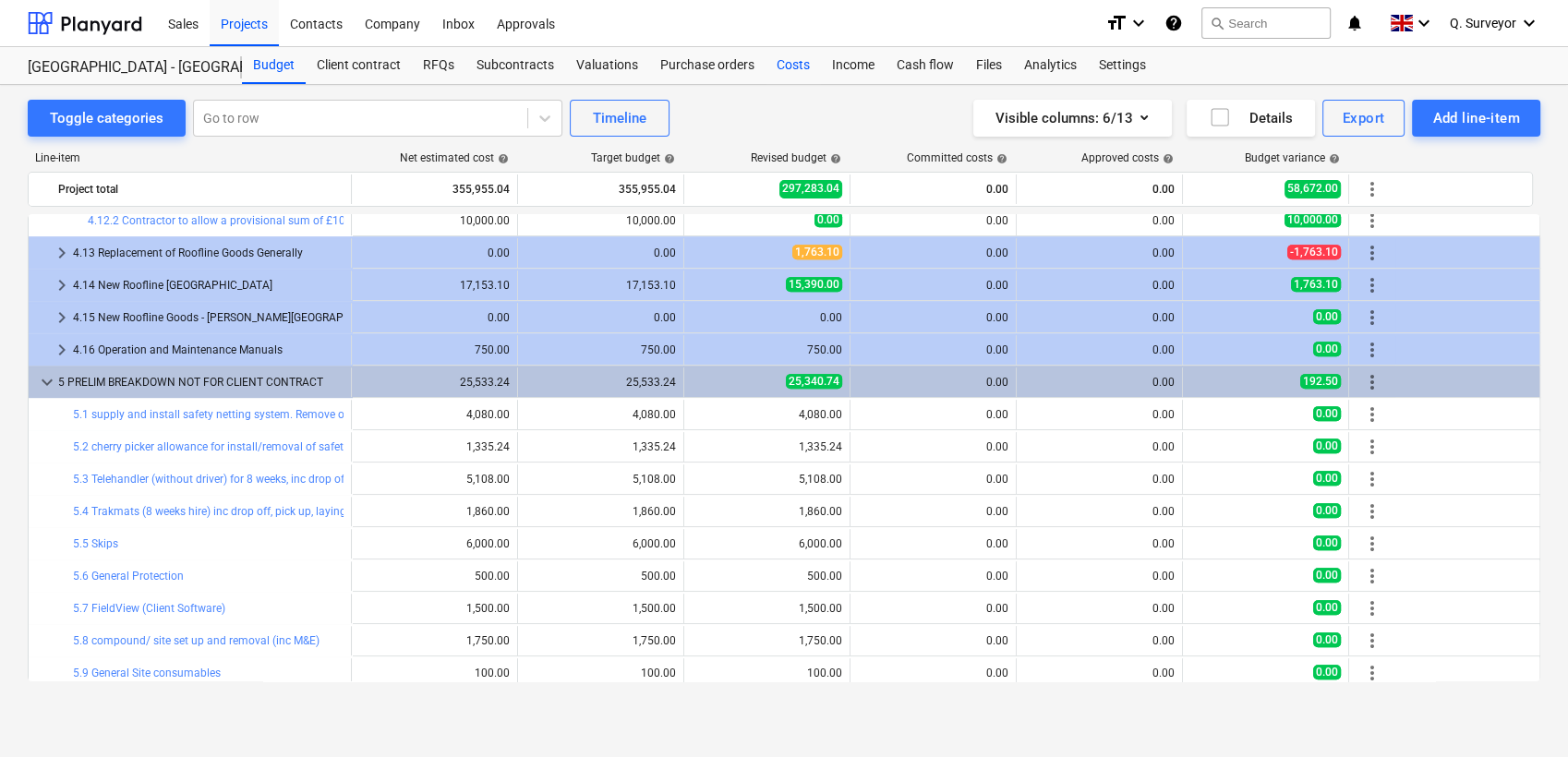 click on "Costs" at bounding box center (793, 66) 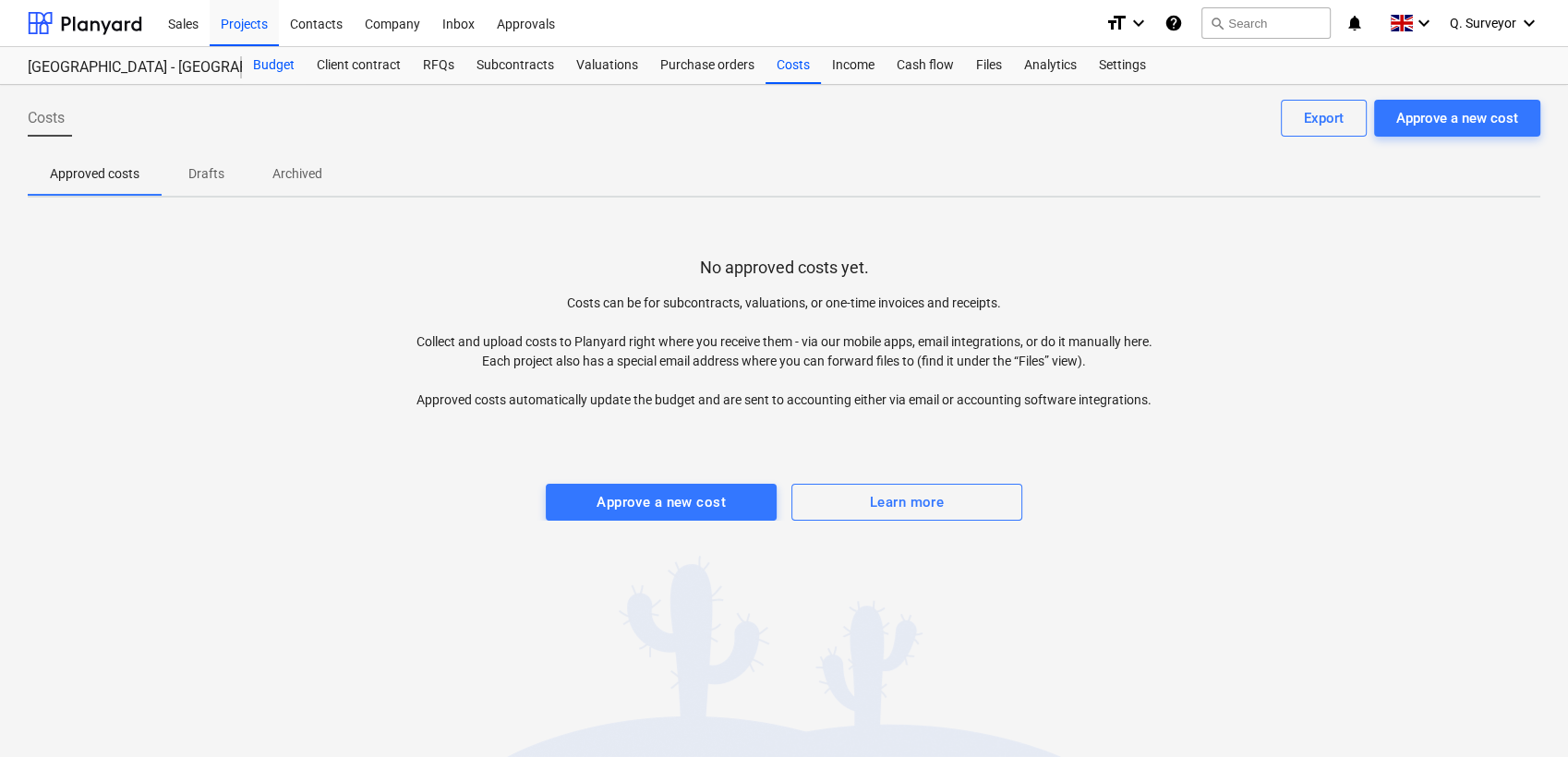 click on "Budget" at bounding box center [273, 66] 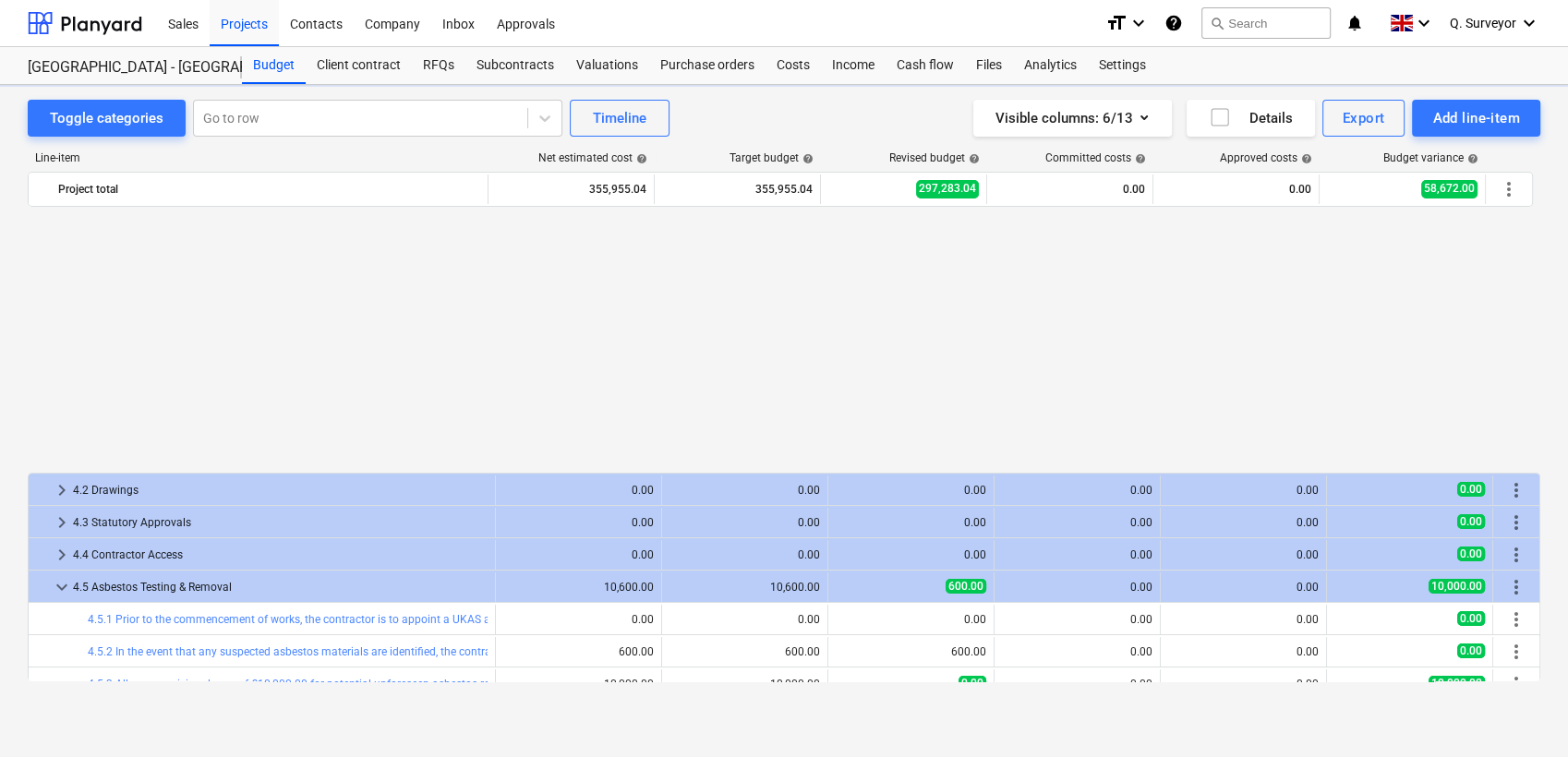 scroll, scrollTop: 916, scrollLeft: 0, axis: vertical 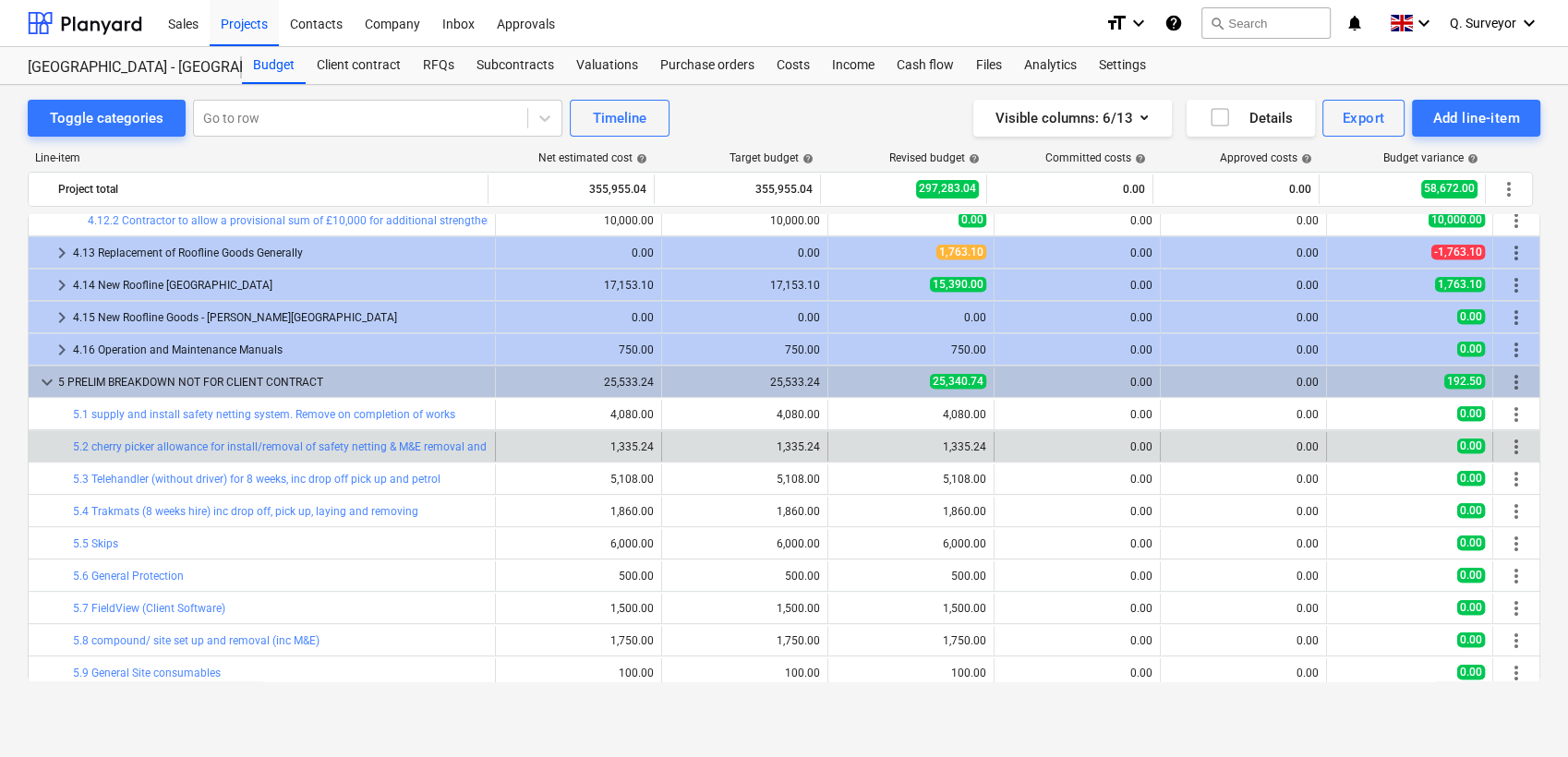 click on "0.00" at bounding box center [1077, 447] 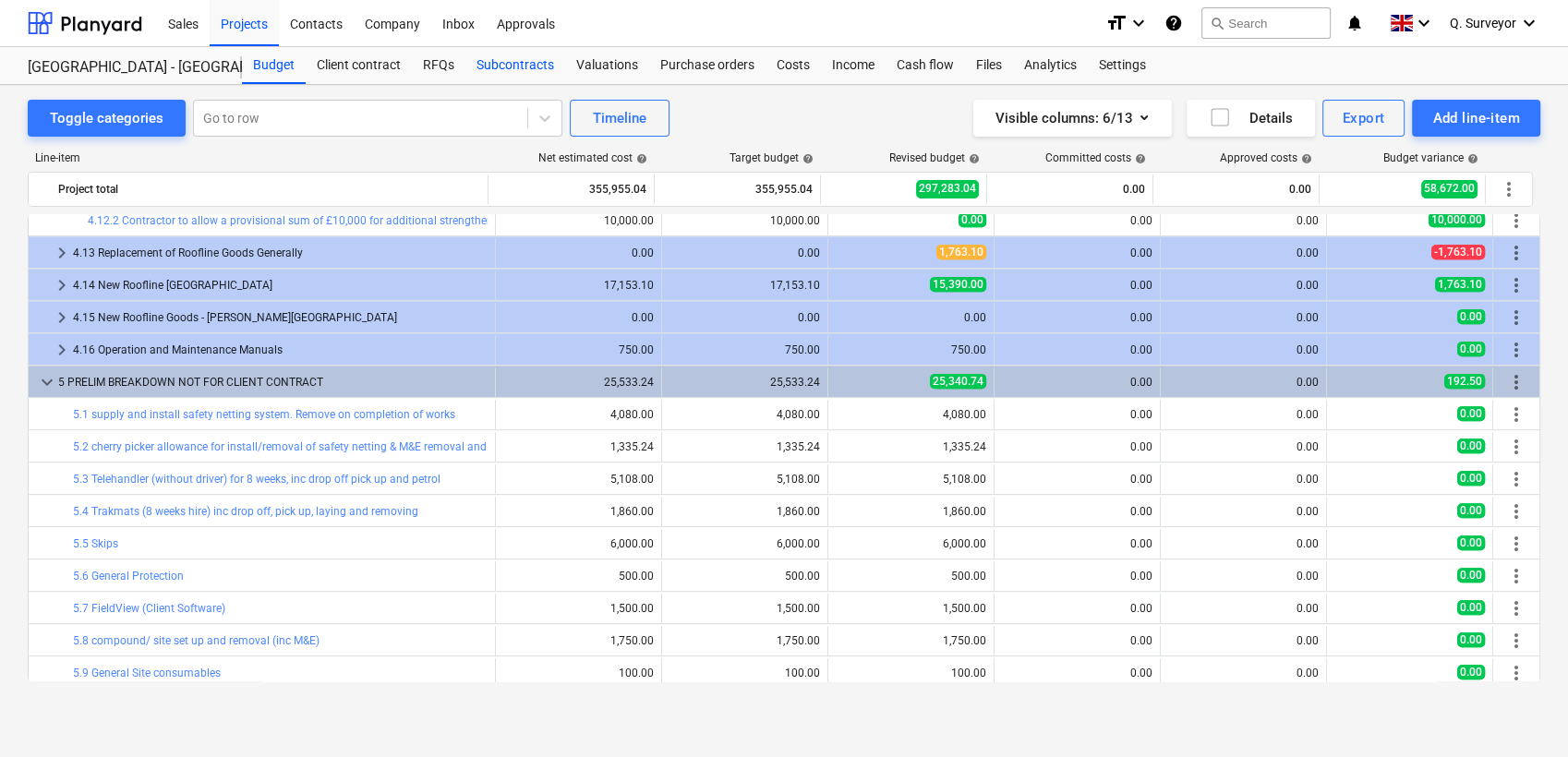 click on "Subcontracts" at bounding box center [515, 66] 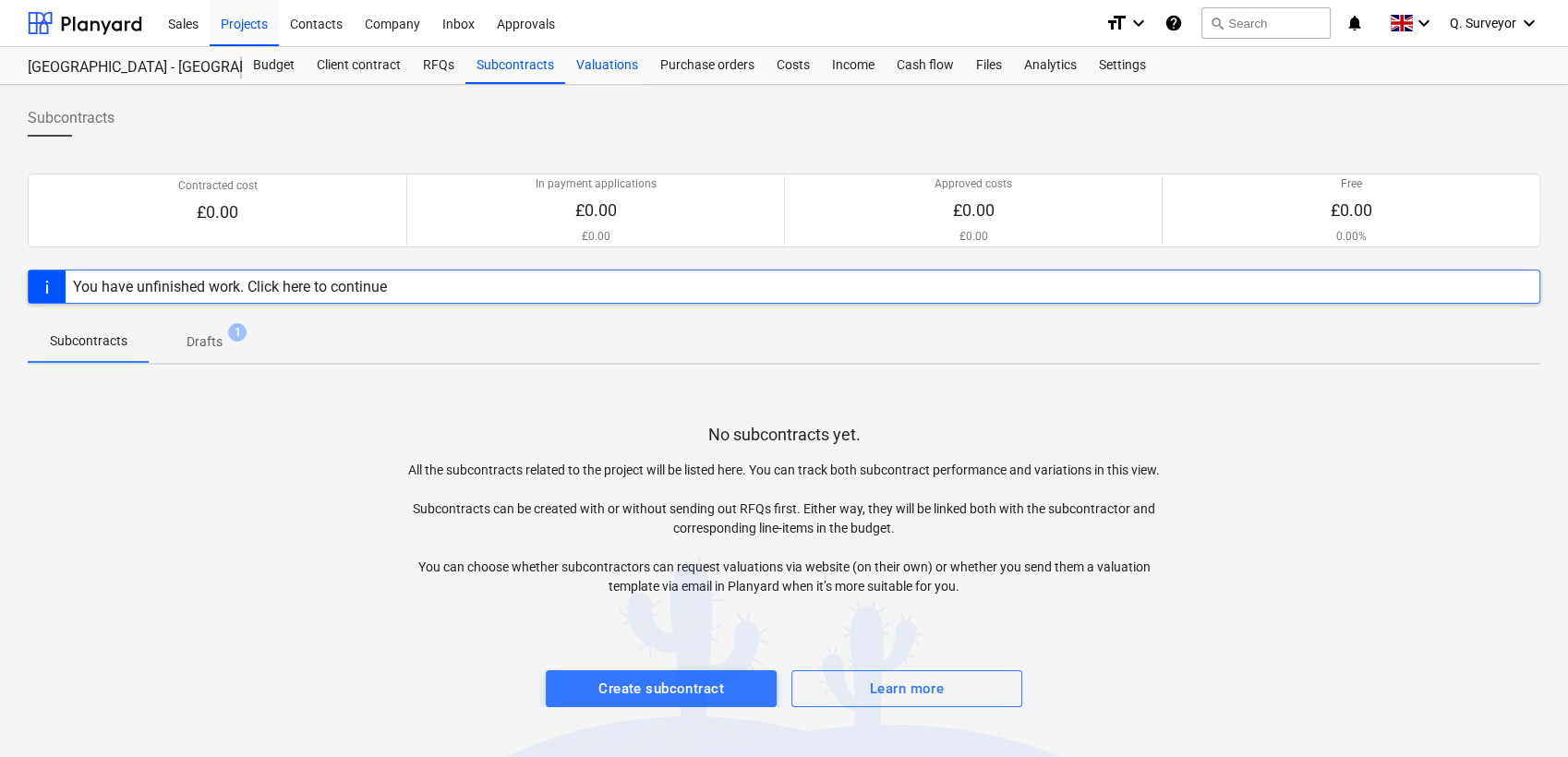 click on "Valuations" at bounding box center (607, 66) 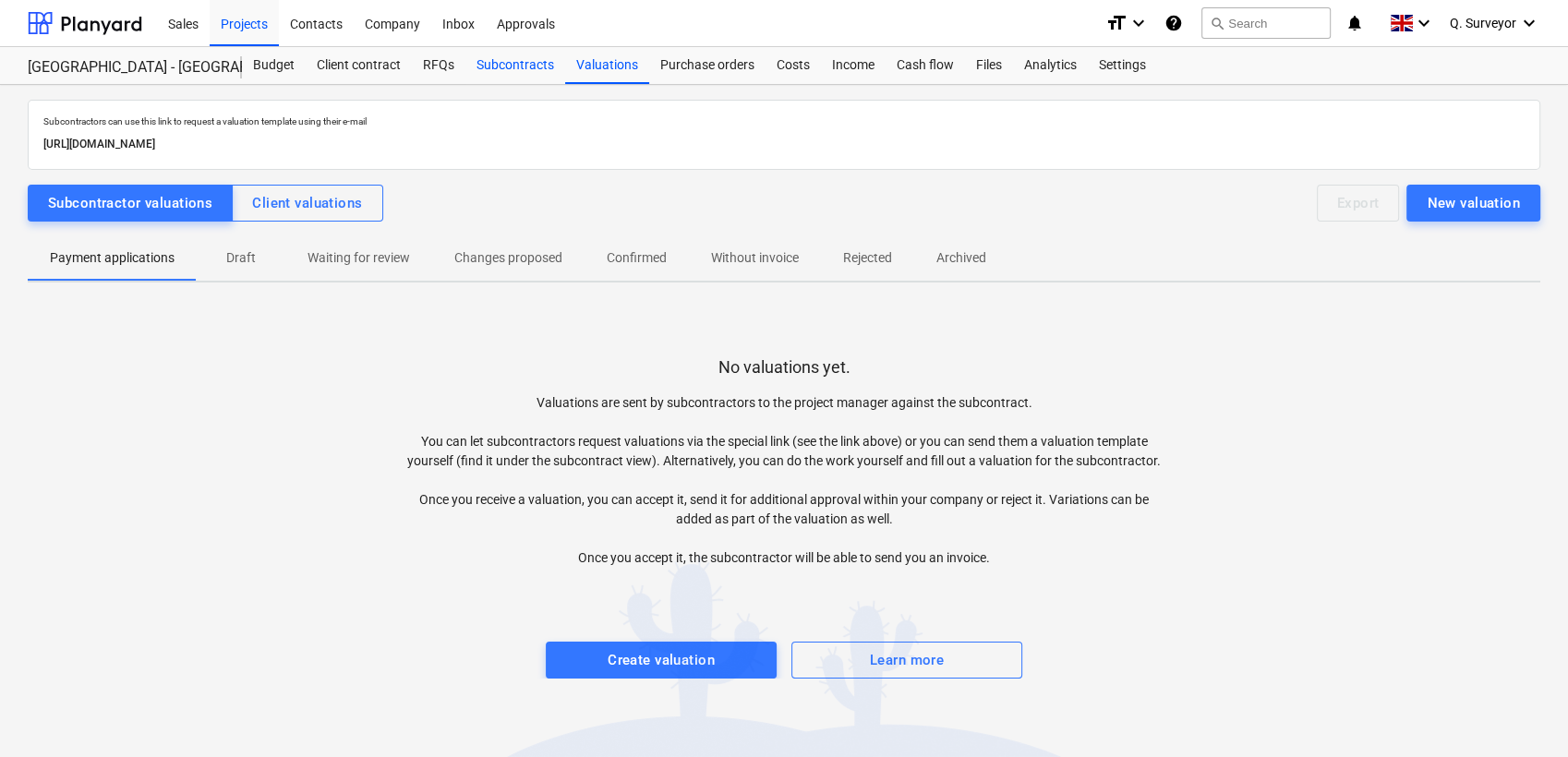 click on "Subcontracts" at bounding box center (515, 66) 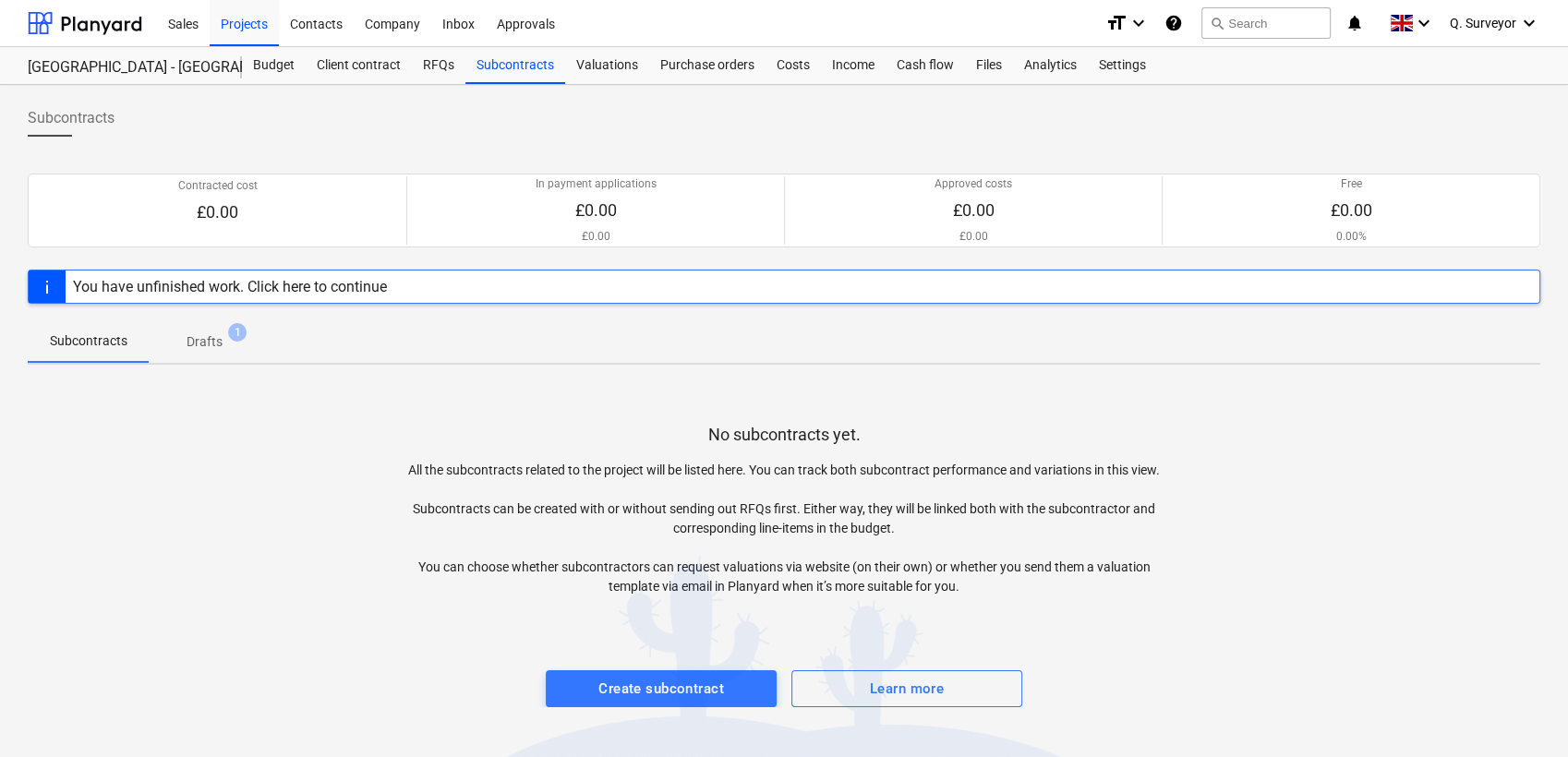 click on "Drafts" at bounding box center [204, 342] 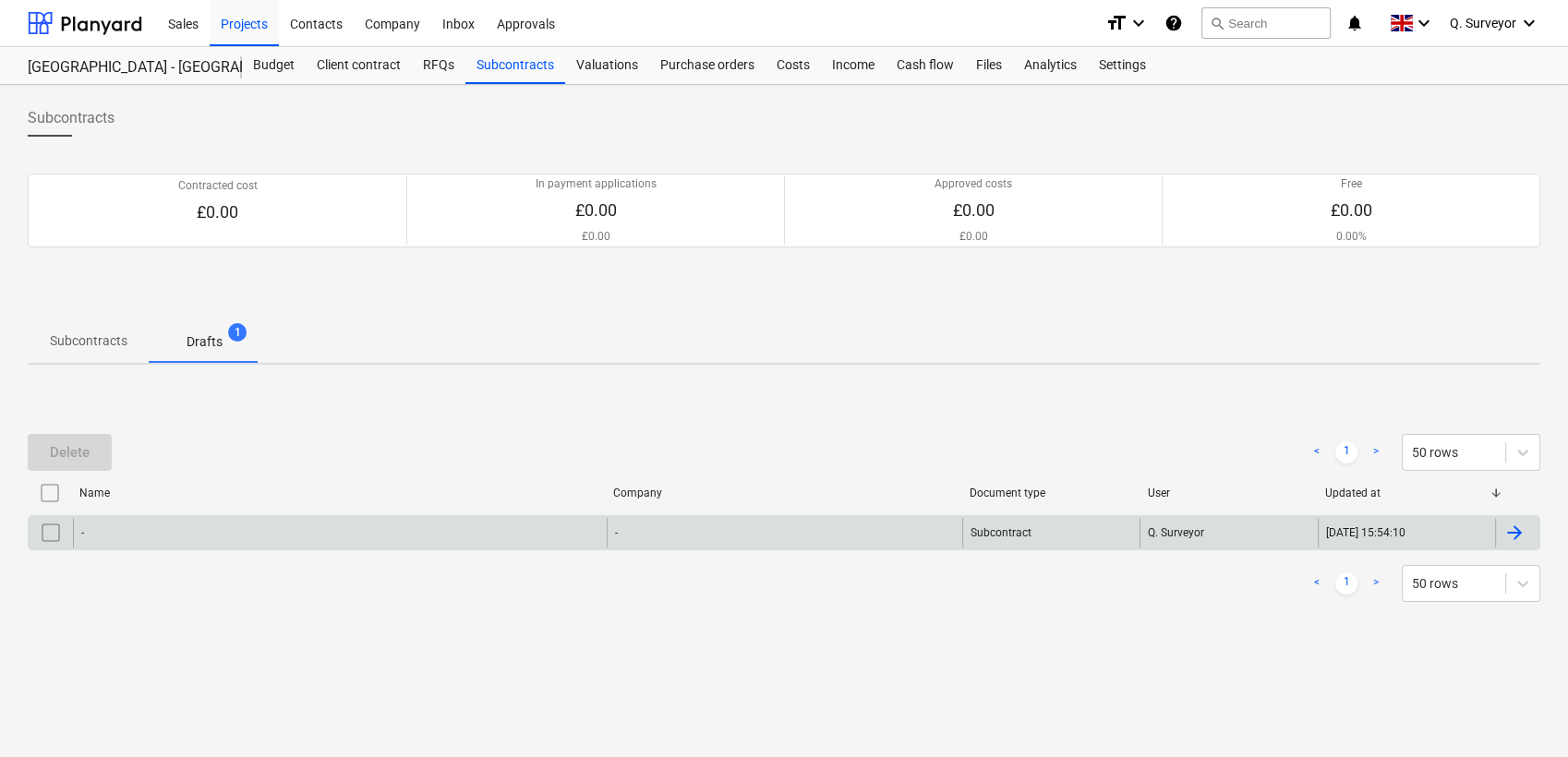 click at bounding box center [51, 533] 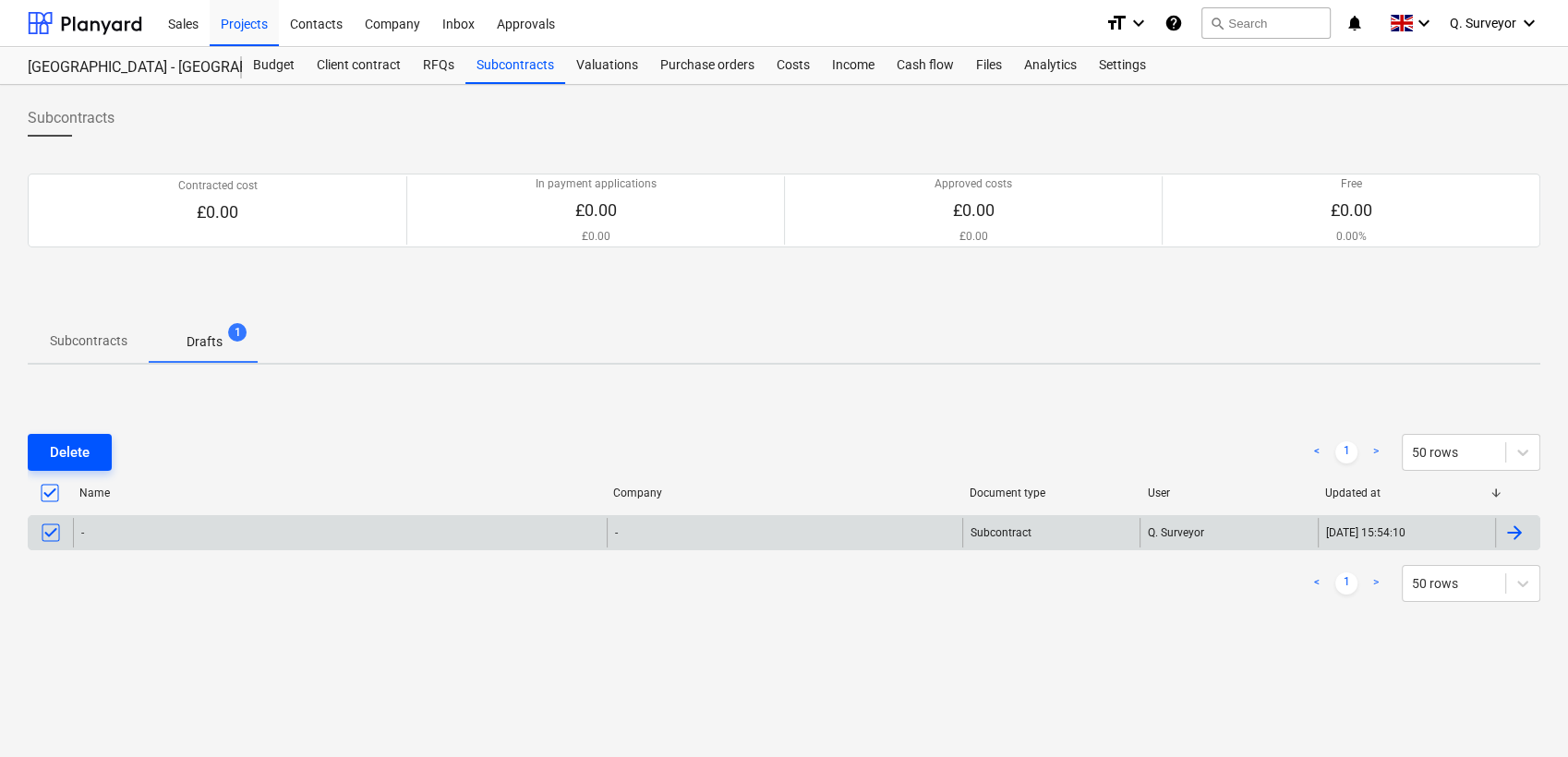 click on "Delete" at bounding box center (69, 452) 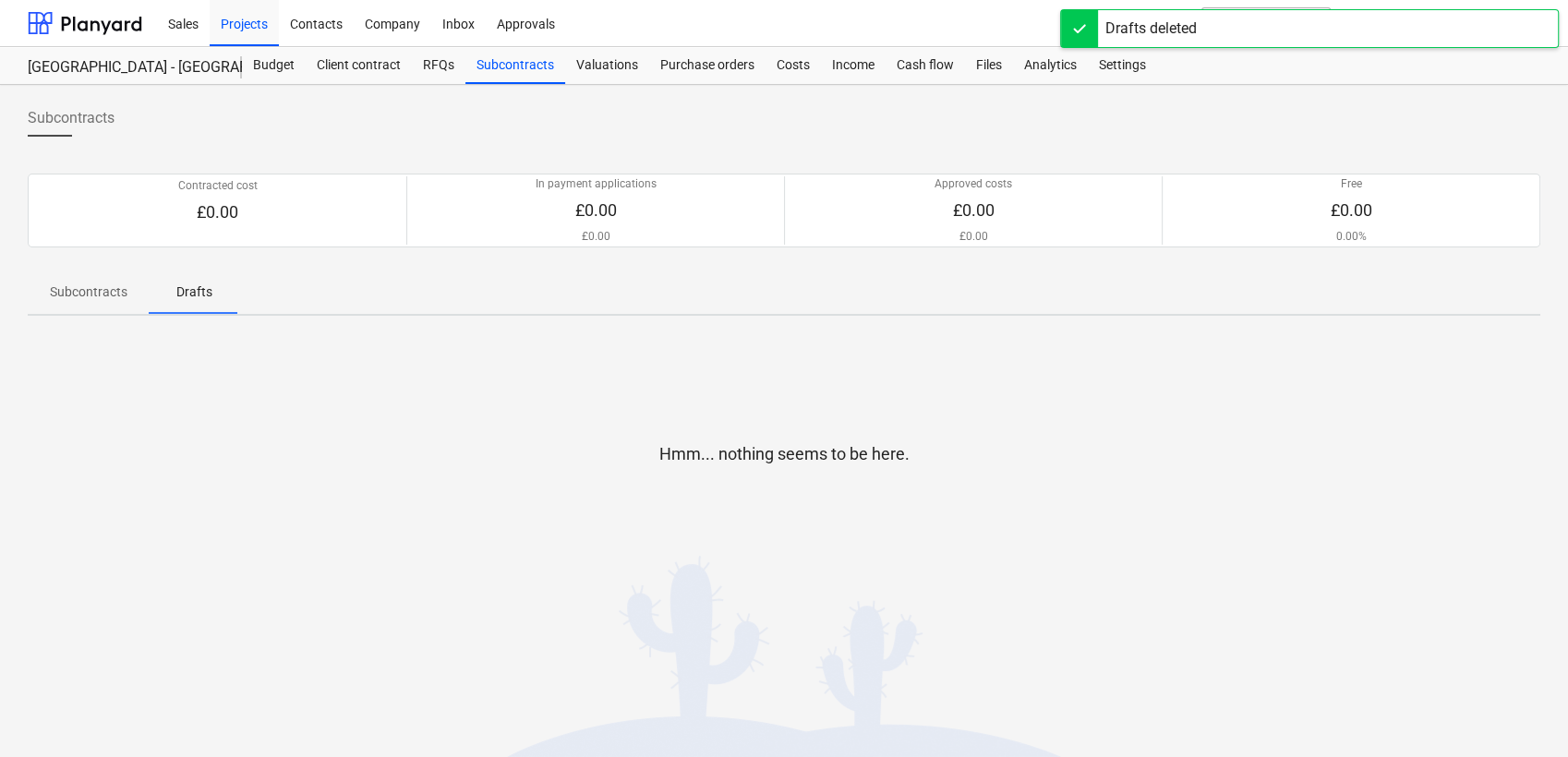 click at bounding box center (784, 484) 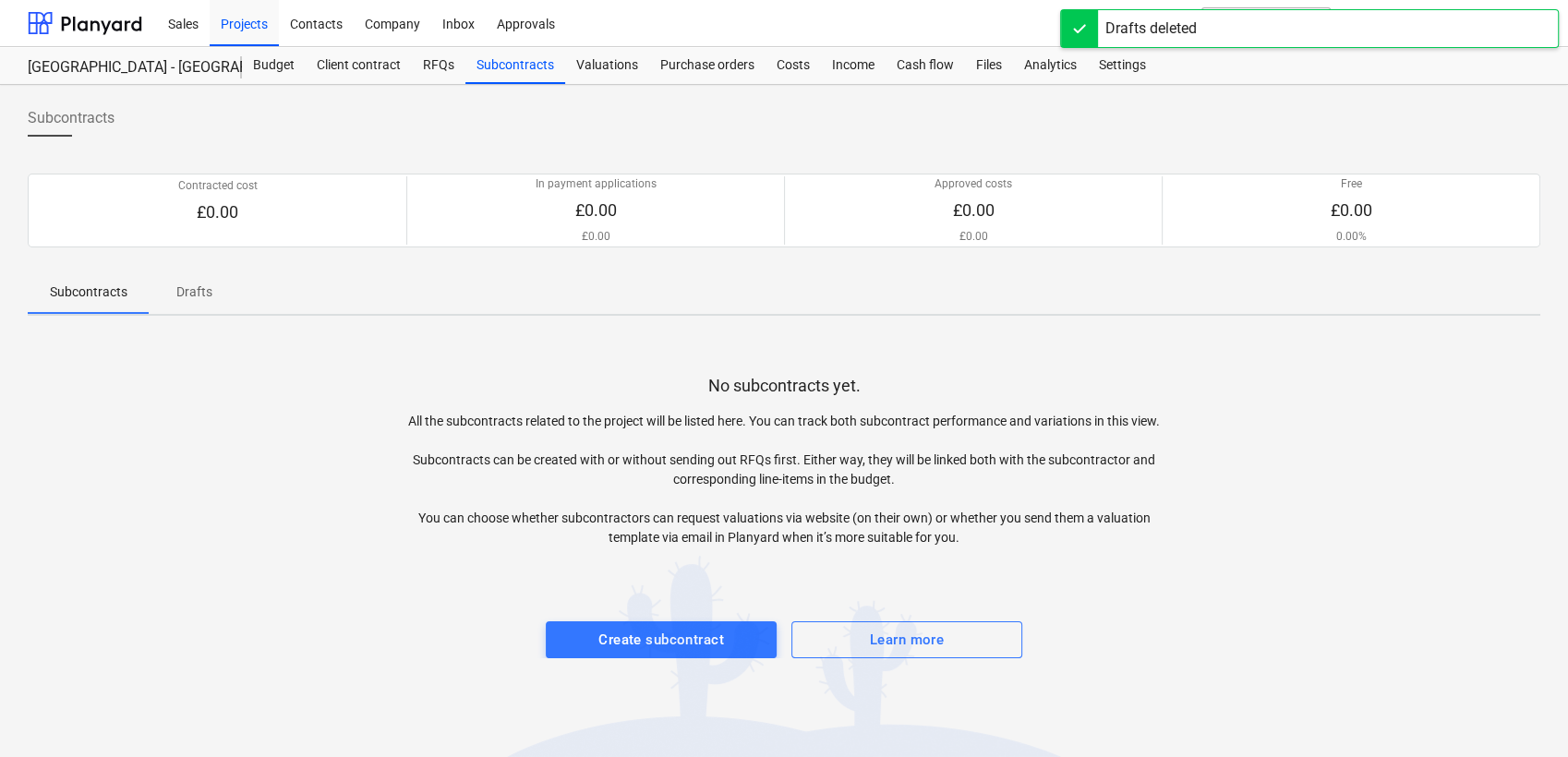 click at bounding box center [784, 603] 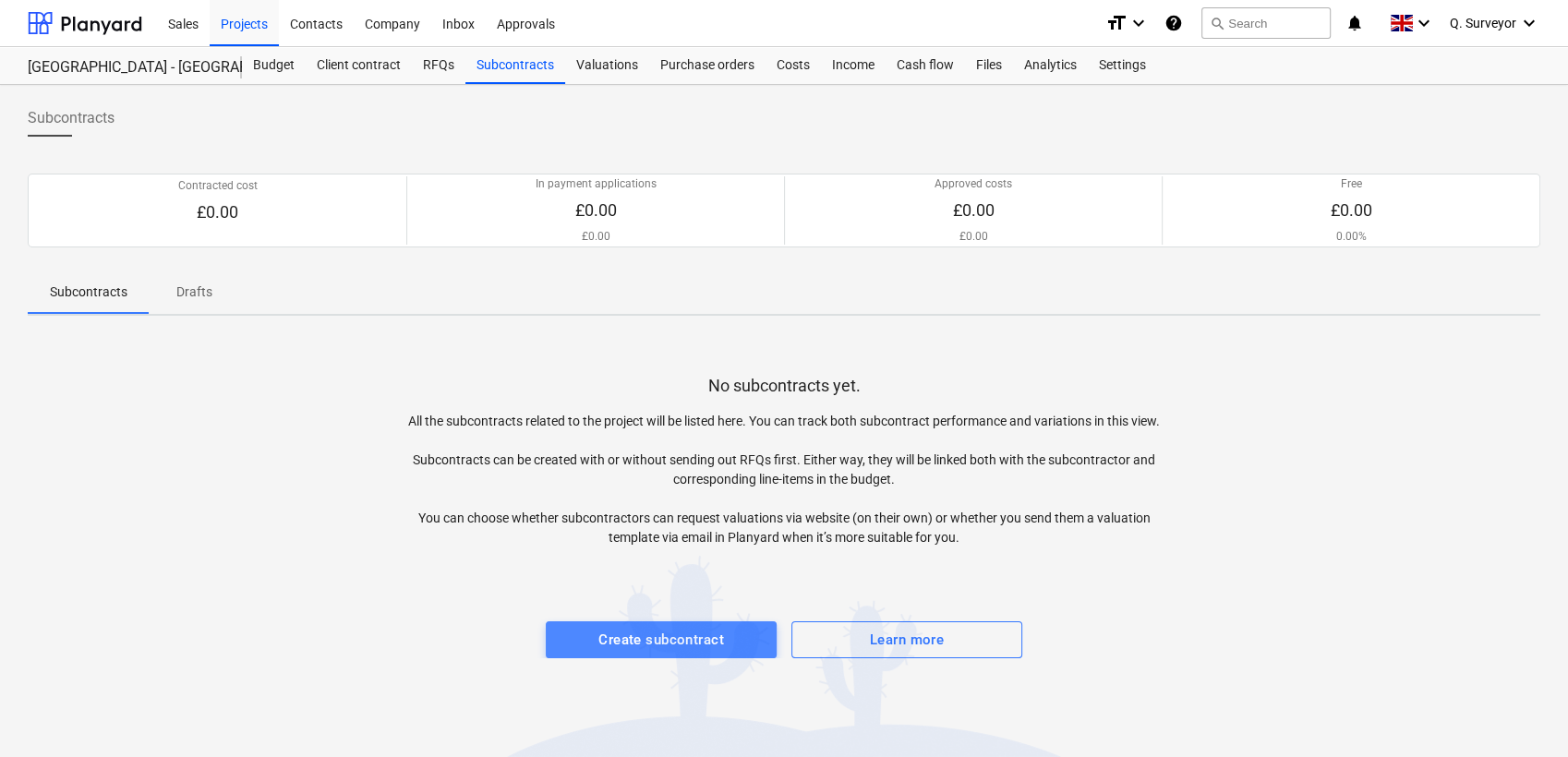click on "Create subcontract" at bounding box center (661, 640) 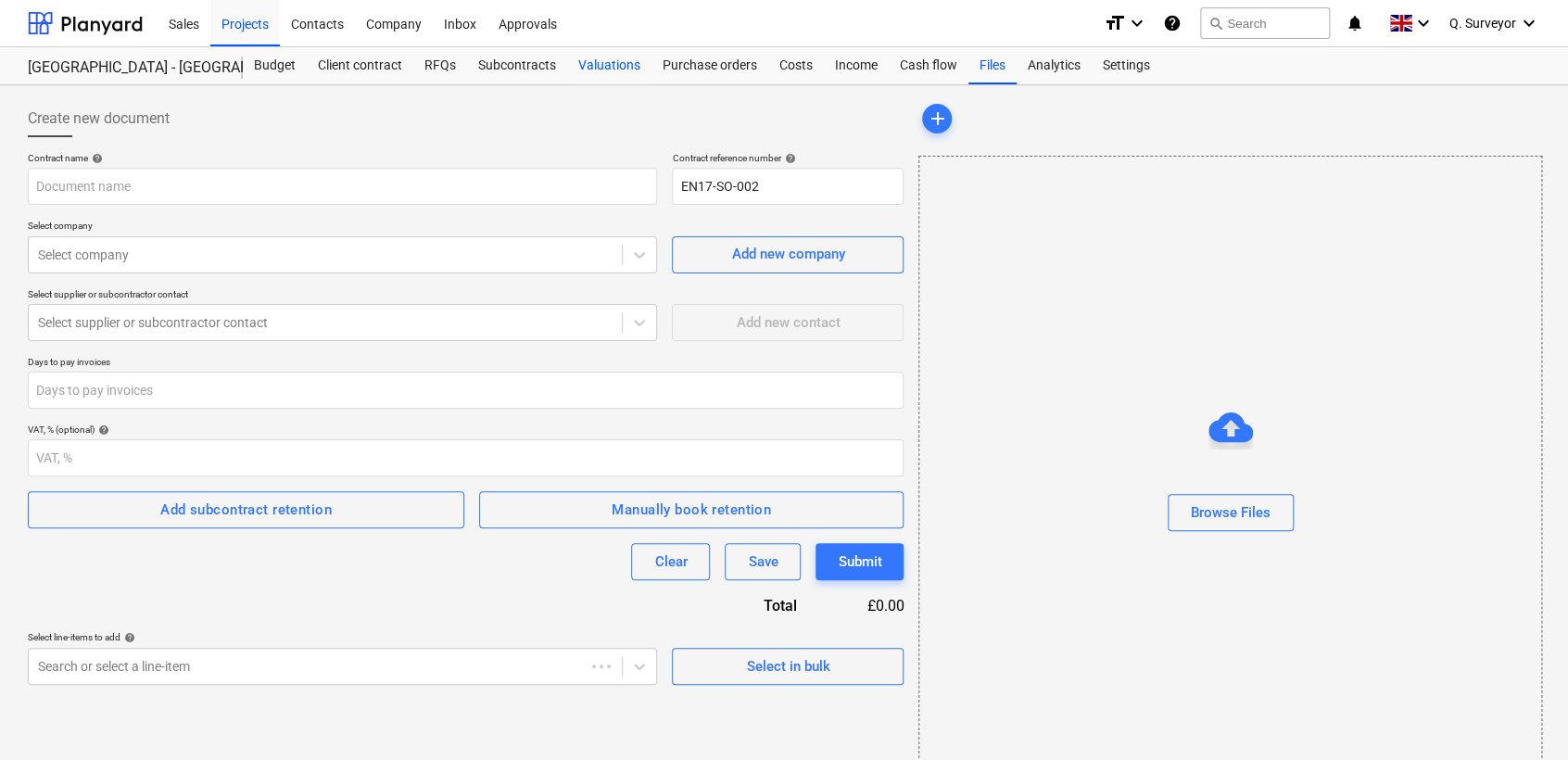 type on "EN17-SO-002" 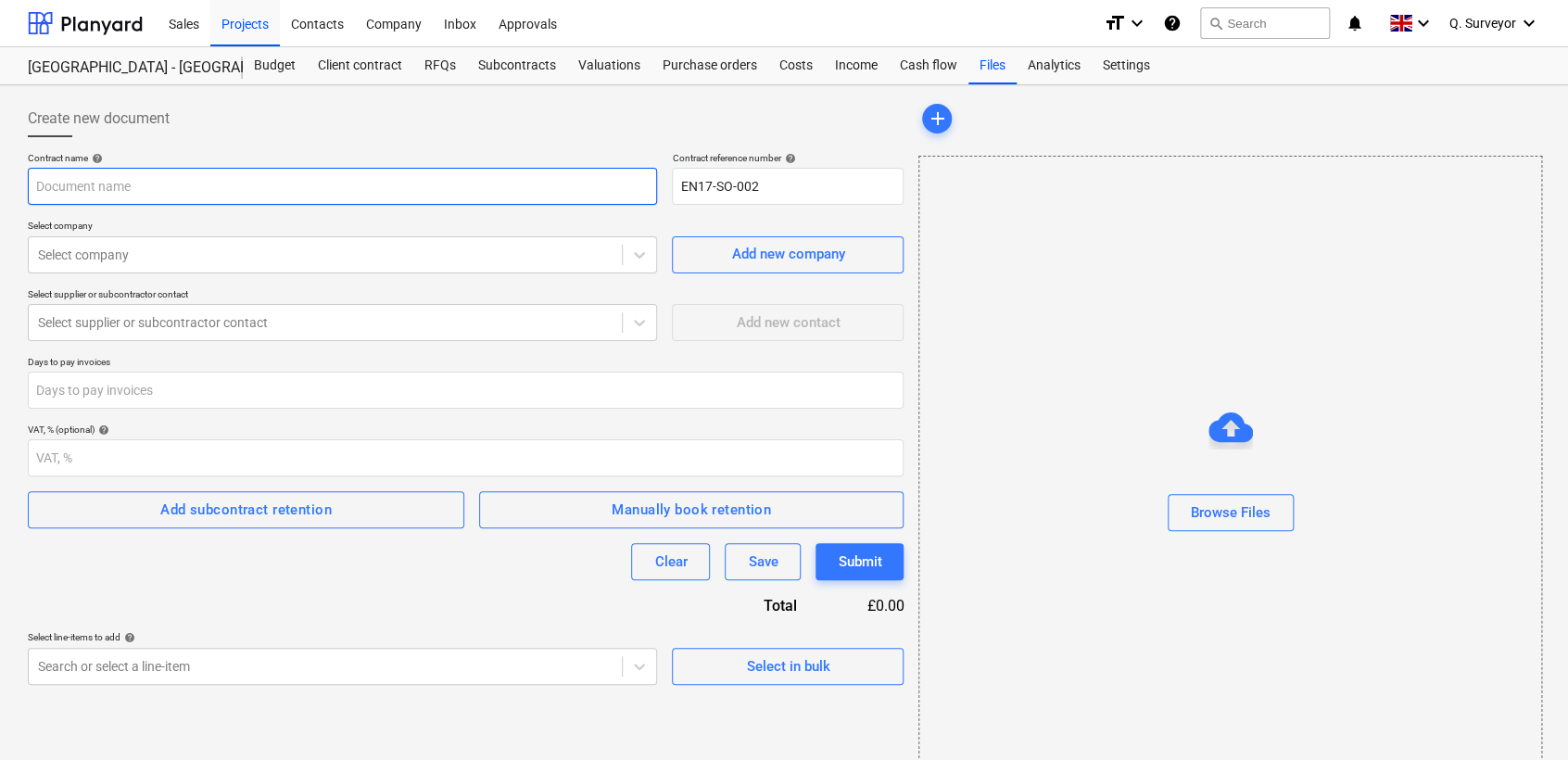 drag, startPoint x: 168, startPoint y: 215, endPoint x: 154, endPoint y: 190, distance: 28.6531 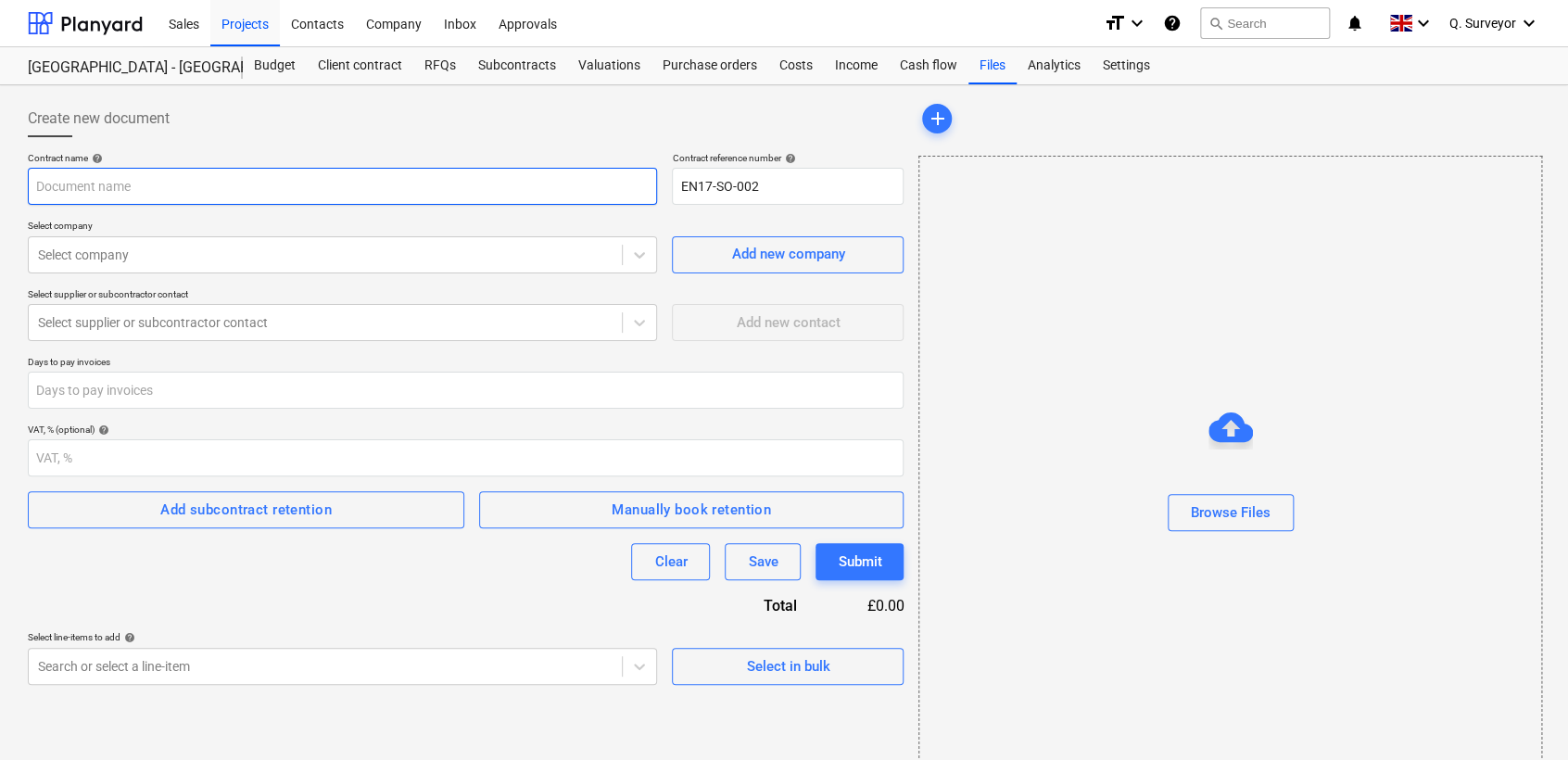 click on "Contract name help Contract reference number help EN17-SO-002 Select company Select company Add new company Select supplier or subcontractor contact Select supplier or subcontractor contact Add new contact Days to pay invoices VAT, % (optional) help Add subcontract retention Manually book retention Clear Save Submit Total £0.00 Select line-items to add help Search or select a line-item Select in bulk" at bounding box center (465, 418) 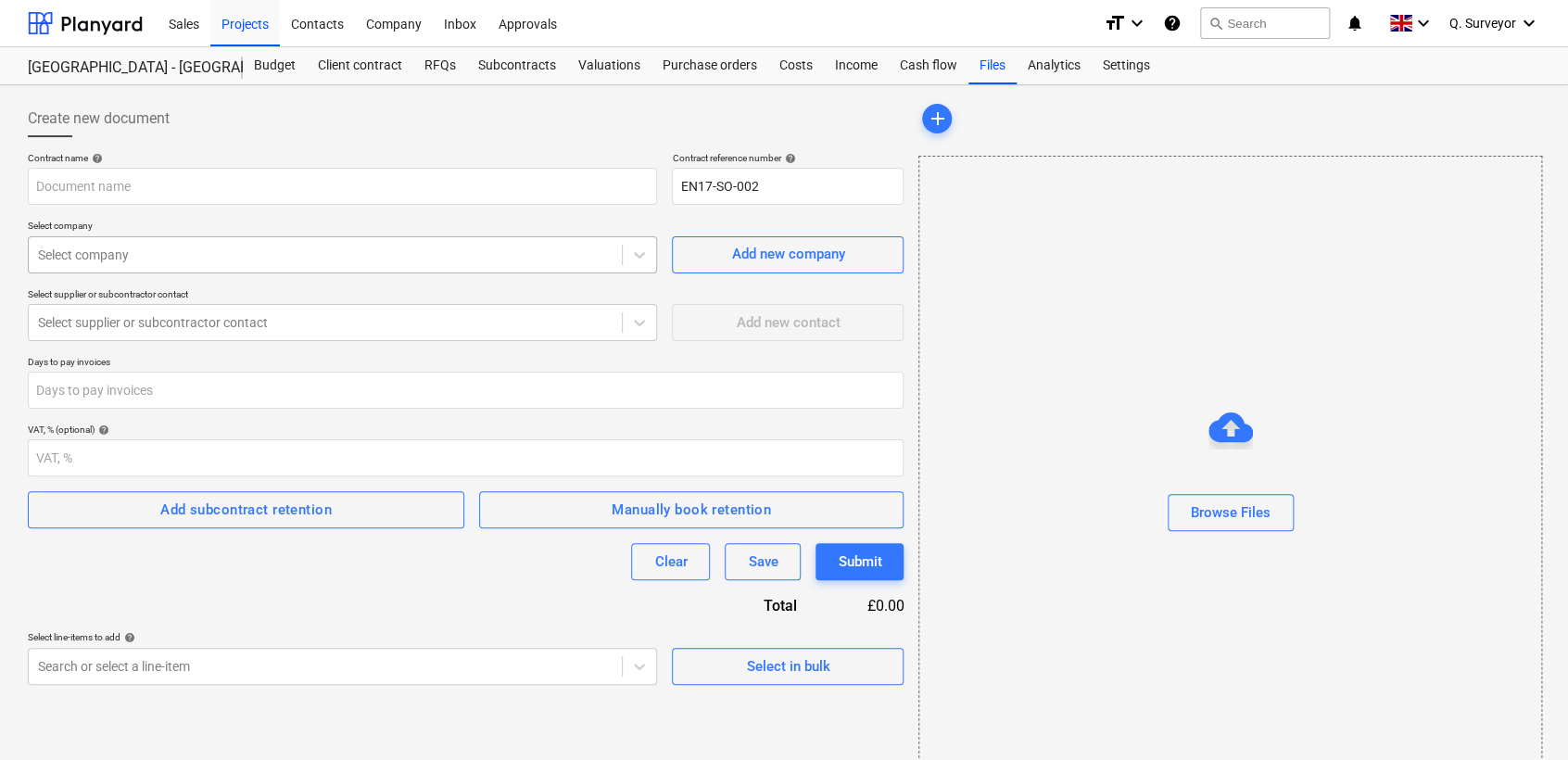 click at bounding box center (325, 255) 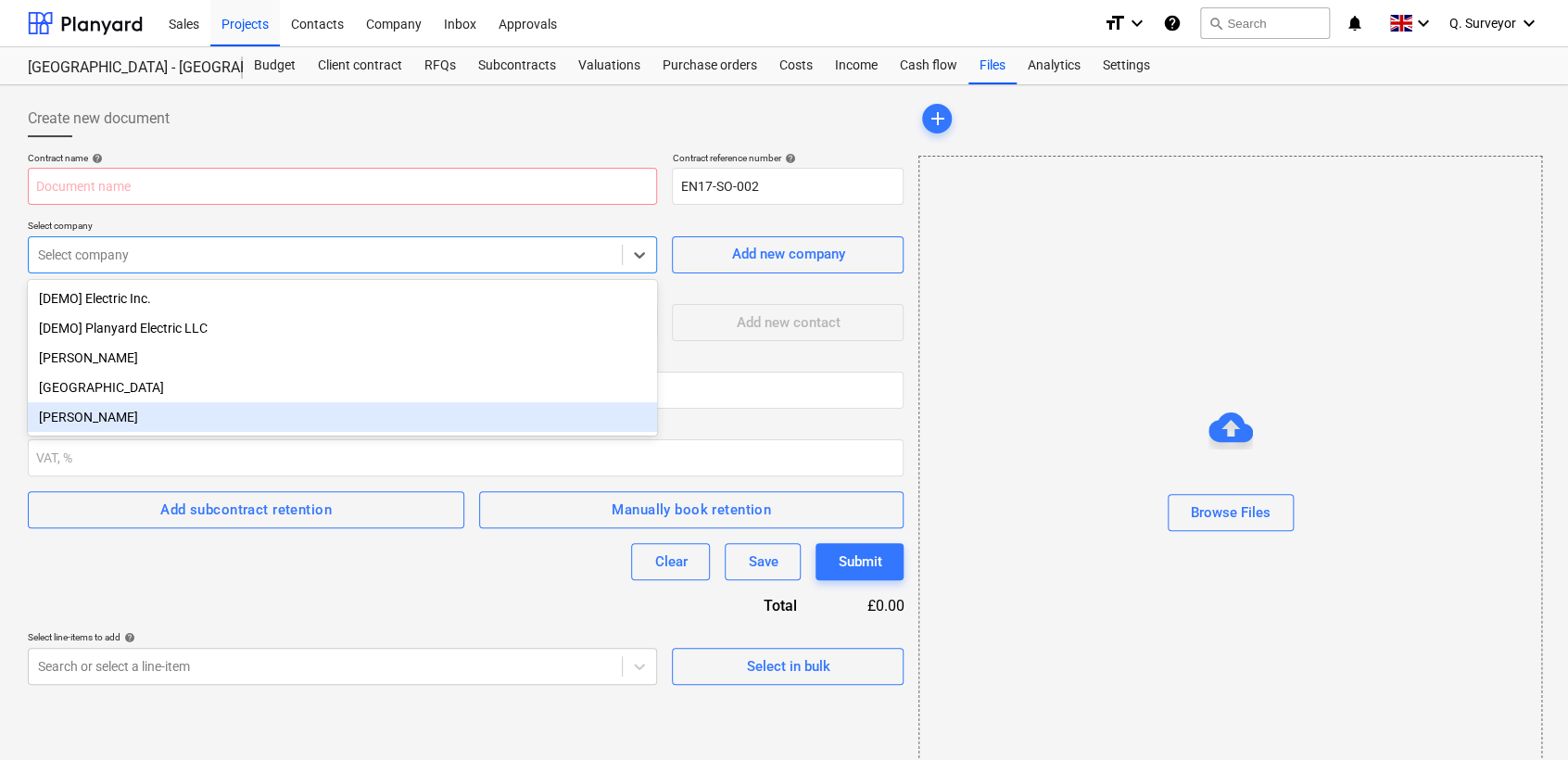 click on "[PERSON_NAME]" at bounding box center [342, 417] 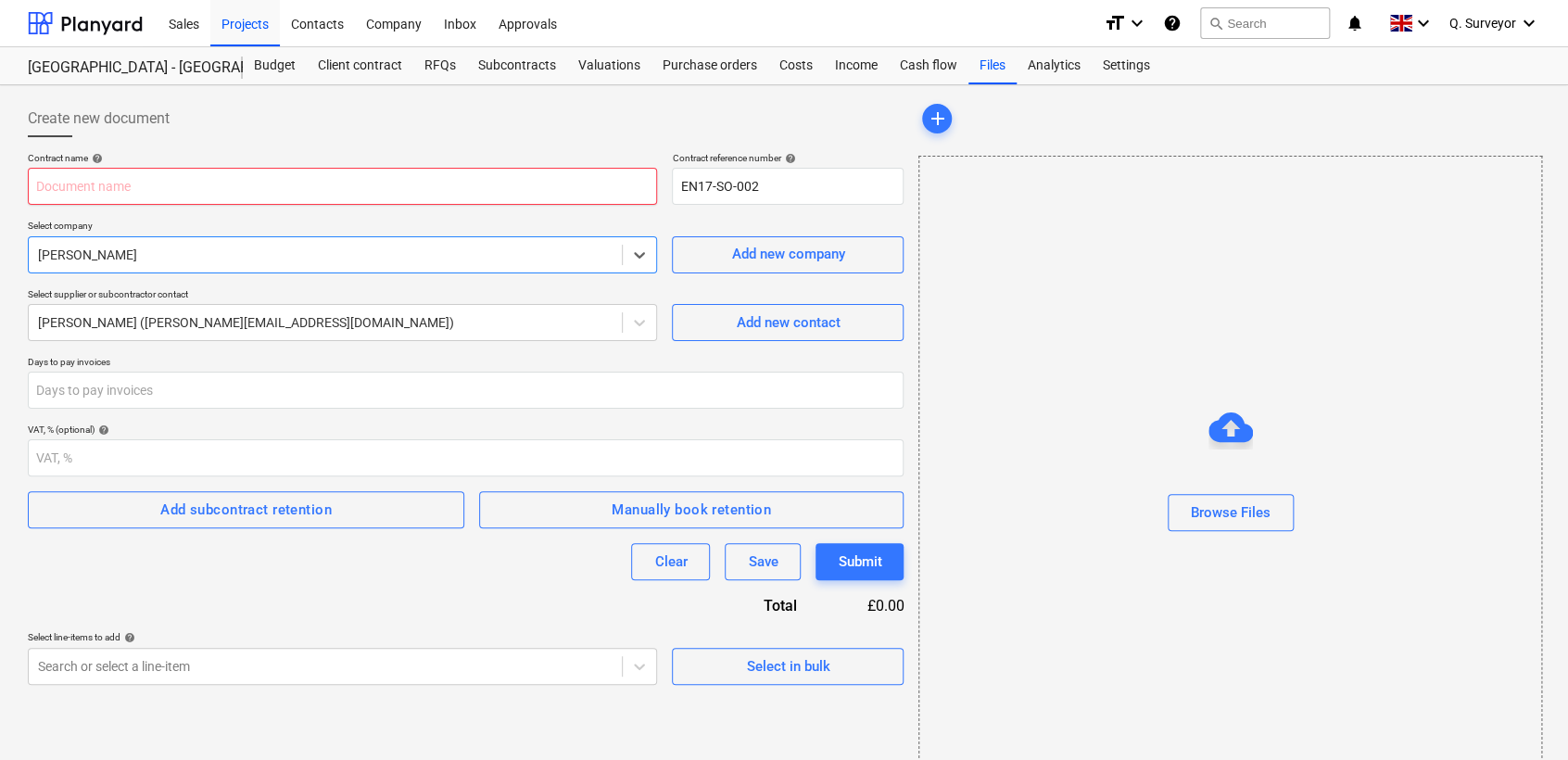 click at bounding box center [342, 186] 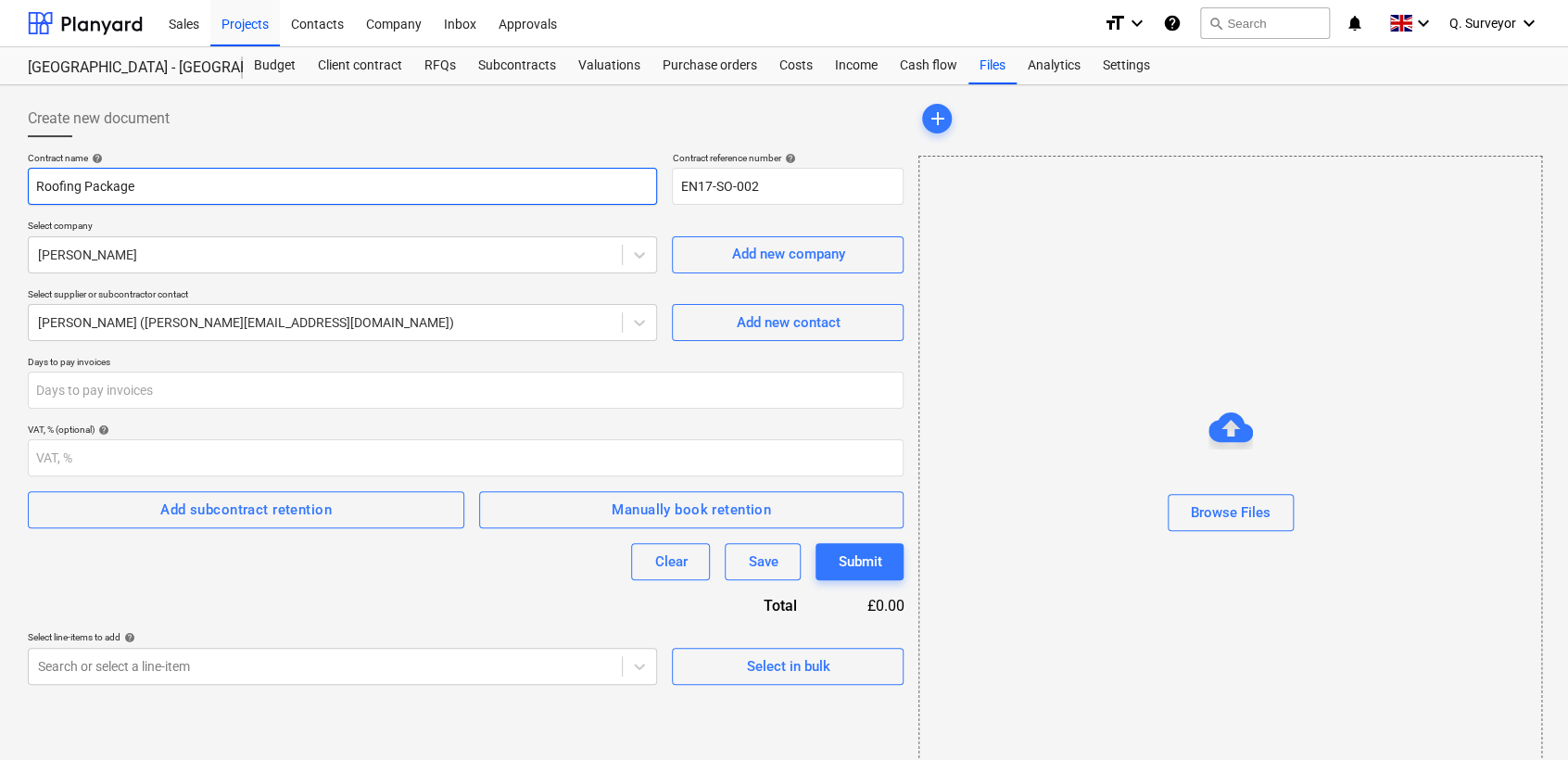type on "Roofing Package" 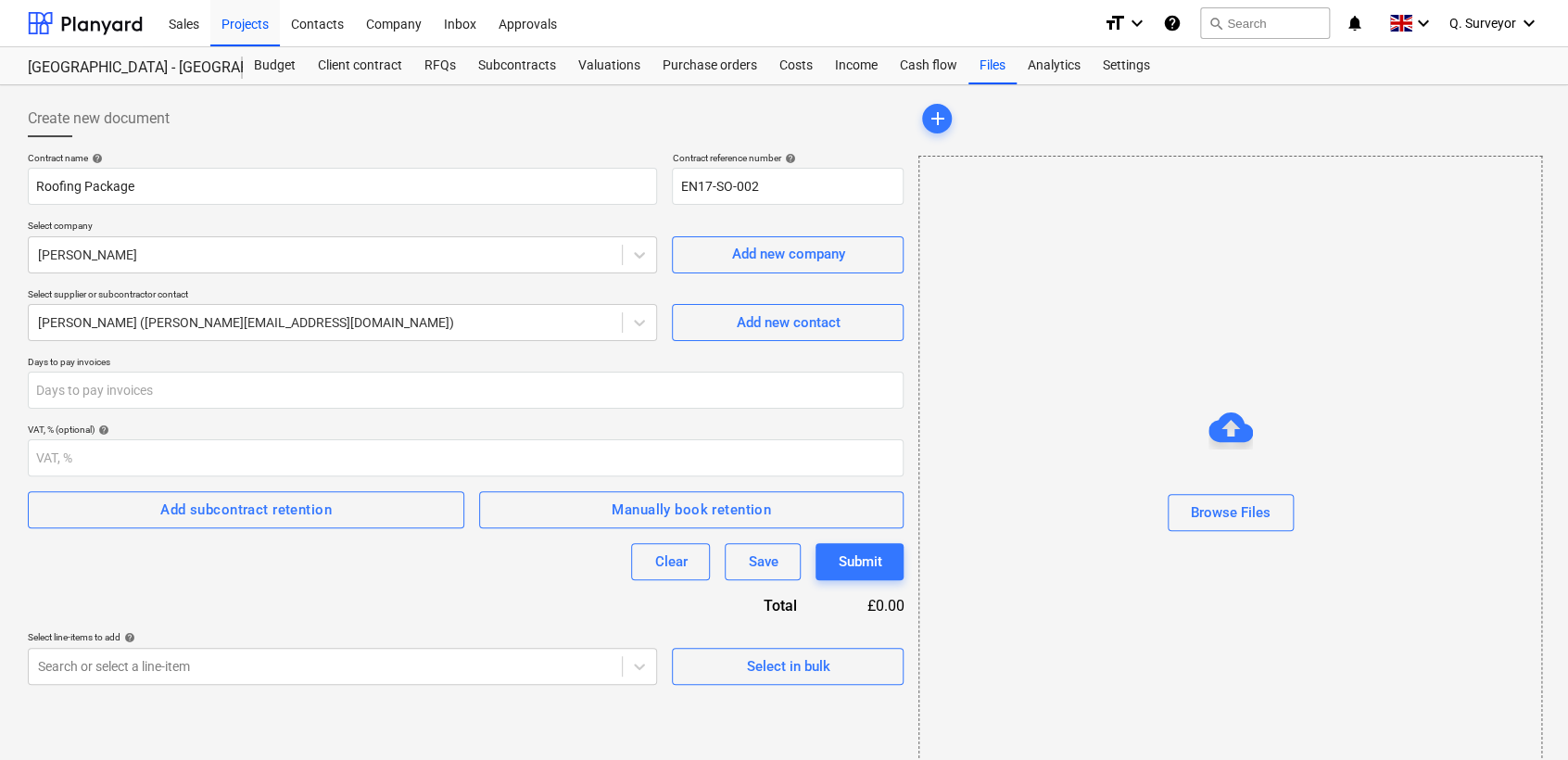 click at bounding box center (465, 145) 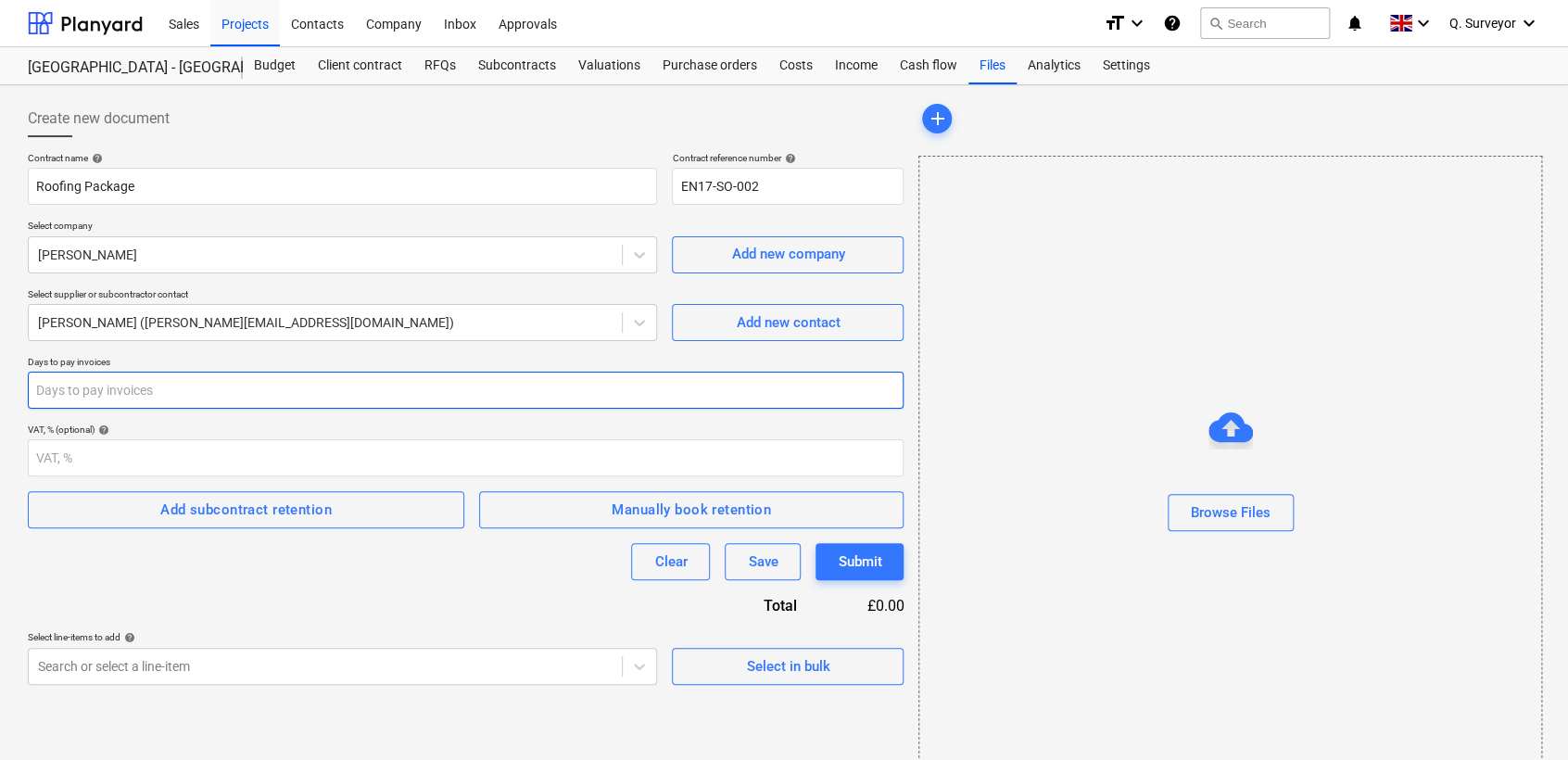 click at bounding box center (465, 390) 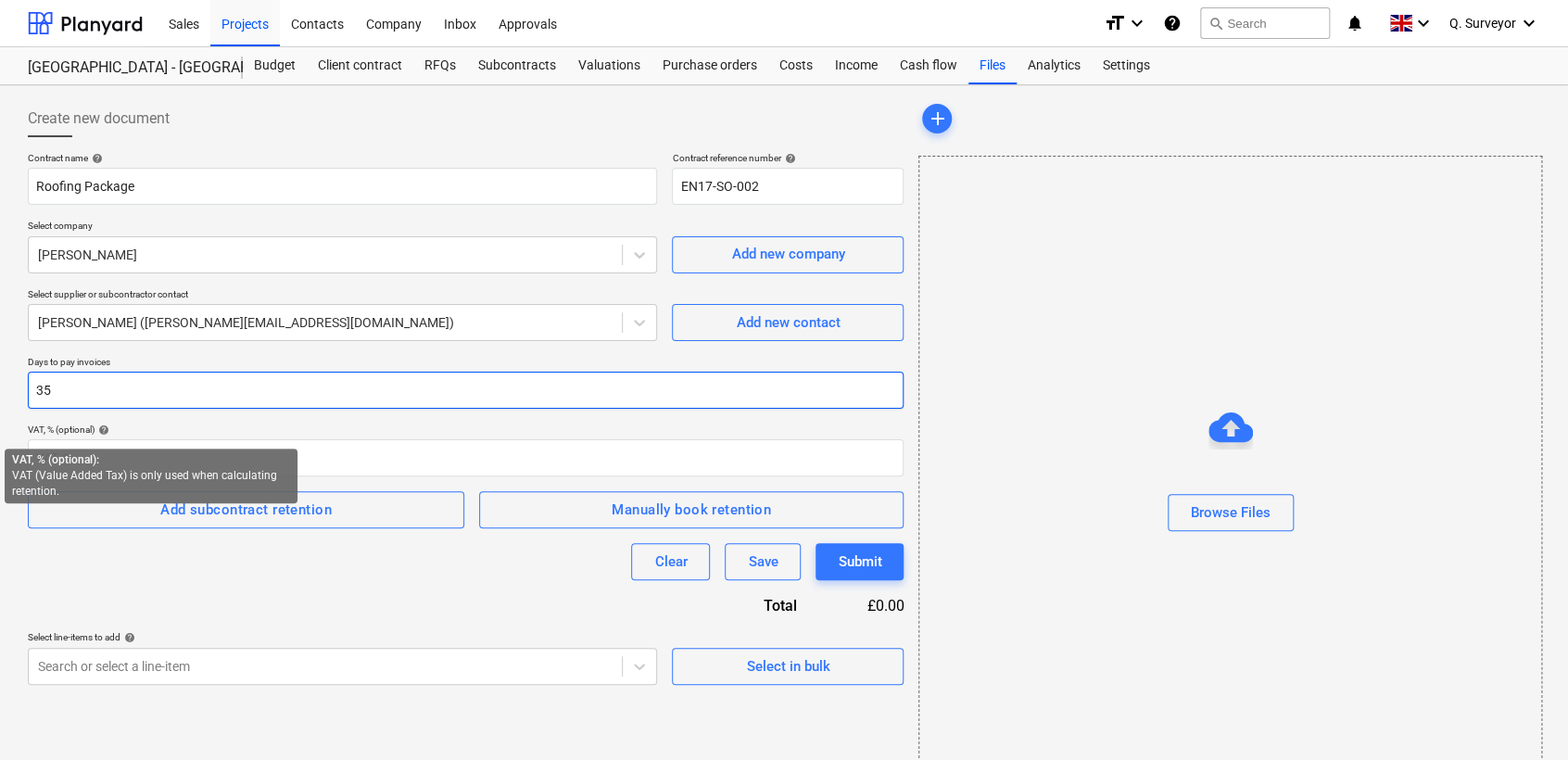 type on "35" 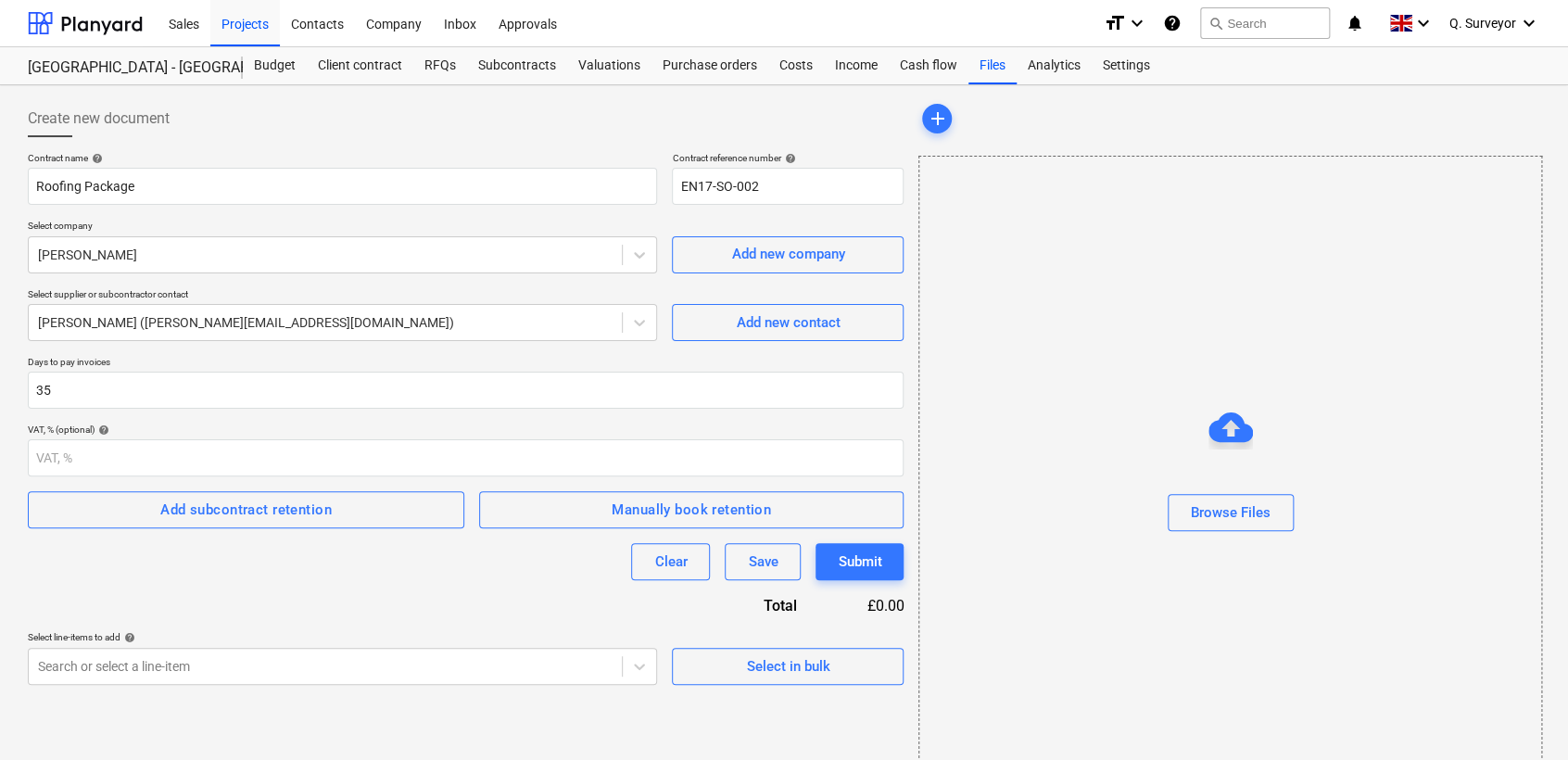 click on "VAT, % (optional) help" at bounding box center (465, 429) 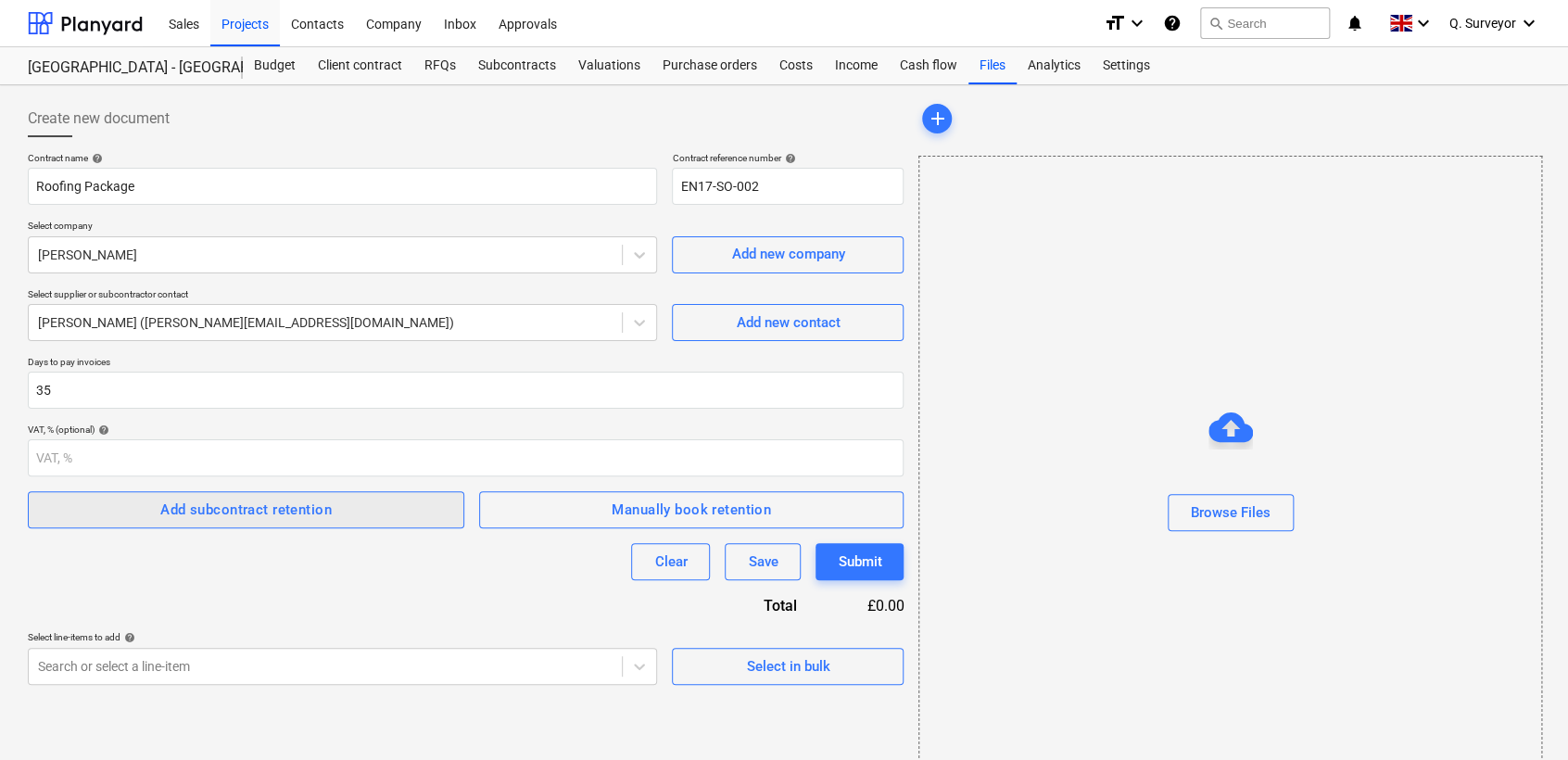 click on "Add subcontract retention" at bounding box center (246, 510) 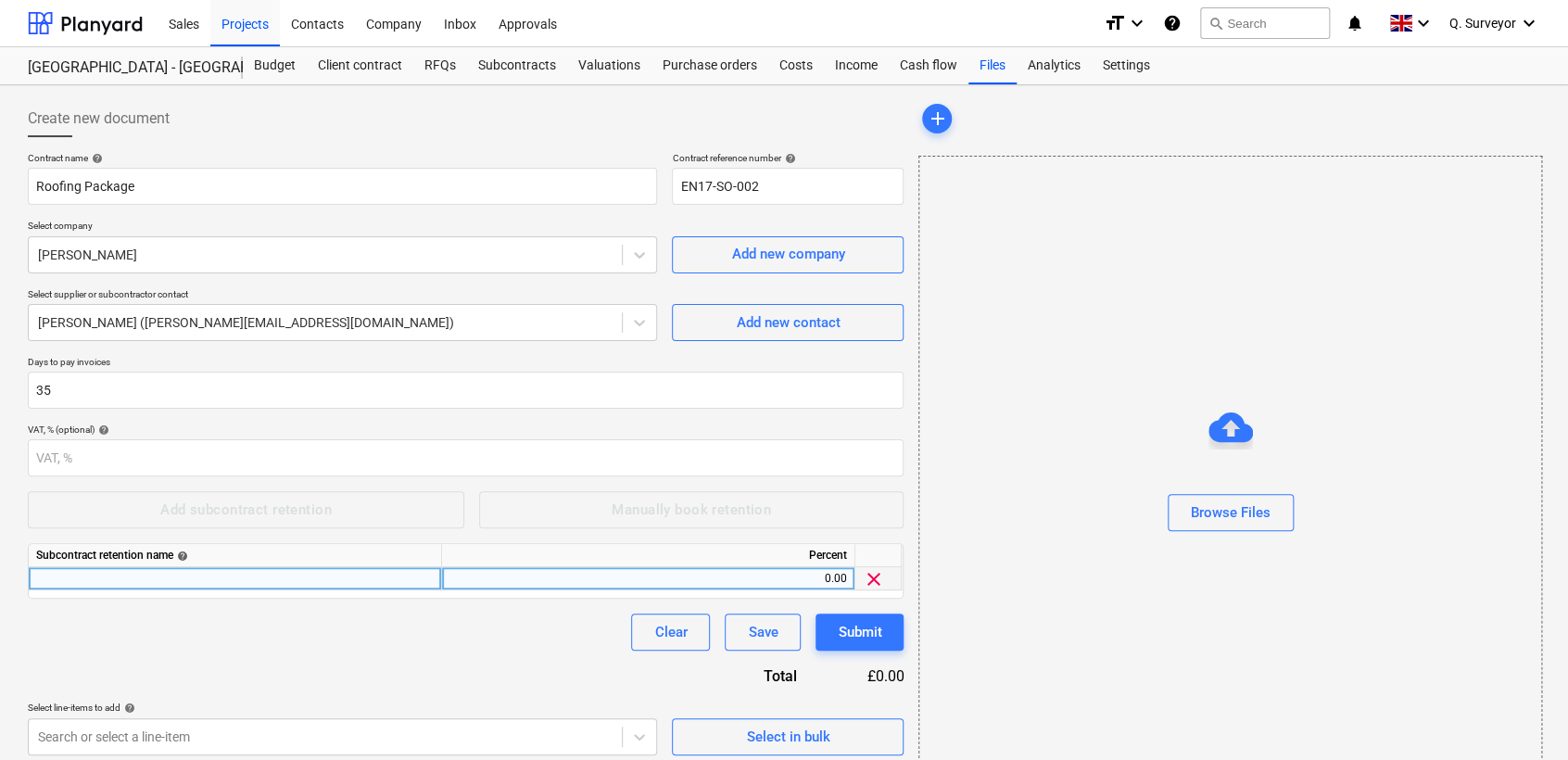 click at bounding box center [235, 578] 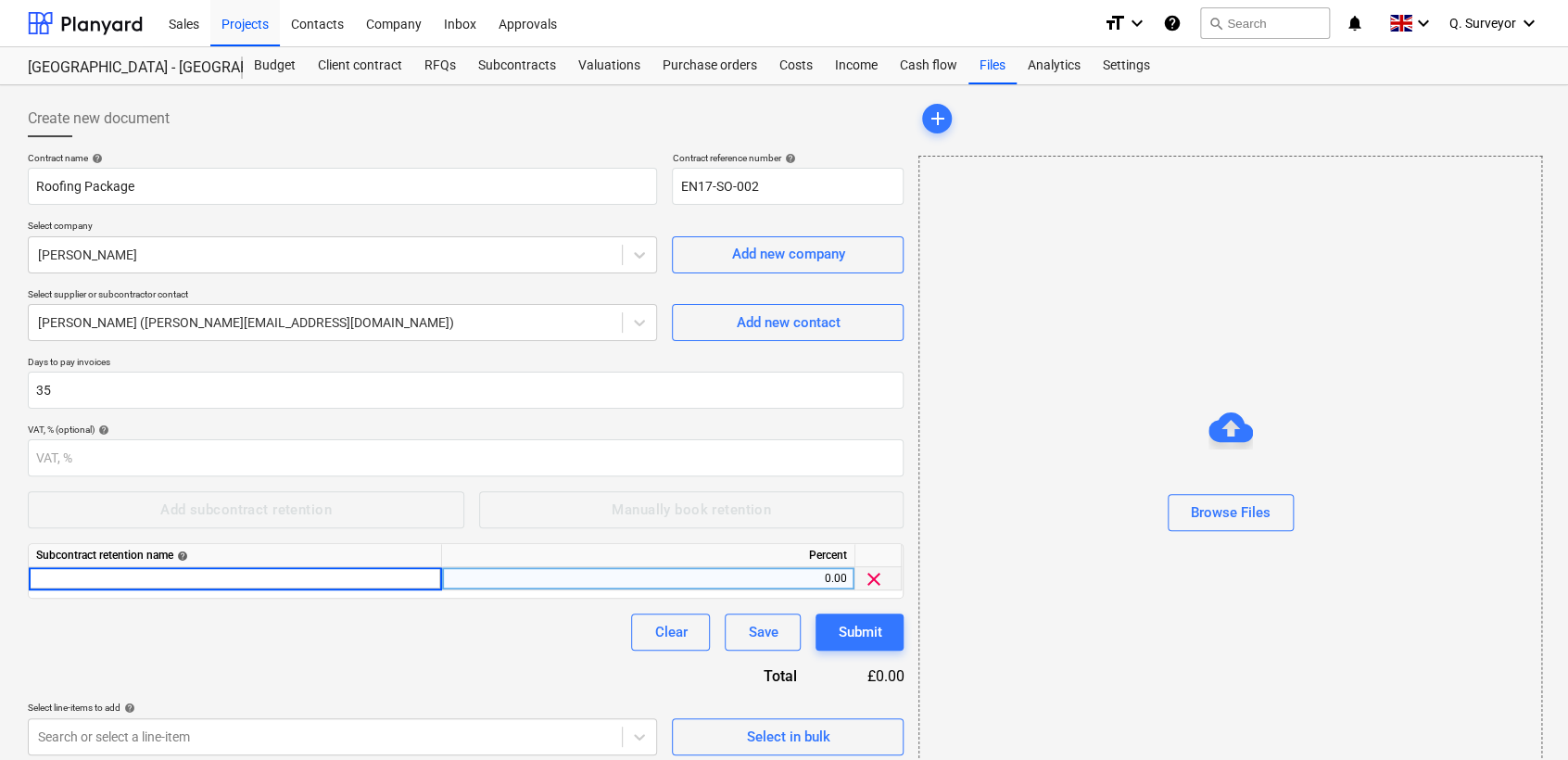 type on "P" 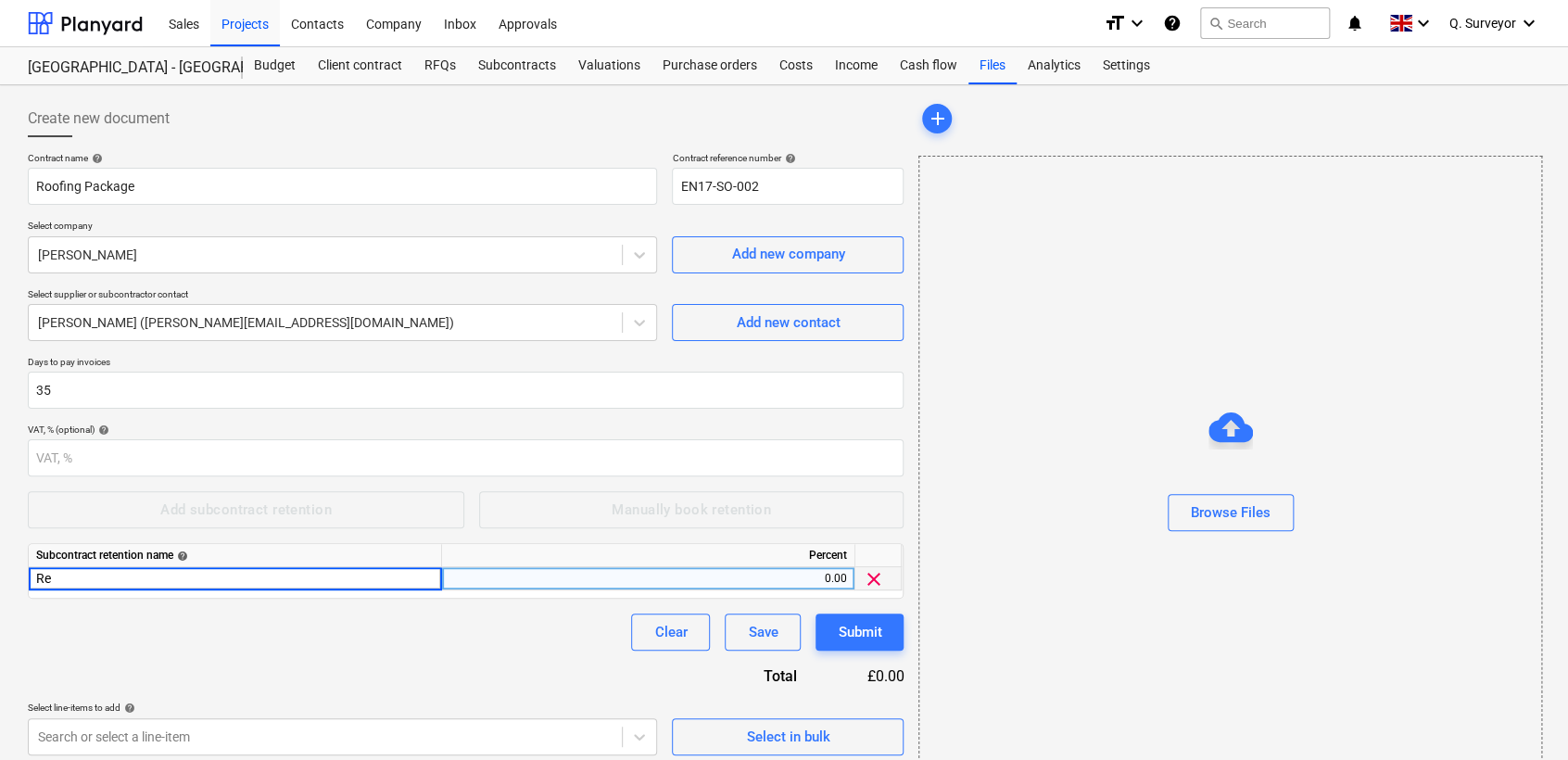 type on "R" 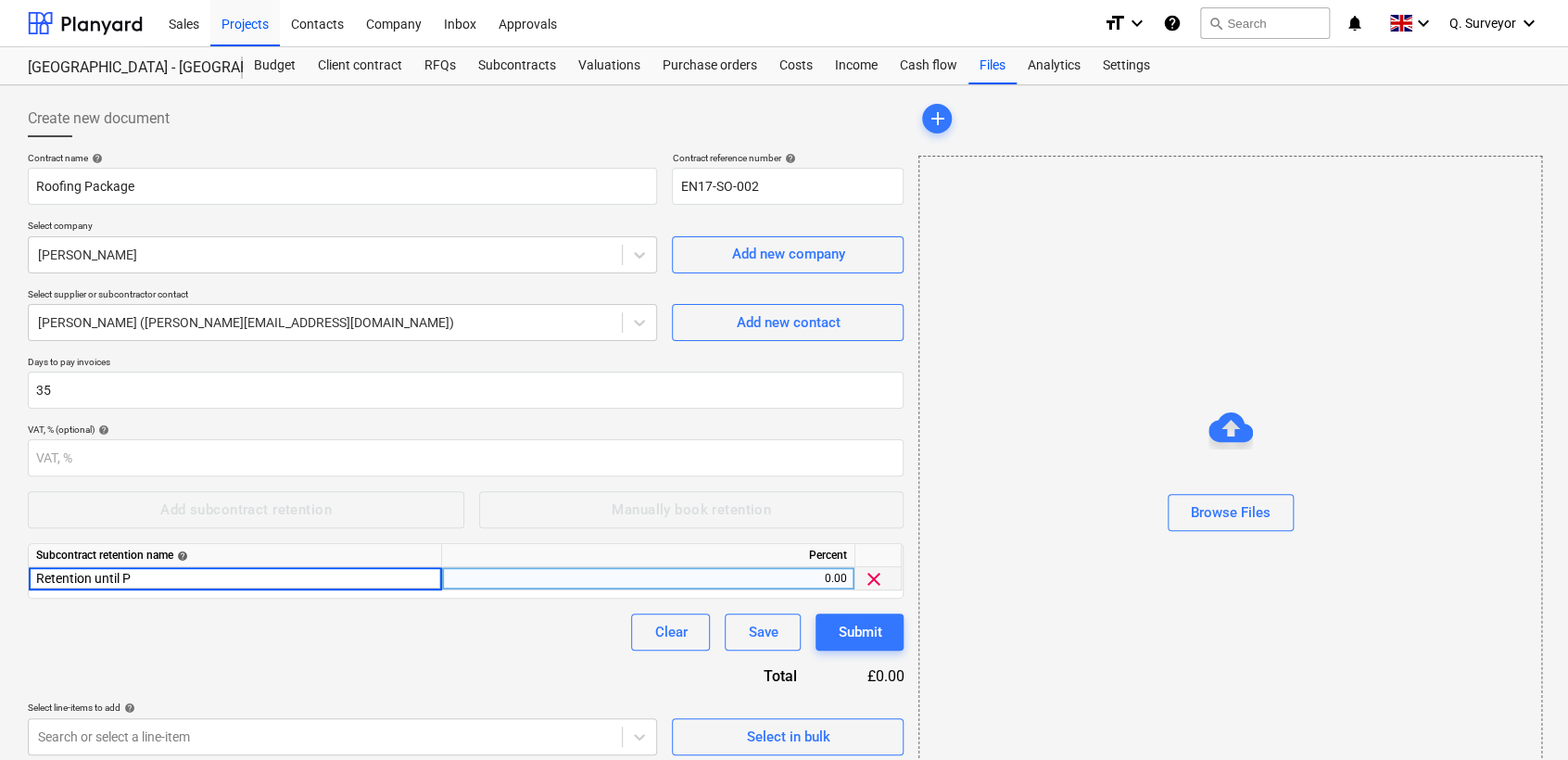 type on "Retention until PC" 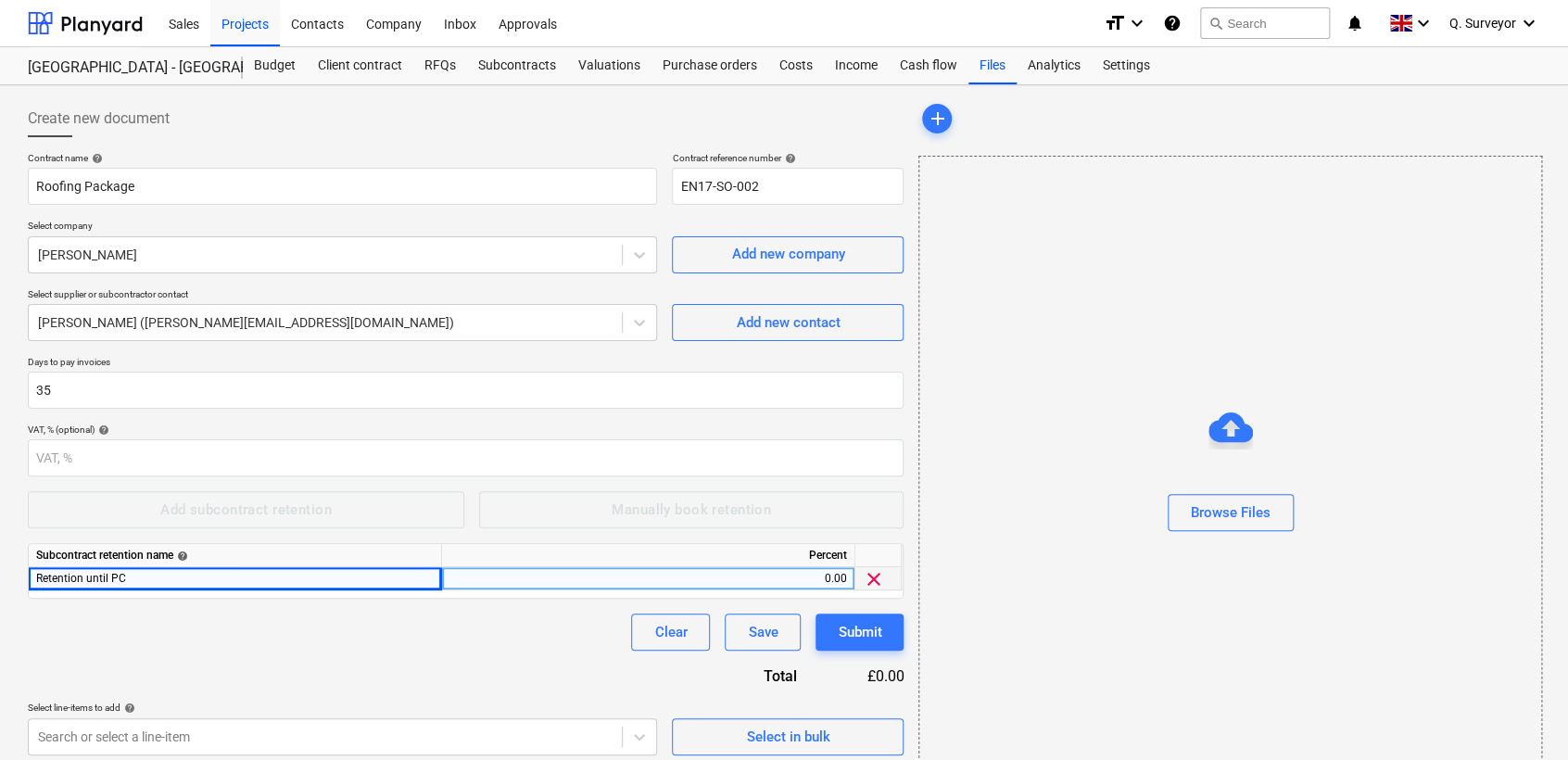 click on "0.00" at bounding box center [648, 578] 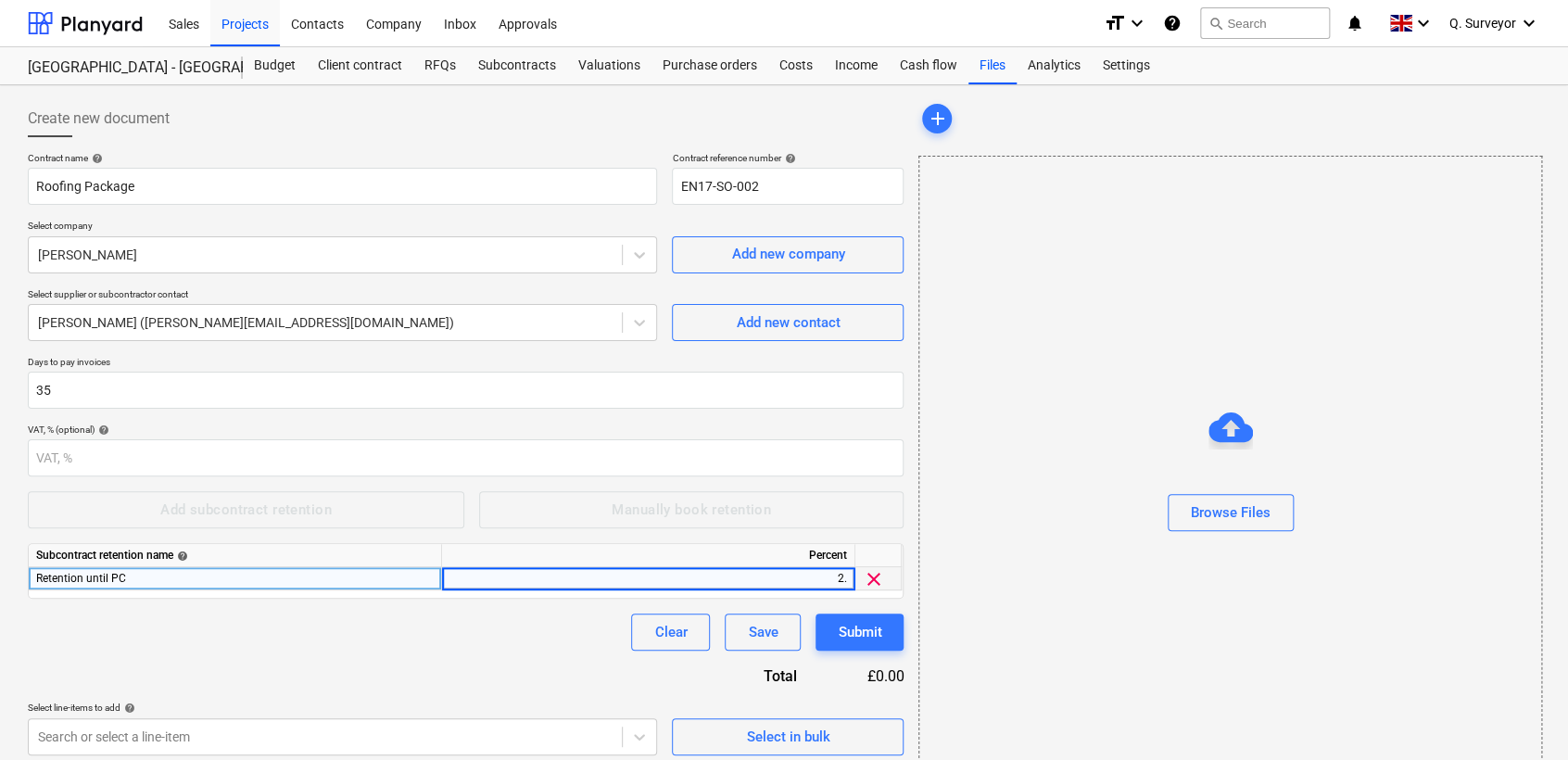 type on "2.5" 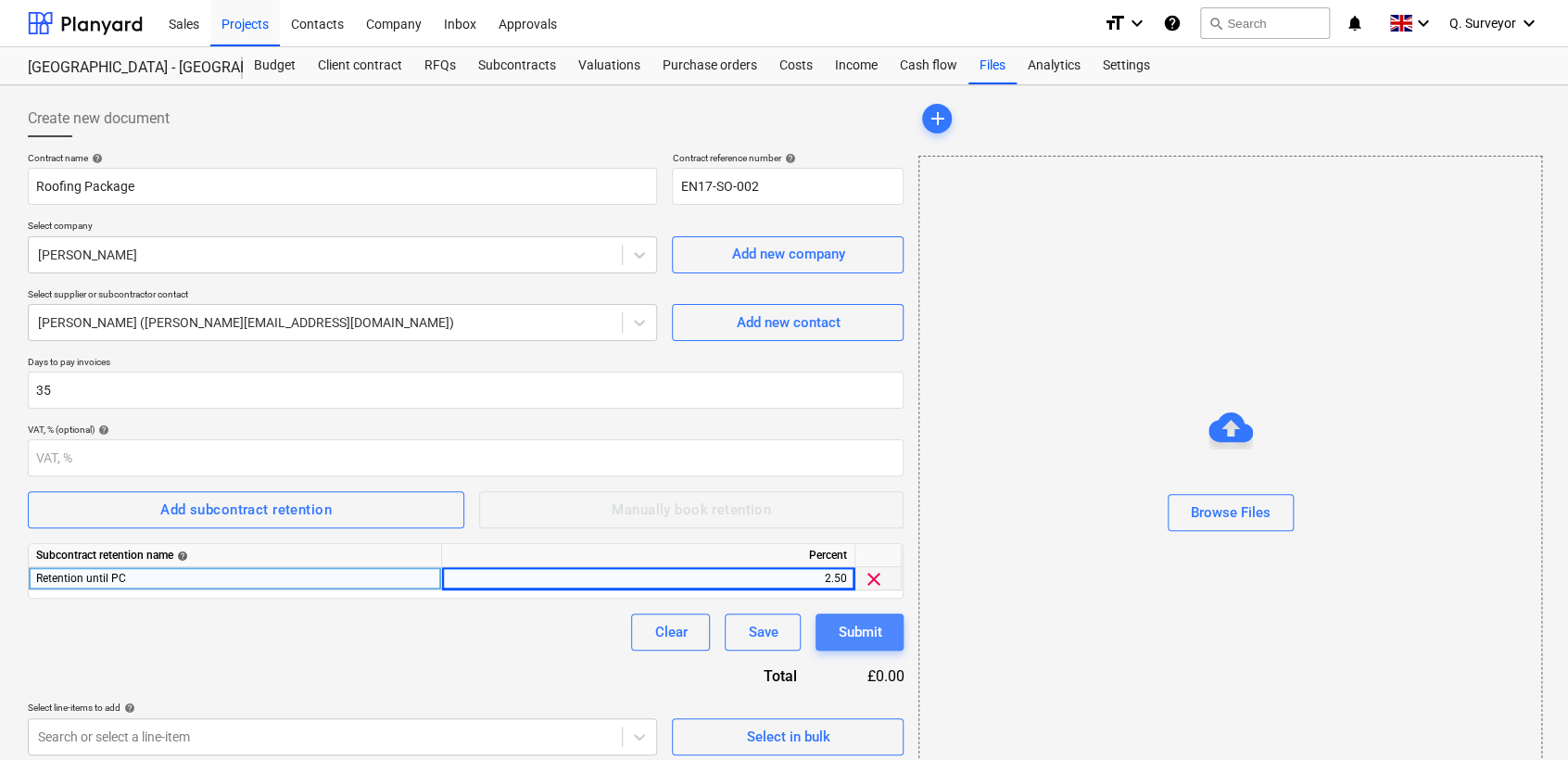 click on "Submit" at bounding box center (859, 632) 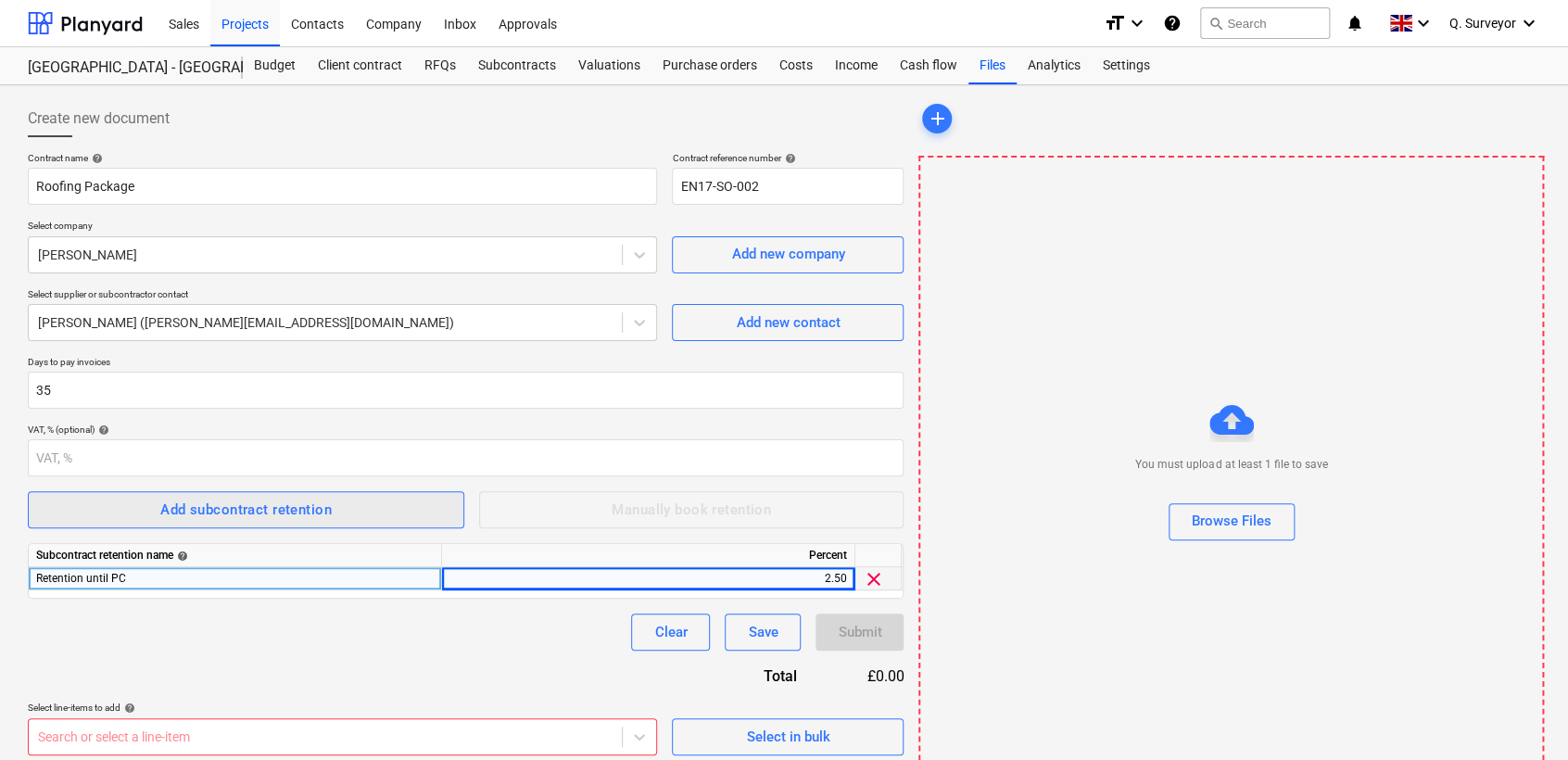 click on "Add subcontract retention" at bounding box center [246, 510] 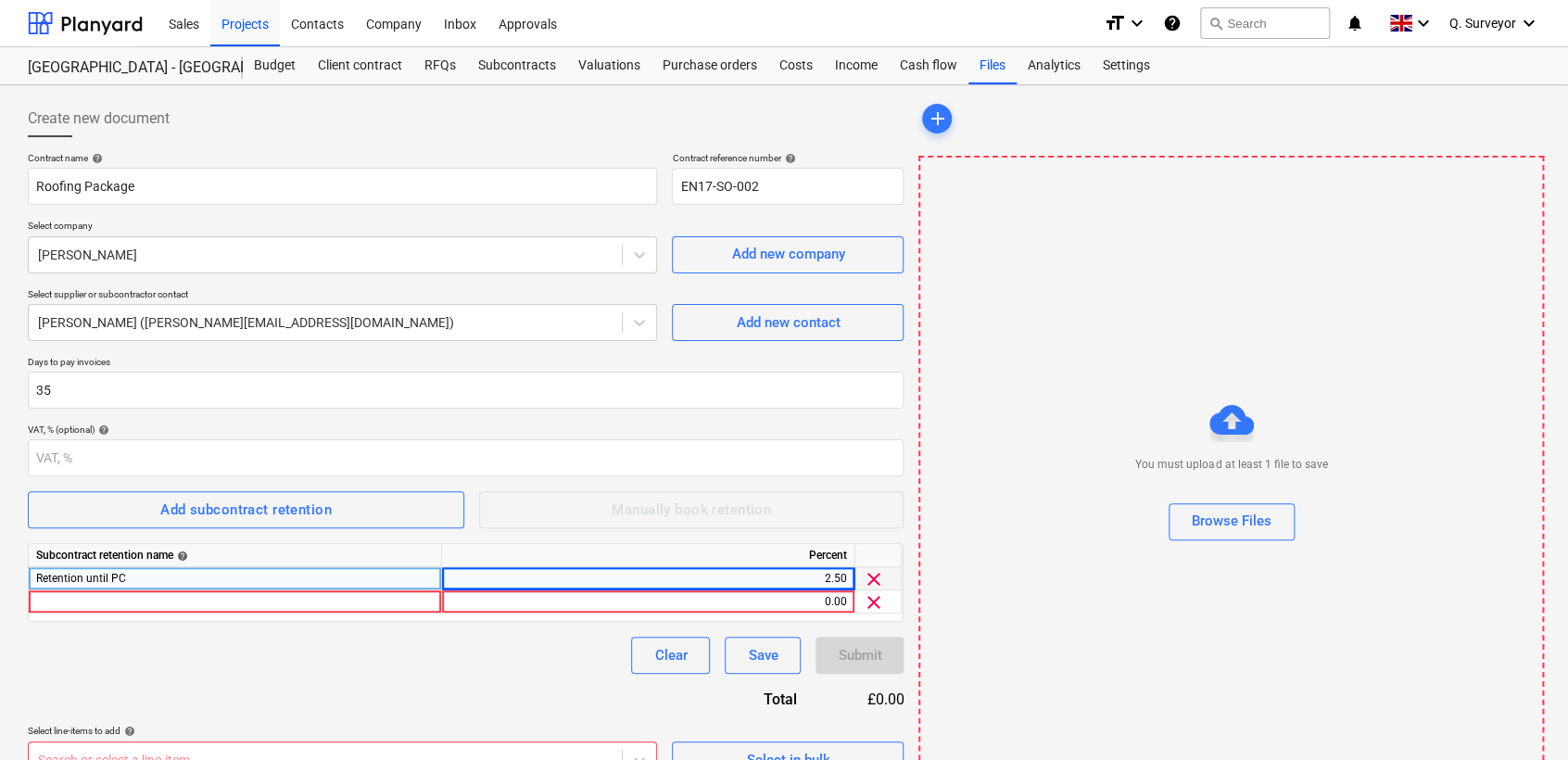 click on "Retention until PC" at bounding box center (235, 578) 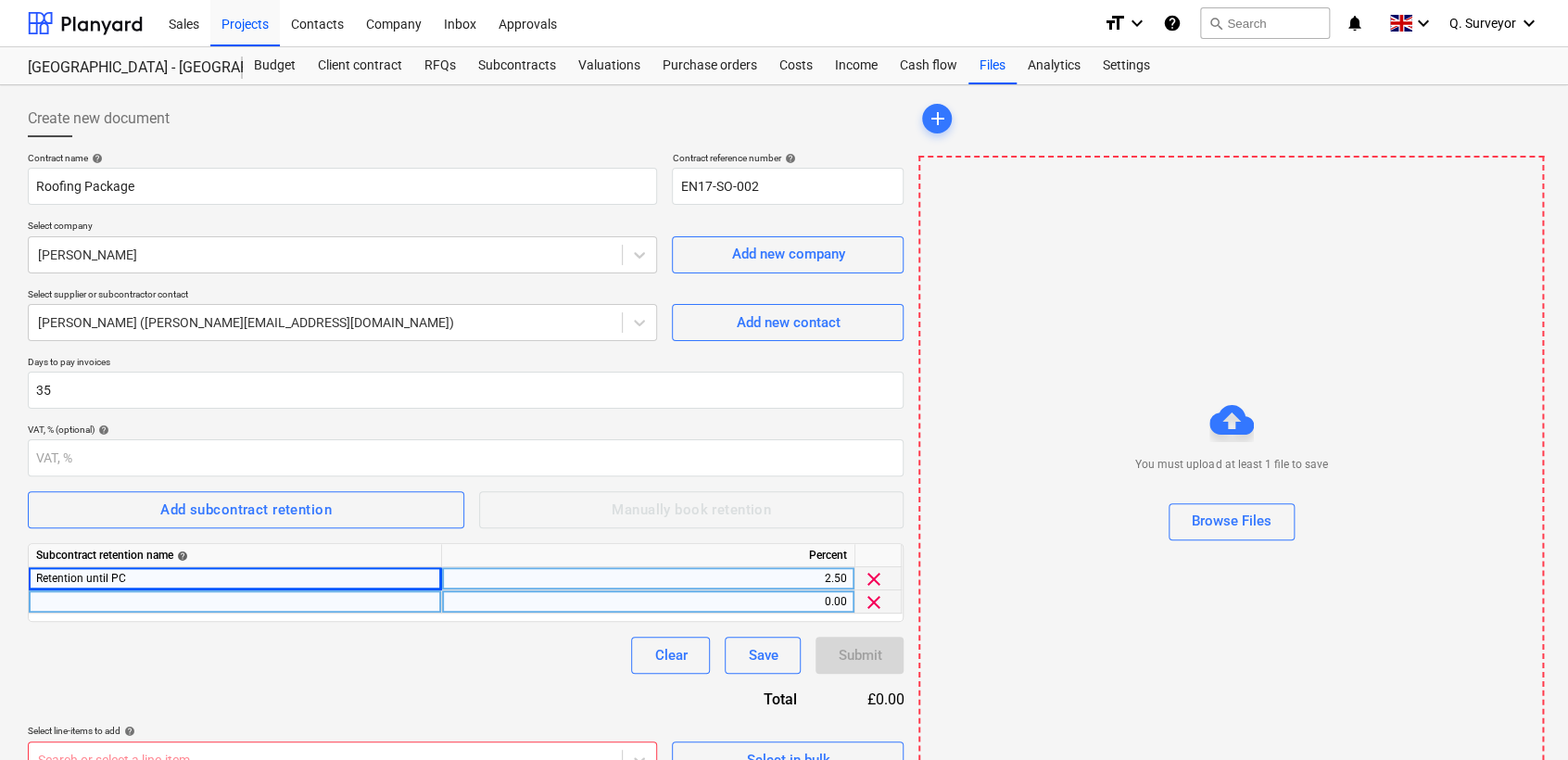 click at bounding box center [235, 602] 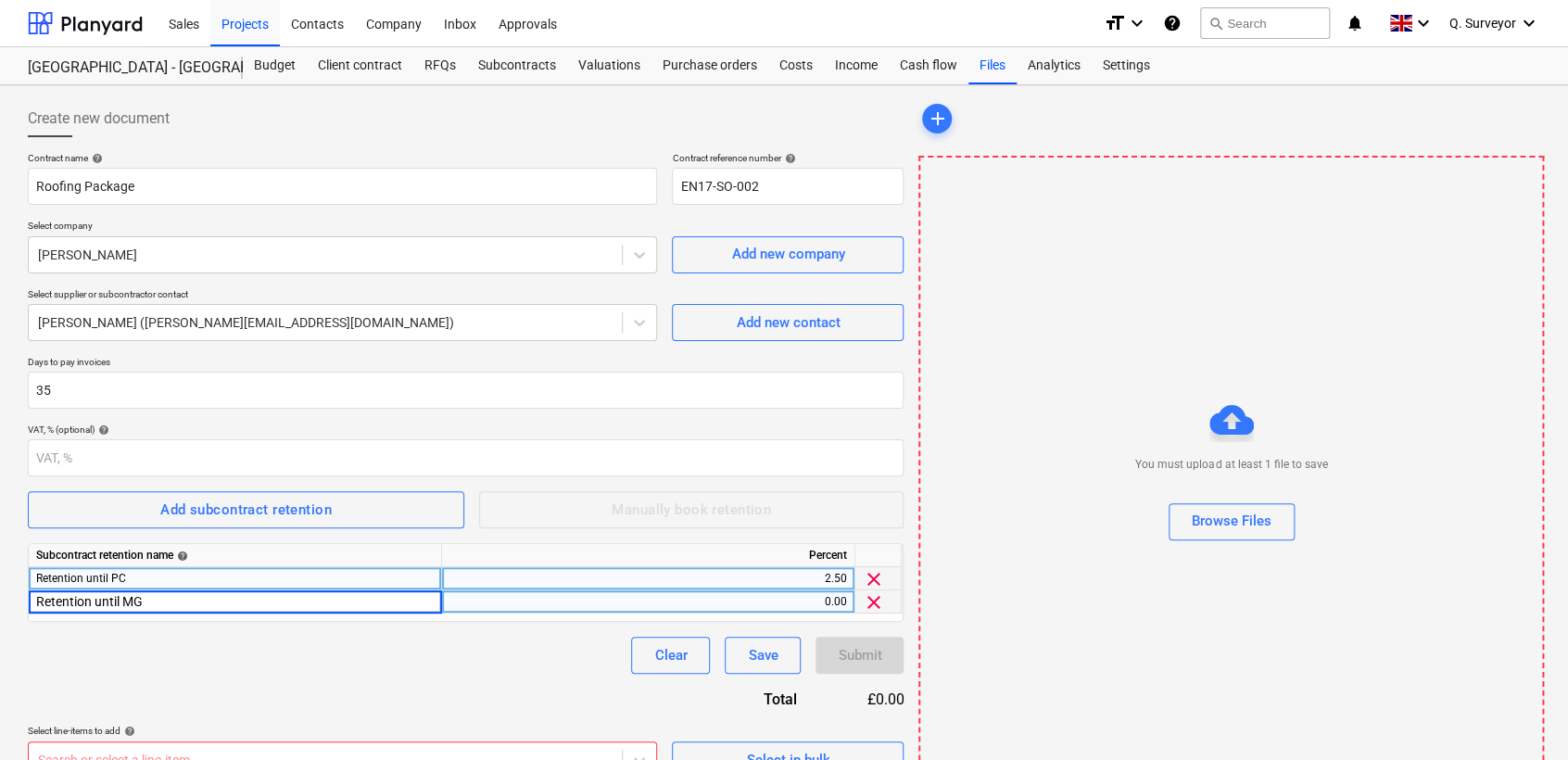 type on "Retention until MGD" 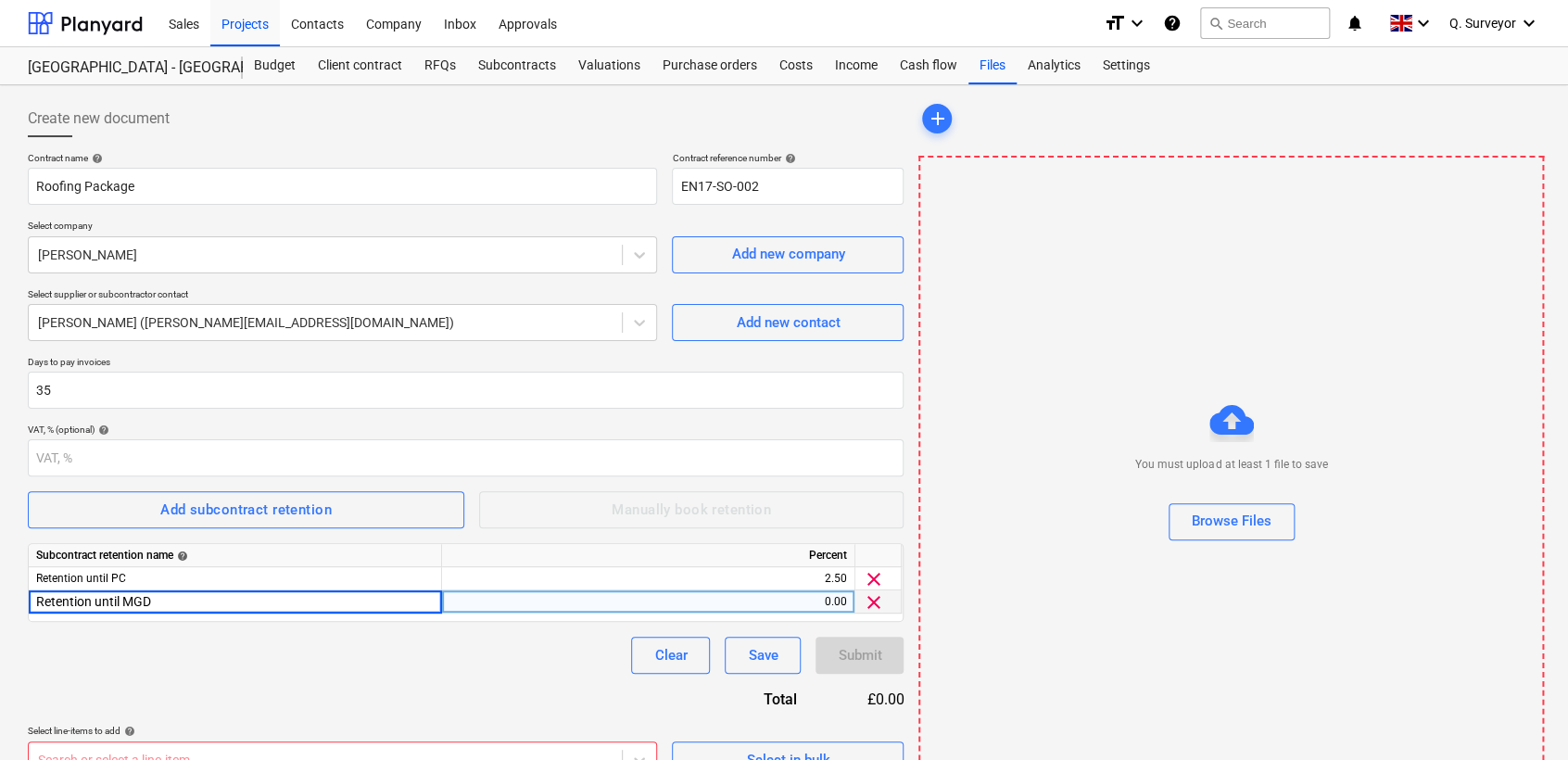 click on "0.00" at bounding box center (648, 602) 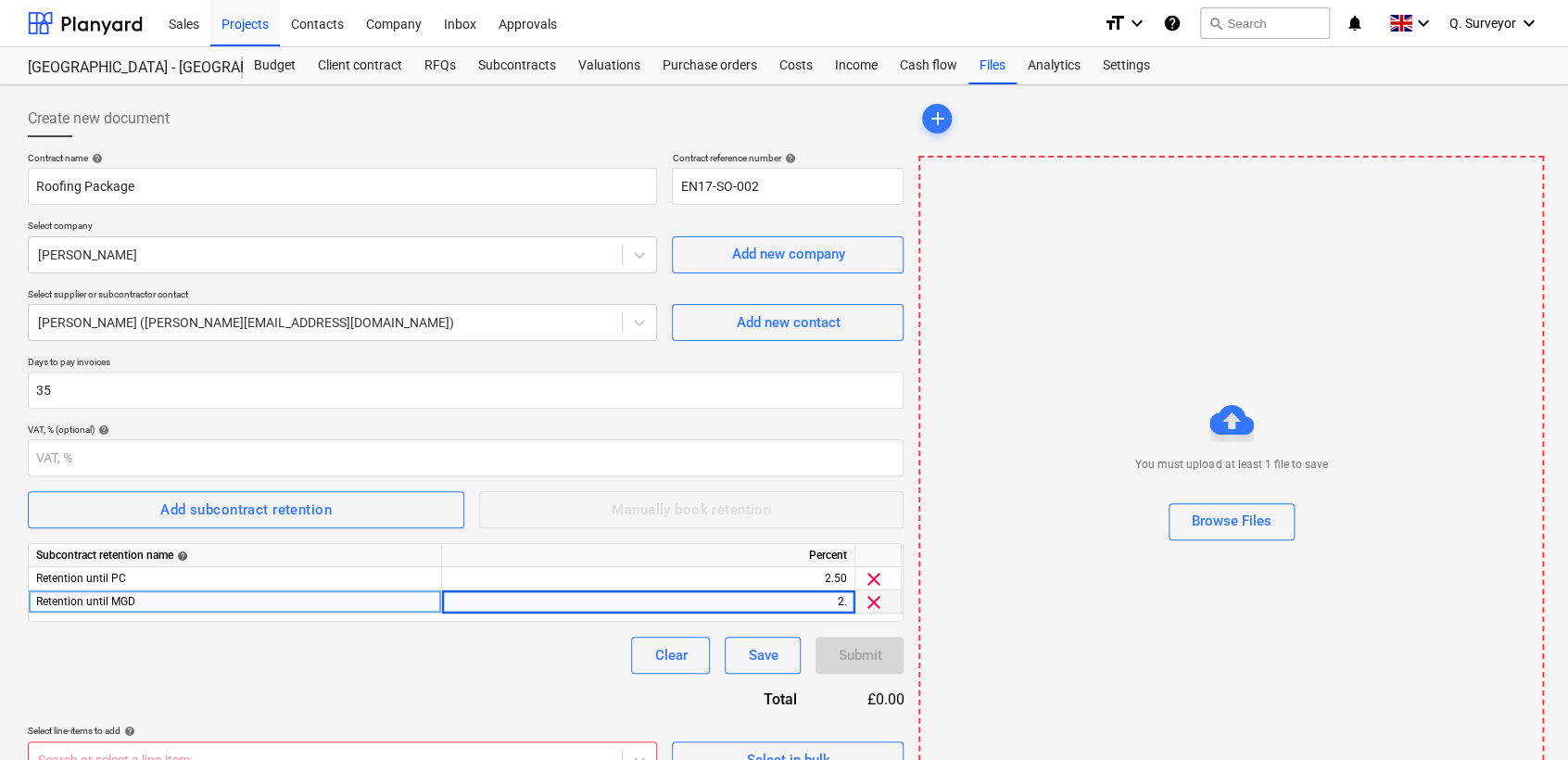 type on "2.5" 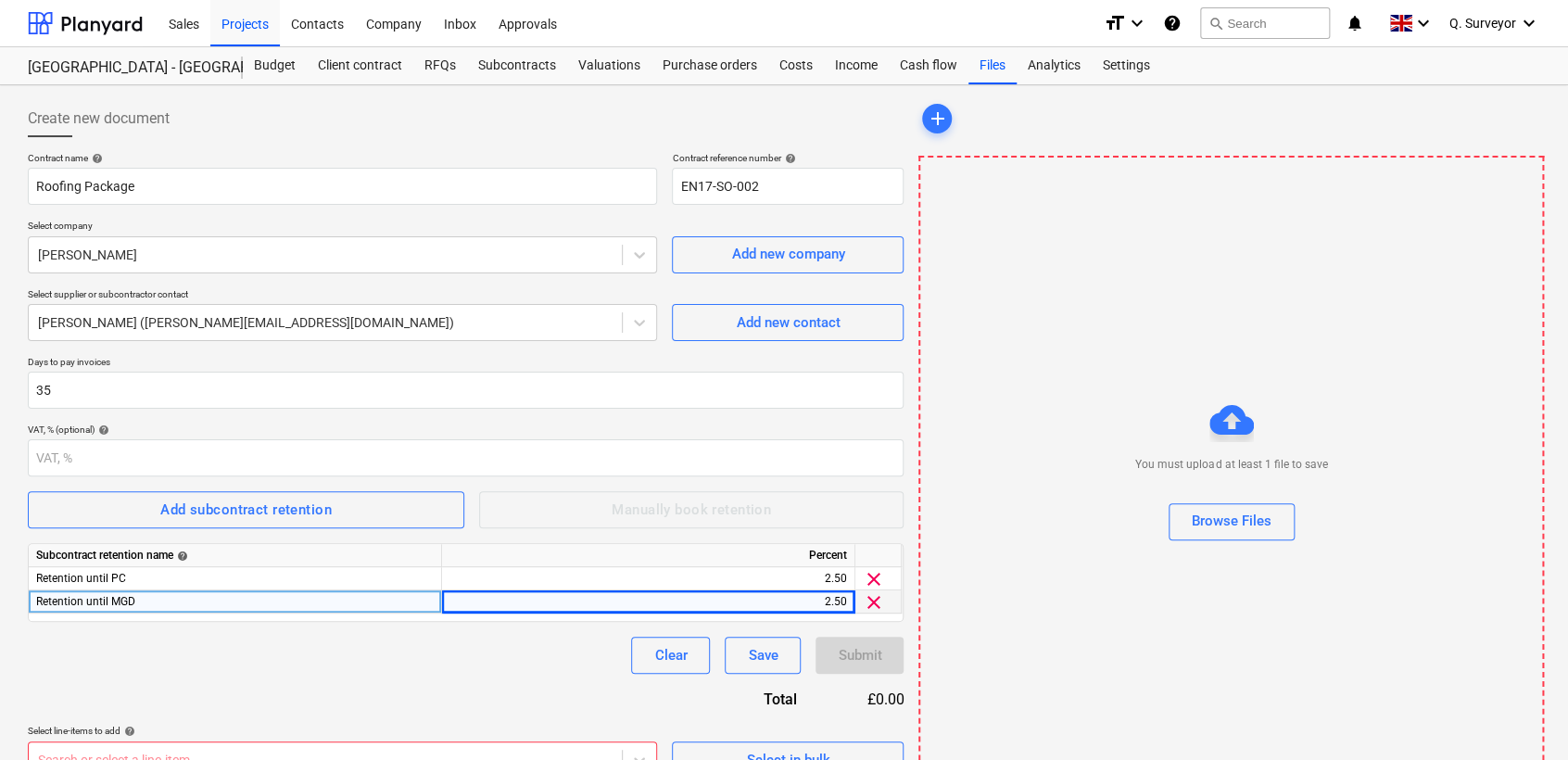 click on "Contract name help Roofing Package Contract reference number help EN17-SO-002 Select company Rayell   Add new company Select supplier or subcontractor contact [PERSON_NAME] ([PERSON_NAME][EMAIL_ADDRESS][DOMAIN_NAME]) Add new contact Days to pay invoices 35 VAT, % (optional) help Add subcontract retention Manually book retention Subcontract retention name help Percent Retention until PC 2.50 clear Retention until MGD 2.50 clear Clear Save Submit Total £0.00 Select line-items to add help Search or select a line-item Select in bulk" at bounding box center (465, 465) 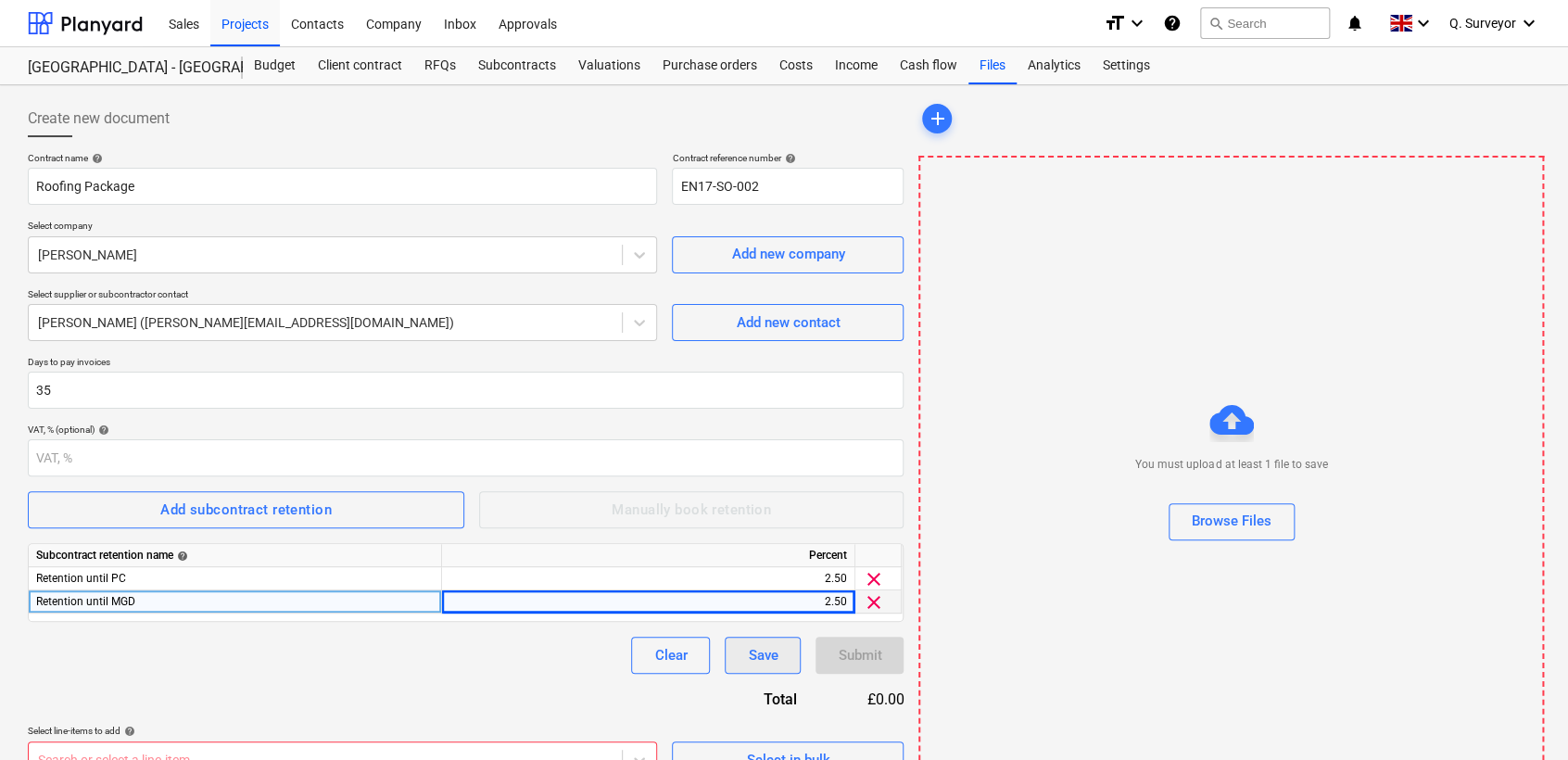 click on "Save" at bounding box center (763, 655) 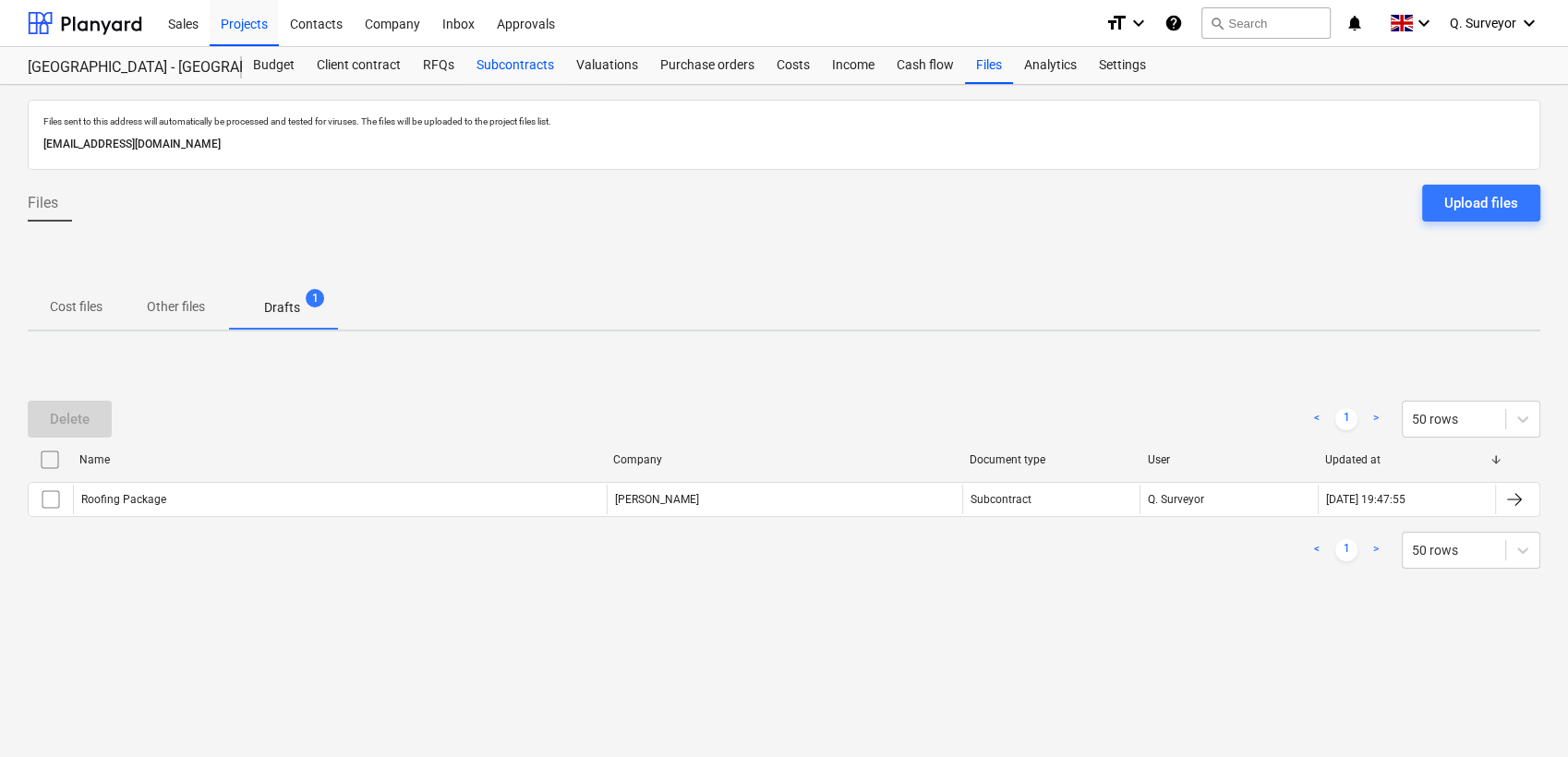 click on "Subcontracts" at bounding box center (515, 66) 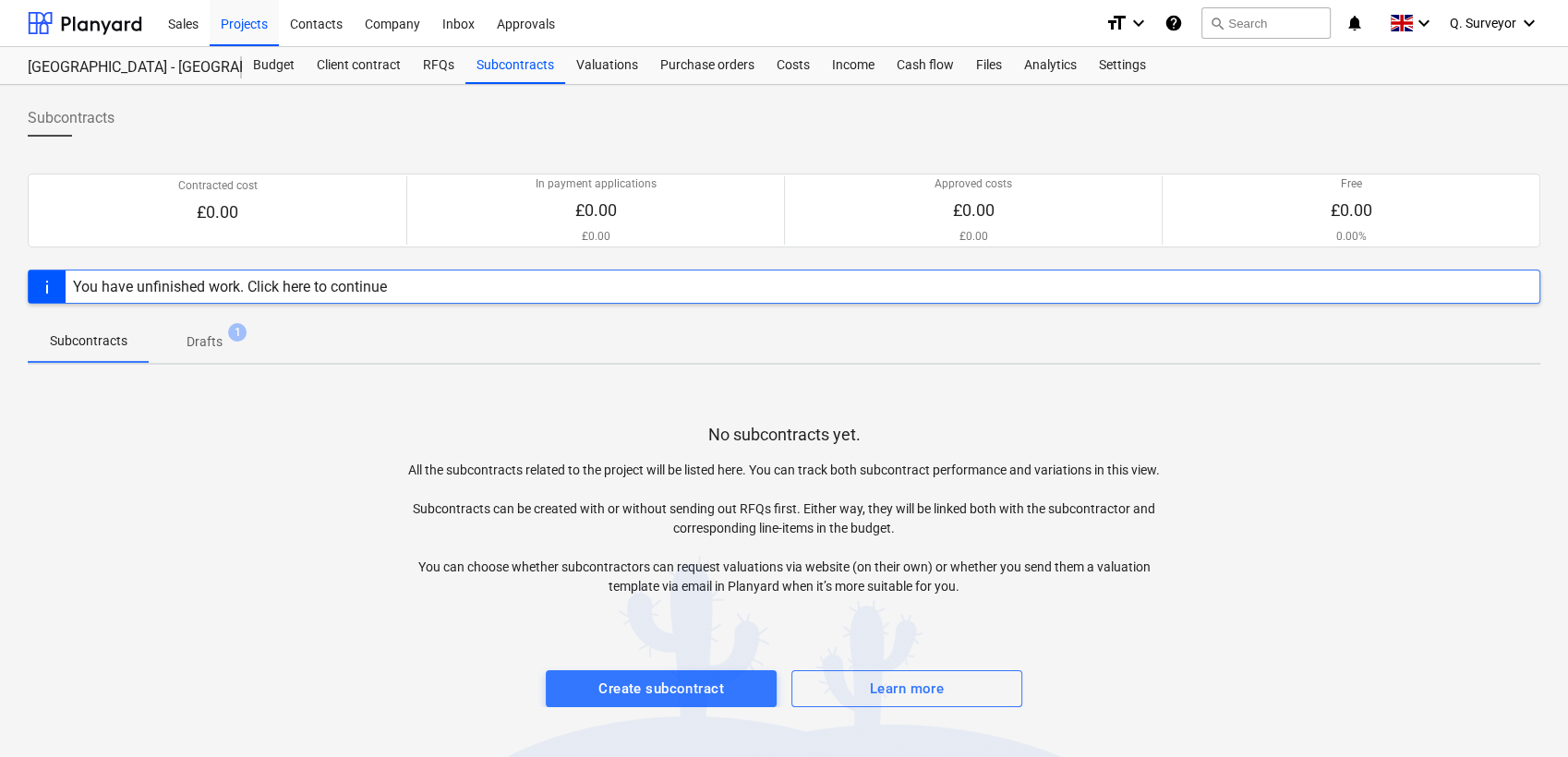 click on "Drafts" at bounding box center [204, 342] 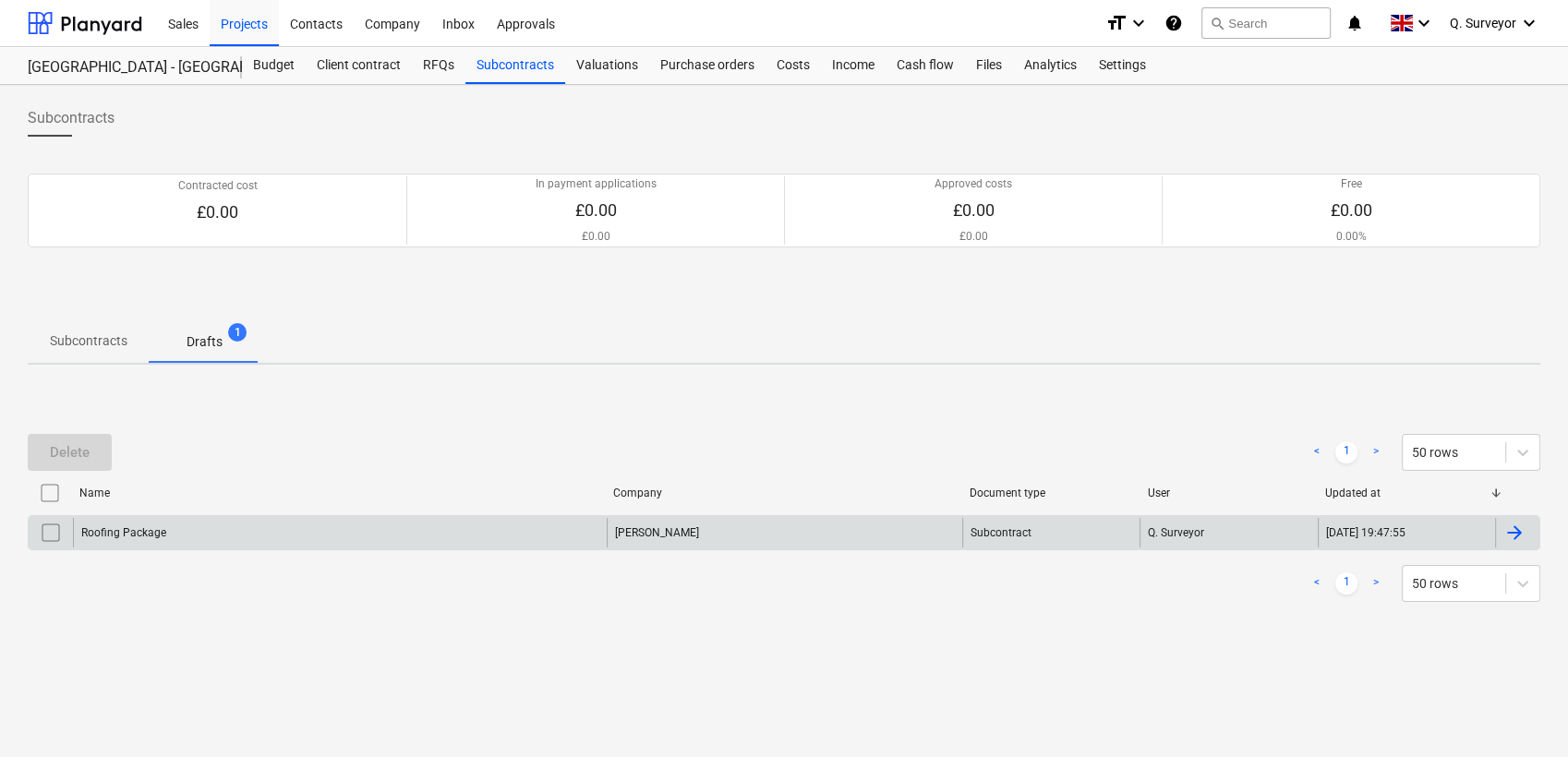 click on "Roofing Package" at bounding box center (124, 533) 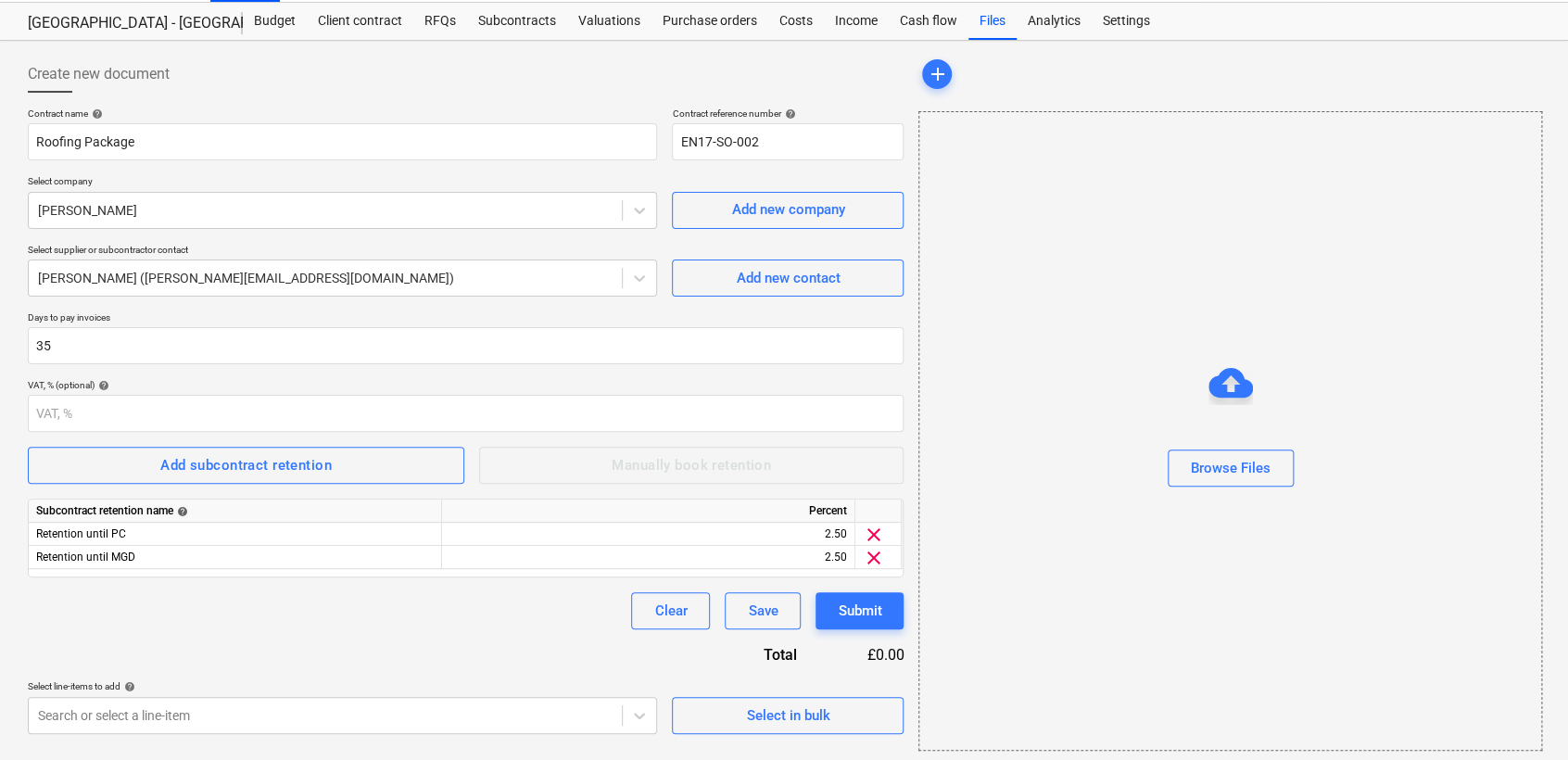 scroll, scrollTop: 49, scrollLeft: 0, axis: vertical 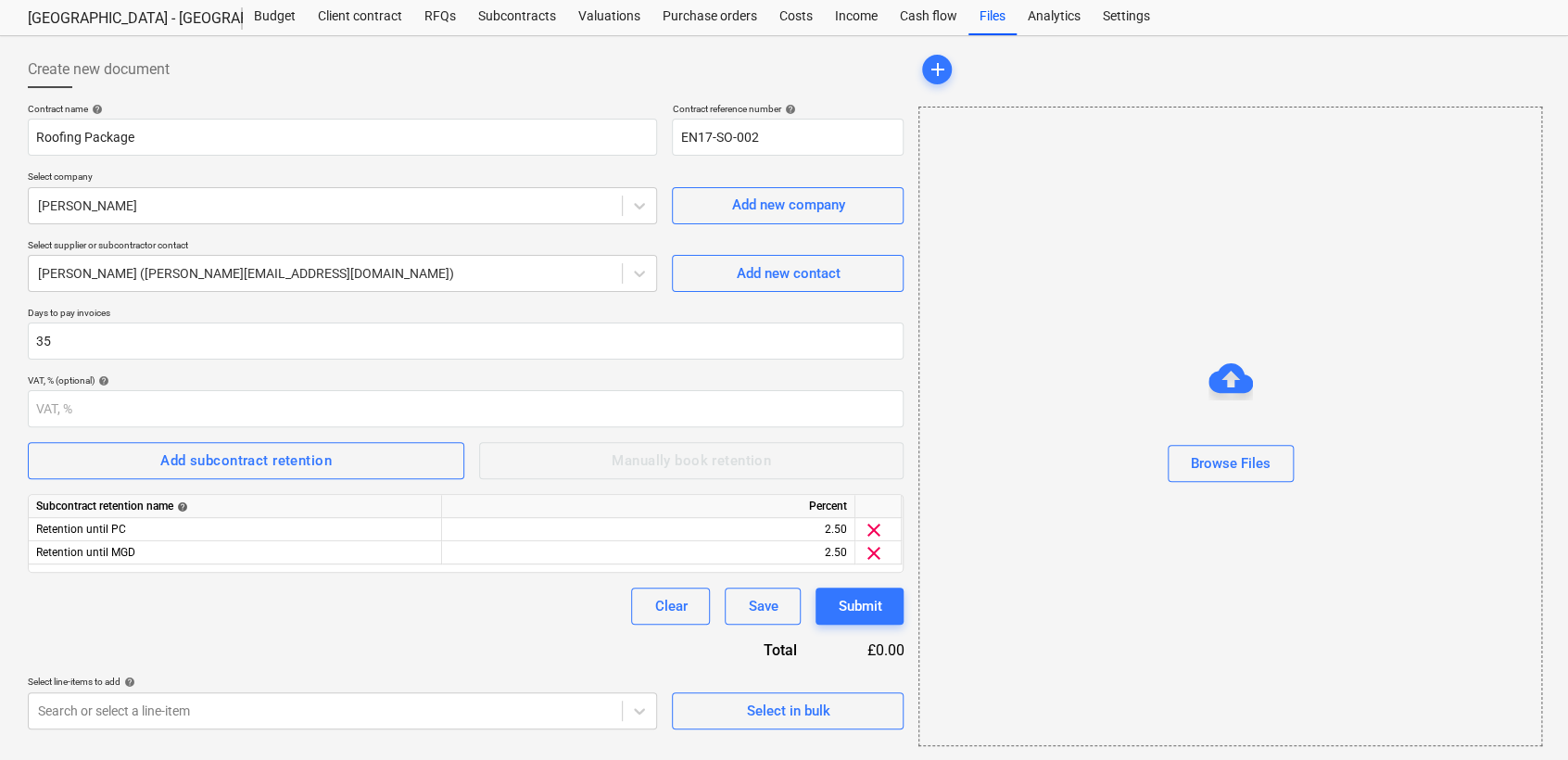 click on "Contract name help Roofing Package Contract reference number help EN17-SO-002 Select company Rayell   Add new company Select supplier or subcontractor contact [PERSON_NAME] ([PERSON_NAME][EMAIL_ADDRESS][DOMAIN_NAME]) Add new contact Days to pay invoices 35 VAT, % (optional) help Add subcontract retention Manually book retention Subcontract retention name help Percent Retention until PC 2.50 clear Retention until MGD 2.50 clear Clear Save Submit Total £0.00 Select line-items to add help Search or select a line-item Select in bulk" at bounding box center [465, 416] 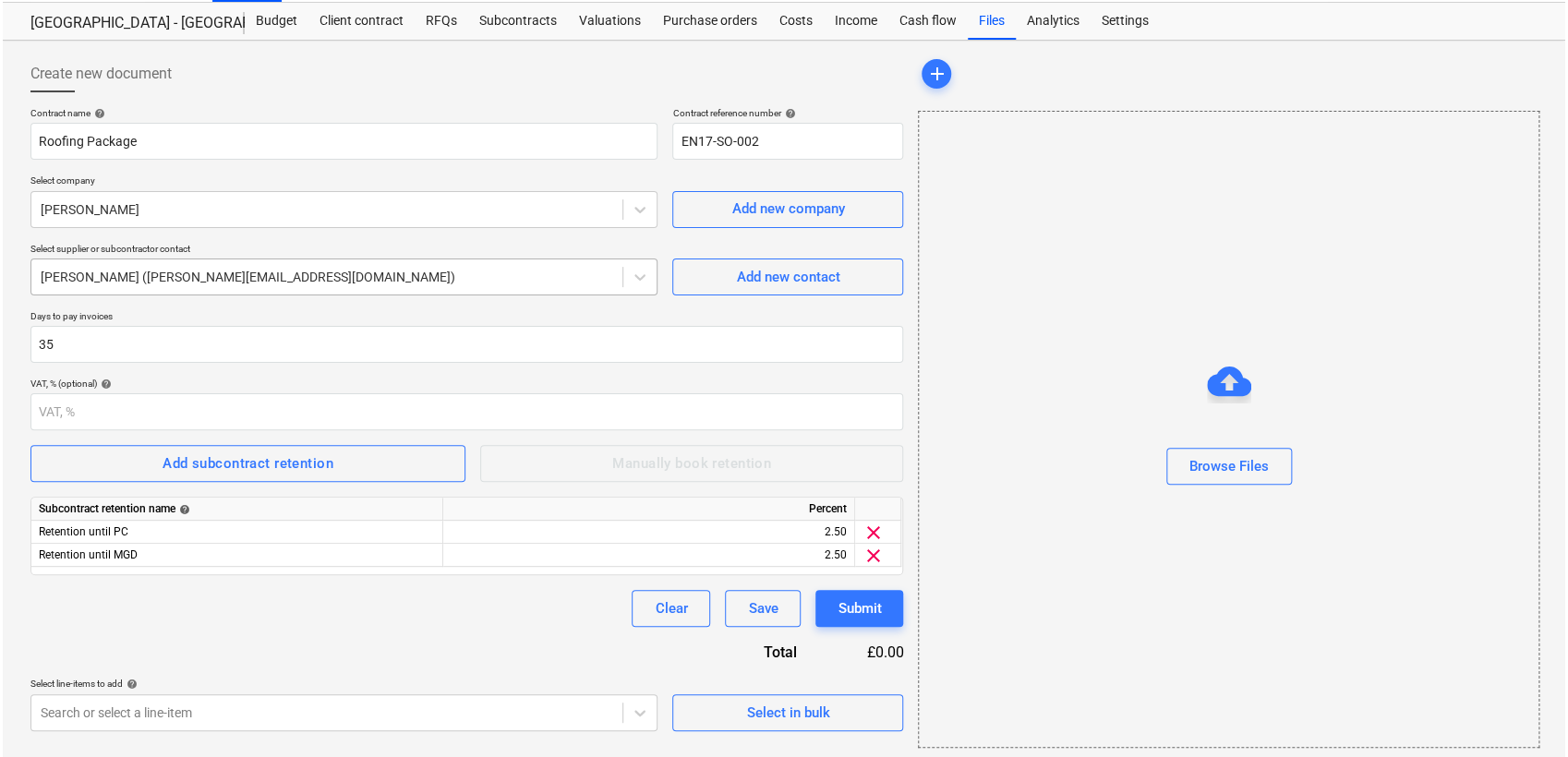 scroll, scrollTop: 49, scrollLeft: 0, axis: vertical 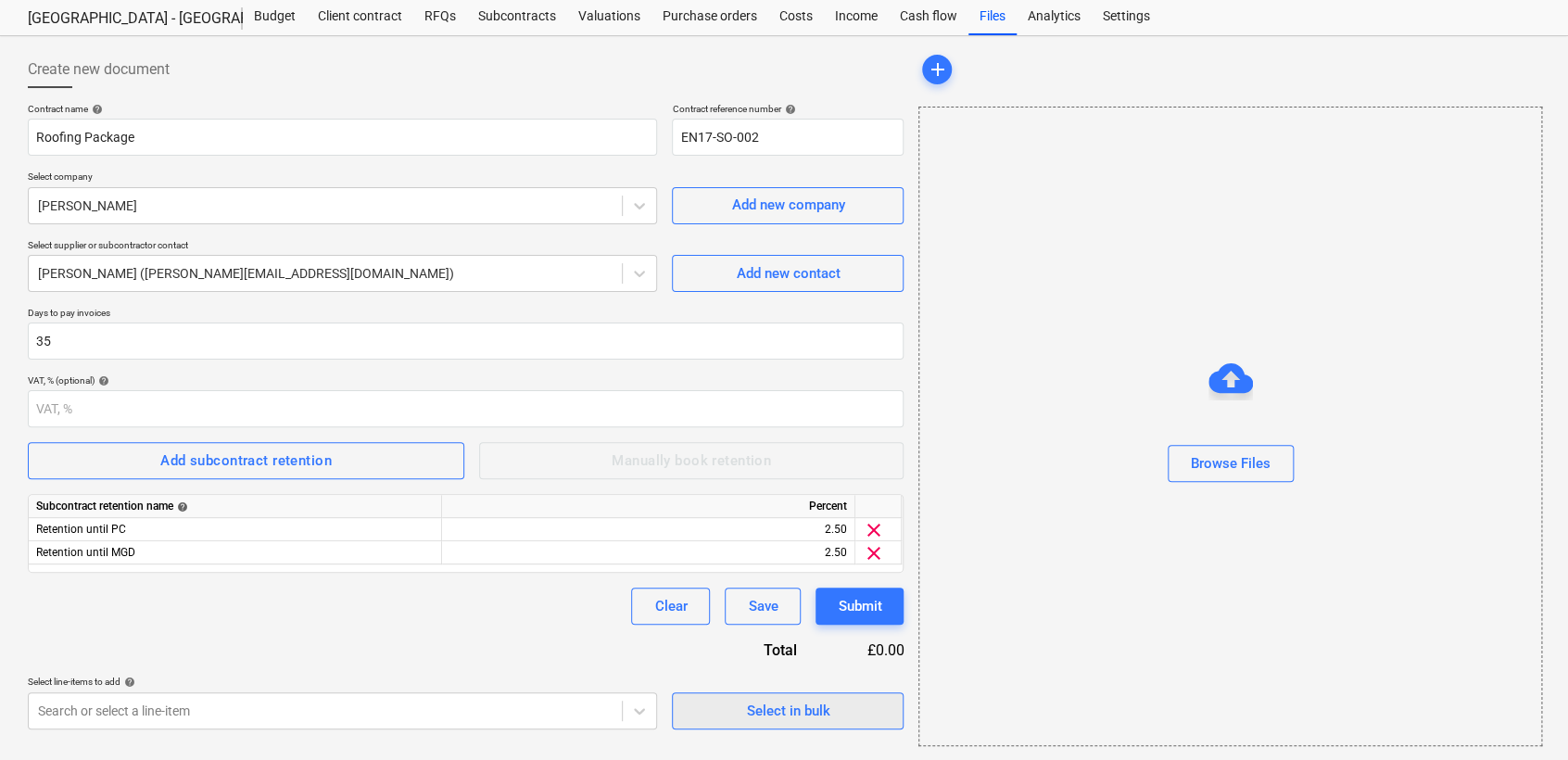 click on "Select in bulk" at bounding box center (788, 711) 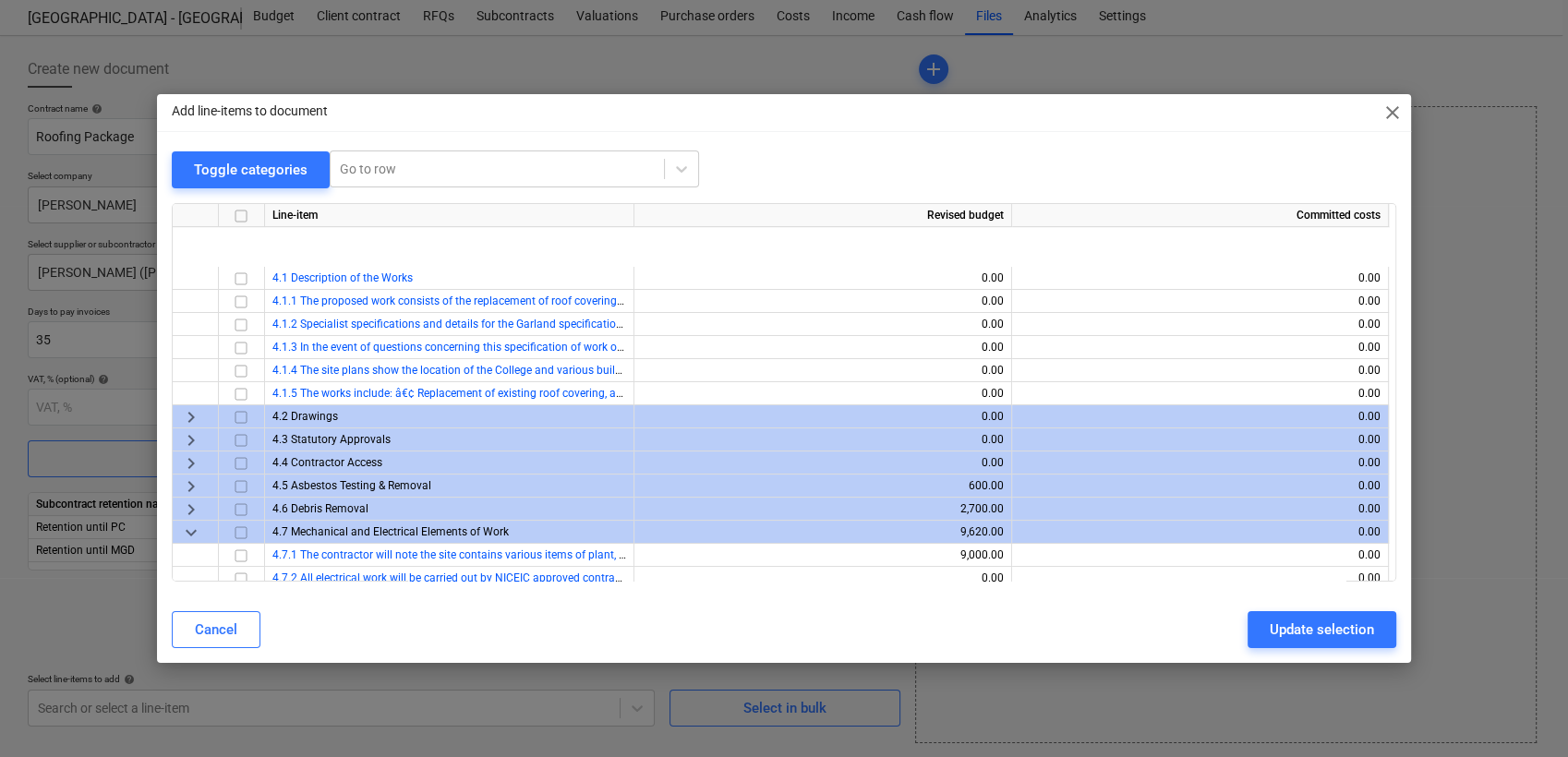 scroll, scrollTop: 0, scrollLeft: 0, axis: both 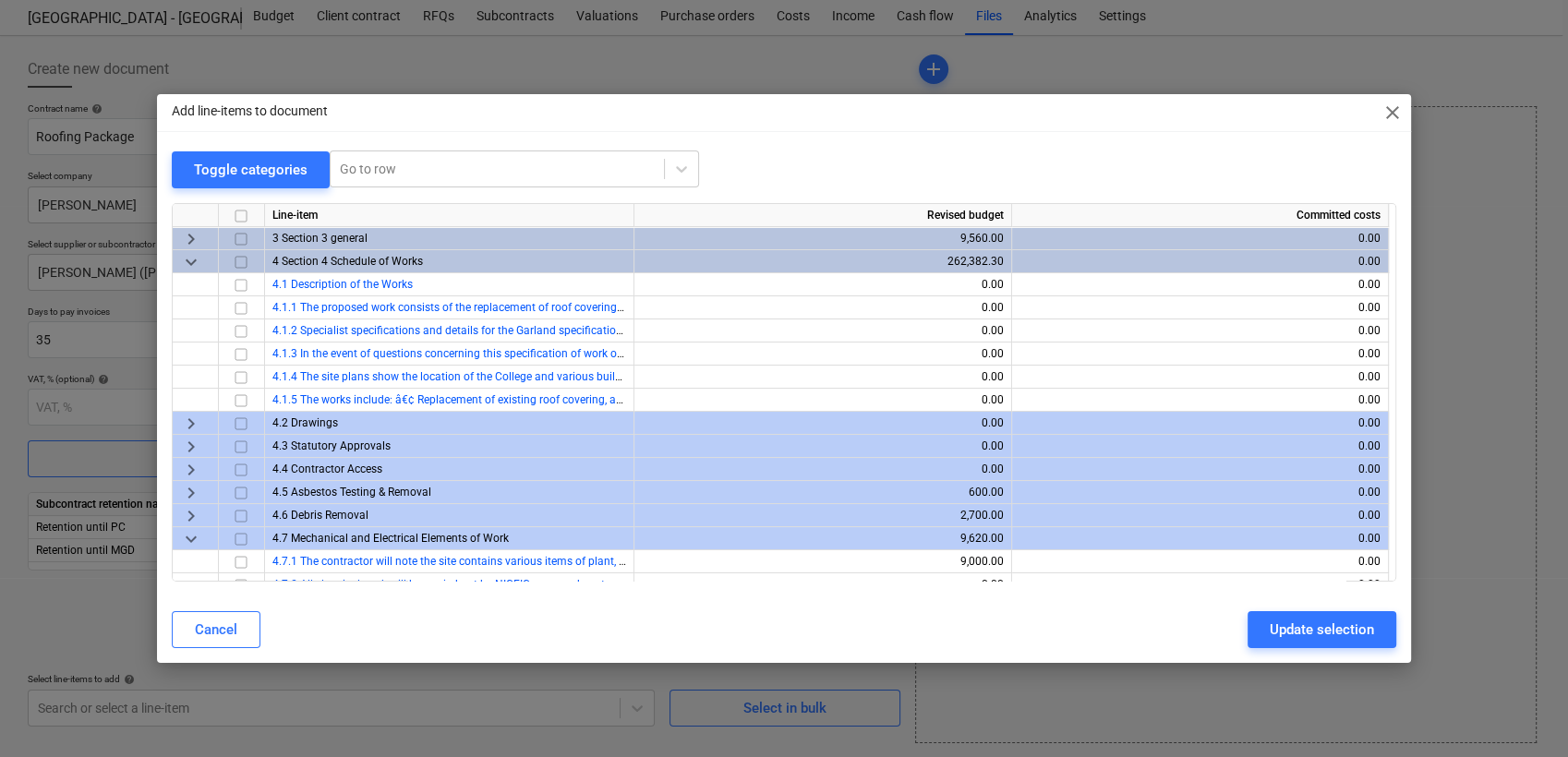 click on "keyboard_arrow_down" at bounding box center (191, 262) 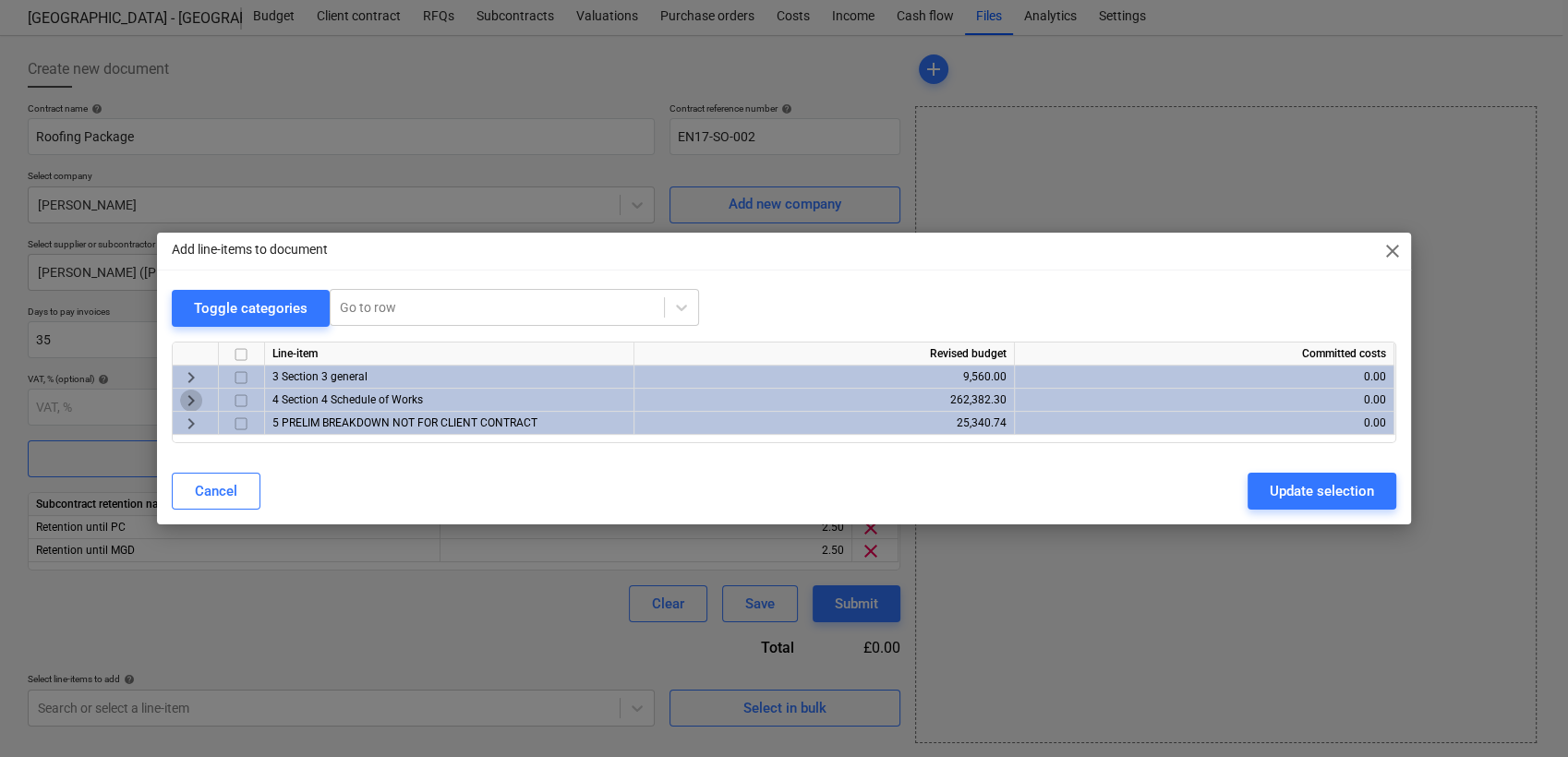 click on "keyboard_arrow_right" at bounding box center [191, 401] 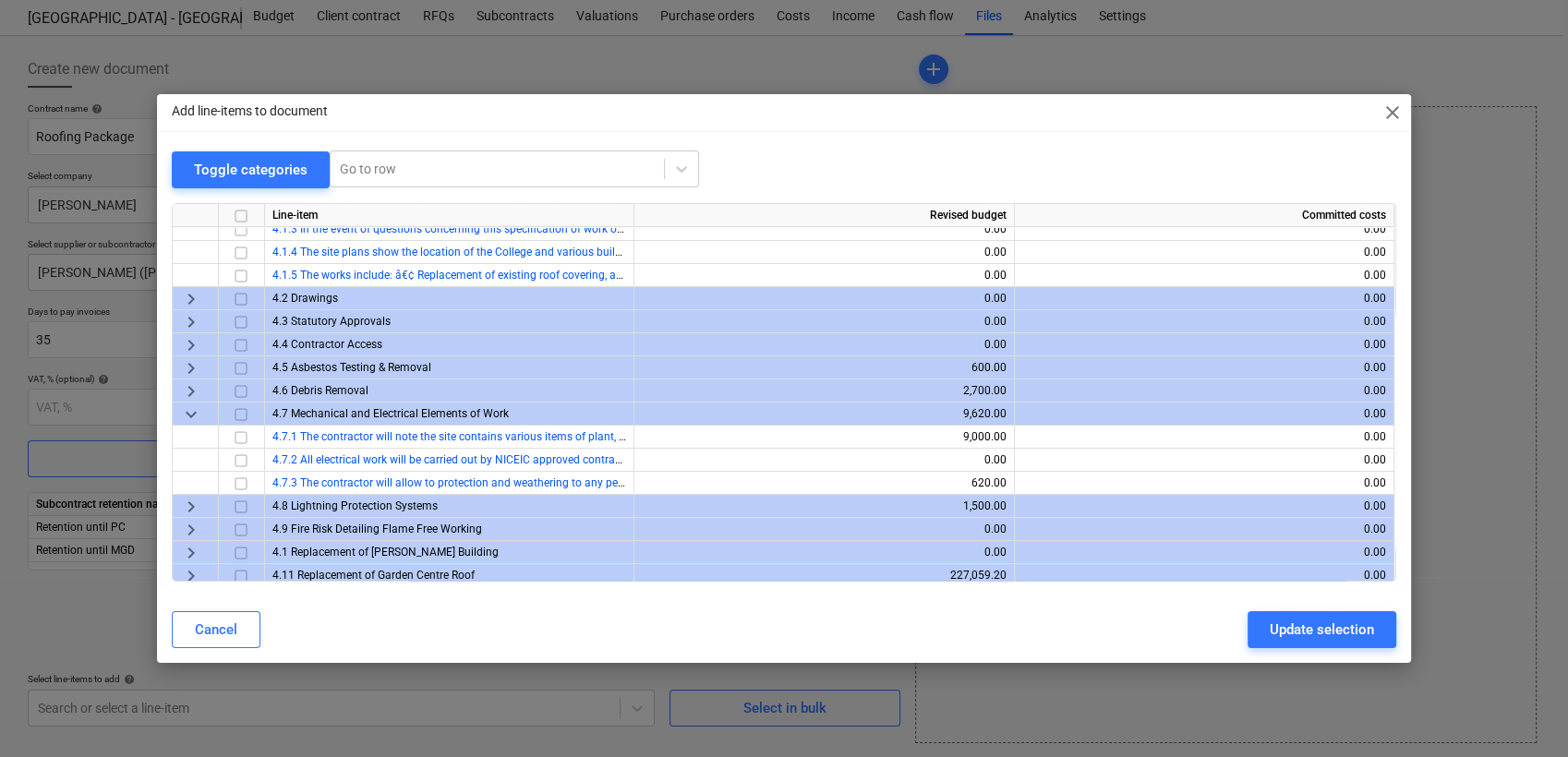 scroll, scrollTop: 0, scrollLeft: 0, axis: both 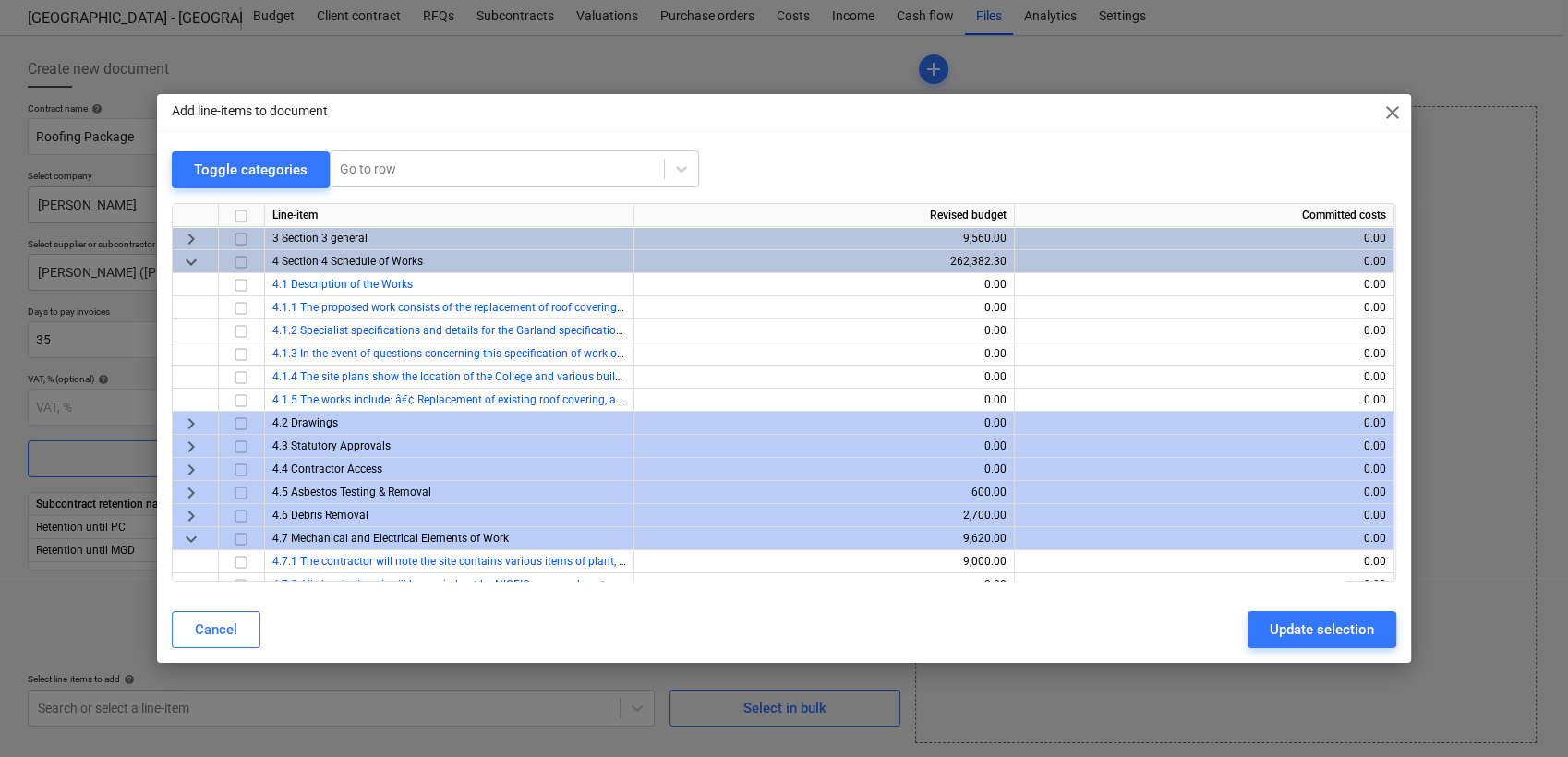 click on "keyboard_arrow_right" at bounding box center (191, 239) 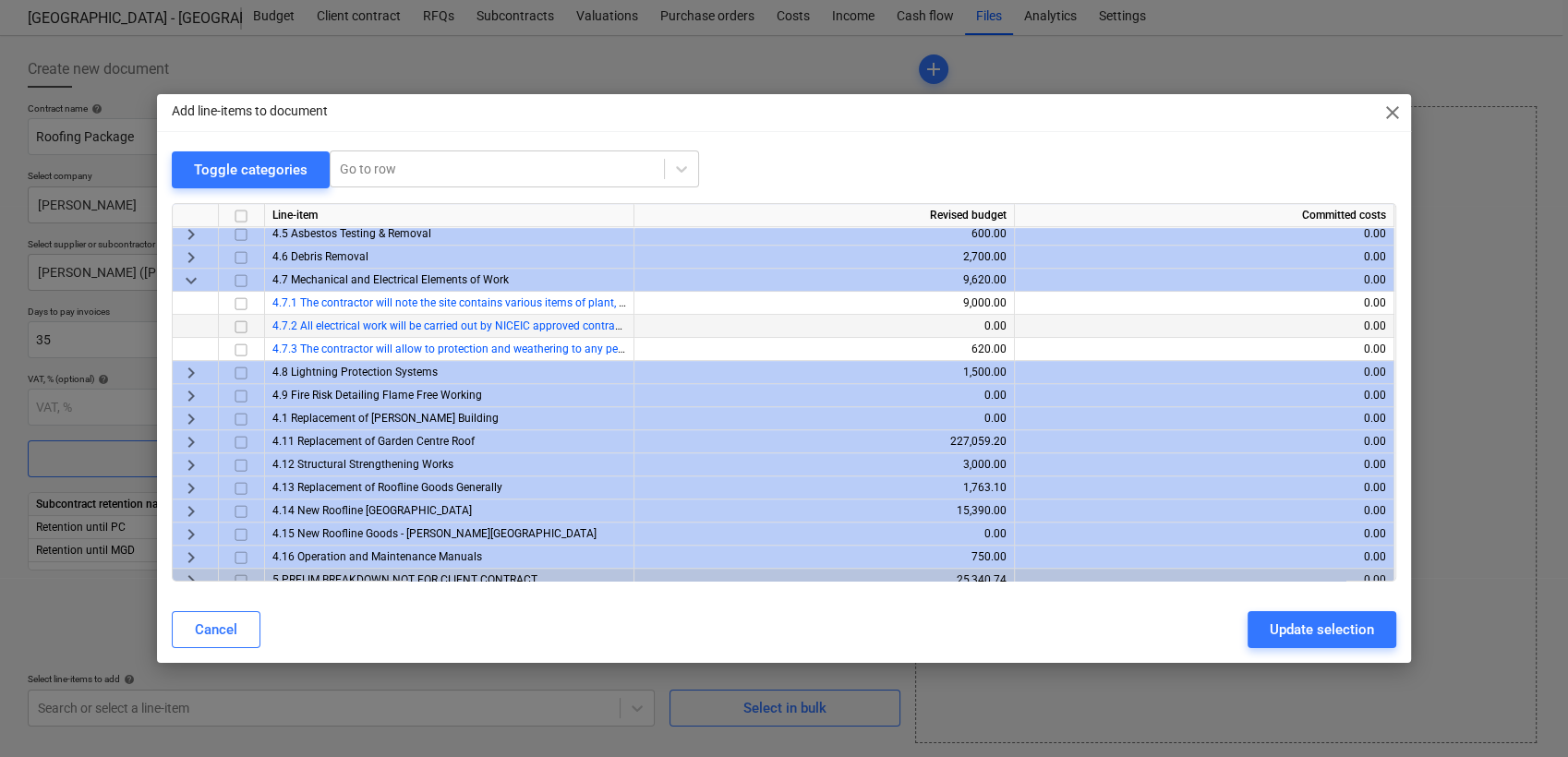 scroll, scrollTop: 1026, scrollLeft: 0, axis: vertical 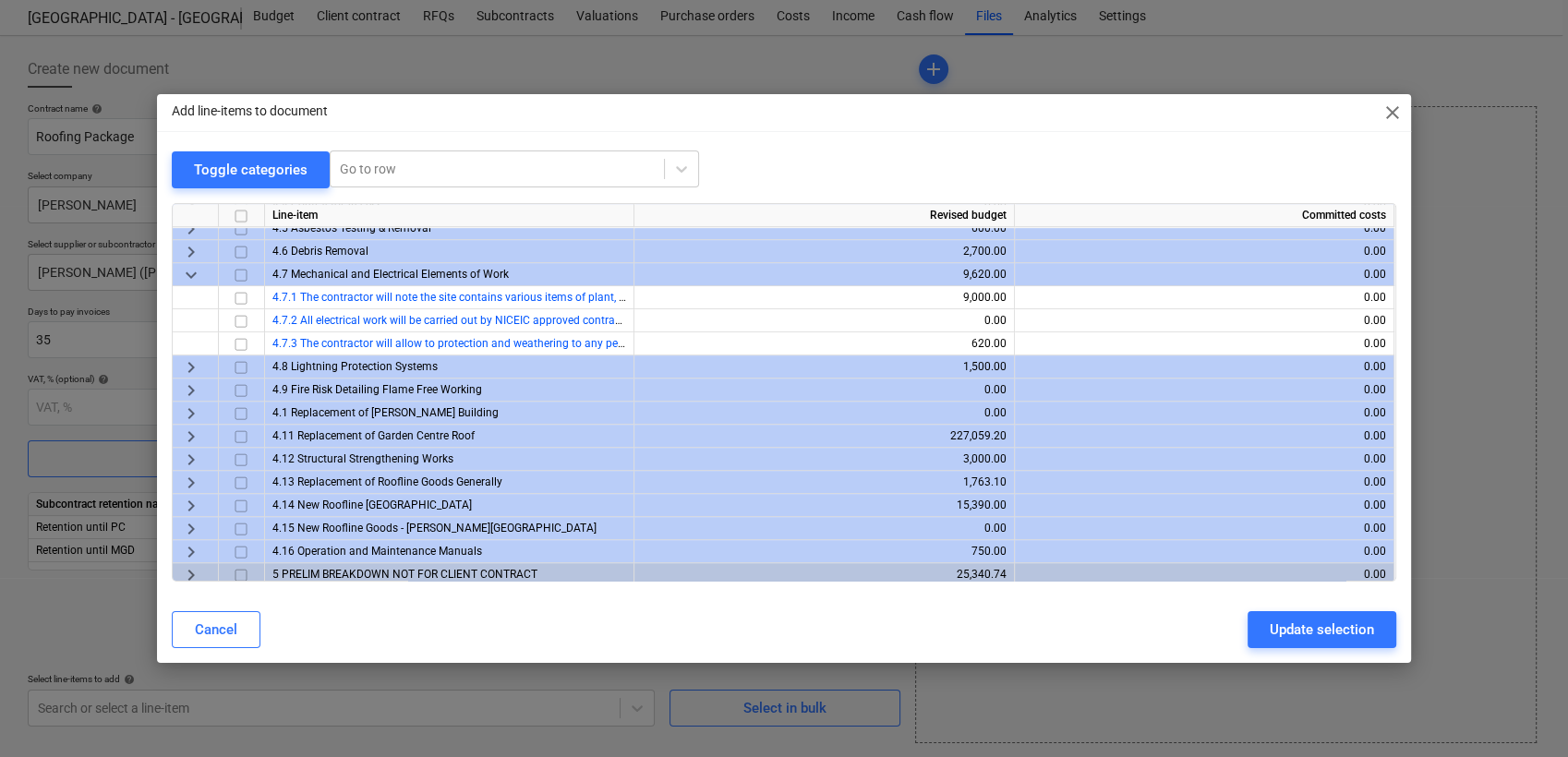 click at bounding box center [241, 437] 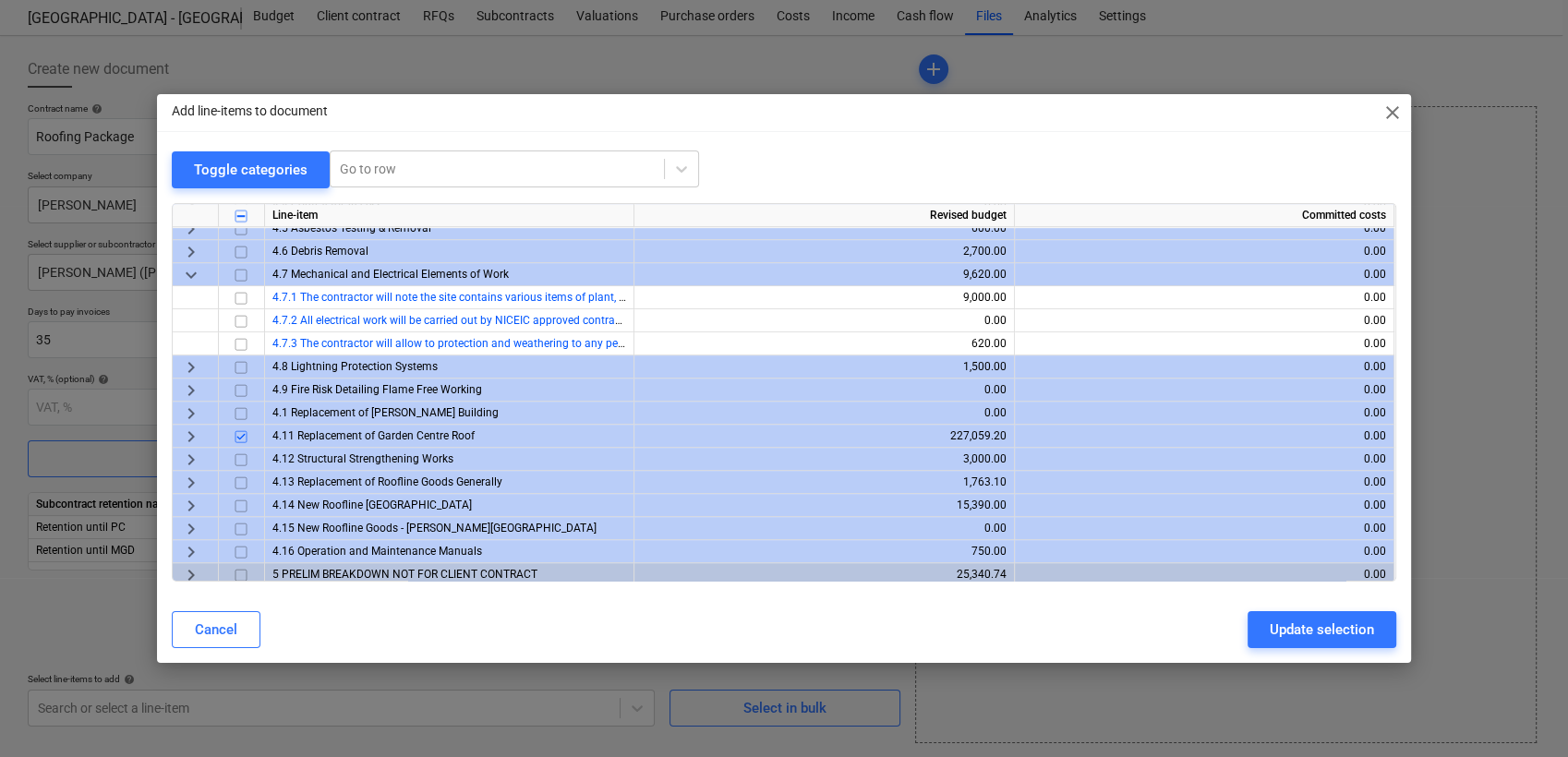 click on "keyboard_arrow_right" at bounding box center [191, 437] 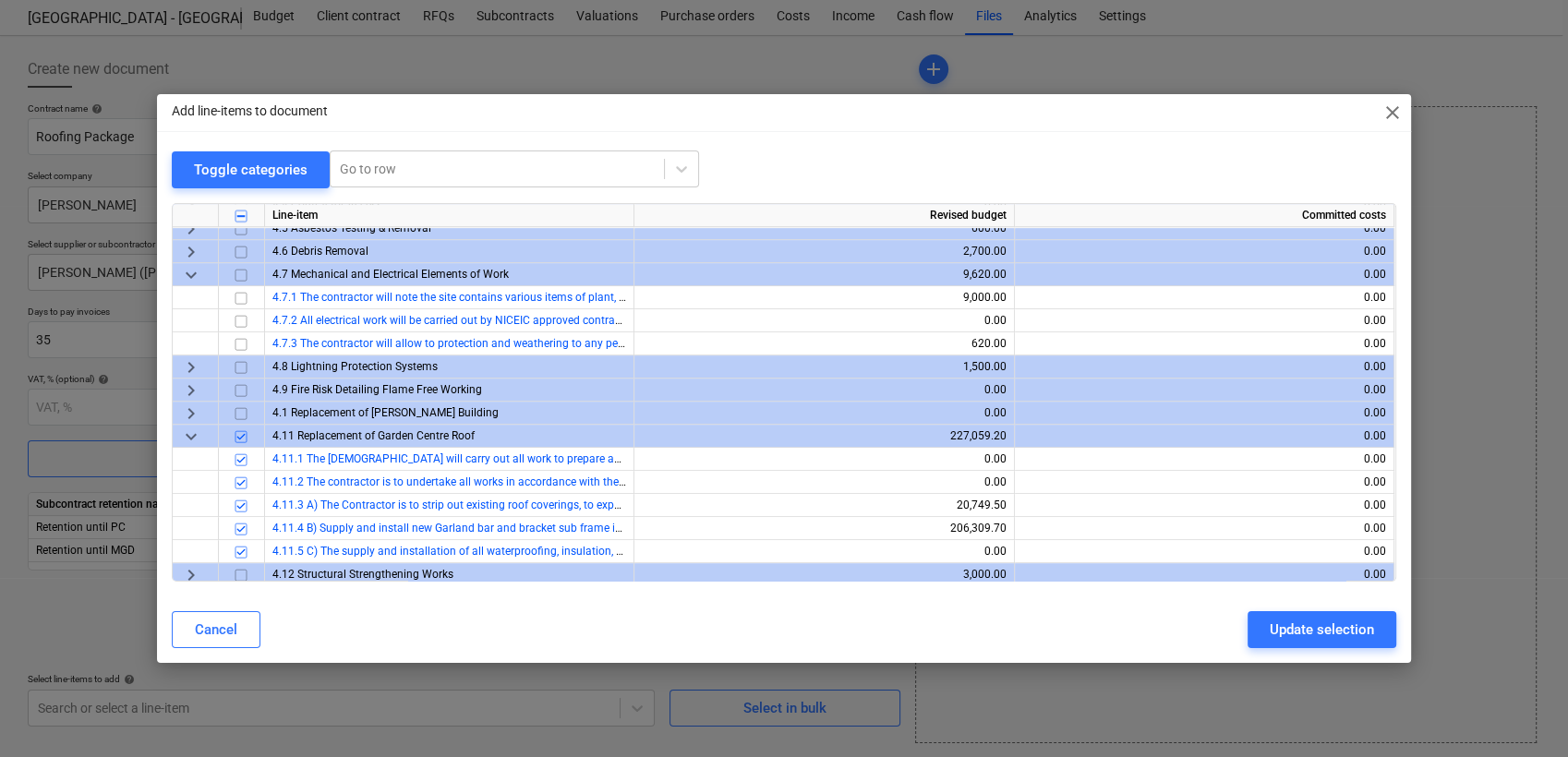 scroll, scrollTop: 1128, scrollLeft: 0, axis: vertical 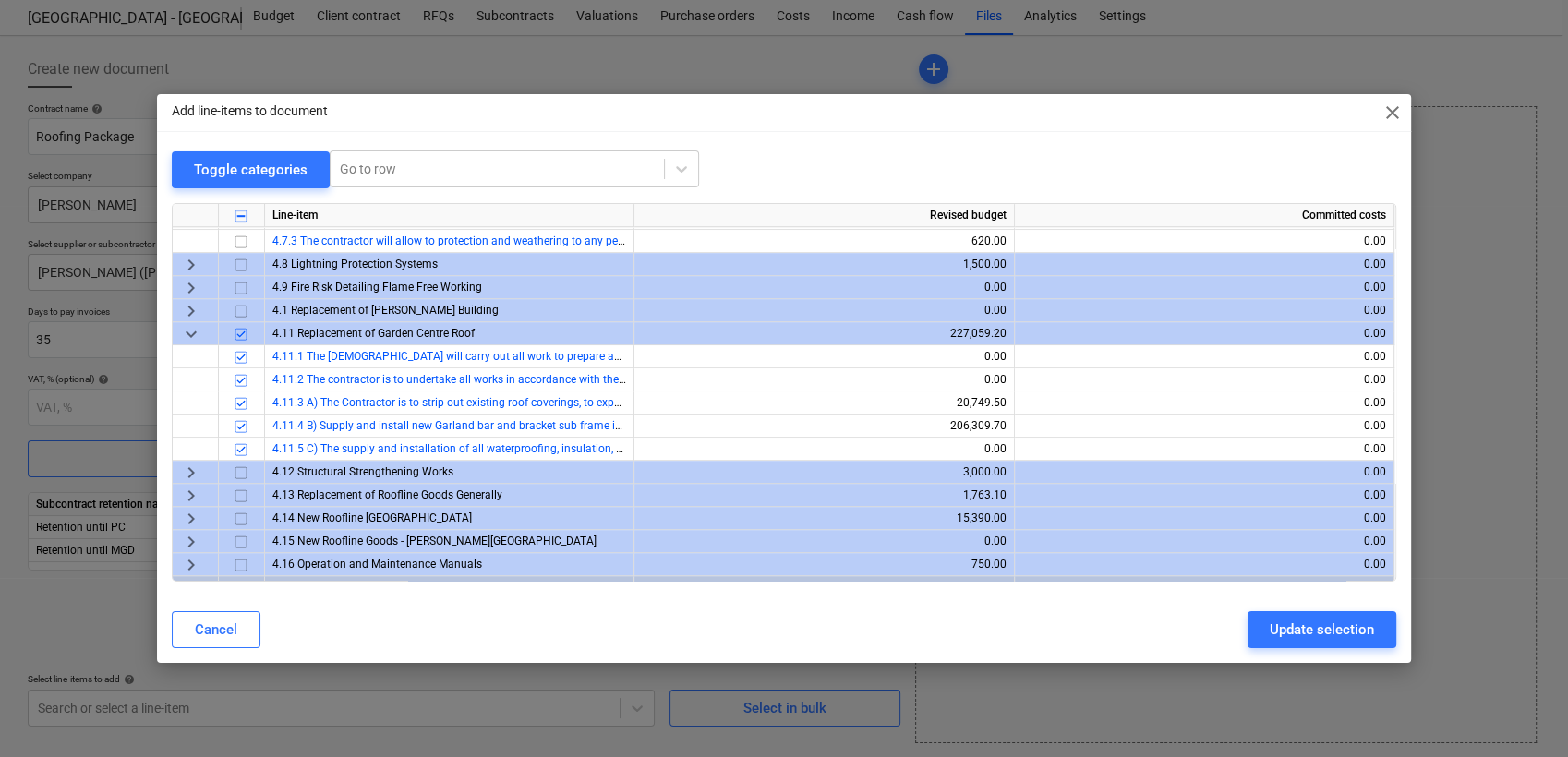 click on "keyboard_arrow_down" at bounding box center (191, 334) 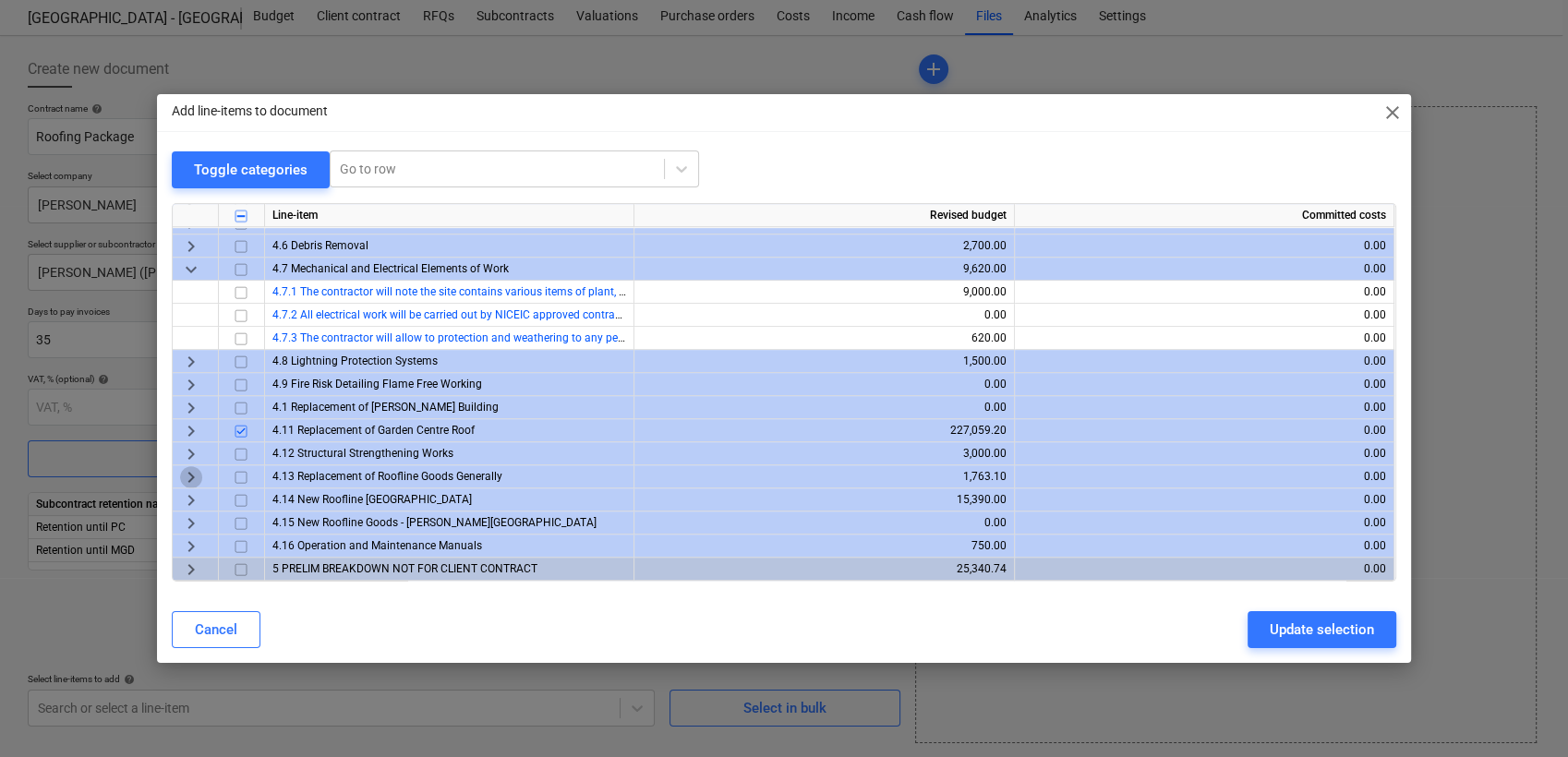 click on "keyboard_arrow_right" at bounding box center (191, 477) 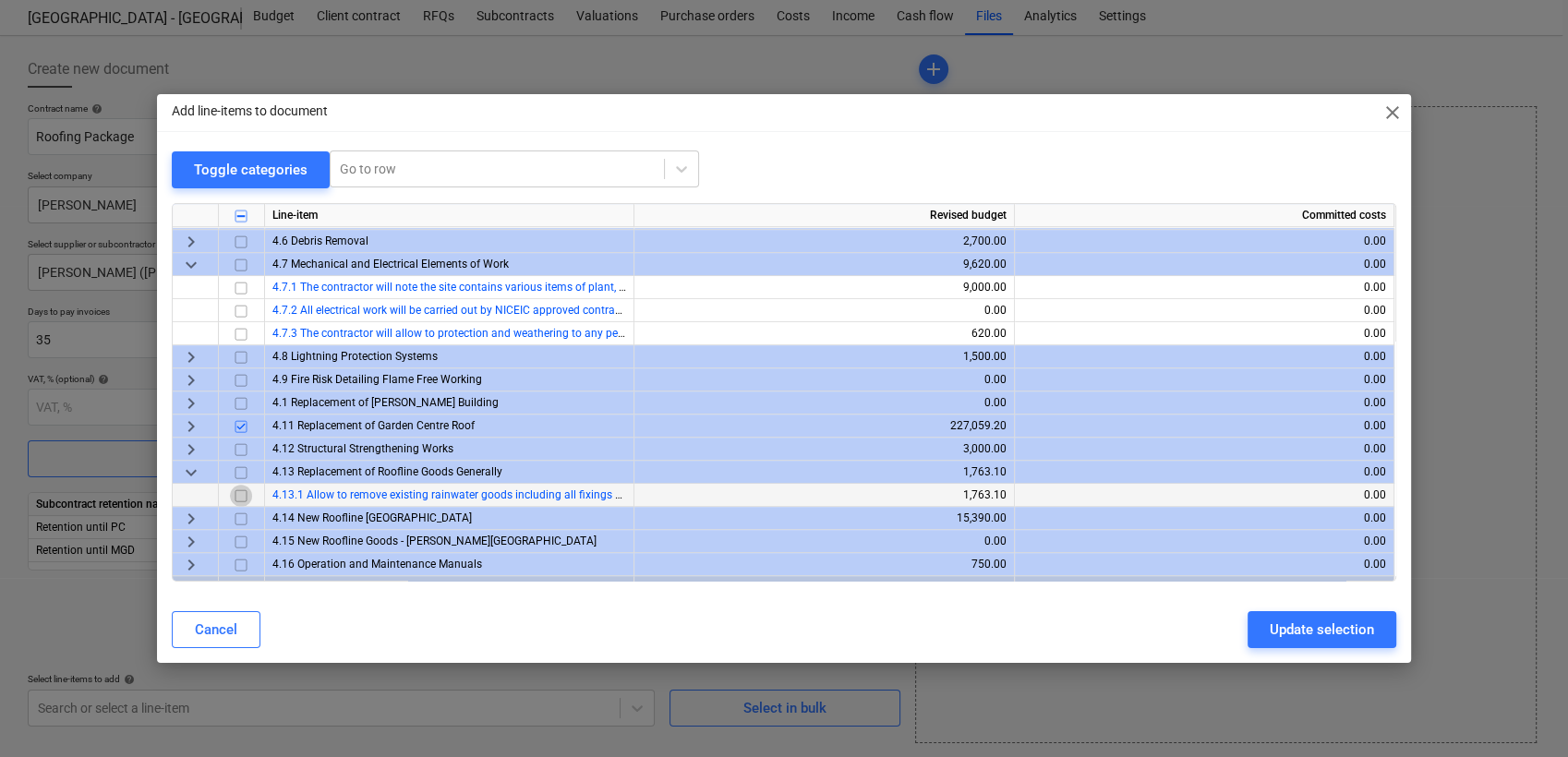 click at bounding box center [241, 496] 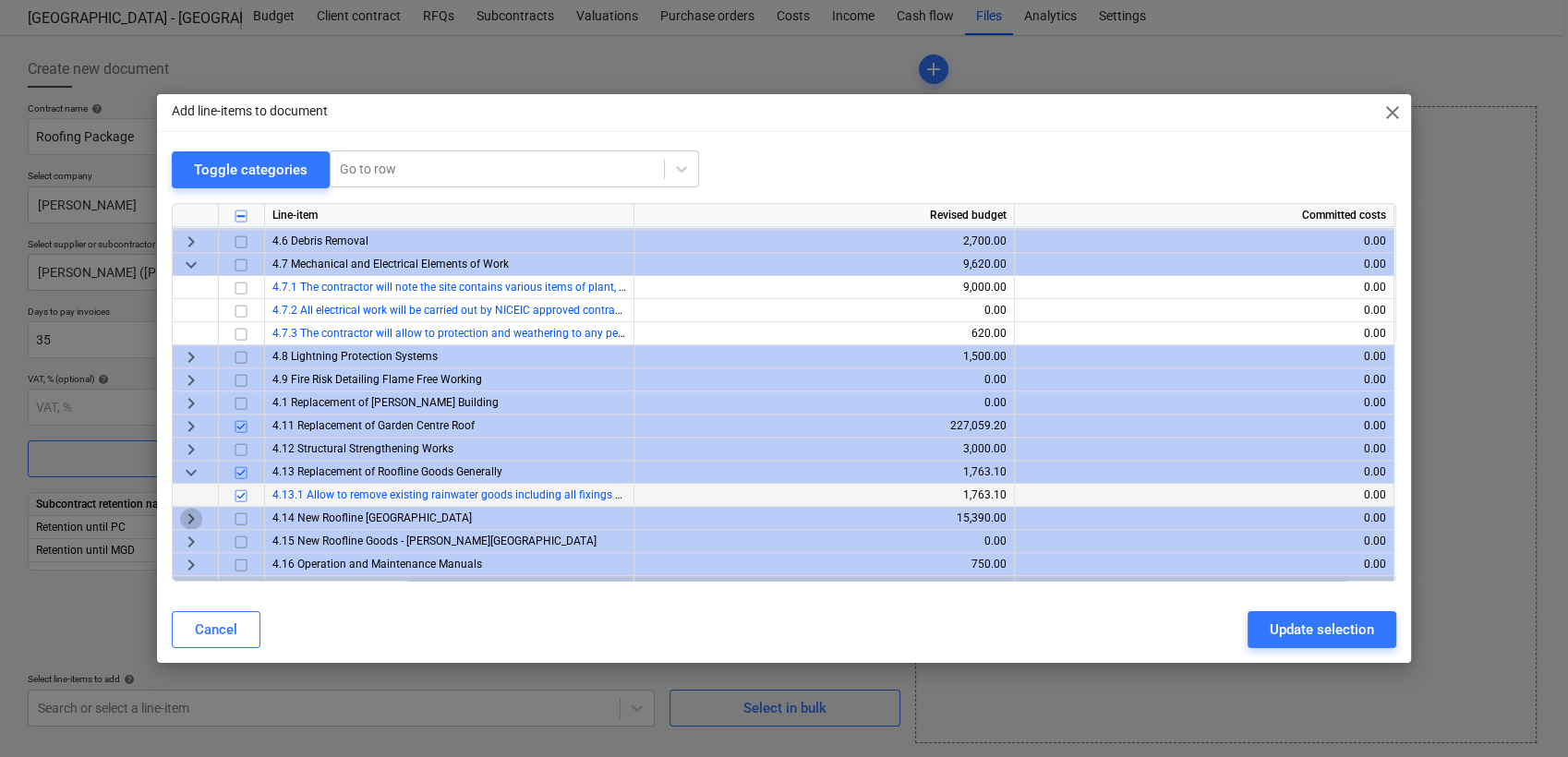 click on "keyboard_arrow_right" at bounding box center [191, 519] 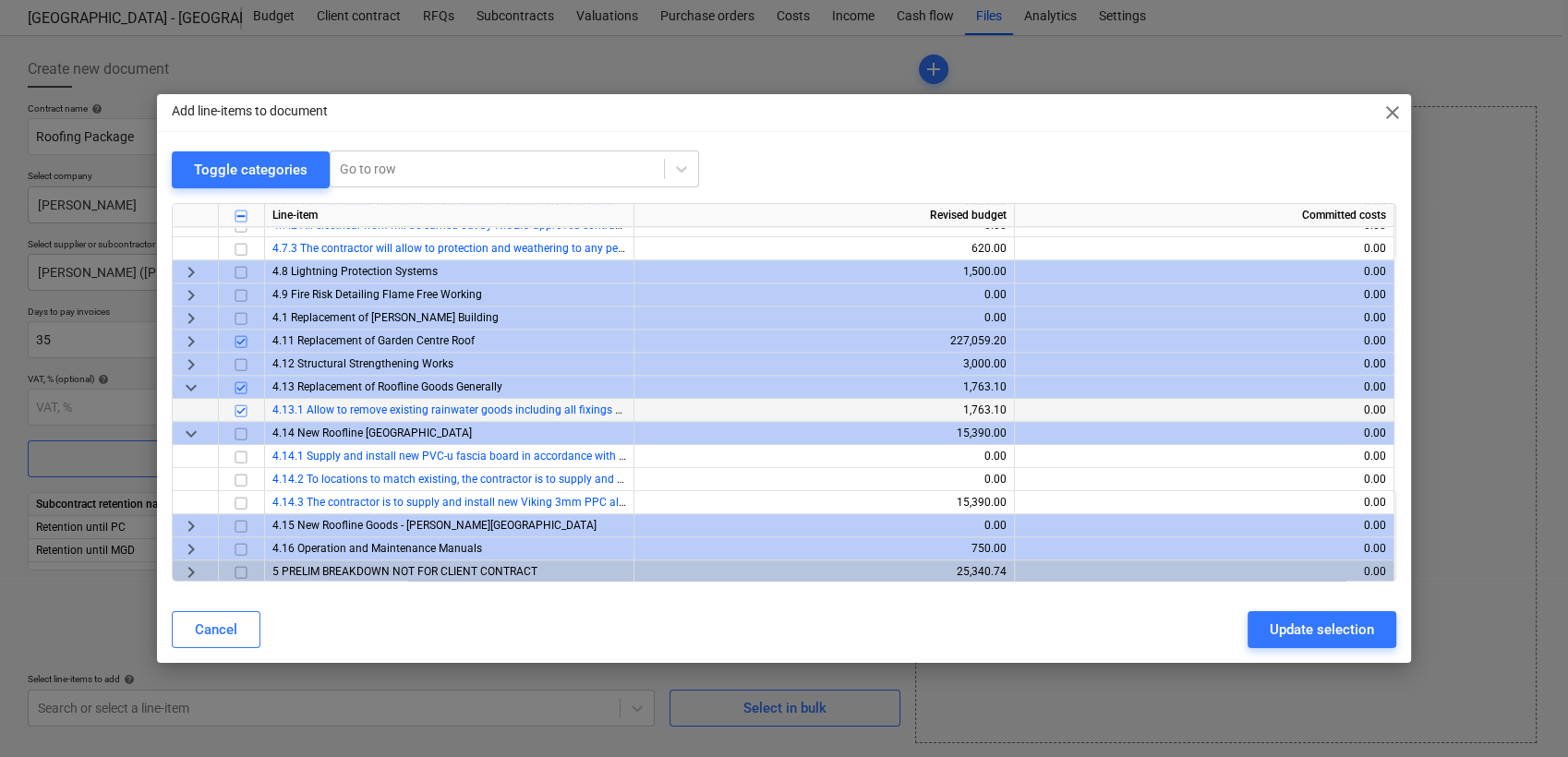 scroll, scrollTop: 1128, scrollLeft: 0, axis: vertical 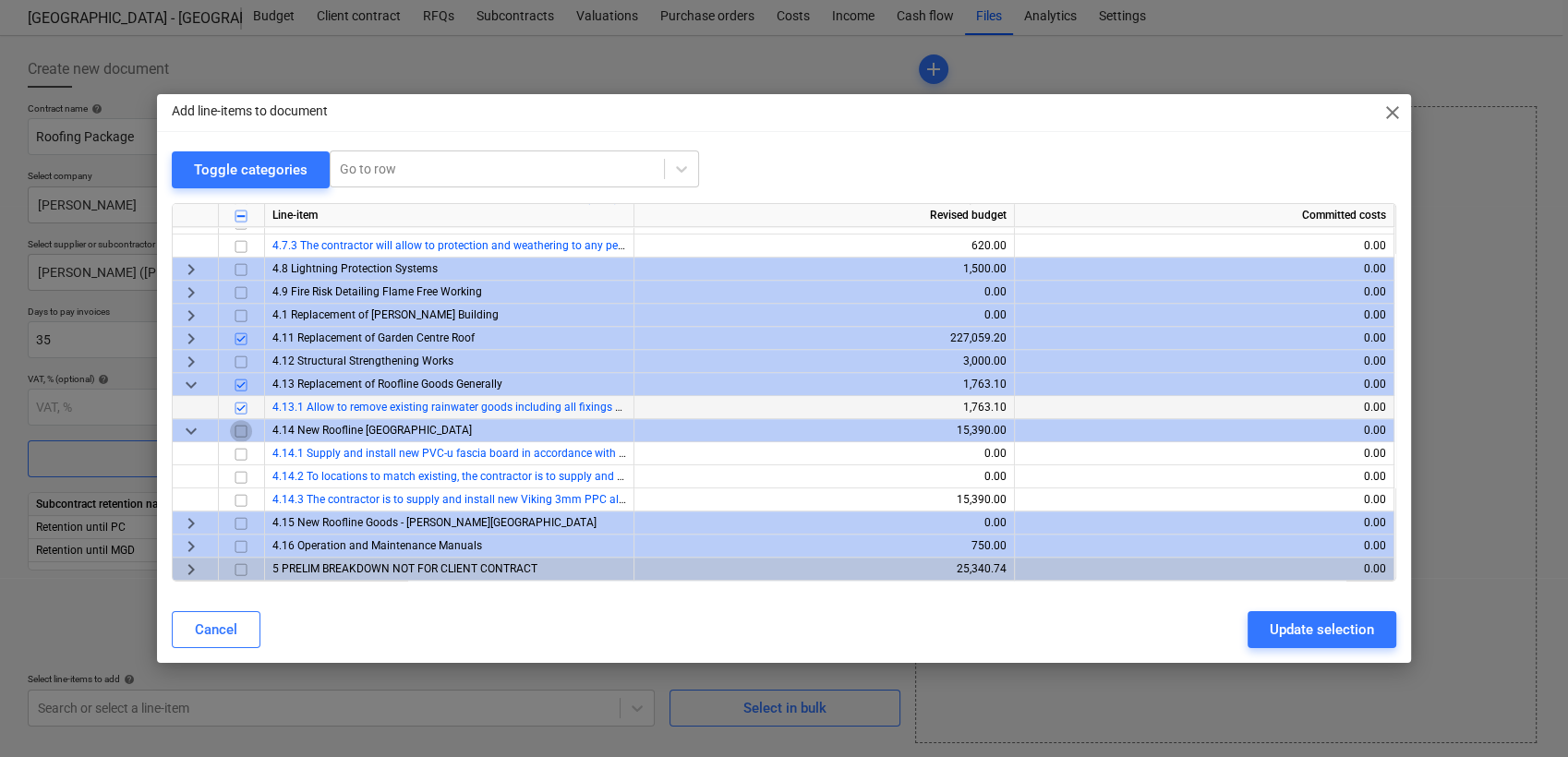 click at bounding box center (241, 431) 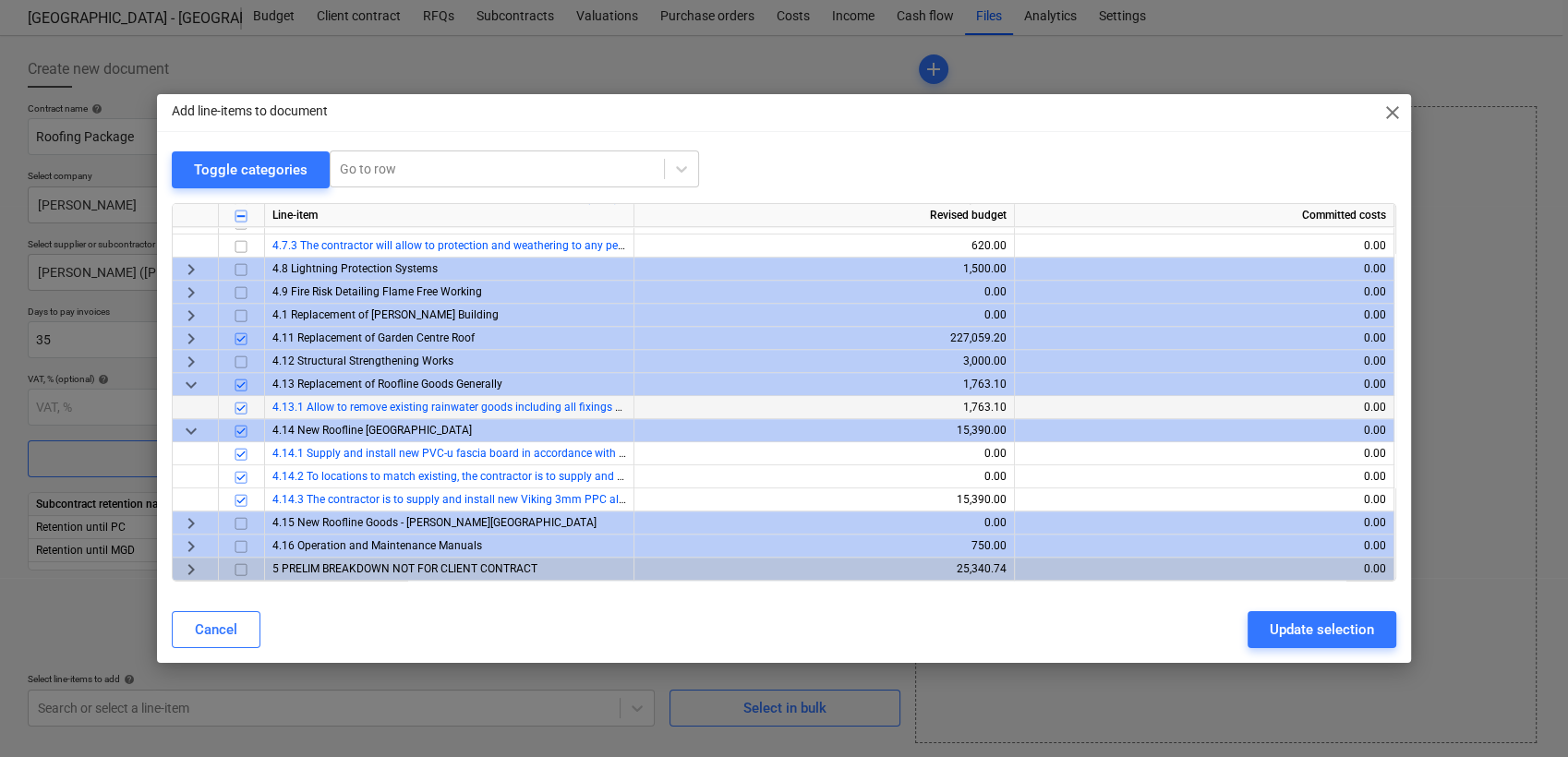 click on "keyboard_arrow_right" at bounding box center (191, 570) 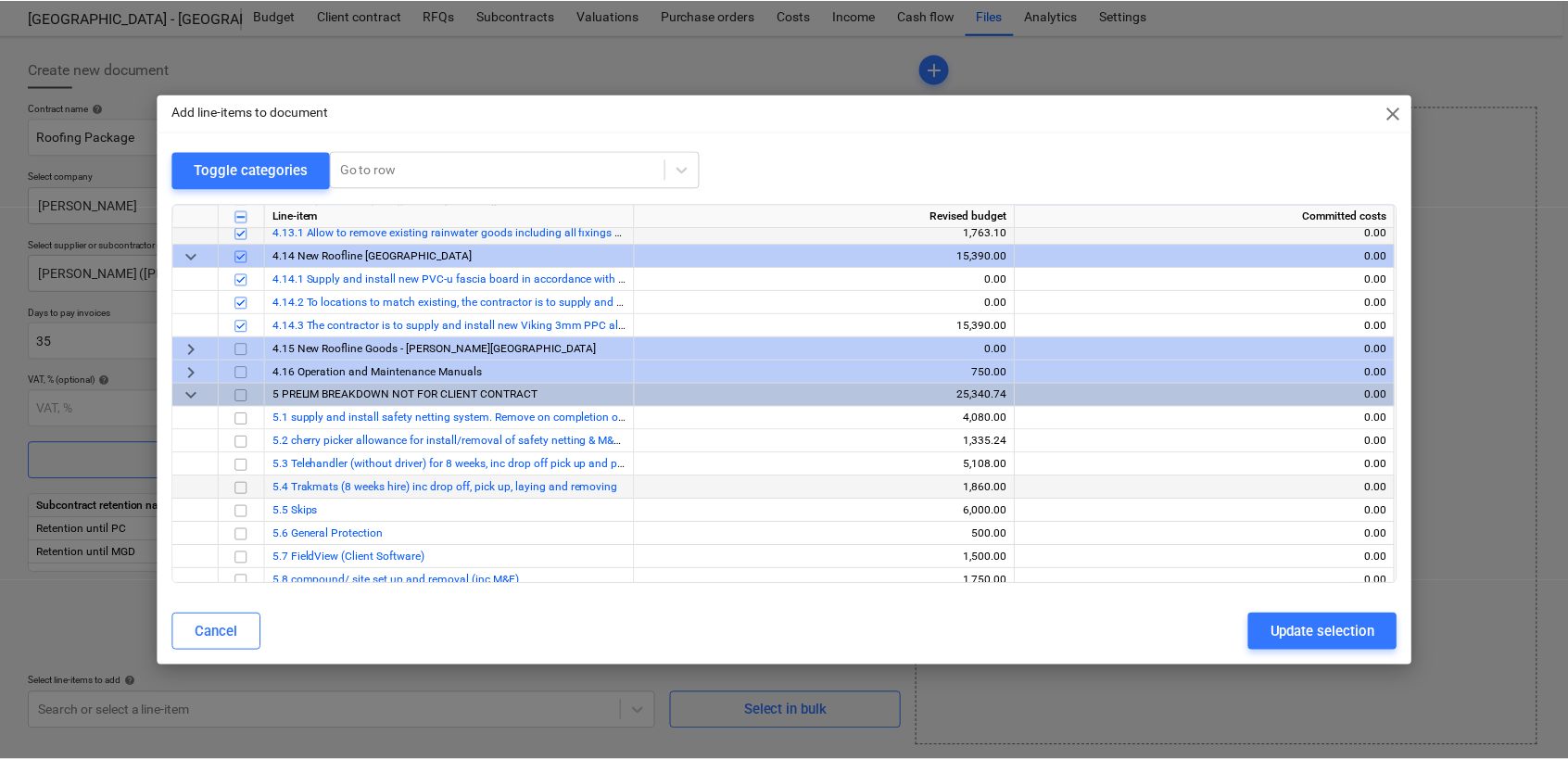 scroll, scrollTop: 1411, scrollLeft: 0, axis: vertical 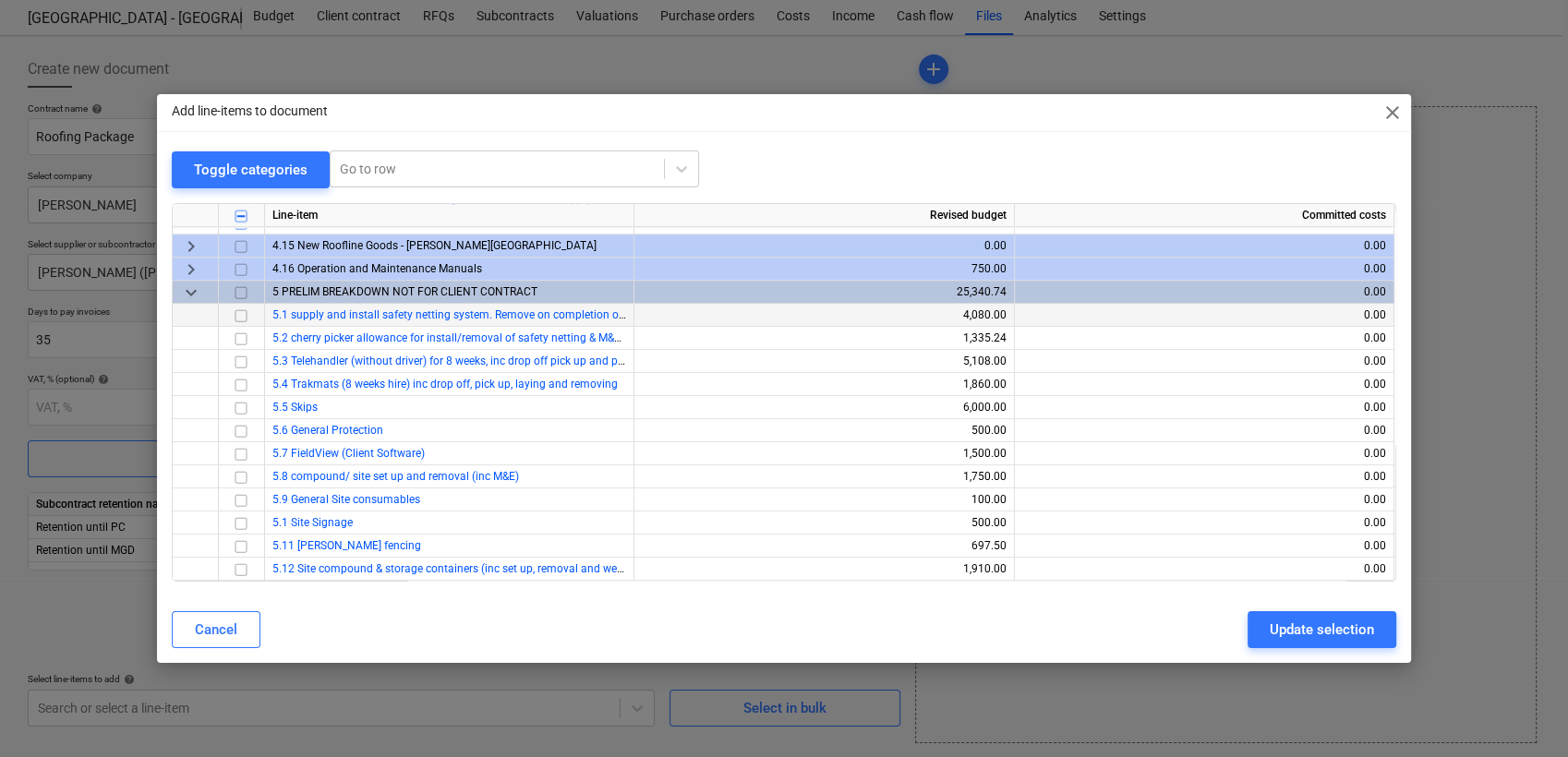 click at bounding box center [241, 316] 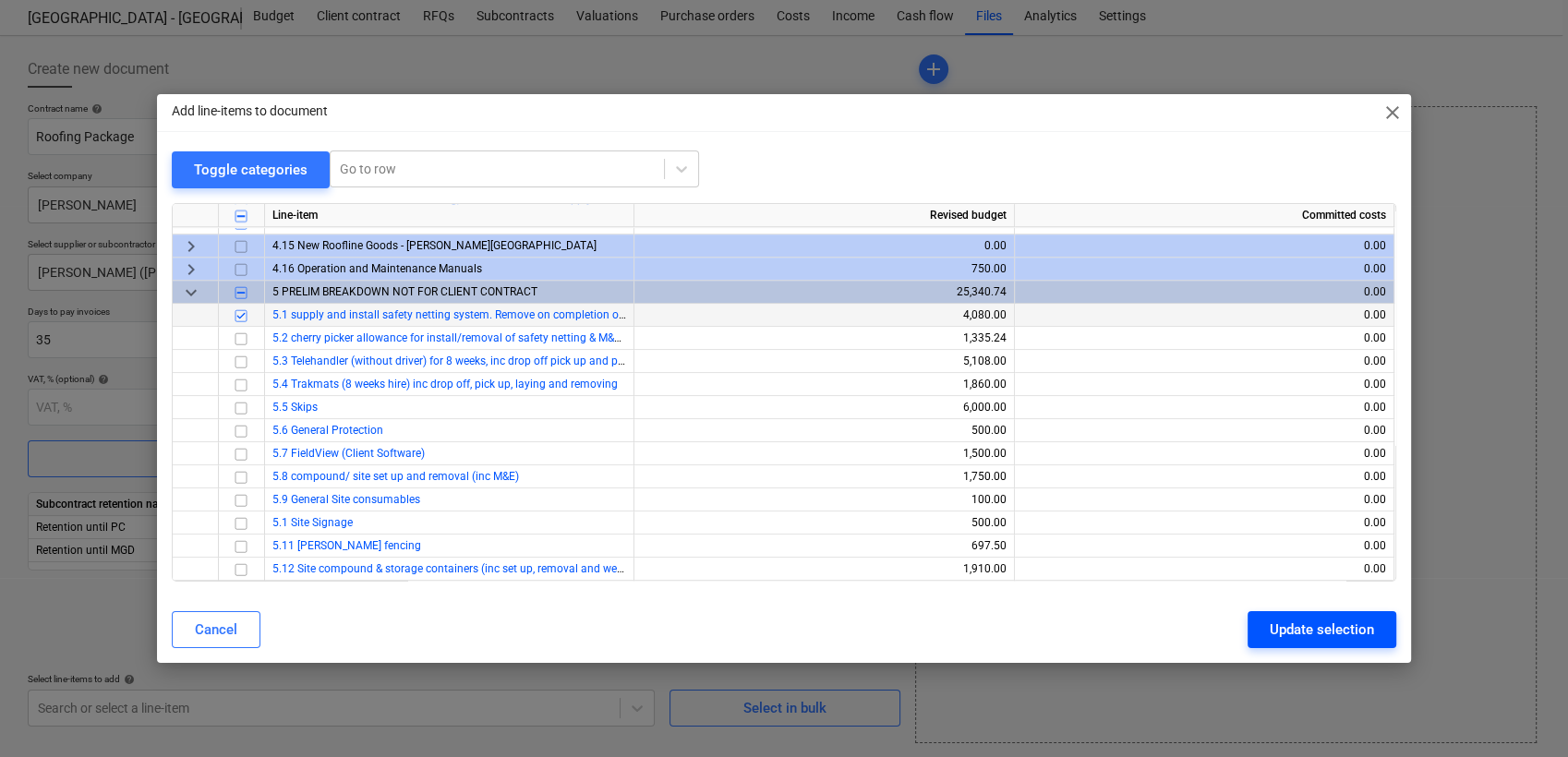 click on "Update selection" at bounding box center [1321, 630] 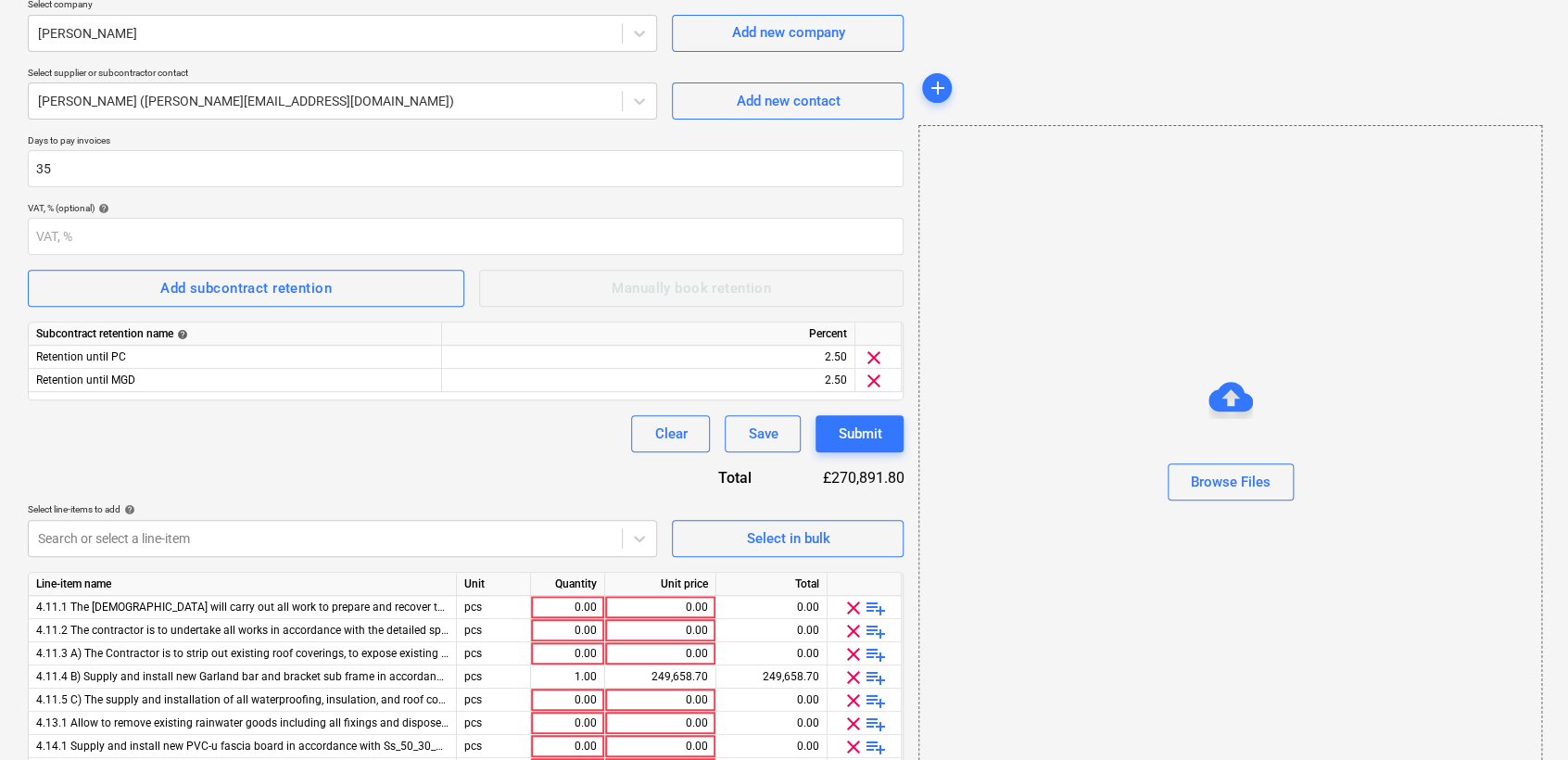 scroll, scrollTop: 55, scrollLeft: 0, axis: vertical 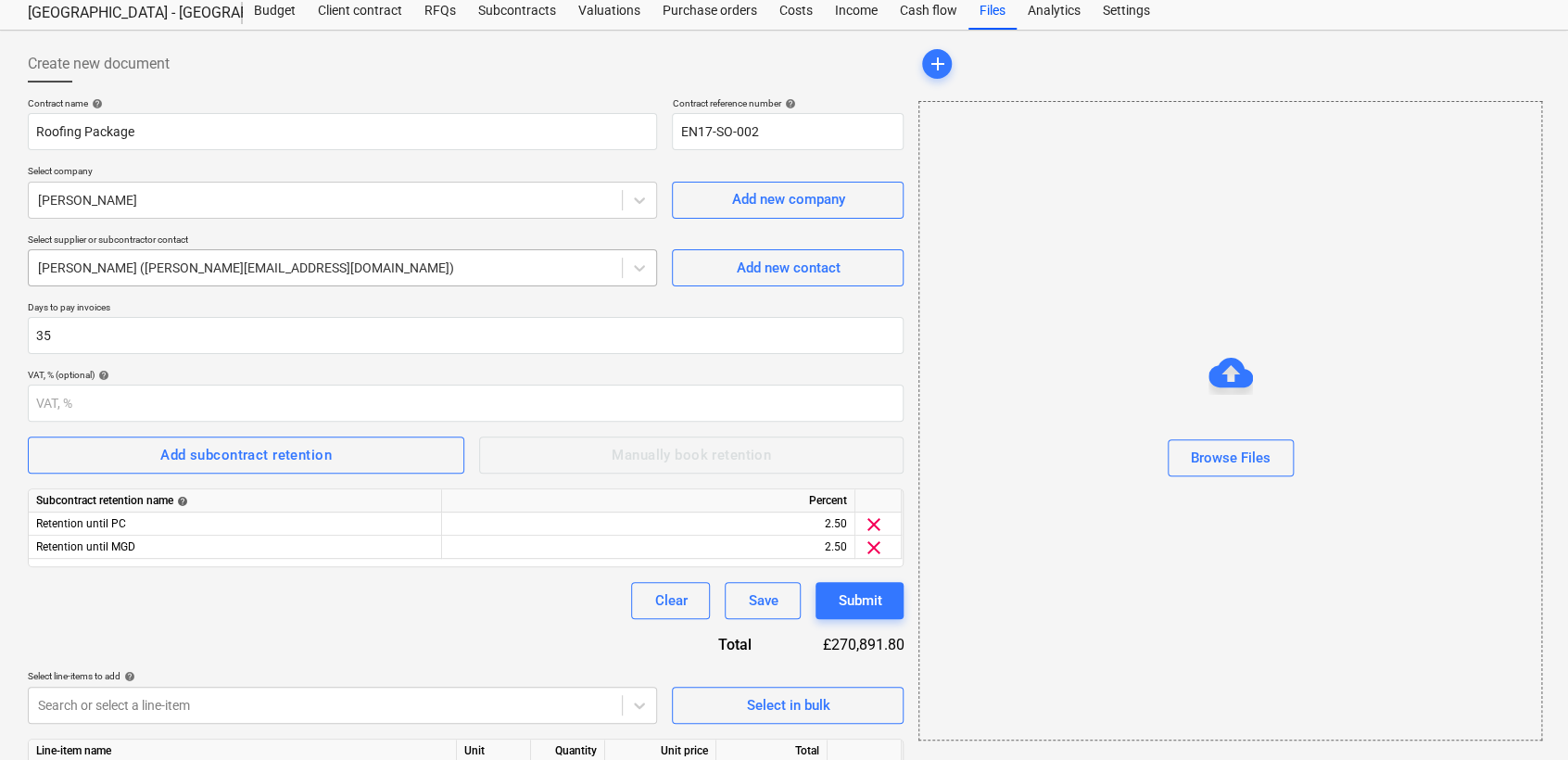 click at bounding box center [325, 268] 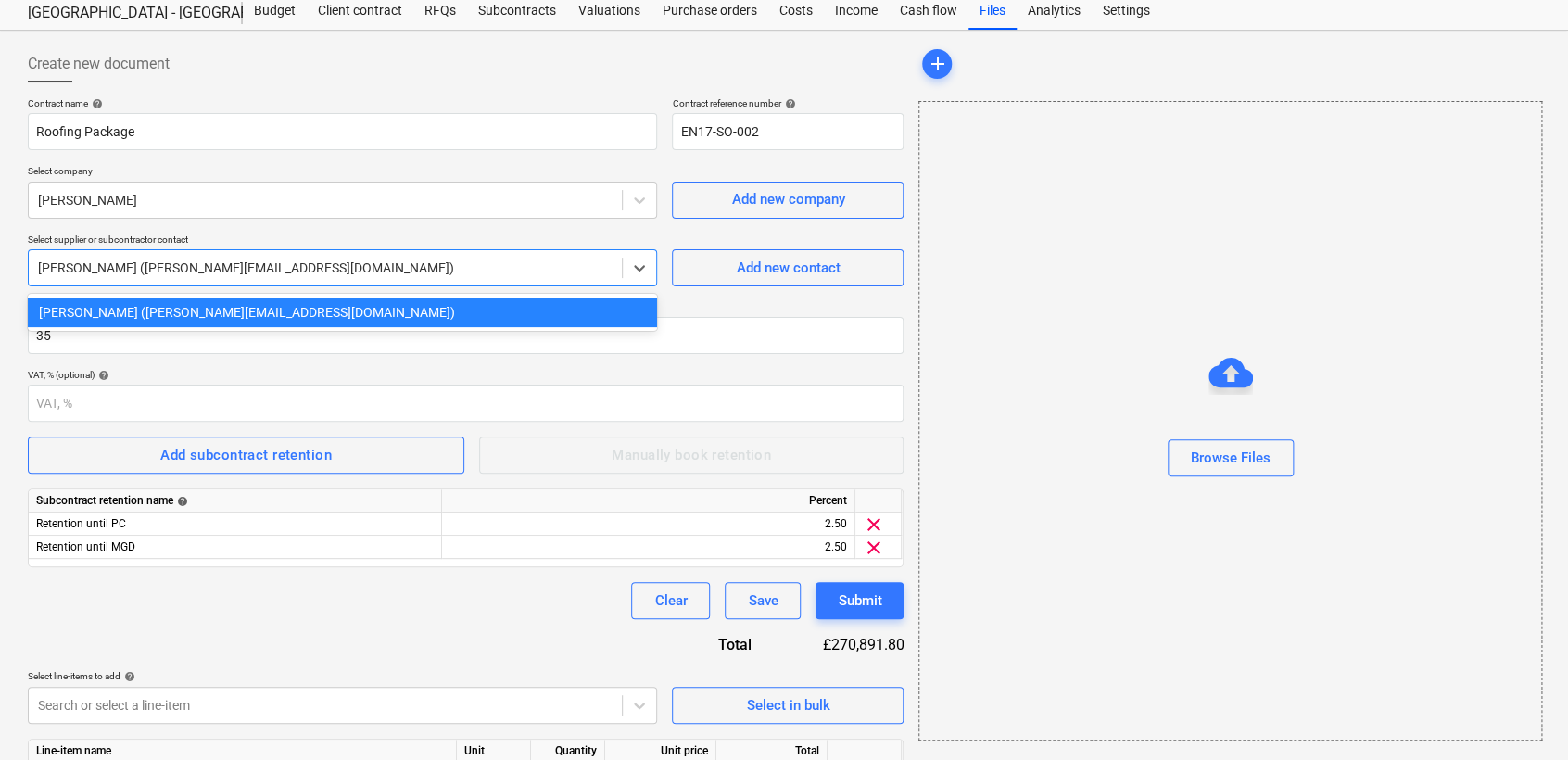 click at bounding box center [325, 268] 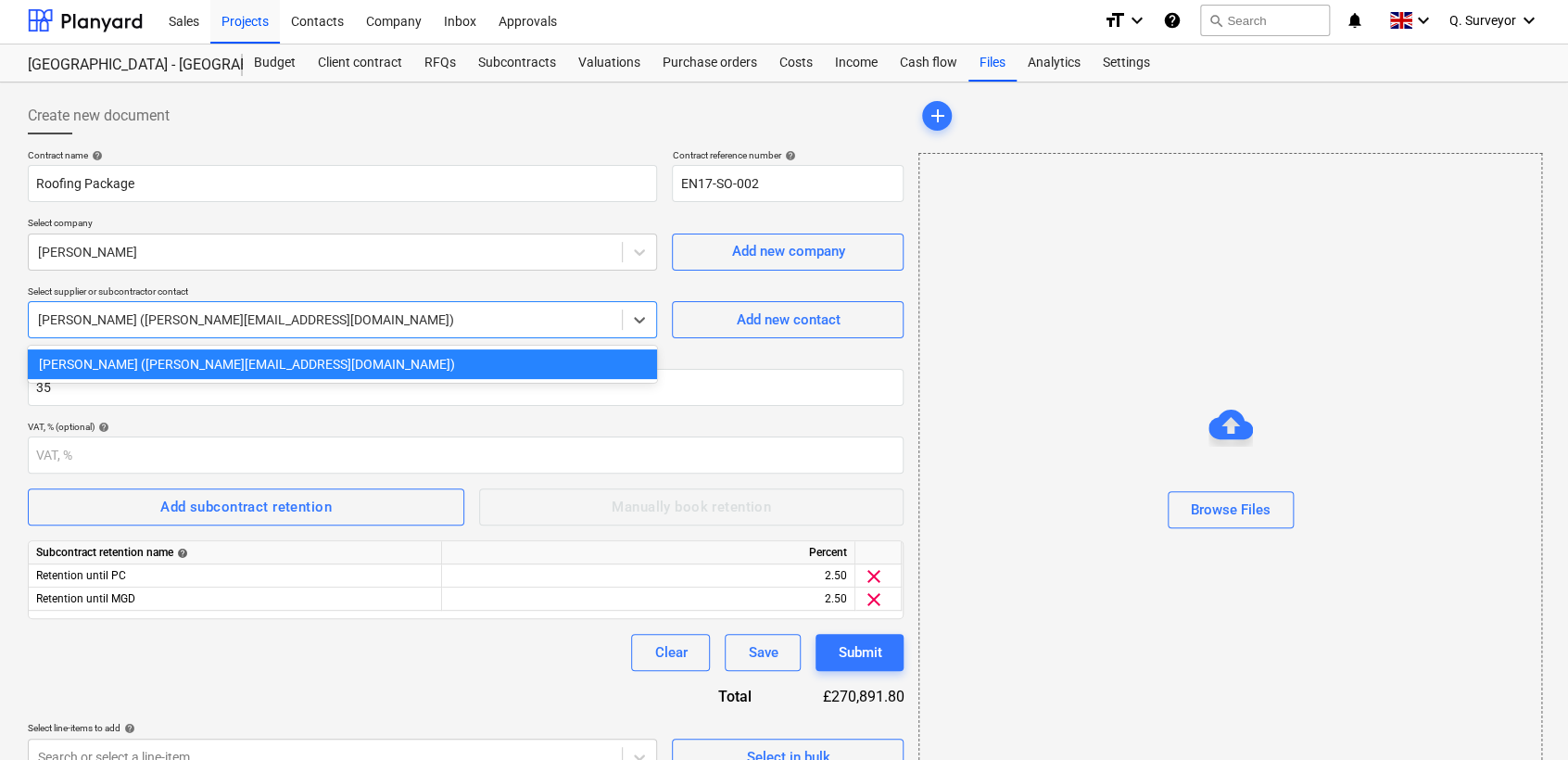 scroll, scrollTop: 0, scrollLeft: 0, axis: both 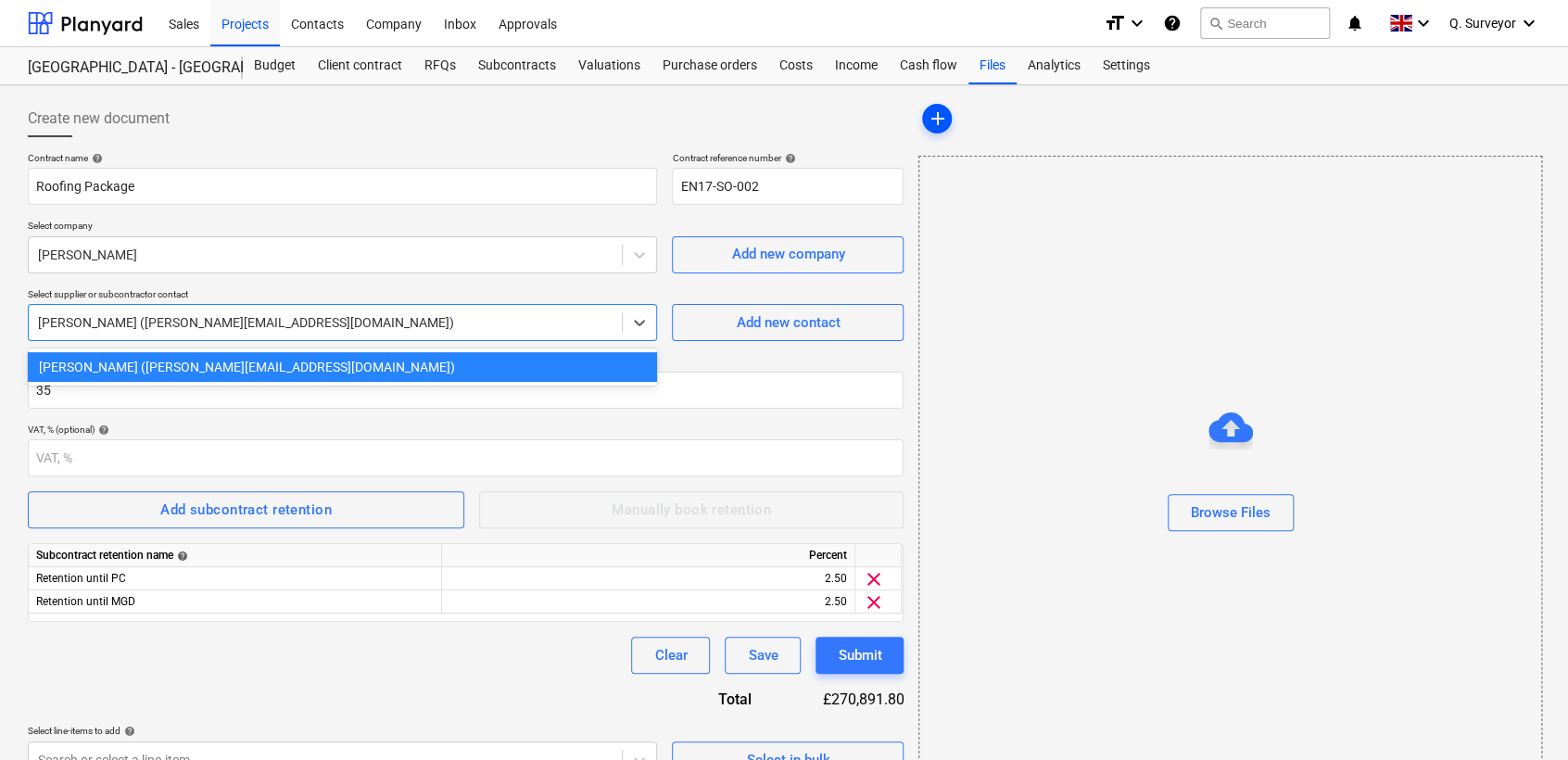 click on "add" at bounding box center (937, 119) 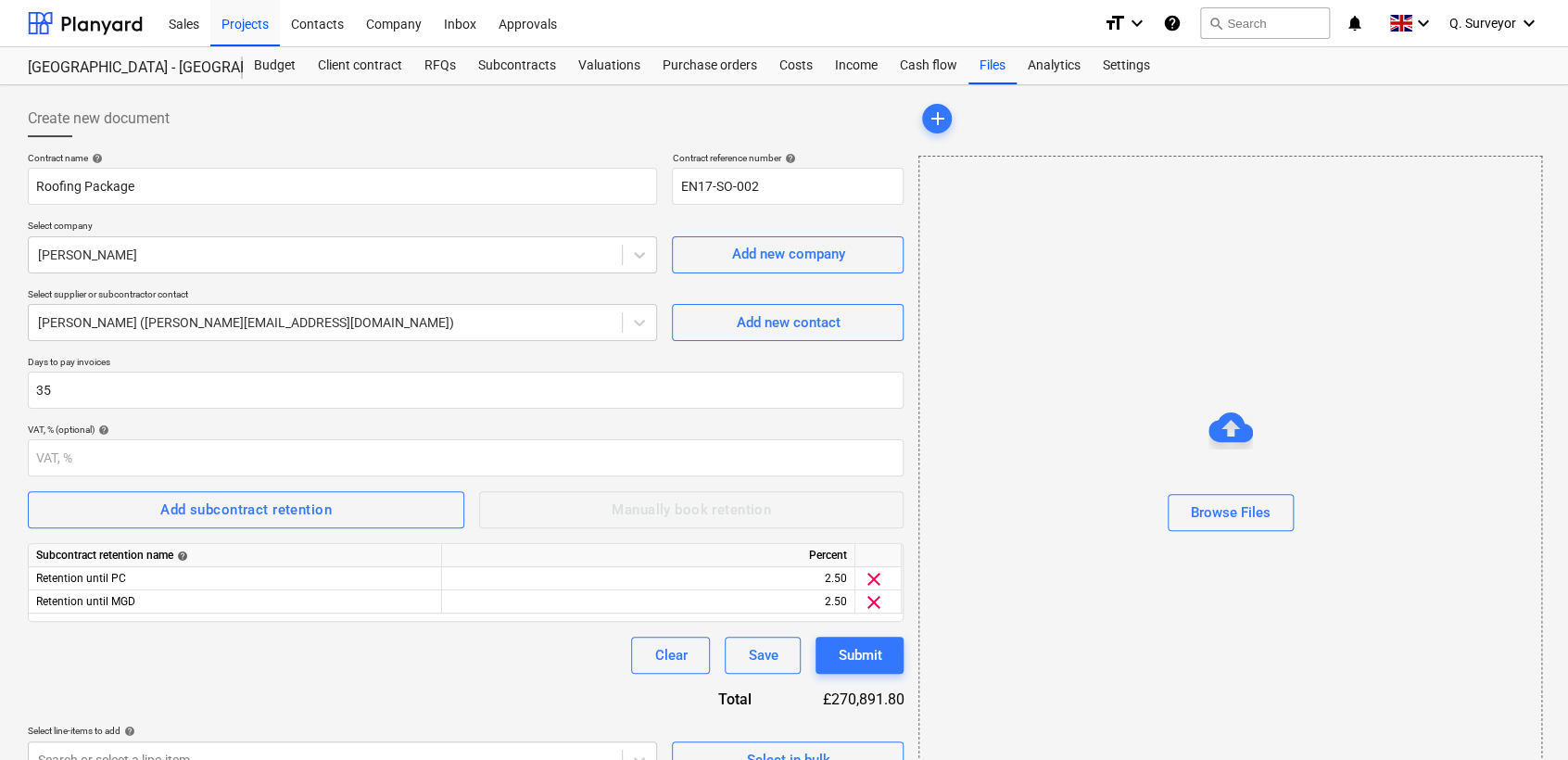 click on "add" at bounding box center [1229, 119] 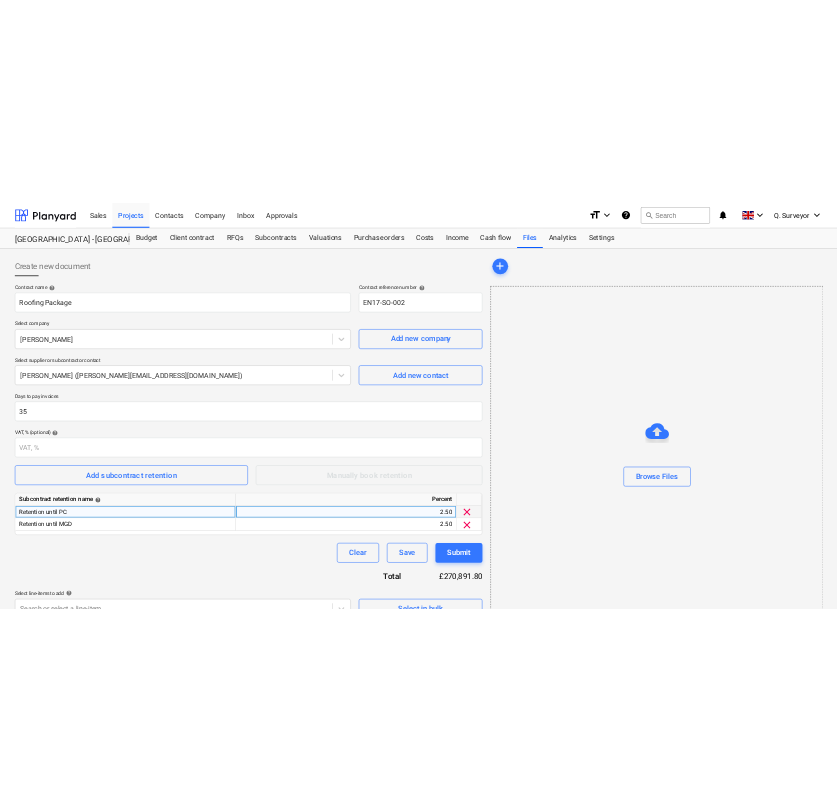scroll, scrollTop: 392, scrollLeft: 0, axis: vertical 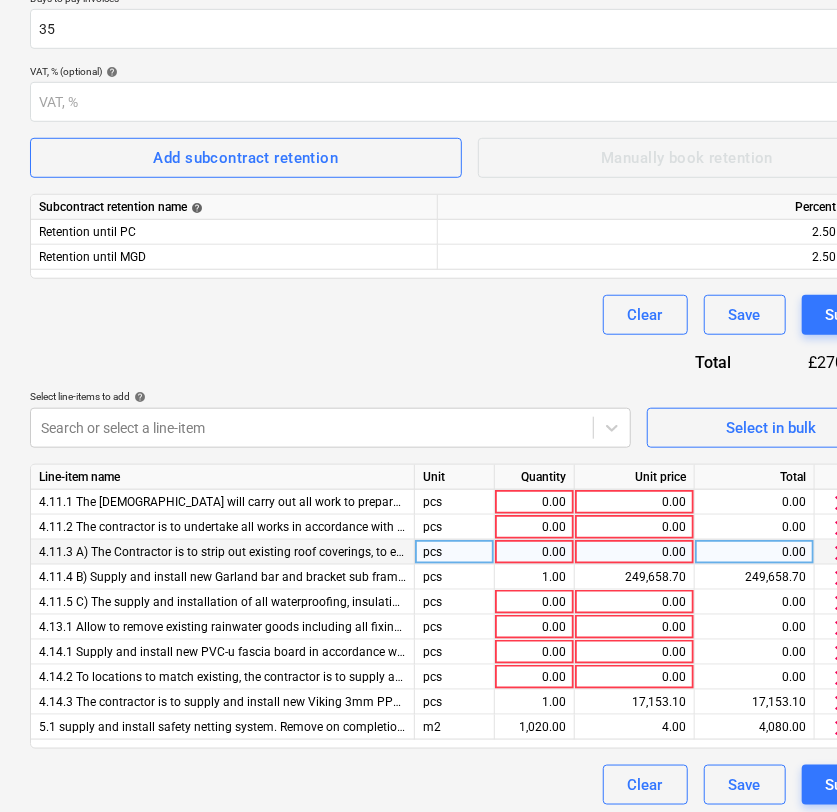 click on "0.00" at bounding box center [534, 552] 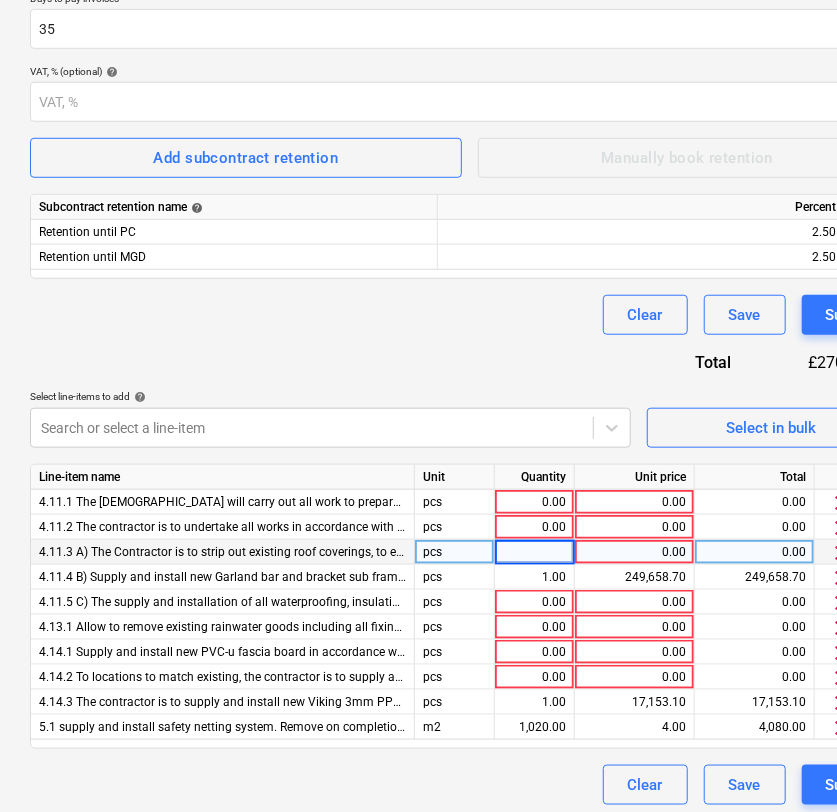 type on "1" 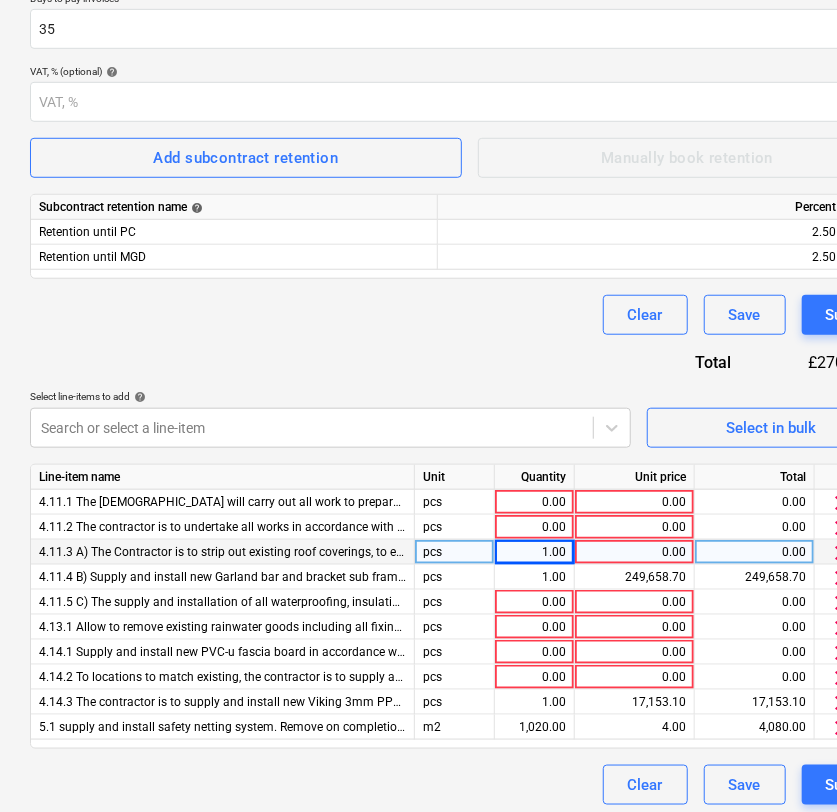 click on "0.00" at bounding box center [634, 552] 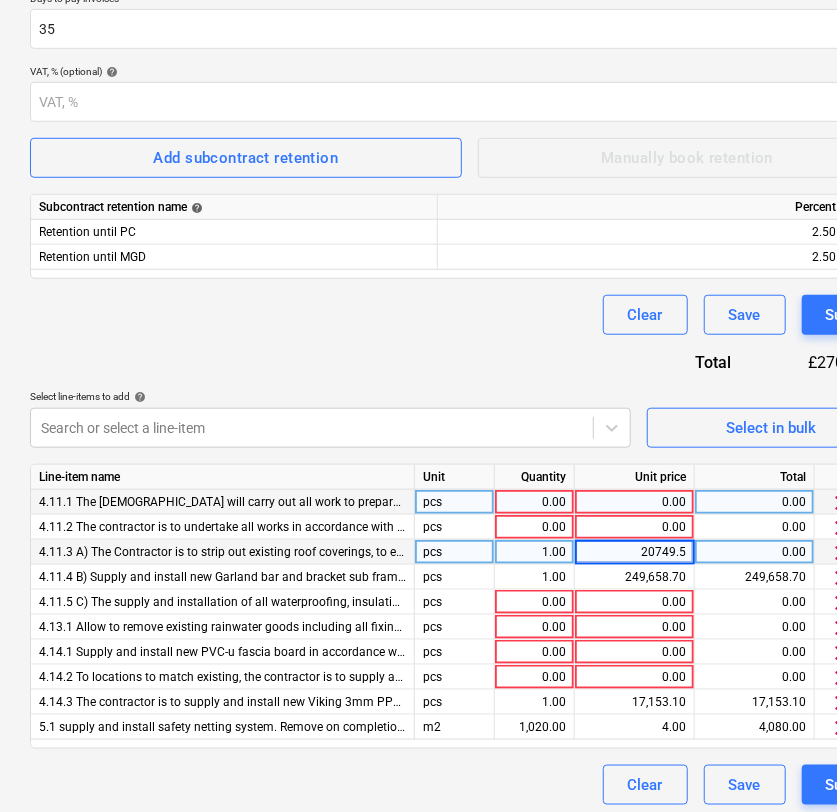 type on "20749.50" 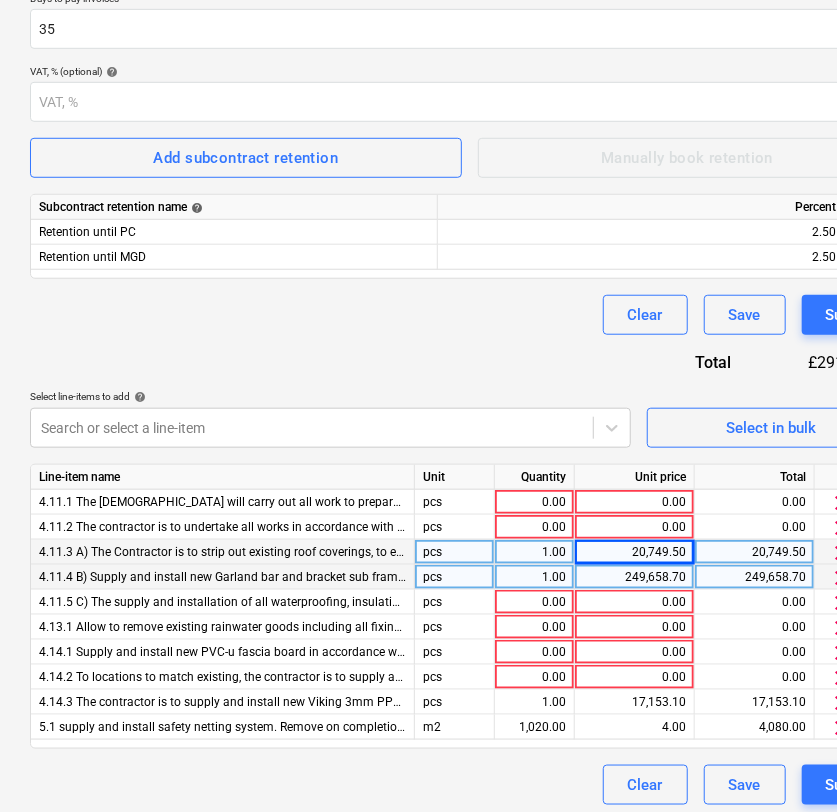 click on "249,658.70" at bounding box center [634, 577] 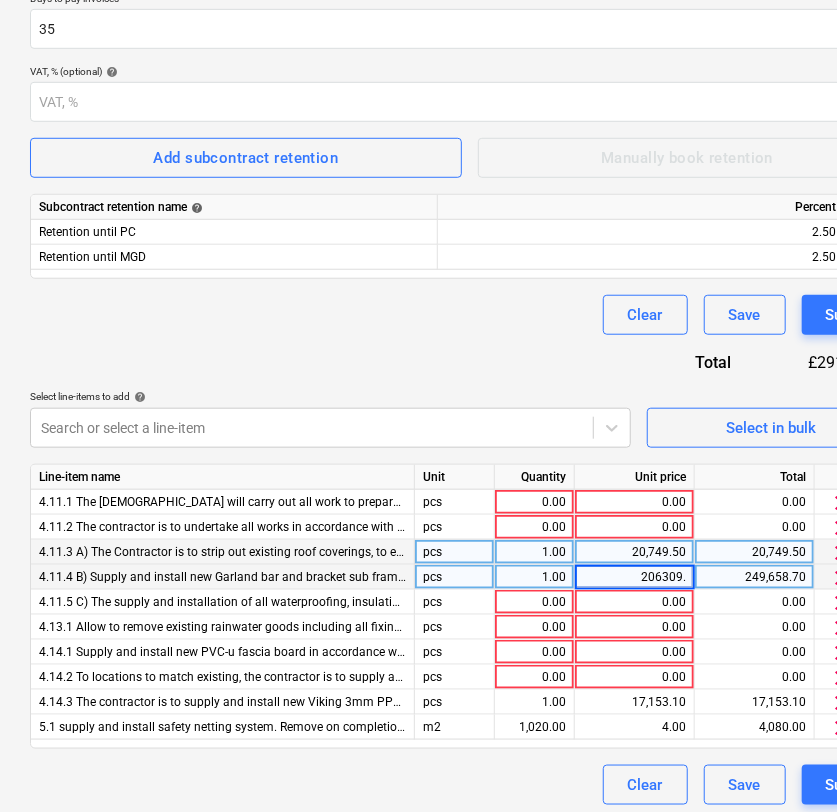 type on "206309.7" 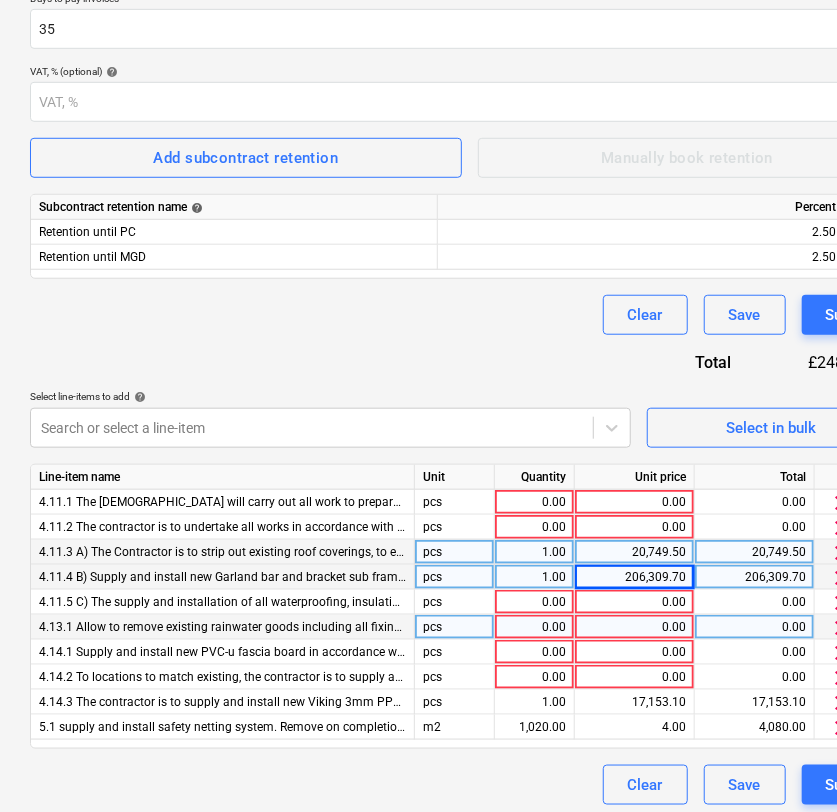 click on "0.00" at bounding box center (534, 627) 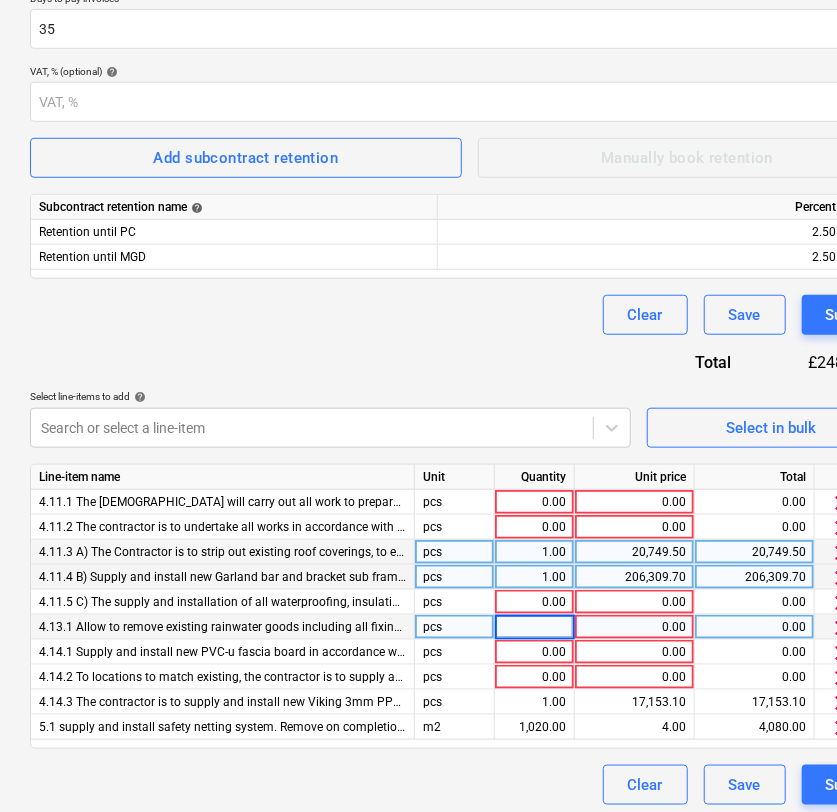type on "1" 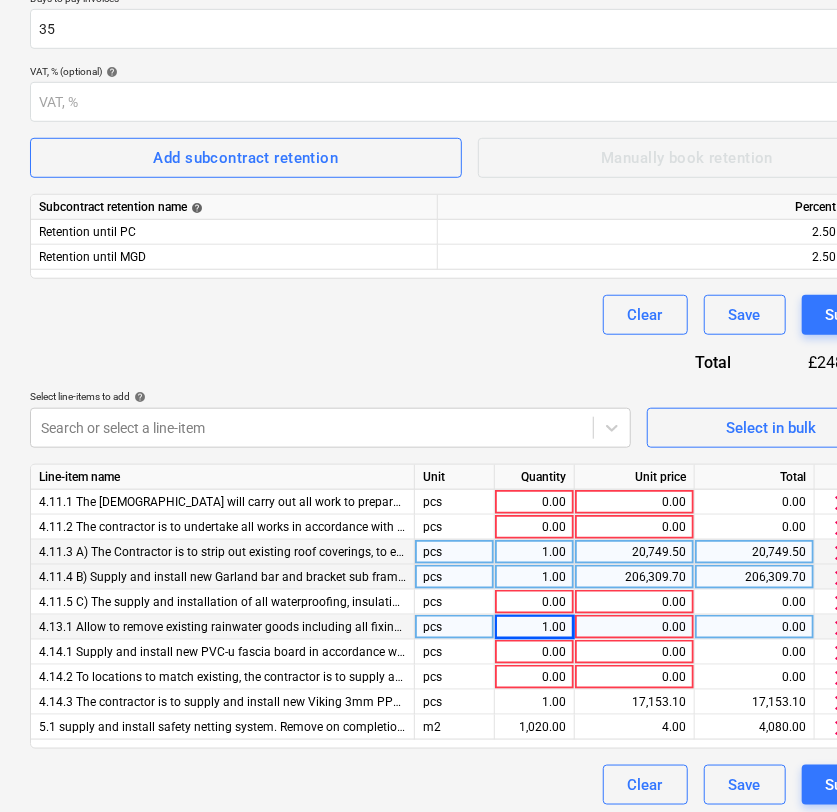 click on "0.00" at bounding box center [634, 627] 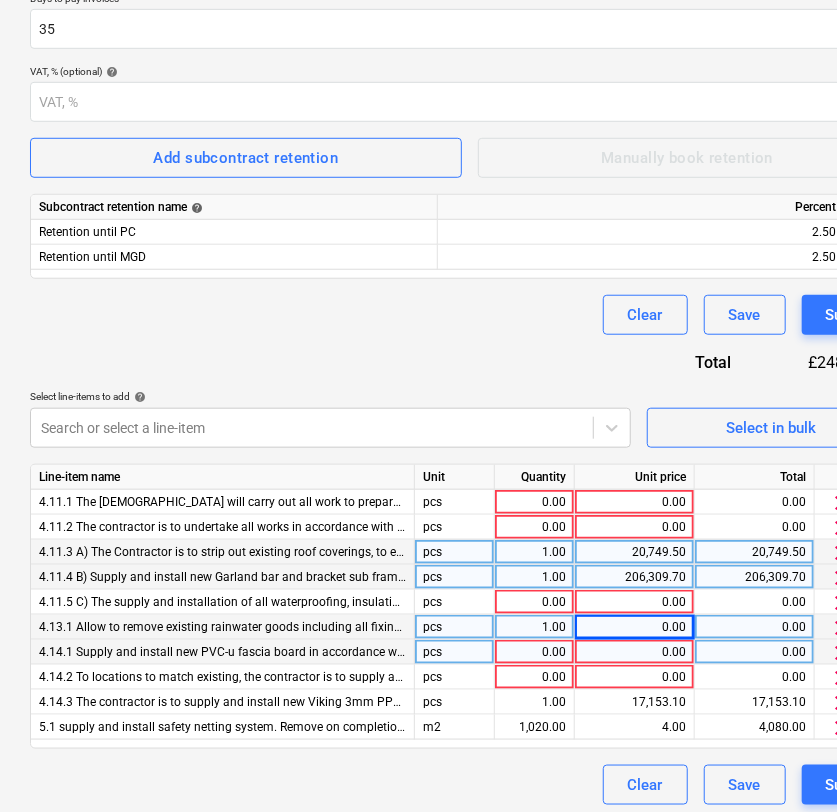 drag, startPoint x: 427, startPoint y: 701, endPoint x: 554, endPoint y: 662, distance: 132.8533 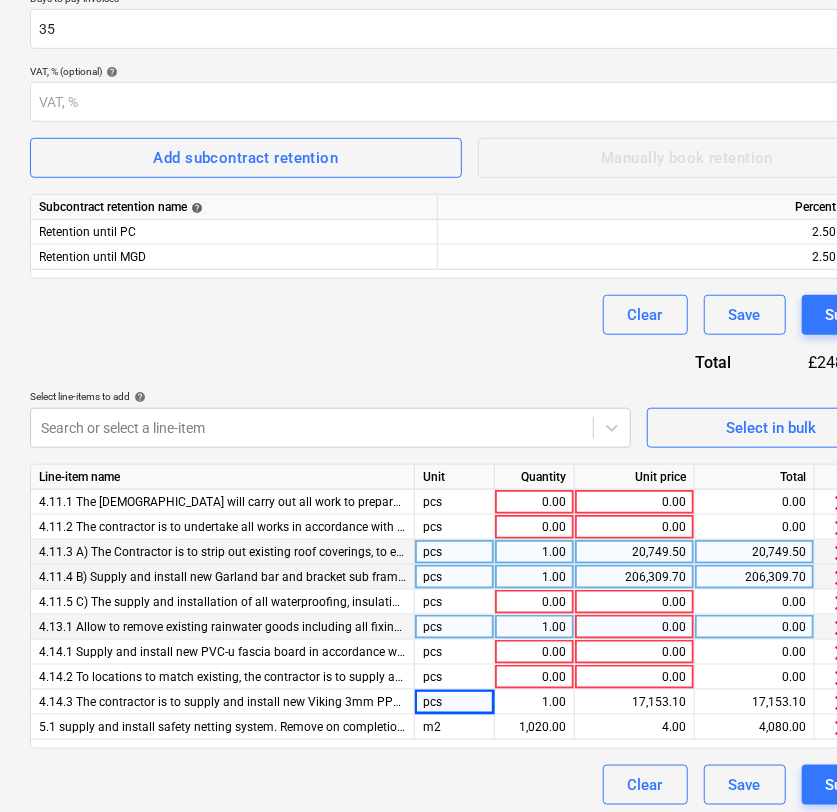 click on "0.00" at bounding box center [634, 627] 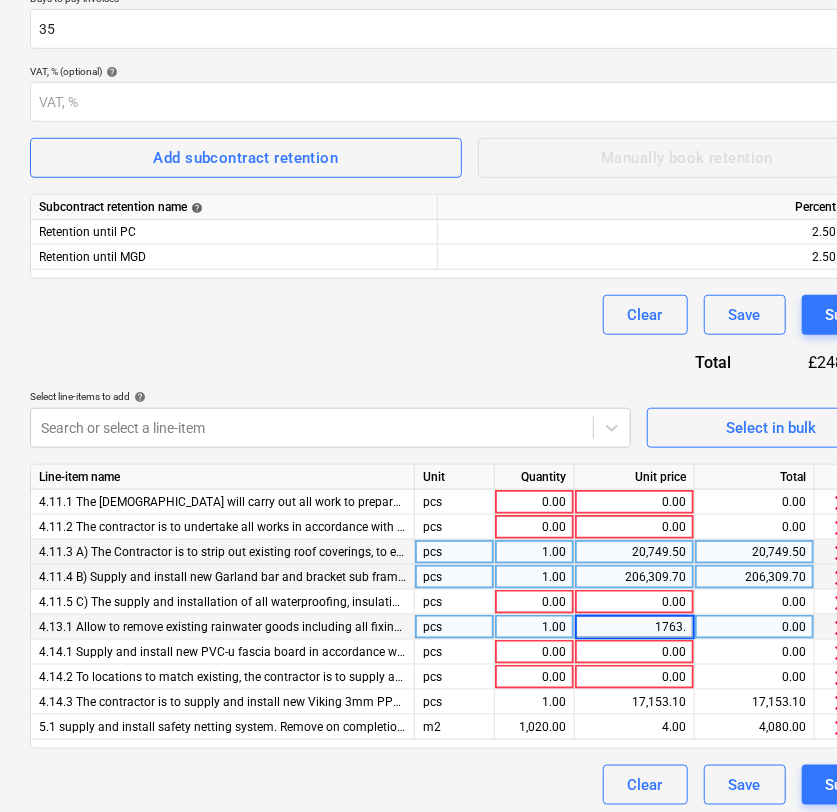 type on "1763.1" 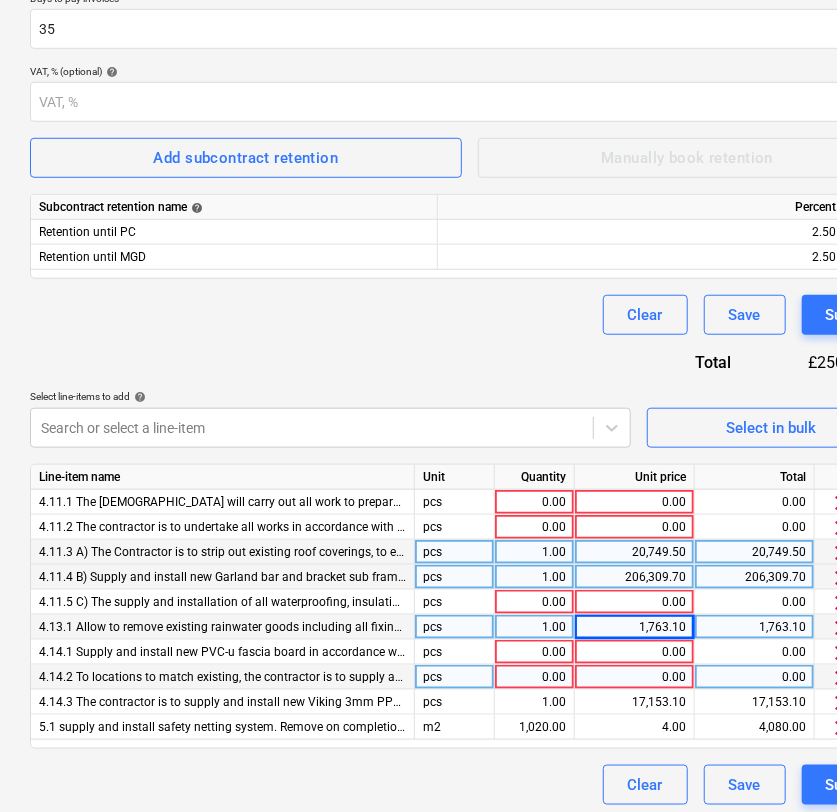 click on "0.00" at bounding box center (534, 652) 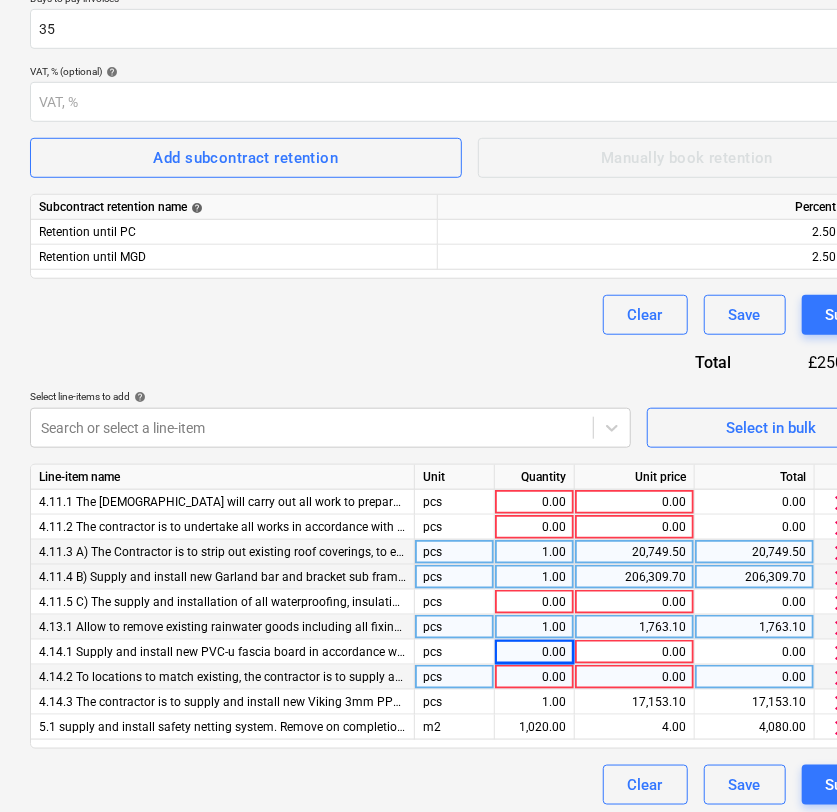 click on "0.00" at bounding box center [534, 677] 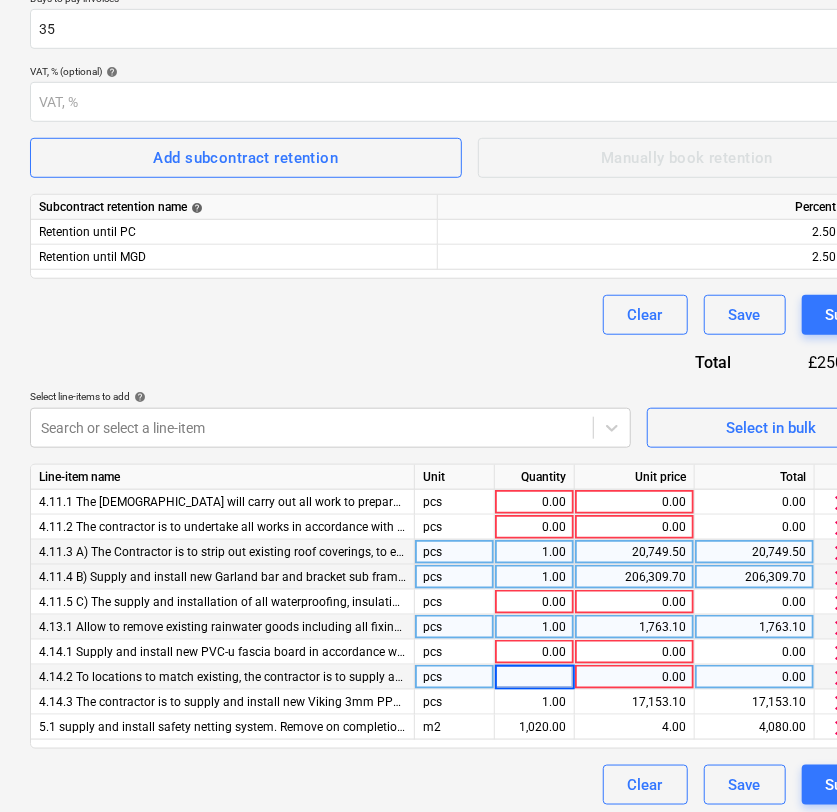 type on "1" 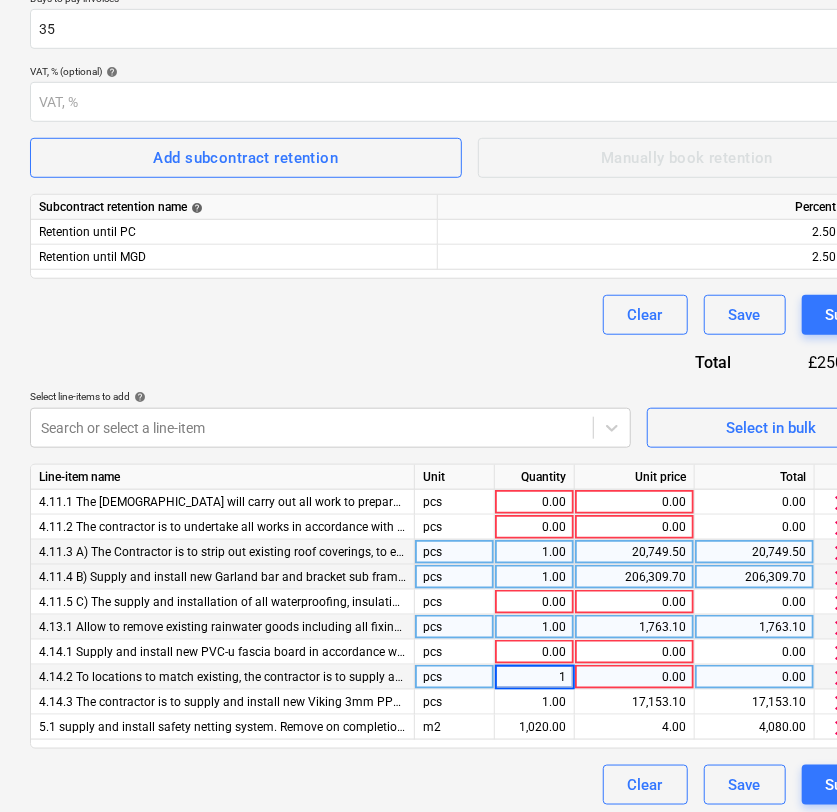 click on "0.00" at bounding box center [634, 677] 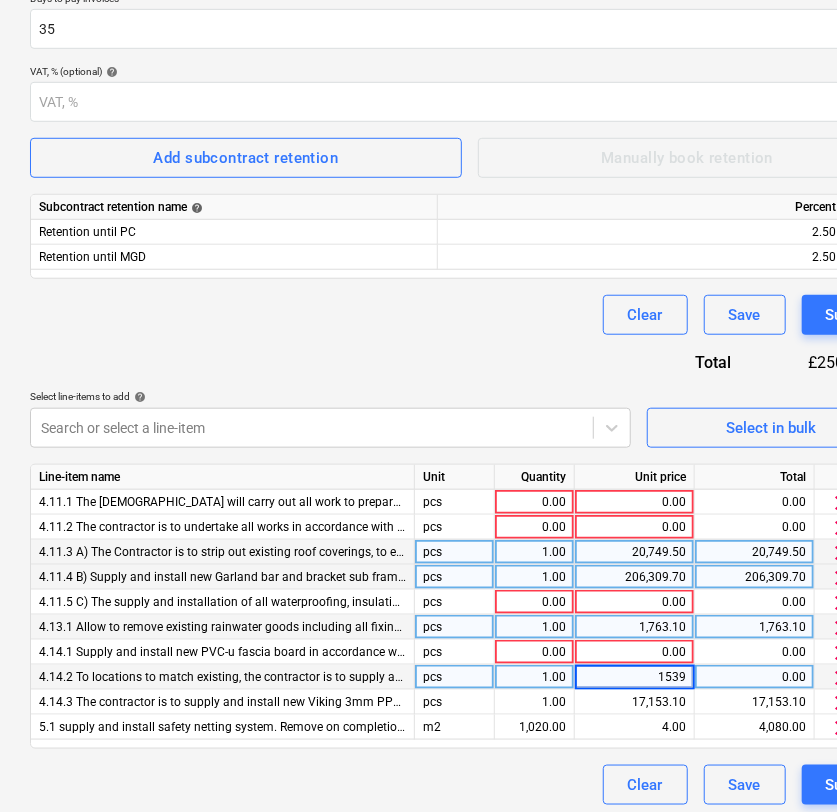 type on "15390" 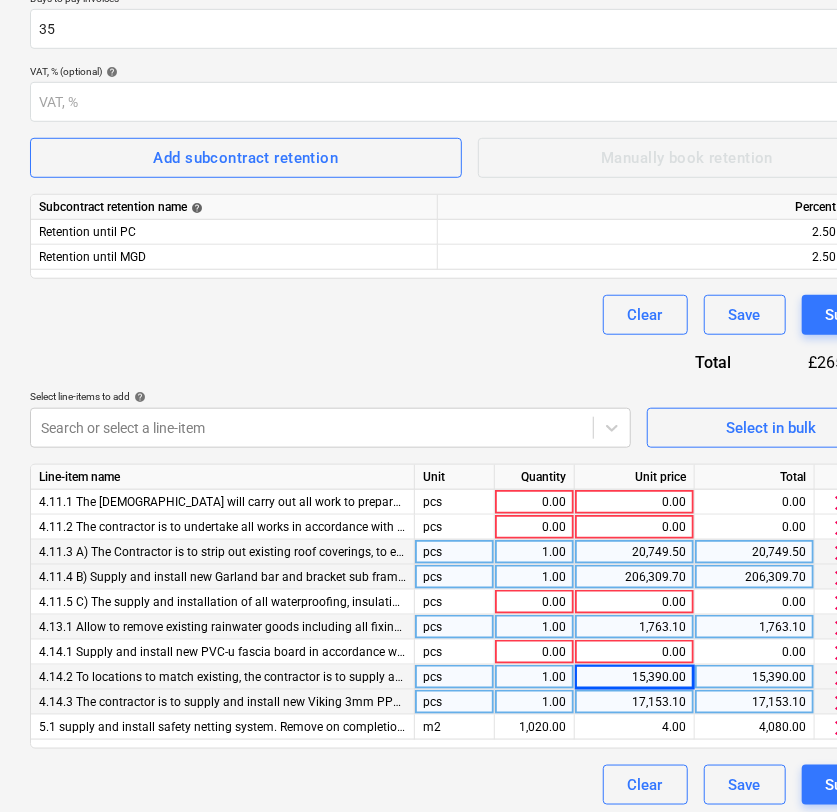 click on "17,153.10" at bounding box center (634, 702) 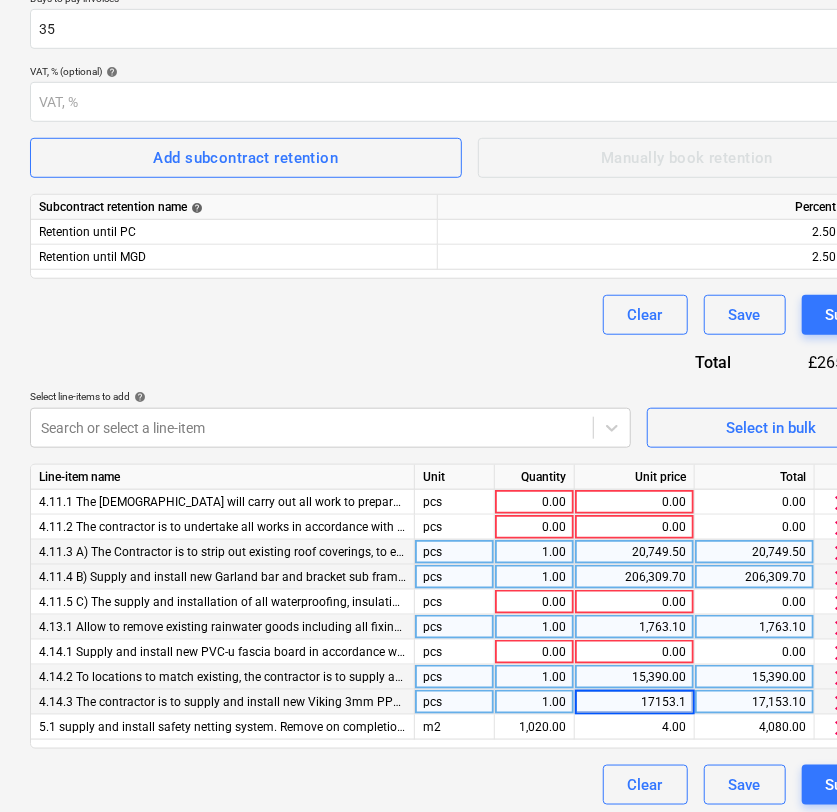type on "0" 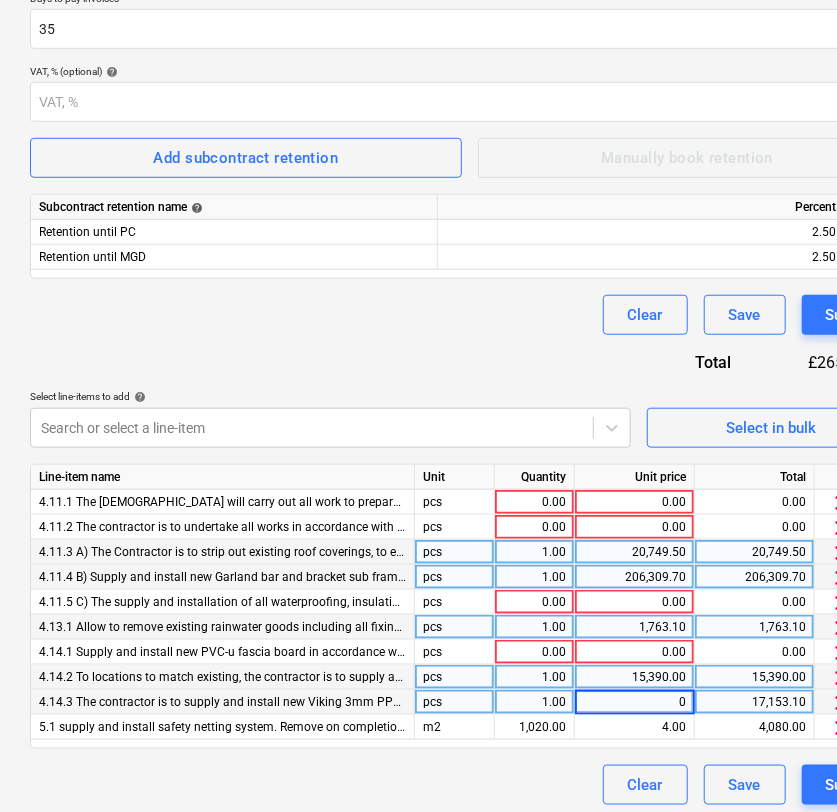 click on "15,390.00" at bounding box center (755, 677) 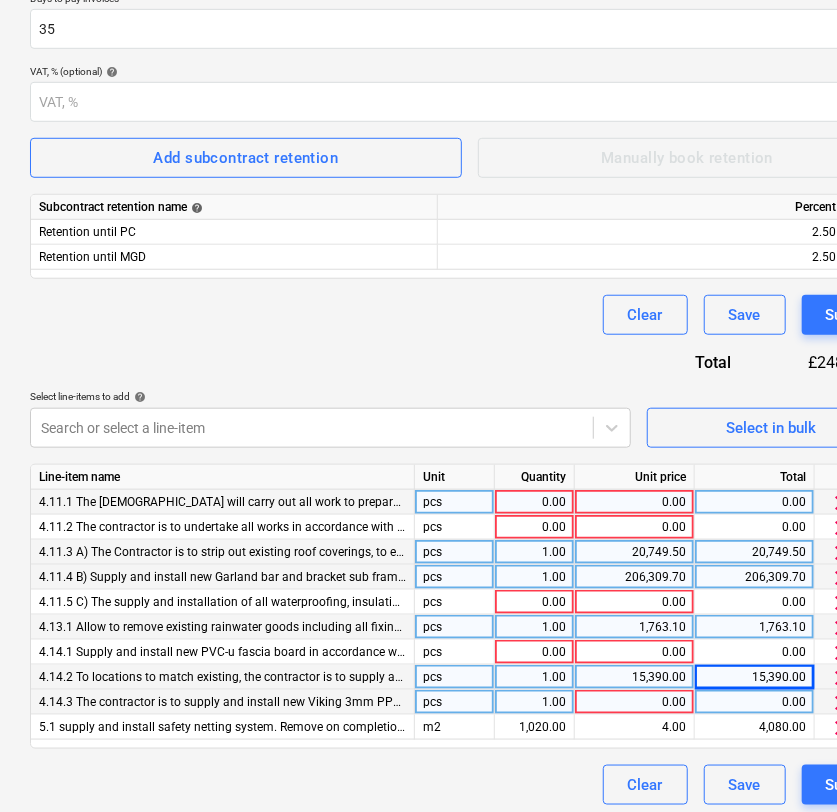 click on "0.00" at bounding box center [534, 502] 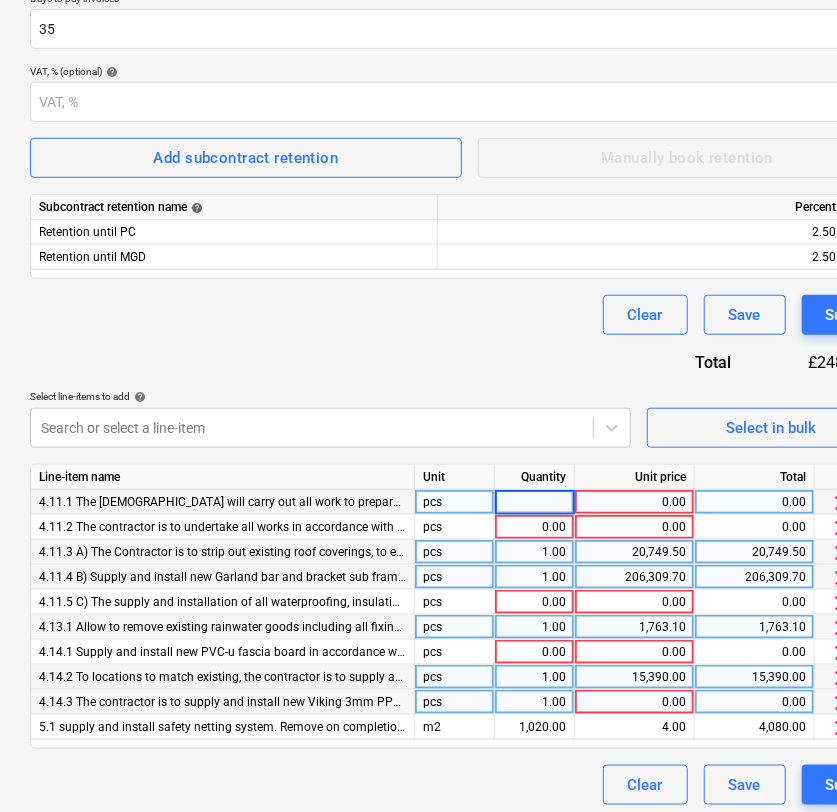 type on "1" 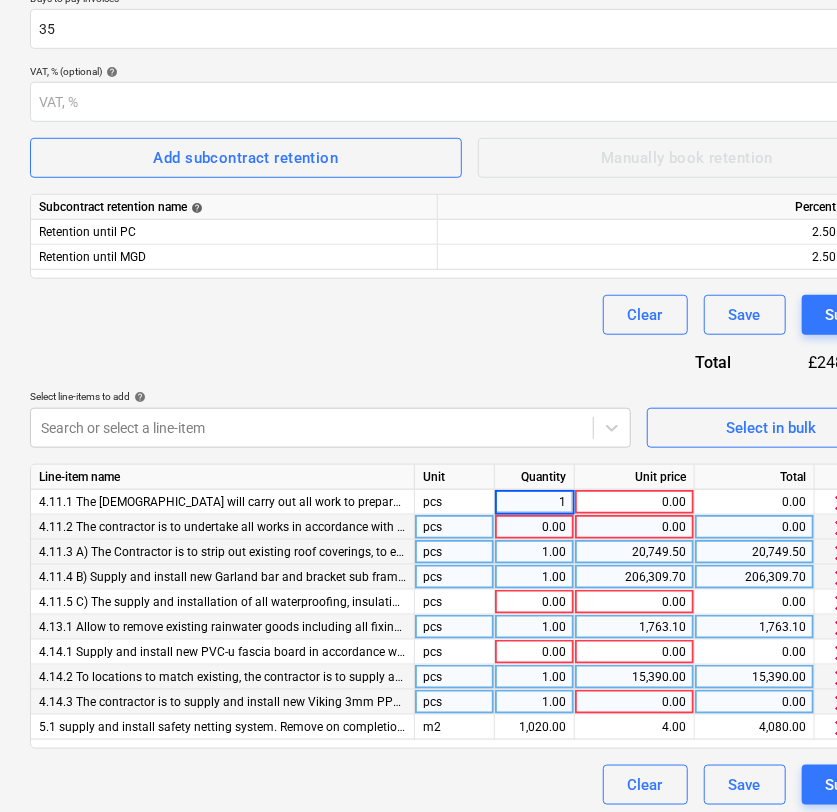 click on "0.00" at bounding box center (534, 527) 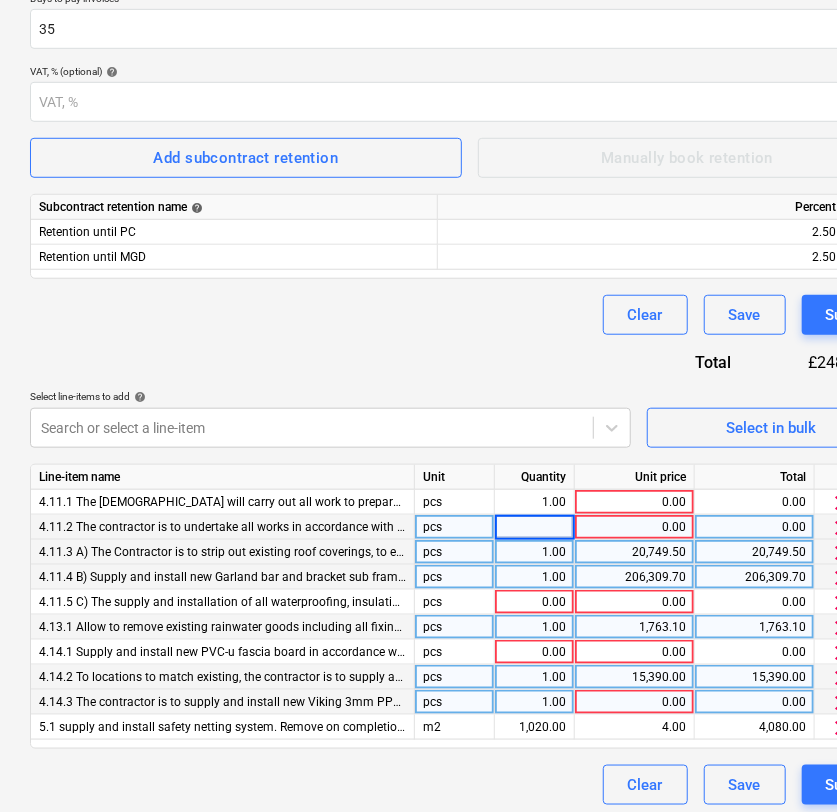 type on "1" 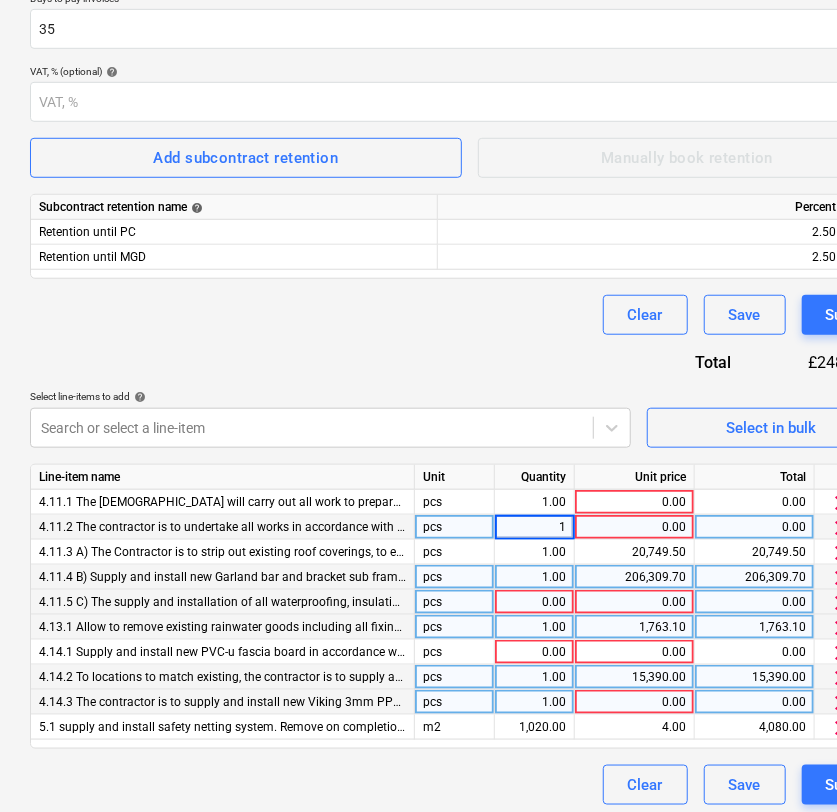click on "0.00" at bounding box center [534, 602] 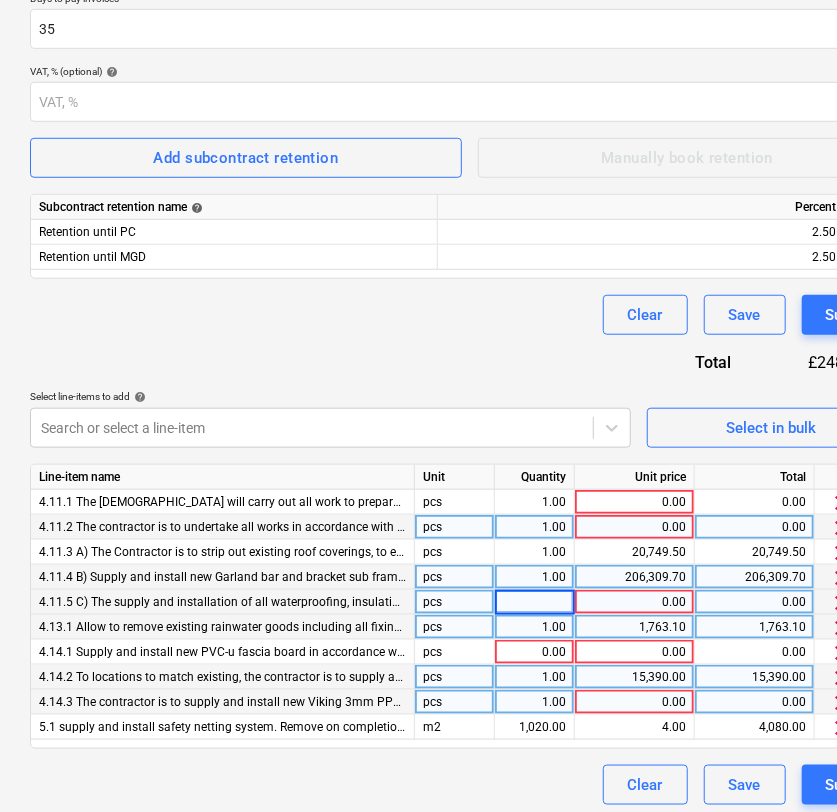 type on "1" 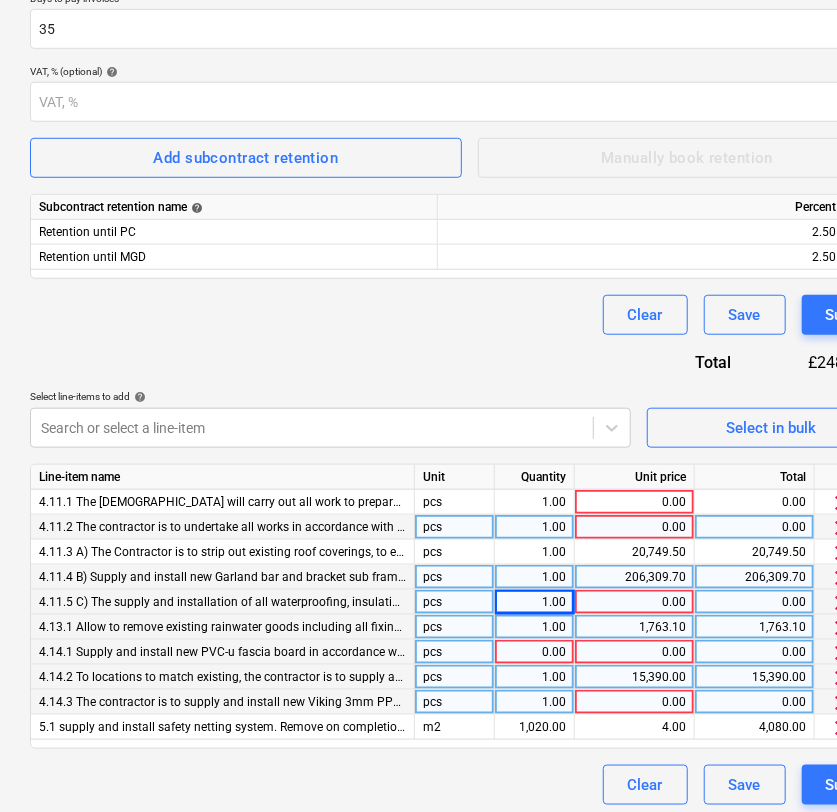 click on "0.00" at bounding box center (534, 652) 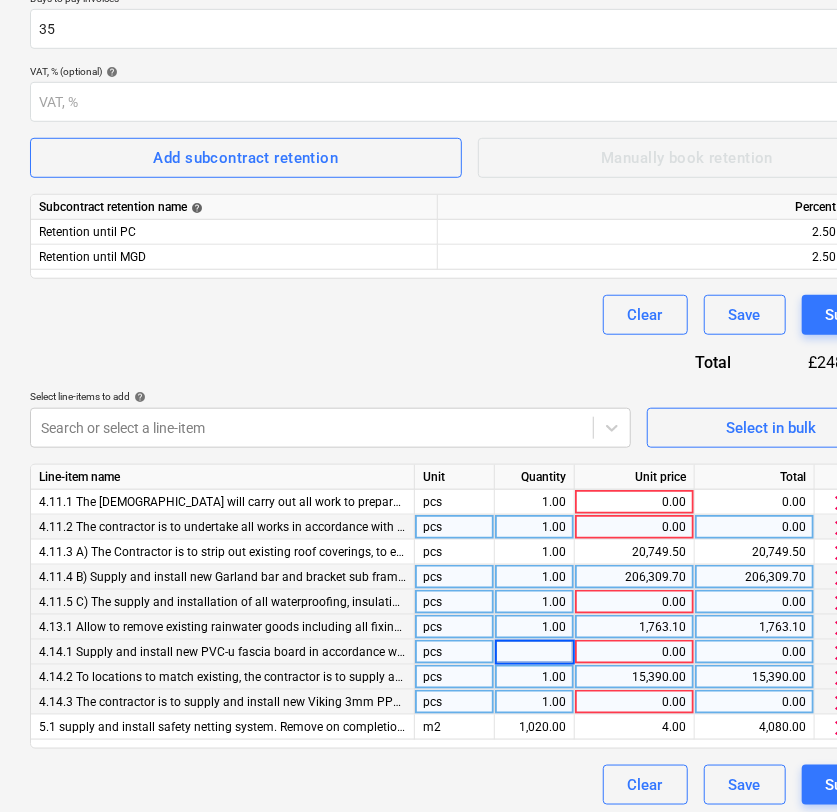 type on "1" 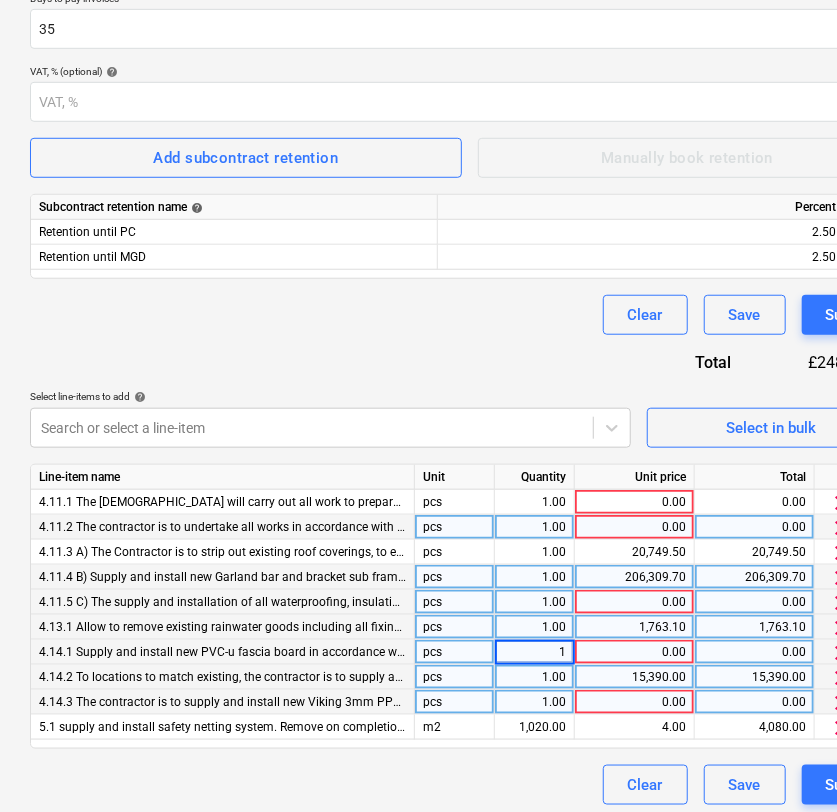 click on "1.00" at bounding box center [534, 702] 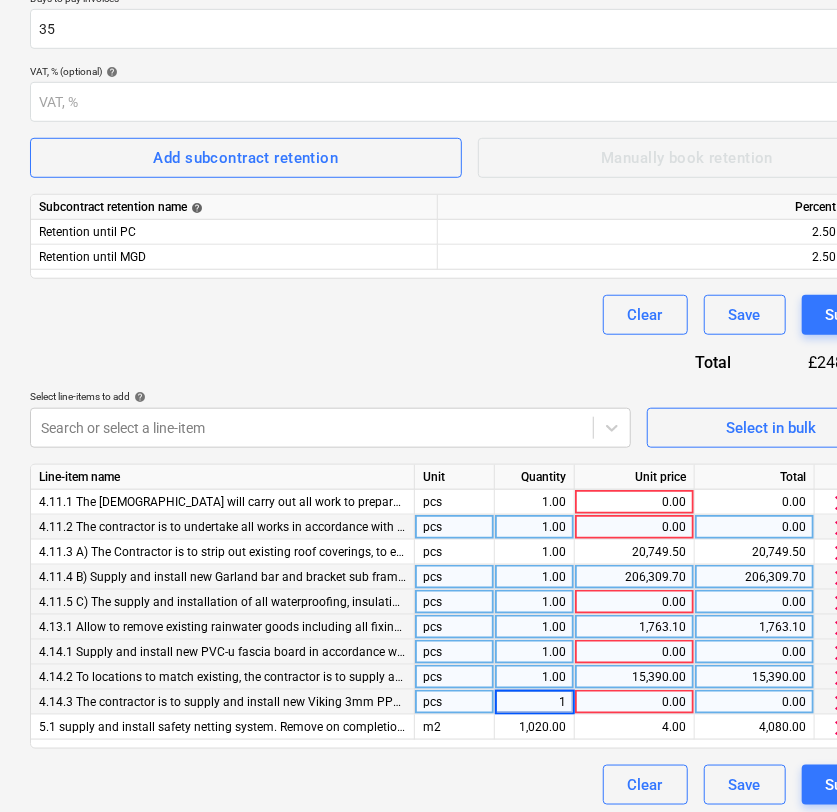 click on "15,390.00" at bounding box center (634, 677) 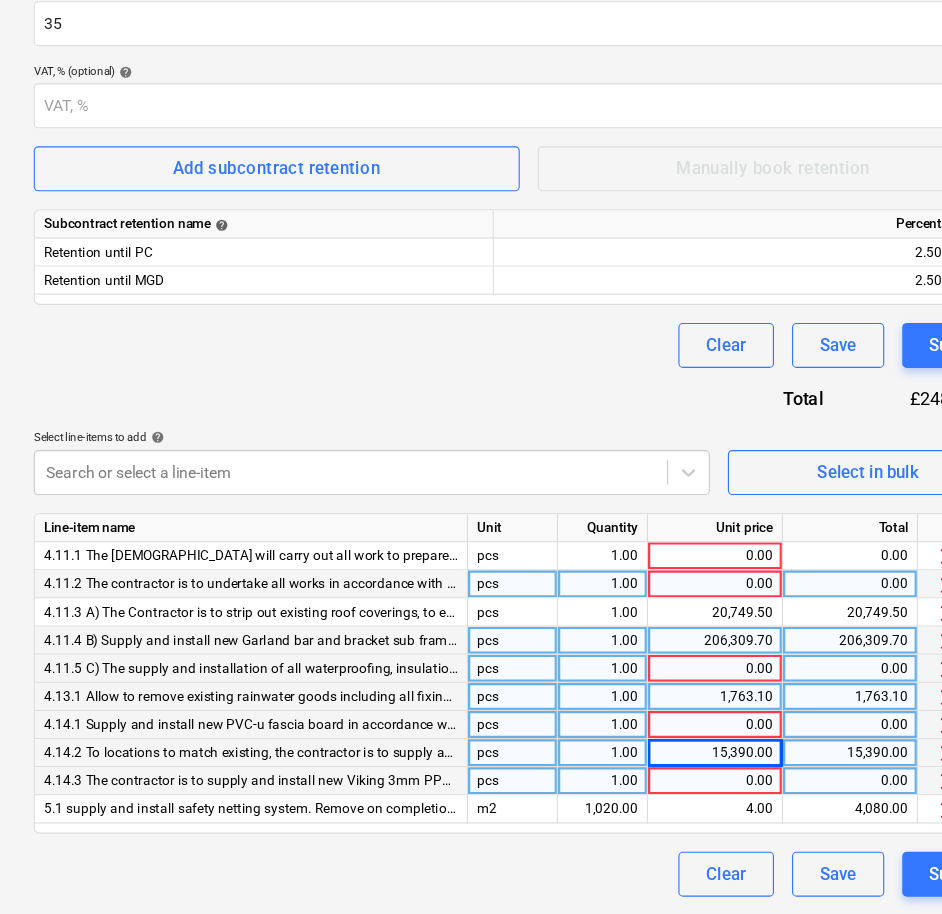 scroll, scrollTop: 299, scrollLeft: 0, axis: vertical 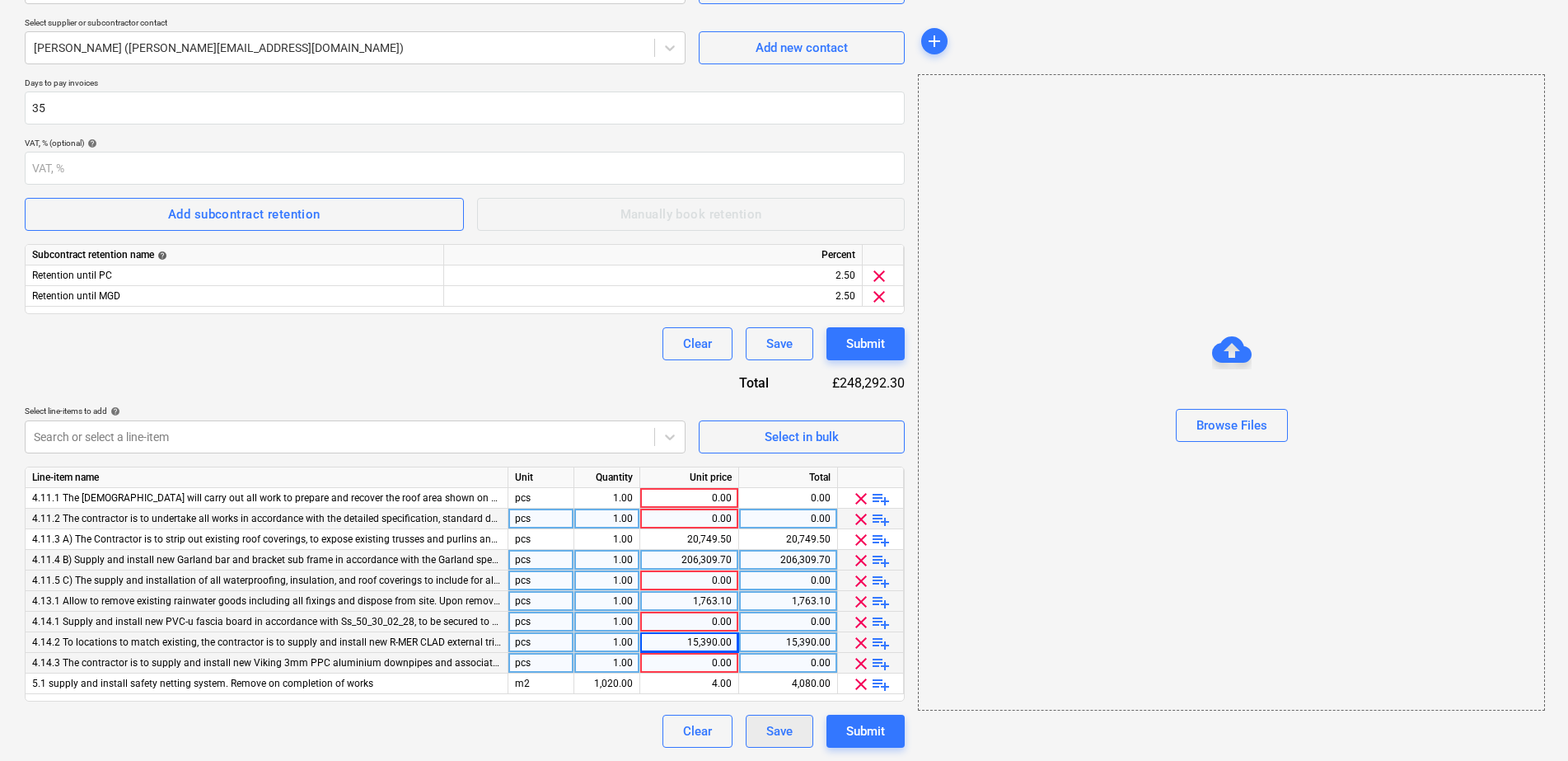 click on "Save" at bounding box center [779, 731] 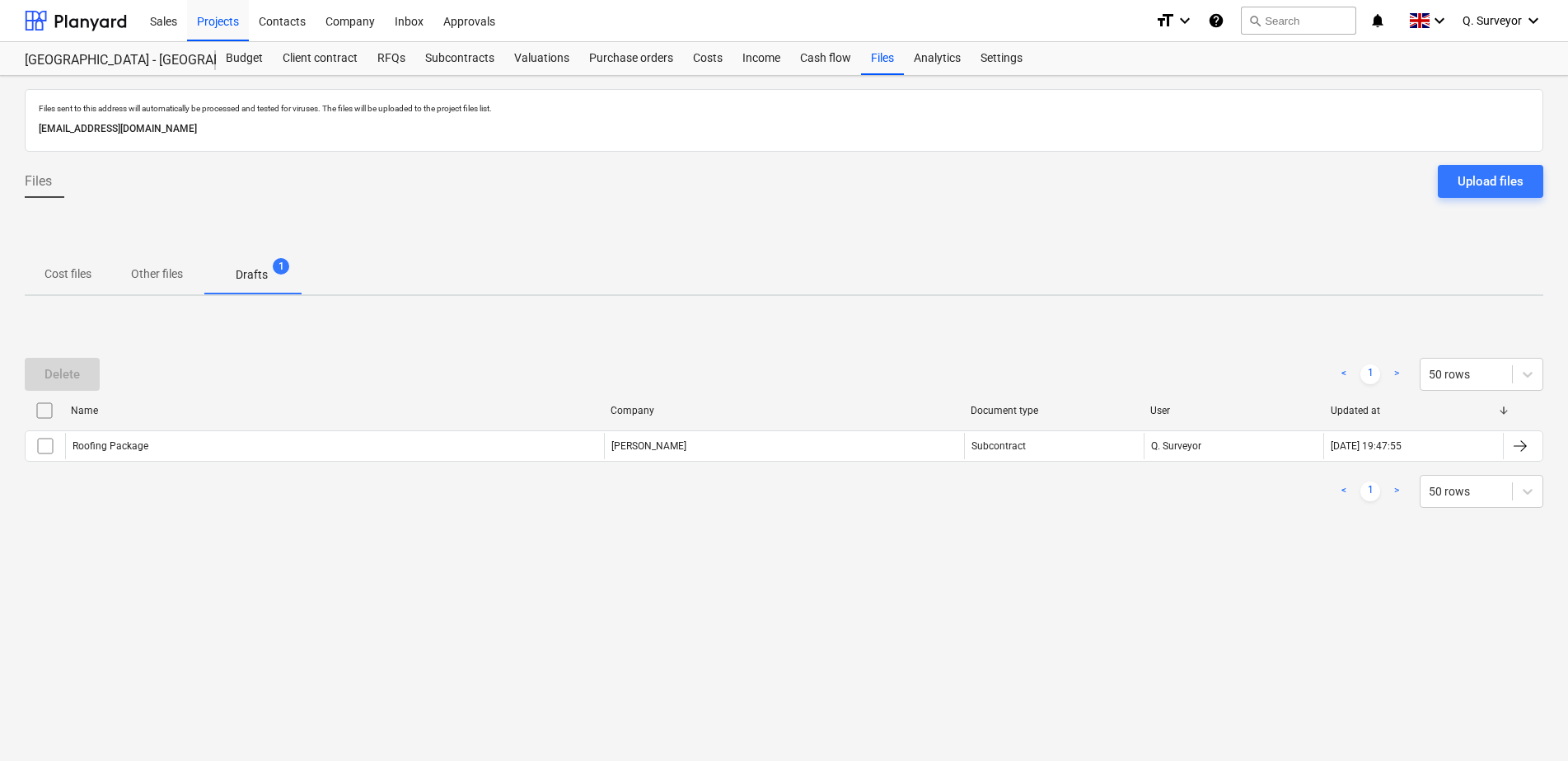 scroll, scrollTop: 0, scrollLeft: 0, axis: both 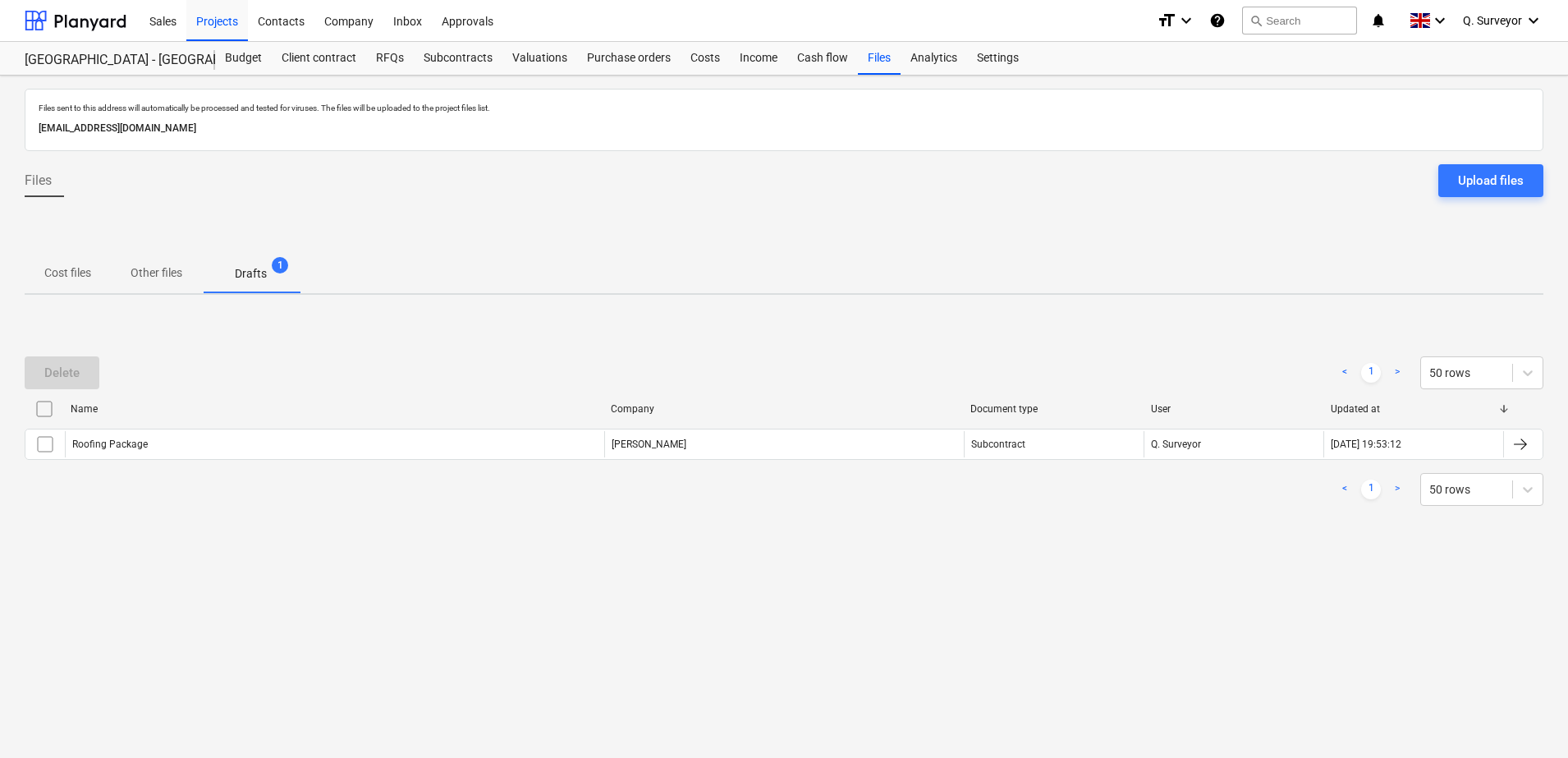 click on "Files sent to this address will automatically be processed and tested for viruses. The files will be uploaded to the project files list. [EMAIL_ADDRESS][DOMAIN_NAME] Files Upload files Cost files Other files Drafts 1 Delete < 1 > 50 rows Name Company Document type User Updated at Roofing Package Rayell Subcontract Q. Surveyor [DATE] 19:53:12 < 1 > 50 rows Please wait" at bounding box center (784, 416) 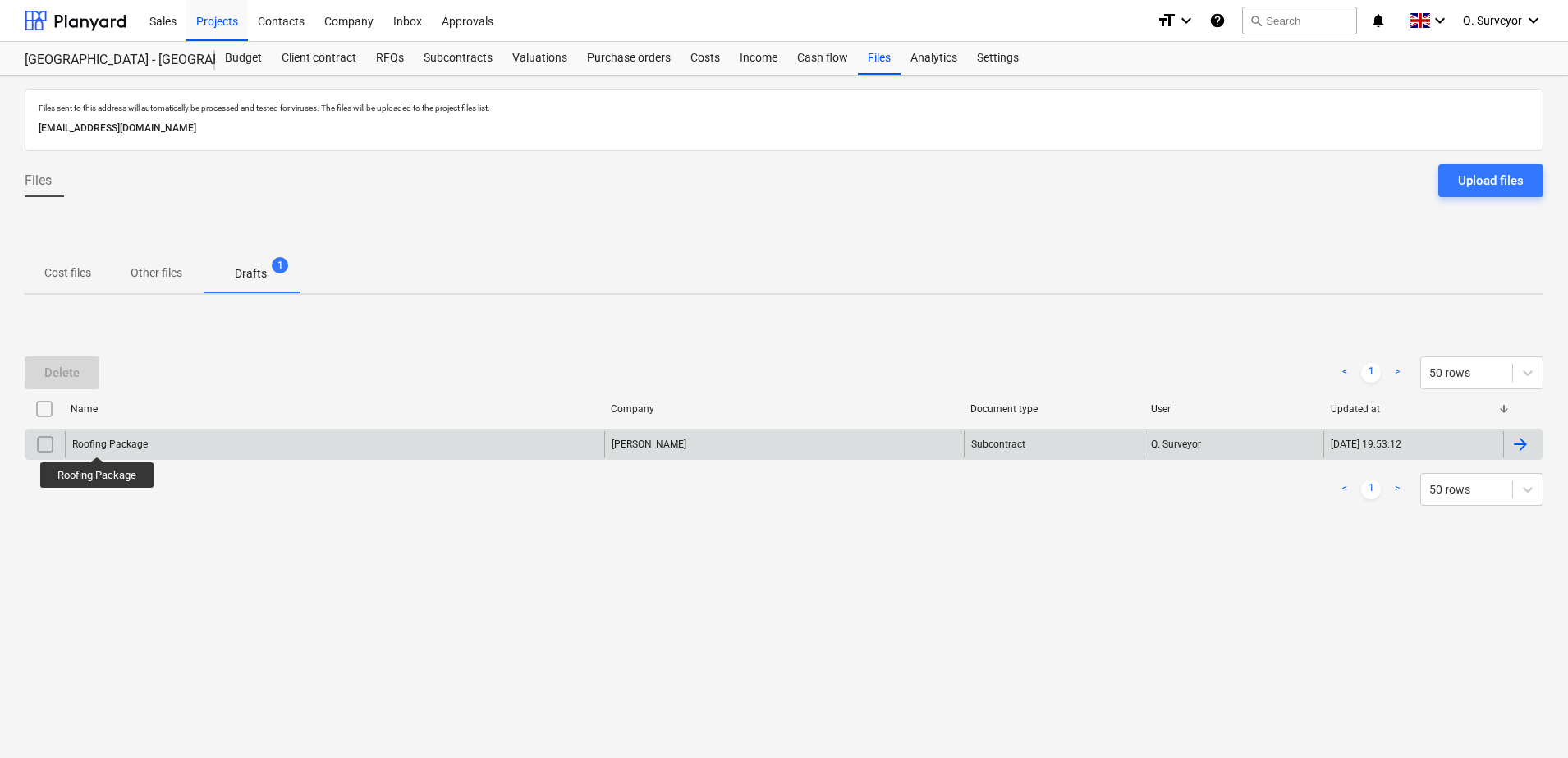 click on "Roofing Package" at bounding box center [110, 444] 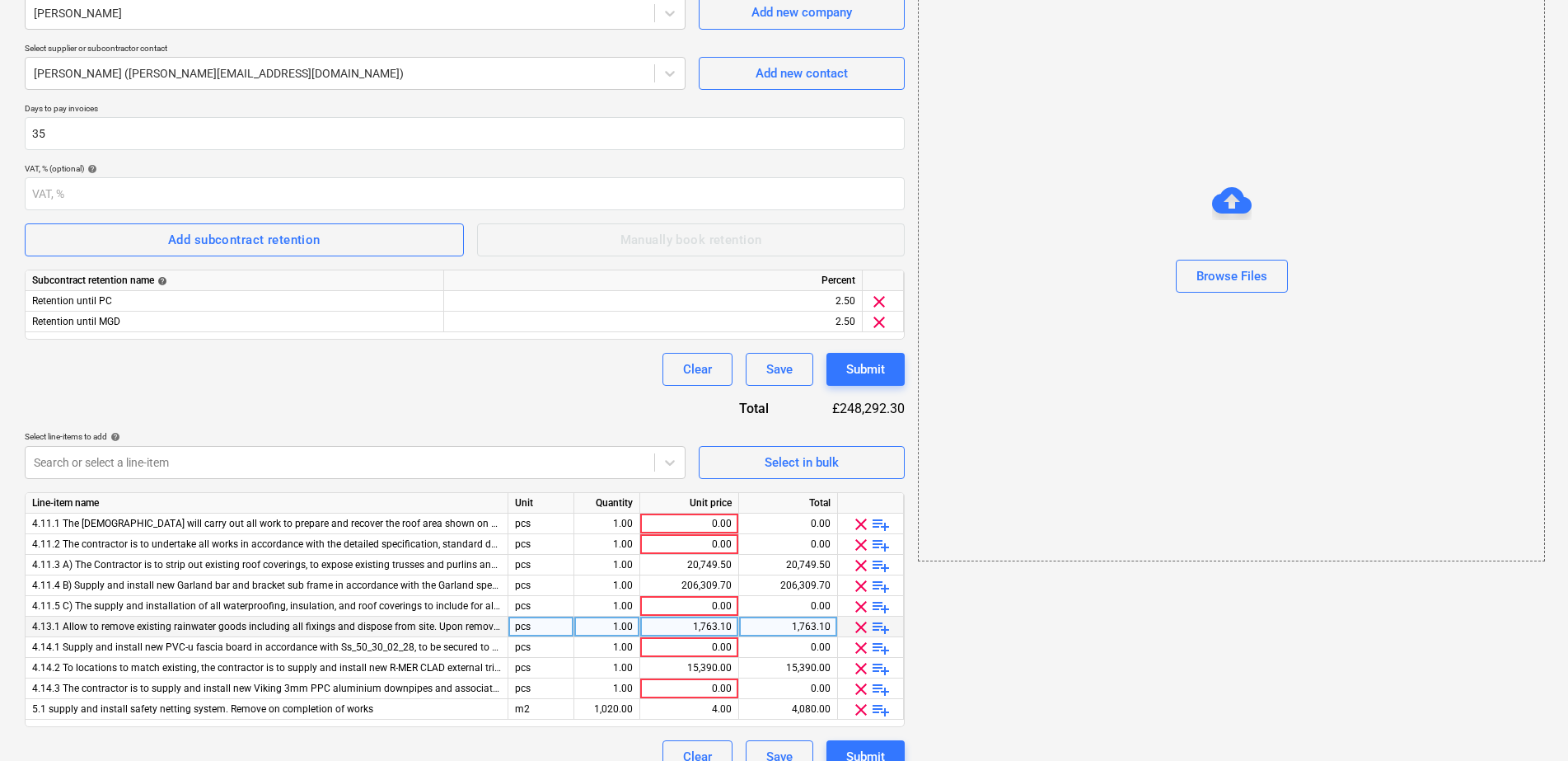 scroll, scrollTop: 239, scrollLeft: 0, axis: vertical 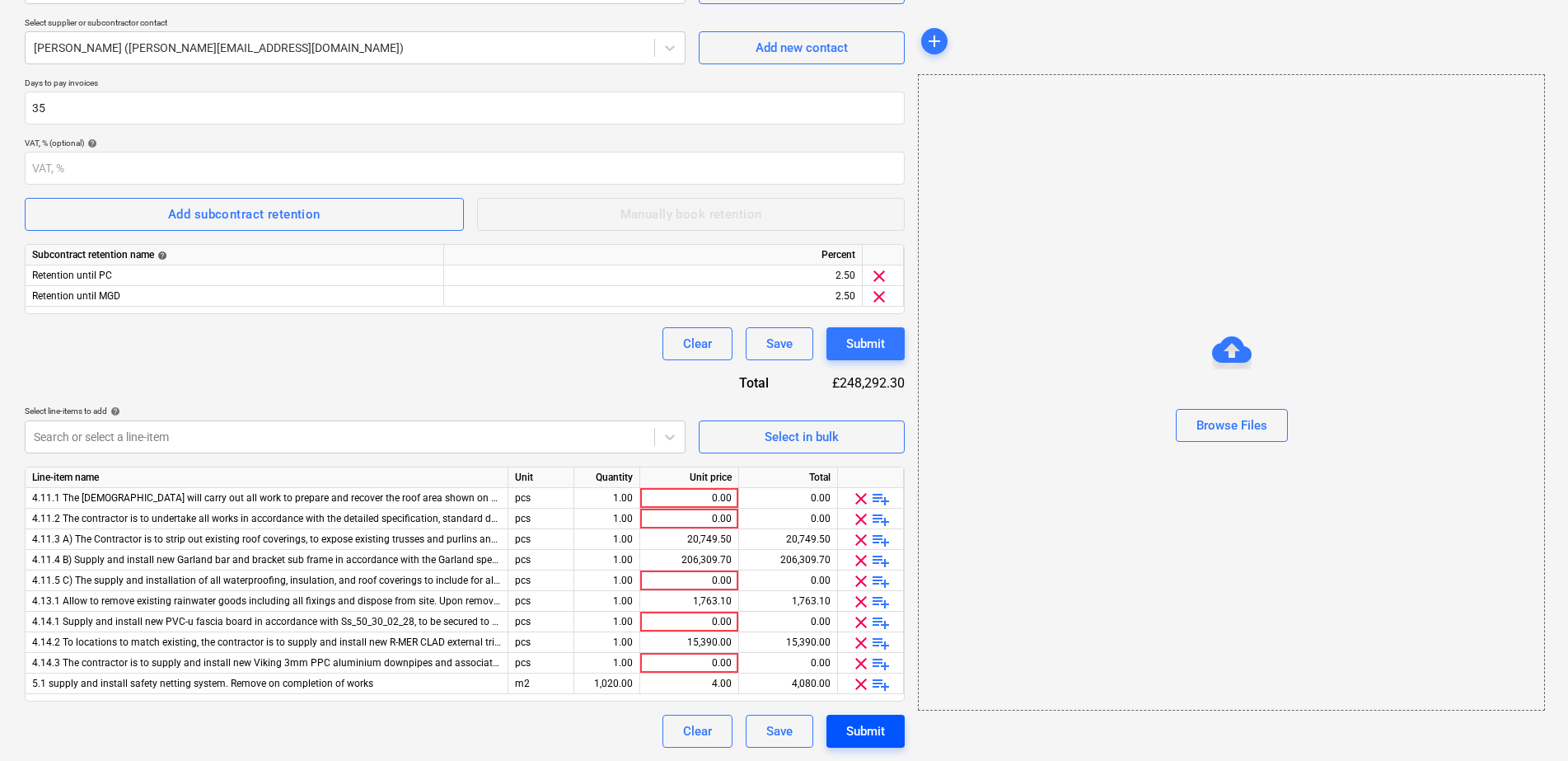 click on "Submit" at bounding box center (865, 731) 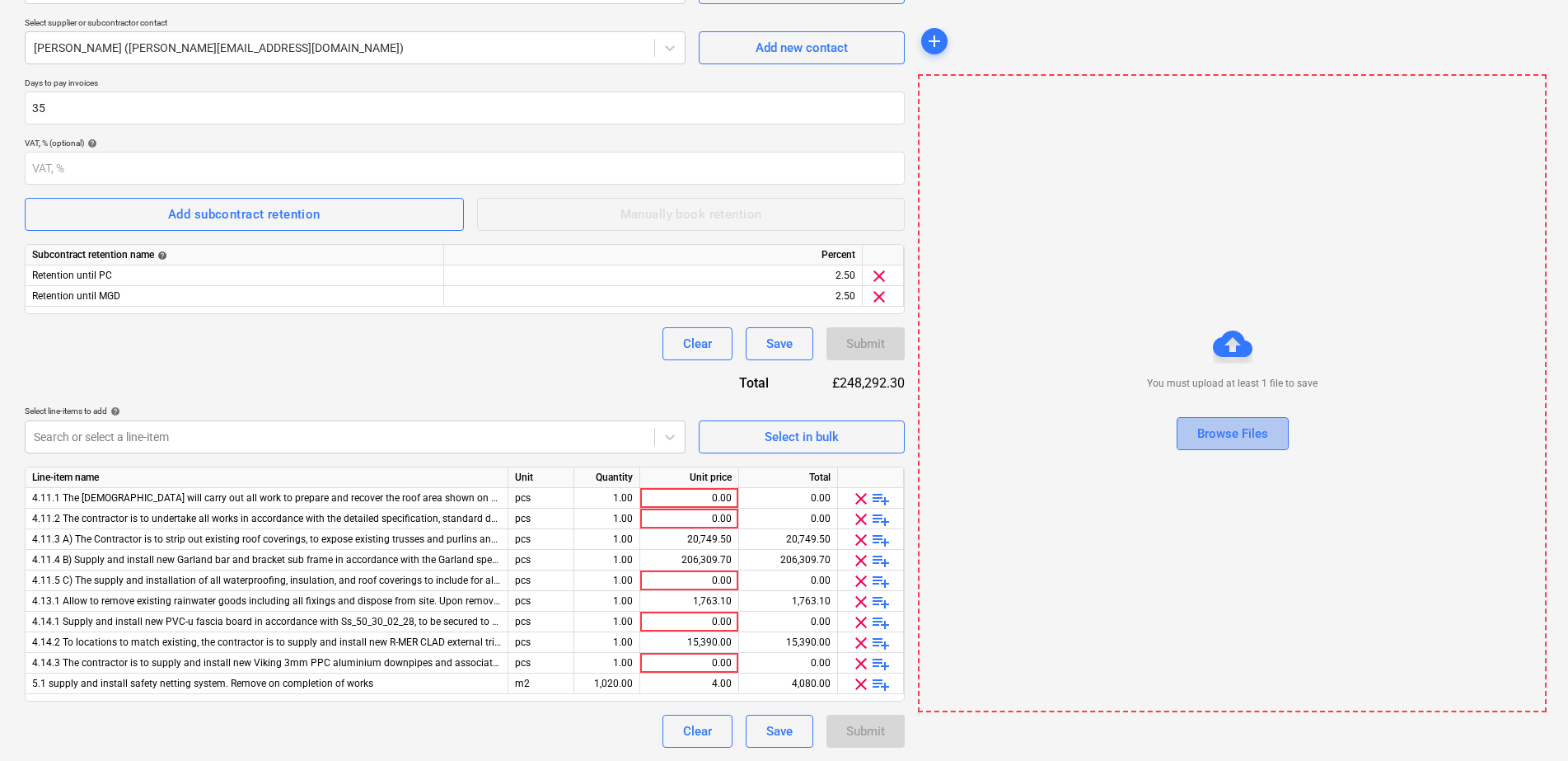 click on "Browse Files" at bounding box center (1233, 434) 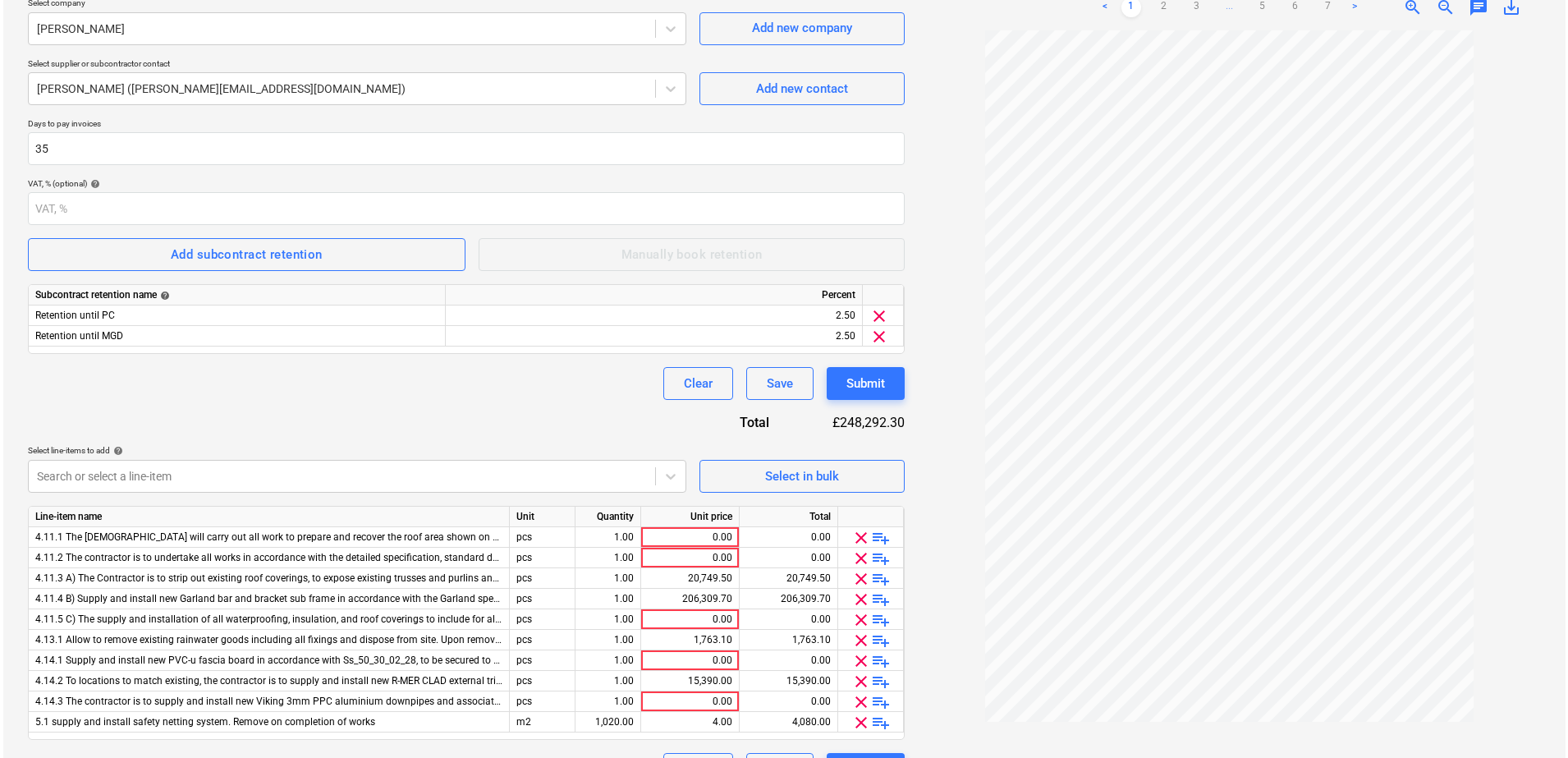 scroll, scrollTop: 238, scrollLeft: 0, axis: vertical 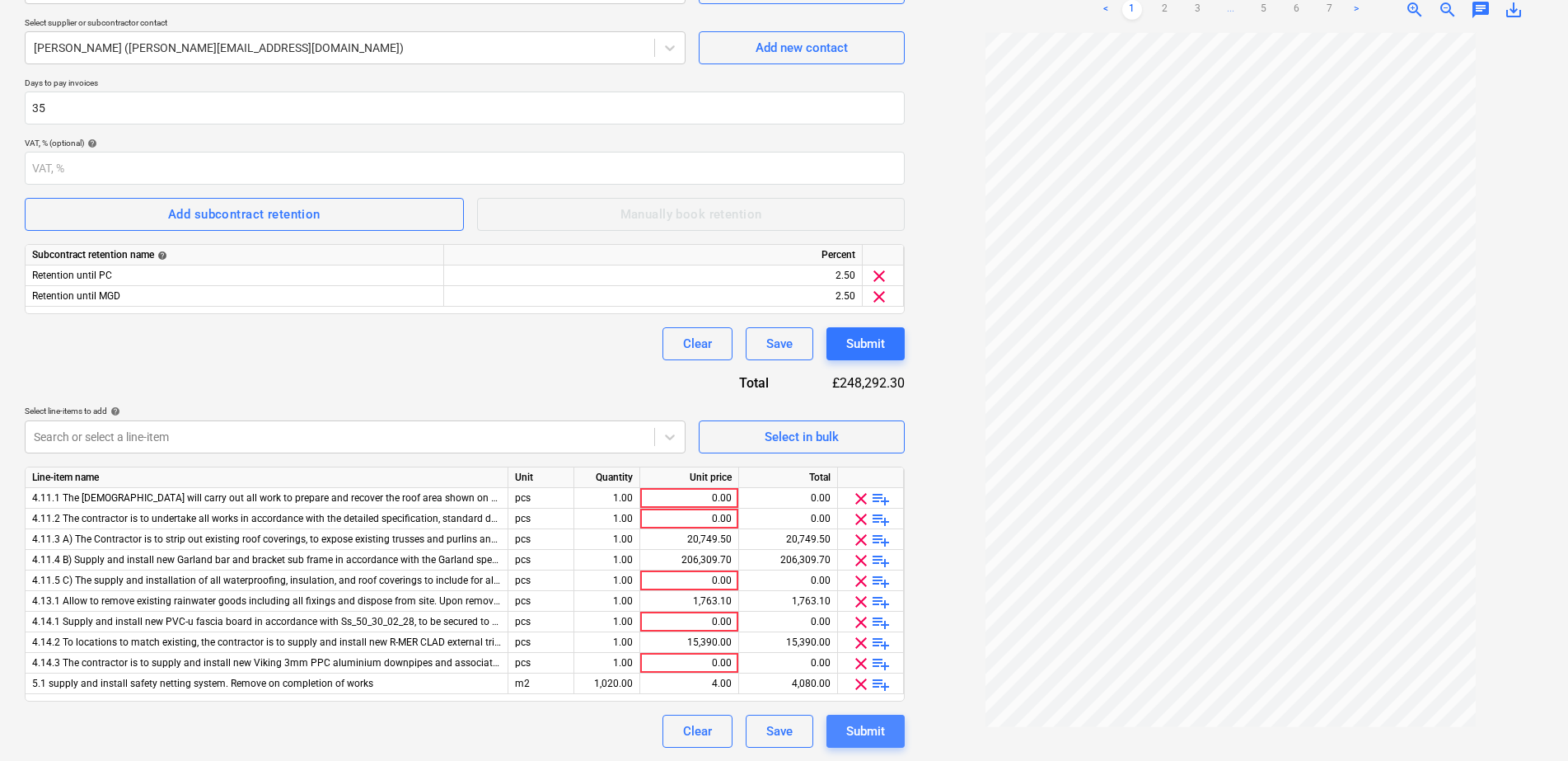 click on "Submit" at bounding box center (865, 731) 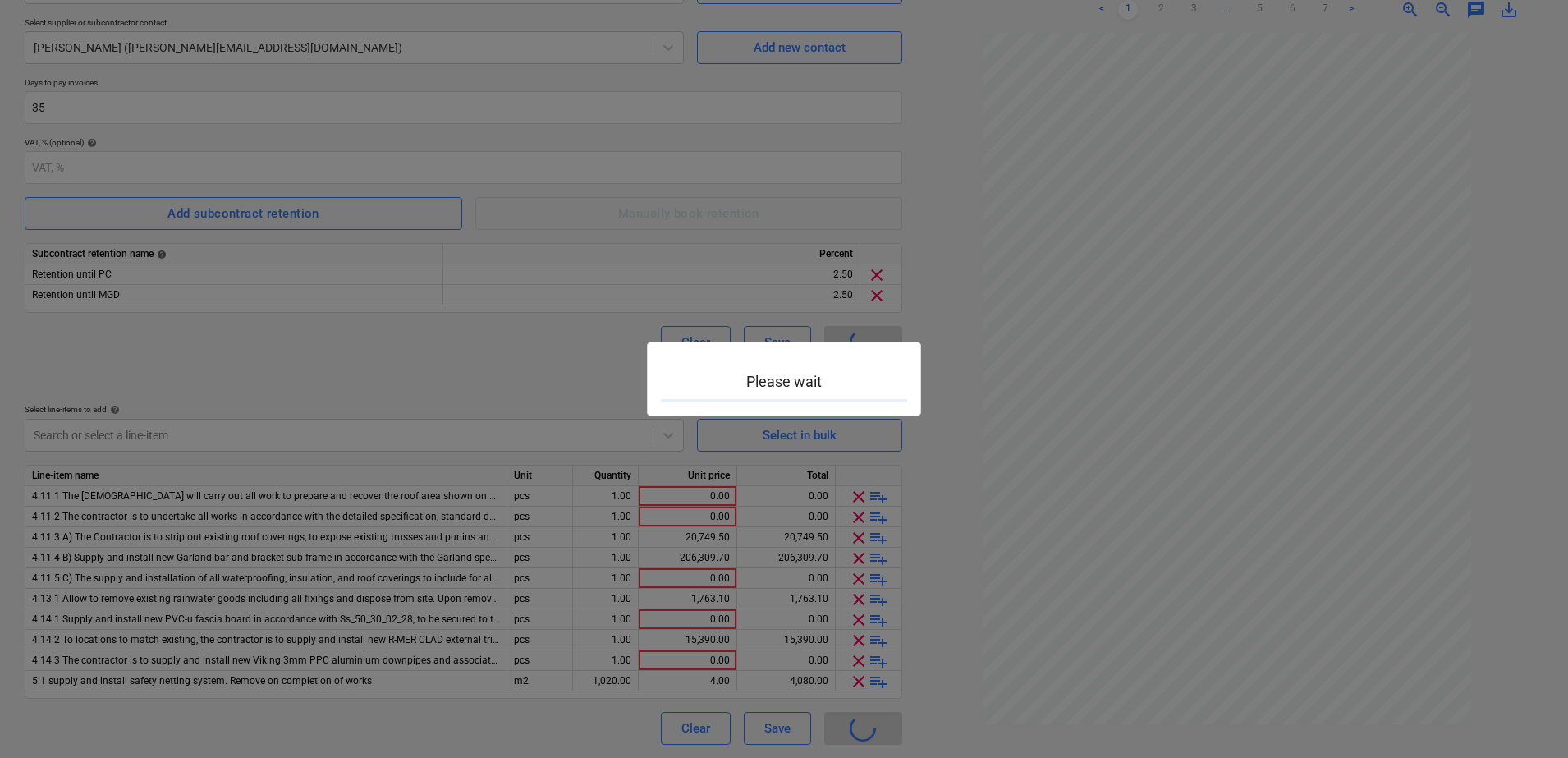 type 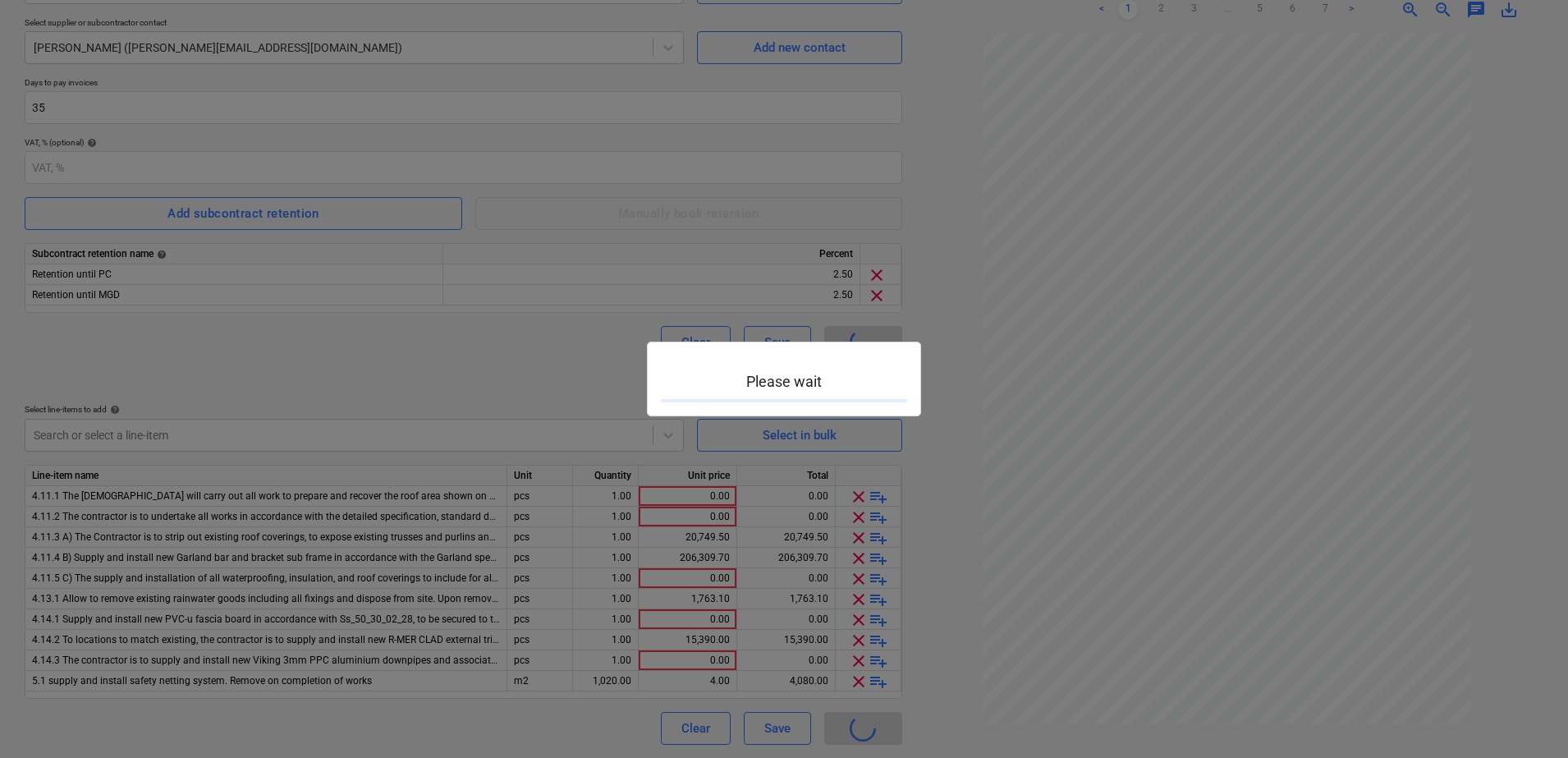 type on "EN17-SO-002" 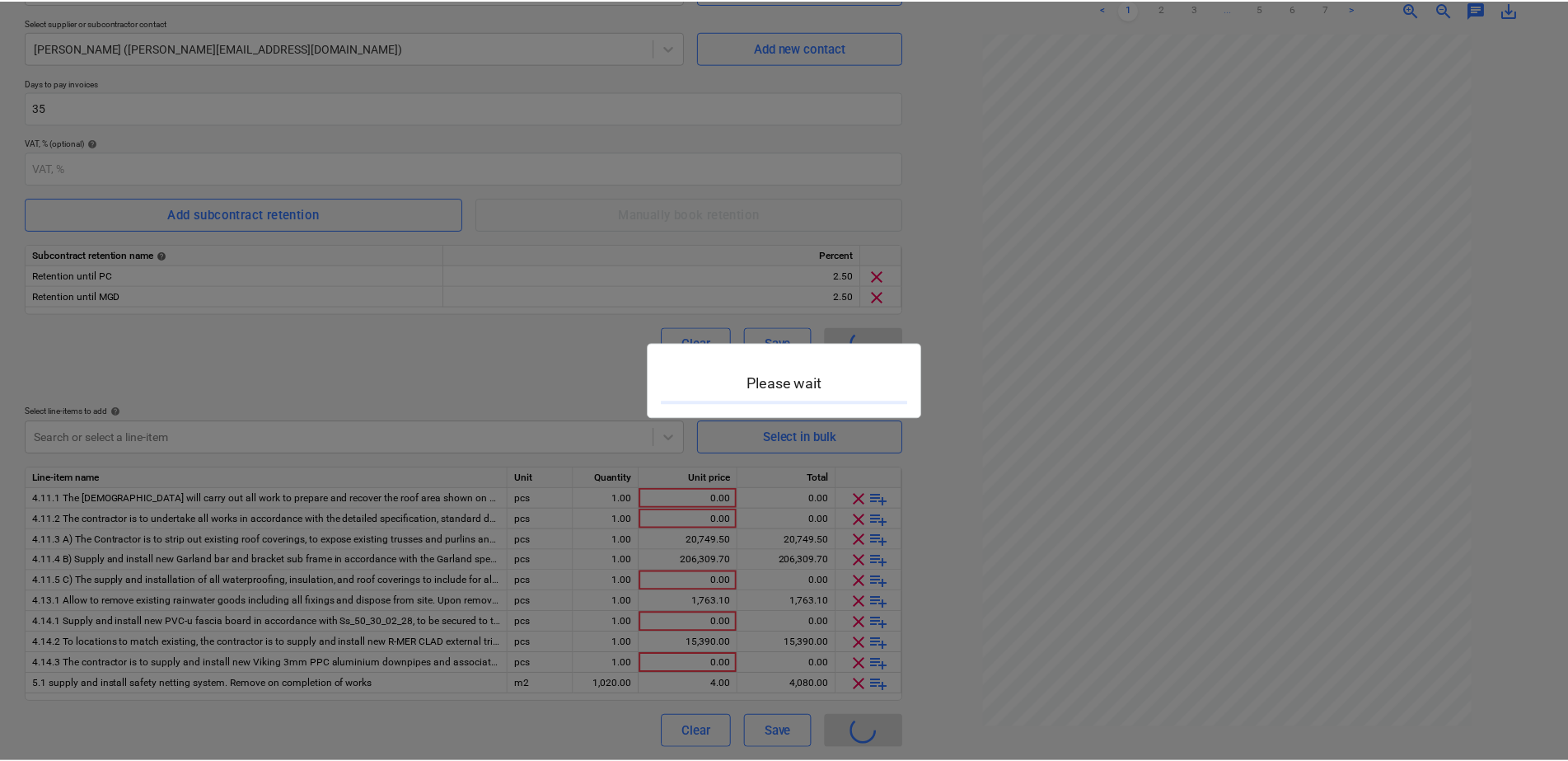 scroll, scrollTop: 0, scrollLeft: 0, axis: both 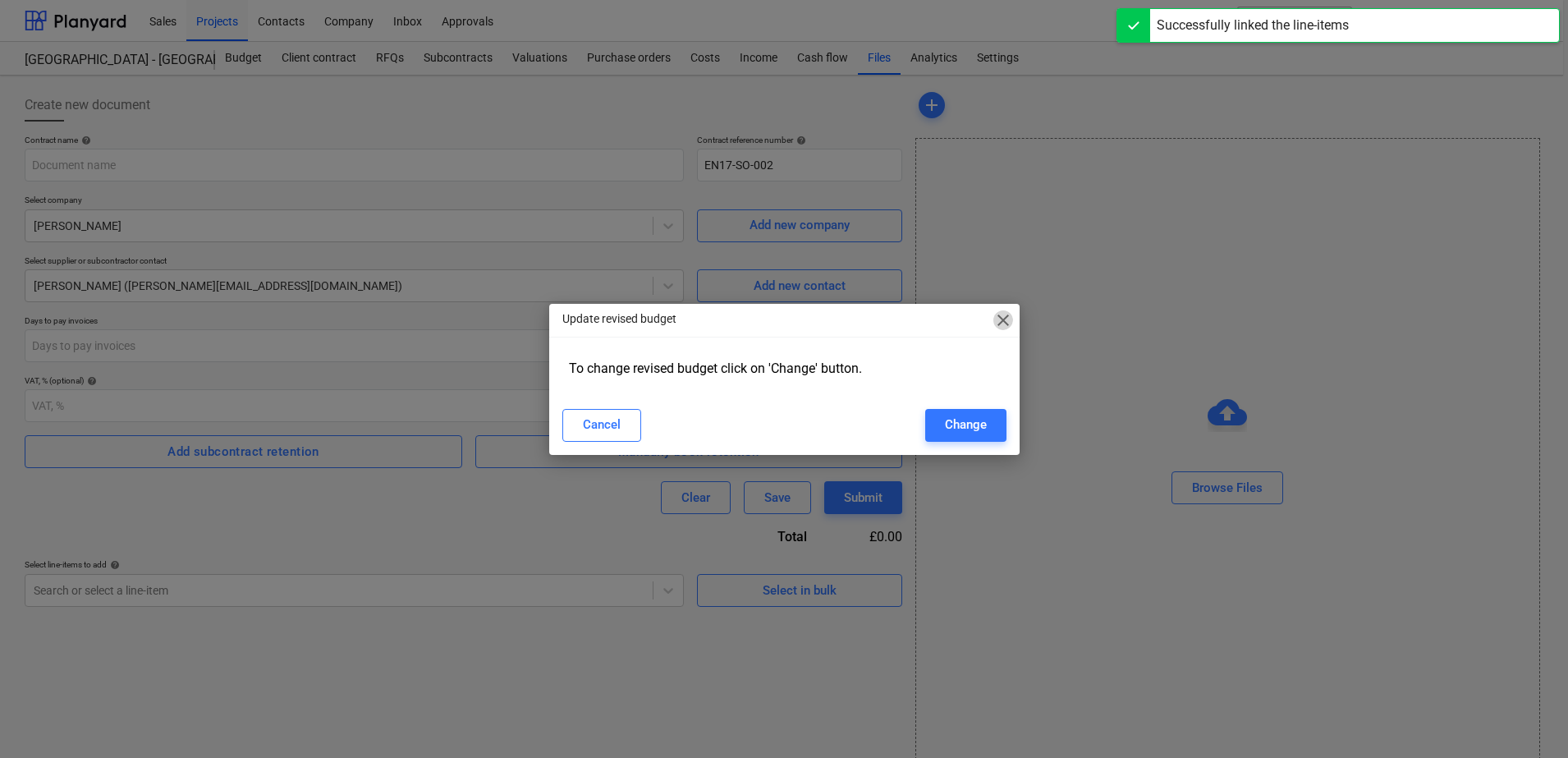 click on "close" at bounding box center [1003, 320] 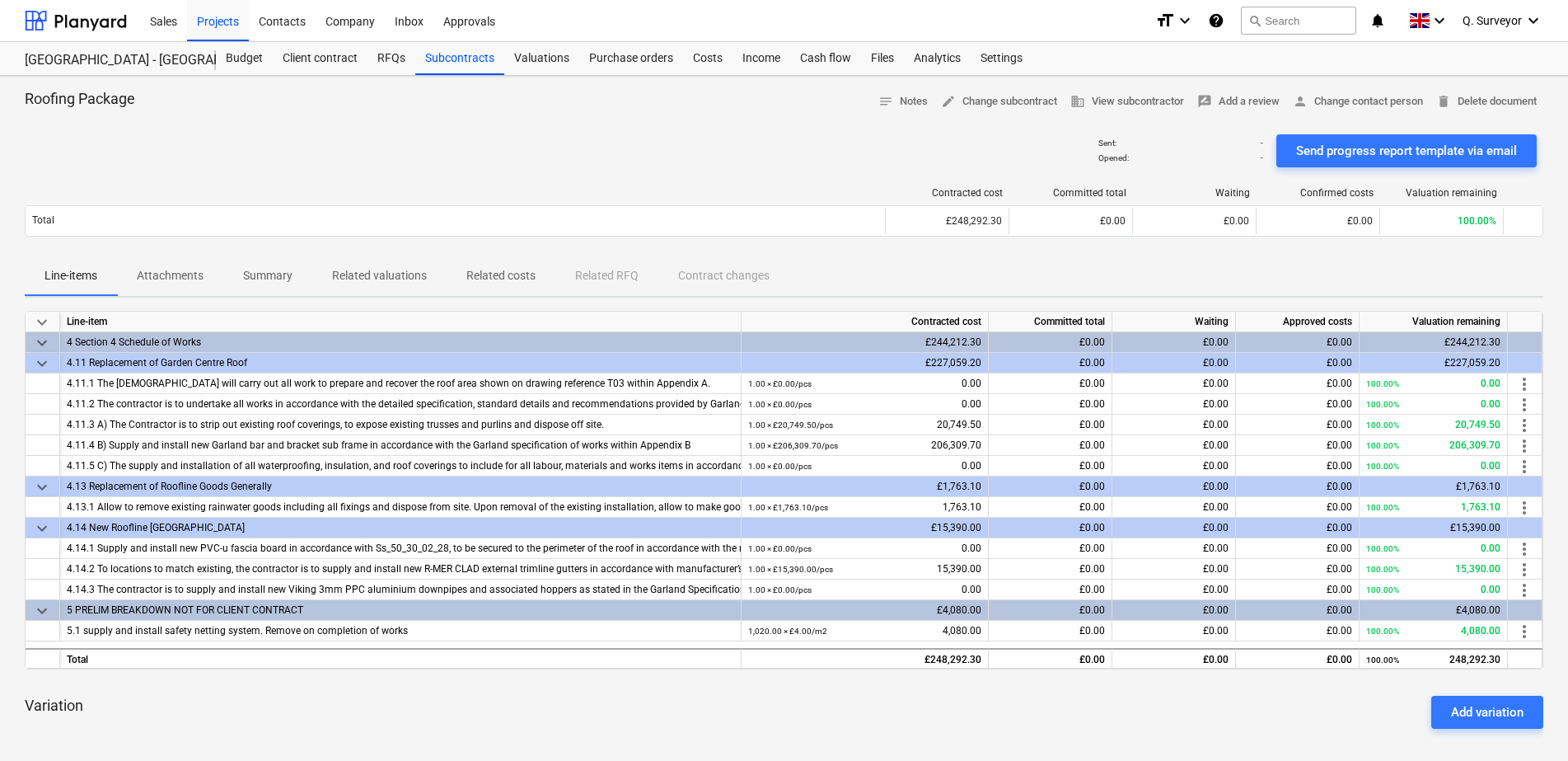 click on "keyboard_arrow_down" at bounding box center (42, 343) 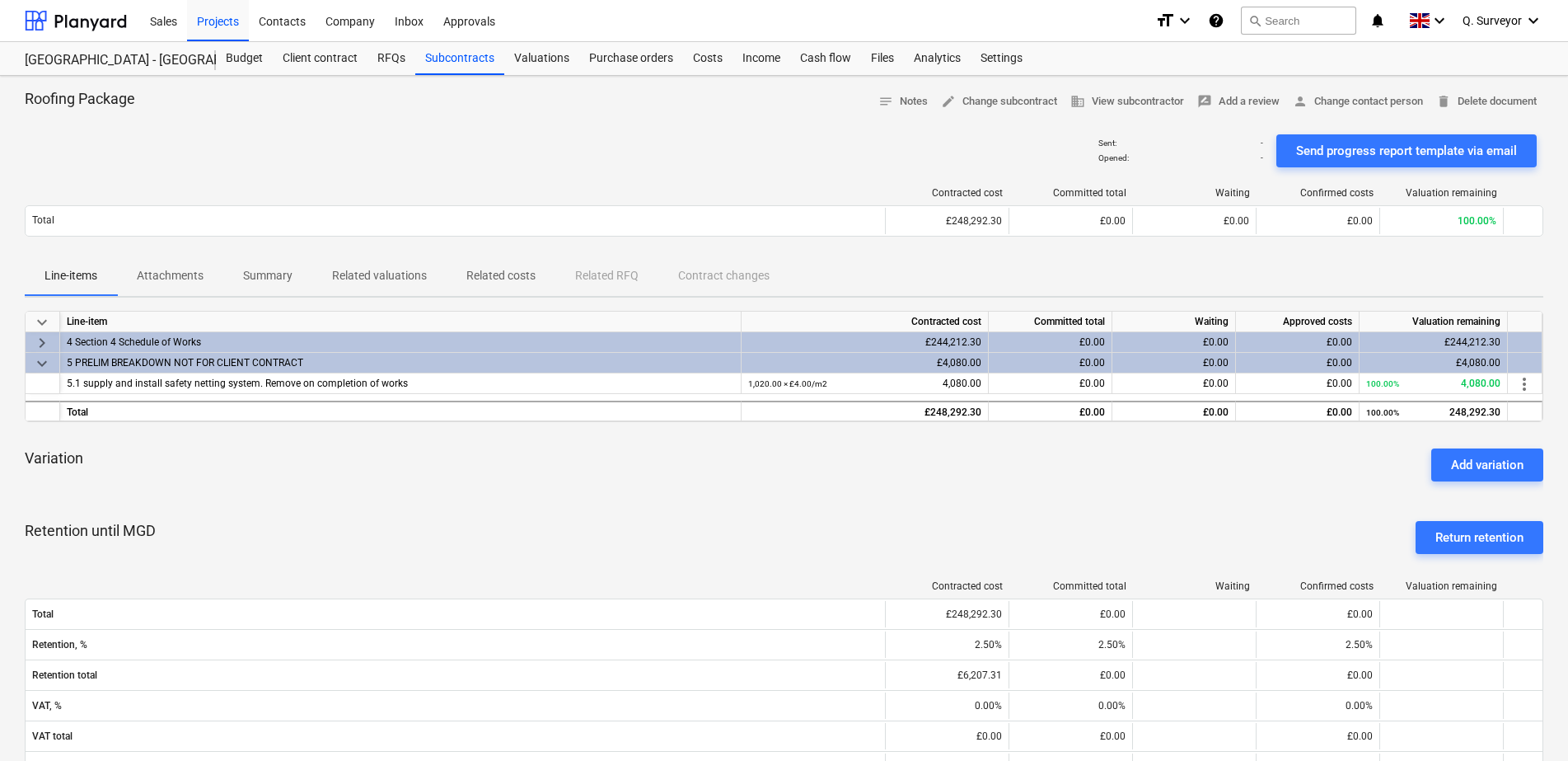 click on "keyboard_arrow_right" at bounding box center [42, 343] 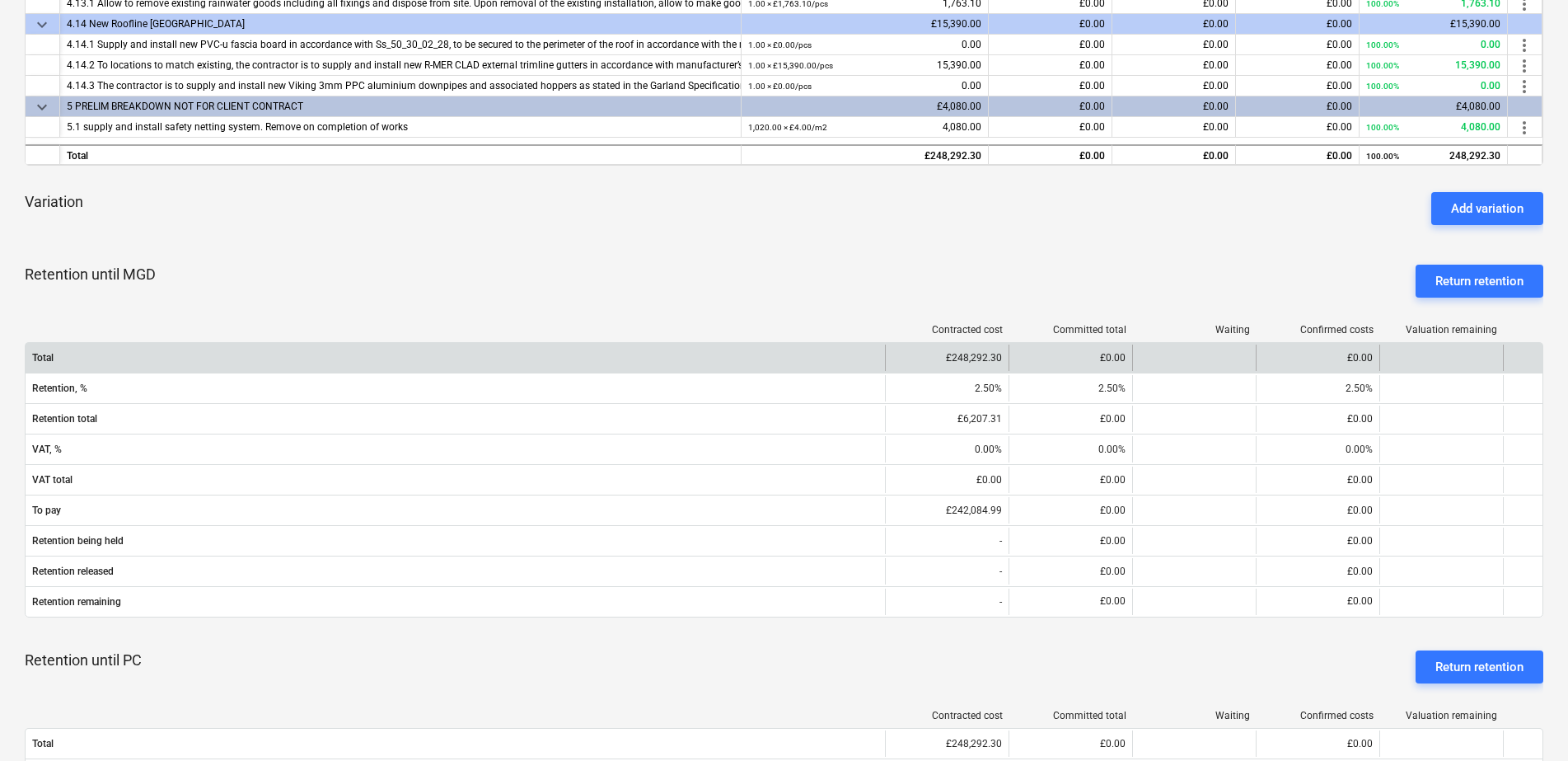 scroll, scrollTop: 515, scrollLeft: 0, axis: vertical 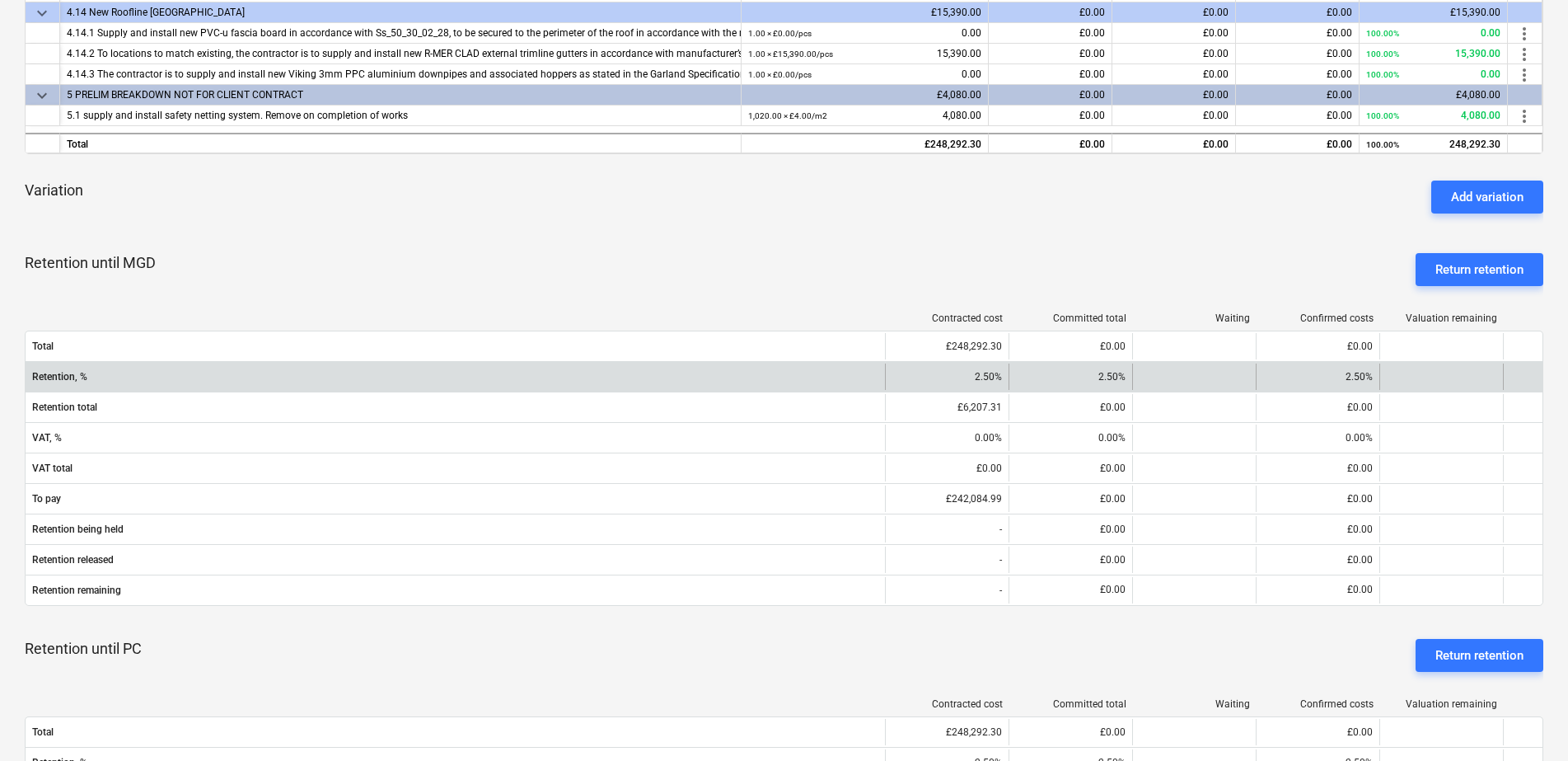 click on "2.50%" at bounding box center [1070, 377] 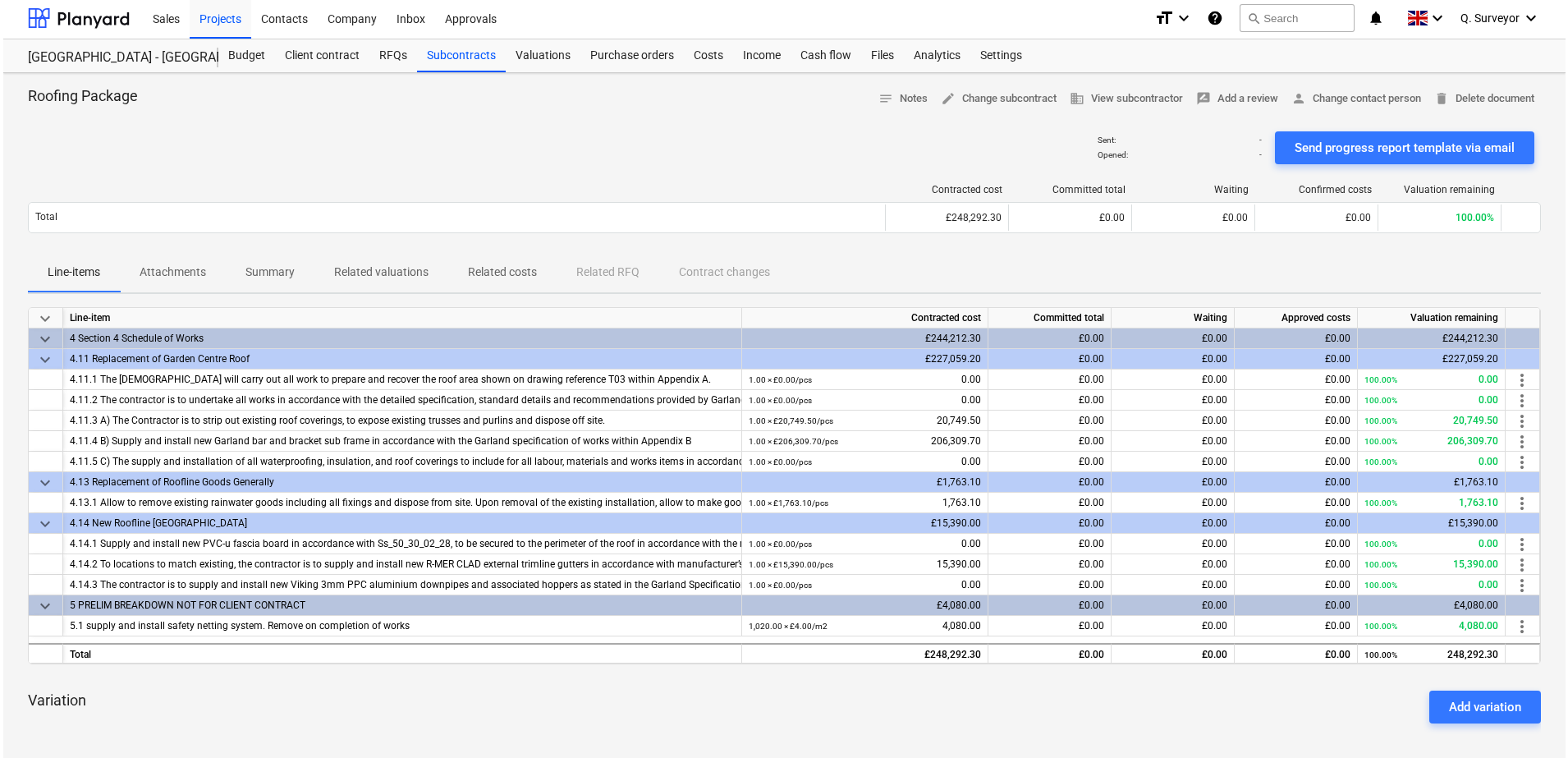 scroll, scrollTop: 0, scrollLeft: 0, axis: both 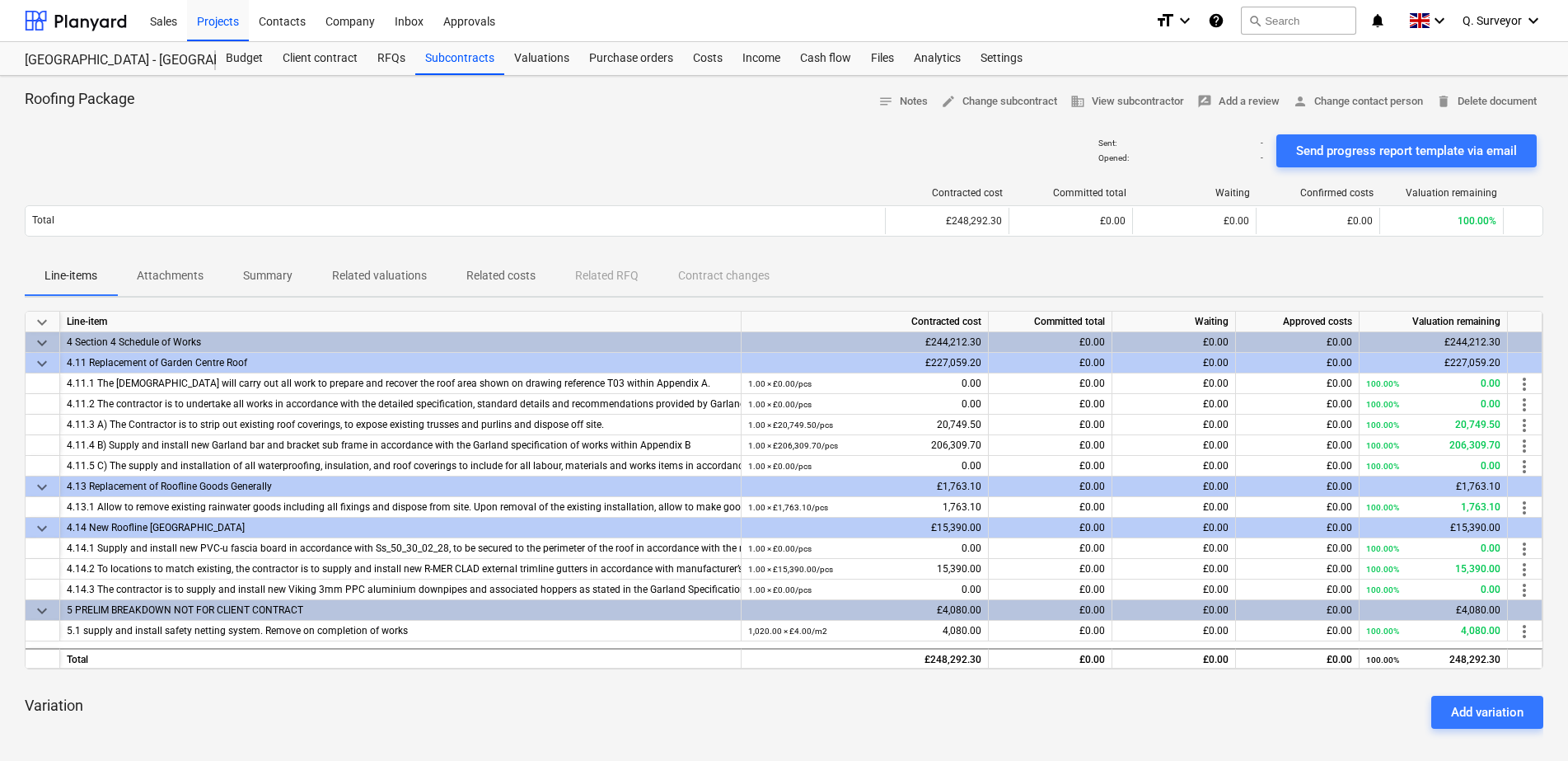 click on "Sent : - Opened : - Send progress report template via email" at bounding box center [784, 151] 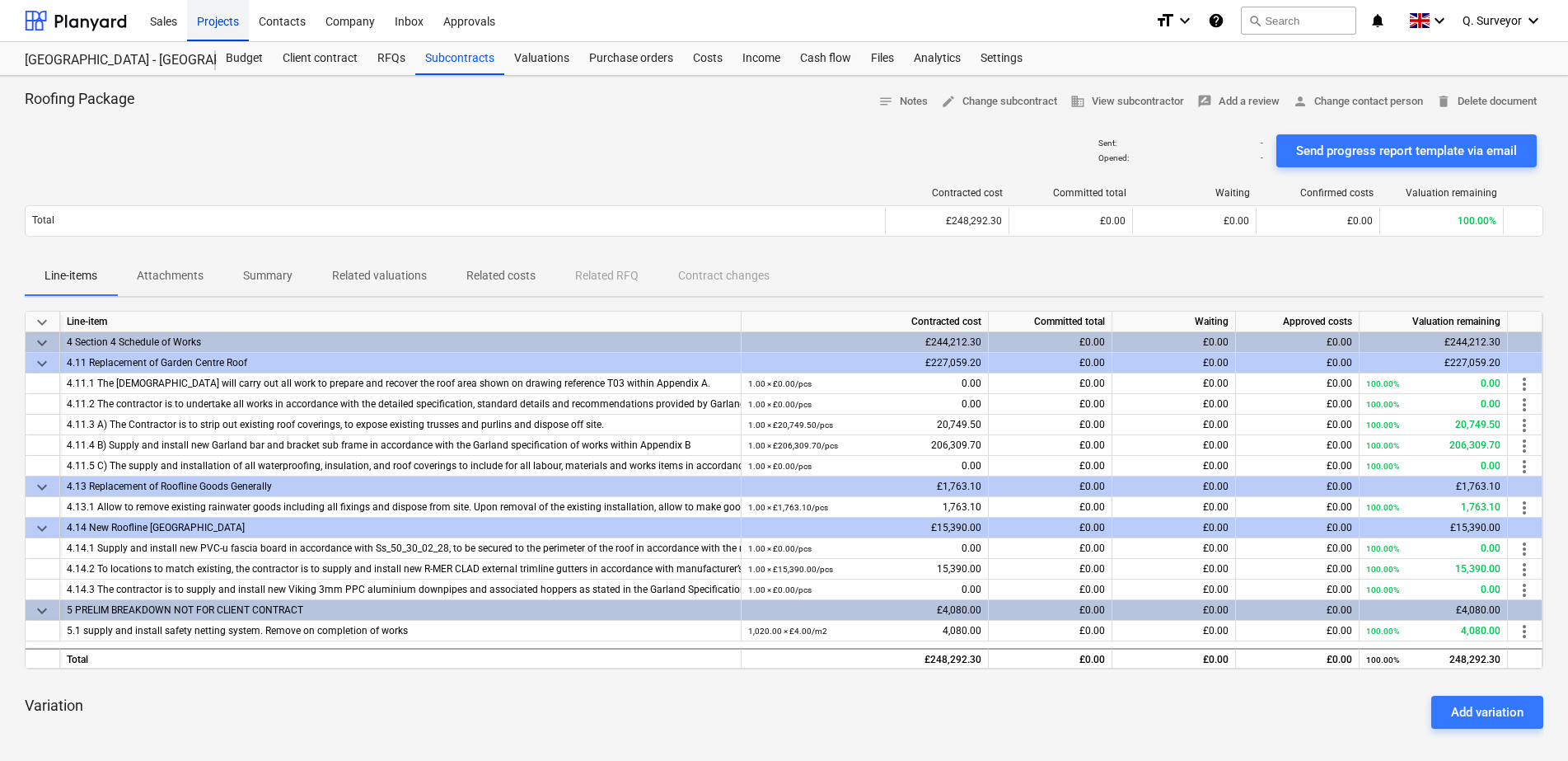 click on "Projects" at bounding box center [218, 20] 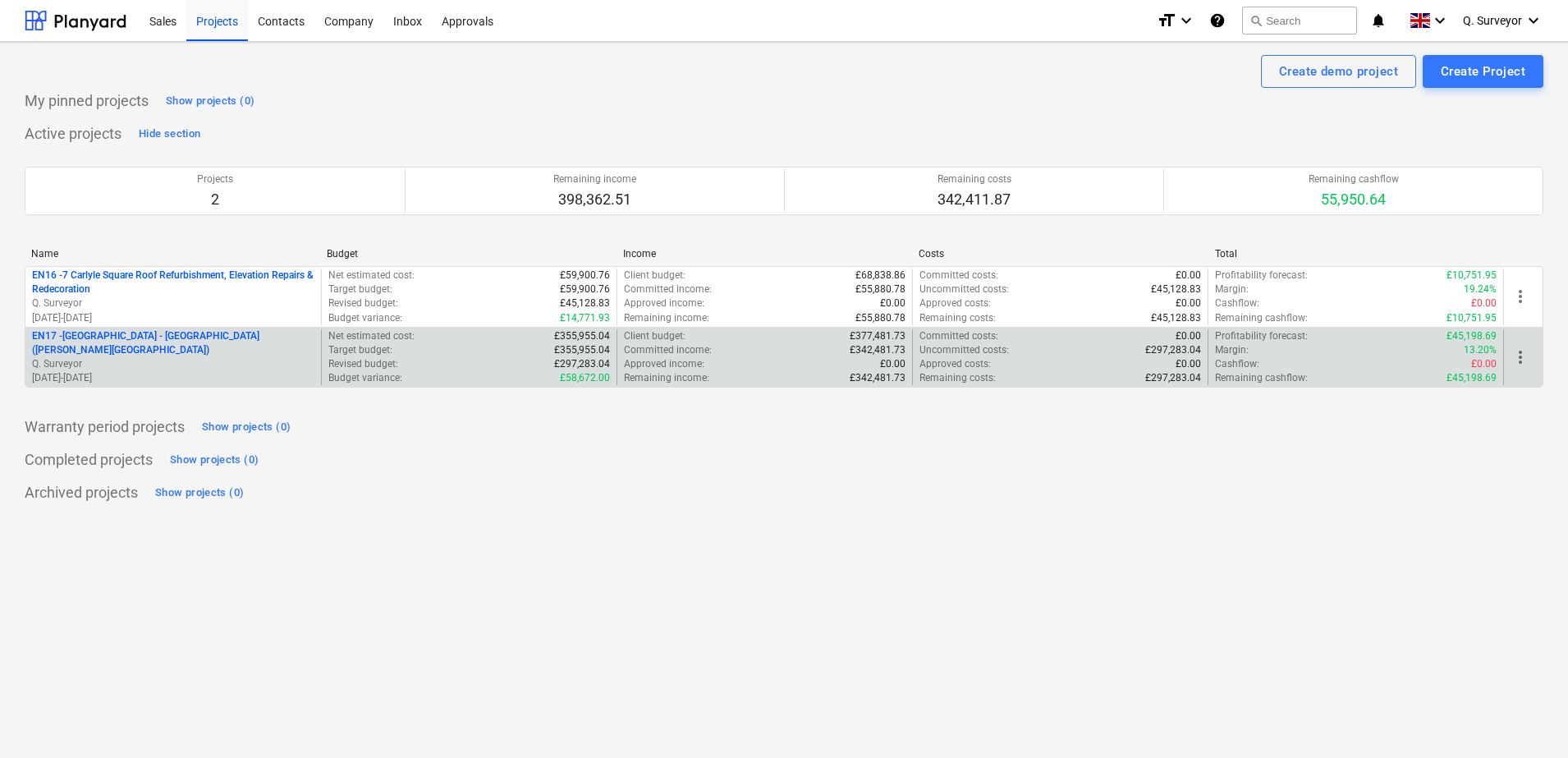 click on "EN17 -  [GEOGRAPHIC_DATA] - [GEOGRAPHIC_DATA] ([PERSON_NAME][GEOGRAPHIC_DATA] and [GEOGRAPHIC_DATA])" at bounding box center (173, 343) 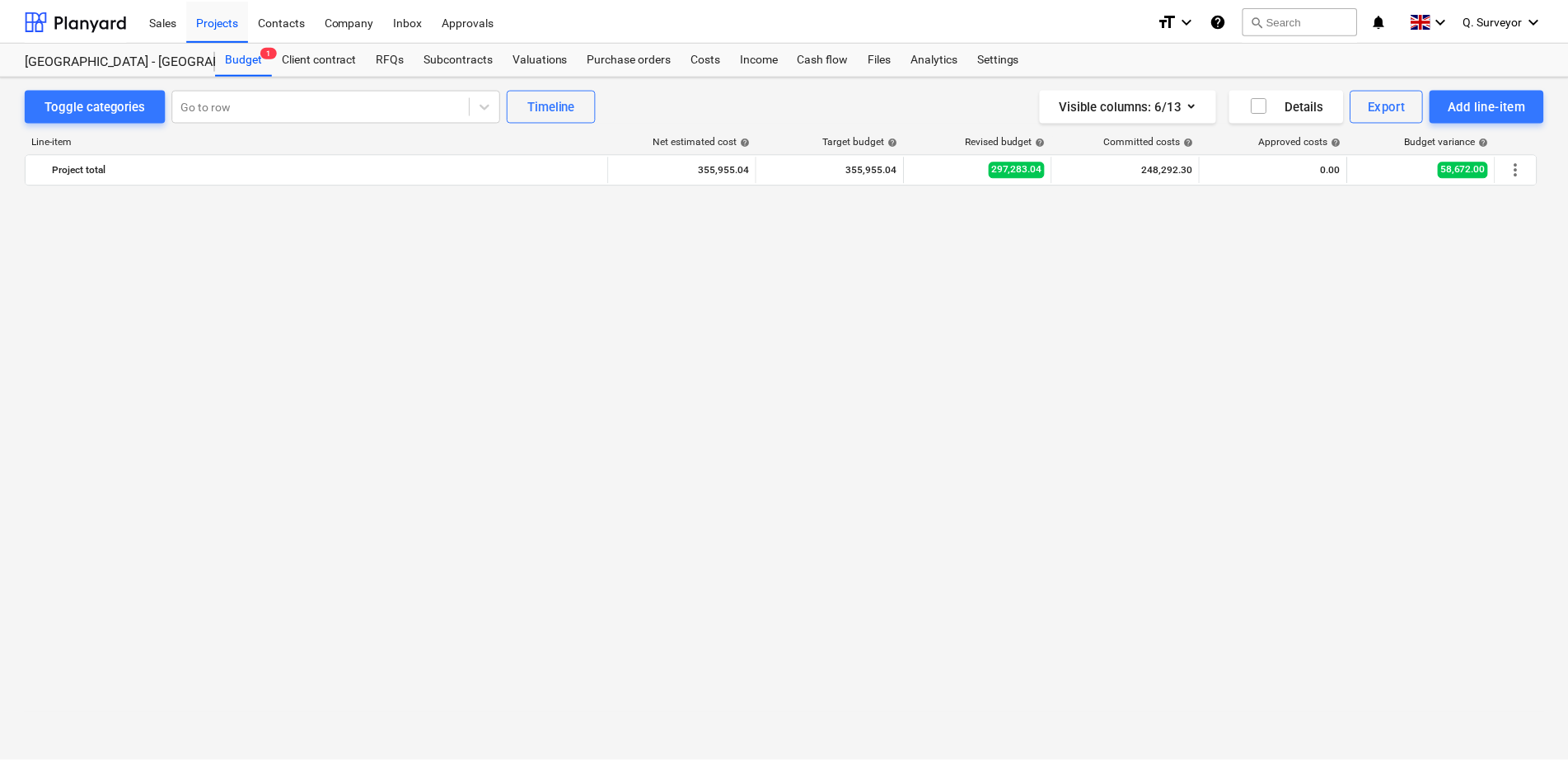 scroll, scrollTop: 826, scrollLeft: 0, axis: vertical 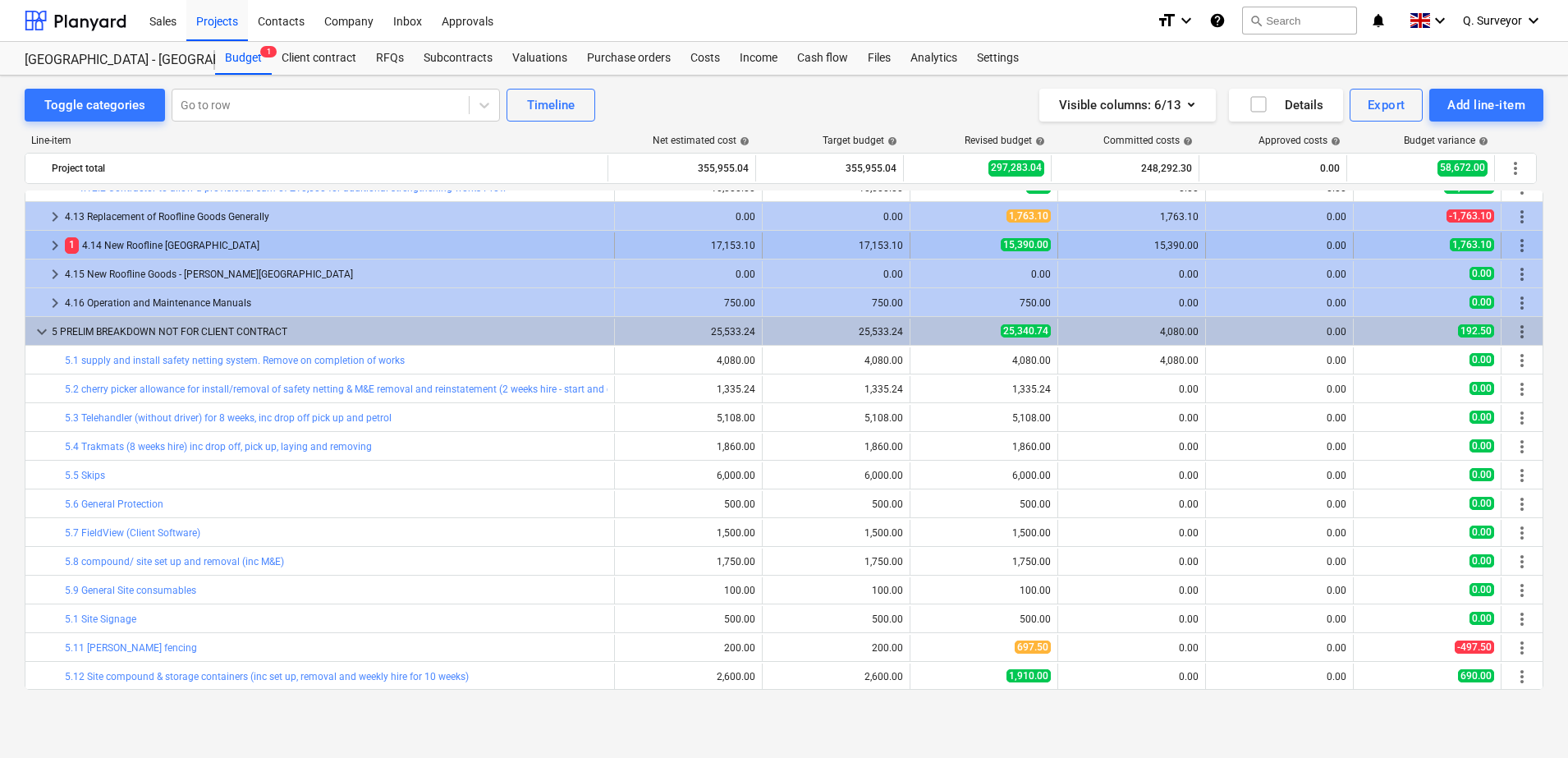 click on "1 4.14 New Roofline [GEOGRAPHIC_DATA]" at bounding box center [336, 246] 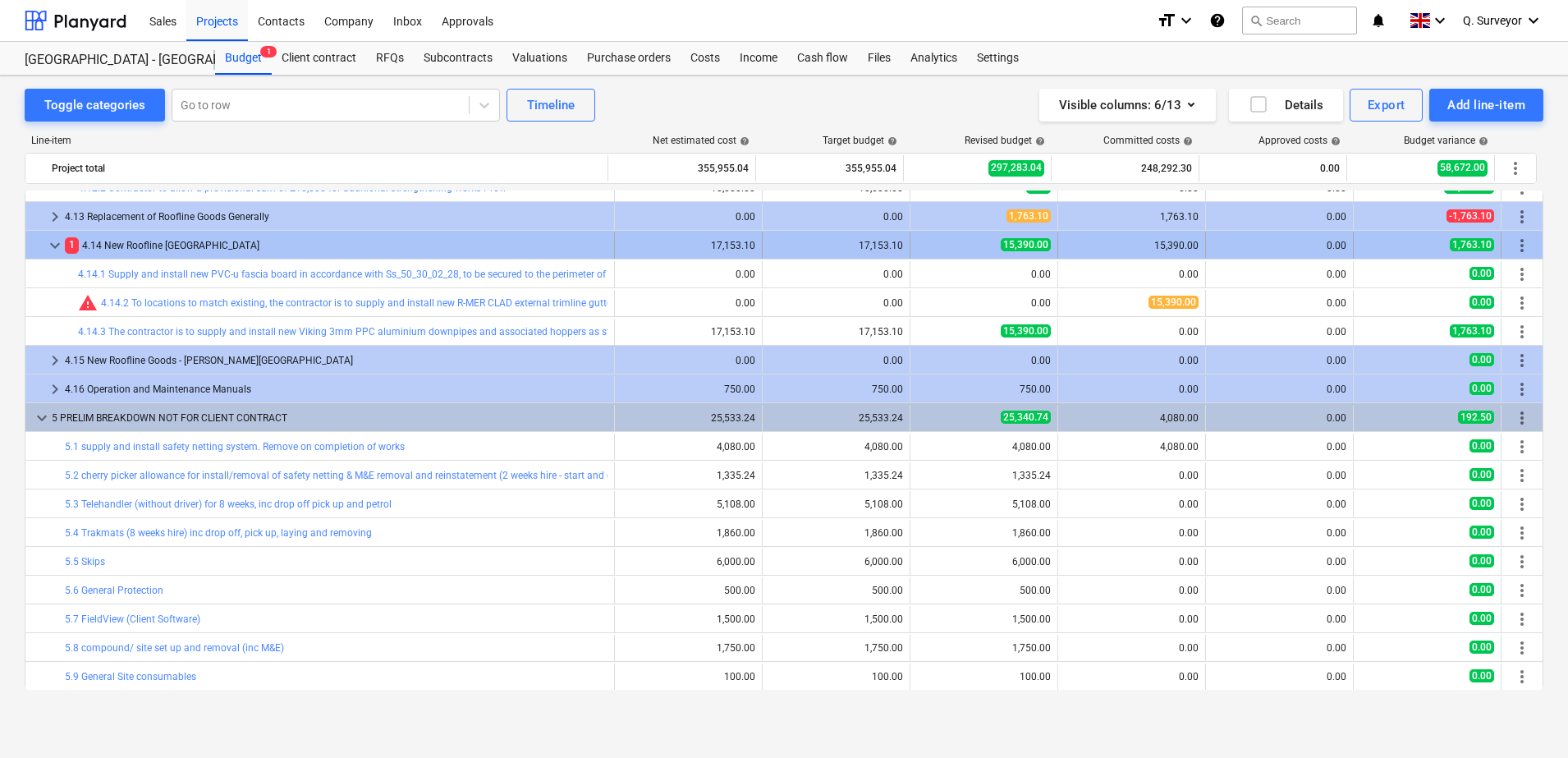 click on "1" at bounding box center [71, 245] 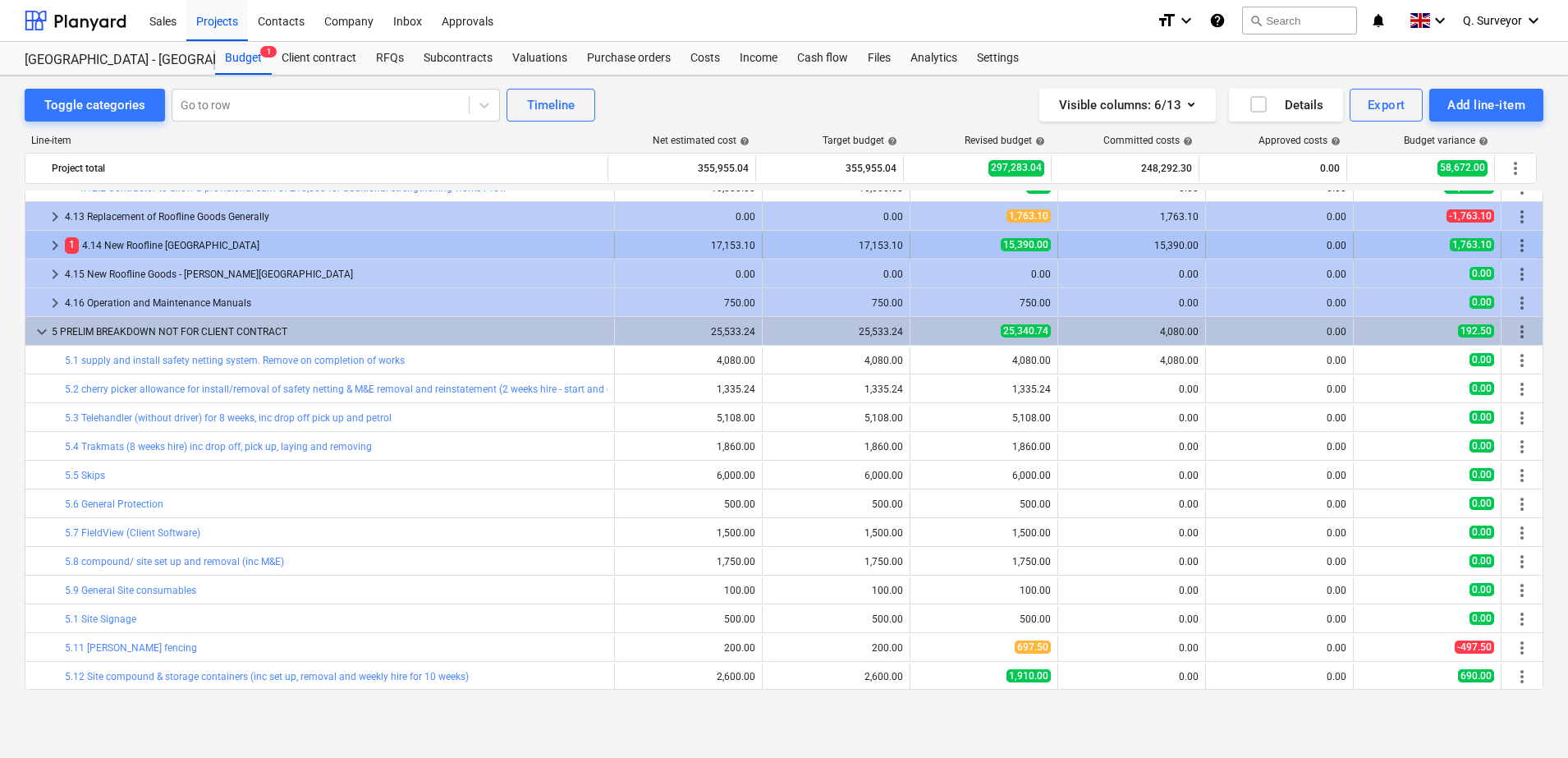 click on "1" at bounding box center [71, 245] 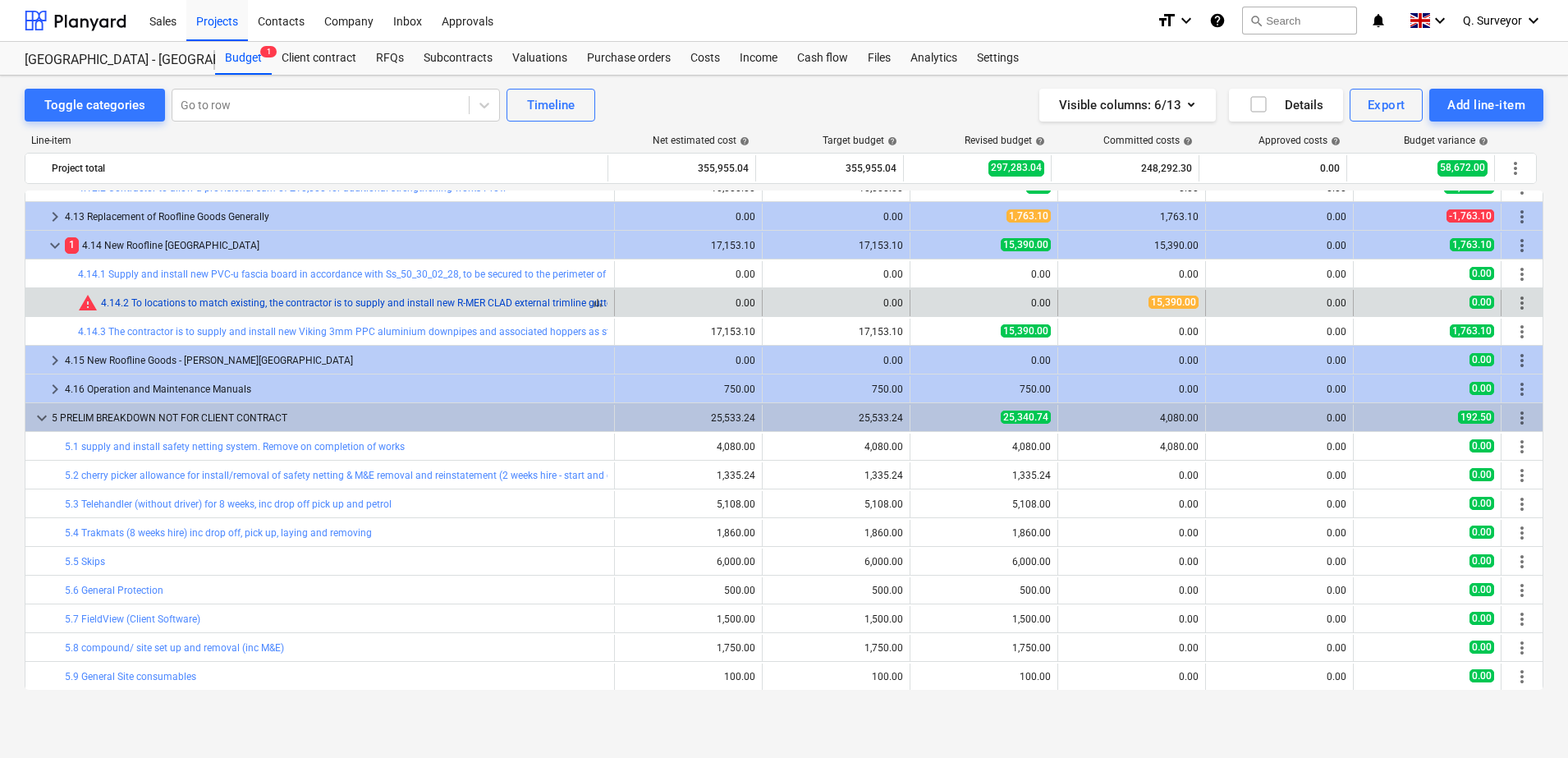 click on "4.14.2 To locations to match existing, the contractor is to supply and install new R-MER CLAD external trimline gutters in accordance with manufacturer’s instructions, including for all associated fixings and new connections into the existing underground system where applicable." at bounding box center (715, 303) 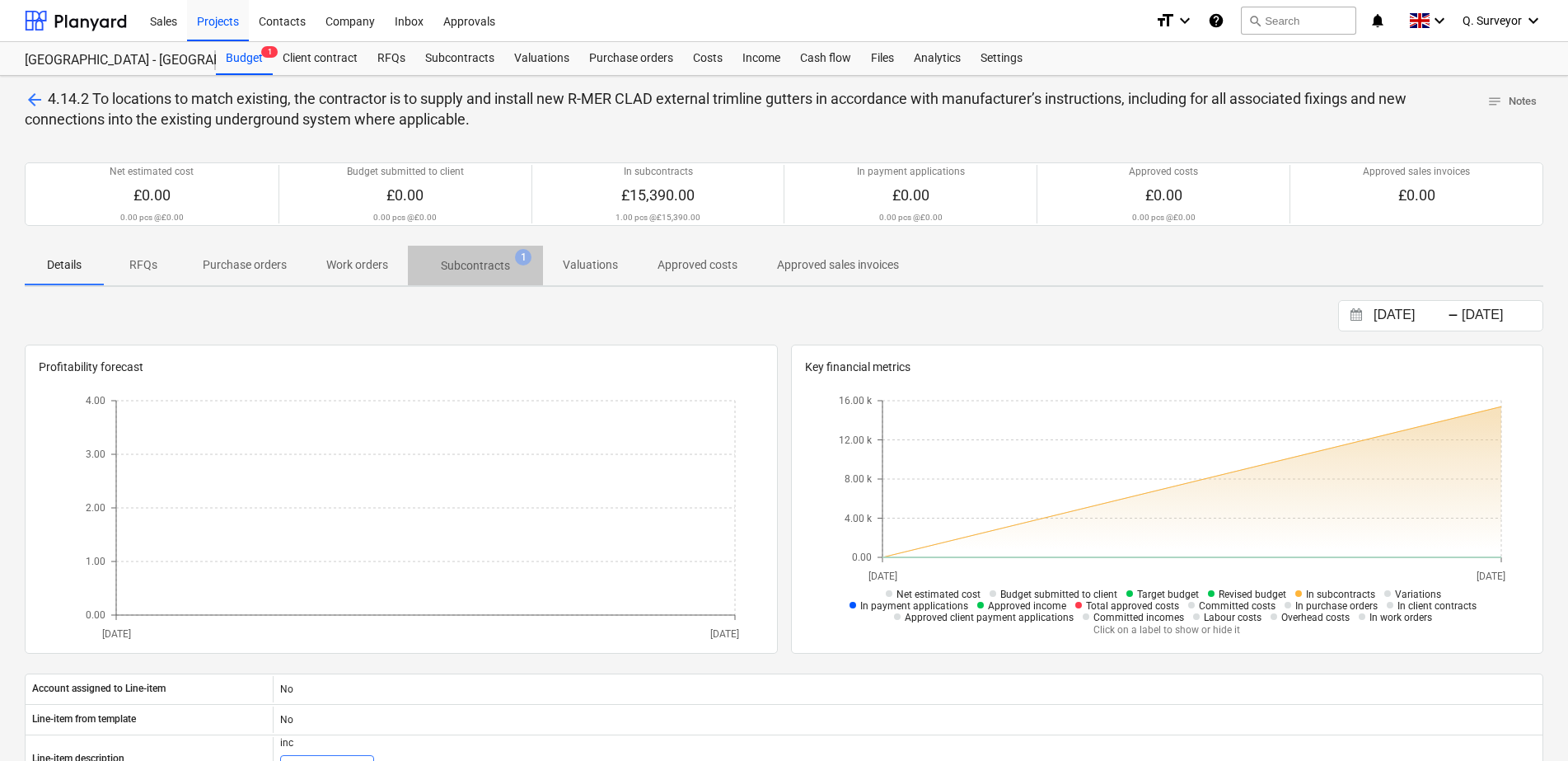 click on "Subcontracts" at bounding box center (475, 265) 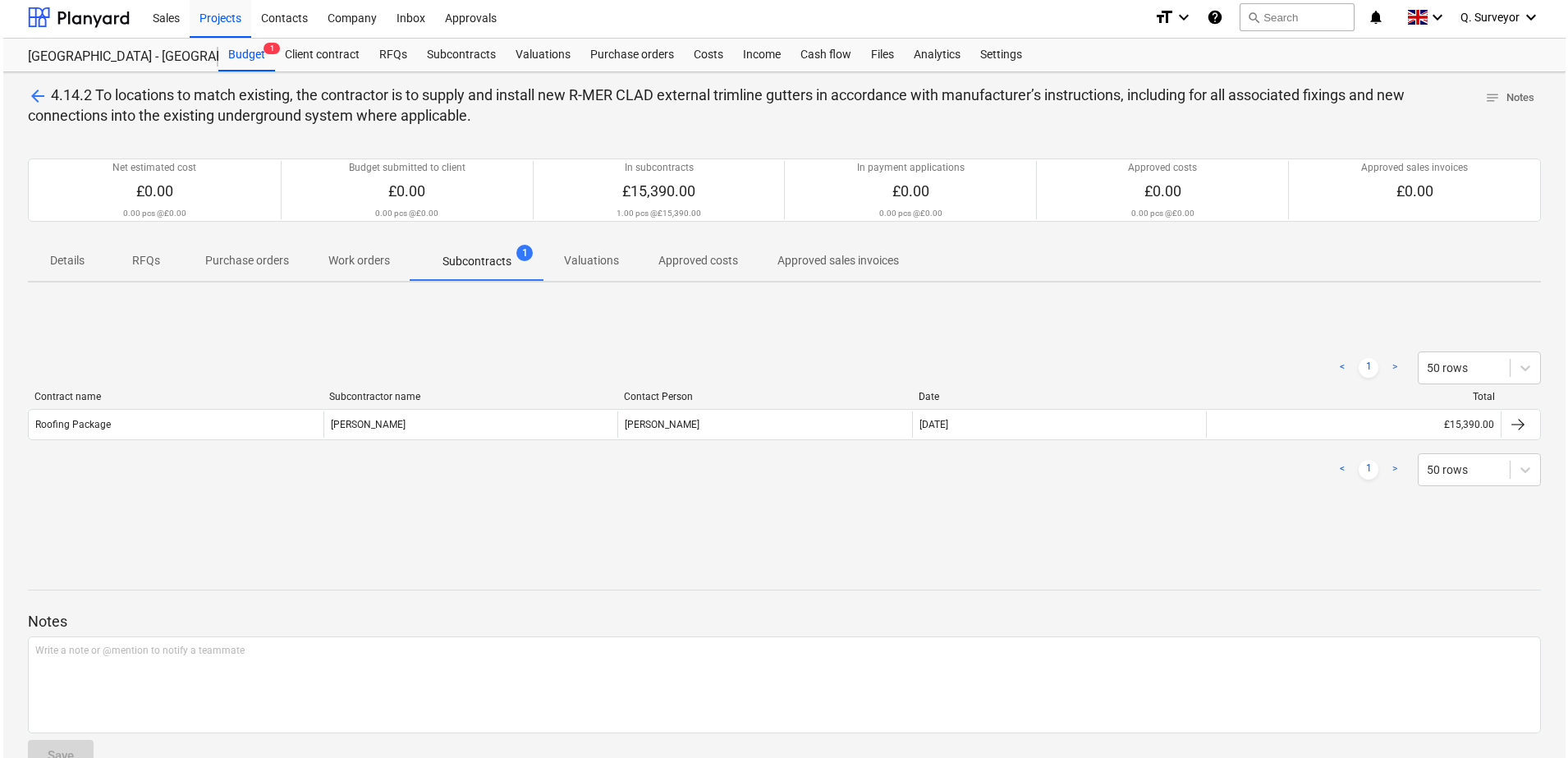 scroll, scrollTop: 0, scrollLeft: 0, axis: both 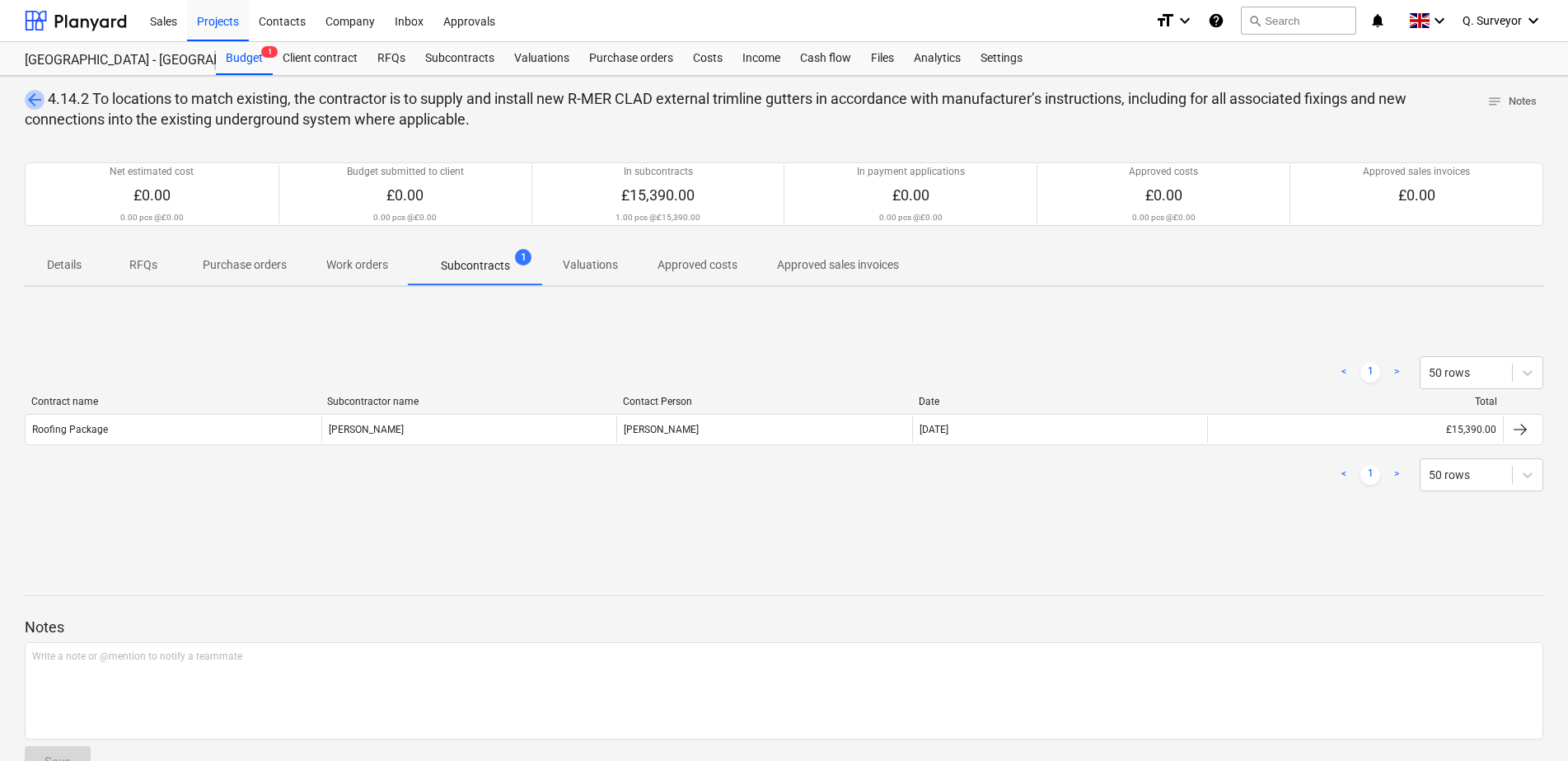 click on "arrow_back" at bounding box center (35, 100) 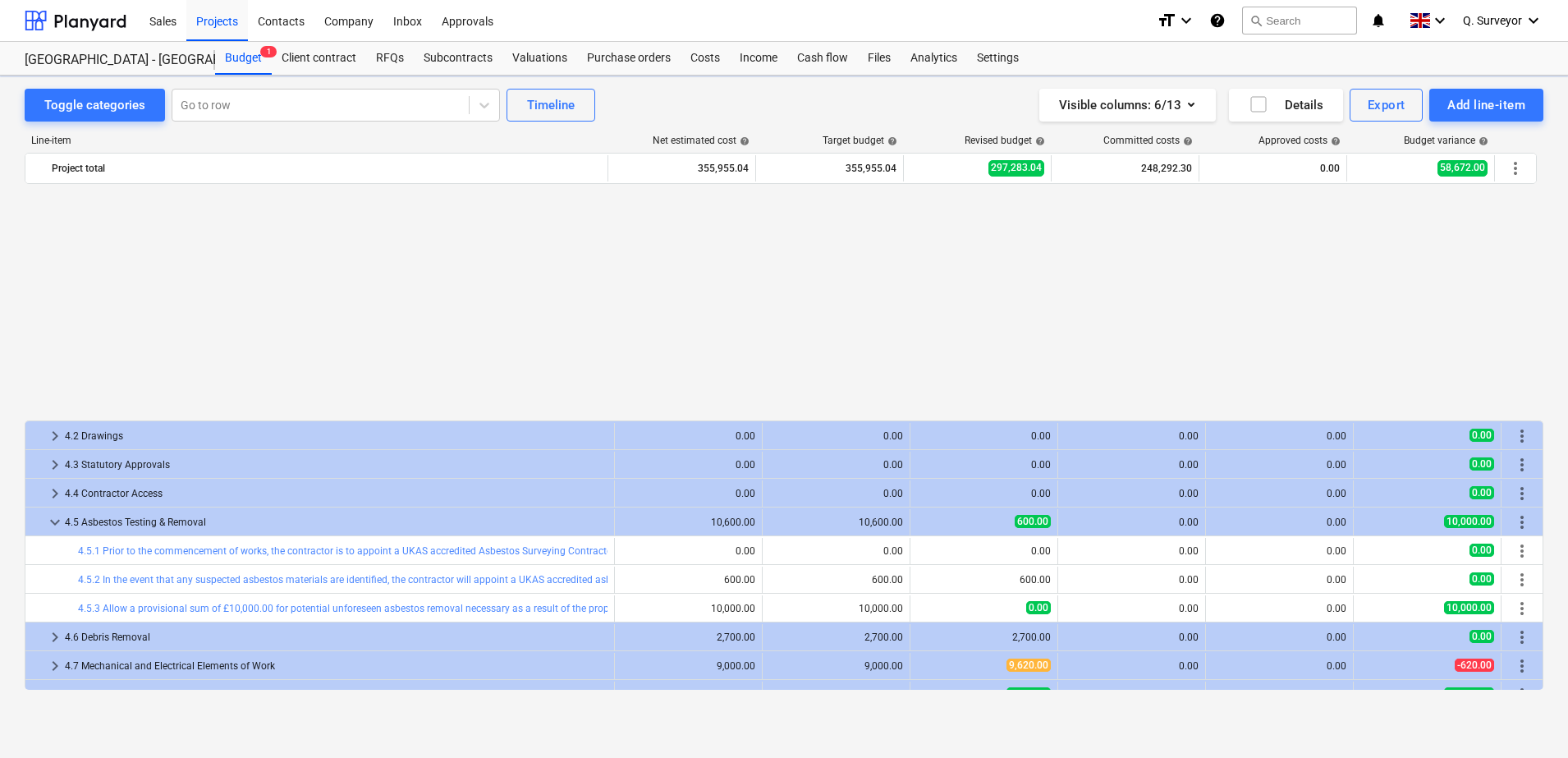 scroll, scrollTop: 823, scrollLeft: 0, axis: vertical 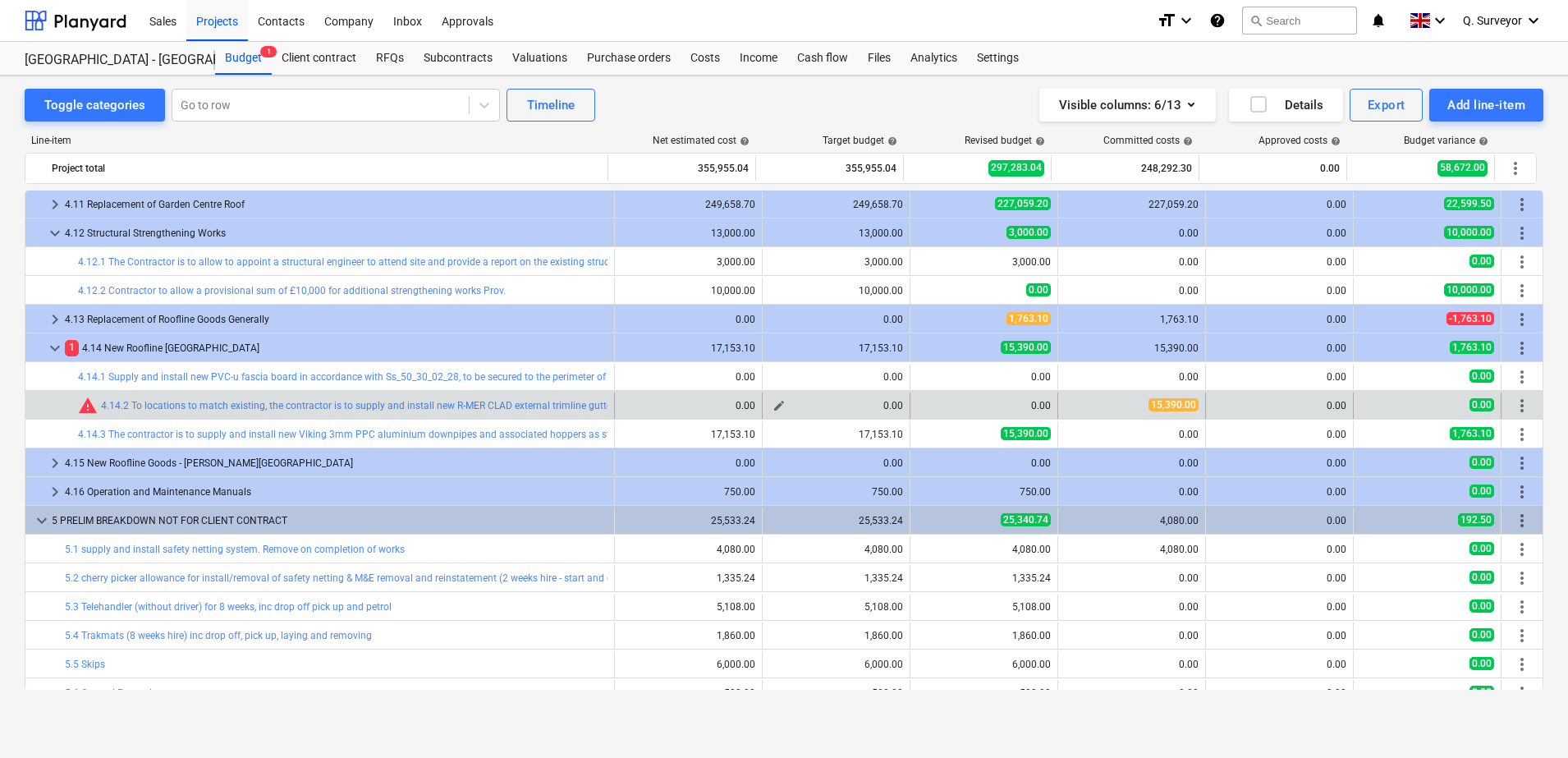 click on "edit" at bounding box center [779, 406] 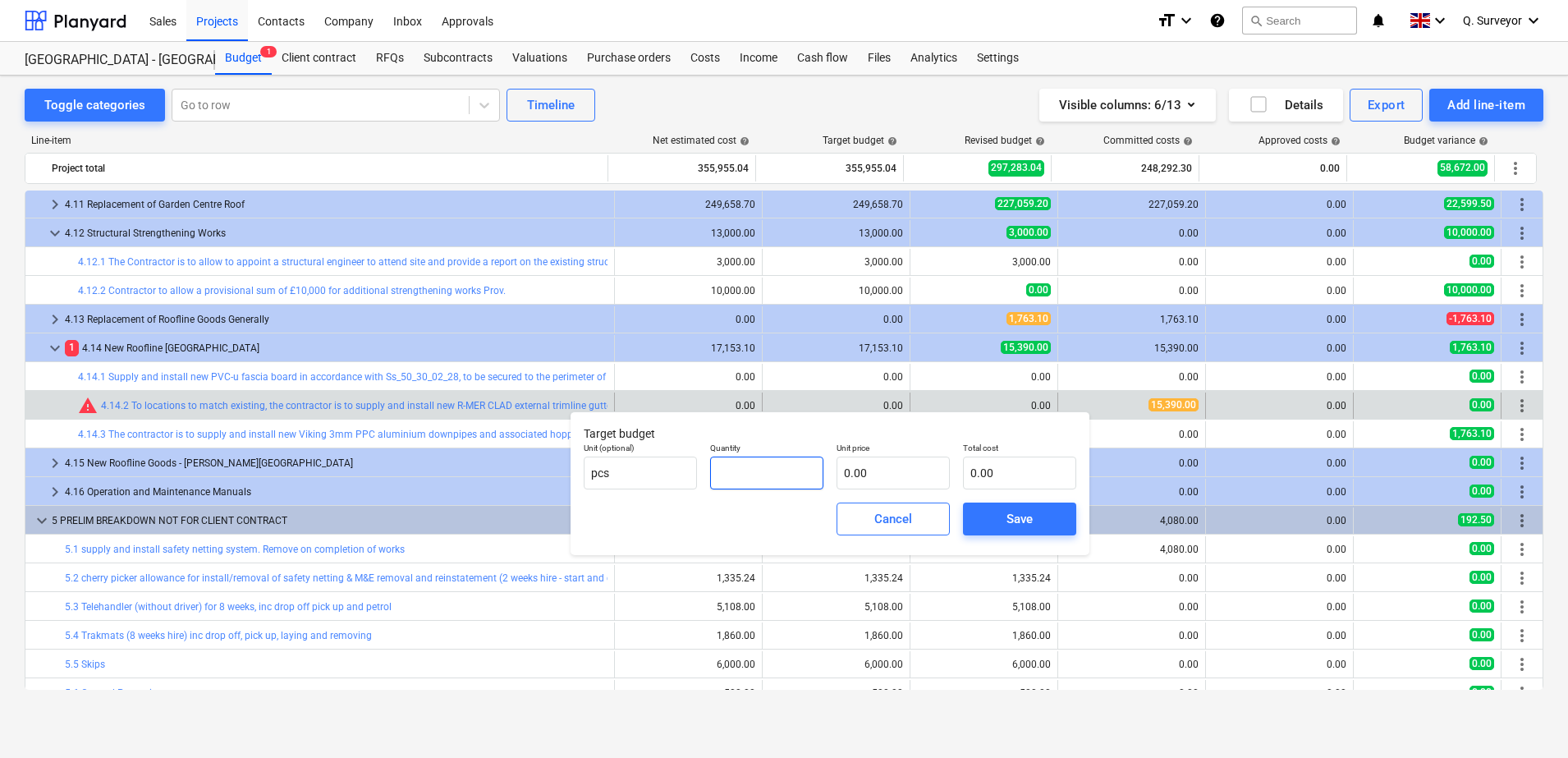 click at bounding box center (767, 473) 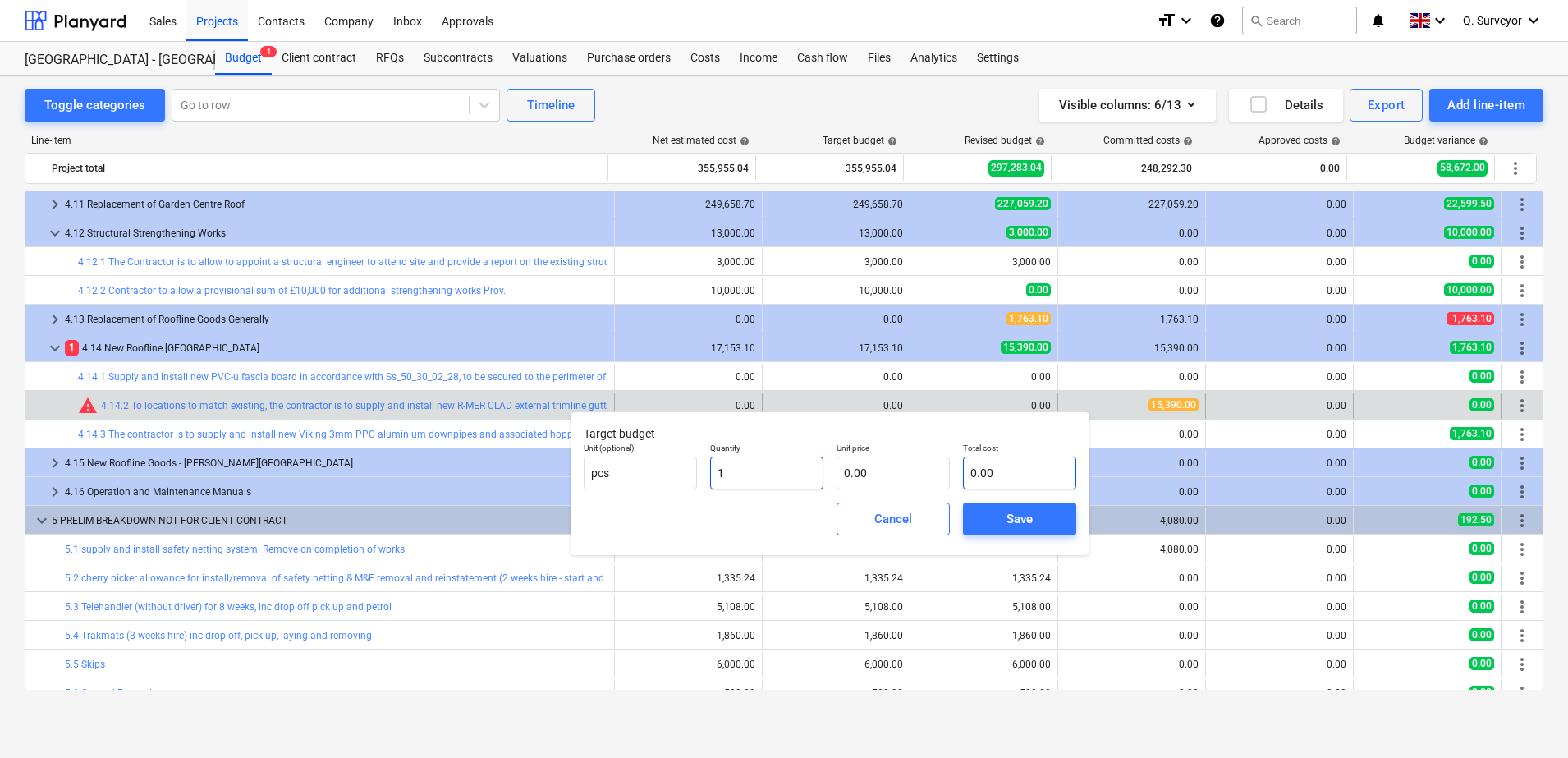 type on "1" 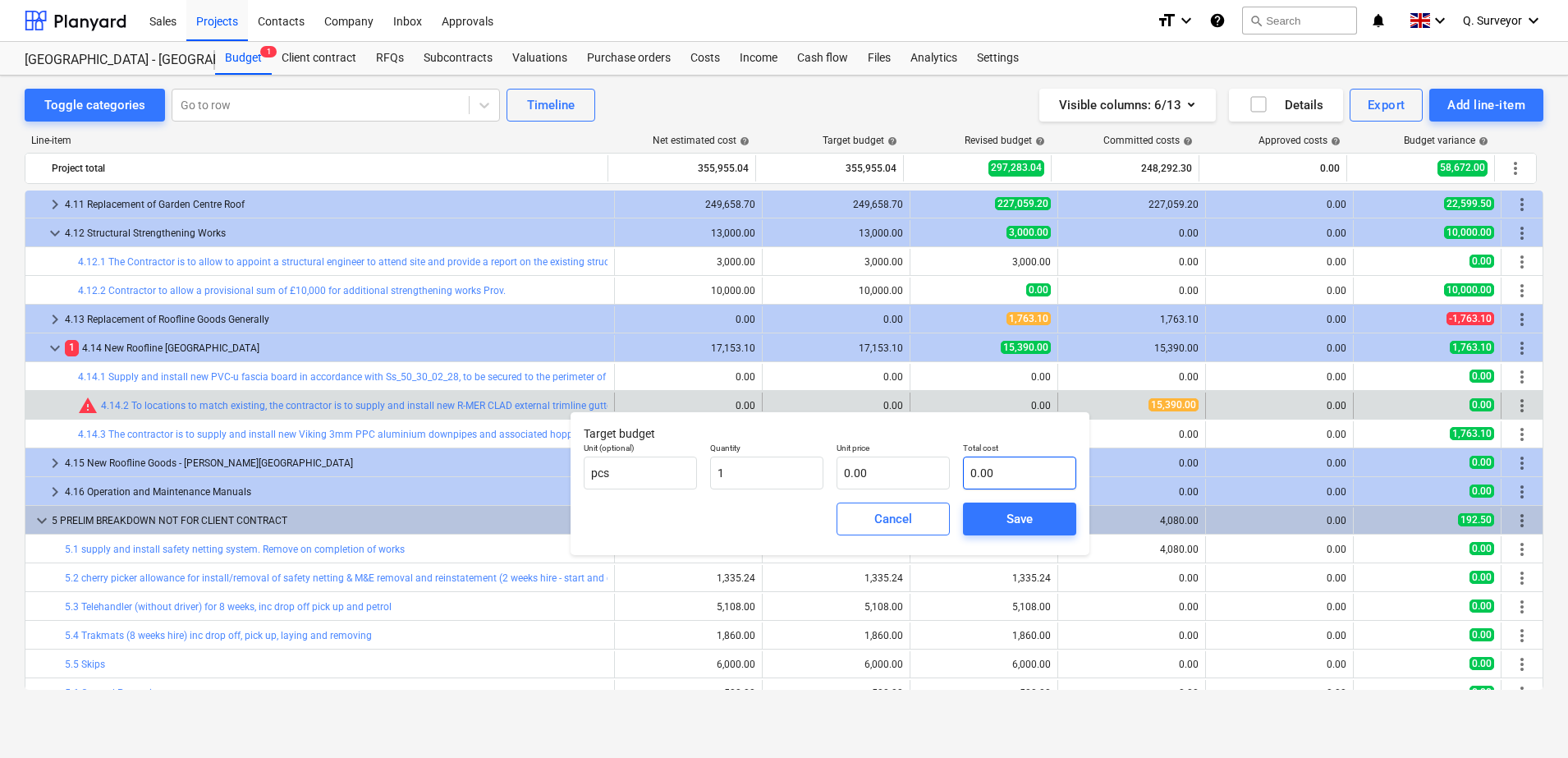type 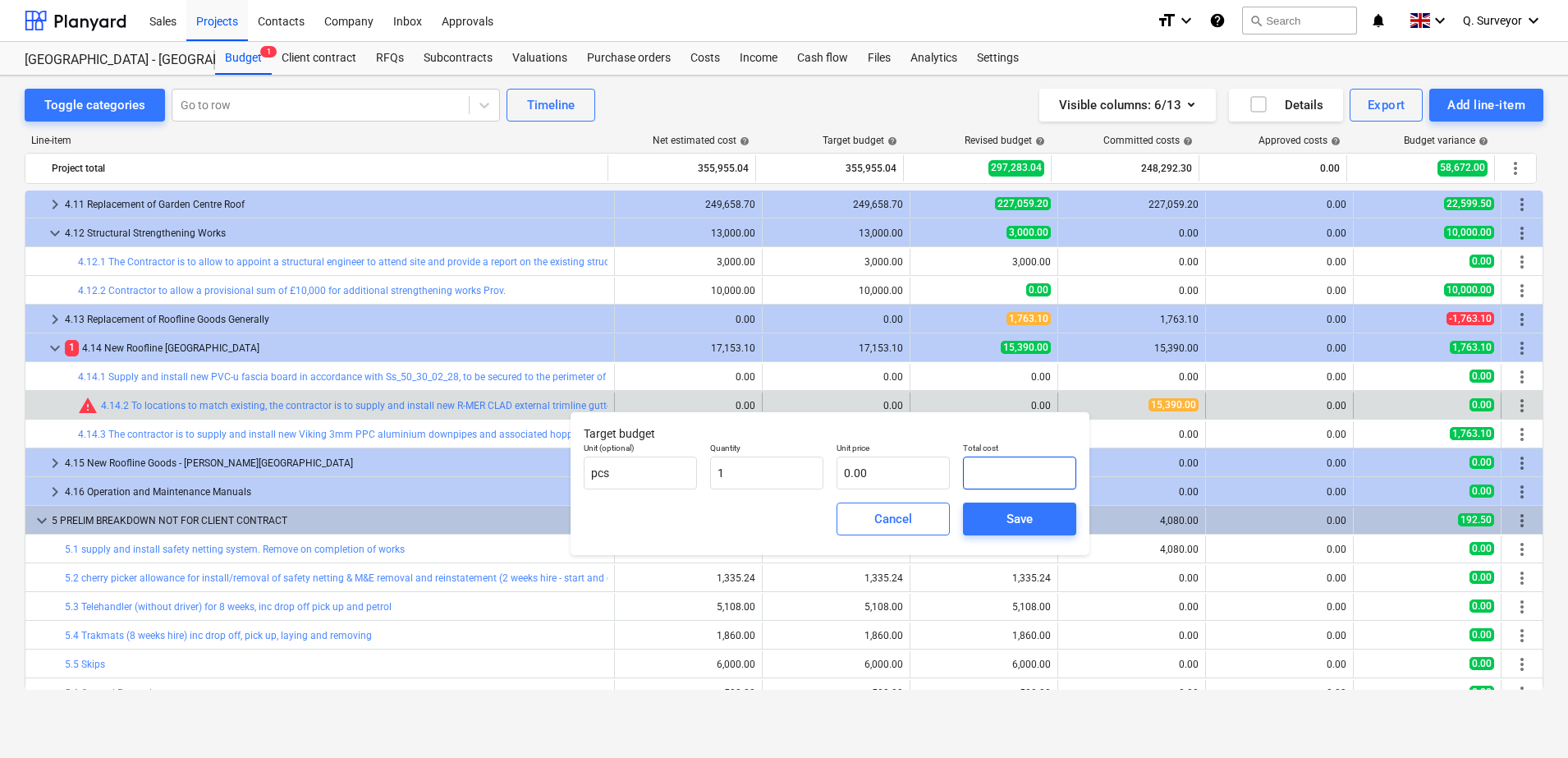 click at bounding box center [1020, 473] 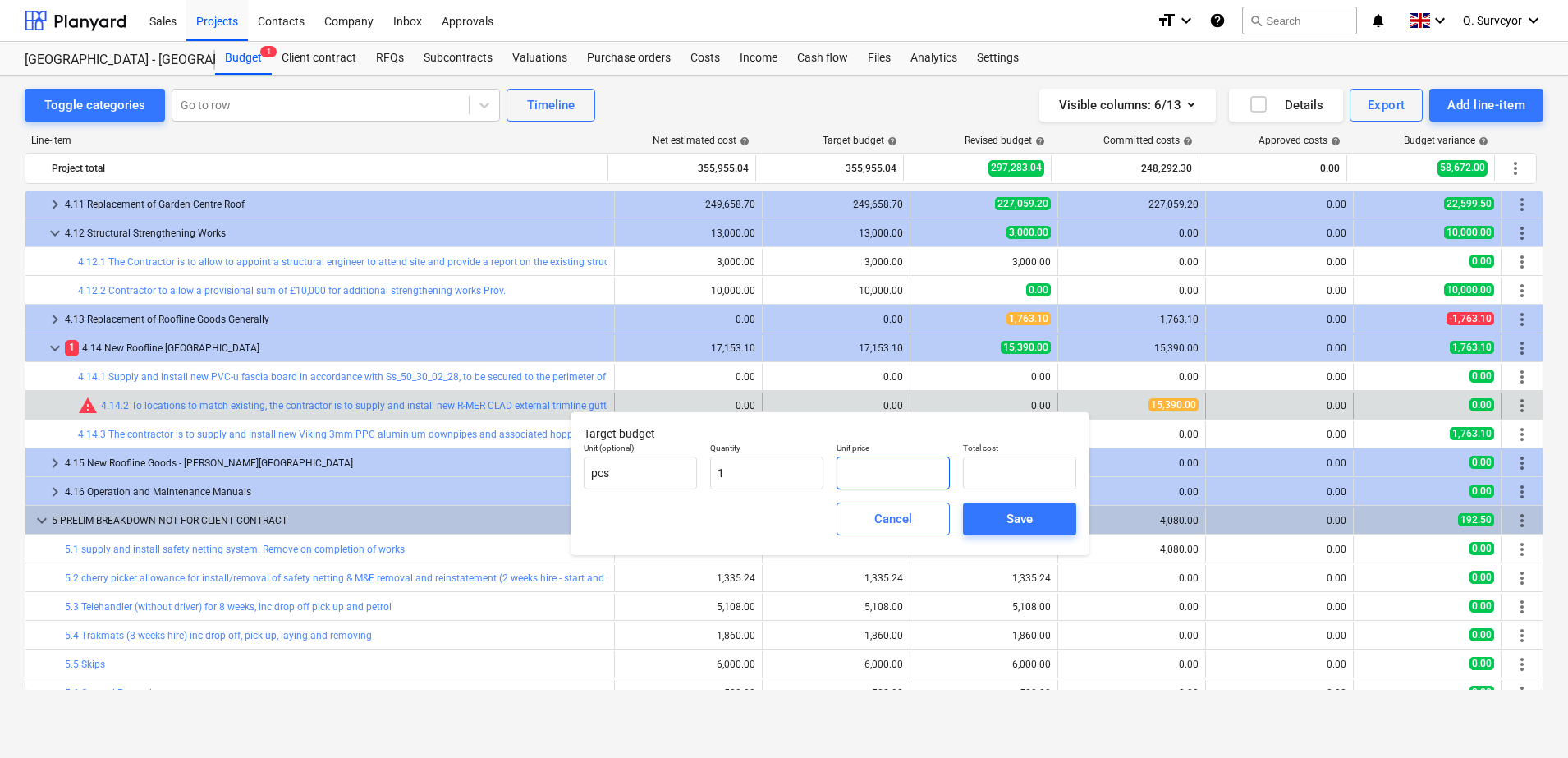 click at bounding box center (893, 473) 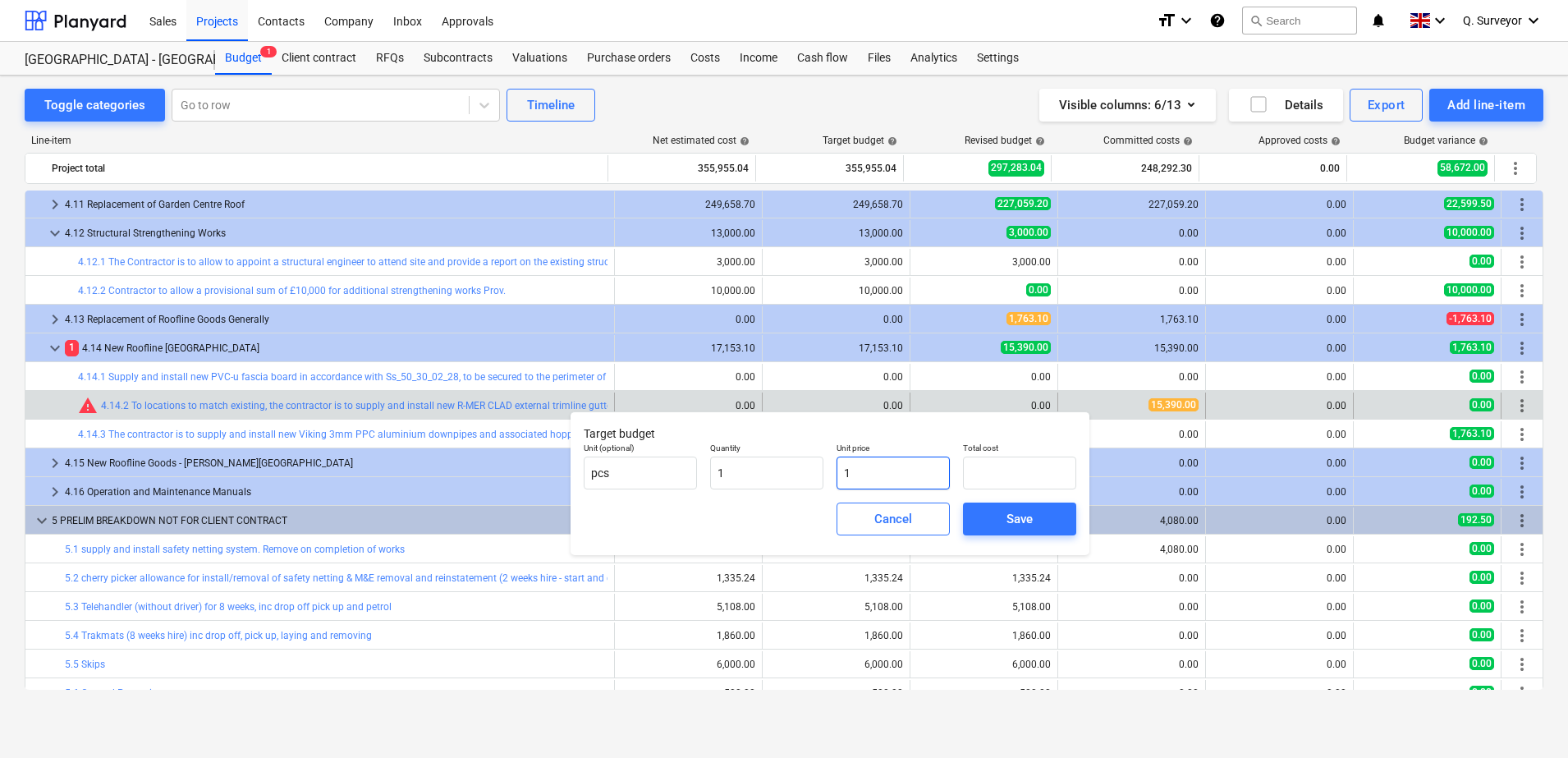 type on "1.00" 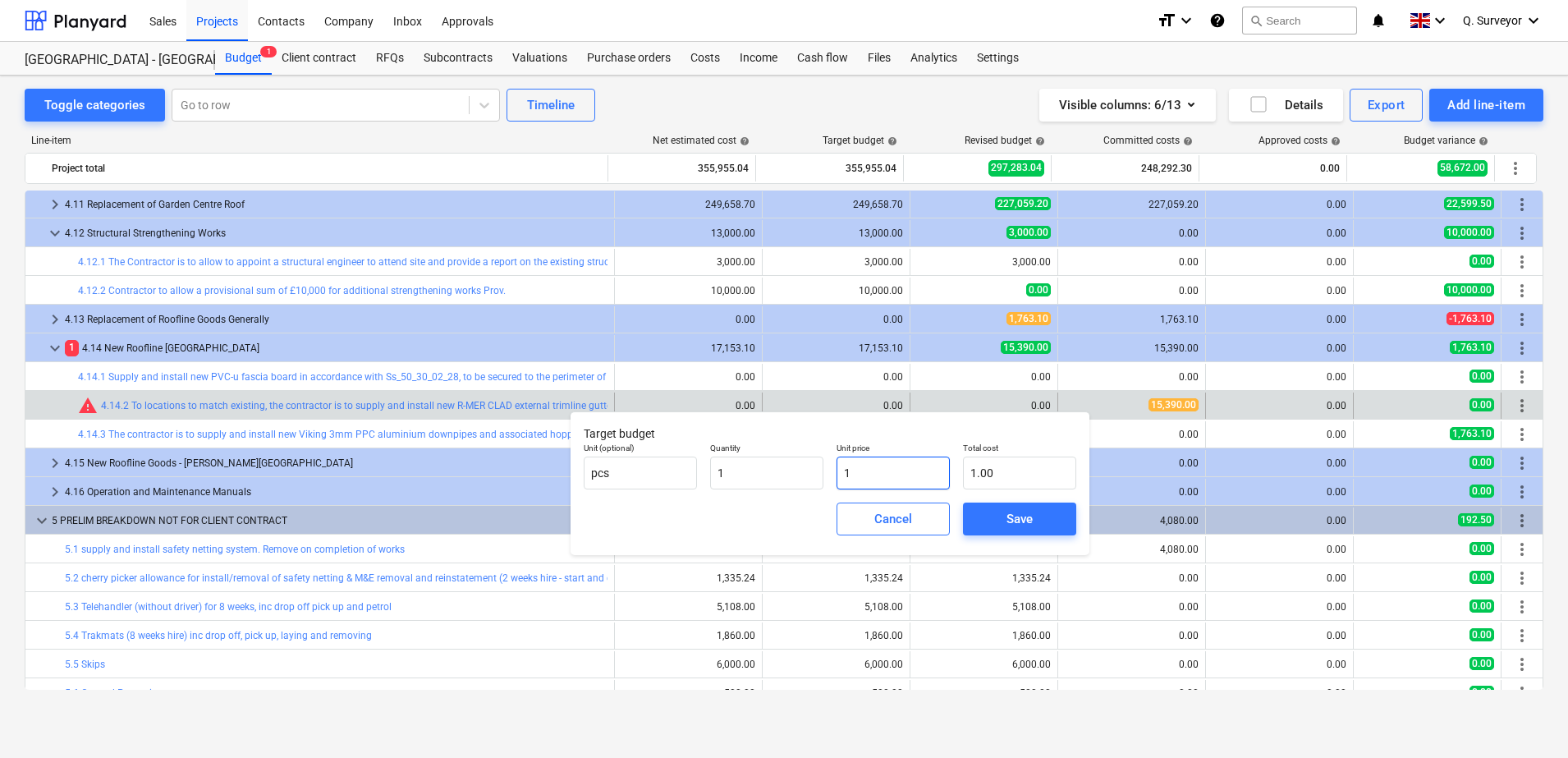 type on "15" 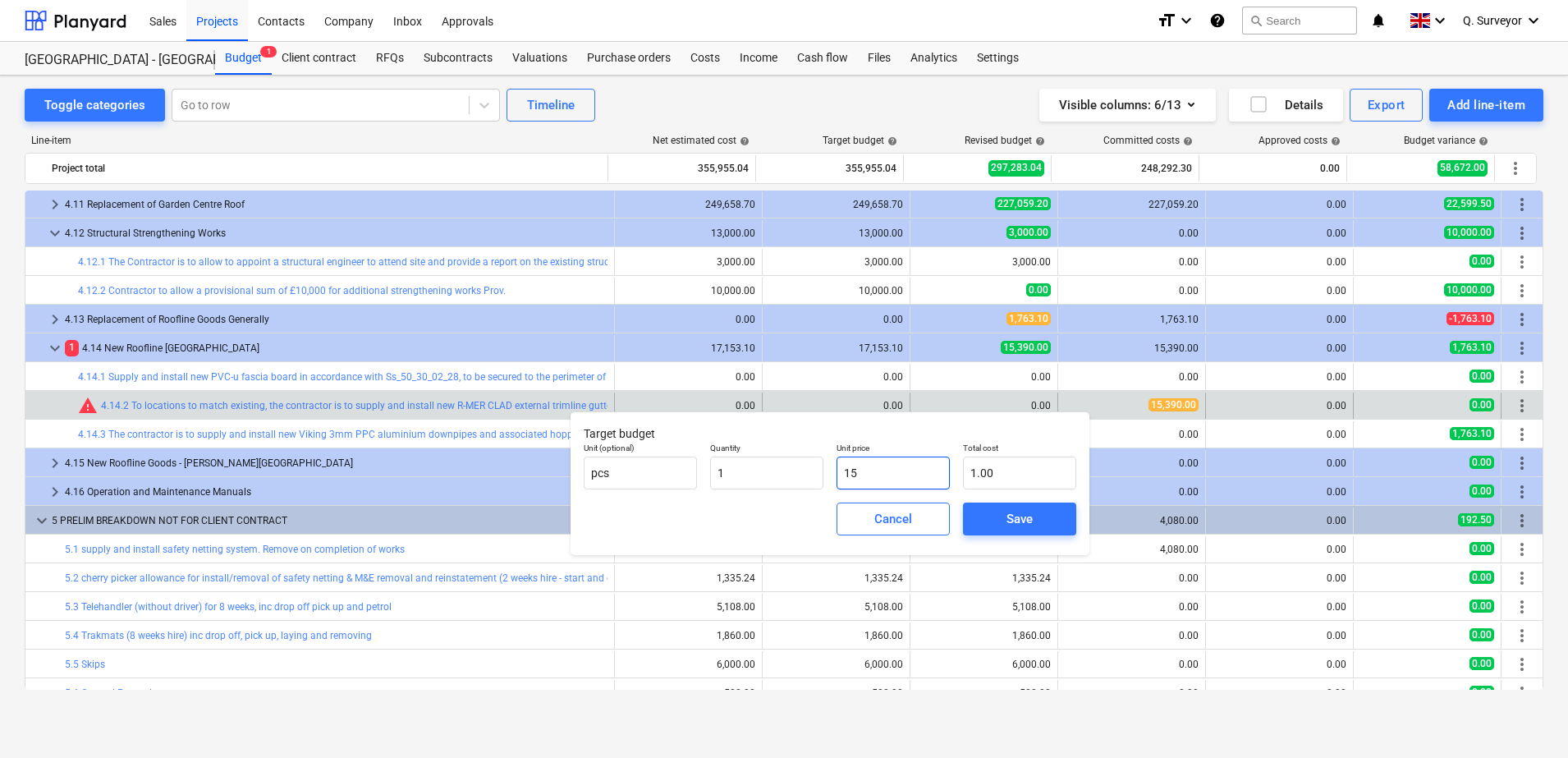 type on "15.00" 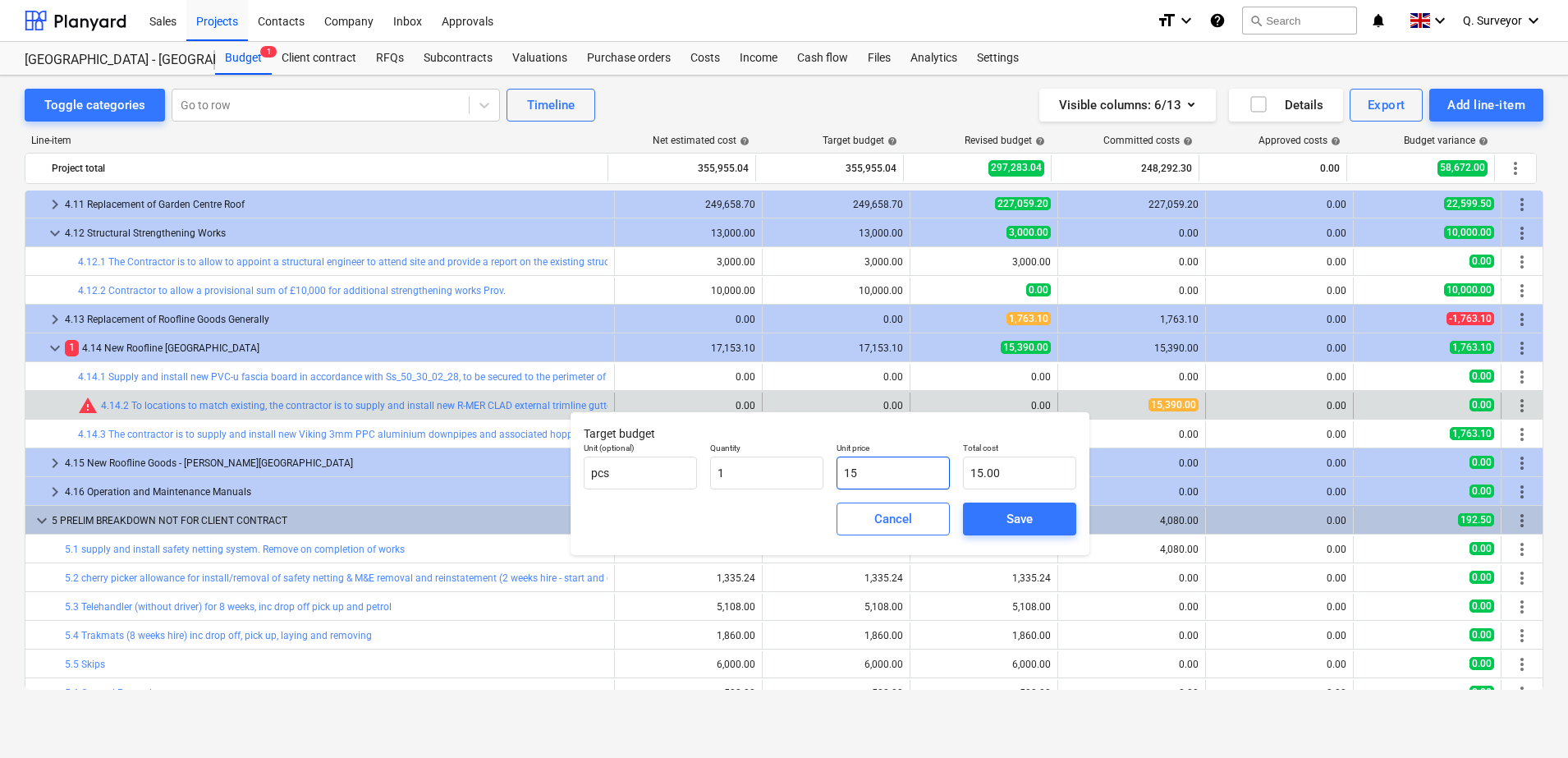 type on "153" 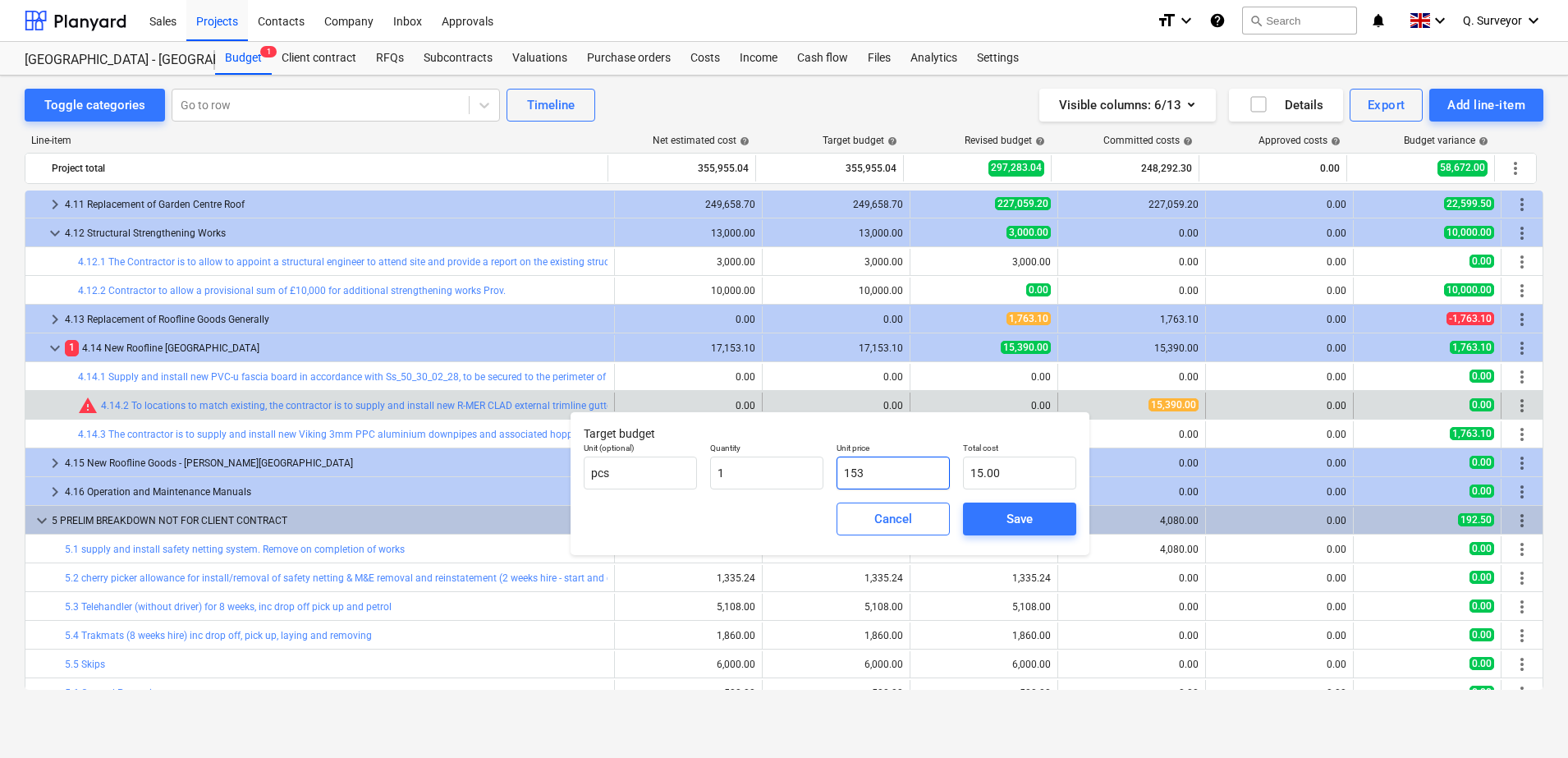 type on "153.00" 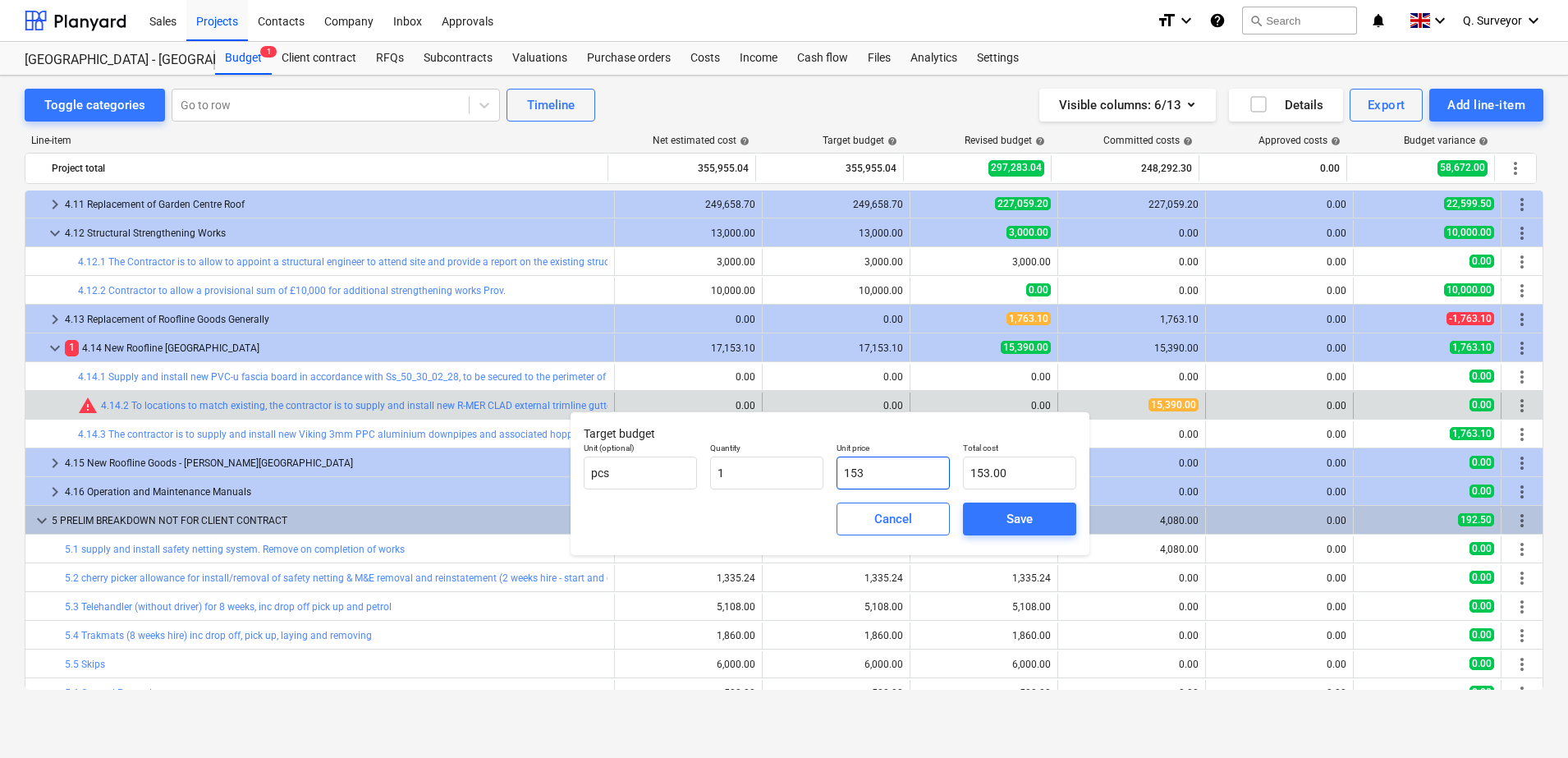 type on "1539" 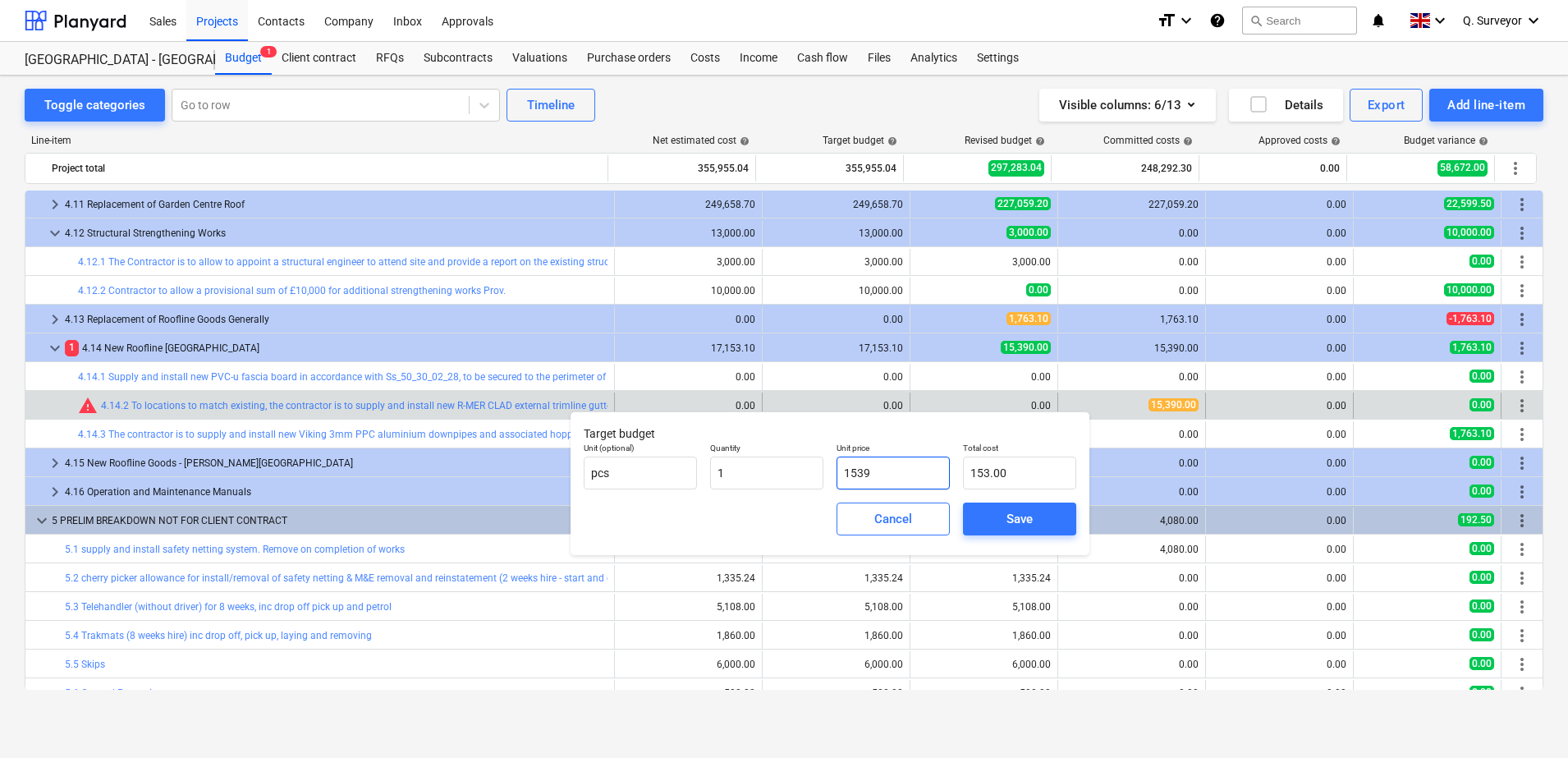 type on "1,539.00" 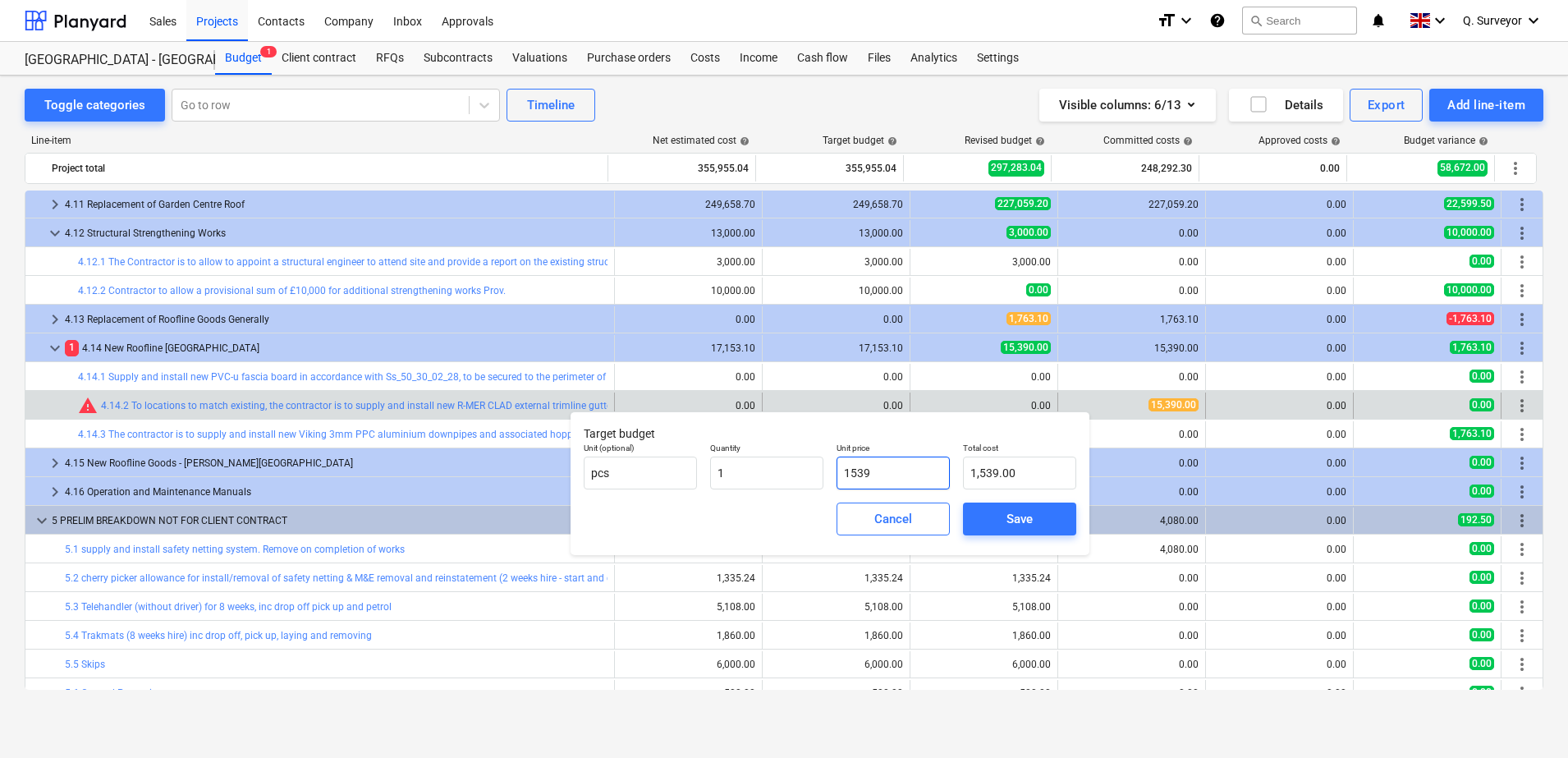 type on "15390" 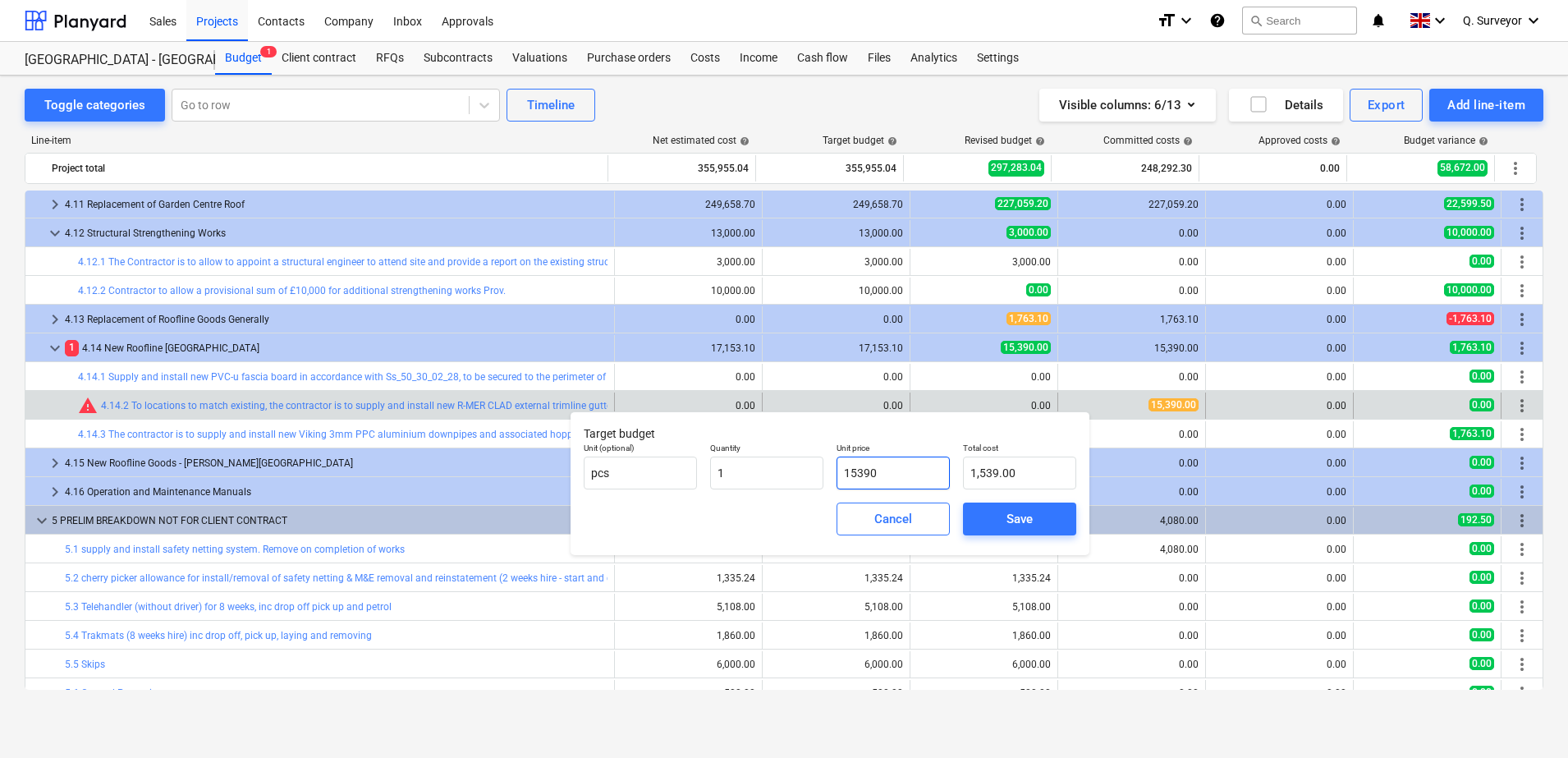 type on "15,390.00" 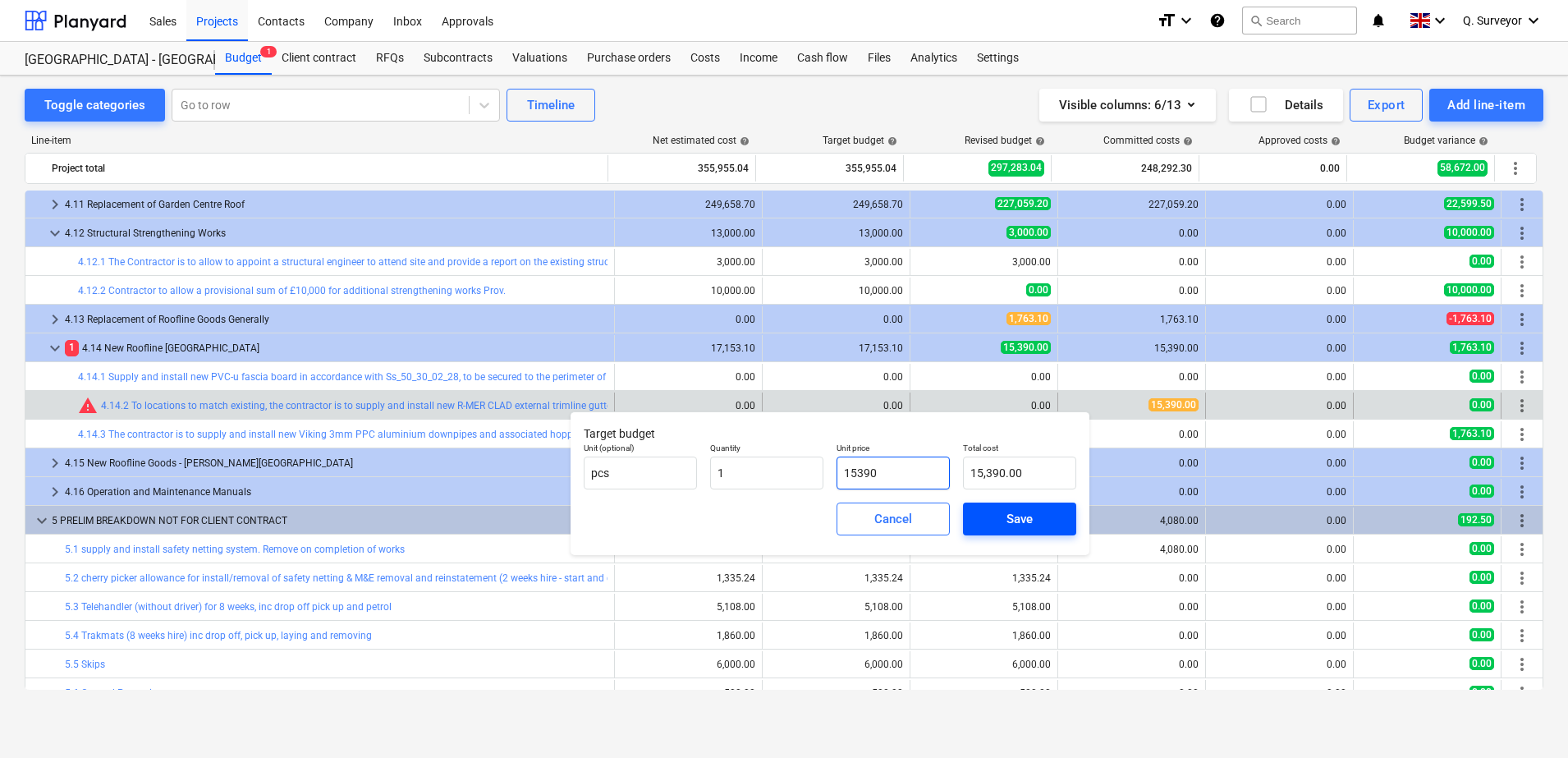 type on "15390" 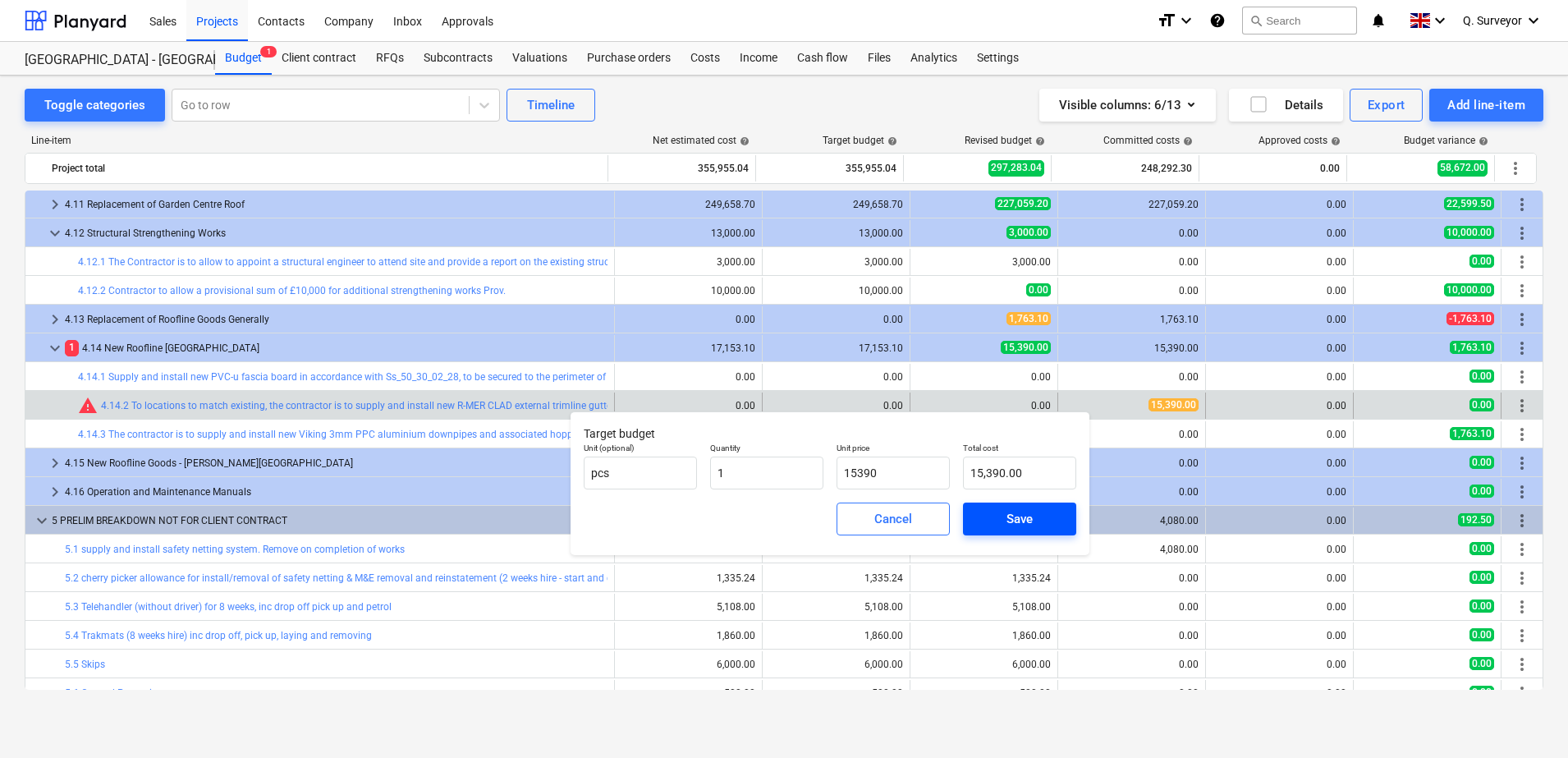 click on "Save" at bounding box center (1020, 519) 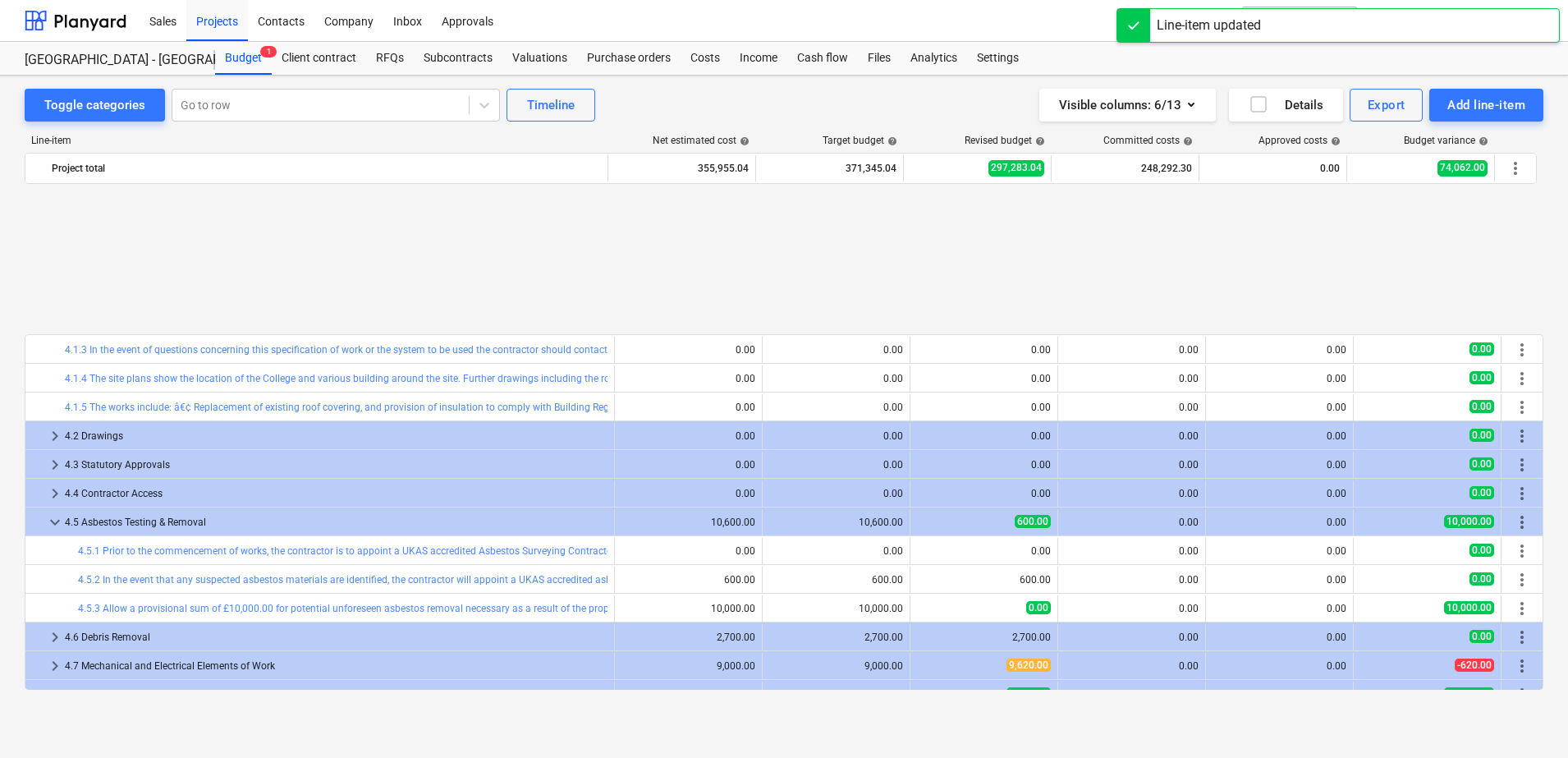 scroll, scrollTop: 720, scrollLeft: 0, axis: vertical 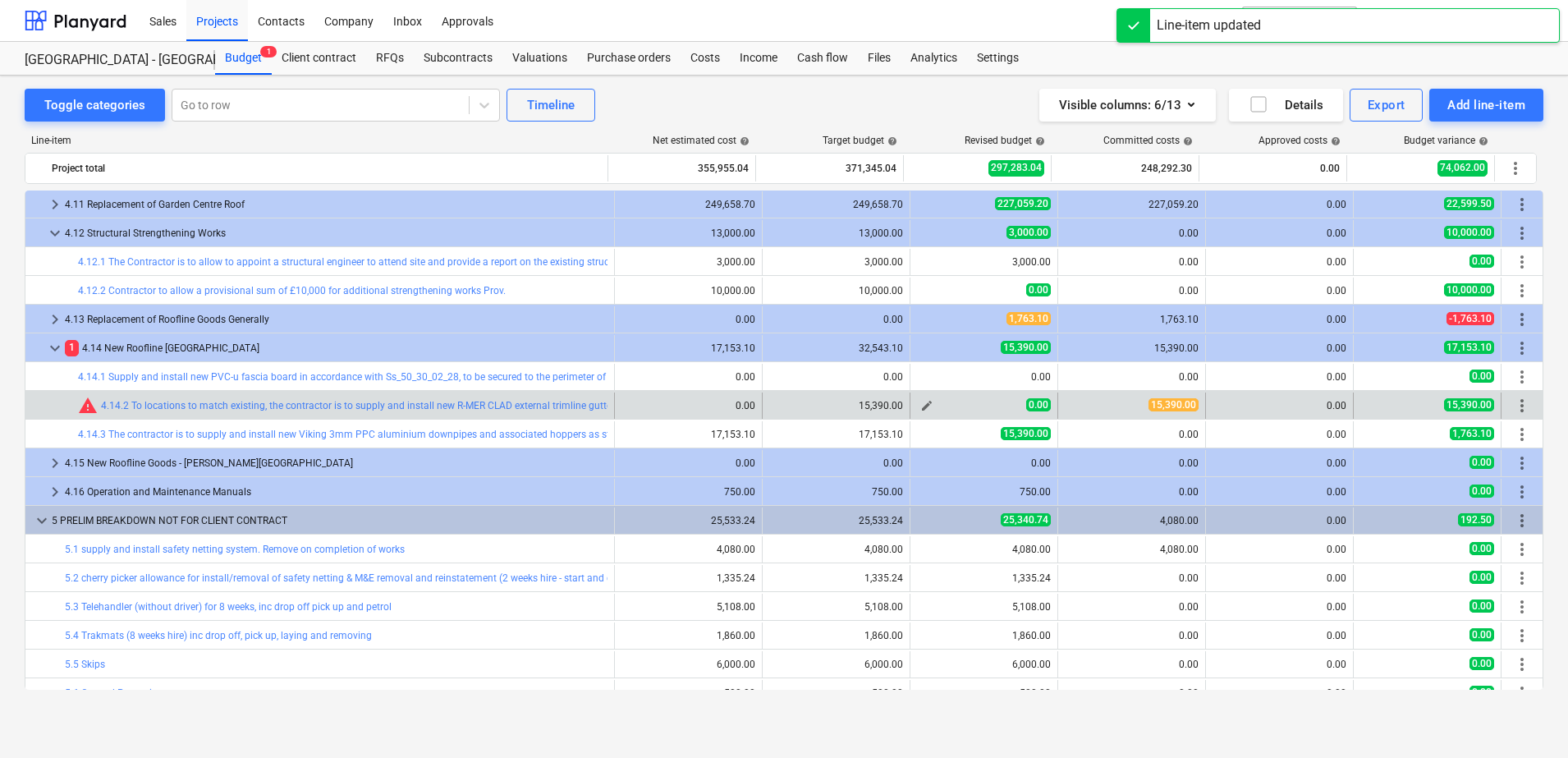 click on "0.00" at bounding box center [983, 405] 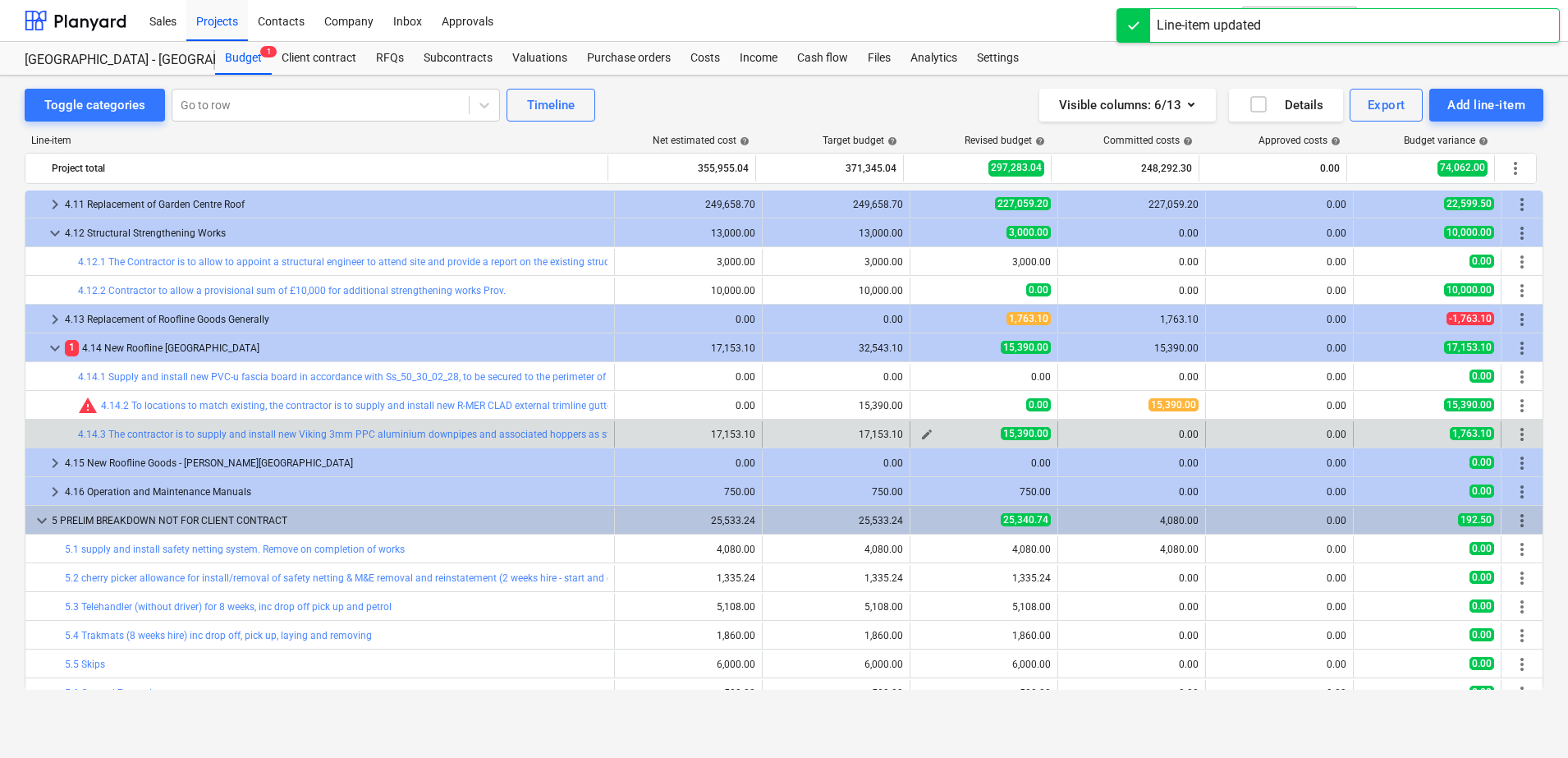 click on "15,390.00" at bounding box center [1025, 434] 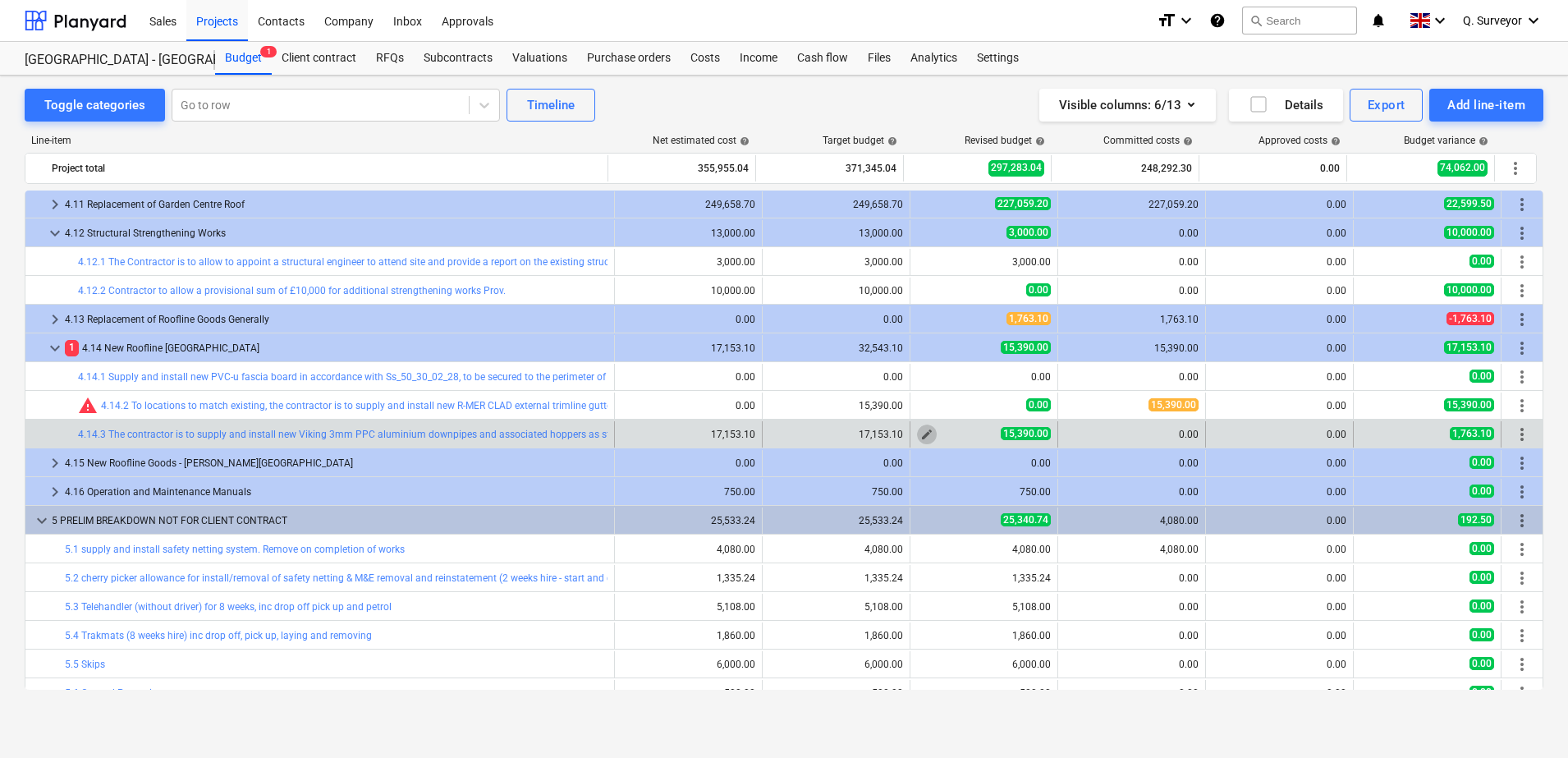 click on "edit" at bounding box center [927, 434] 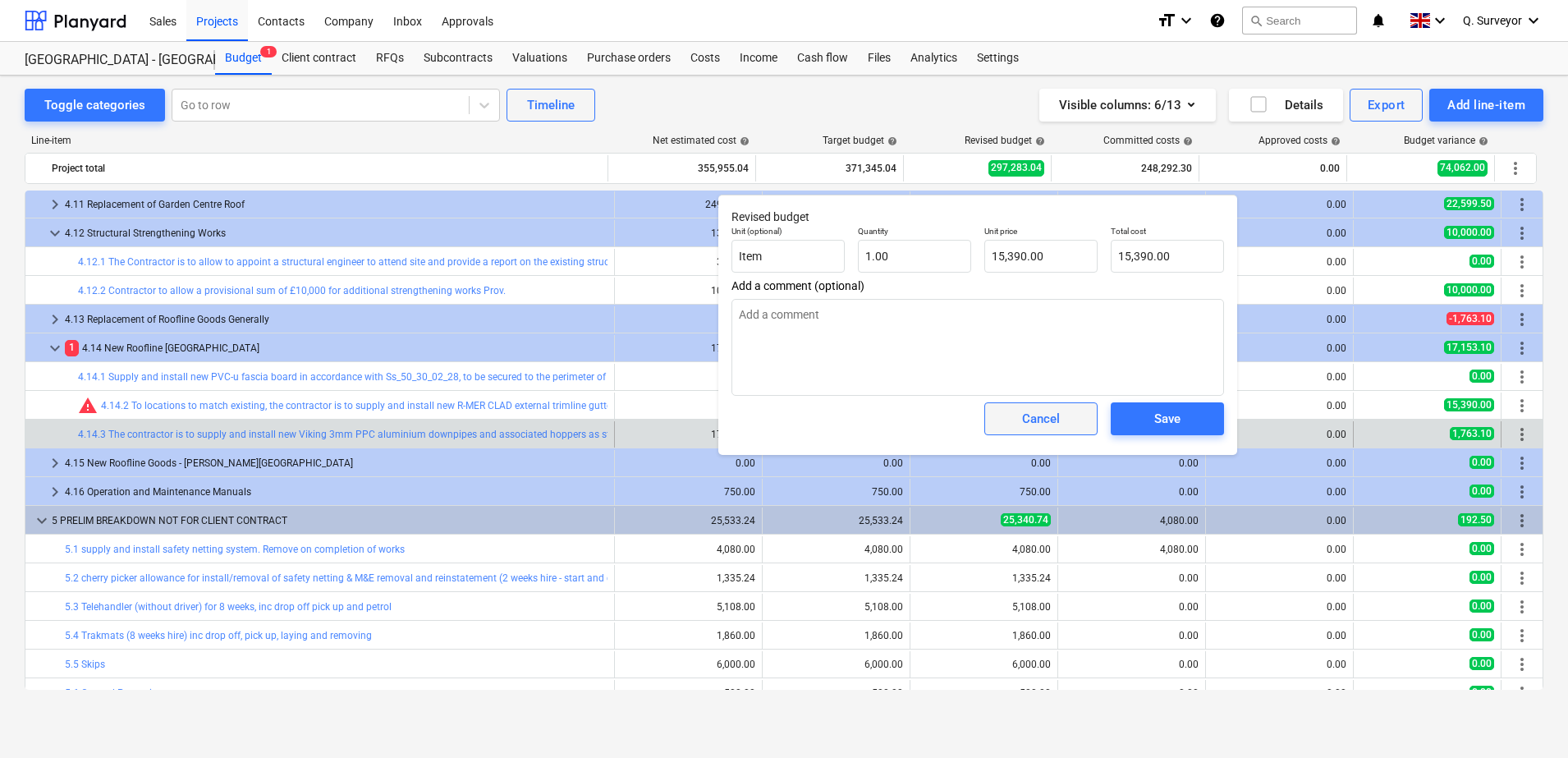 click on "Cancel" at bounding box center [1041, 419] 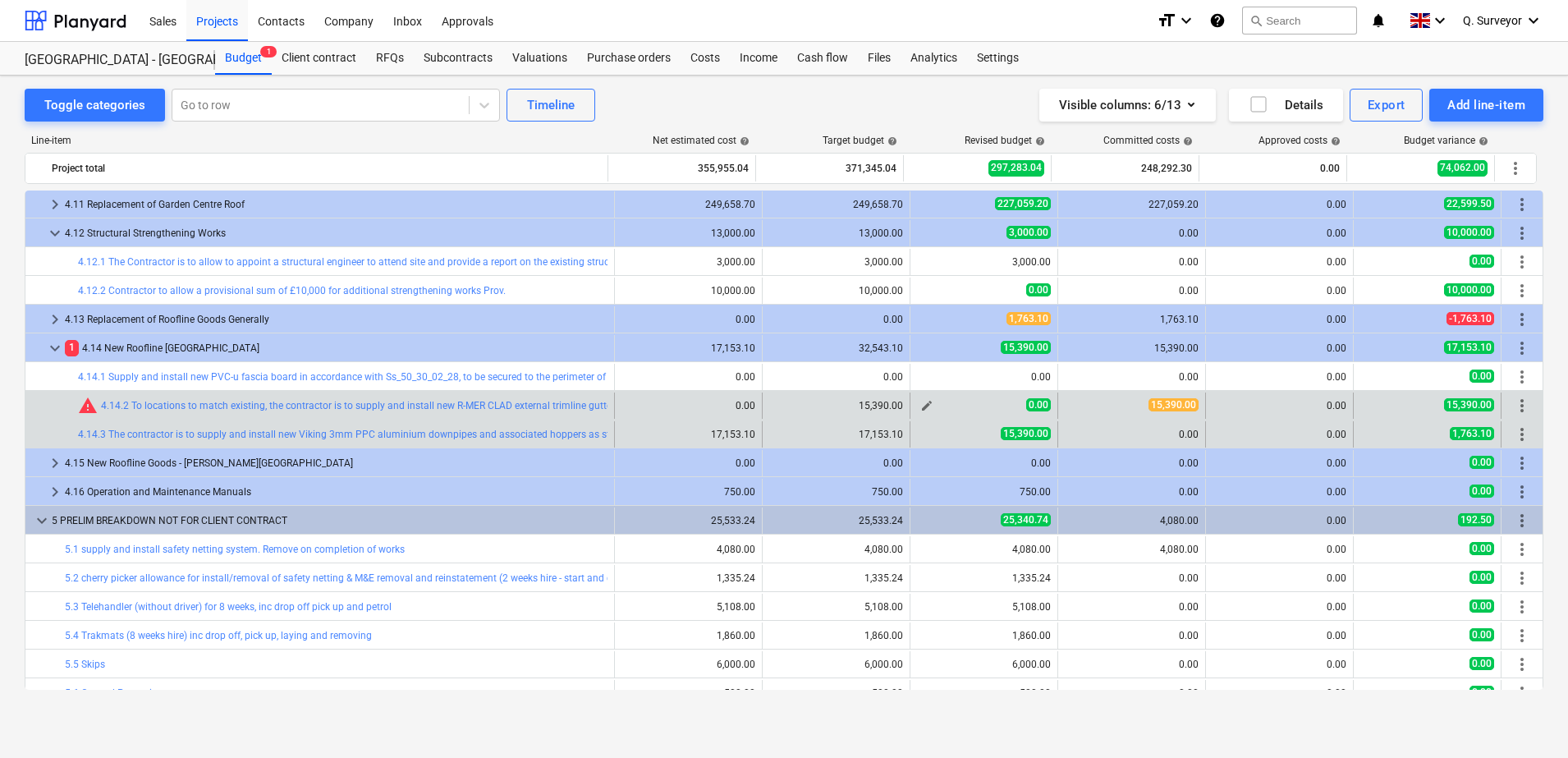 click on "edit" at bounding box center [927, 406] 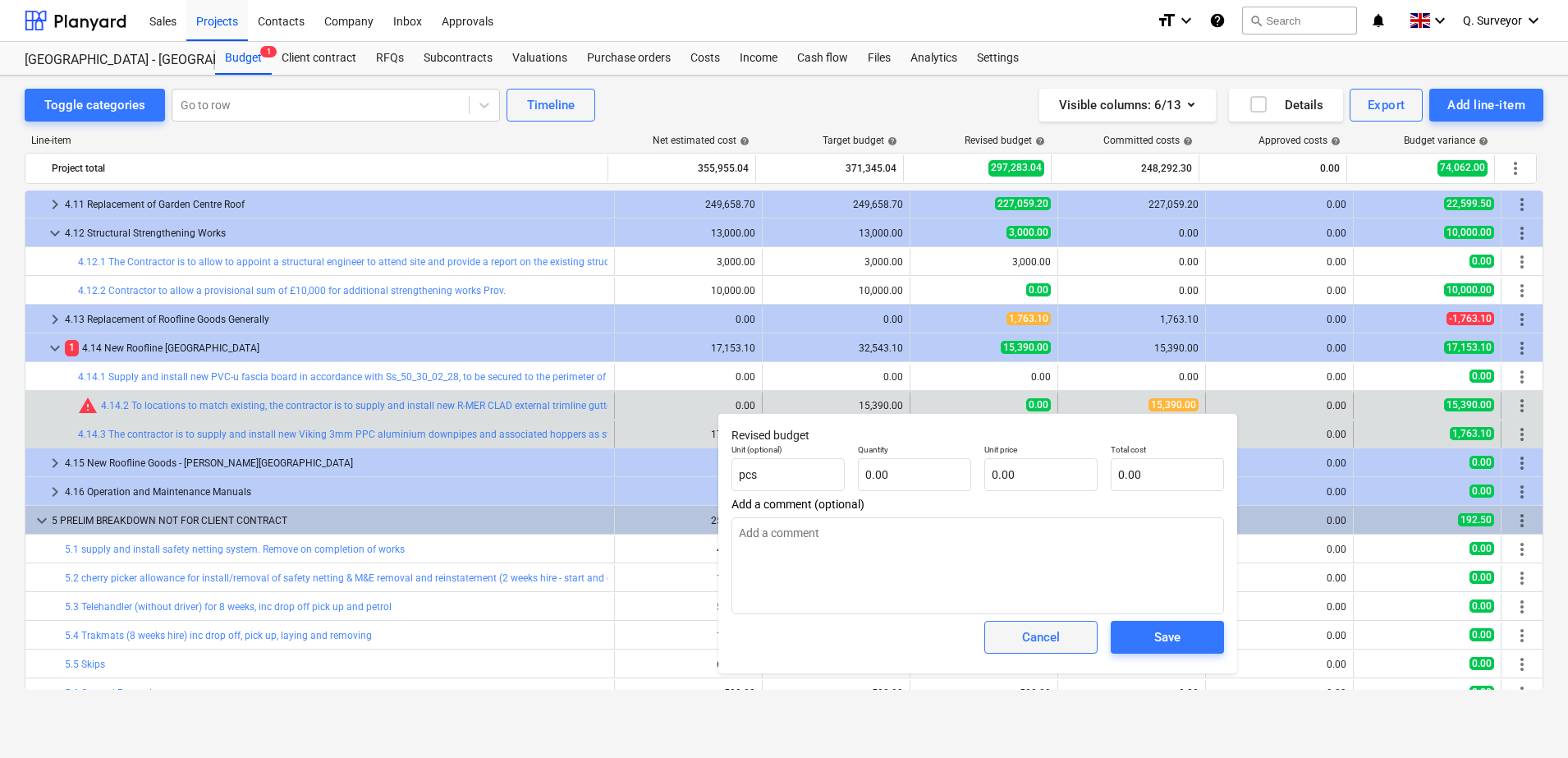 click on "Cancel" at bounding box center [1041, 637] 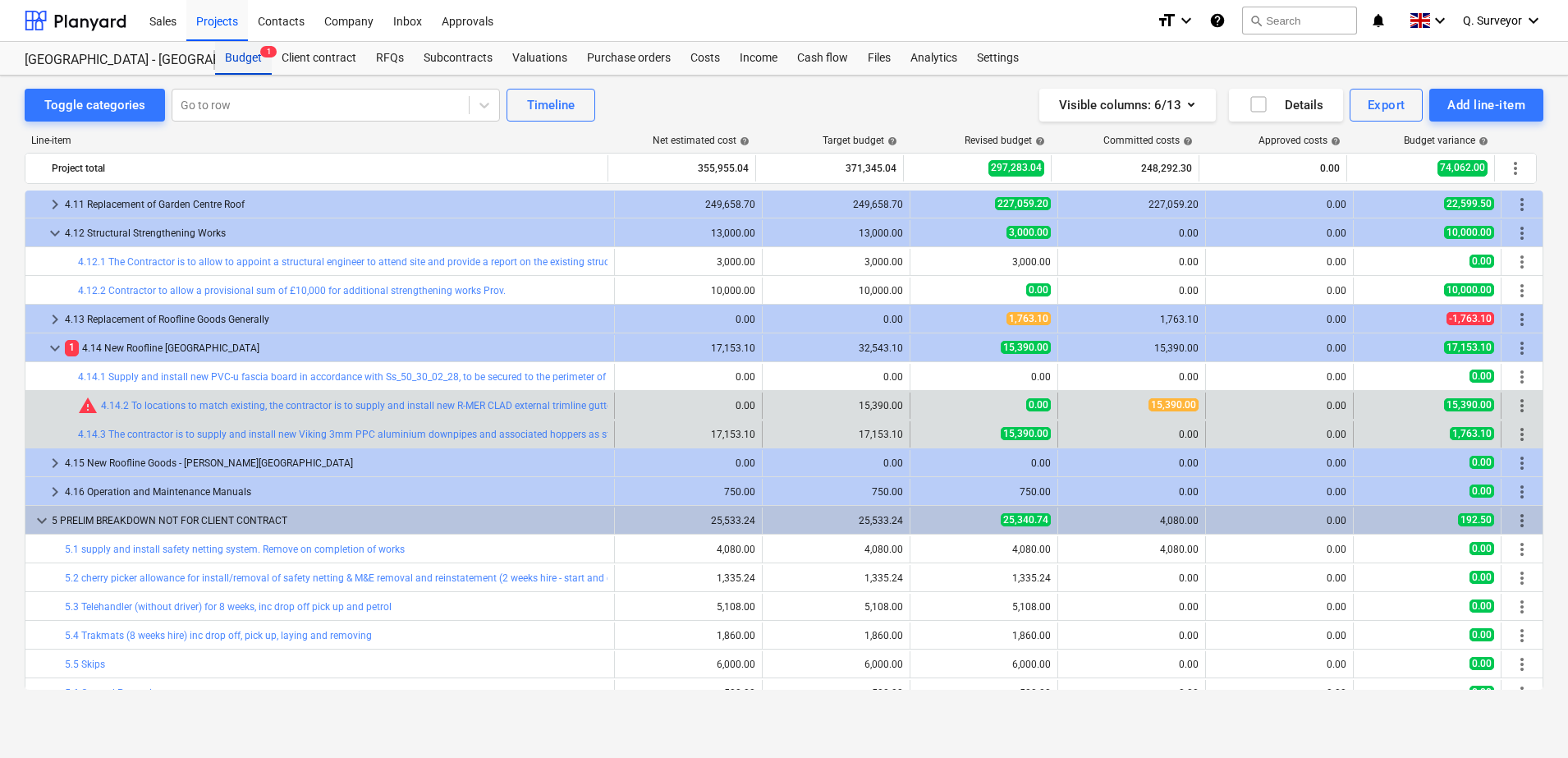 click on "Budget 1" at bounding box center [243, 58] 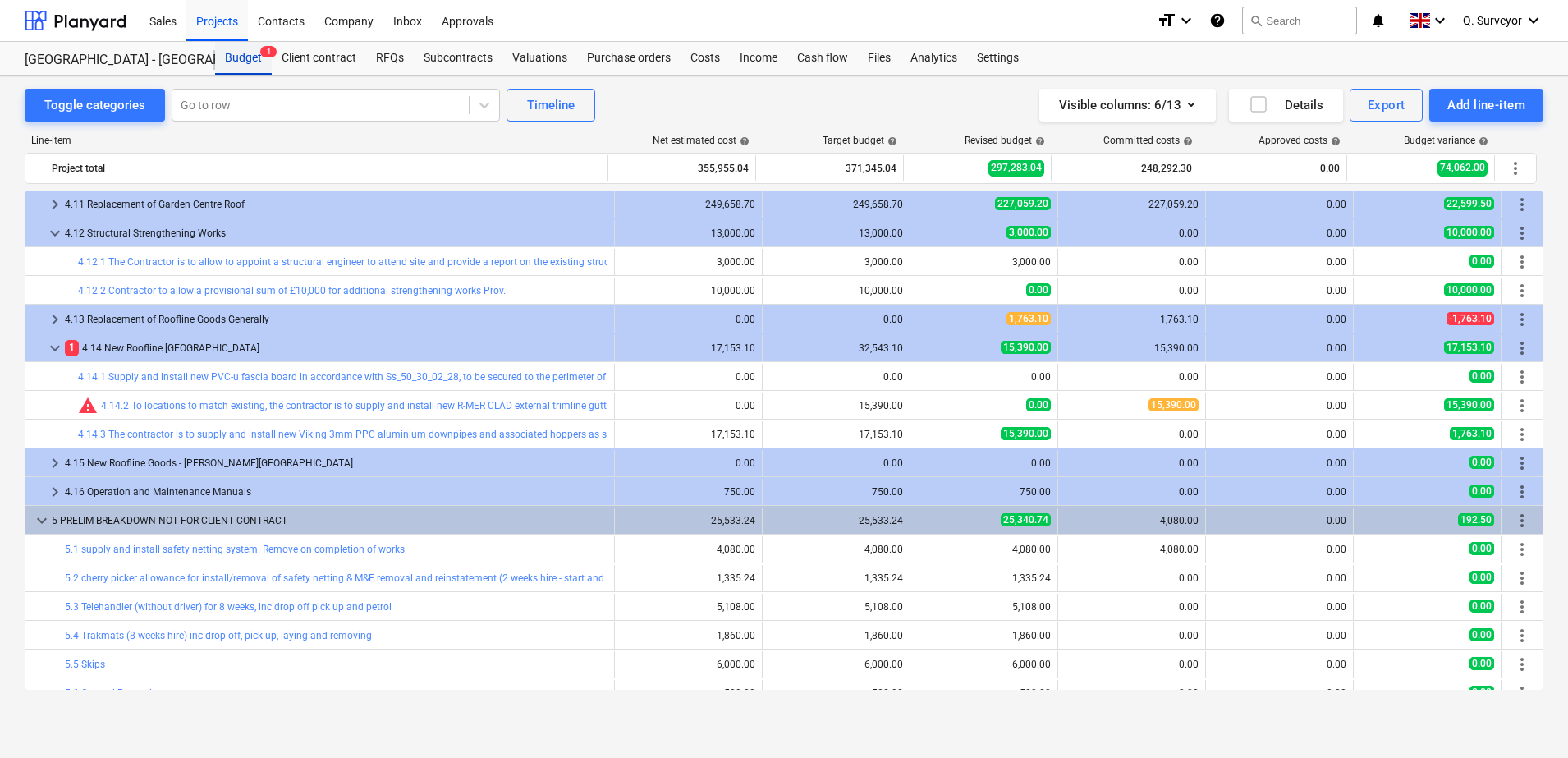 click on "Budget 1" at bounding box center (243, 58) 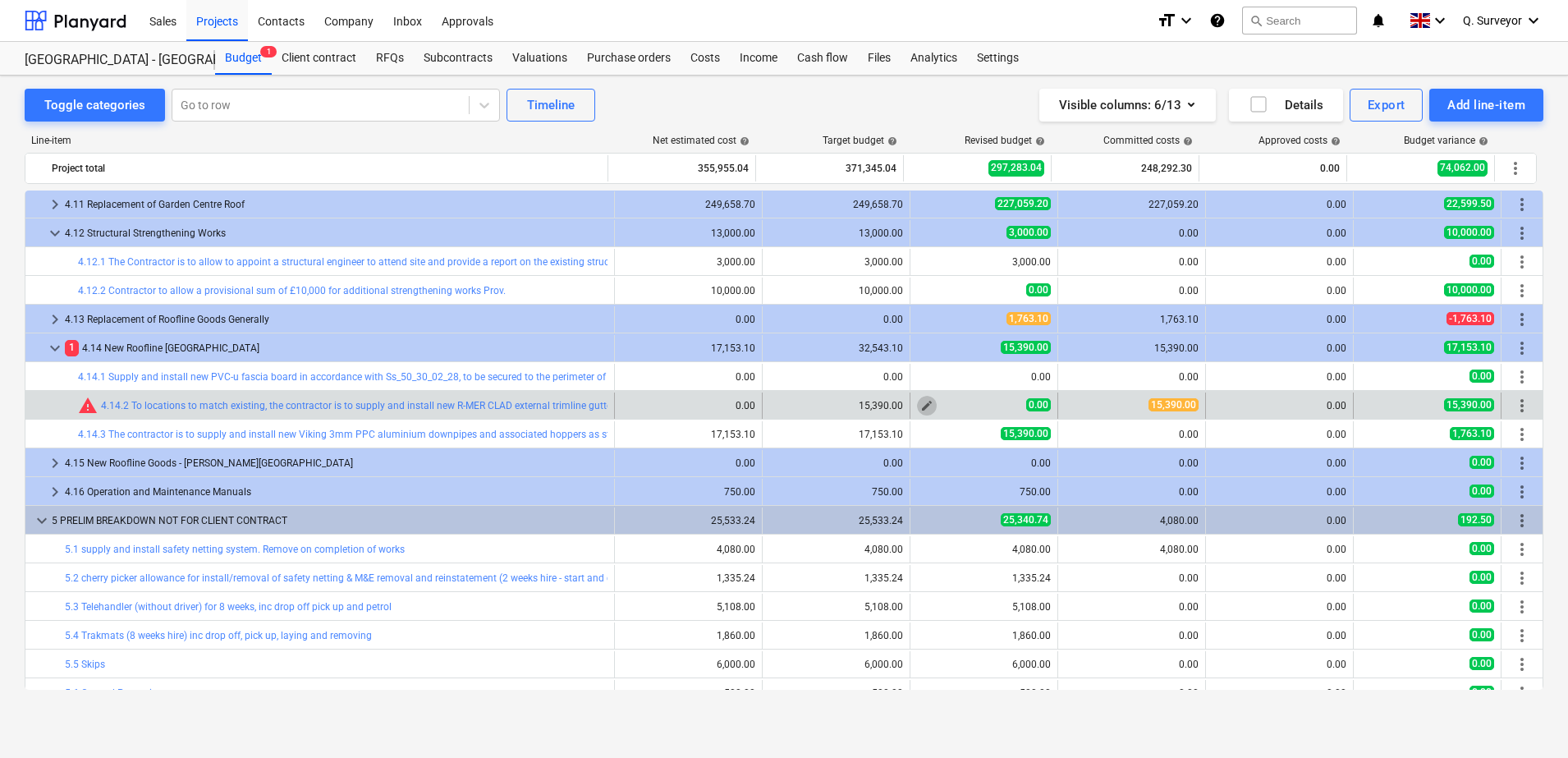click on "edit" at bounding box center (927, 406) 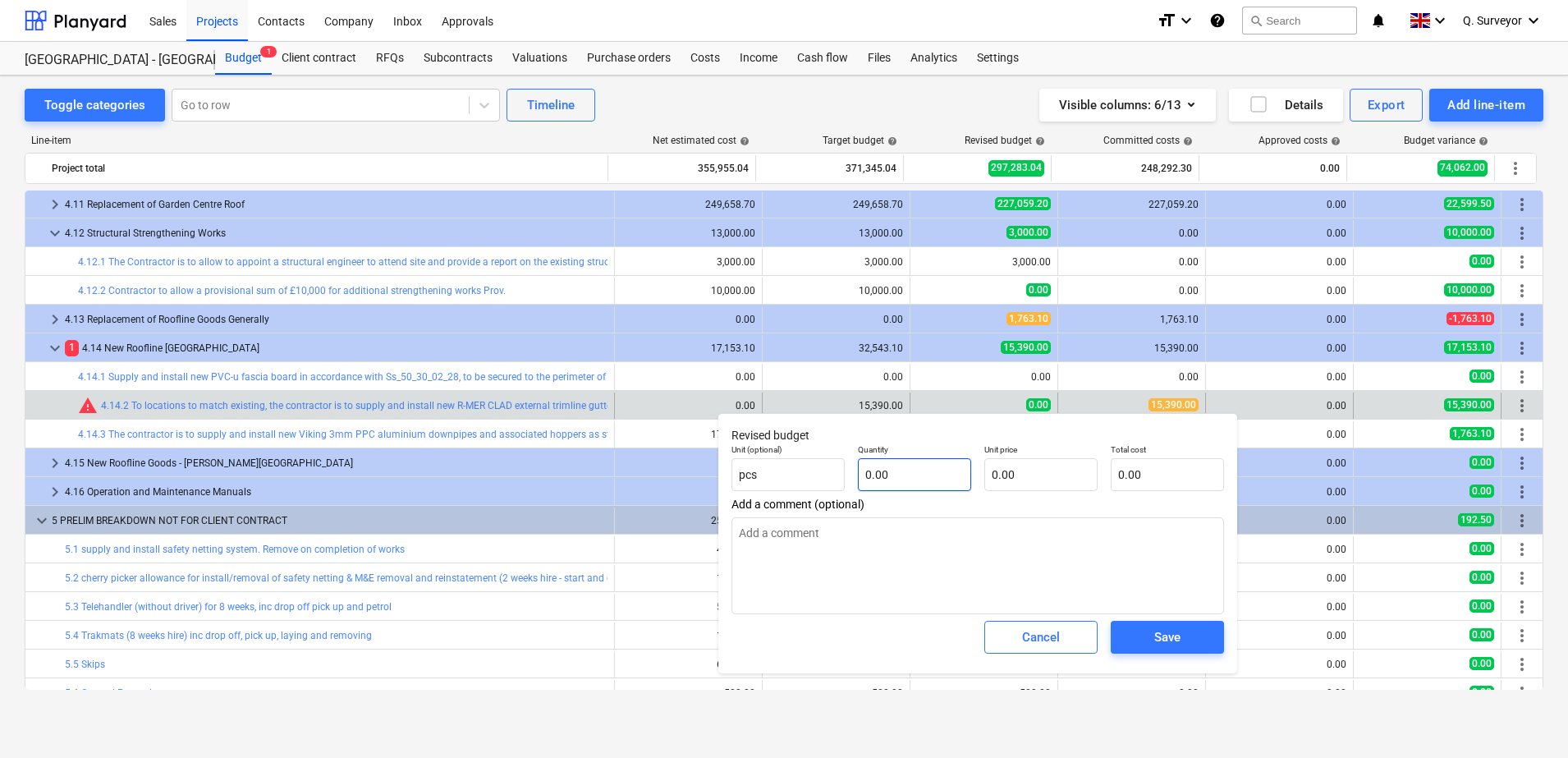 type 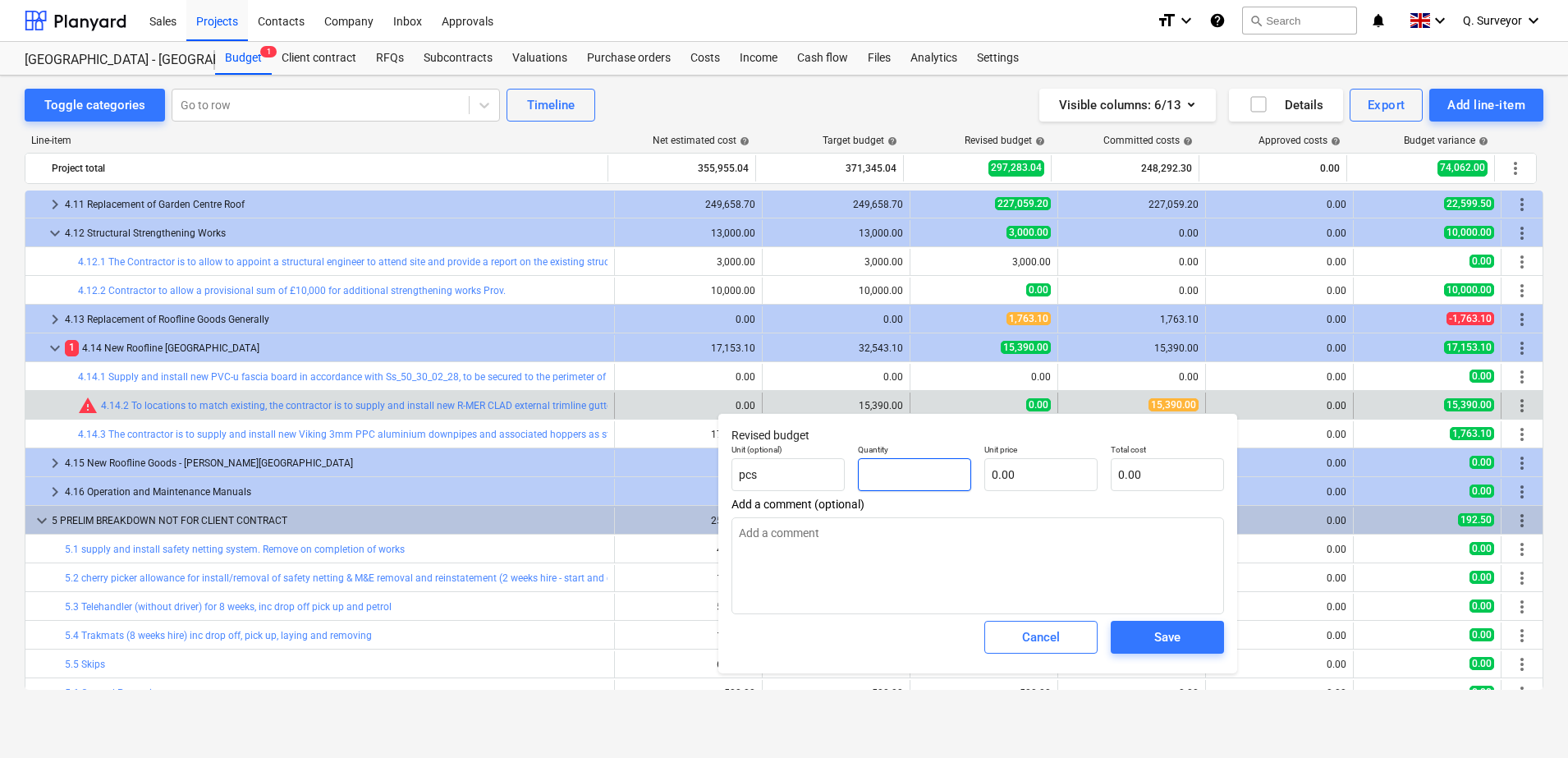 click at bounding box center [915, 475] 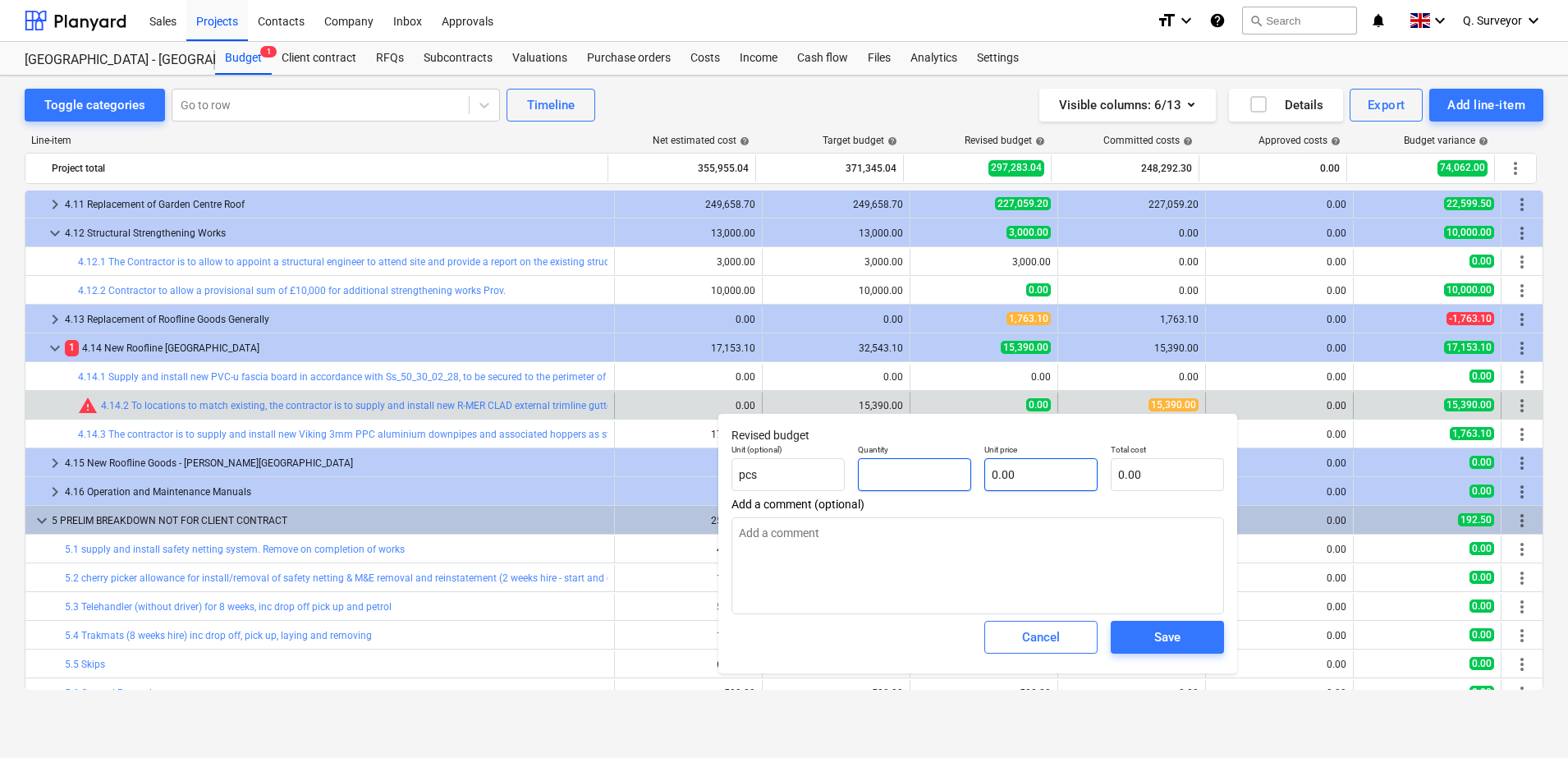 type on "x" 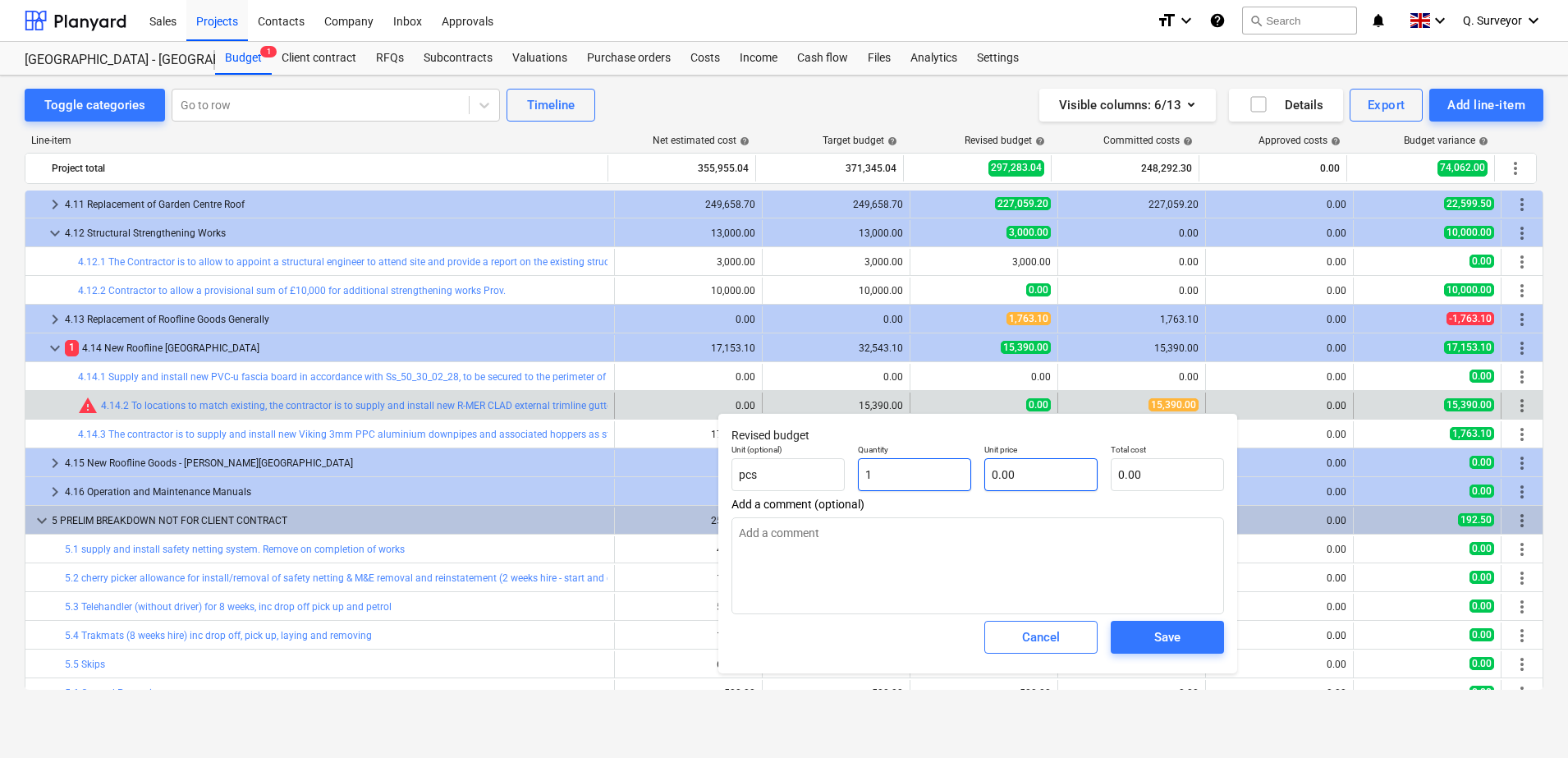 type on "1" 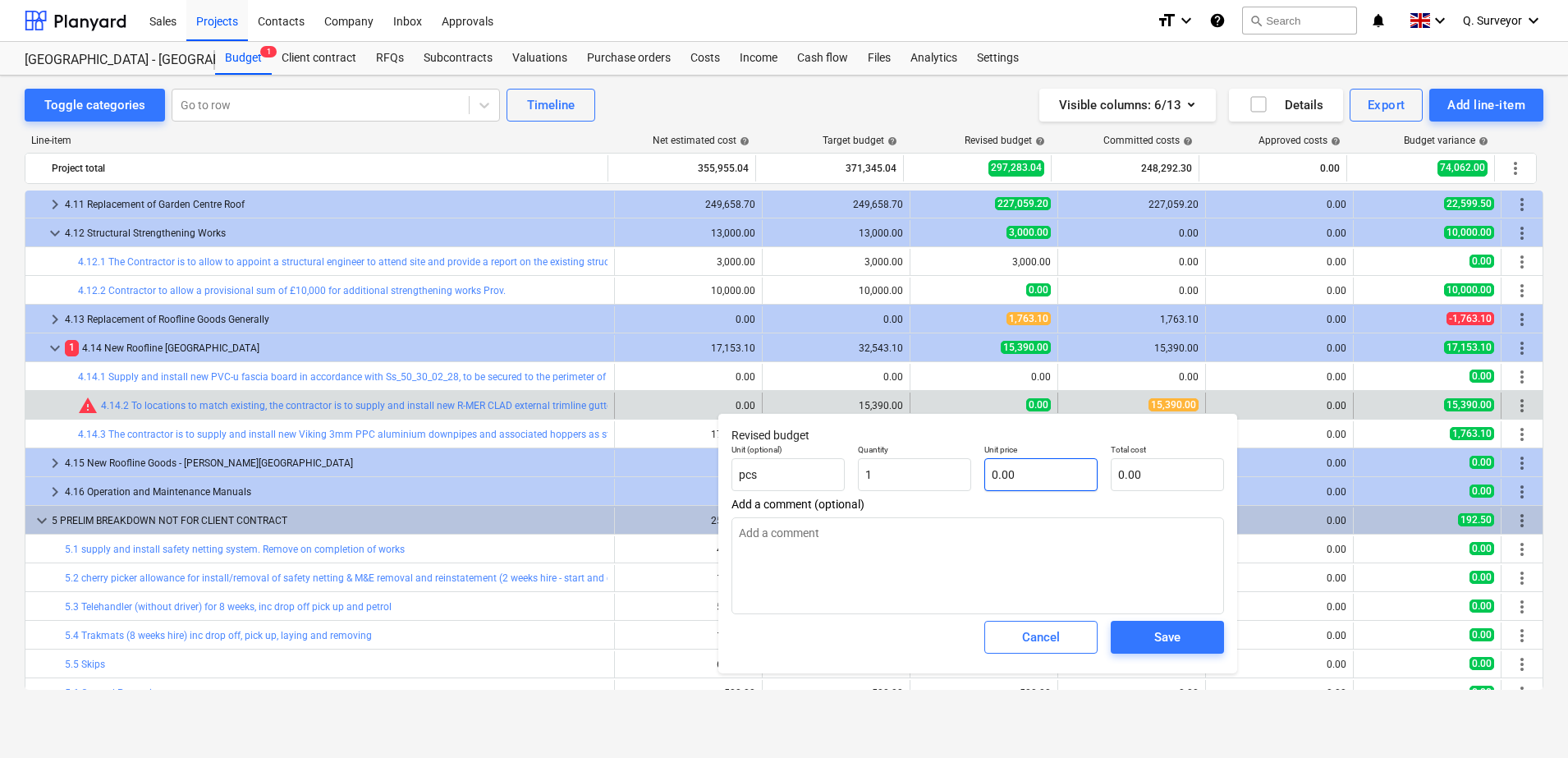 type on "x" 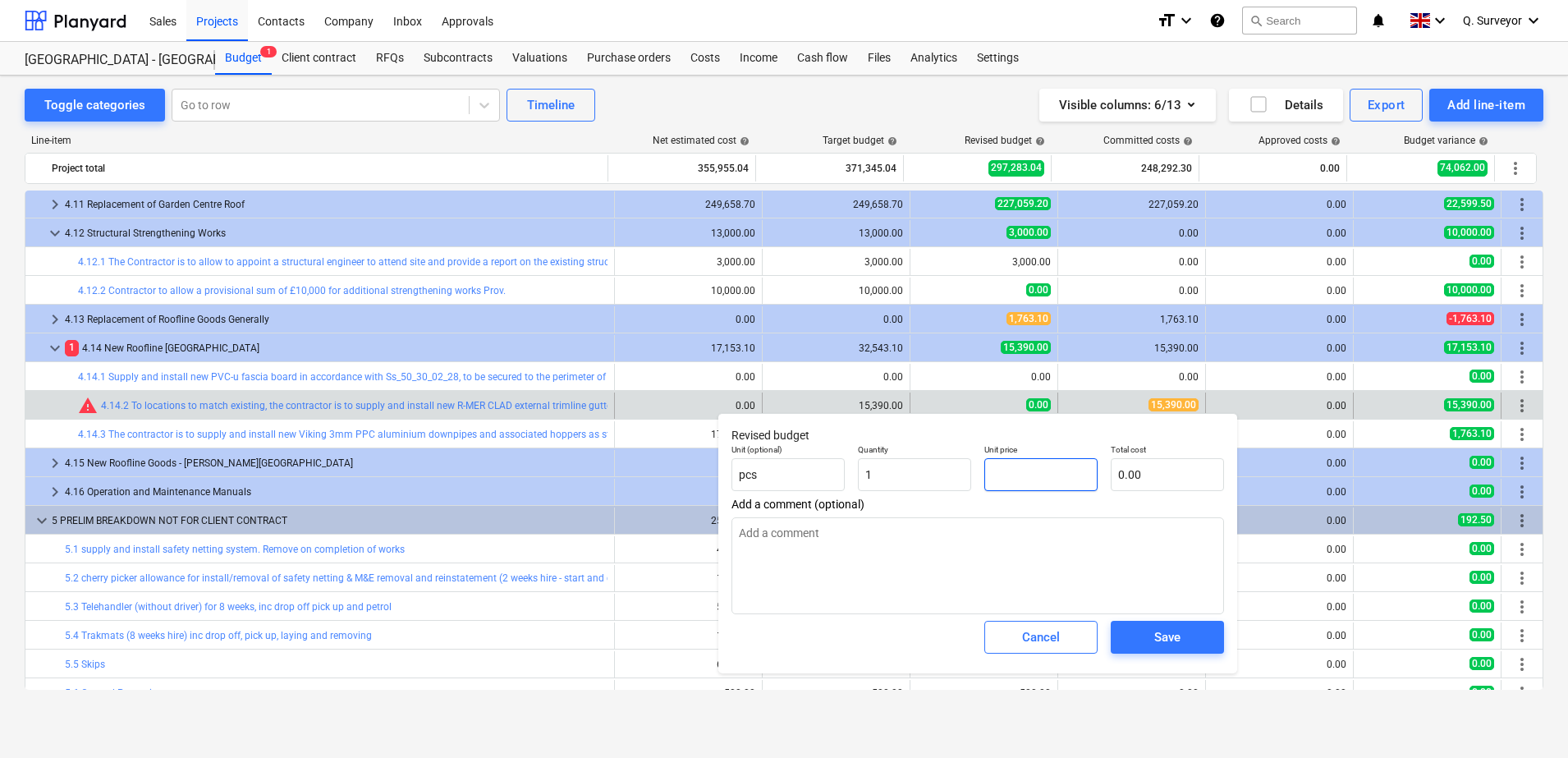click at bounding box center (1041, 475) 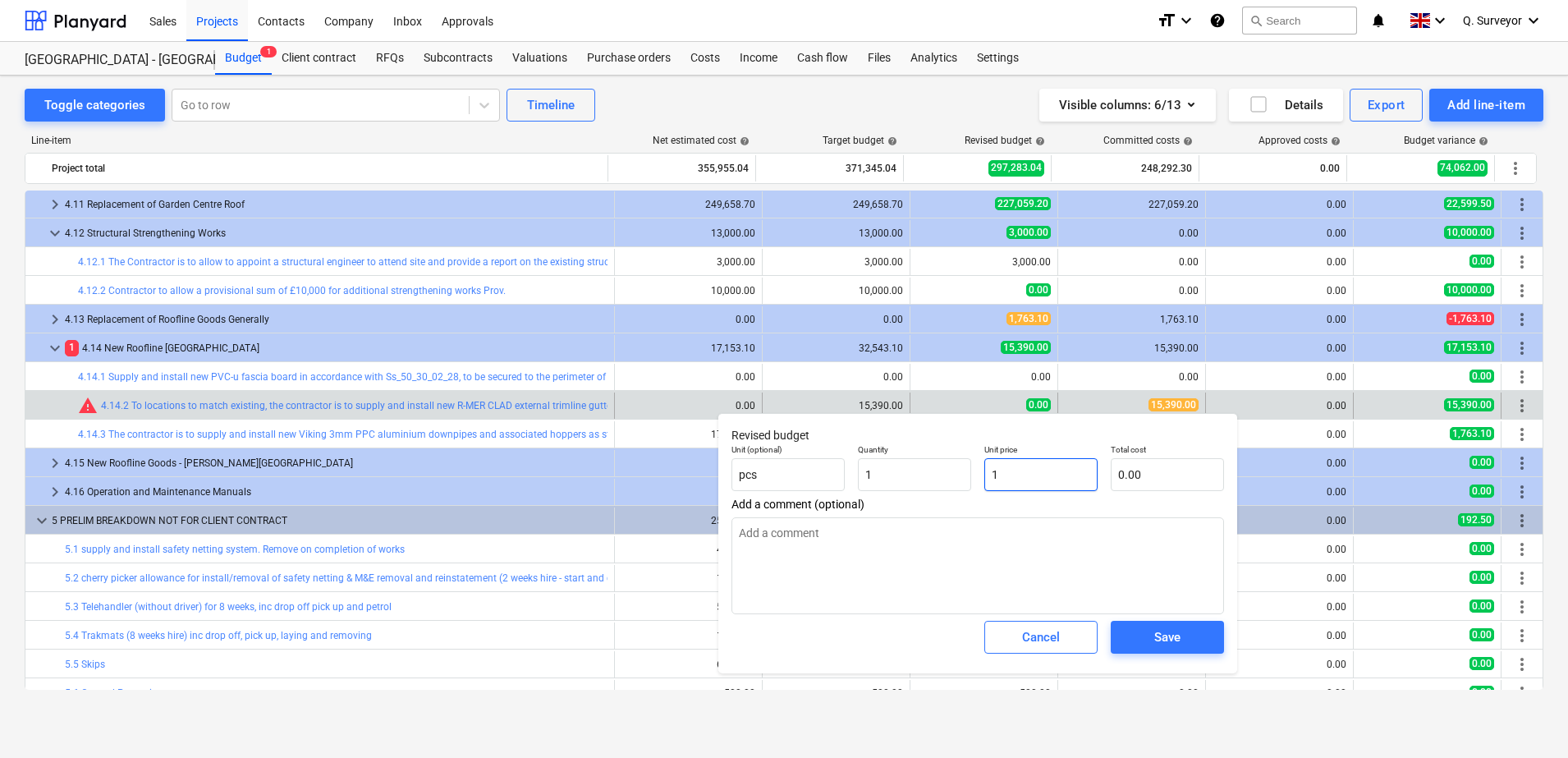 type on "1.00" 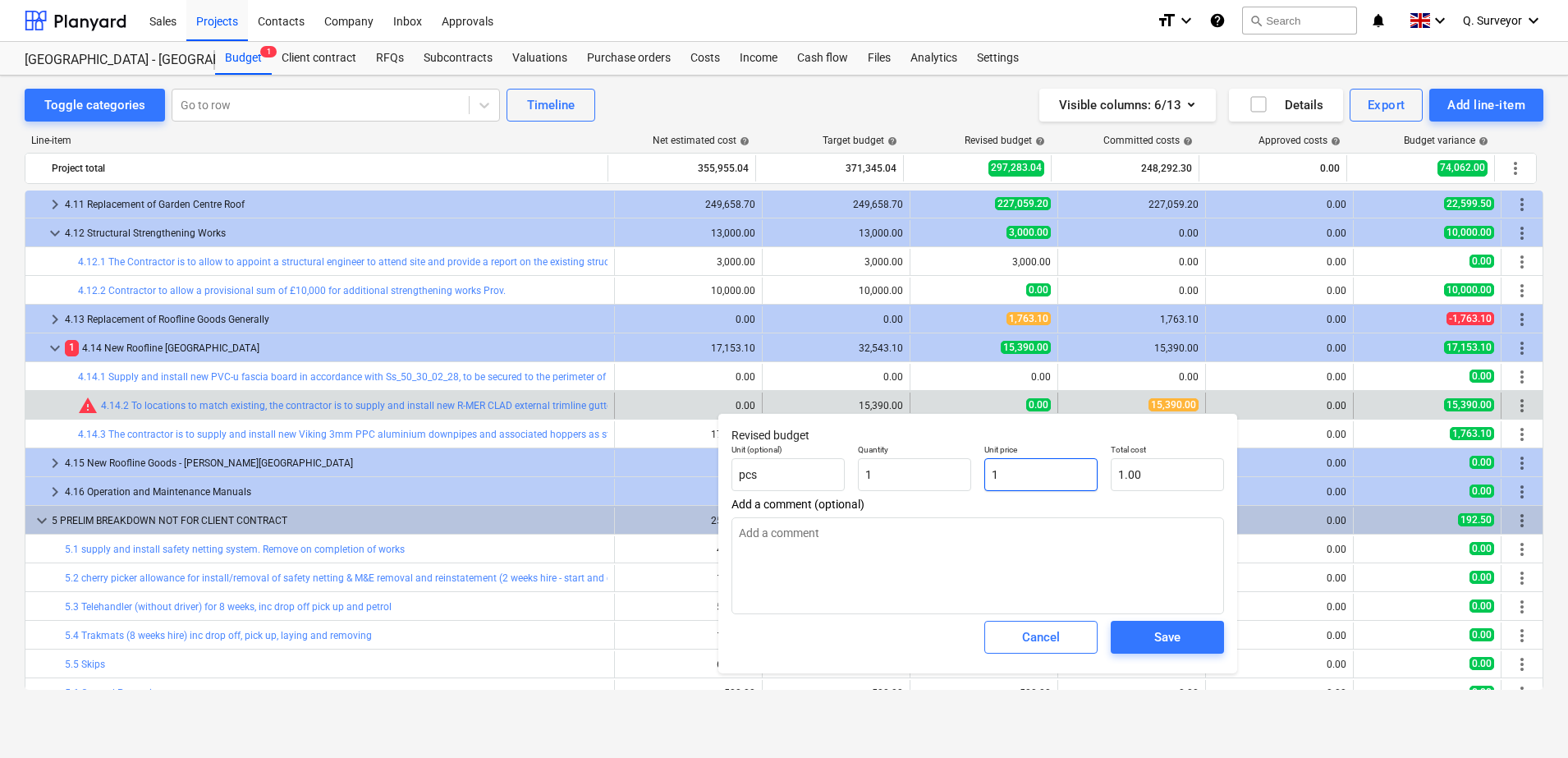 type on "x" 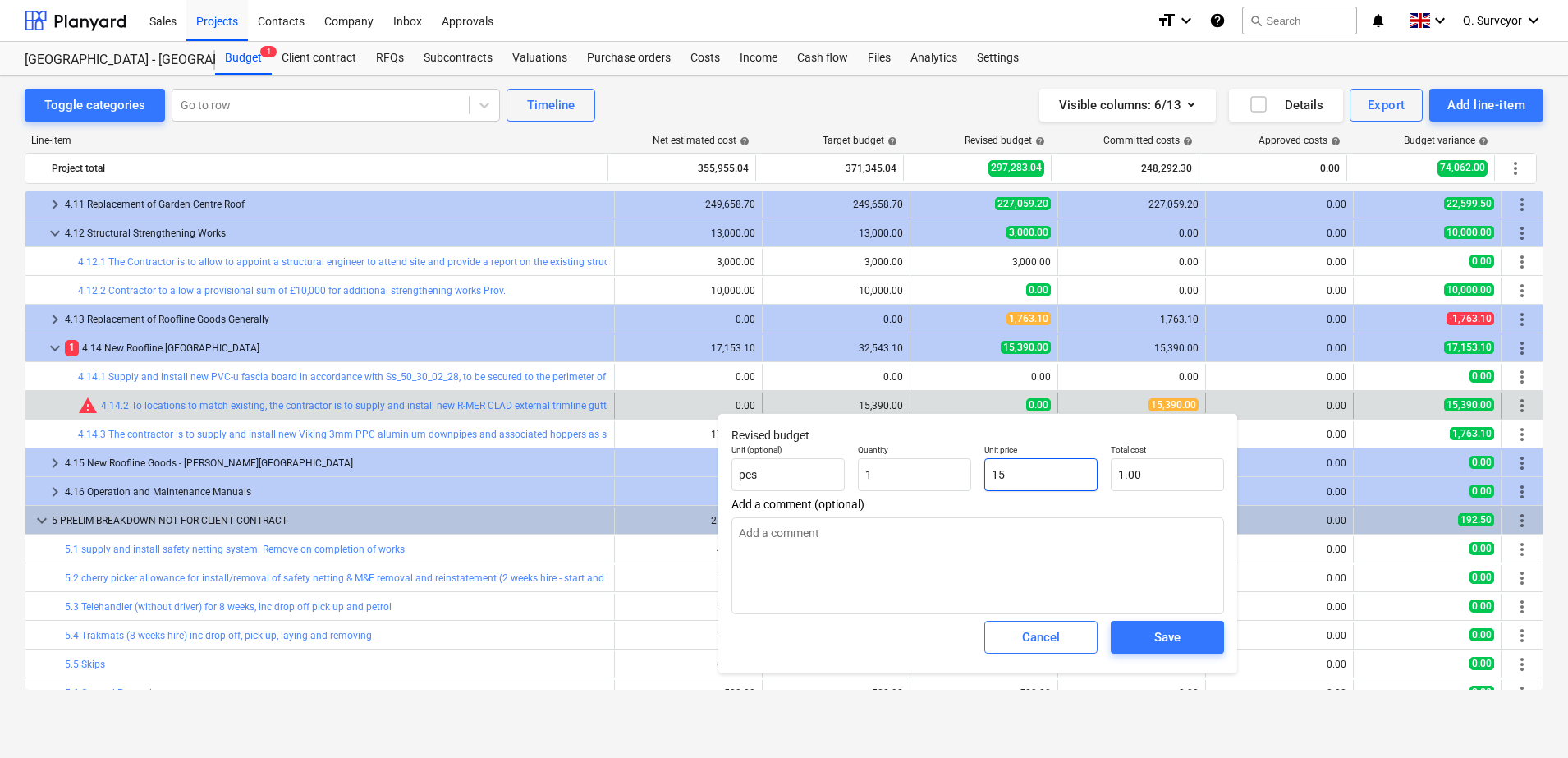 type on "15.00" 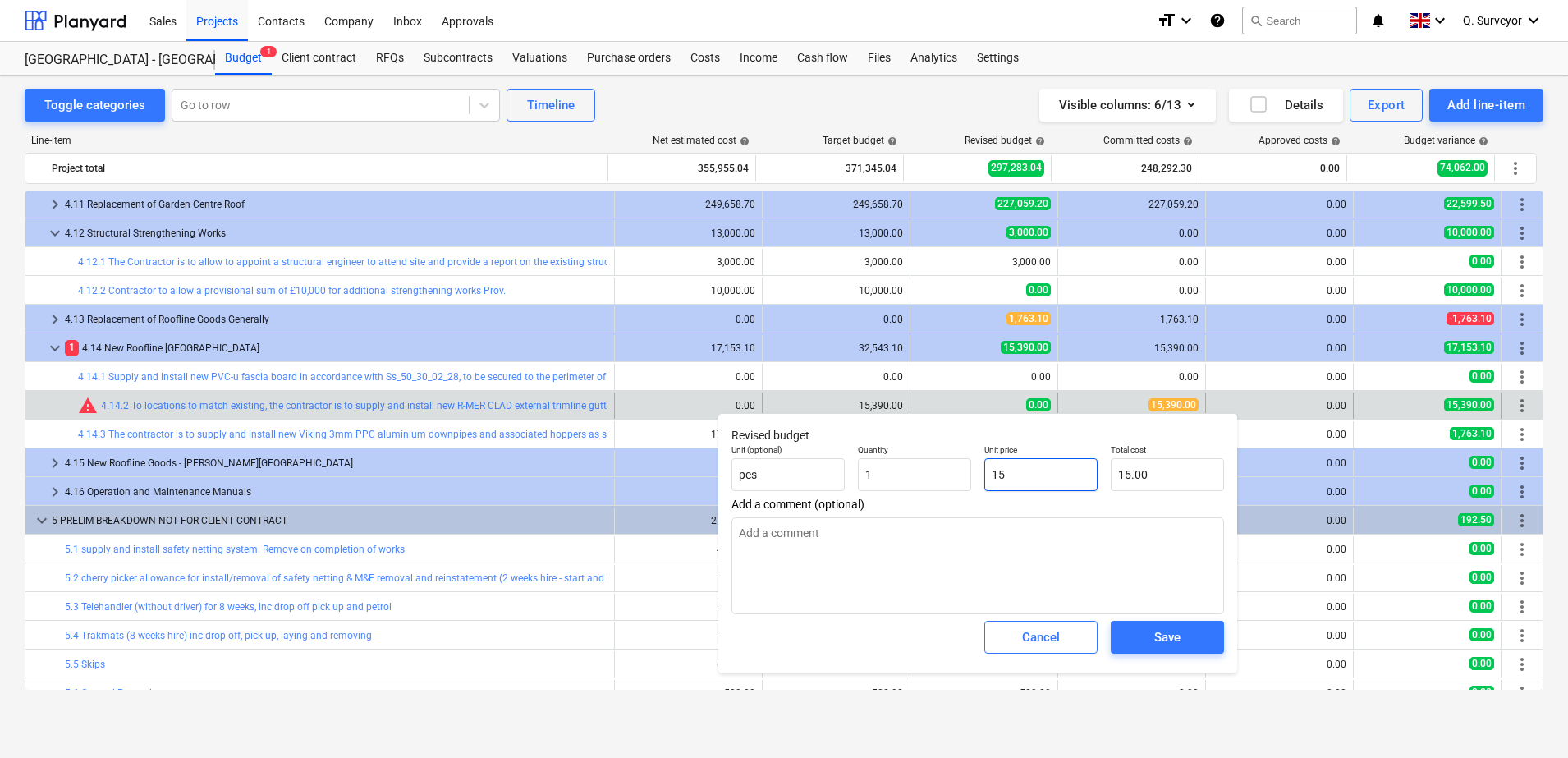 type on "x" 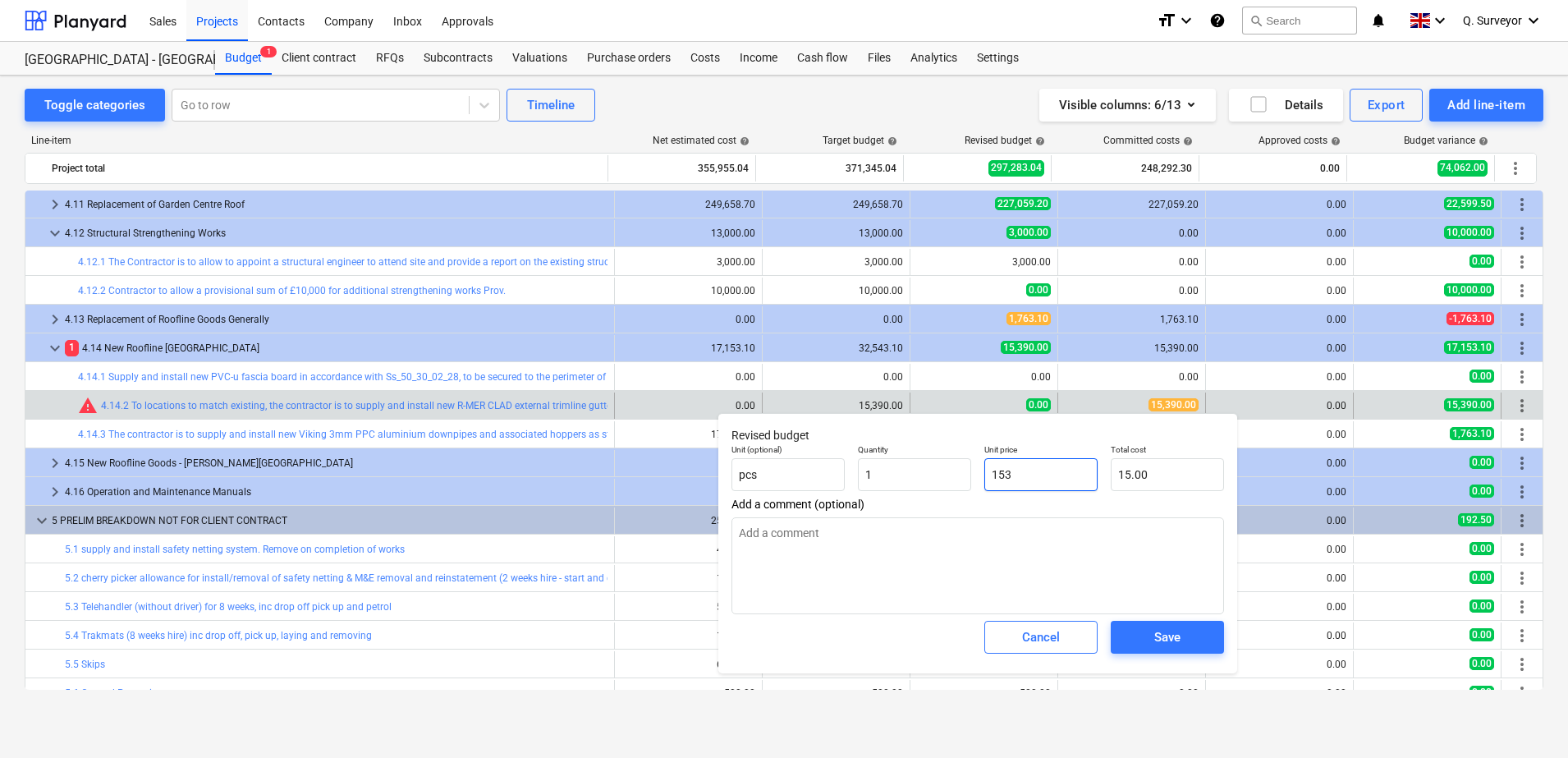 type on "153.00" 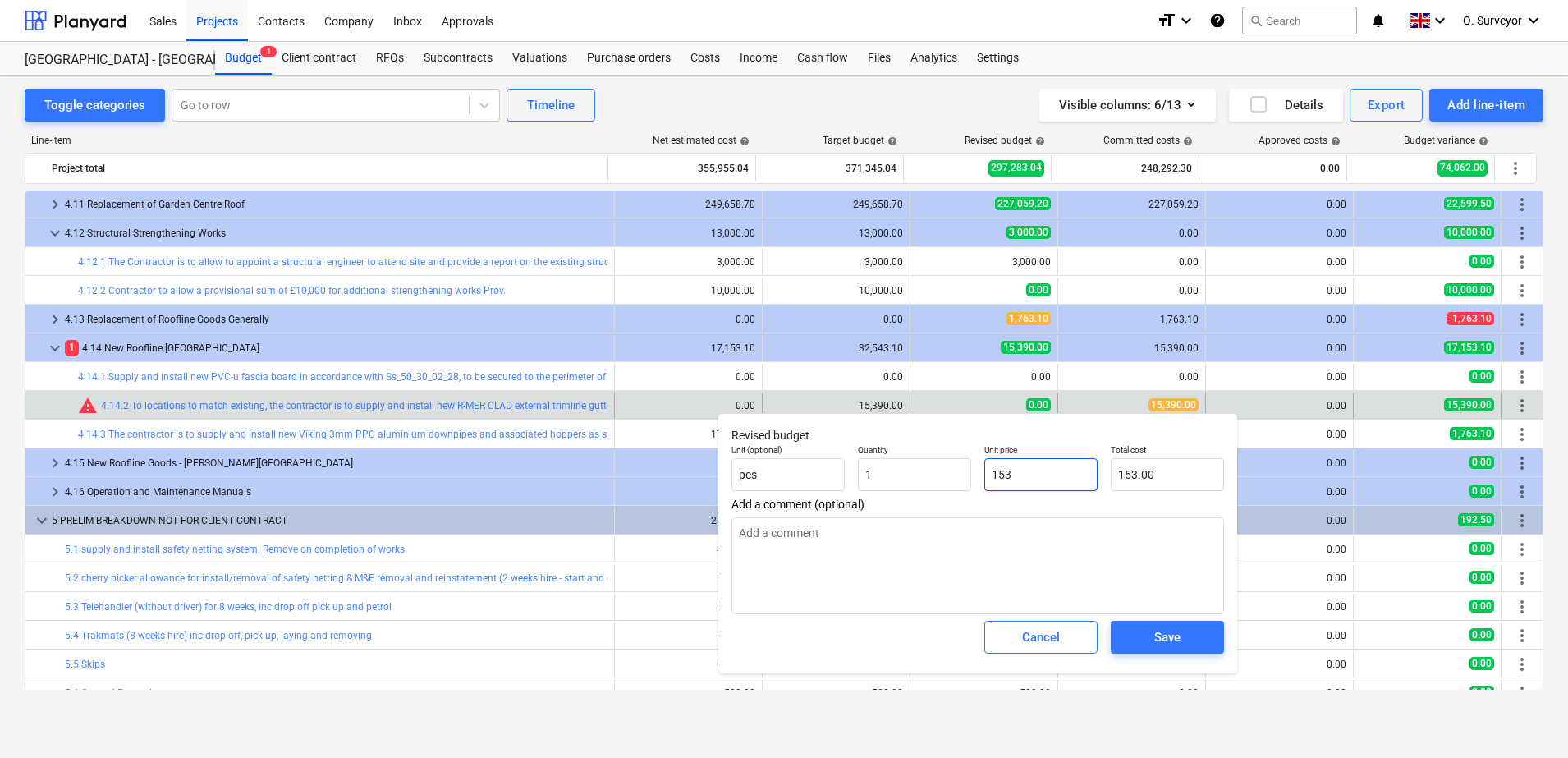type on "x" 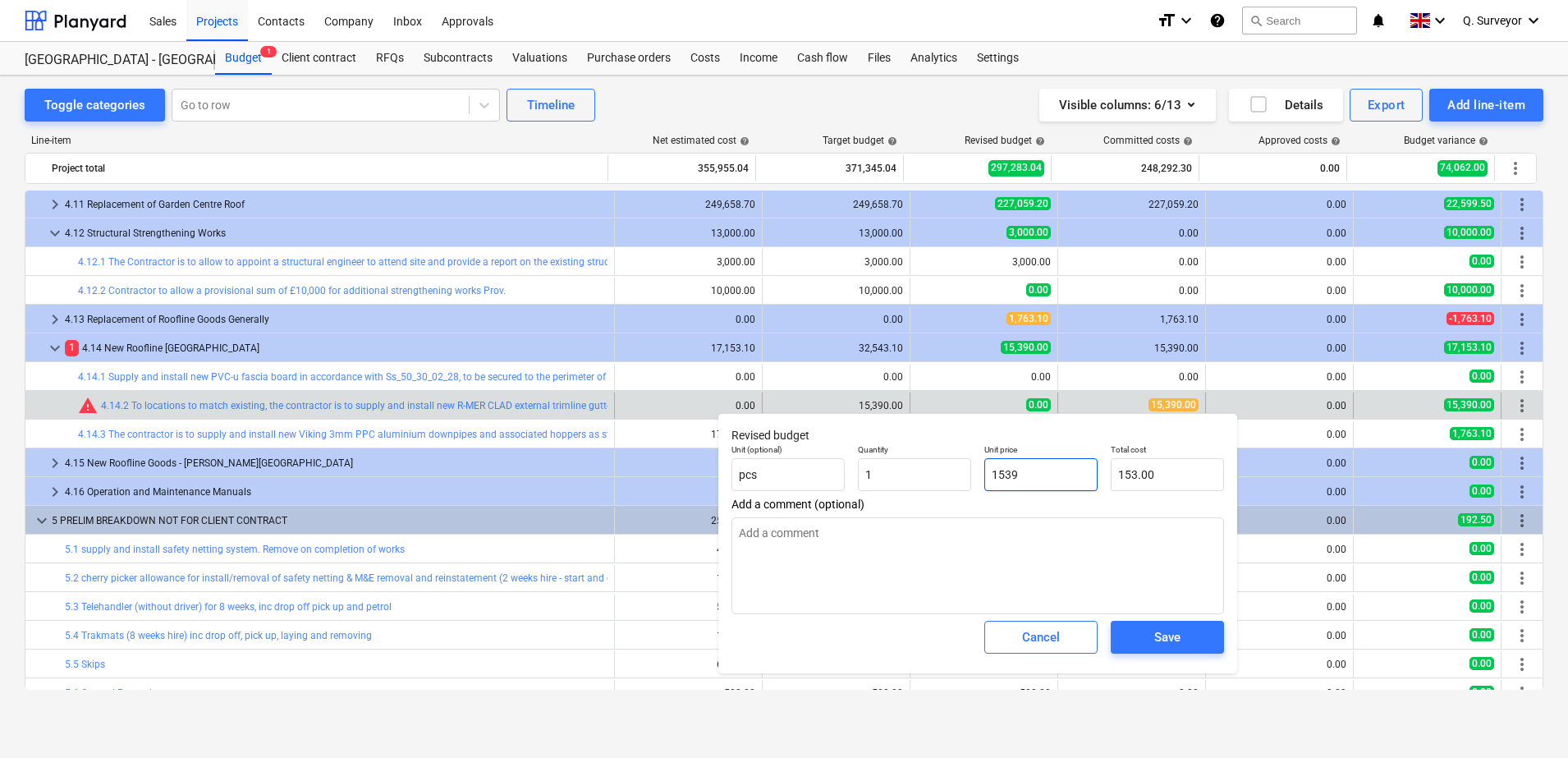 type on "1,539.00" 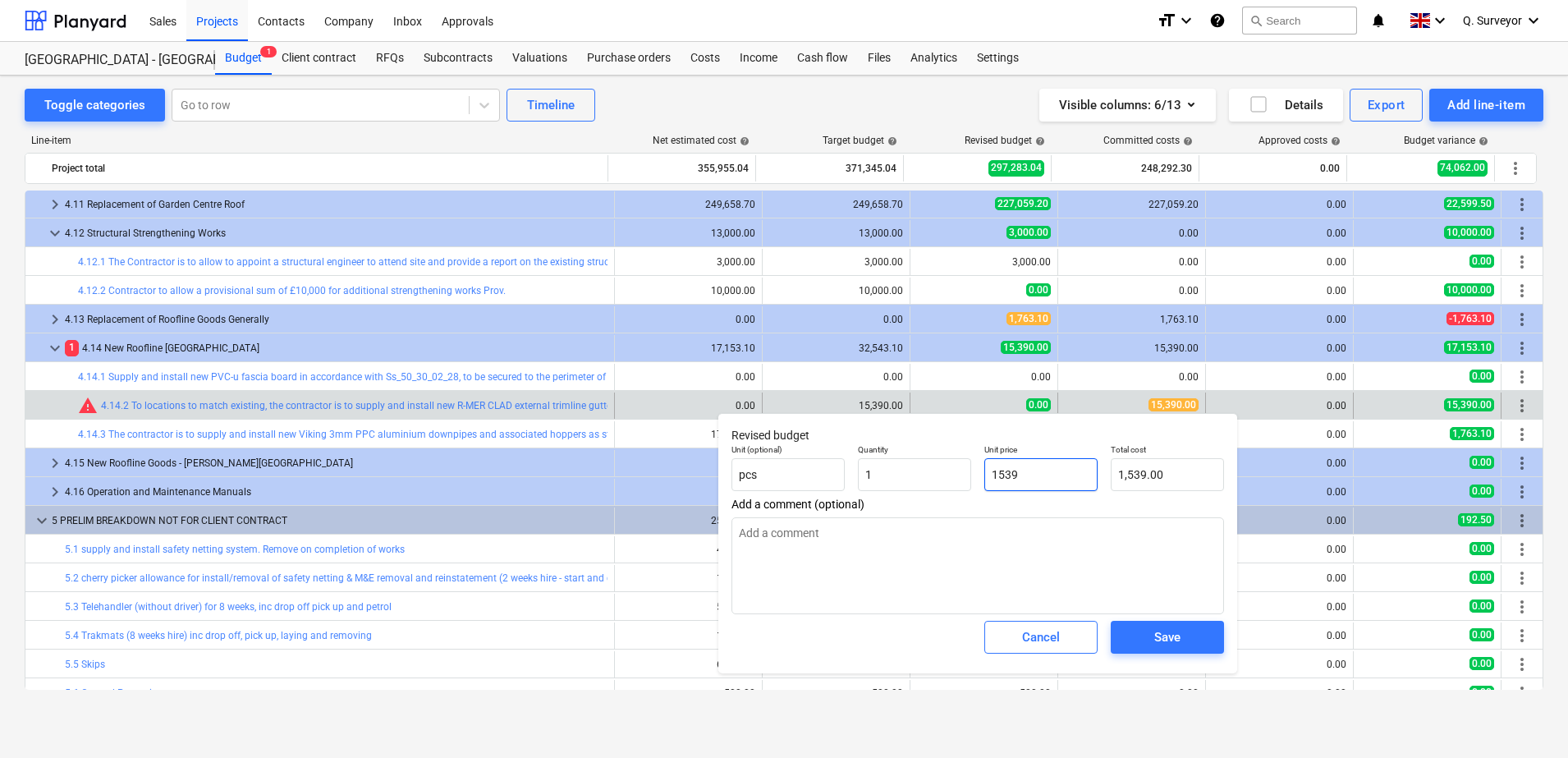 type on "x" 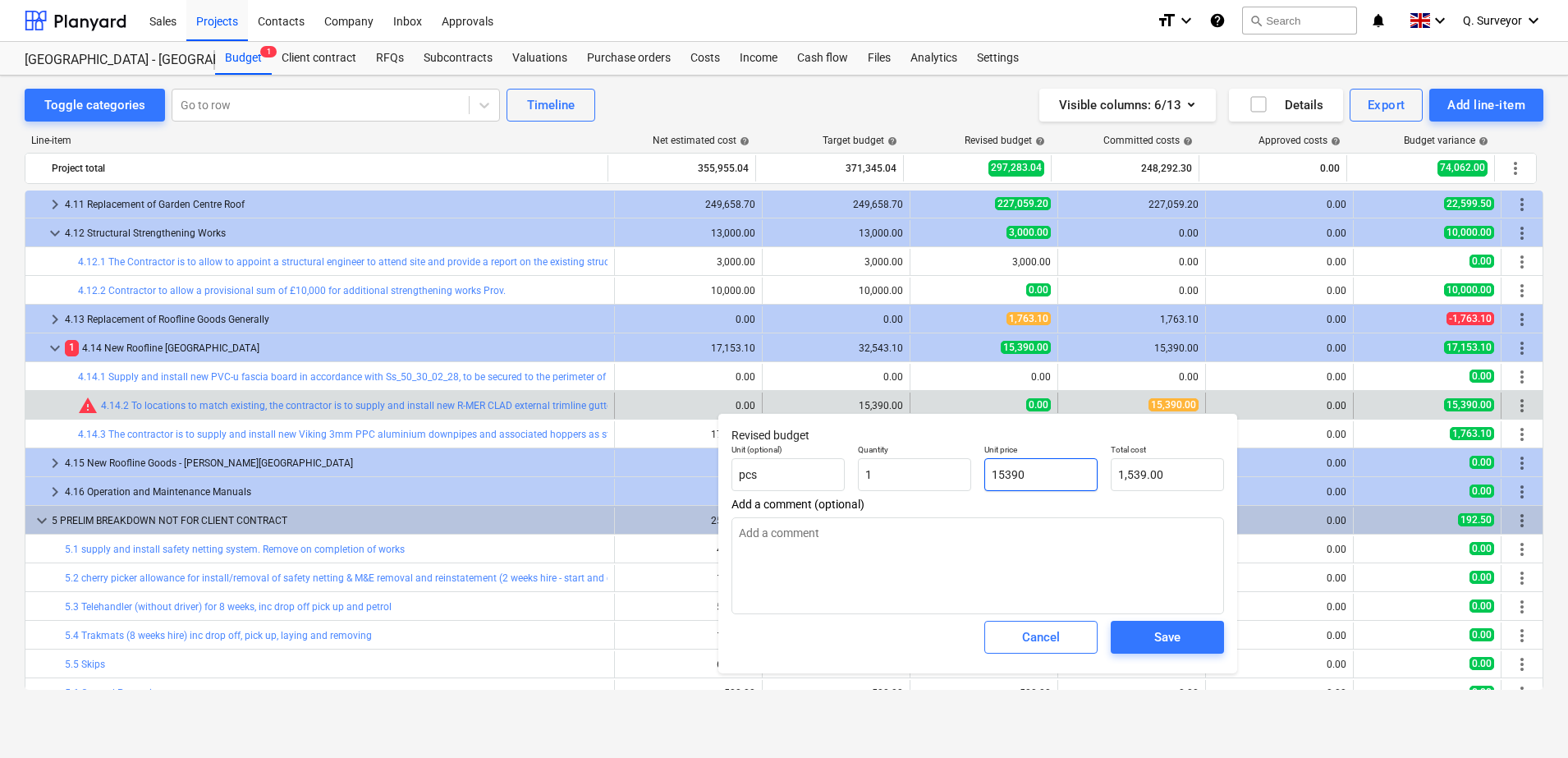 type on "15,390.00" 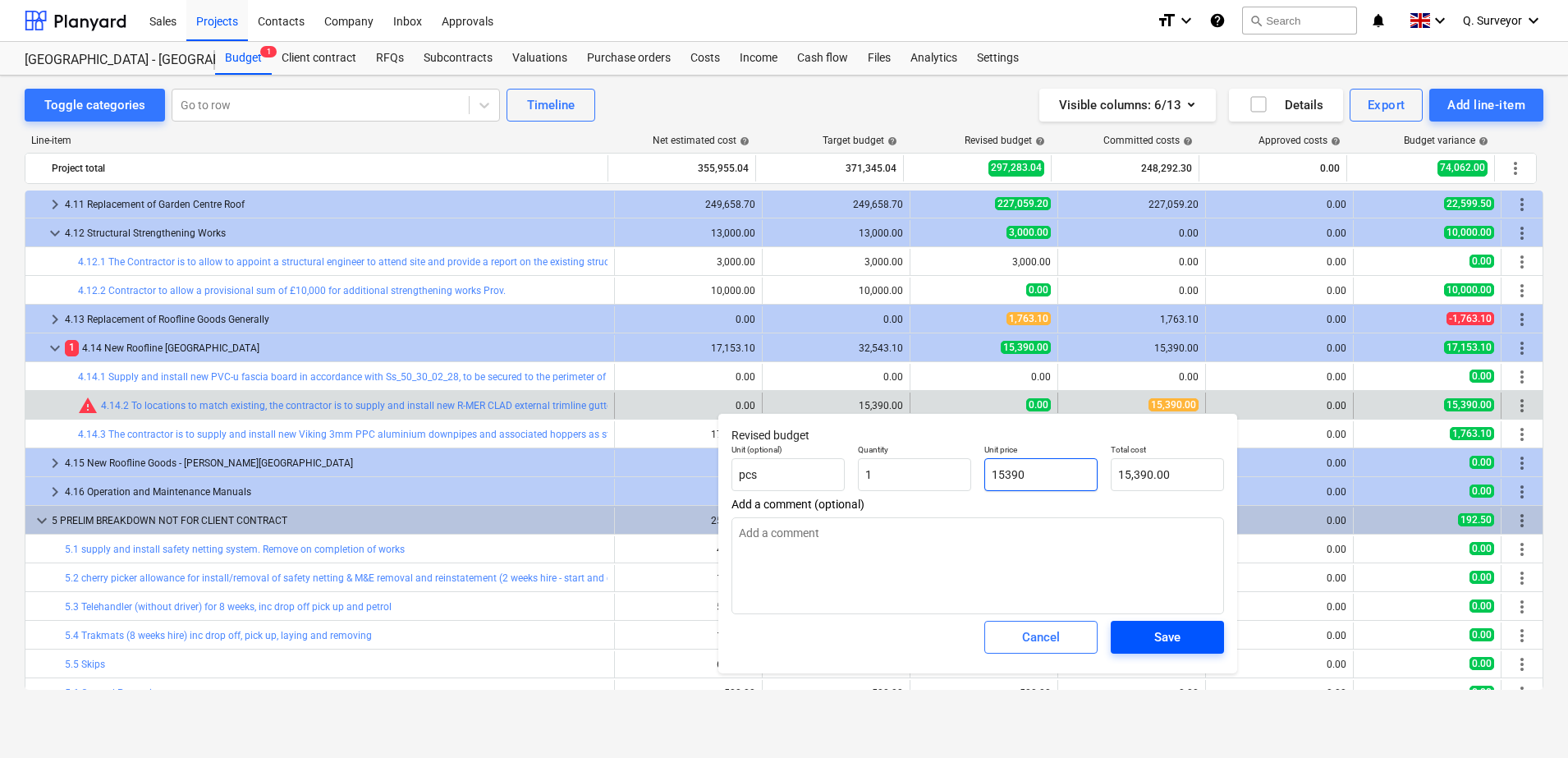 type on "15390" 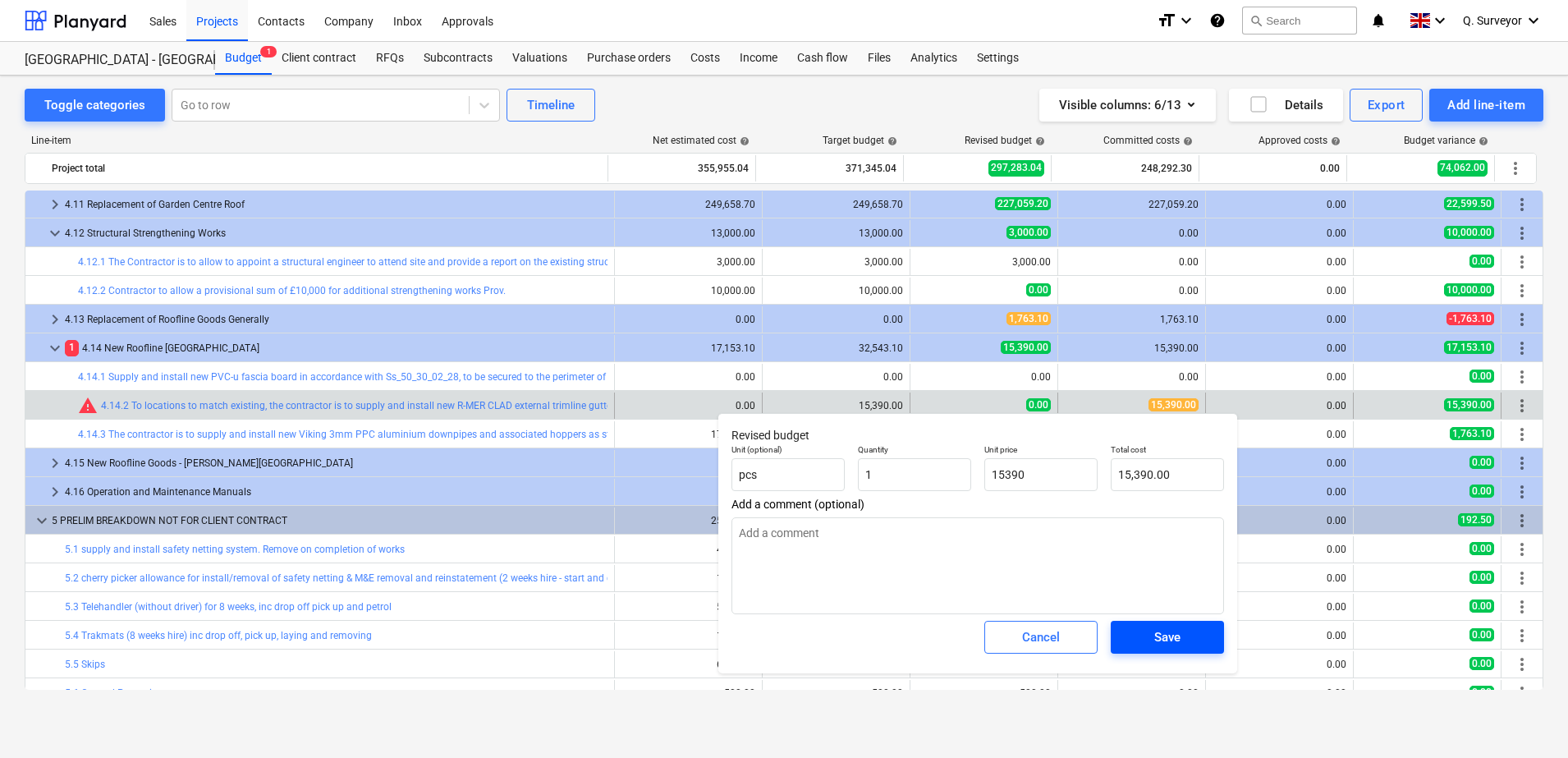 click on "Save" at bounding box center [1167, 637] 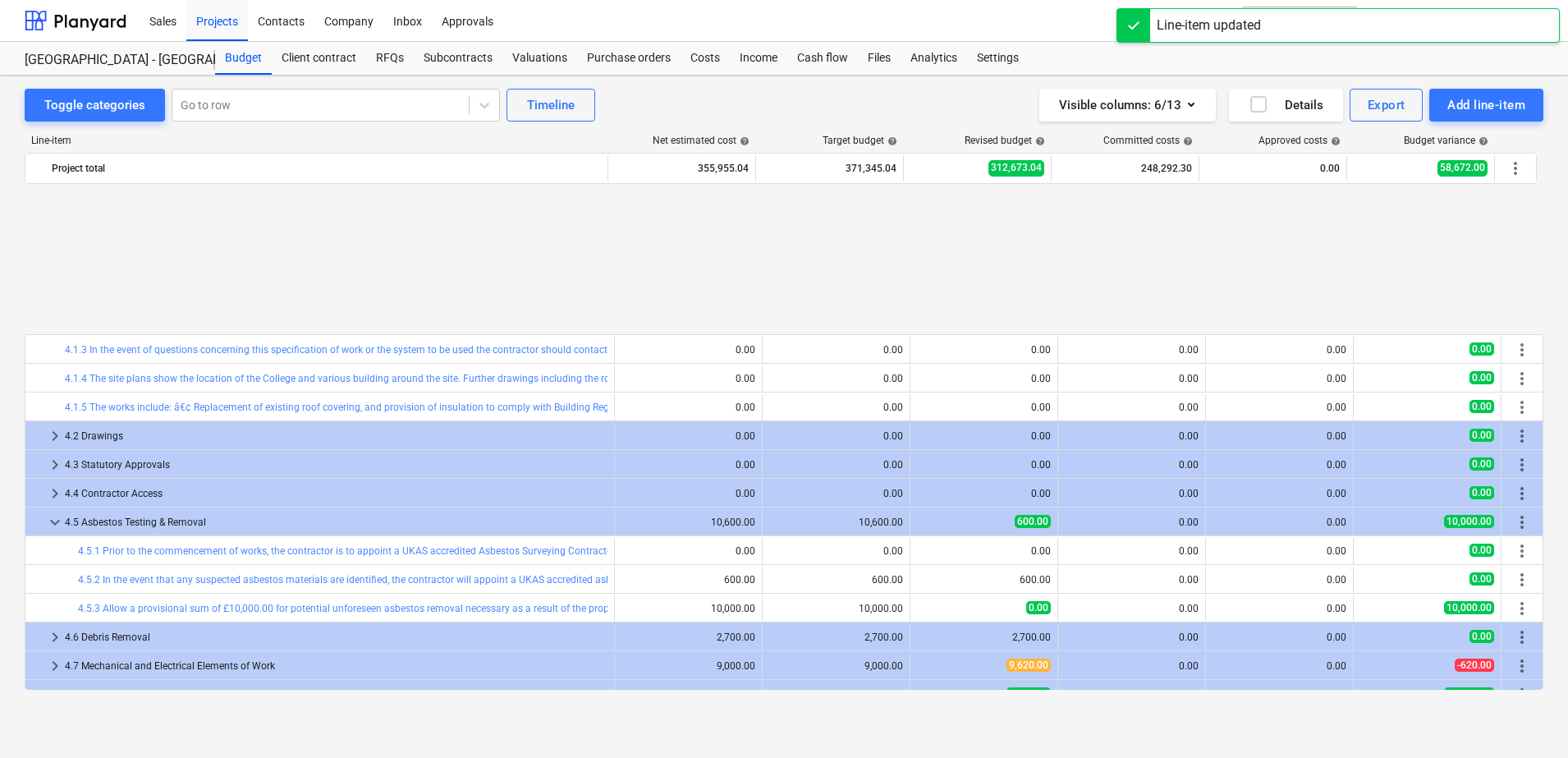 scroll, scrollTop: 720, scrollLeft: 0, axis: vertical 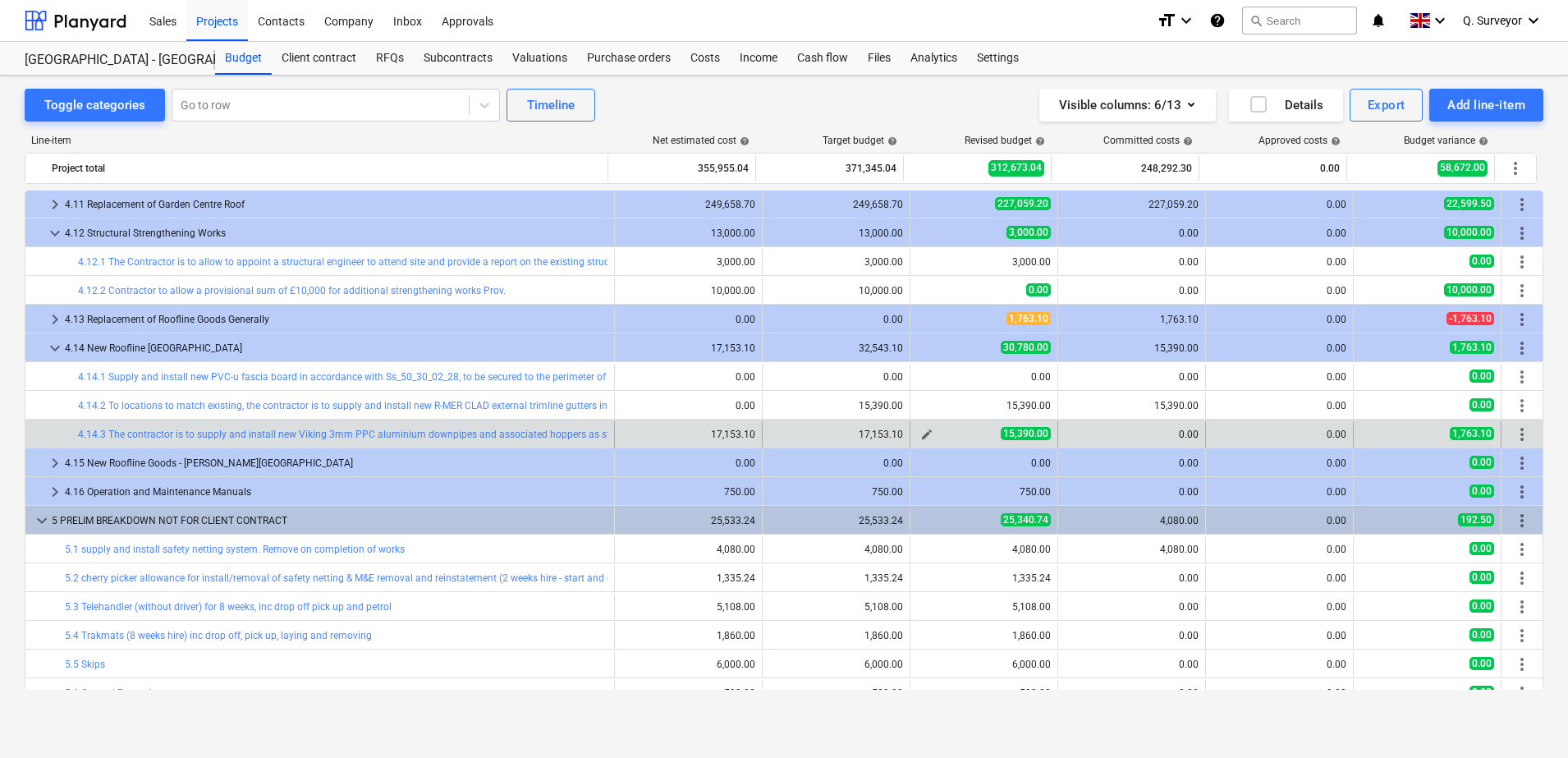 click on "15,390.00" at bounding box center (1025, 434) 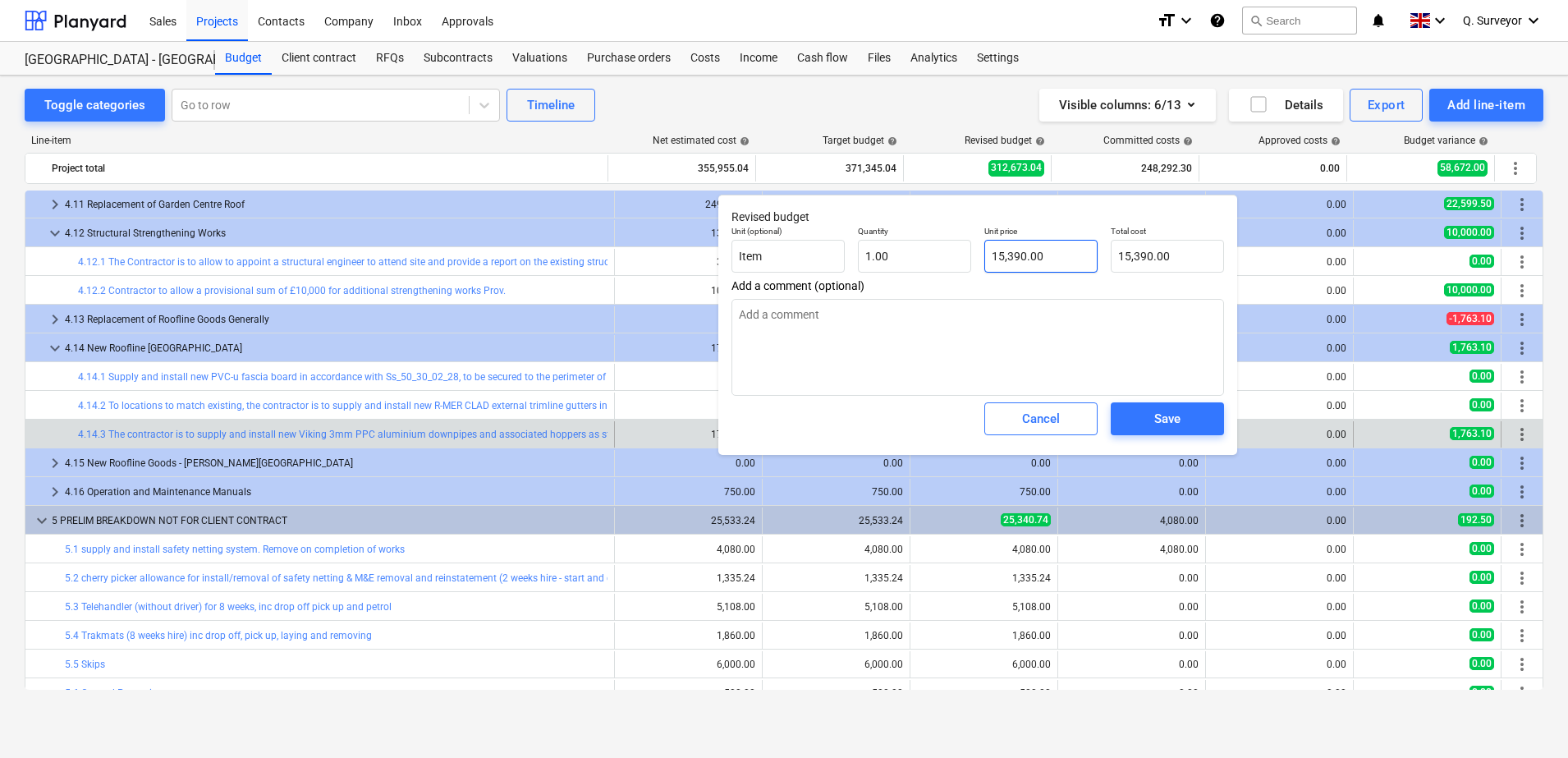 type on "15390" 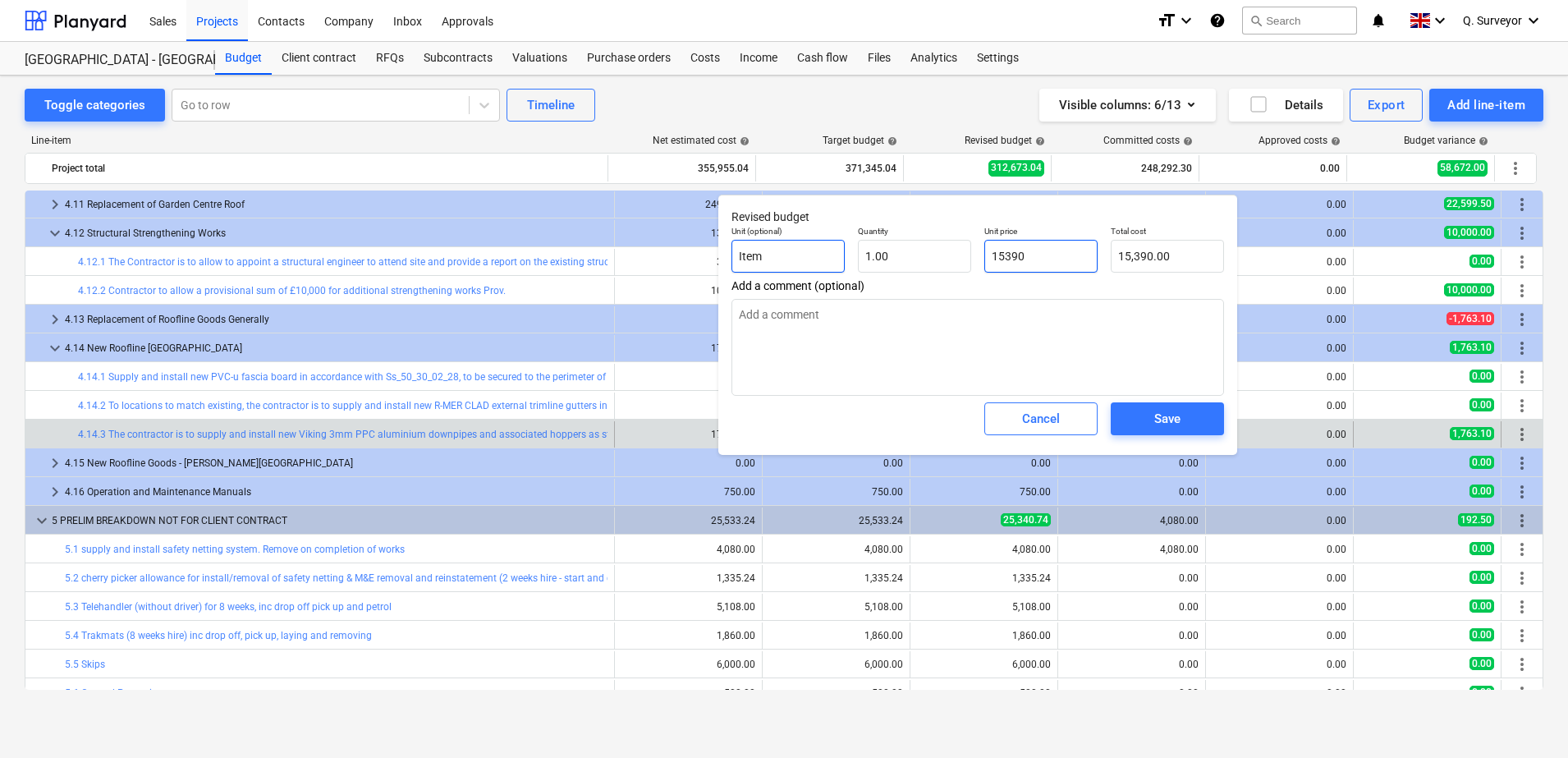 drag, startPoint x: 982, startPoint y: 266, endPoint x: 835, endPoint y: 266, distance: 147 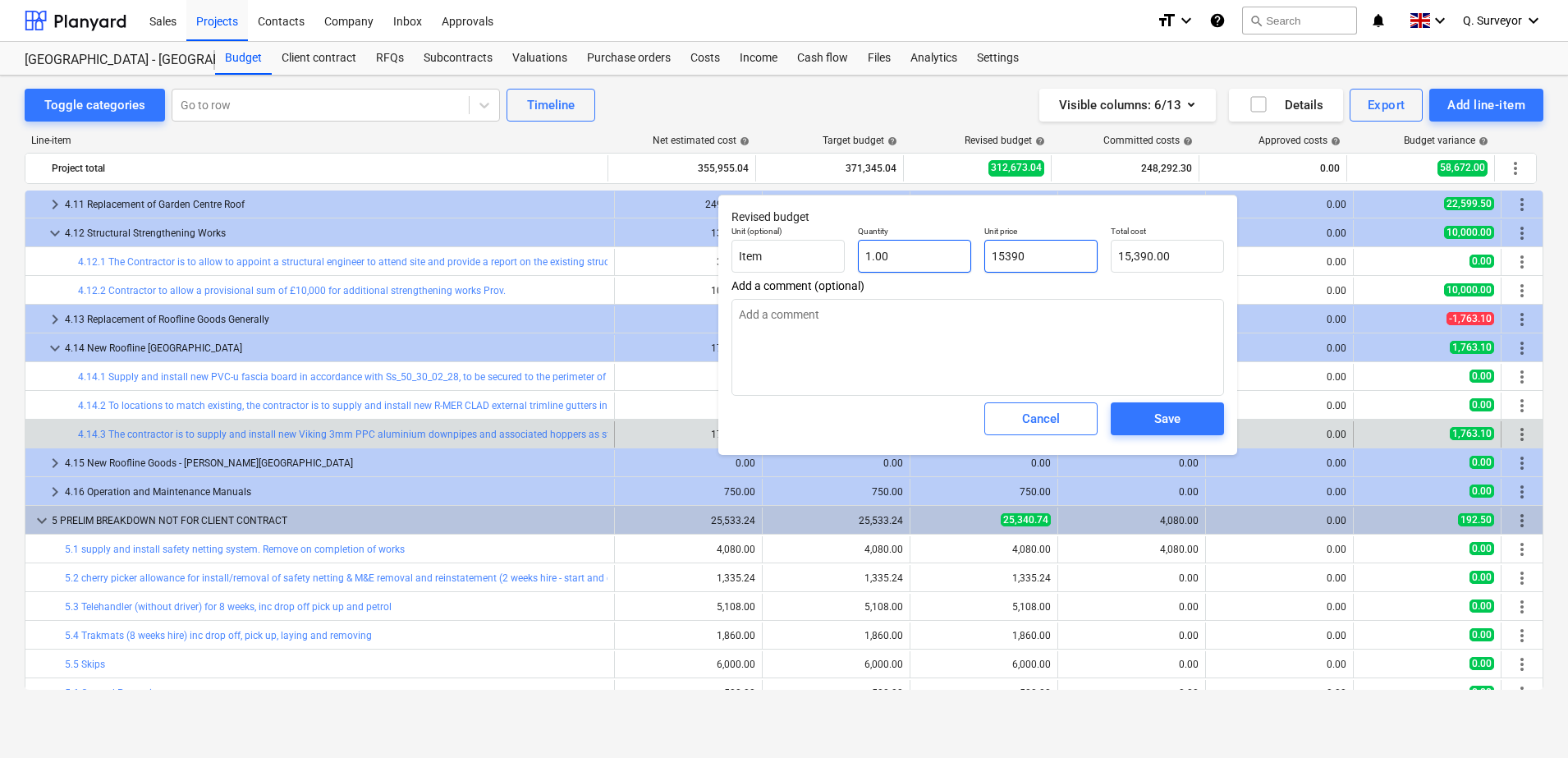 type on "x" 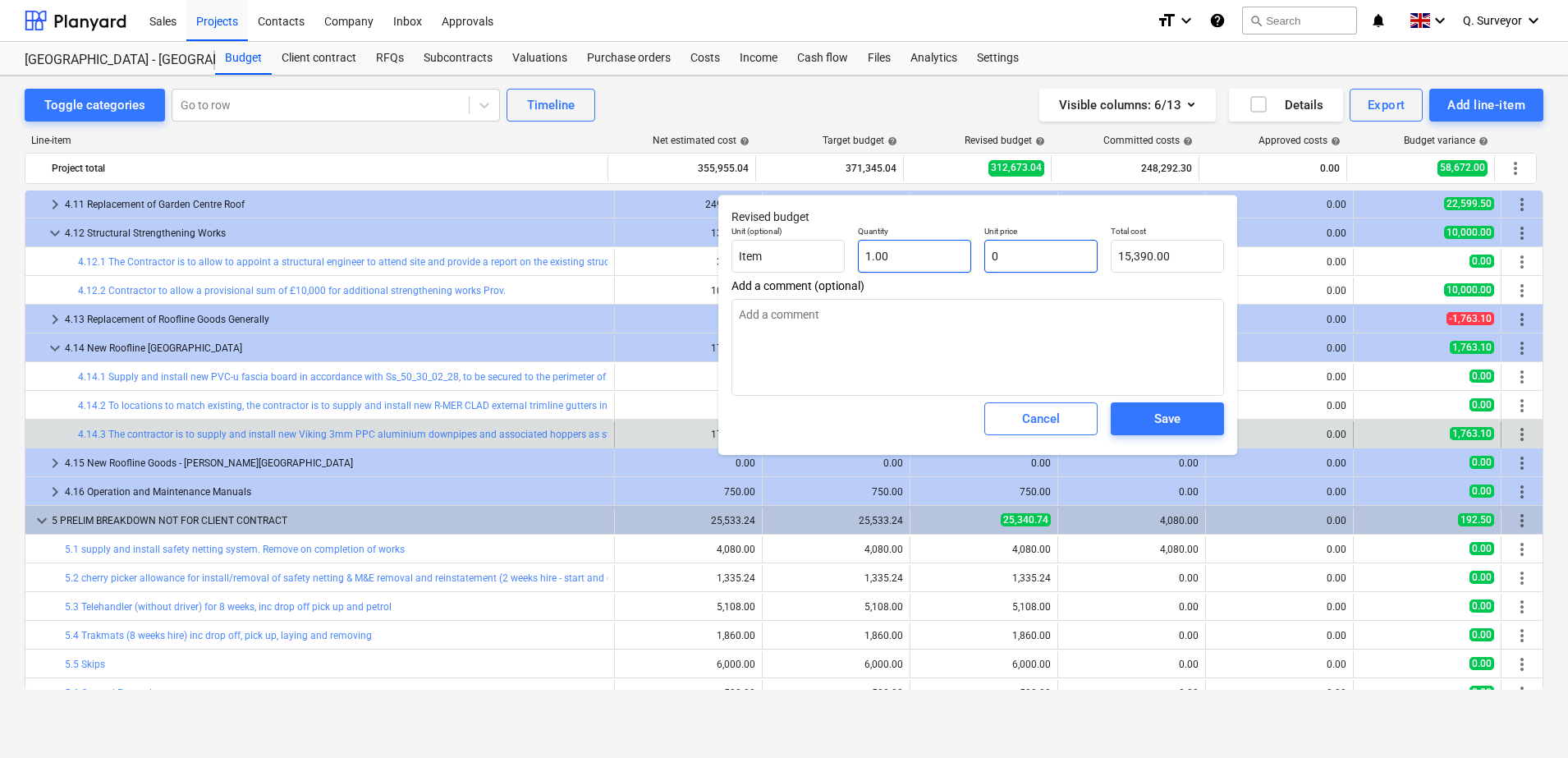 type on "0.00" 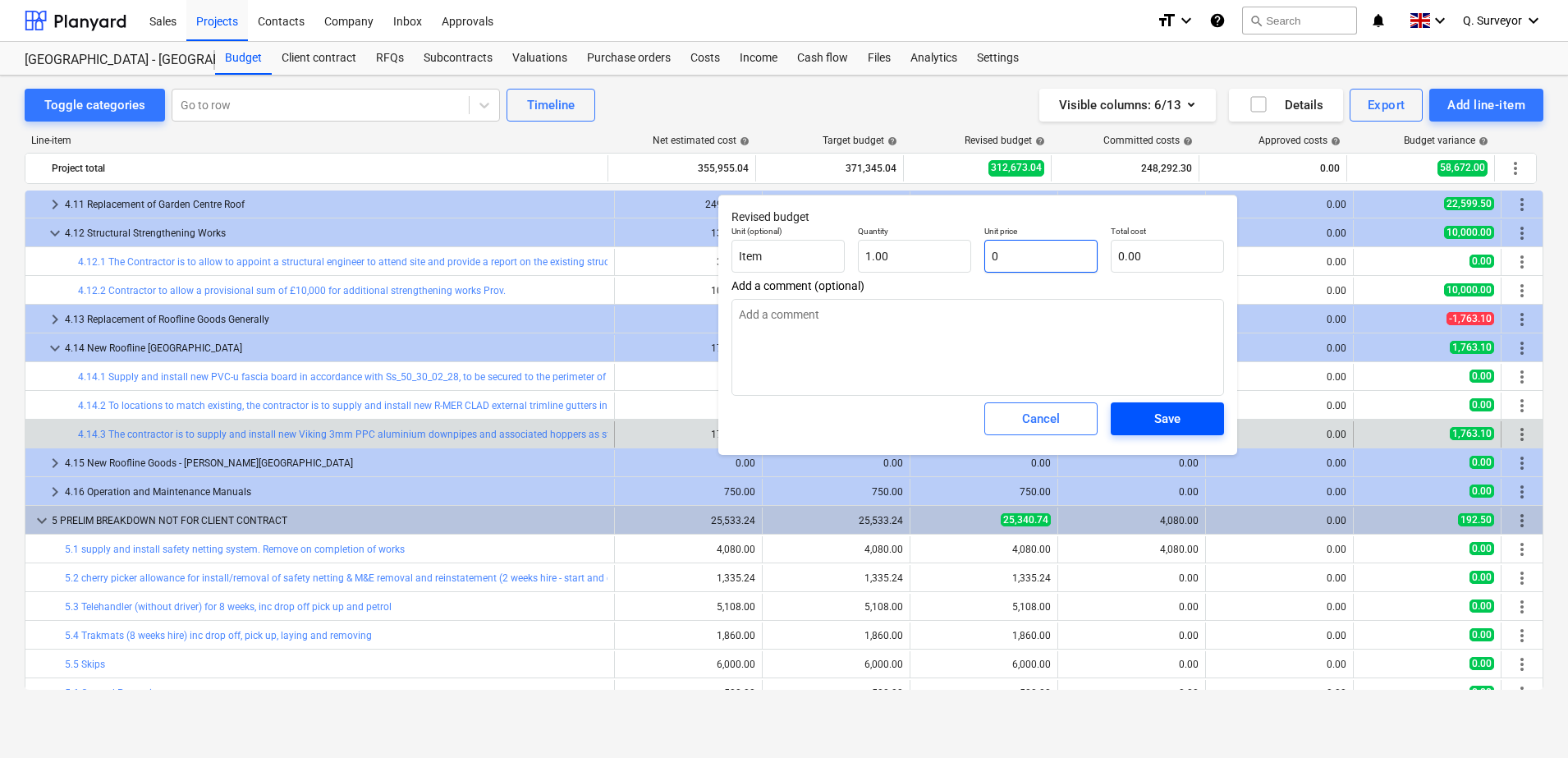 type on "0" 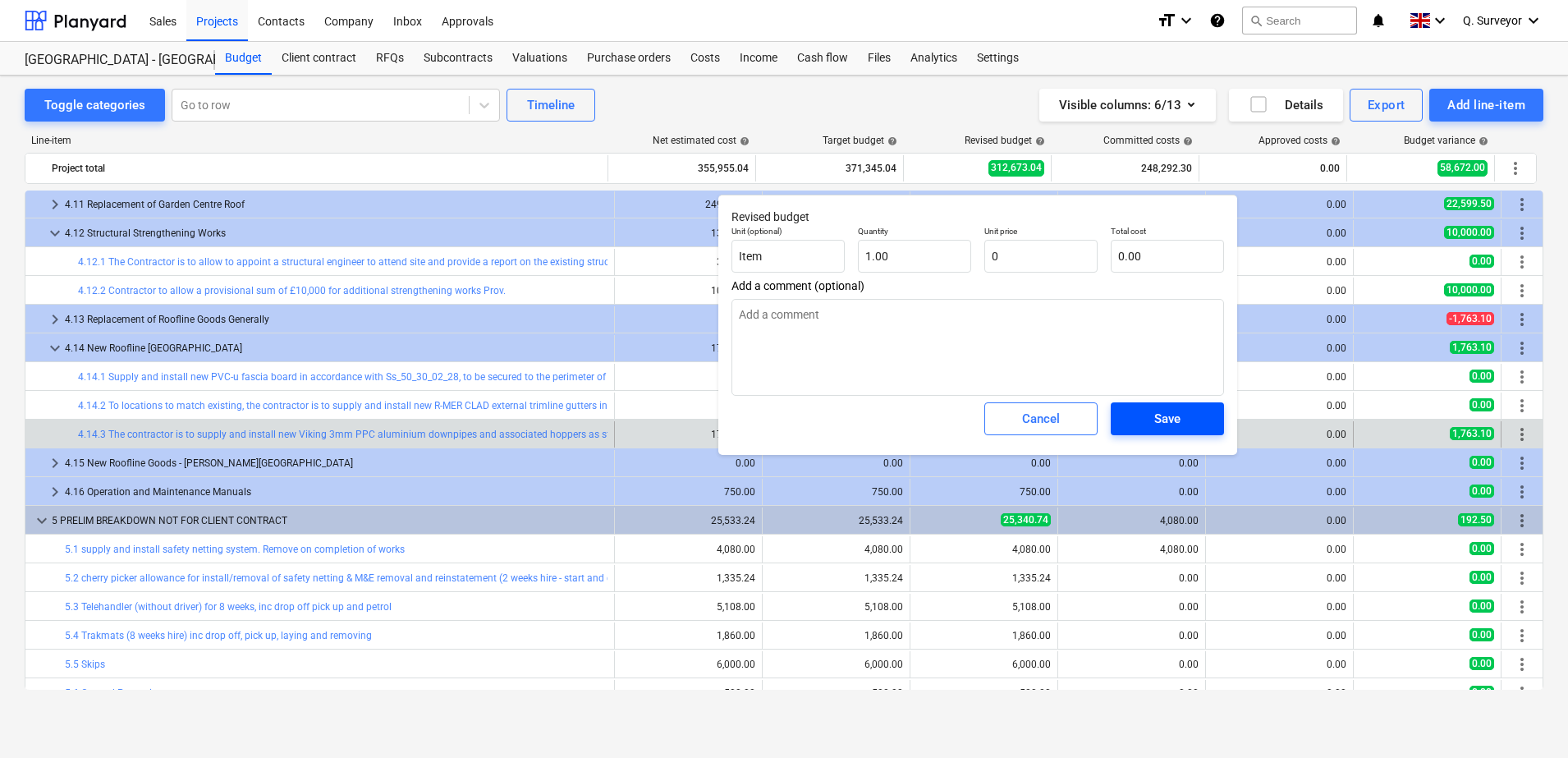 click on "Save" at bounding box center (1167, 419) 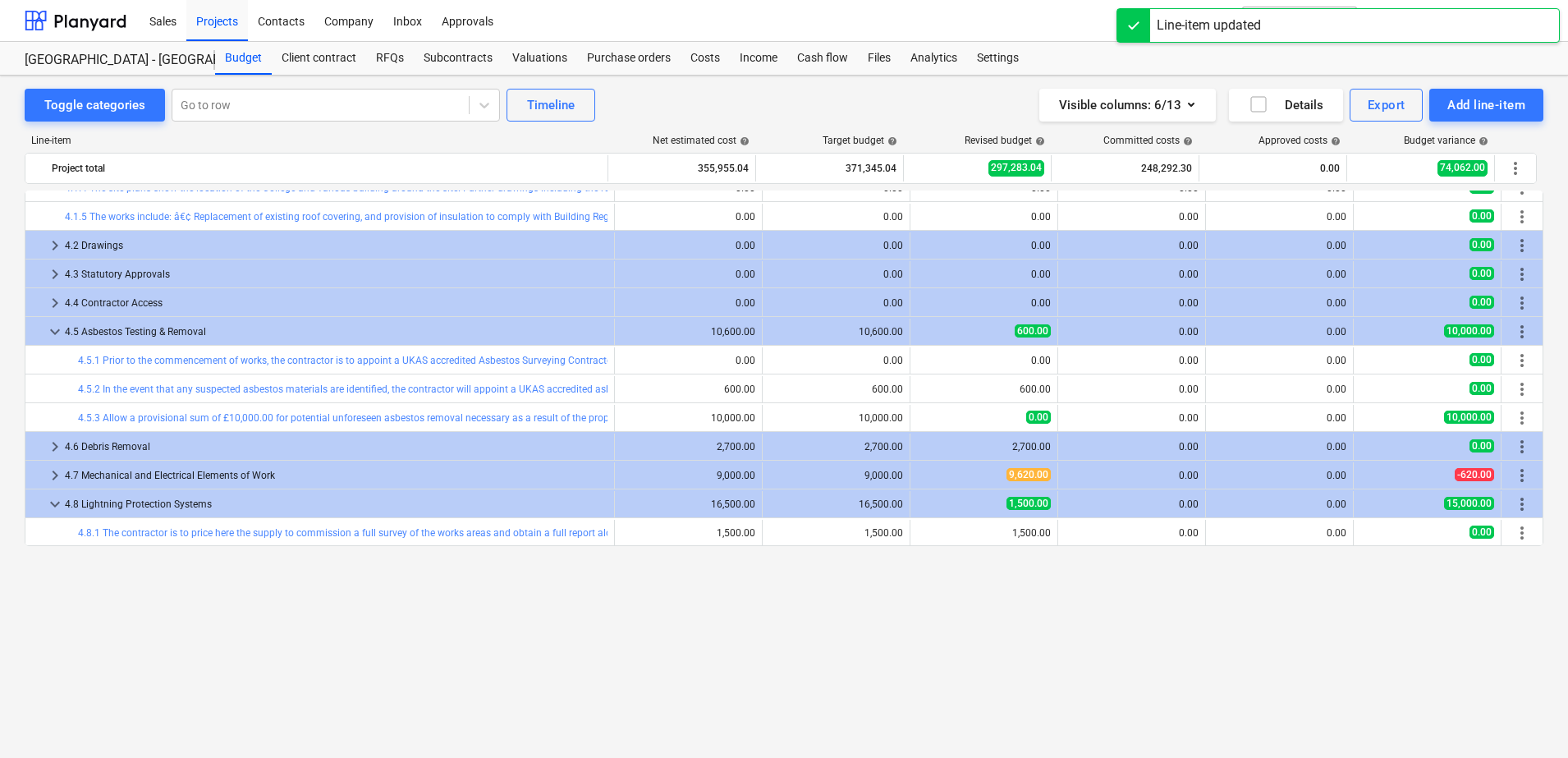 scroll, scrollTop: 0, scrollLeft: 0, axis: both 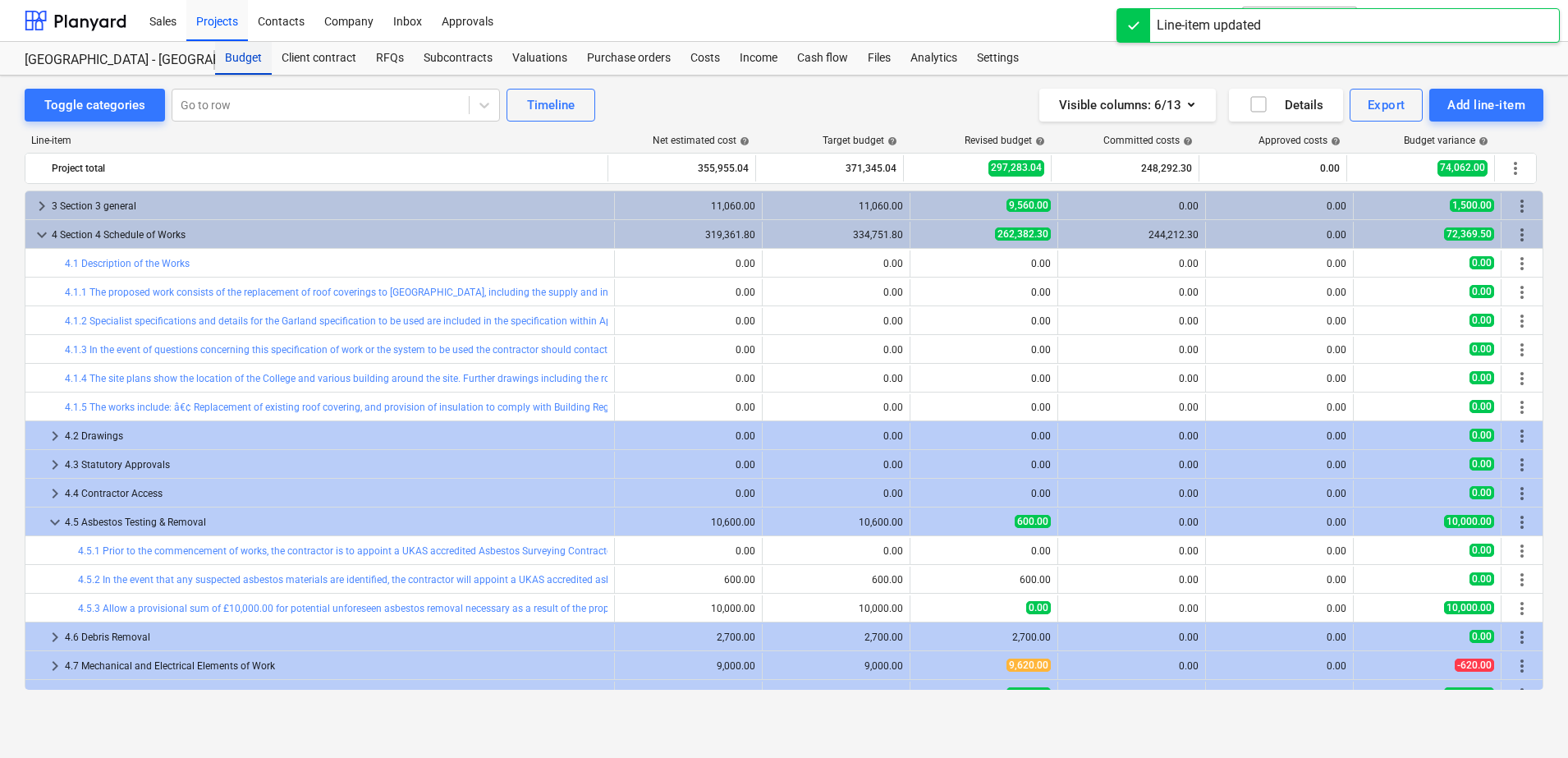 click on "Budget" at bounding box center [243, 58] 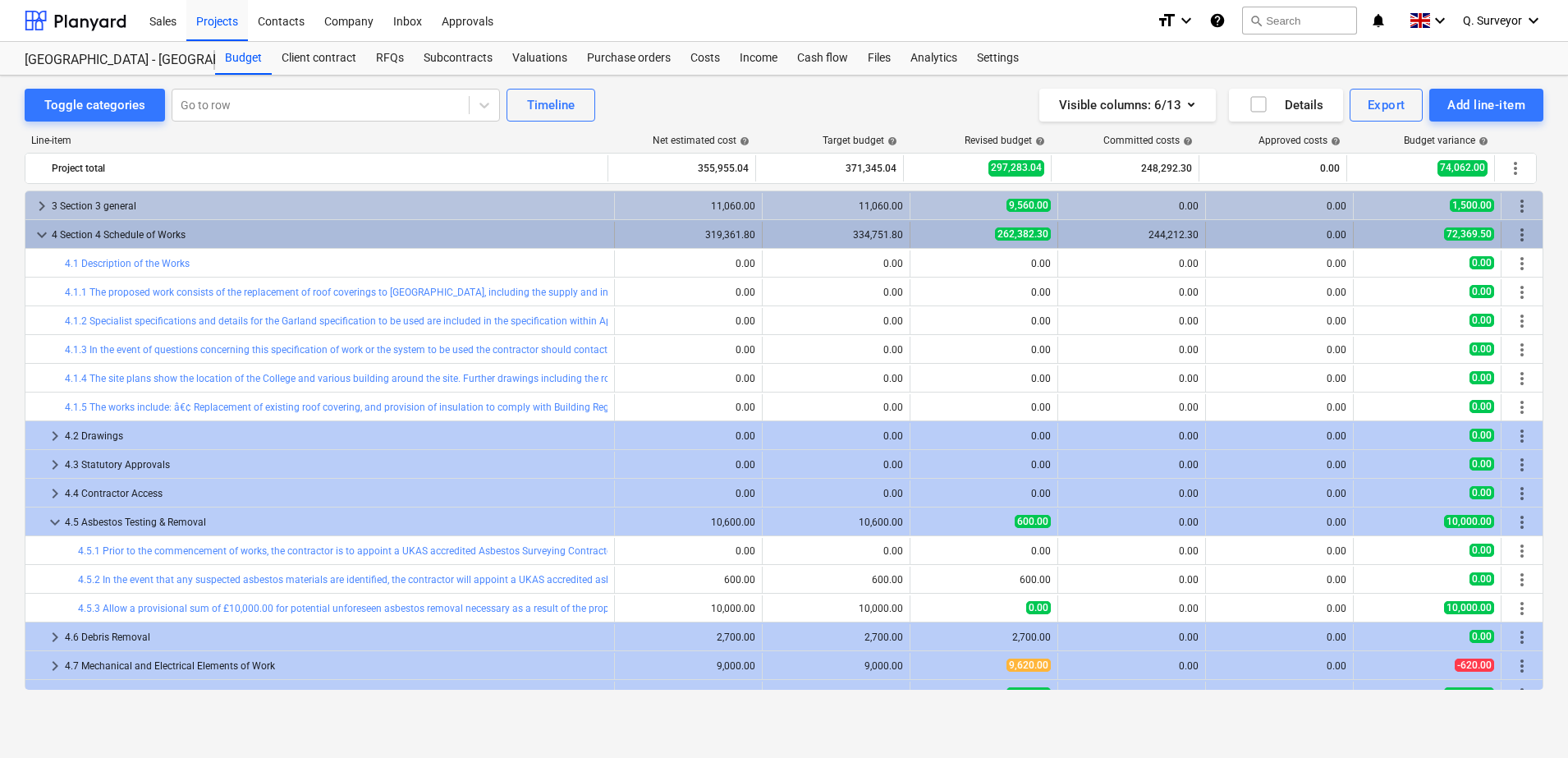 click on "keyboard_arrow_down" at bounding box center [42, 235] 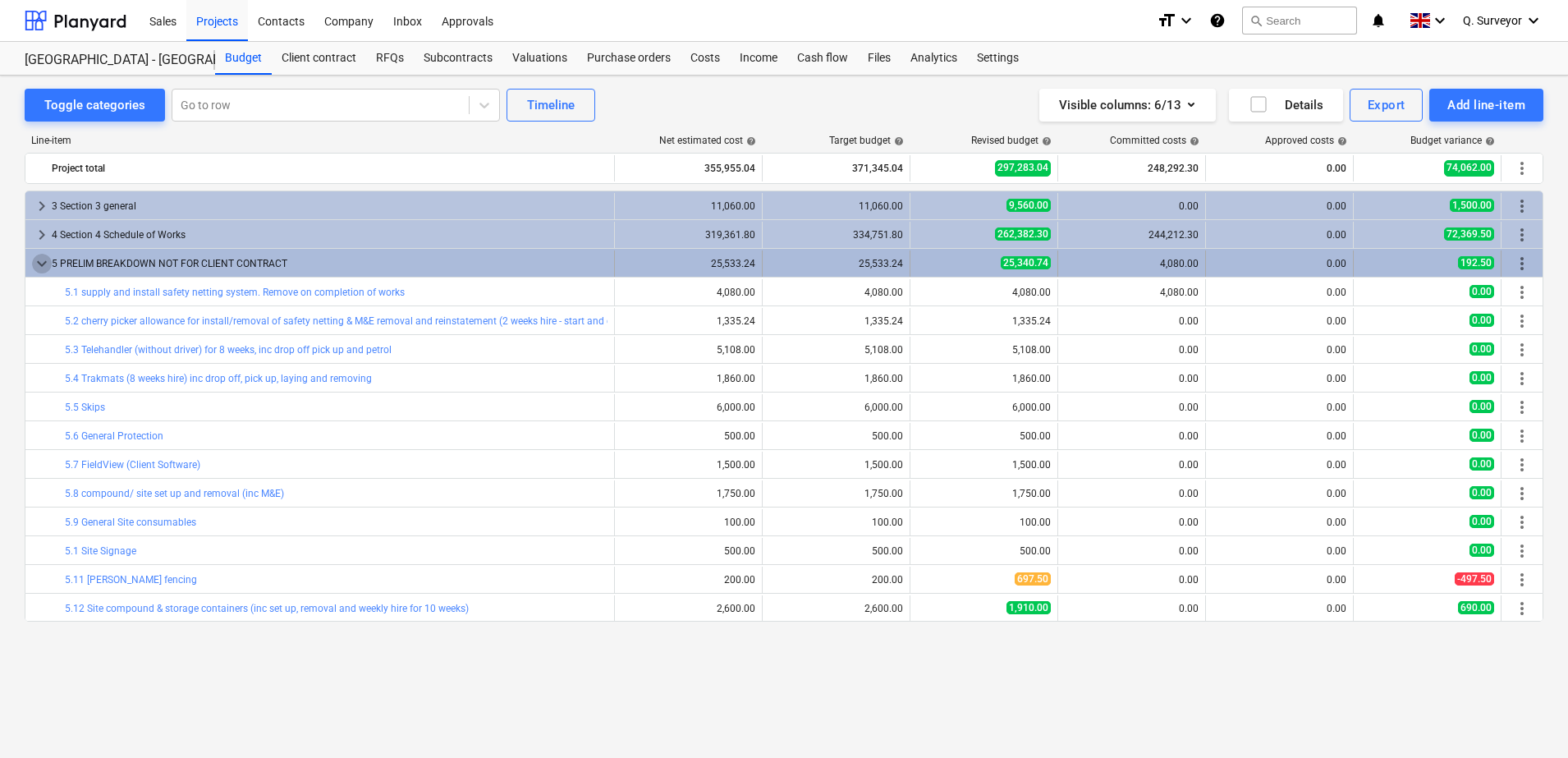click on "keyboard_arrow_down" at bounding box center (42, 264) 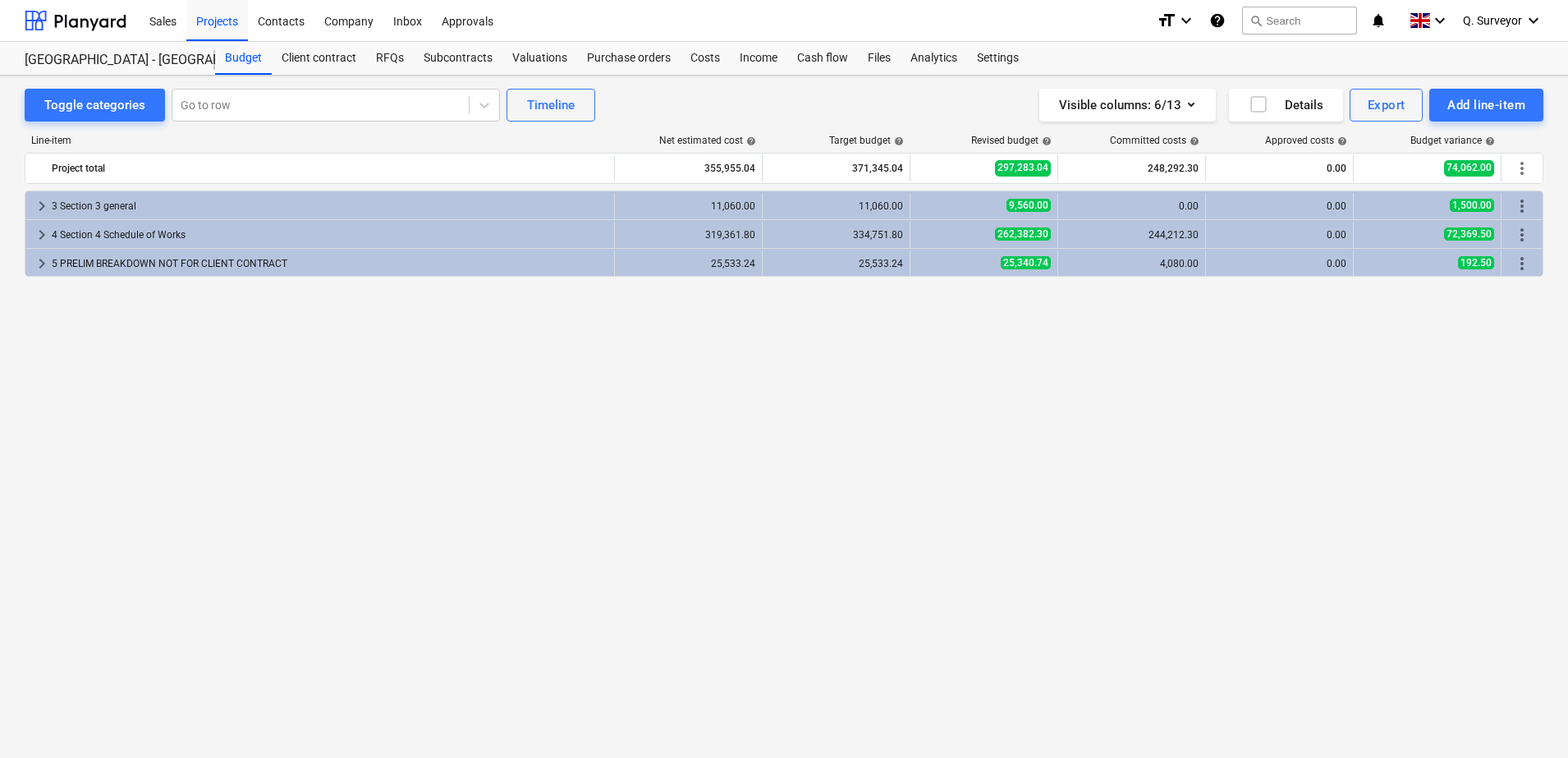 click on "keyboard_arrow_right 3 Section 3 general 11,060.00 11,060.00 9,560.00 0.00 0.00 1,500.00 more_vert keyboard_arrow_right 4 Section 4 Schedule of Works 319,361.80 334,751.80 262,382.30 244,212.30 0.00 72,369.50 more_vert keyboard_arrow_right 5 PRELIM BREAKDOWN NOT FOR CLIENT CONTRACT 25,533.24 25,533.24 25,340.74 4,080.00 0.00 192.50 more_vert" at bounding box center [784, 440] 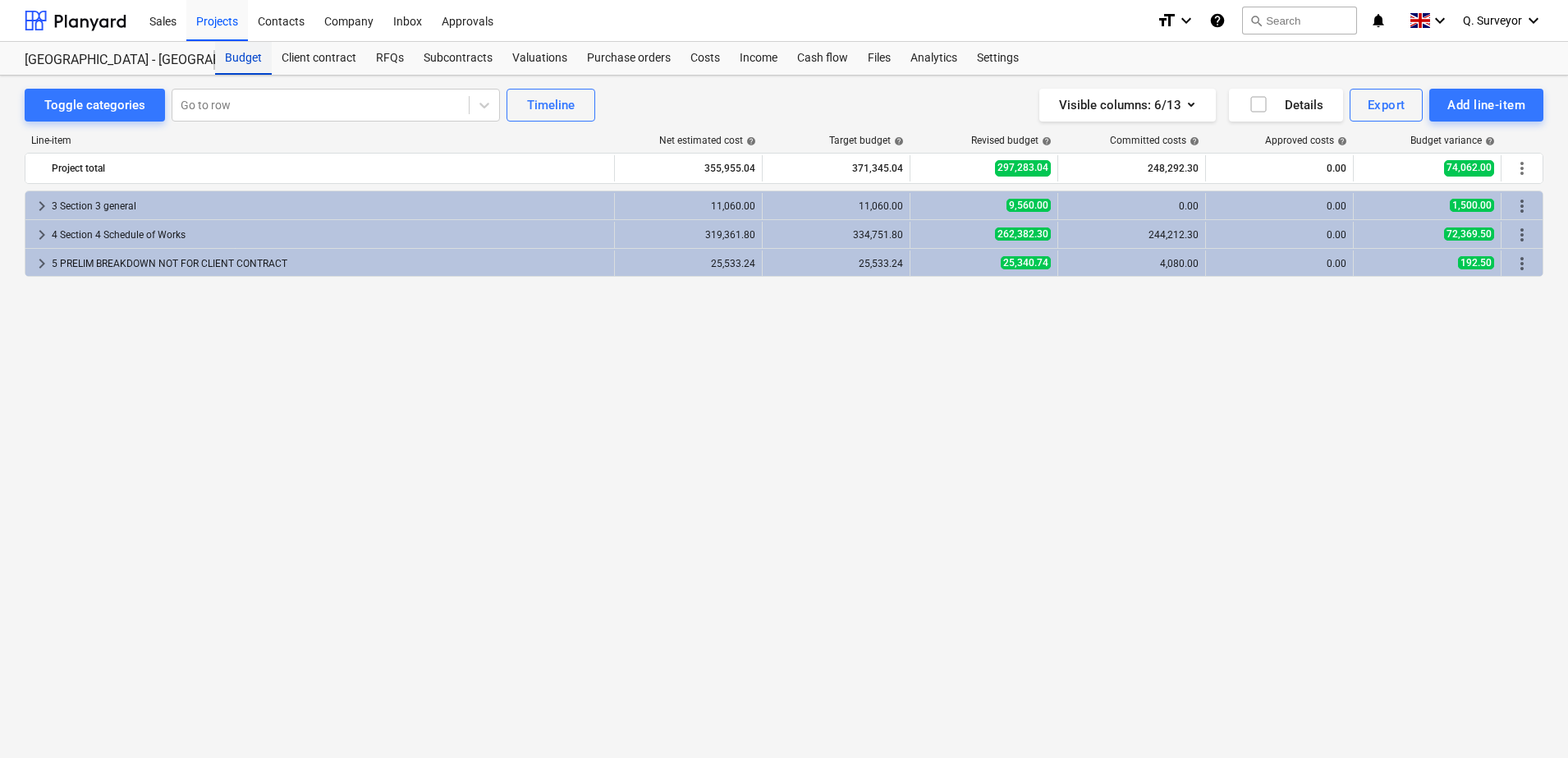 click on "Budget" at bounding box center (243, 58) 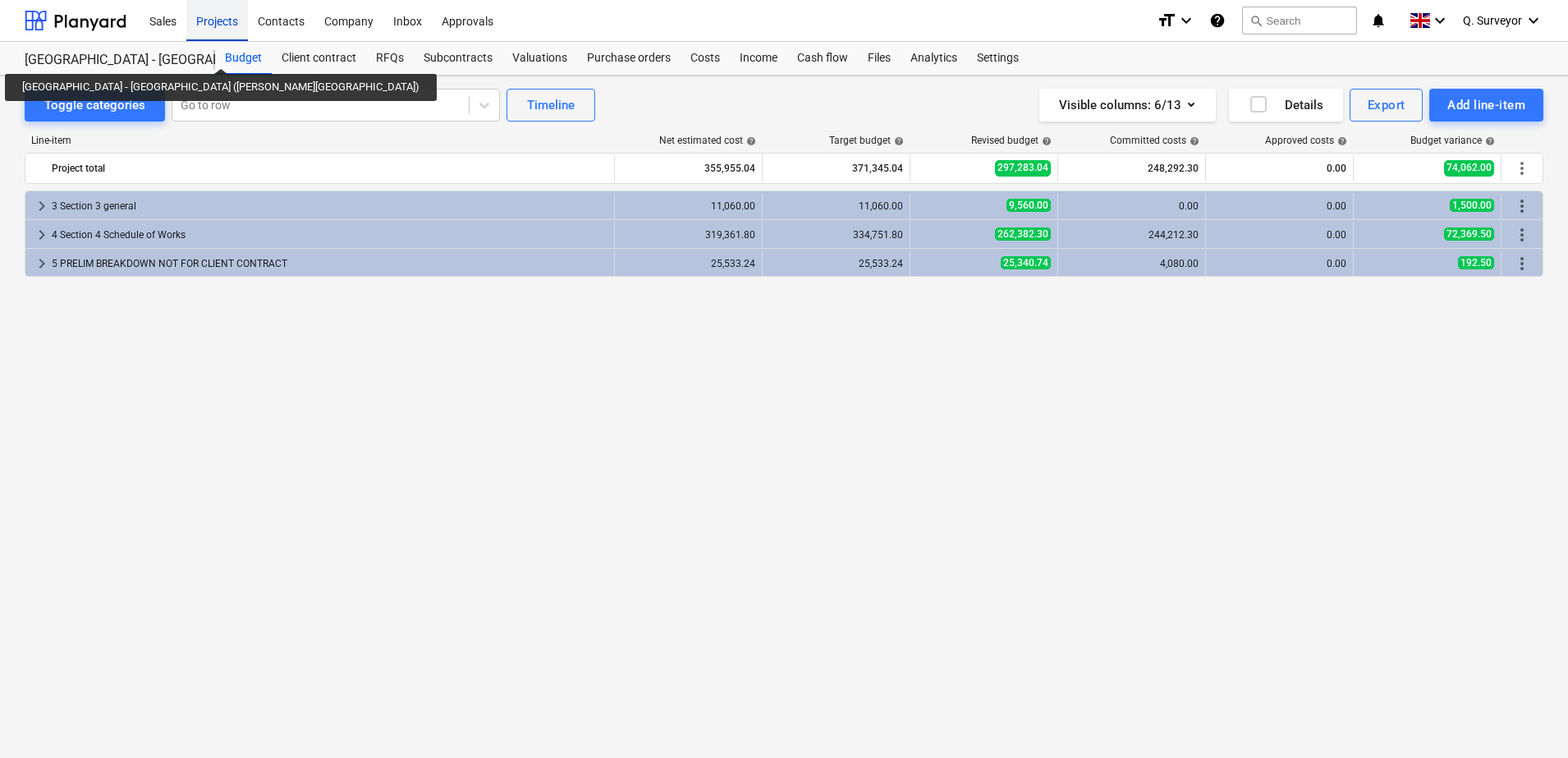 click on "Projects" at bounding box center [217, 20] 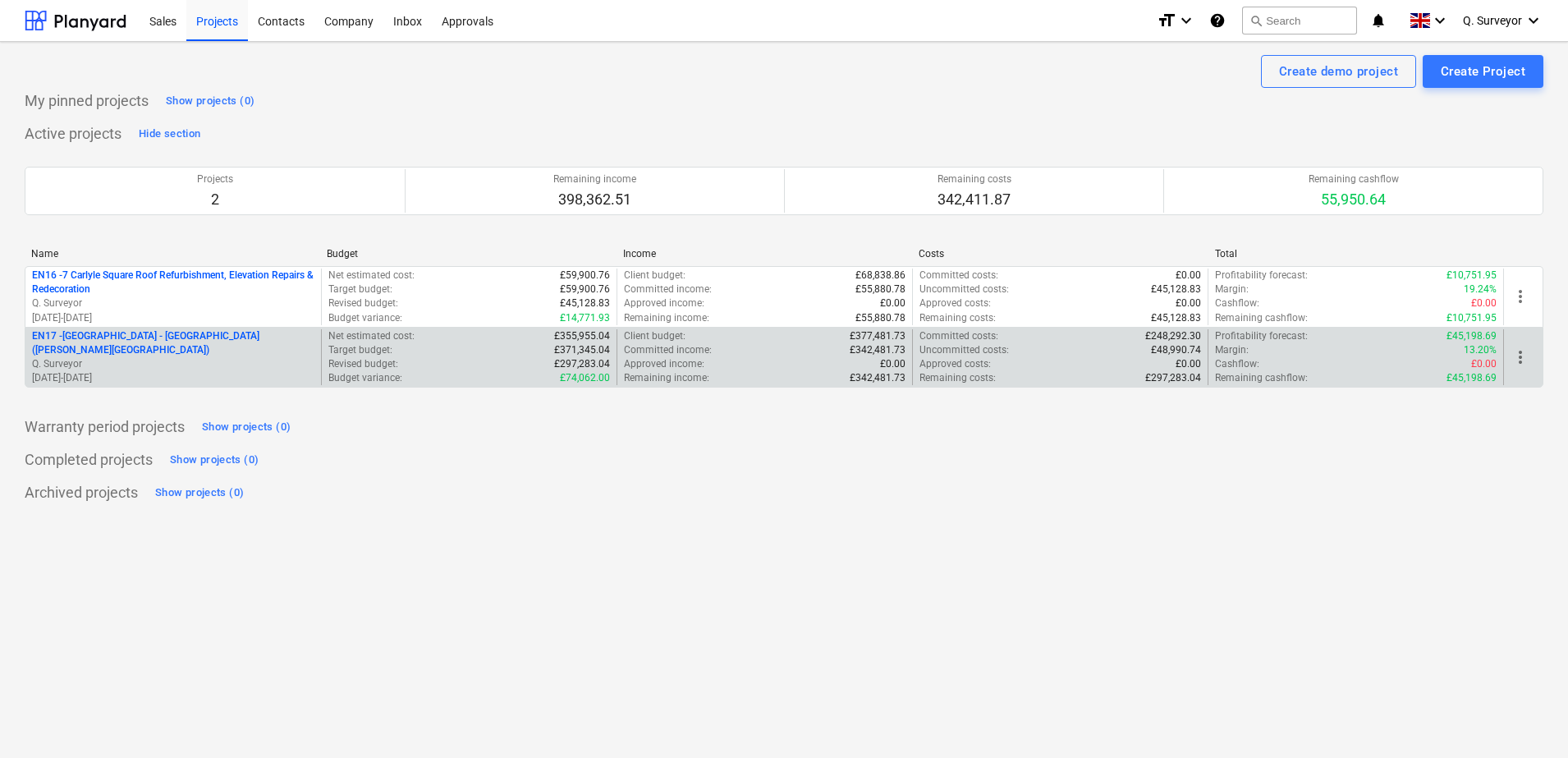click on "EN17 -  [GEOGRAPHIC_DATA] - [GEOGRAPHIC_DATA] ([PERSON_NAME][GEOGRAPHIC_DATA] and [GEOGRAPHIC_DATA])" at bounding box center [173, 343] 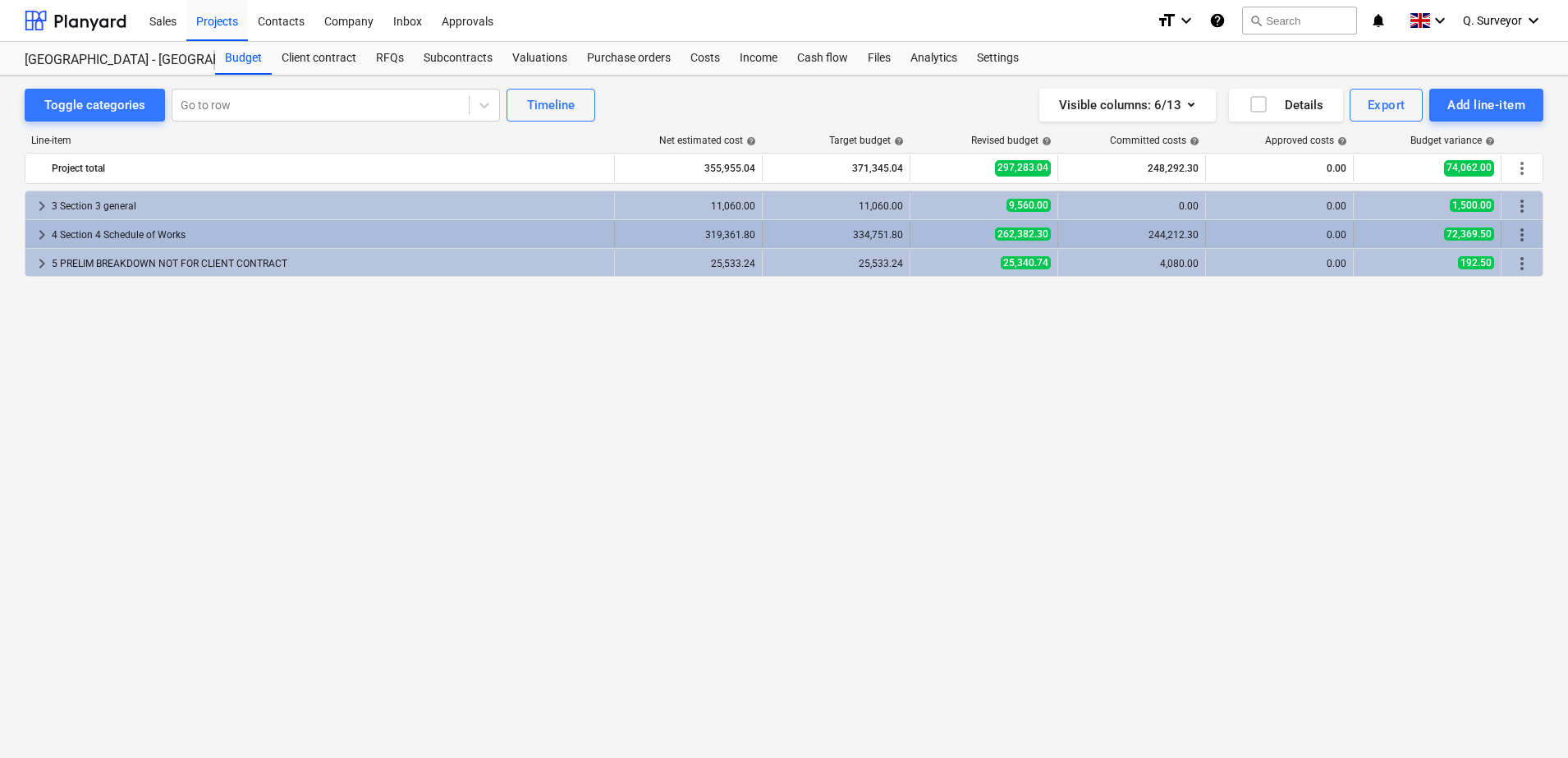 click on "4 Section 4 Schedule of Works" at bounding box center [329, 235] 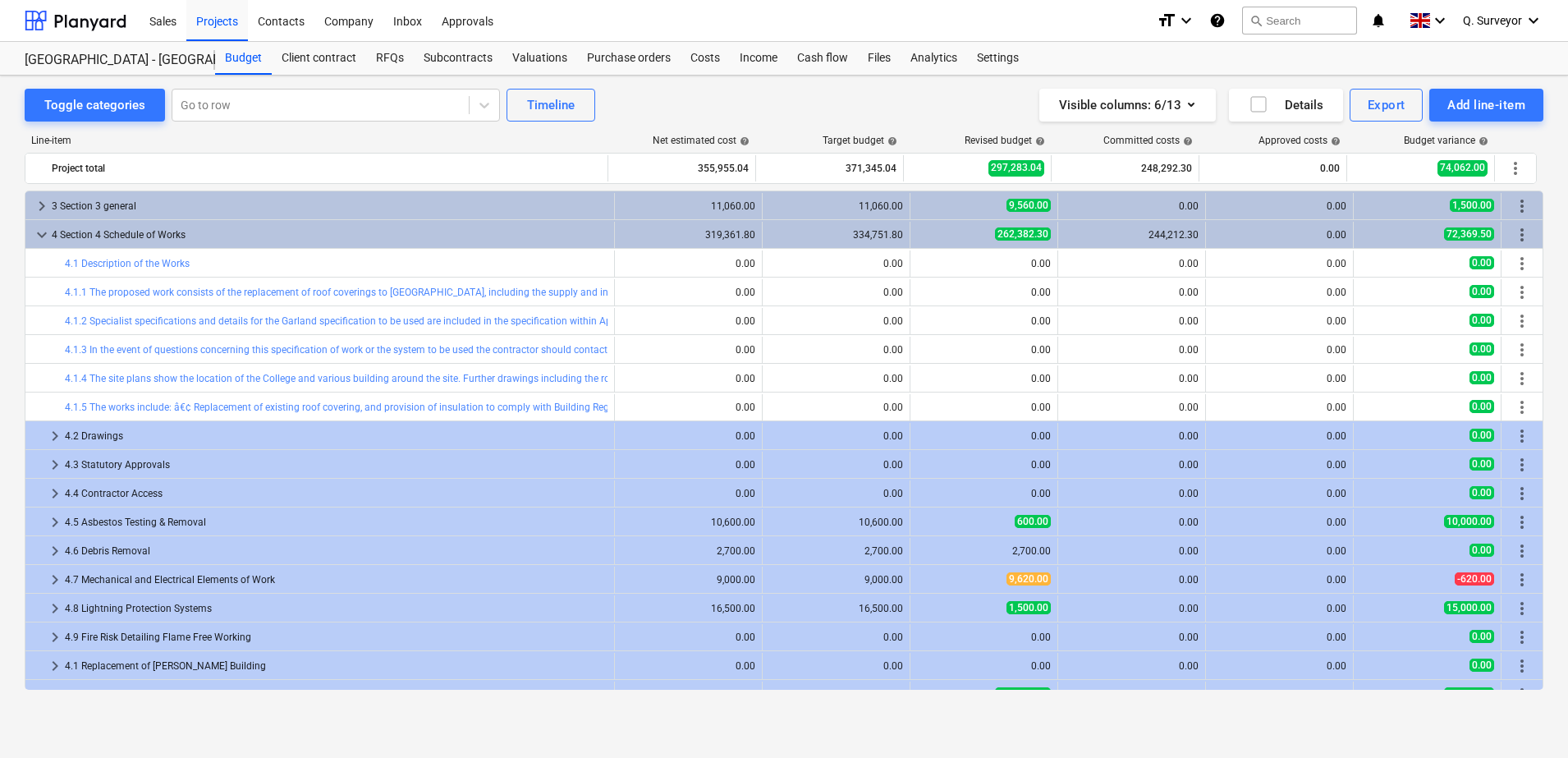 scroll, scrollTop: 191, scrollLeft: 0, axis: vertical 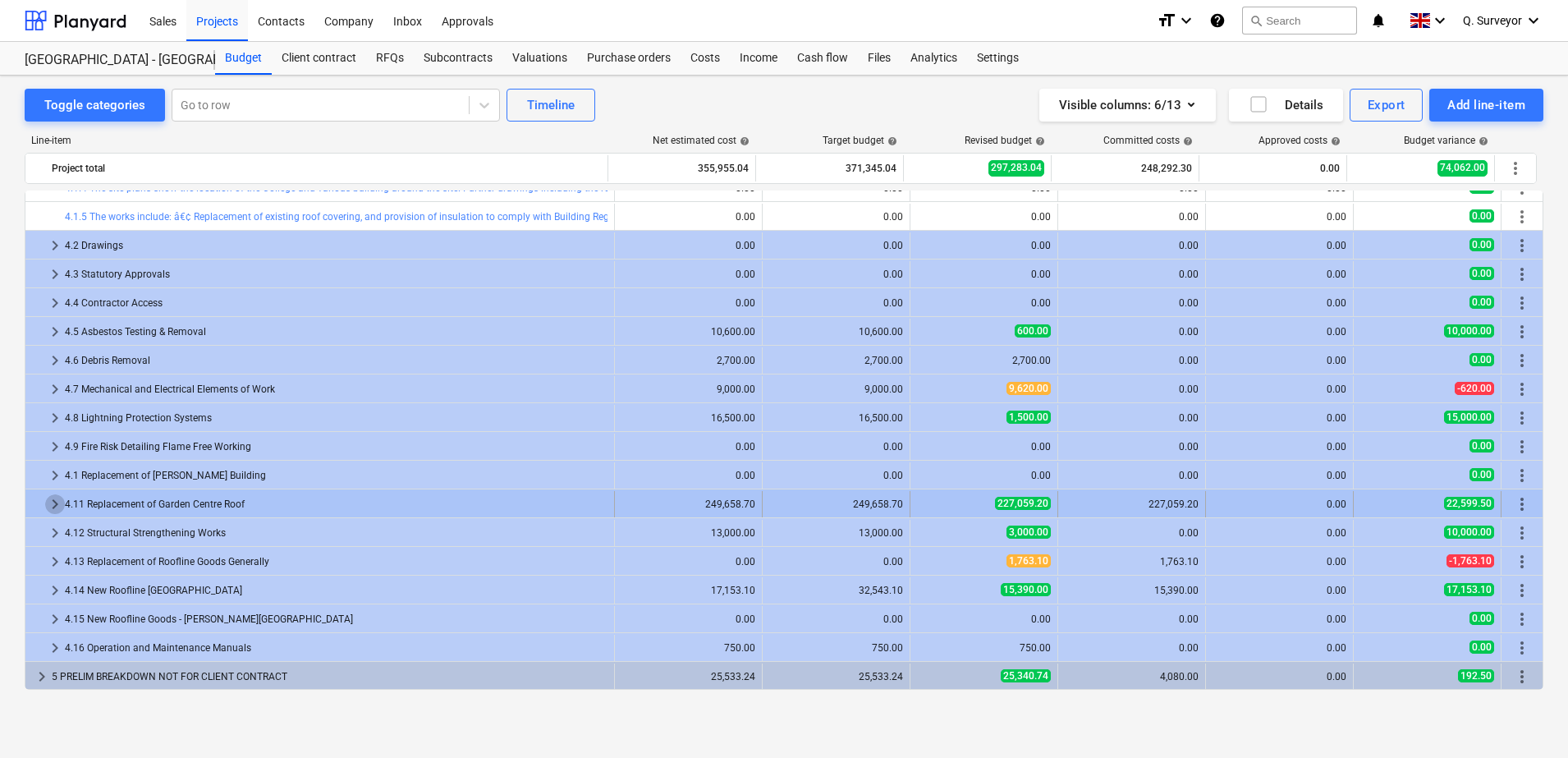 click on "keyboard_arrow_right" at bounding box center (55, 504) 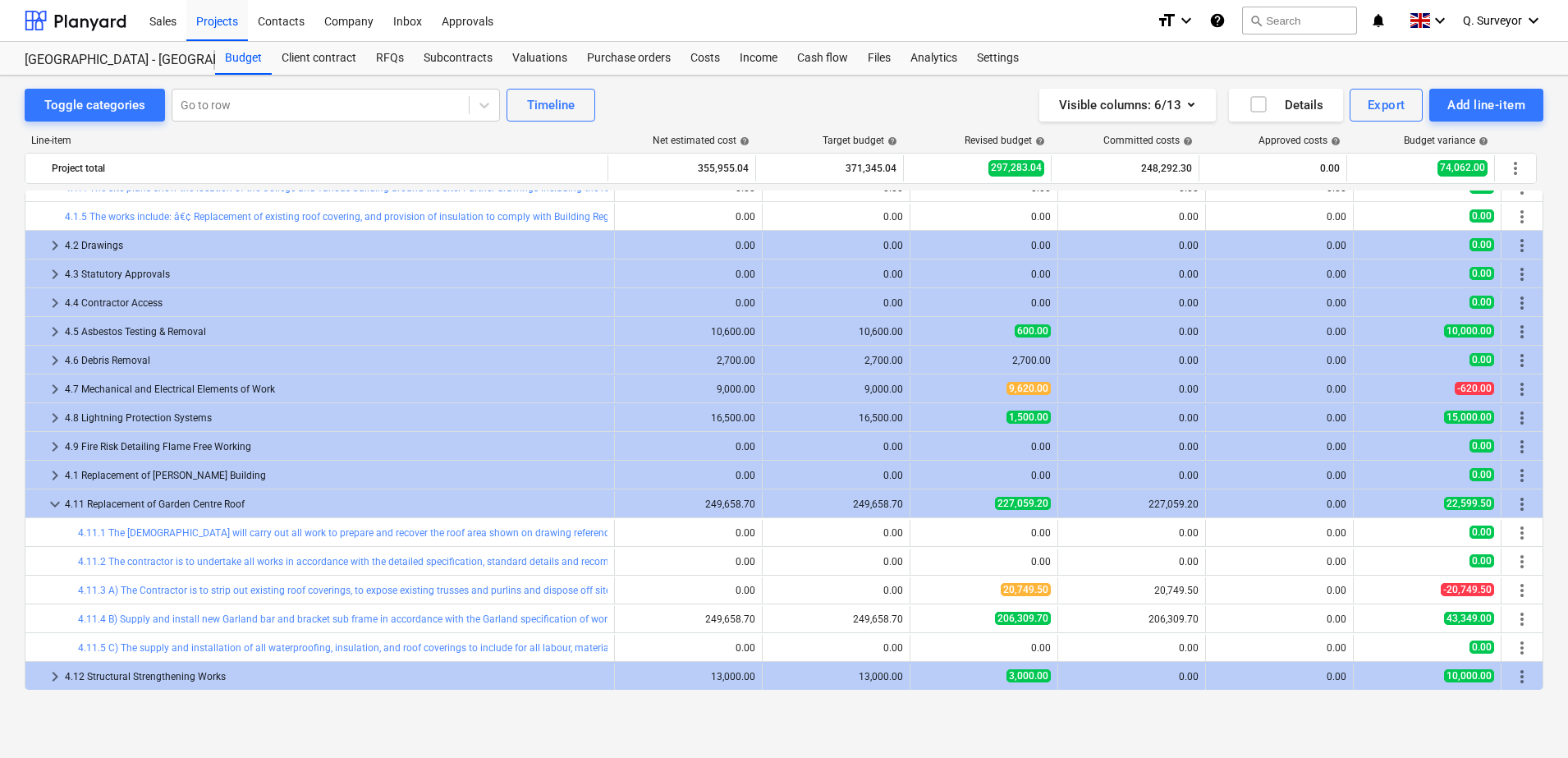 scroll, scrollTop: 334, scrollLeft: 0, axis: vertical 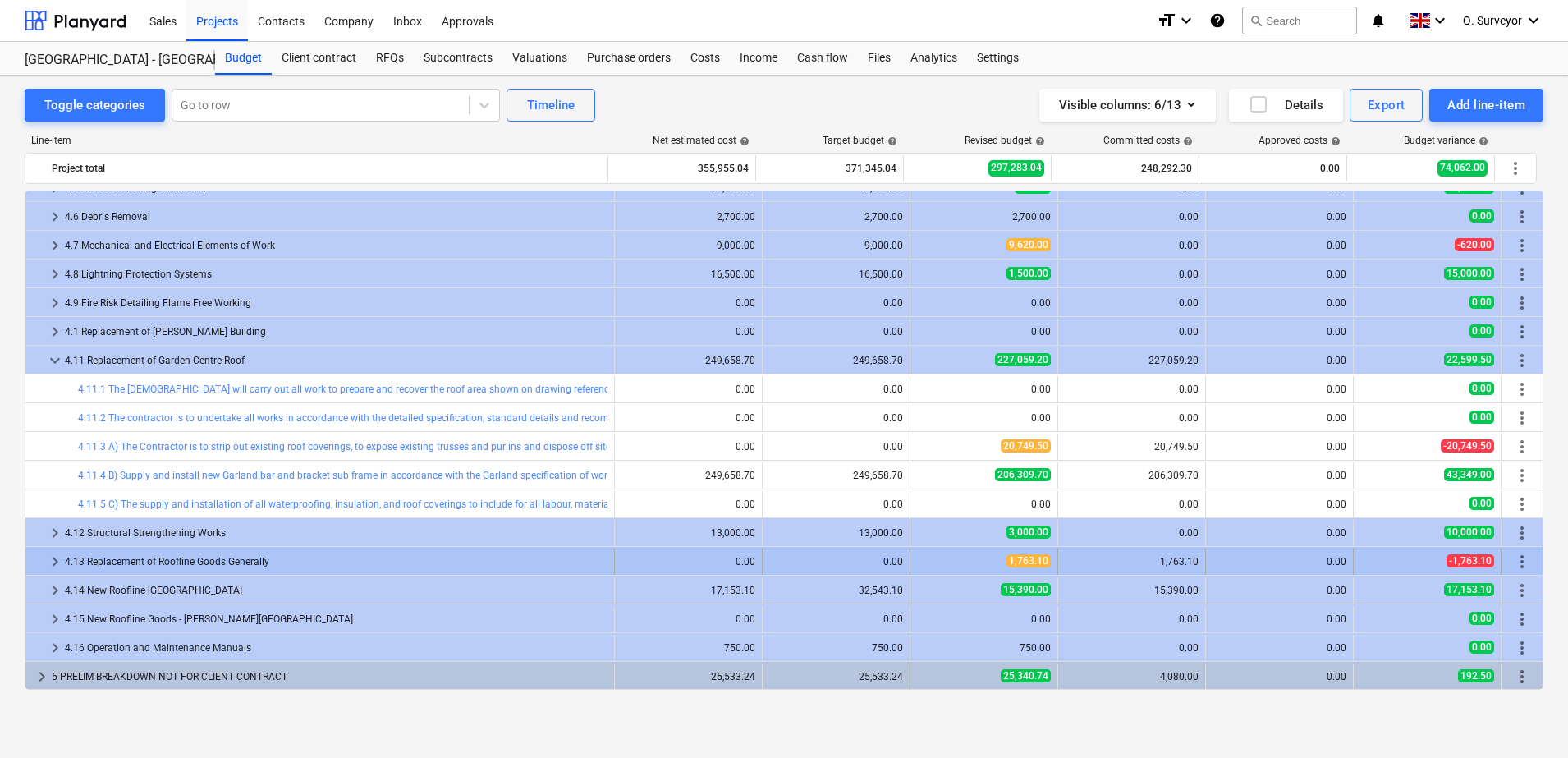 click on "keyboard_arrow_right" at bounding box center [55, 562] 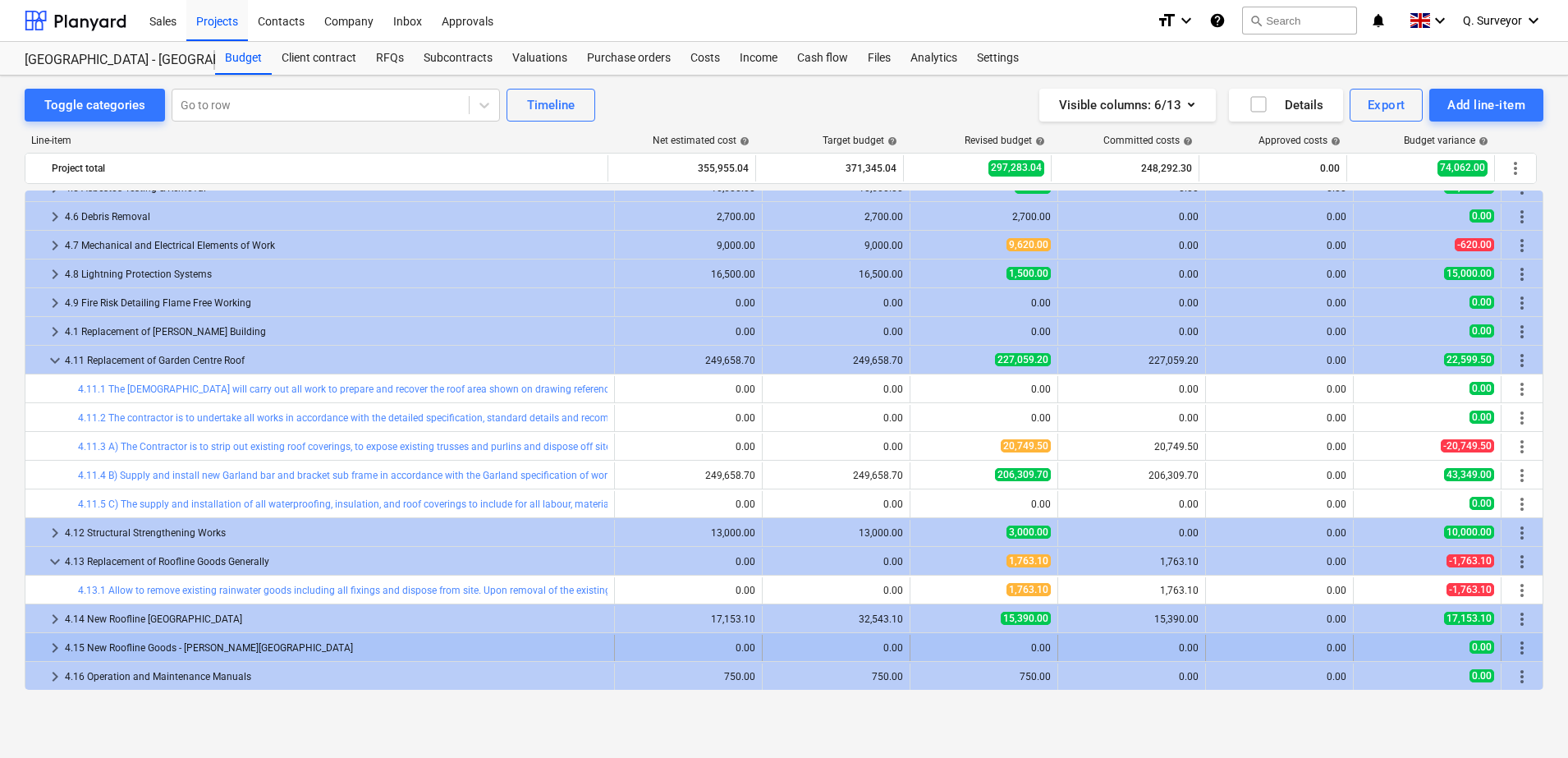 scroll, scrollTop: 363, scrollLeft: 0, axis: vertical 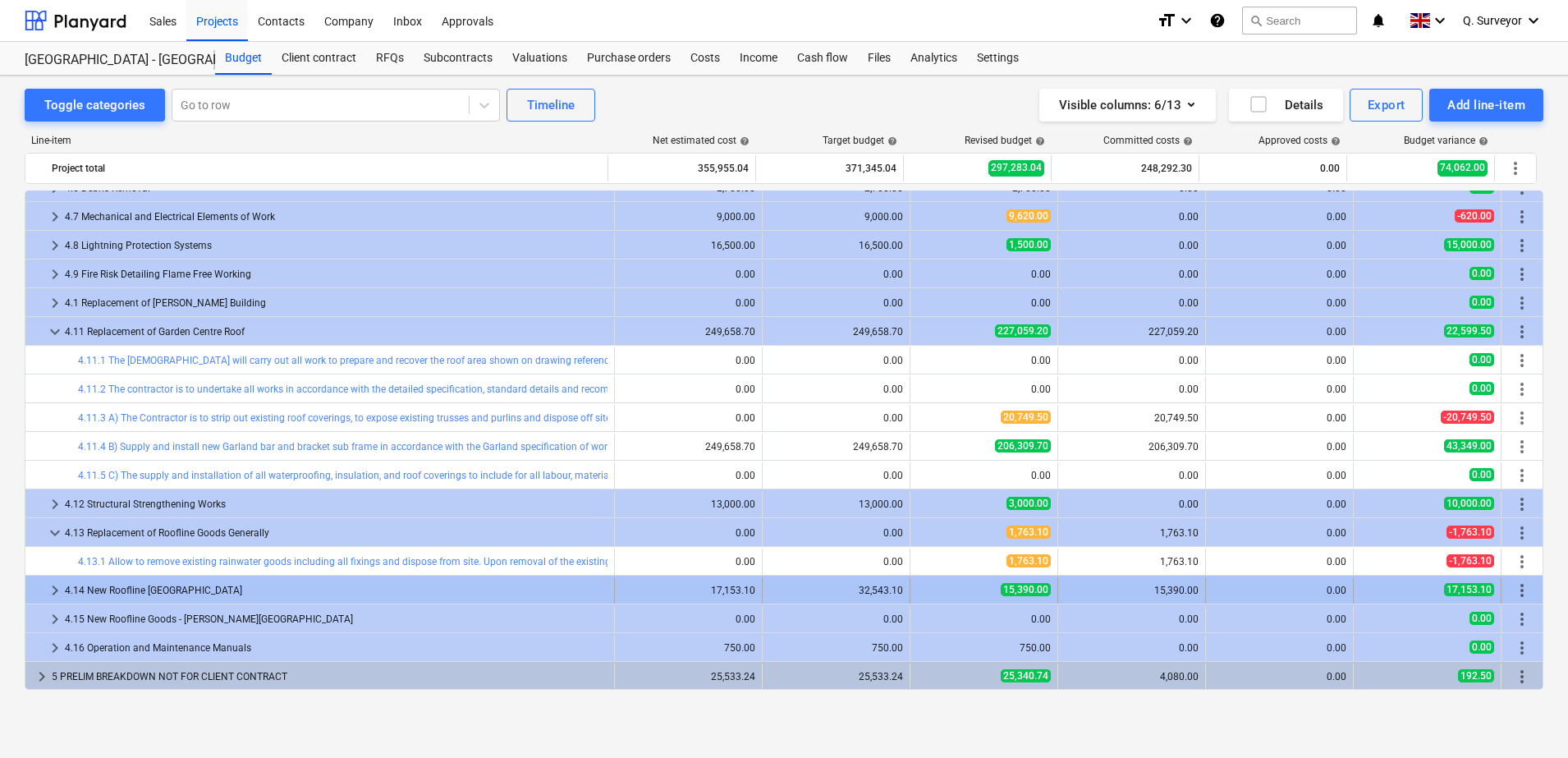 click on "keyboard_arrow_right" at bounding box center [55, 590] 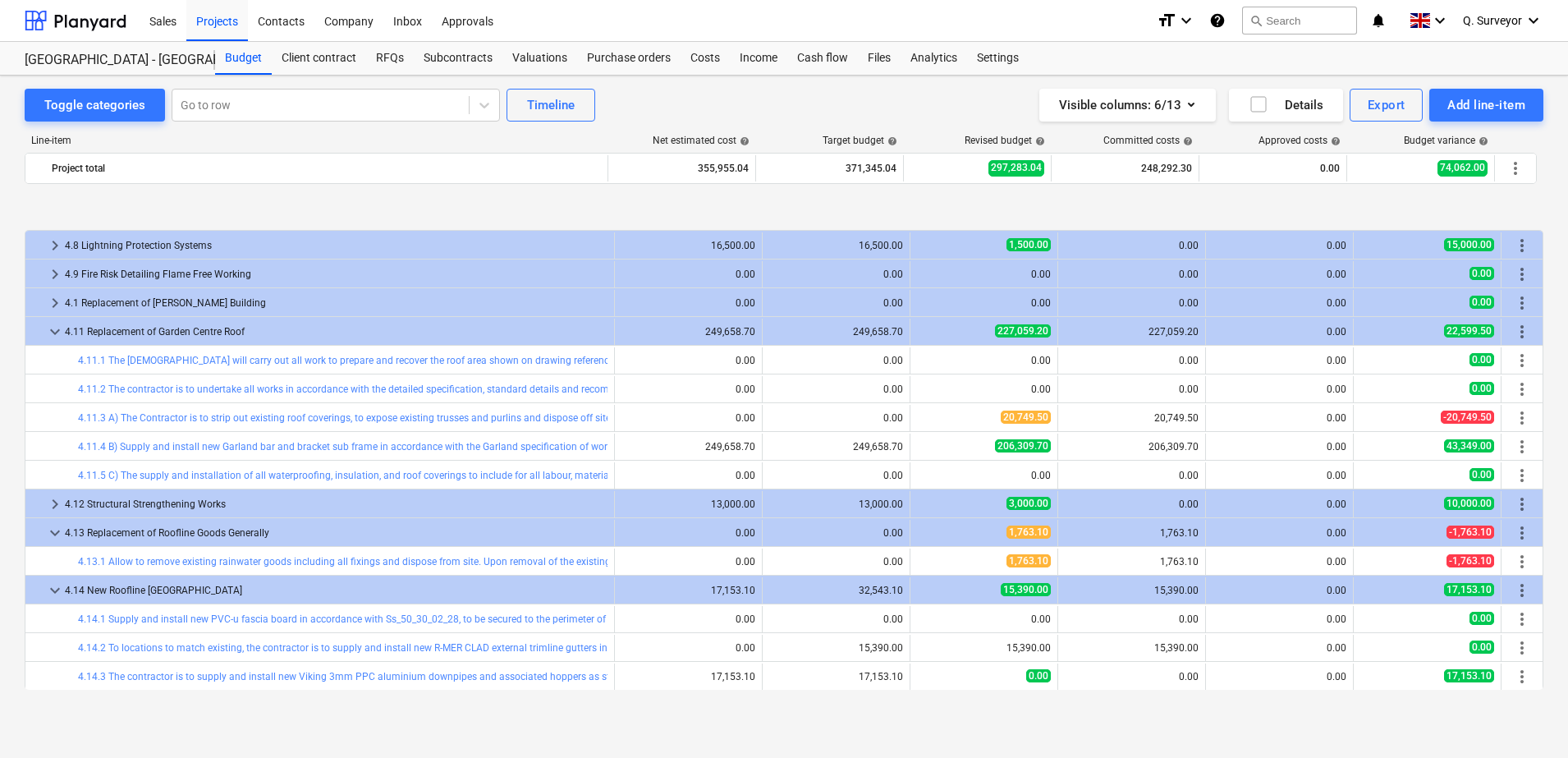 scroll, scrollTop: 449, scrollLeft: 0, axis: vertical 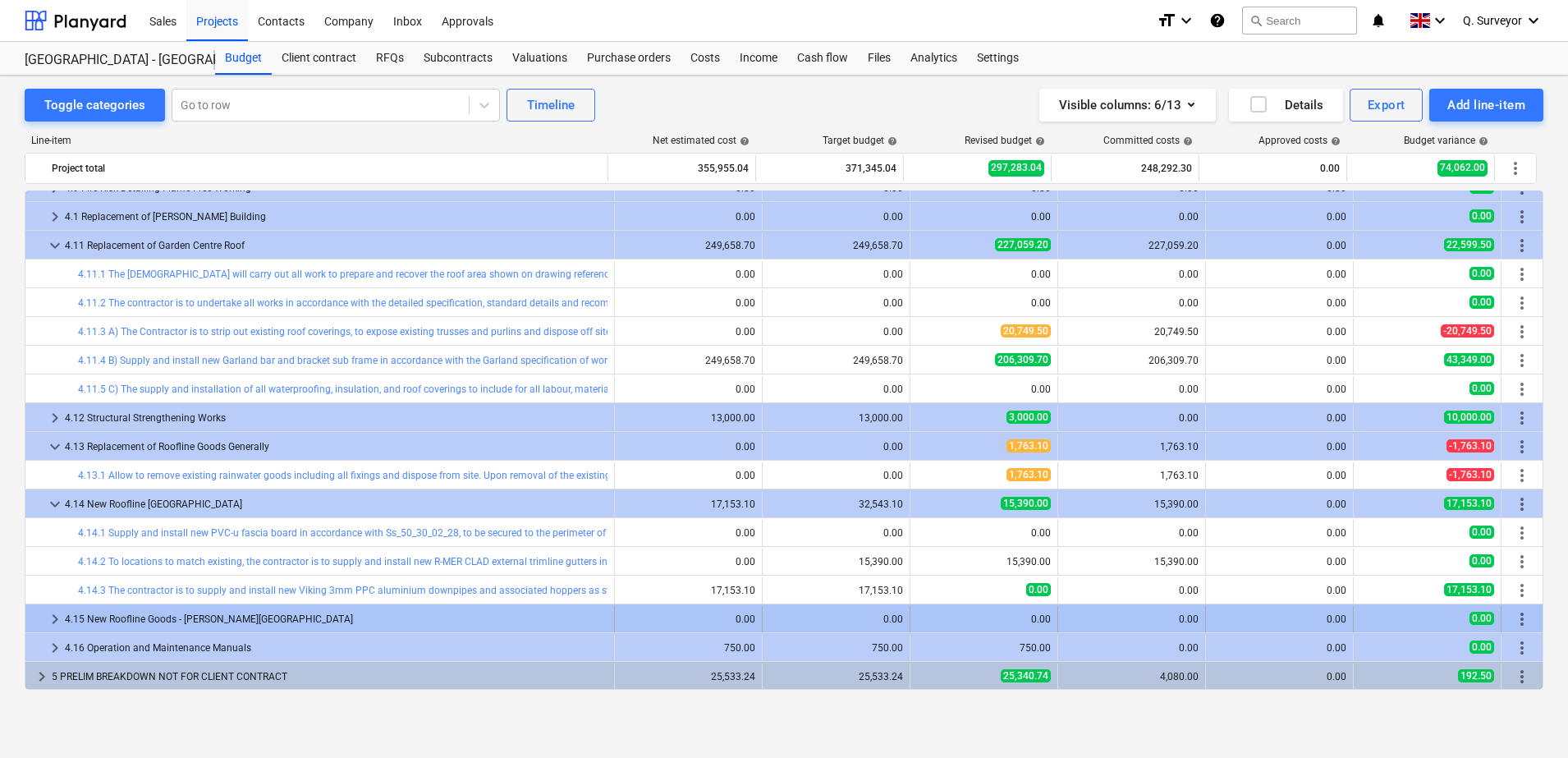 click on "keyboard_arrow_right" at bounding box center (55, 619) 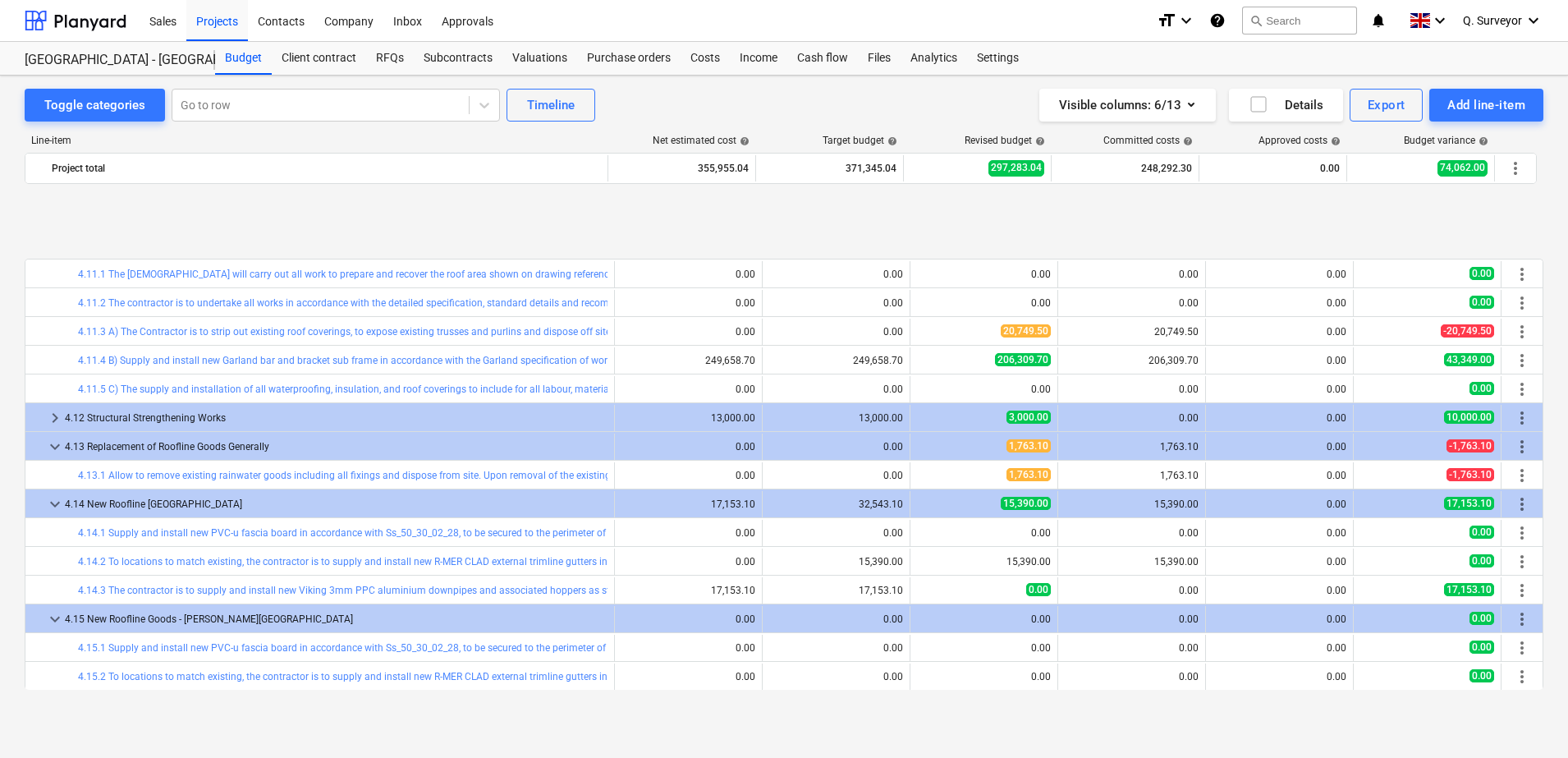 scroll, scrollTop: 564, scrollLeft: 0, axis: vertical 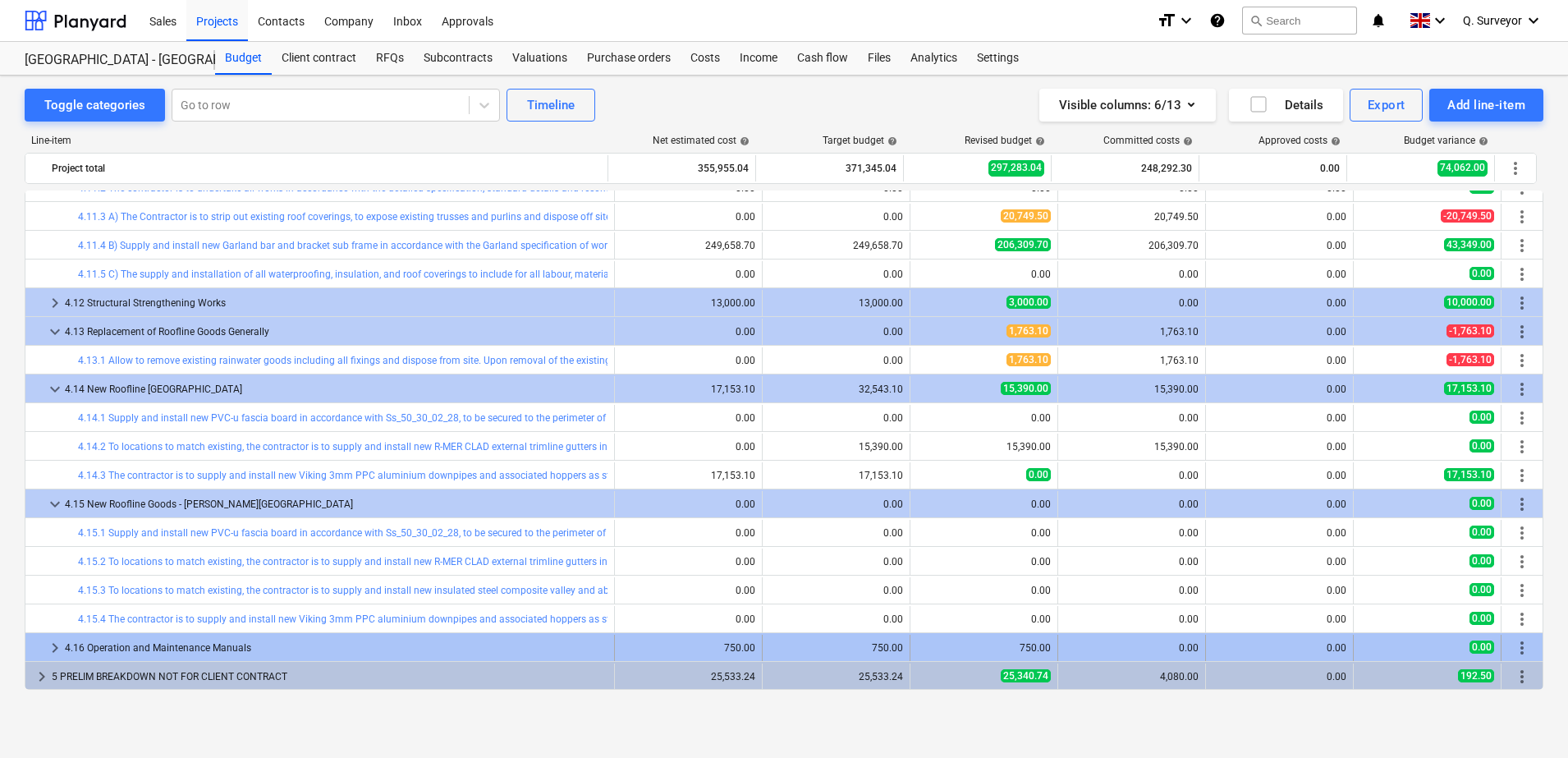 click on "keyboard_arrow_right" at bounding box center (55, 648) 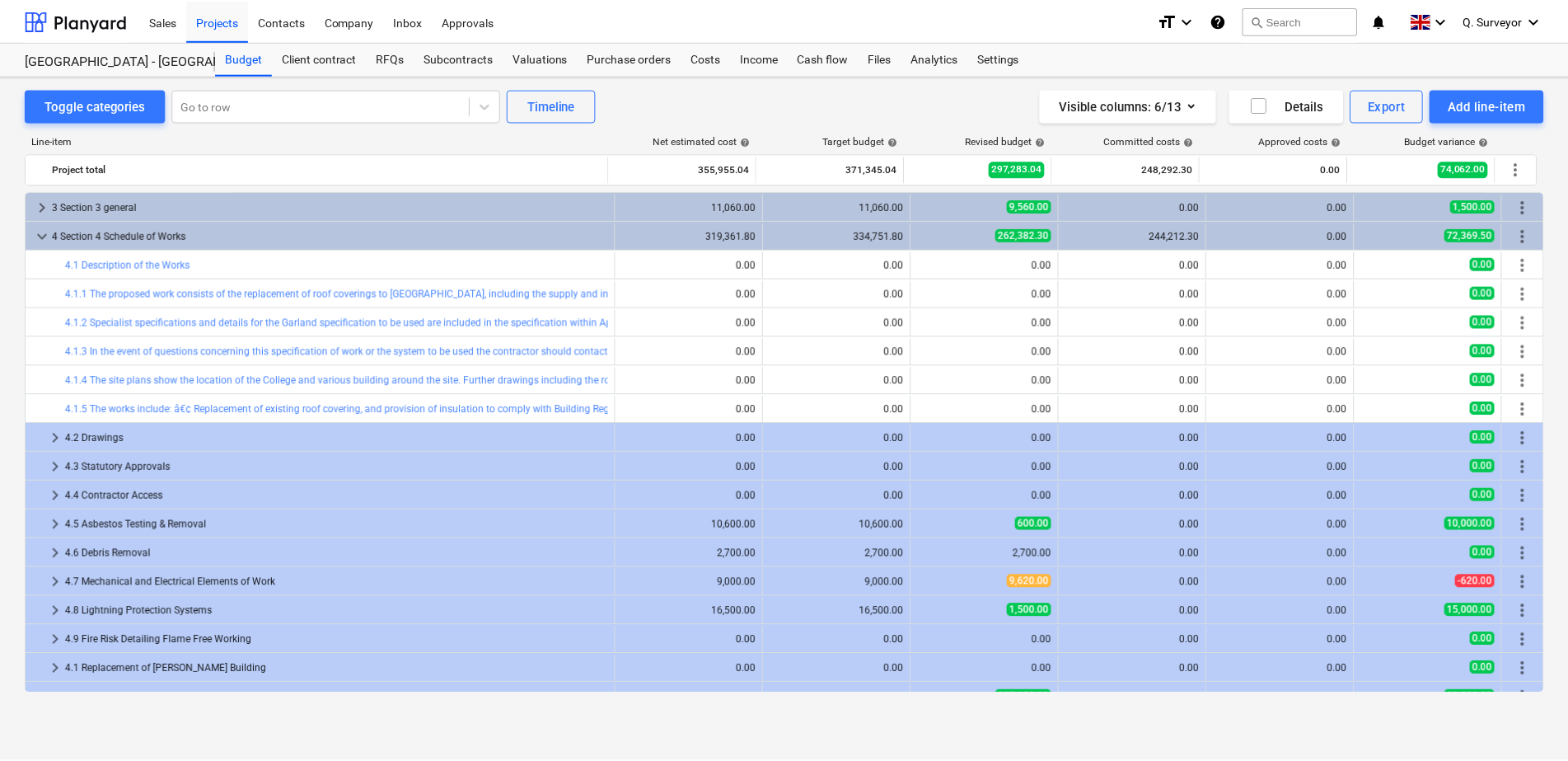 scroll, scrollTop: 0, scrollLeft: 0, axis: both 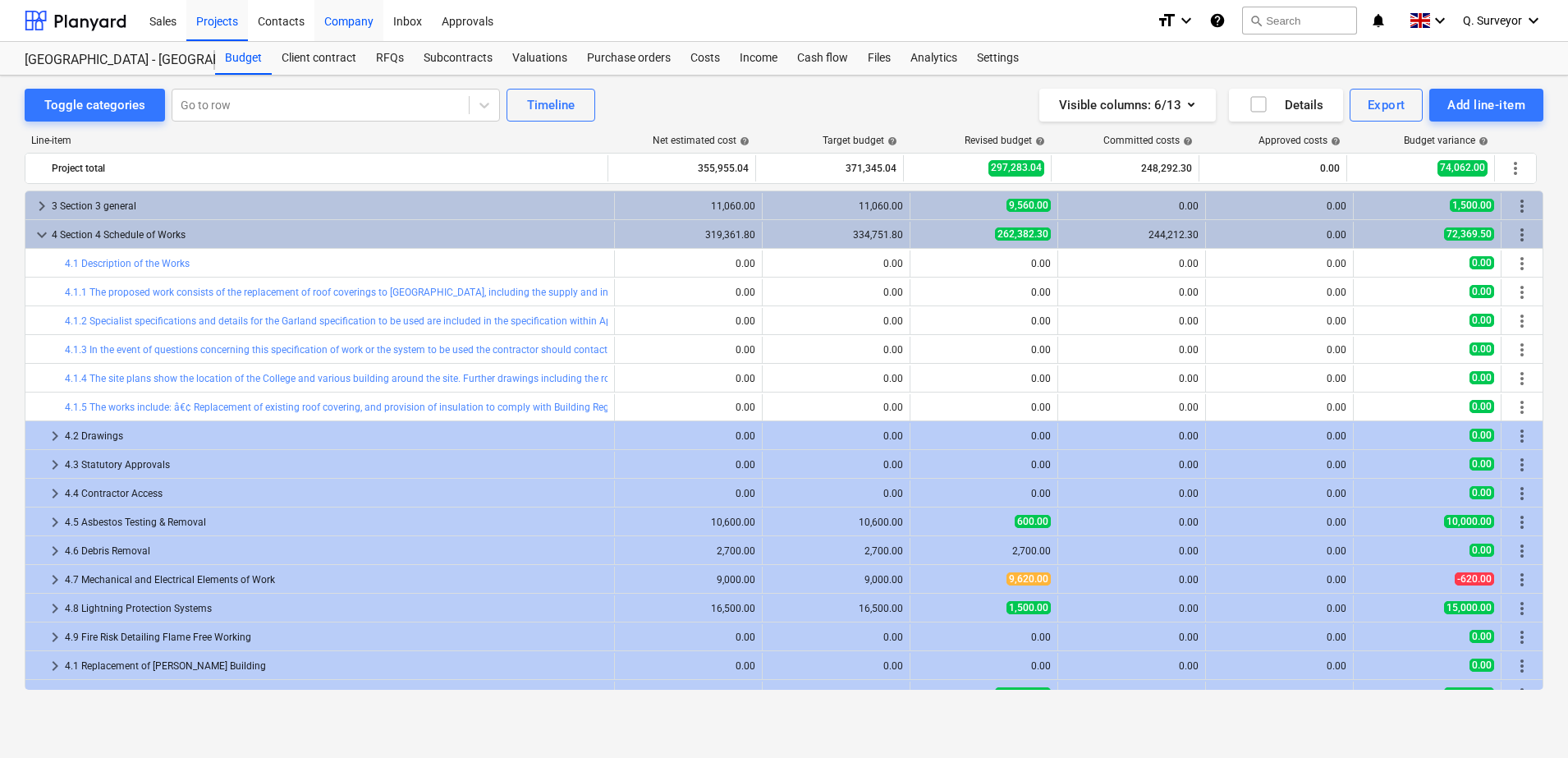 click on "Company" at bounding box center (349, 20) 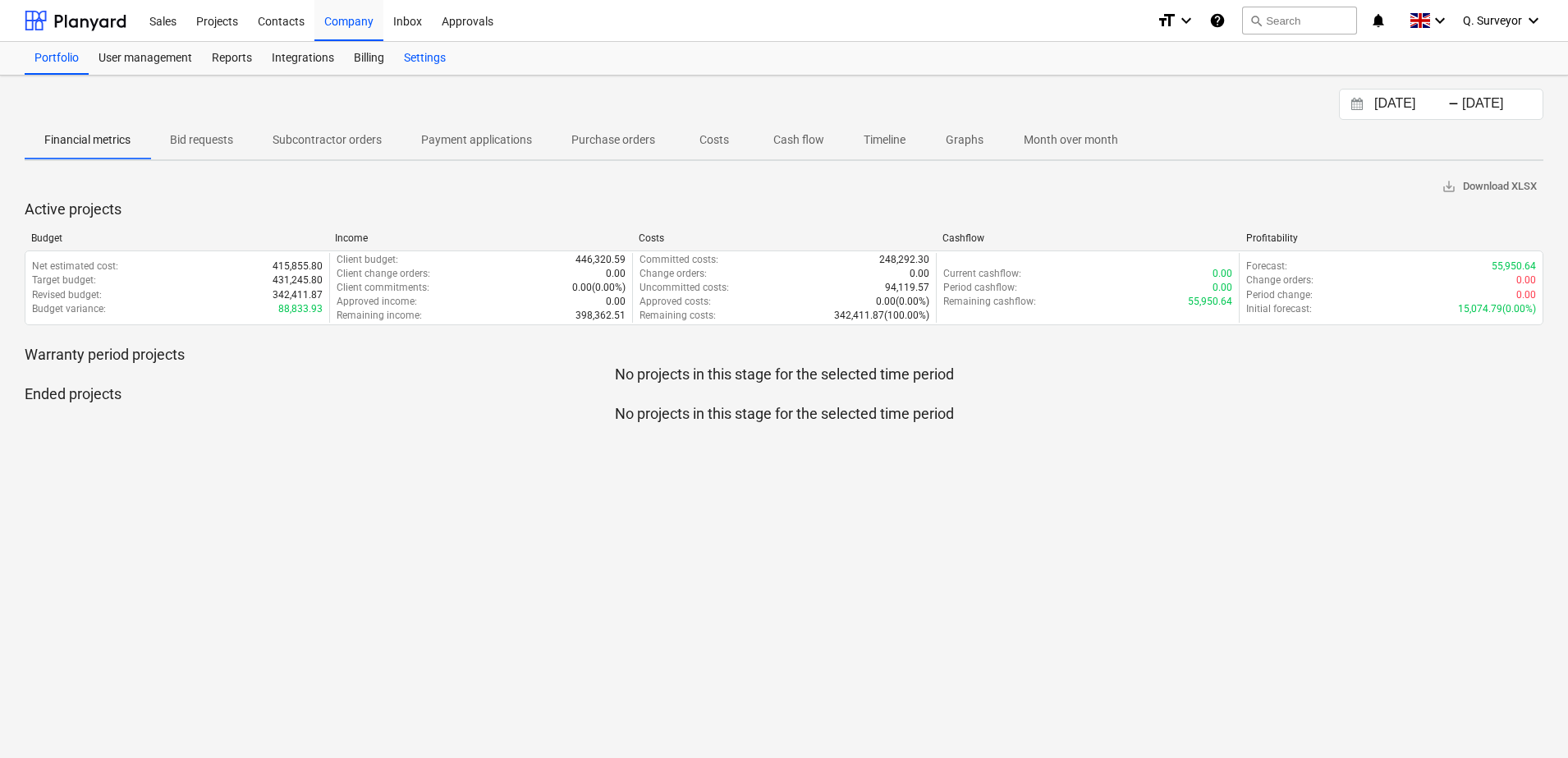 click on "Settings" at bounding box center (424, 58) 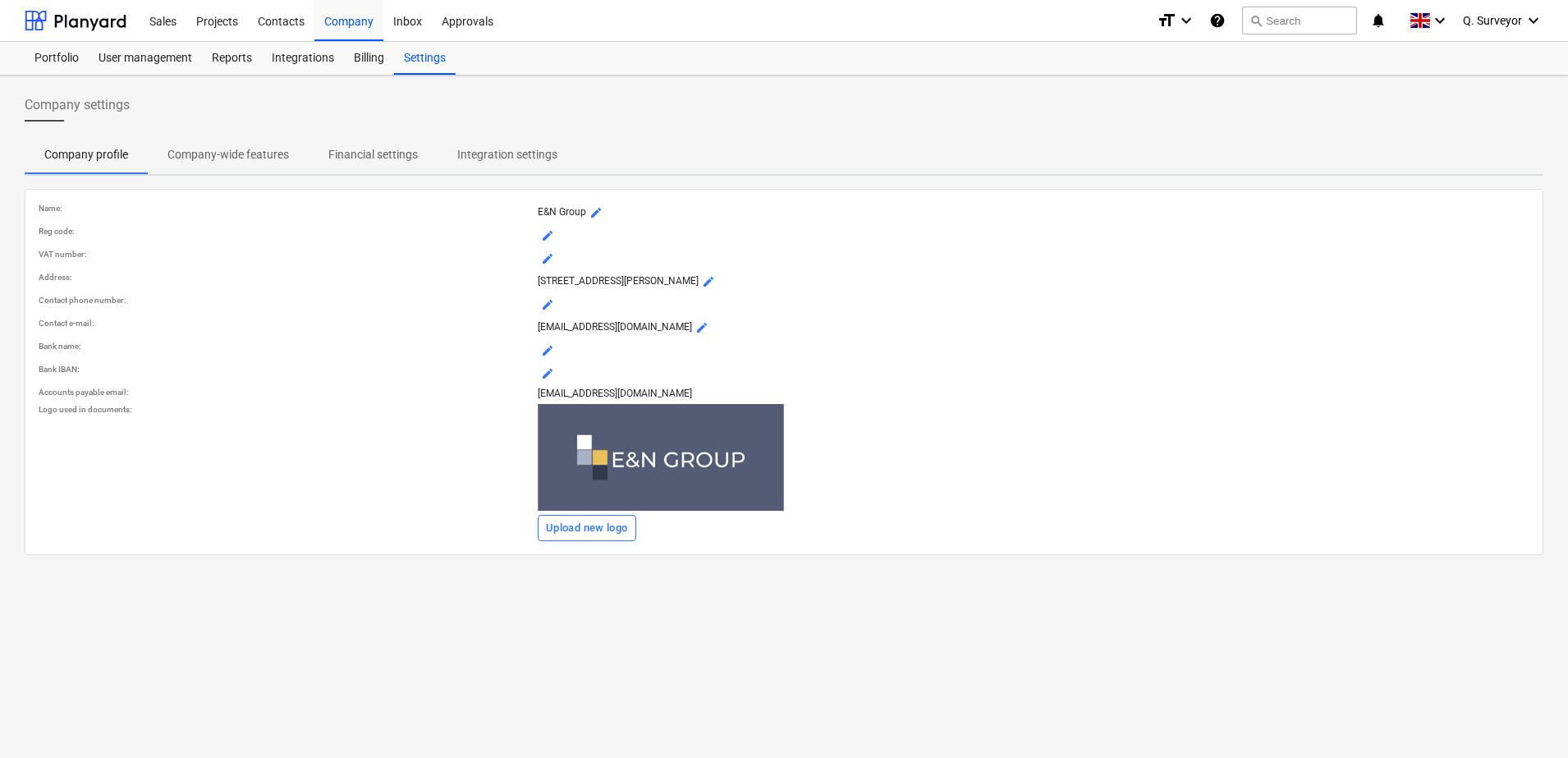 click on "Company-wide features" at bounding box center [228, 154] 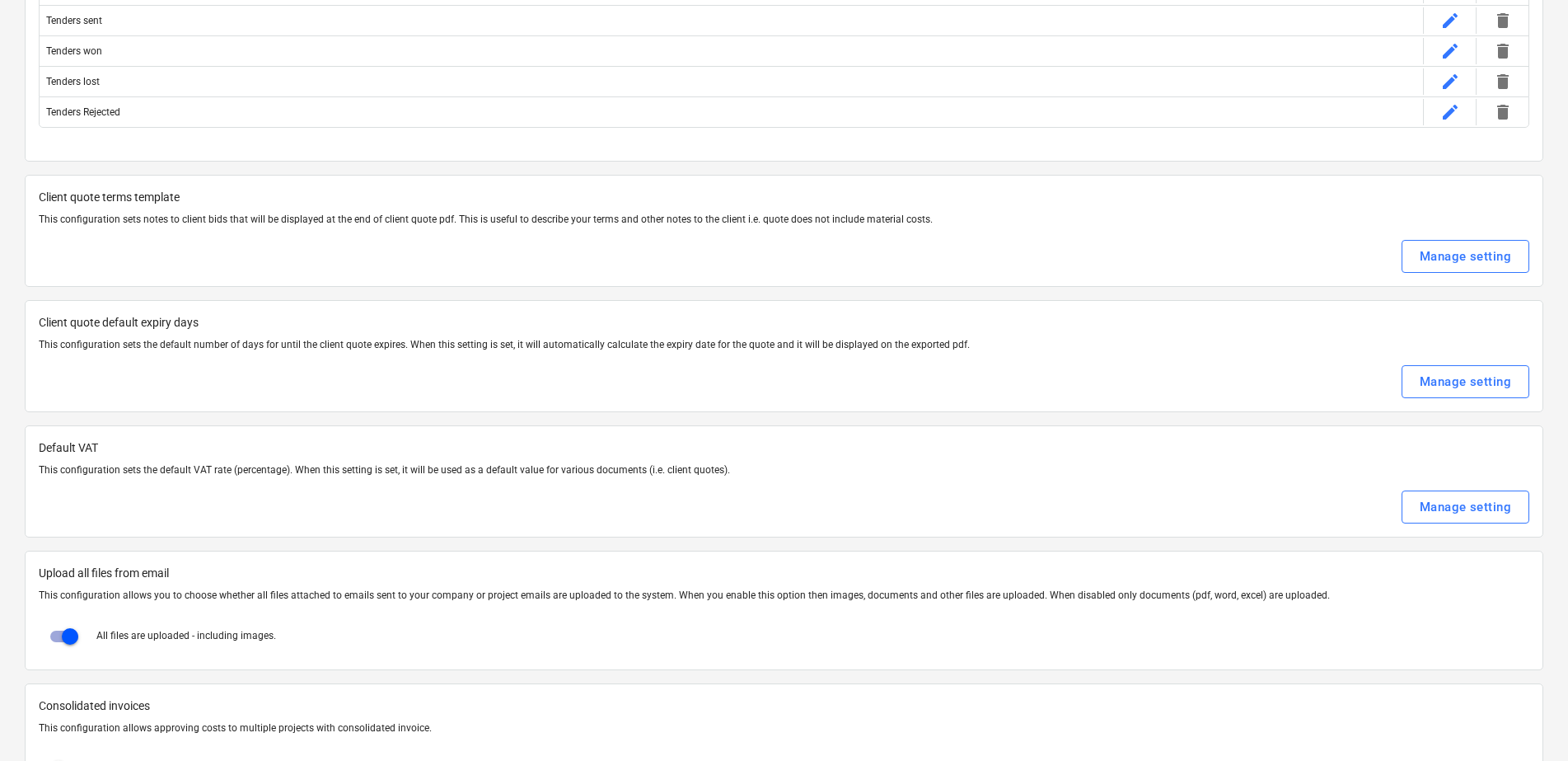 scroll, scrollTop: 0, scrollLeft: 0, axis: both 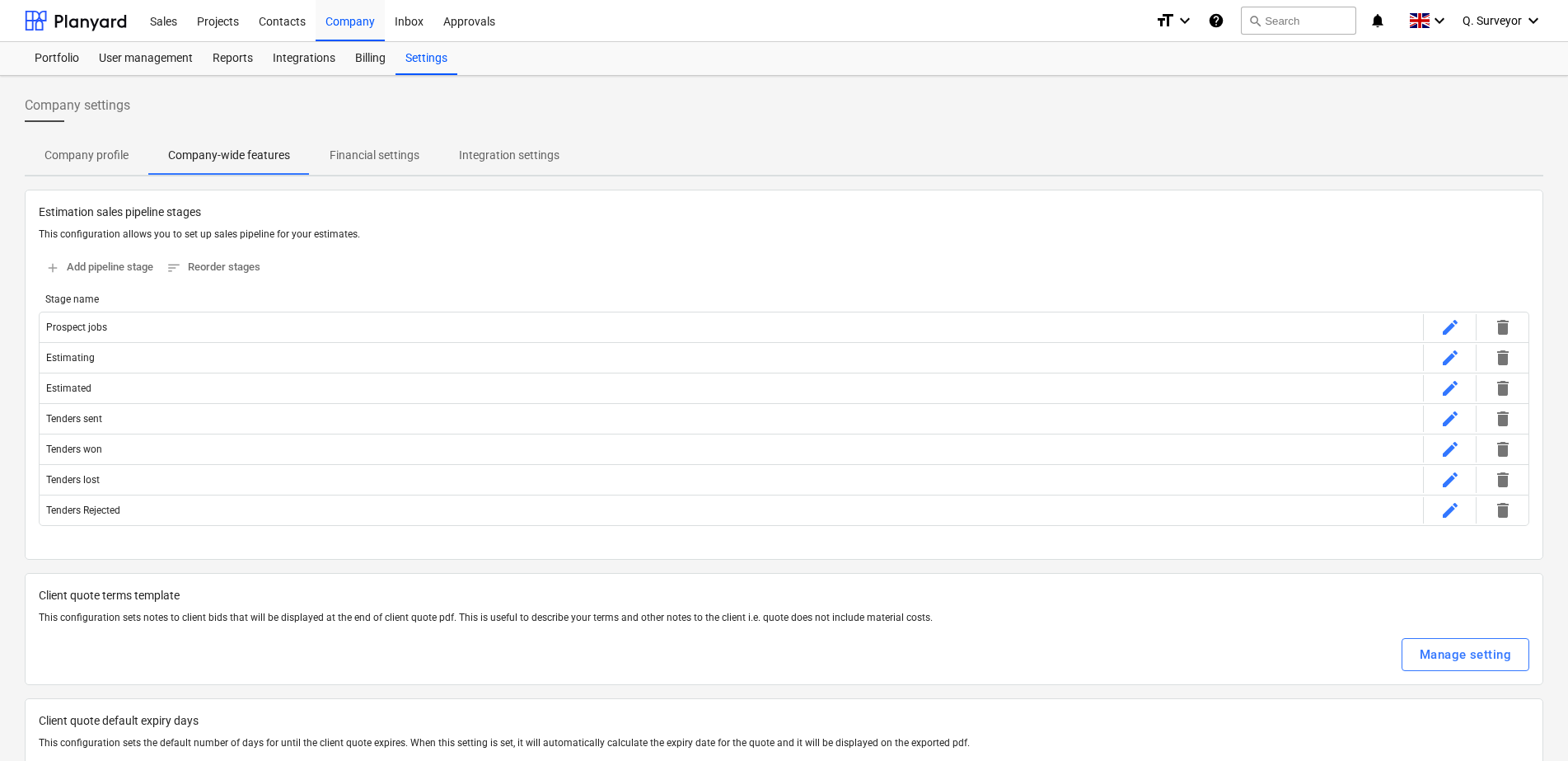 click on "Financial settings" at bounding box center (374, 155) 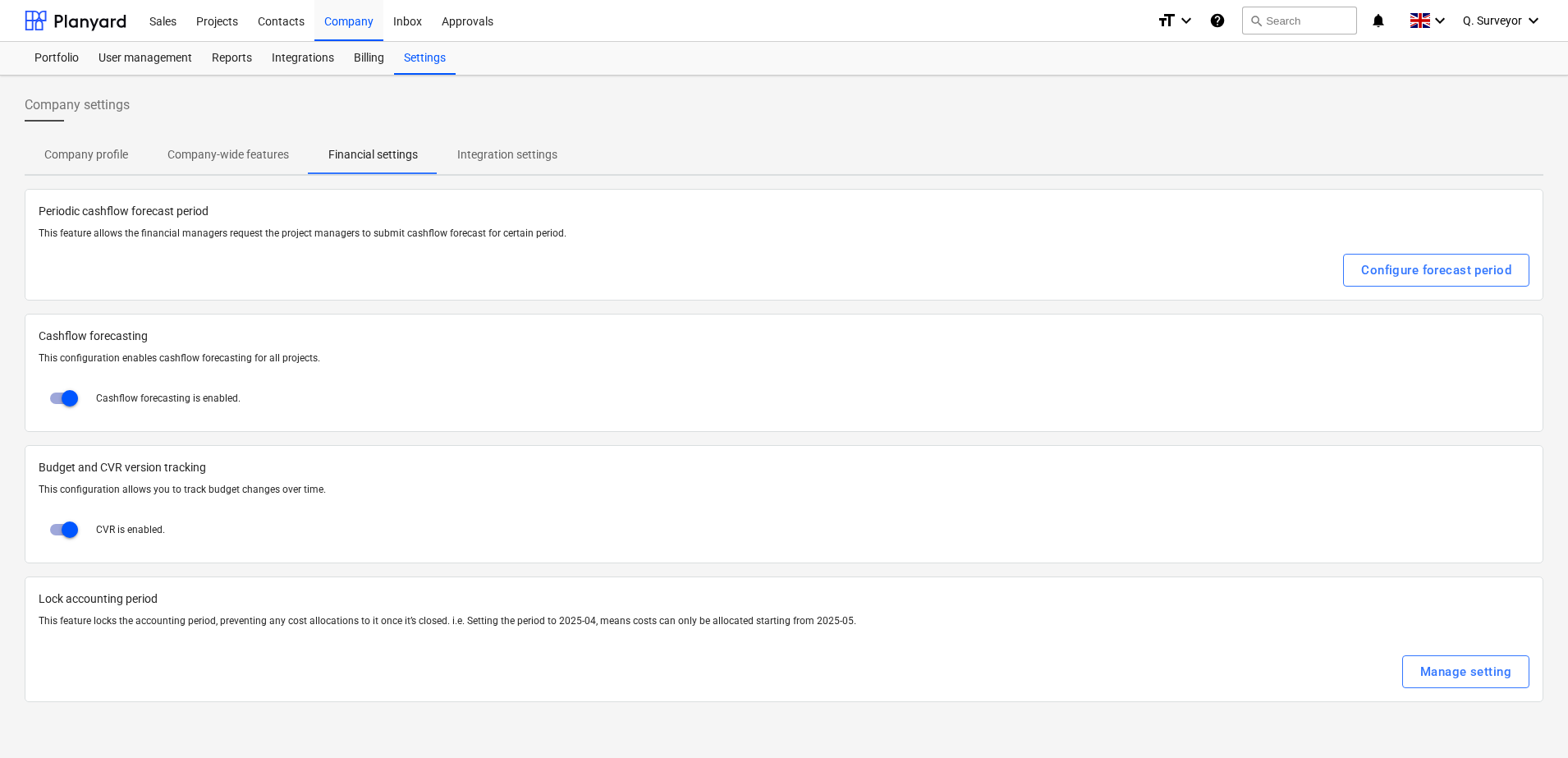 click on "Integration settings" at bounding box center (507, 154) 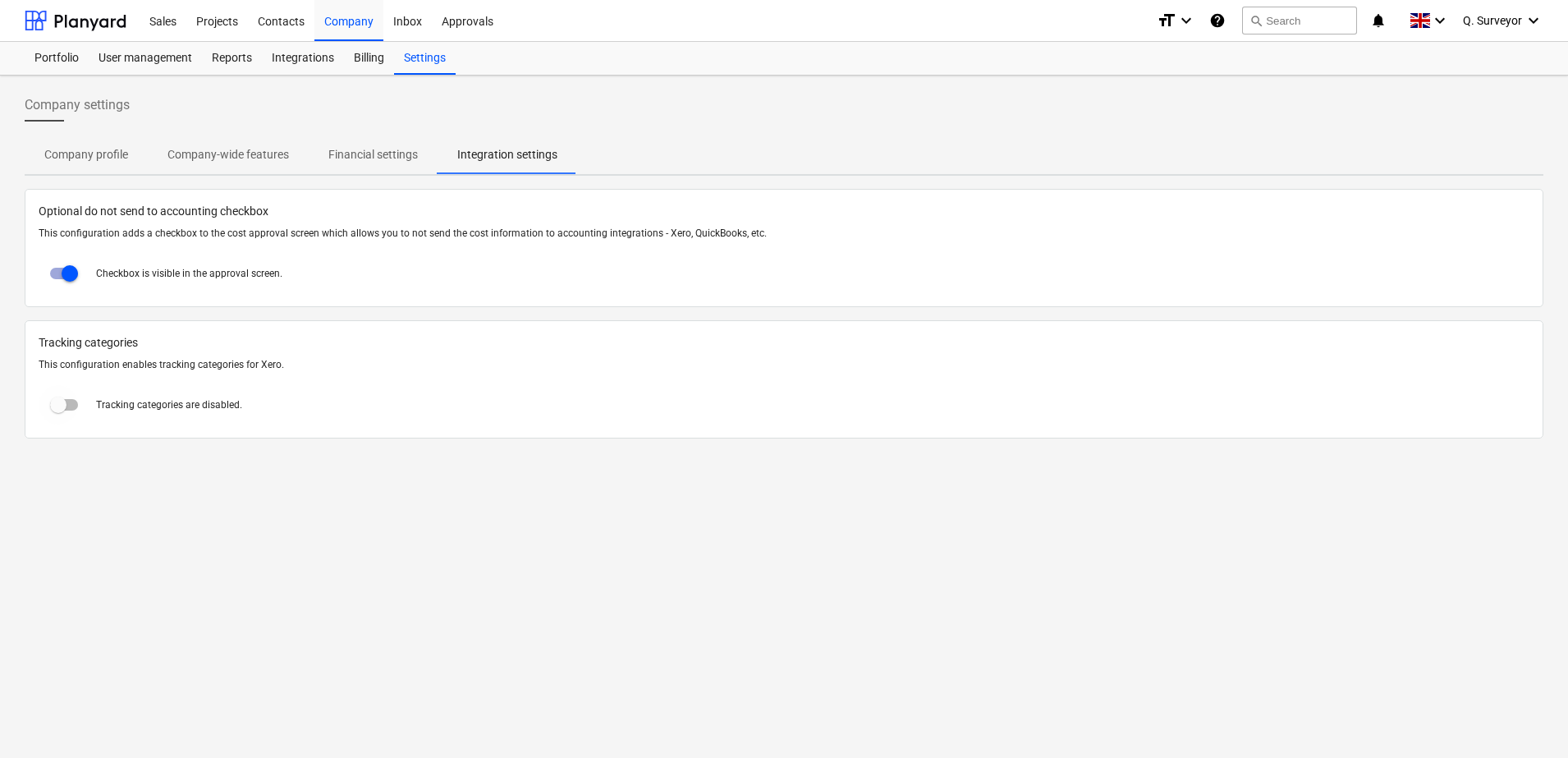 click at bounding box center (58, 405) 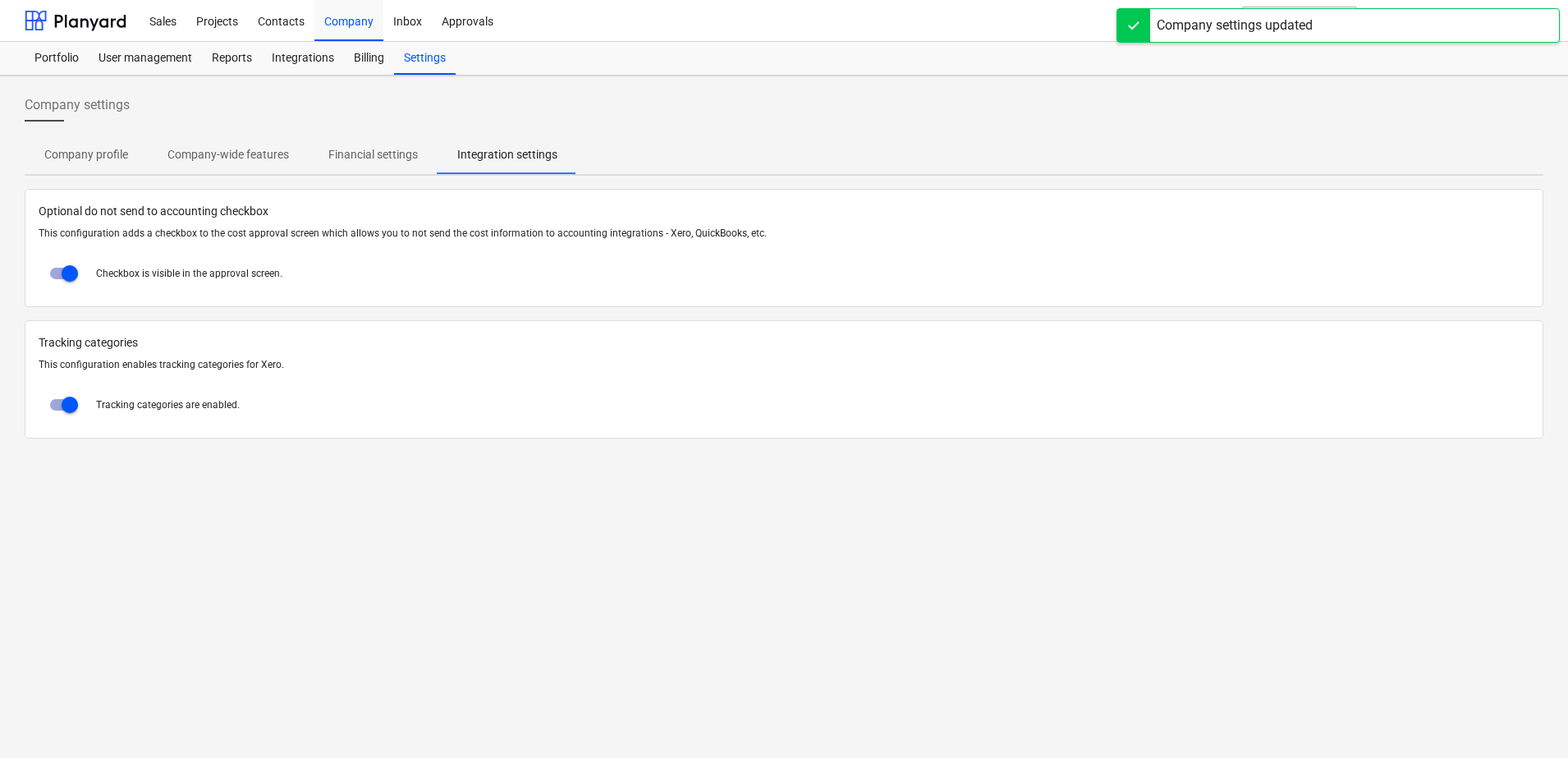 click on "Company settings Company profile Company-wide features Financial settings Integration settings Optional do not send to accounting checkbox This configuration adds a checkbox to the cost approval screen which allows you to not send the cost information to accounting integrations - Xero, QuickBooks, etc. Checkbox is visible in the approval screen. Tracking categories This configuration enables tracking categories for Xero. Tracking categories are enabled." at bounding box center (784, 416) 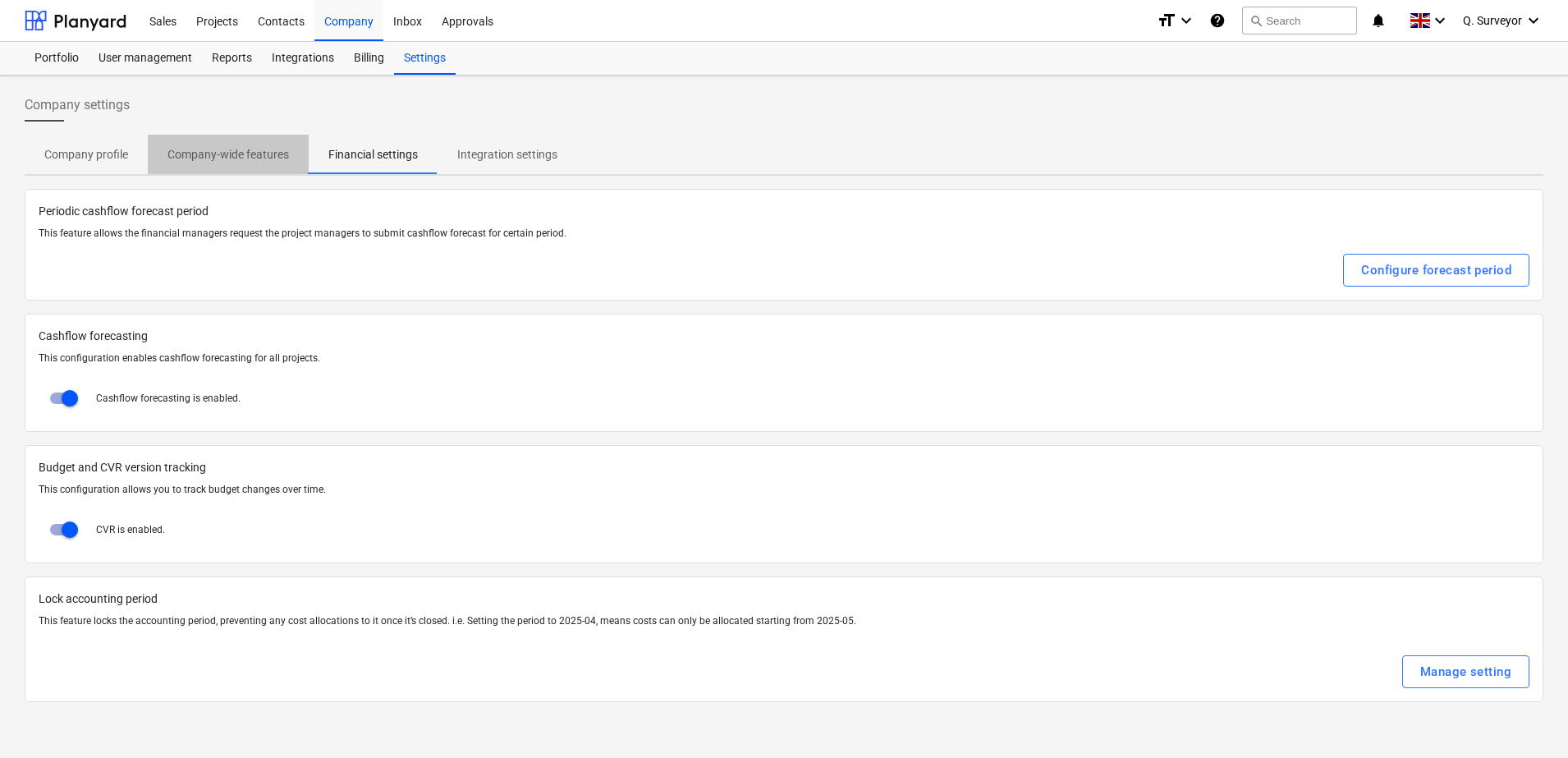 click on "Company-wide features" at bounding box center [228, 154] 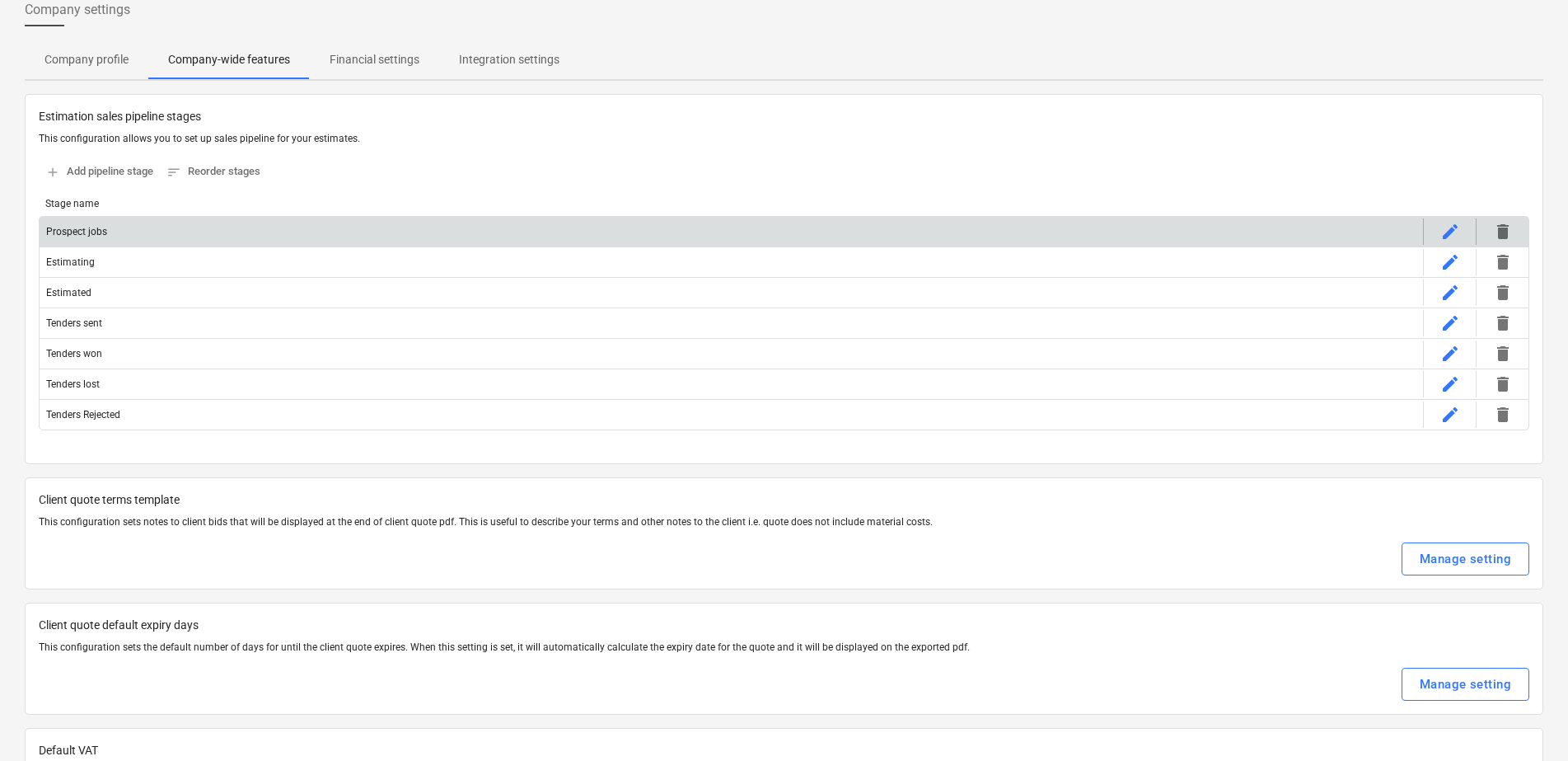 scroll, scrollTop: 103, scrollLeft: 0, axis: vertical 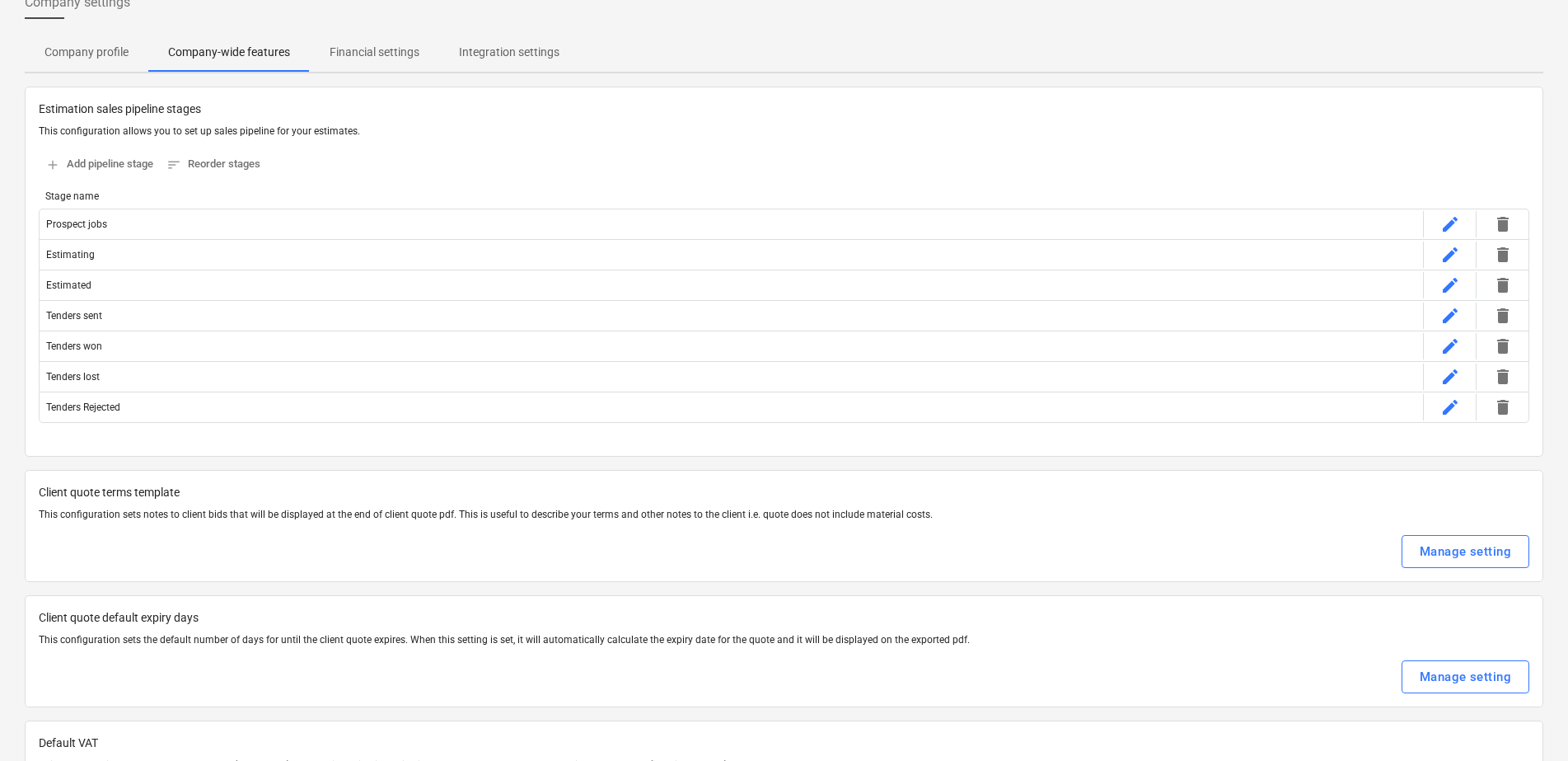 click on "Company profile" at bounding box center [87, 52] 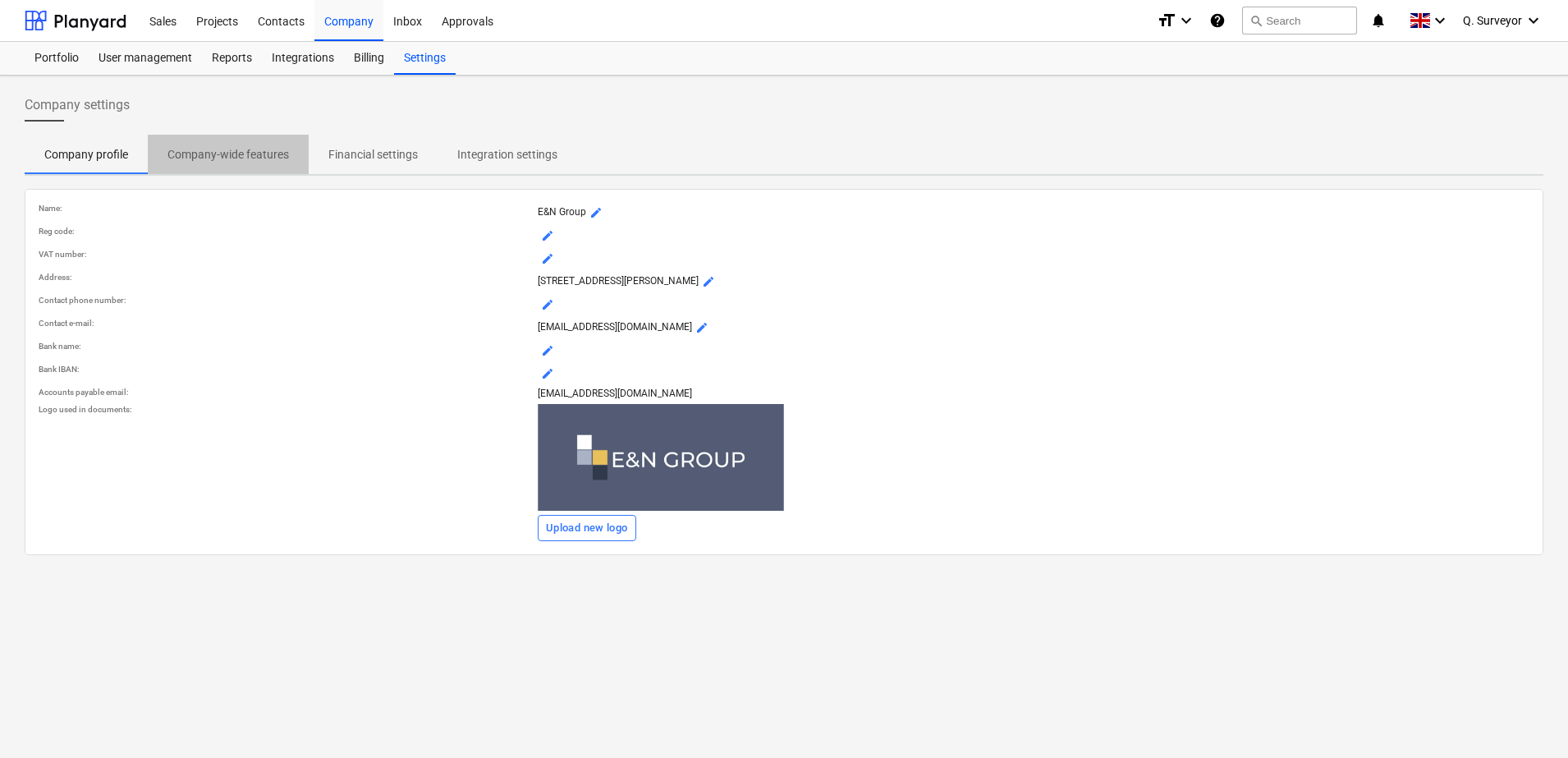 click on "Company-wide features" at bounding box center (228, 154) 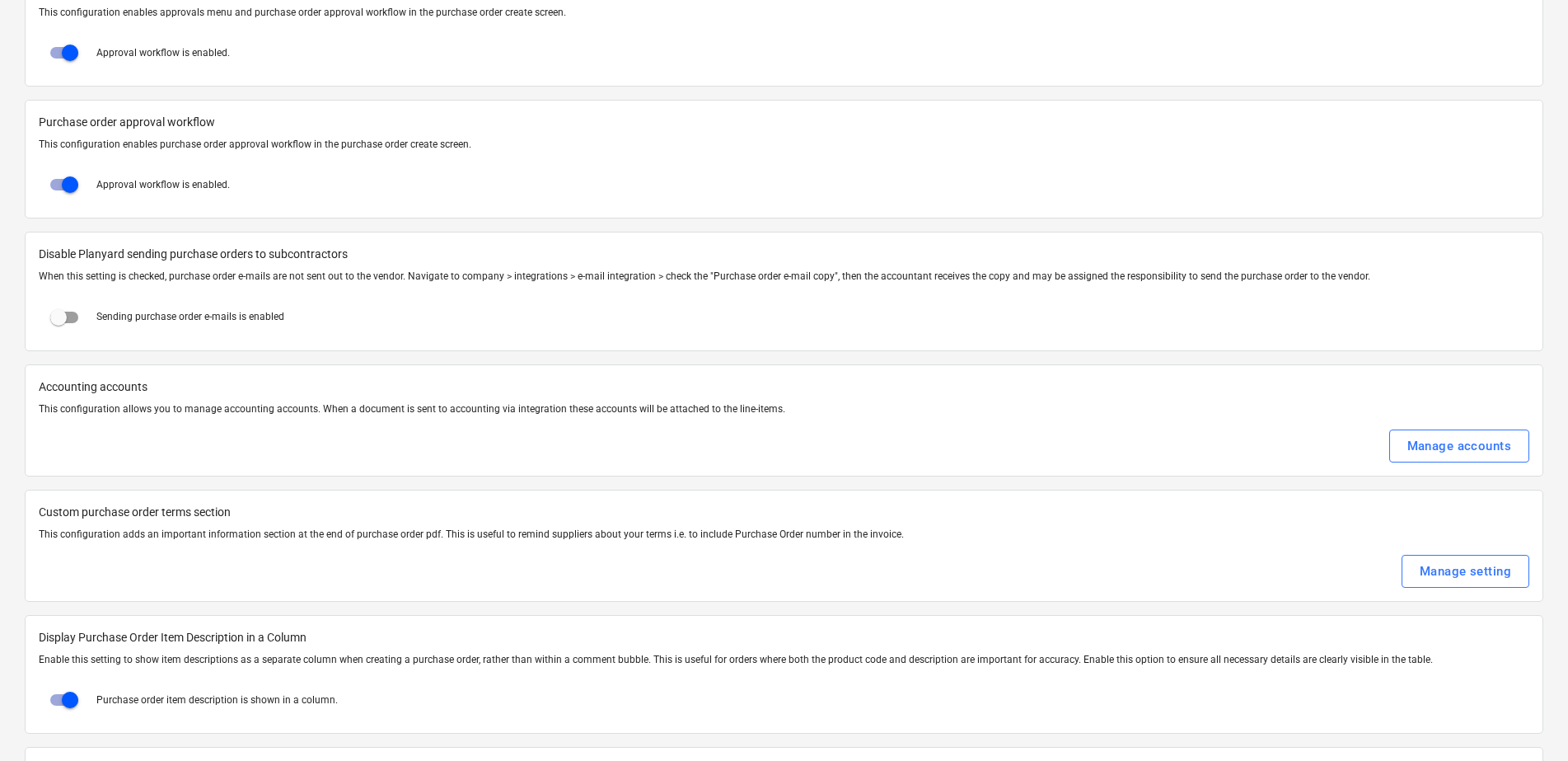 scroll, scrollTop: 1649, scrollLeft: 0, axis: vertical 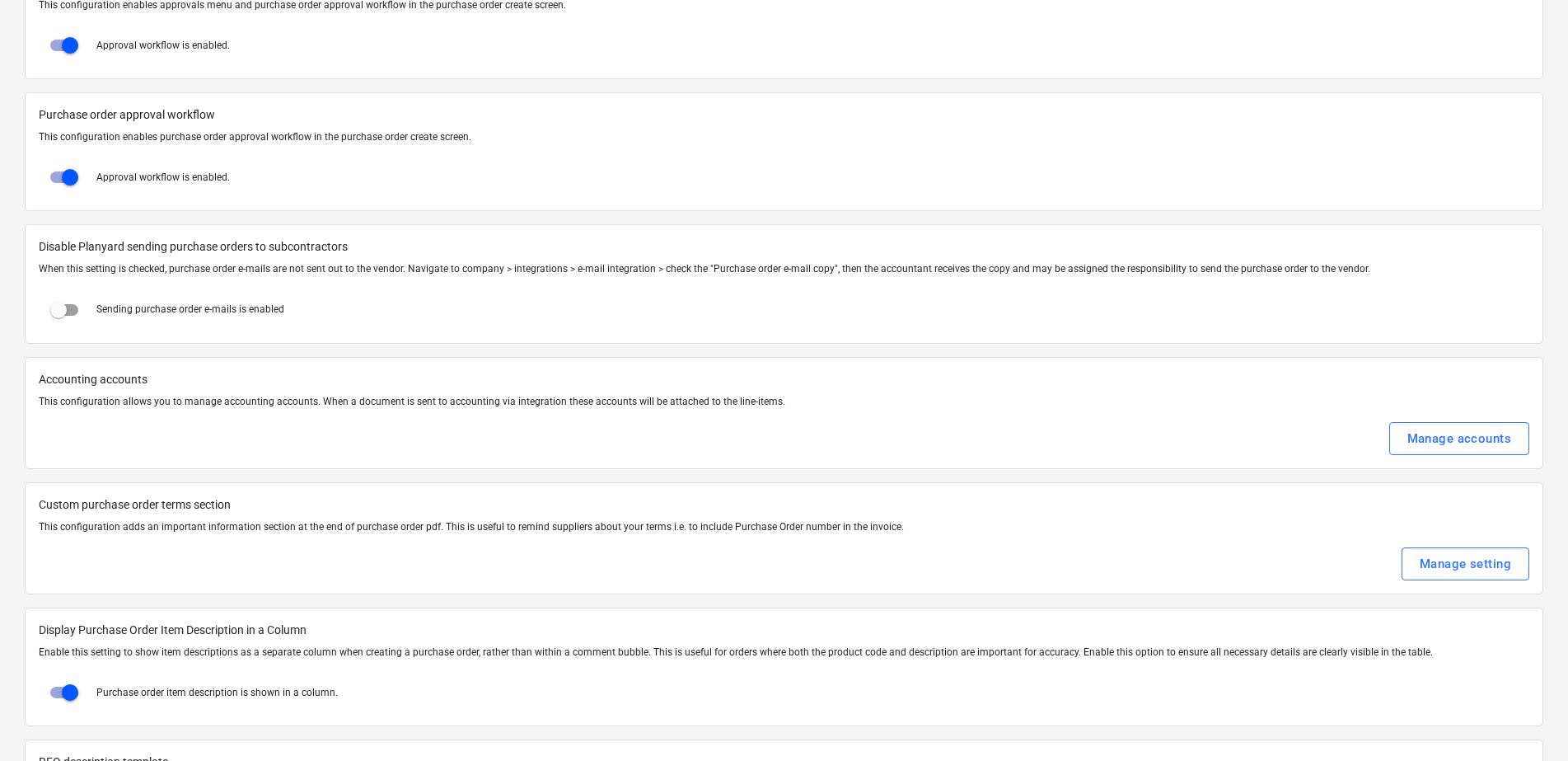 click at bounding box center (59, 310) 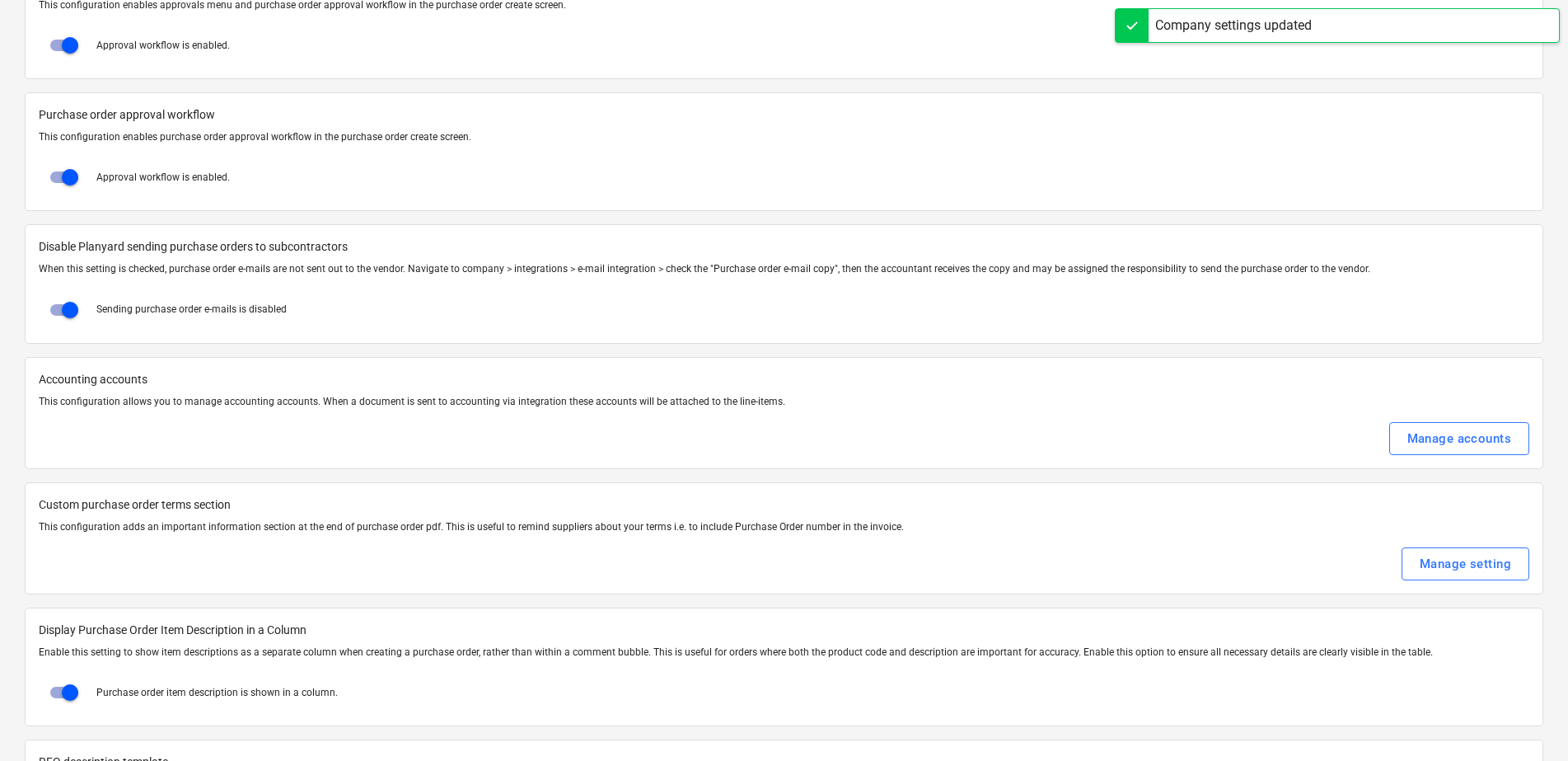 click at bounding box center [70, 310] 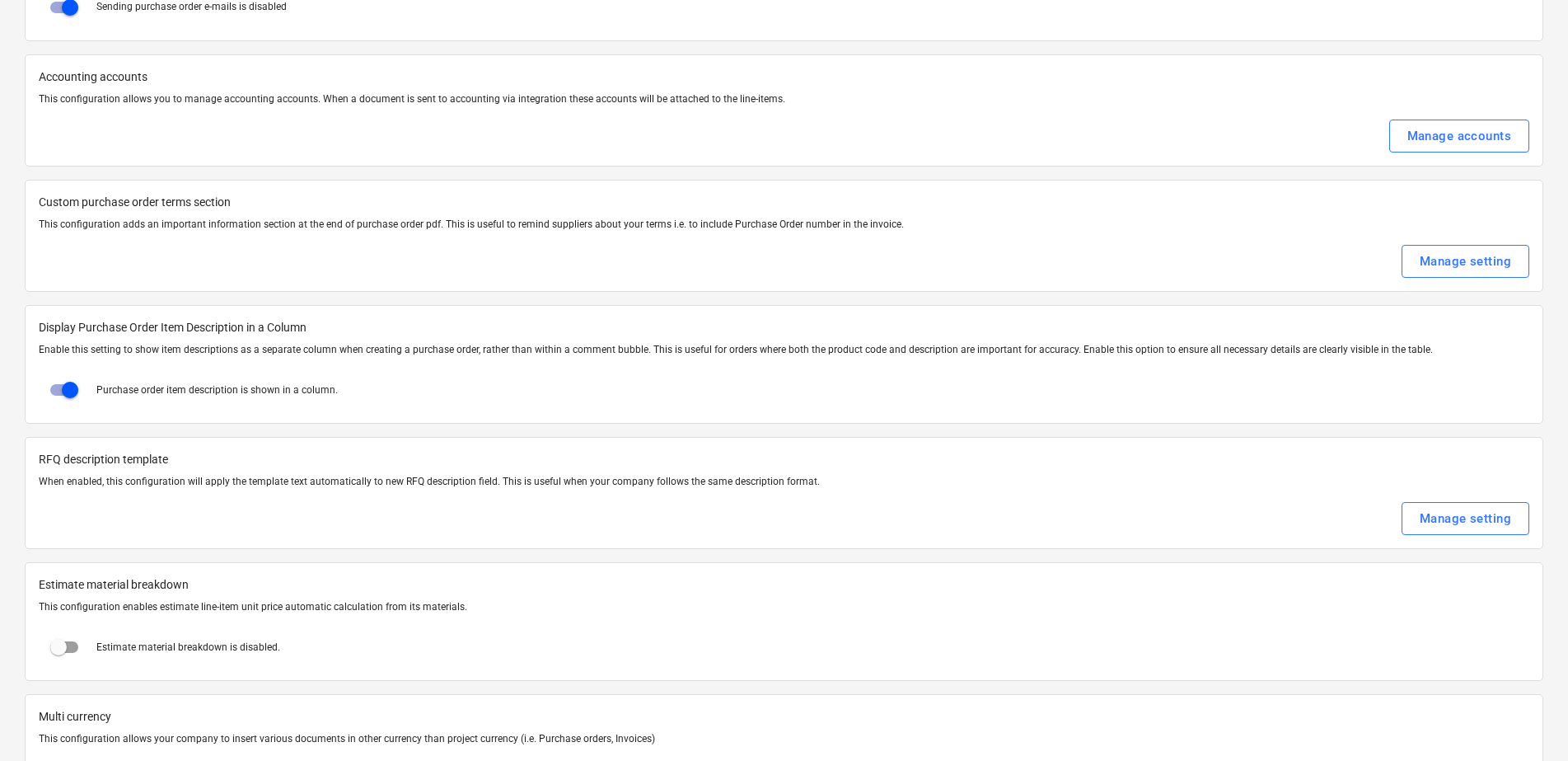 scroll, scrollTop: 1958, scrollLeft: 0, axis: vertical 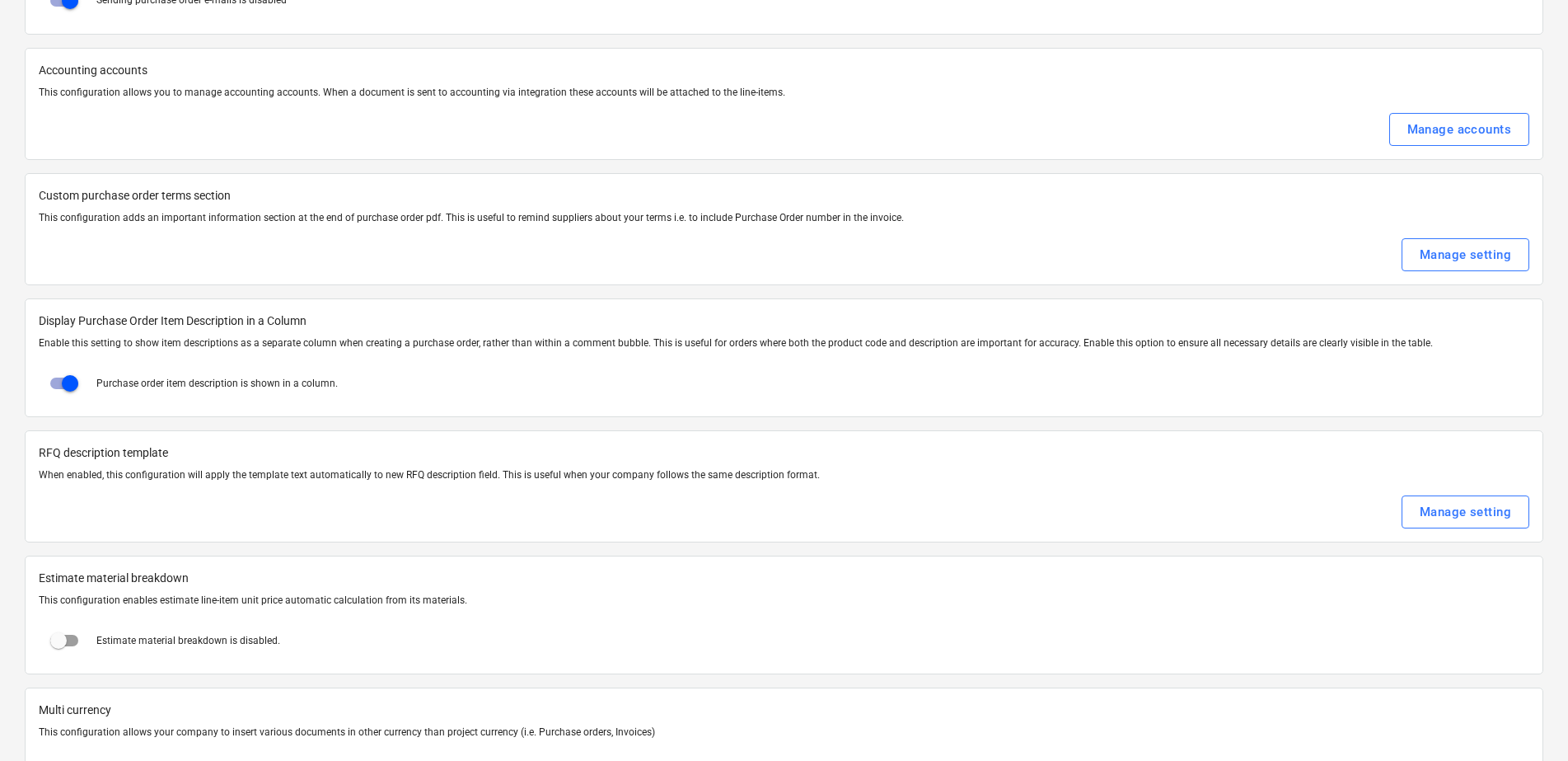 click on "Custom purchase order terms section This configuration adds an important information section at the end of purchase order pdf. This is useful to remind suppliers about your terms i.e. to include Purchase Order number in the invoice. Manage setting" at bounding box center [784, 229] 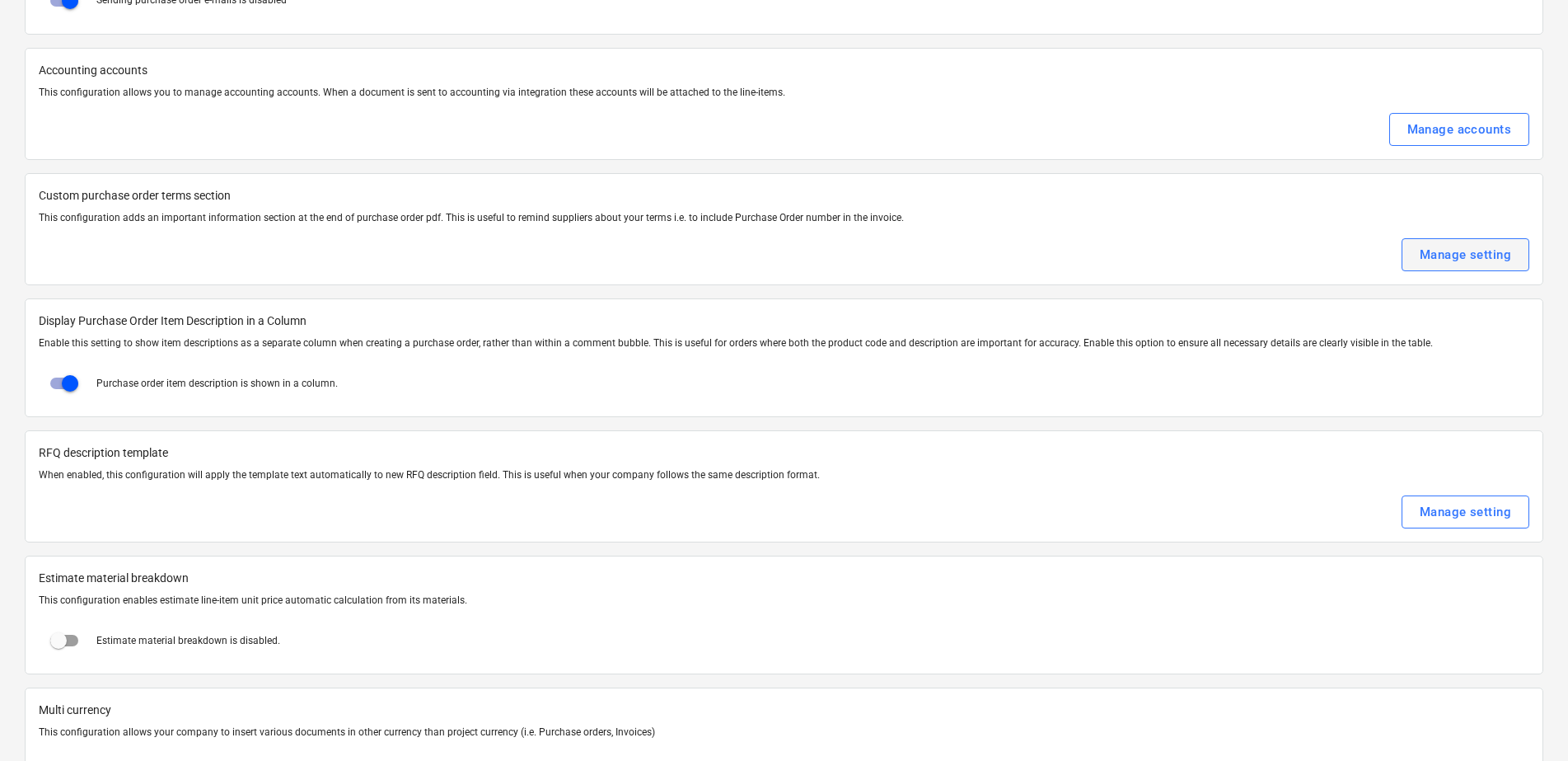 click on "Manage setting" at bounding box center [1465, 255] 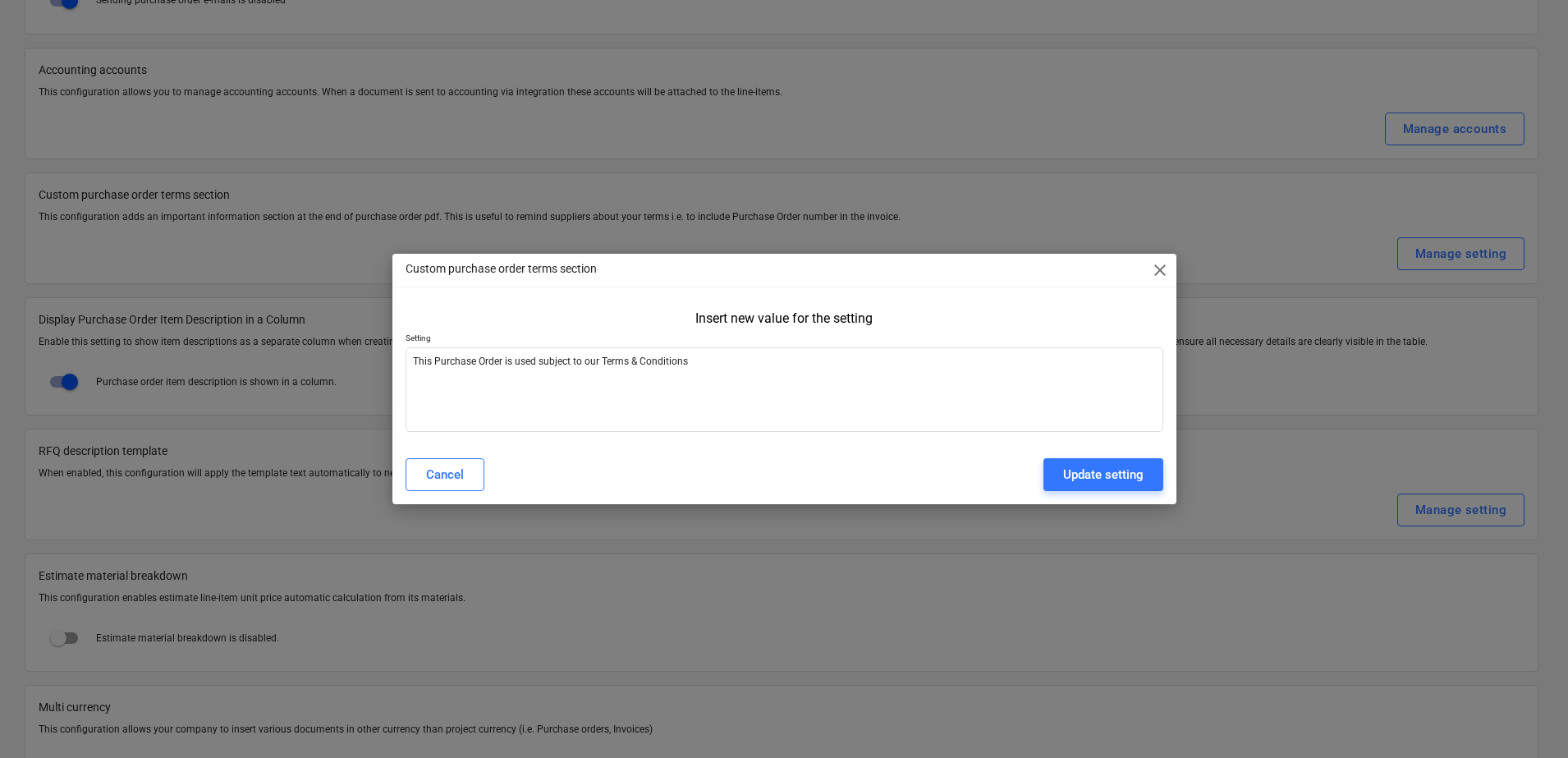 click on "close" at bounding box center (1160, 270) 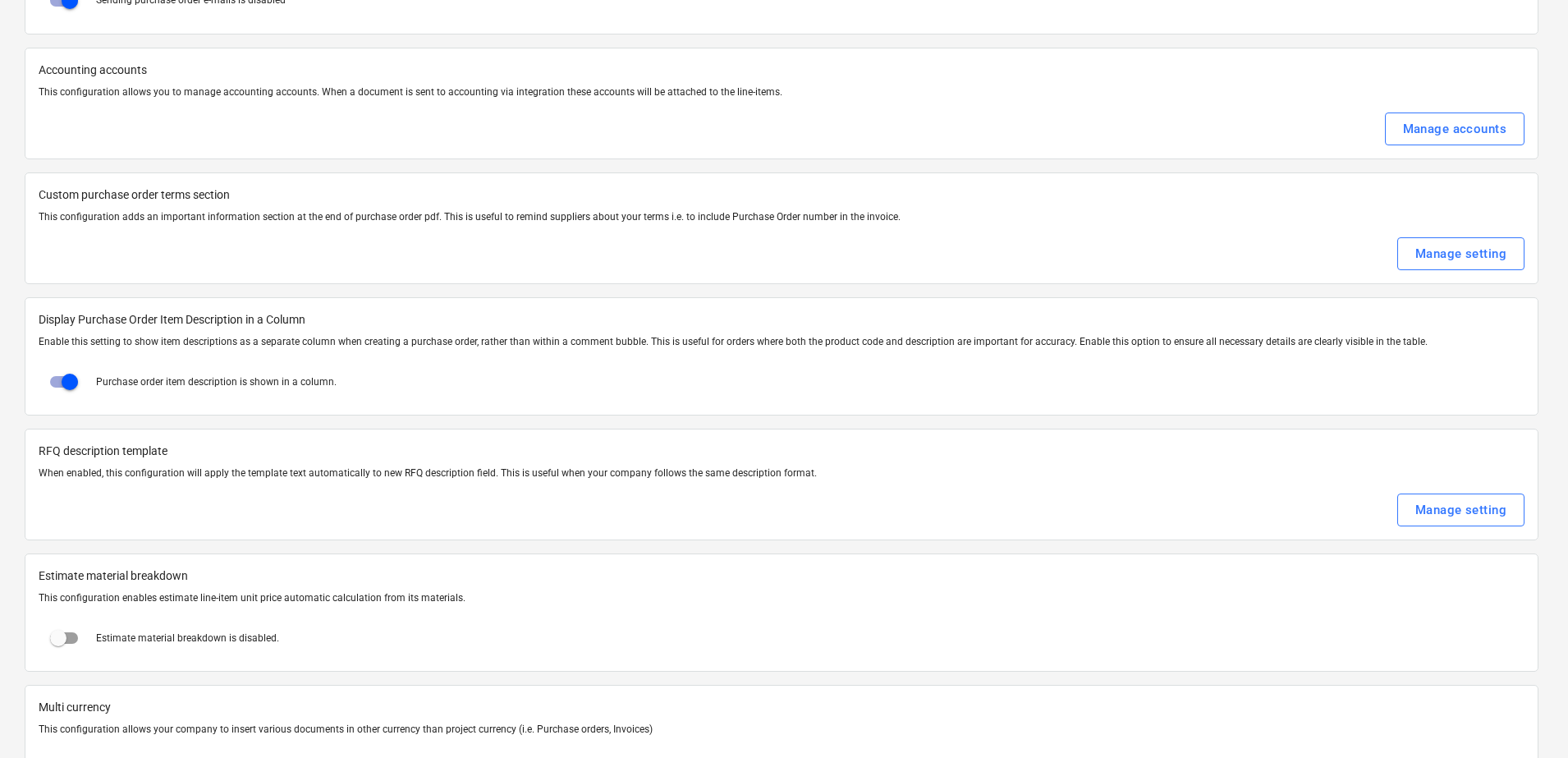 type on "x" 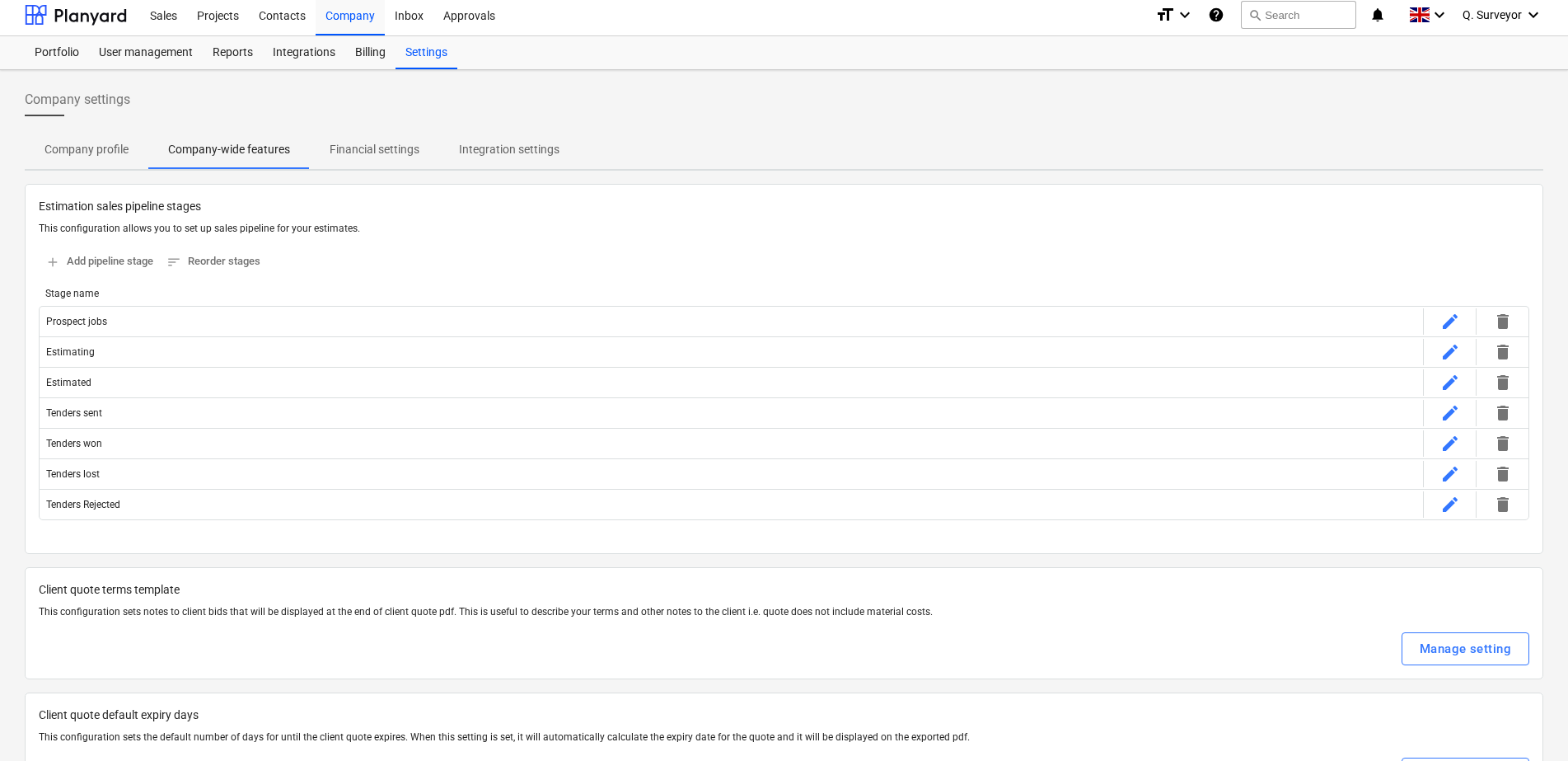 scroll, scrollTop: 0, scrollLeft: 0, axis: both 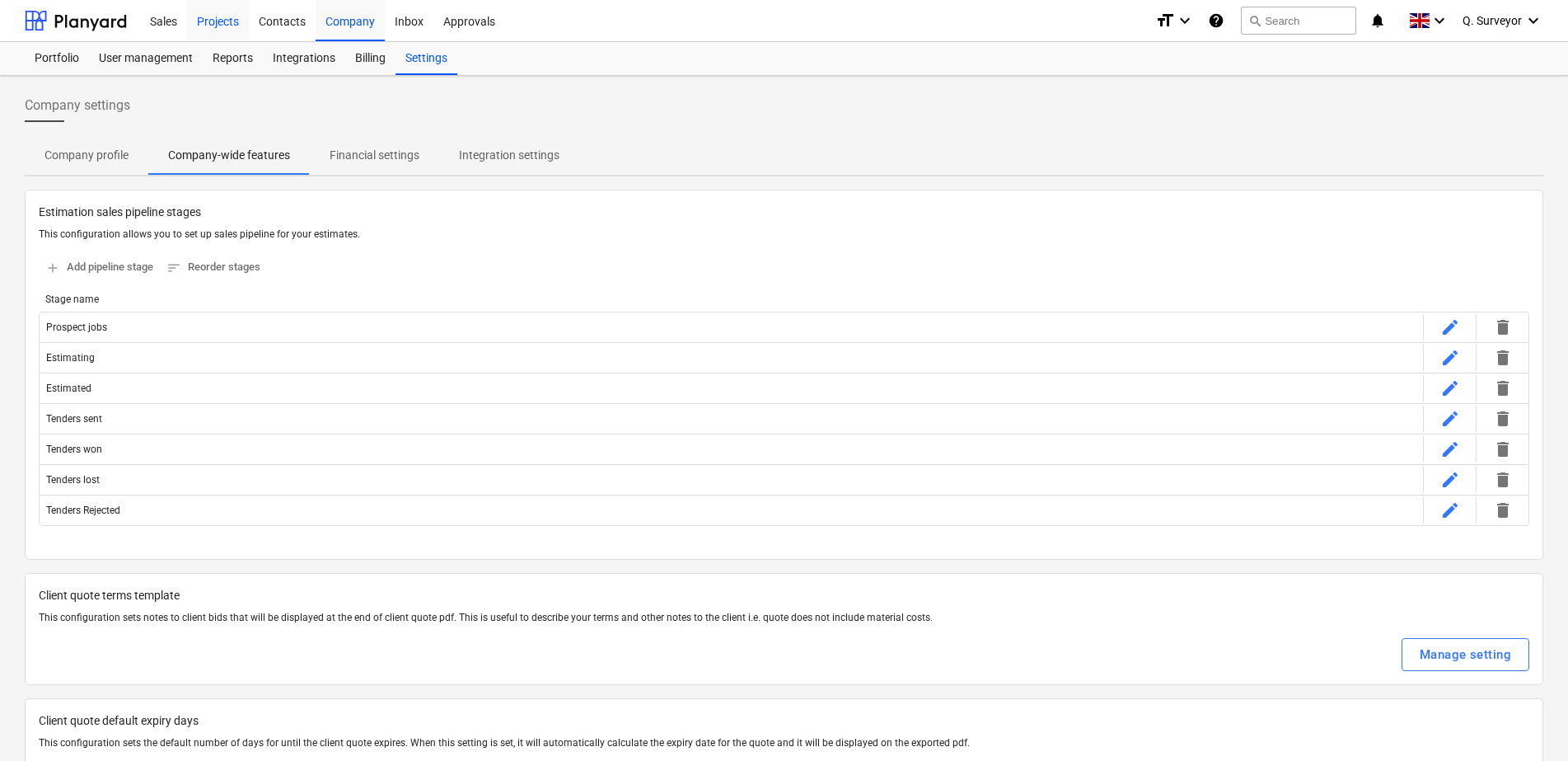 click on "Projects" at bounding box center [218, 20] 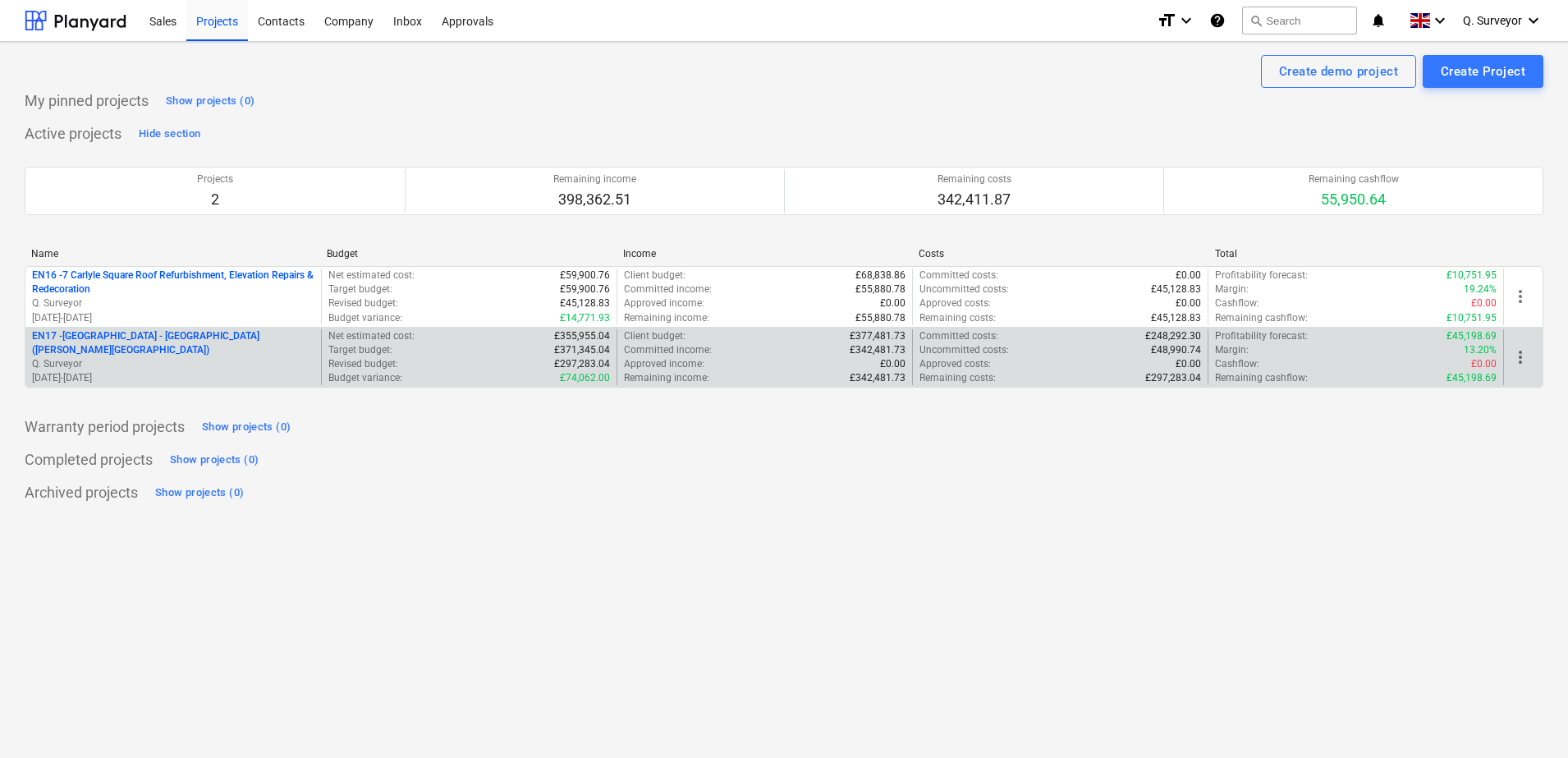 click on "EN17 -  [GEOGRAPHIC_DATA] - [GEOGRAPHIC_DATA] ([PERSON_NAME][GEOGRAPHIC_DATA] and [GEOGRAPHIC_DATA])" at bounding box center (173, 343) 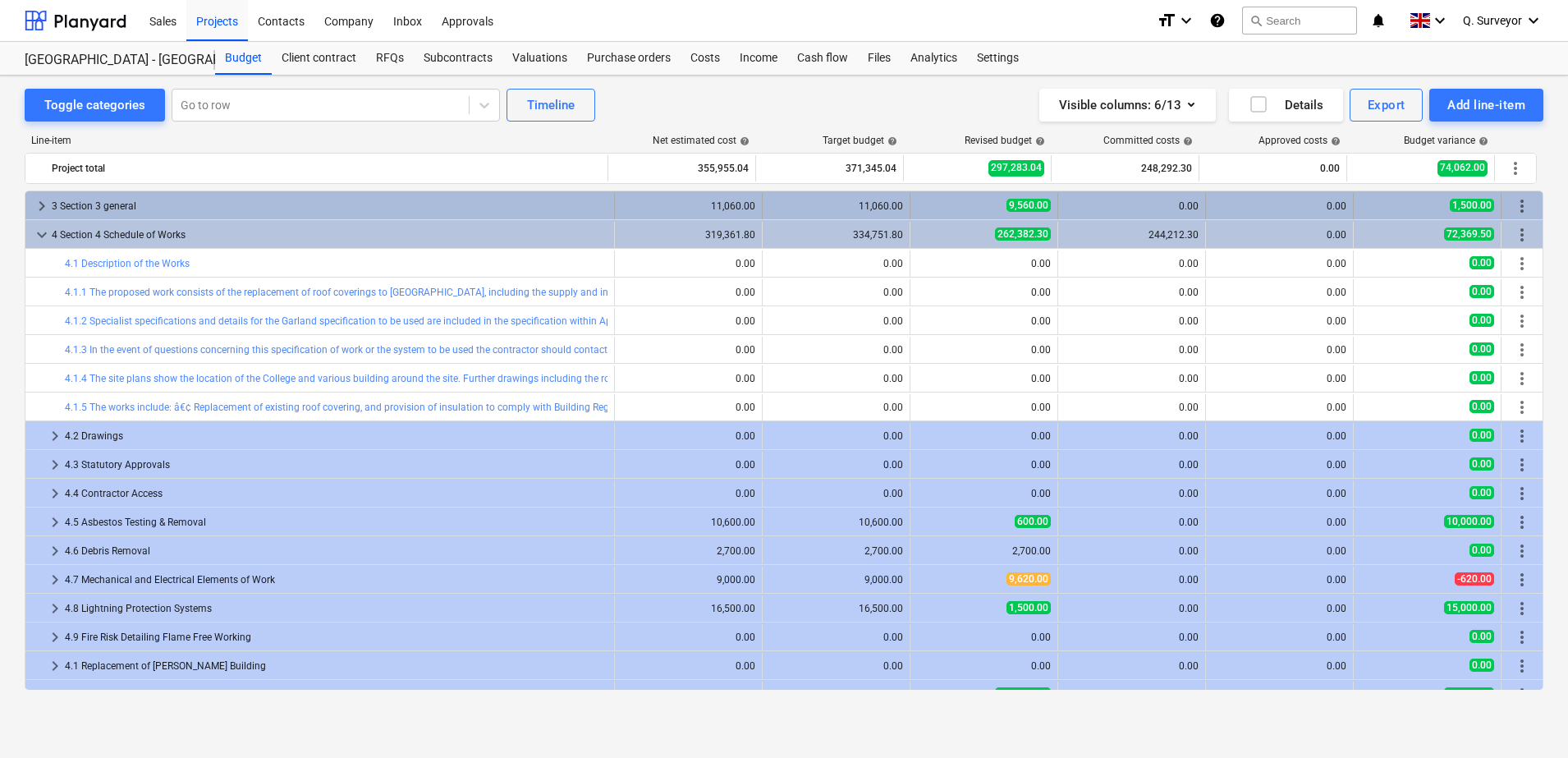 click on "keyboard_arrow_right" at bounding box center [42, 206] 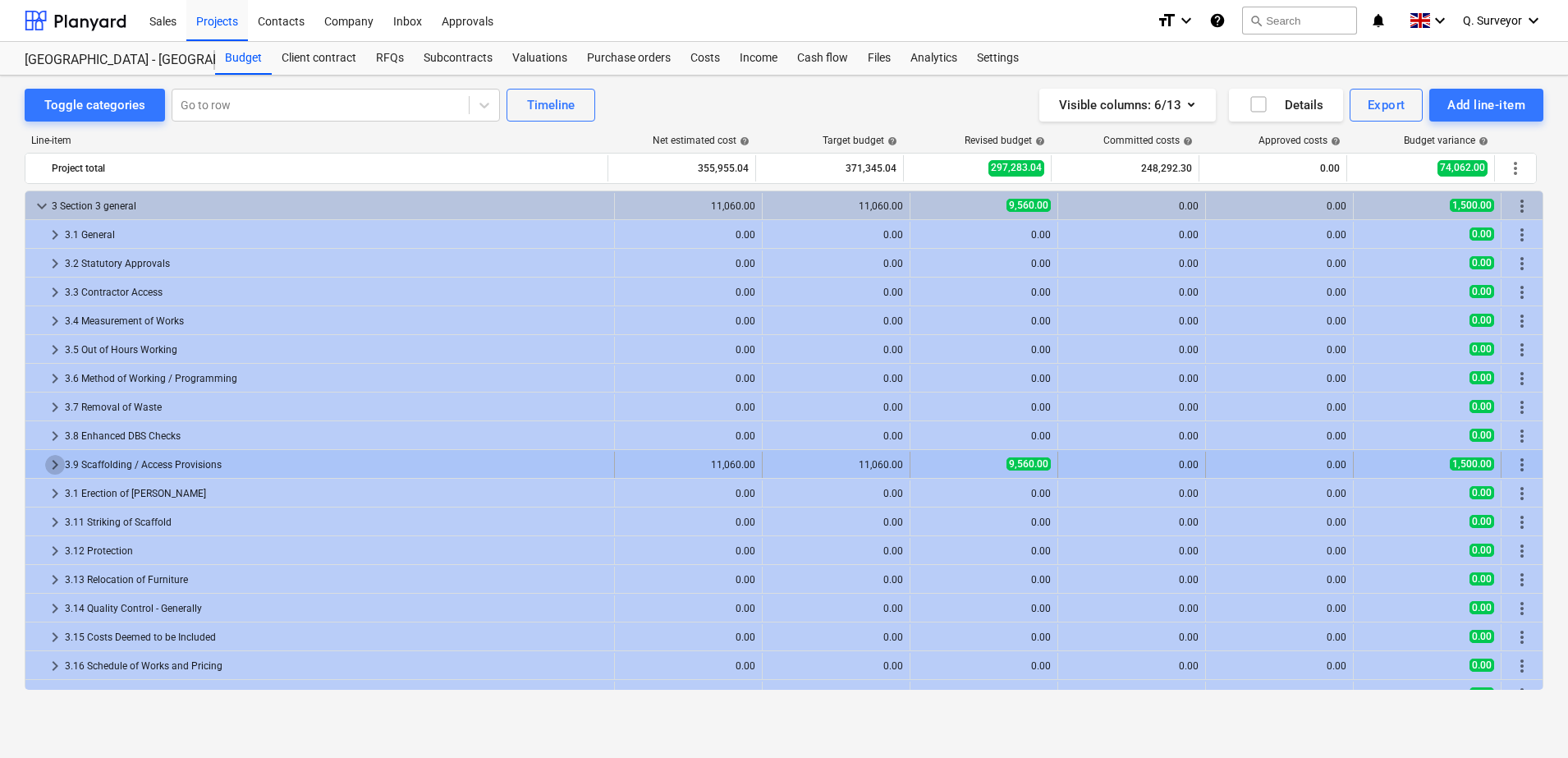 click on "keyboard_arrow_right" at bounding box center (55, 465) 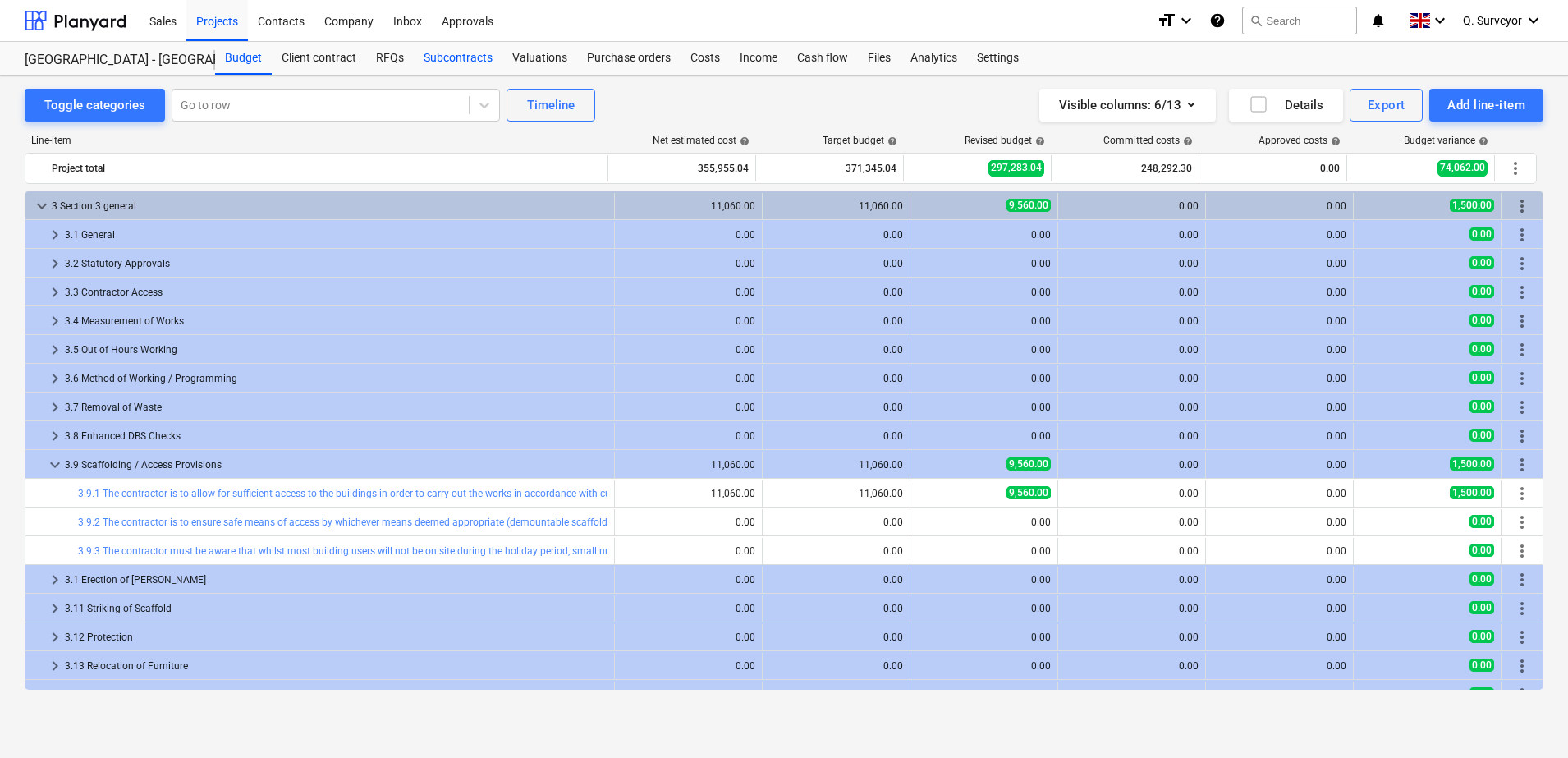 click on "Subcontracts" at bounding box center [458, 58] 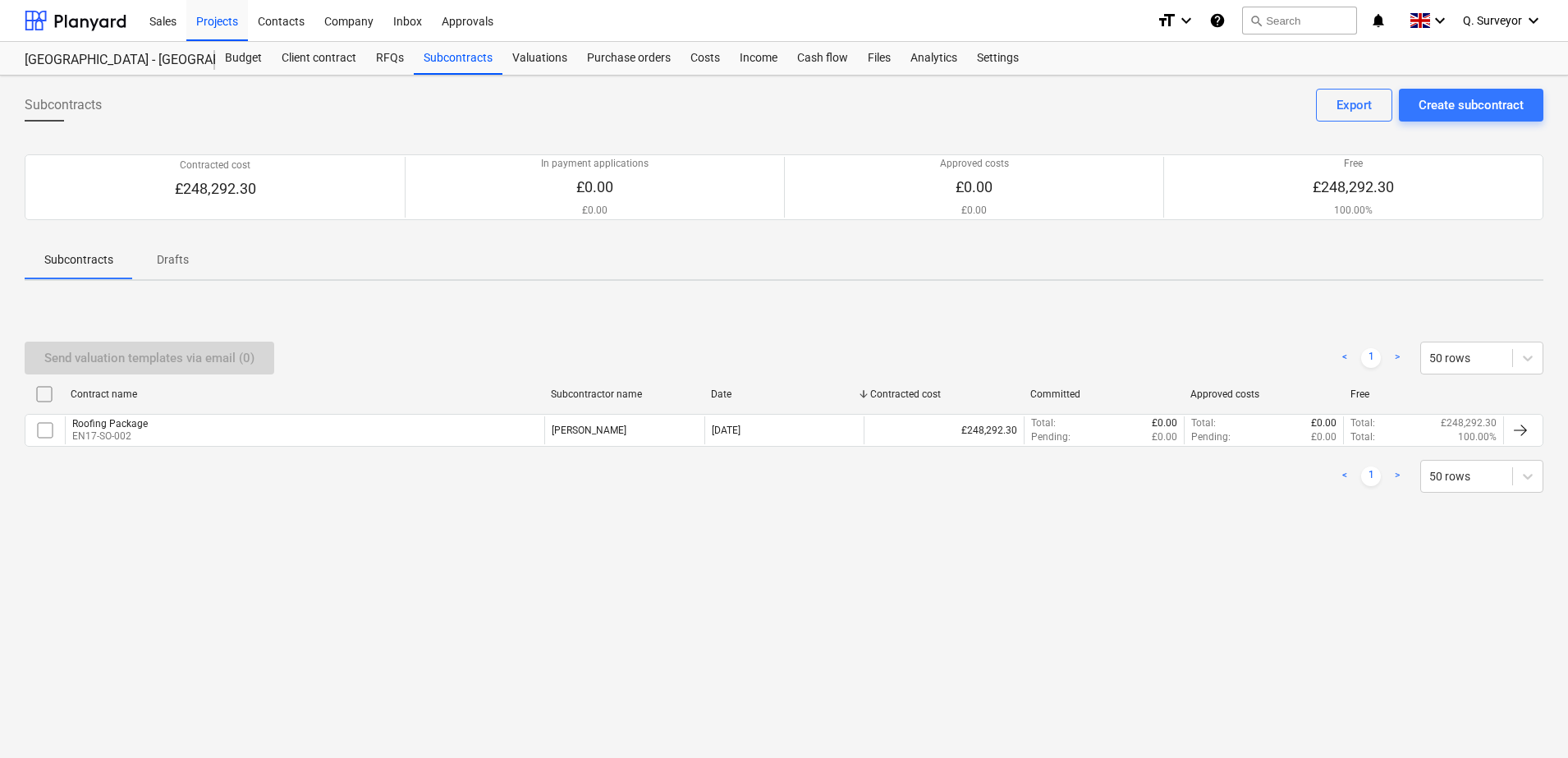 click on "Send valuation templates via email (0) < 1 > 50 rows Contract name Subcontractor name Date Contracted cost Committed Approved costs Free Roofing Package EN17-SO-002 Rayell [DATE] £248,292.30 Total : £0.00 Pending : £0.00 Total : £0.00 Pending : £0.00 Total : £248,292.30 Total : 100.00% < 1 > 50 rows Please wait [DATE]" at bounding box center [784, 417] 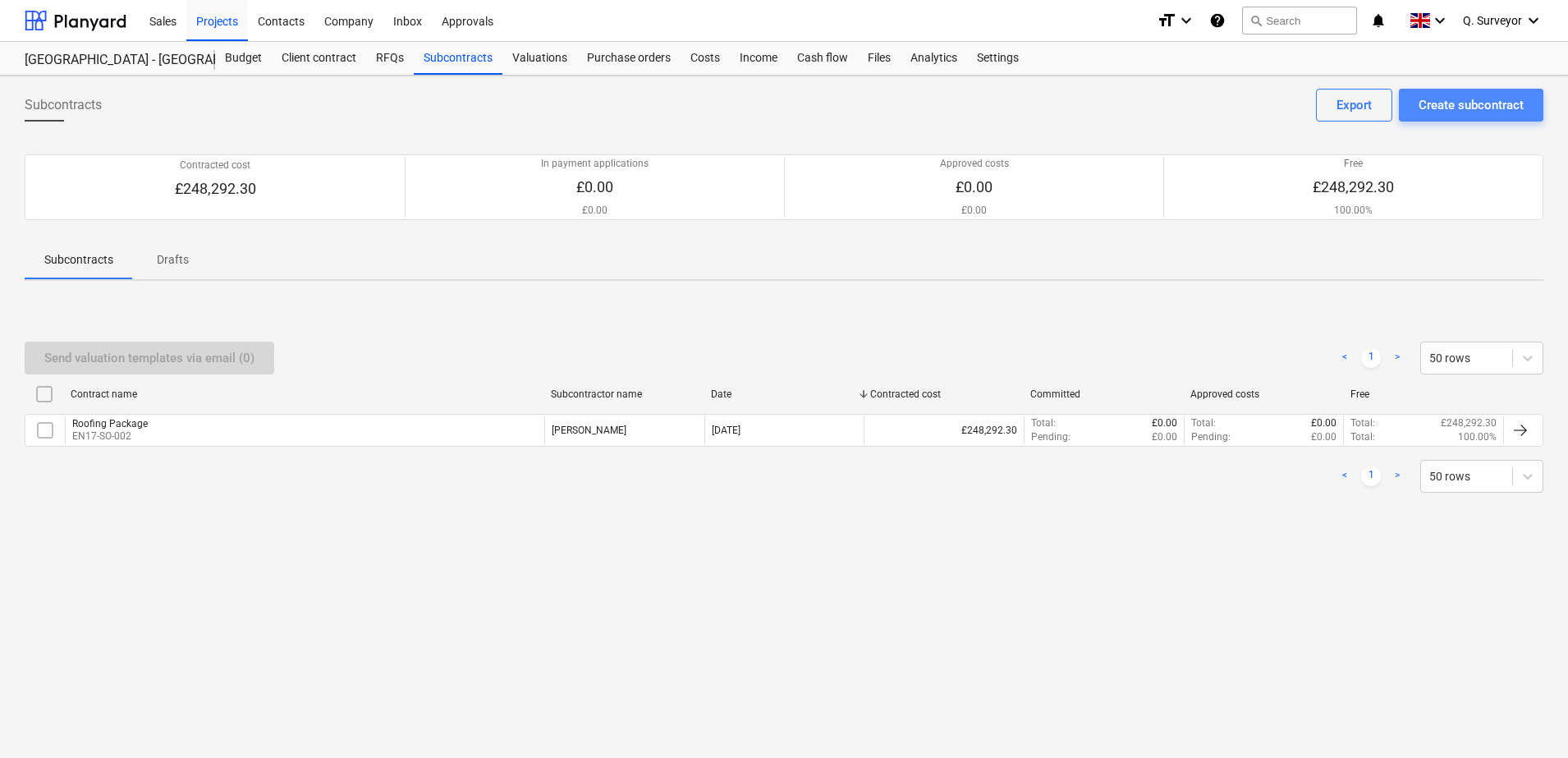 click on "Create subcontract" at bounding box center (1471, 105) 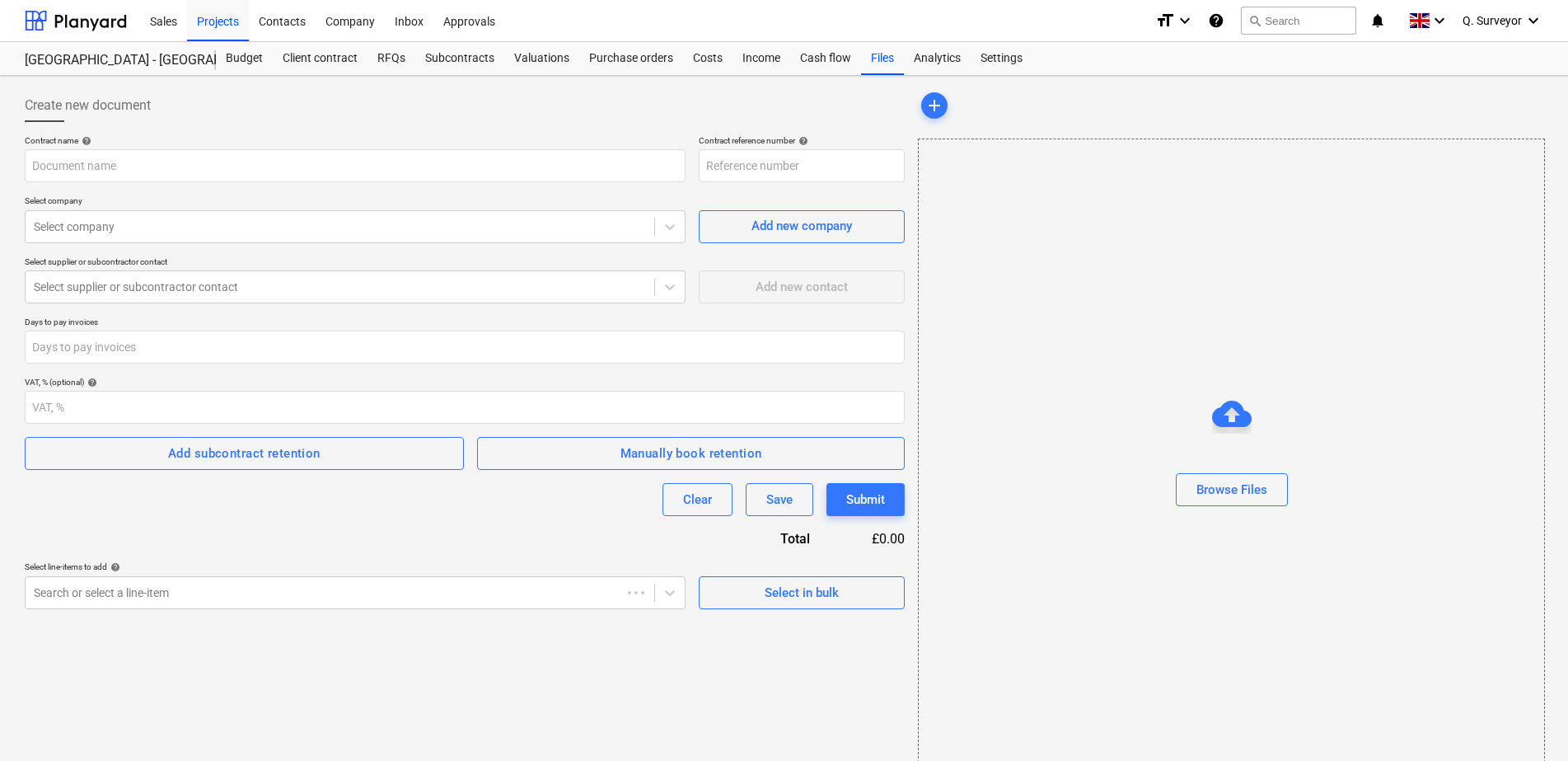 type on "EN17-SO-003" 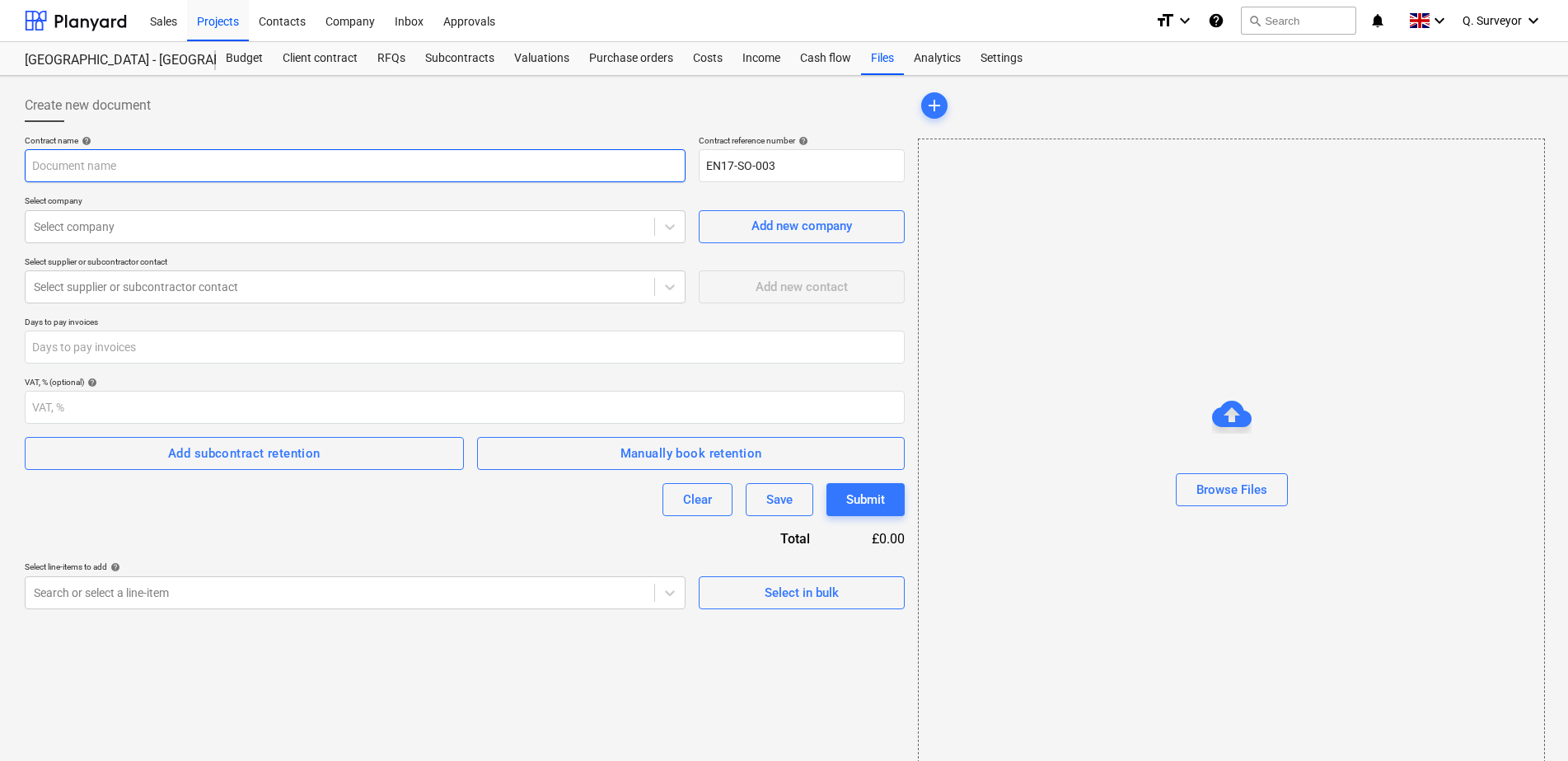 click at bounding box center [355, 166] 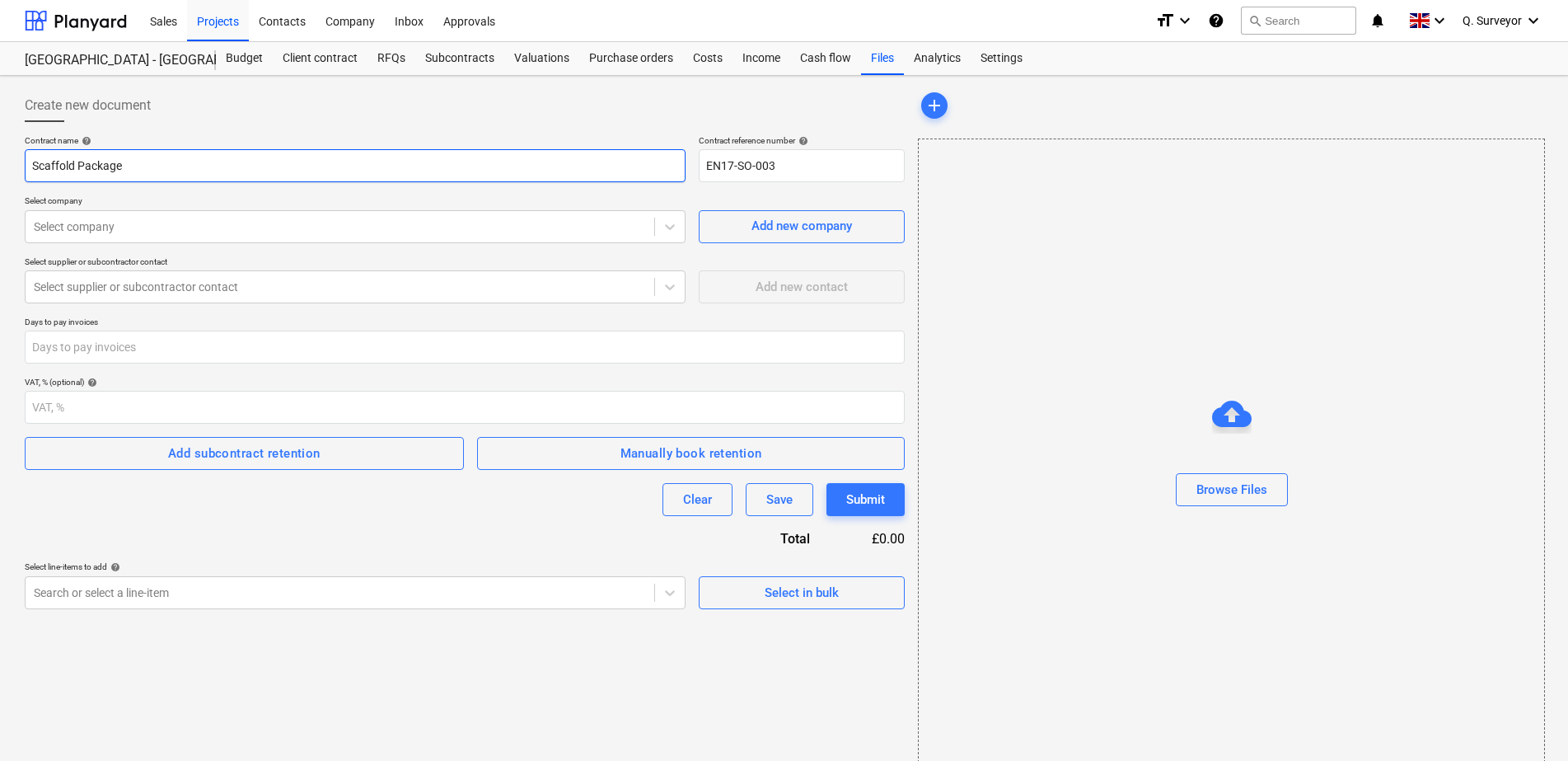 type on "Scaffold Package" 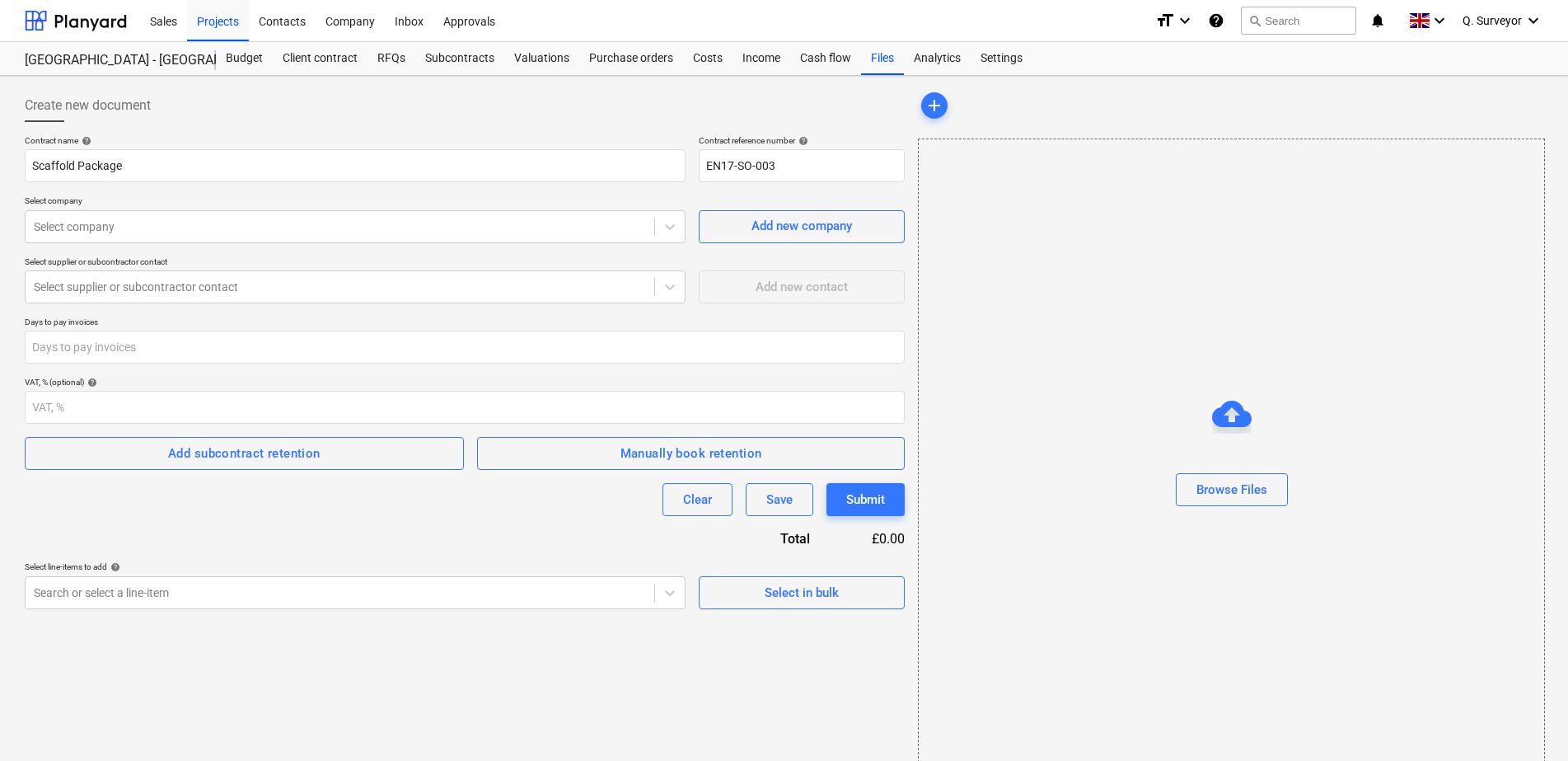 click on "Contract name help Scaffold Package Contract reference number help EN17-SO-003 Select company Select company Add new company Select supplier or subcontractor contact Select supplier or subcontractor contact Add new contact Days to pay invoices VAT, % (optional) help Add subcontract retention Manually book retention Clear Save Submit Total £0.00 Select line-items to add help Search or select a line-item Select in bulk" at bounding box center (465, 372) 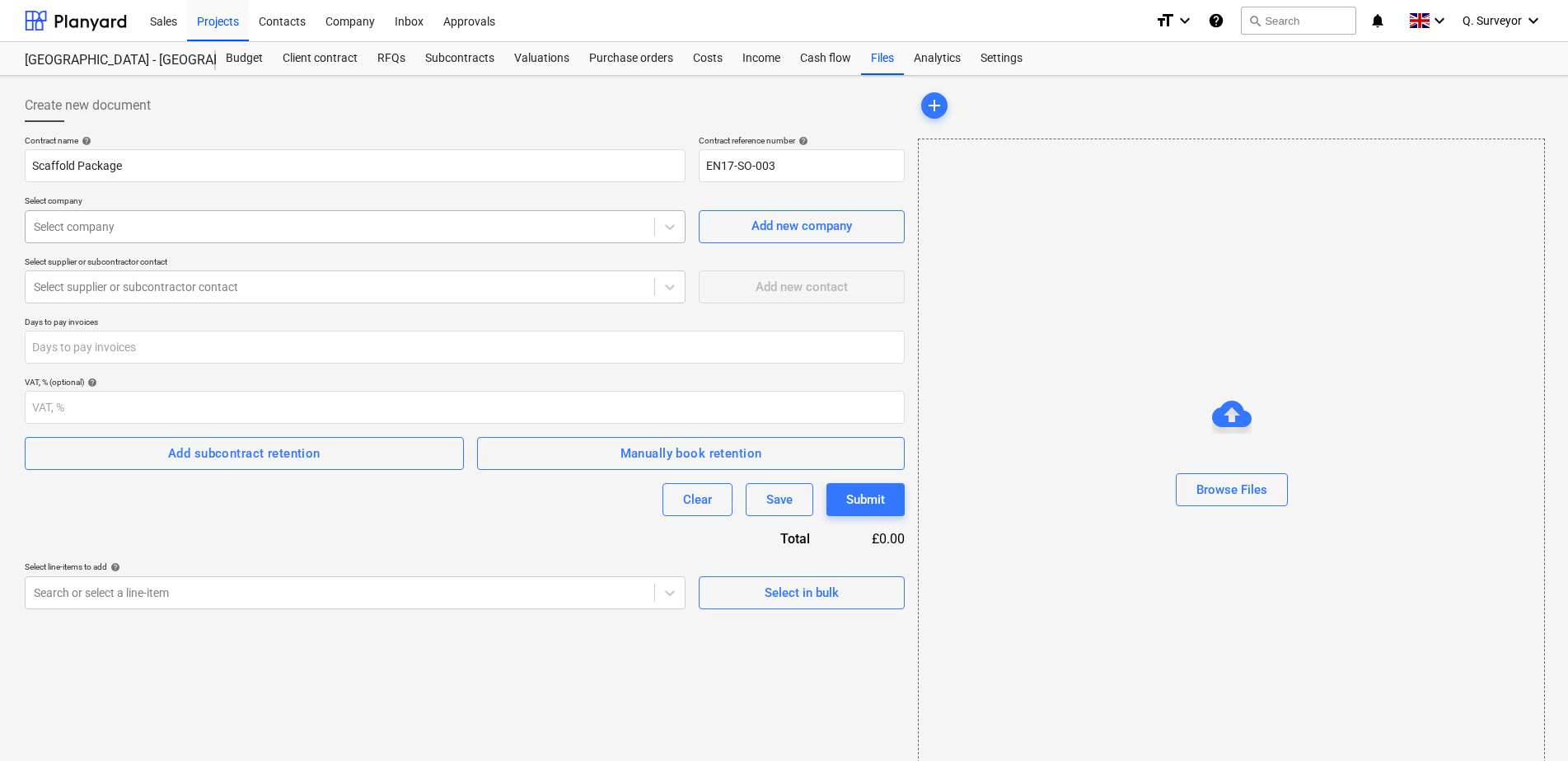 click at bounding box center [339, 227] 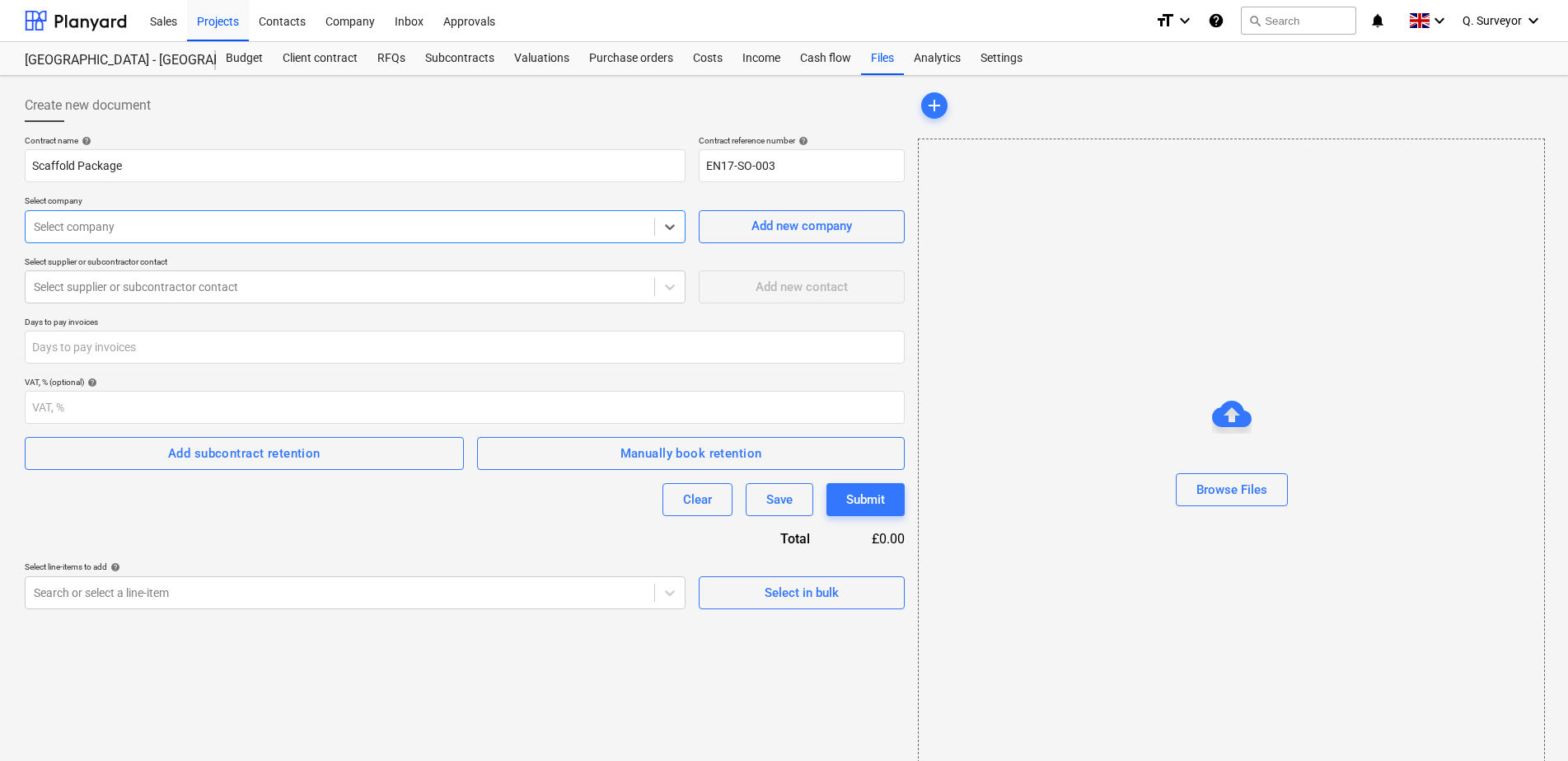 click at bounding box center (339, 227) 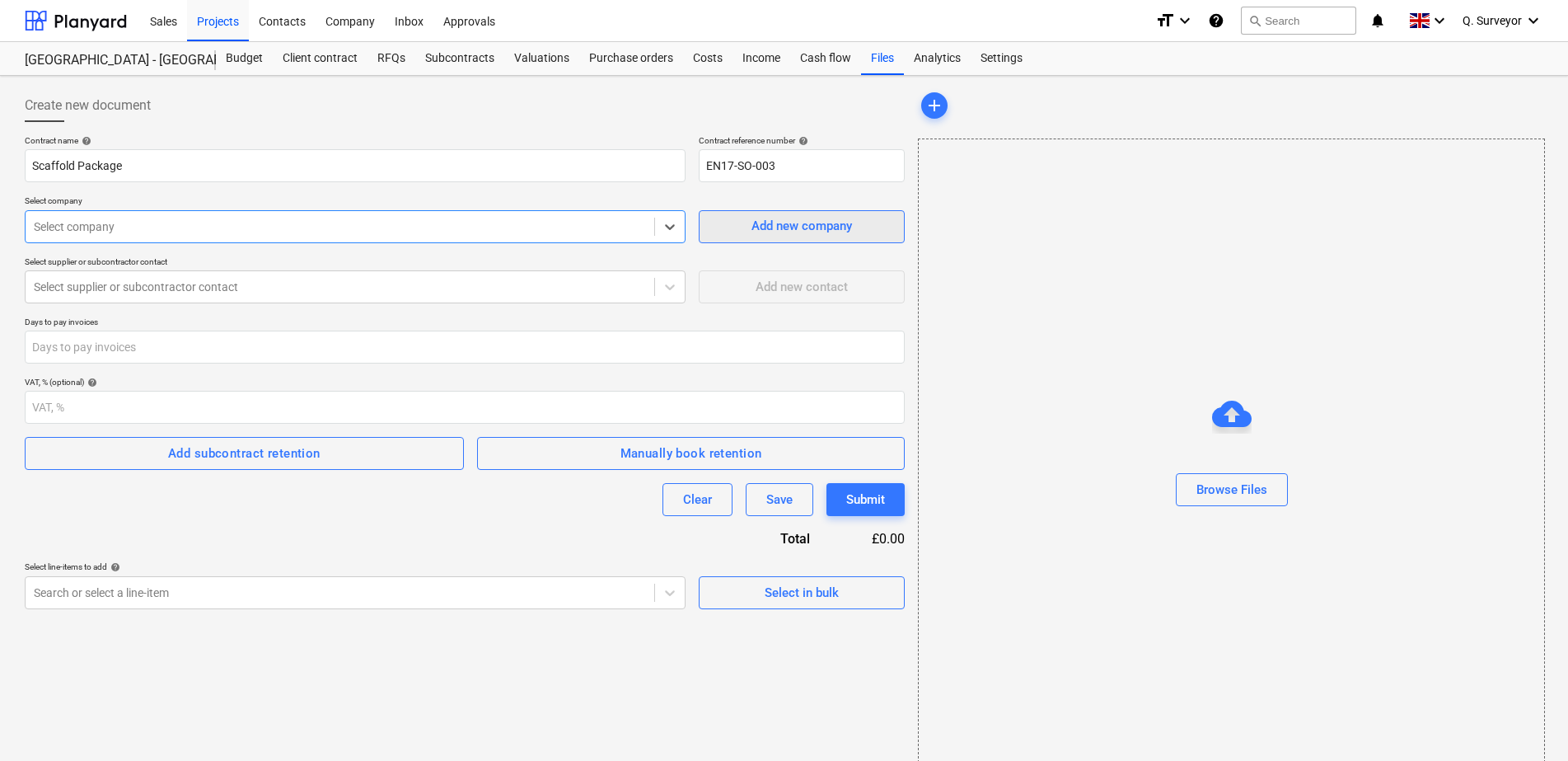 click on "Add new company" at bounding box center (802, 226) 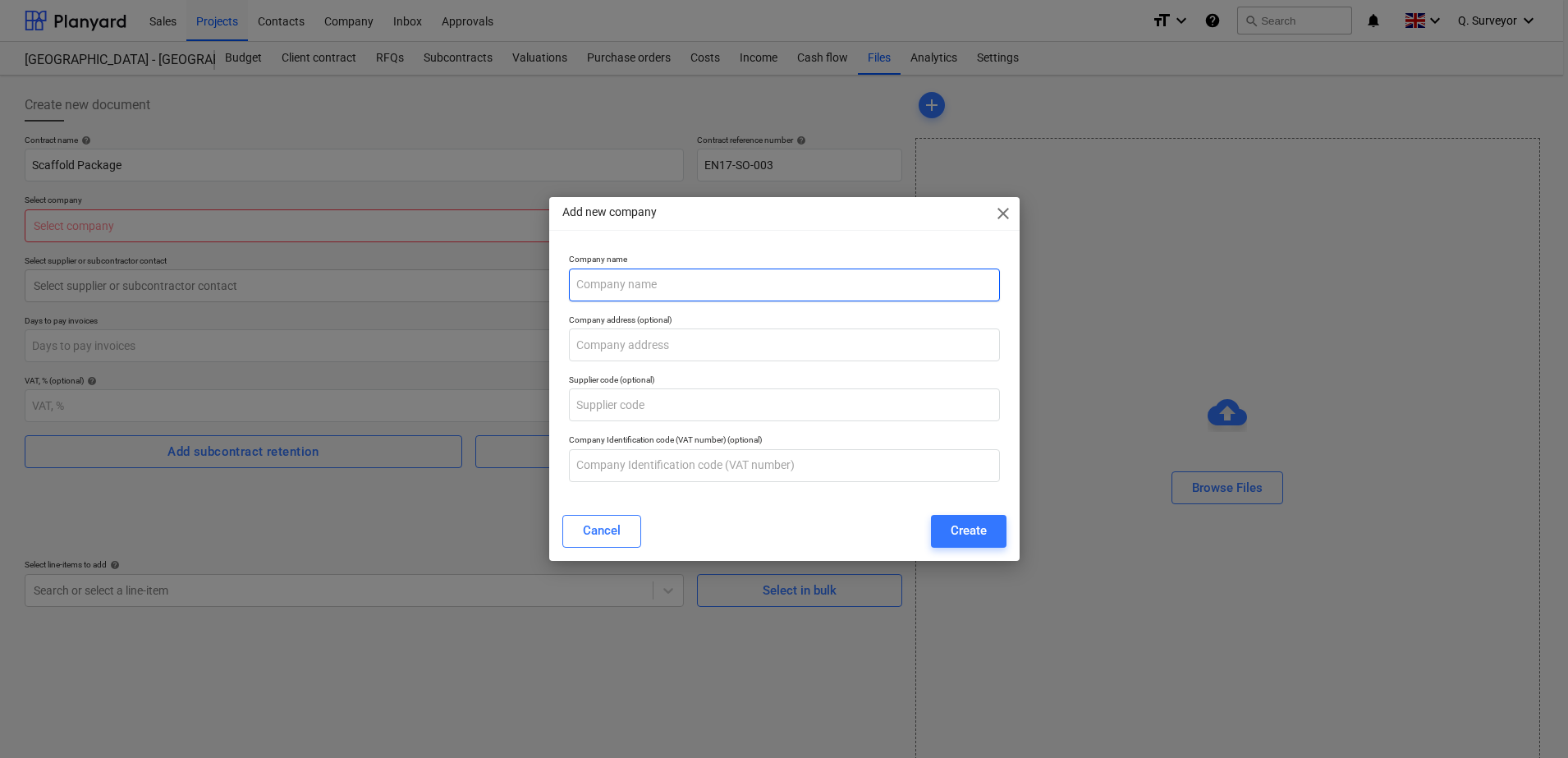 click at bounding box center [784, 285] 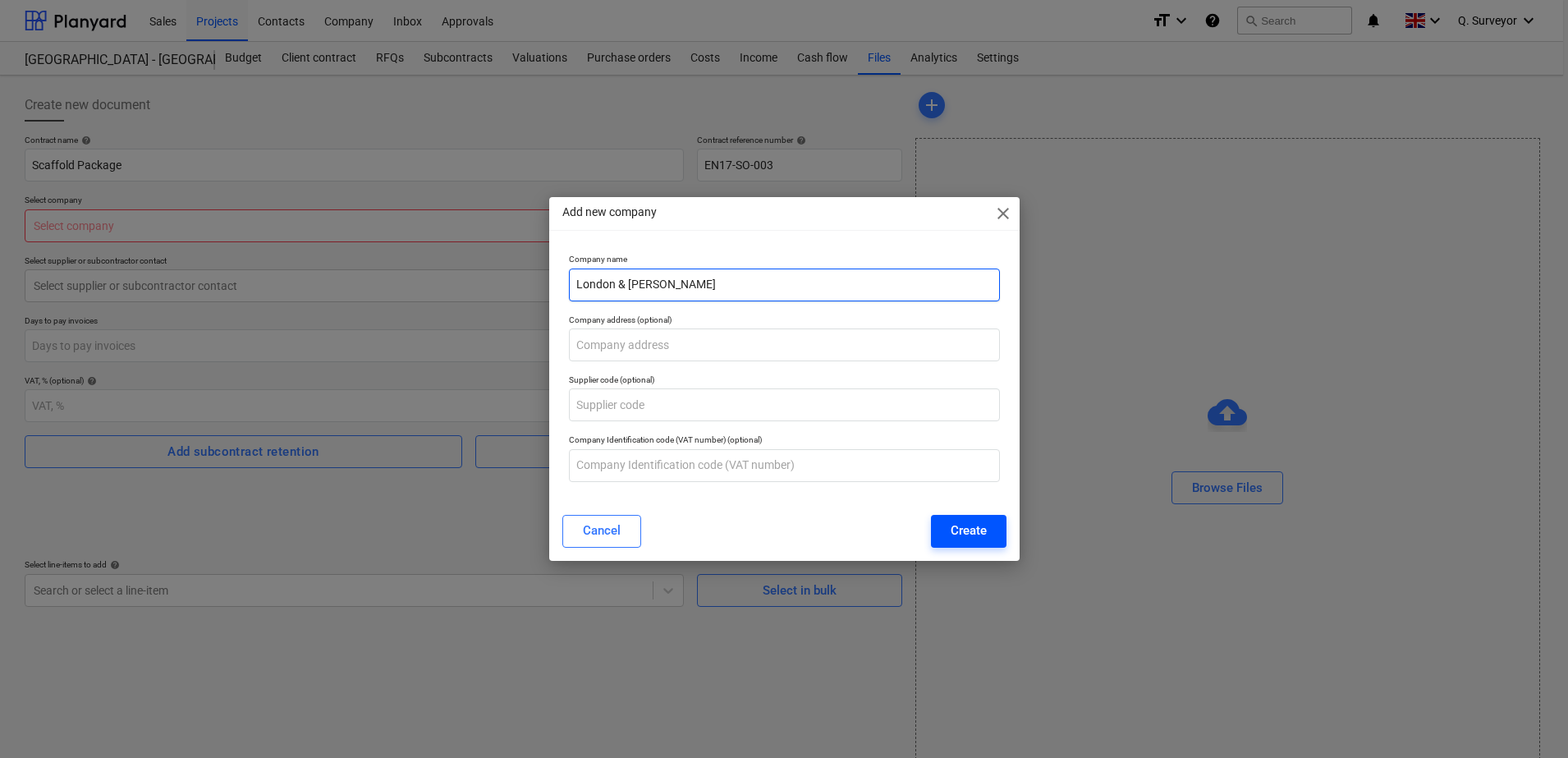 type on "London & [PERSON_NAME]" 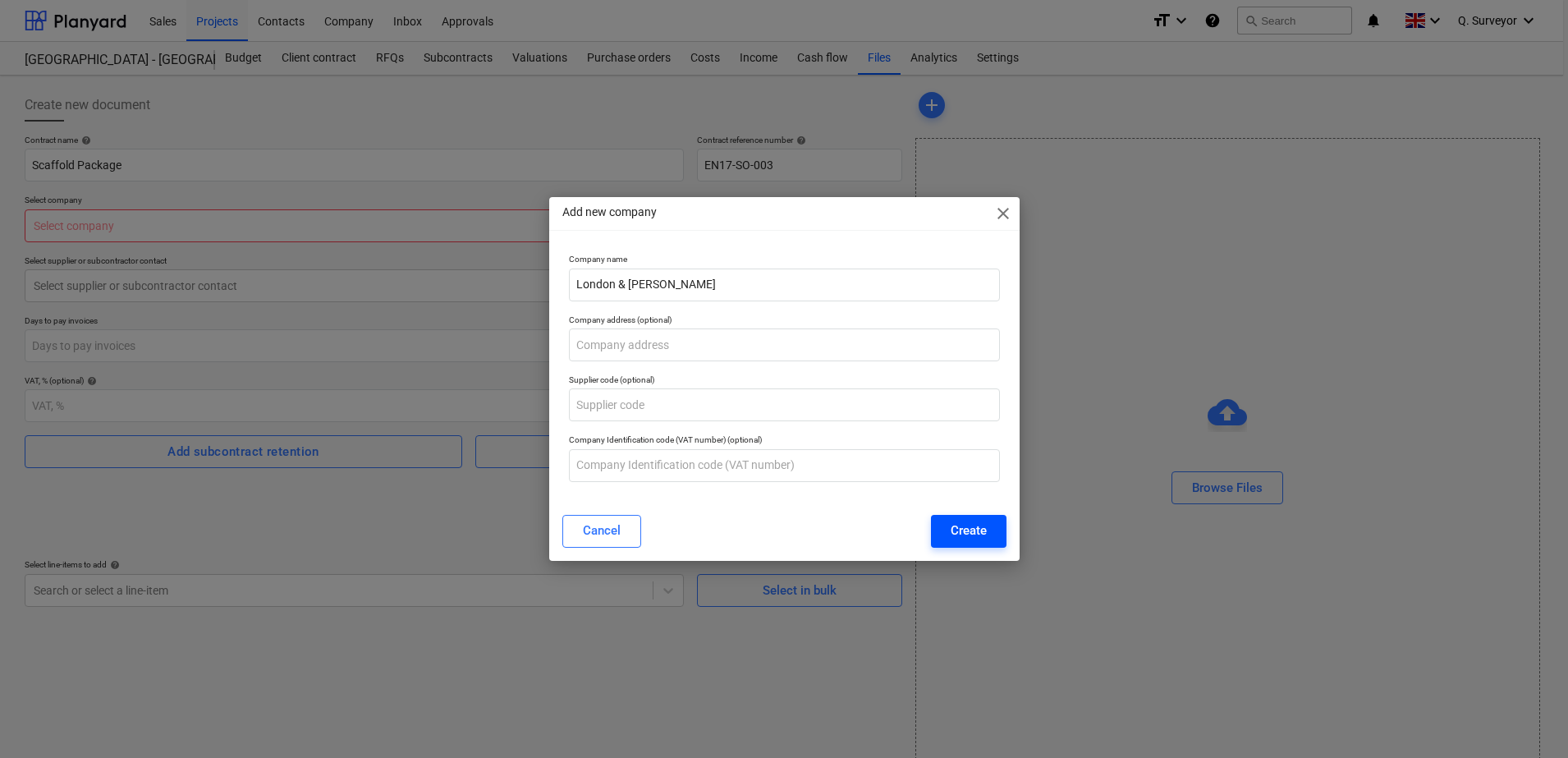 click on "Create" at bounding box center (969, 531) 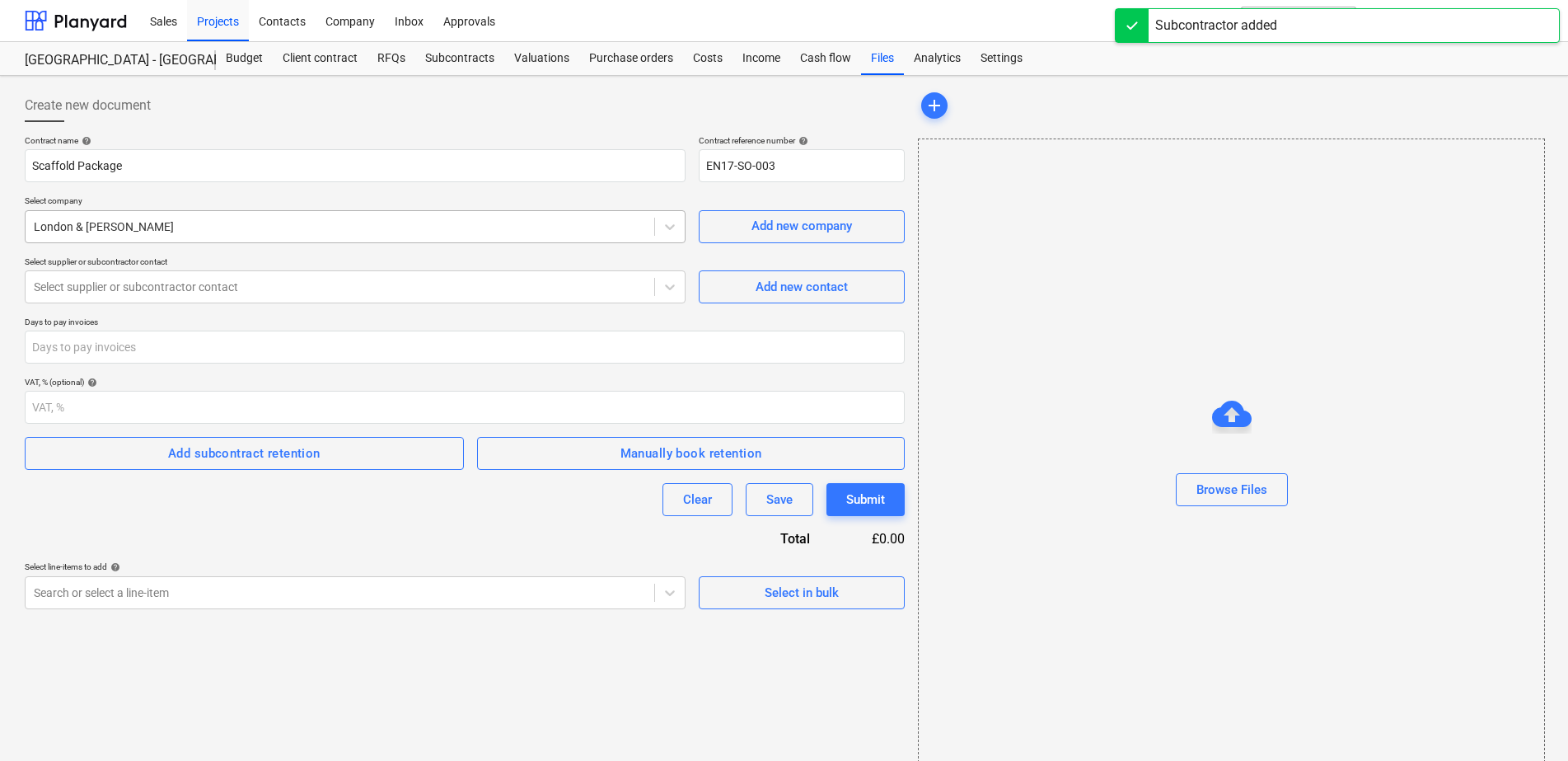 click on "London & [PERSON_NAME]" at bounding box center [339, 227] 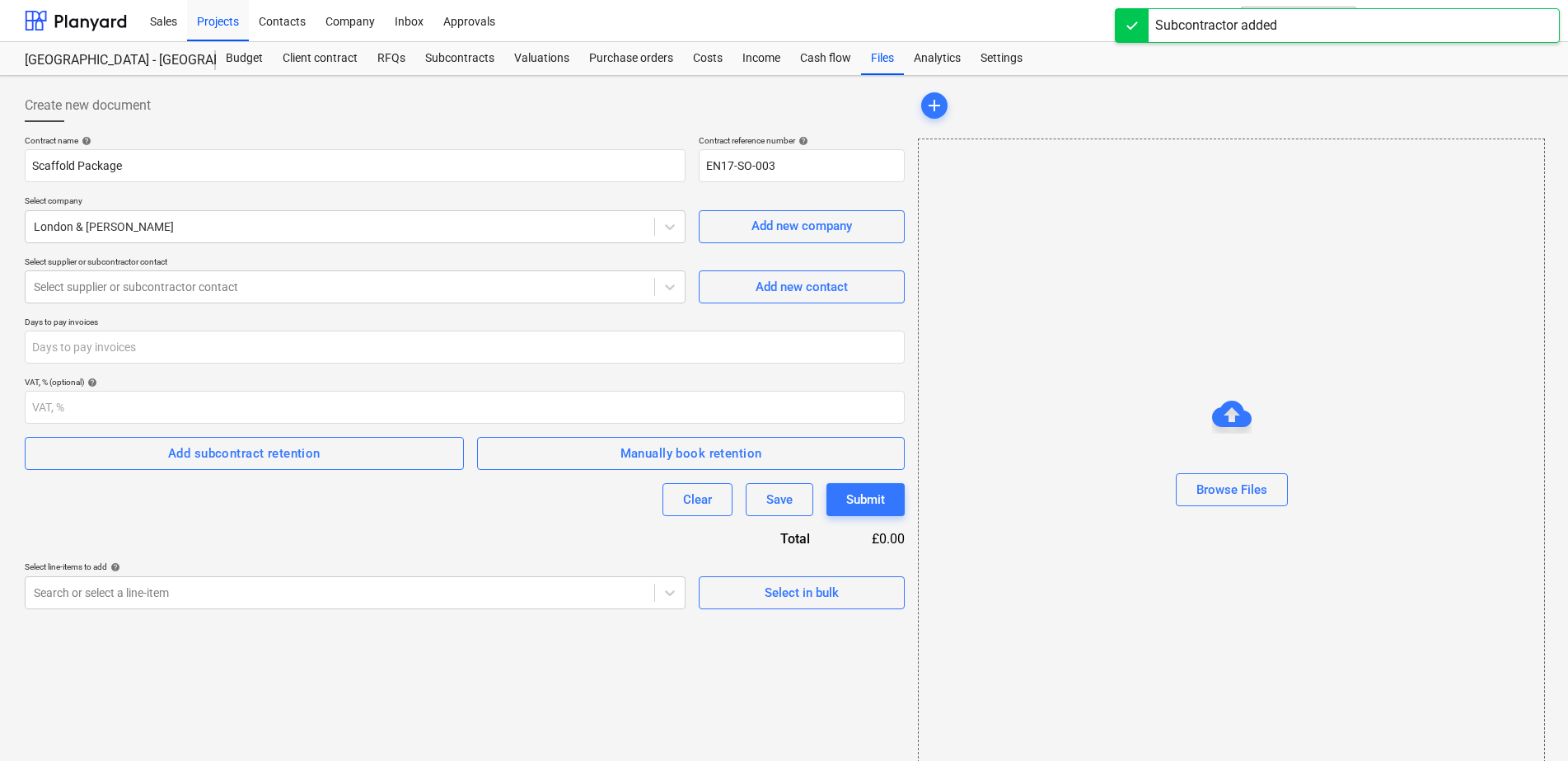 click on "Contract name help Scaffold Package Contract reference number help EN17-SO-003 Select company [GEOGRAPHIC_DATA] & Kent Scaffold    Add new company Select supplier or subcontractor contact Select supplier or subcontractor contact Add new contact Days to pay invoices VAT, % (optional) help Add subcontract retention Manually book retention Clear Save Submit Total £0.00 Select line-items to add help Search or select a line-item Select in bulk" at bounding box center (465, 372) 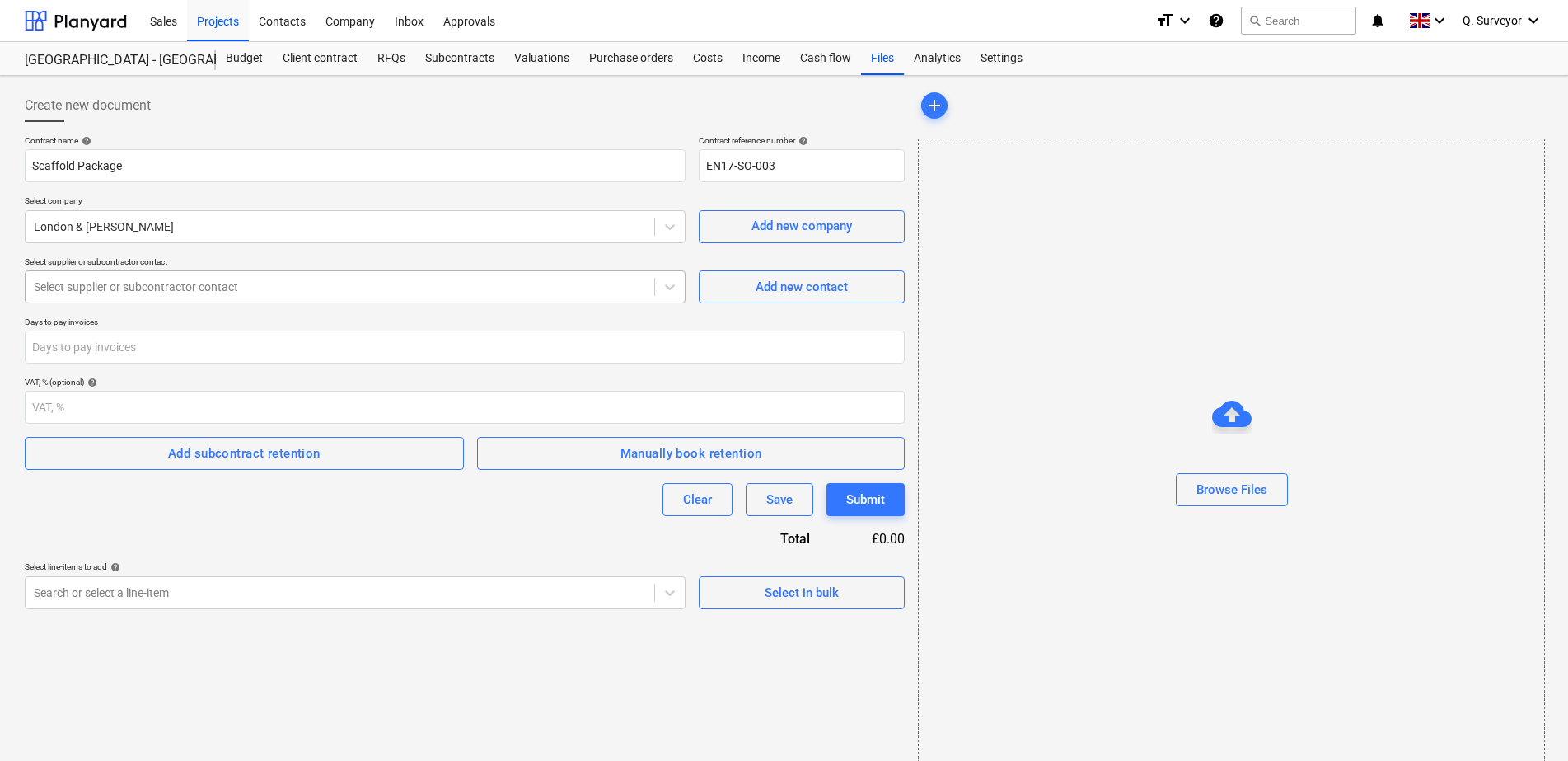 click on "Select supplier or subcontractor contact" at bounding box center [339, 287] 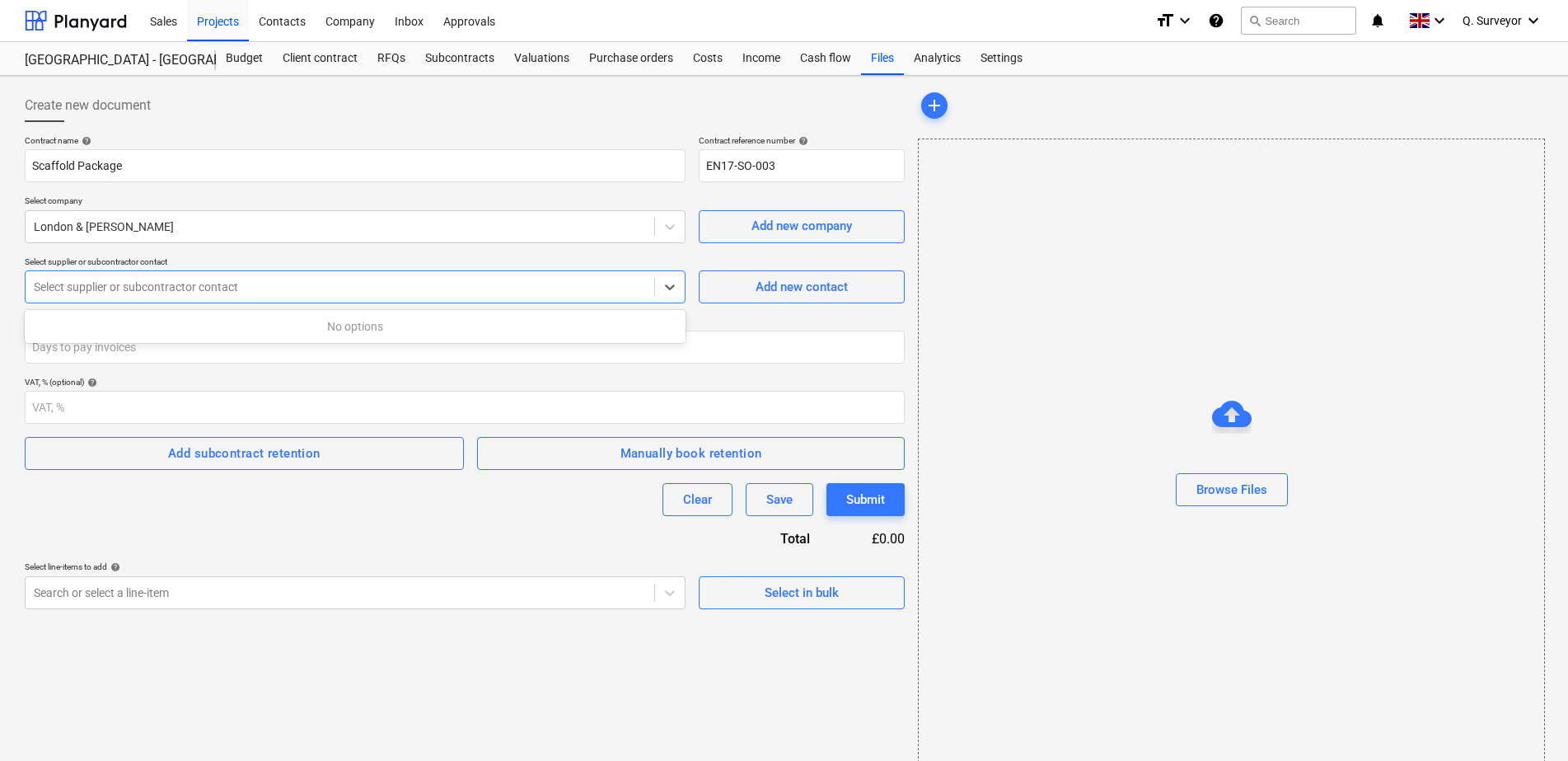click on "Contract name help Scaffold Package Contract reference number help EN17-SO-003 Select company [GEOGRAPHIC_DATA] & Kent Scaffold    Add new company Select supplier or subcontractor contact   Use Up and Down to choose options, press Enter to select the currently focused option, press Escape to exit the menu, press Tab to select the option and exit the menu. Select supplier or subcontractor contact Add new contact Days to pay invoices VAT, % (optional) help Add subcontract retention Manually book retention Clear Save Submit Total £0.00 Select line-items to add help Search or select a line-item Select in bulk" at bounding box center (465, 372) 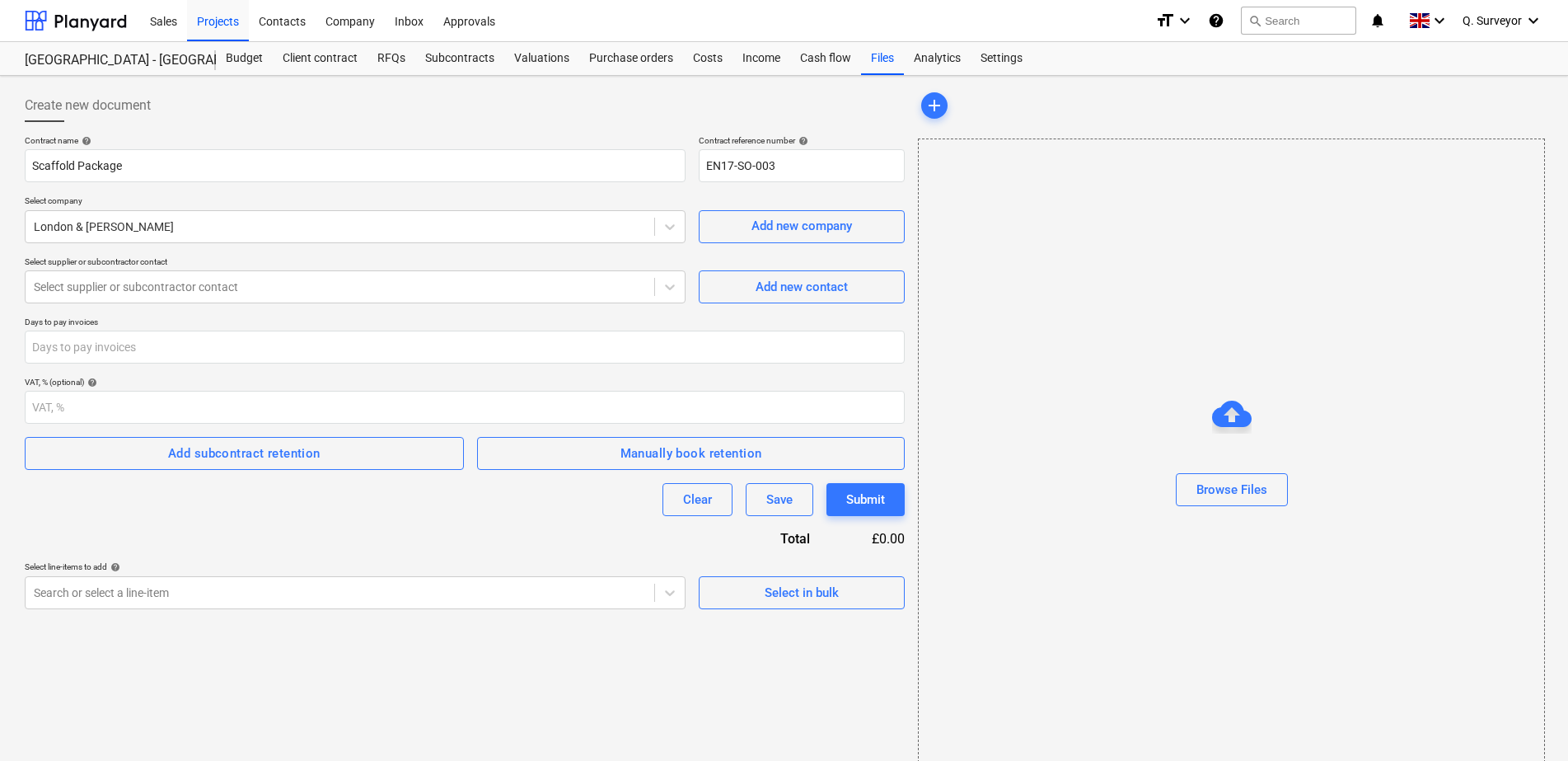 click on "Contract name help Scaffold Package Contract reference number help EN17-SO-003 Select company [GEOGRAPHIC_DATA] & Kent Scaffold    Add new company Select supplier or subcontractor contact Select supplier or subcontractor contact Add new contact Days to pay invoices VAT, % (optional) help Add subcontract retention Manually book retention Clear Save Submit Total £0.00 Select line-items to add help Search or select a line-item Select in bulk" at bounding box center [465, 372] 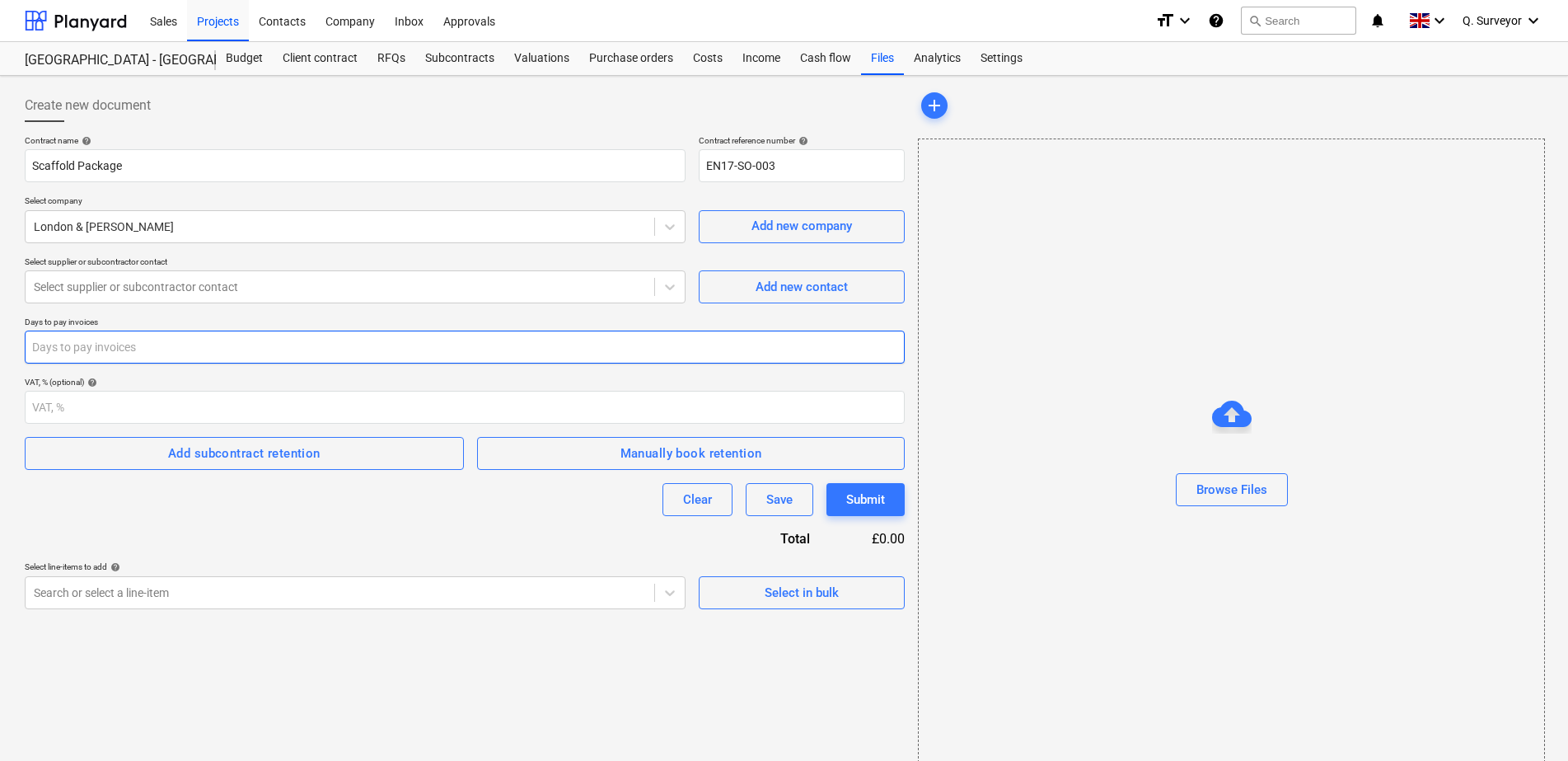 click at bounding box center [465, 347] 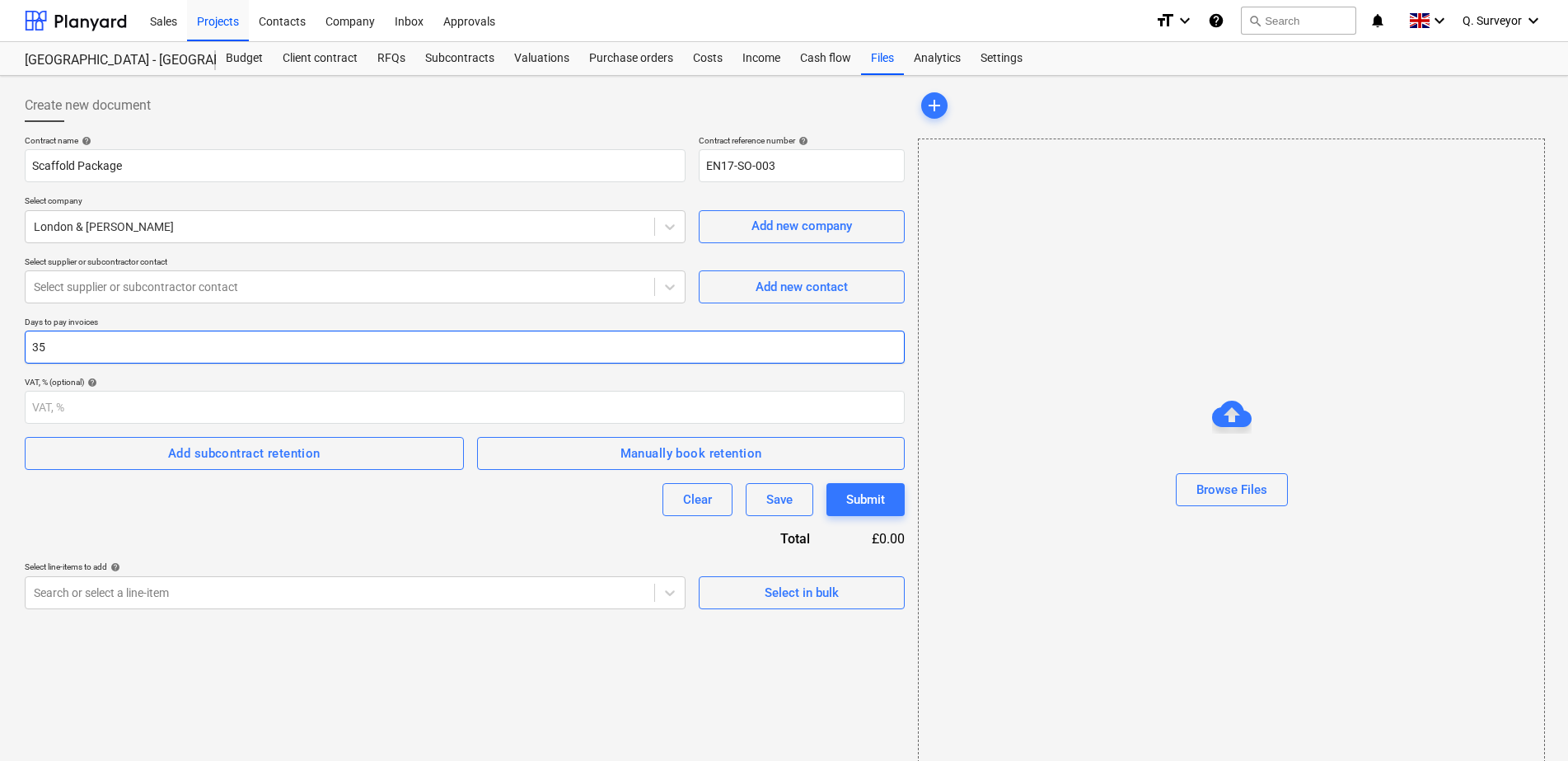 type on "35" 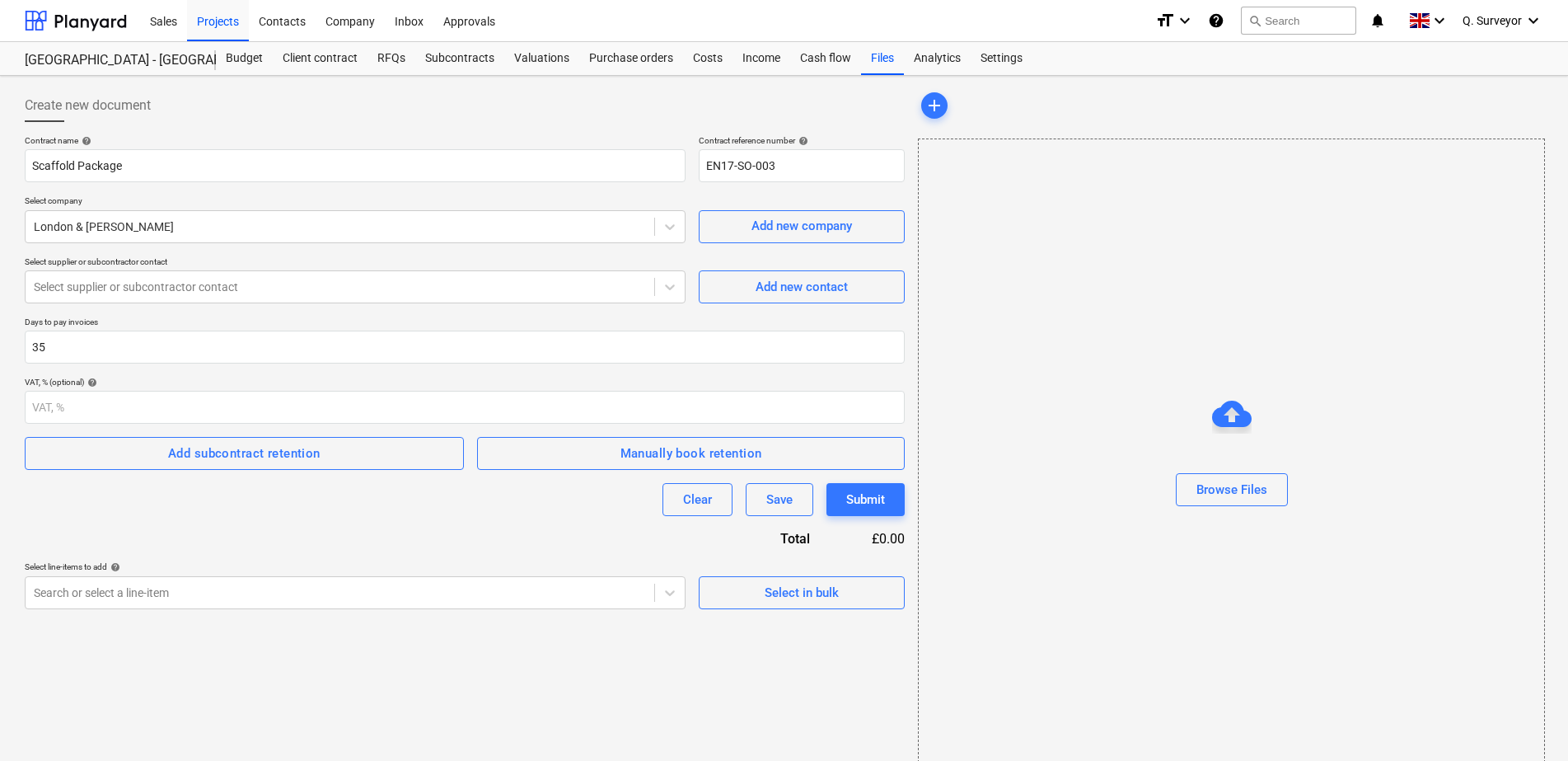 drag, startPoint x: 260, startPoint y: 529, endPoint x: 256, endPoint y: 539, distance: 11 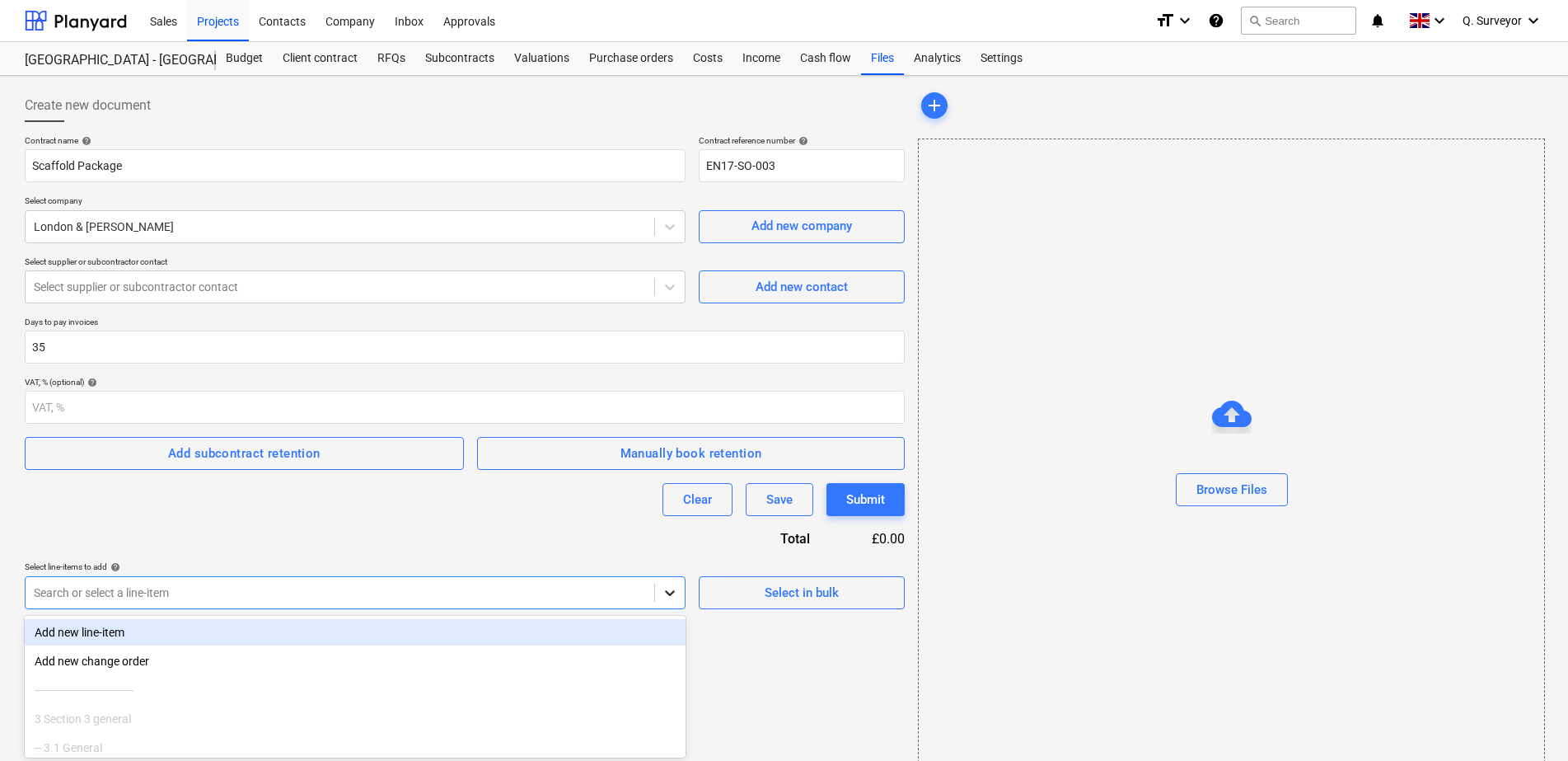 scroll, scrollTop: 27, scrollLeft: 0, axis: vertical 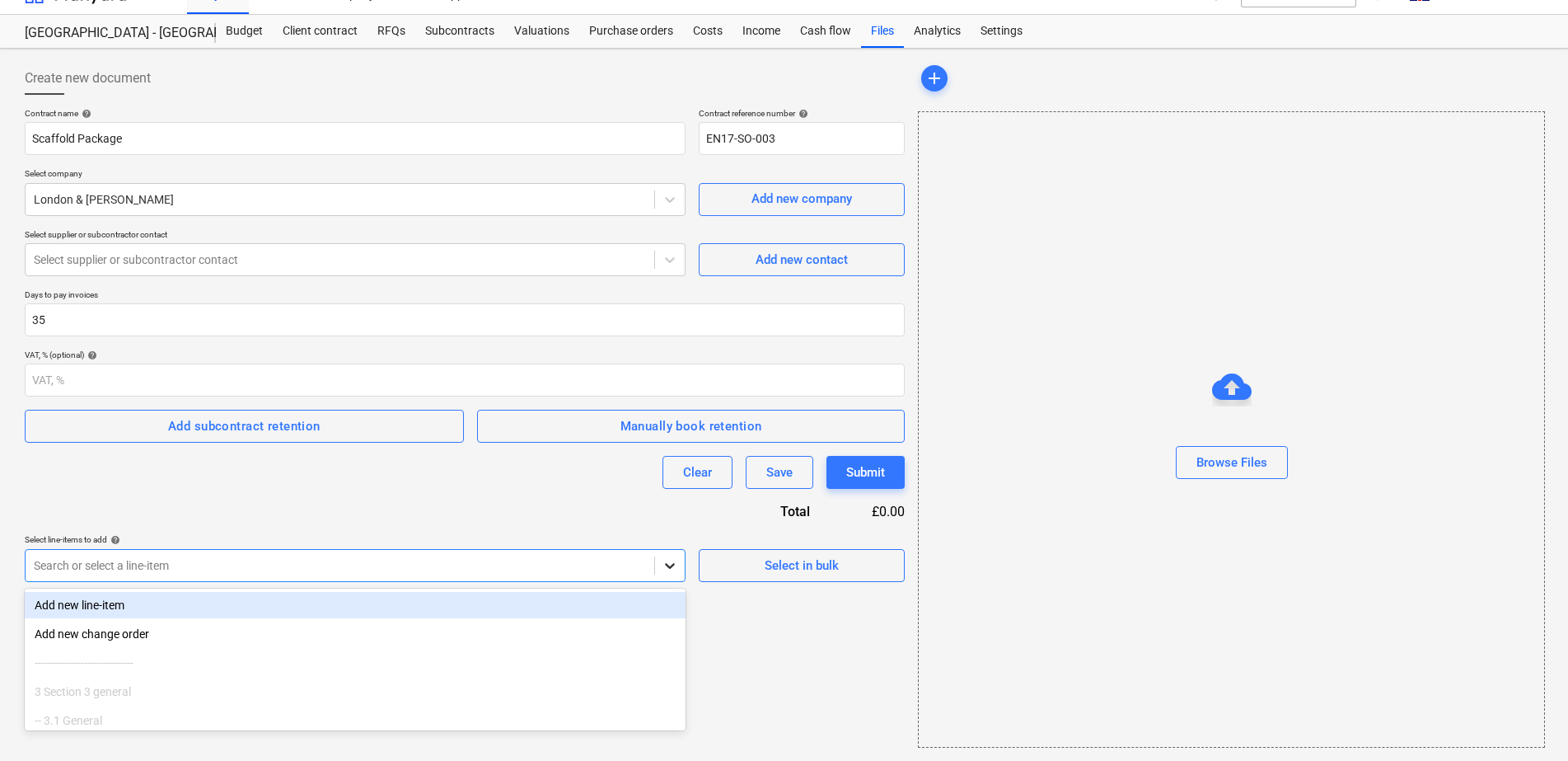 click on "Sales Projects Contacts Company Inbox Approvals format_size keyboard_arrow_down help search Search notifications 0 keyboard_arrow_down Q. Surveyor keyboard_arrow_down [GEOGRAPHIC_DATA] - [GEOGRAPHIC_DATA] ([PERSON_NAME][GEOGRAPHIC_DATA] and Garden Centre) Budget Client contract RFQs Subcontracts Valuations Purchase orders Costs Income Cash flow Files Analytics Settings Create new document Contract name help Scaffold Package Contract reference number help EN17-SO-003 Select company [GEOGRAPHIC_DATA] & Kent Scaffold    Add new company Select supplier or subcontractor contact Select supplier or subcontractor contact Add new contact Days to pay invoices 35 VAT, % (optional) help Add subcontract retention Manually book retention Clear Save Submit Total £0.00 Select line-items to add help option Add new line-item focused, 1 of 243. 243 results available. Use Up and Down to choose options, press Enter to select the currently focused option, press Escape to exit the menu, press Tab to select the option and exit the menu. add" at bounding box center (784, 353) 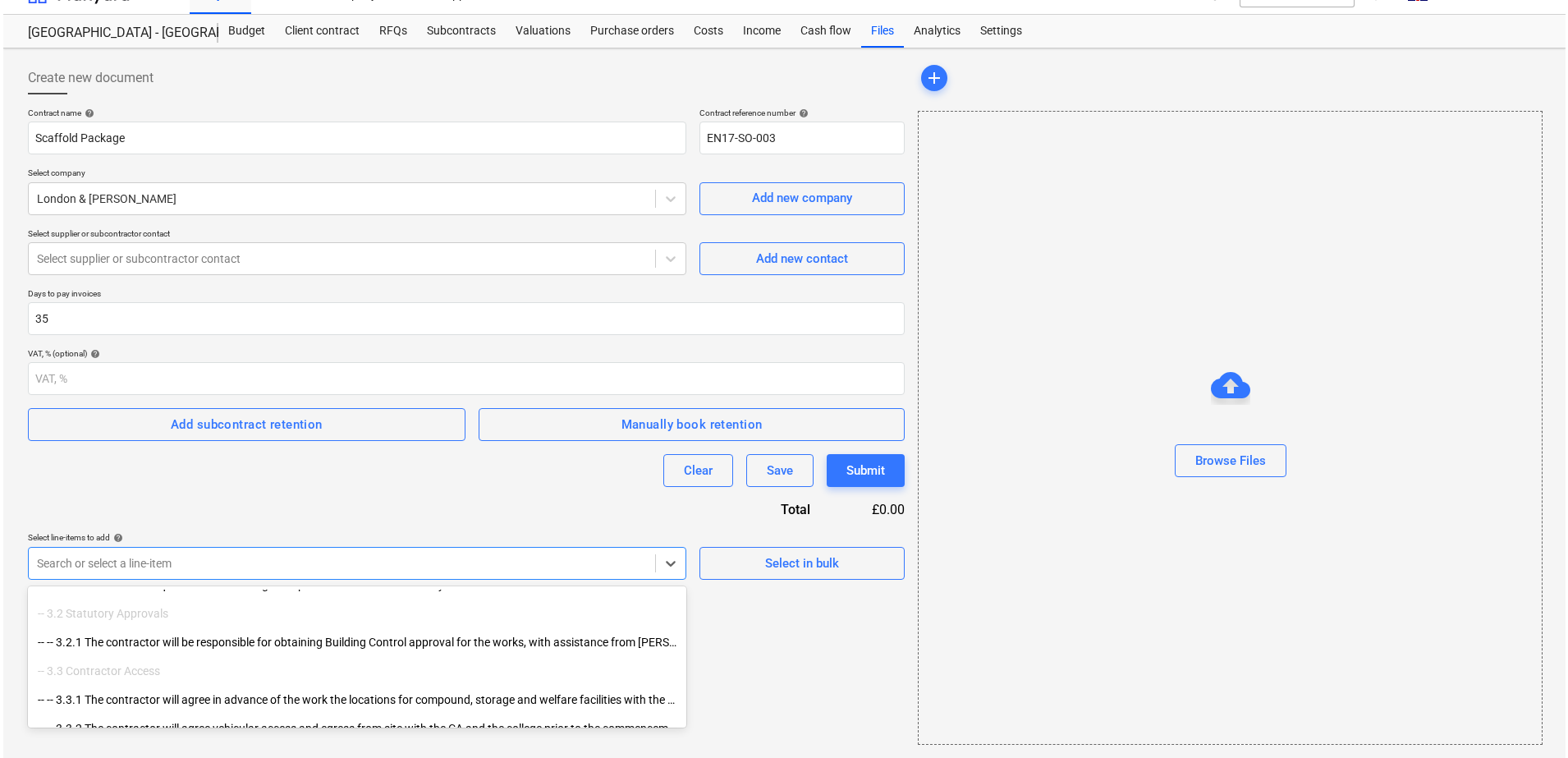 scroll, scrollTop: 205, scrollLeft: 0, axis: vertical 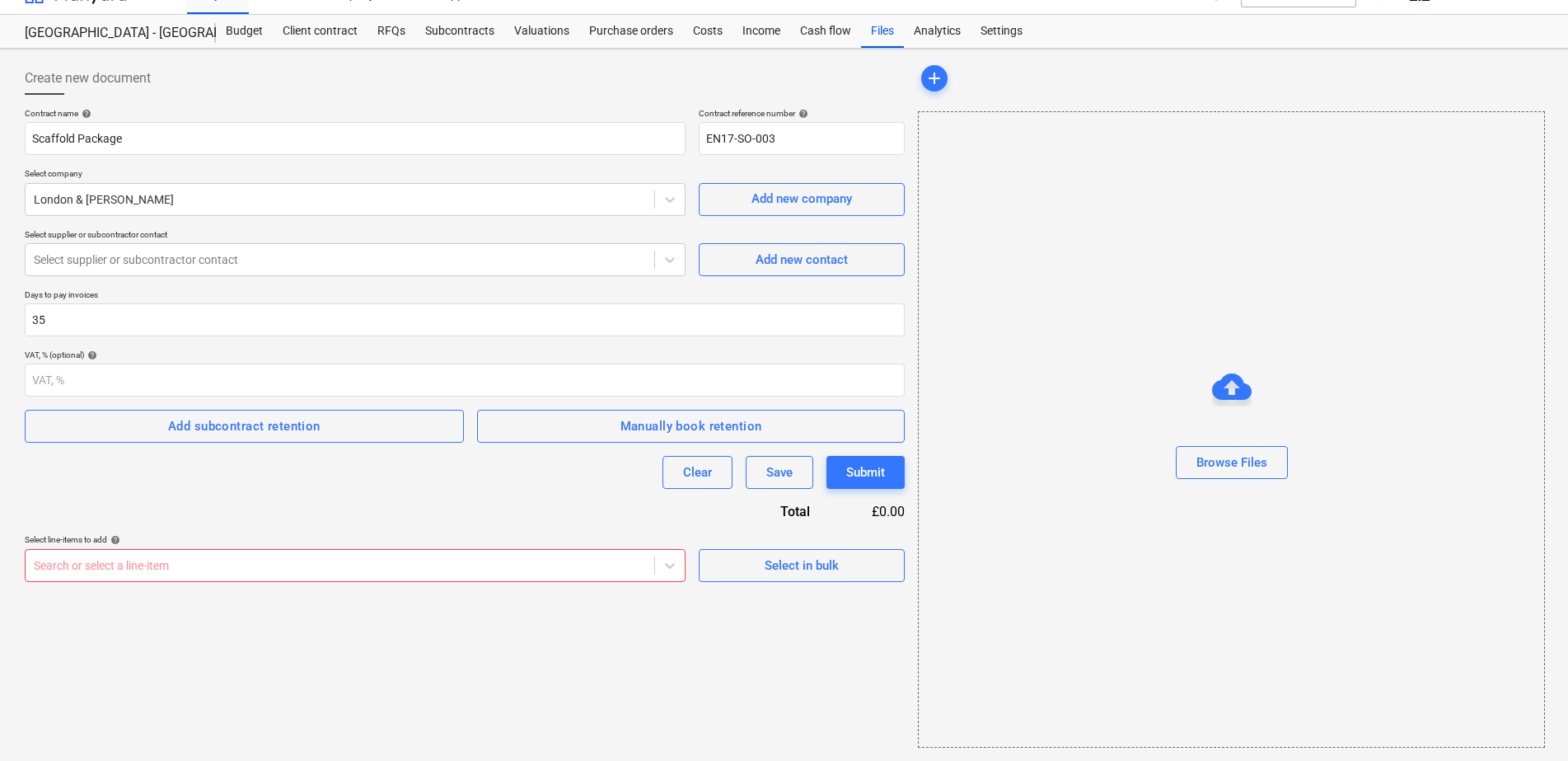 click on "Select in bulk" at bounding box center (802, 557) 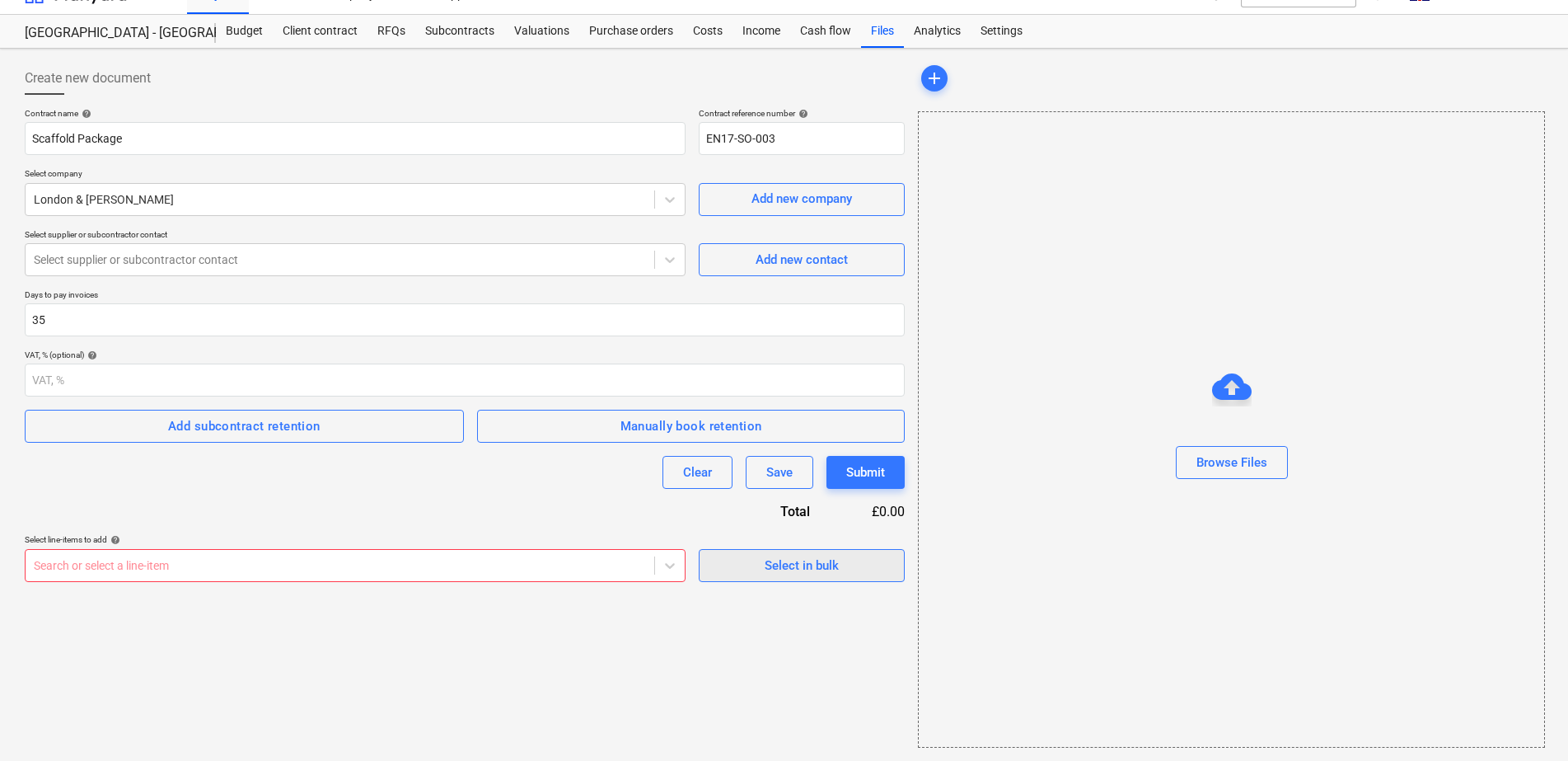 click on "Select in bulk" at bounding box center (802, 566) 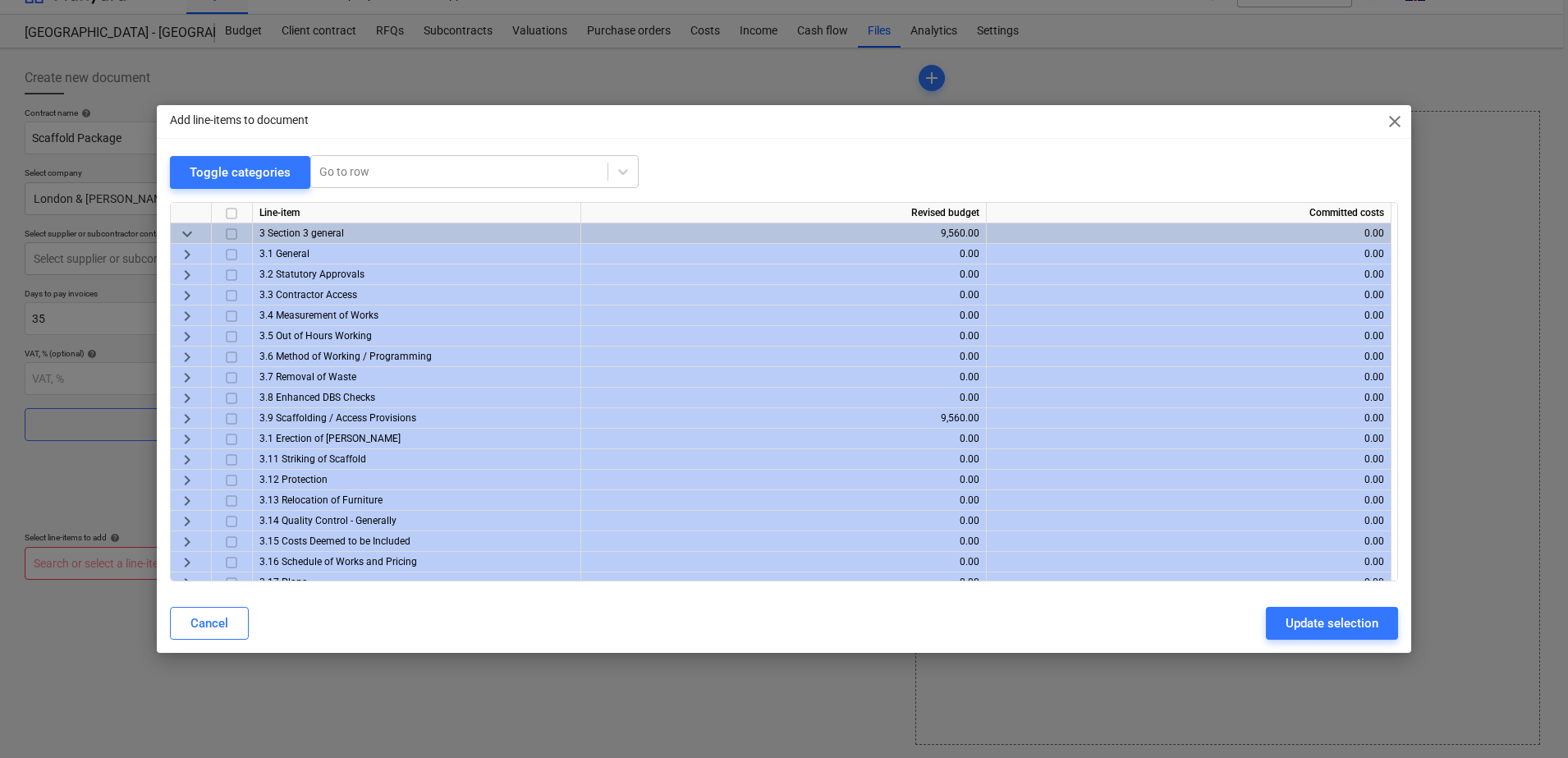click on "3.9 Scaffolding / Access Provisions" at bounding box center [337, 418] 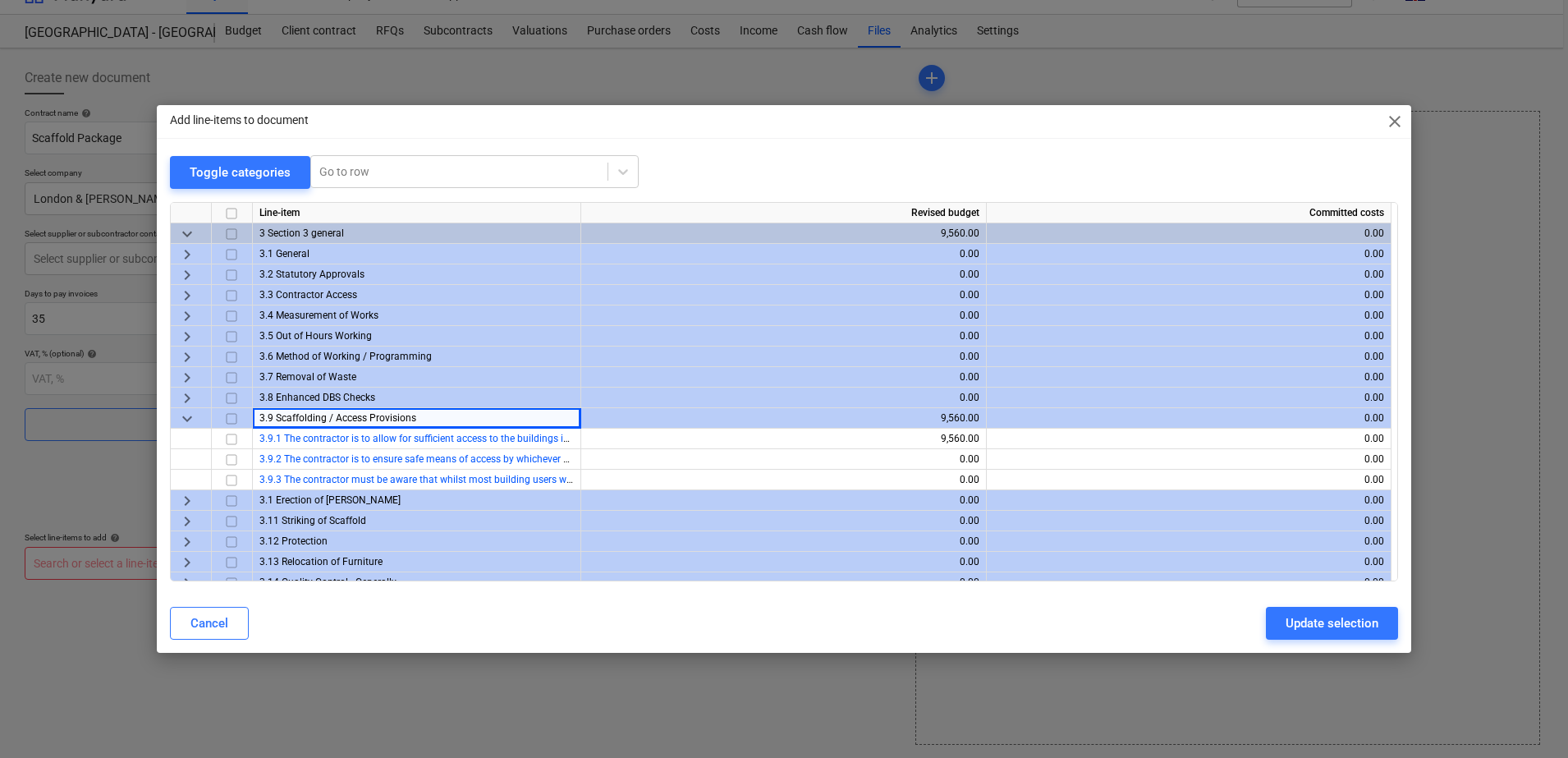 click at bounding box center [232, 418] 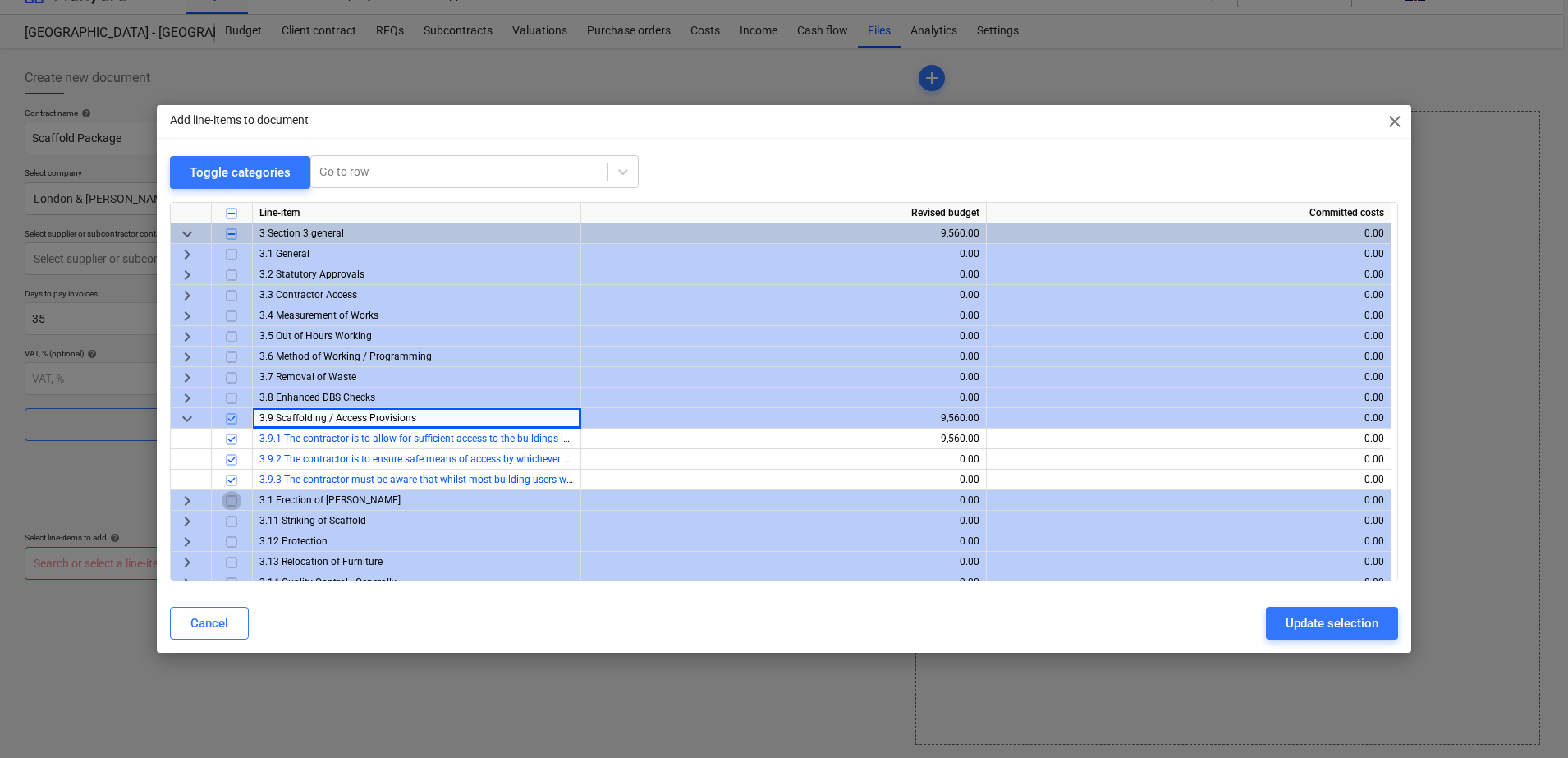 click at bounding box center [232, 500] 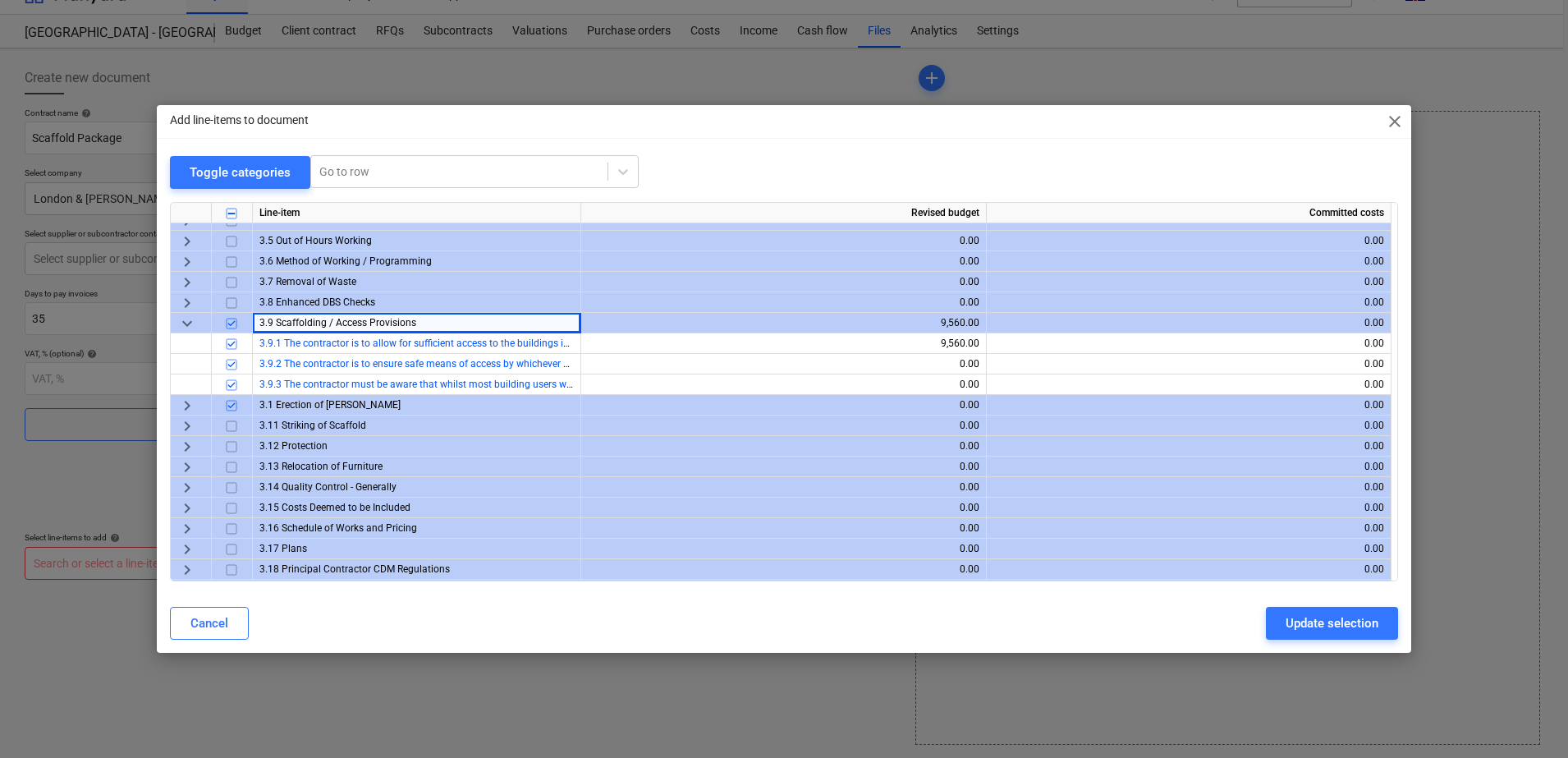 scroll, scrollTop: 103, scrollLeft: 0, axis: vertical 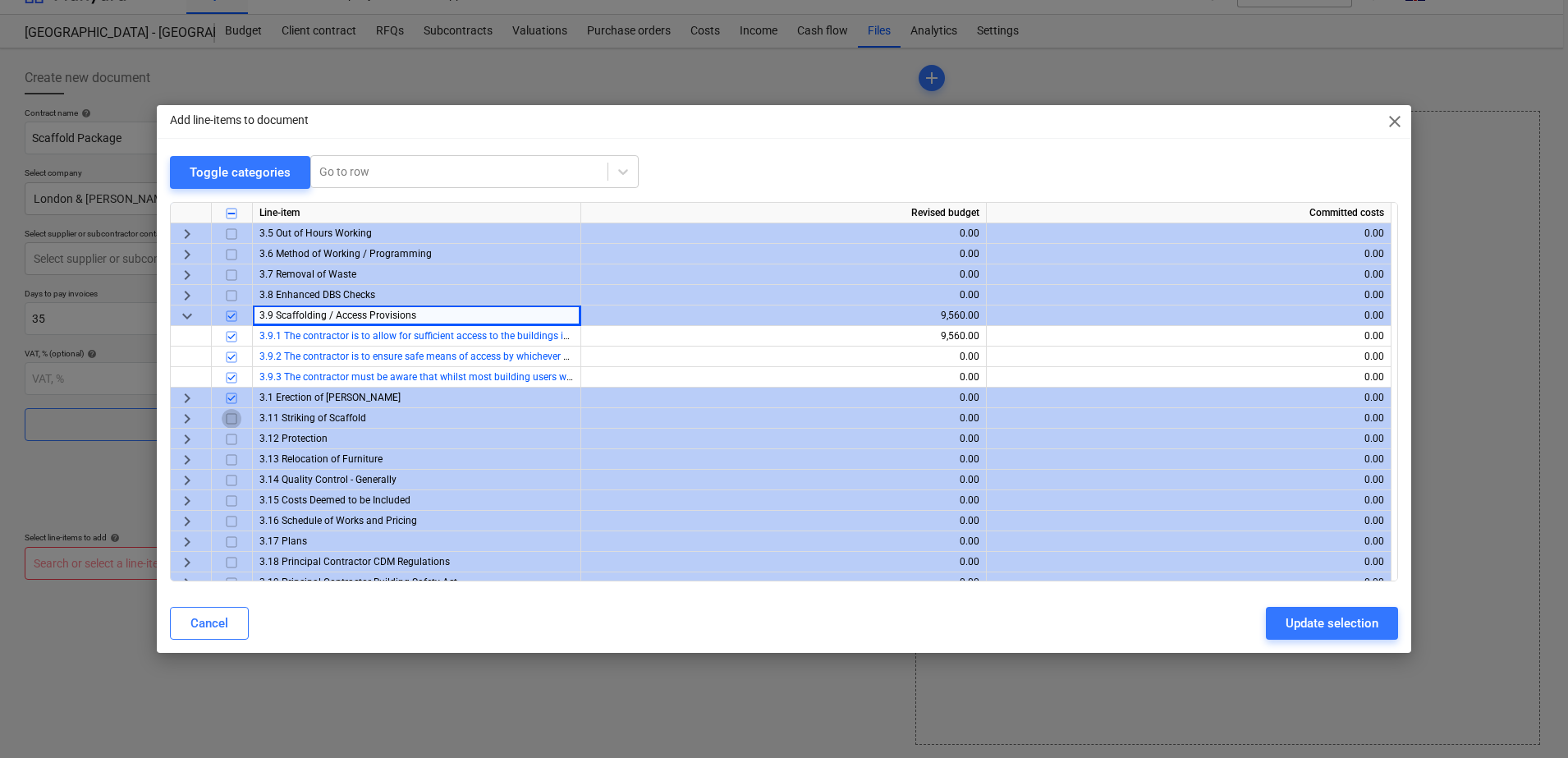 click at bounding box center (232, 418) 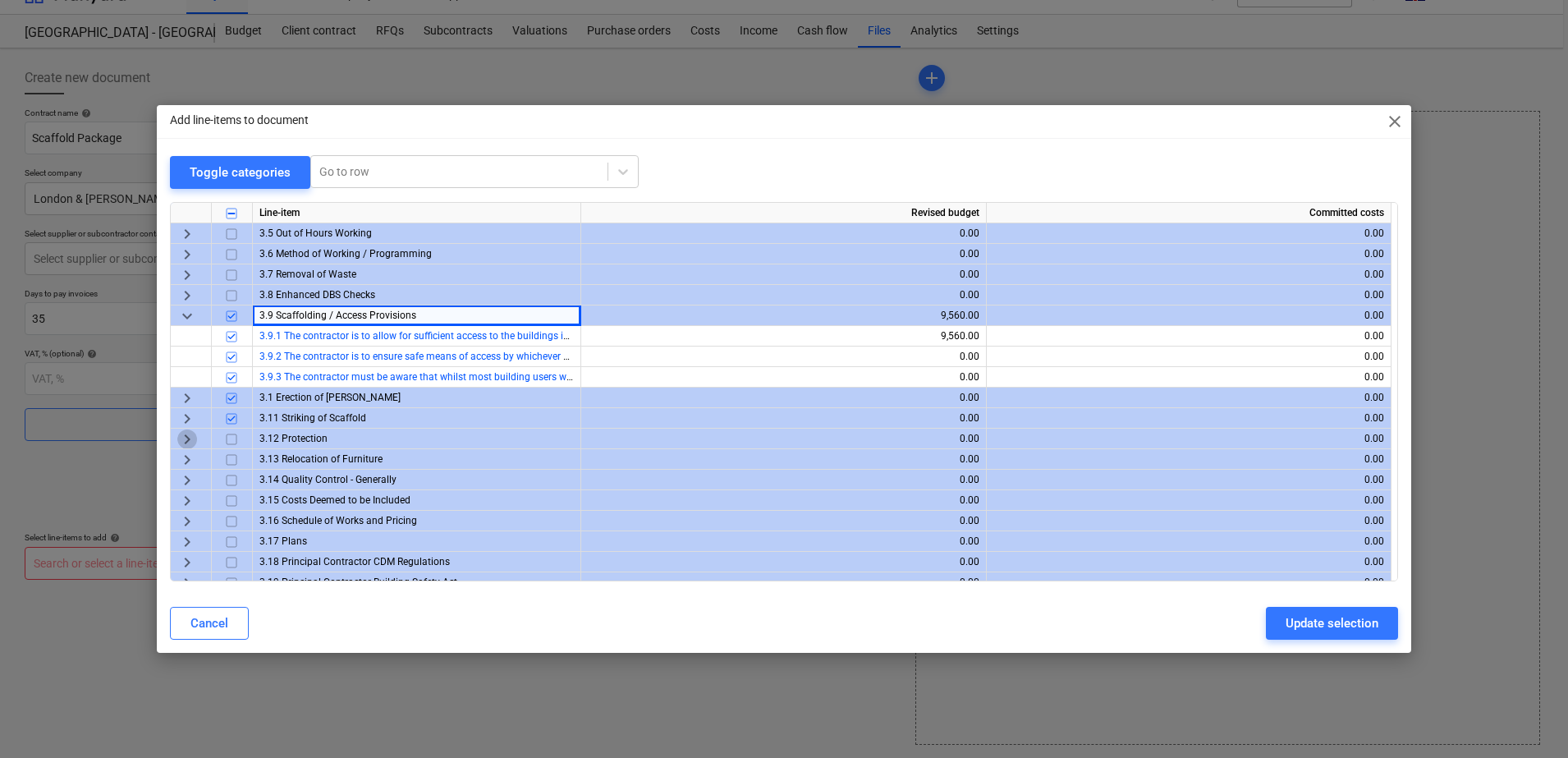 click on "keyboard_arrow_right" at bounding box center (187, 439) 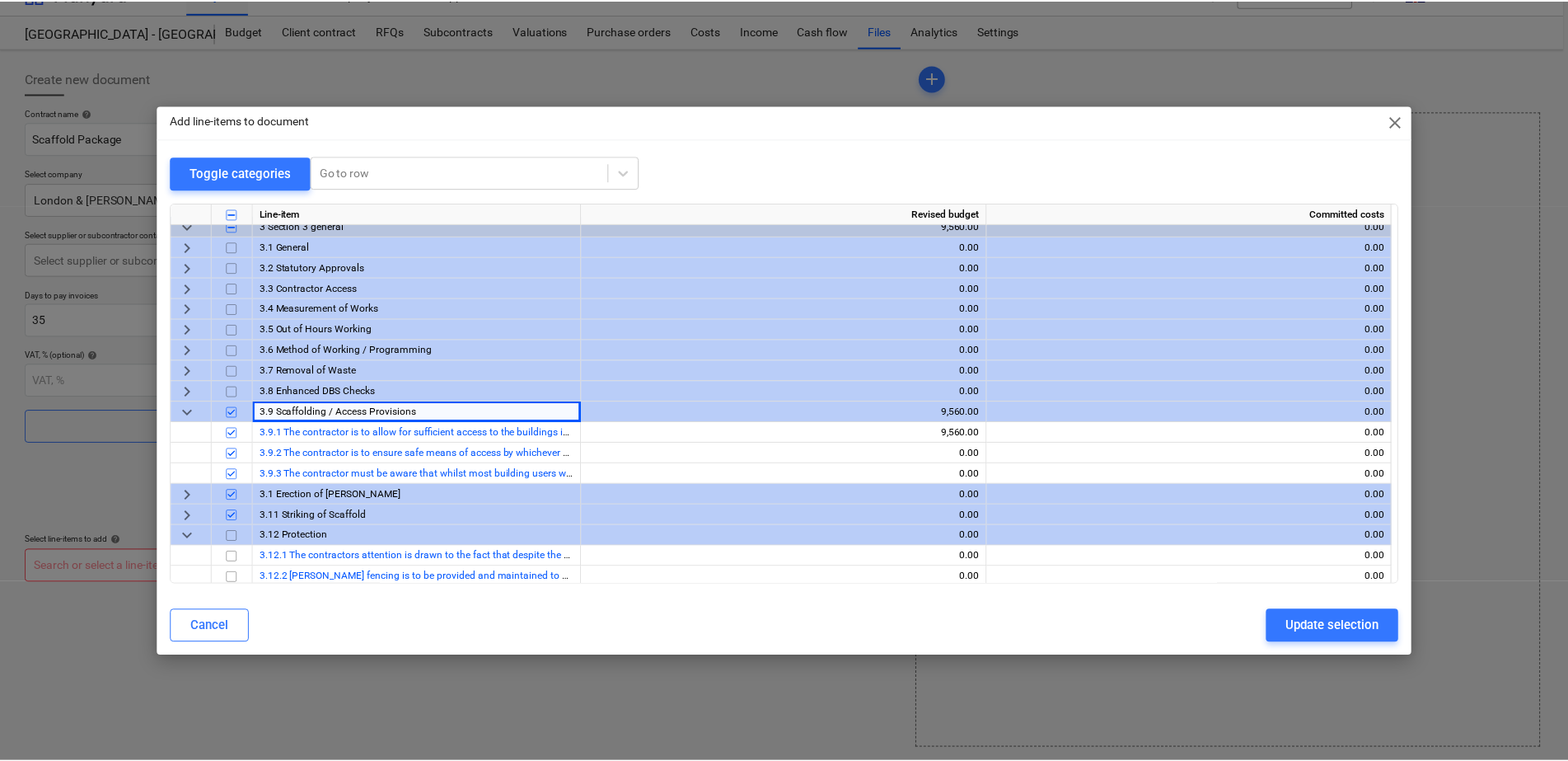 scroll, scrollTop: 0, scrollLeft: 0, axis: both 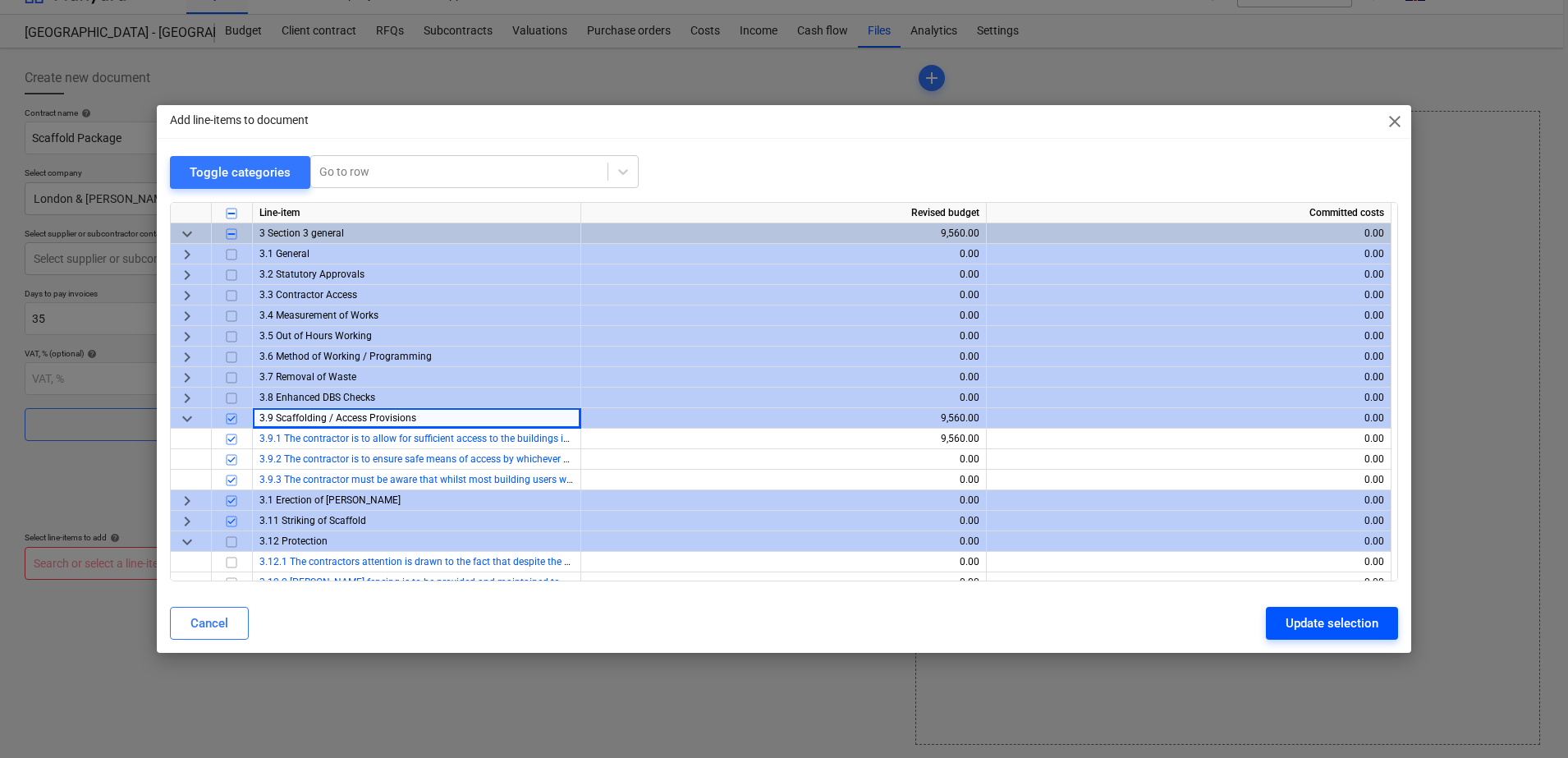 click on "Update selection" at bounding box center [1332, 623] 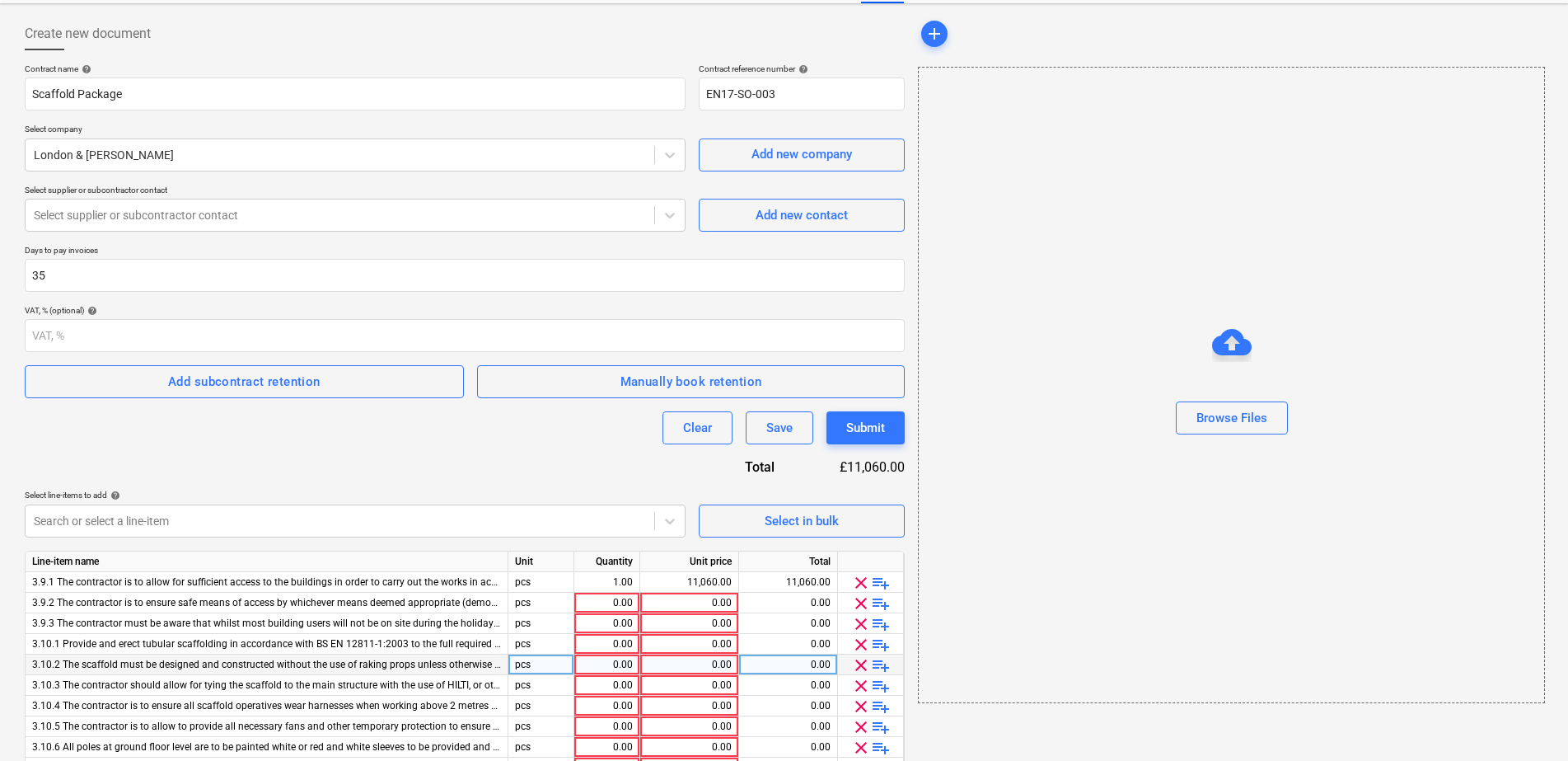 scroll, scrollTop: 321, scrollLeft: 0, axis: vertical 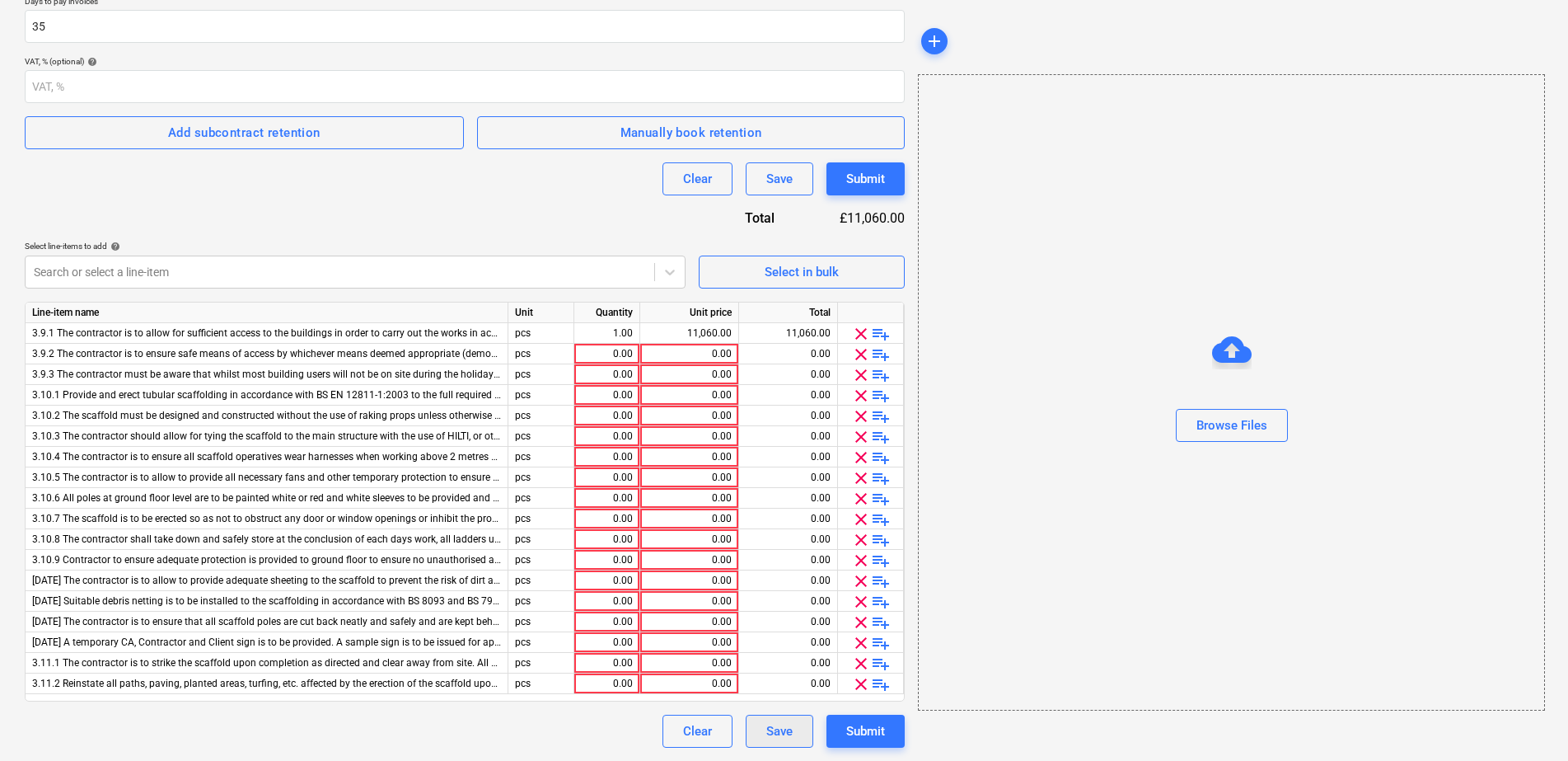 click on "Save" at bounding box center [779, 731] 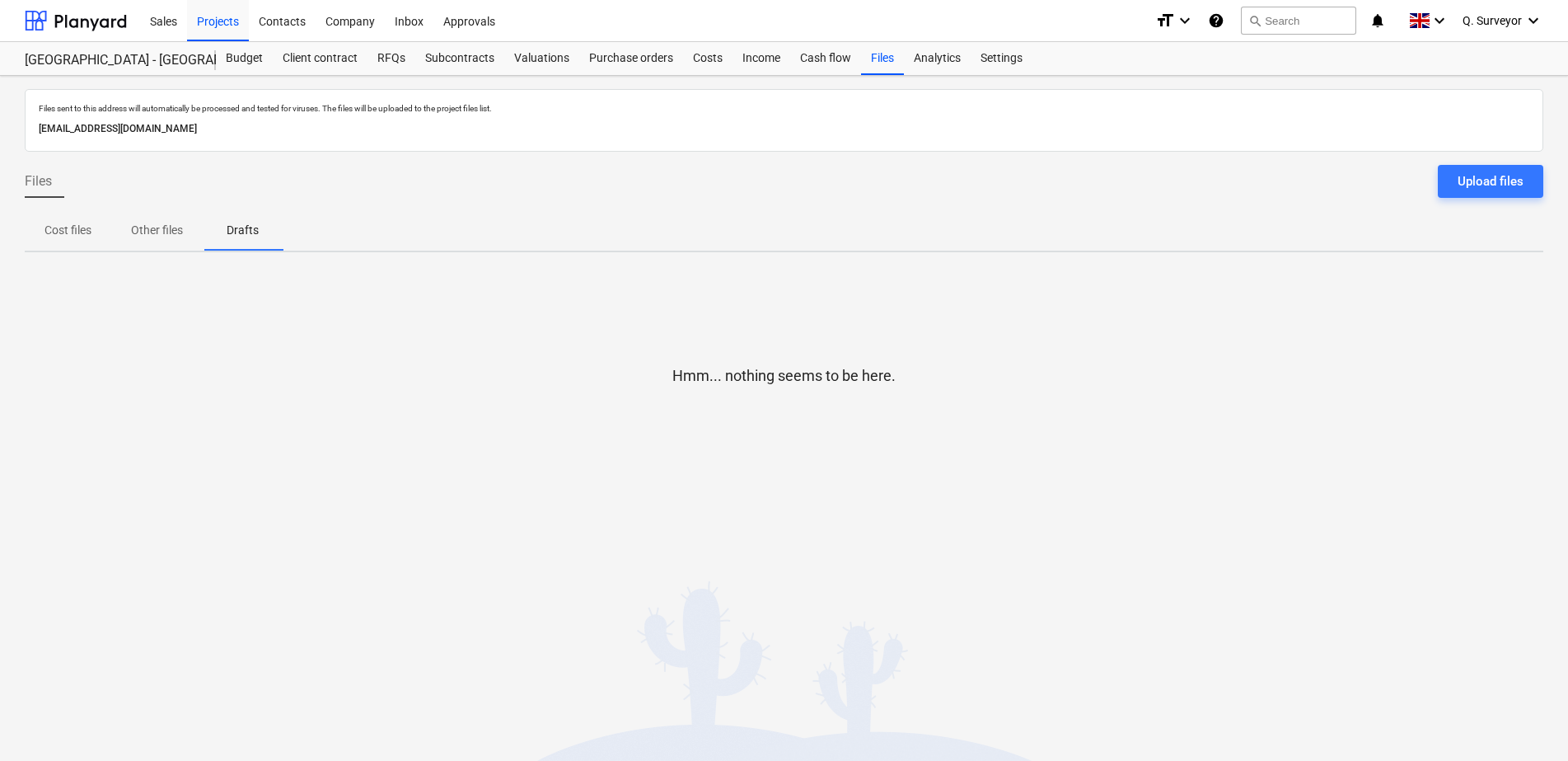 scroll, scrollTop: 0, scrollLeft: 0, axis: both 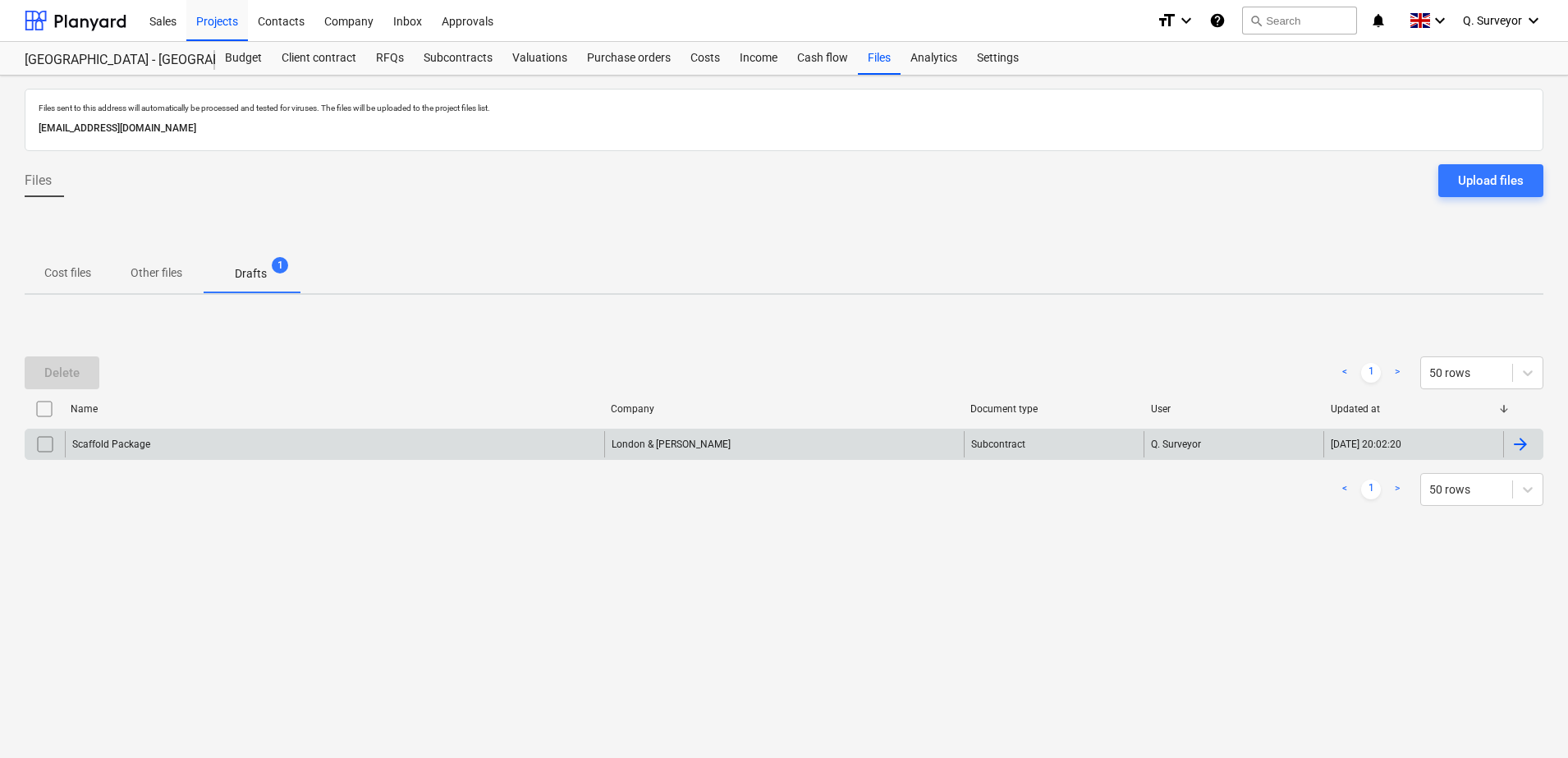 click on "Scaffold Package" at bounding box center (111, 444) 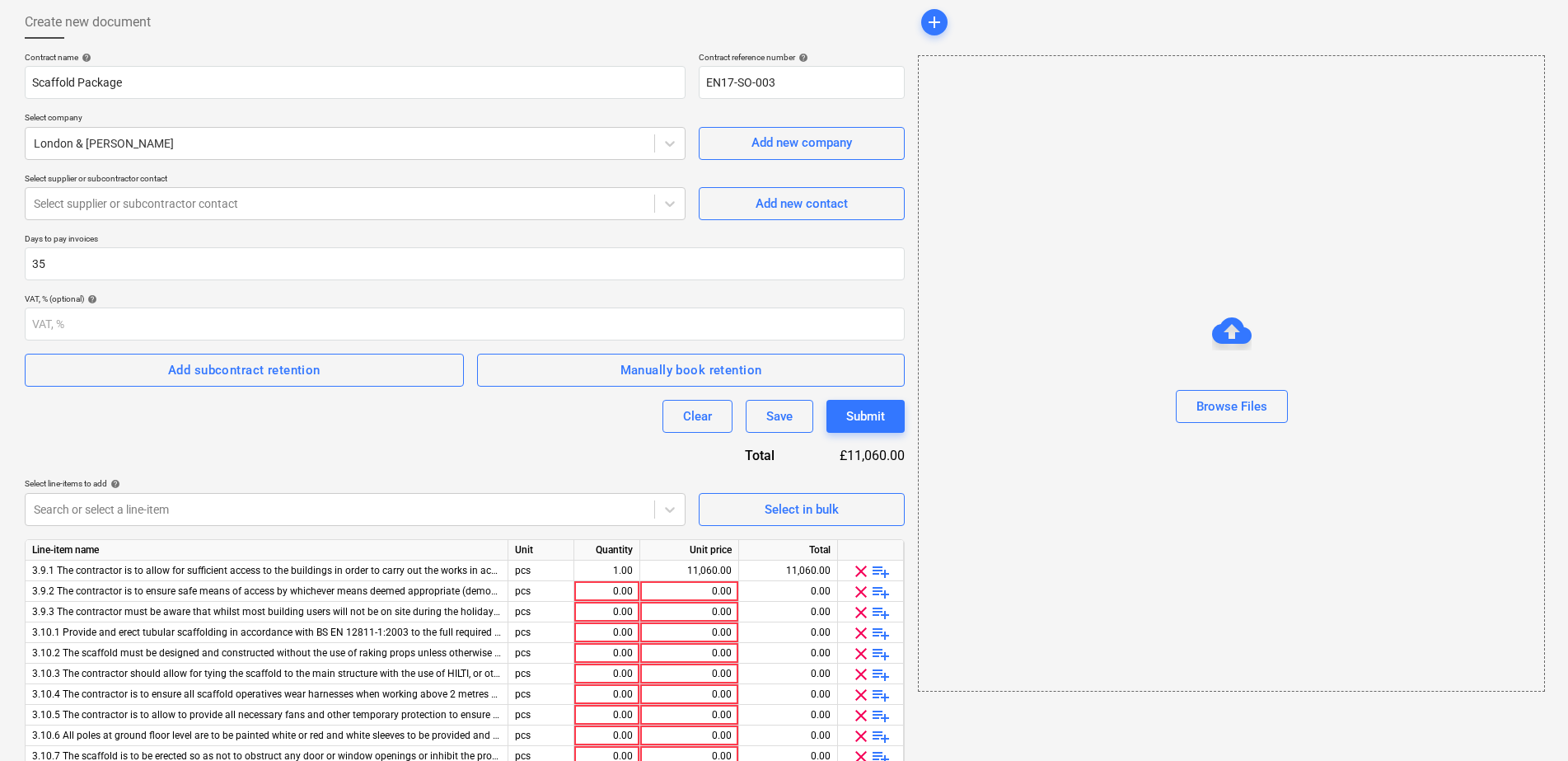 scroll, scrollTop: 321, scrollLeft: 0, axis: vertical 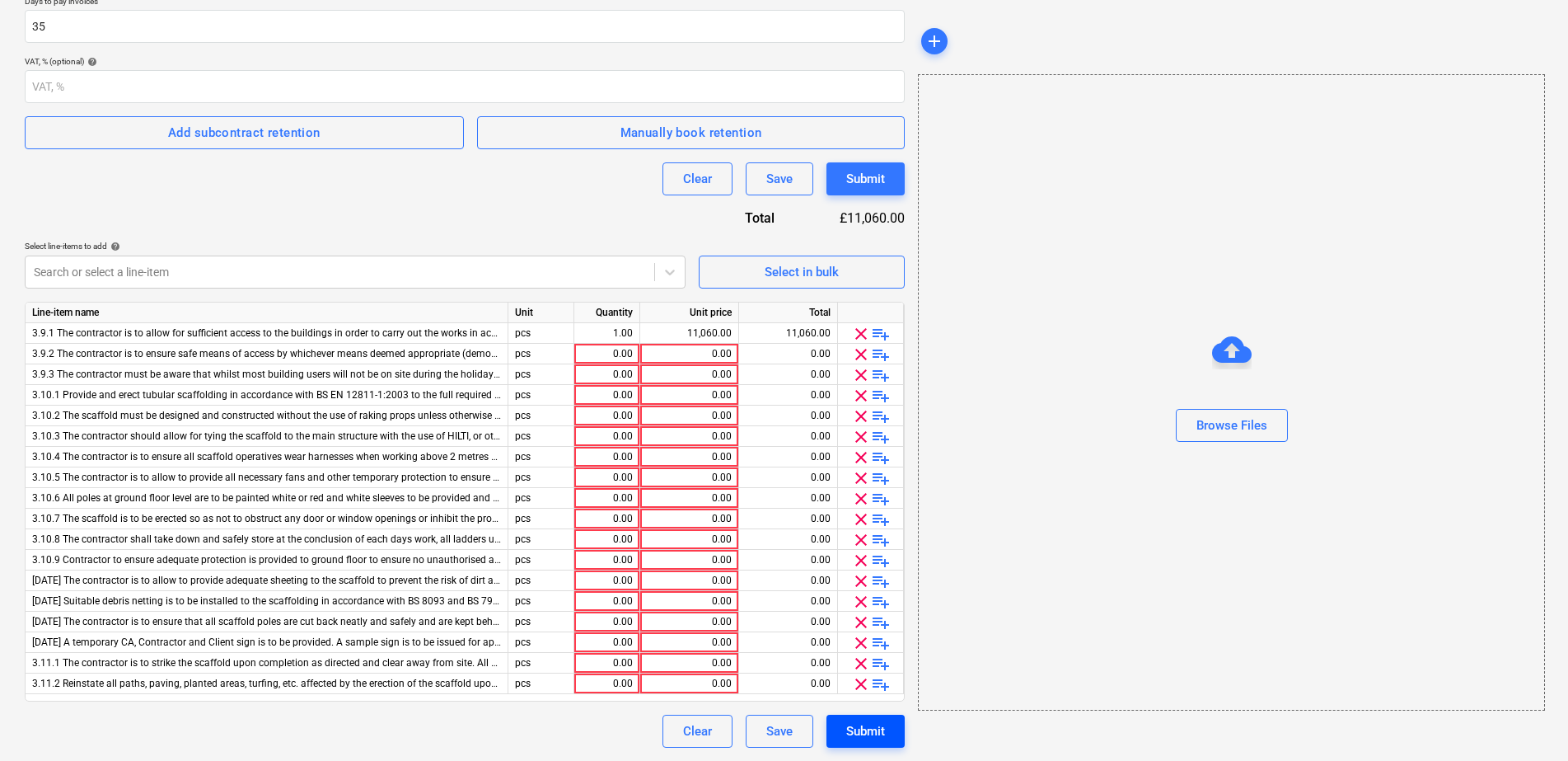 click on "Submit" at bounding box center [865, 731] 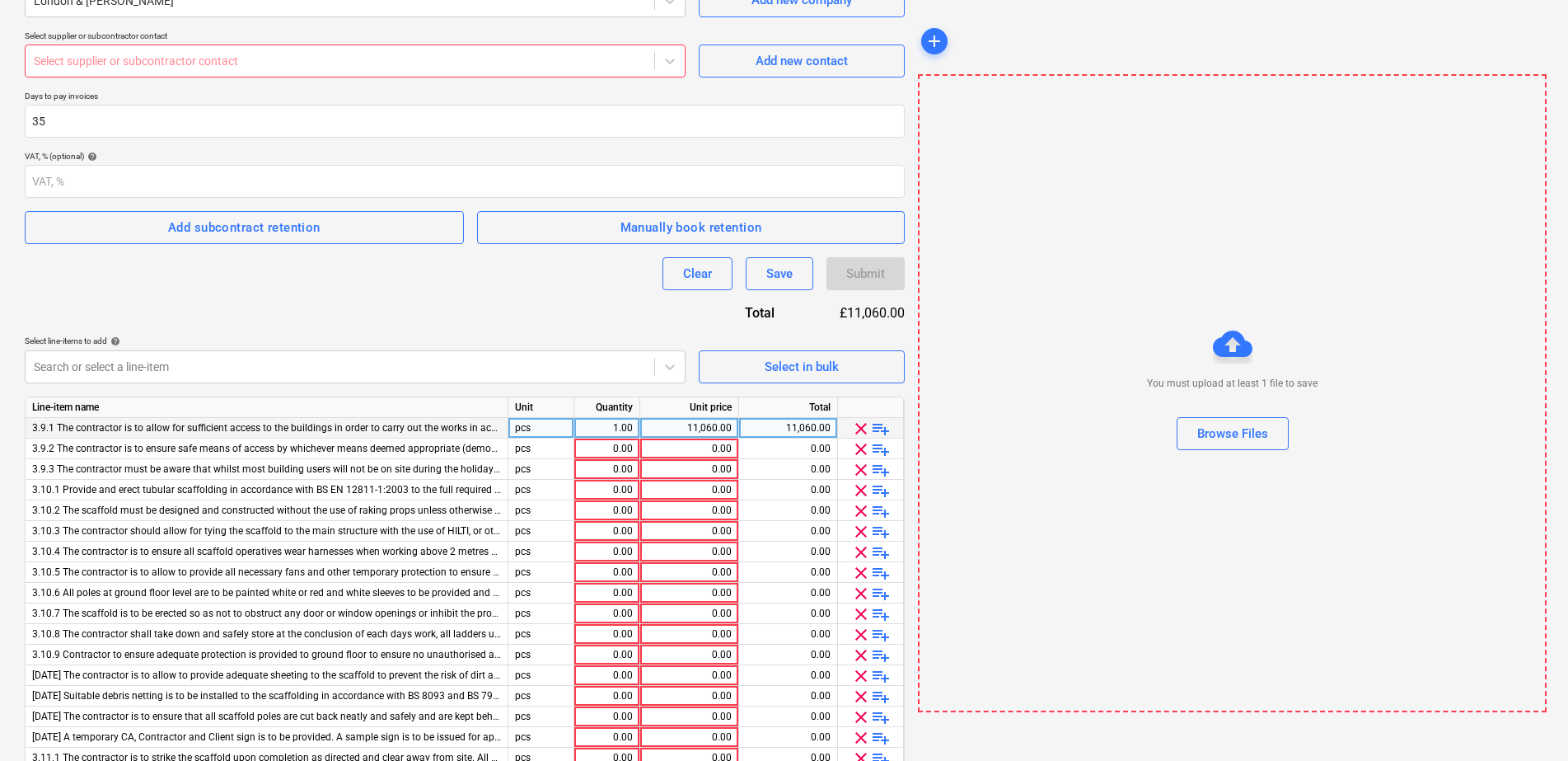 scroll, scrollTop: 218, scrollLeft: 0, axis: vertical 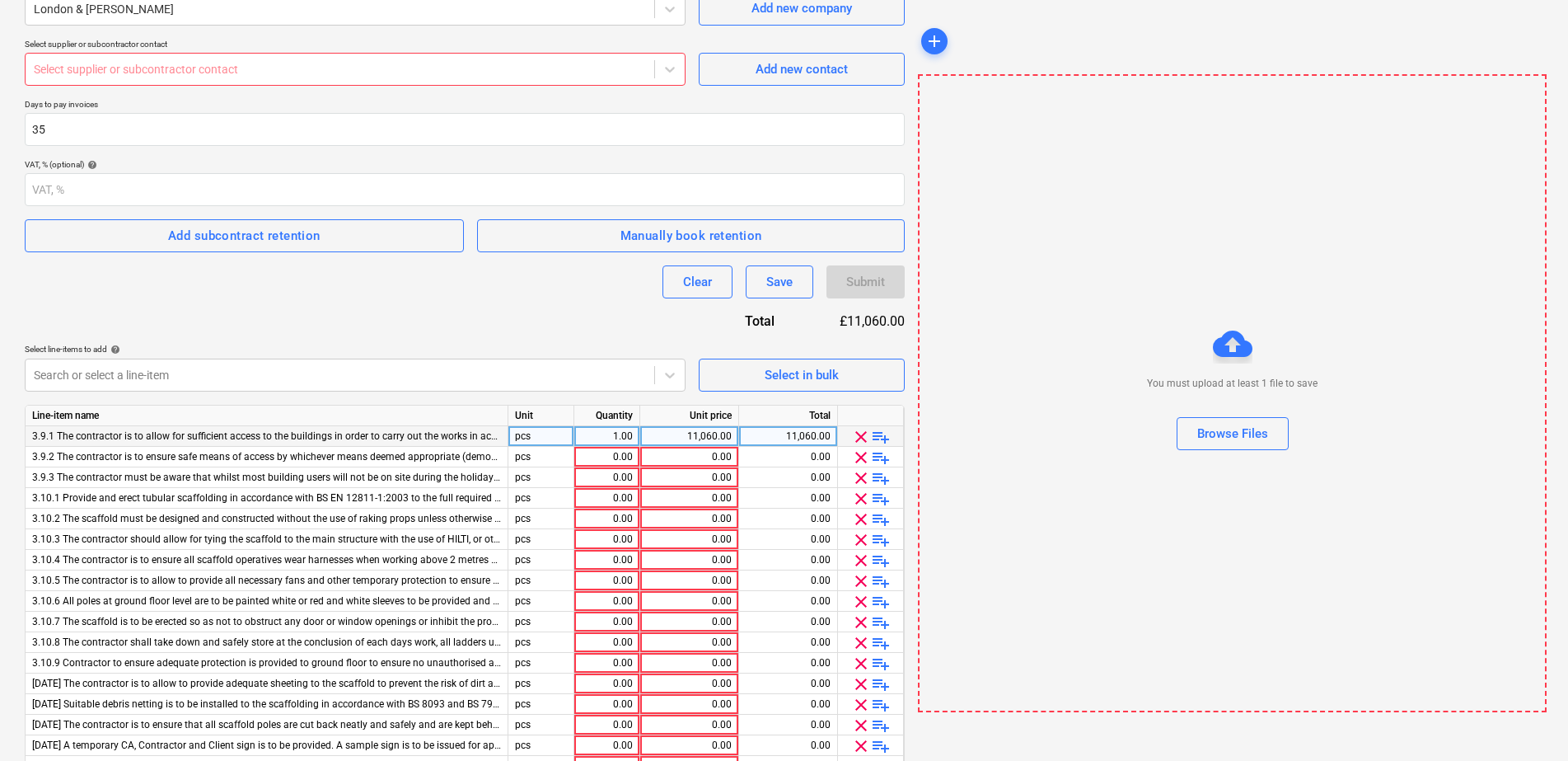 click on "11,060.00" at bounding box center [689, 436] 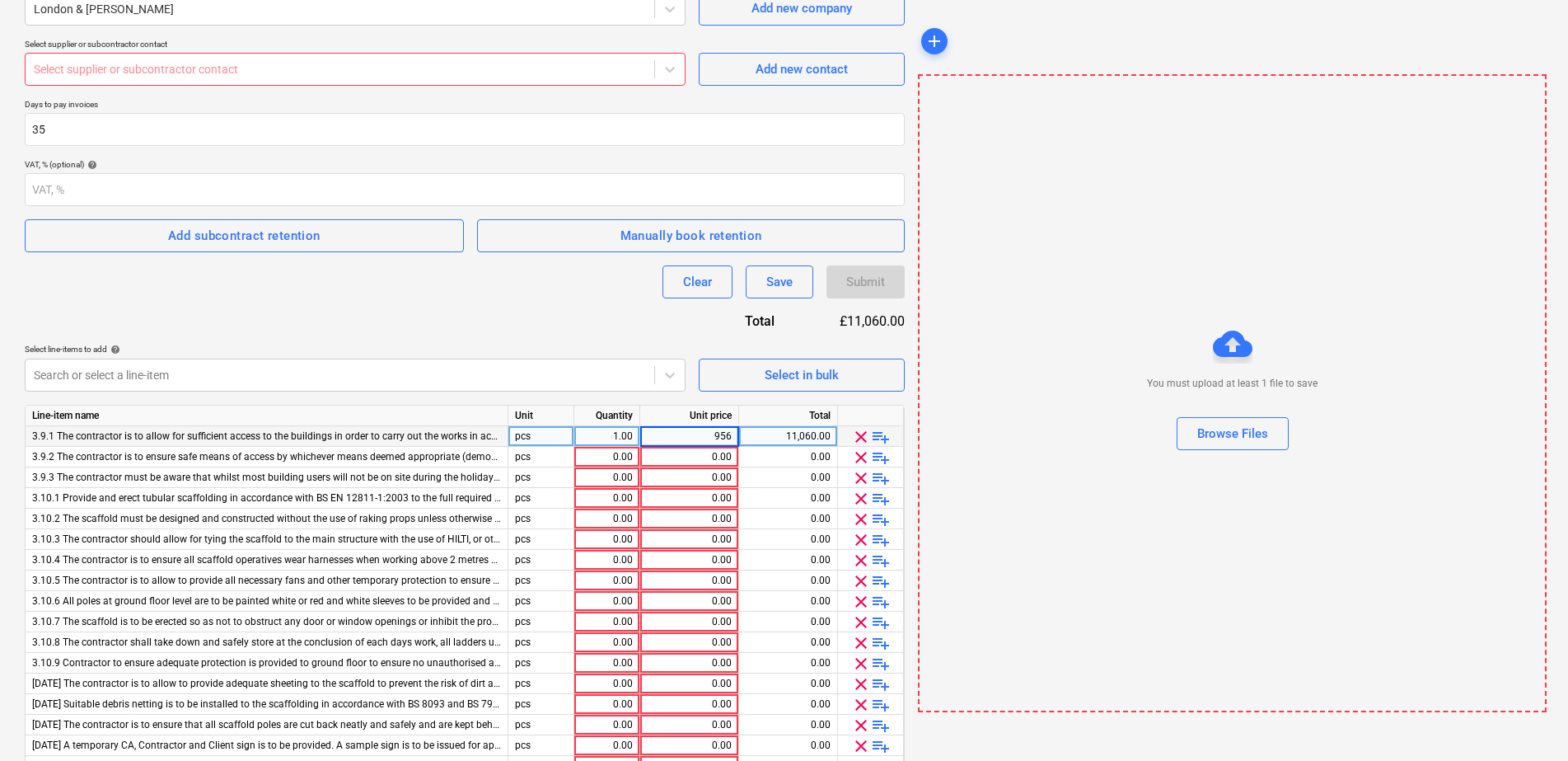 type on "9560" 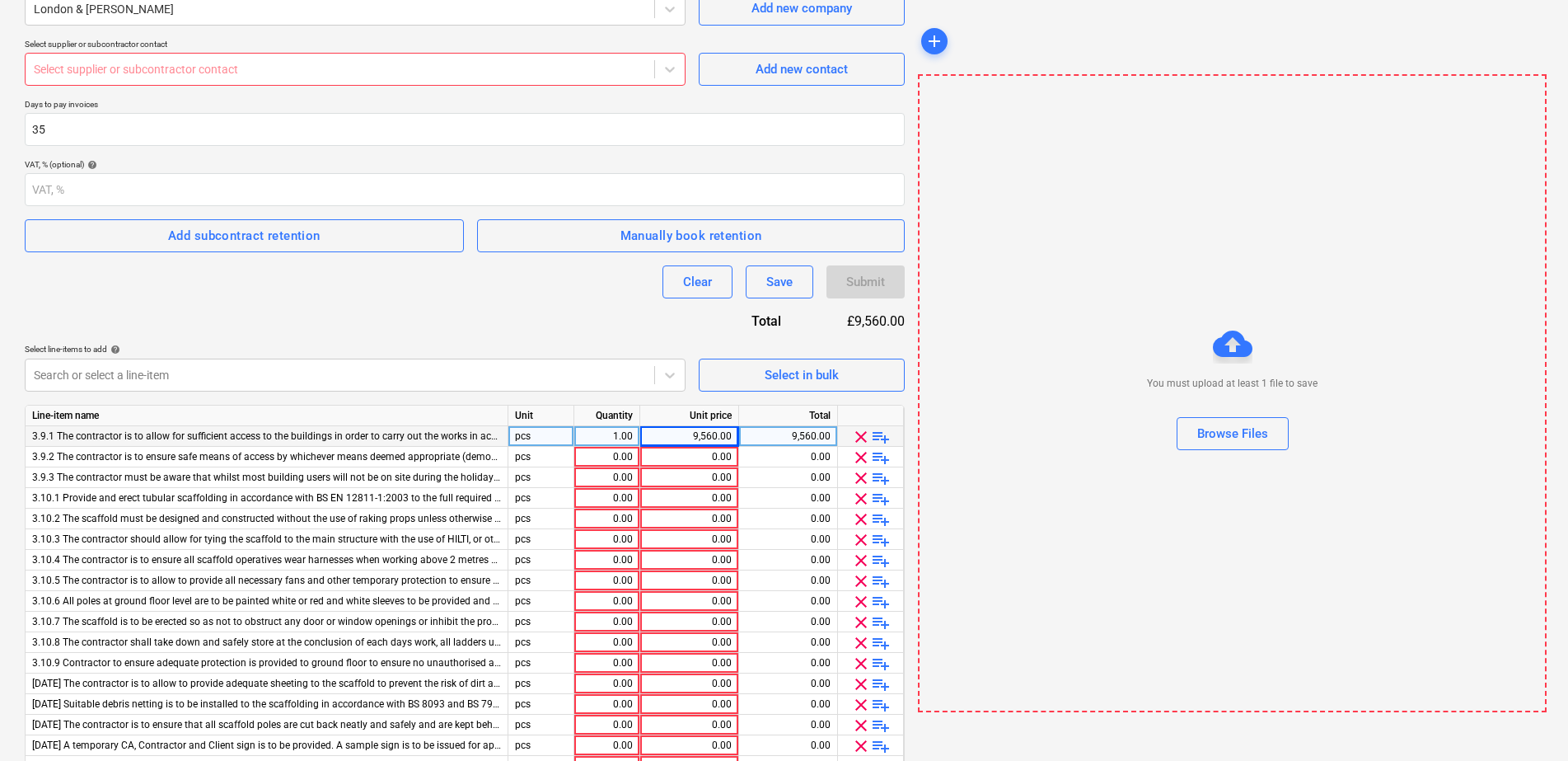 click on "Contract name help Scaffold Package Contract reference number help EN17-SO-003 Select company [GEOGRAPHIC_DATA] & Kent Scaffold    Add new company Select supplier or subcontractor contact Select supplier or subcontractor contact Add new contact Days to pay invoices 35 VAT, % (optional) help Add subcontract retention Manually book retention Clear Save Submit Total £9,560.00 Select line-items to add help Search or select a line-item Select in bulk Line-item name Unit Quantity Unit price Total 3.9.1 The contractor is to allow for sufficient access to the buildings in order to carry out the works in accordance with current health and safety legislation (i.e. roof access, lighting replacement) pcs 1.00 9,560.00 9,560.00 clear playlist_add 3.9.2 The contractor is to ensure safe means of access by whichever means deemed appropriate (demountable scaffold towers etc.). Should scaffold access be provided, the following clauses will apply. pcs 0.00 0.00 0.00 clear playlist_add pcs 0.00 0.00 0.00 clear playlist_add pcs 0.00 0.00" at bounding box center (465, 384) 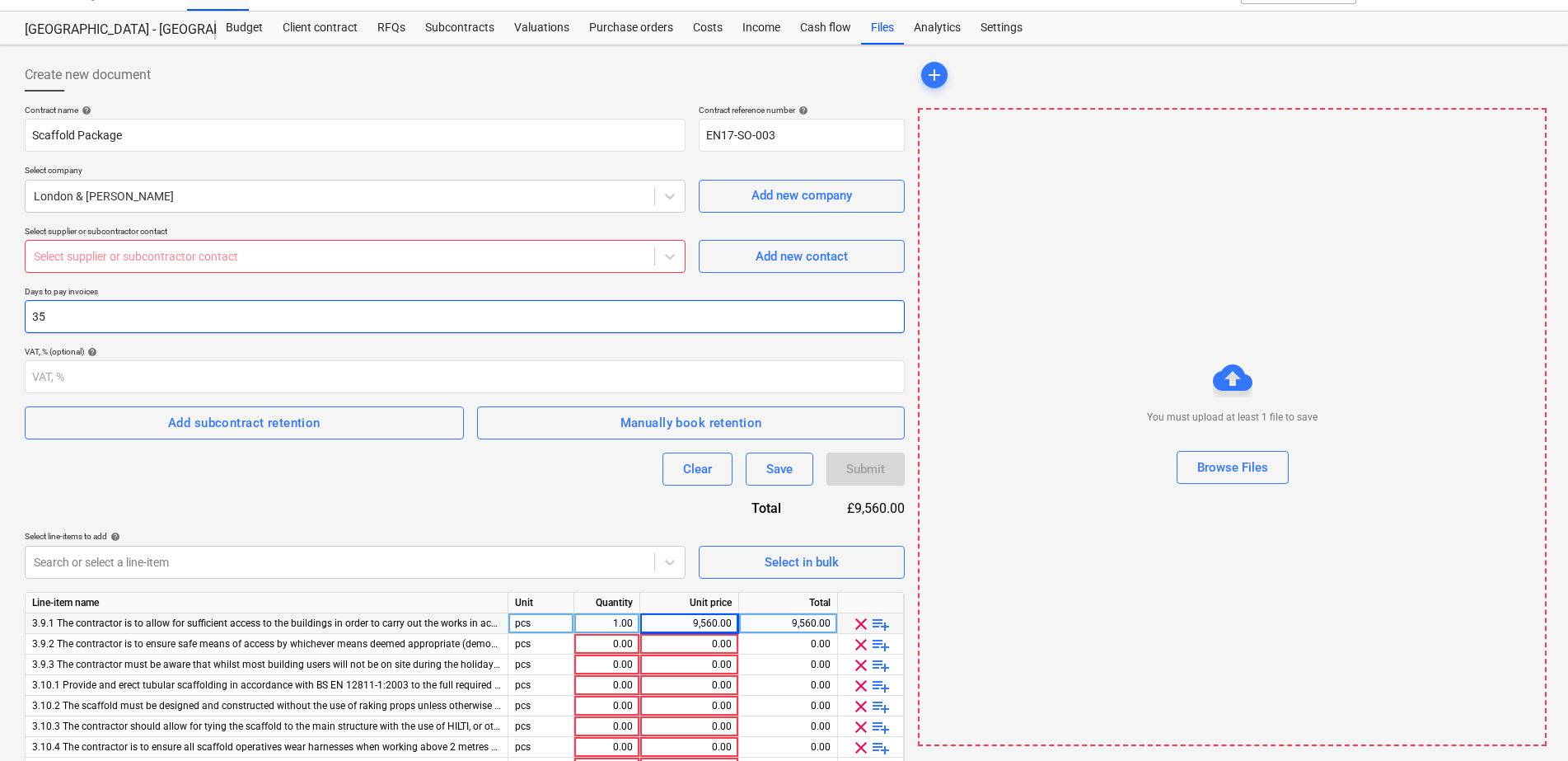 scroll, scrollTop: 0, scrollLeft: 0, axis: both 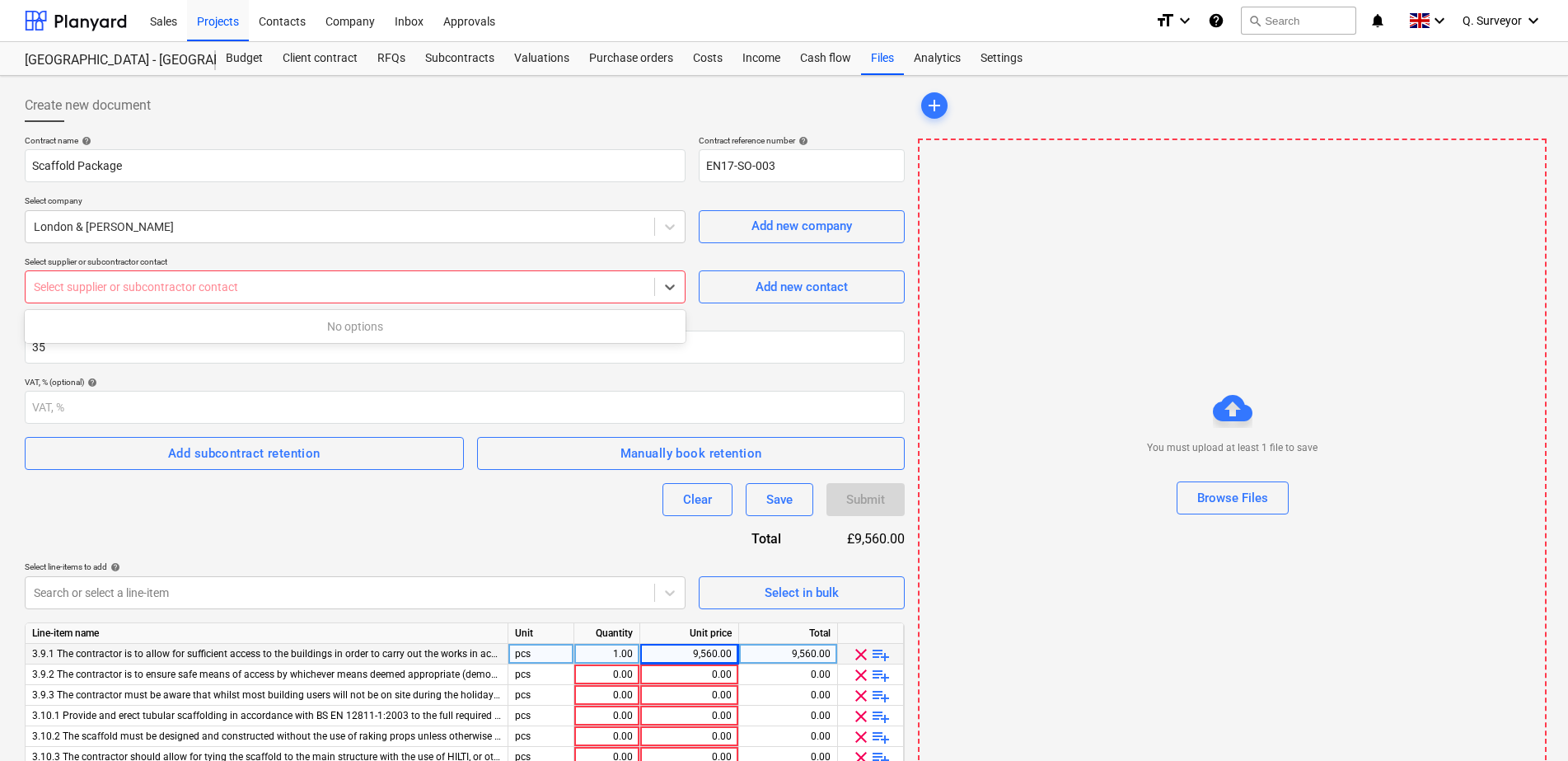 click at bounding box center (339, 287) 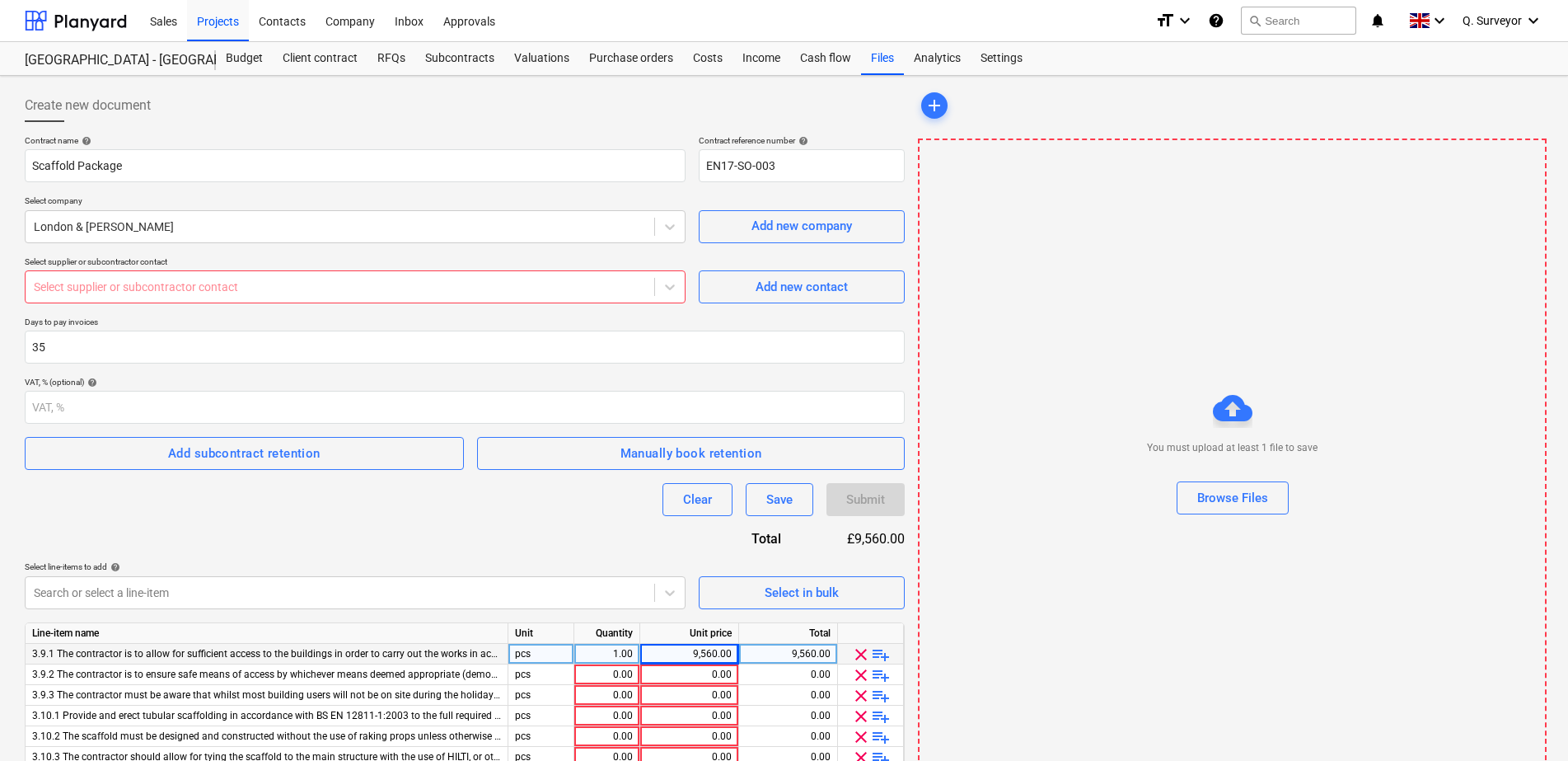 click on "Select supplier or subcontractor contact" at bounding box center (355, 263) 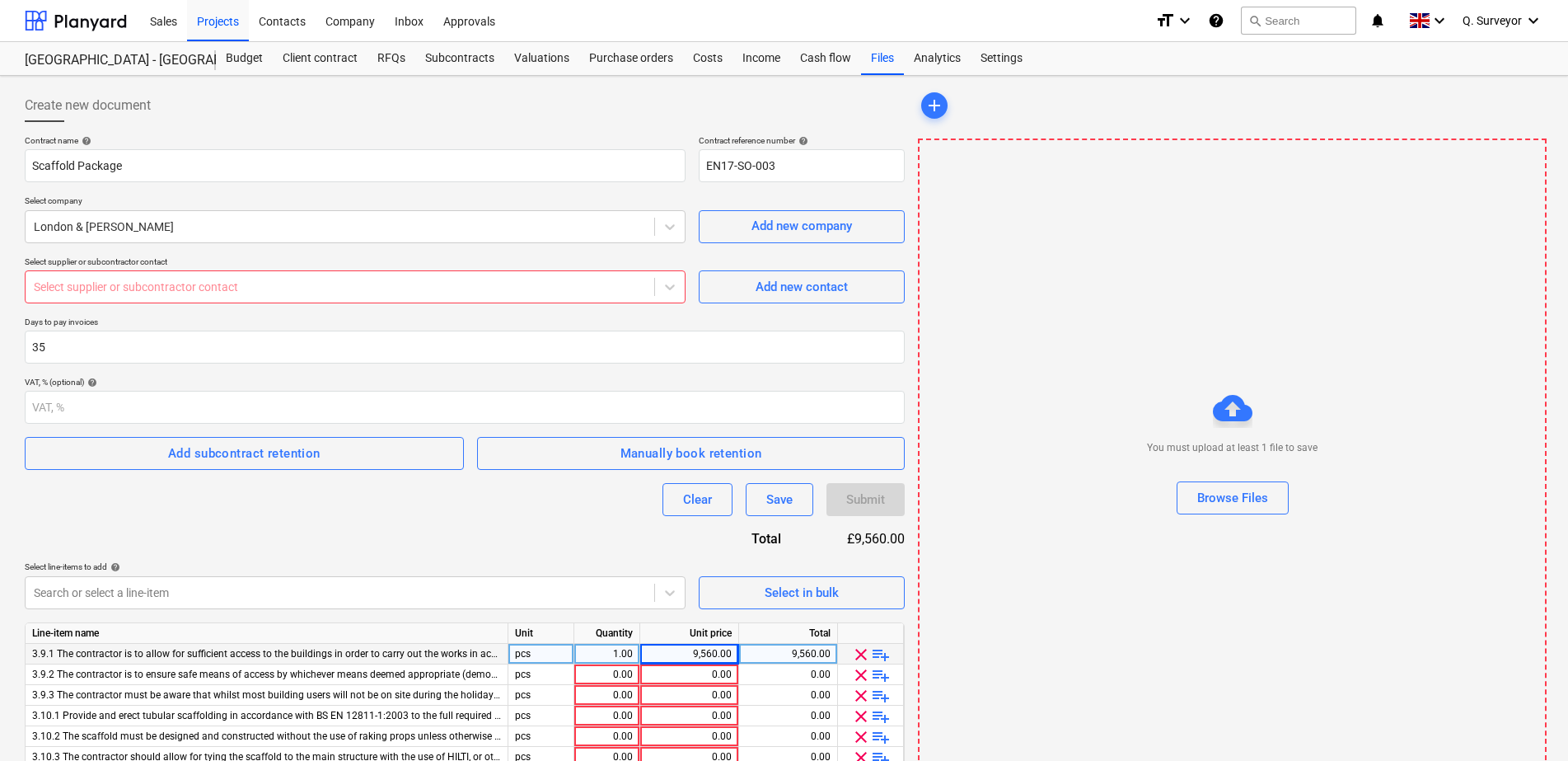 click on "Create new document" at bounding box center [465, 106] 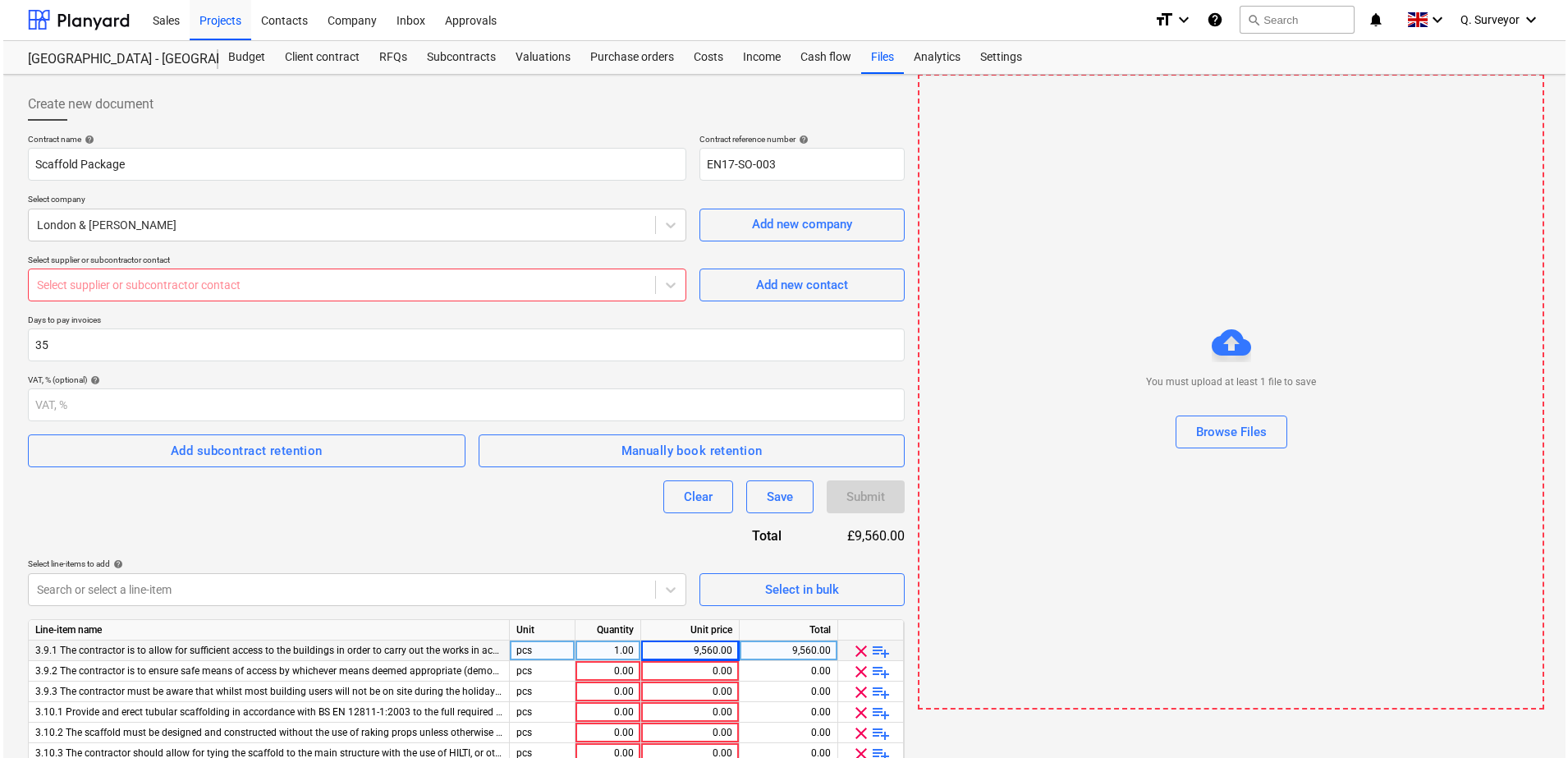 scroll, scrollTop: 0, scrollLeft: 0, axis: both 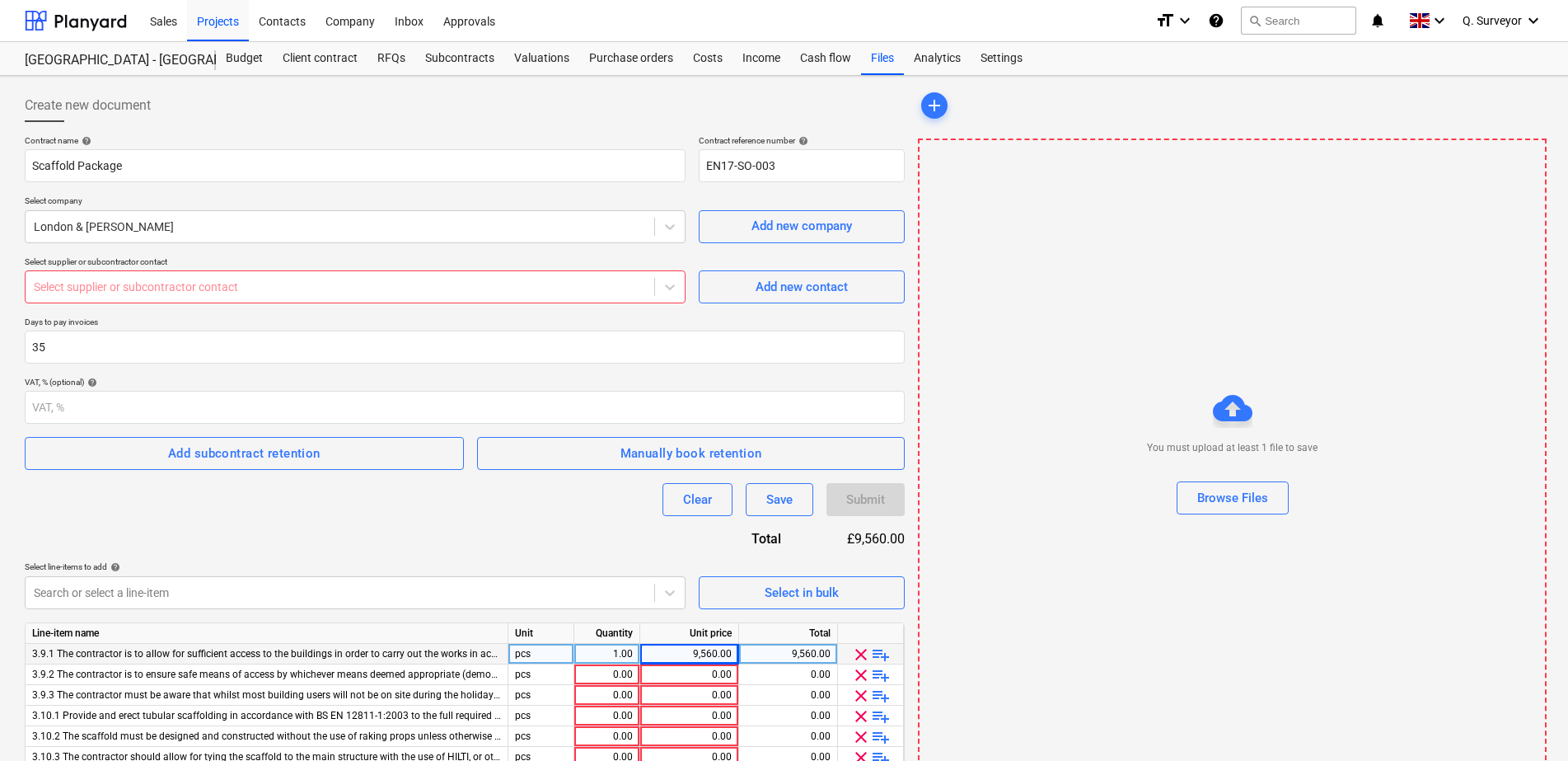click at bounding box center (465, 129) 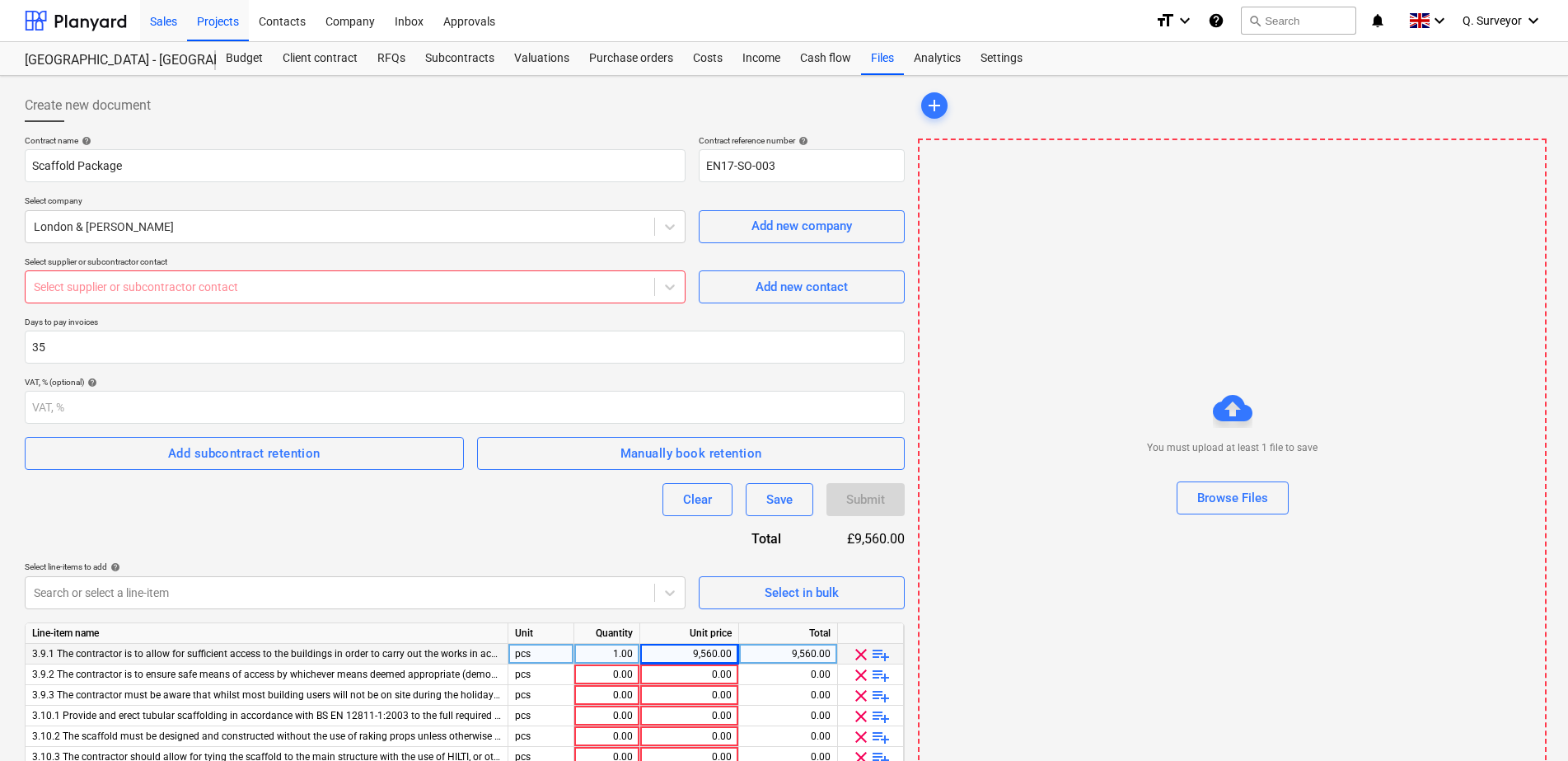 click on "Sales" at bounding box center [163, 20] 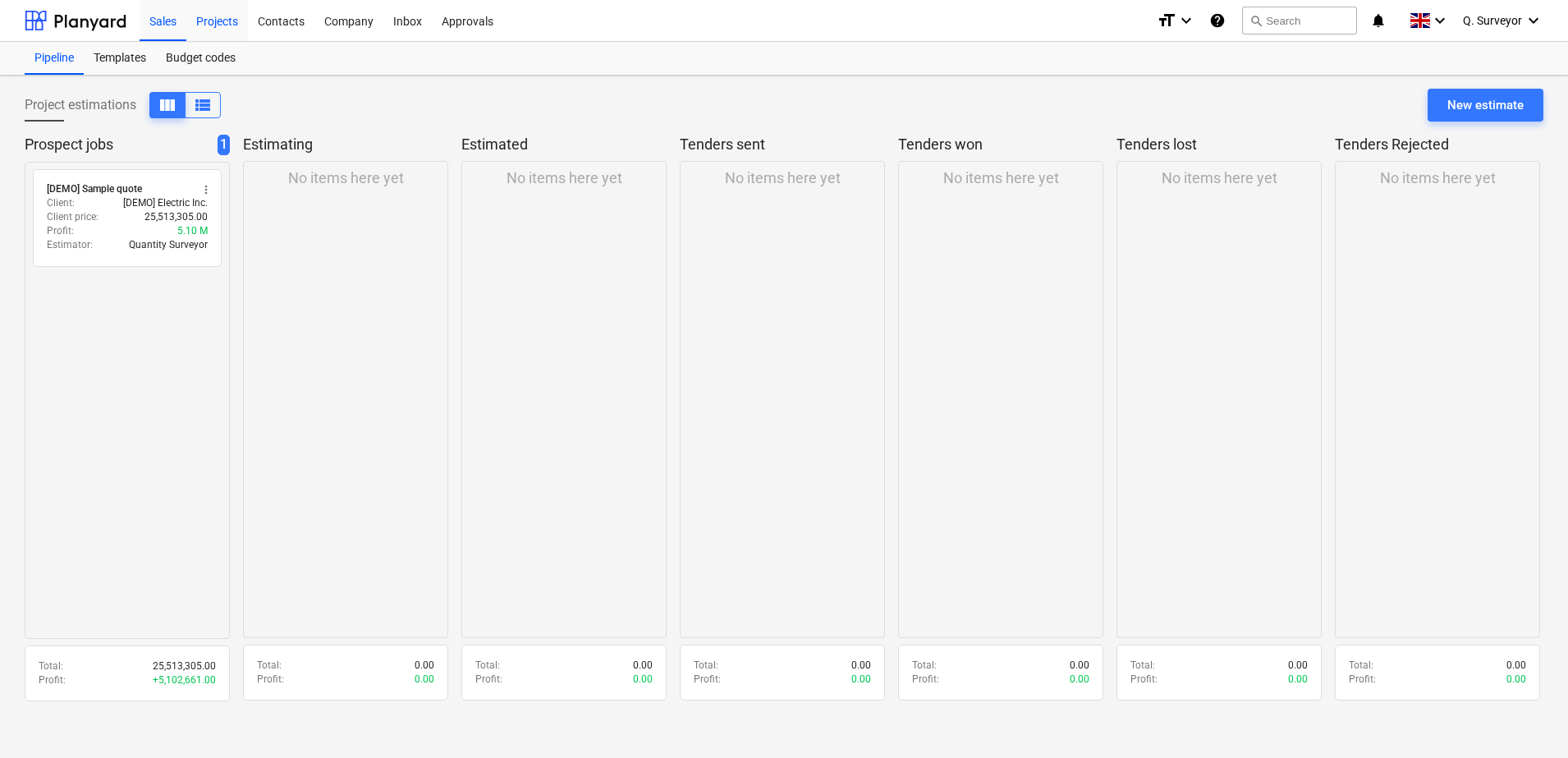 click on "Projects" at bounding box center [217, 20] 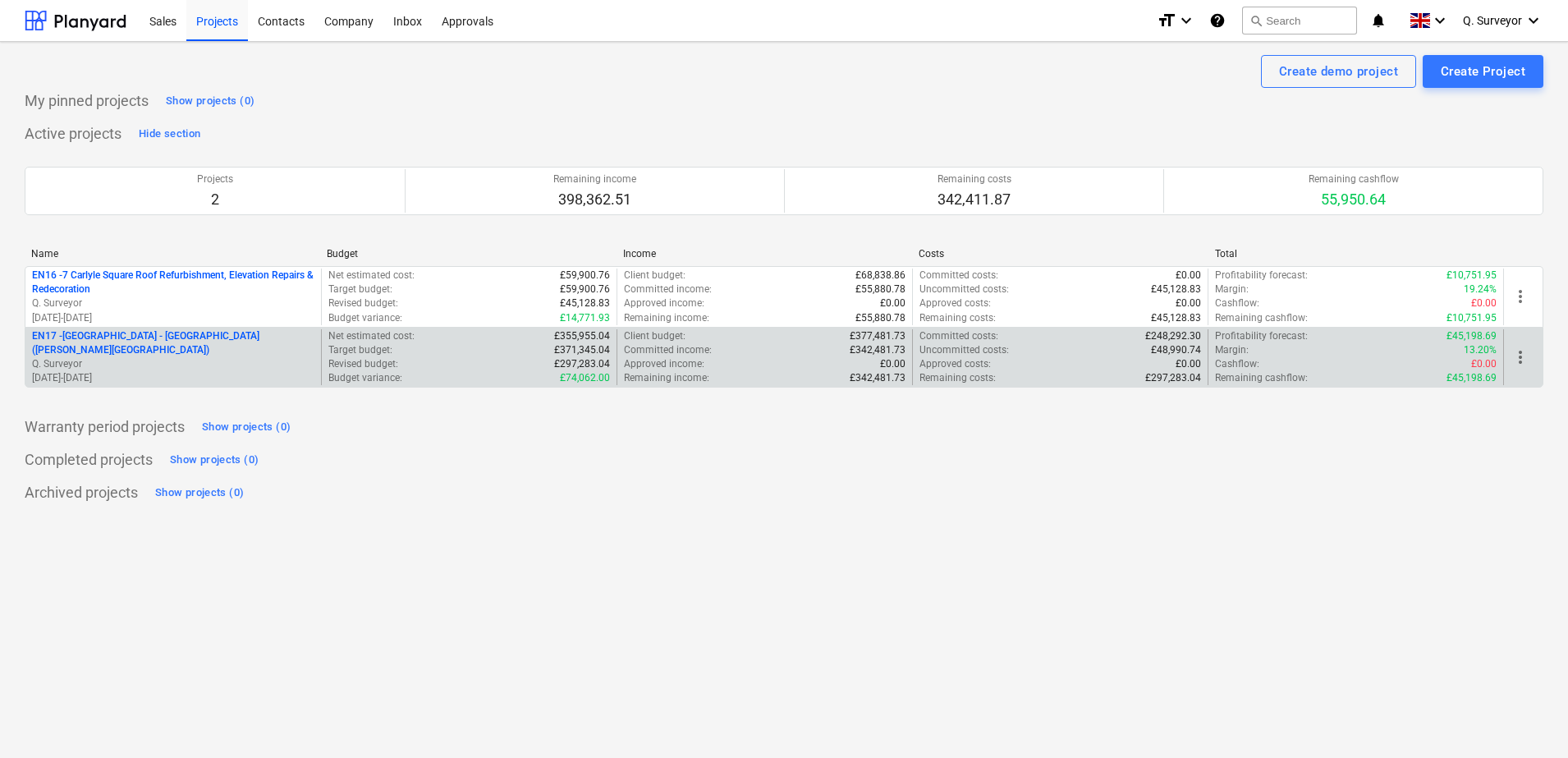 click on "EN17 -  [GEOGRAPHIC_DATA] - [GEOGRAPHIC_DATA] ([PERSON_NAME][GEOGRAPHIC_DATA] and [GEOGRAPHIC_DATA])" at bounding box center (173, 343) 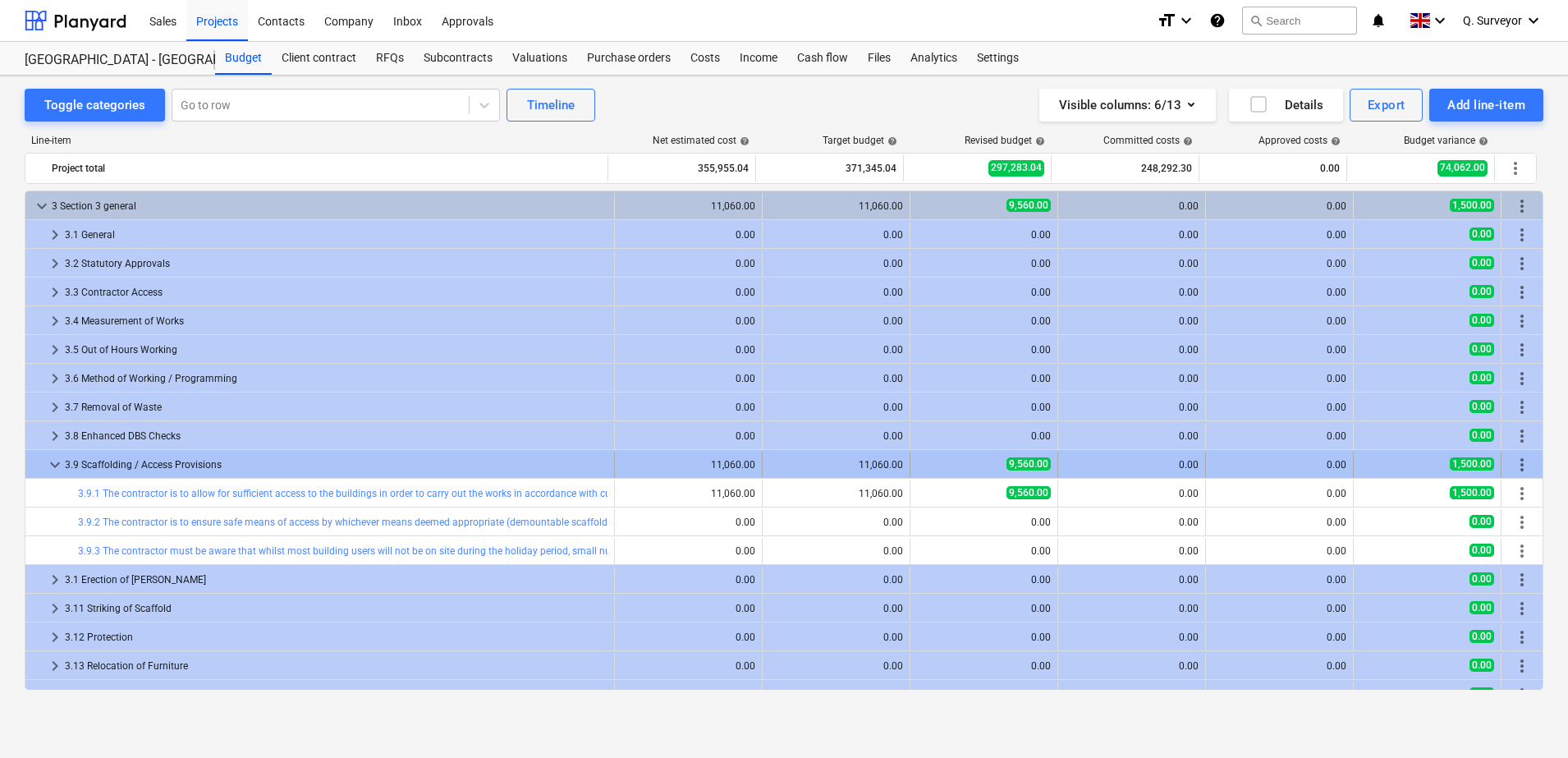 click on "keyboard_arrow_down" at bounding box center [55, 465] 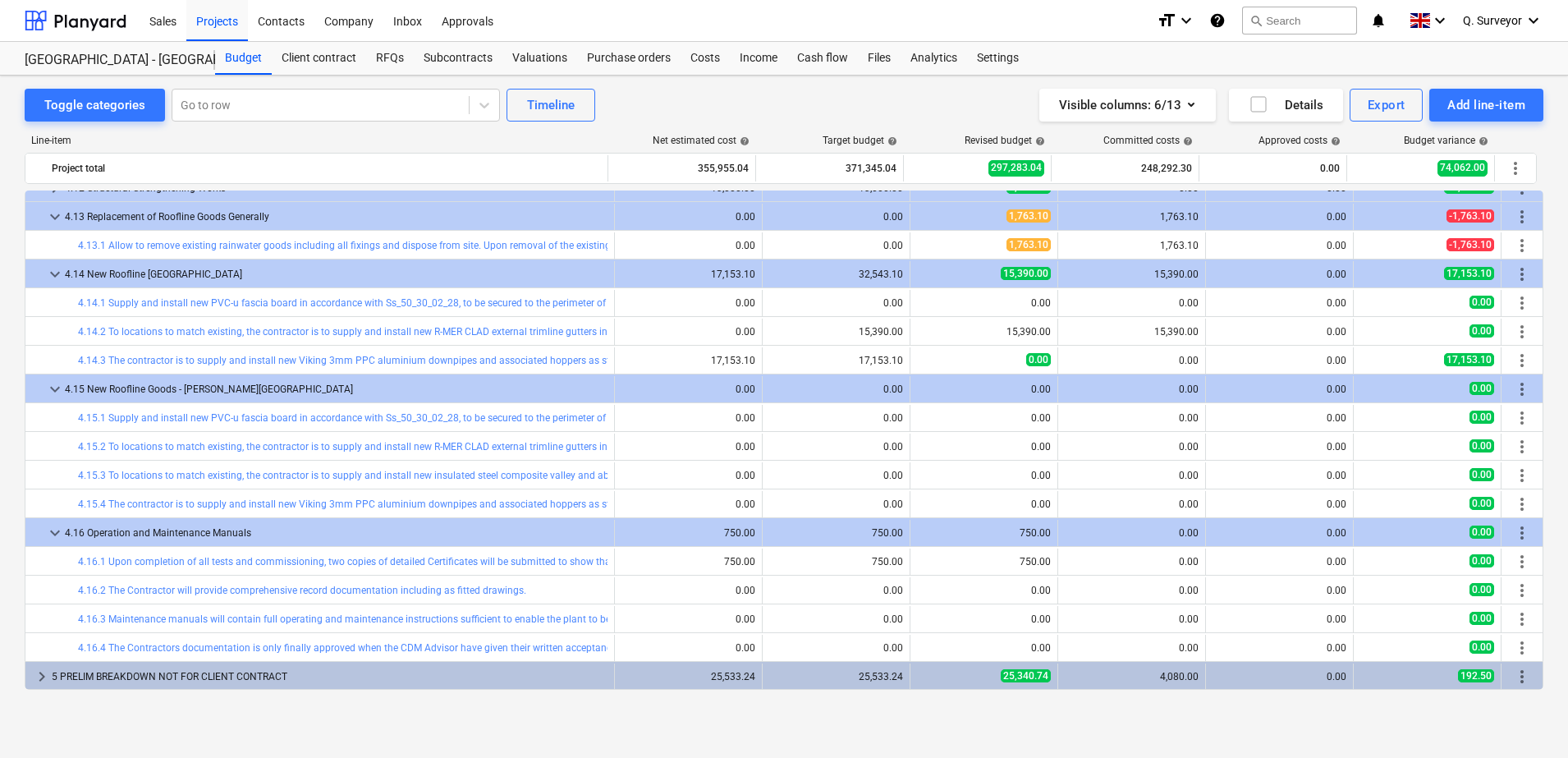 scroll, scrollTop: 1628, scrollLeft: 0, axis: vertical 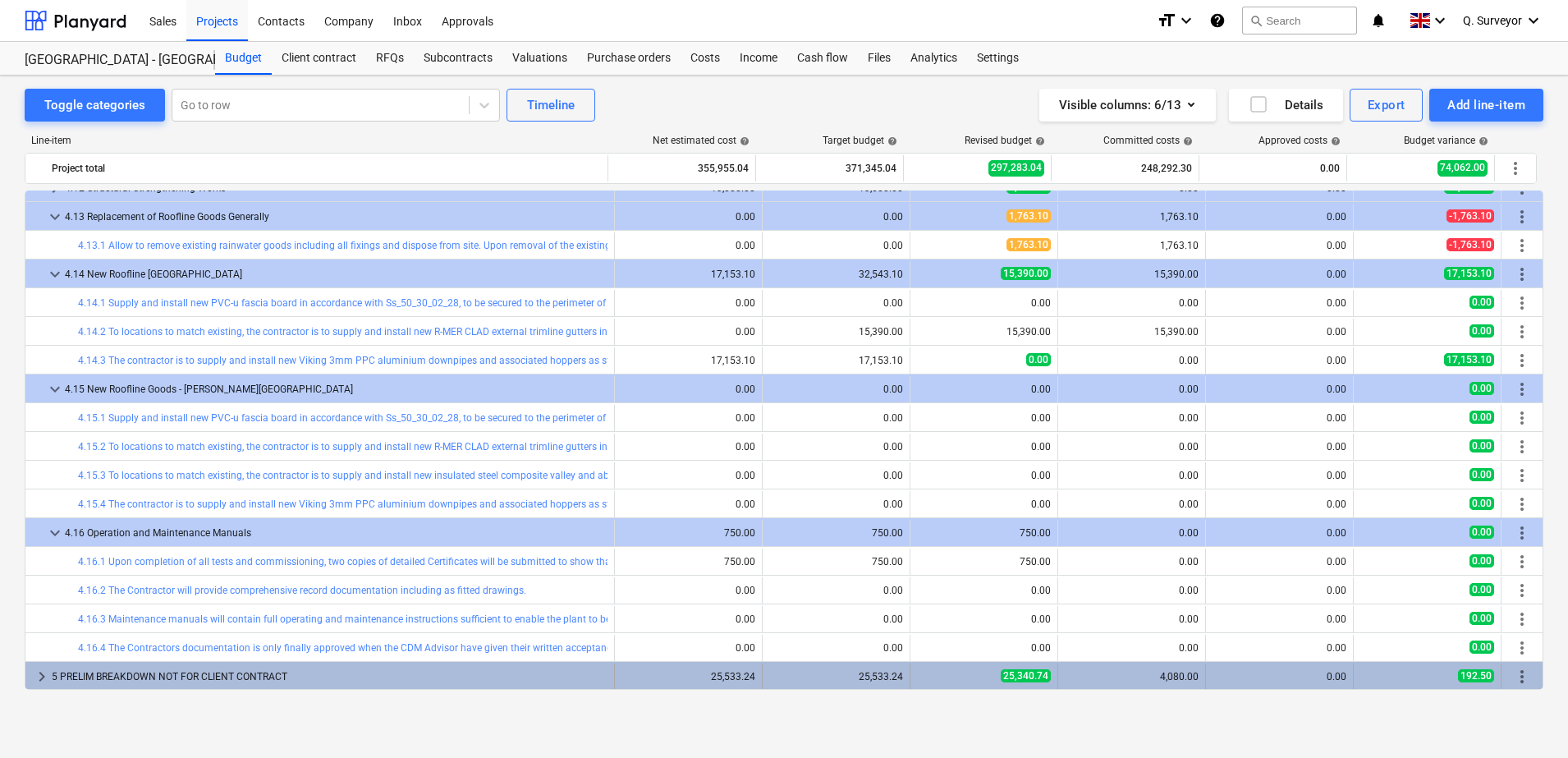 click on "keyboard_arrow_right" at bounding box center [42, 677] 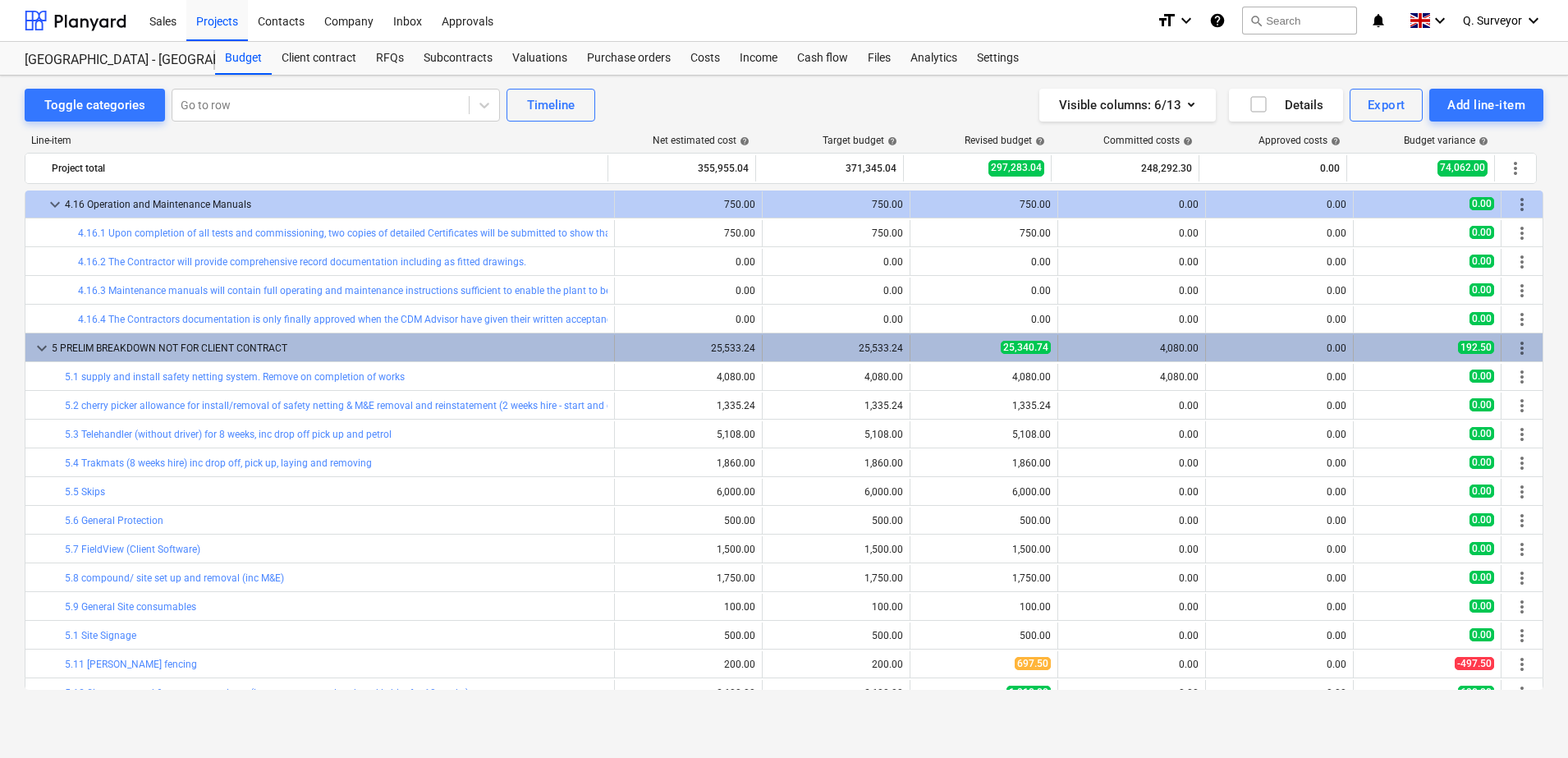 scroll, scrollTop: 1973, scrollLeft: 0, axis: vertical 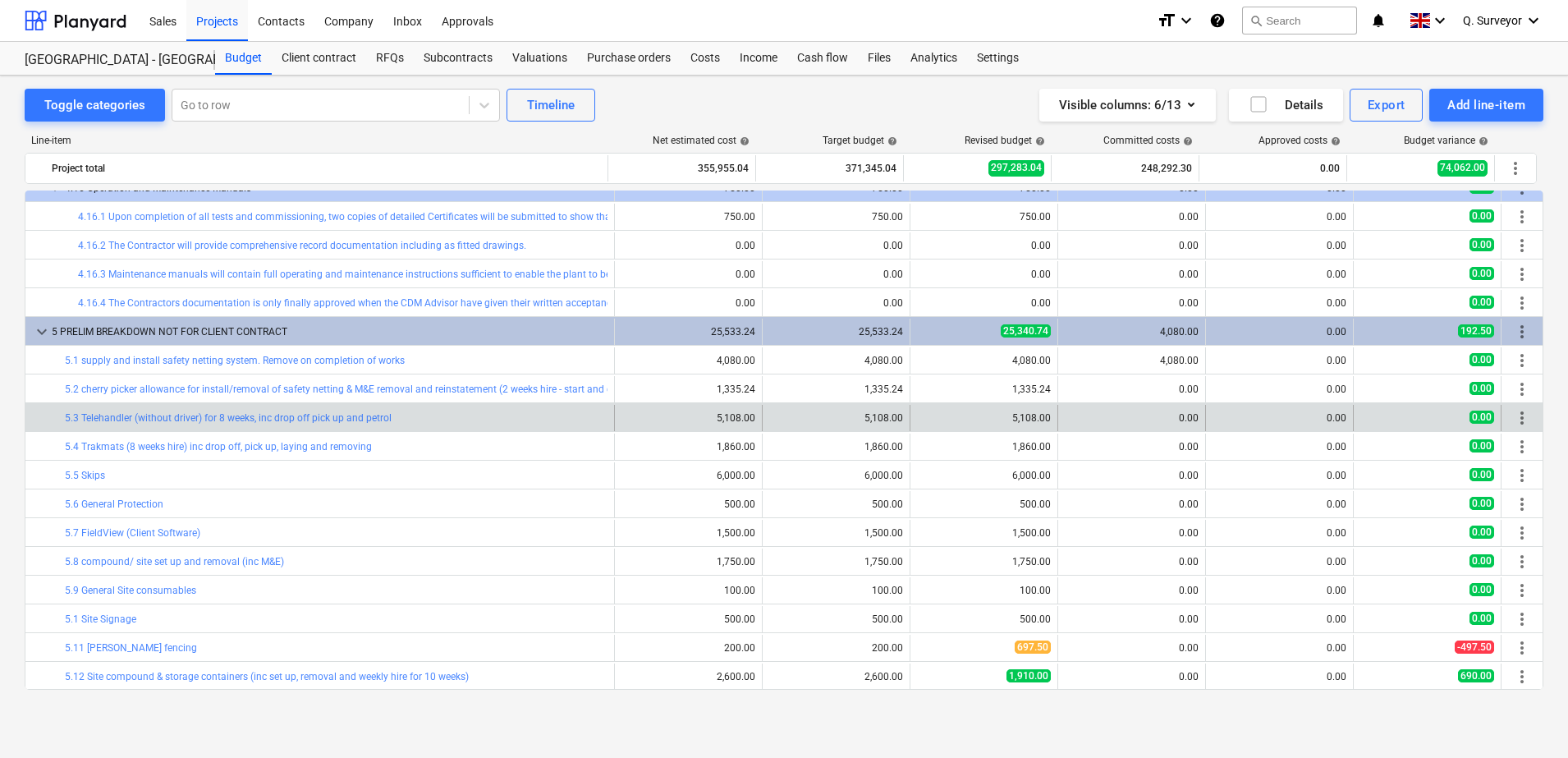 click on "edit 5,108.00" at bounding box center [983, 418] 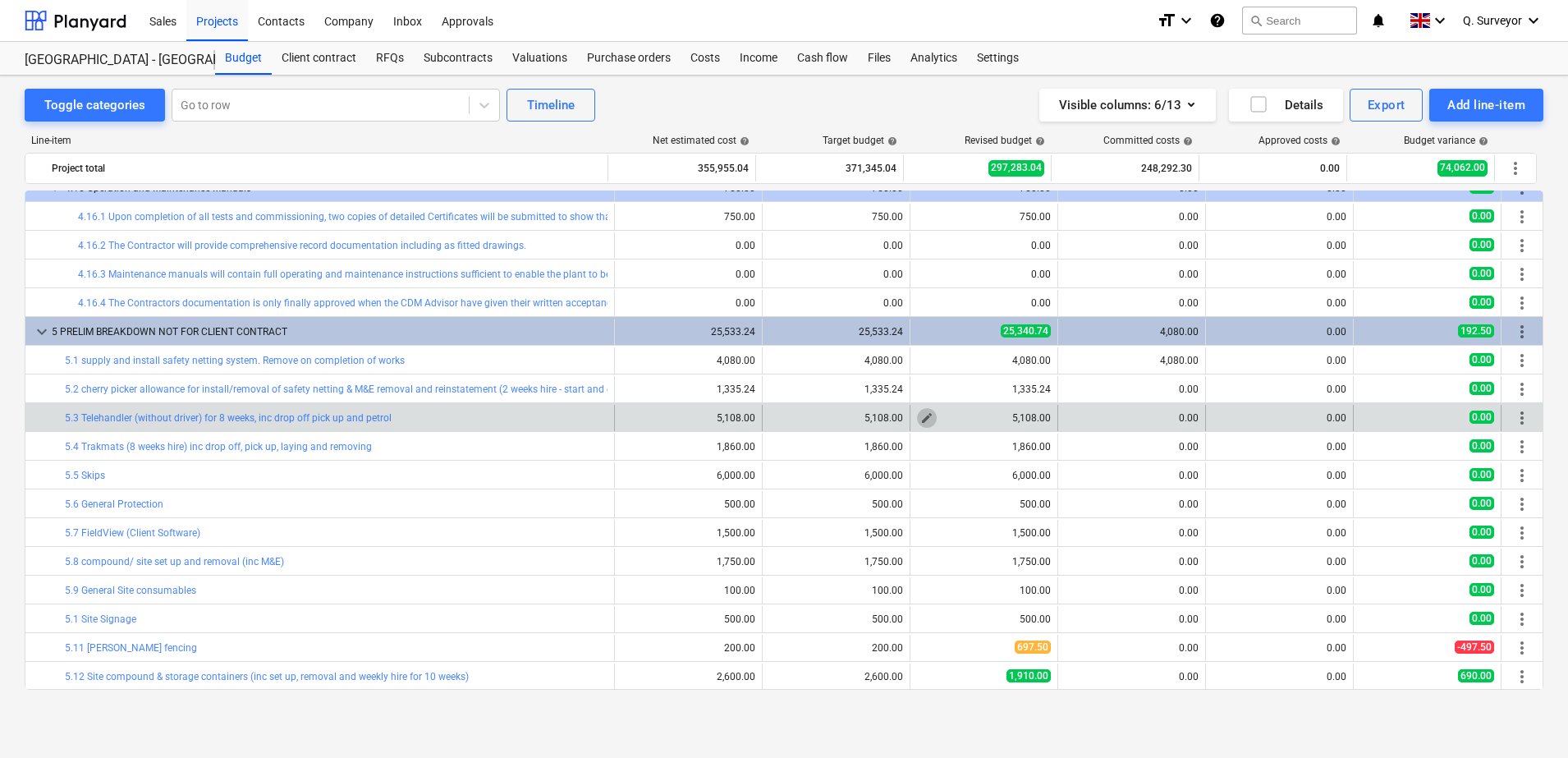 click on "edit" at bounding box center [927, 418] 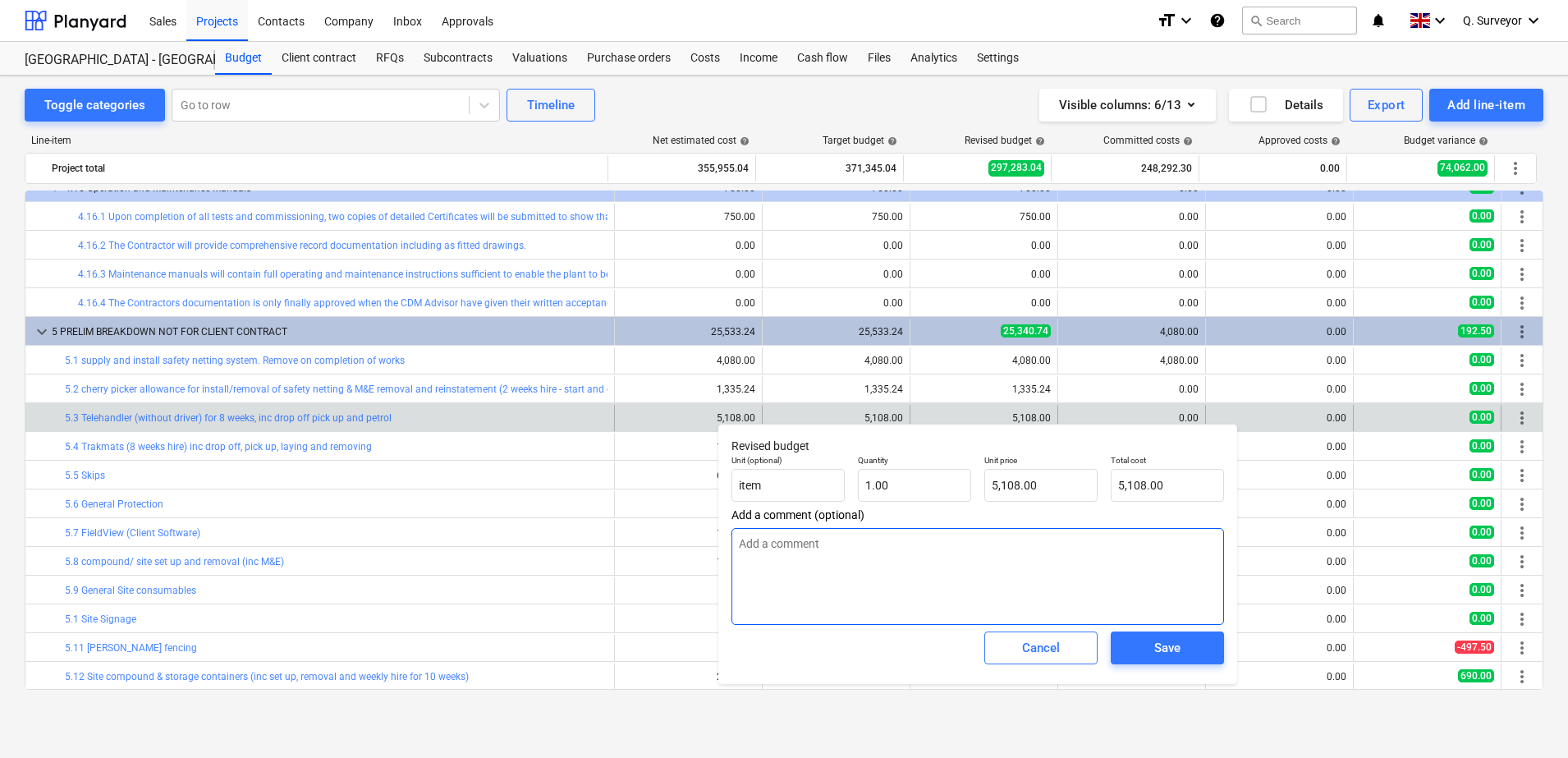 click at bounding box center (978, 577) 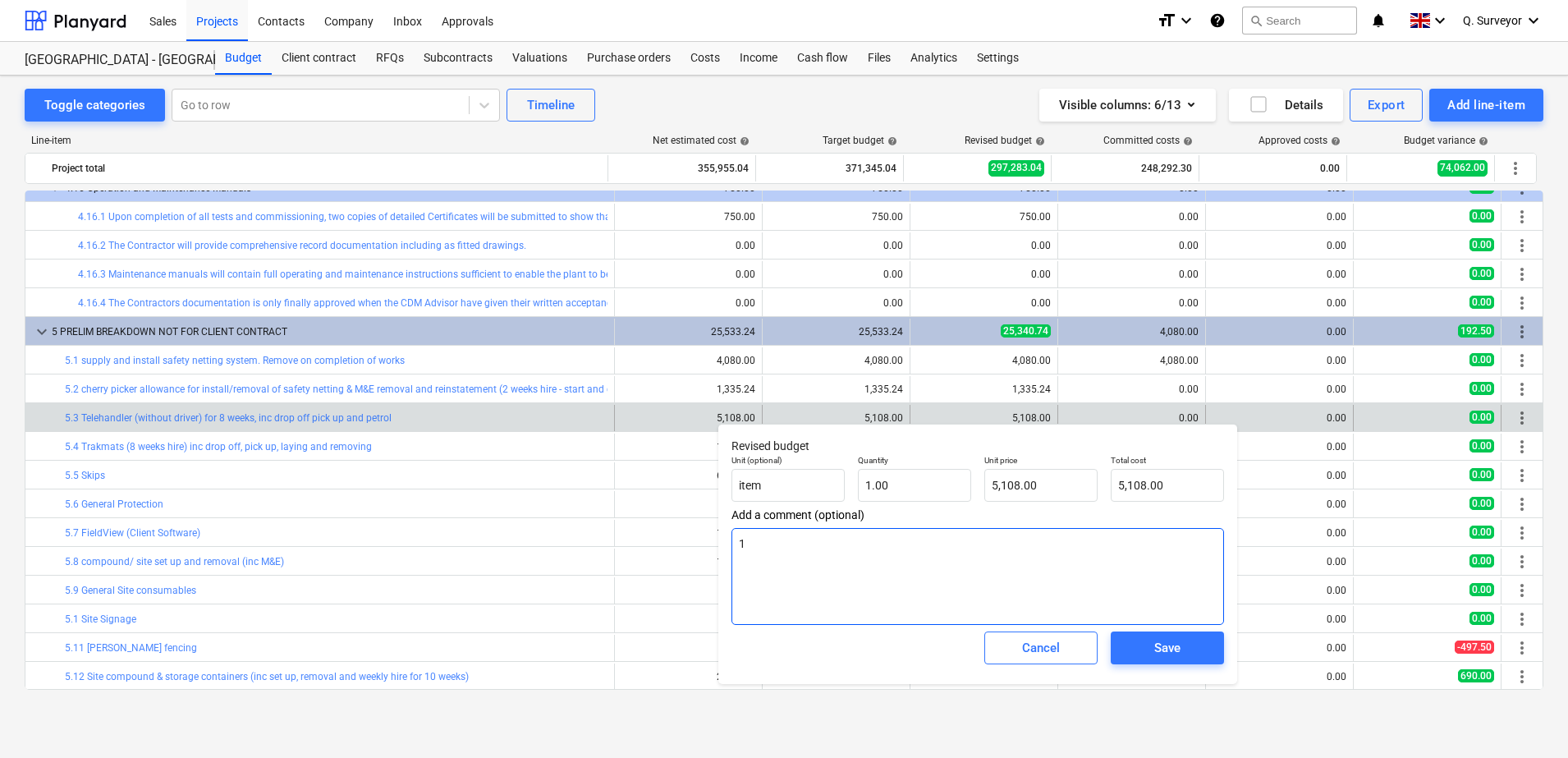 type on "x" 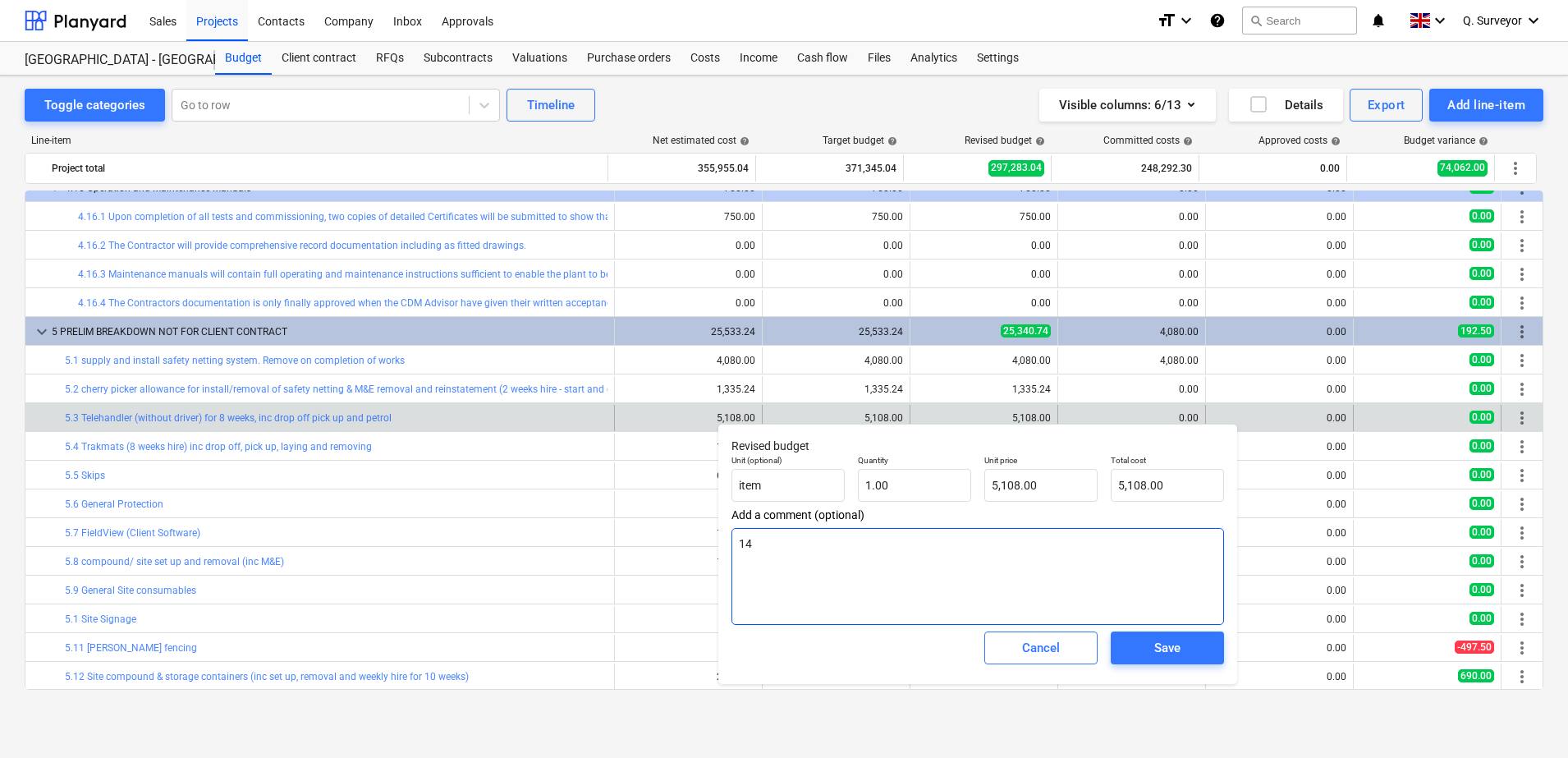 type on "x" 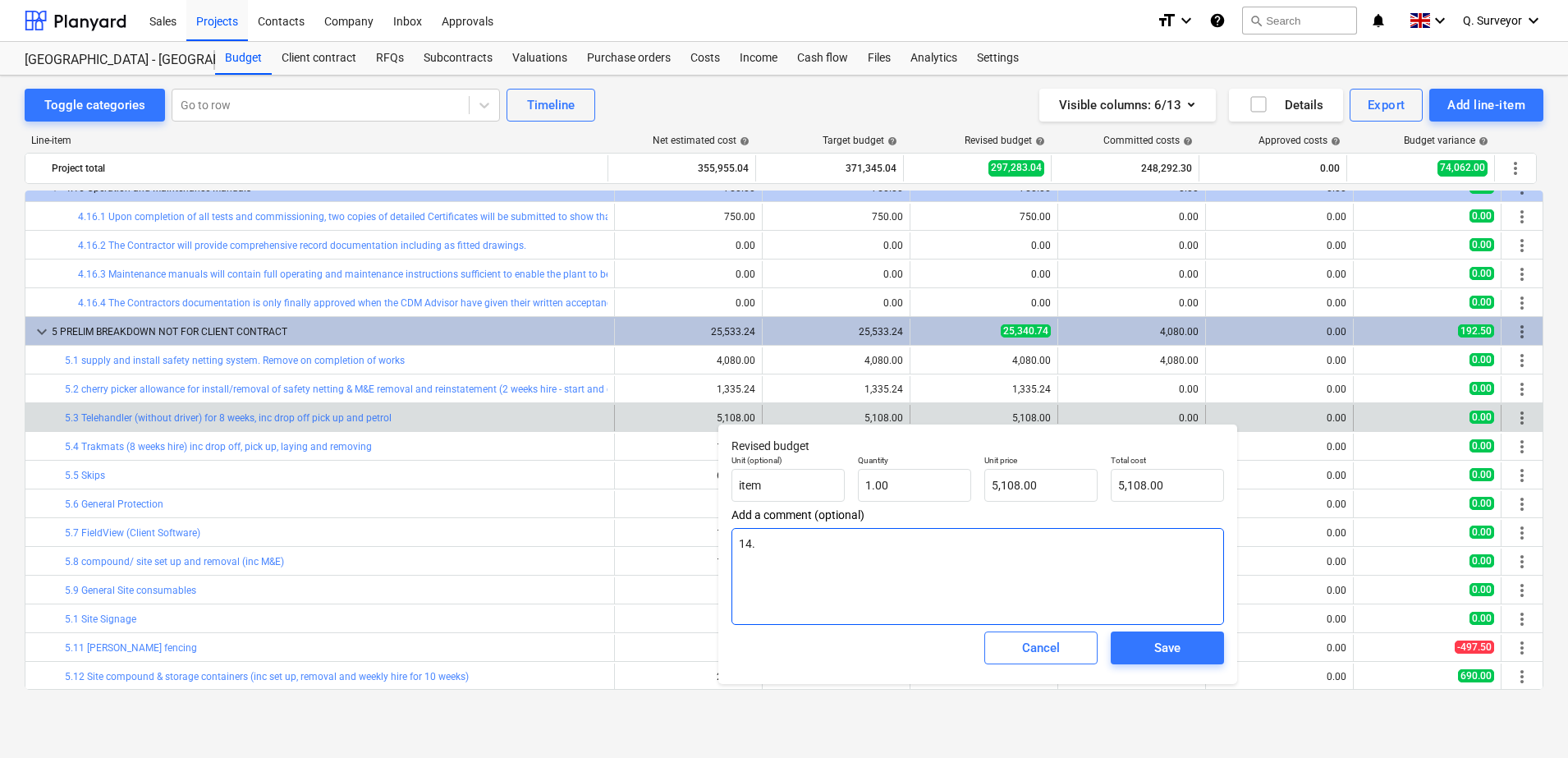 type on "x" 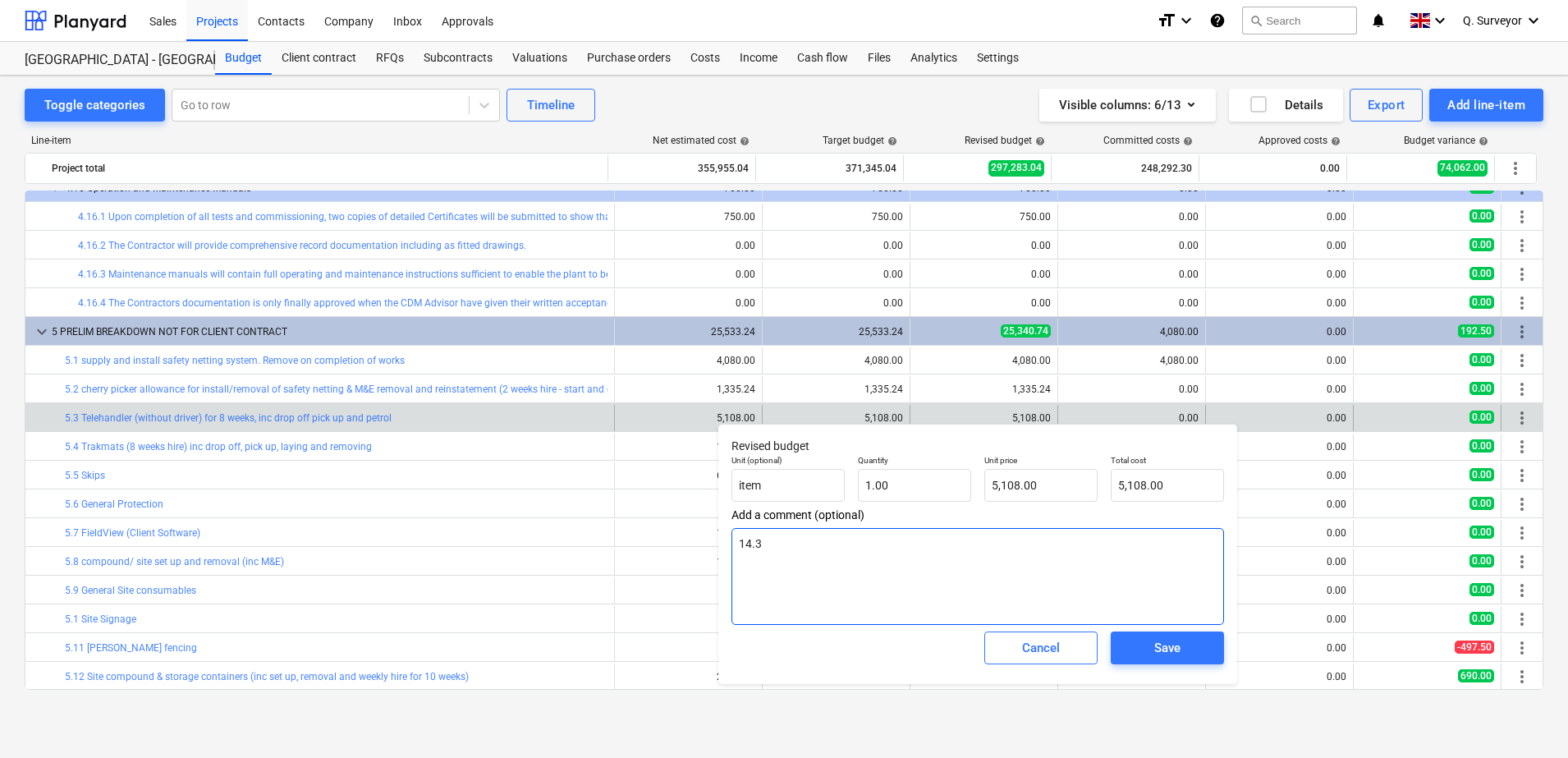 type on "x" 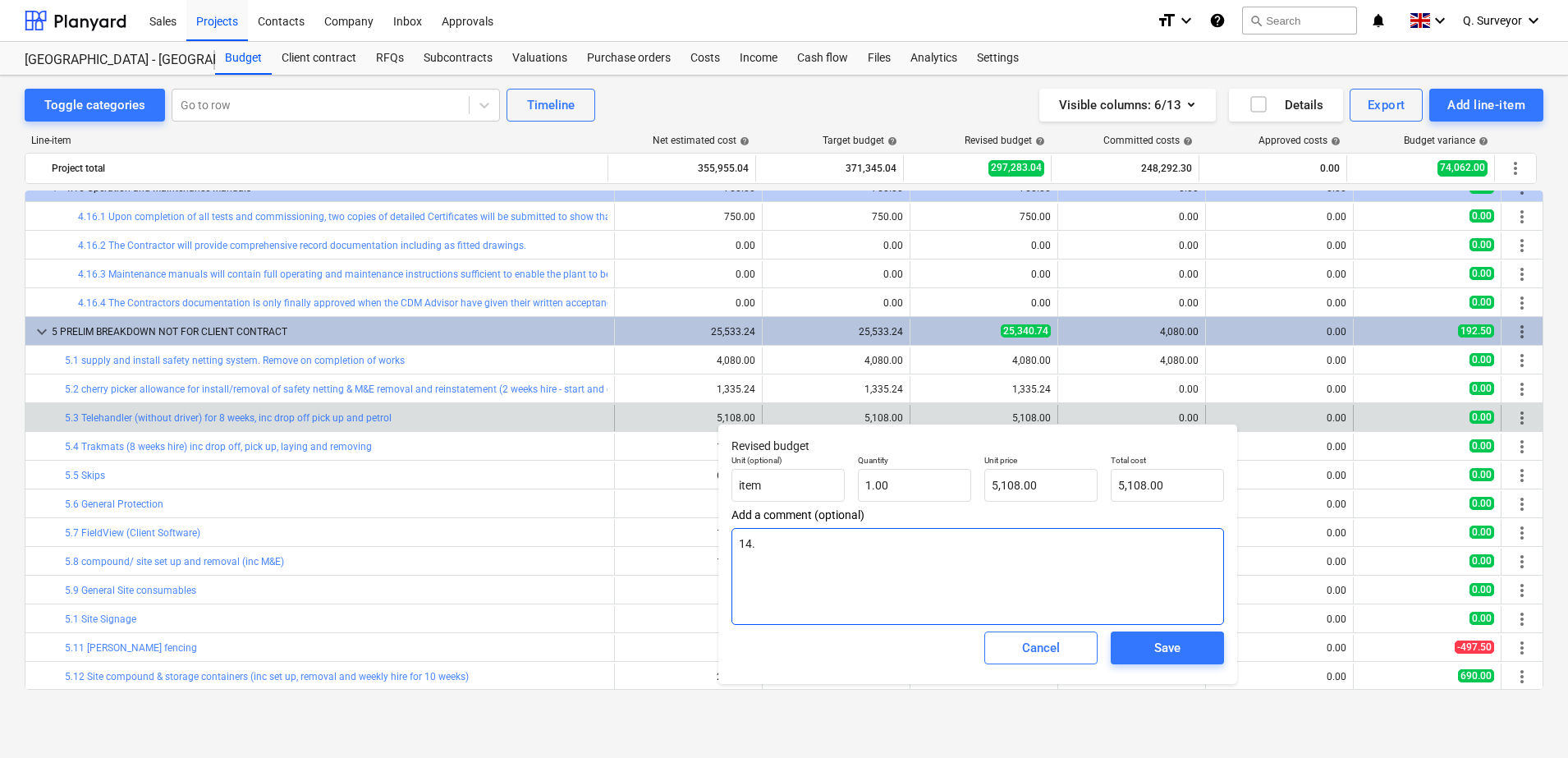 type on "x" 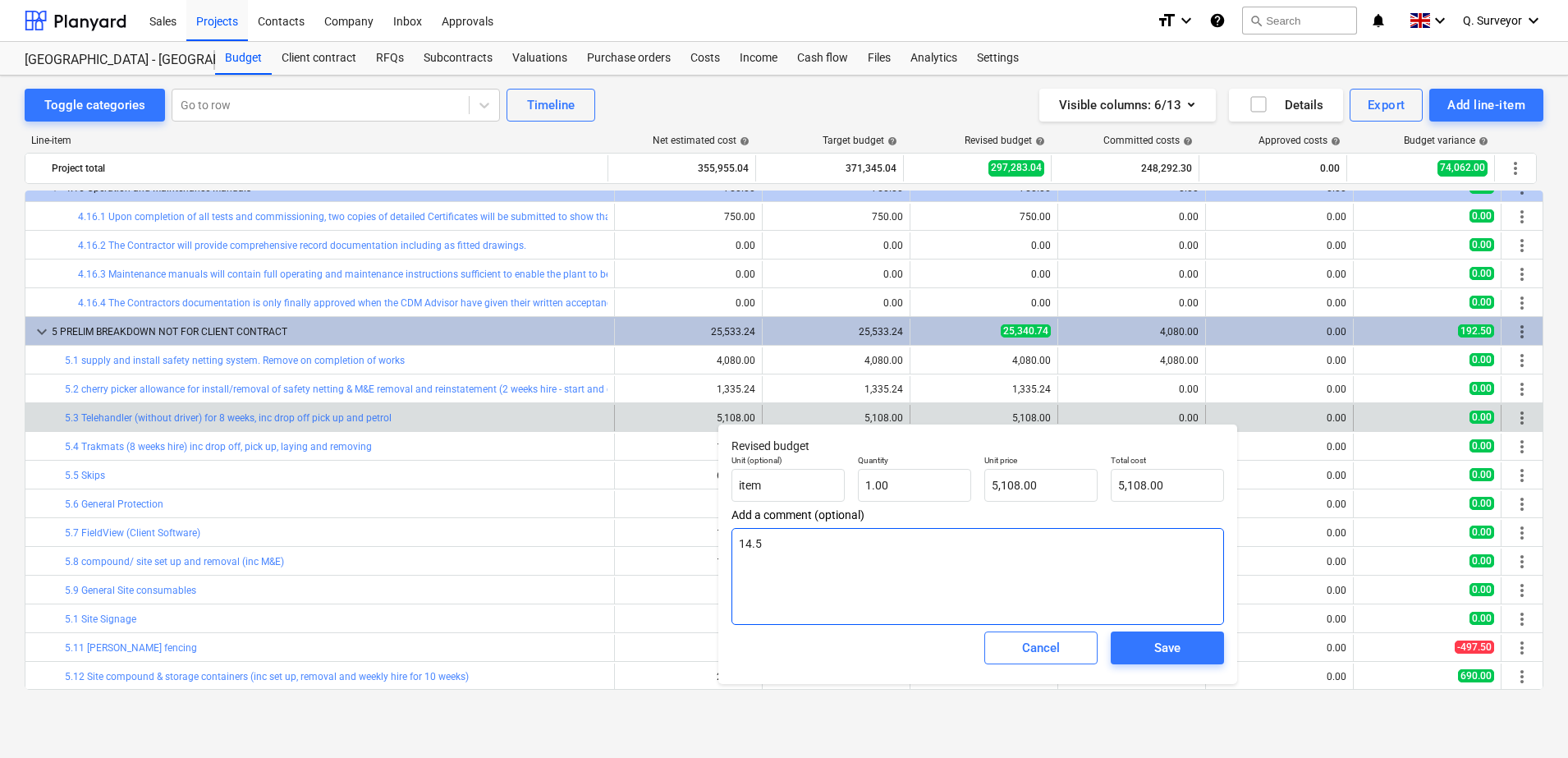 type on "x" 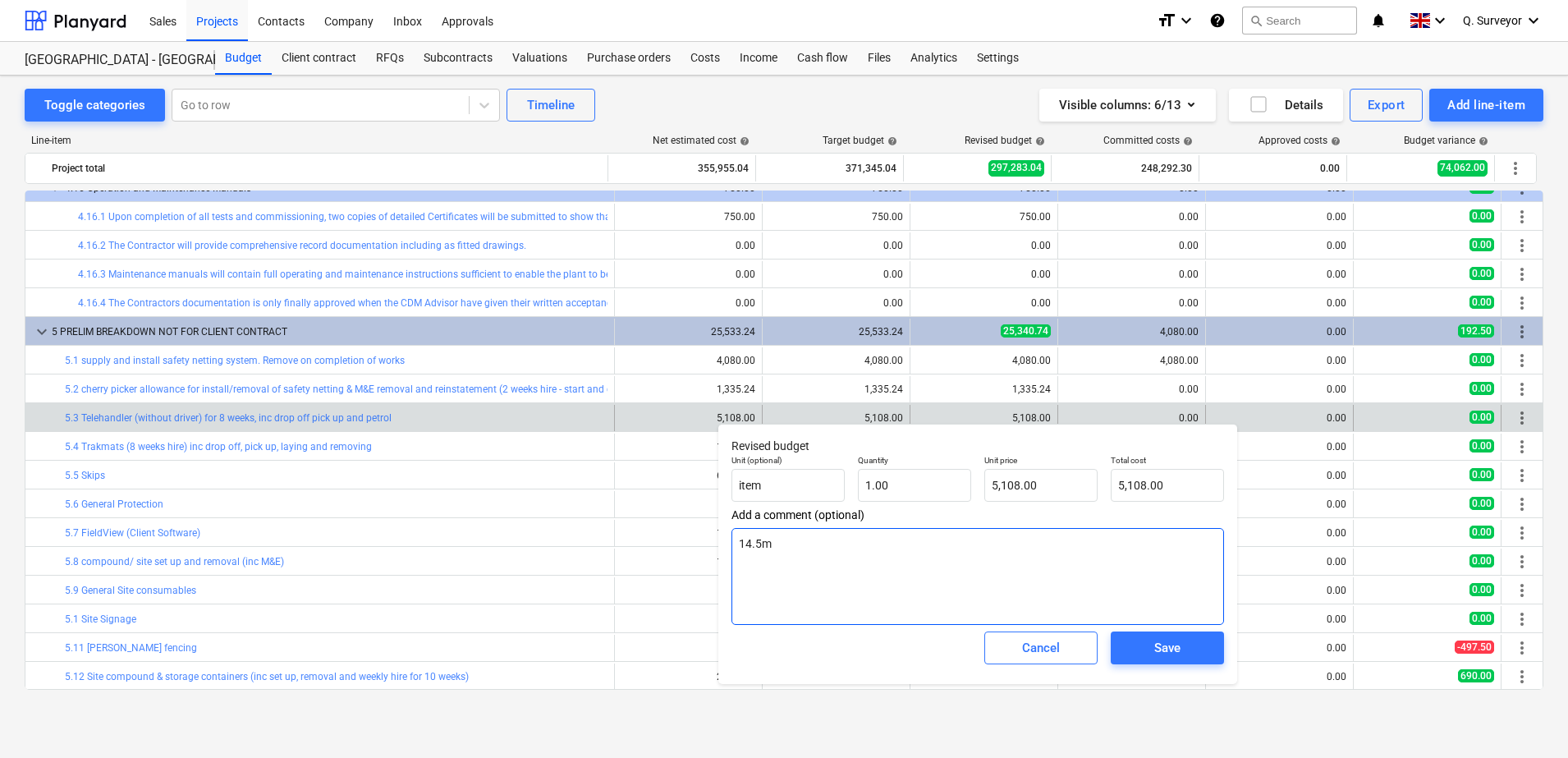 type on "x" 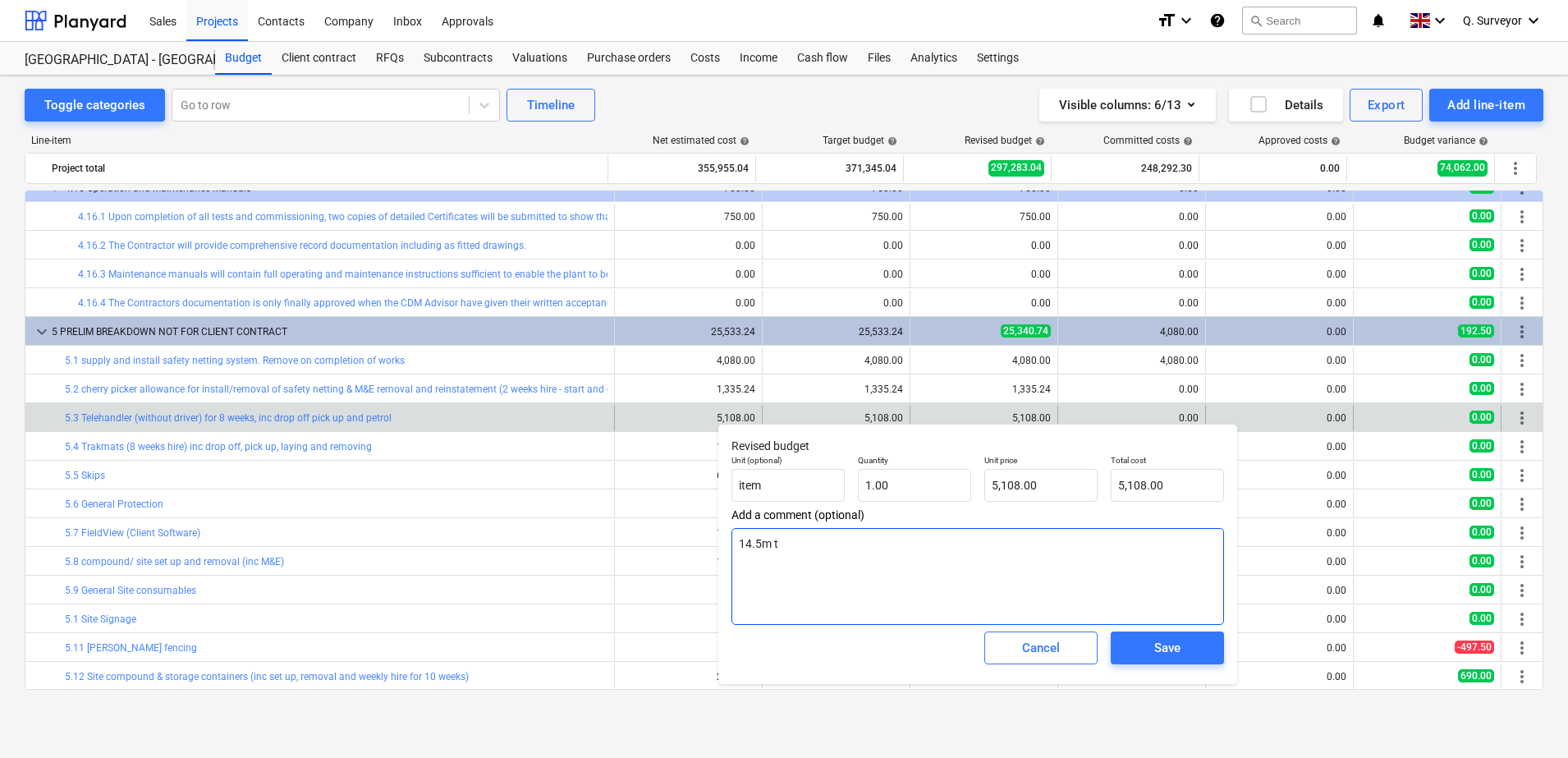 type on "x" 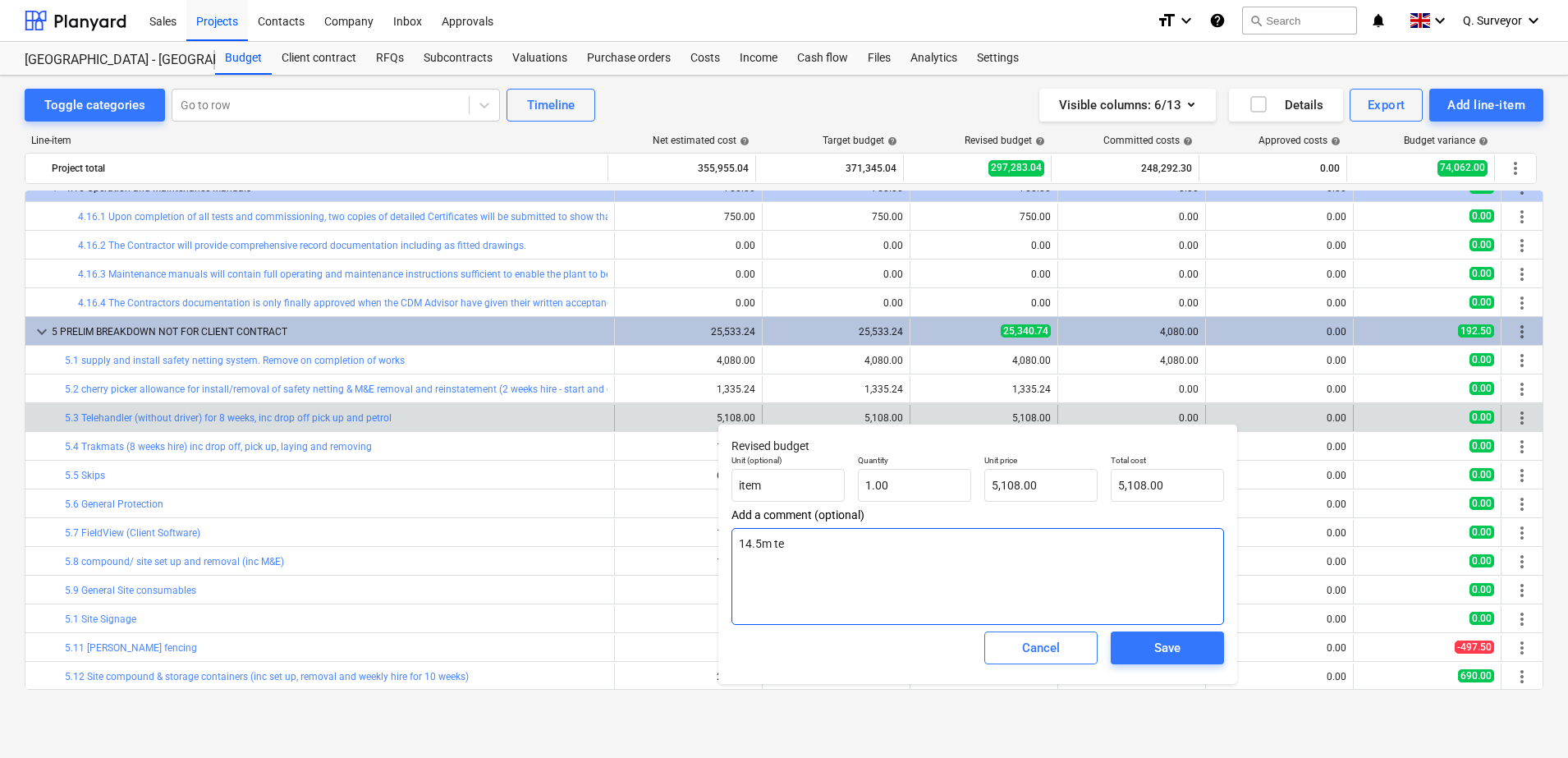 type on "x" 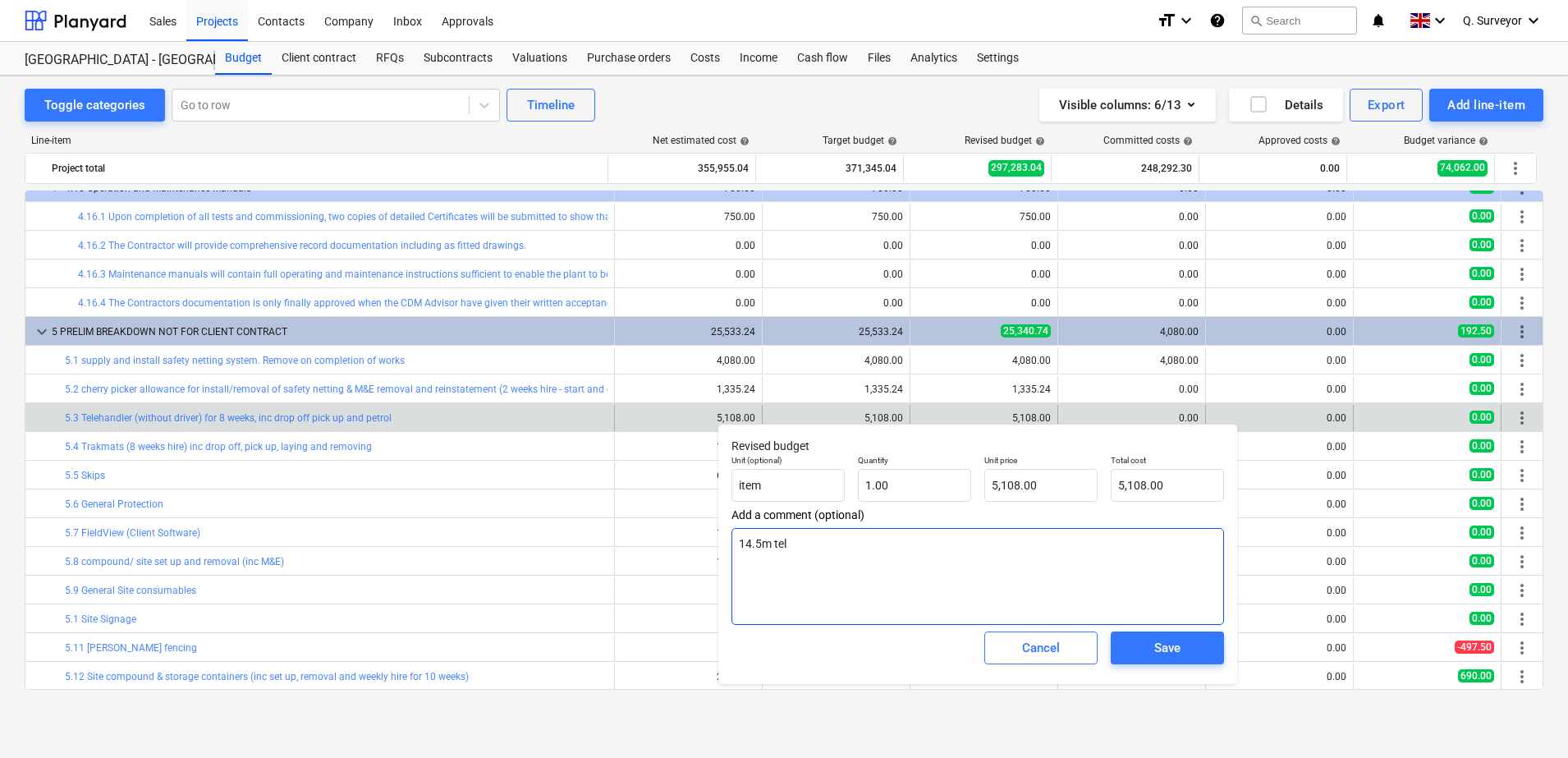type on "x" 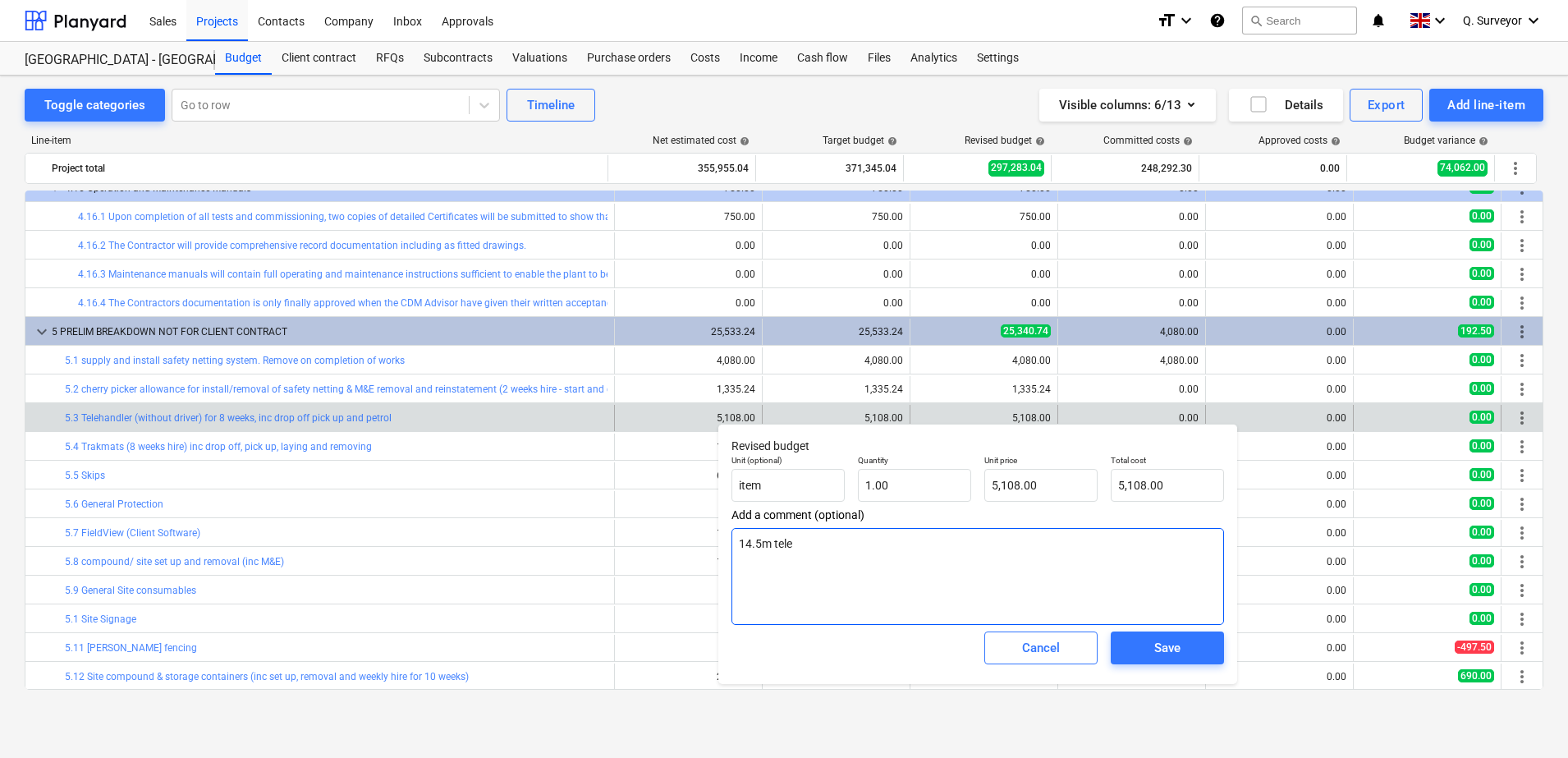 type on "x" 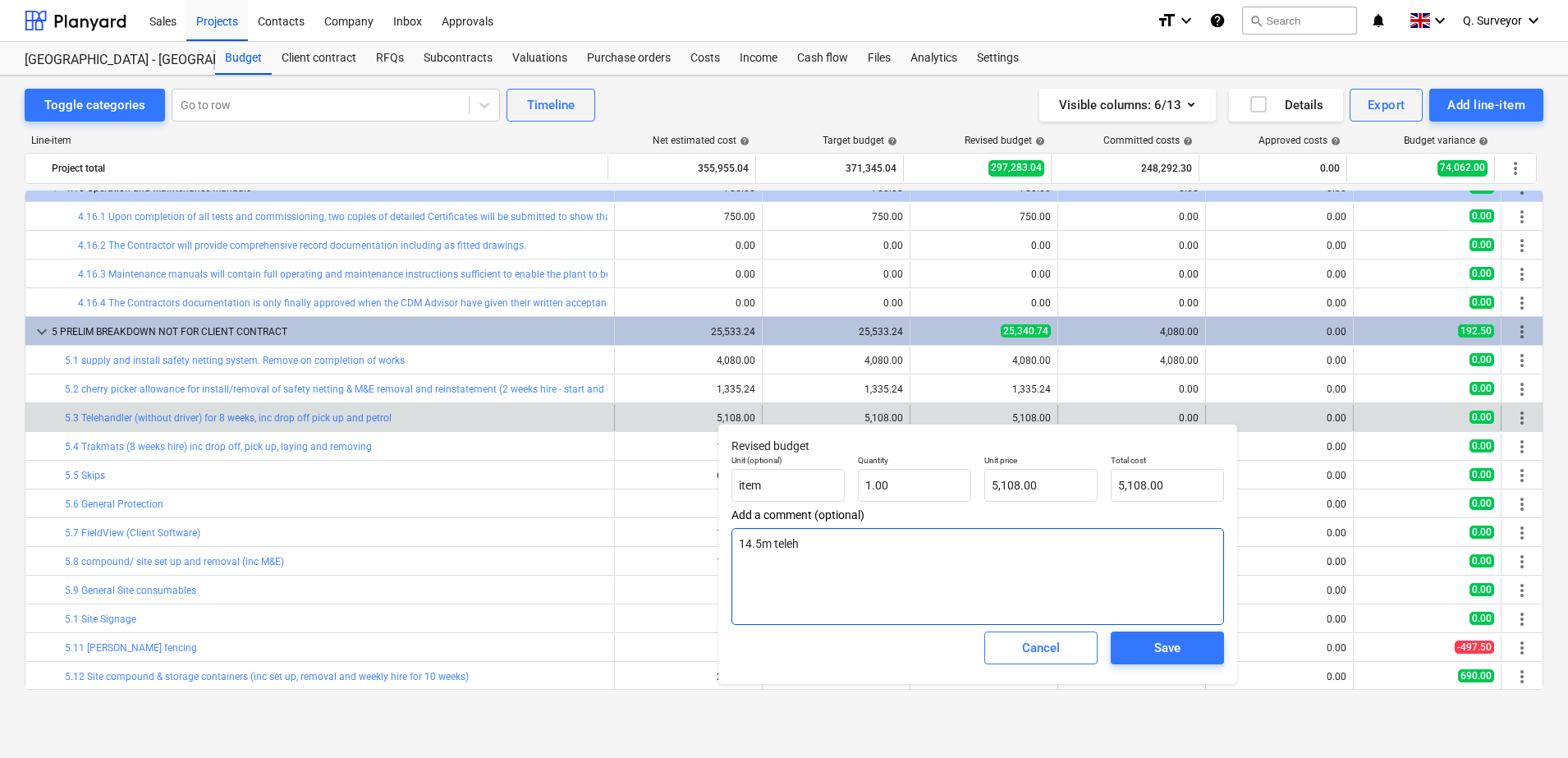 type on "x" 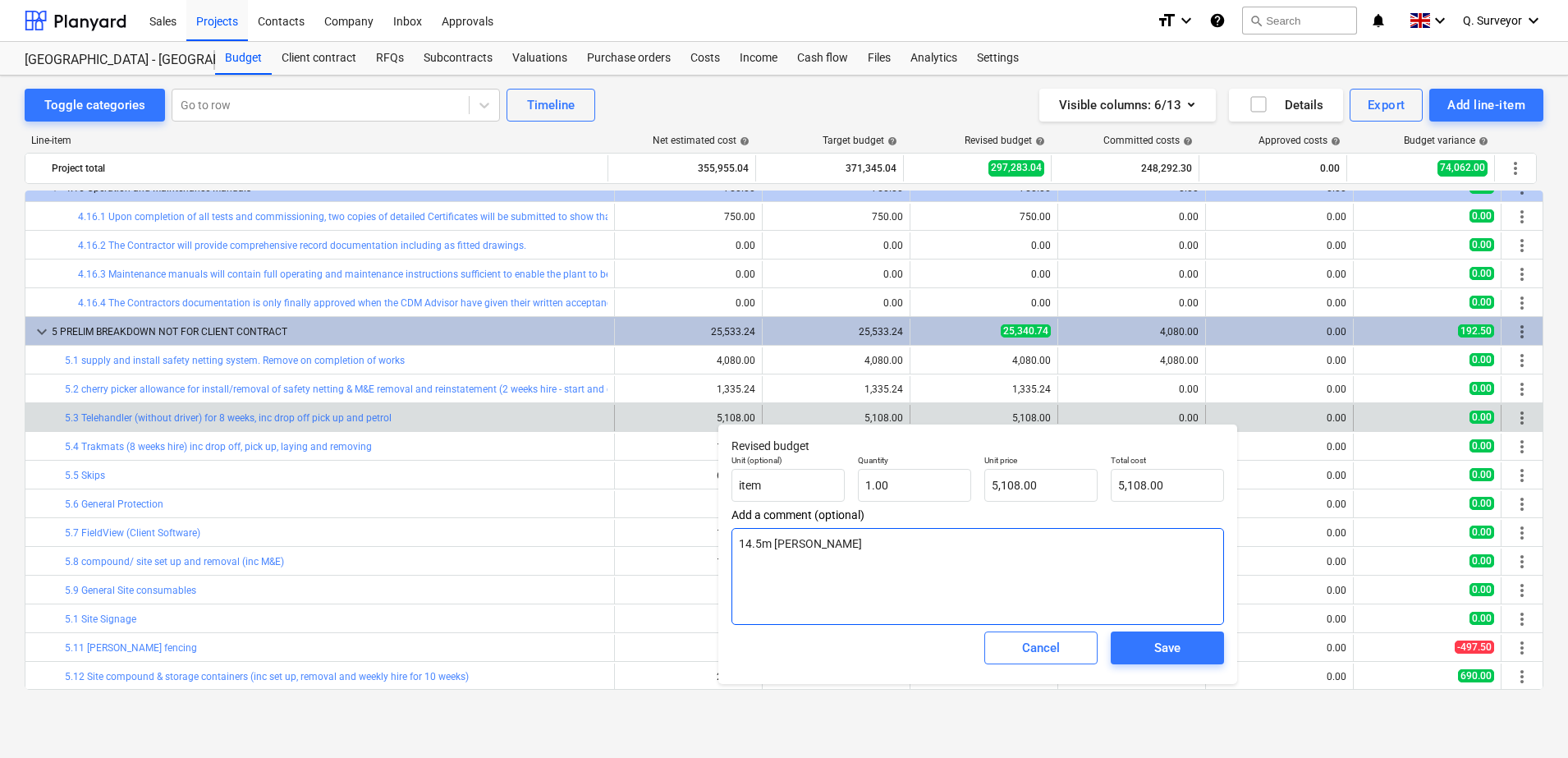 type on "x" 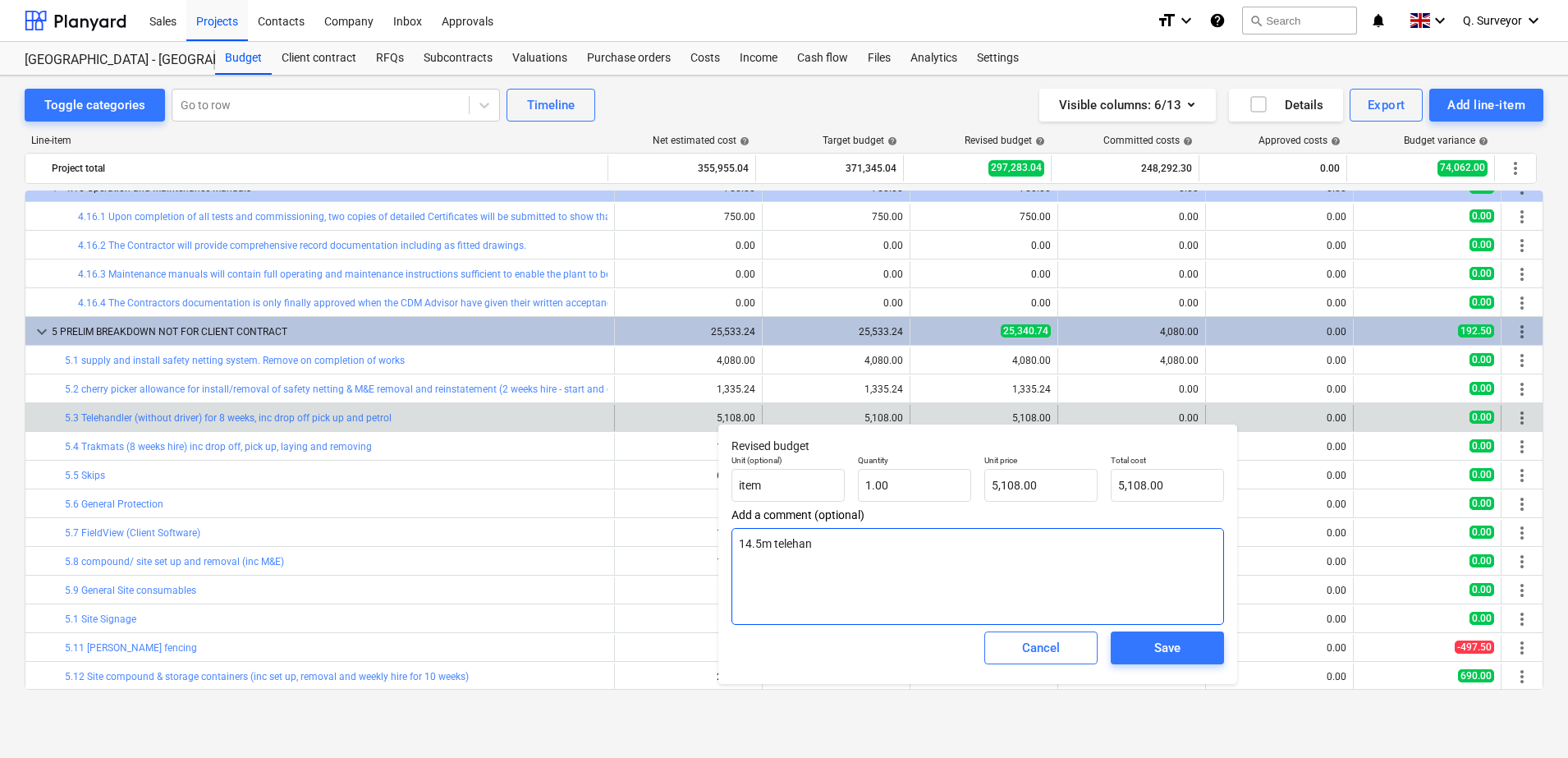 type on "x" 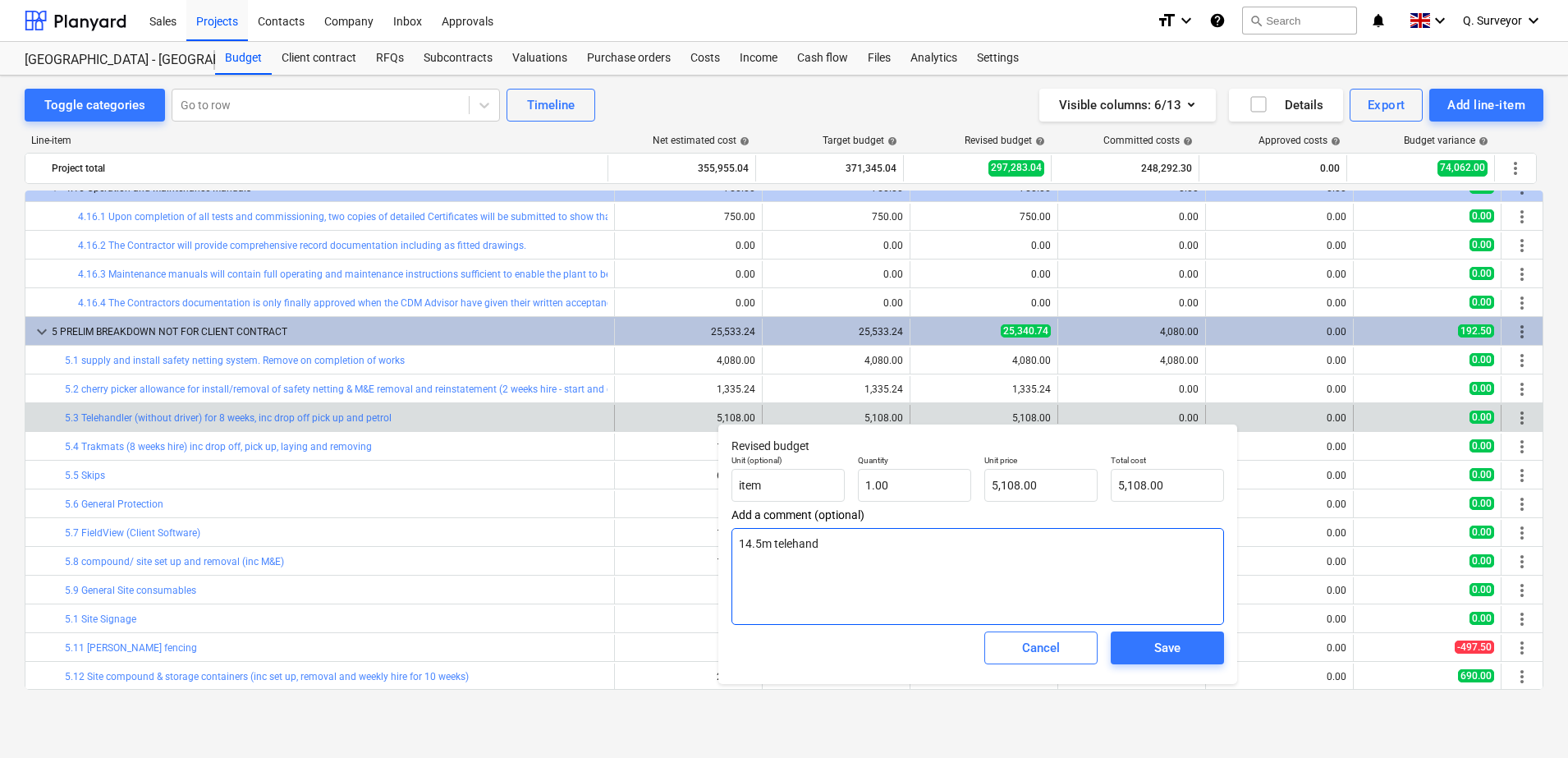 type on "x" 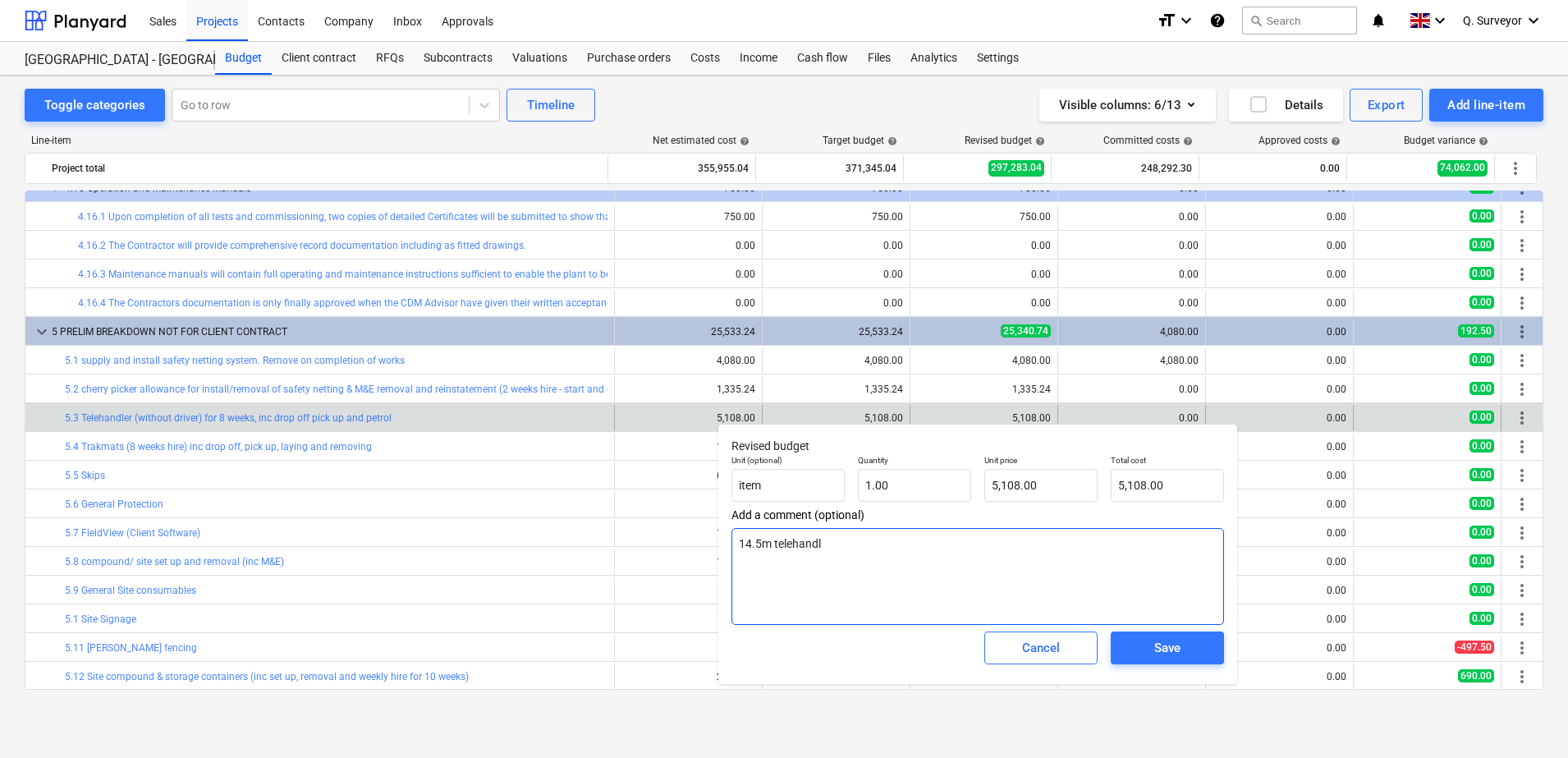 type on "x" 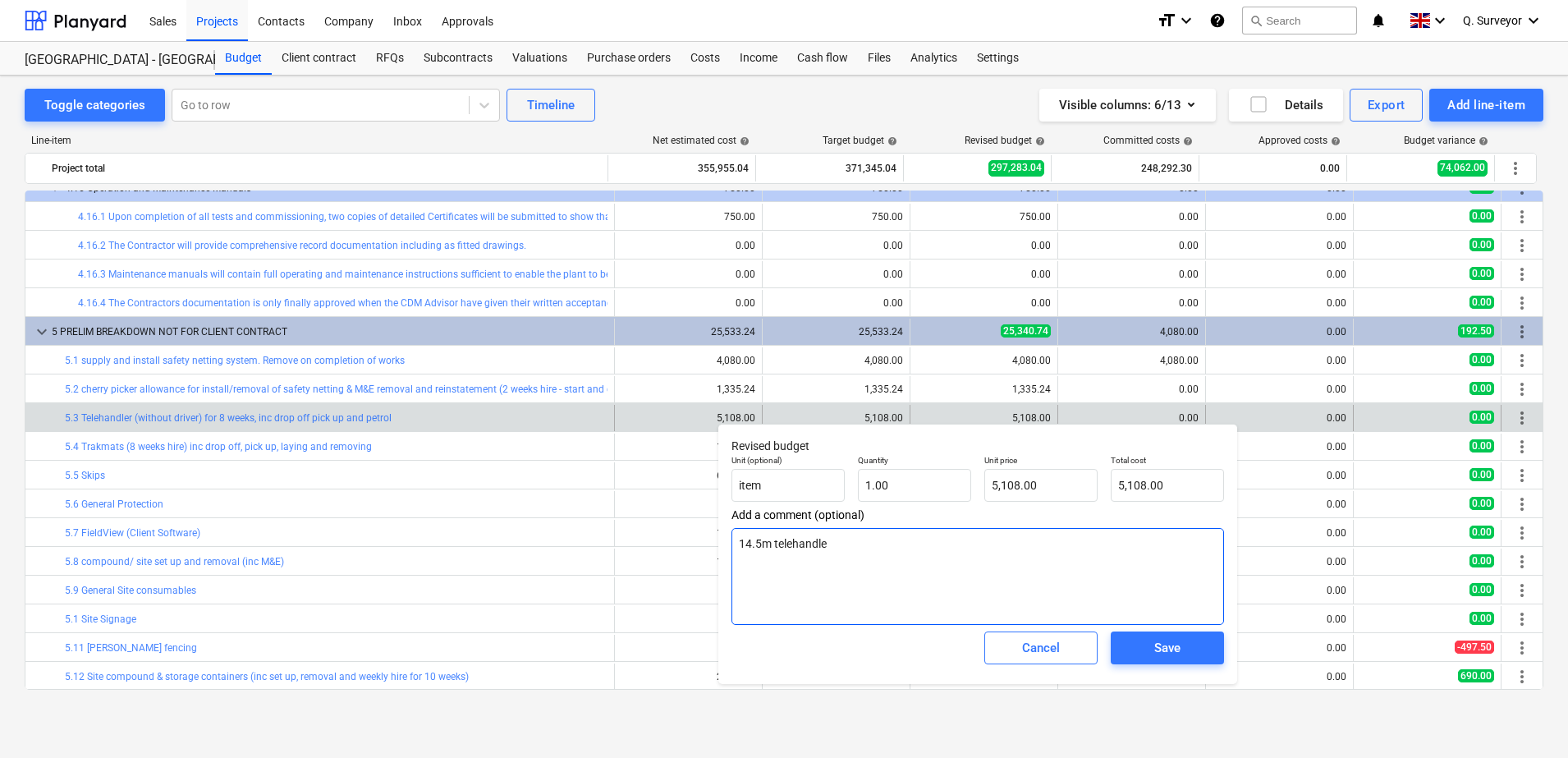 type on "x" 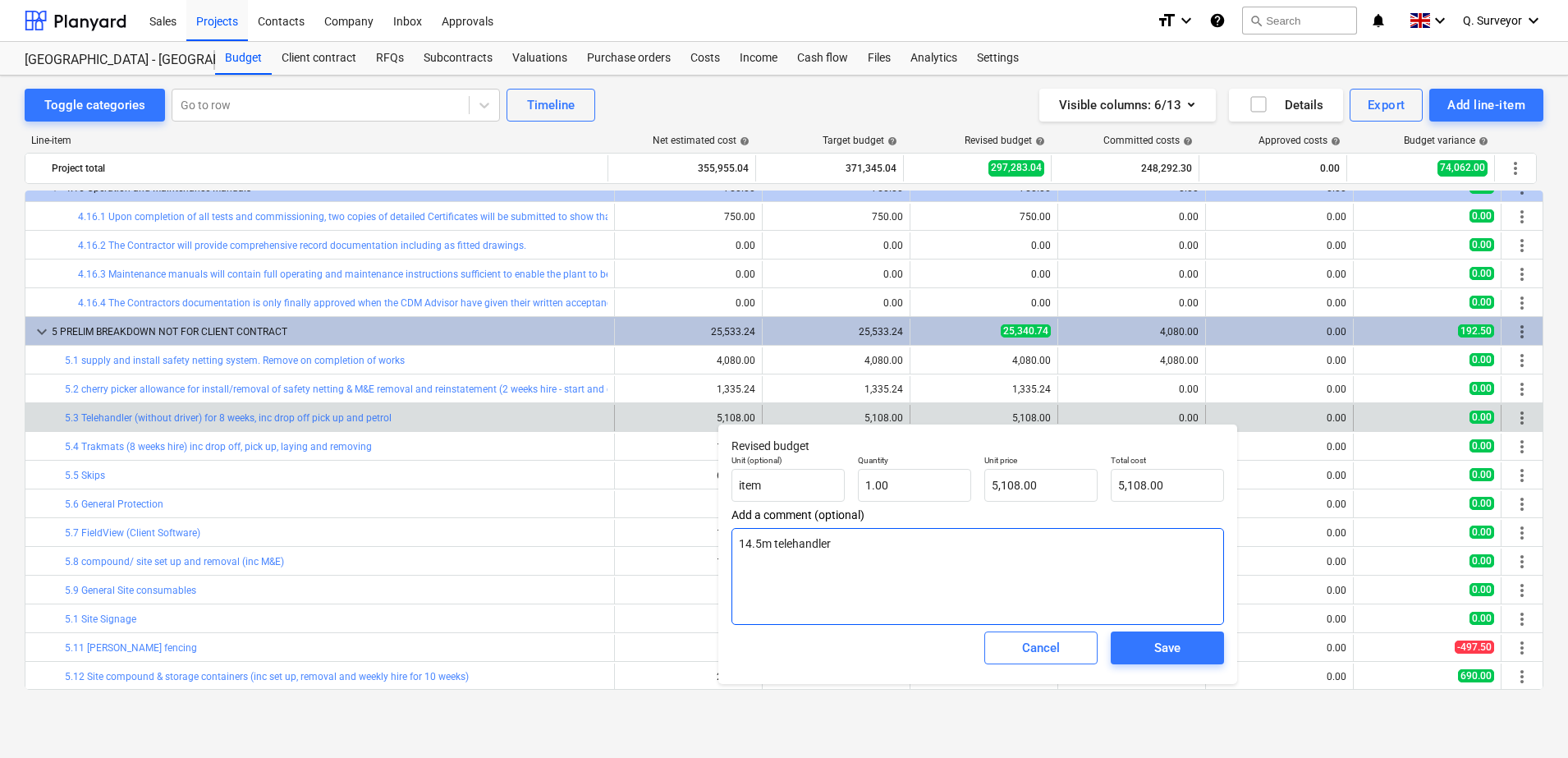type on "x" 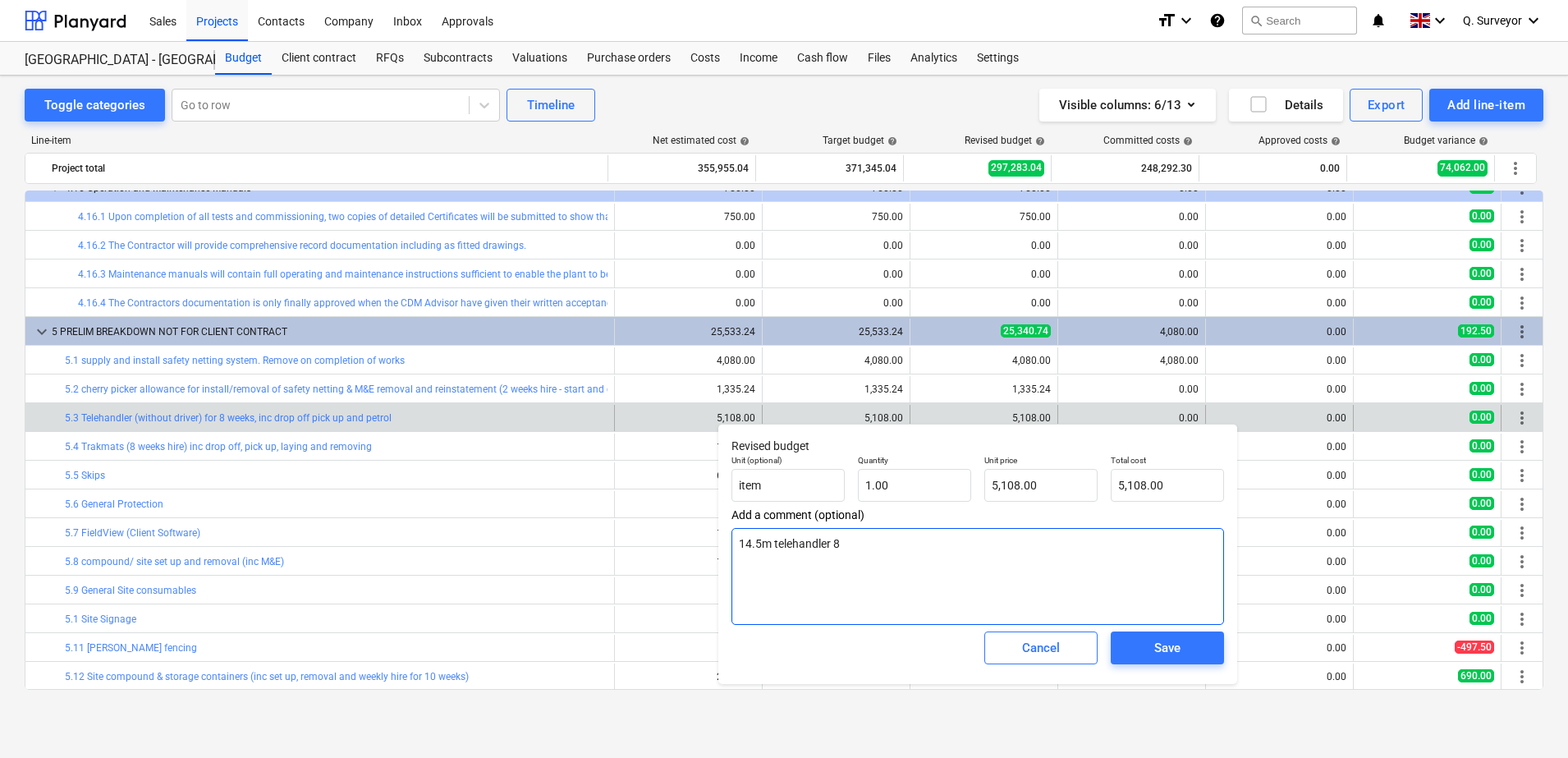 type on "x" 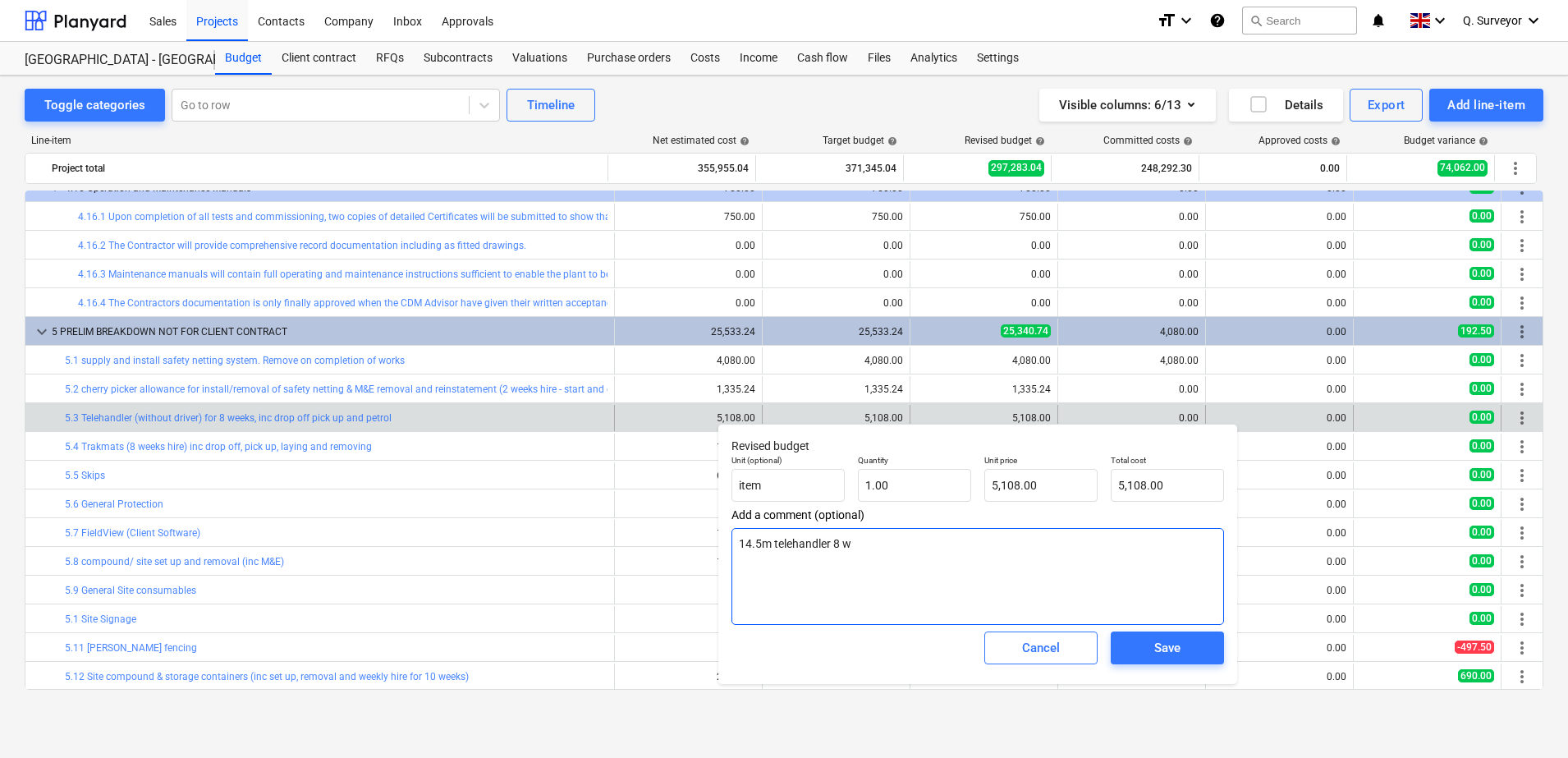 type on "x" 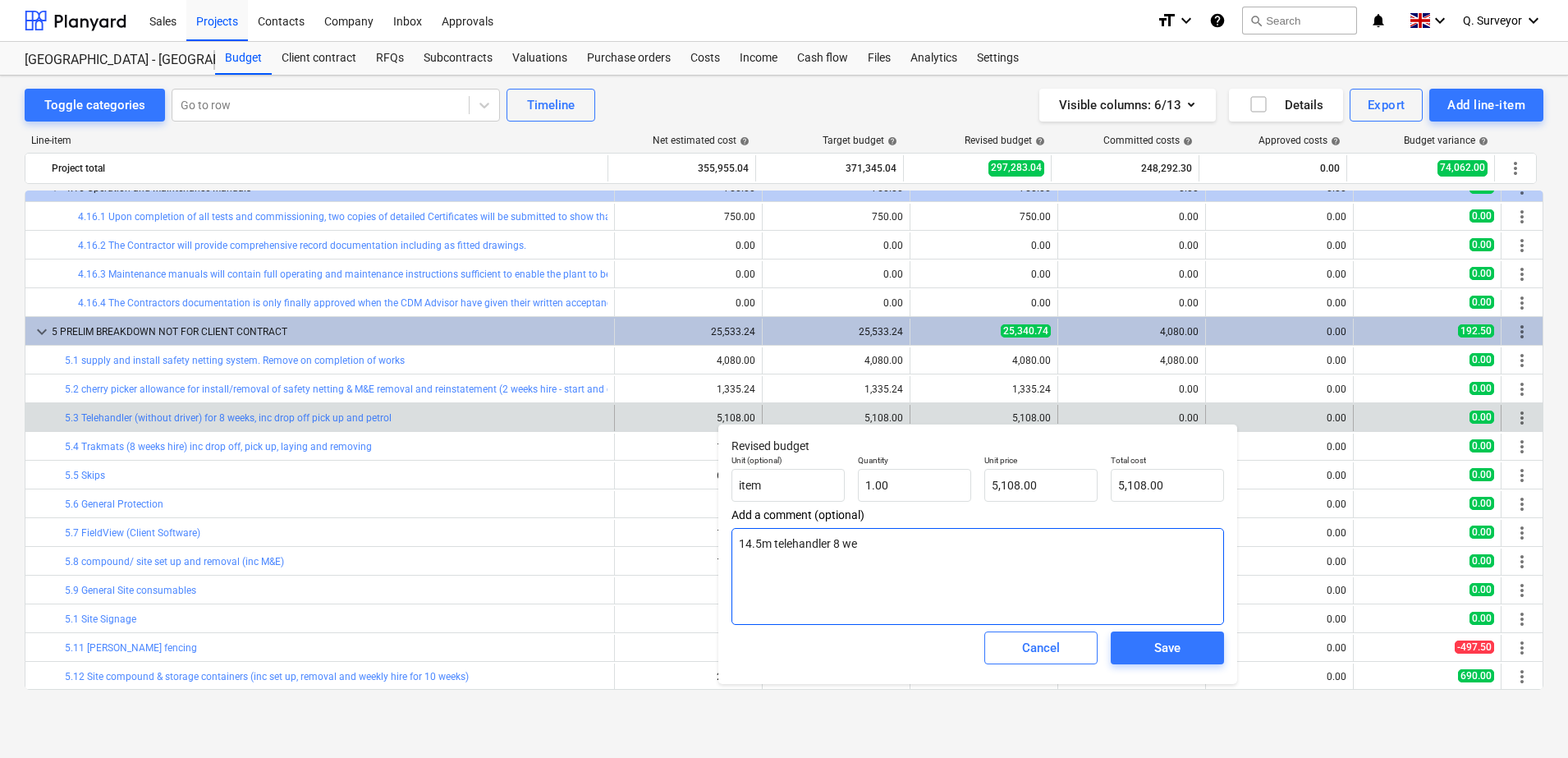 type on "x" 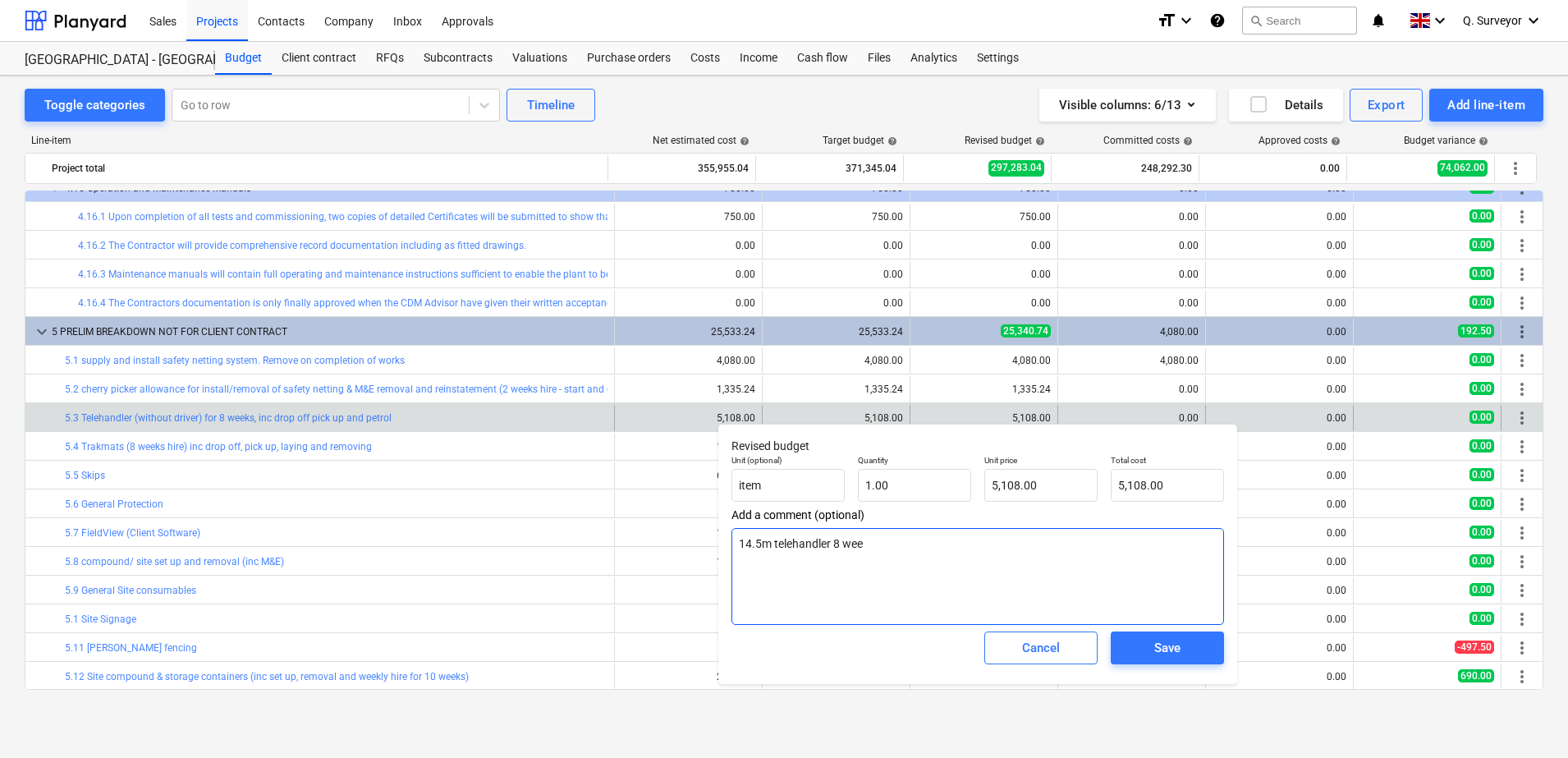 type on "x" 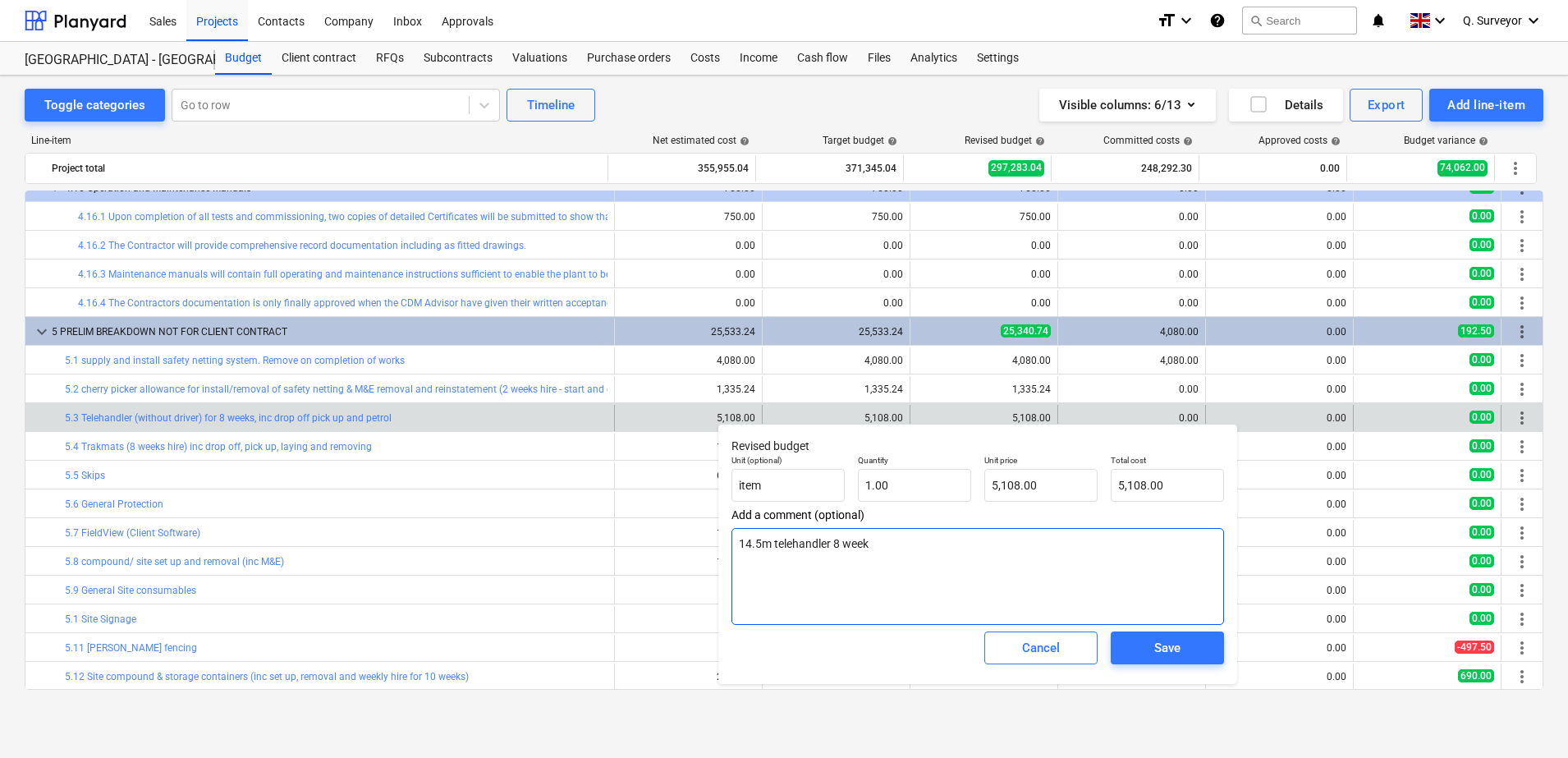 type on "x" 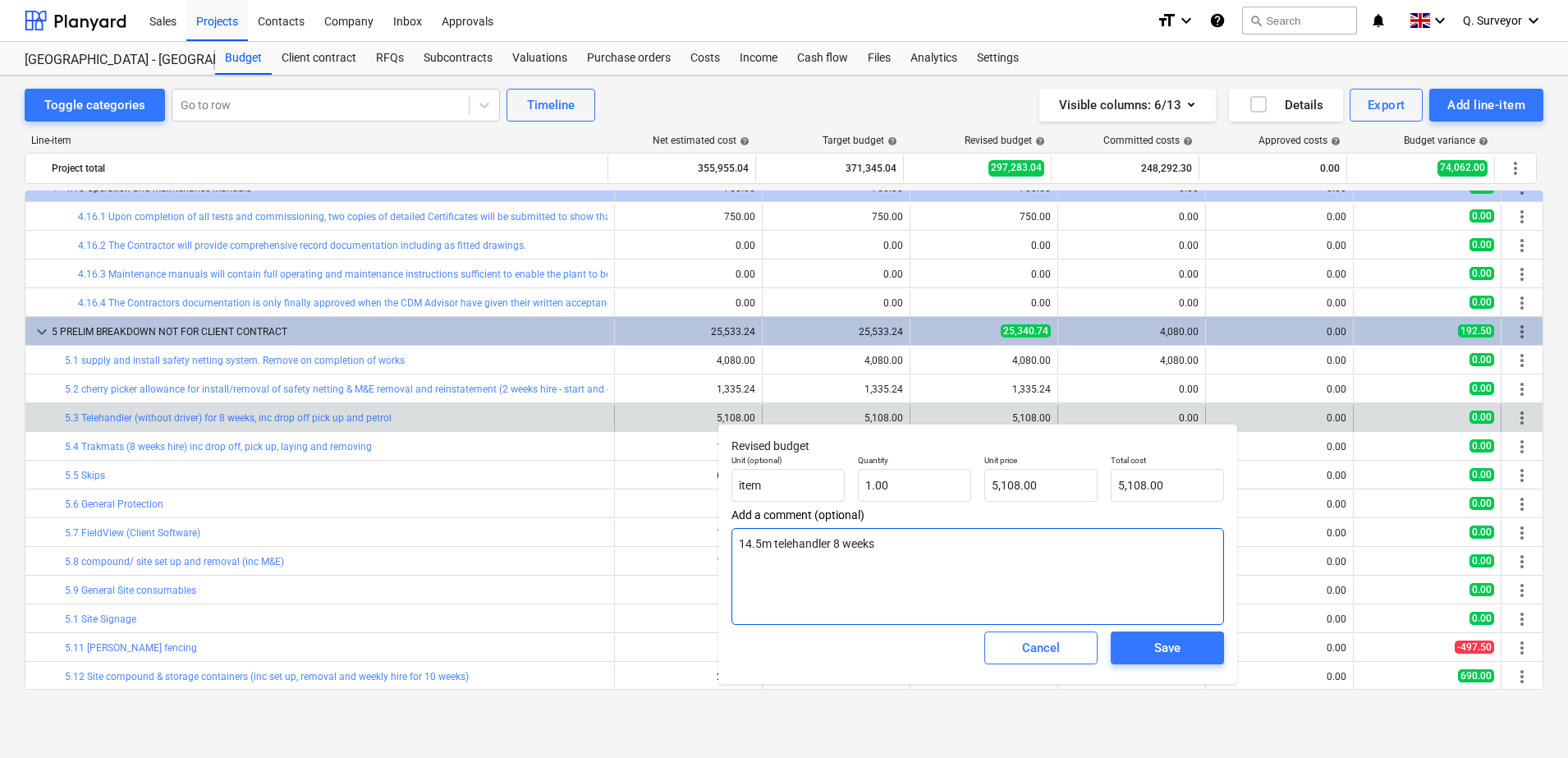 type on "x" 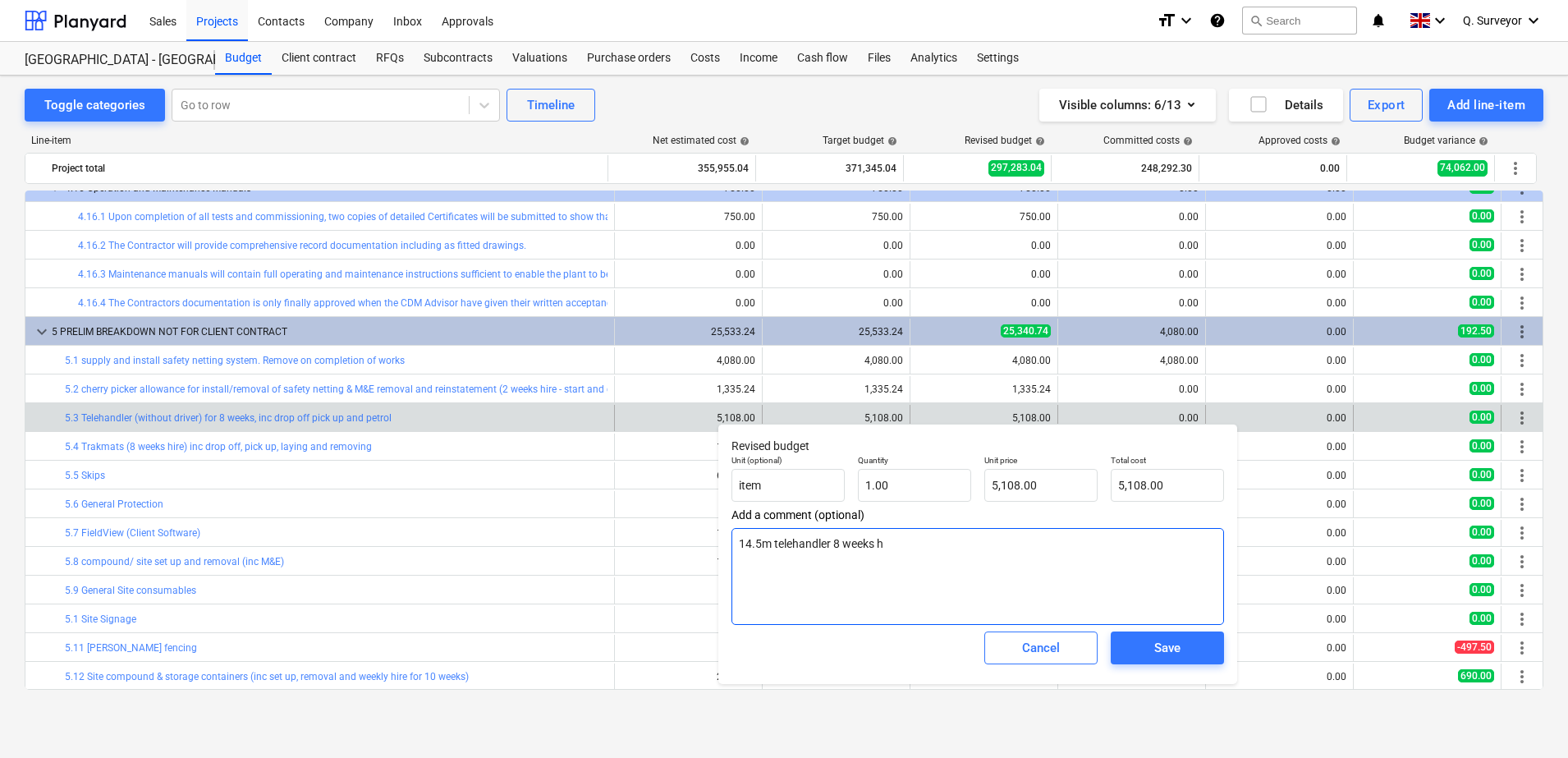 type on "x" 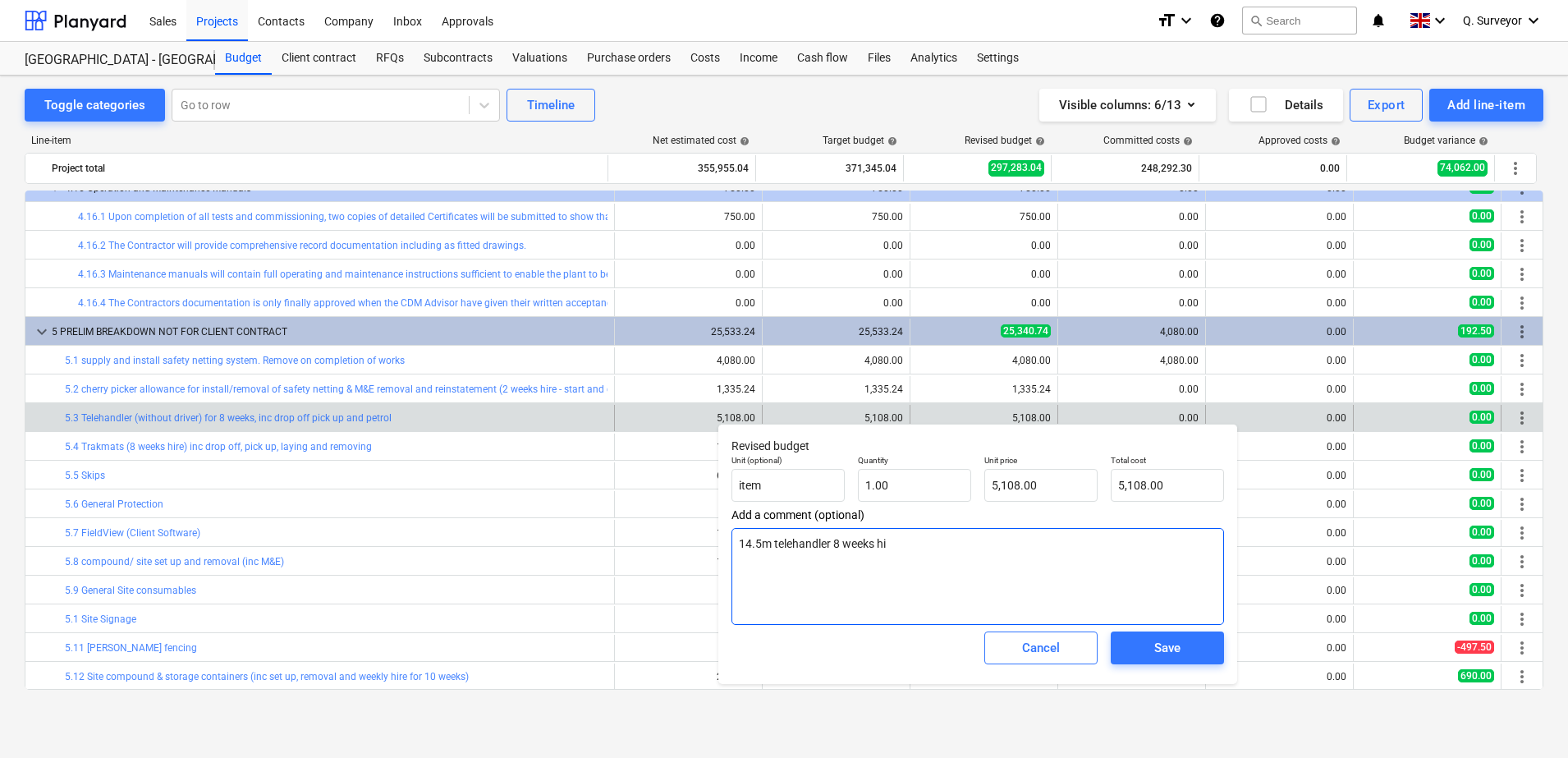 type on "x" 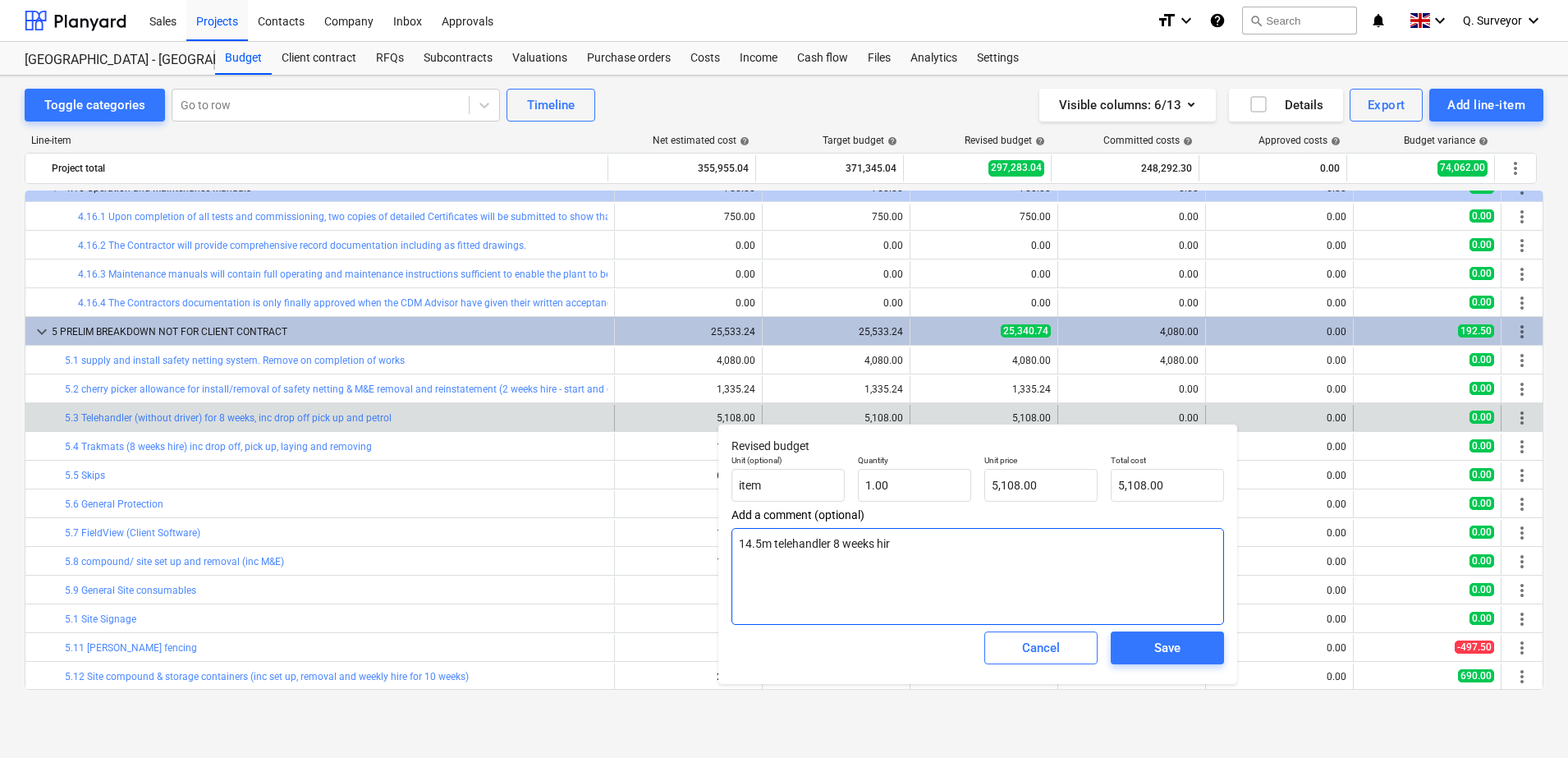 type on "x" 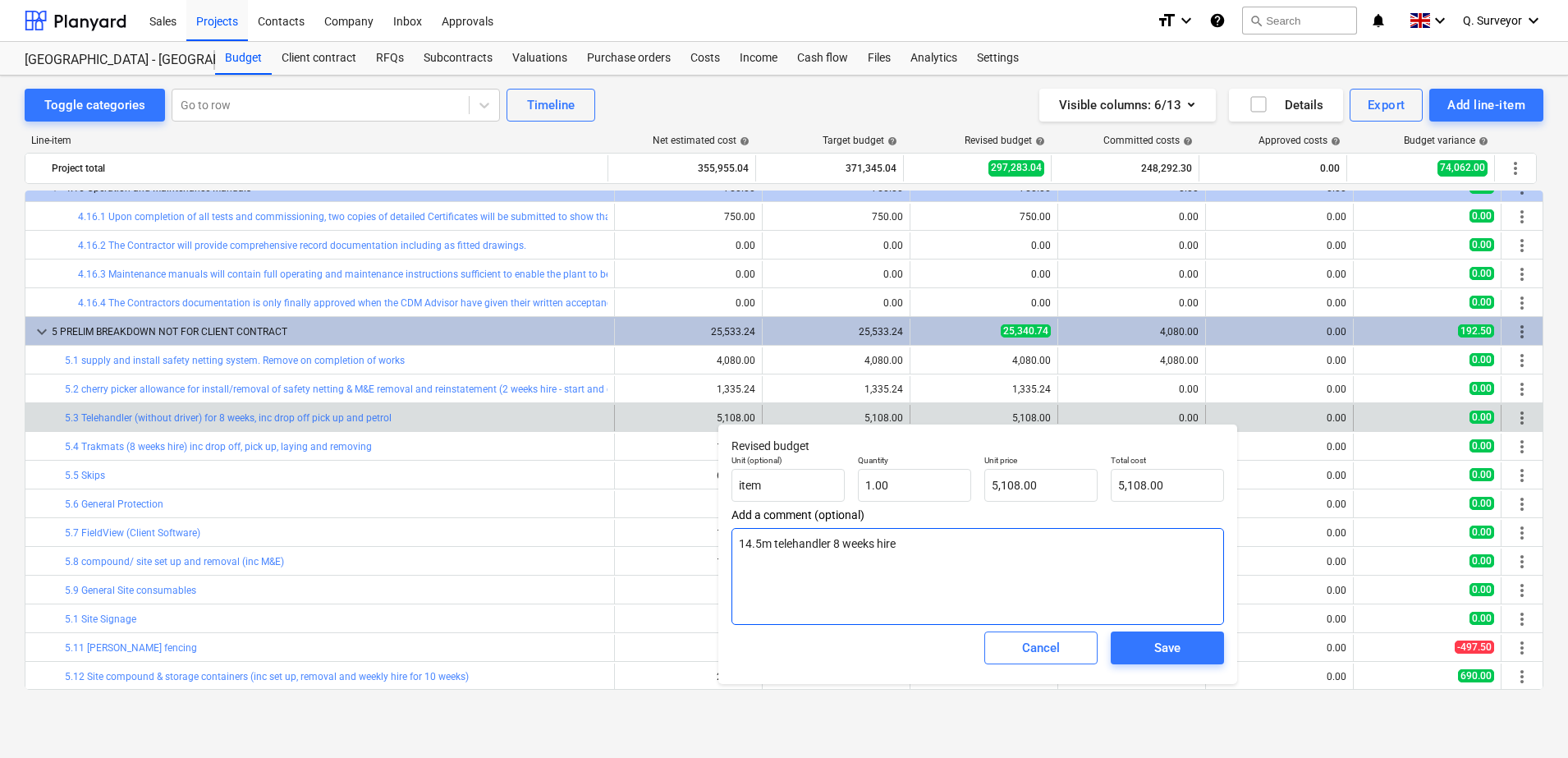 type on "x" 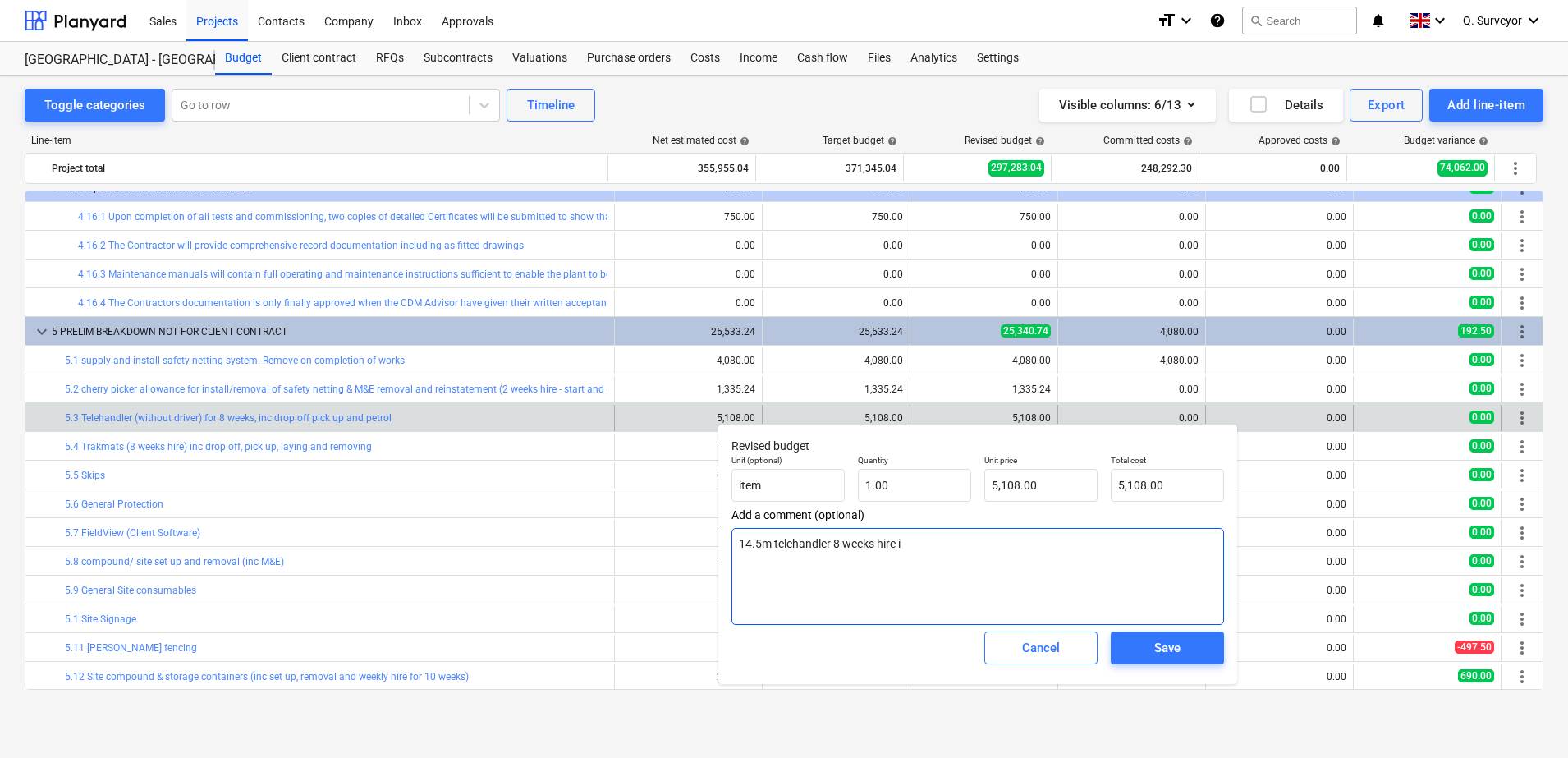 type on "x" 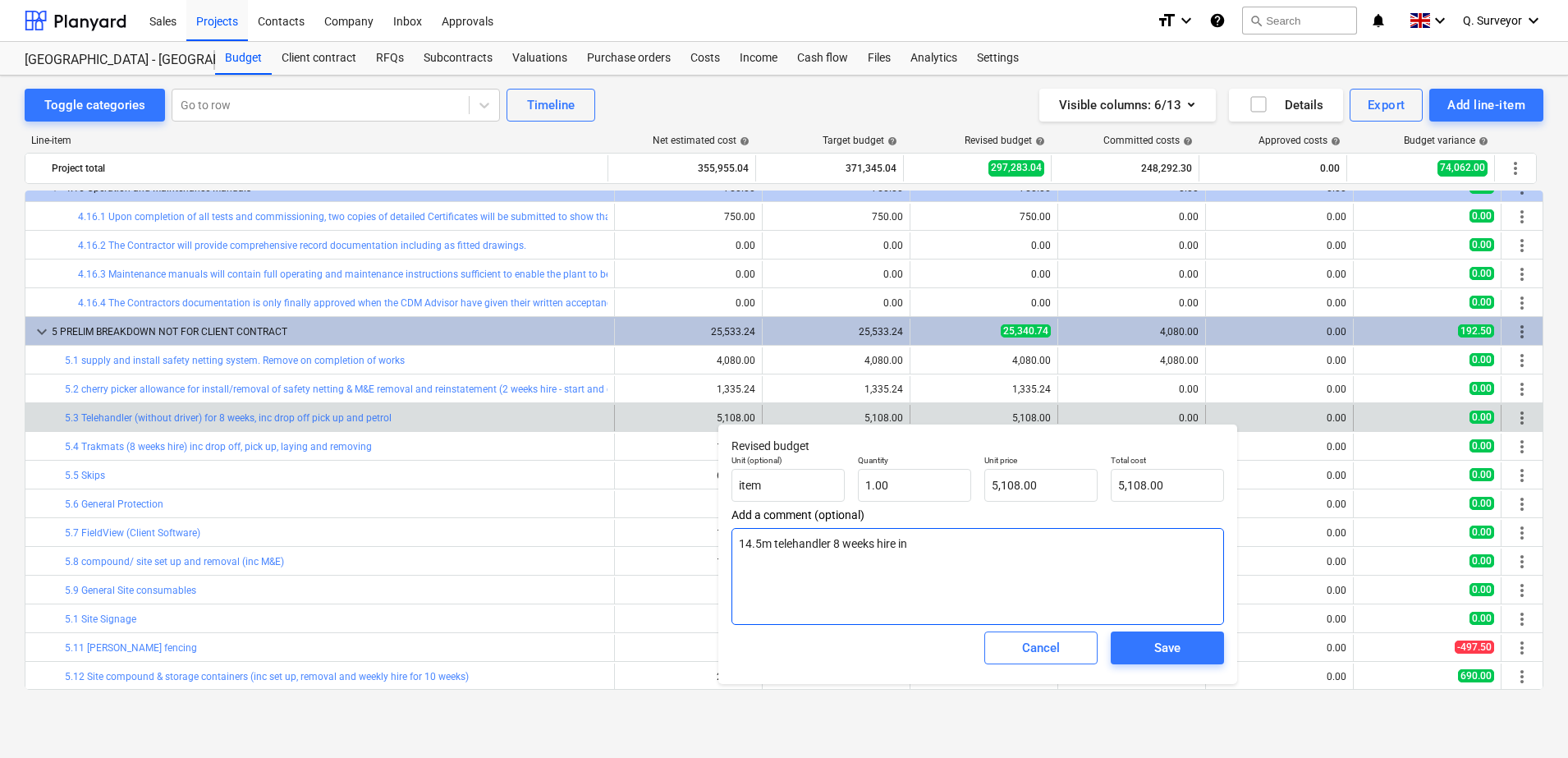 type on "x" 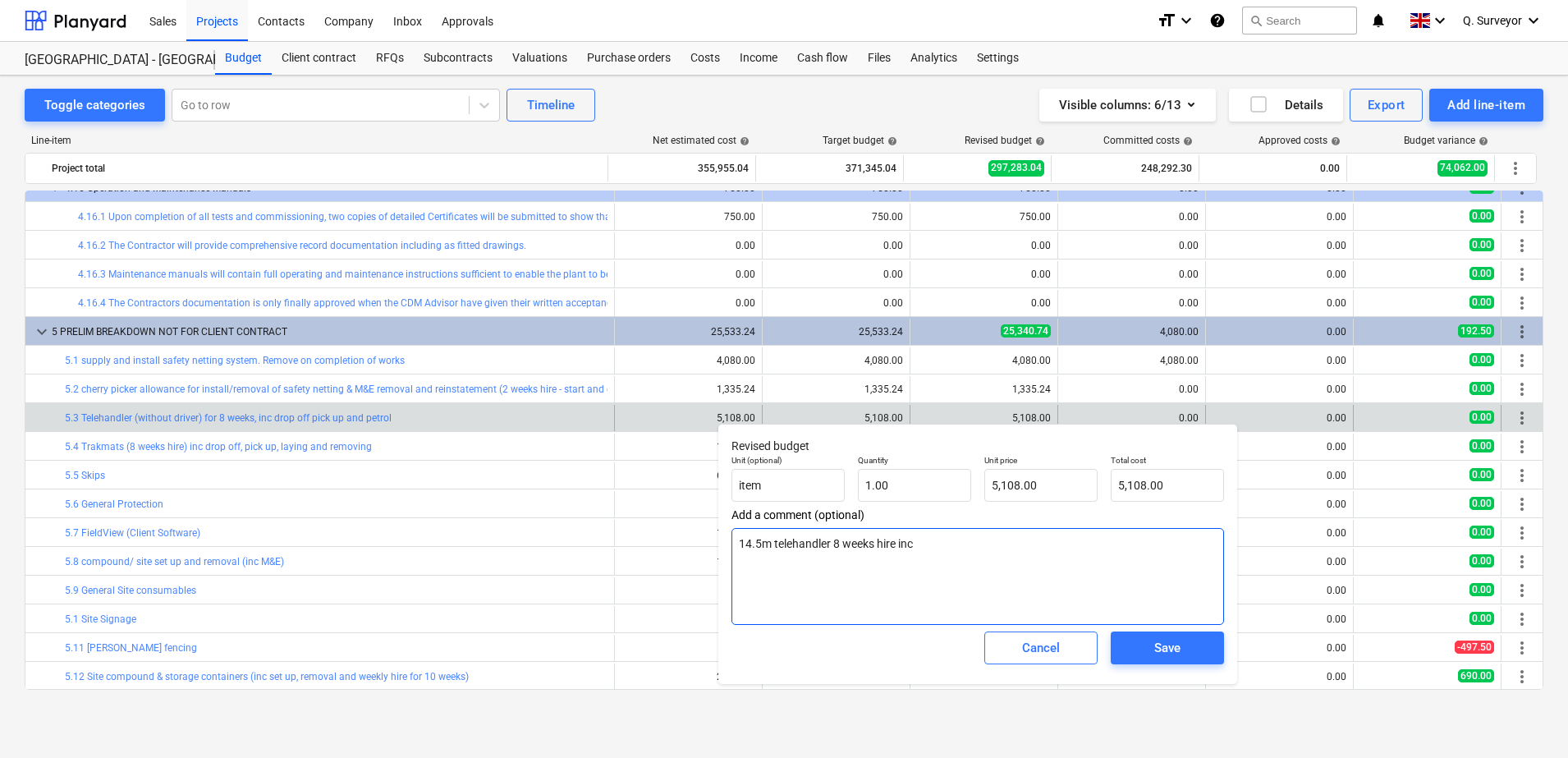 type on "x" 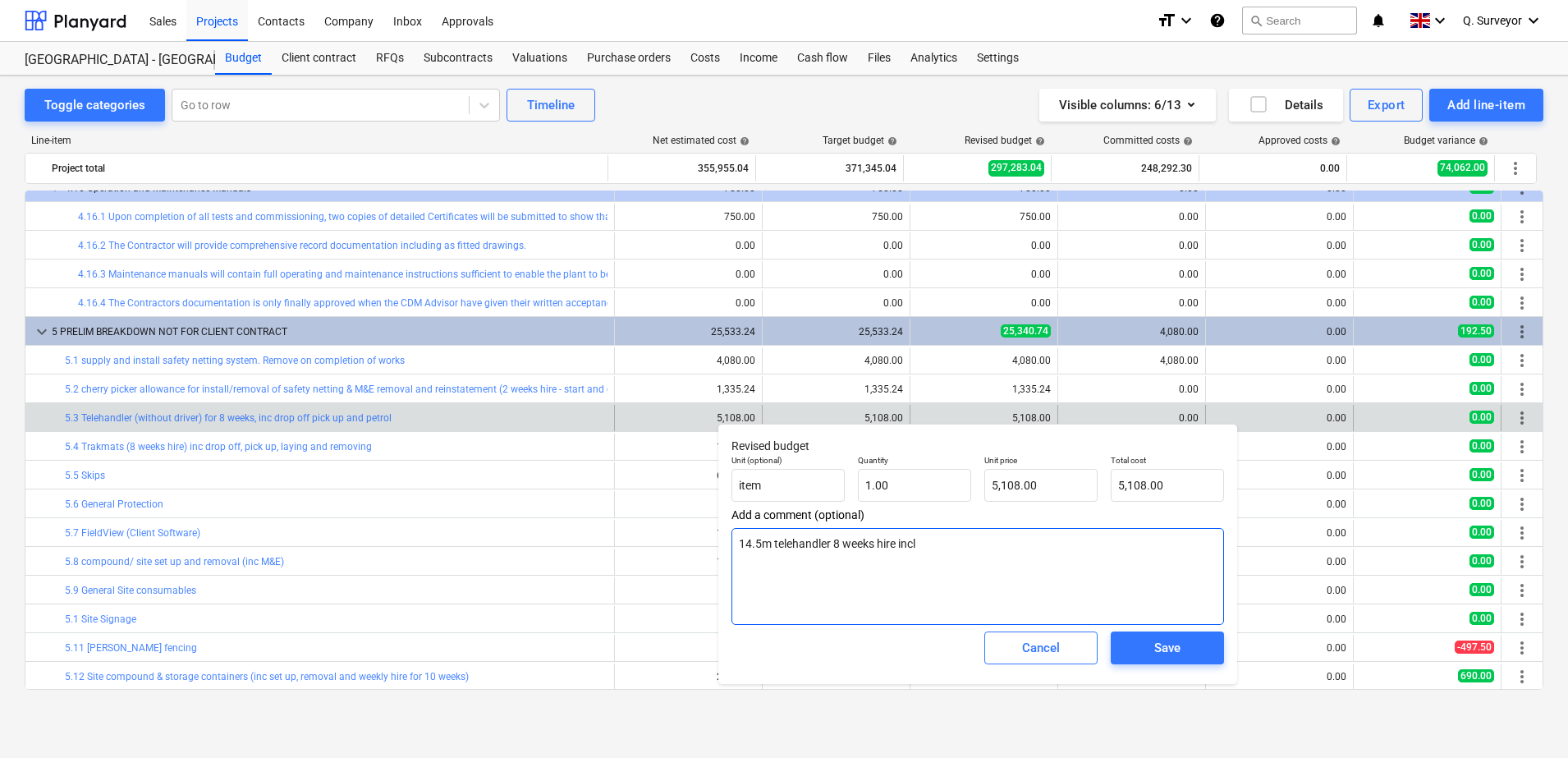 type on "x" 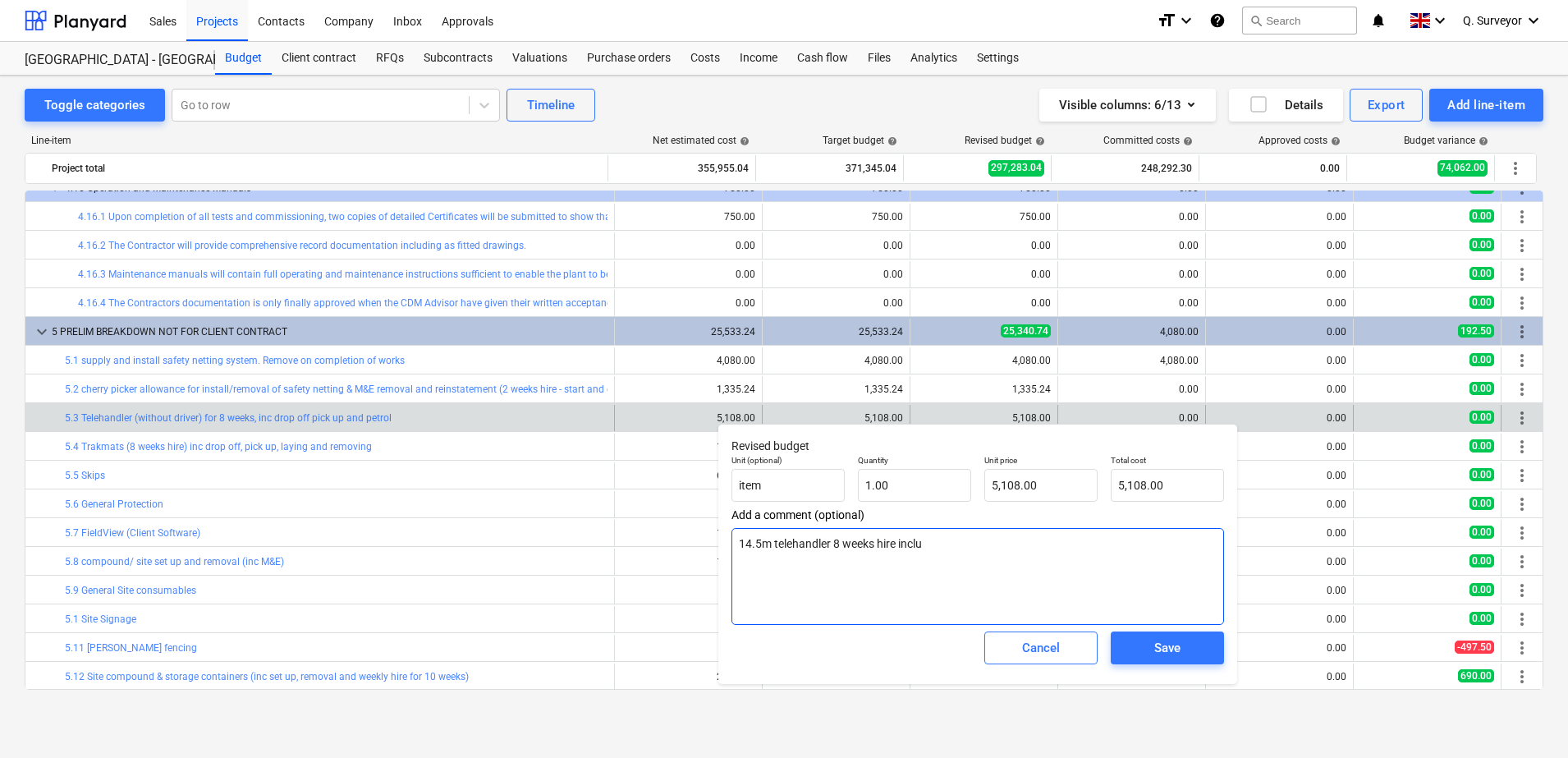 type on "x" 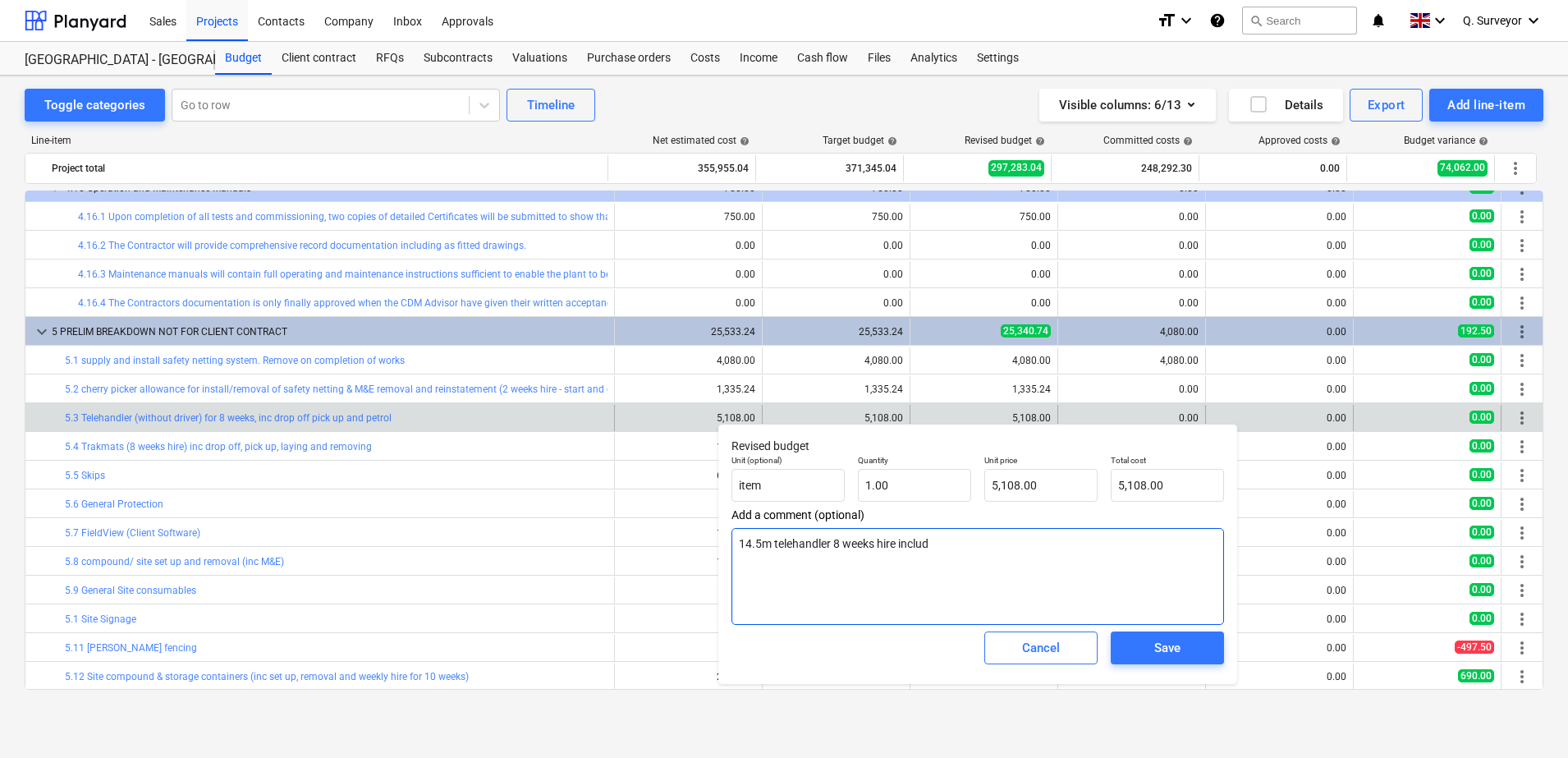 type on "x" 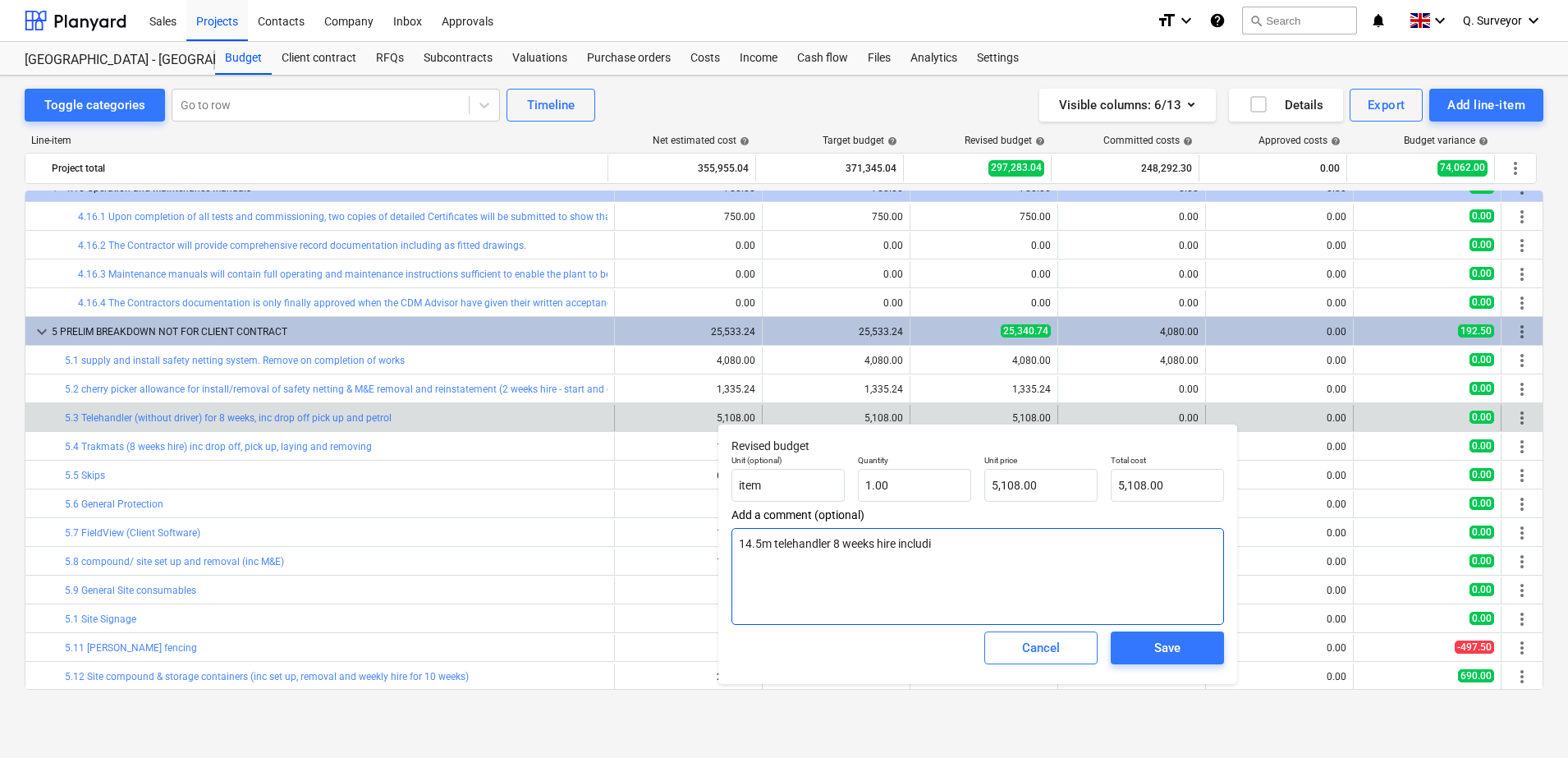 type on "x" 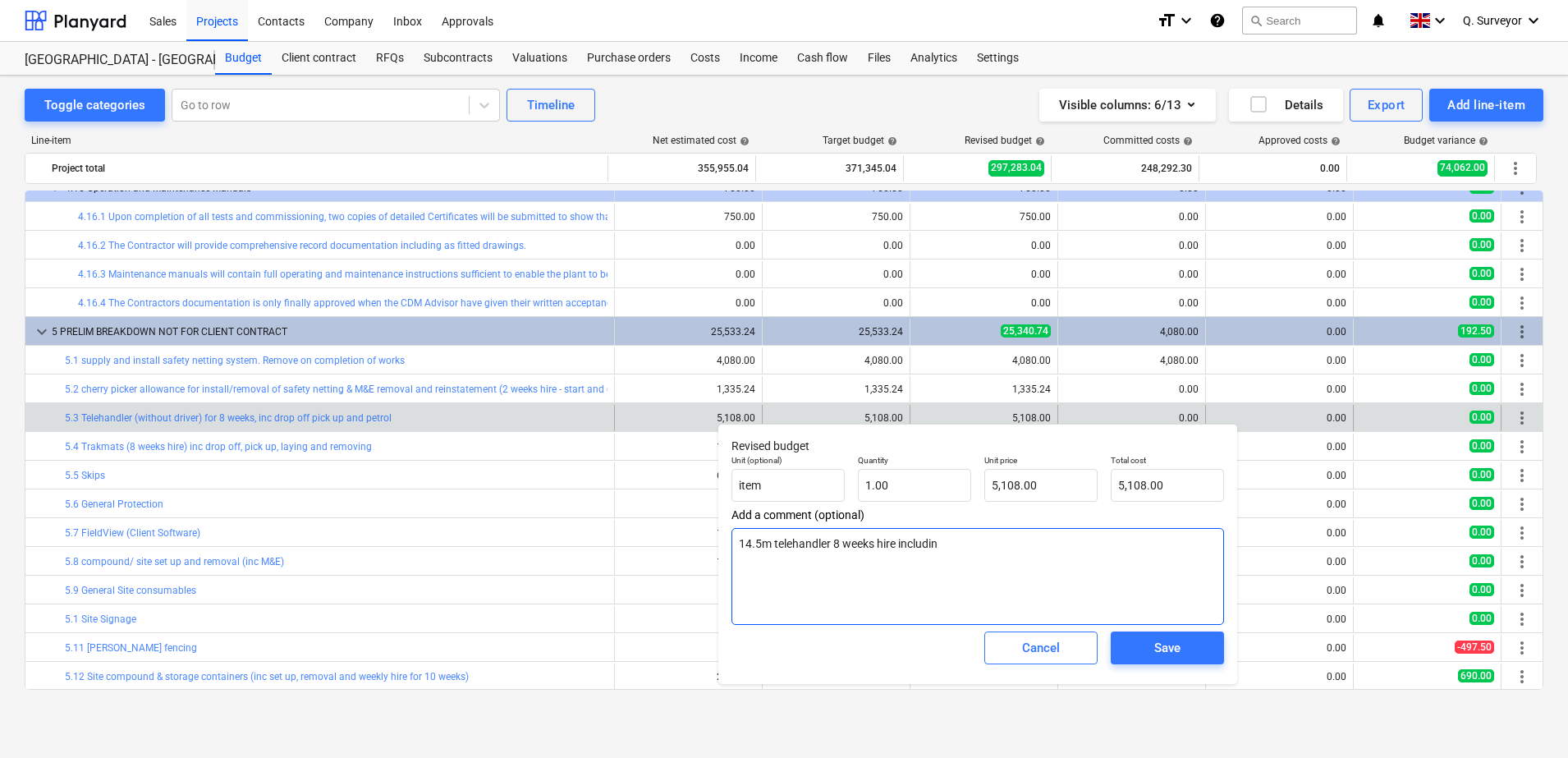 type on "x" 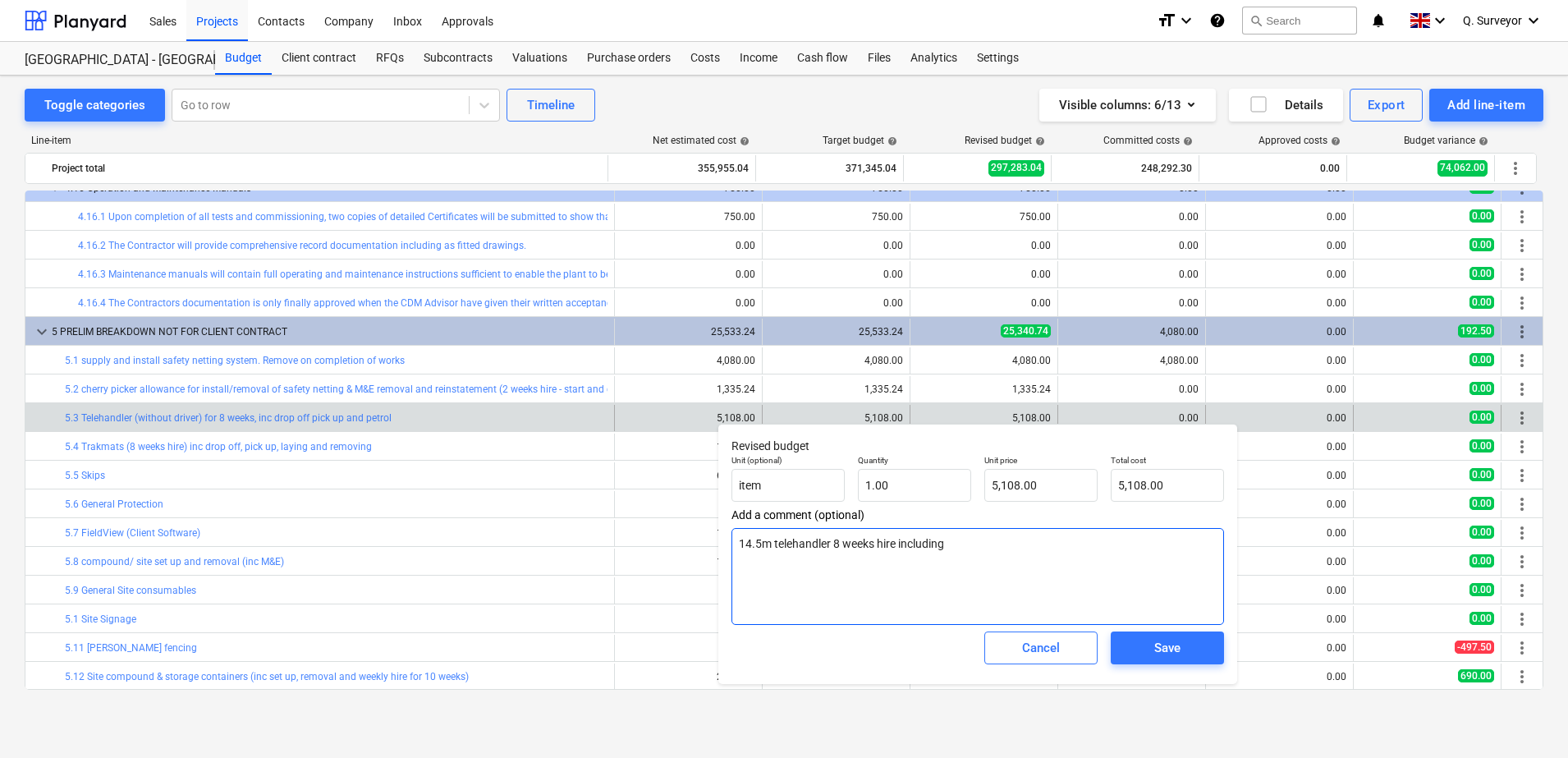 type on "x" 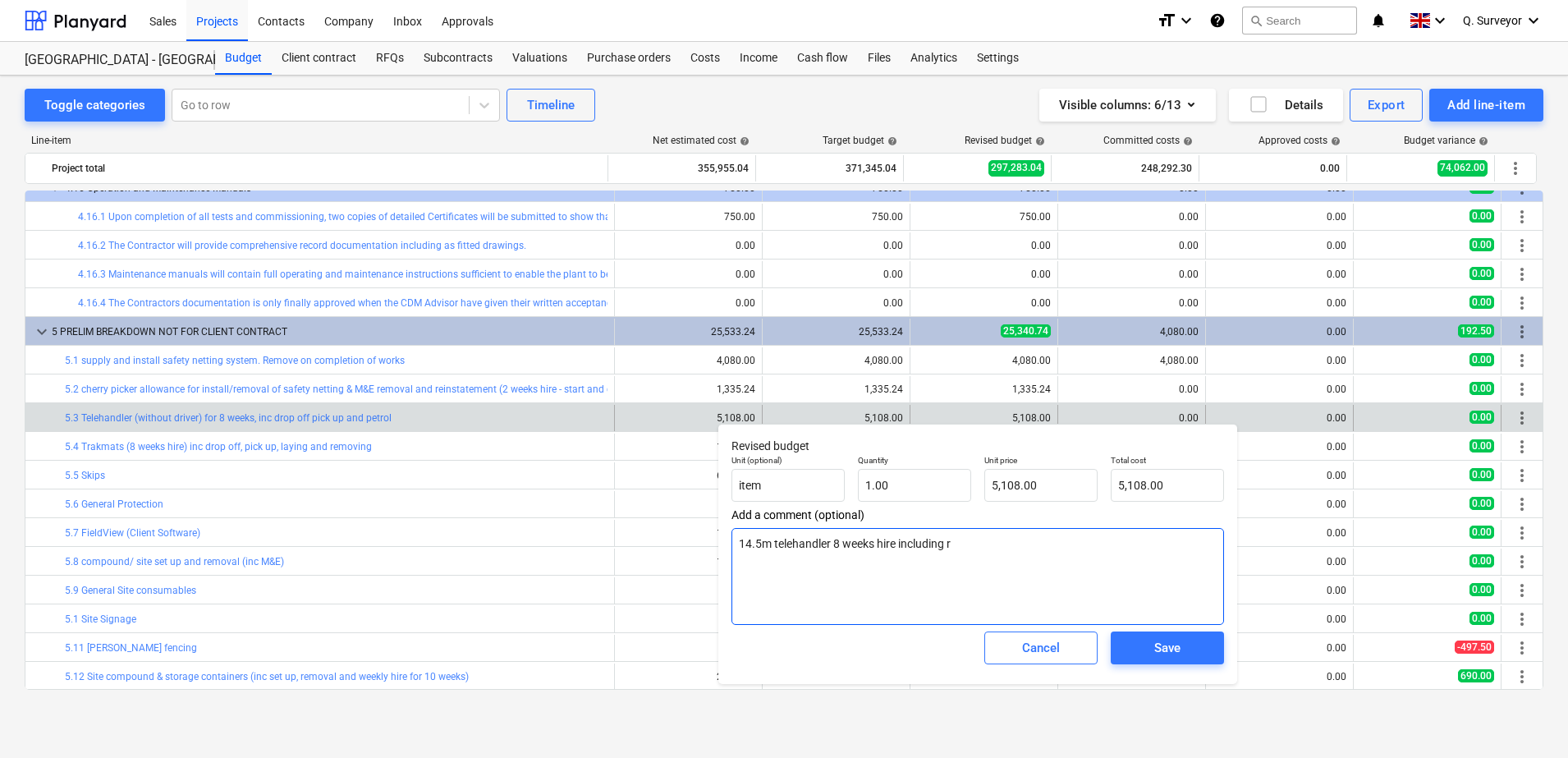 type on "x" 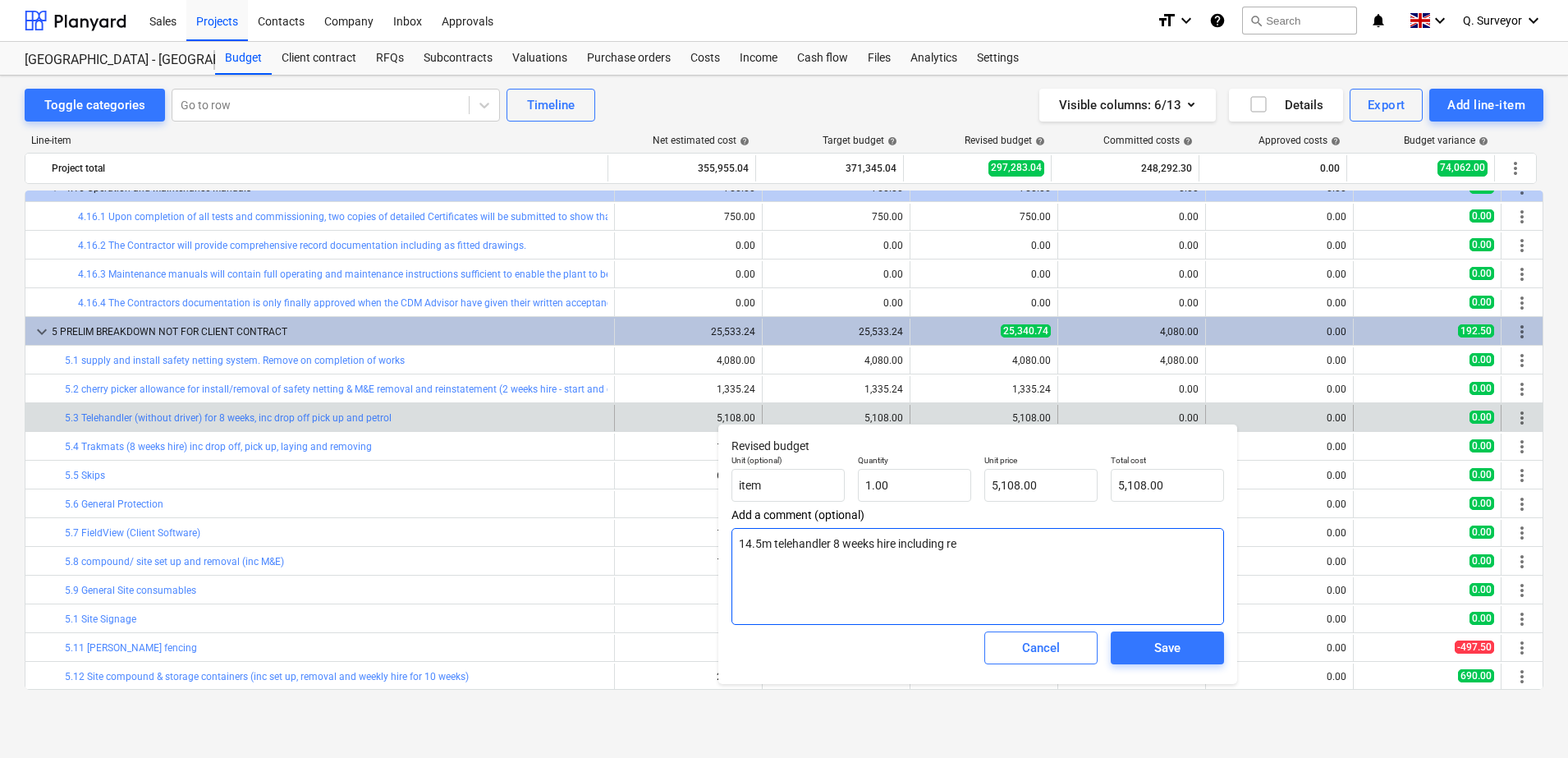 type on "x" 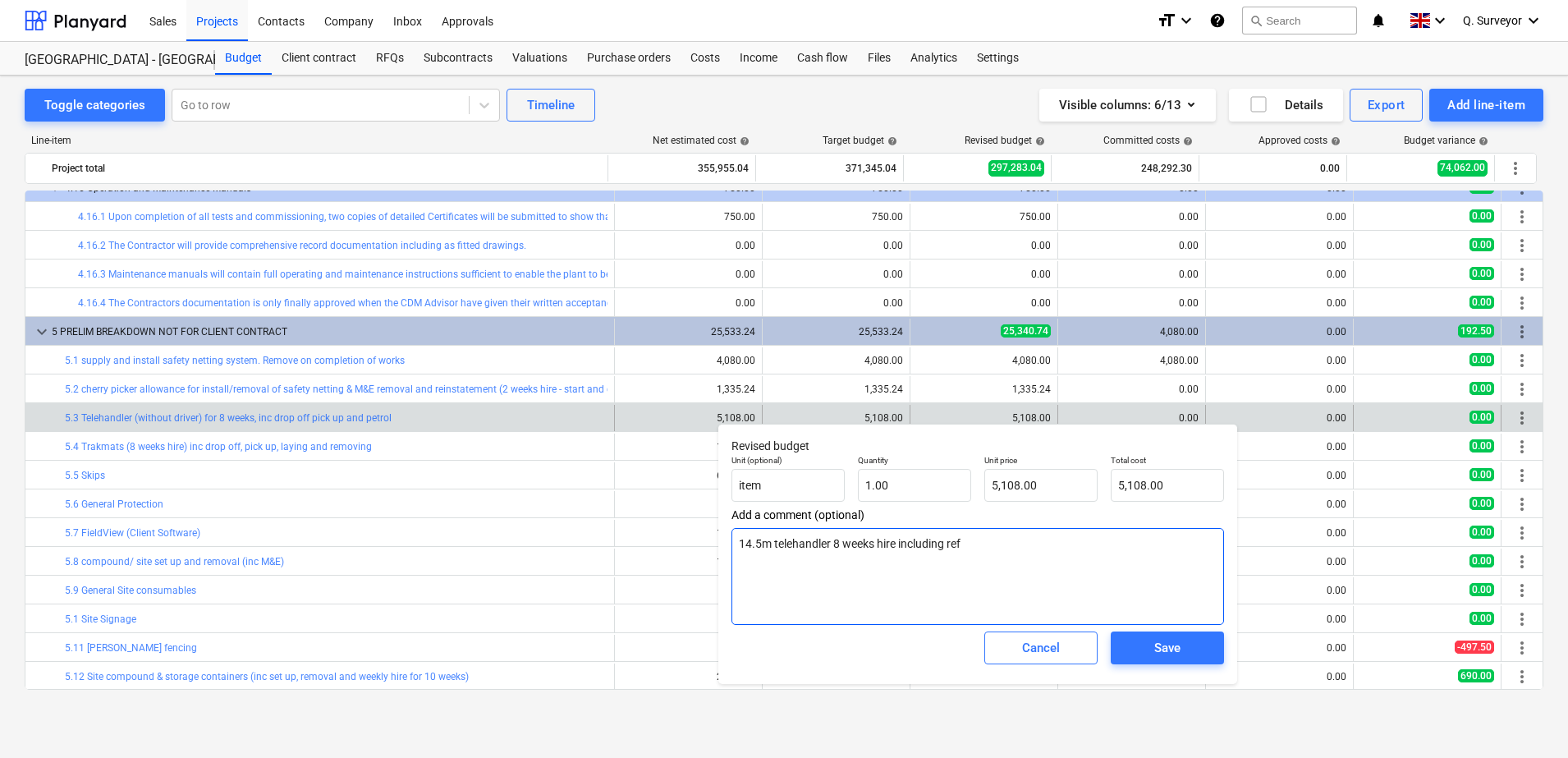 type on "x" 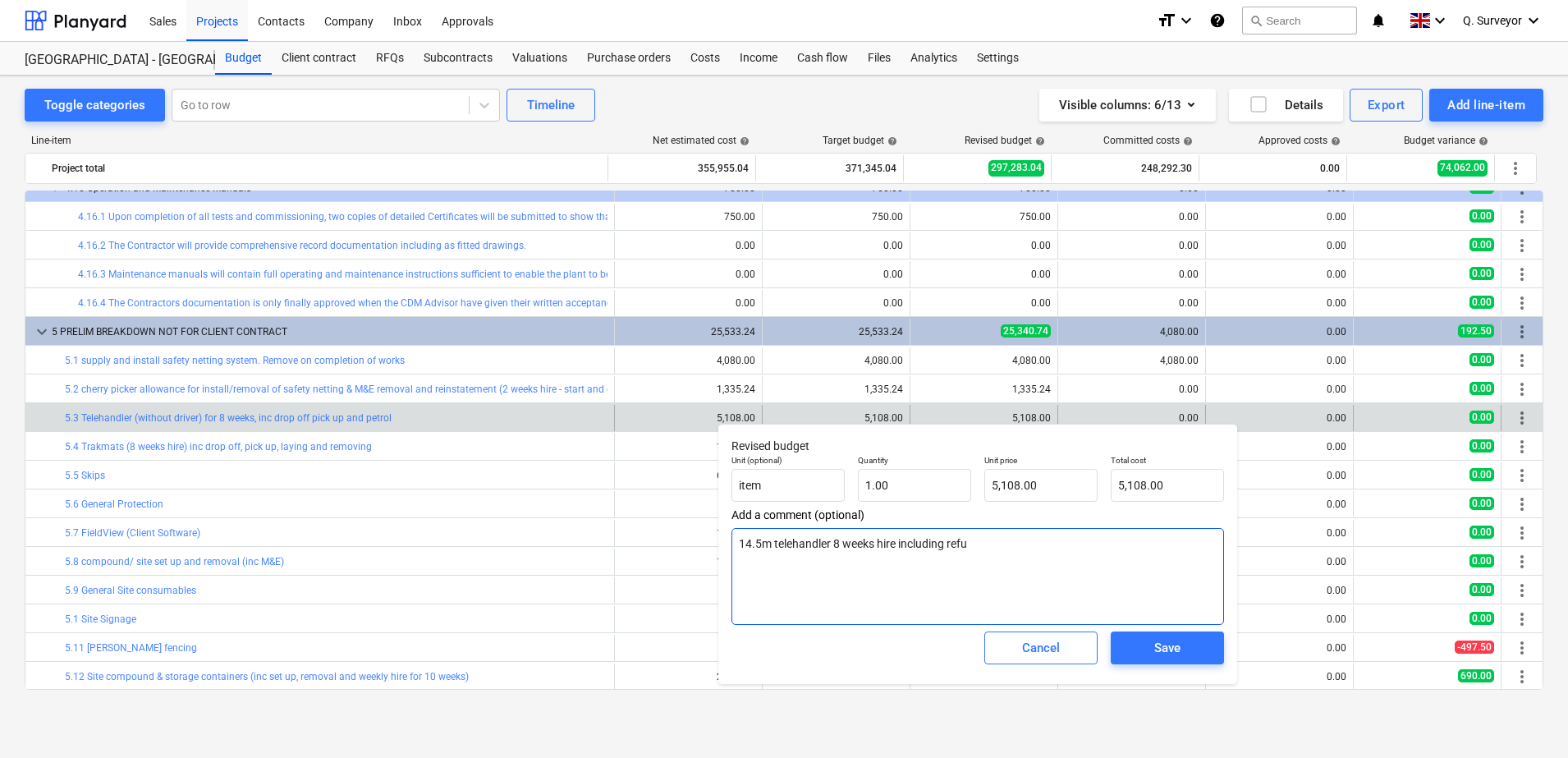 type on "x" 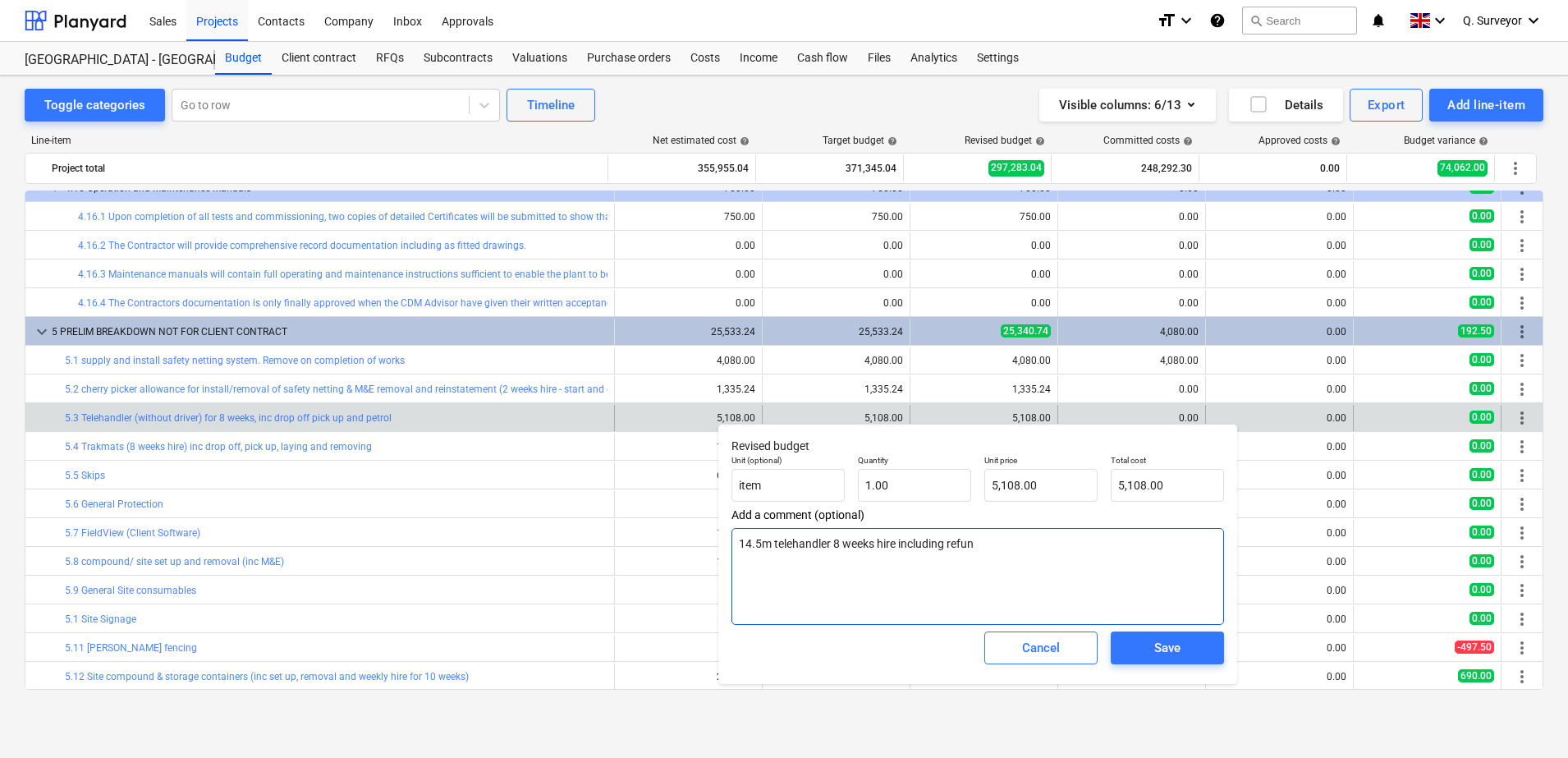type on "x" 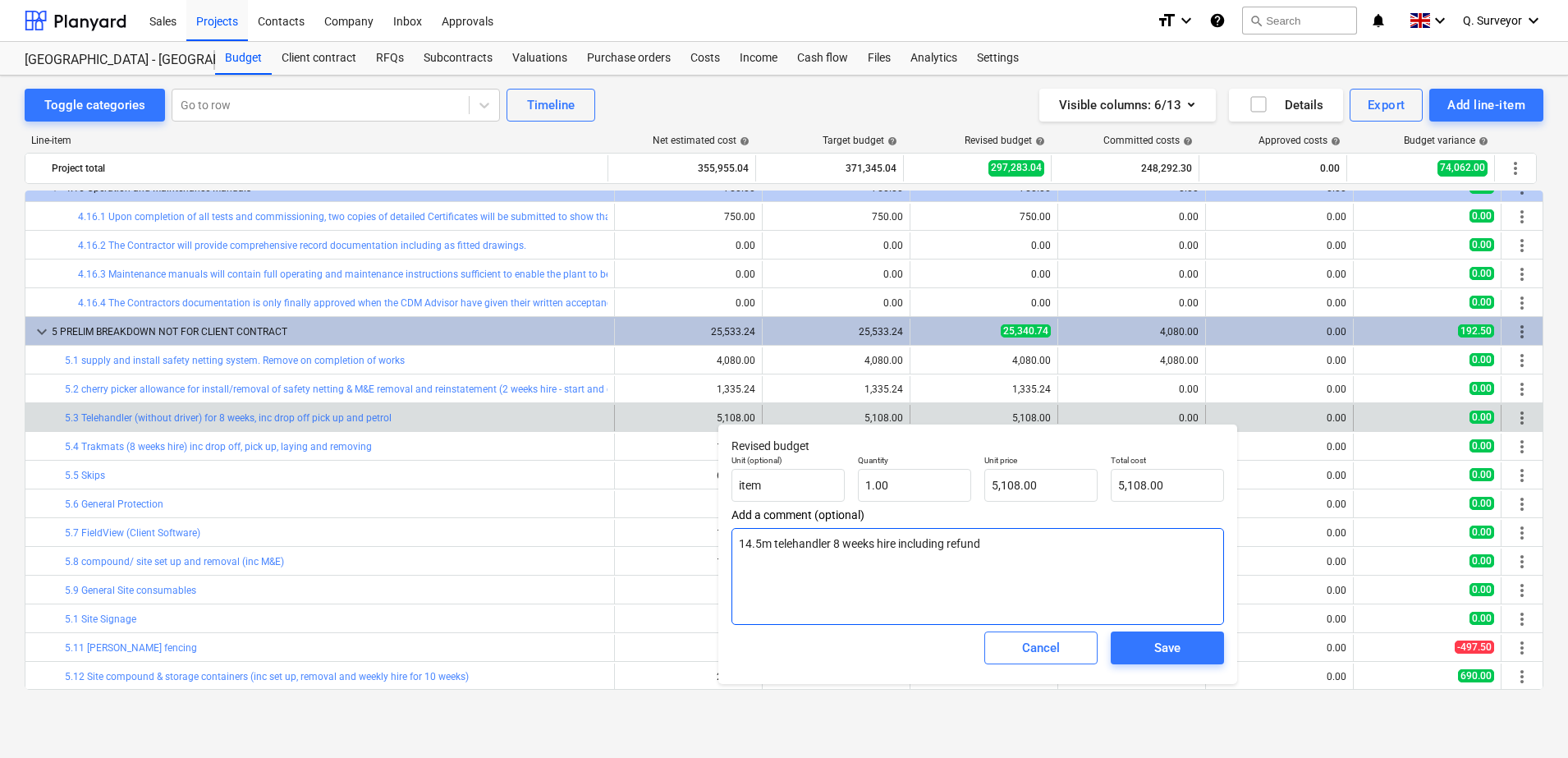 type on "x" 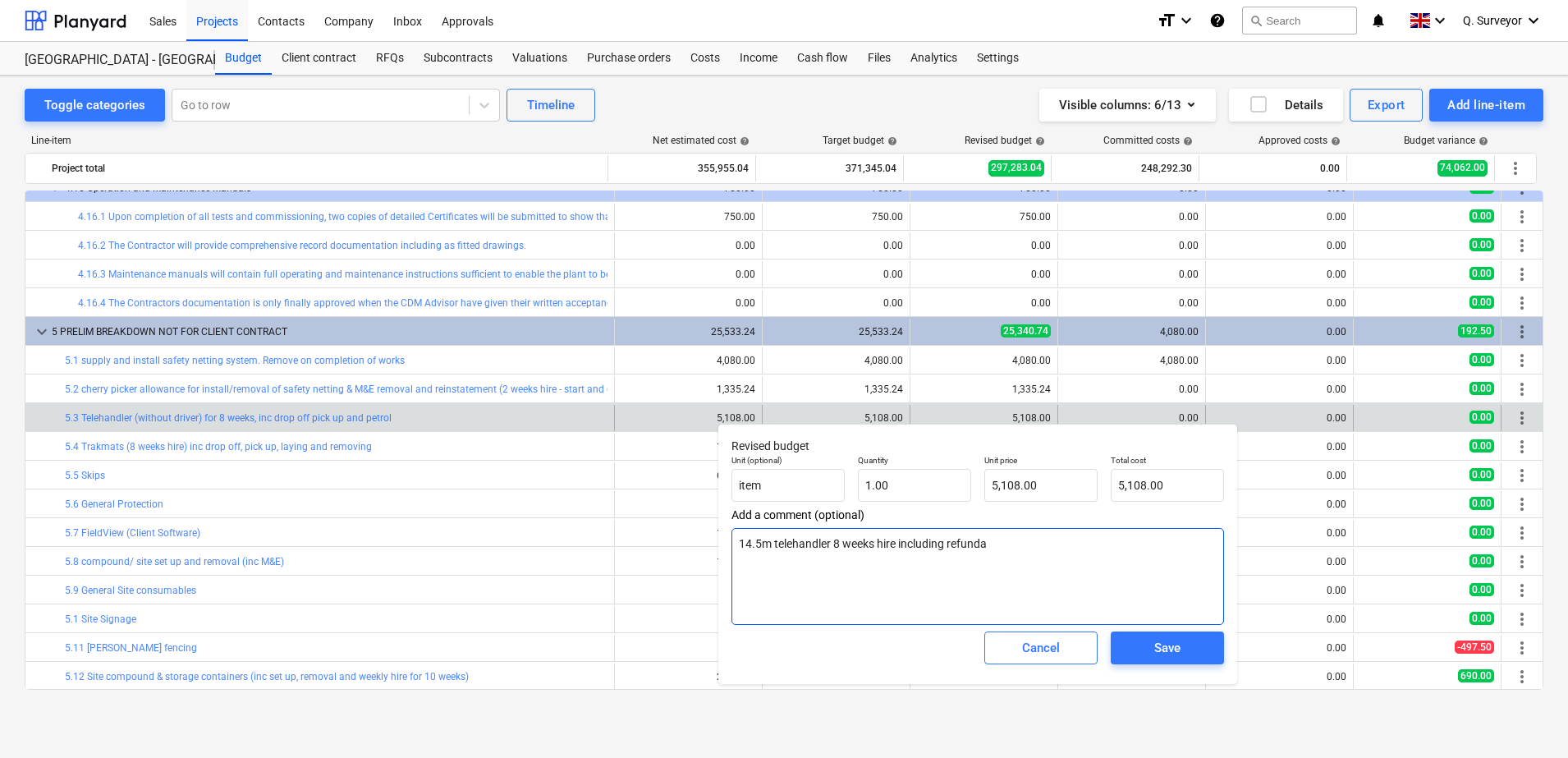 type on "x" 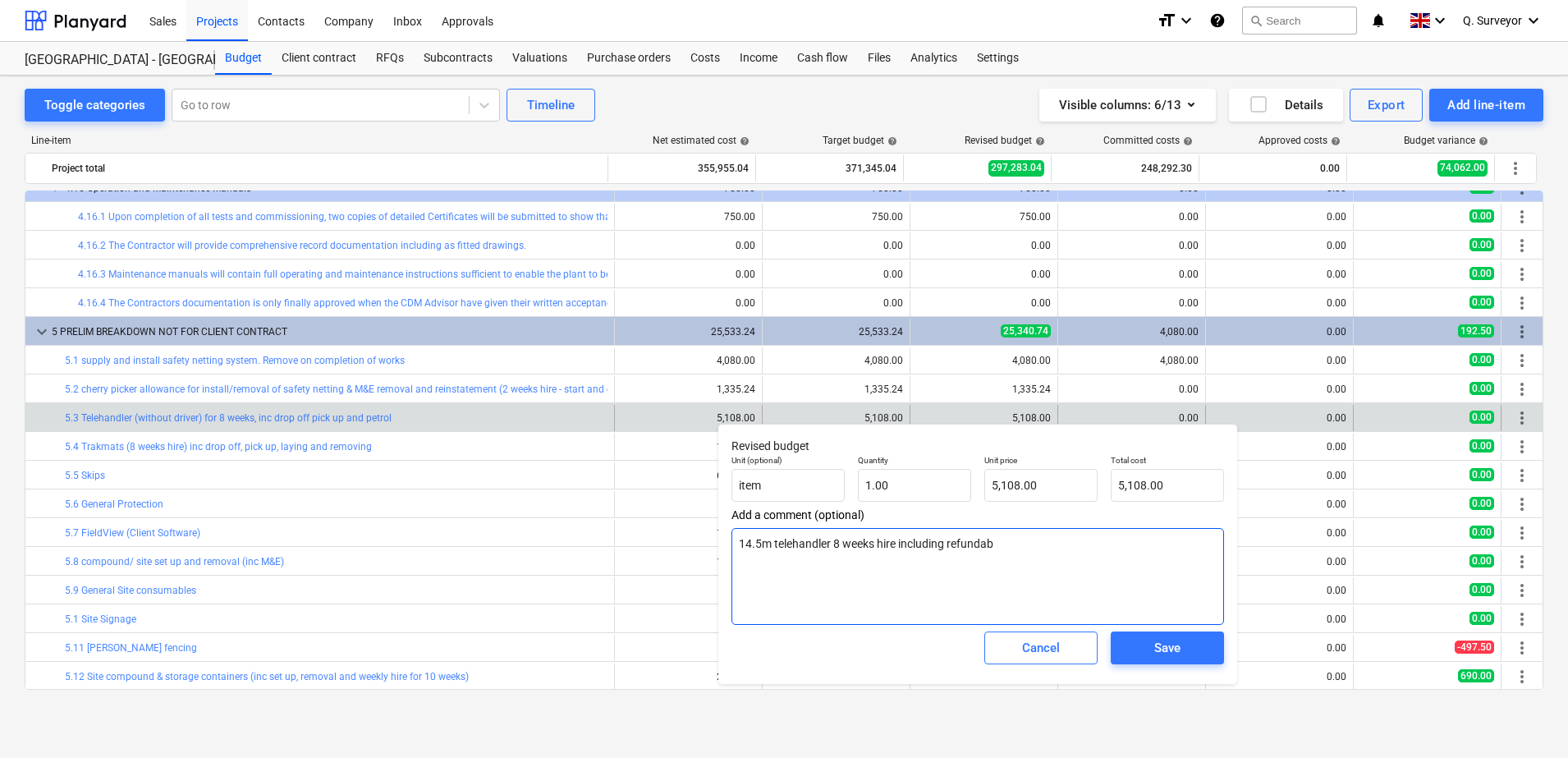 type on "x" 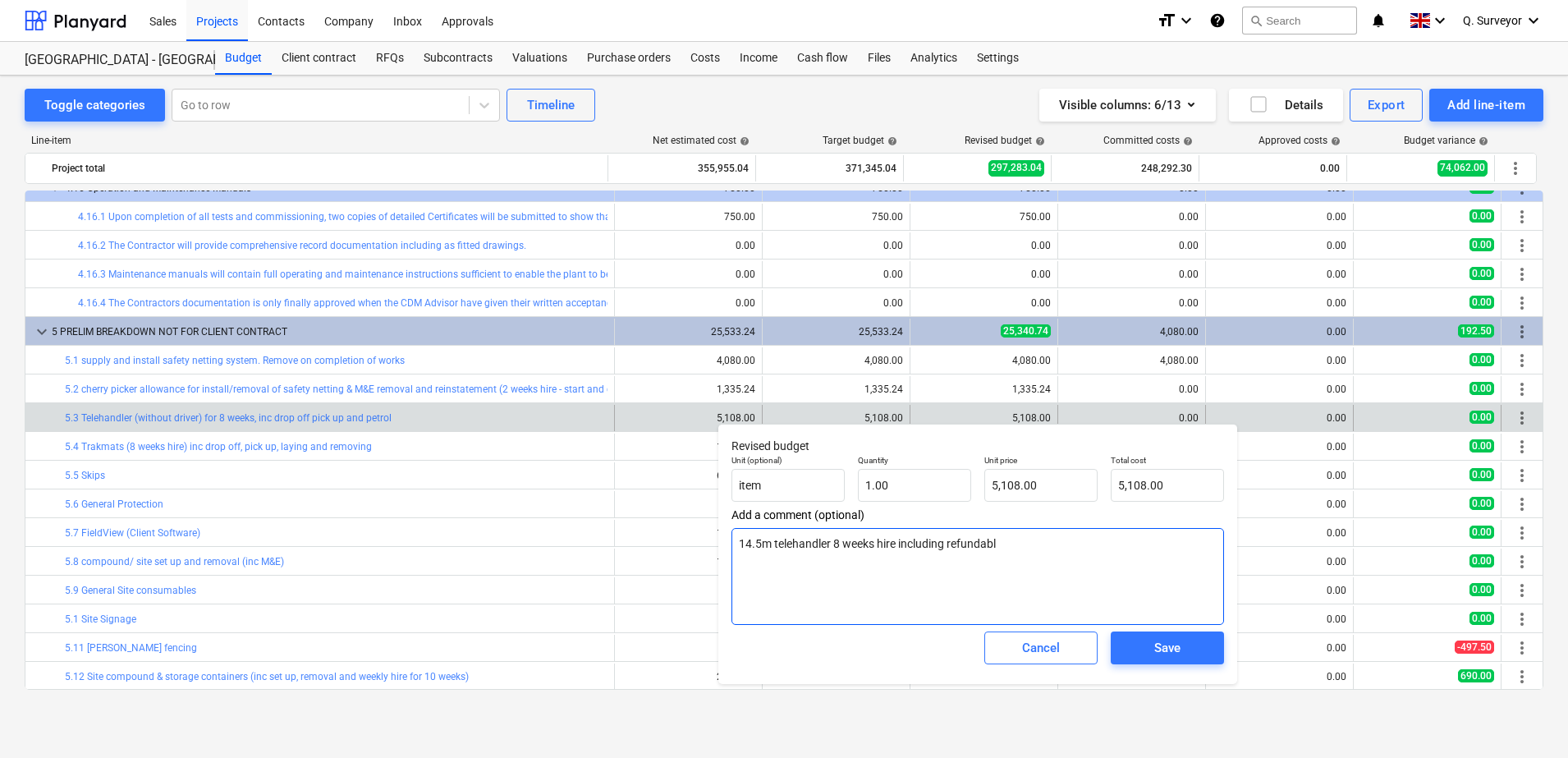 type on "x" 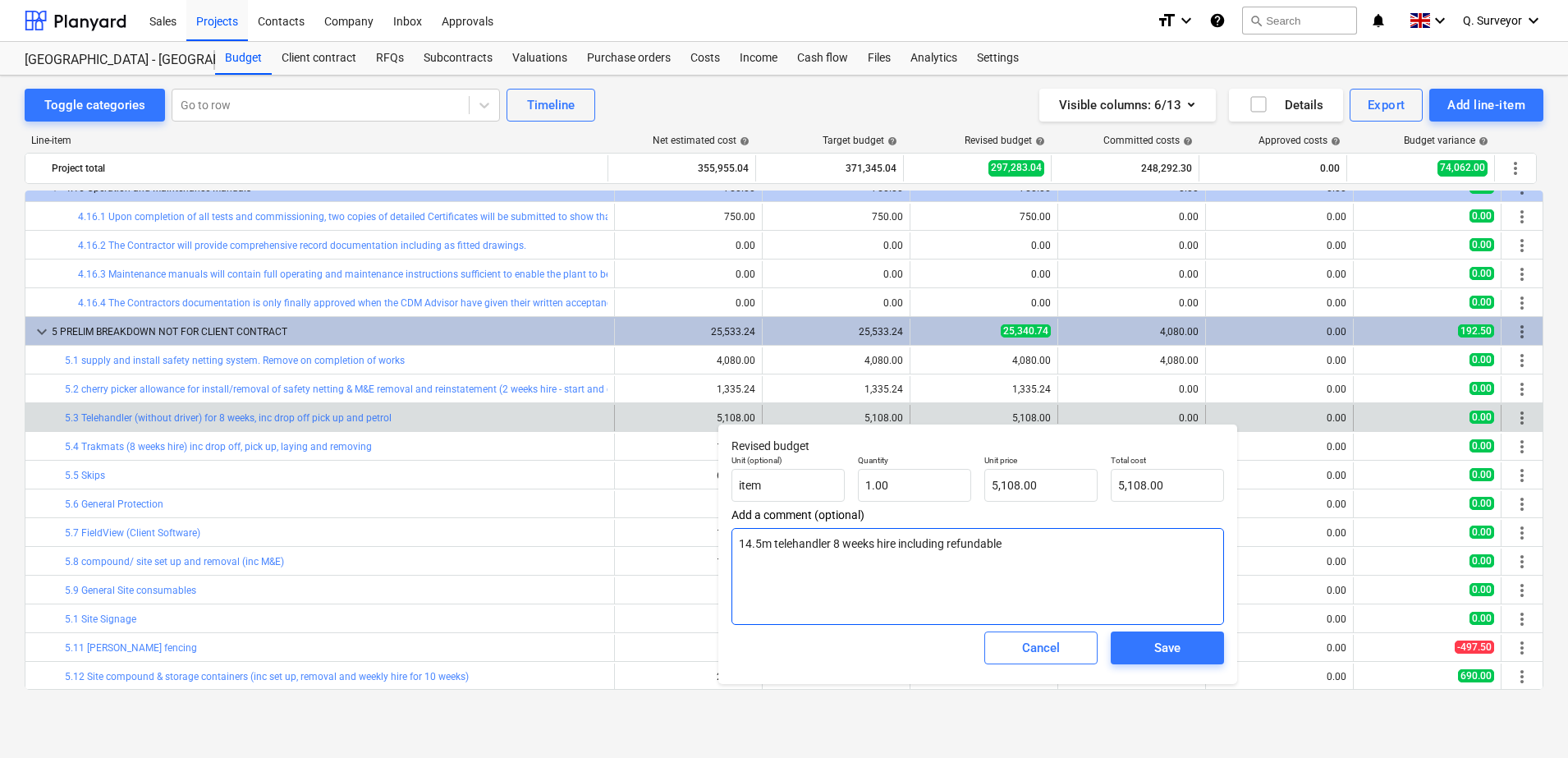 type on "x" 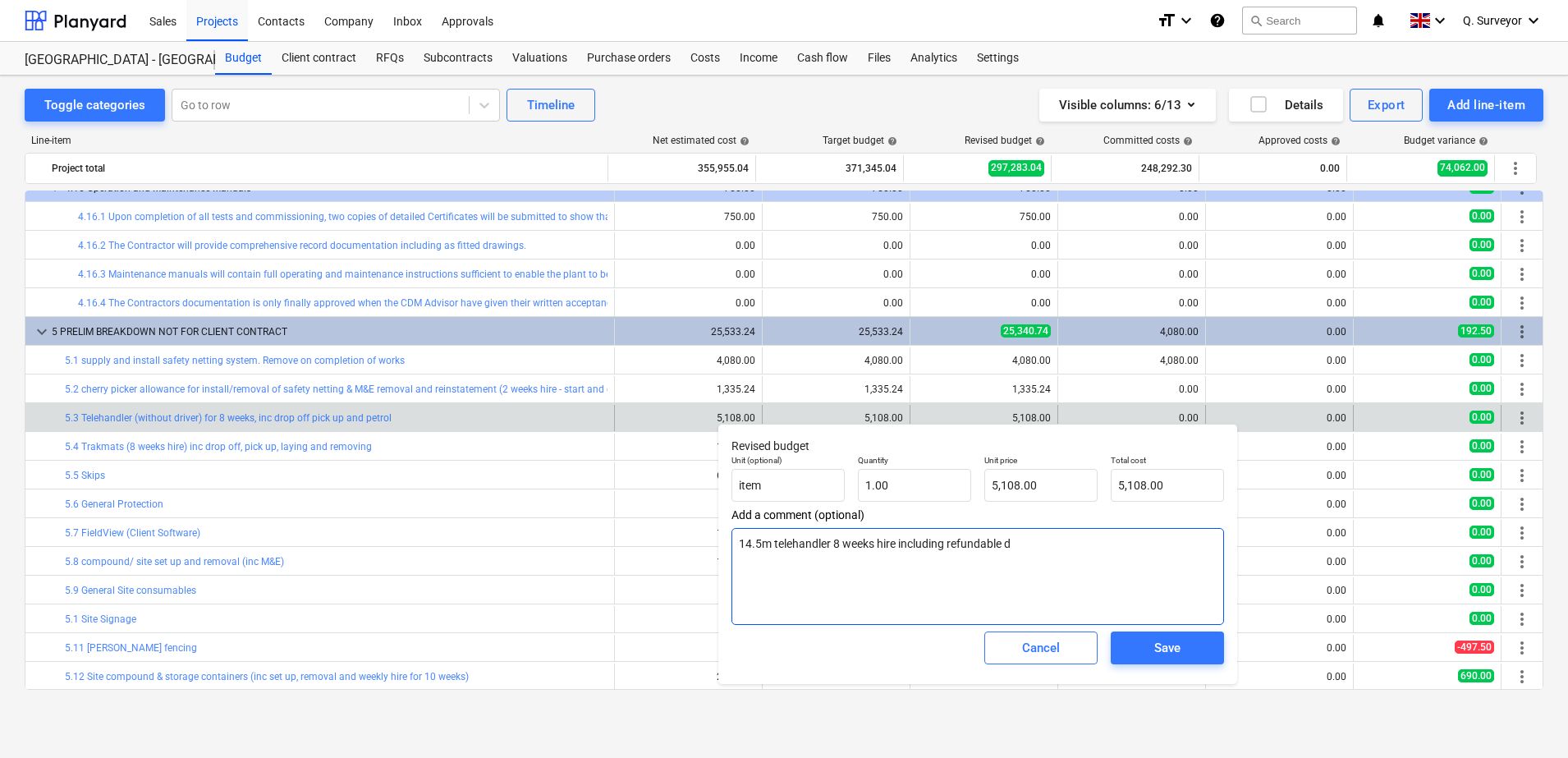 type on "x" 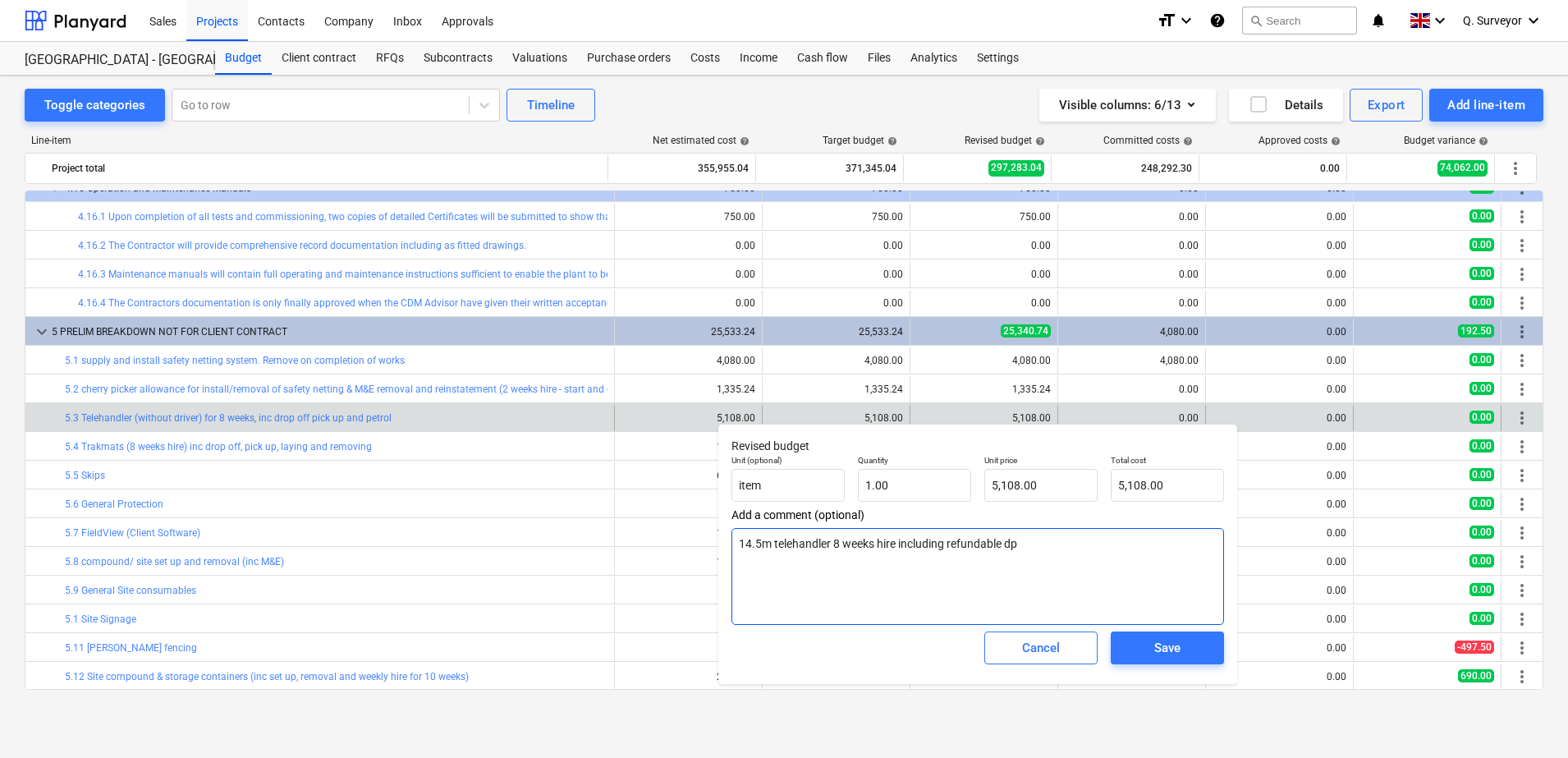 type on "x" 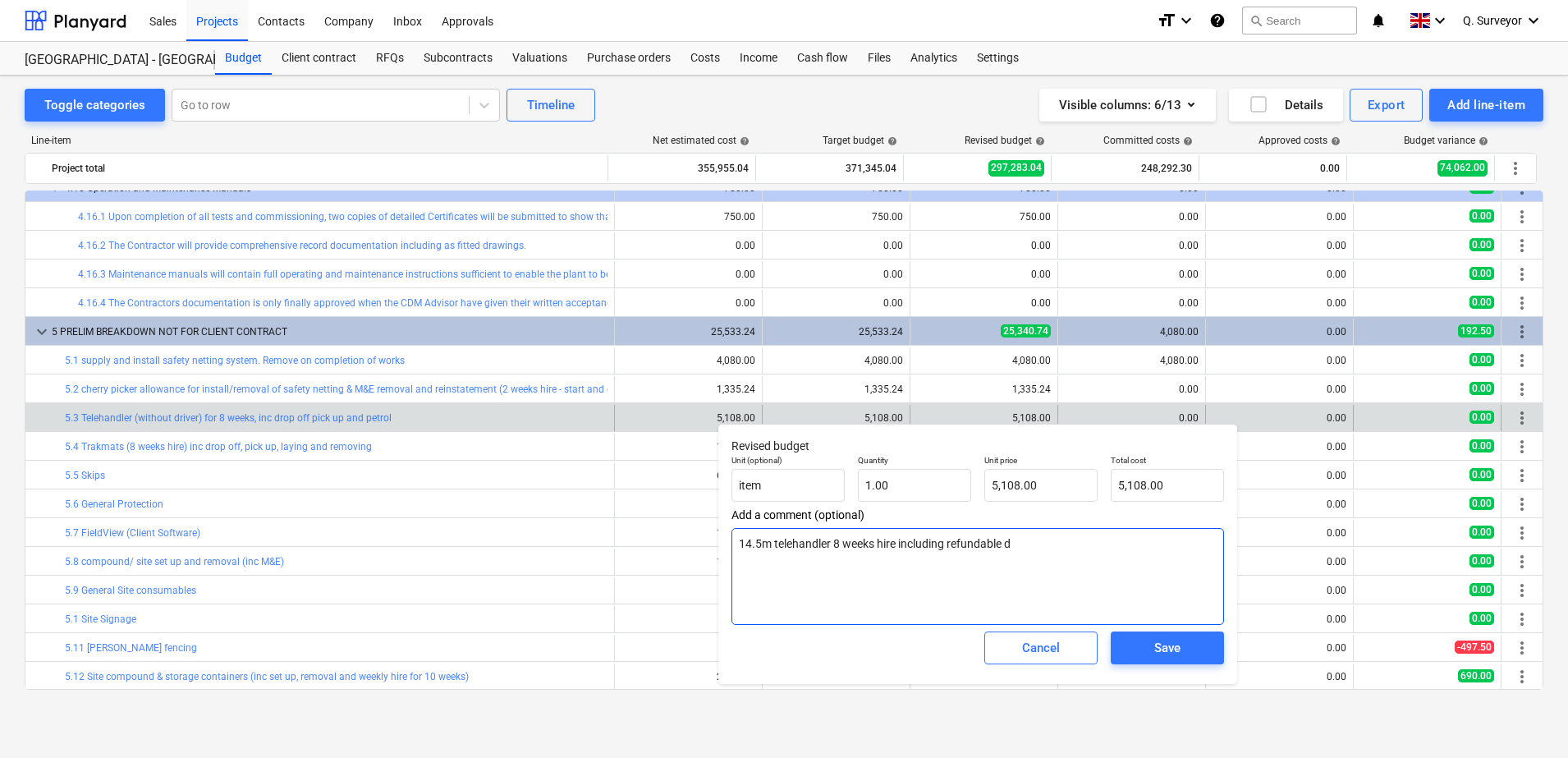 type on "x" 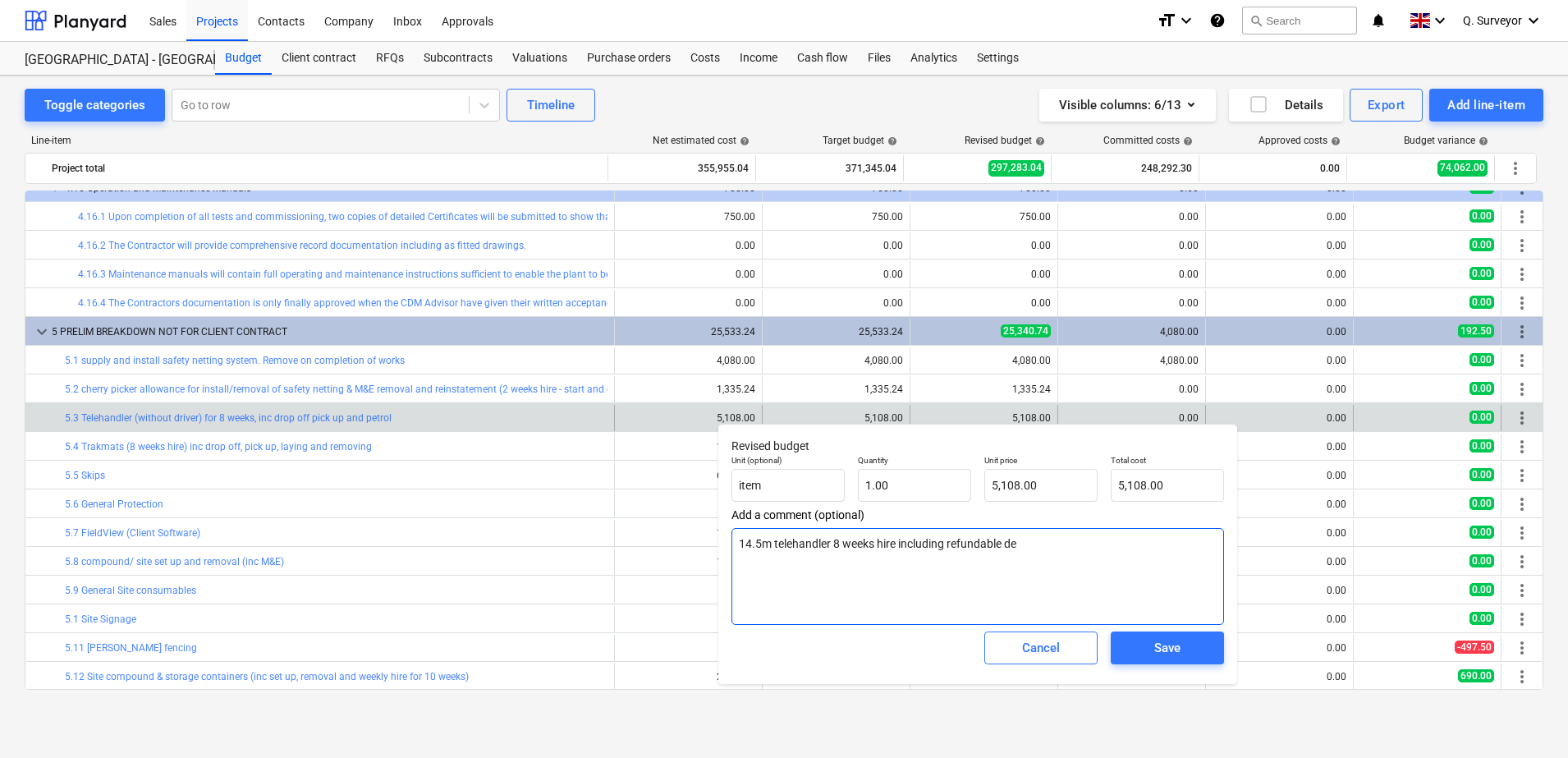 type on "x" 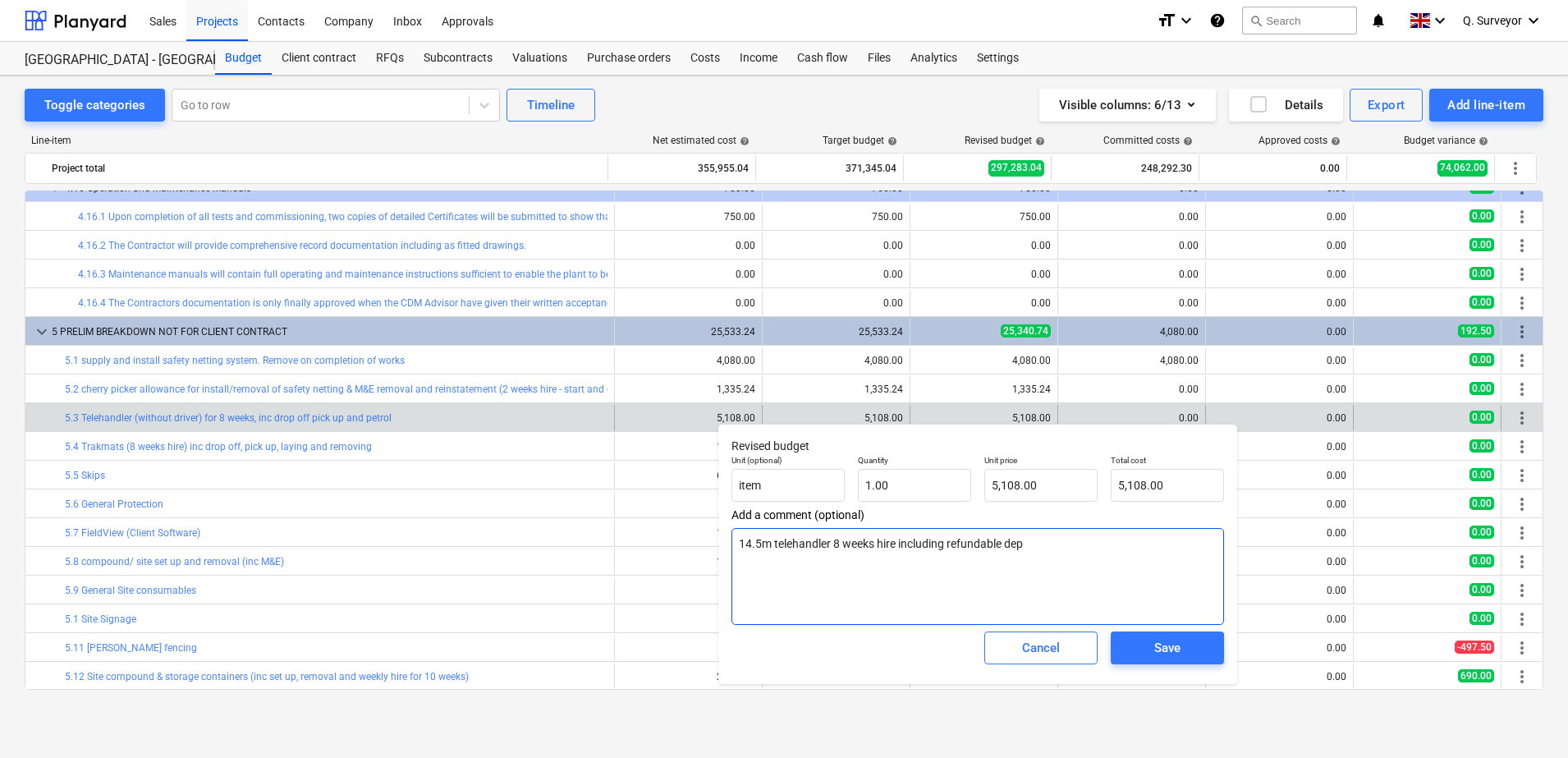 type on "x" 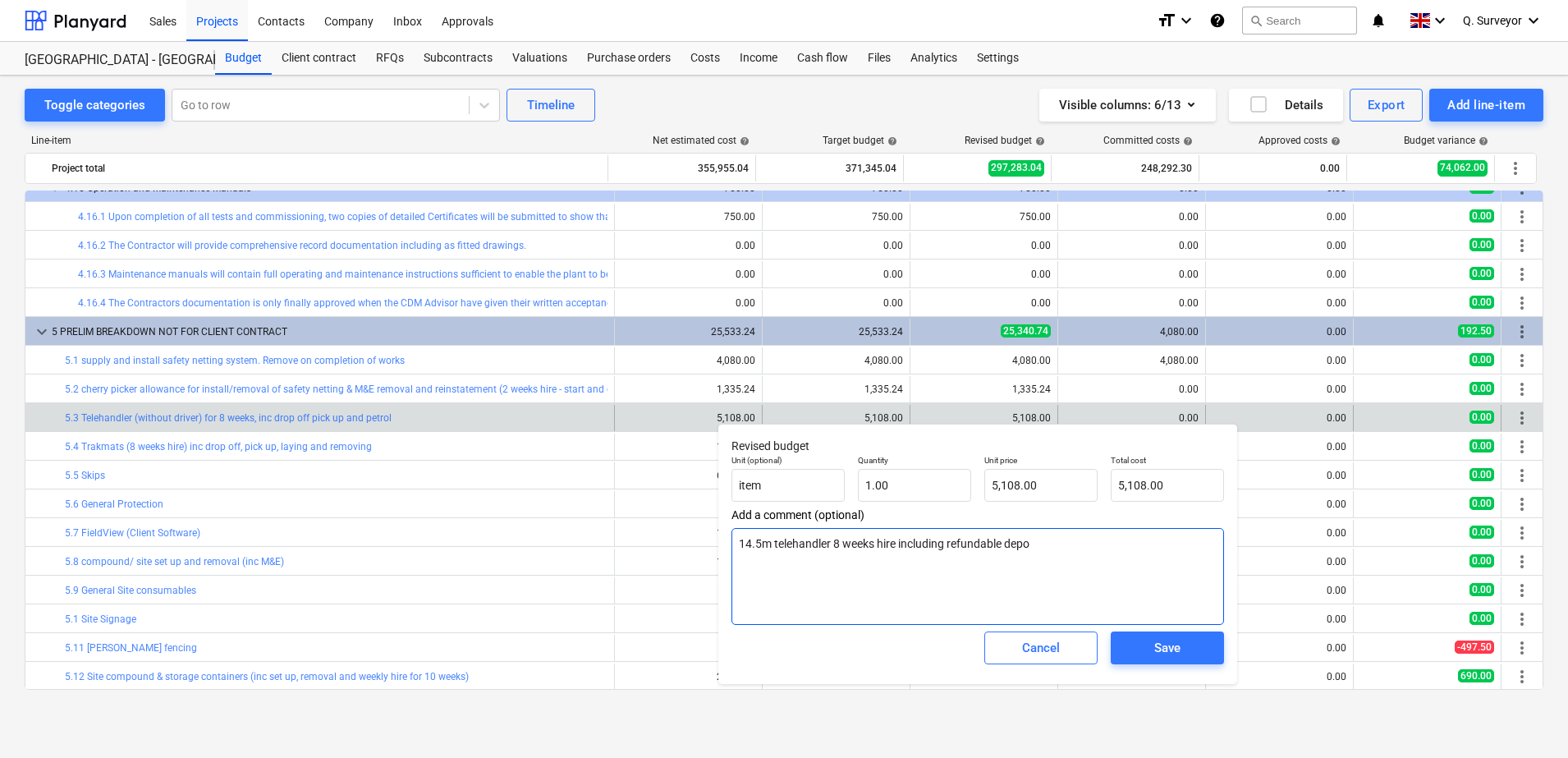 type 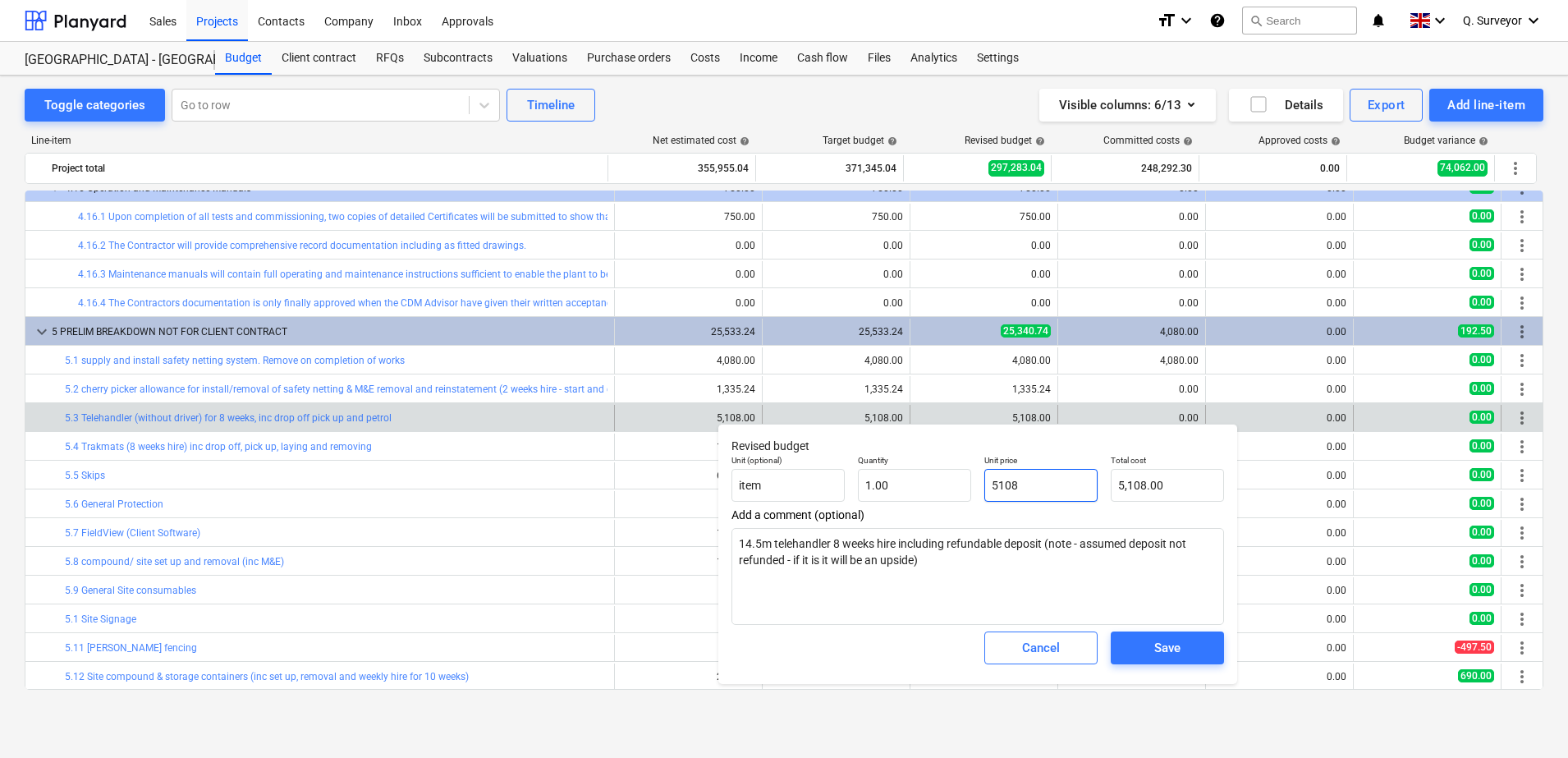 click on "5108" at bounding box center (1041, 485) 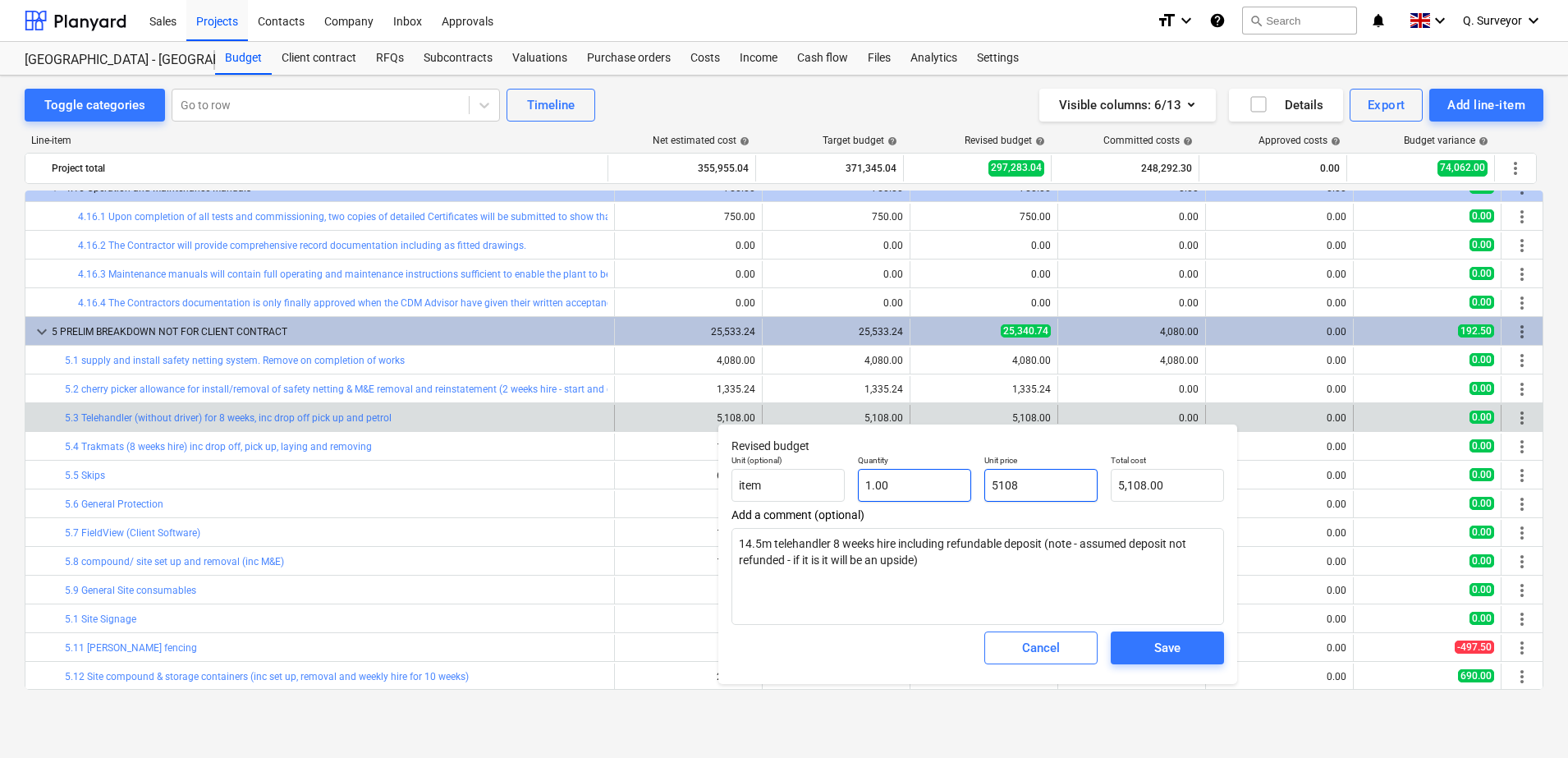 drag, startPoint x: 1025, startPoint y: 483, endPoint x: 910, endPoint y: 485, distance: 115.01739 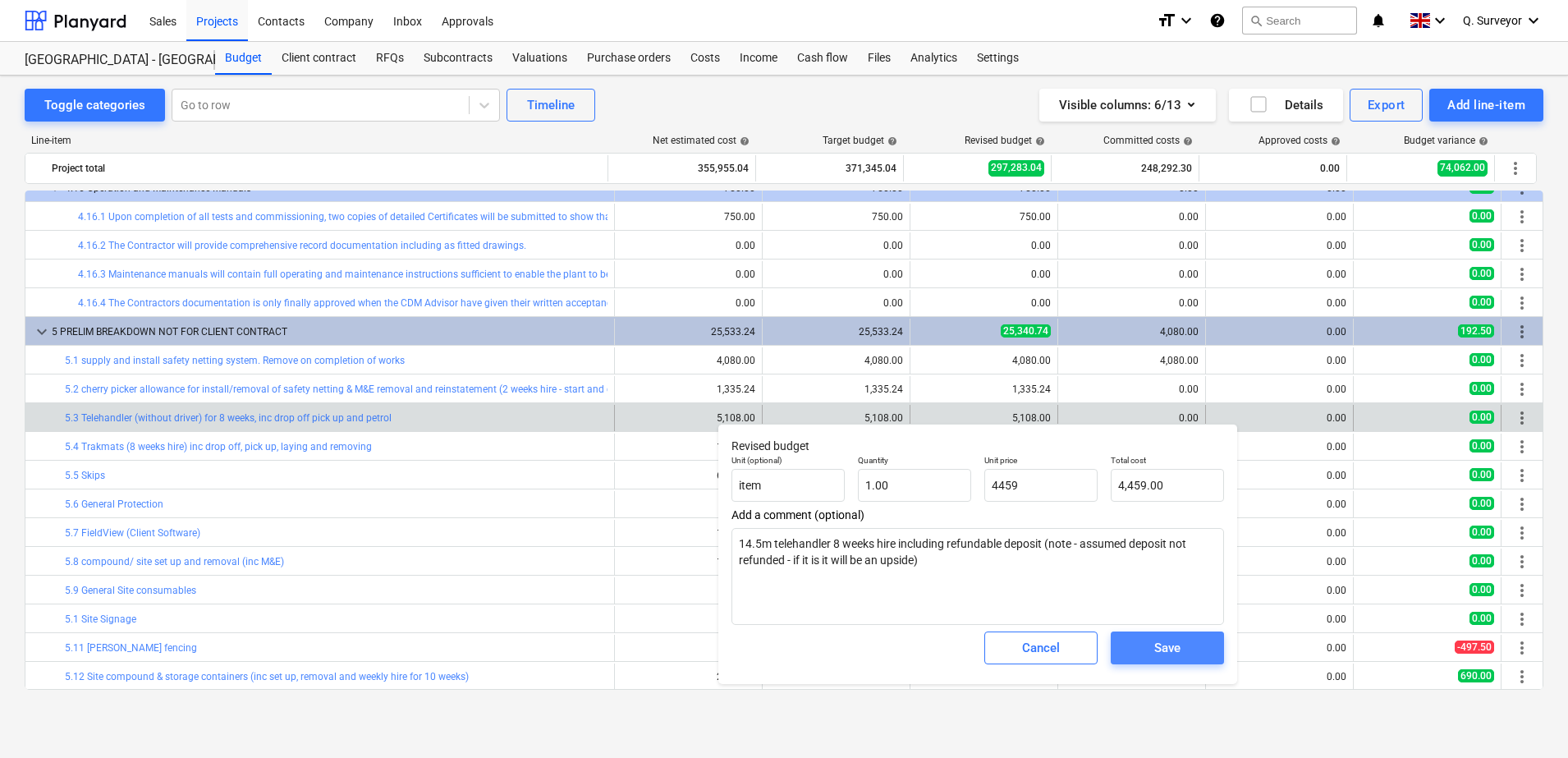 click on "Save" at bounding box center [1167, 648] 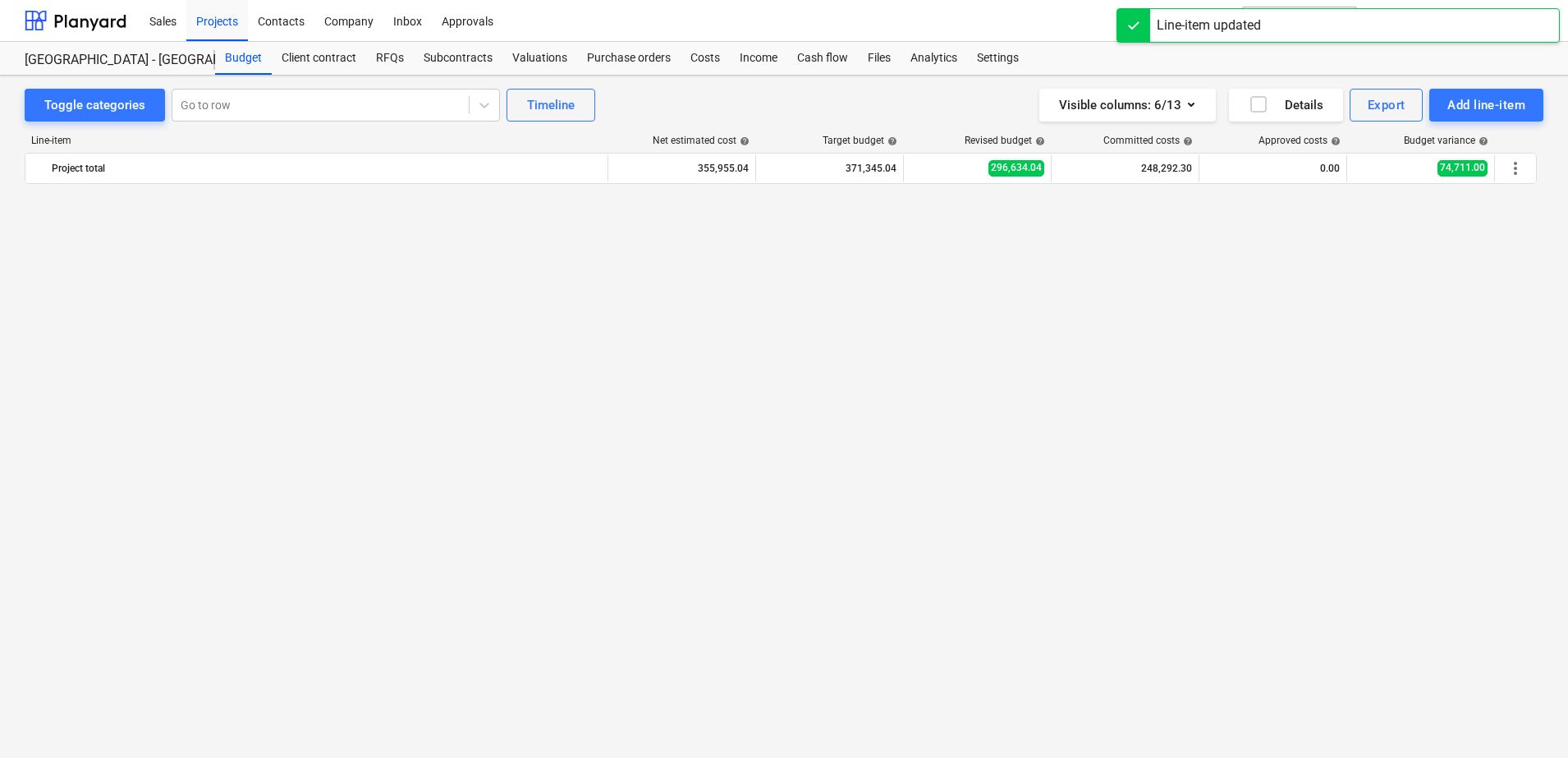 scroll, scrollTop: 1973, scrollLeft: 0, axis: vertical 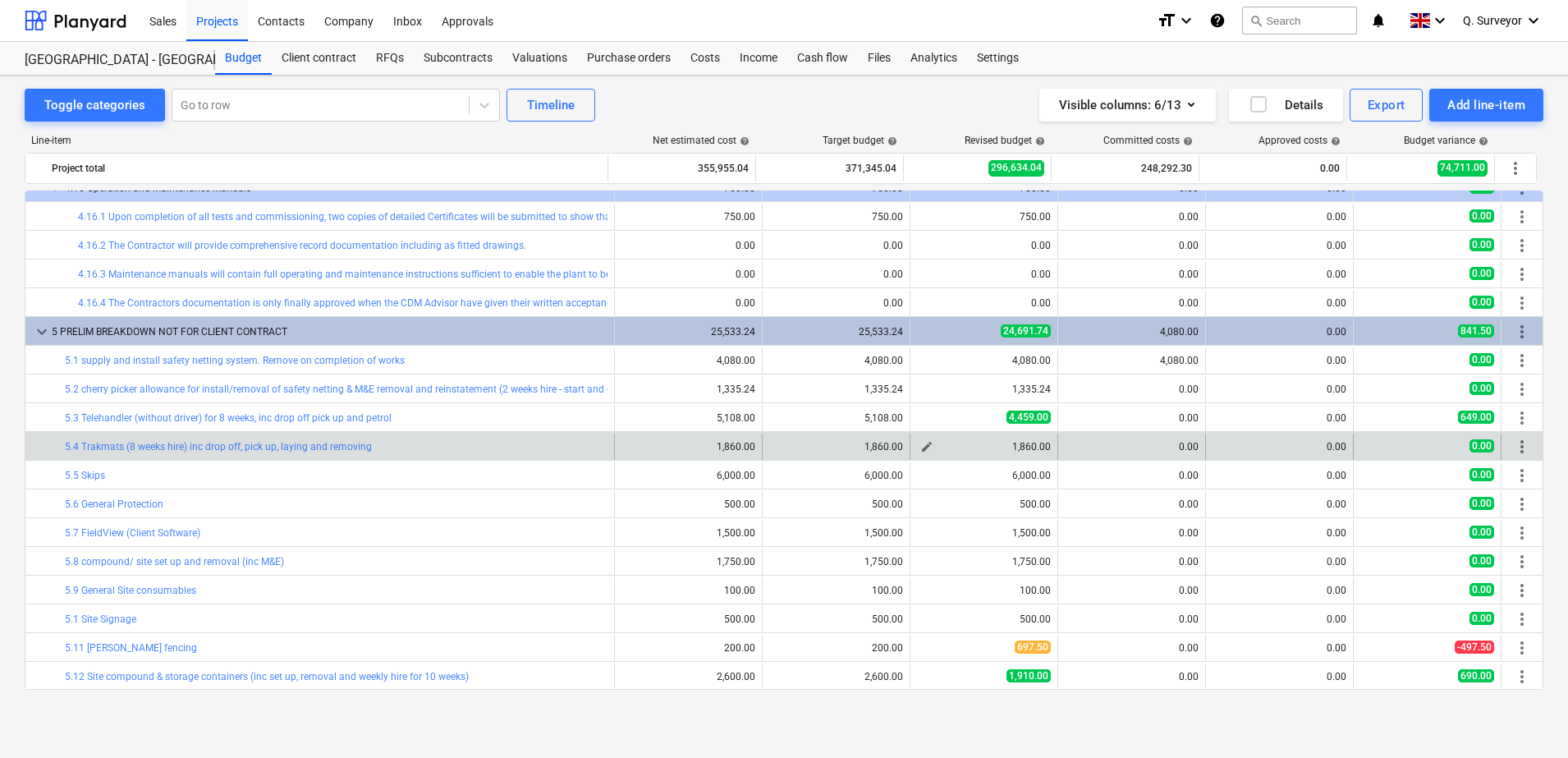 click on "edit" at bounding box center [927, 447] 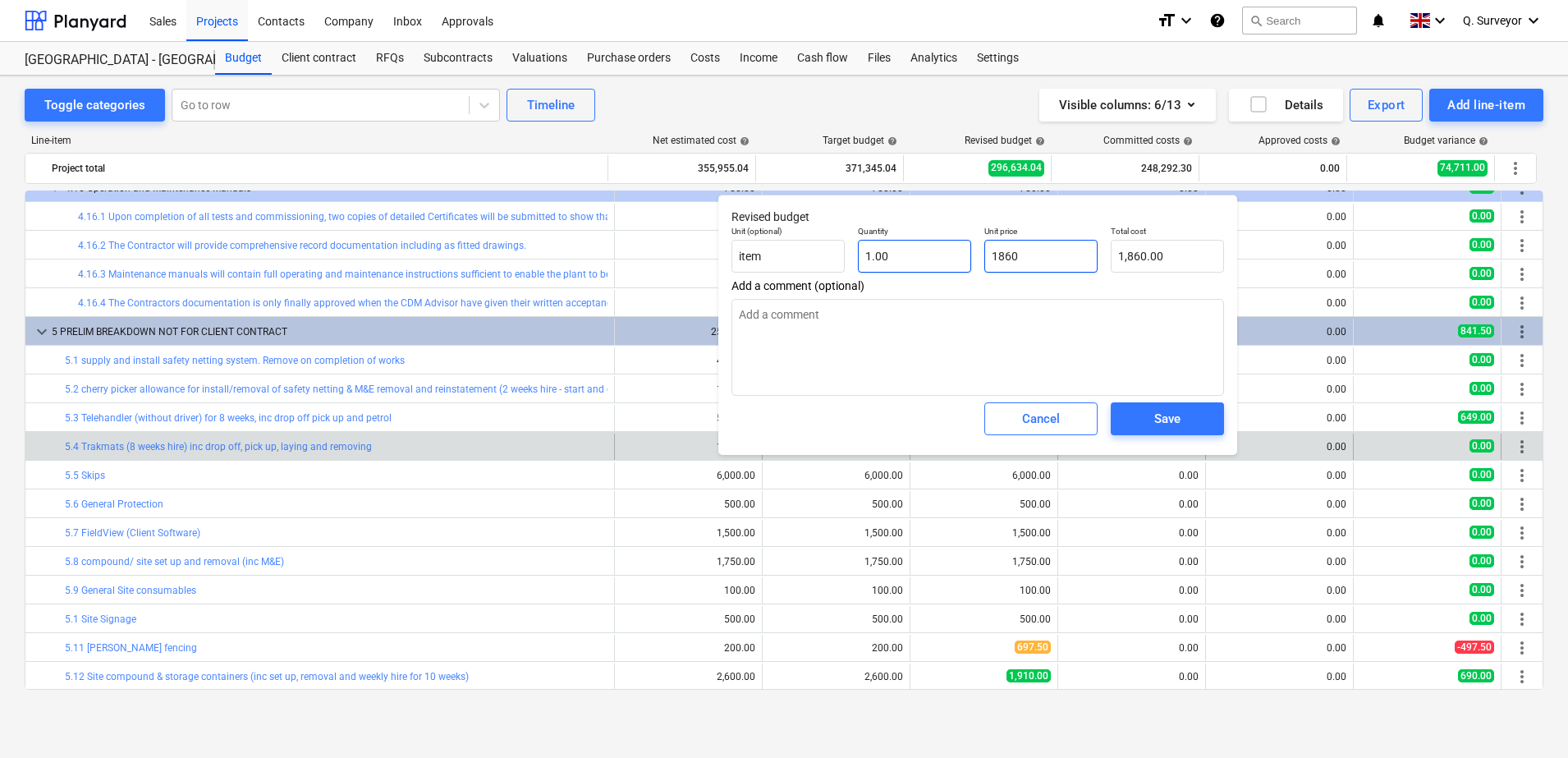 drag, startPoint x: 1053, startPoint y: 255, endPoint x: 891, endPoint y: 247, distance: 162.19741 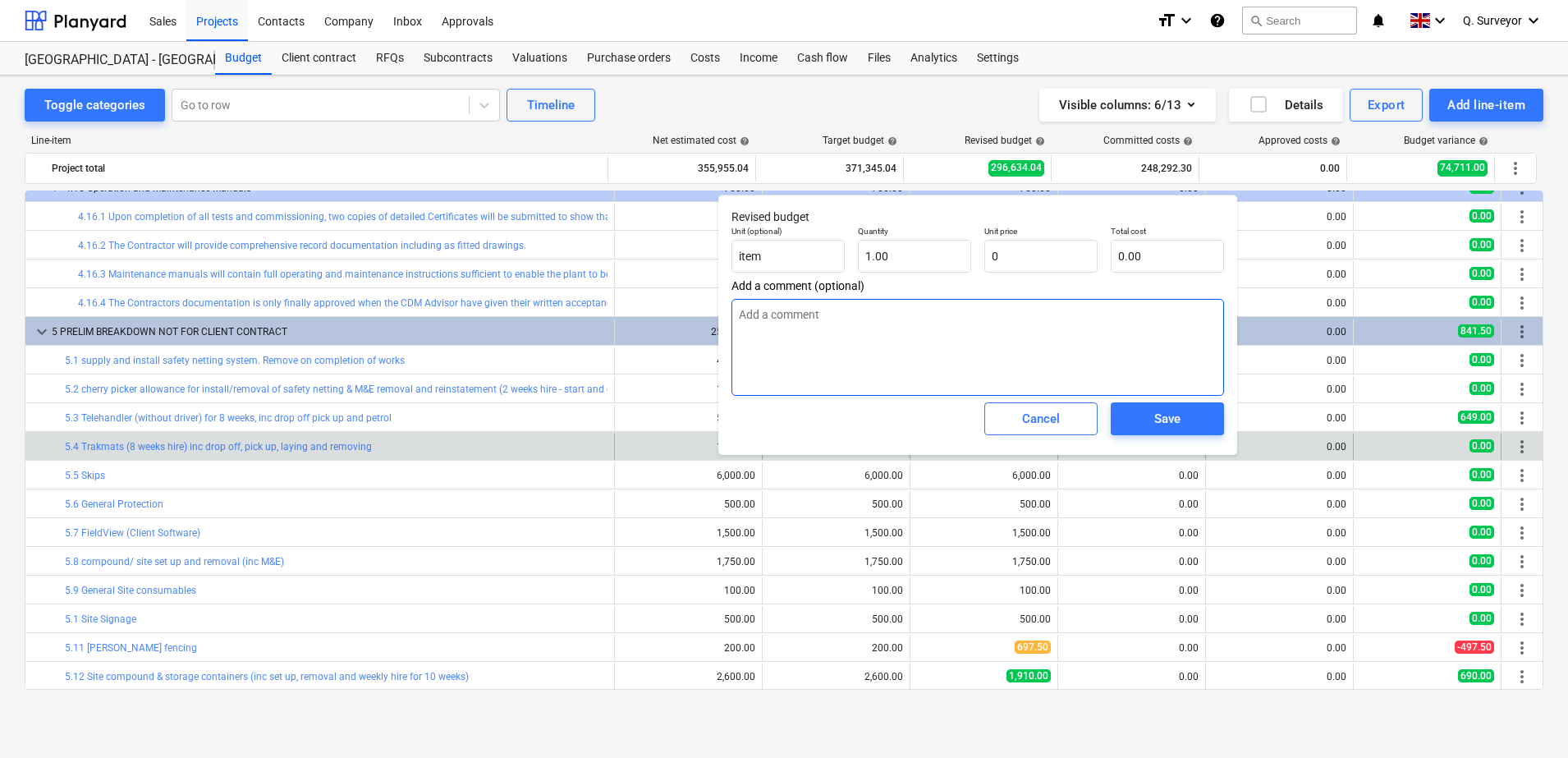 click at bounding box center (978, 347) 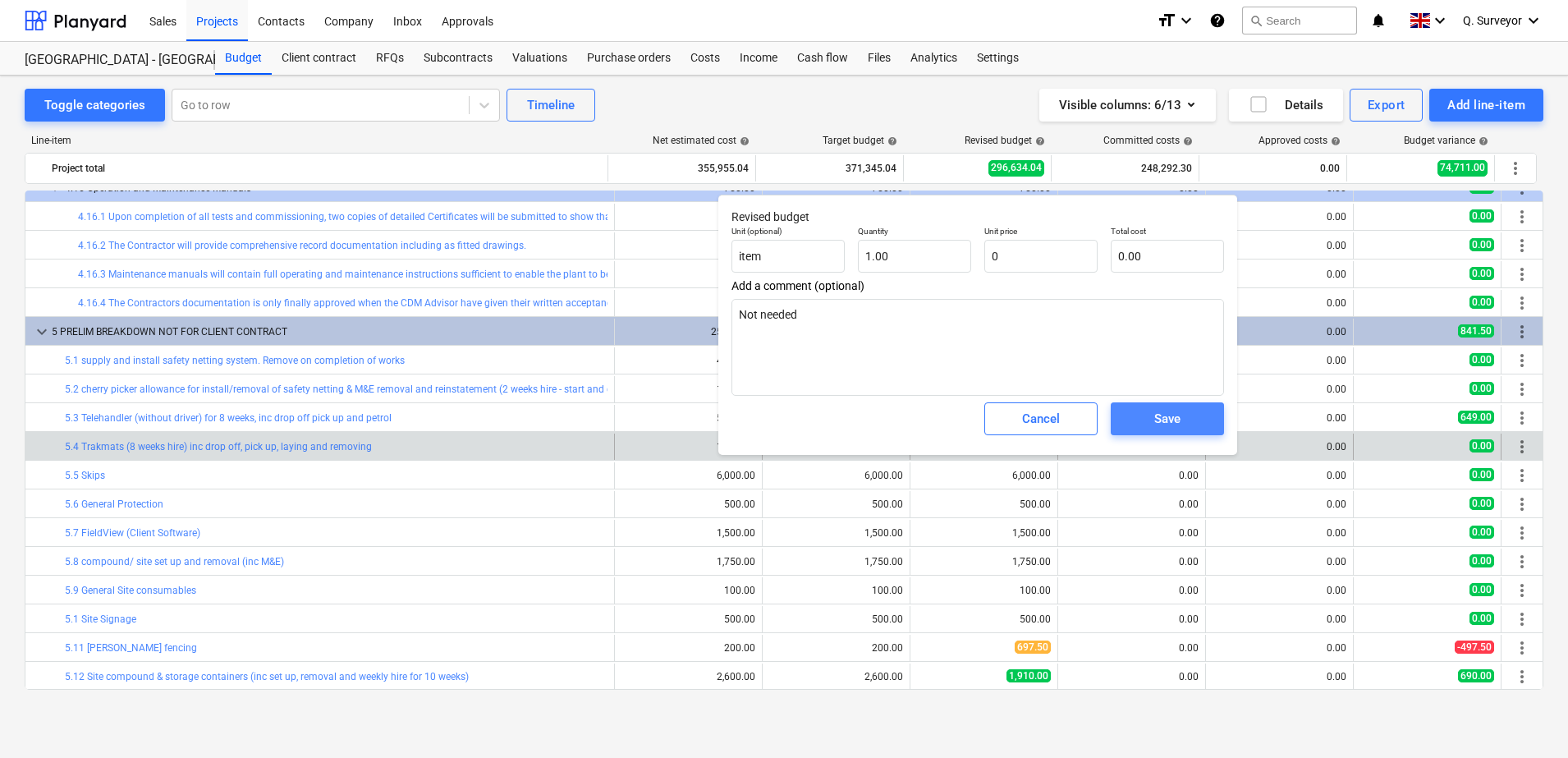 click on "Save" at bounding box center (1167, 419) 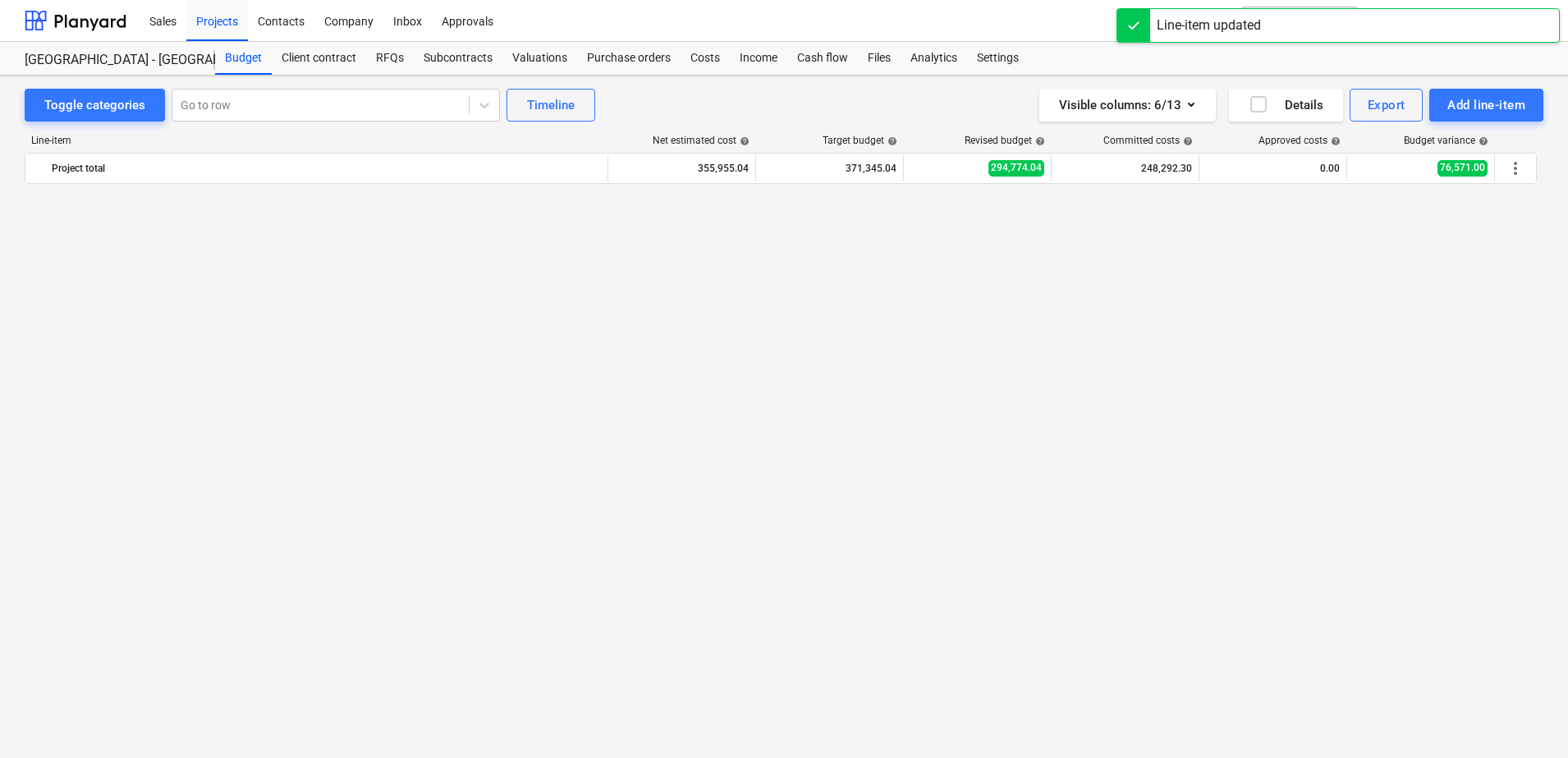 scroll, scrollTop: 1973, scrollLeft: 0, axis: vertical 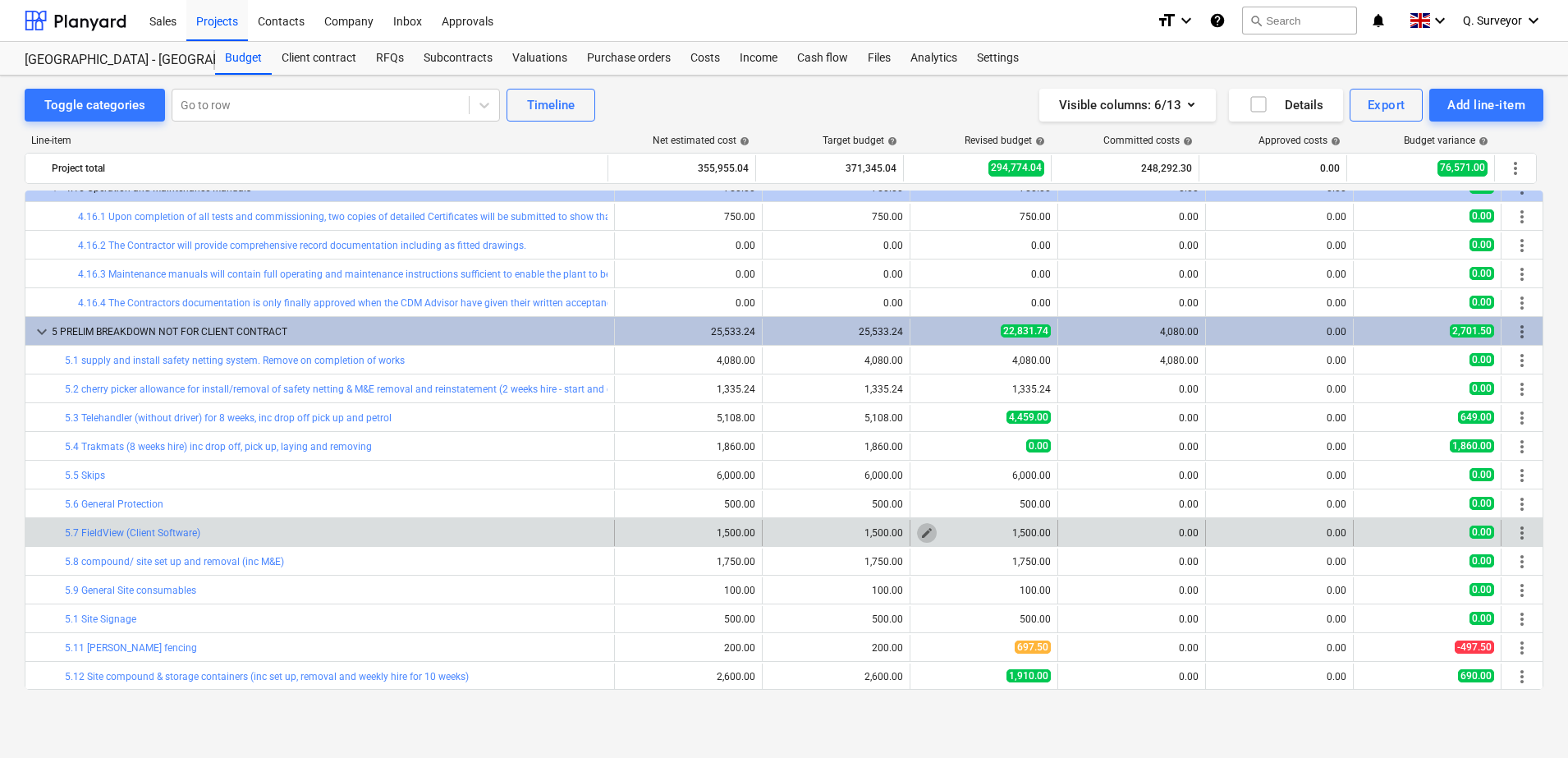 click on "edit" at bounding box center [927, 533] 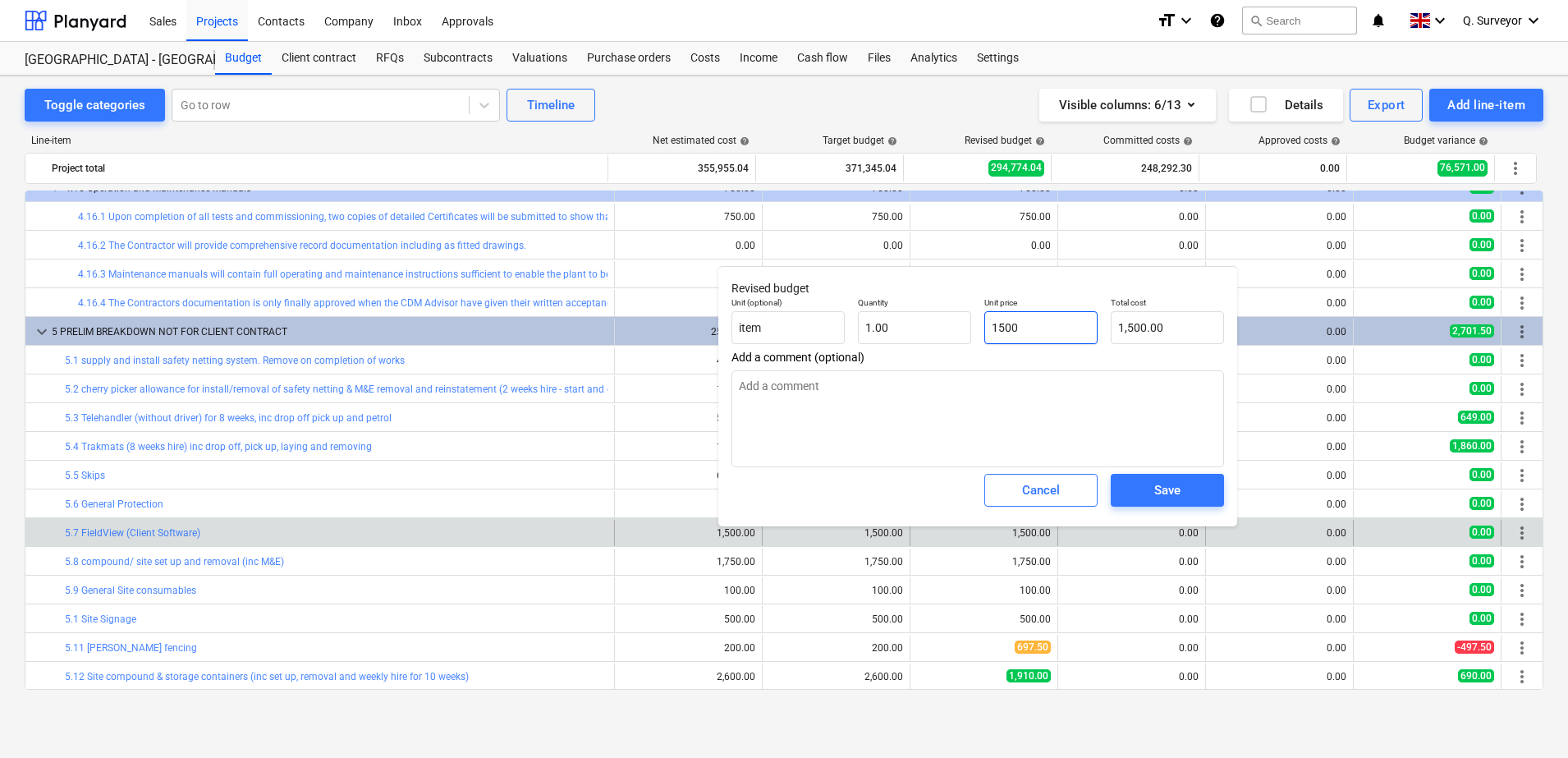 drag, startPoint x: 1065, startPoint y: 325, endPoint x: 917, endPoint y: 292, distance: 151.6344 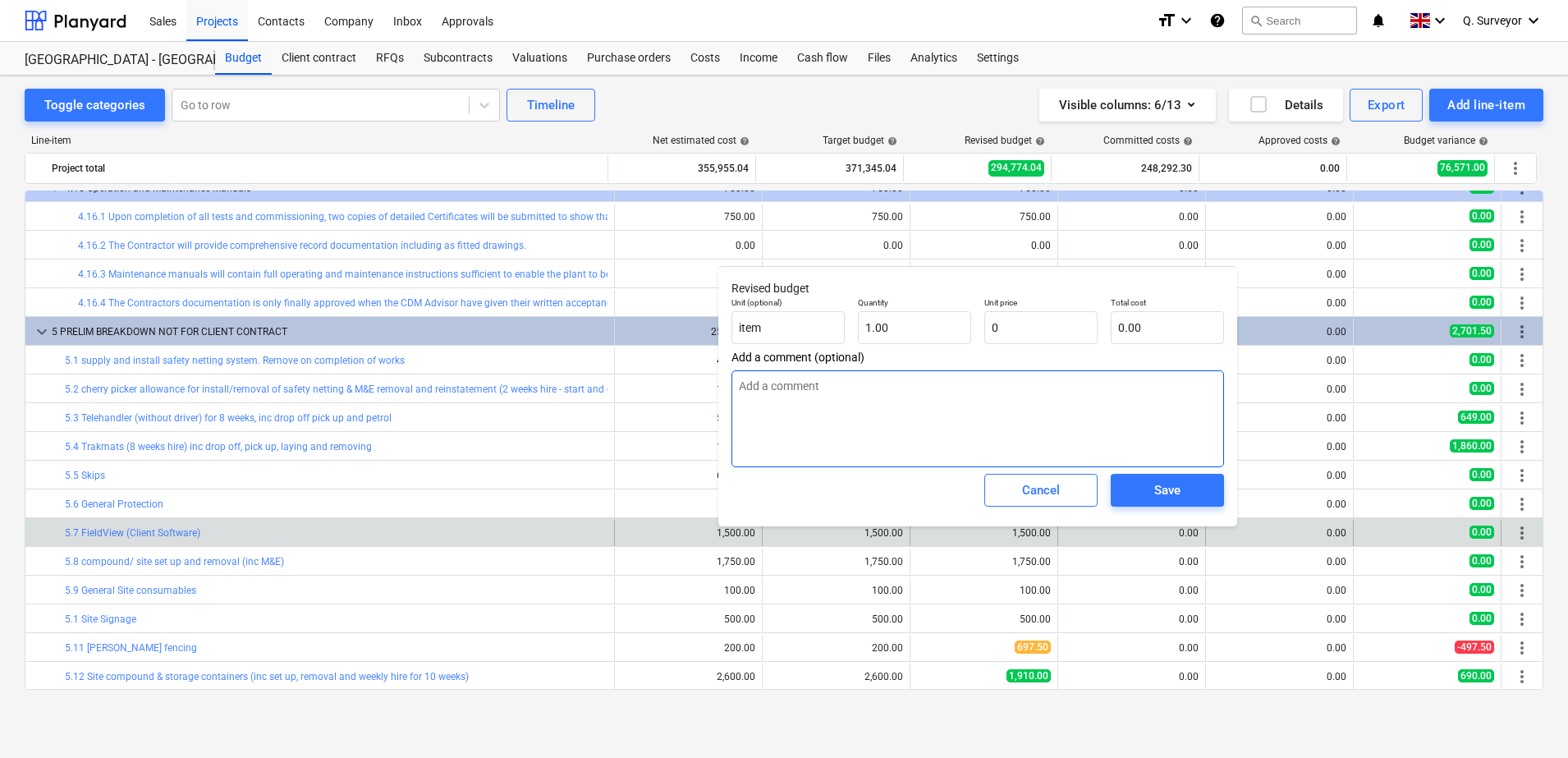 click at bounding box center (978, 419) 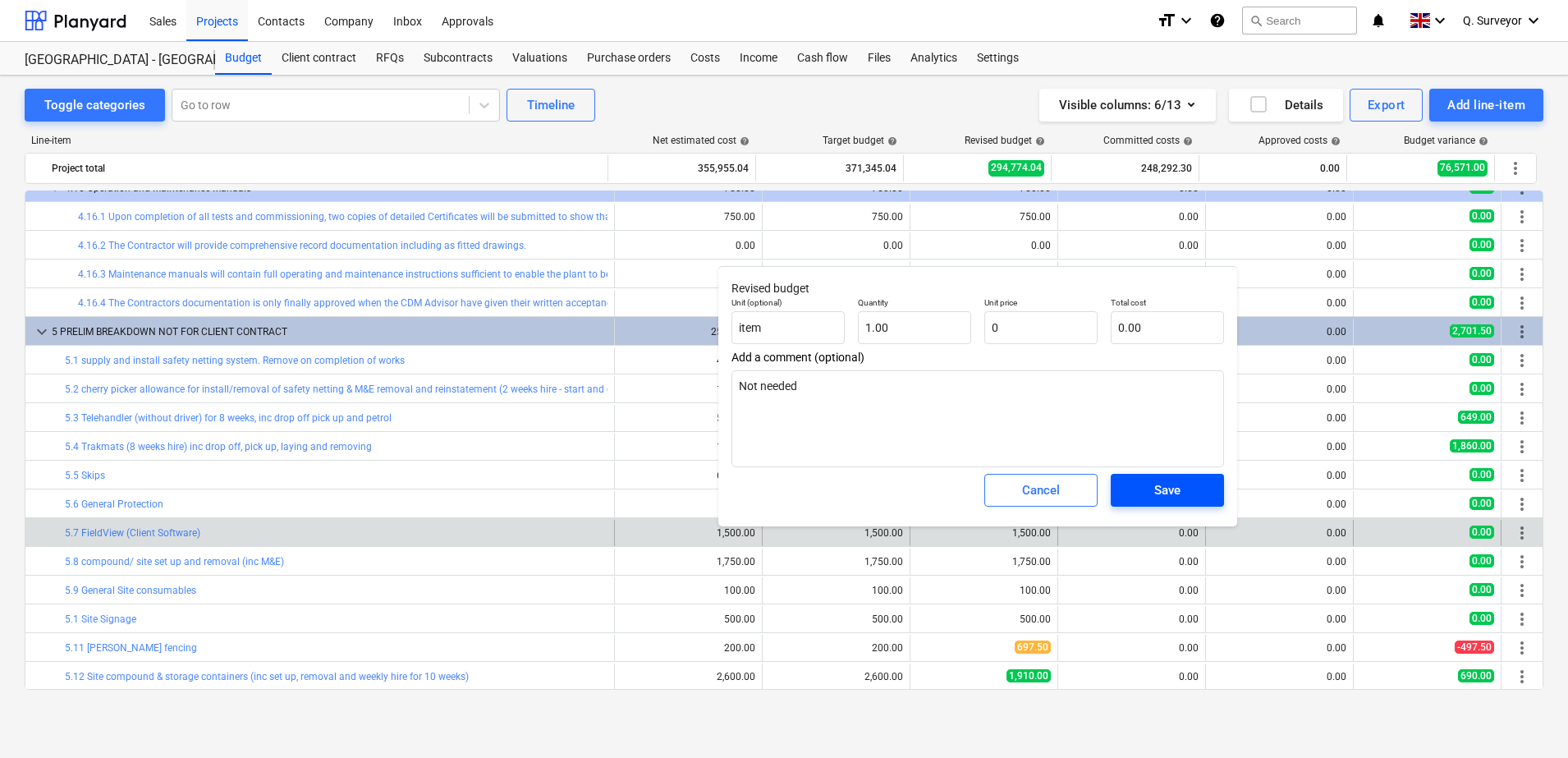 click on "Save" at bounding box center [1167, 490] 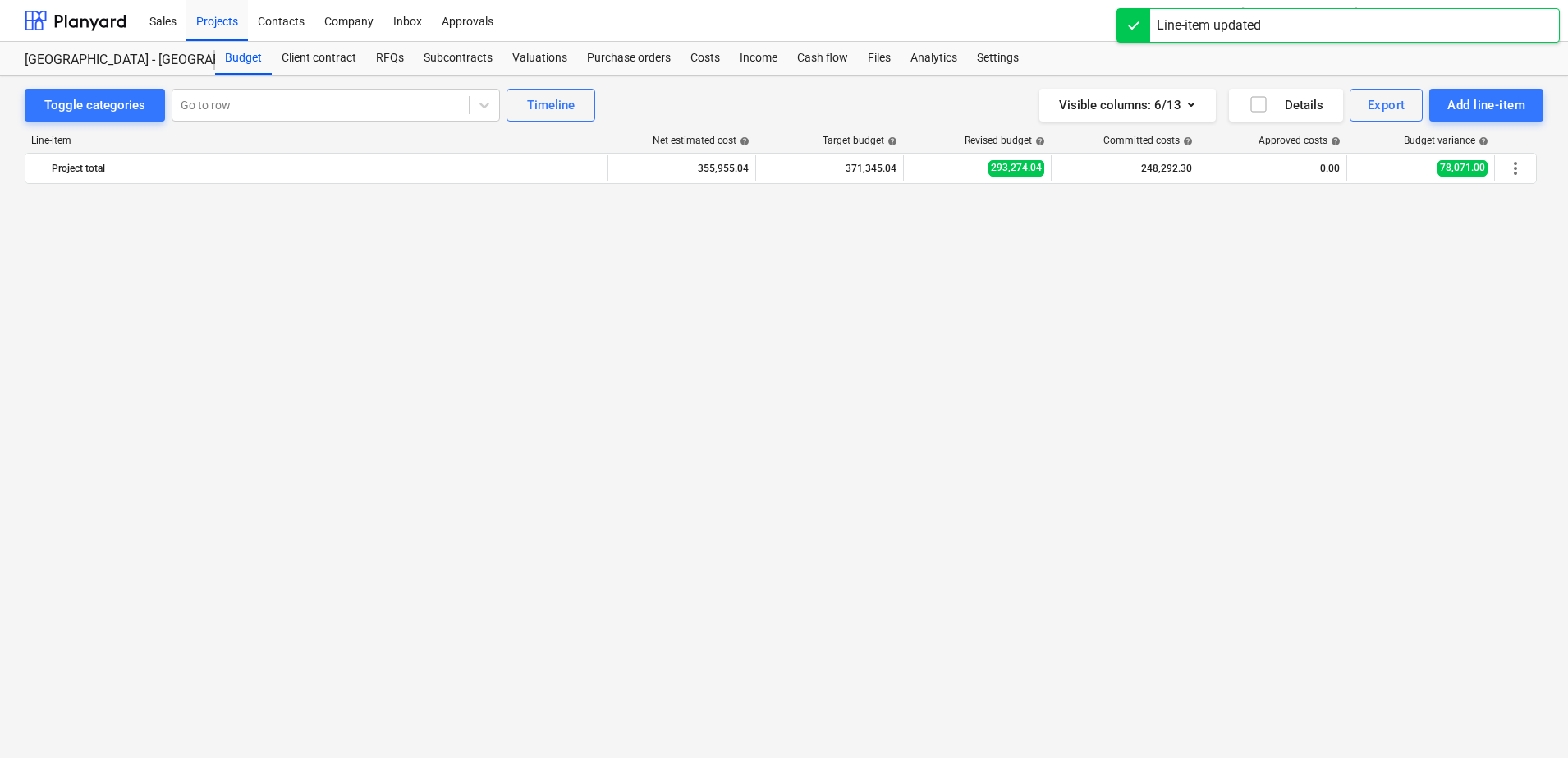scroll, scrollTop: 1973, scrollLeft: 0, axis: vertical 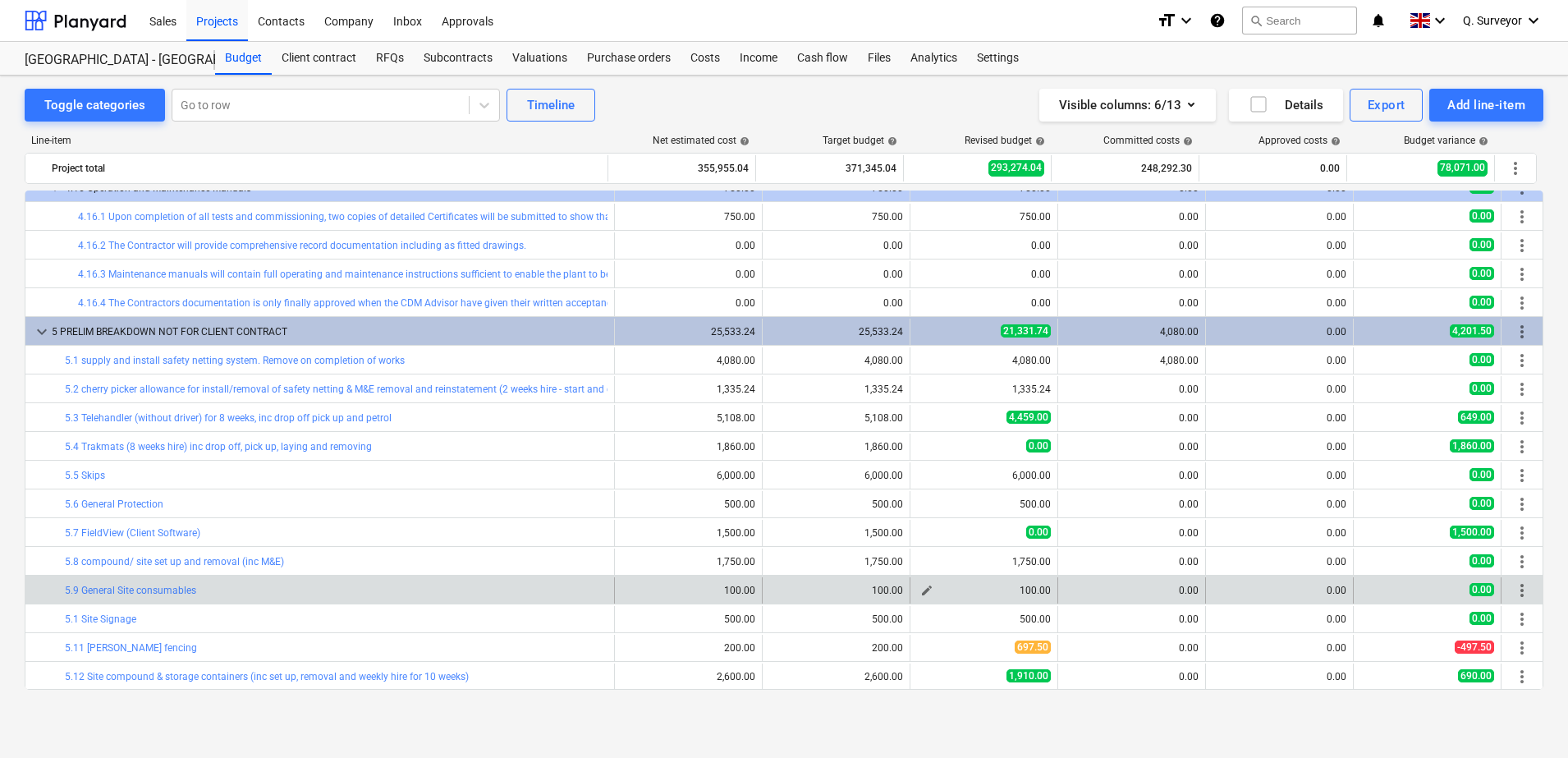 click on "edit" at bounding box center (927, 590) 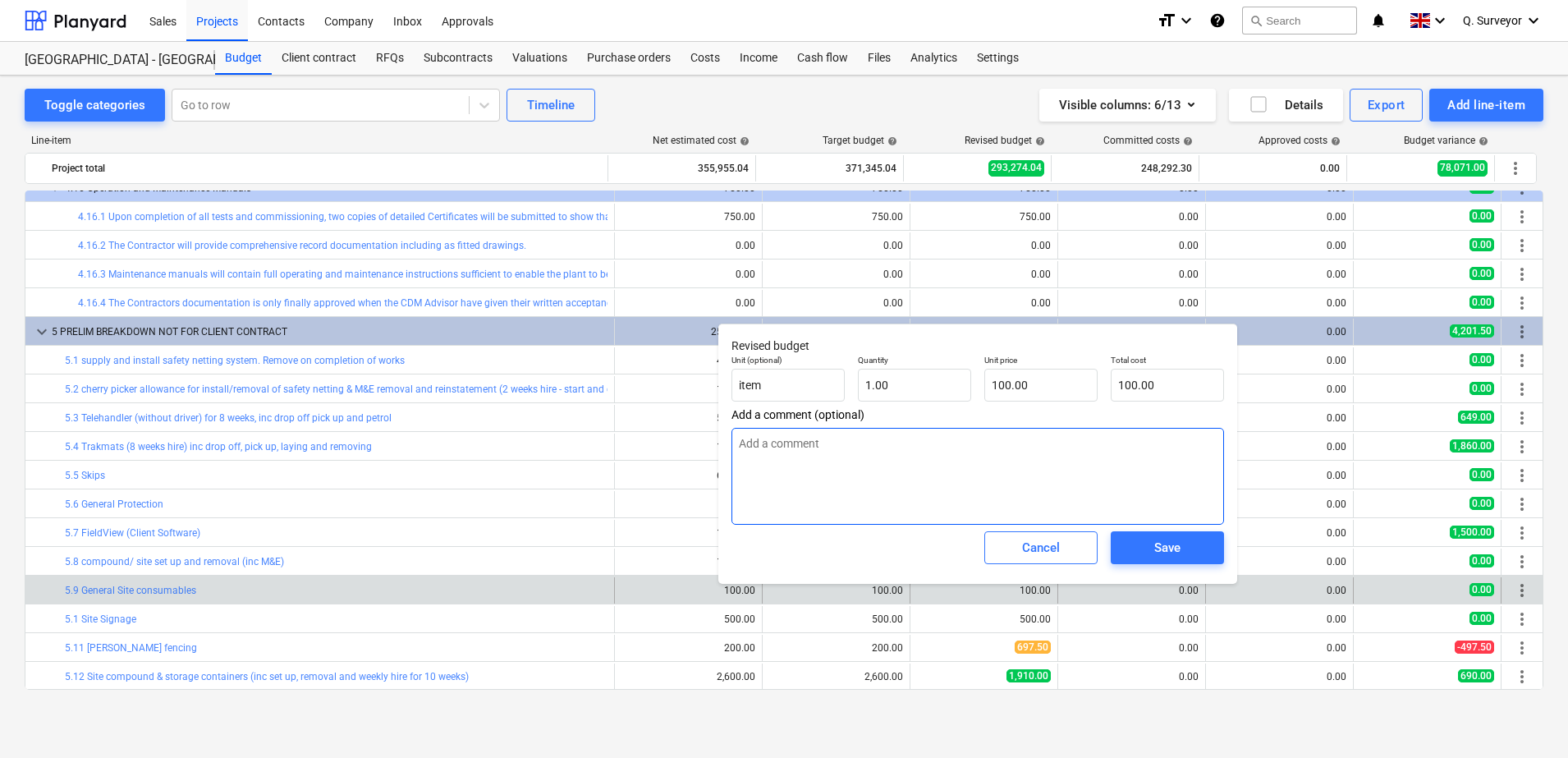 click at bounding box center (978, 476) 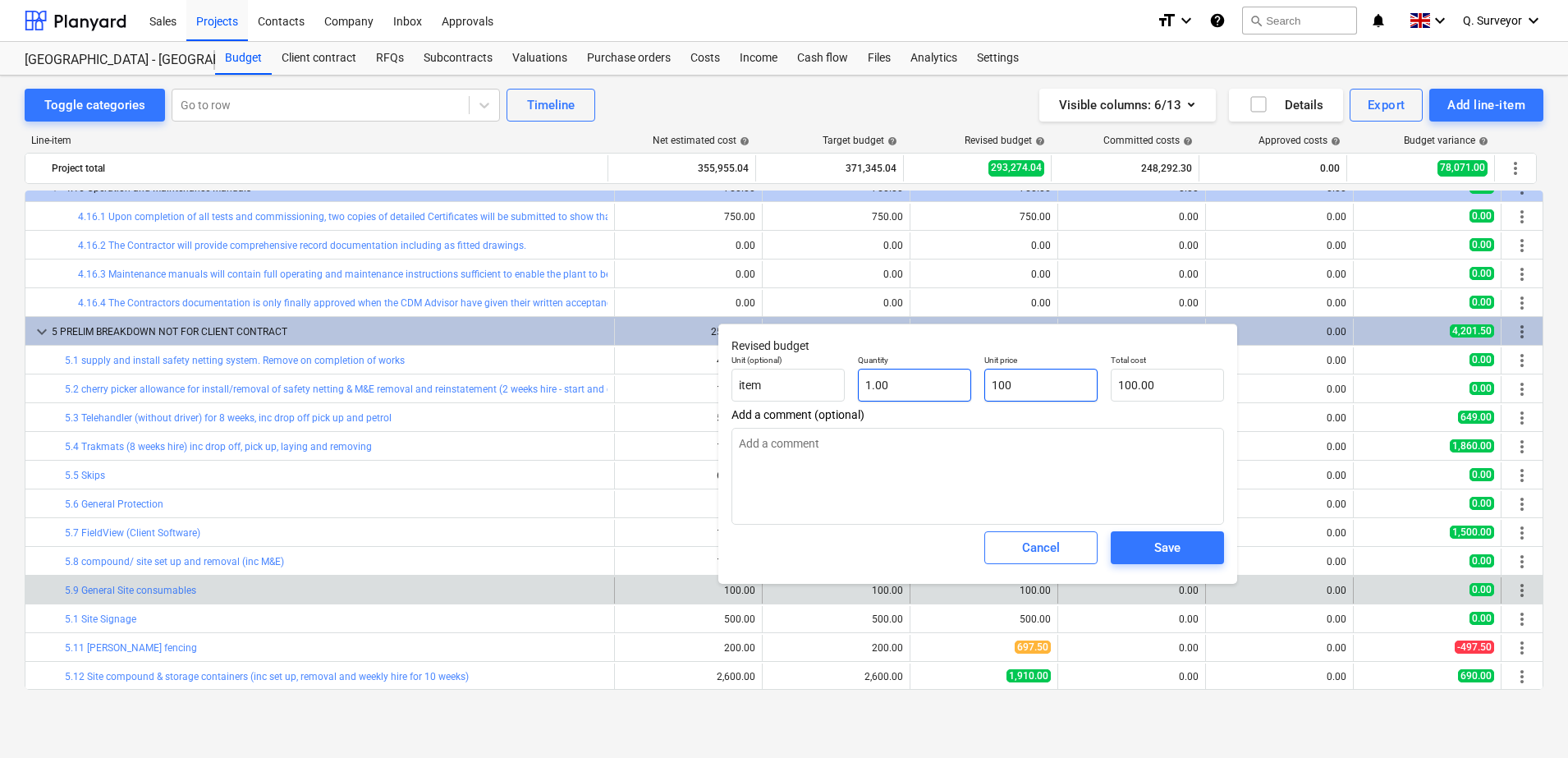 drag, startPoint x: 1029, startPoint y: 370, endPoint x: 919, endPoint y: 371, distance: 110.00455 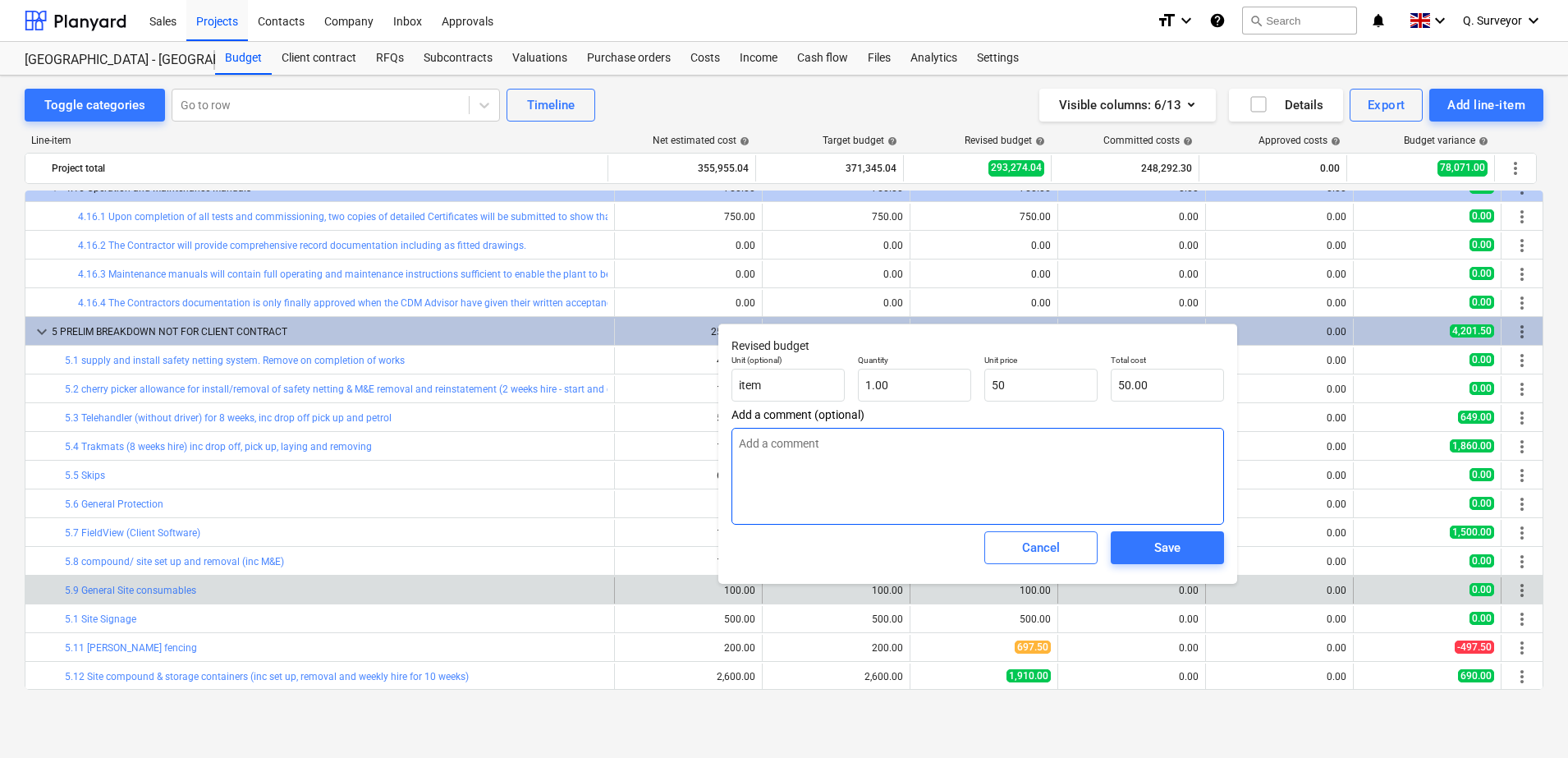 click at bounding box center (978, 476) 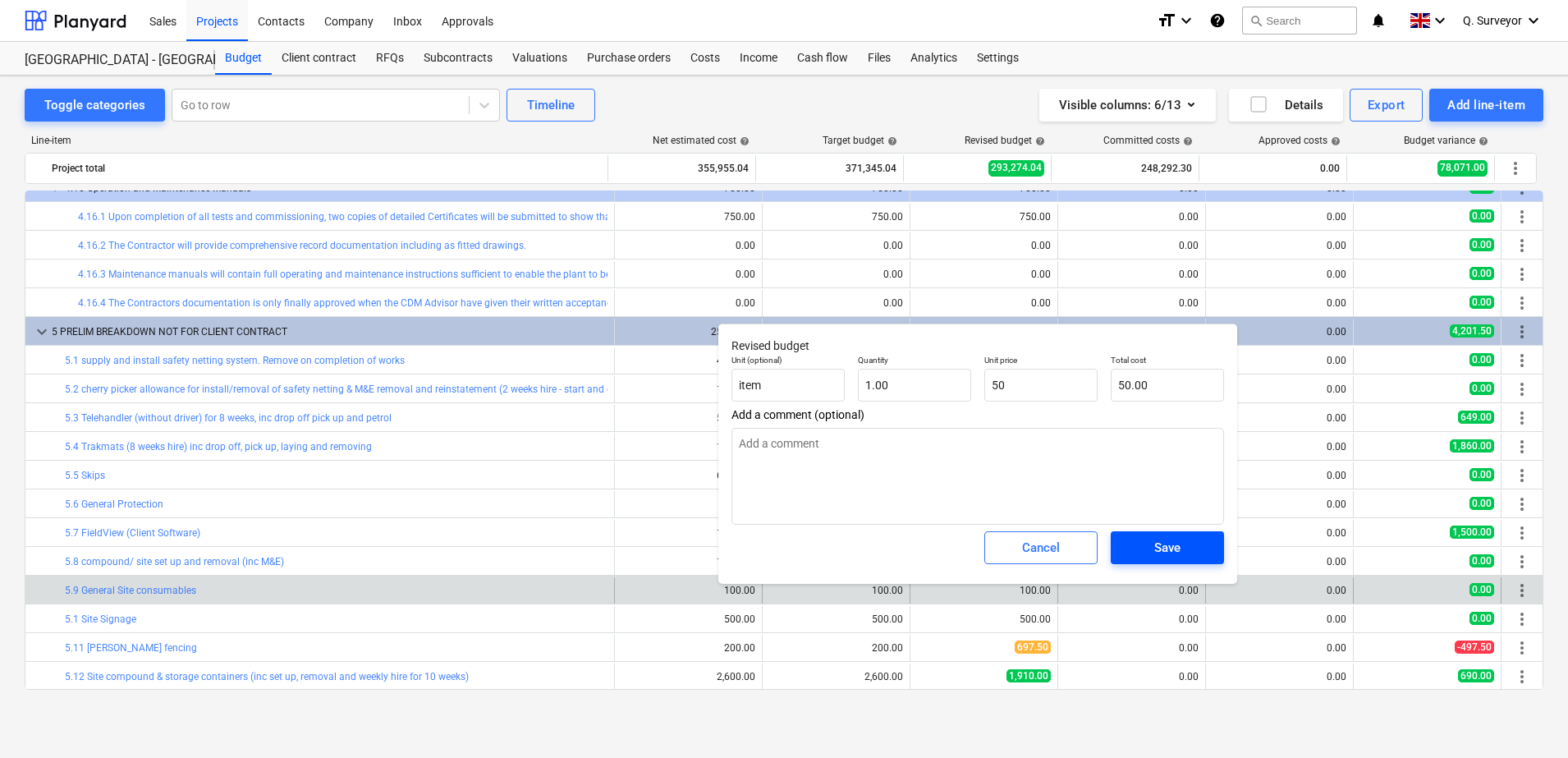 click on "Save" at bounding box center [1167, 548] 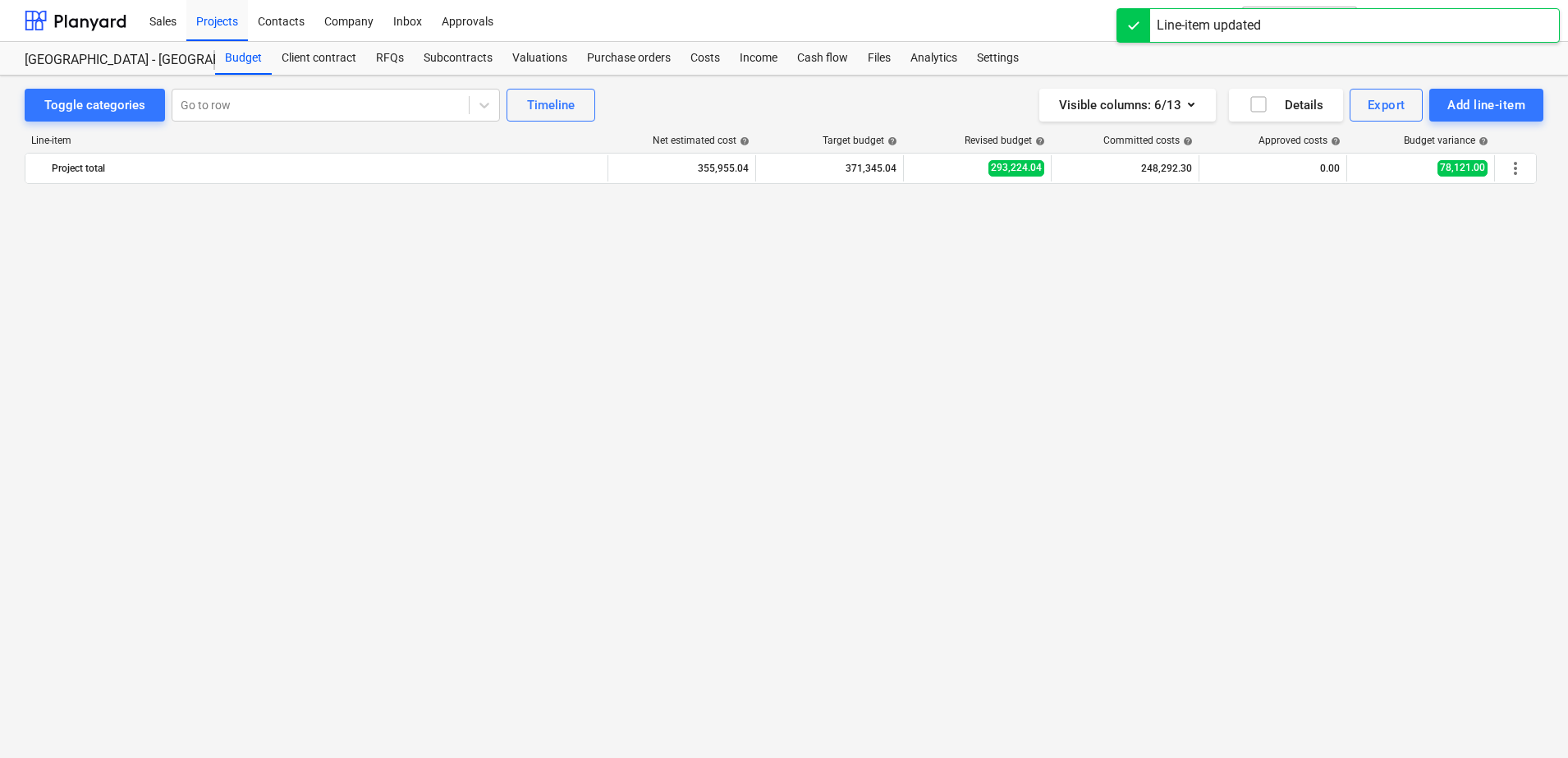 scroll, scrollTop: 1973, scrollLeft: 0, axis: vertical 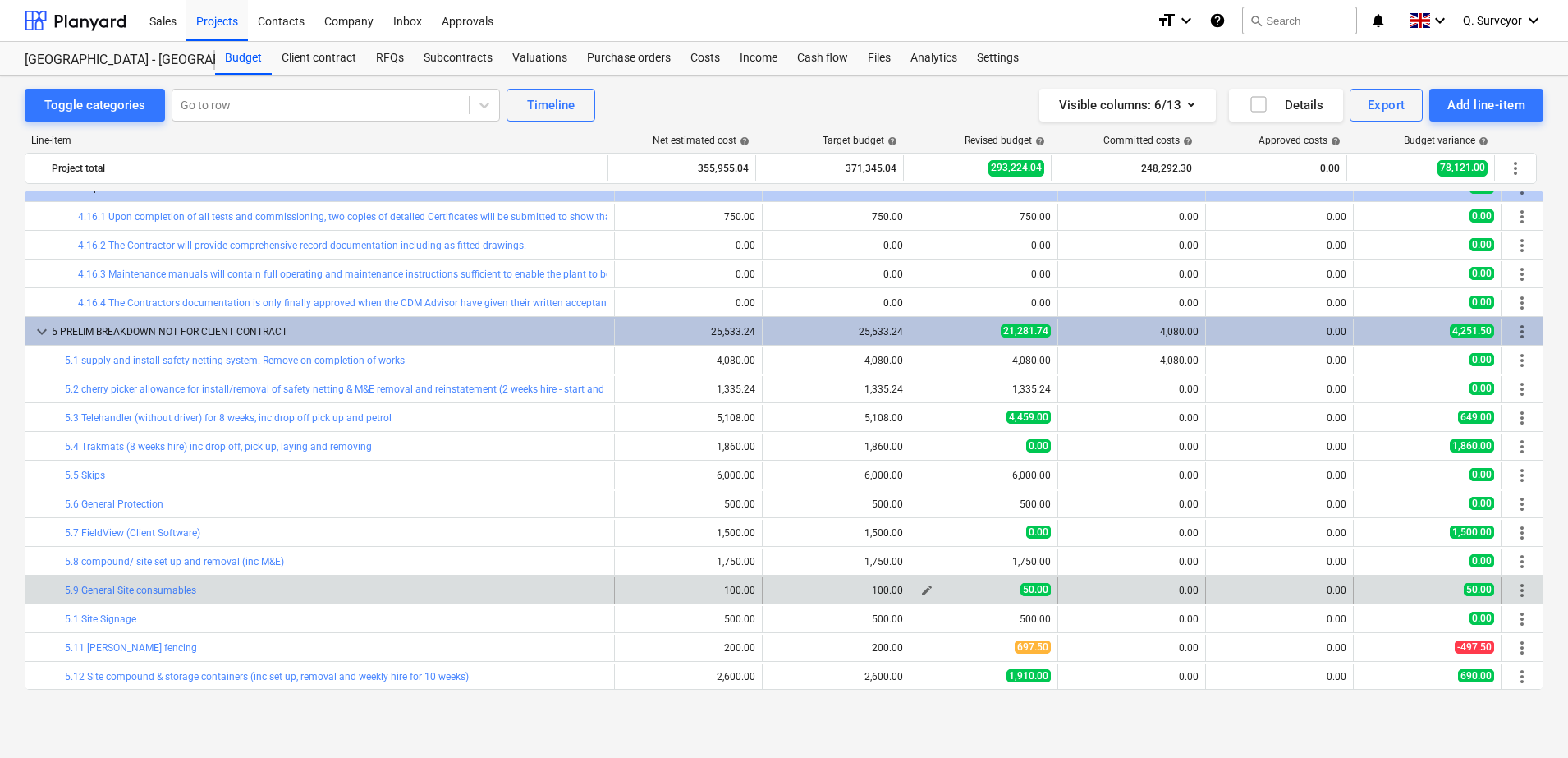 click on "edit" at bounding box center (927, 590) 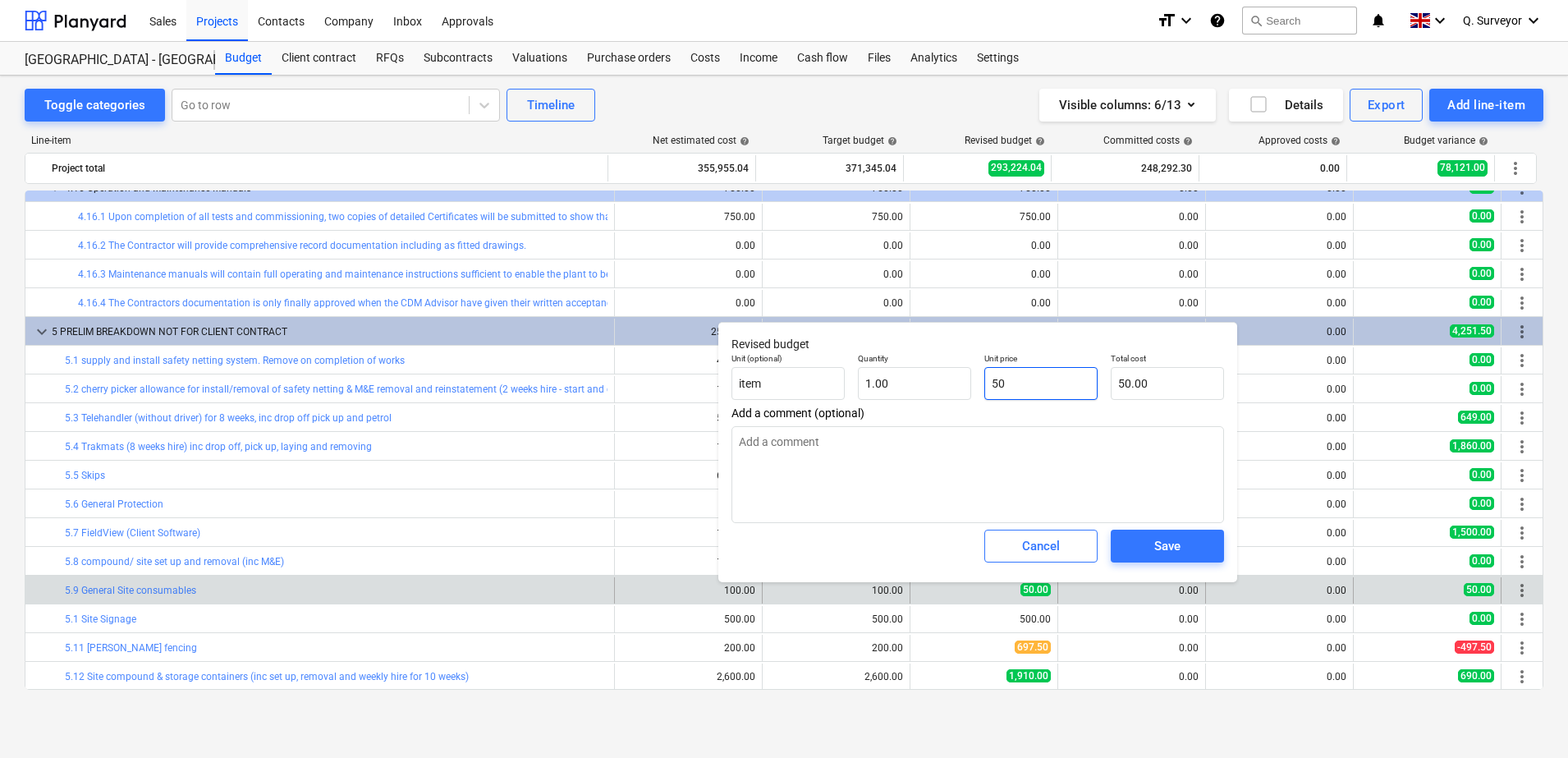 drag, startPoint x: 1036, startPoint y: 372, endPoint x: 951, endPoint y: 343, distance: 89.81091 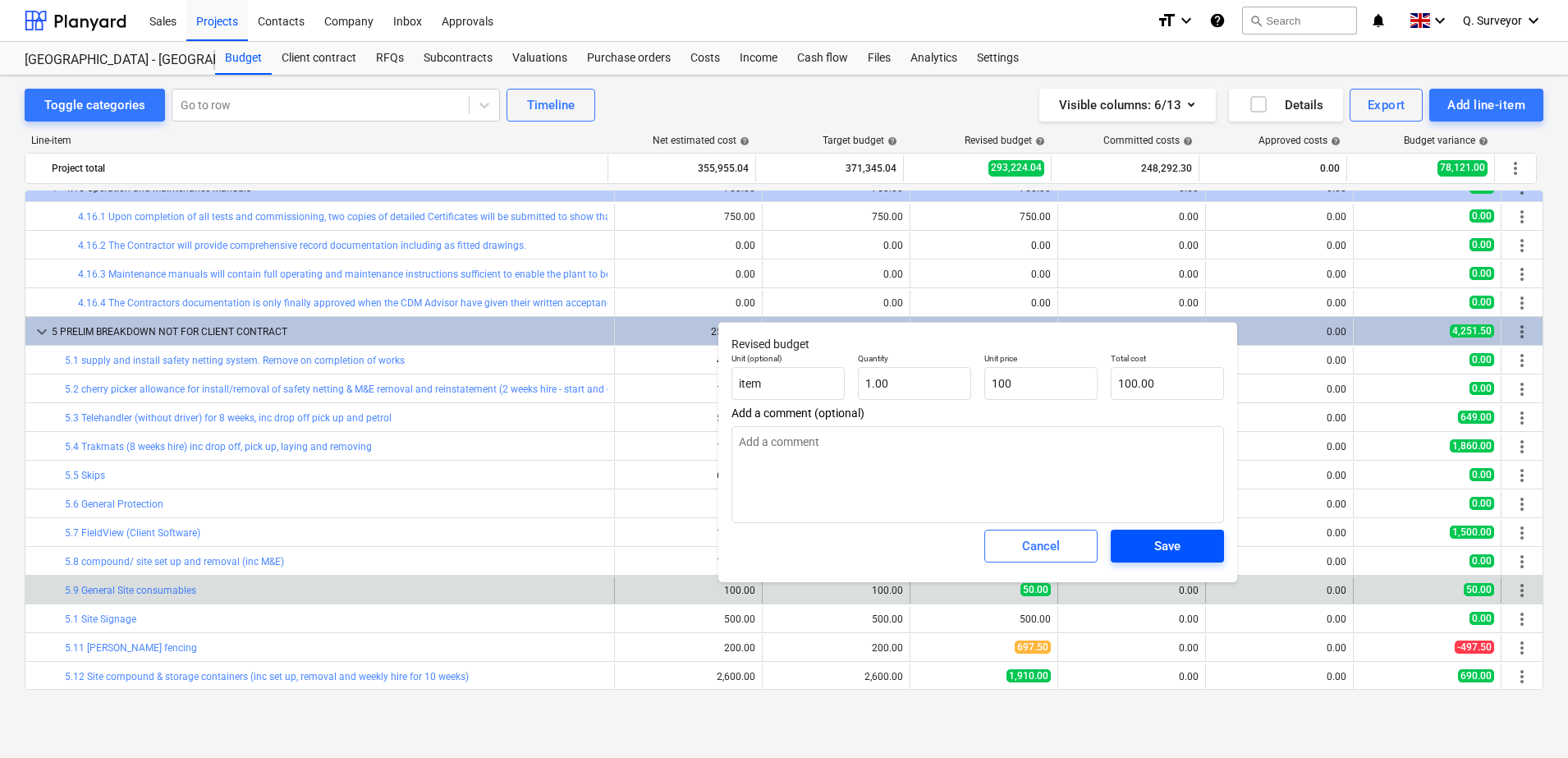 click on "Save" at bounding box center (1167, 546) 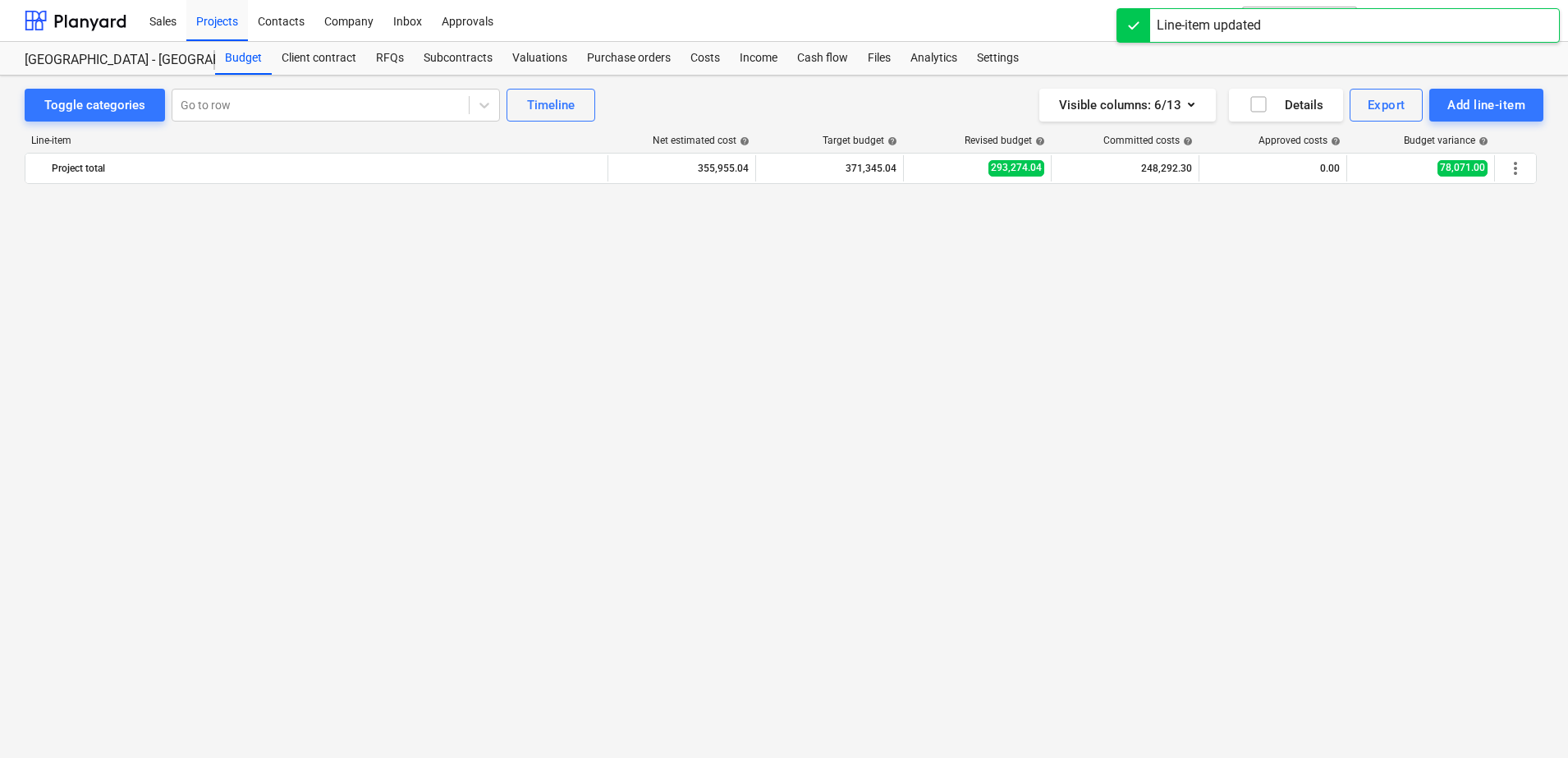 scroll, scrollTop: 1973, scrollLeft: 0, axis: vertical 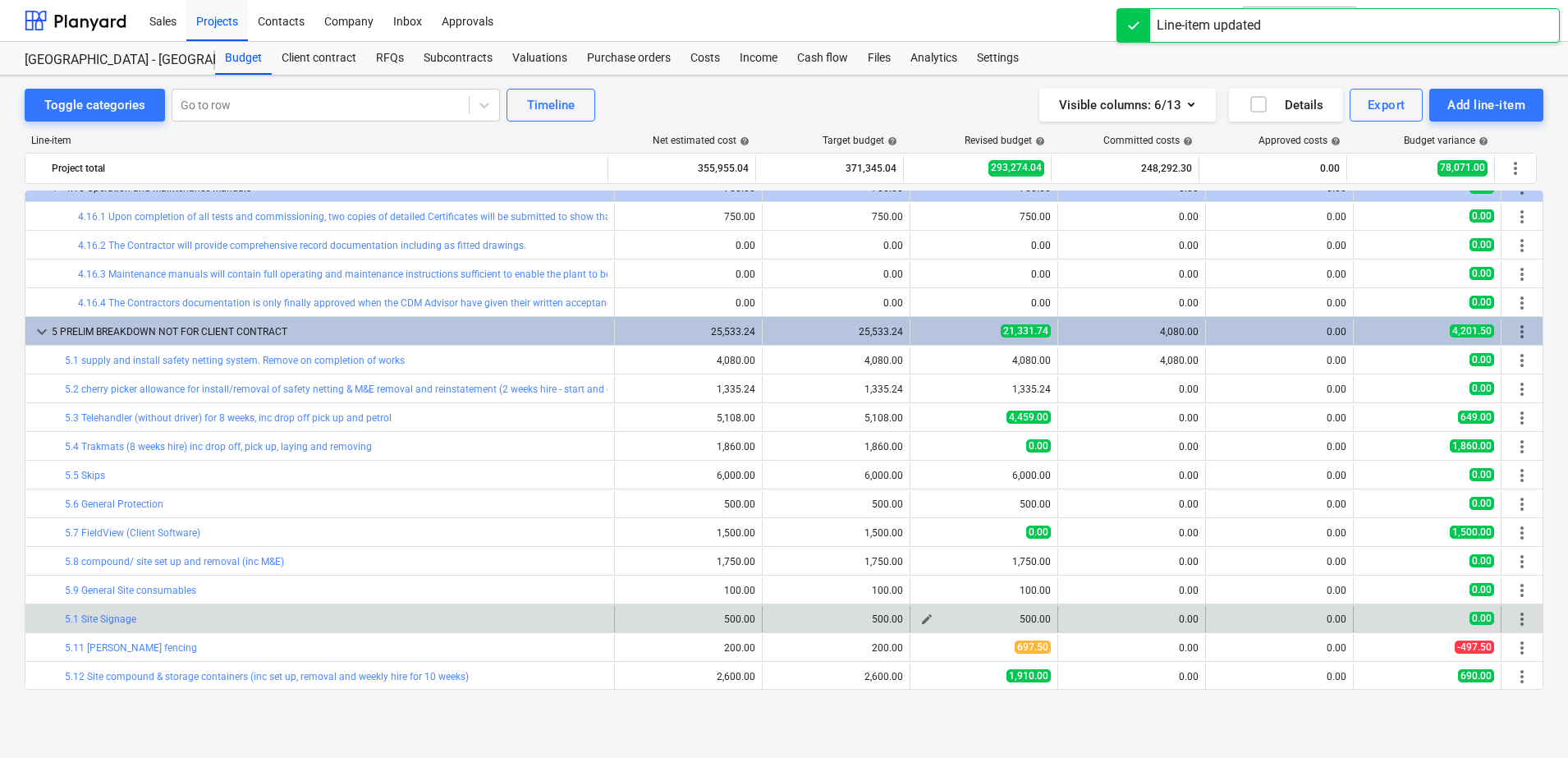 click on "edit" at bounding box center (927, 619) 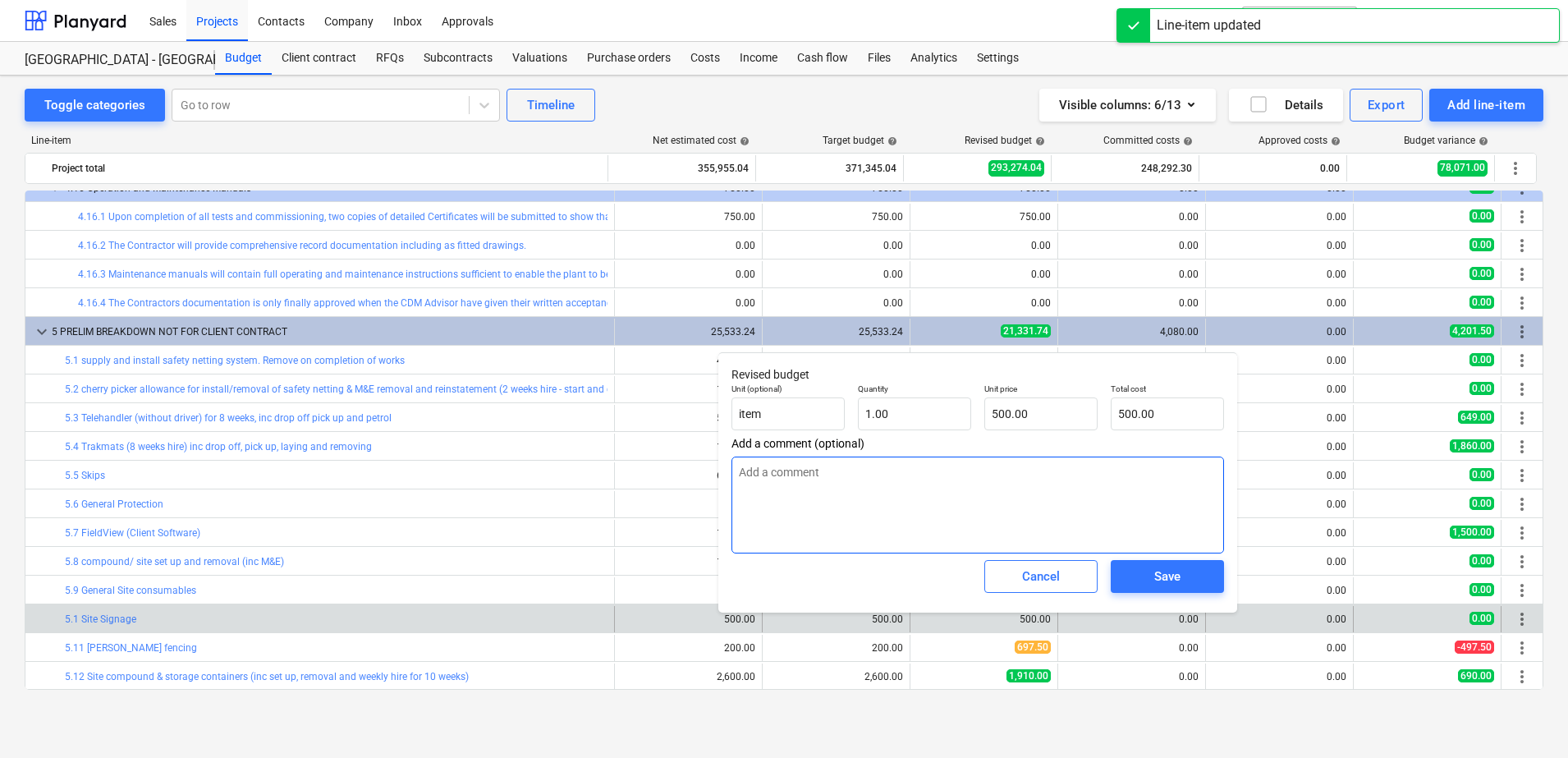 drag, startPoint x: 942, startPoint y: 471, endPoint x: 931, endPoint y: 471, distance: 11 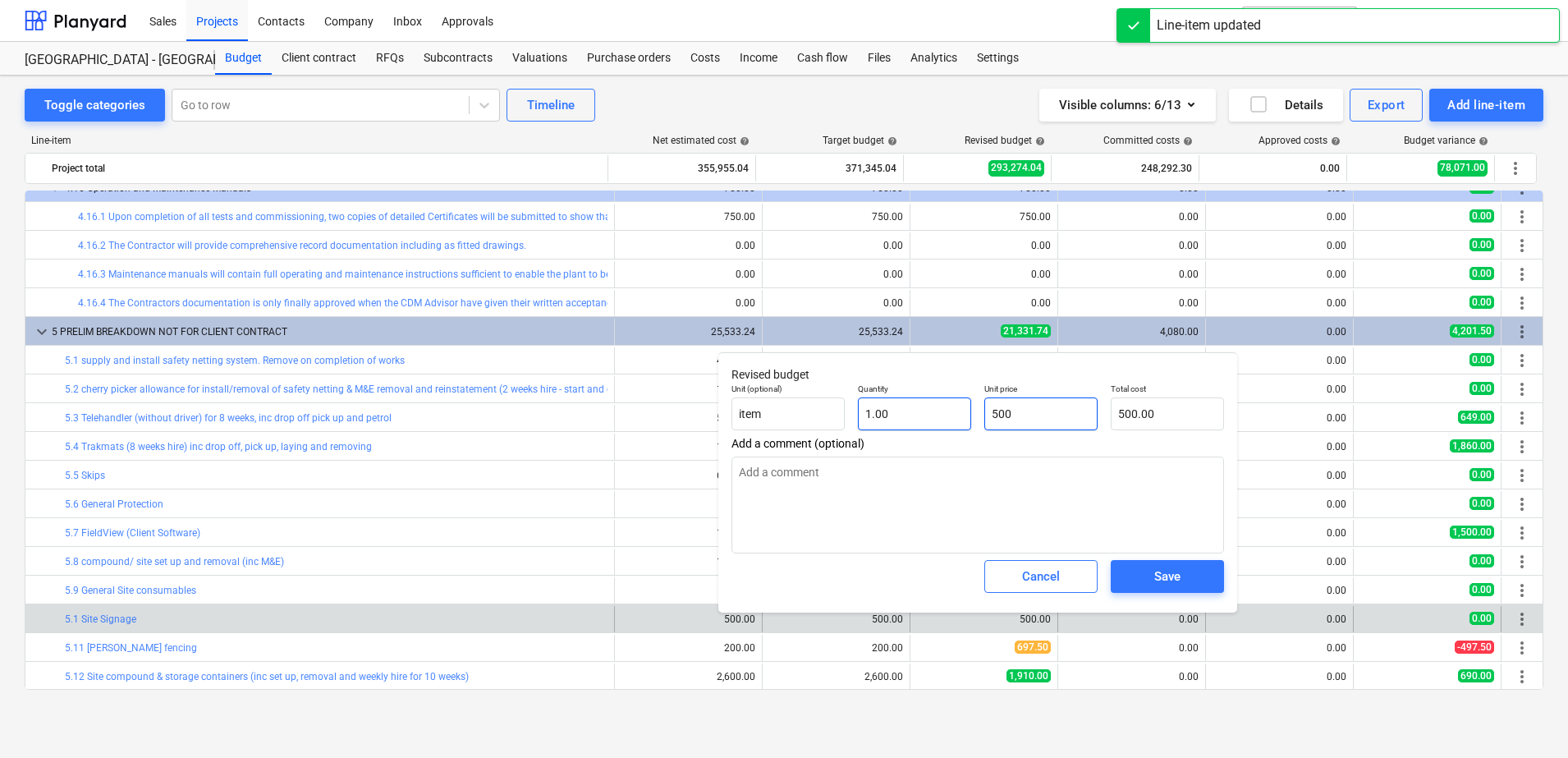 drag, startPoint x: 1031, startPoint y: 407, endPoint x: 919, endPoint y: 399, distance: 112.28535 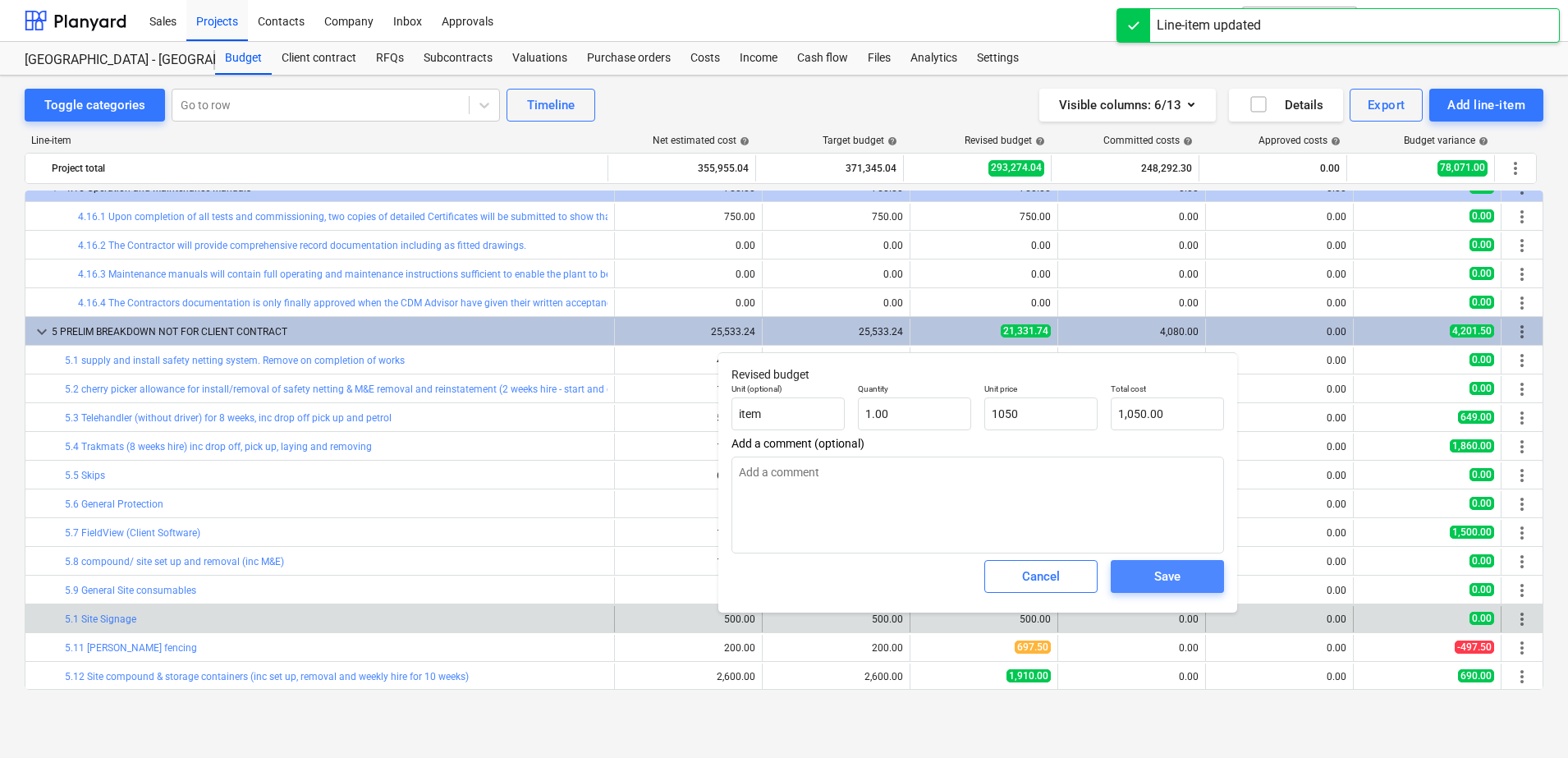 click on "Save" at bounding box center [1167, 577] 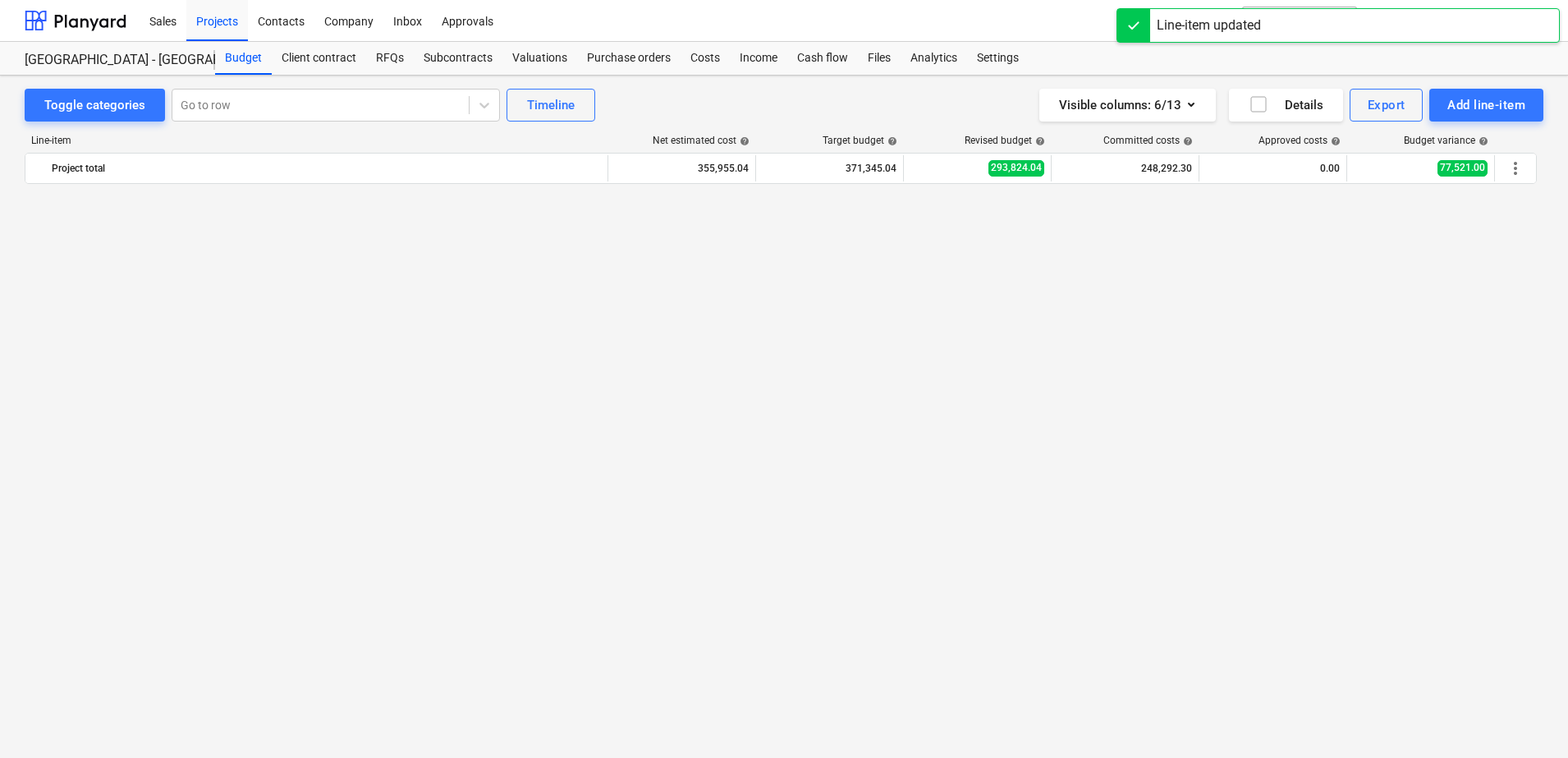 scroll, scrollTop: 1973, scrollLeft: 0, axis: vertical 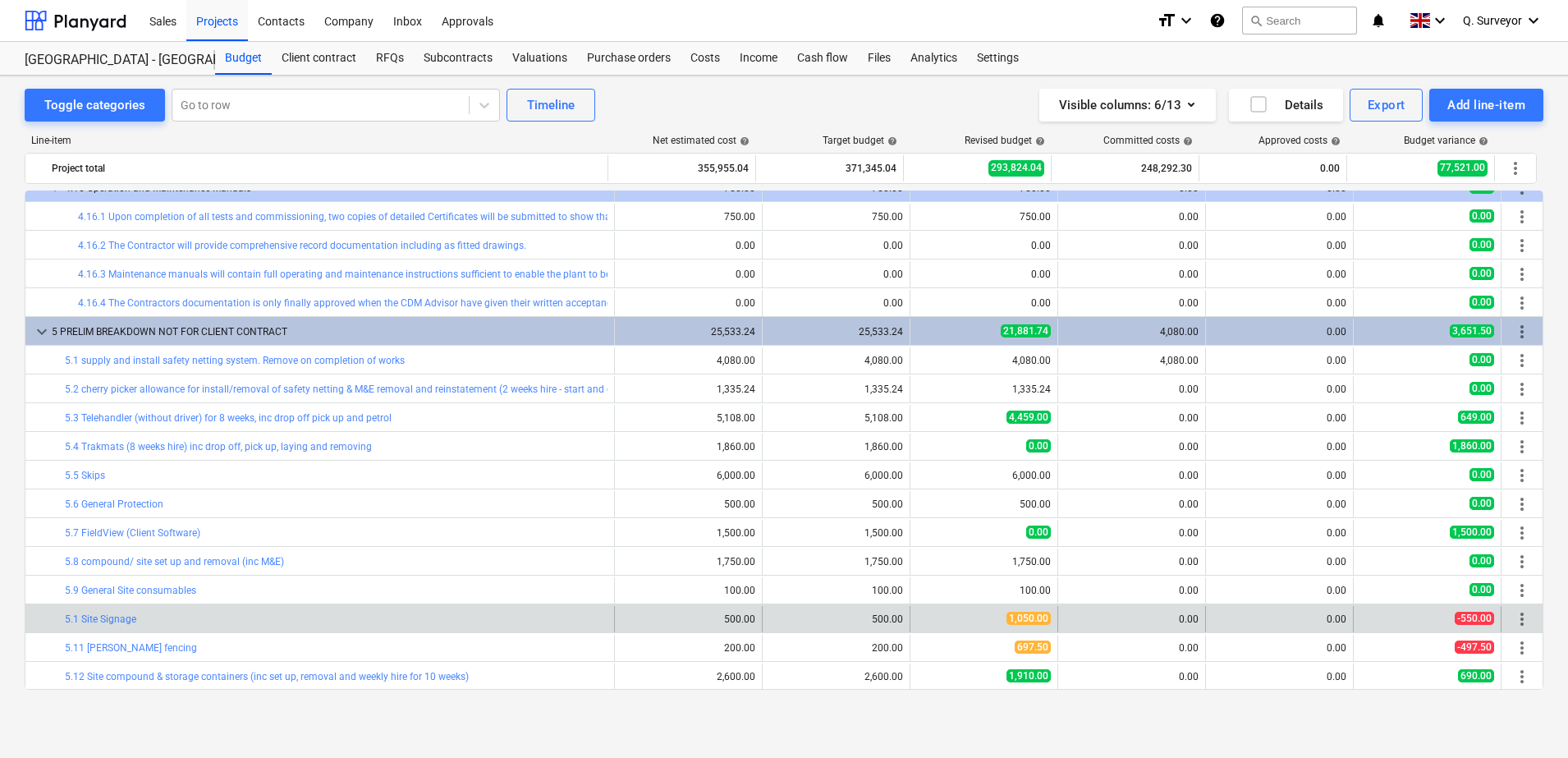click on "edit 1,050.00" at bounding box center [984, 619] 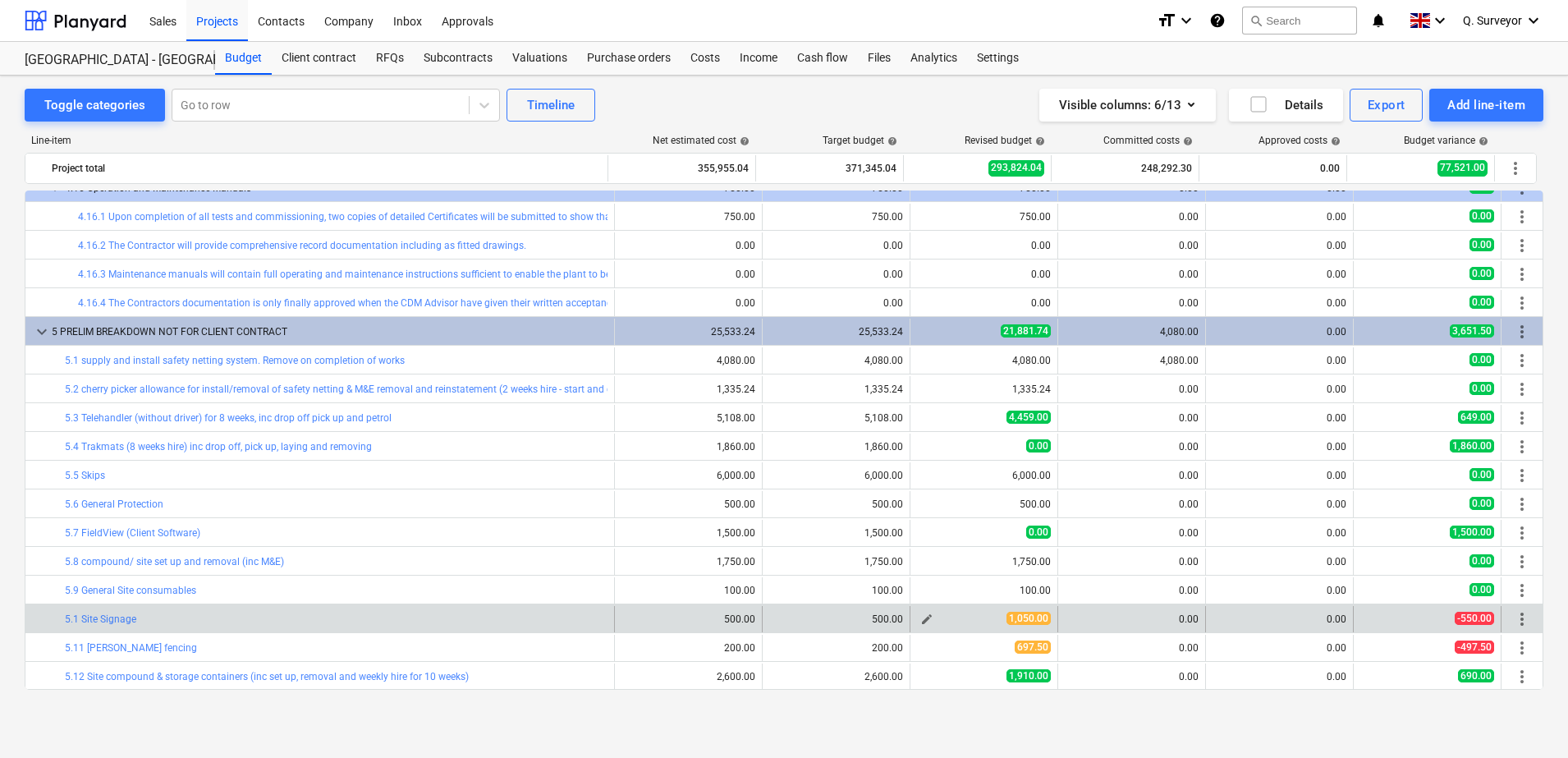 click on "1,050.00" at bounding box center (1029, 618) 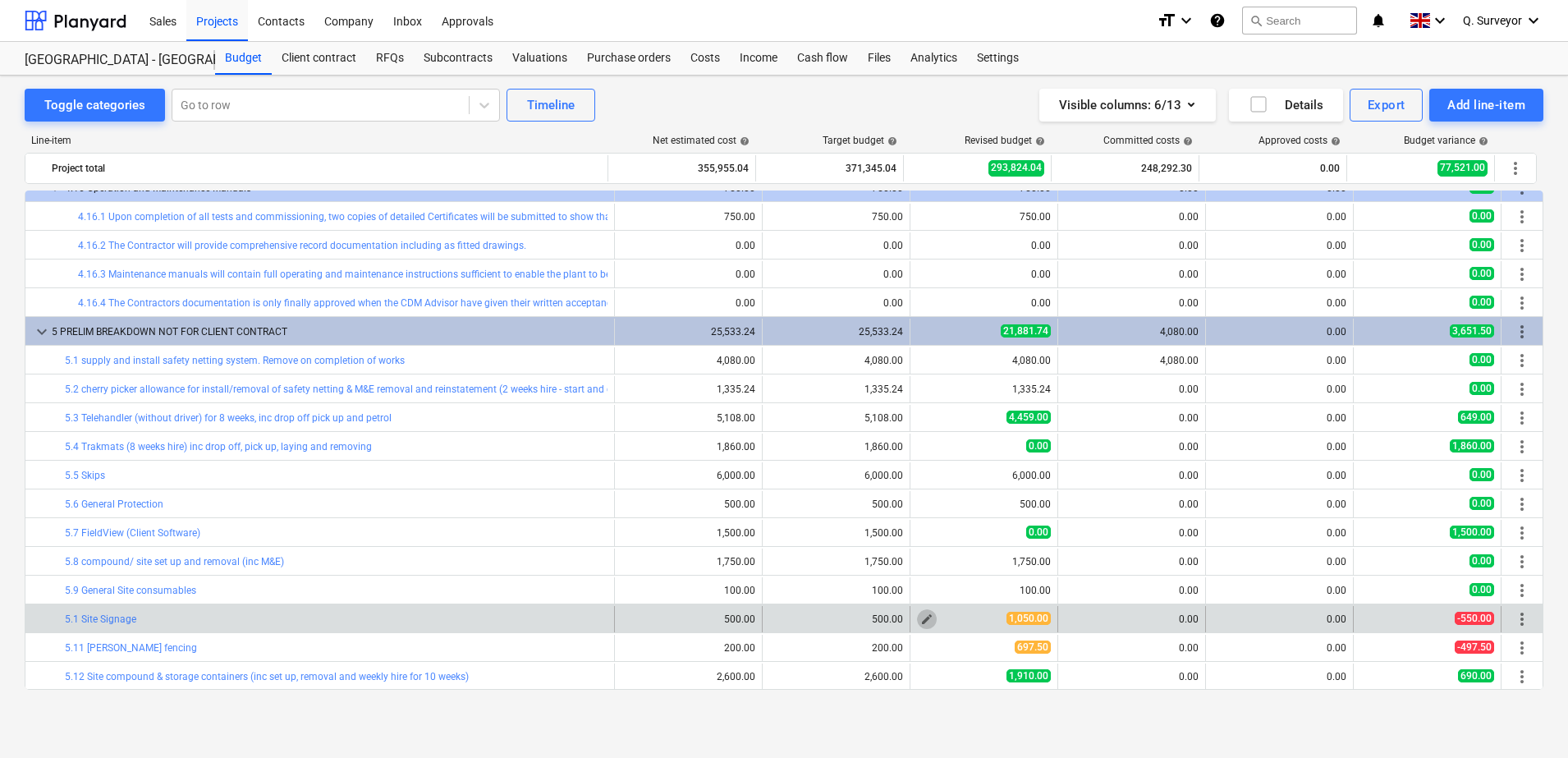 click on "edit" at bounding box center [927, 619] 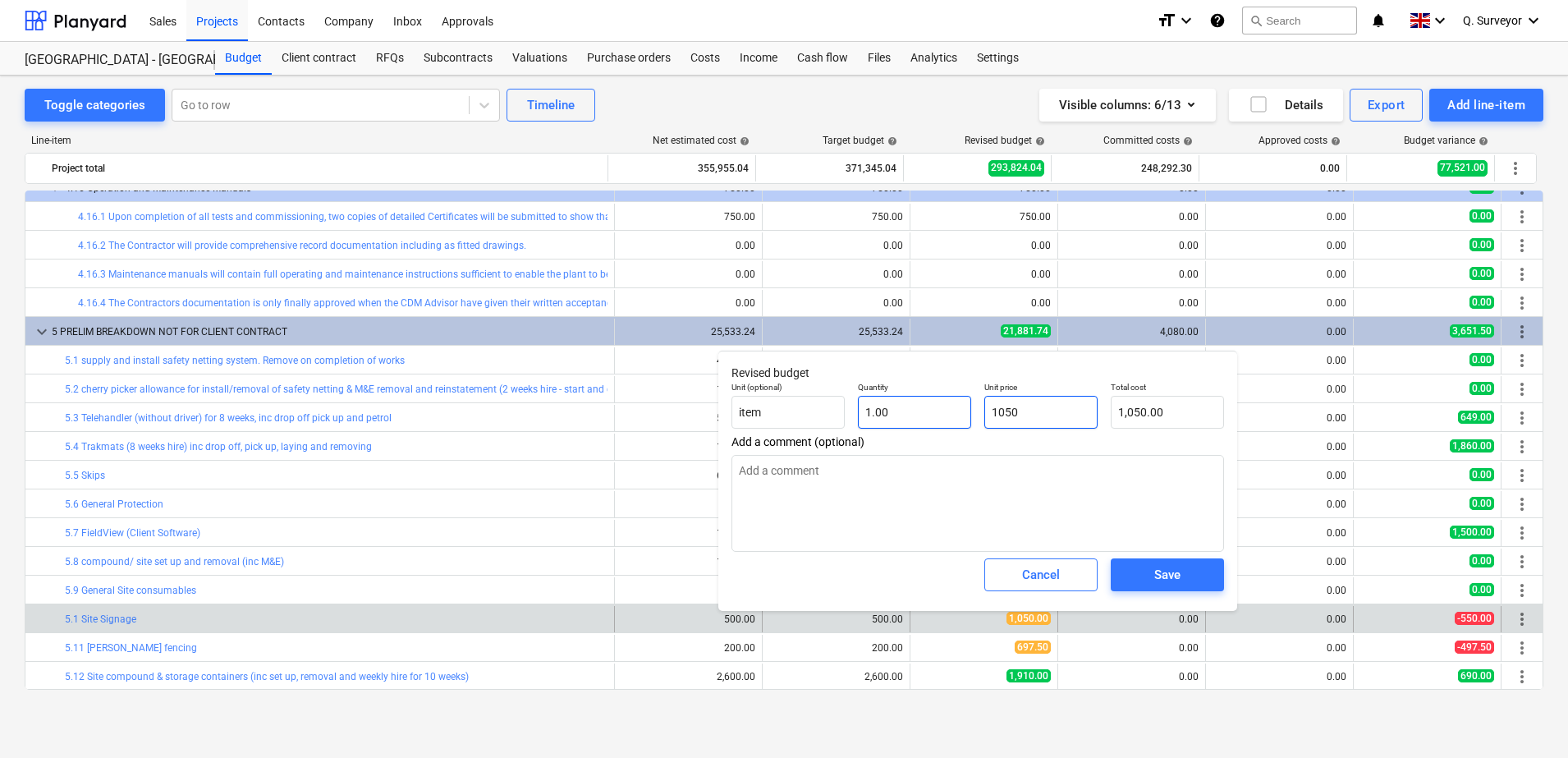 drag, startPoint x: 1054, startPoint y: 401, endPoint x: 931, endPoint y: 403, distance: 123.02 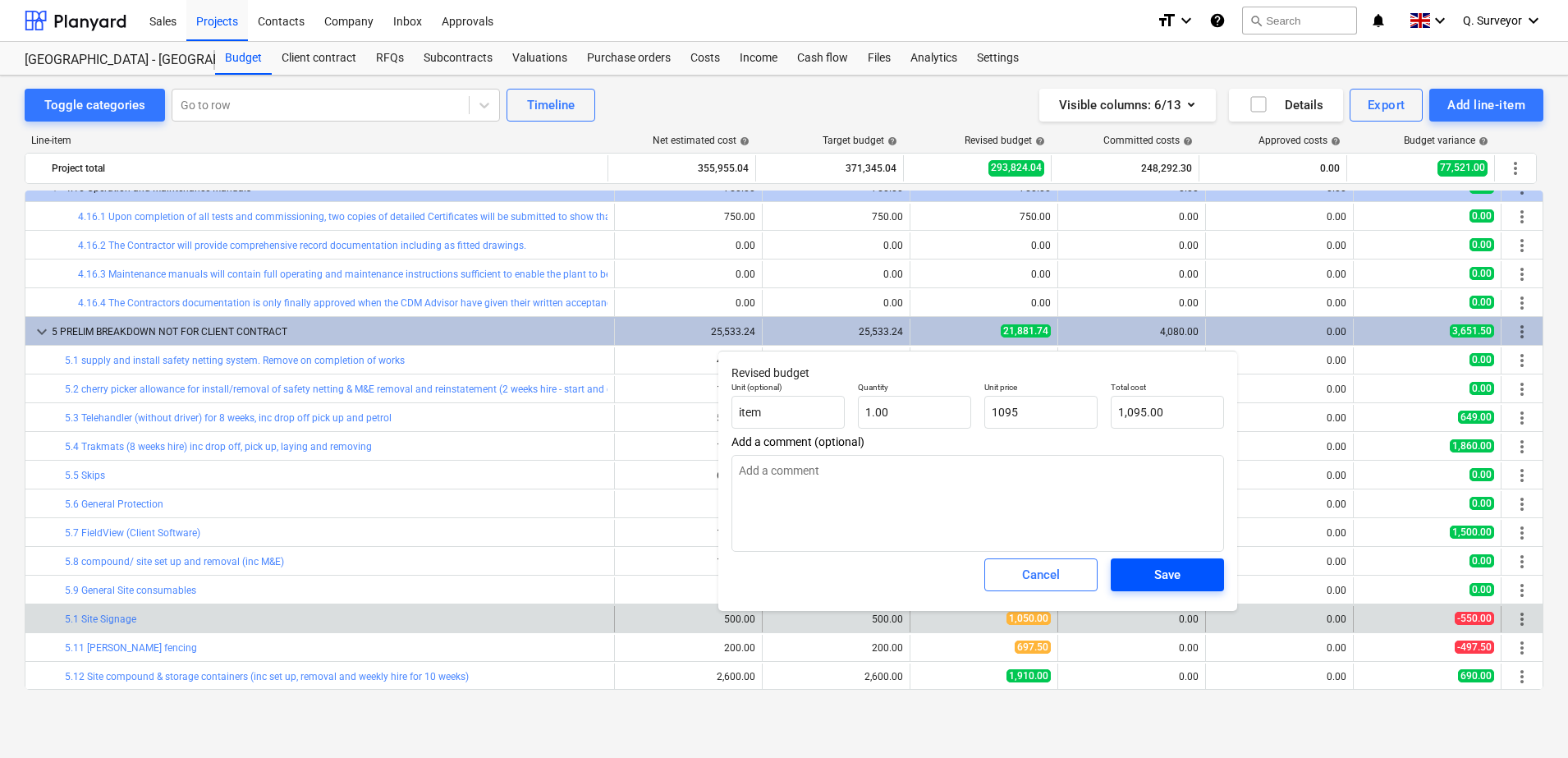 click on "Save" at bounding box center (1167, 575) 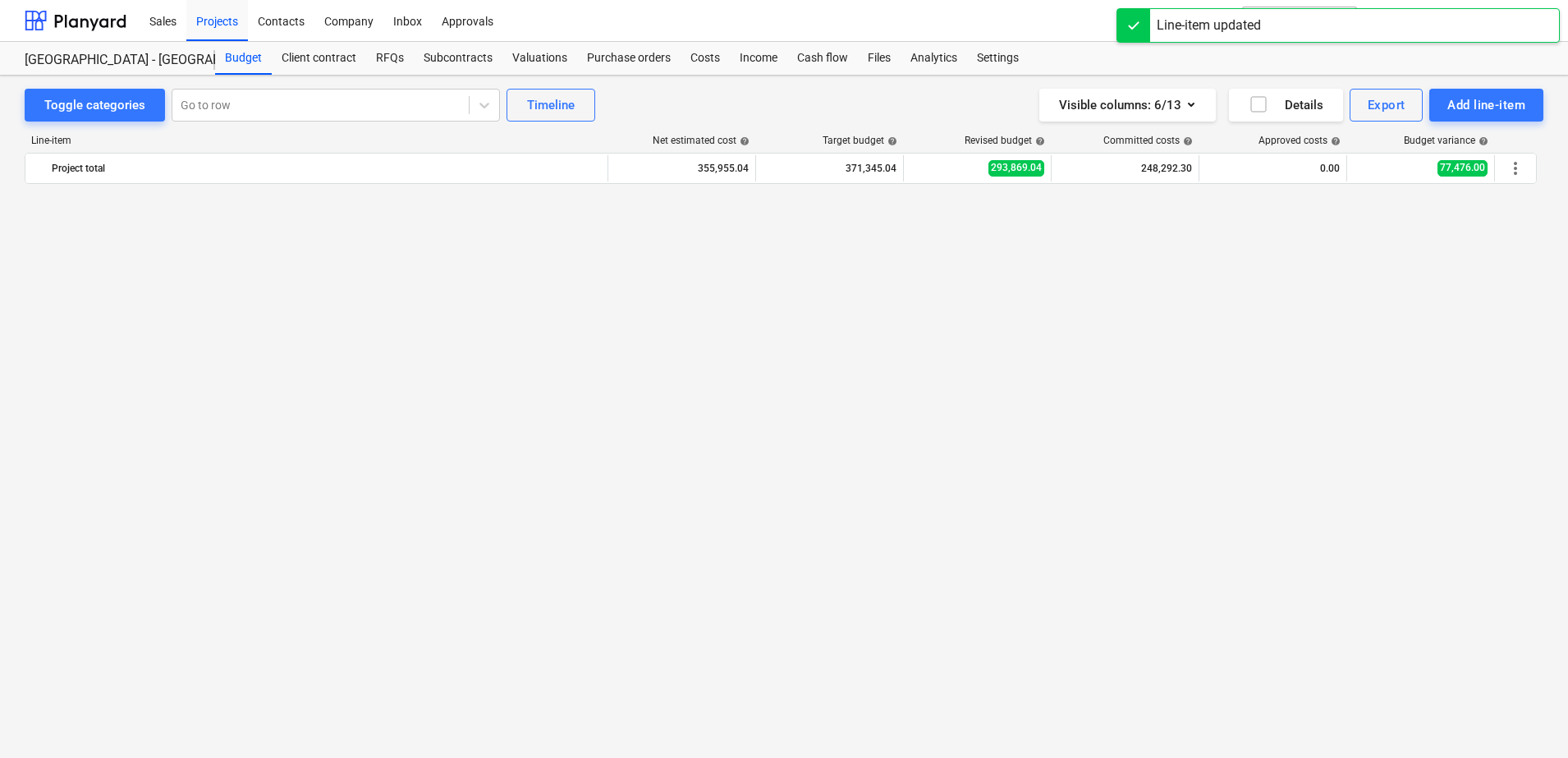 scroll, scrollTop: 1973, scrollLeft: 0, axis: vertical 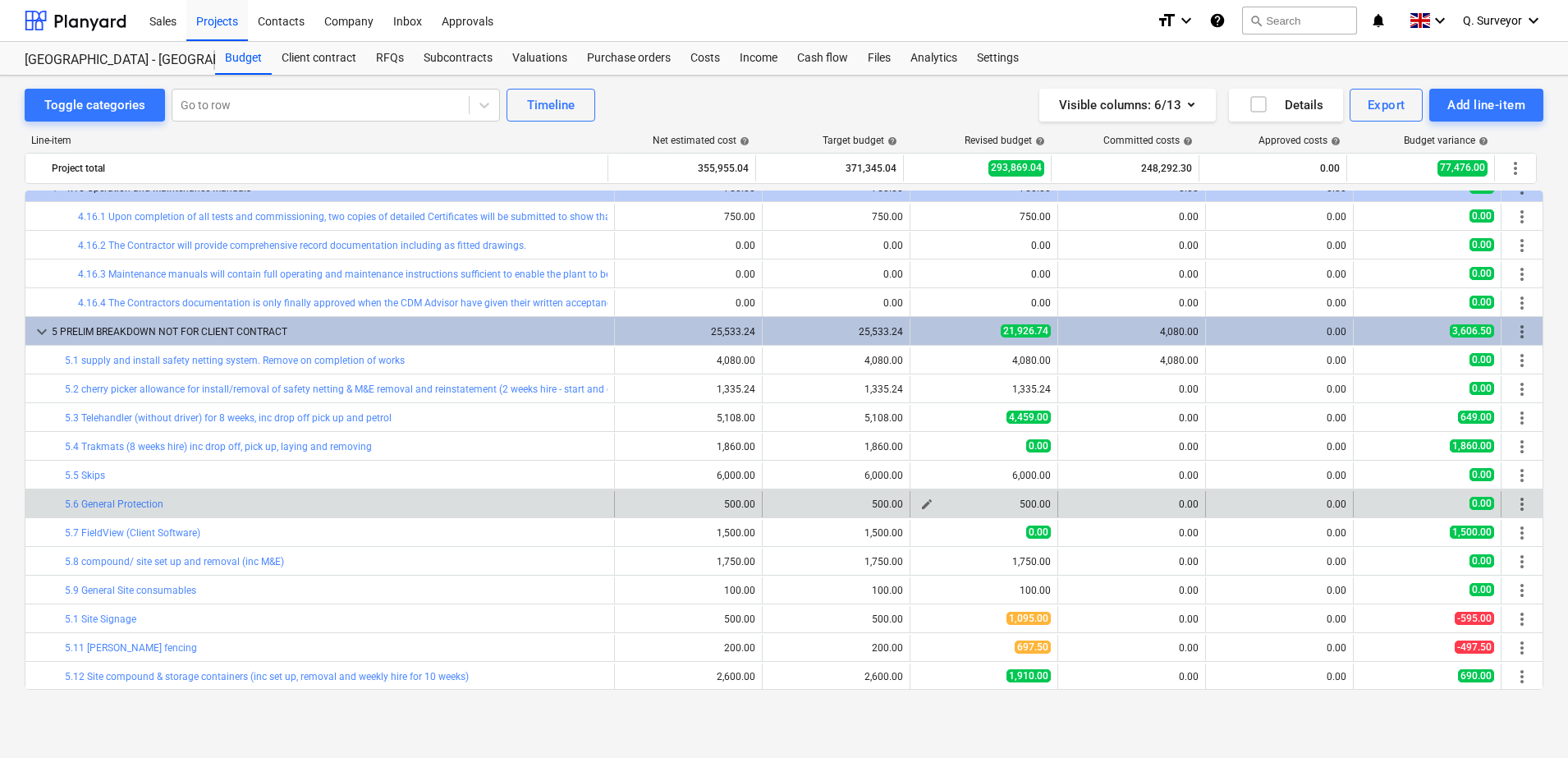 click on "edit" at bounding box center [927, 504] 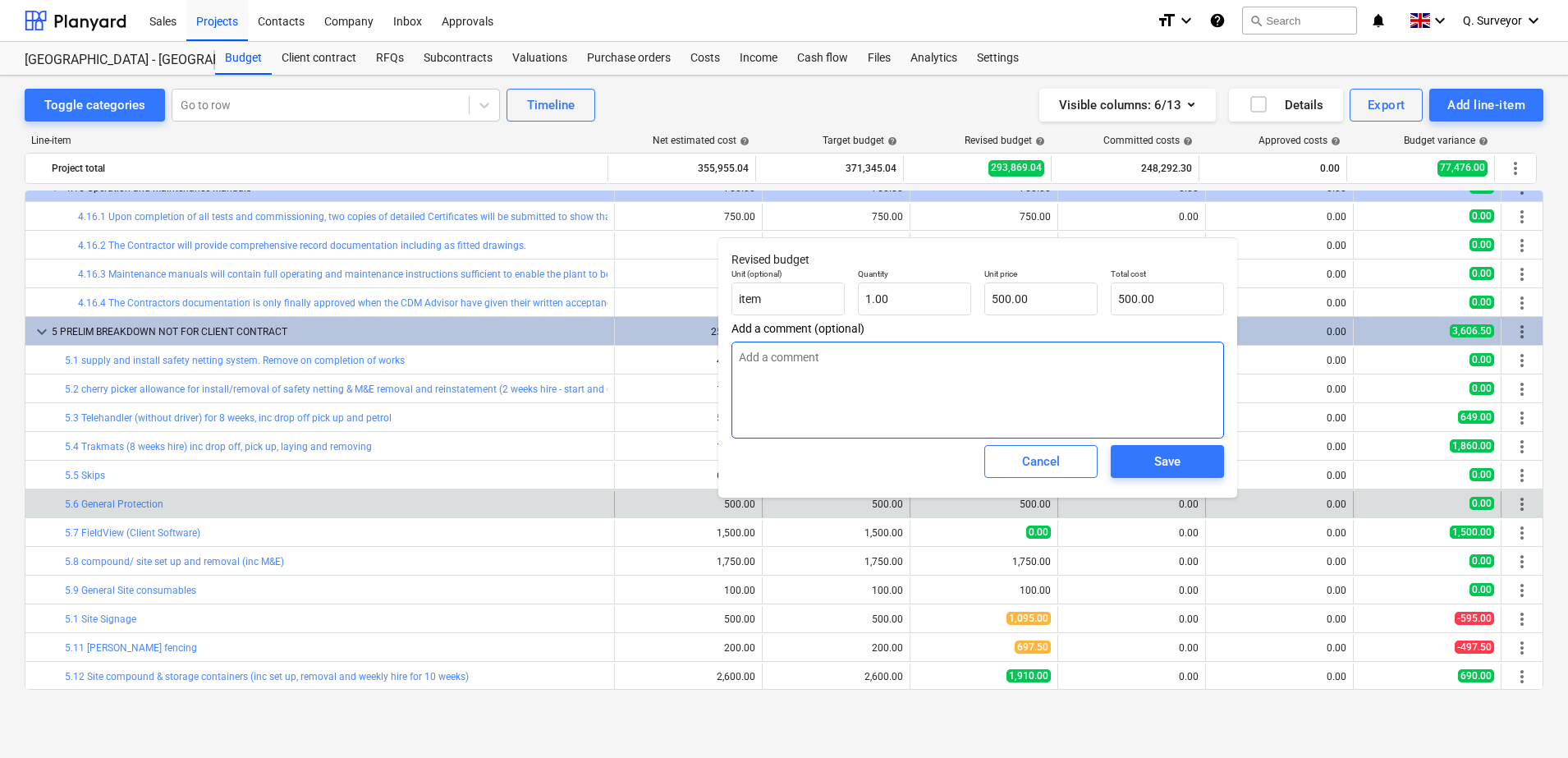 click at bounding box center (978, 390) 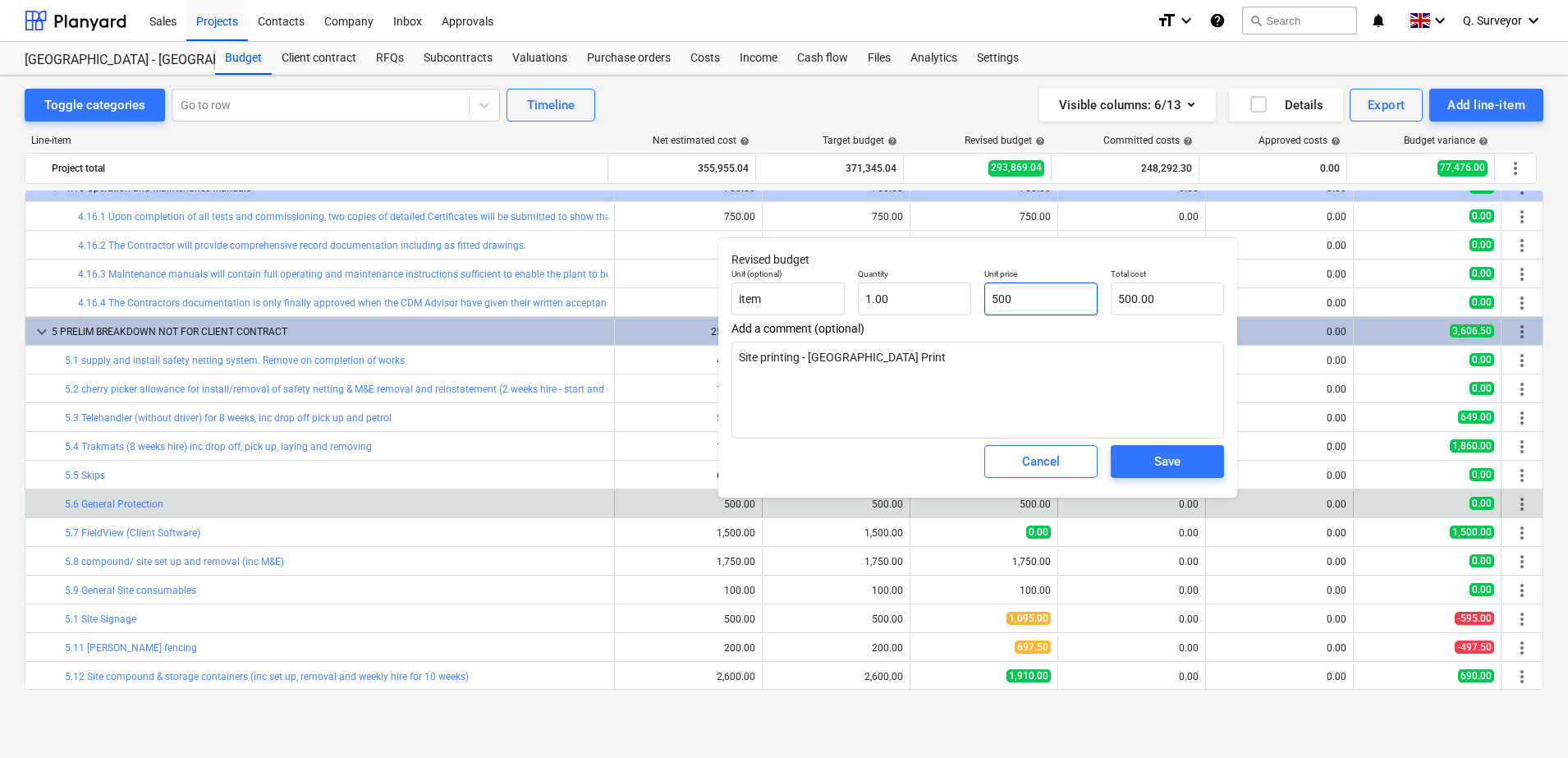 click on "500" at bounding box center (1041, 299) 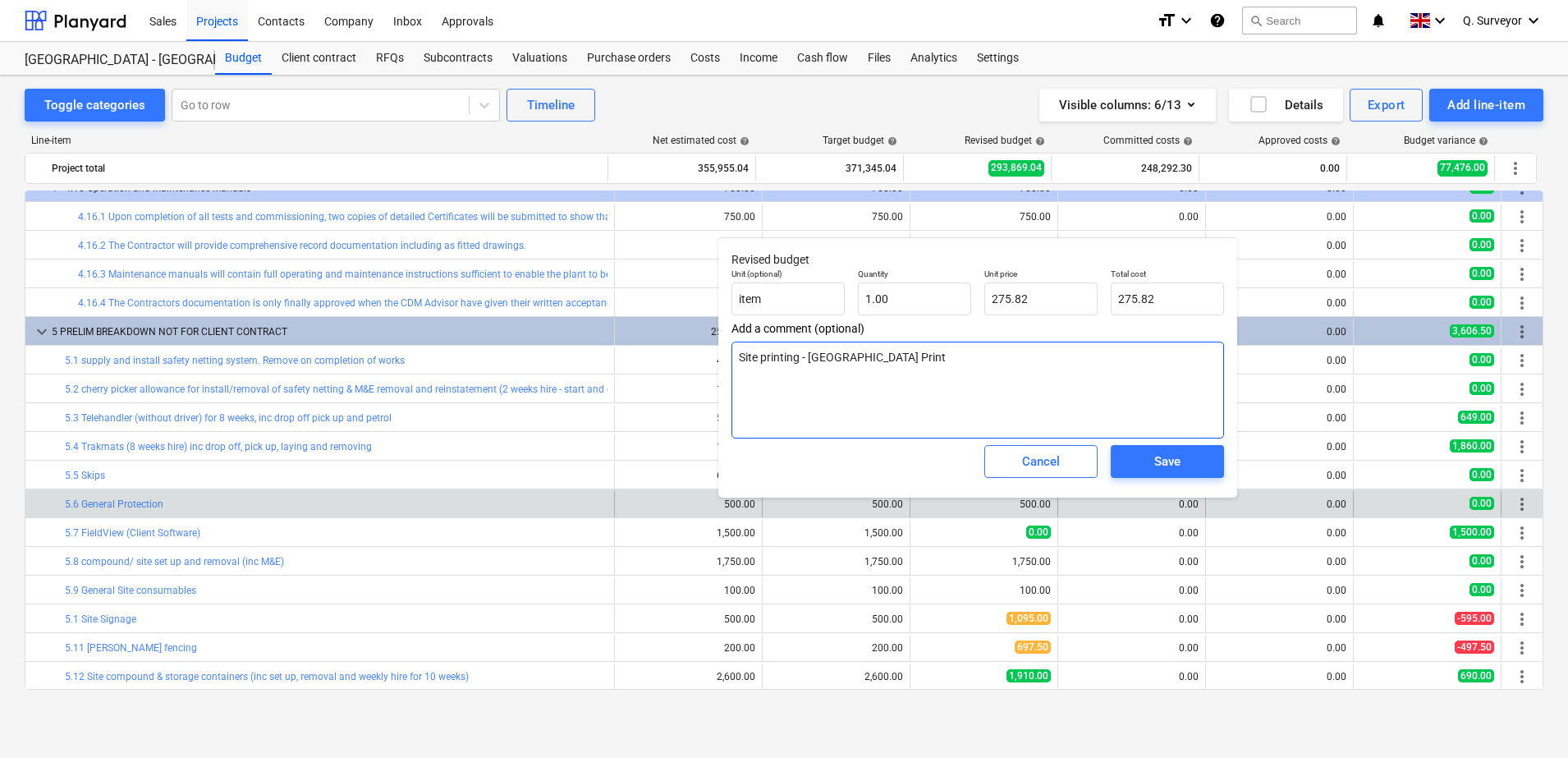 click on "Site printing - [GEOGRAPHIC_DATA] Print" at bounding box center [978, 390] 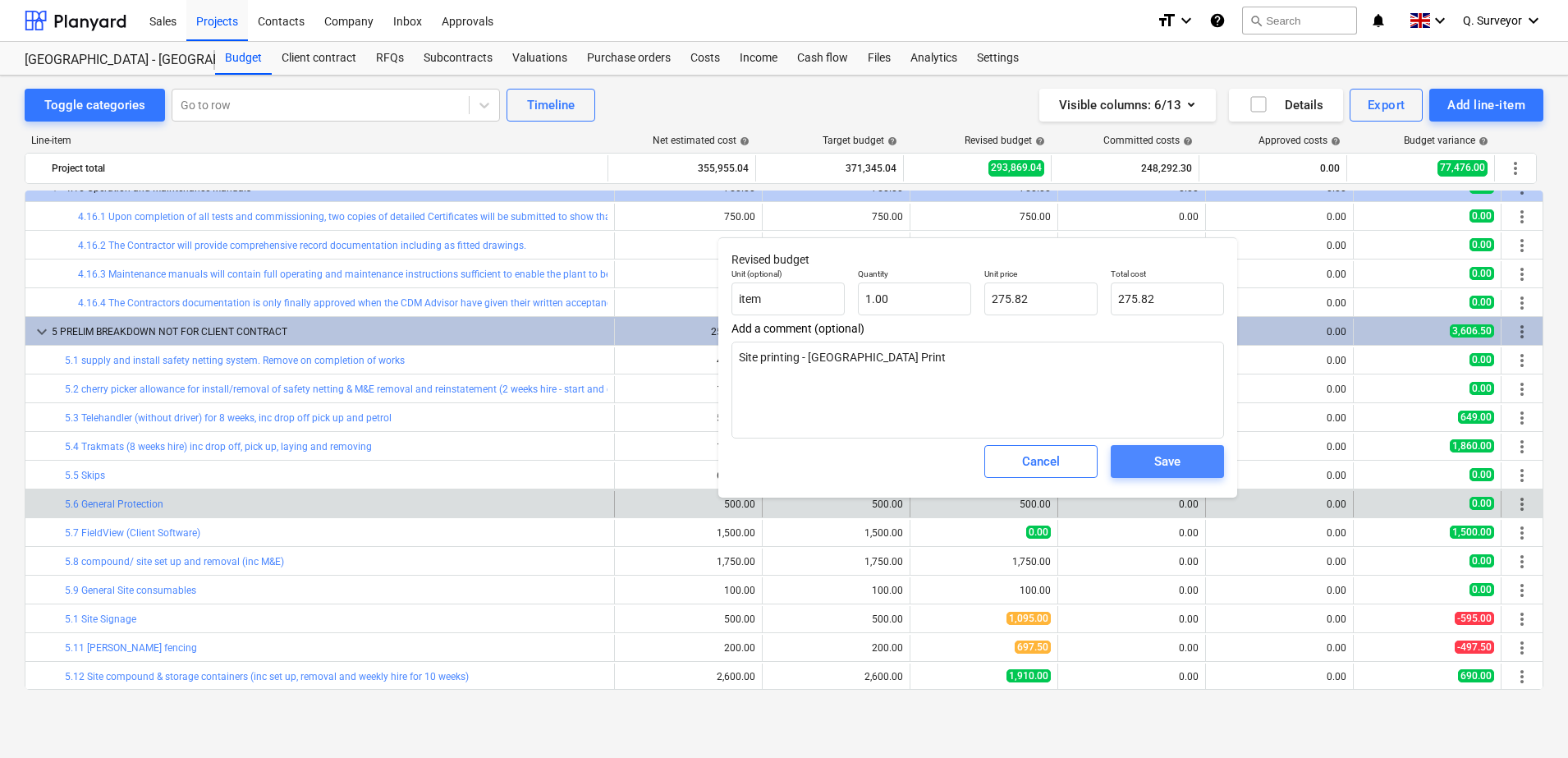 click on "Save" at bounding box center [1167, 462] 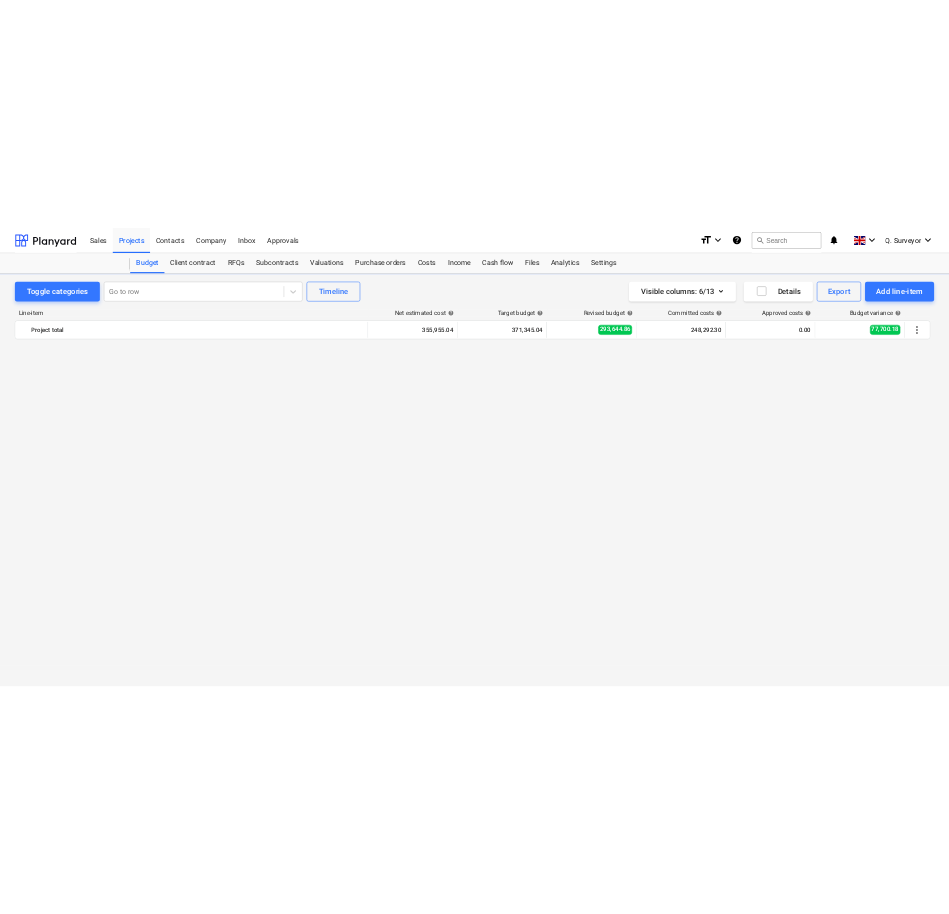 scroll, scrollTop: 2402, scrollLeft: 0, axis: vertical 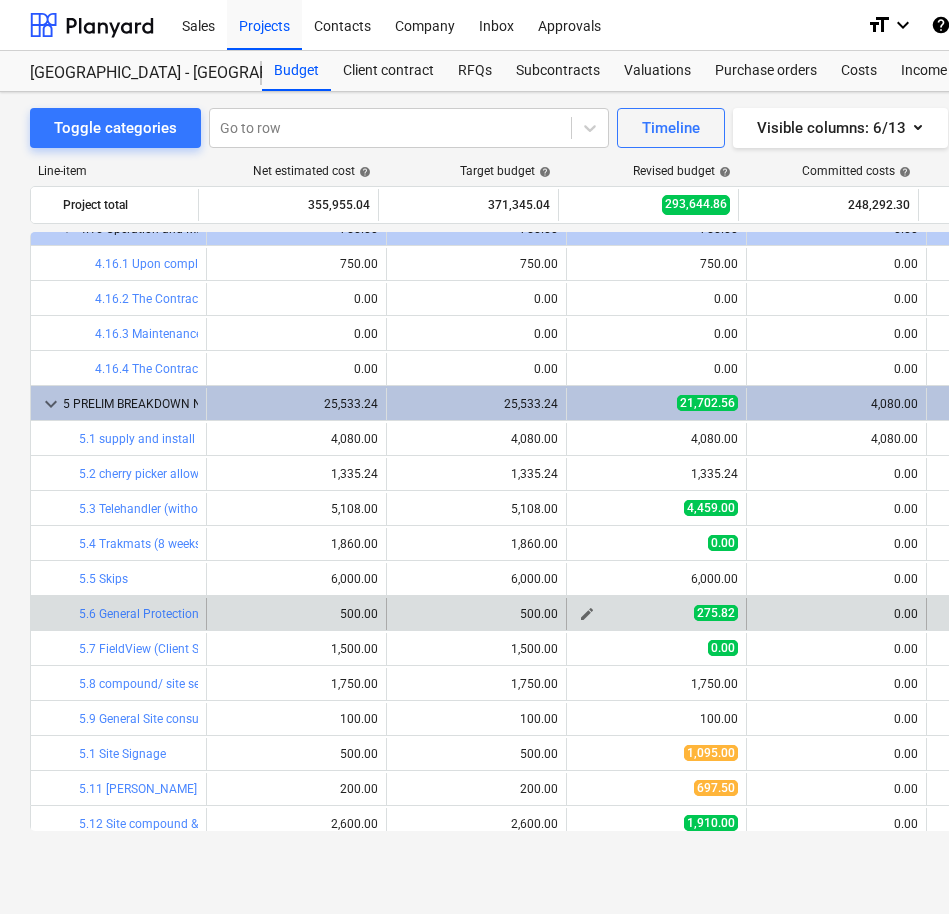 click on "edit" at bounding box center [587, 614] 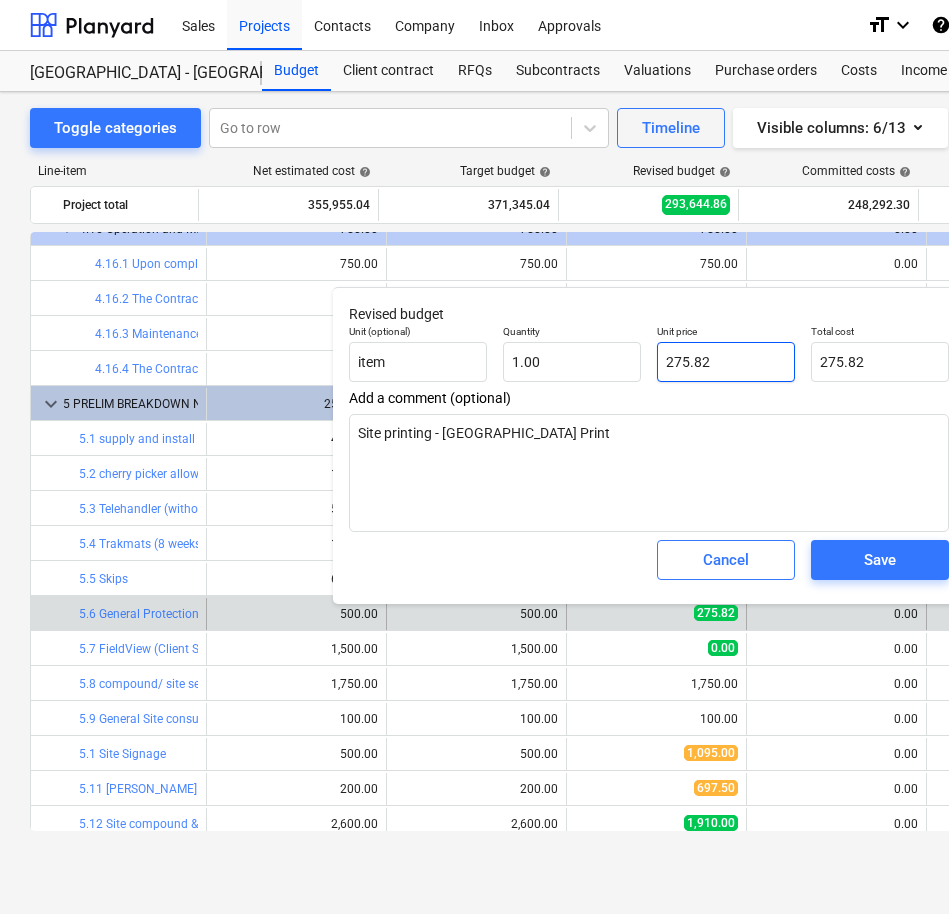 drag, startPoint x: 696, startPoint y: 351, endPoint x: 598, endPoint y: 338, distance: 98.85848 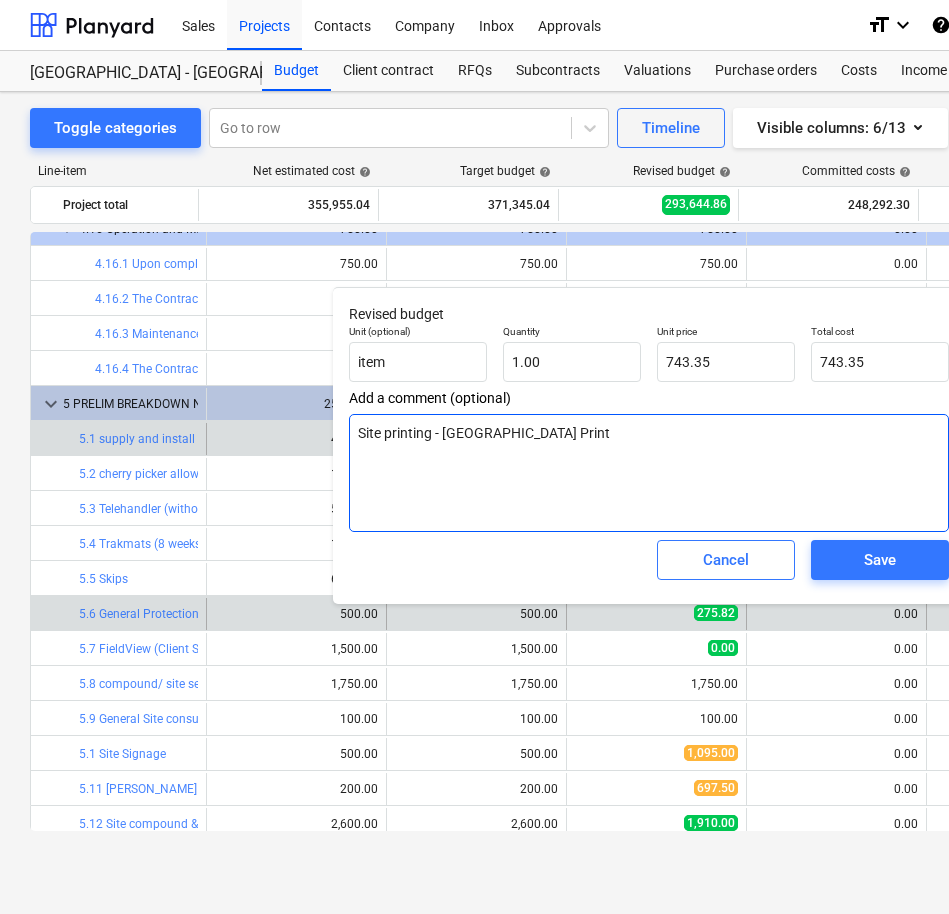 drag, startPoint x: 615, startPoint y: 436, endPoint x: 132, endPoint y: 424, distance: 483.14905 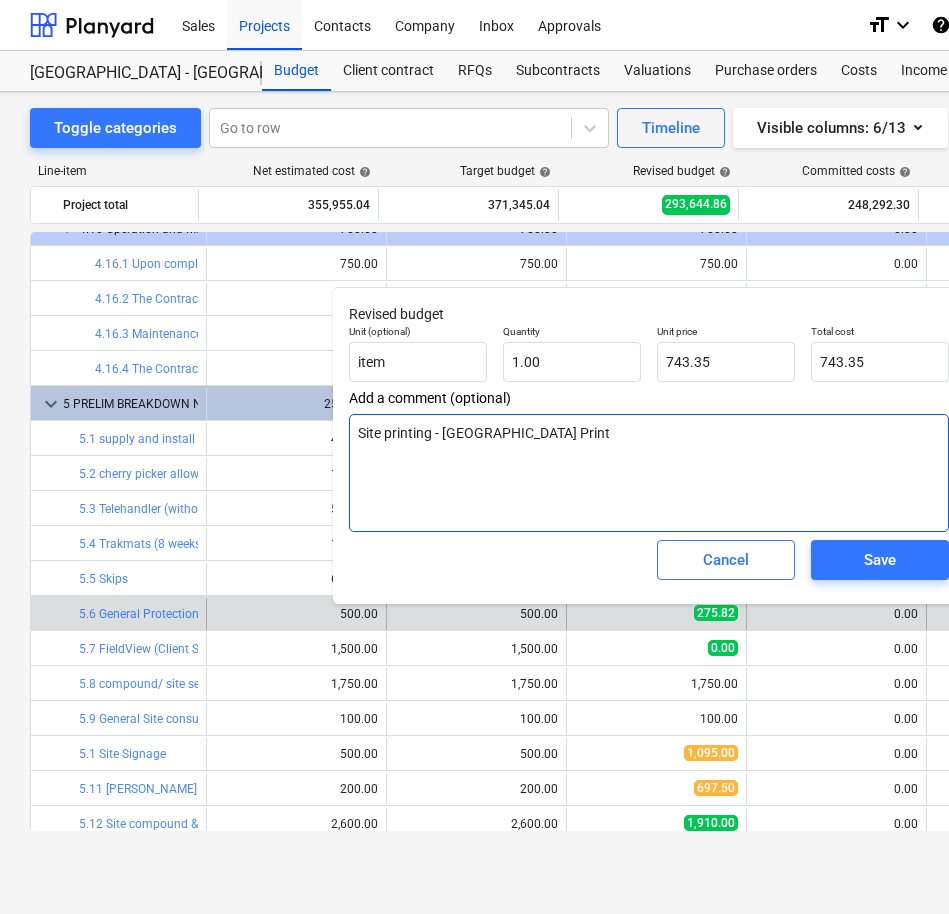 drag, startPoint x: 254, startPoint y: 461, endPoint x: 375, endPoint y: 451, distance: 121.41252 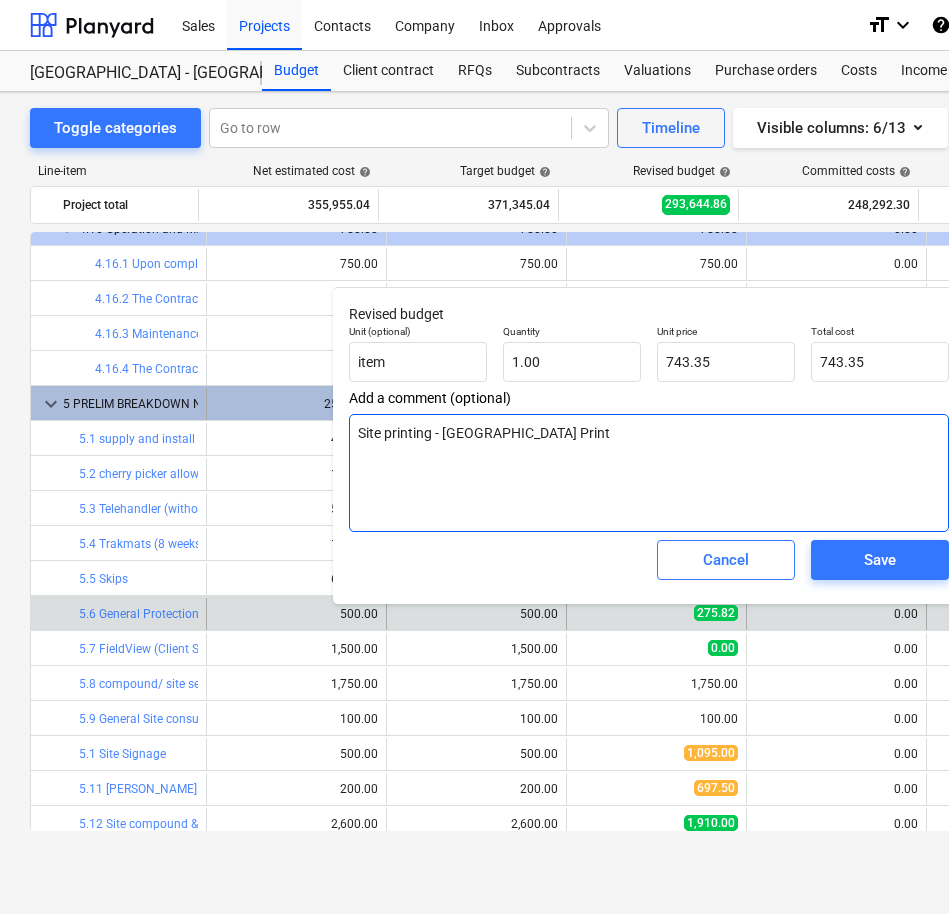 drag, startPoint x: 545, startPoint y: 427, endPoint x: 308, endPoint y: 415, distance: 237.3036 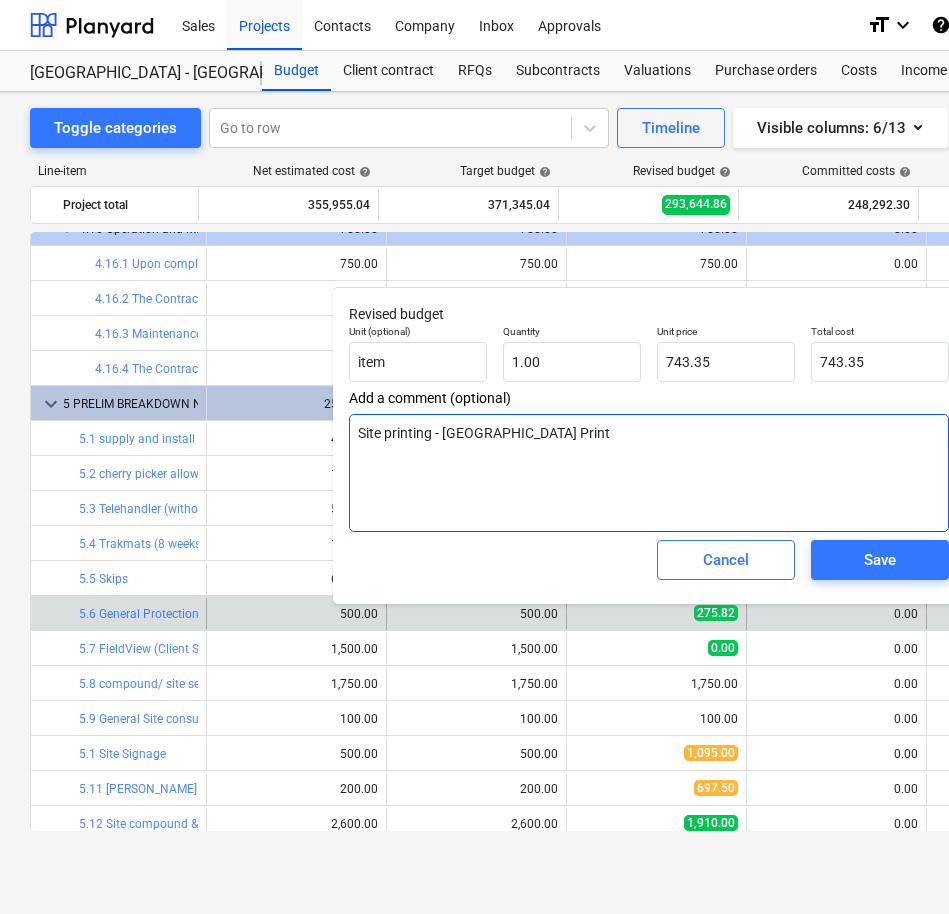 click on "Site printing - [GEOGRAPHIC_DATA] Print" at bounding box center [649, 473] 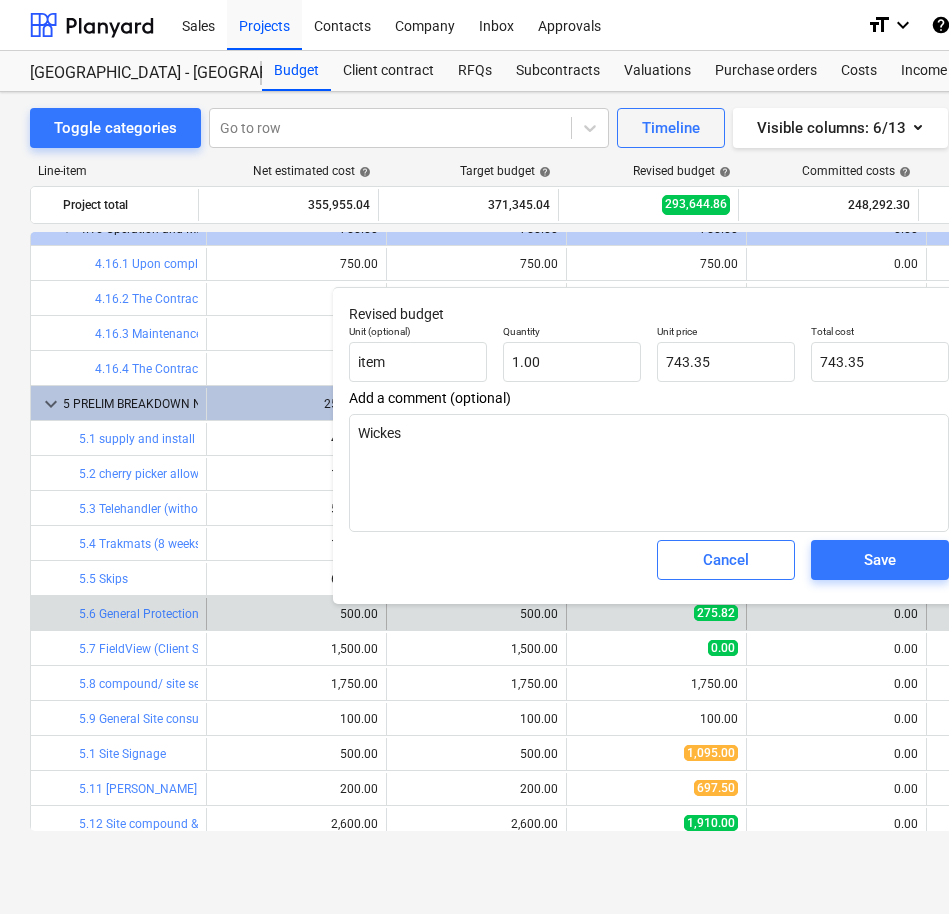 click on "Save" at bounding box center (880, 560) 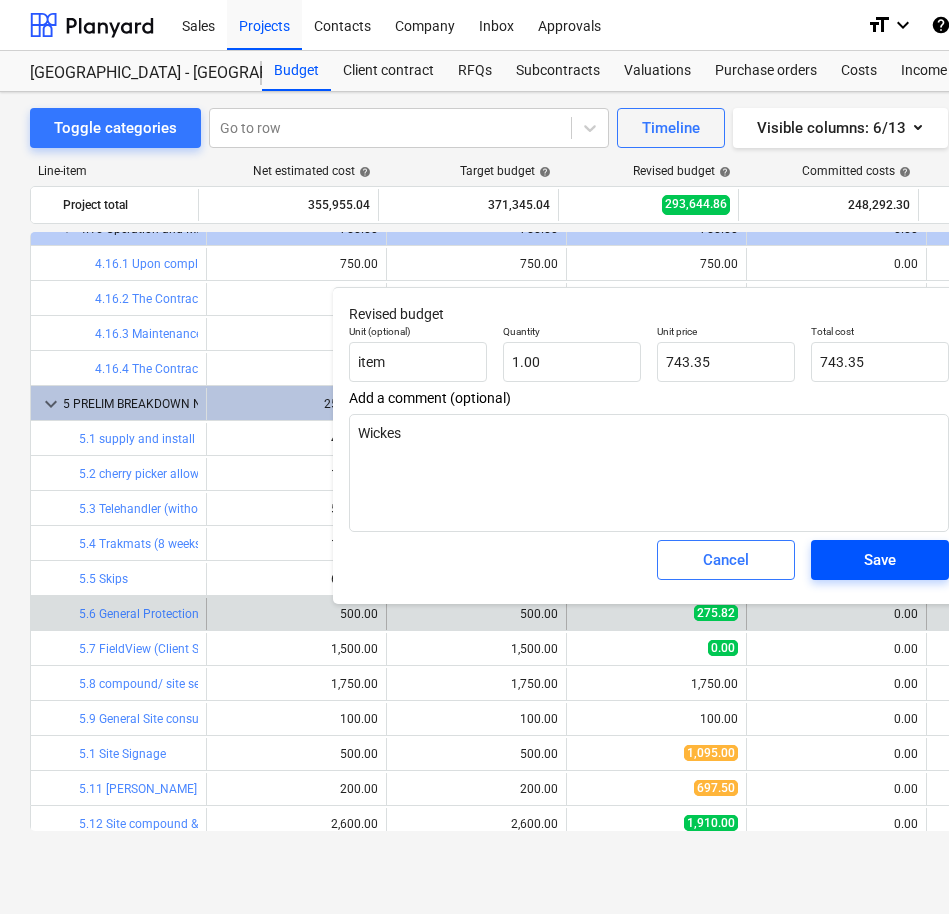 click on "Save" at bounding box center (880, 560) 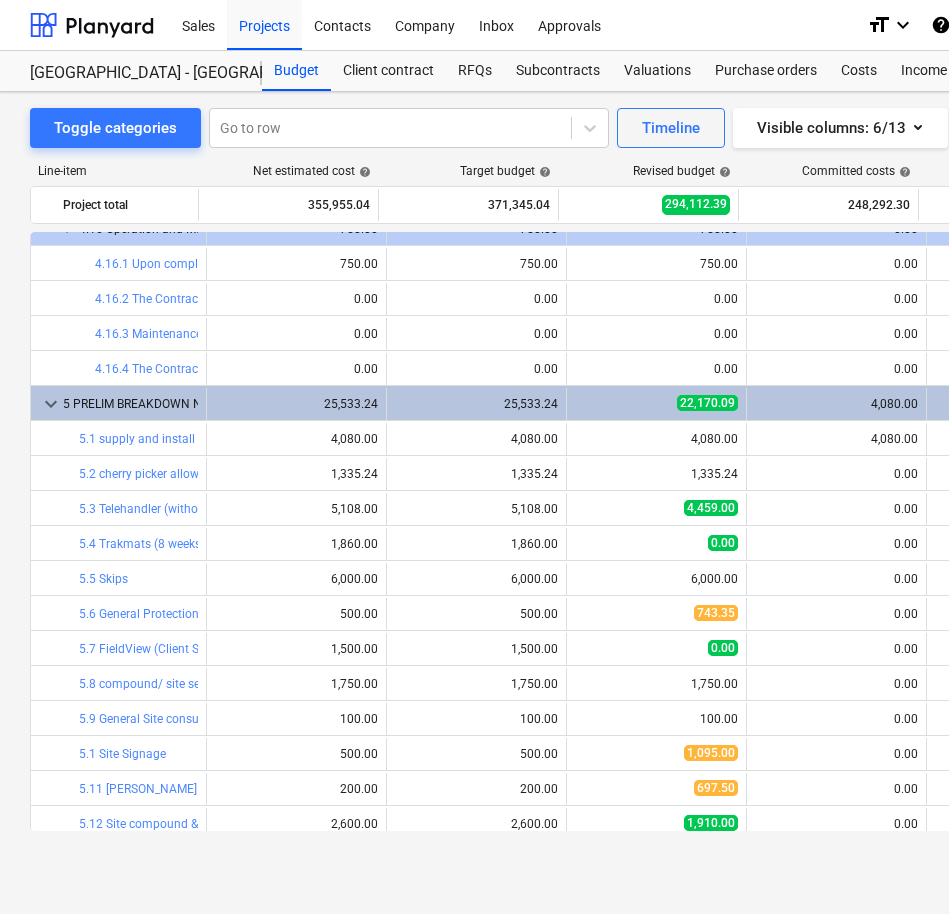scroll, scrollTop: 2411, scrollLeft: 0, axis: vertical 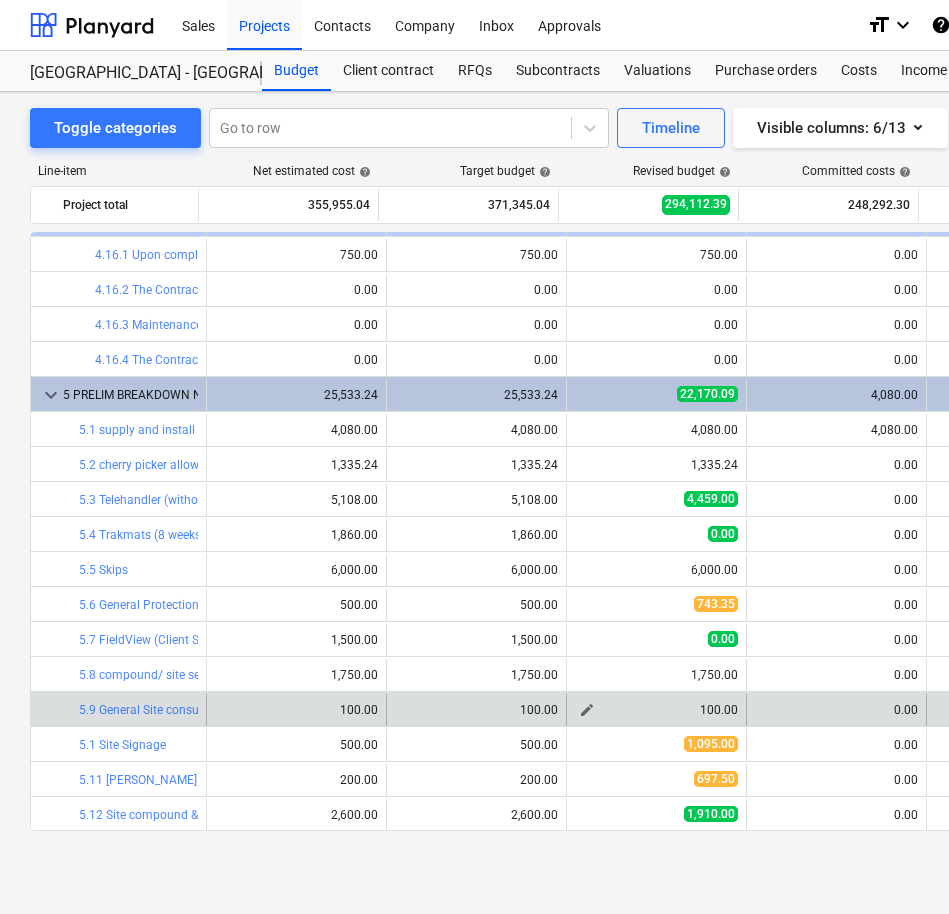 click on "edit" at bounding box center [587, 710] 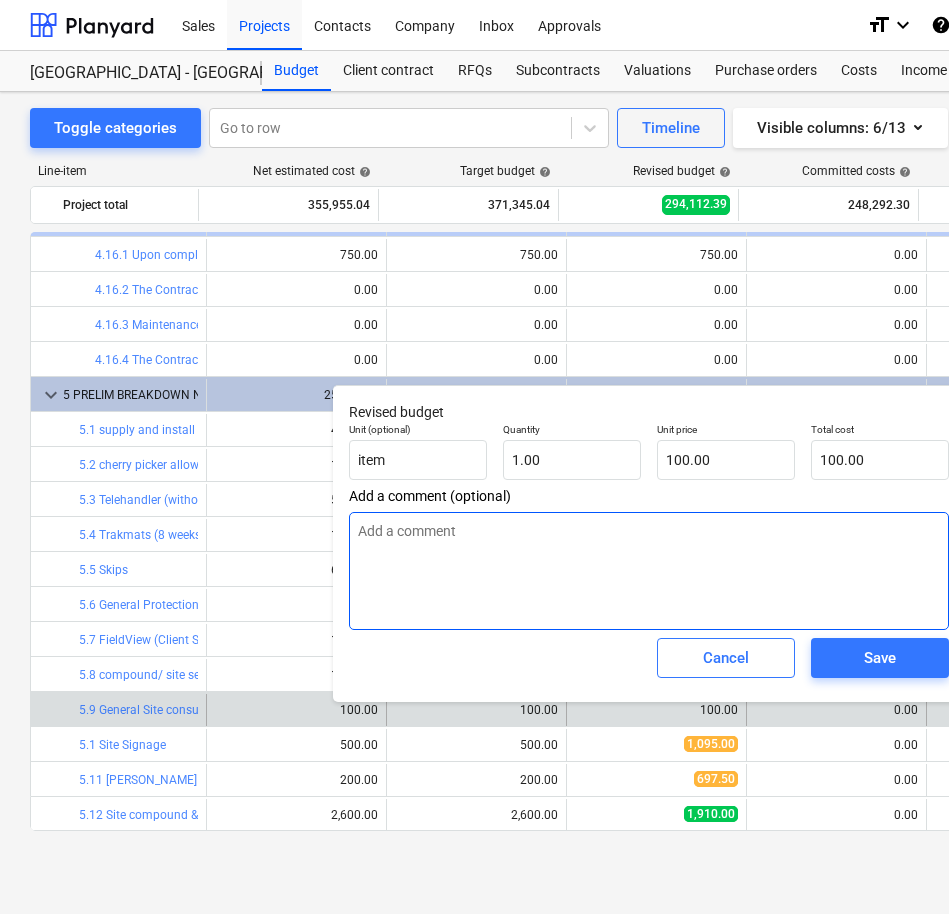 click at bounding box center [649, 571] 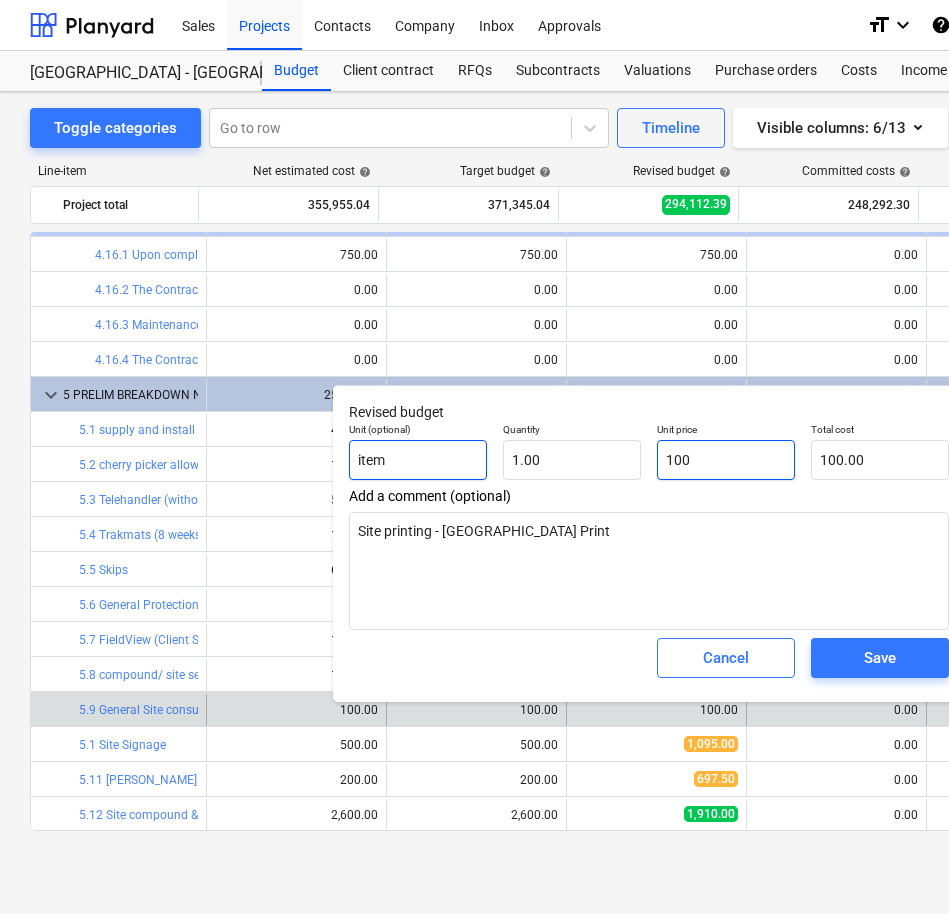 drag, startPoint x: 747, startPoint y: 456, endPoint x: 397, endPoint y: 448, distance: 350.09143 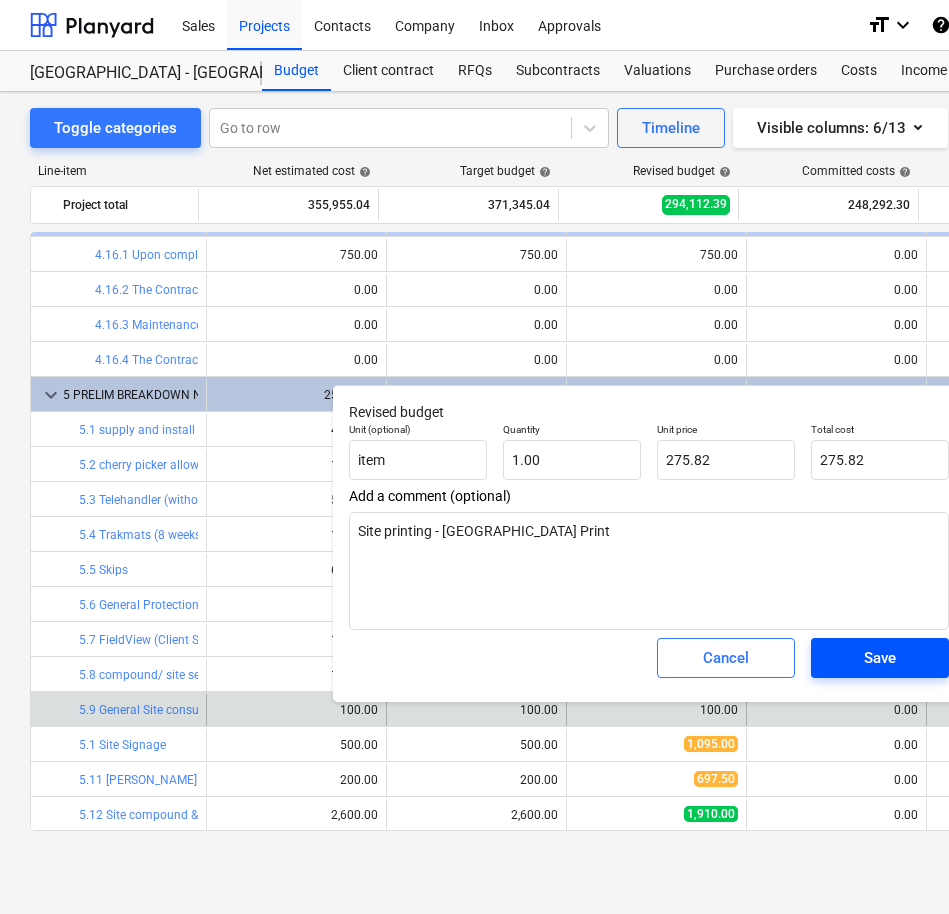 click on "Save" at bounding box center (880, 658) 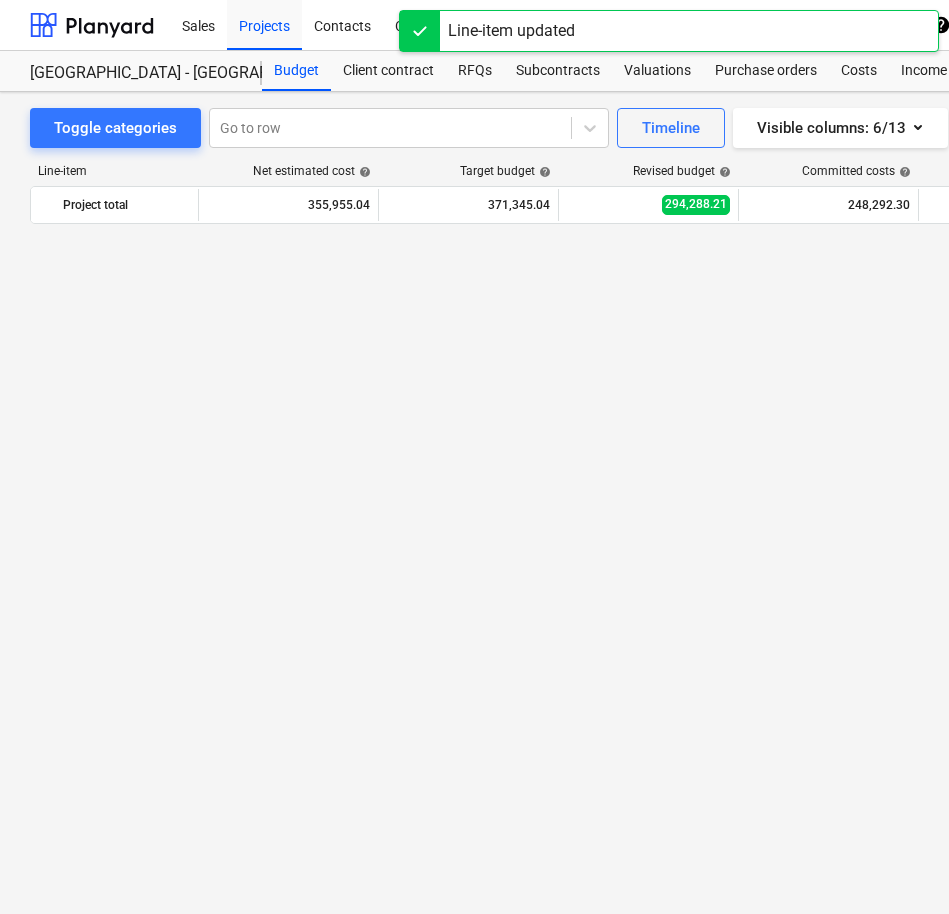 scroll, scrollTop: 2411, scrollLeft: 0, axis: vertical 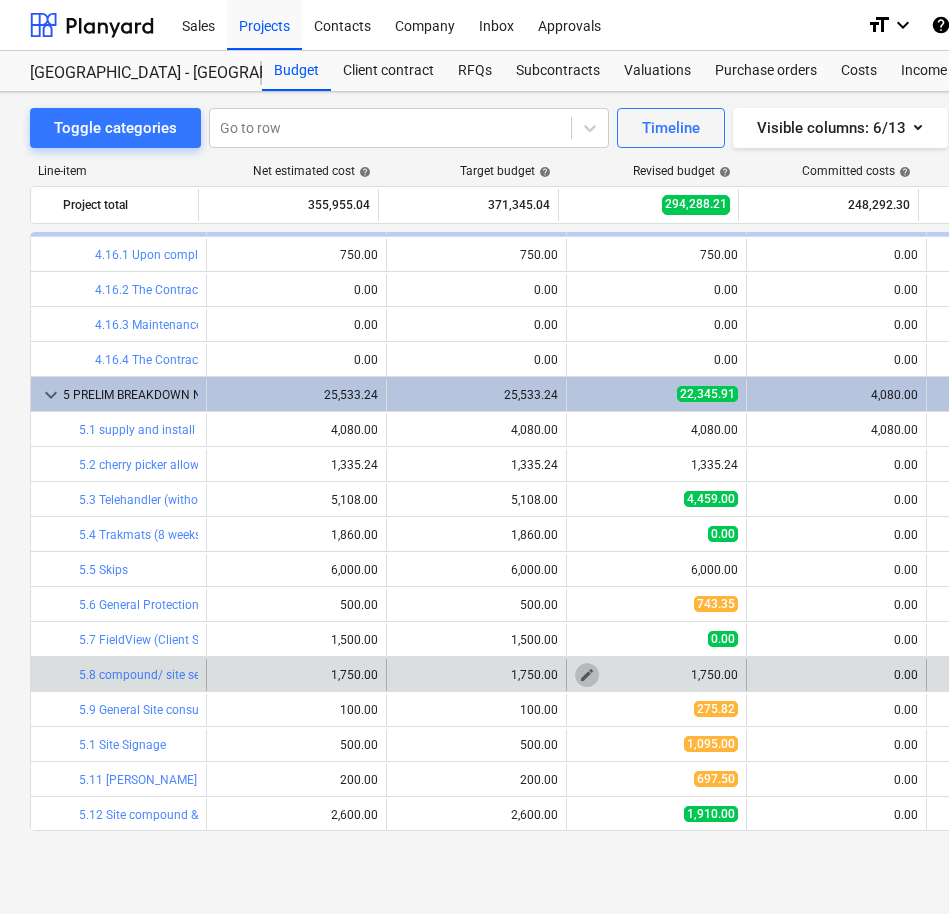 click on "edit" at bounding box center [587, 675] 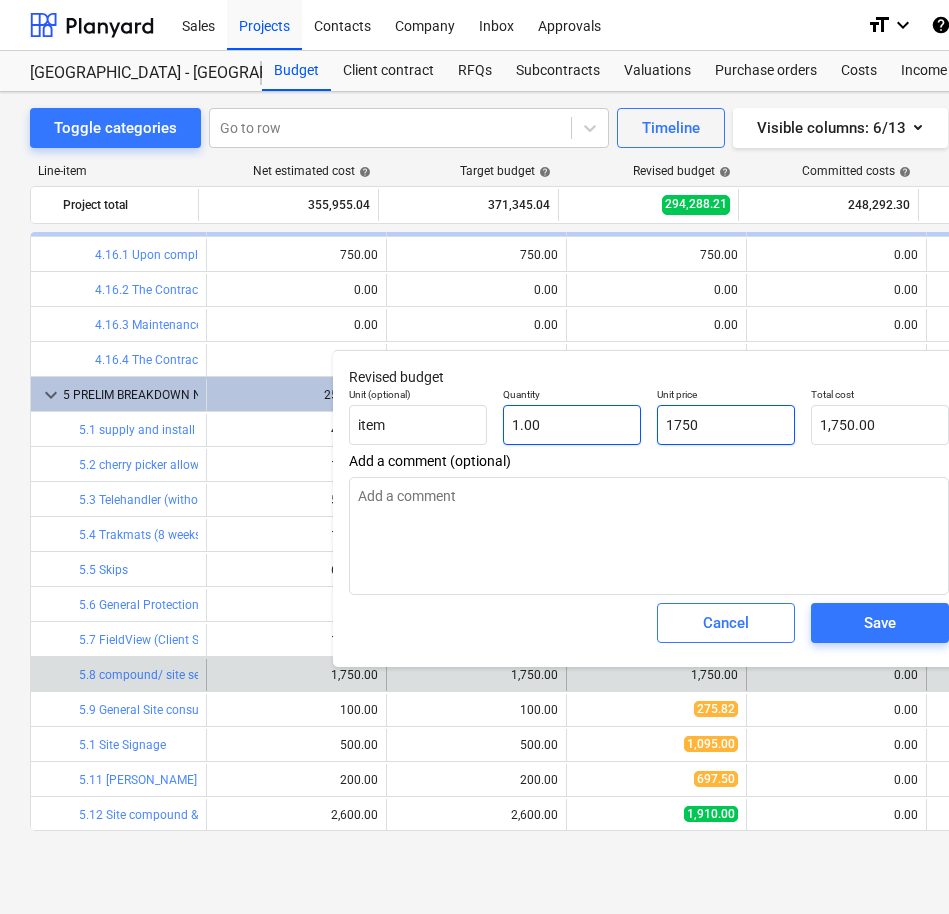 drag, startPoint x: 715, startPoint y: 427, endPoint x: 597, endPoint y: 418, distance: 118.34272 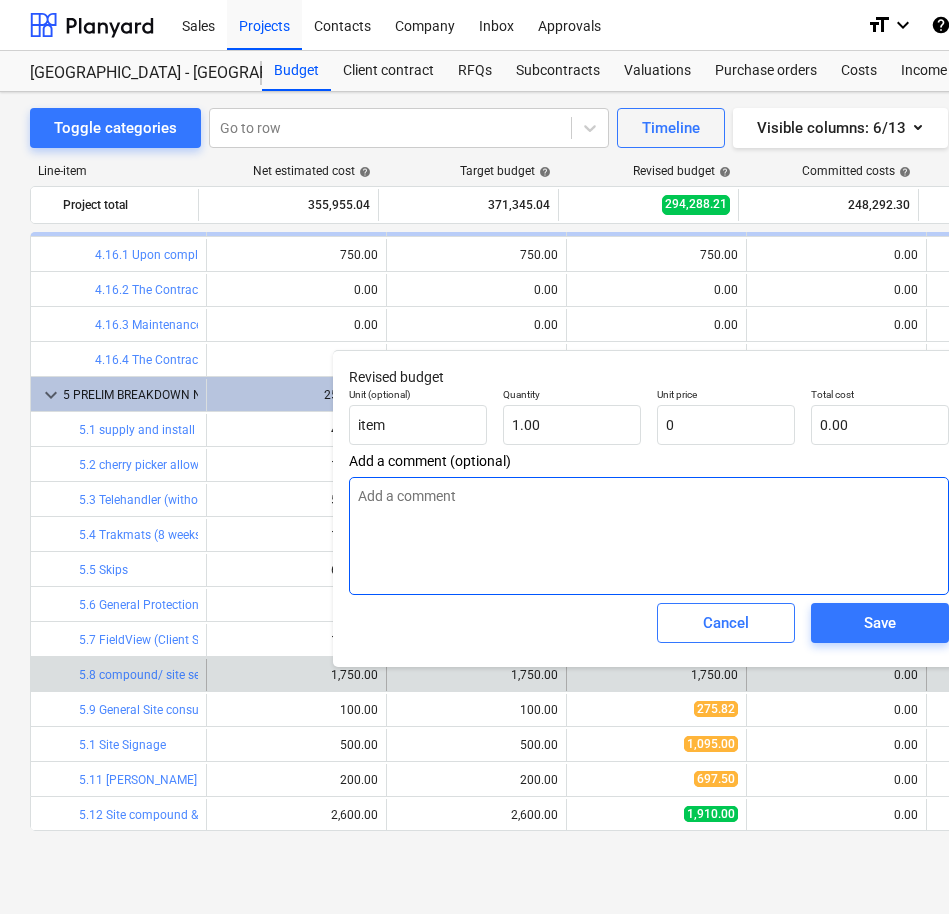 click at bounding box center (649, 536) 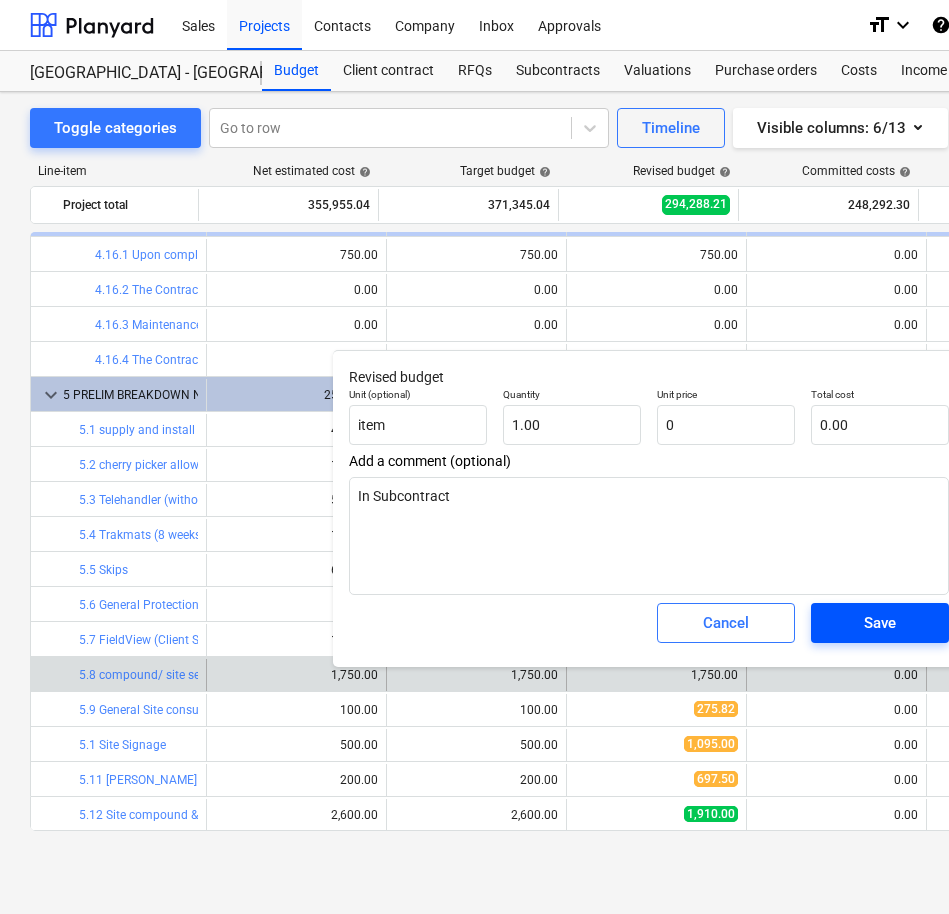 click on "Save" at bounding box center [880, 623] 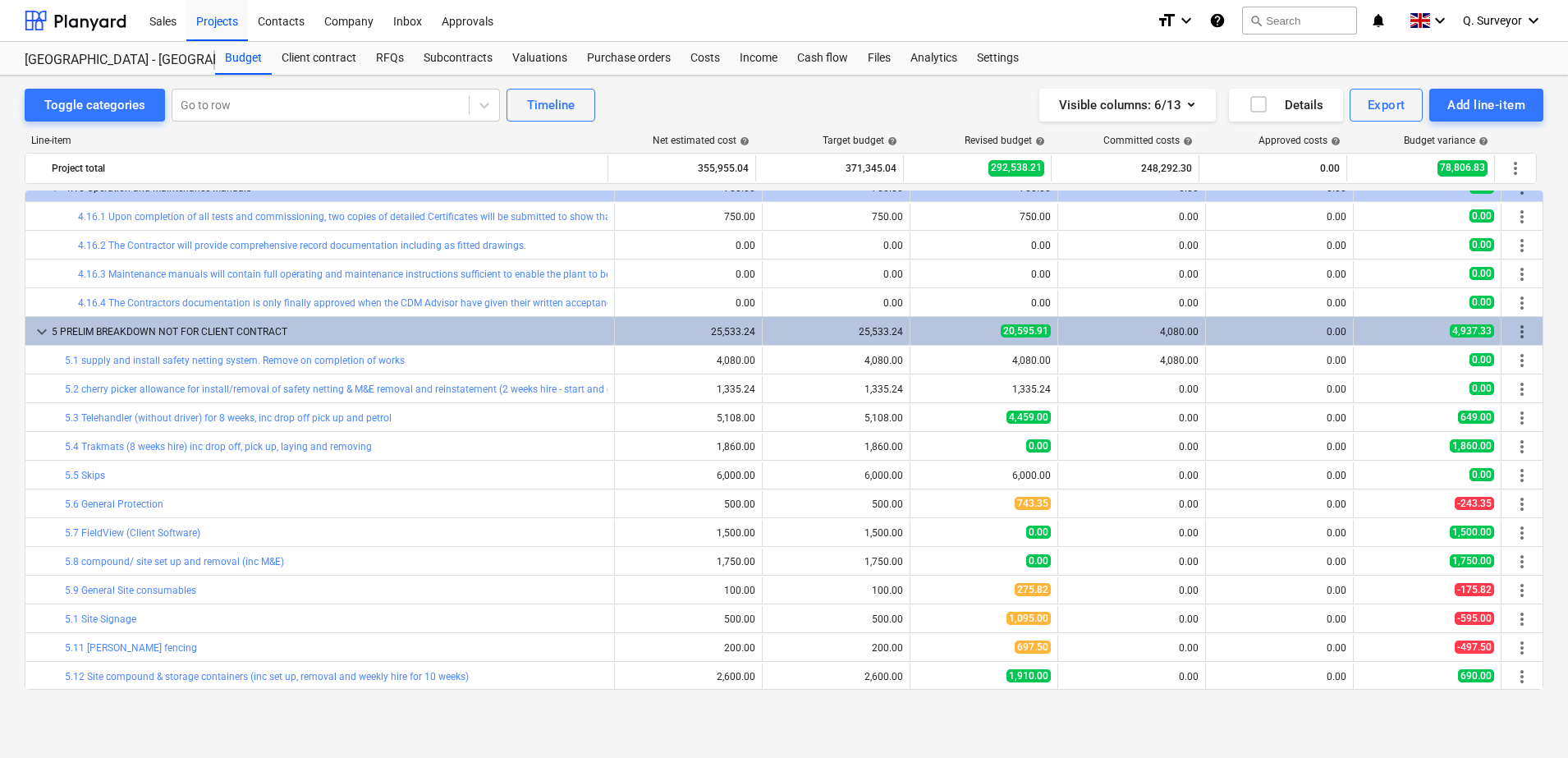 scroll, scrollTop: 1973, scrollLeft: 0, axis: vertical 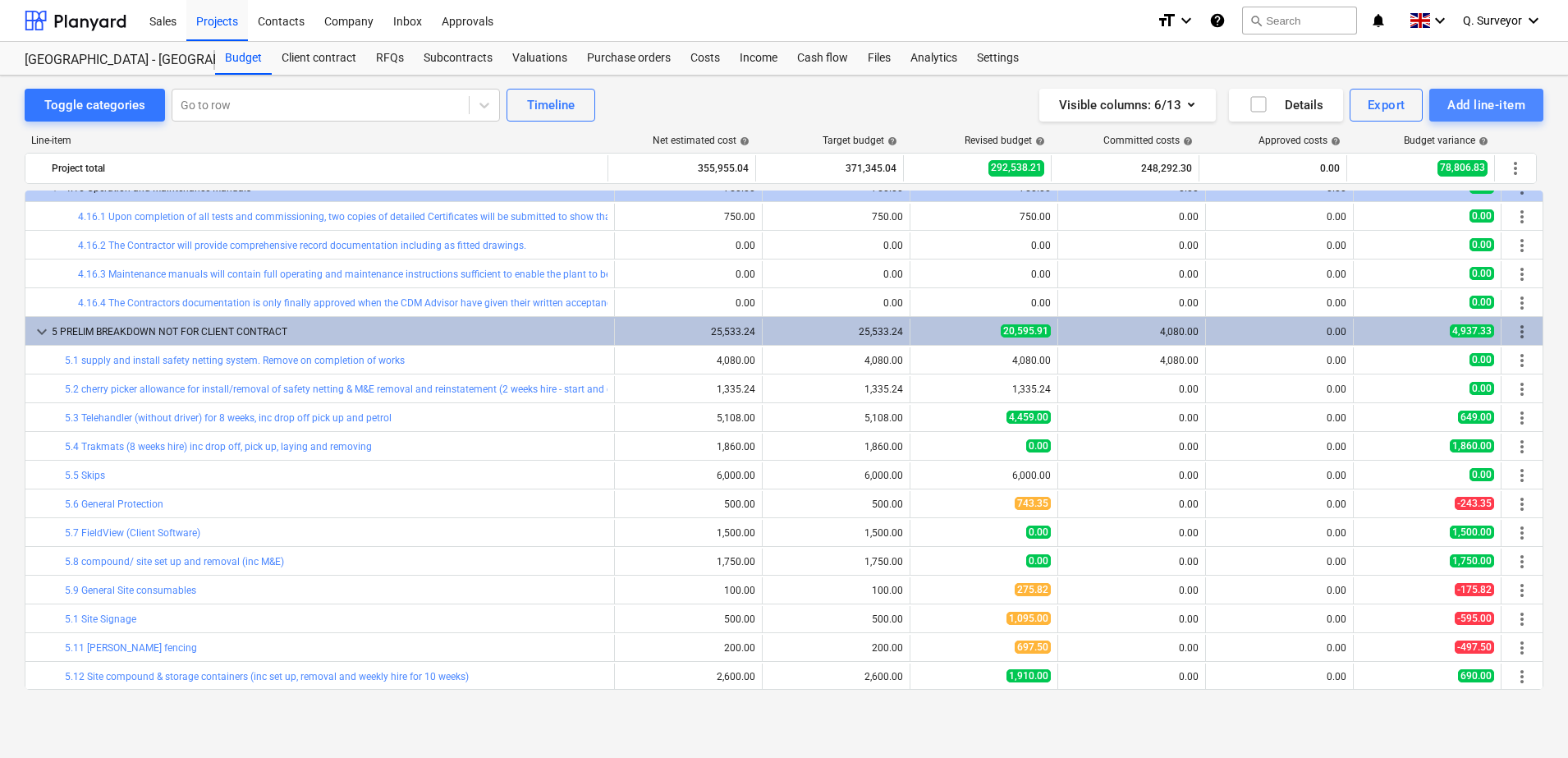 click on "Add line-item" at bounding box center (1486, 105) 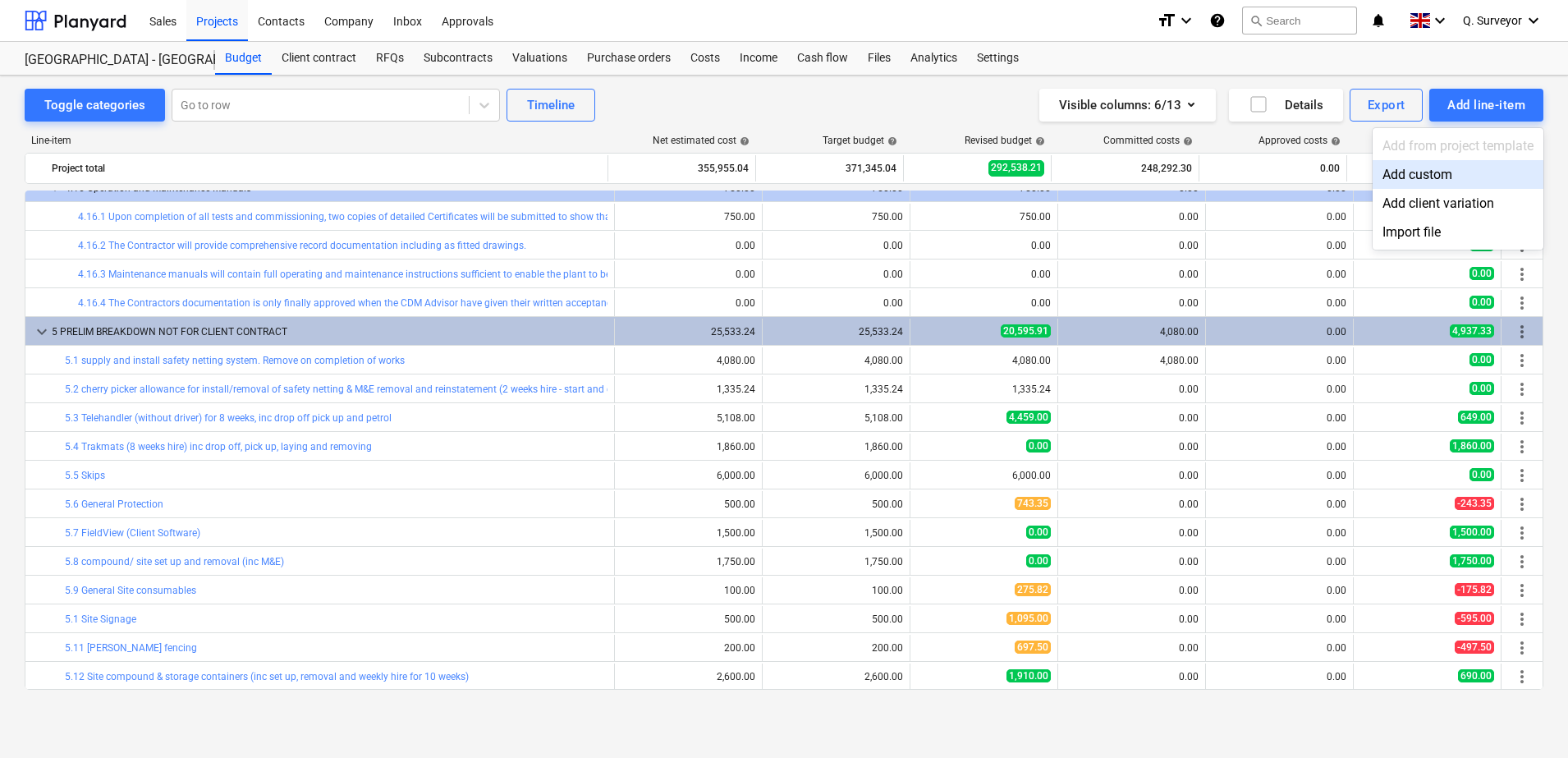 click on "Add custom" at bounding box center (1458, 174) 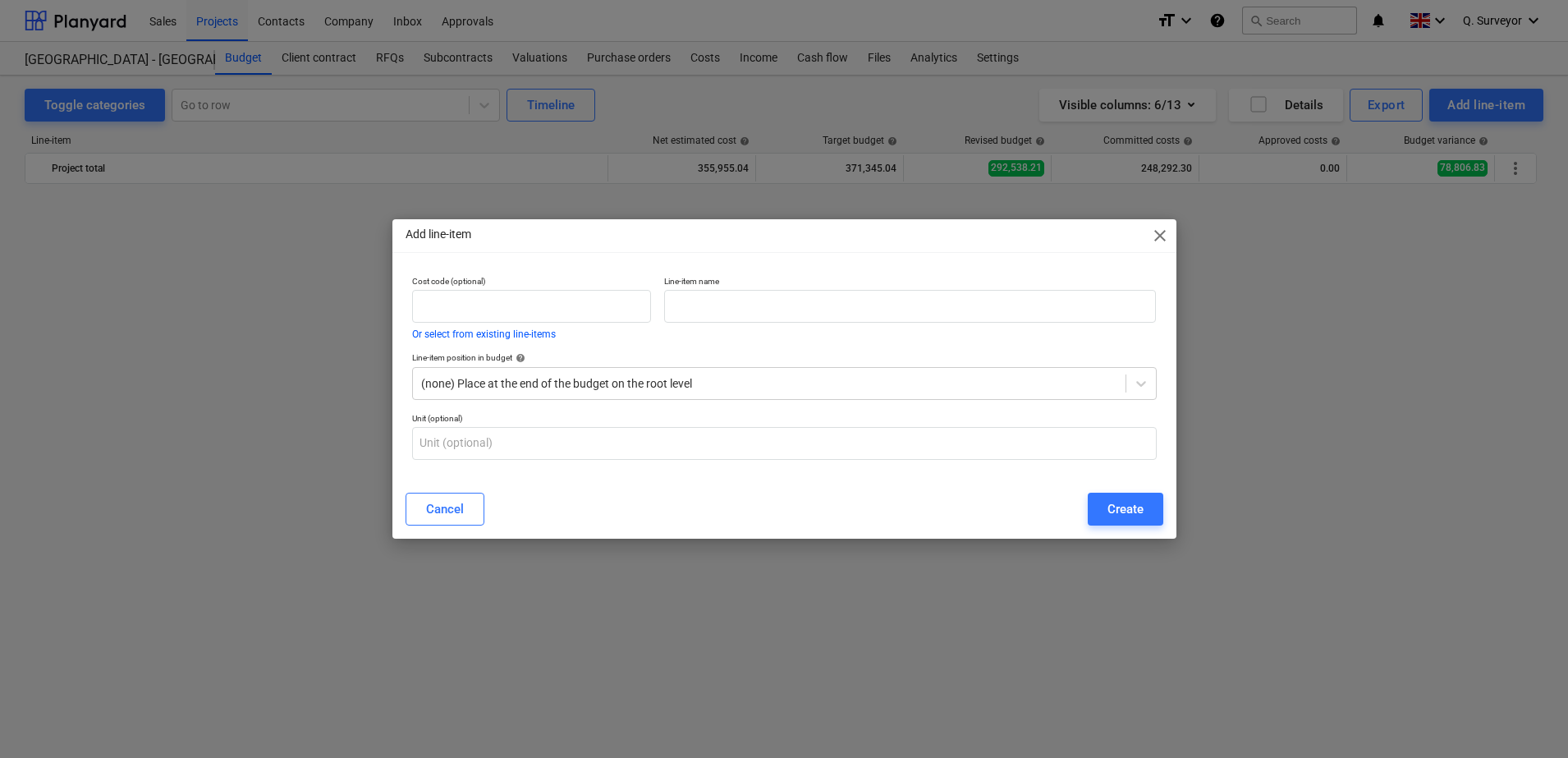 scroll, scrollTop: 1973, scrollLeft: 0, axis: vertical 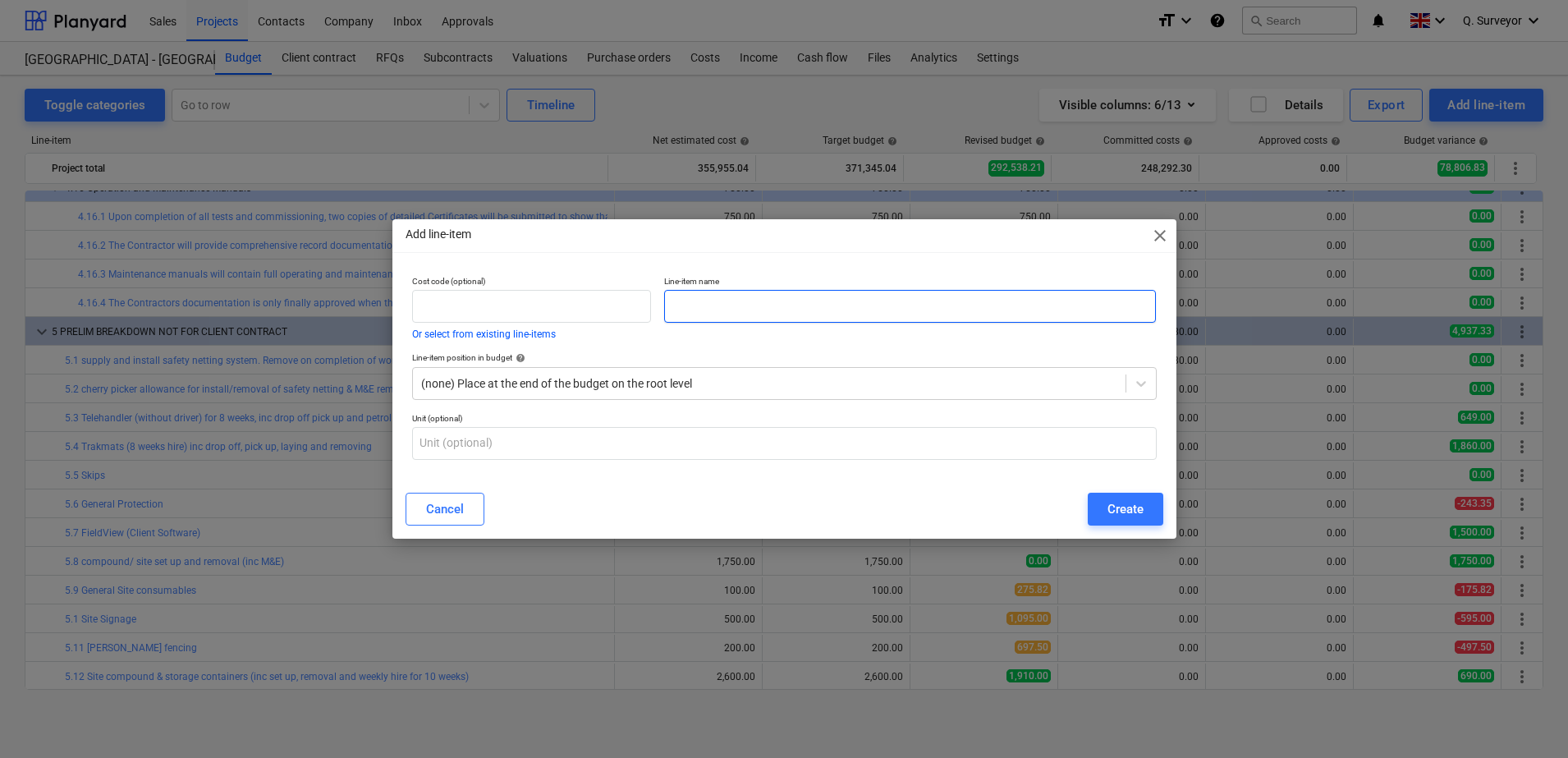 click at bounding box center [910, 306] 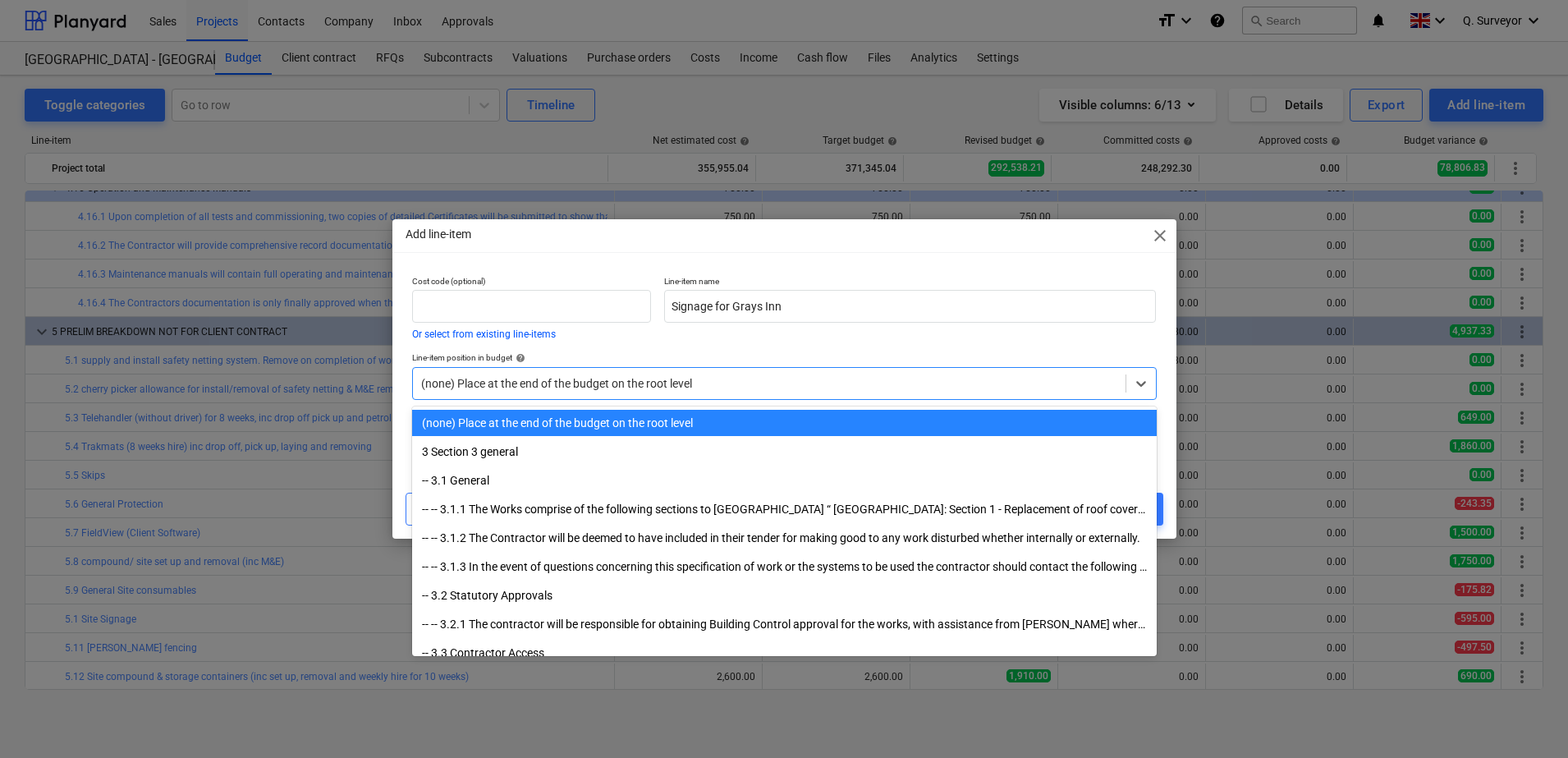 click at bounding box center (769, 384) 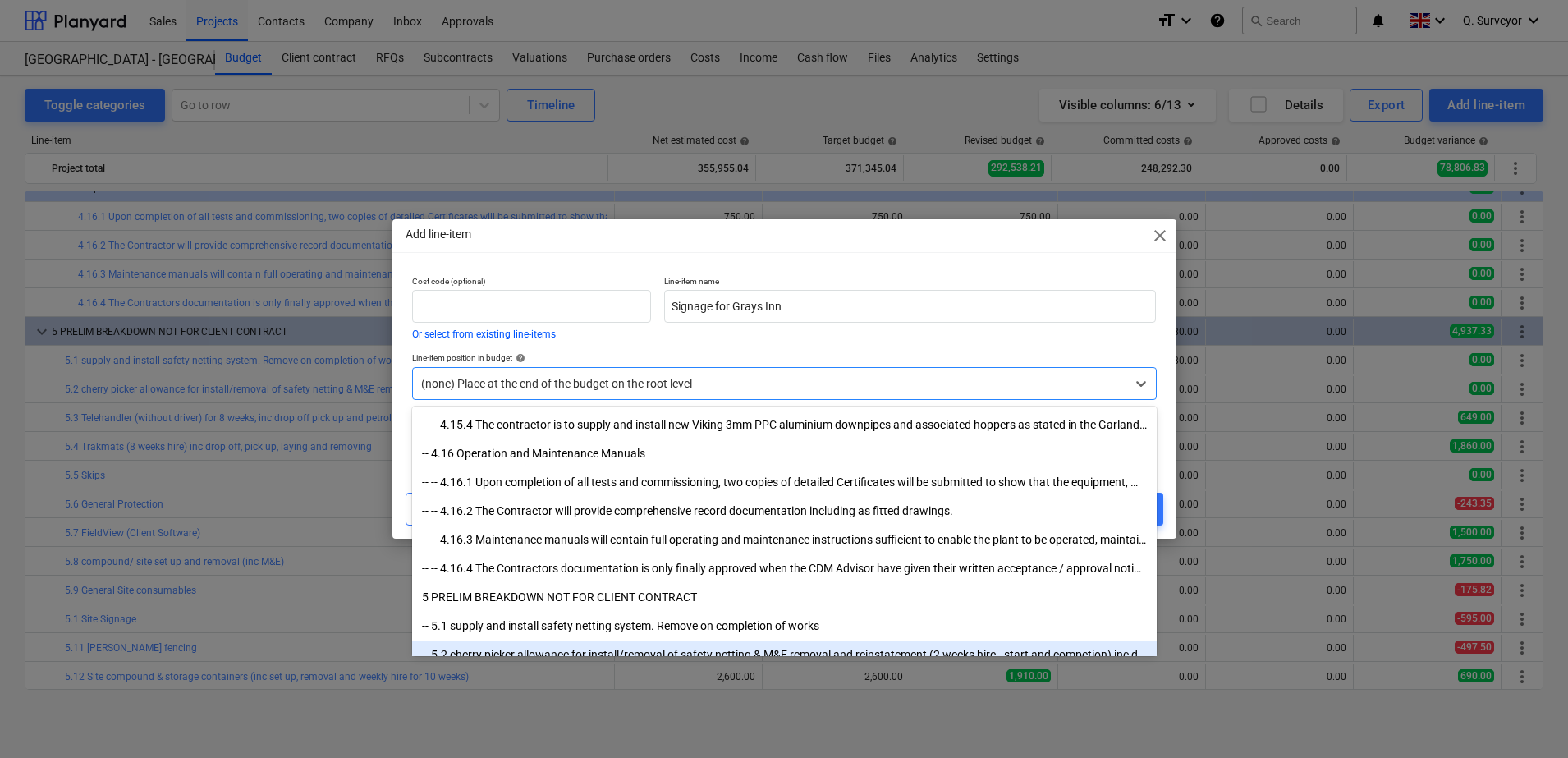 scroll, scrollTop: 6373, scrollLeft: 0, axis: vertical 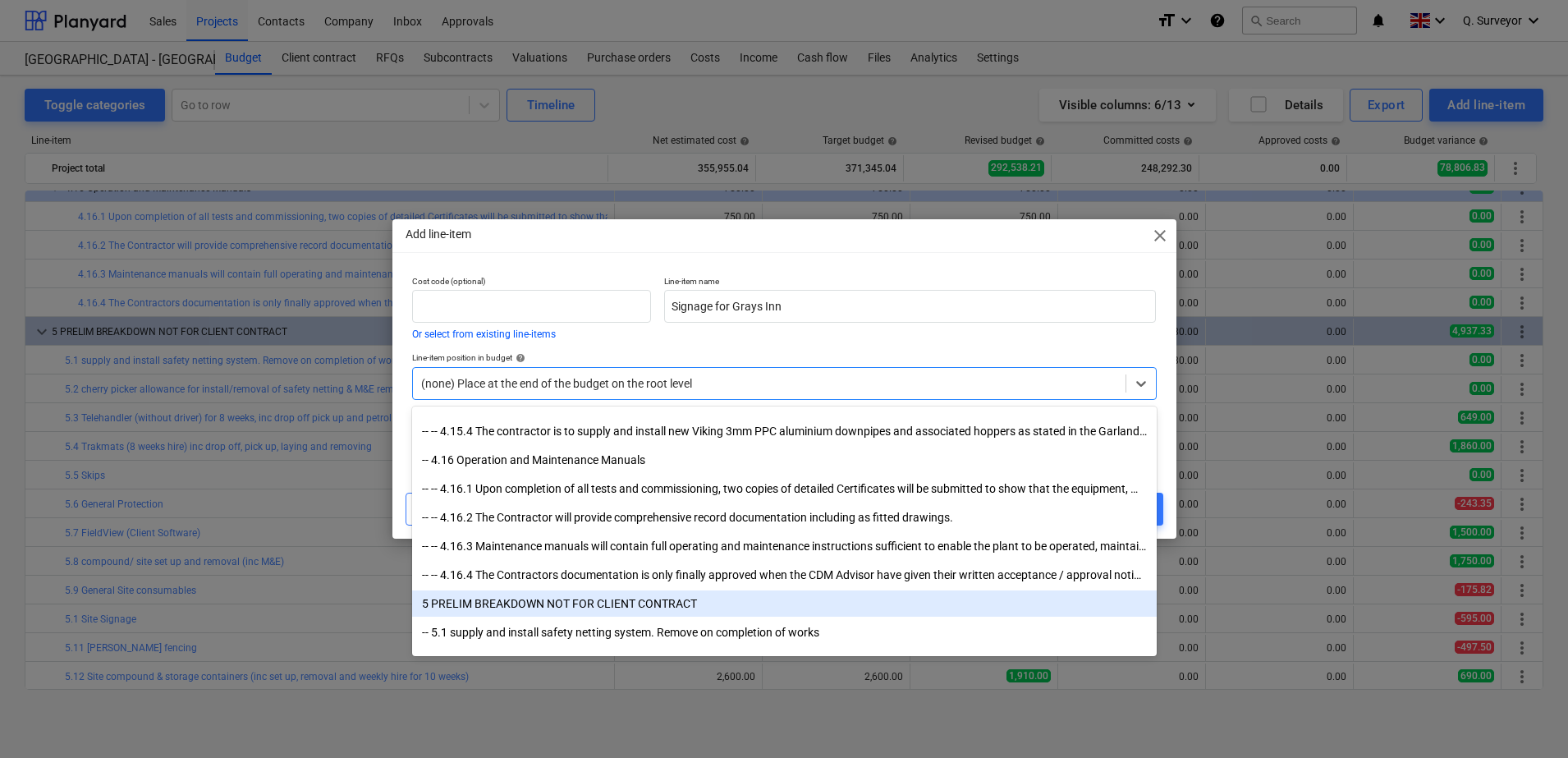 click on "5 PRELIM BREAKDOWN NOT FOR CLIENT CONTRACT" at bounding box center (784, 604) 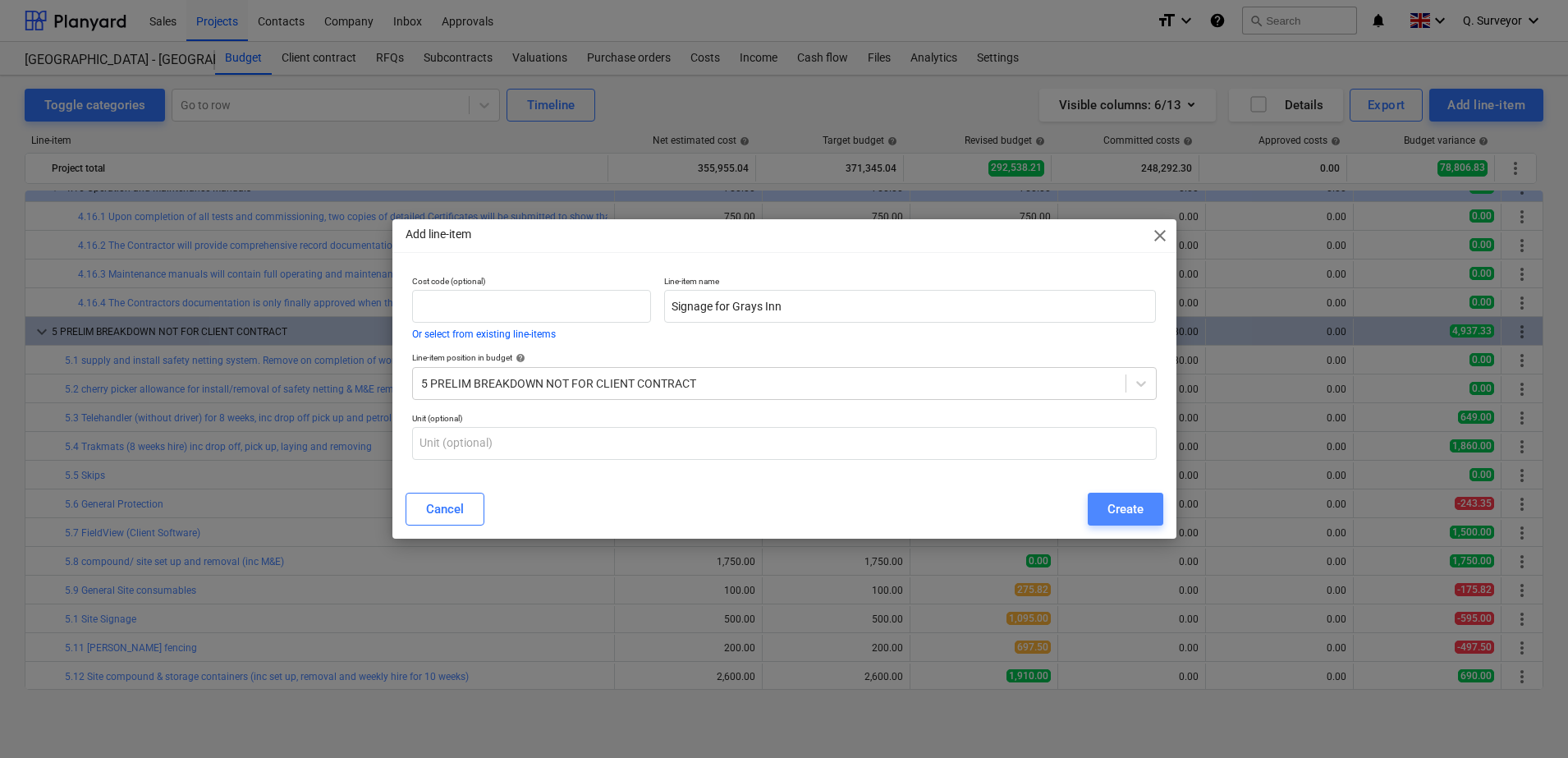 click on "Create" at bounding box center [1126, 509] 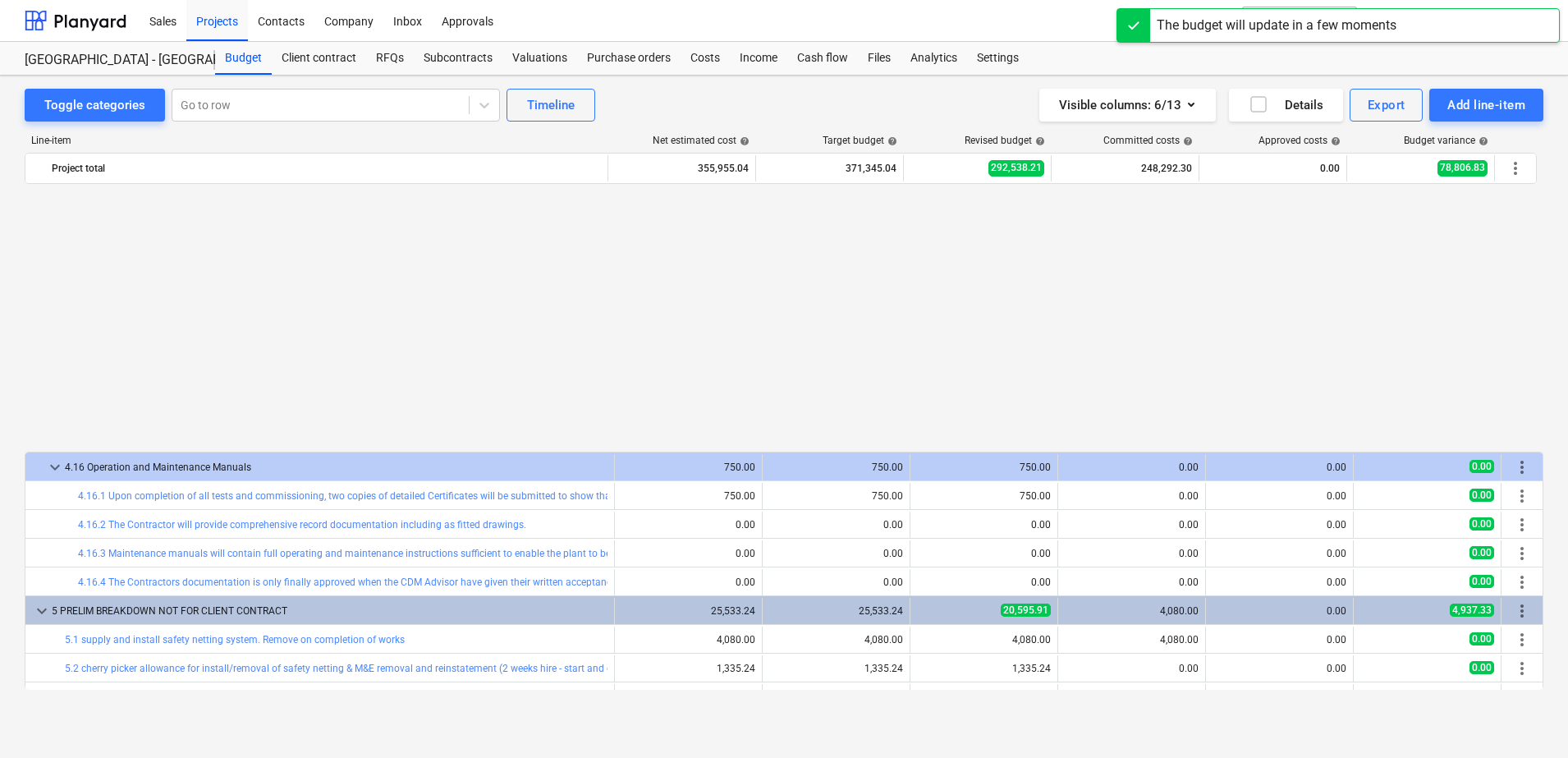 scroll, scrollTop: 2001, scrollLeft: 0, axis: vertical 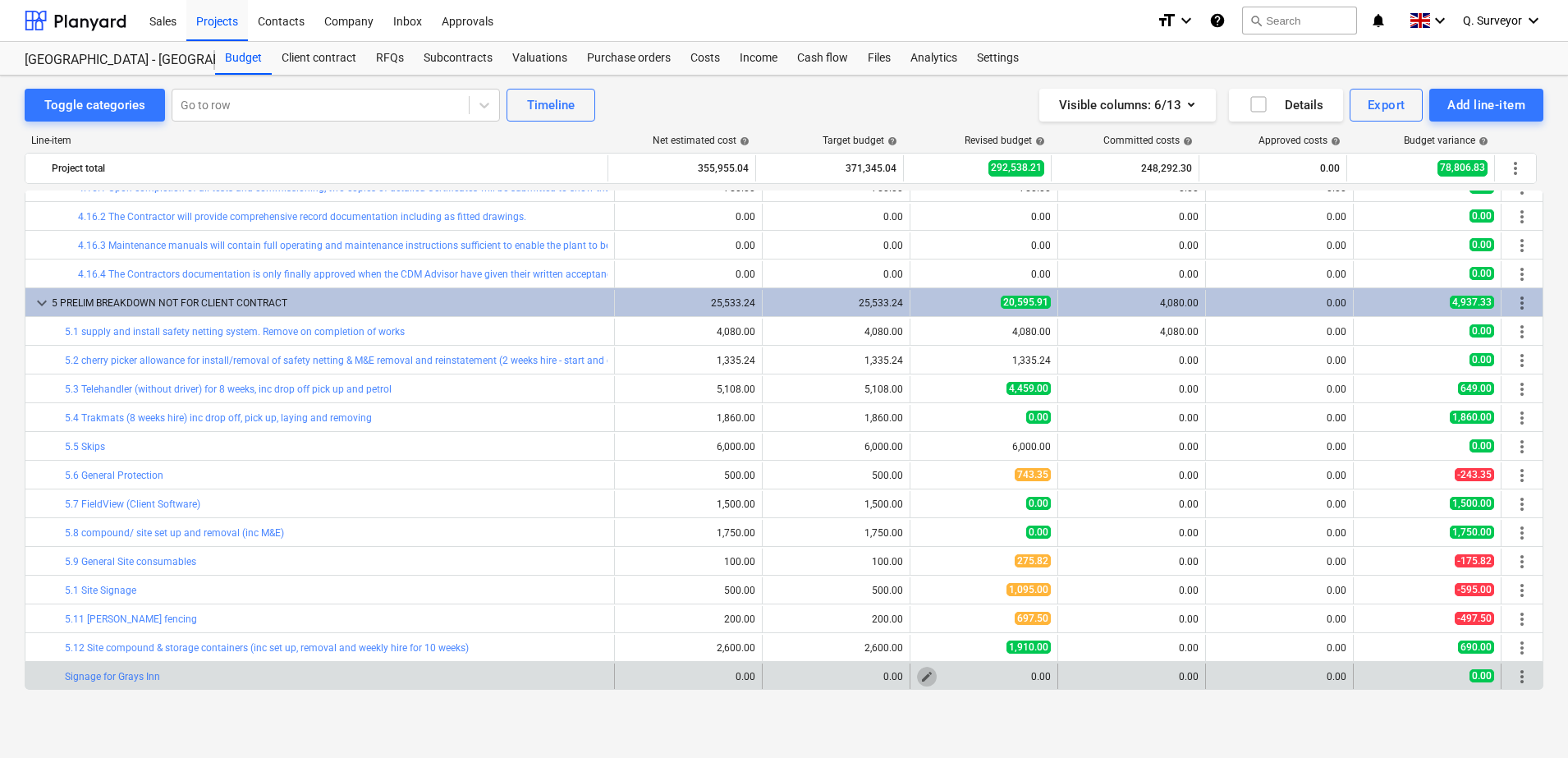 click on "edit" at bounding box center [927, 677] 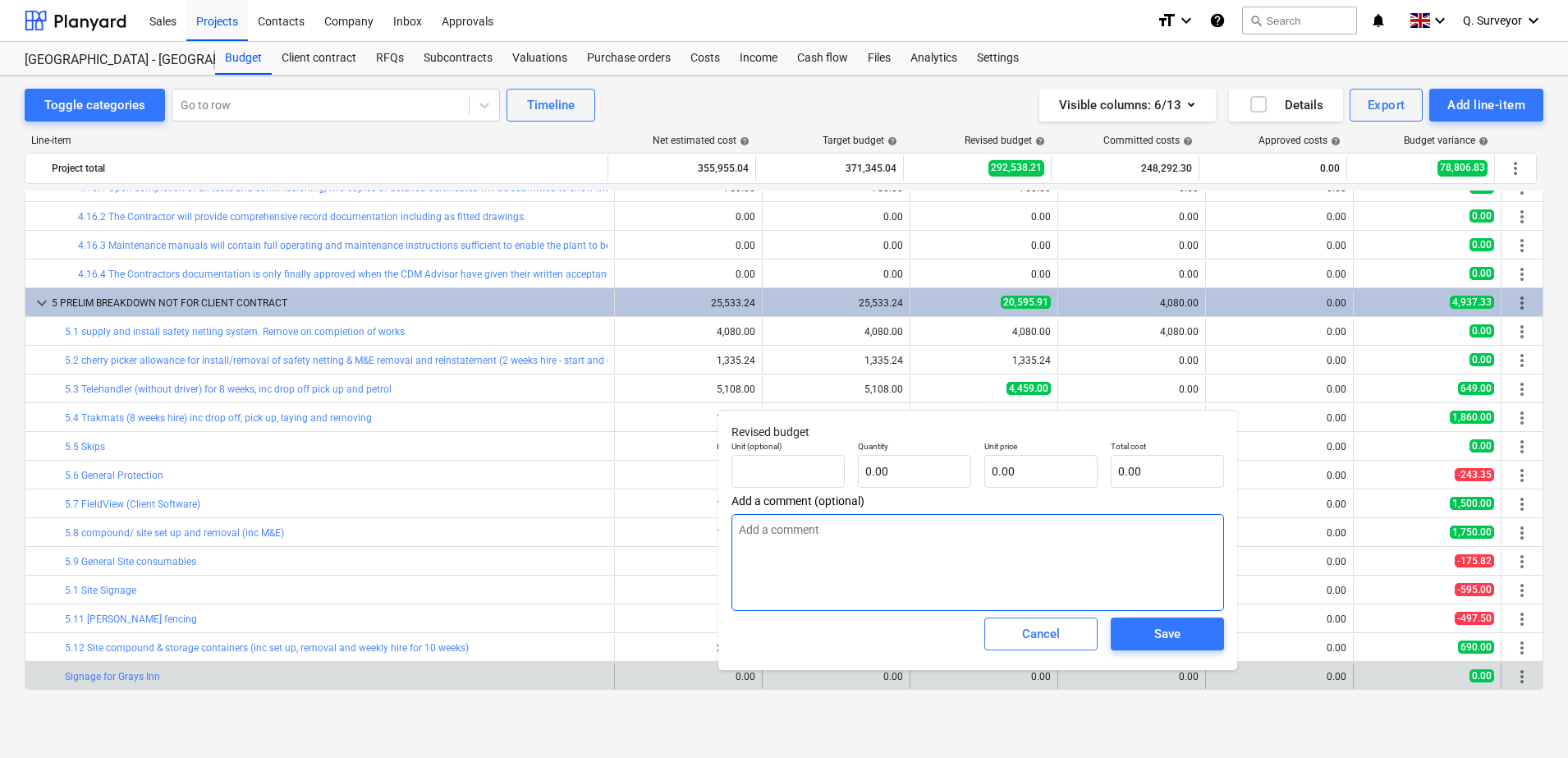 click at bounding box center [978, 563] 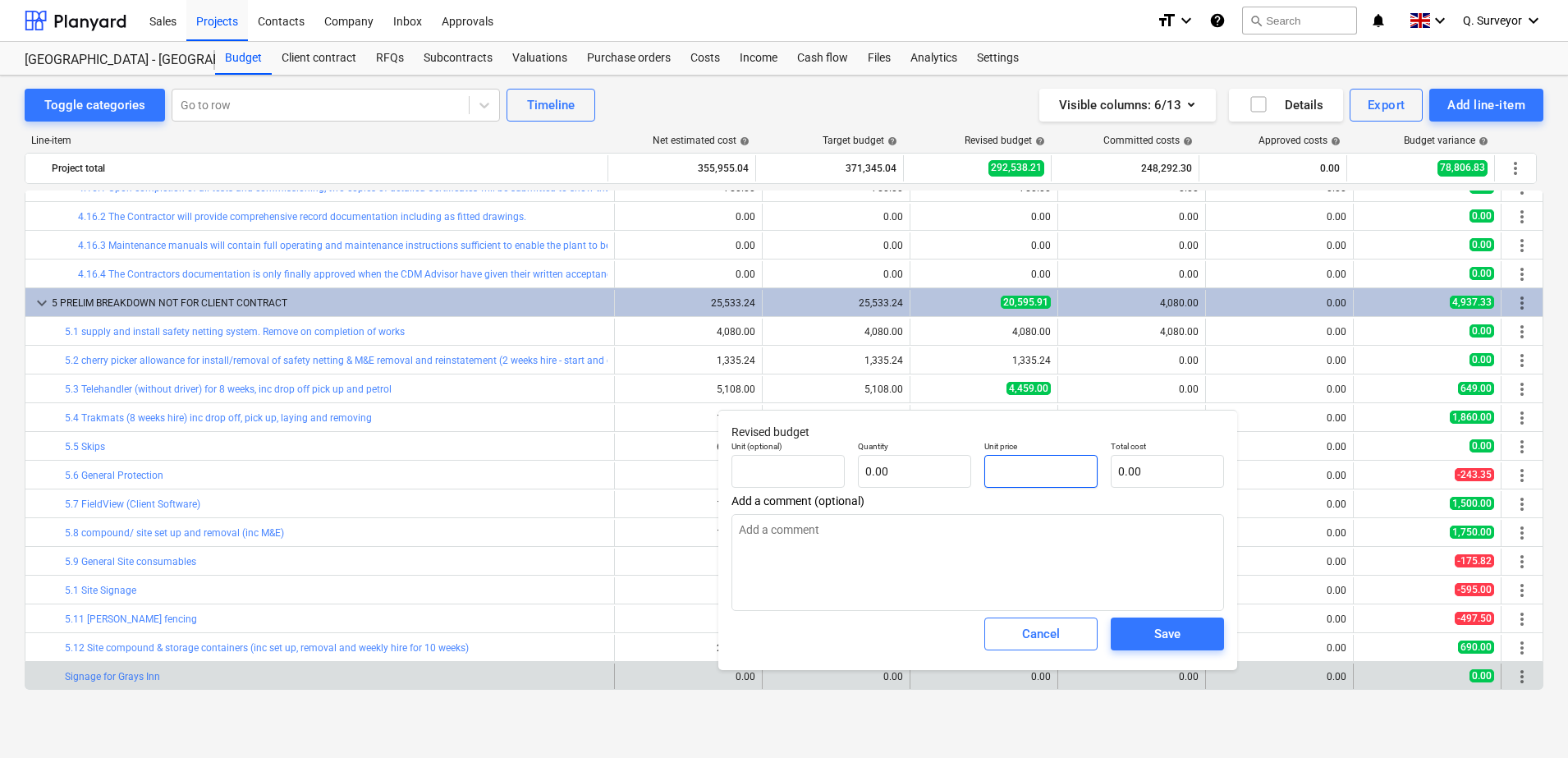 click at bounding box center [1041, 471] 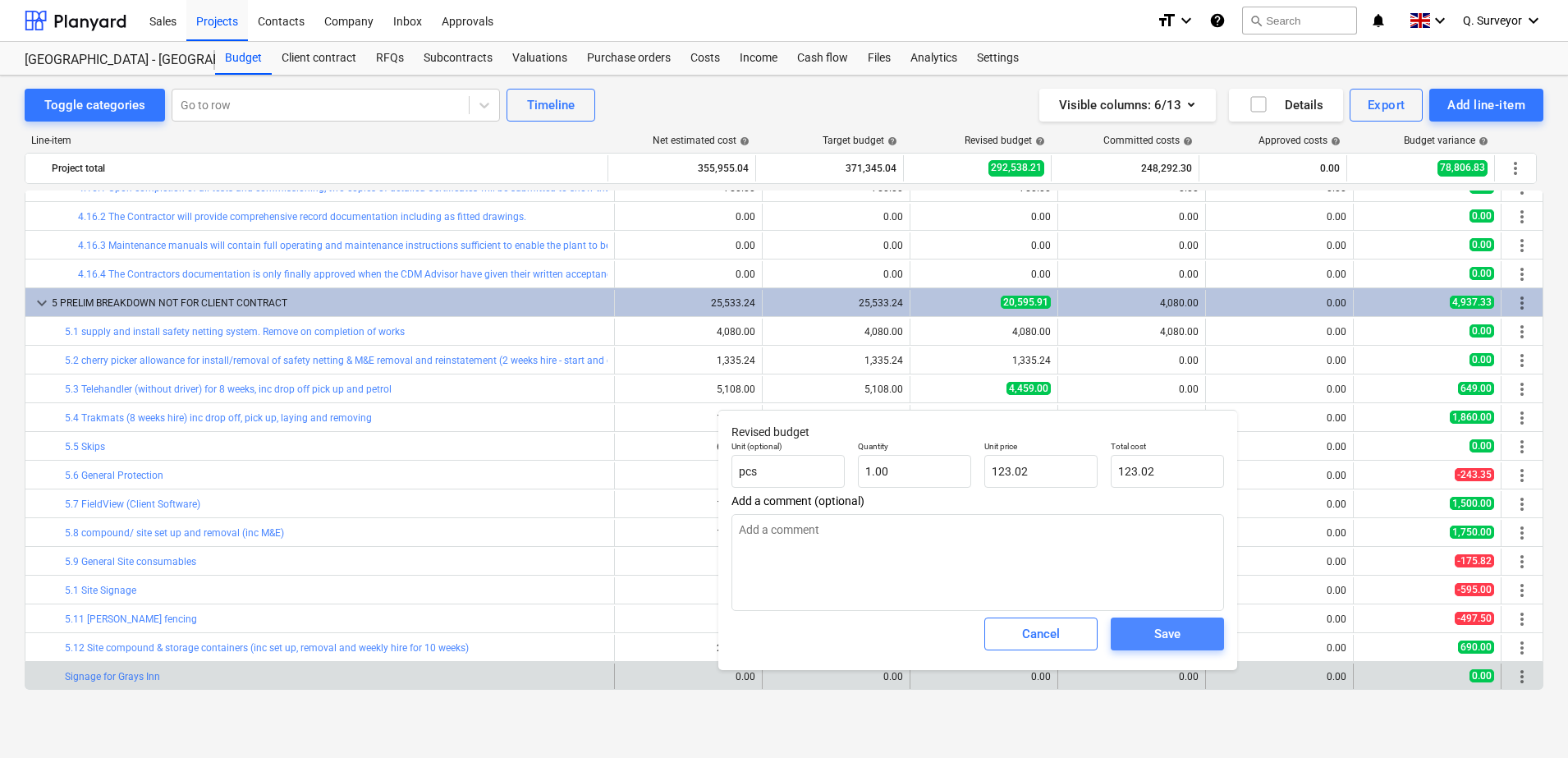 click on "Save" at bounding box center [1167, 634] 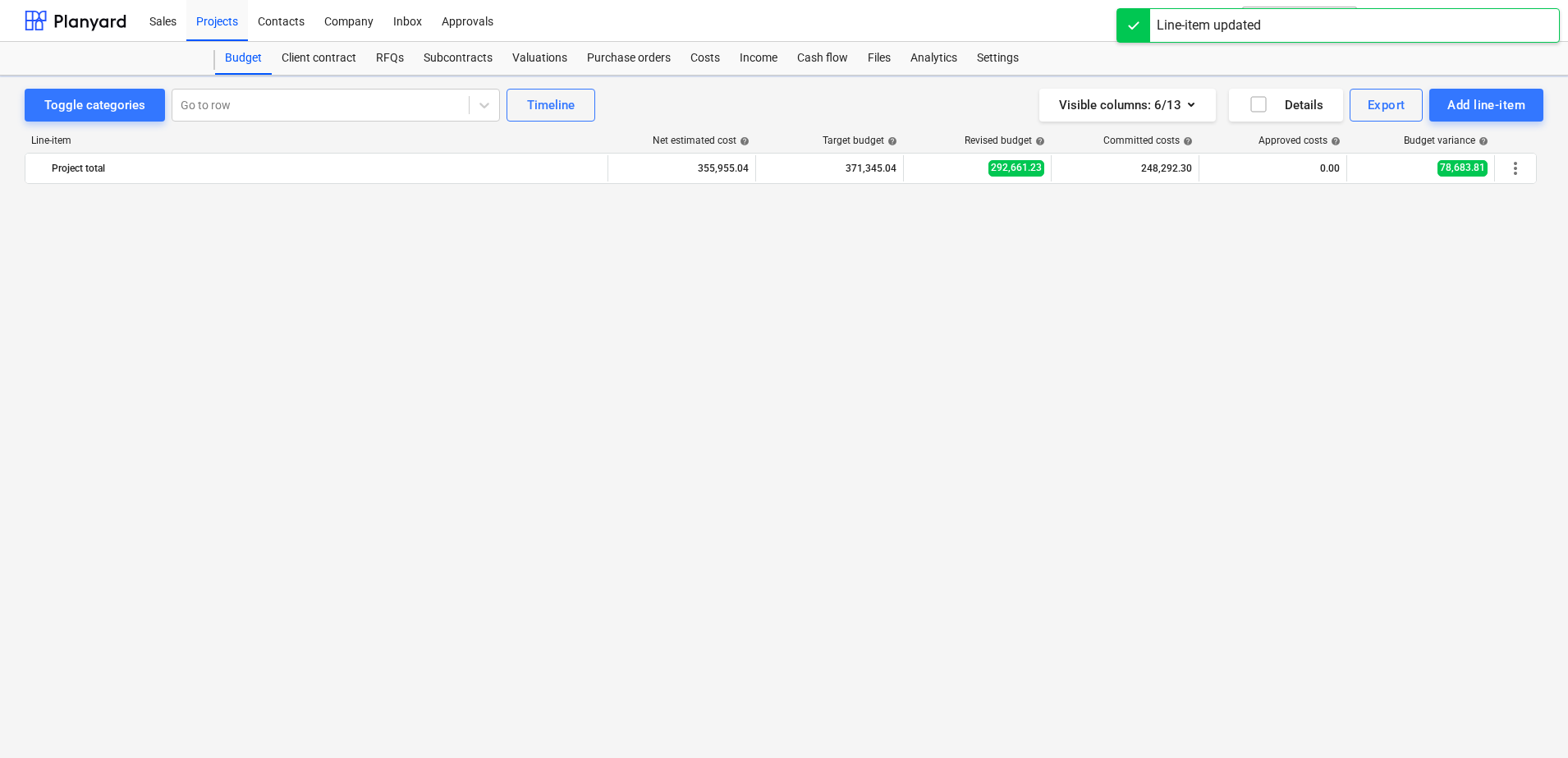 scroll, scrollTop: 2001, scrollLeft: 0, axis: vertical 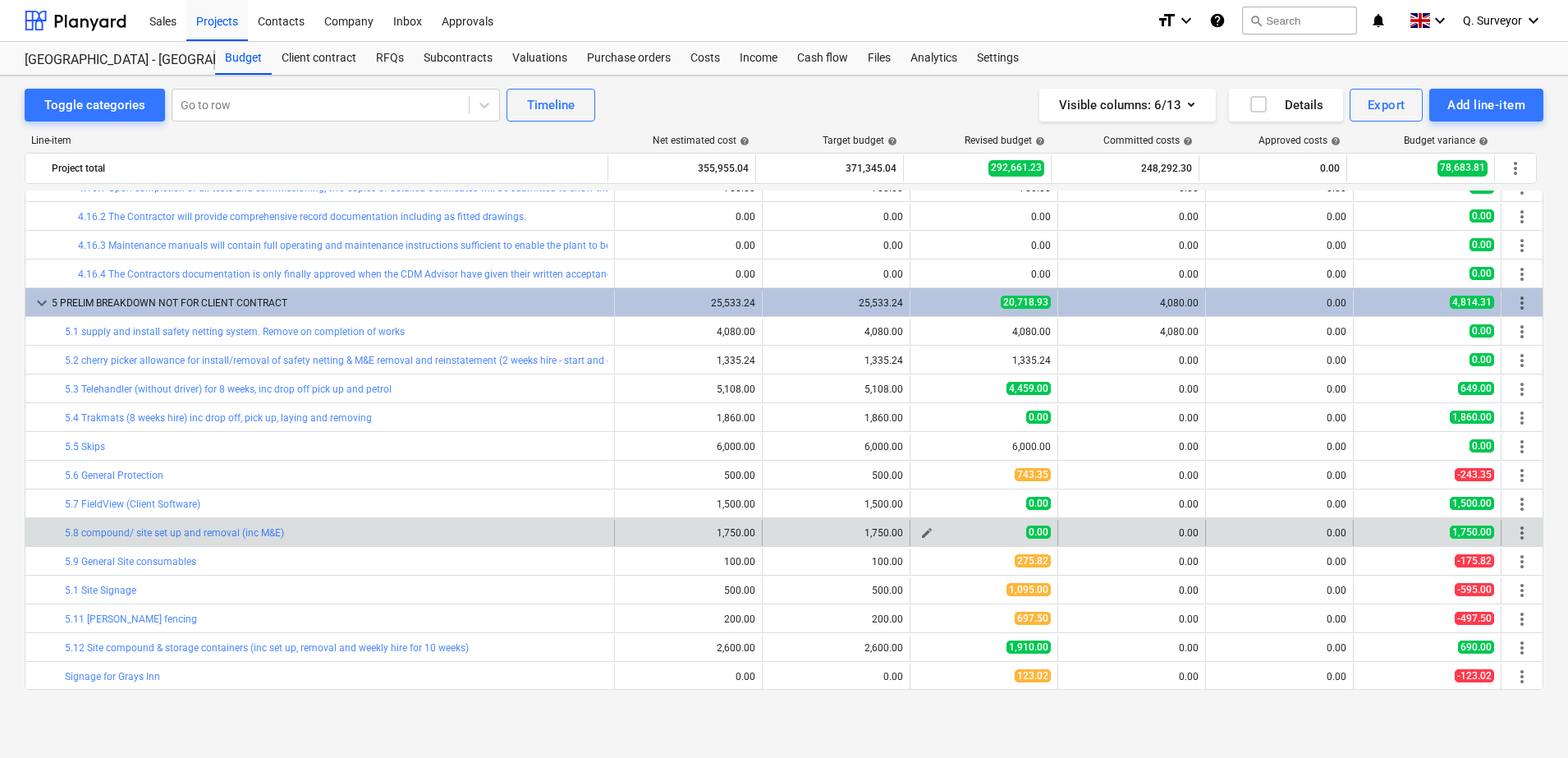 click on "edit" at bounding box center (927, 533) 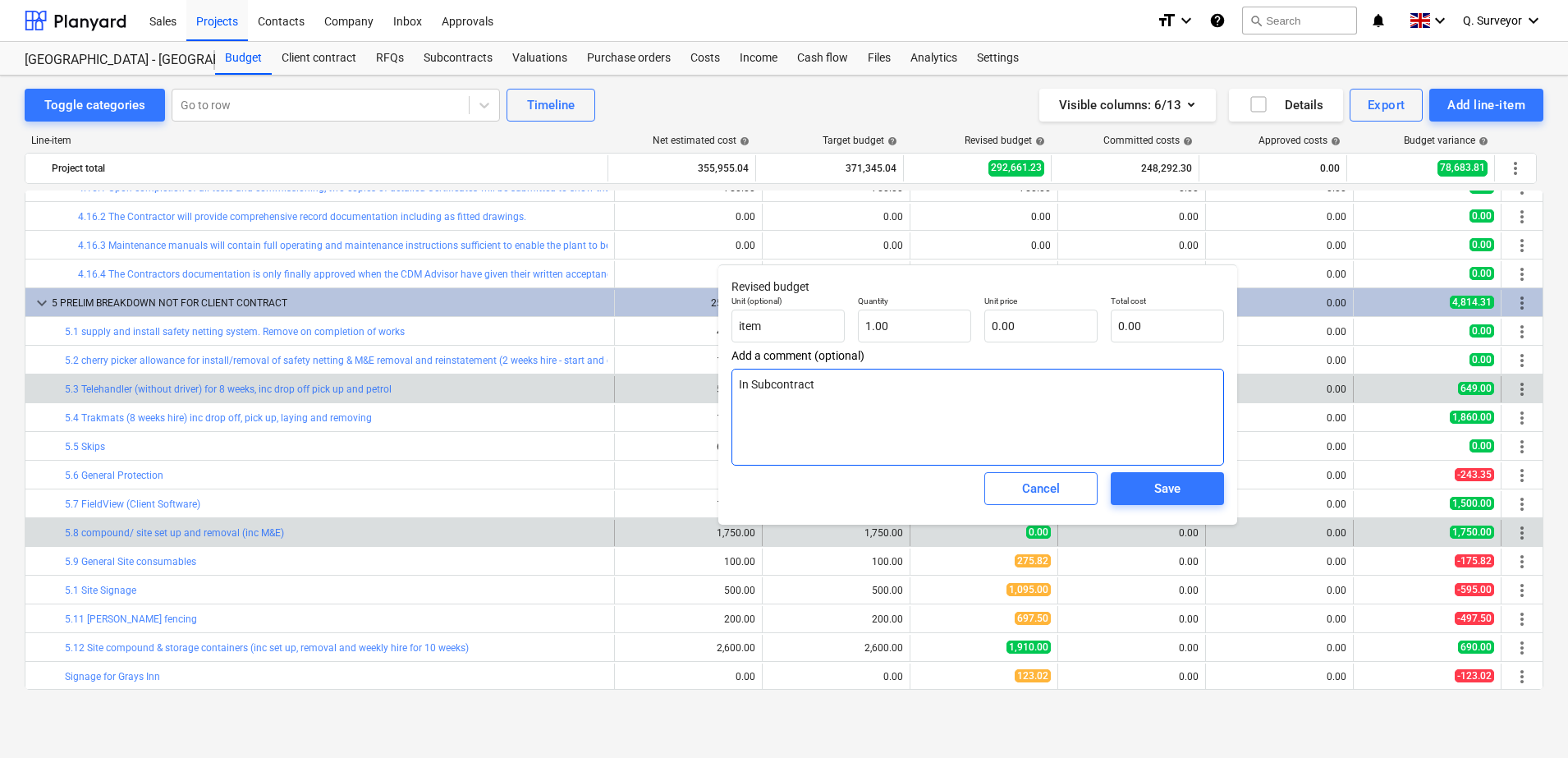drag, startPoint x: 858, startPoint y: 405, endPoint x: 374, endPoint y: 379, distance: 484.6978 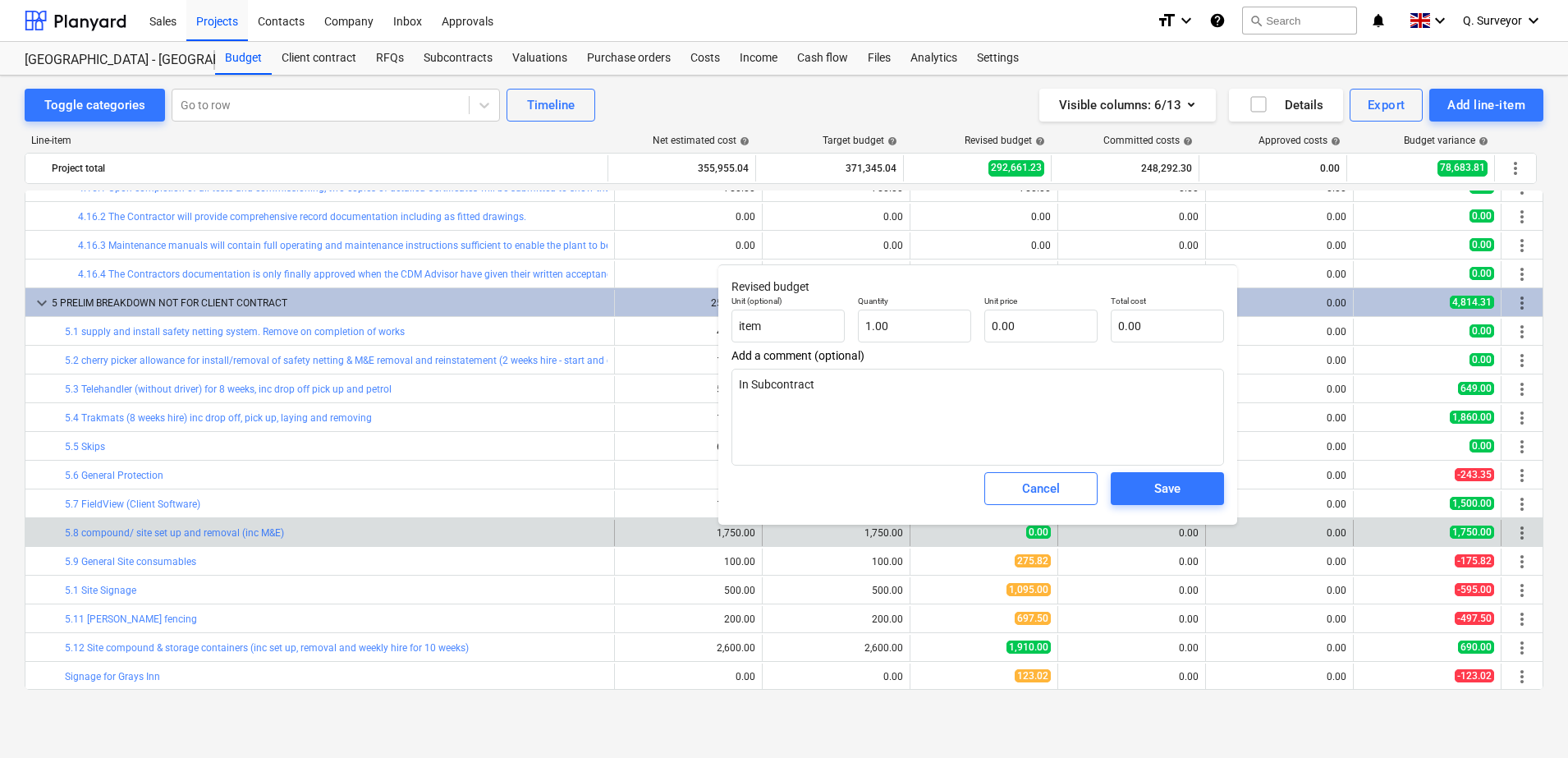 click on "Add a comment   (optional) In Subcontract" at bounding box center [978, 407] 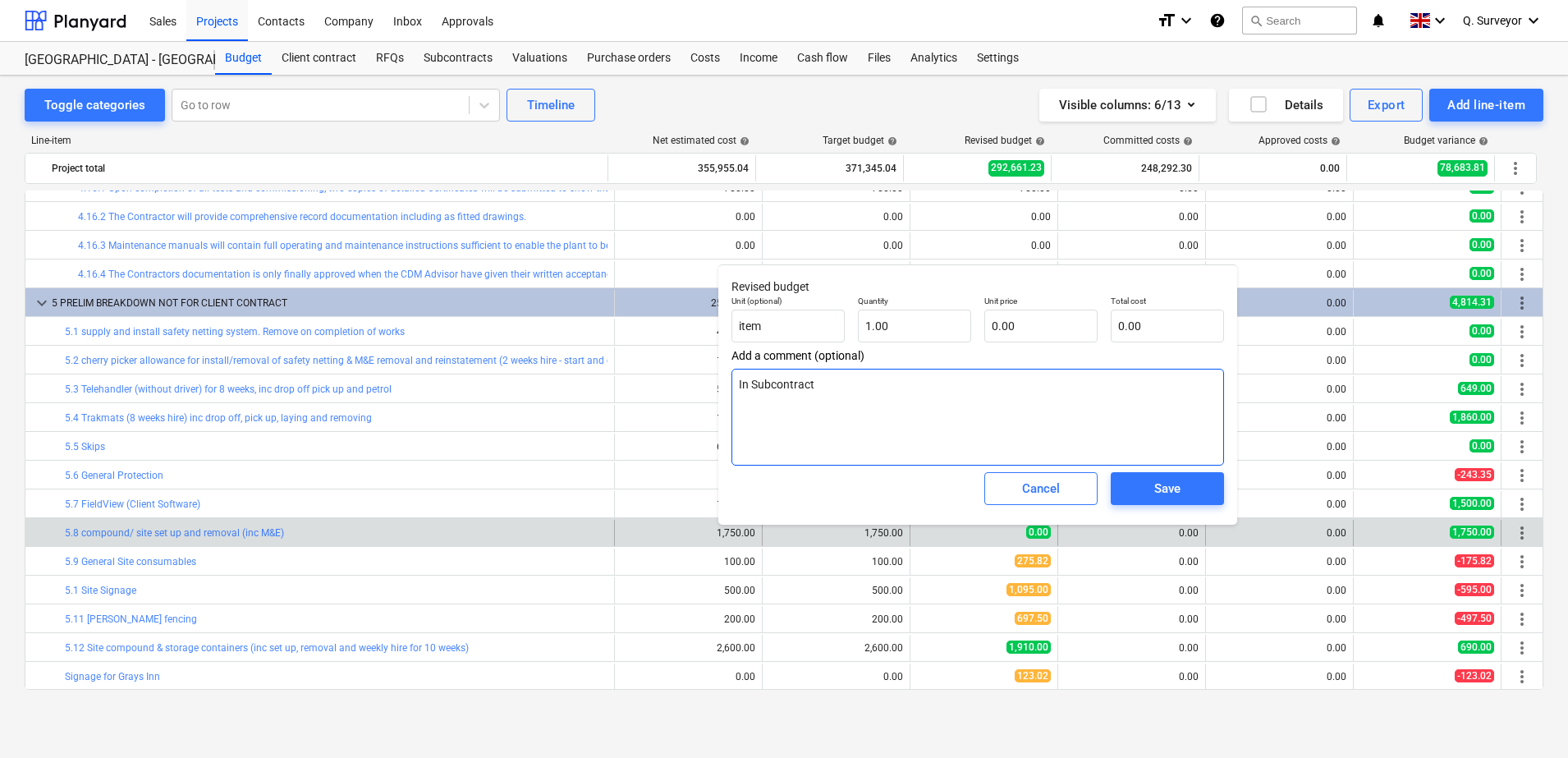 drag, startPoint x: 754, startPoint y: 367, endPoint x: 743, endPoint y: 383, distance: 19.416488 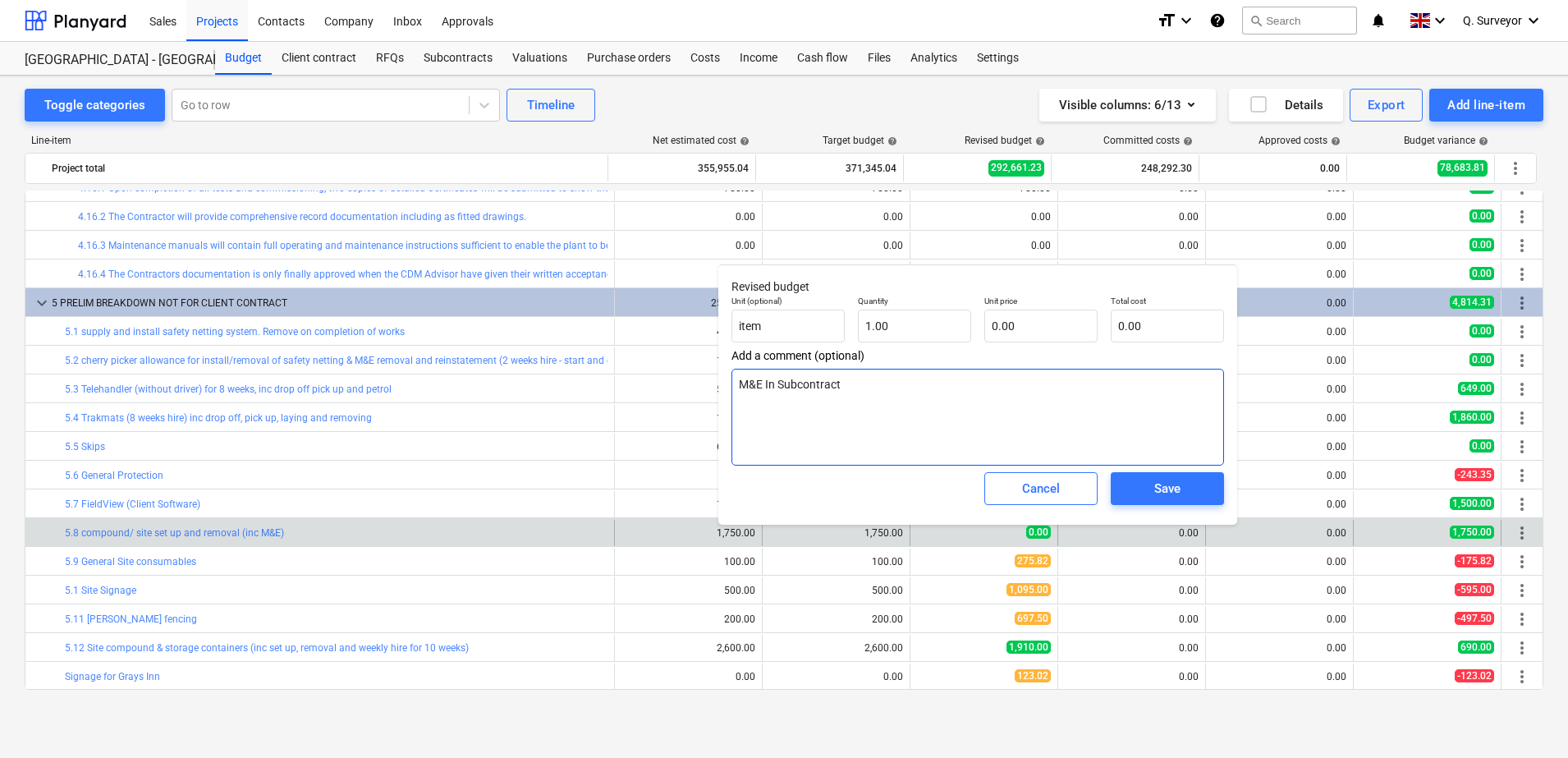 click on "M&E In Subcontract" at bounding box center [978, 417] 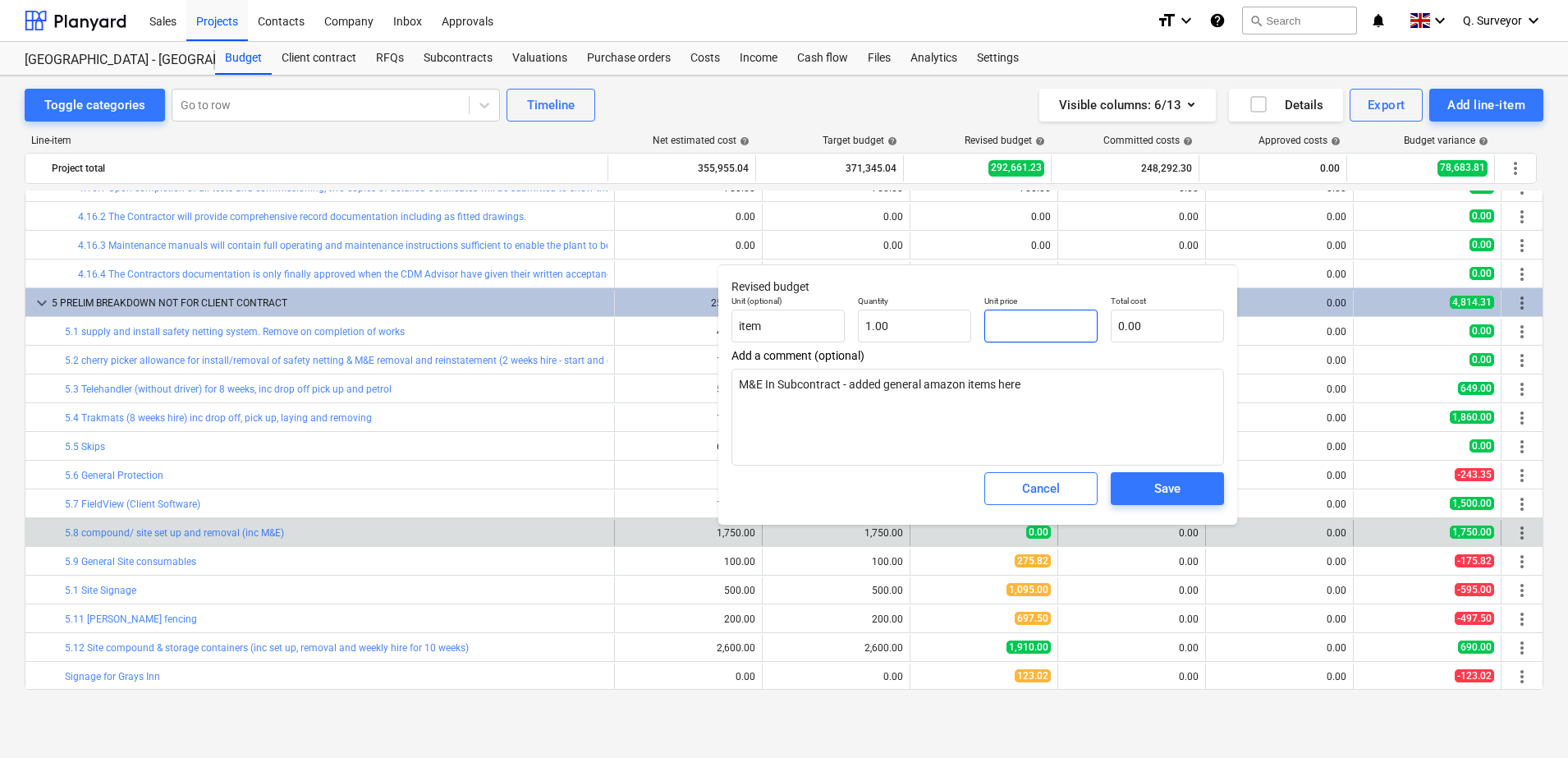 click at bounding box center (1041, 326) 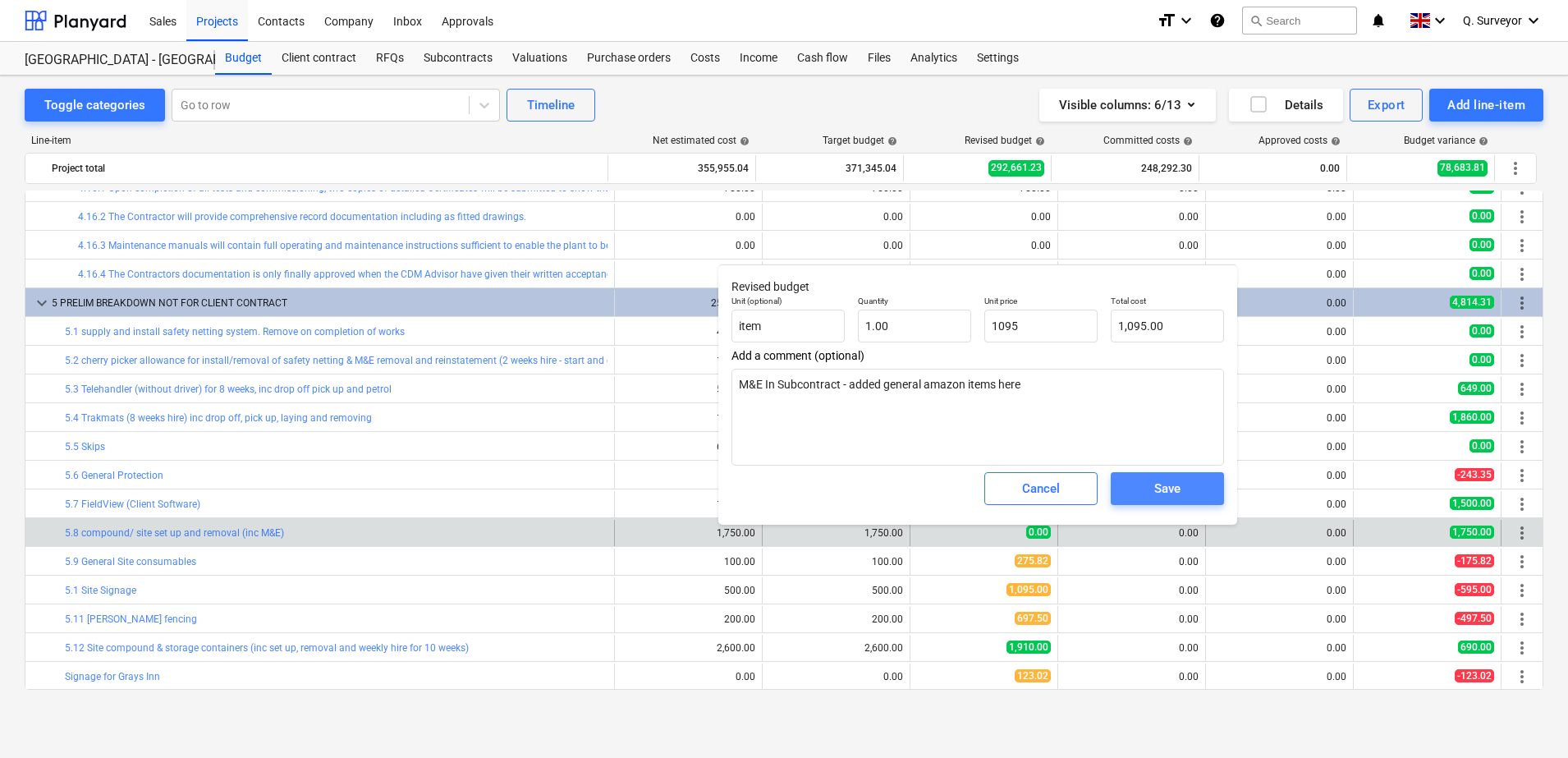 click on "Save" at bounding box center (1167, 489) 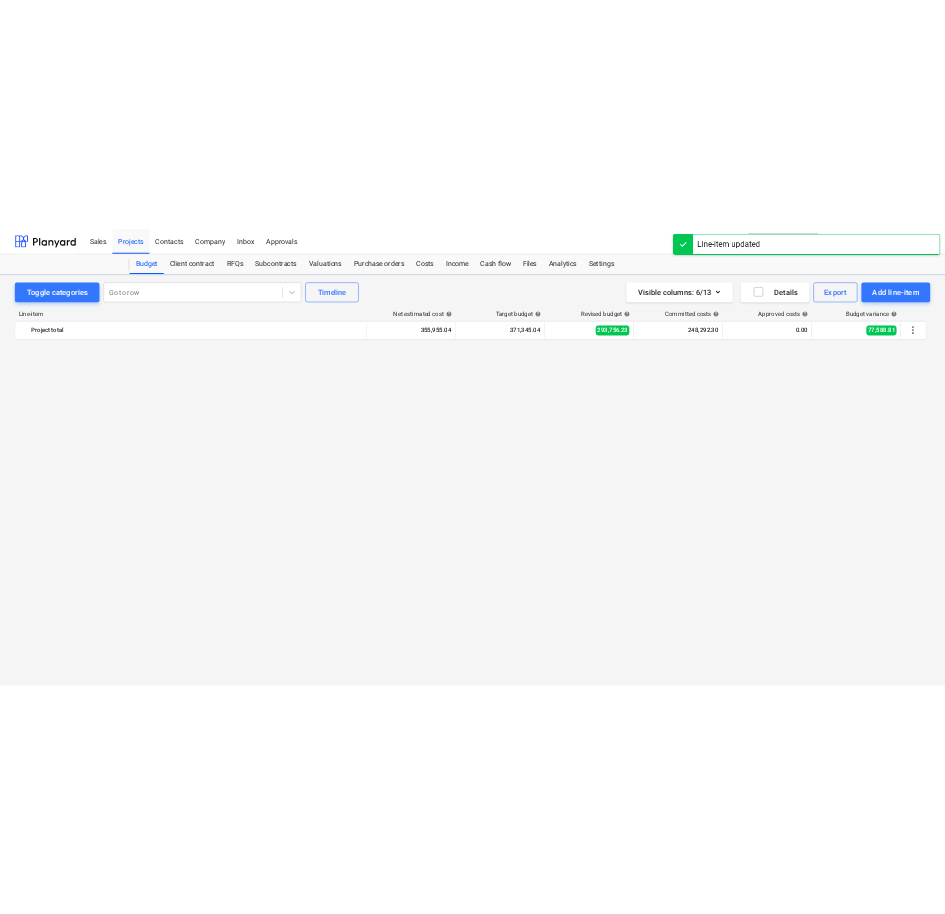 scroll, scrollTop: 2437, scrollLeft: 0, axis: vertical 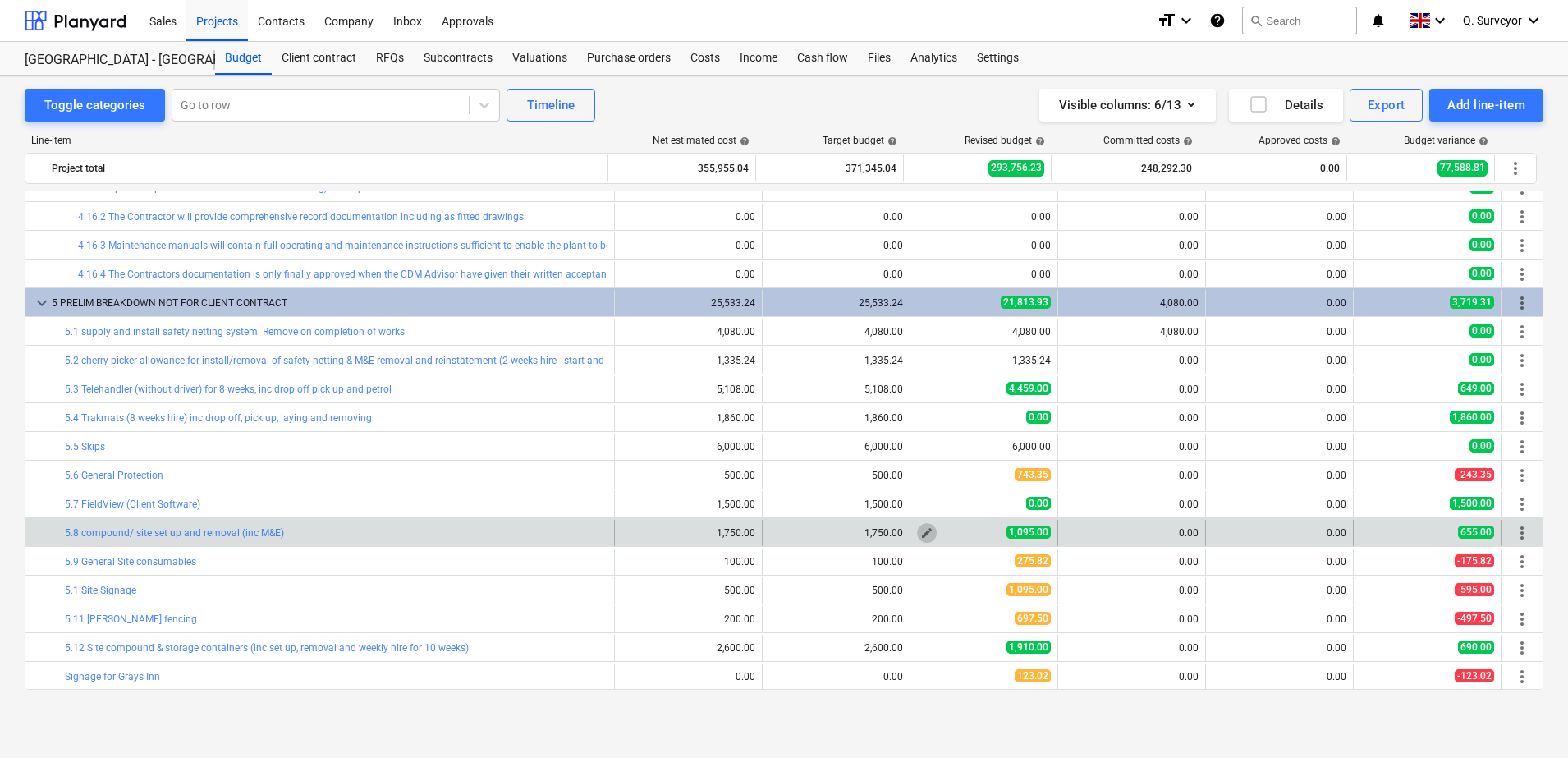 click on "edit" at bounding box center (927, 533) 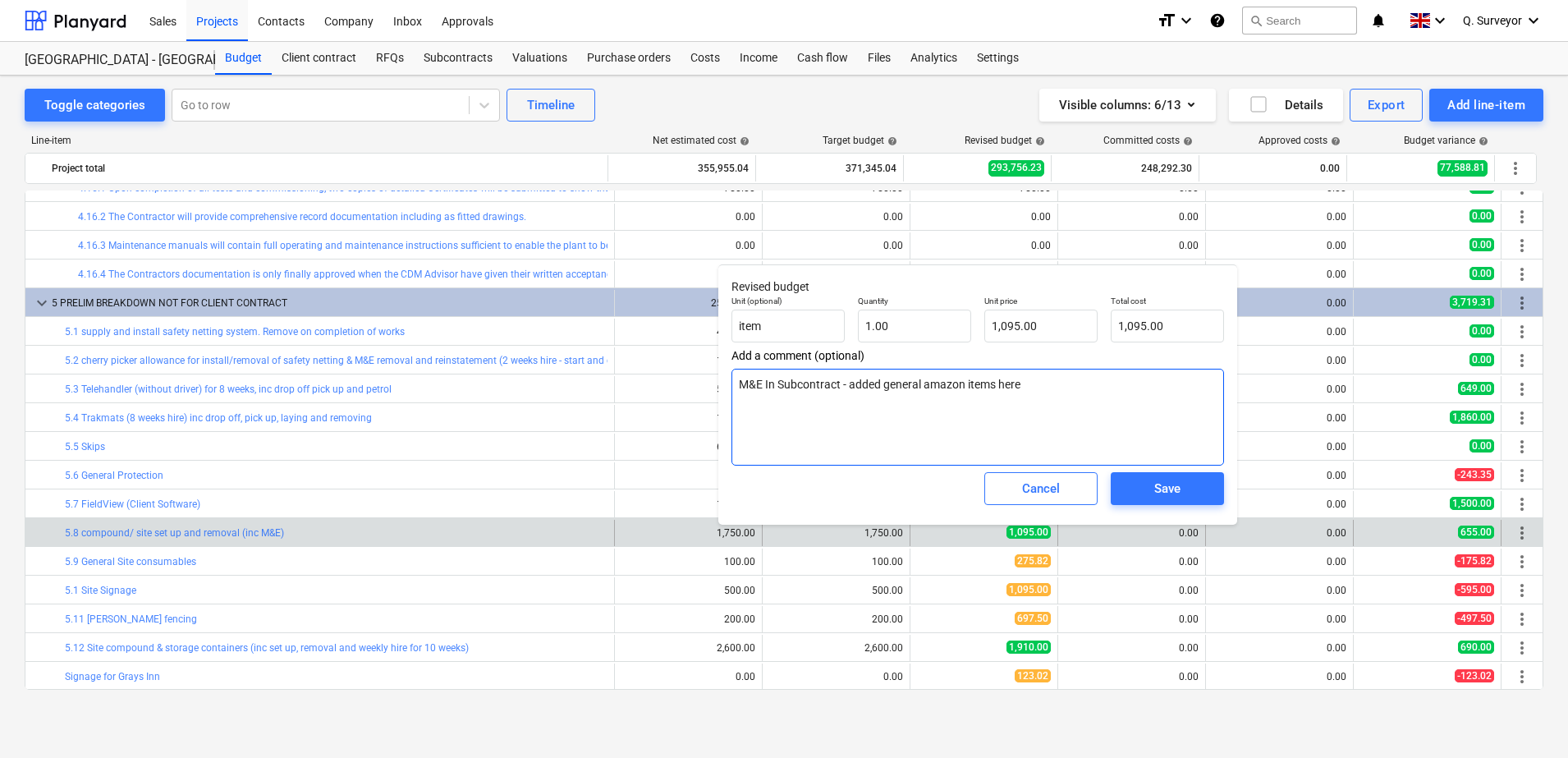 drag, startPoint x: 1025, startPoint y: 401, endPoint x: 846, endPoint y: 399, distance: 179.01117 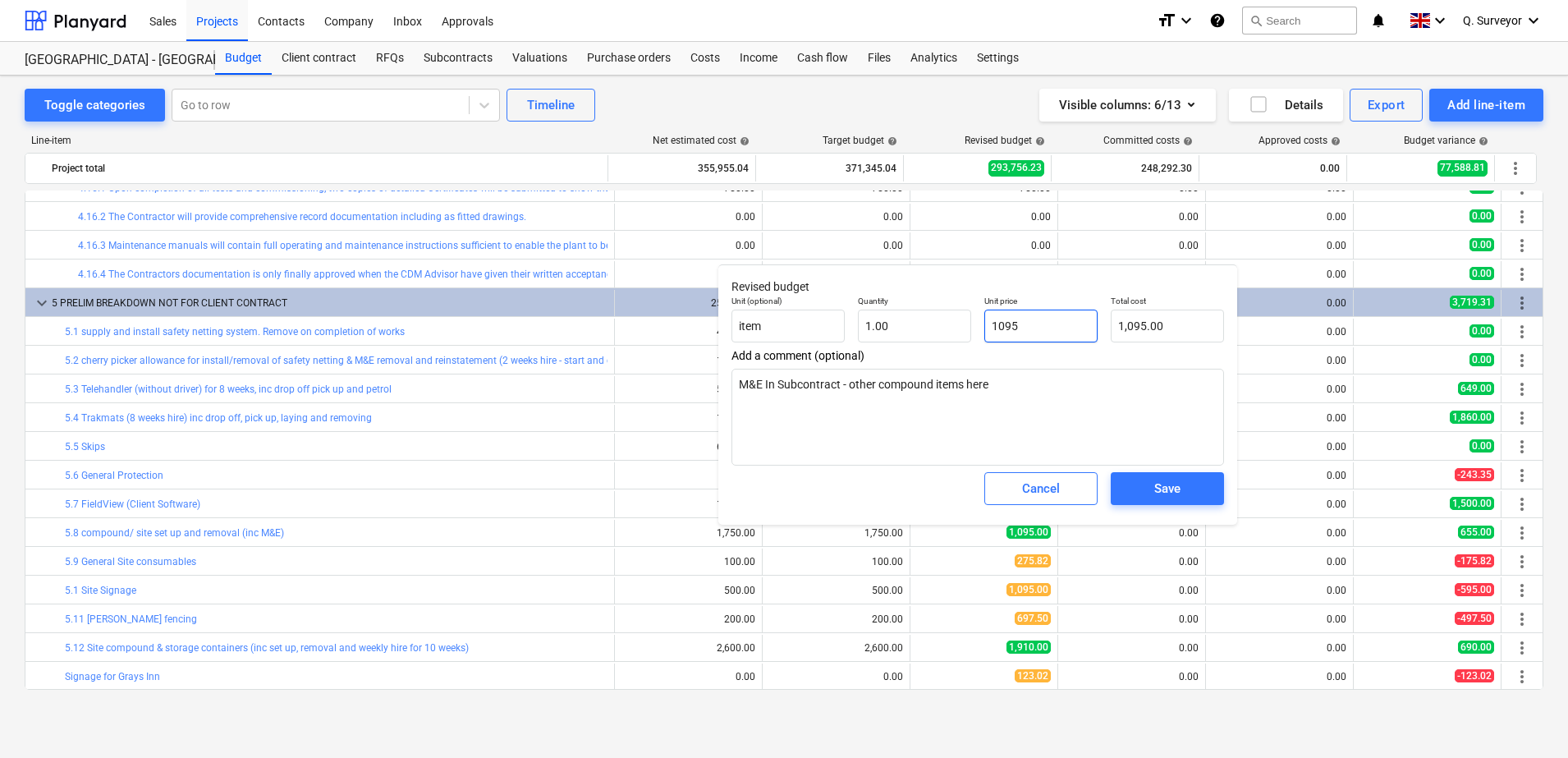 drag, startPoint x: 1066, startPoint y: 315, endPoint x: 836, endPoint y: 265, distance: 235.37205 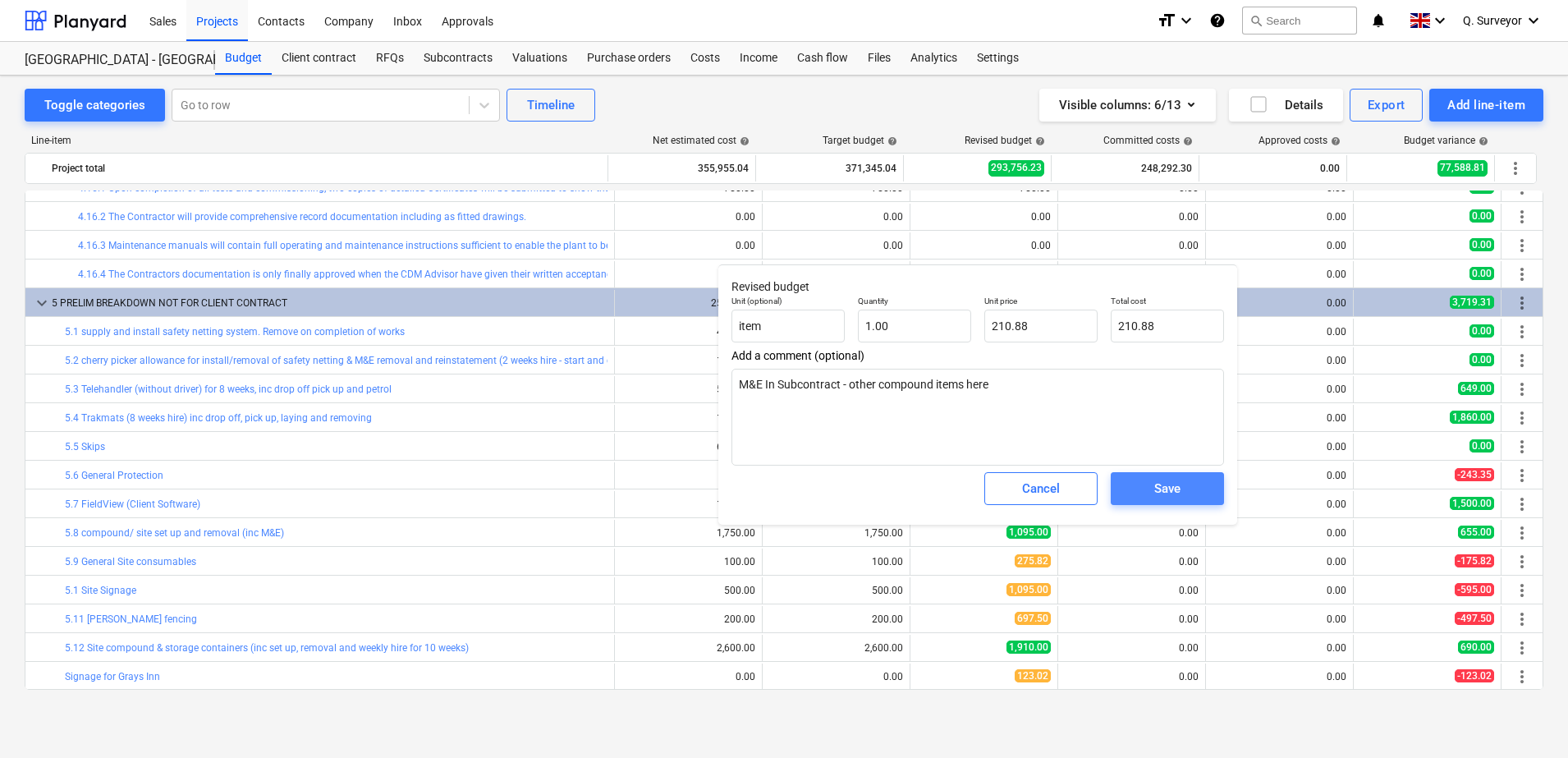 click on "Save" at bounding box center (1167, 489) 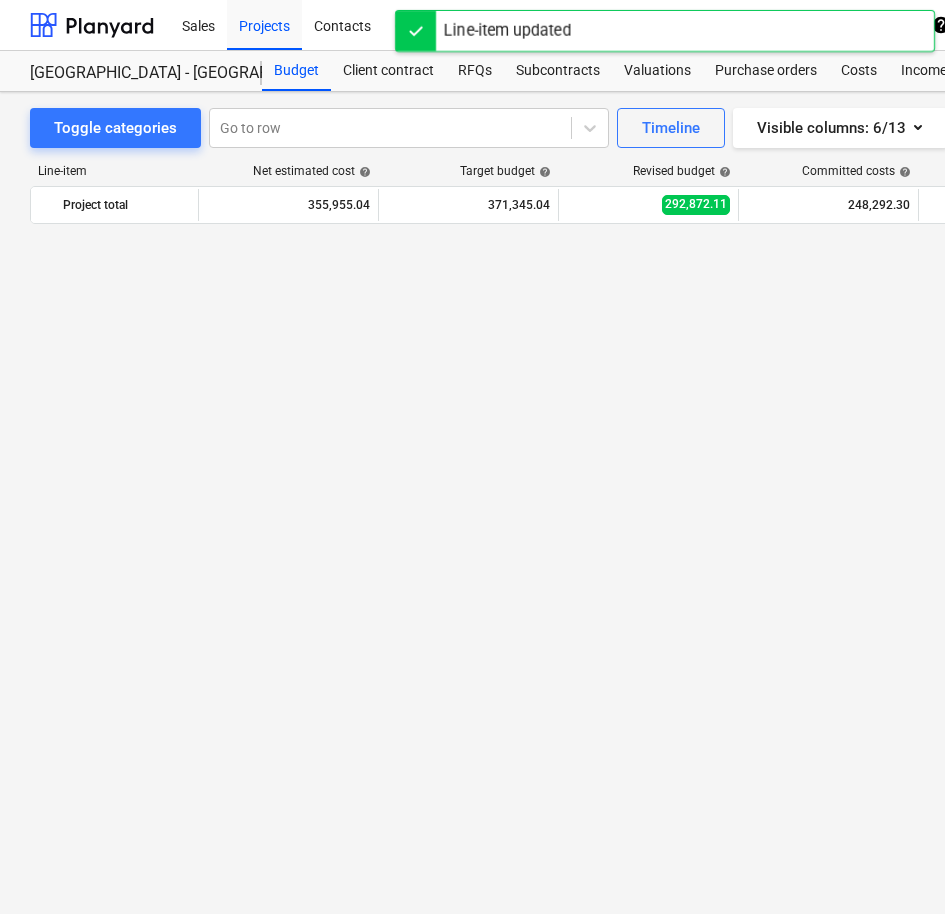 scroll, scrollTop: 2437, scrollLeft: 0, axis: vertical 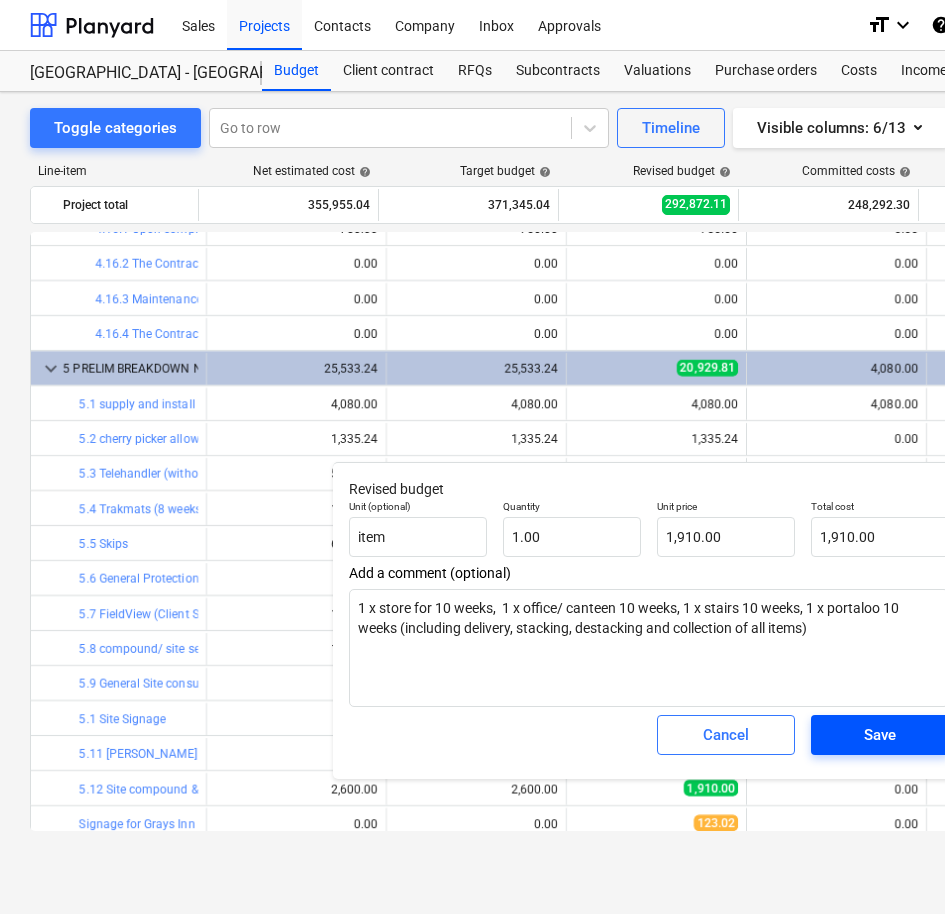 click on "Save" at bounding box center [880, 735] 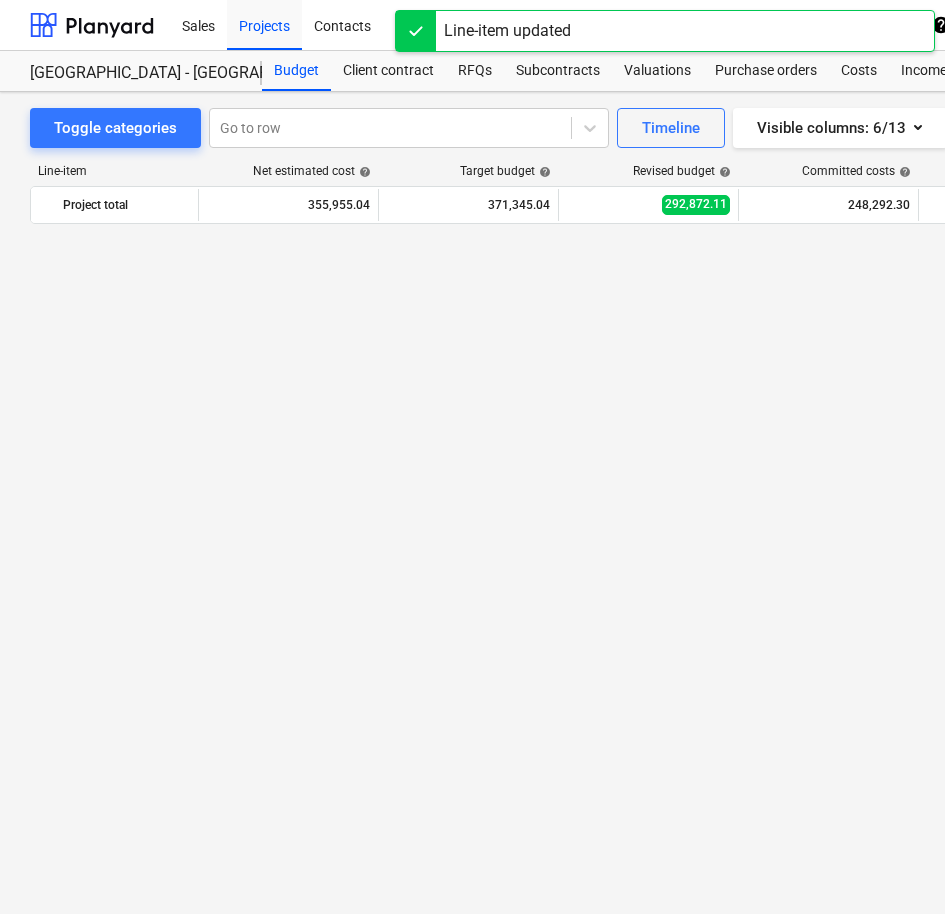 scroll, scrollTop: 2437, scrollLeft: 0, axis: vertical 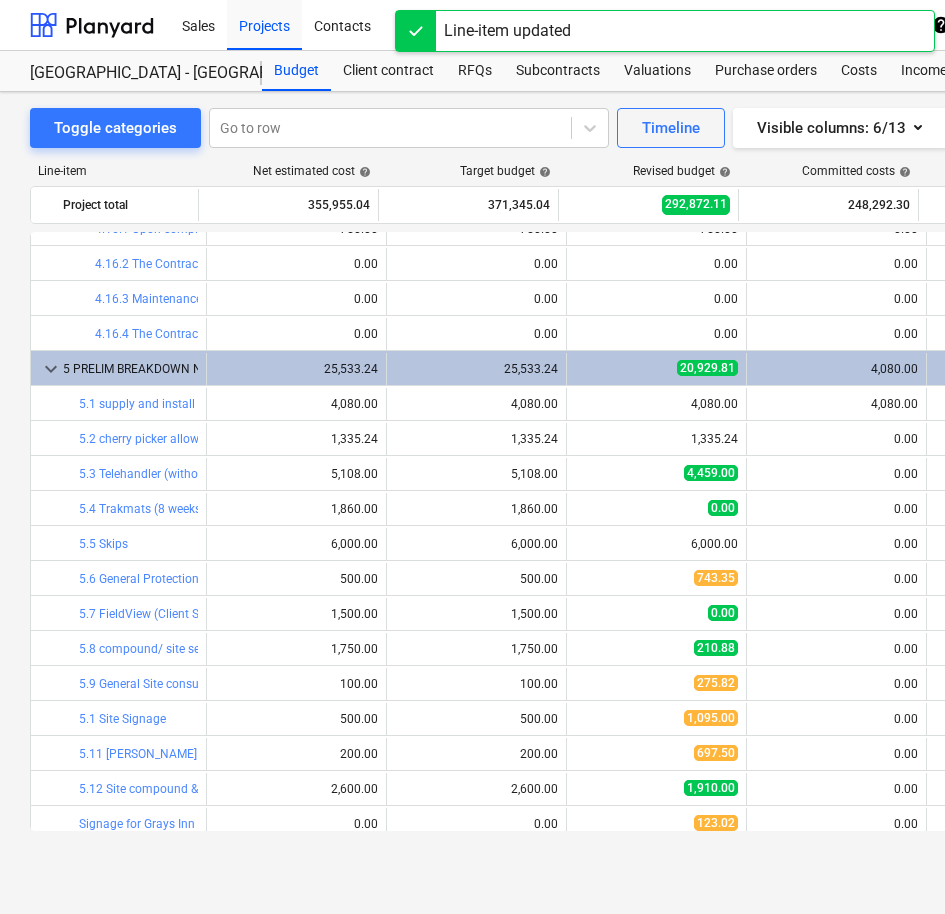 click on "edit" at bounding box center (587, 789) 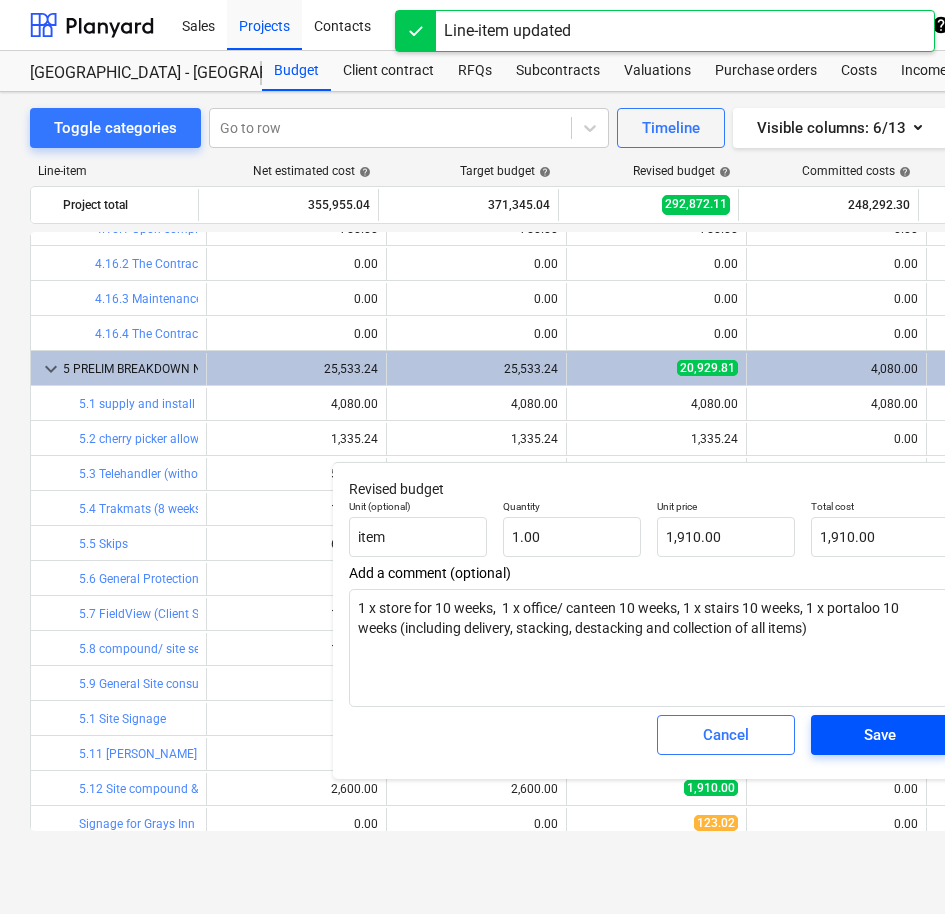 click on "Save" at bounding box center [880, 735] 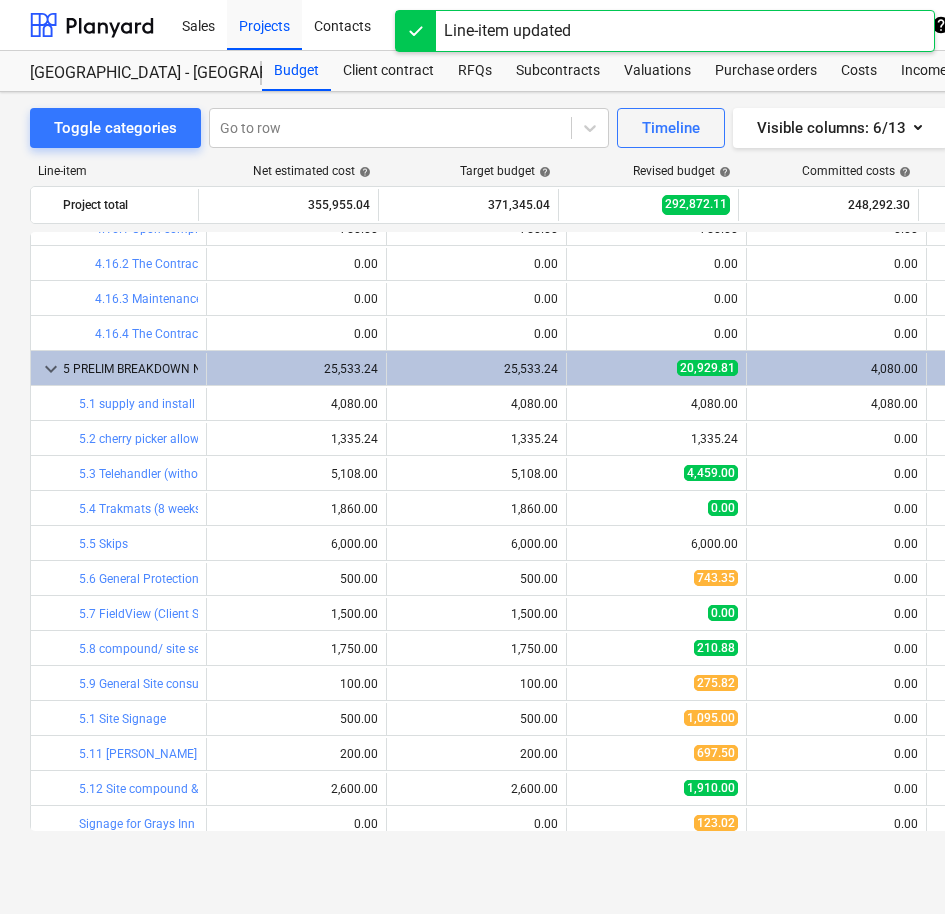 scroll, scrollTop: 2446, scrollLeft: 0, axis: vertical 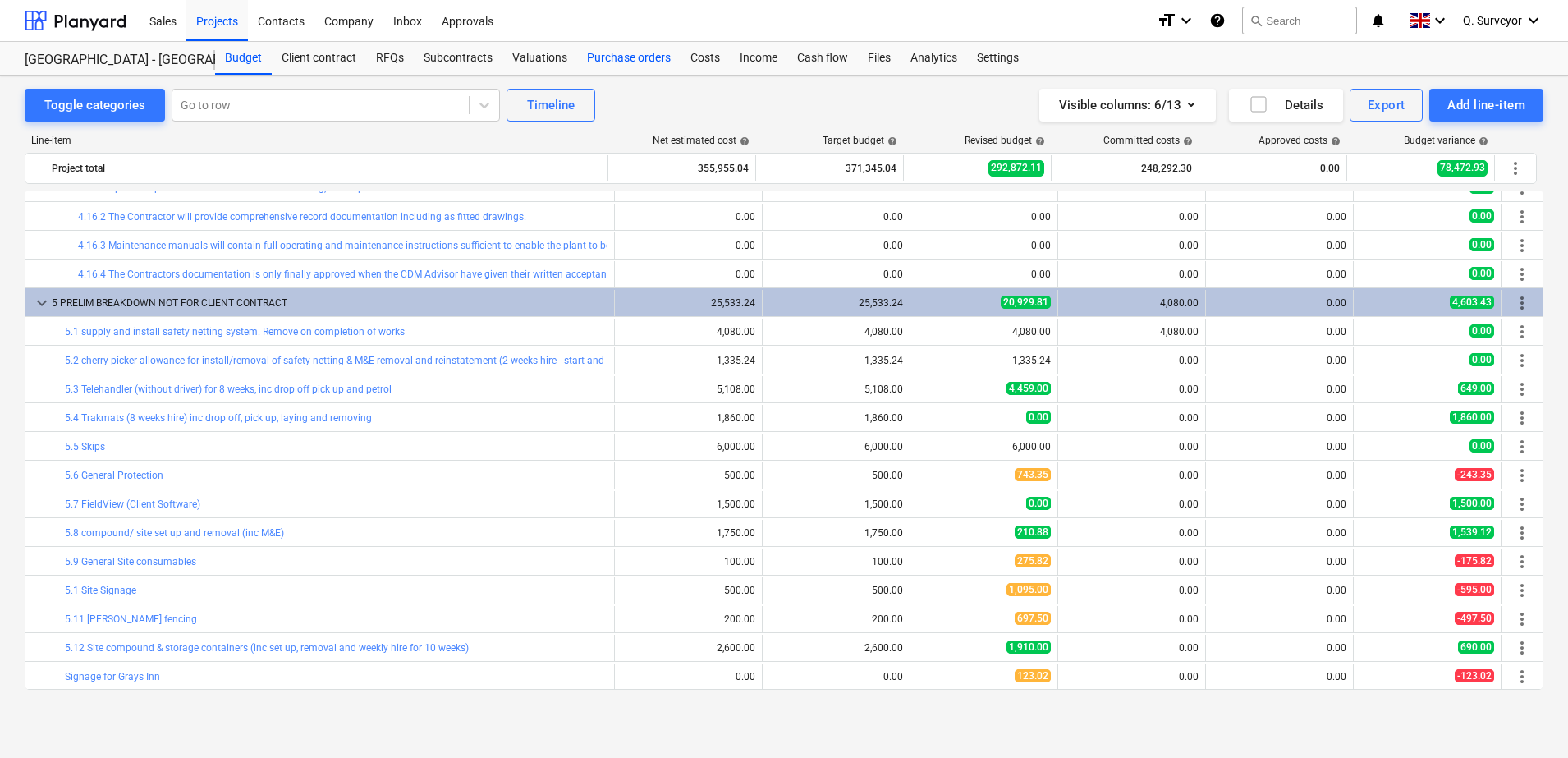 click on "Purchase orders" at bounding box center (629, 58) 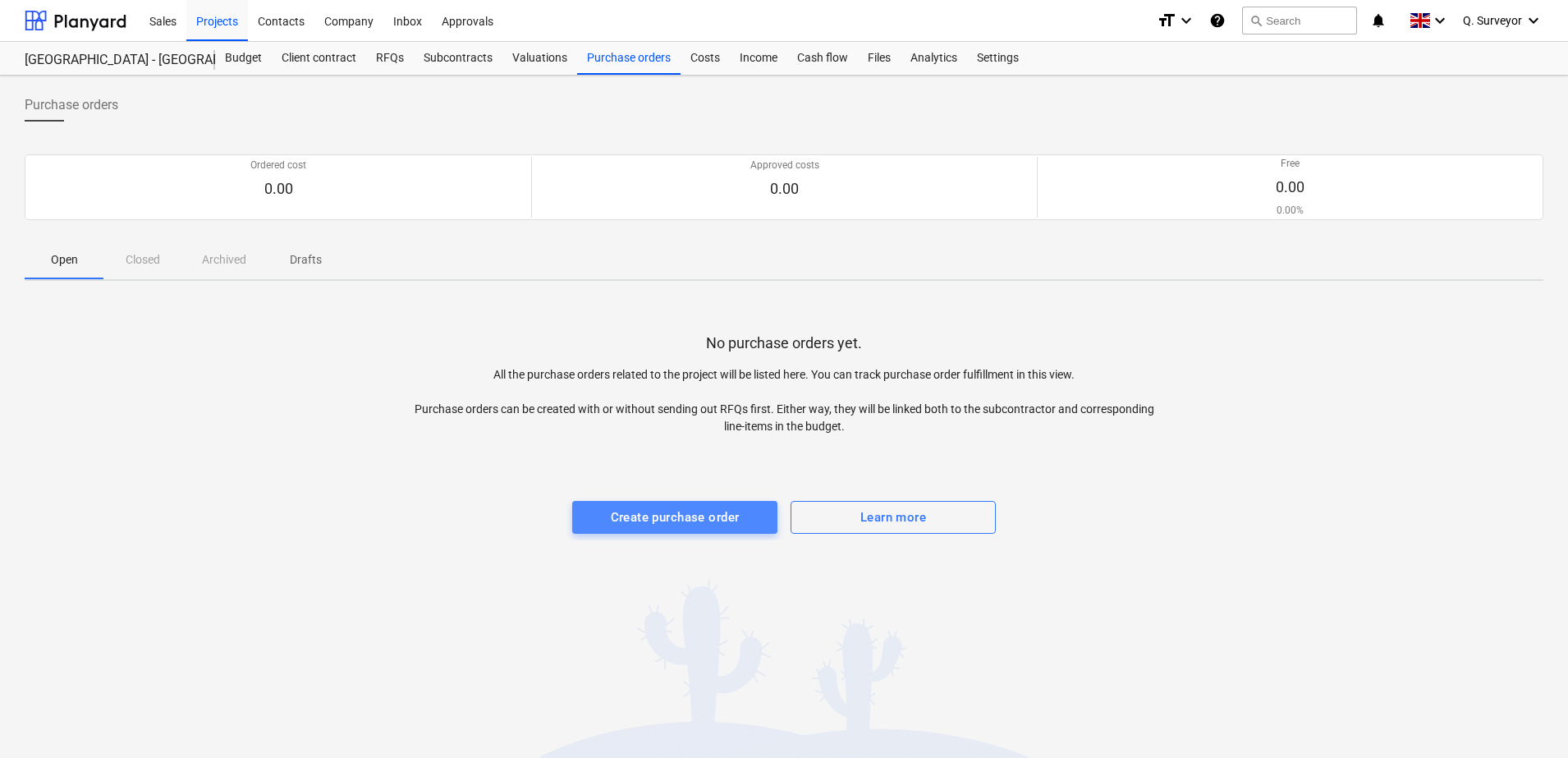 click on "Create purchase order" at bounding box center [675, 517] 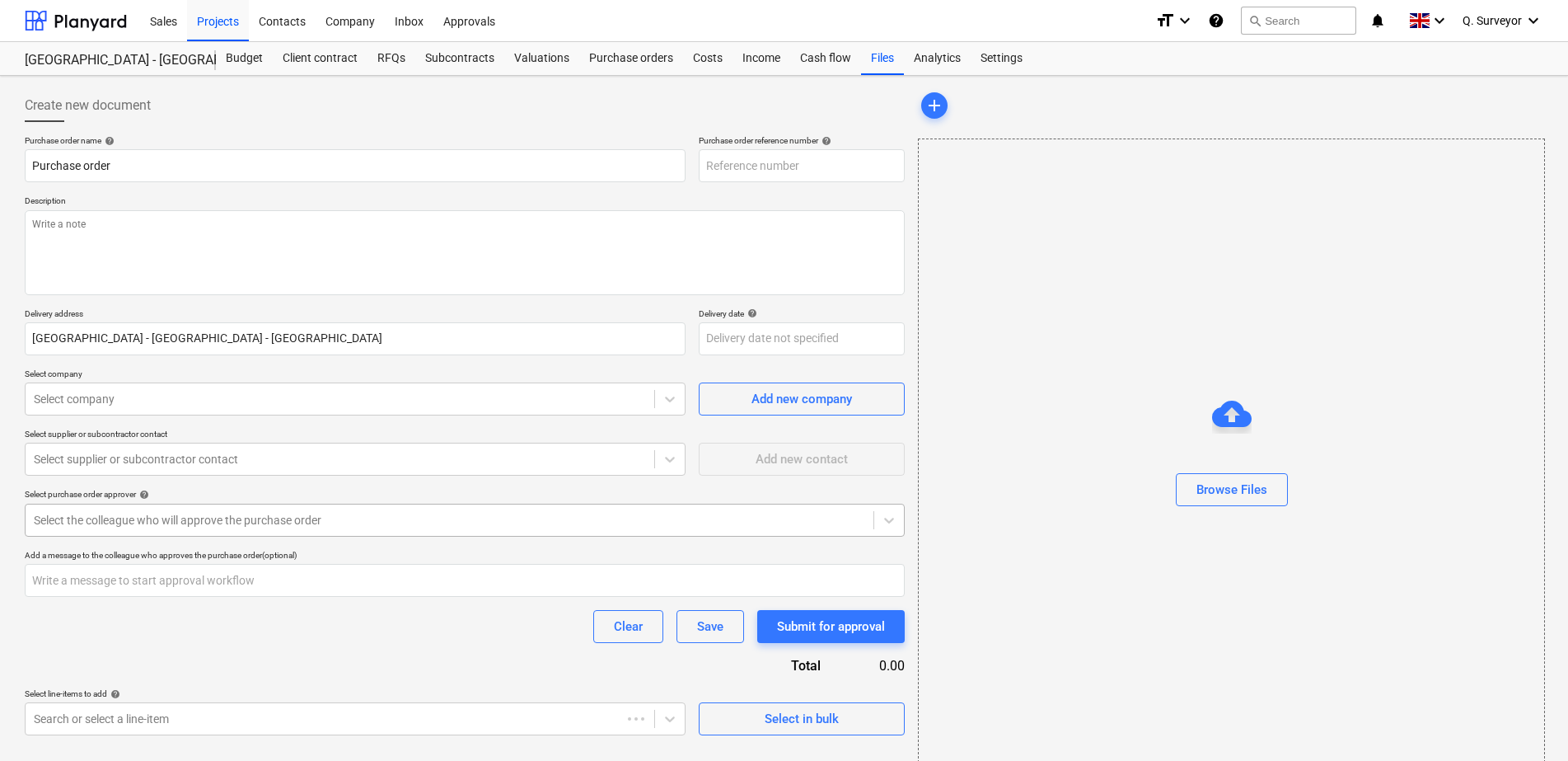 type on "EN17-PO-006" 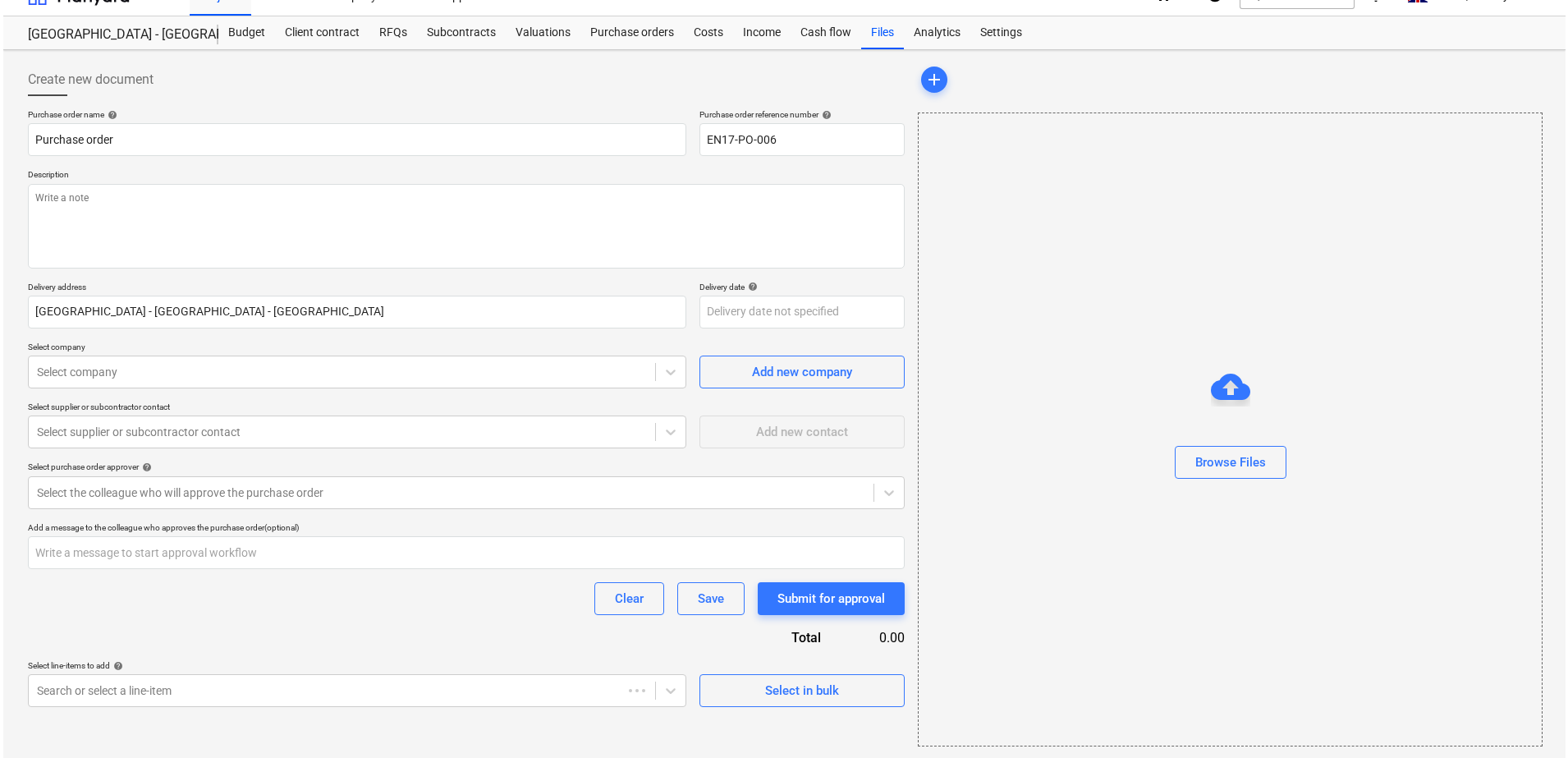 scroll, scrollTop: 27, scrollLeft: 0, axis: vertical 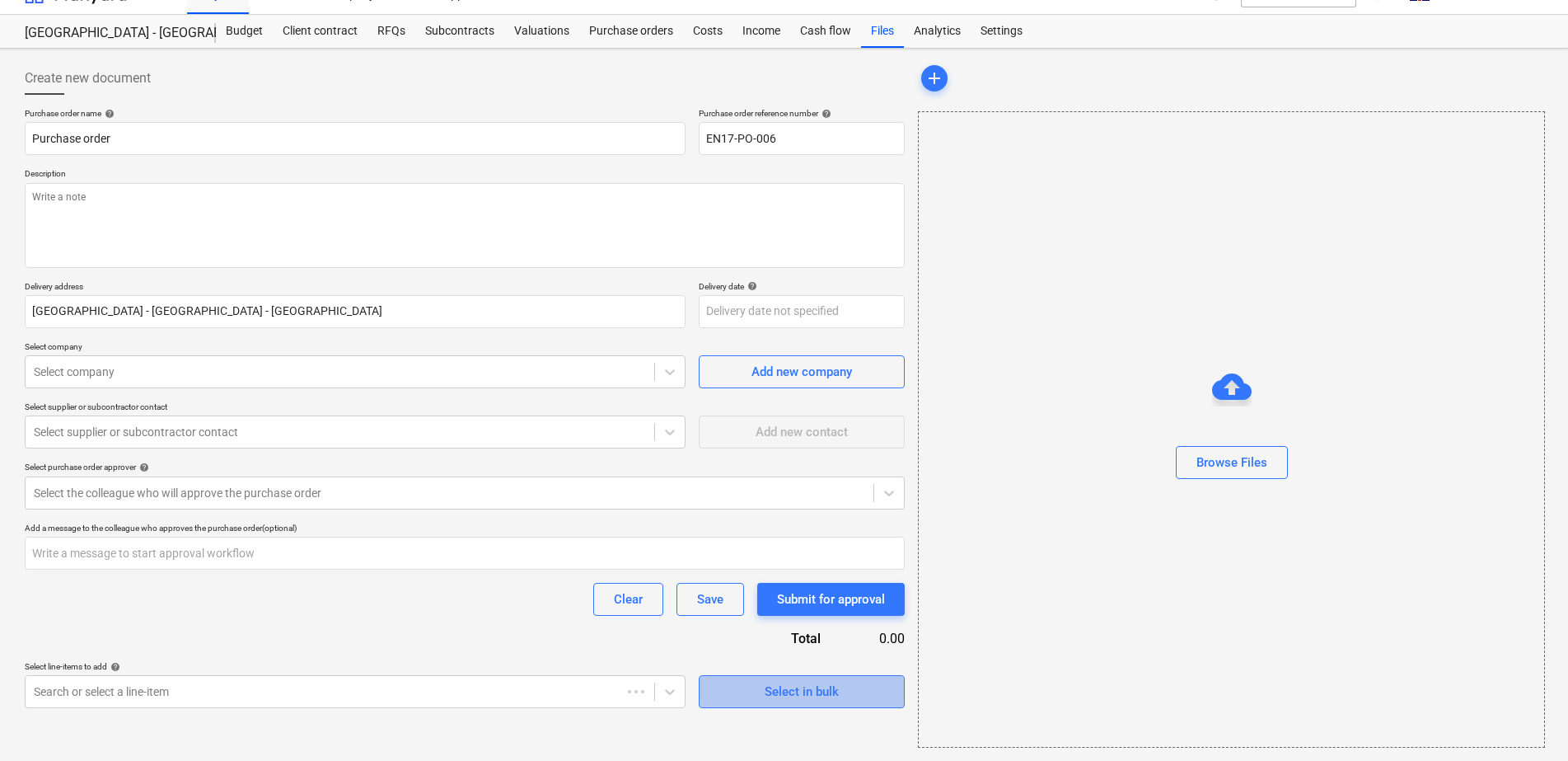 click on "Select in bulk" at bounding box center (802, 692) 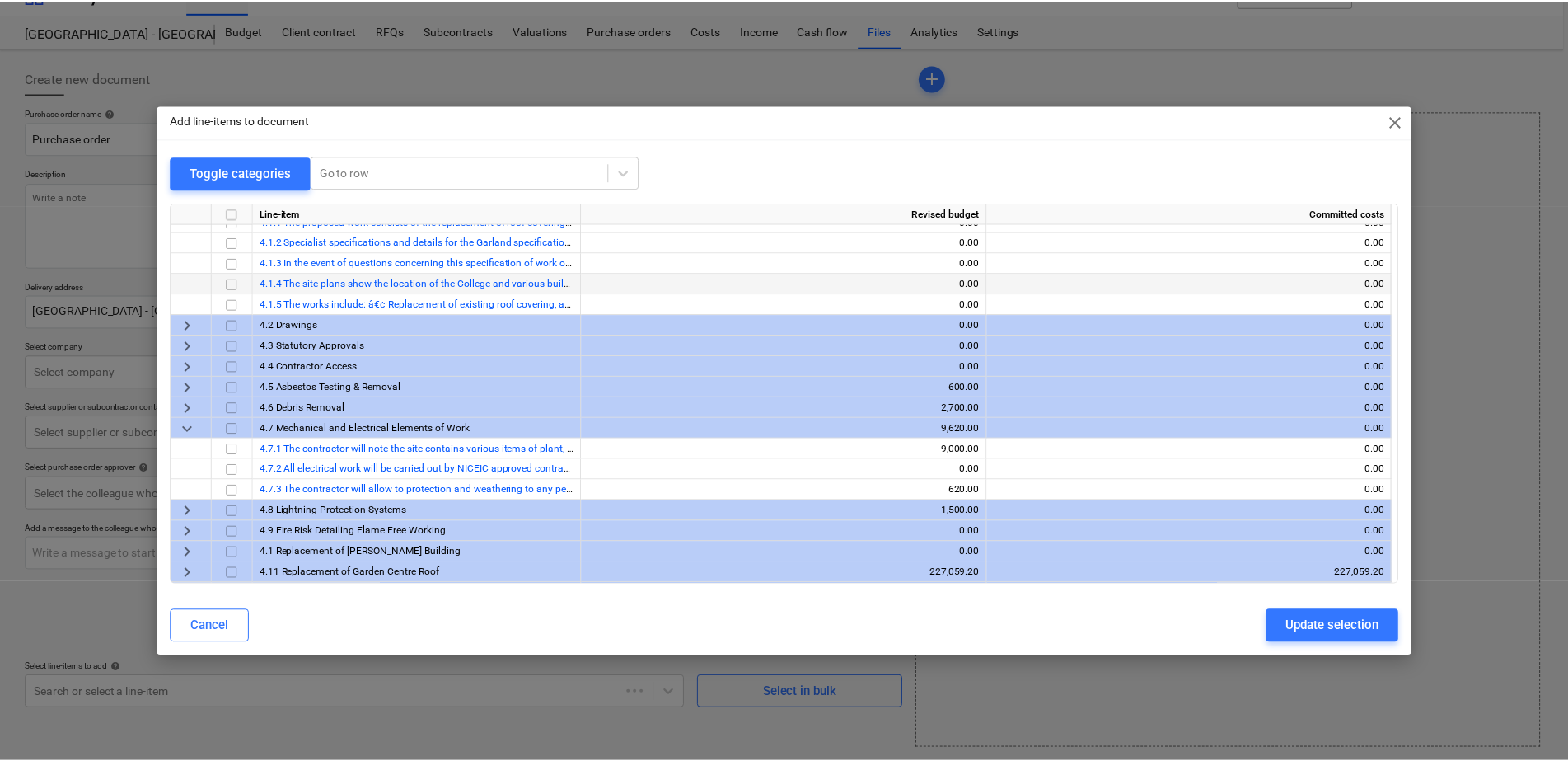 scroll, scrollTop: 1031, scrollLeft: 0, axis: vertical 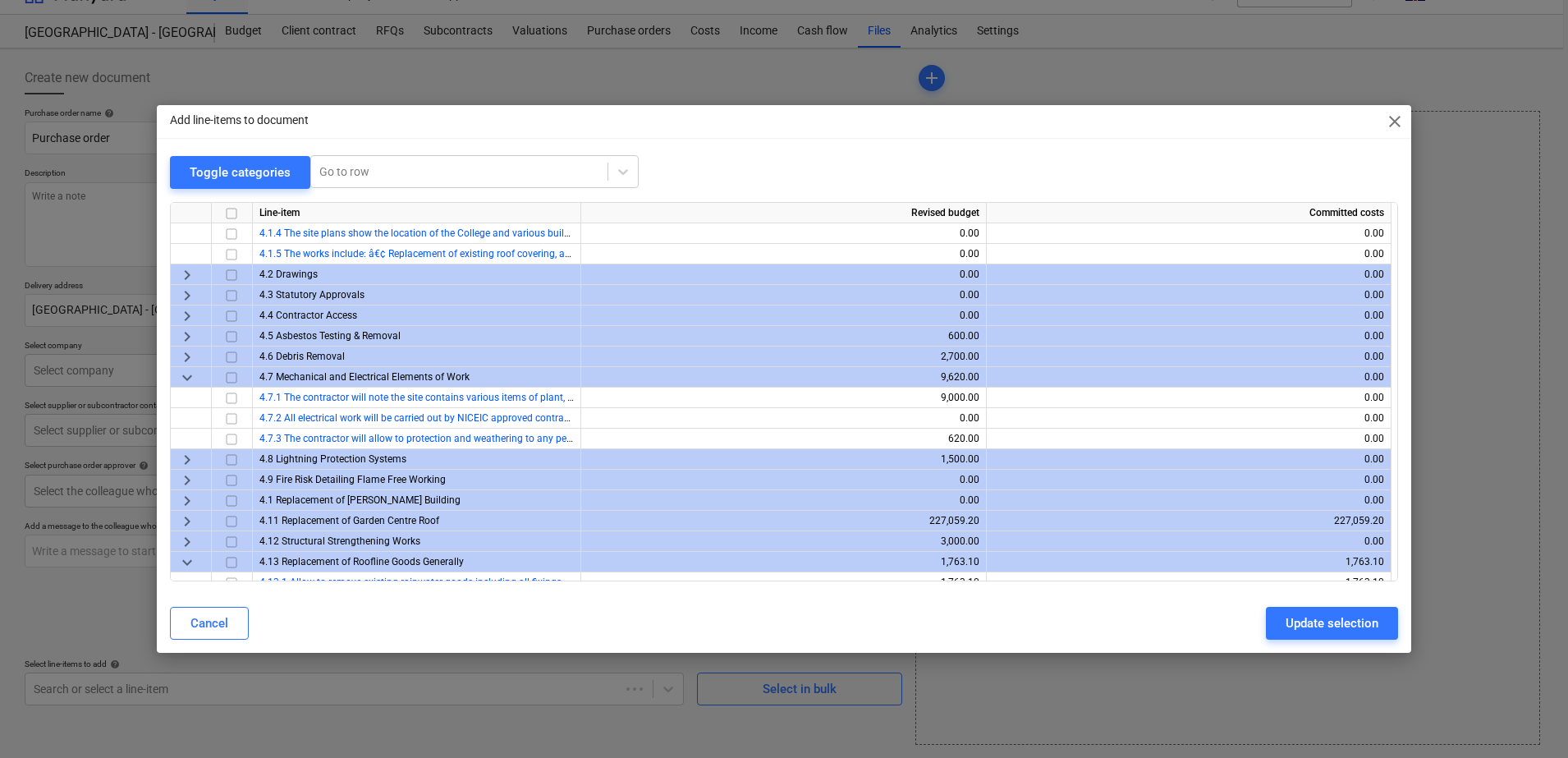 click on "close" at bounding box center (1395, 122) 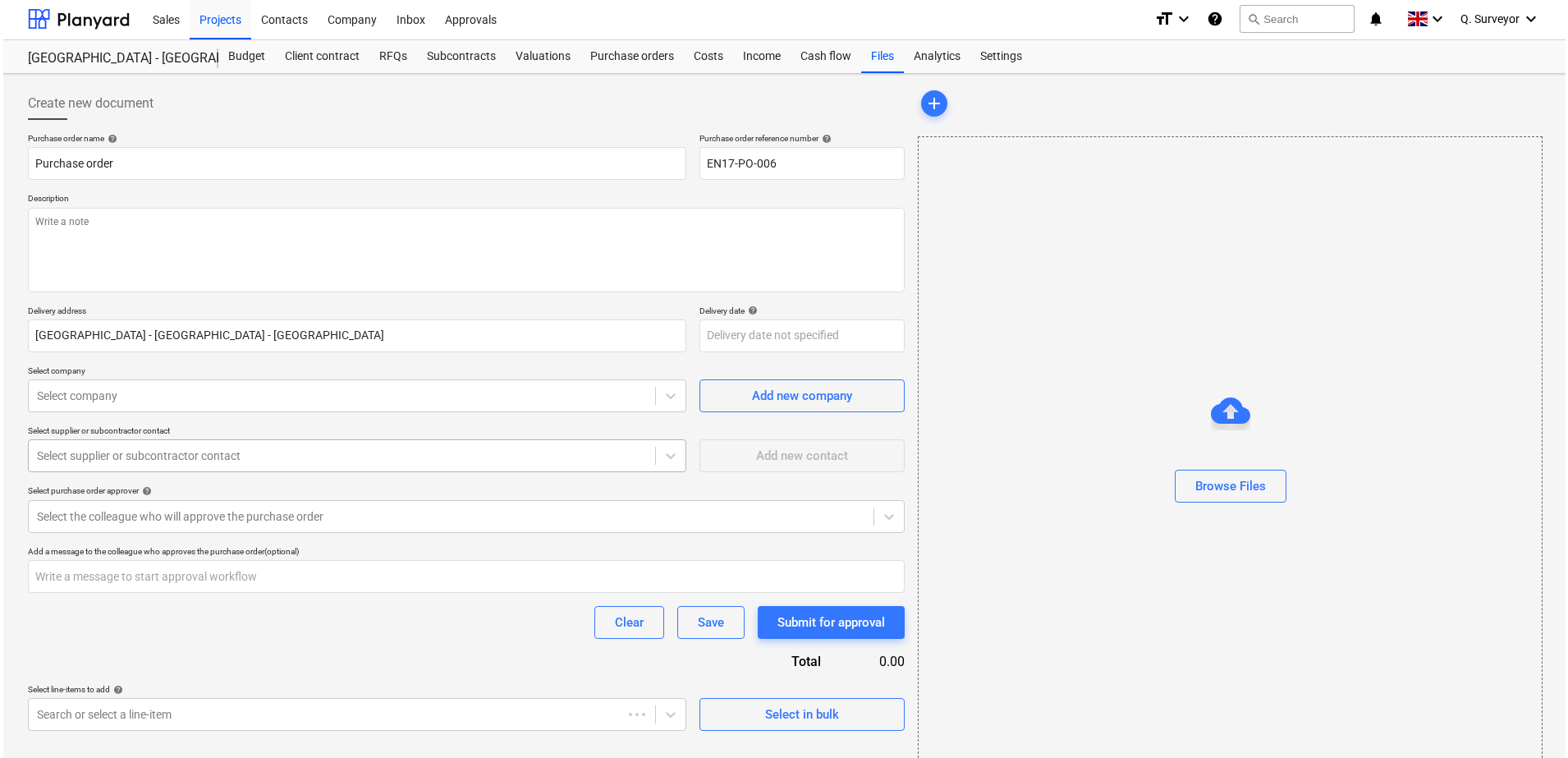 scroll, scrollTop: 0, scrollLeft: 0, axis: both 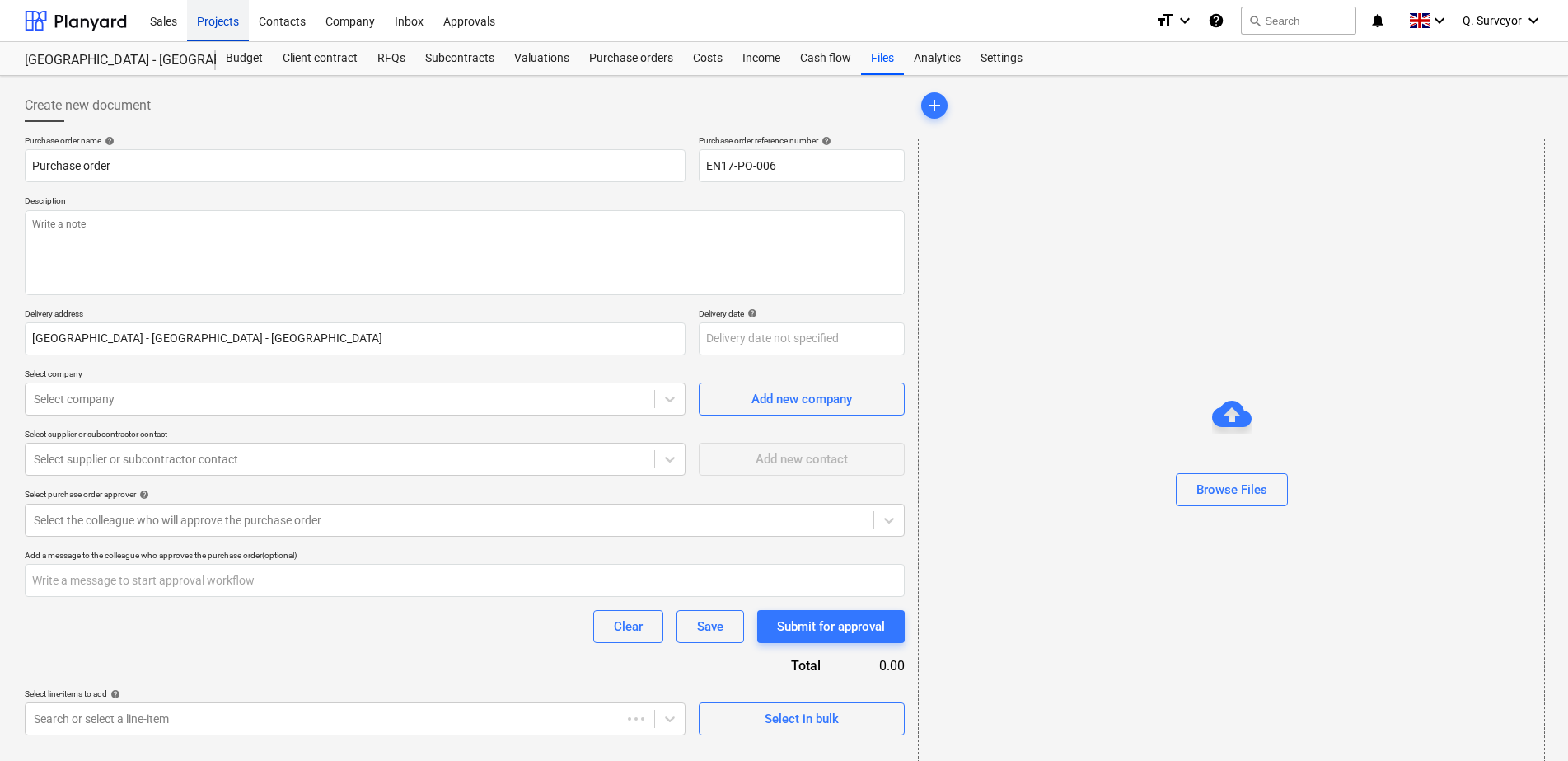 click on "Projects" at bounding box center (218, 20) 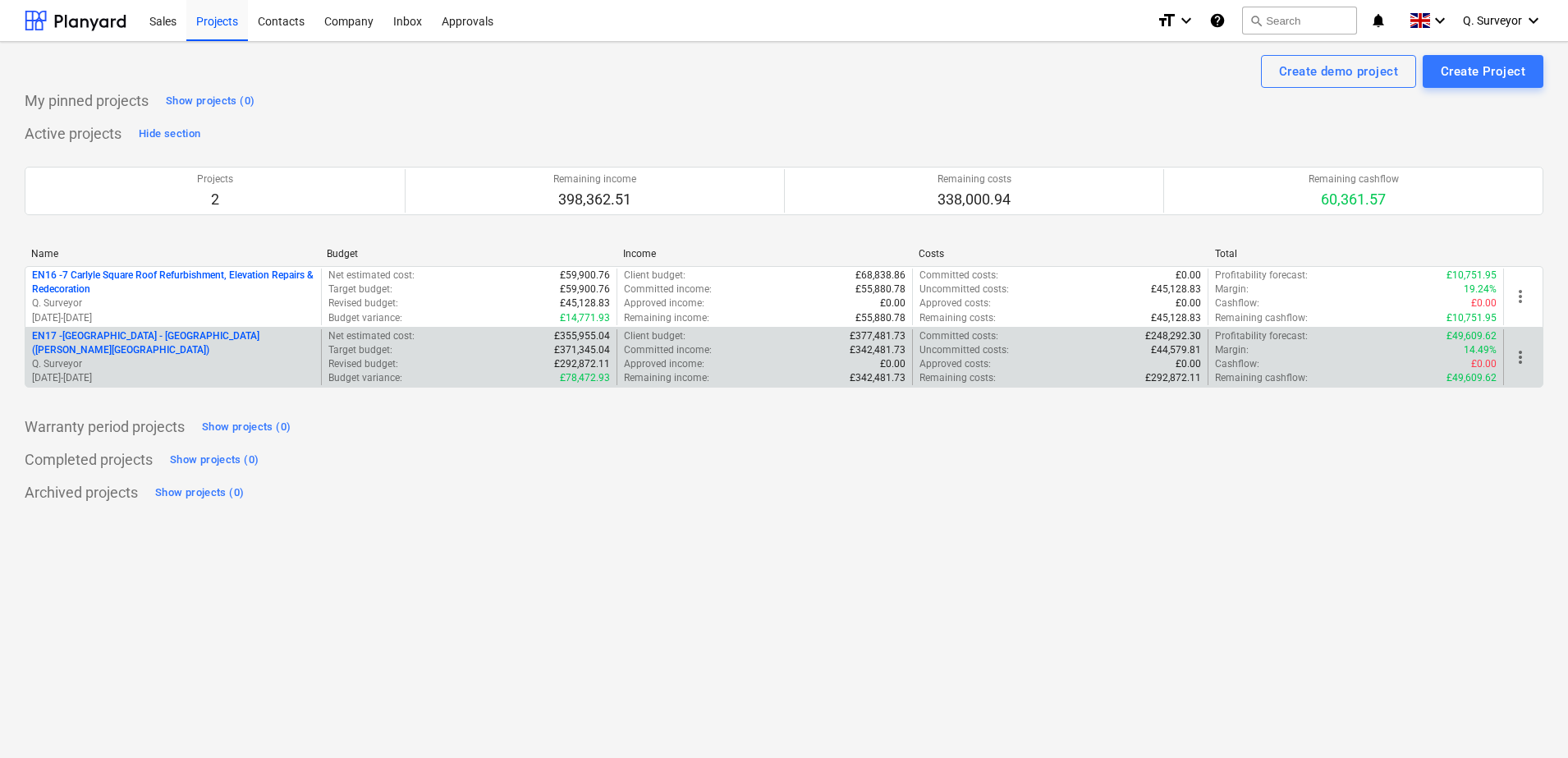 click on "EN17 -  [GEOGRAPHIC_DATA] - [GEOGRAPHIC_DATA] ([PERSON_NAME][GEOGRAPHIC_DATA] and [GEOGRAPHIC_DATA])" at bounding box center [173, 343] 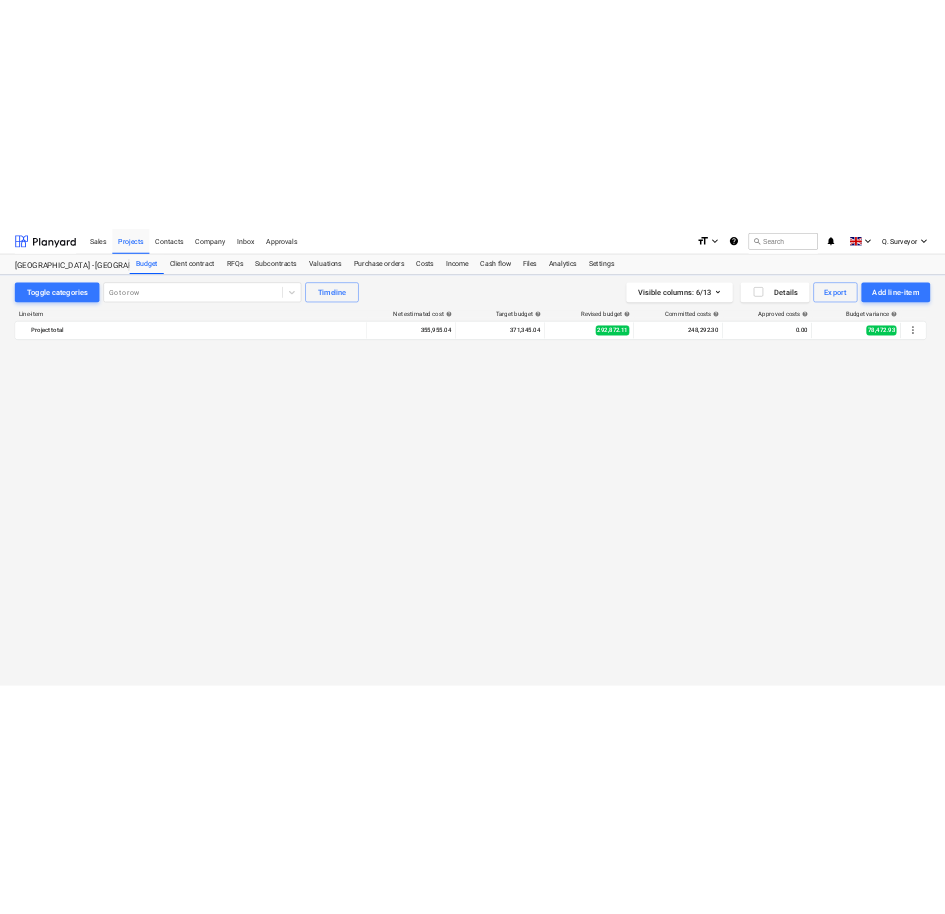scroll, scrollTop: 2437, scrollLeft: 0, axis: vertical 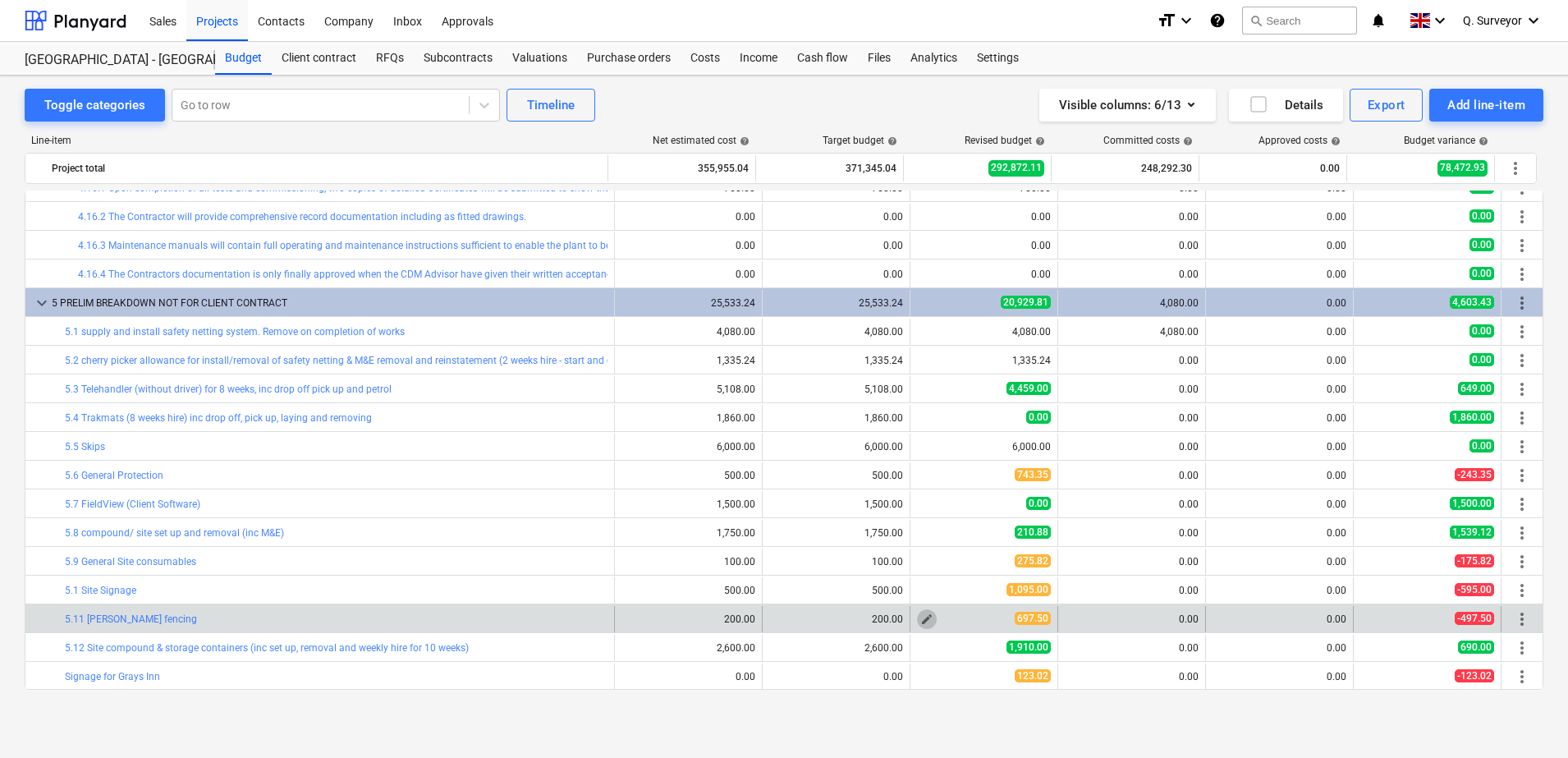 click on "edit" at bounding box center [927, 619] 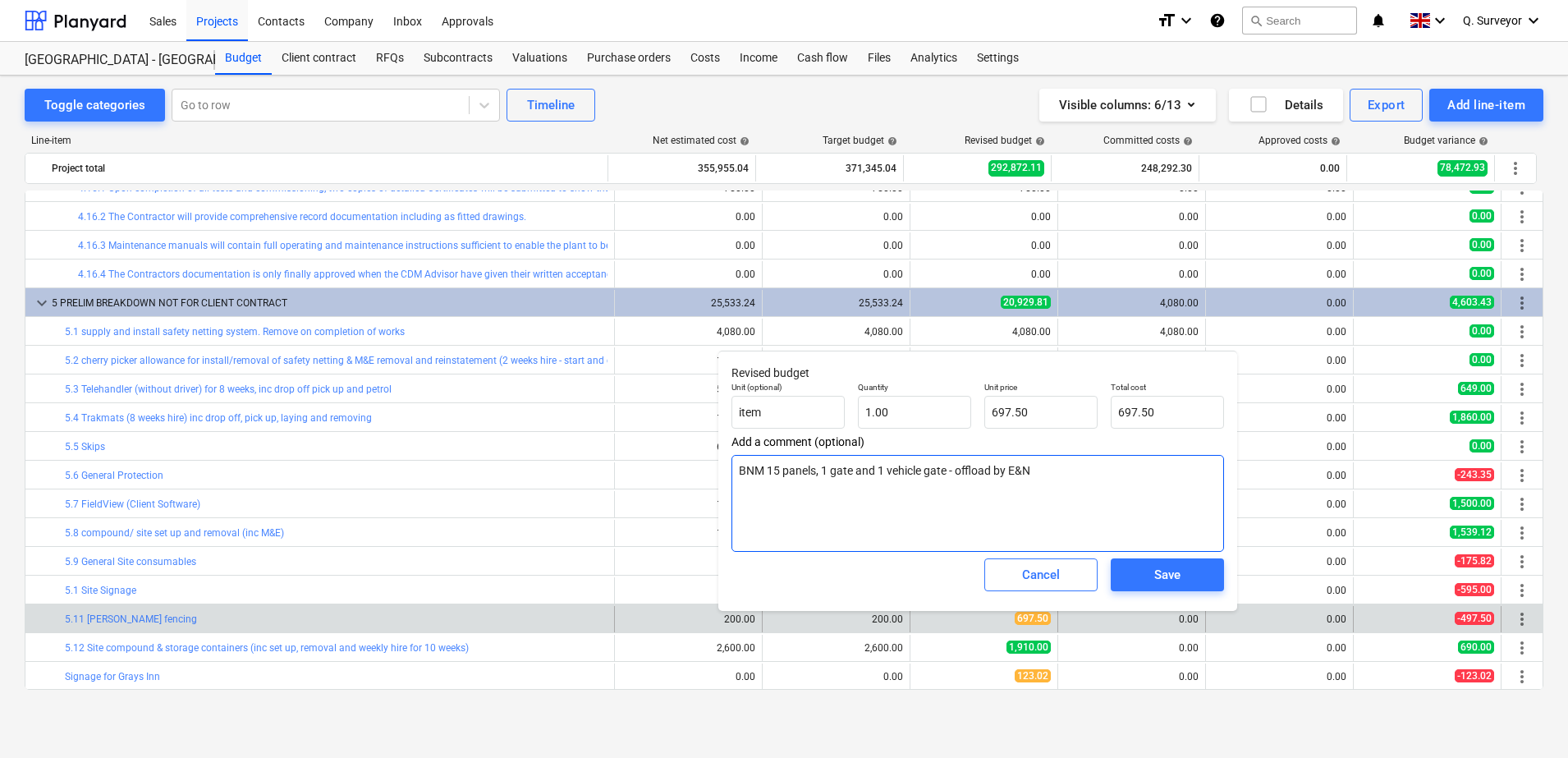 click on "BNM 15 panels, 1 gate and 1 vehicle gate - offload by E&N" at bounding box center [978, 503] 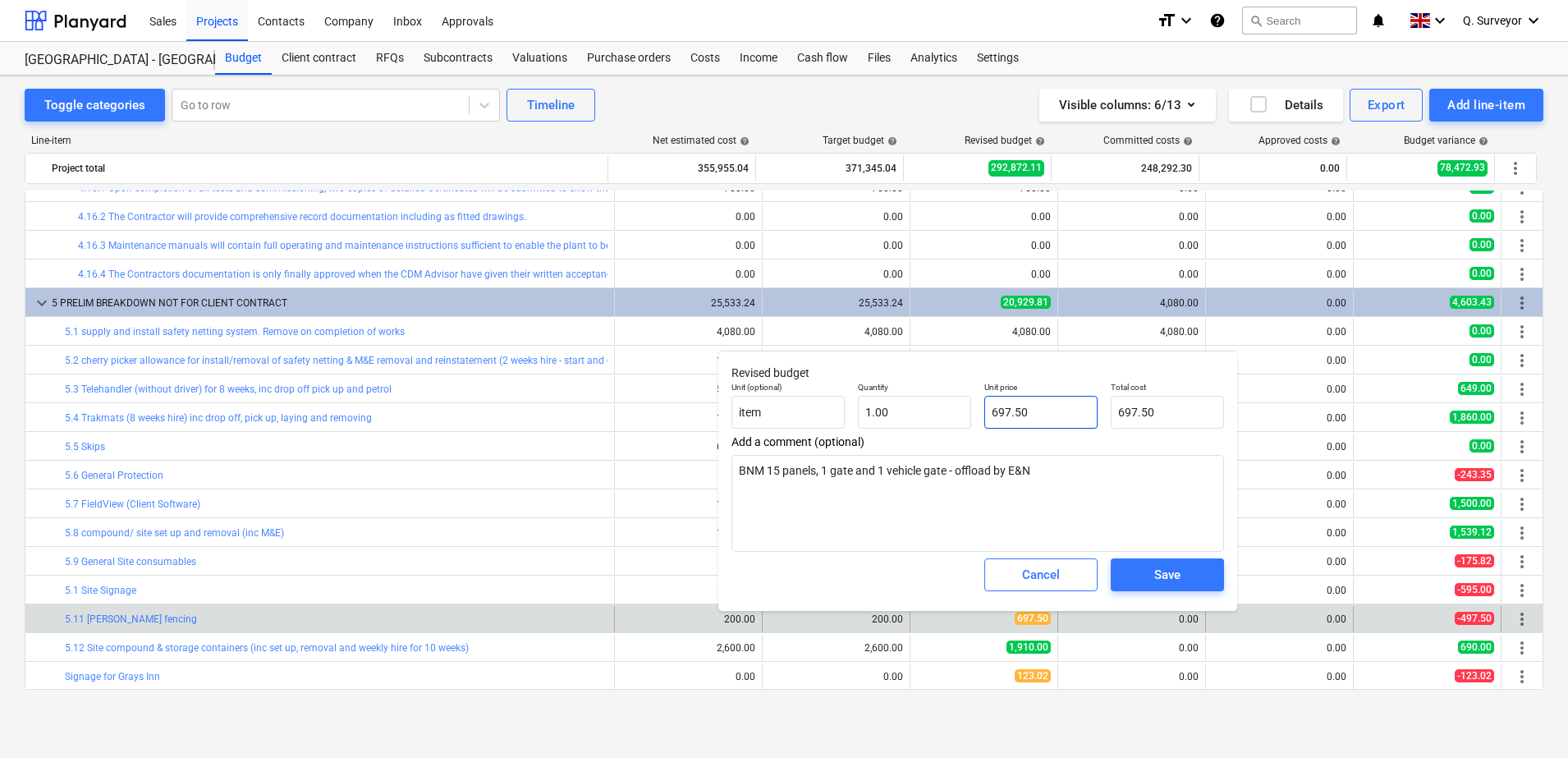 type on "697.5" 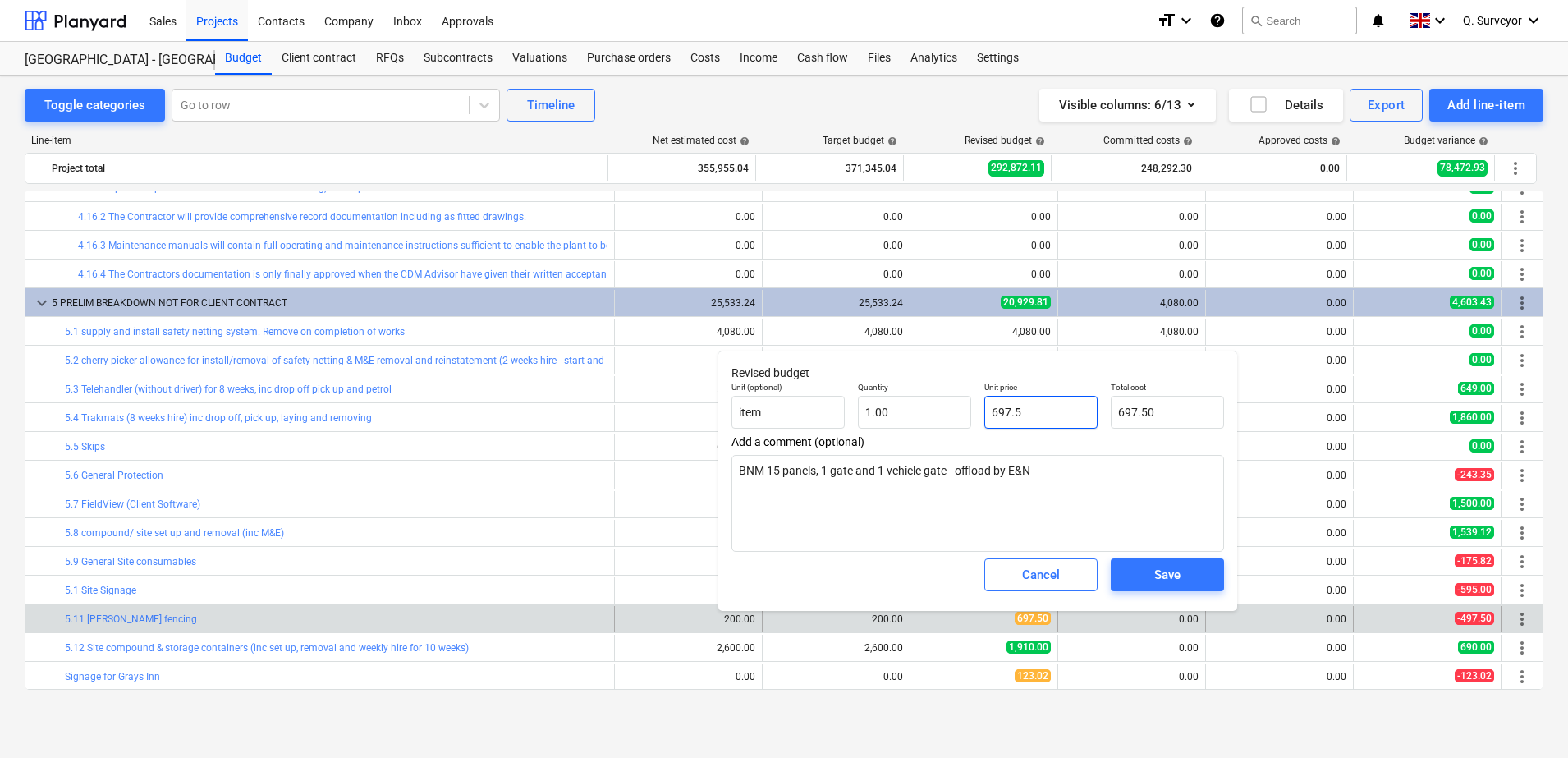 drag, startPoint x: 1044, startPoint y: 407, endPoint x: 974, endPoint y: 397, distance: 70.71068 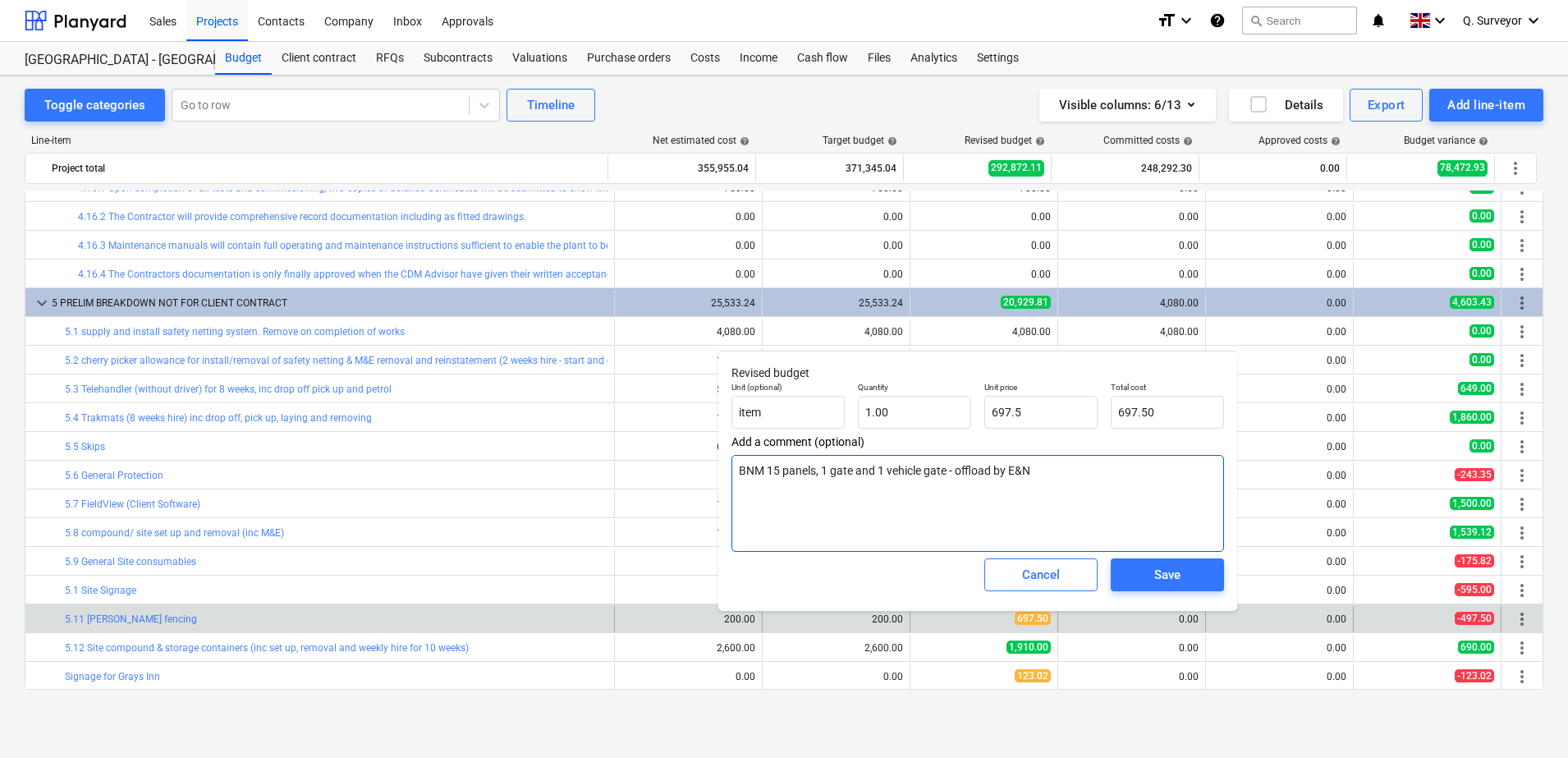 click on "BNM 15 panels, 1 gate and 1 vehicle gate - offload by E&N" at bounding box center (978, 503) 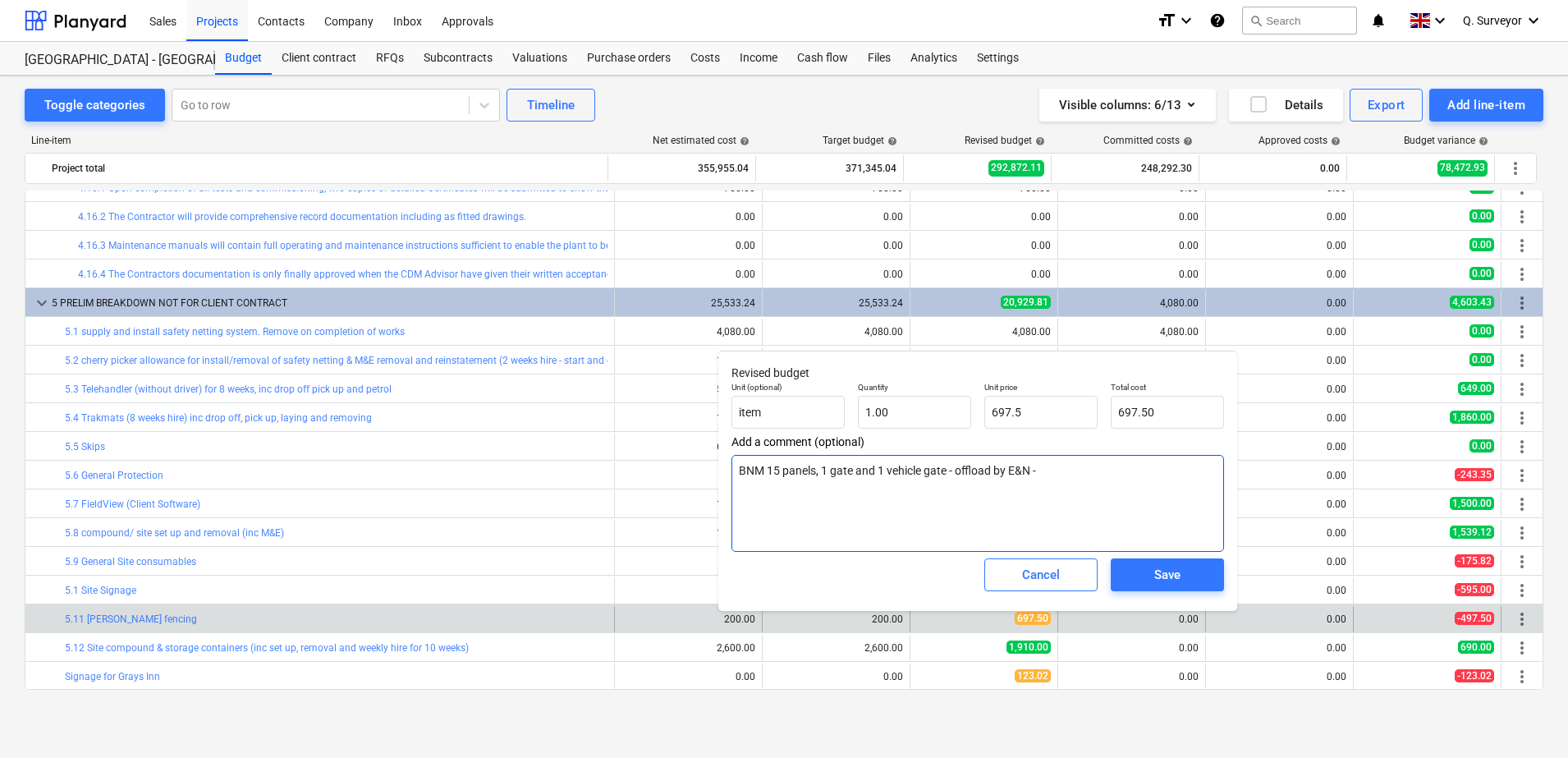 type on "x" 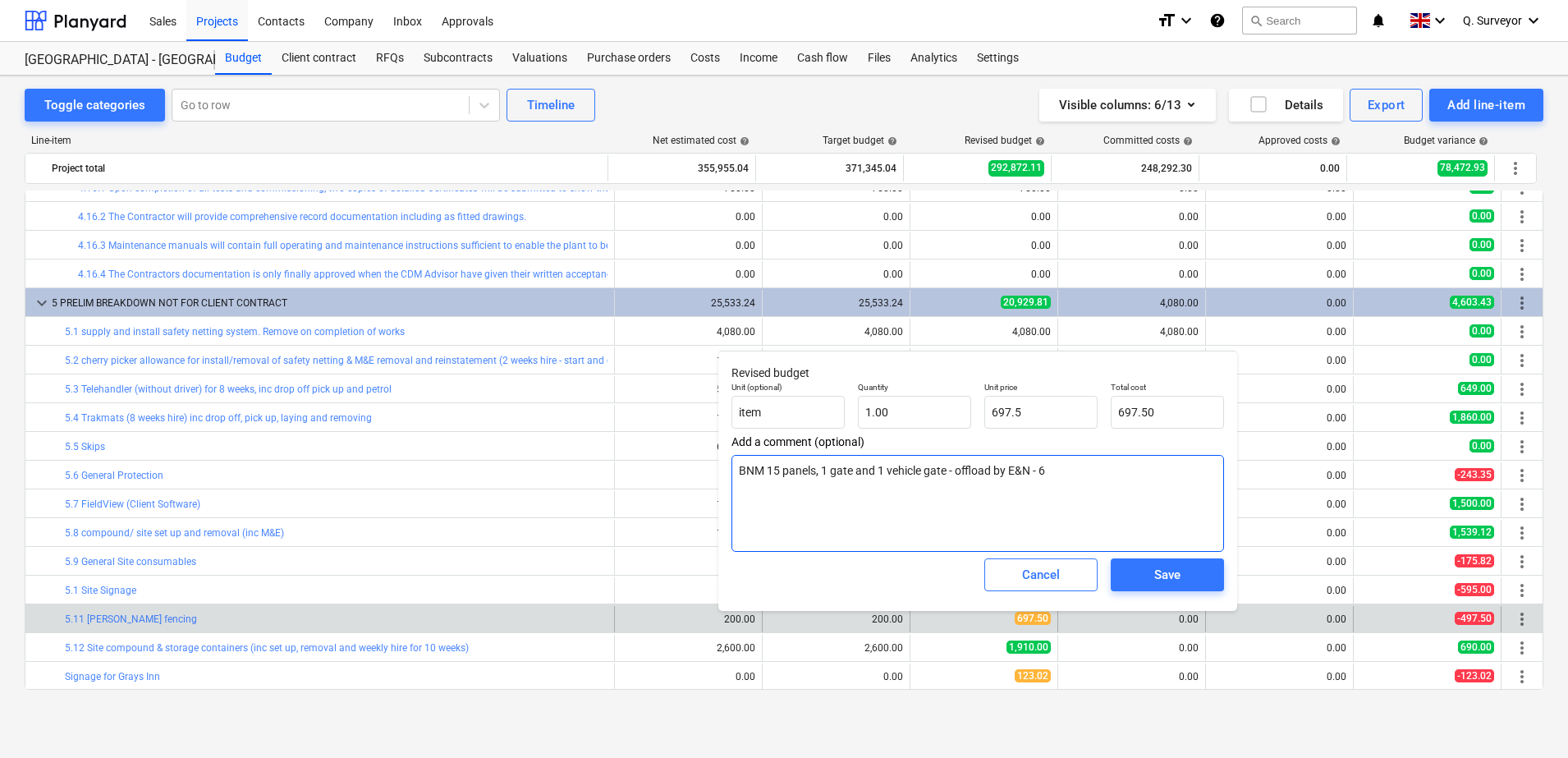type on "x" 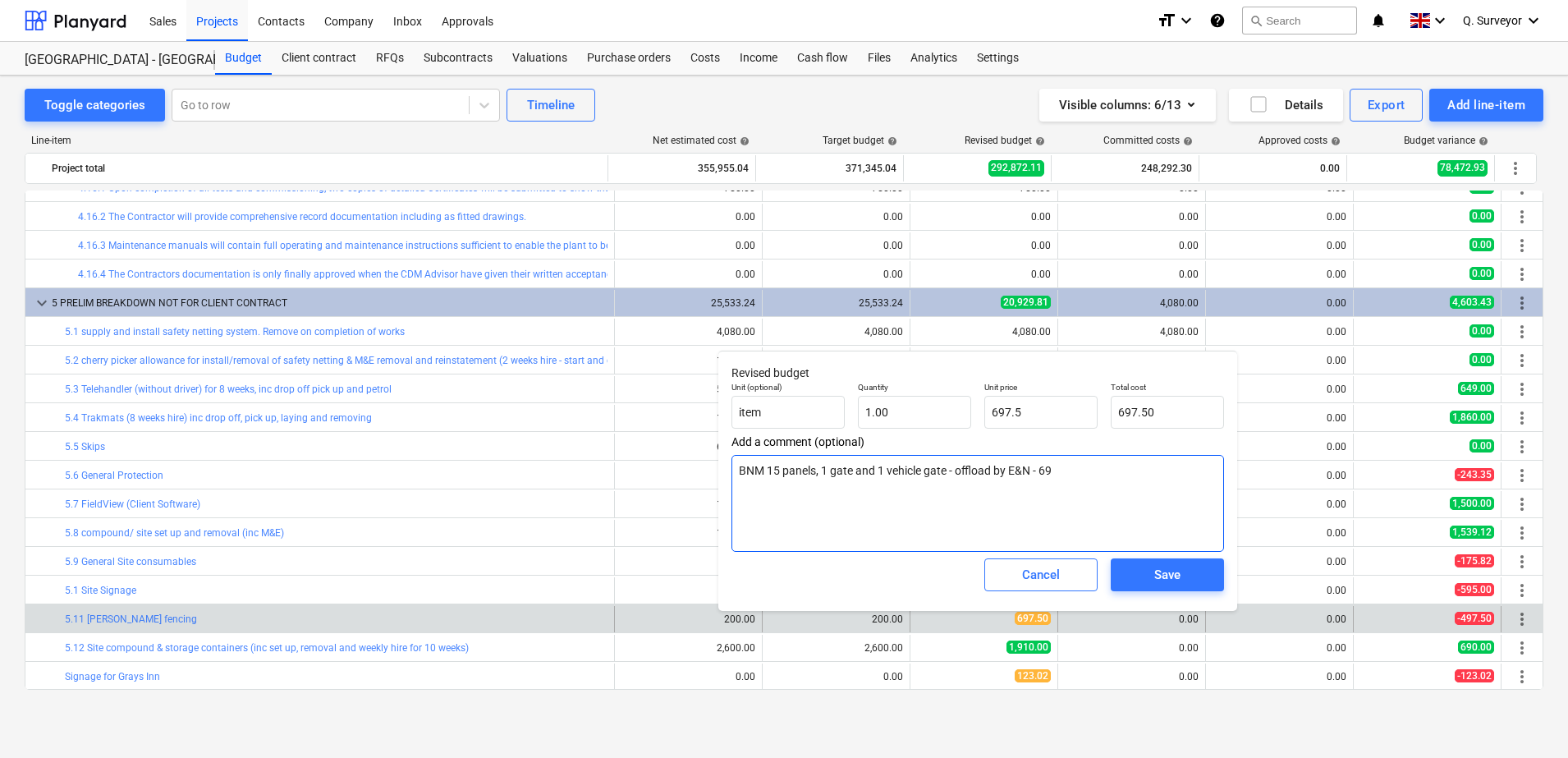 type on "x" 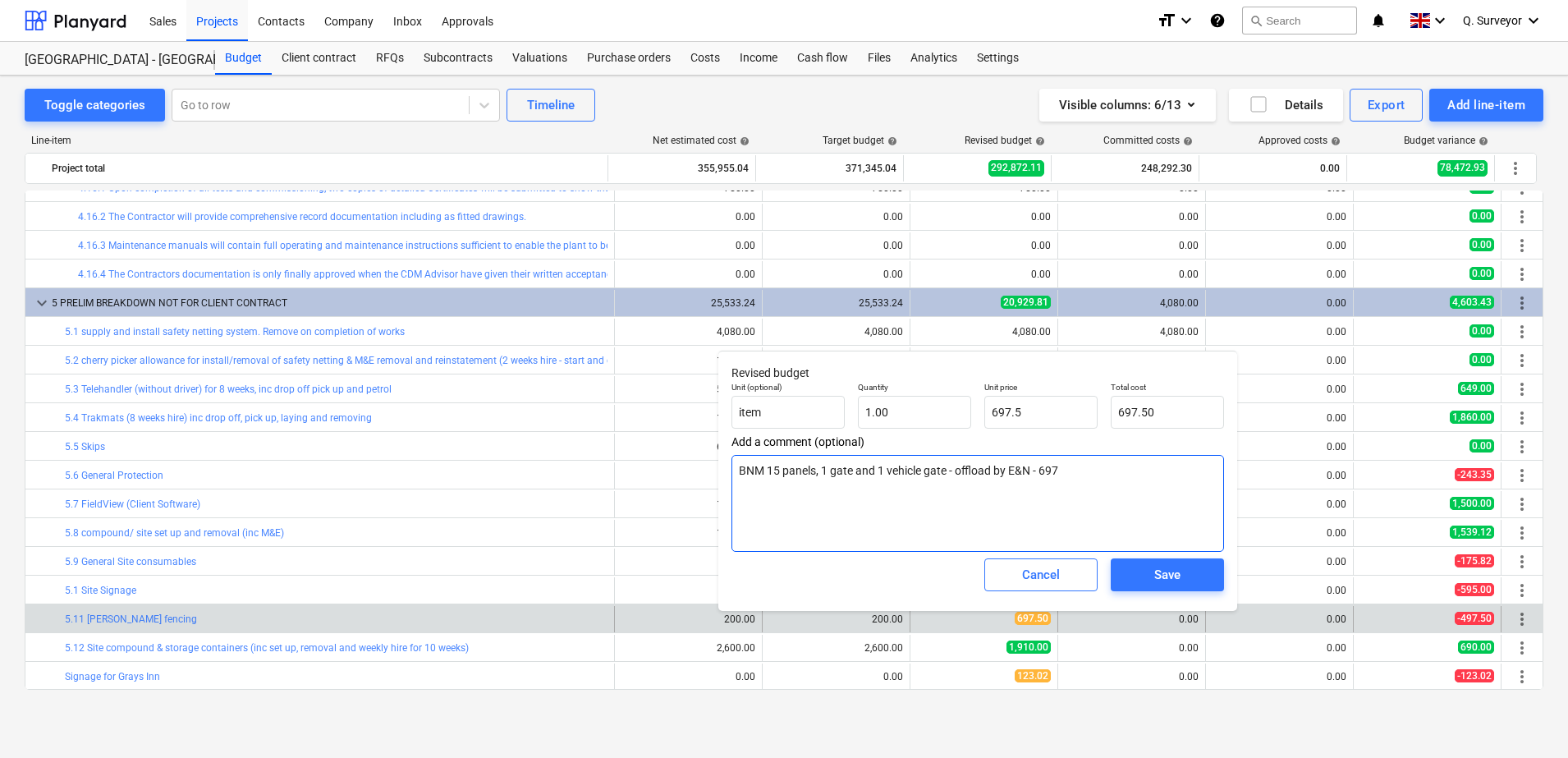 type on "x" 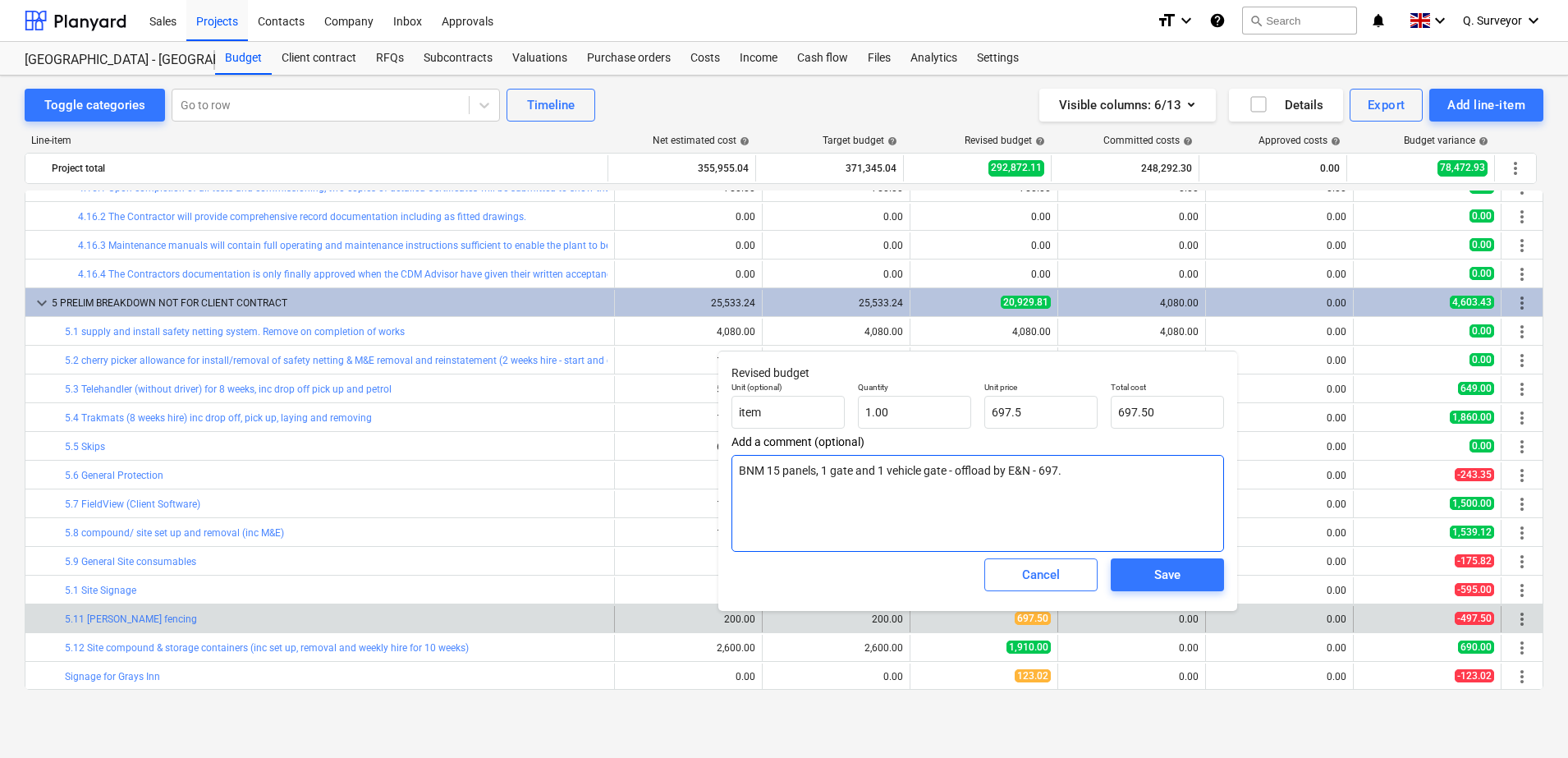 type on "x" 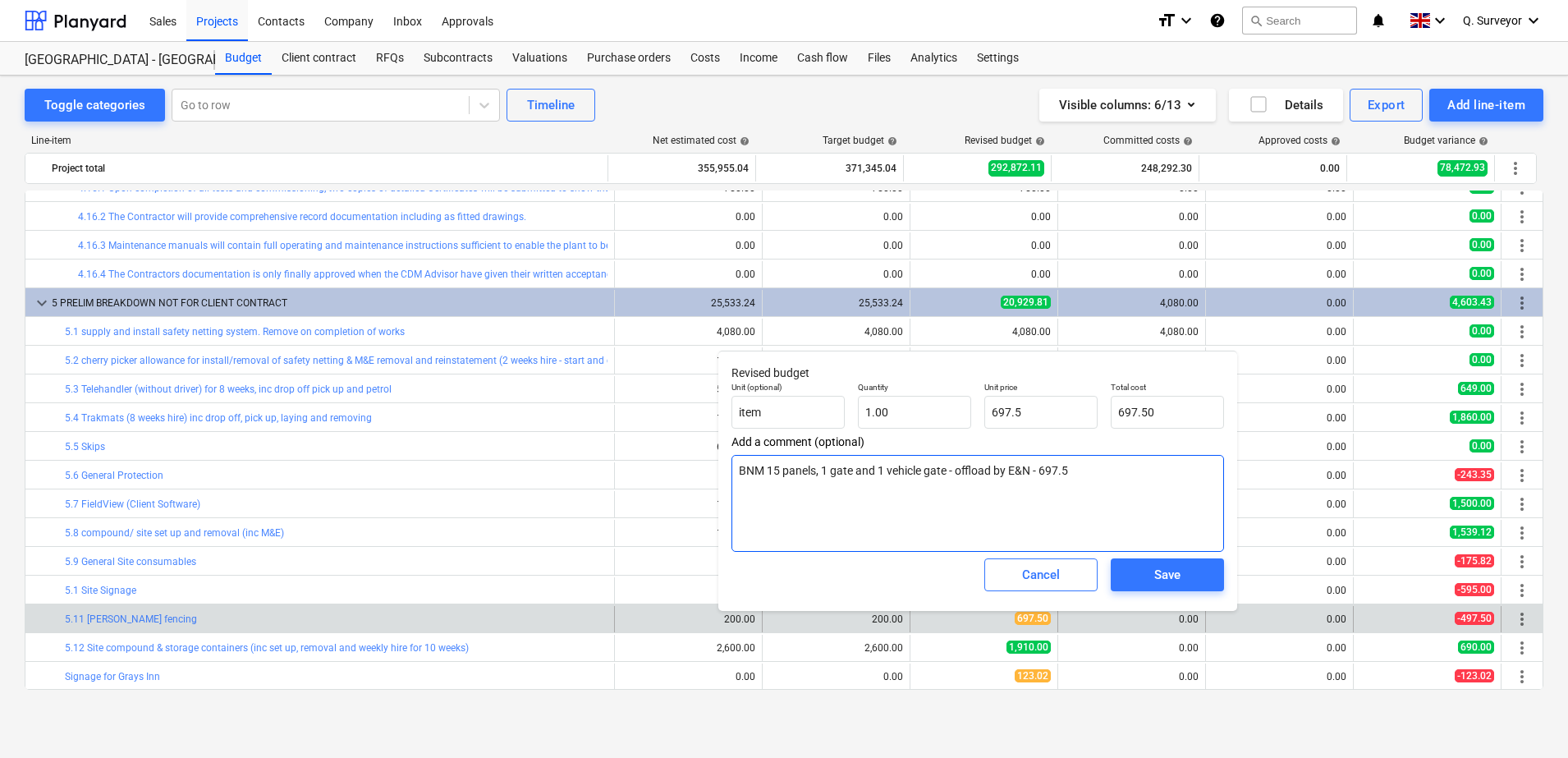 type on "BNM 15 panels, 1 gate and 1 vehicle gate - offload by E&N - 697.50" 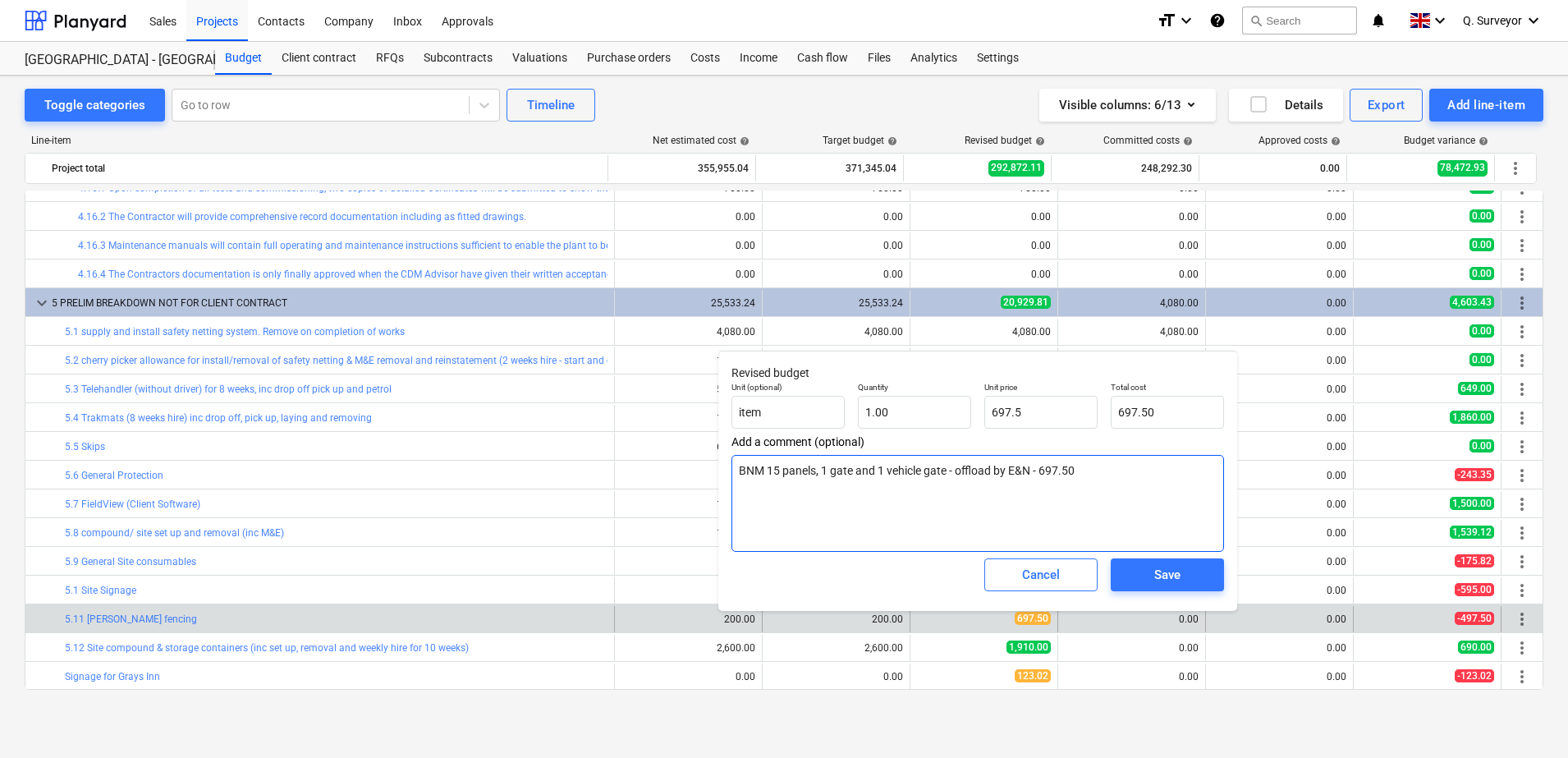 type on "x" 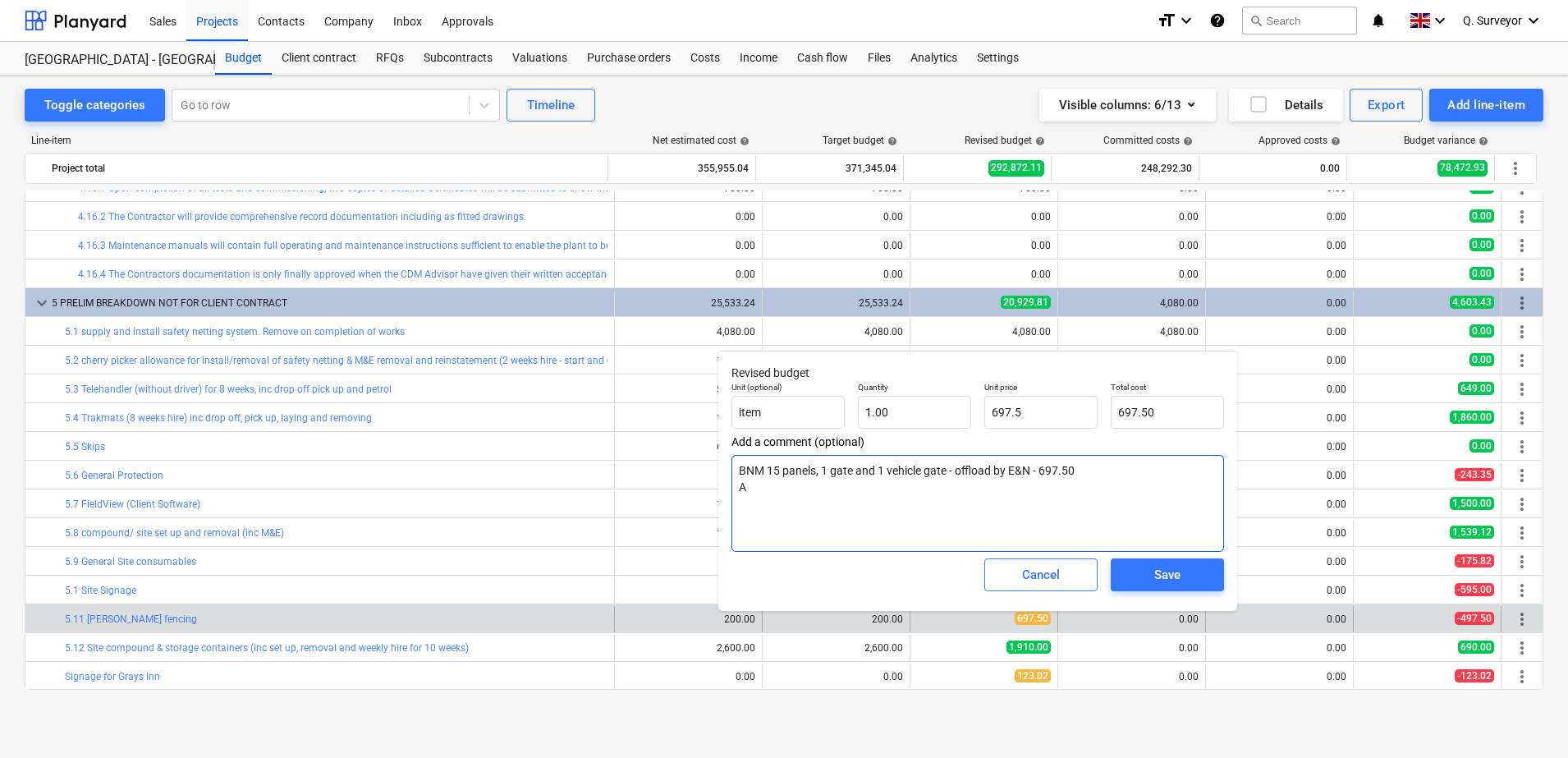 type on "x" 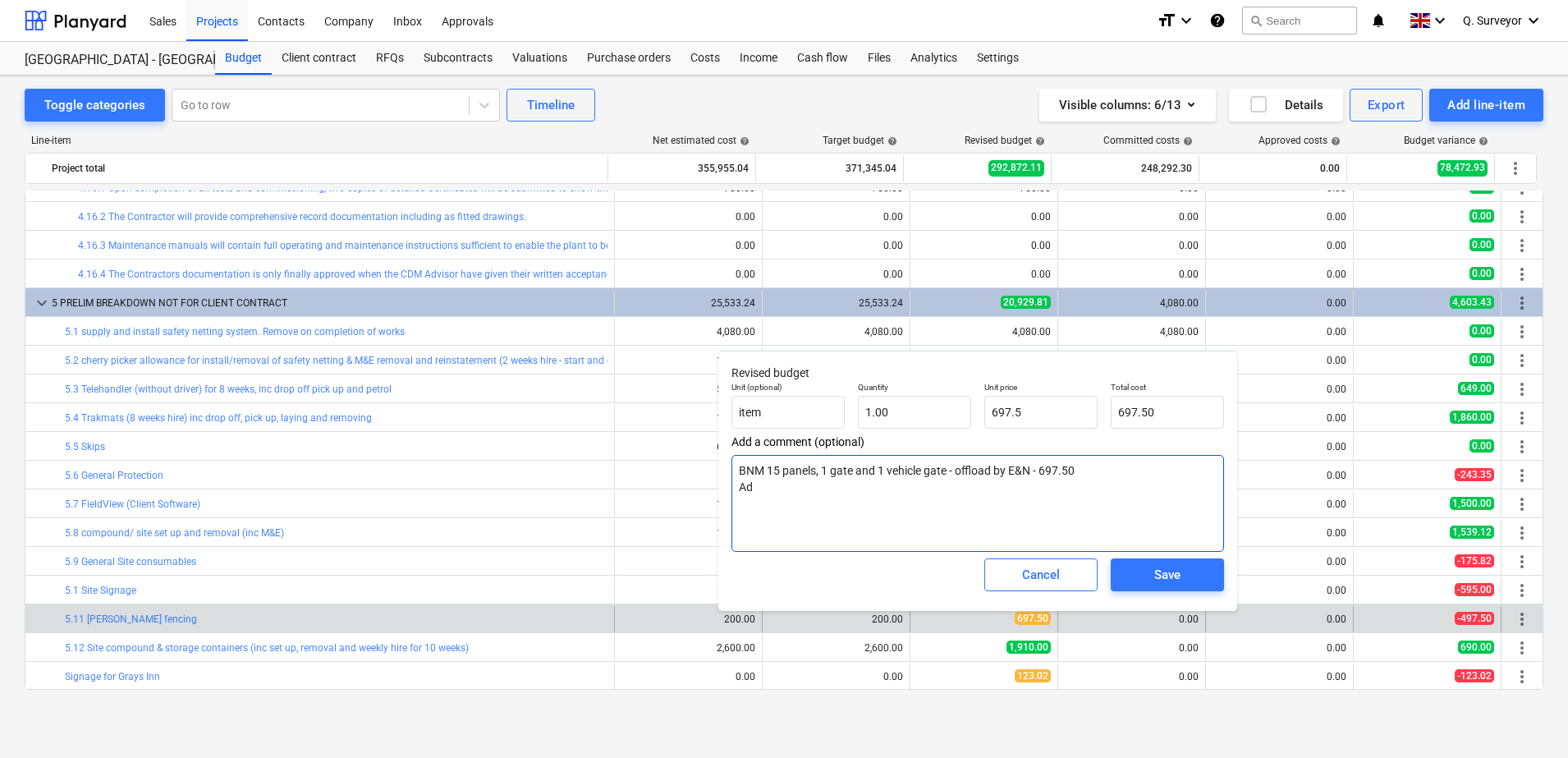 type on "x" 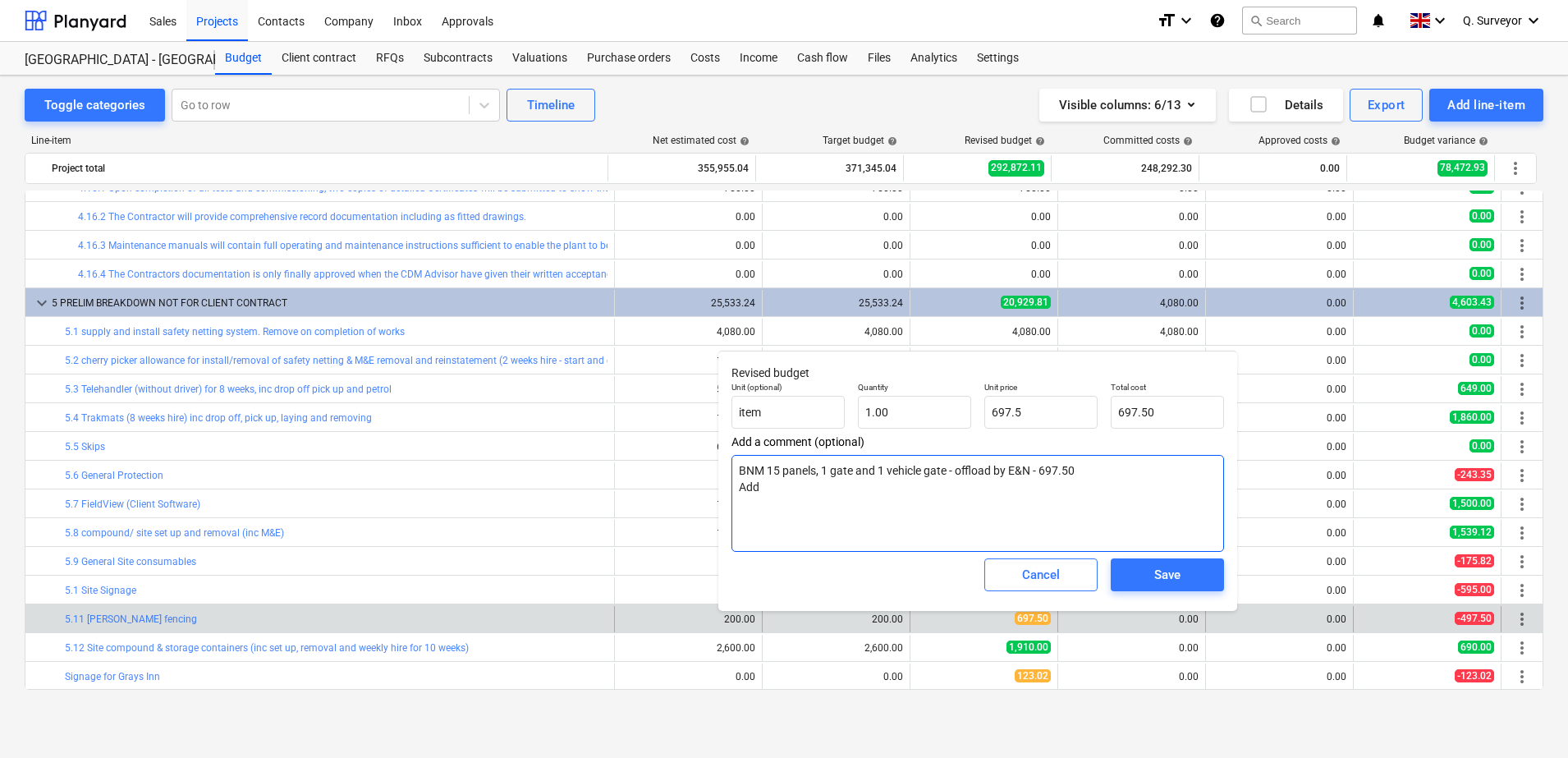 type on "BNM 15 panels, 1 gate and 1 vehicle gate - offload by E&N - 697.50
Add" 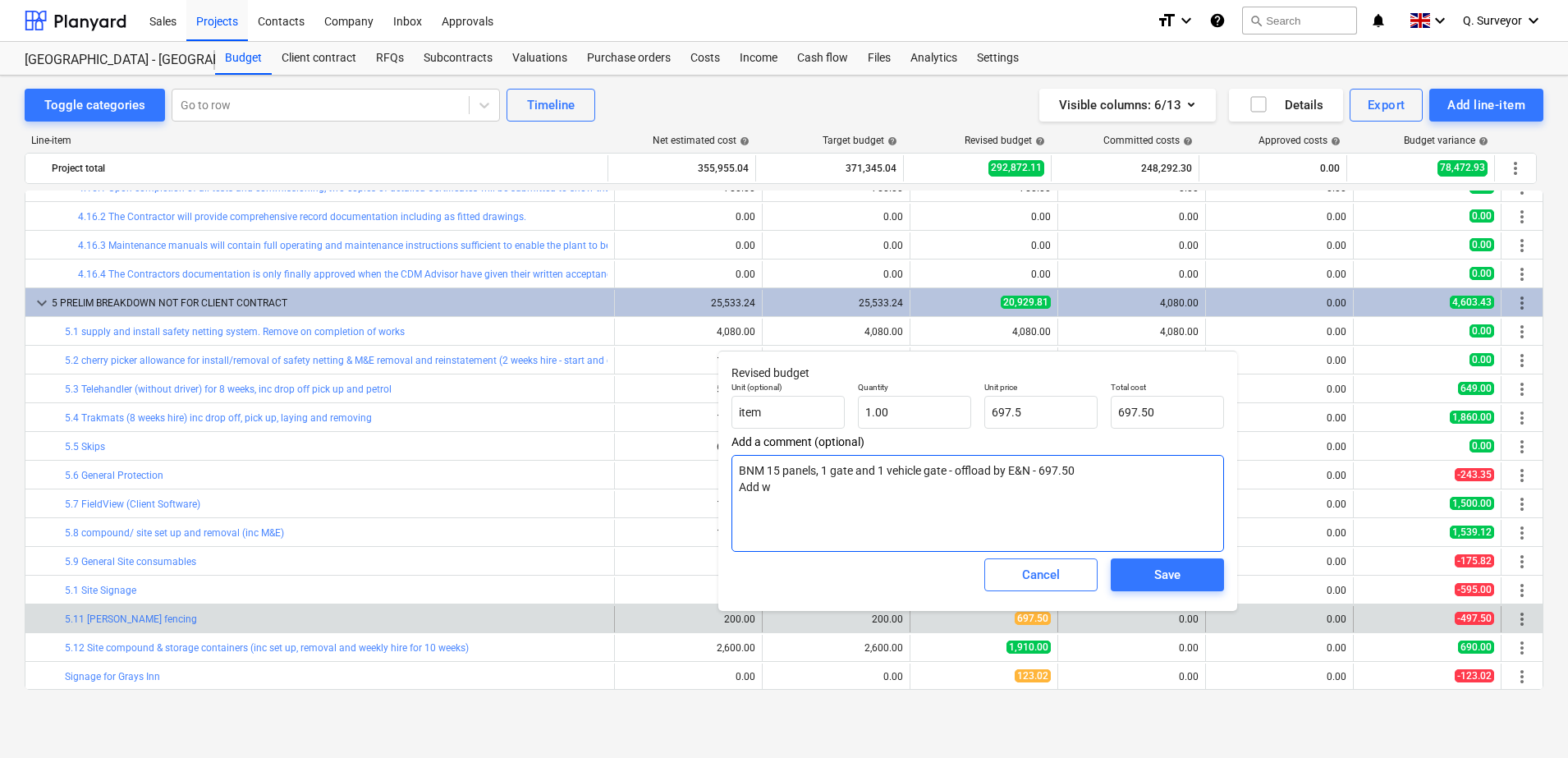 type on "x" 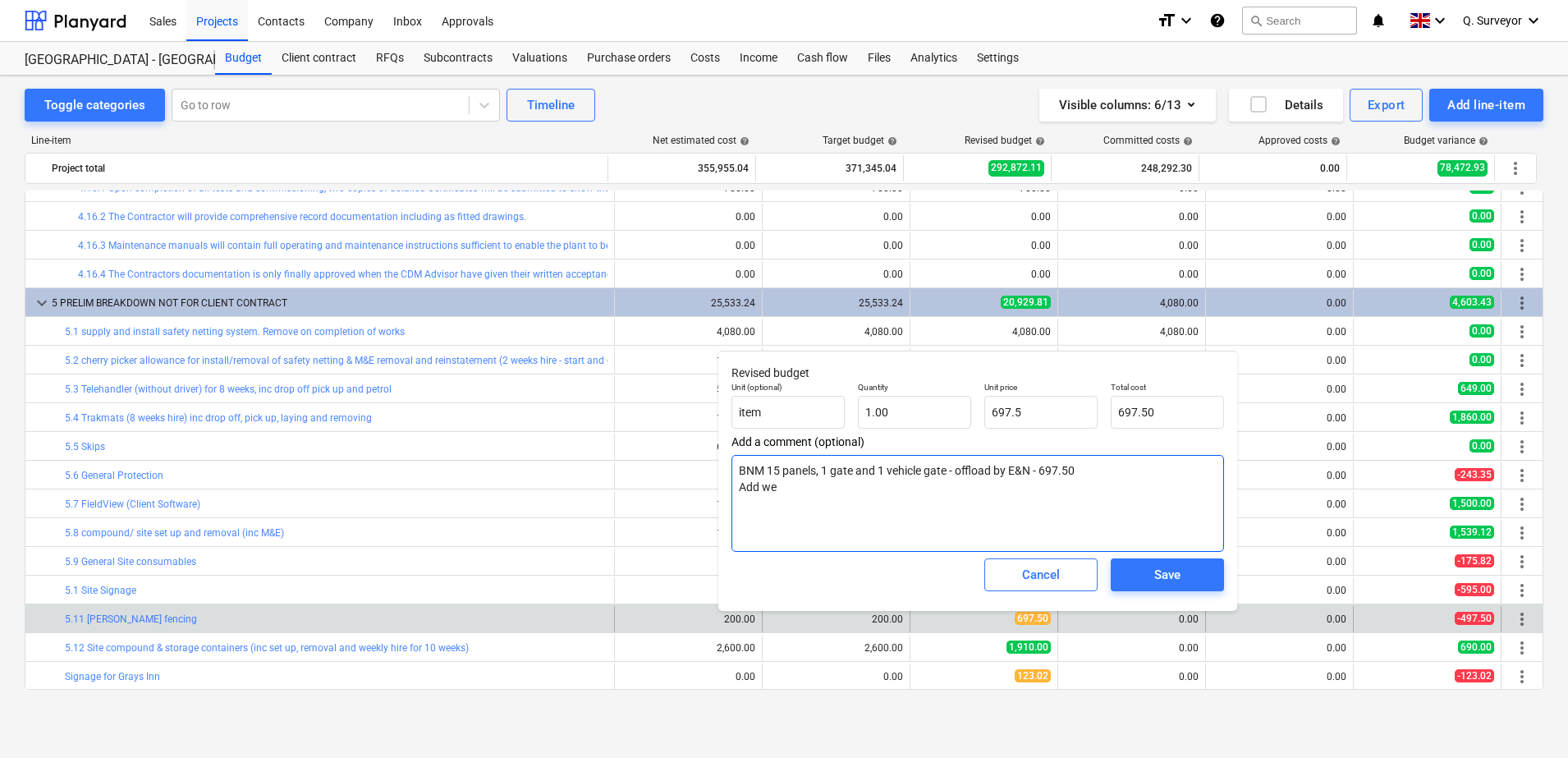 type on "x" 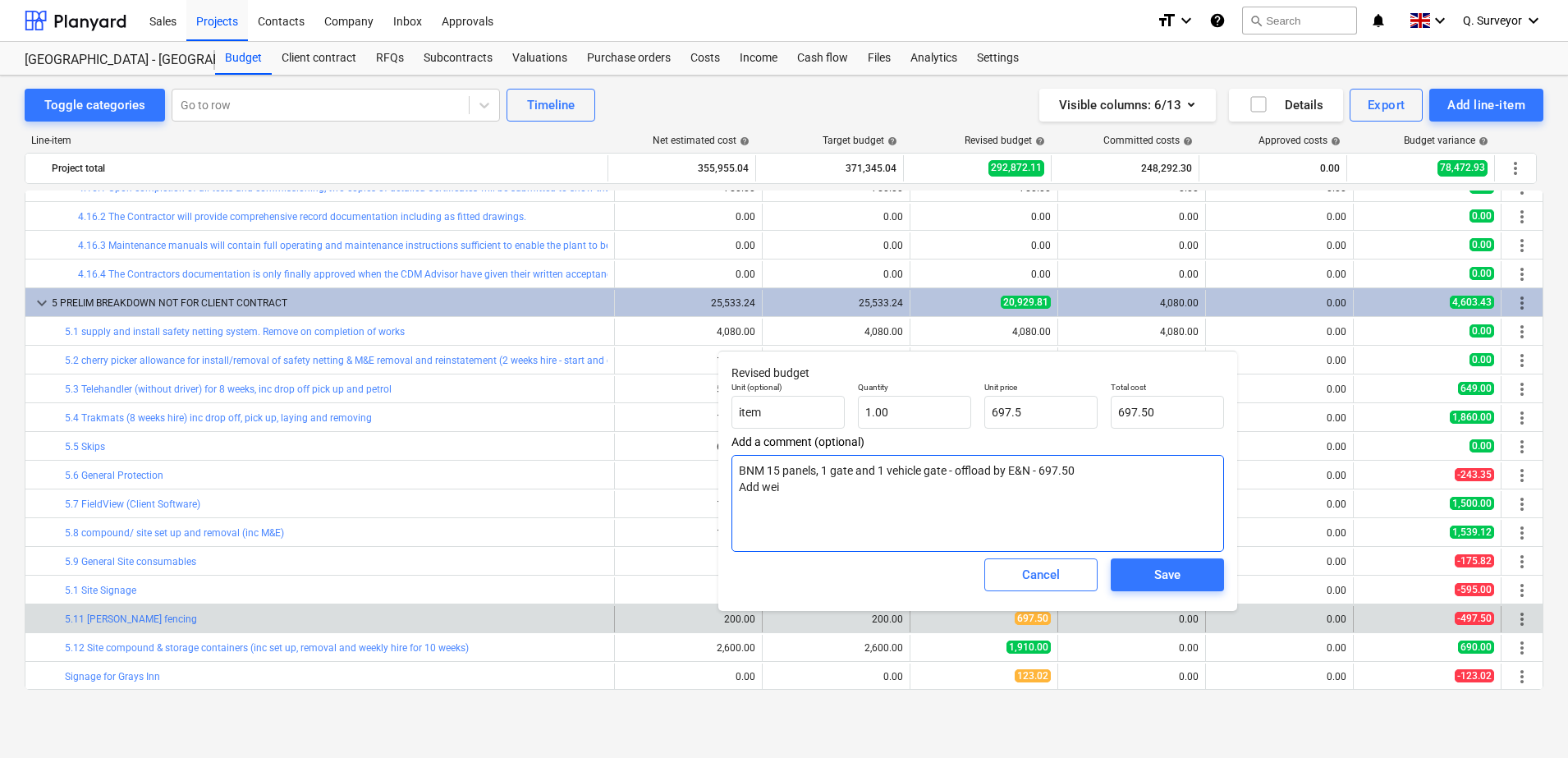 type on "x" 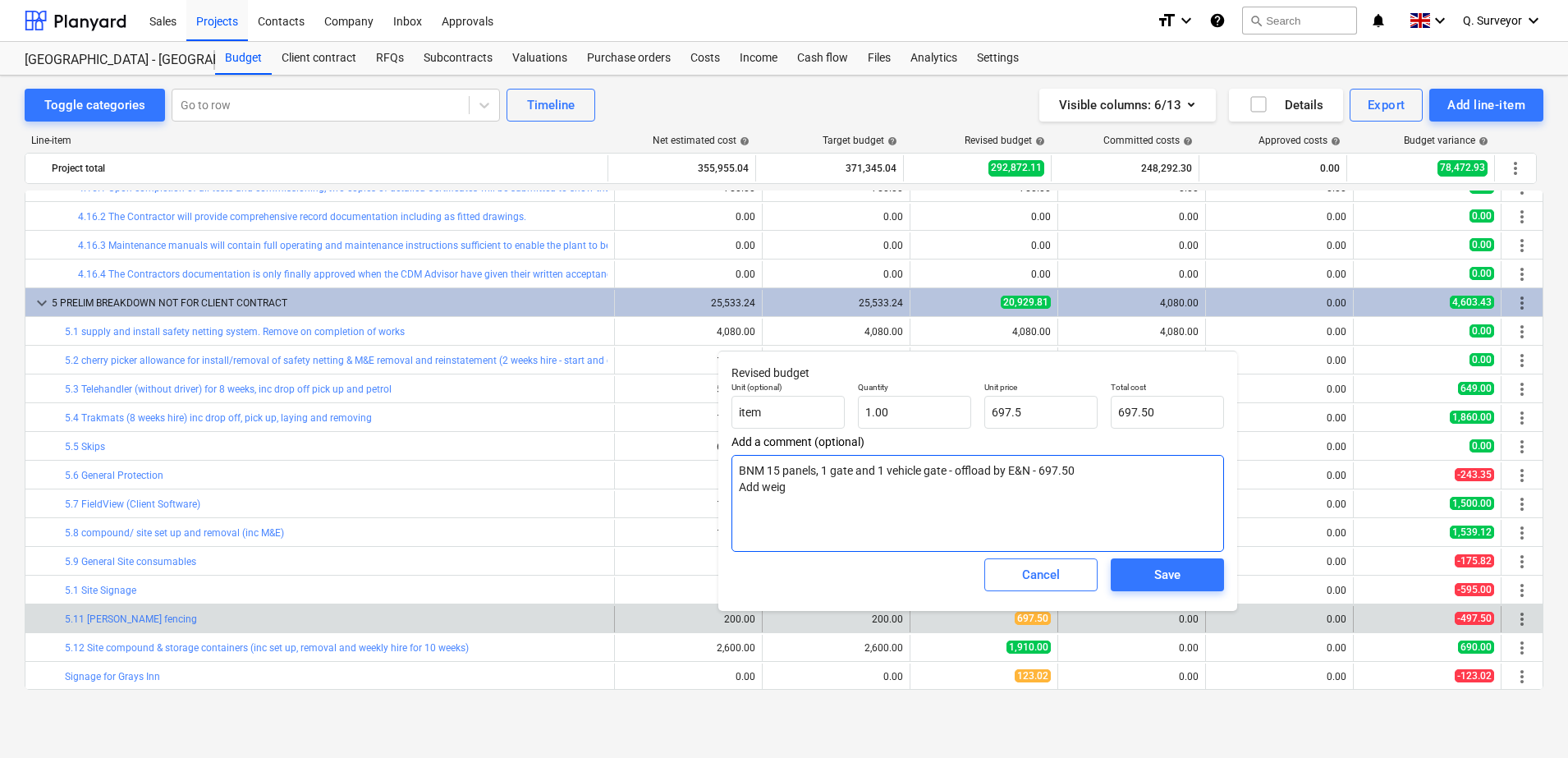 type on "x" 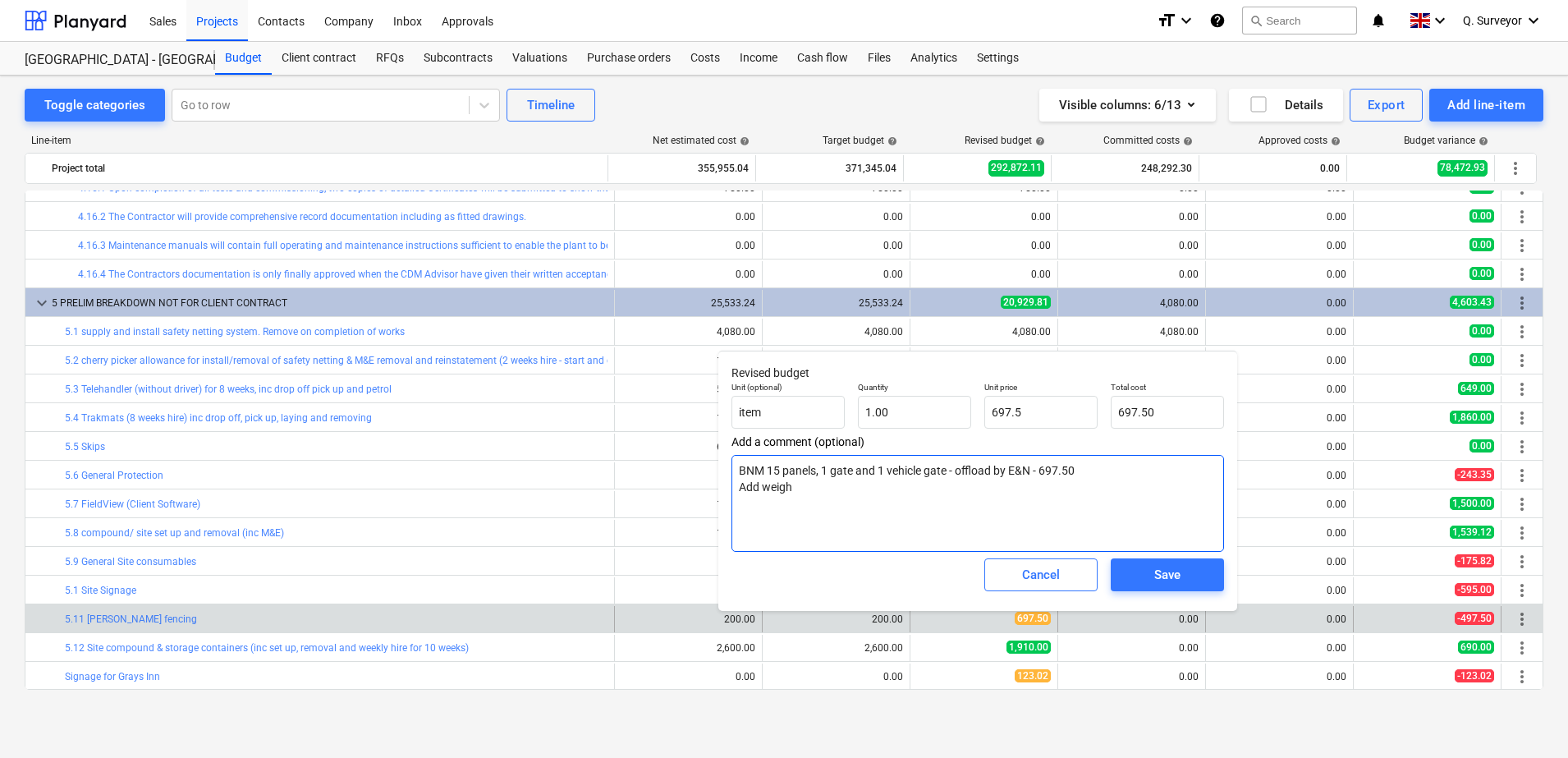 type on "BNM 15 panels, 1 gate and 1 vehicle gate - offload by E&N - 697.50
Add weight" 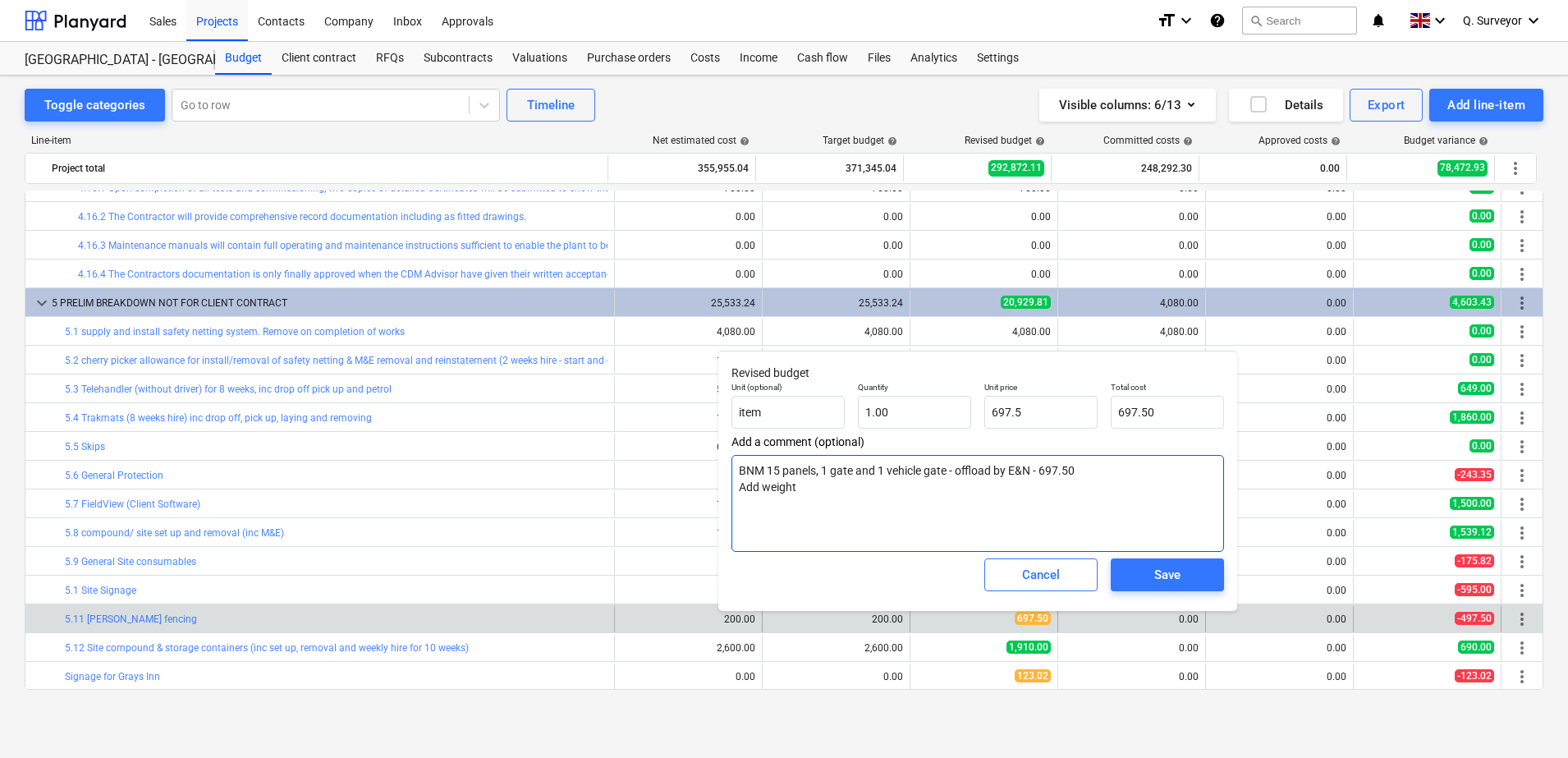 type on "x" 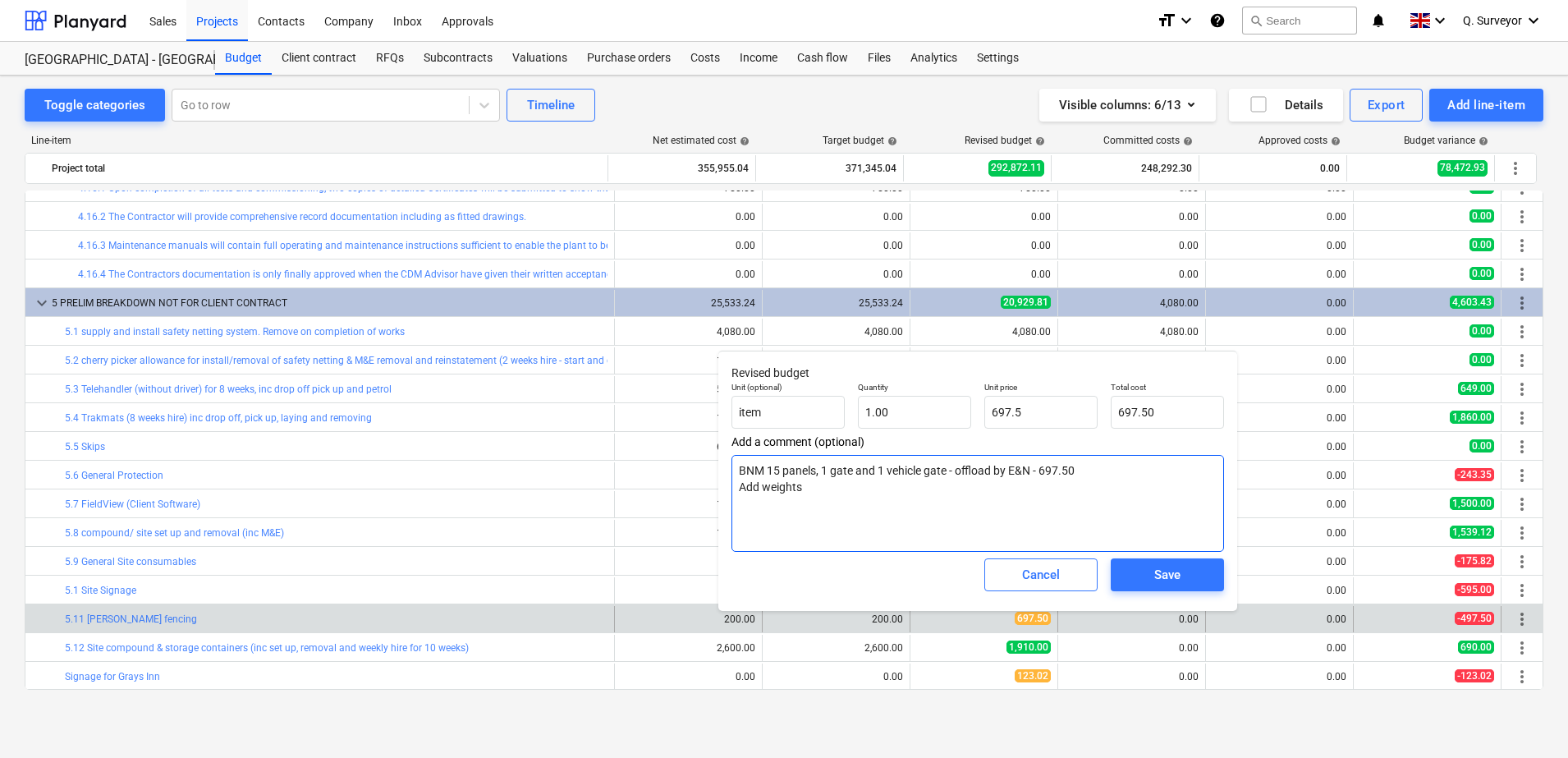 type on "BNM 15 panels, 1 gate and 1 vehicle gate - offload by E&N - 697.50
Add weights" 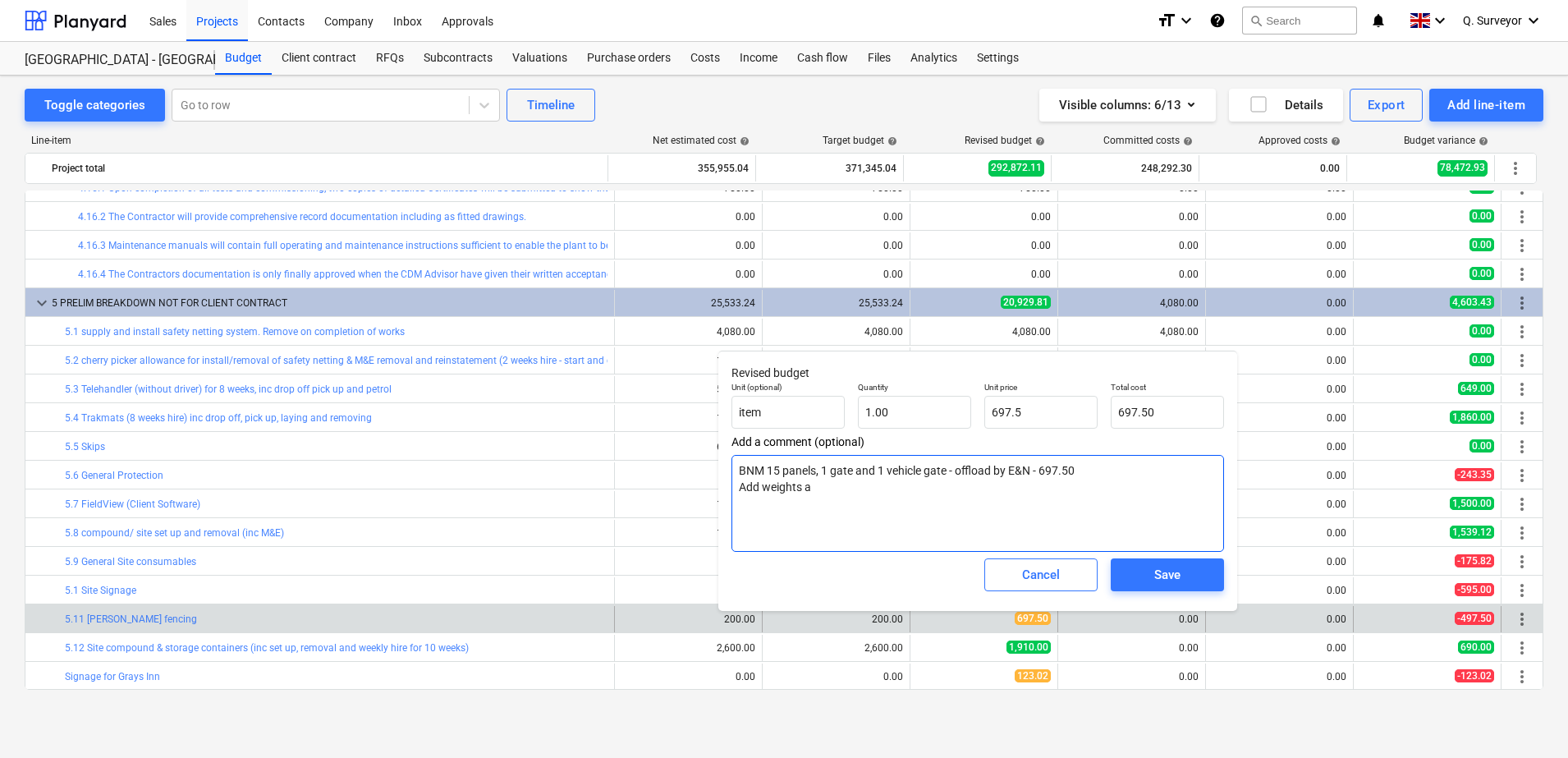 type on "x" 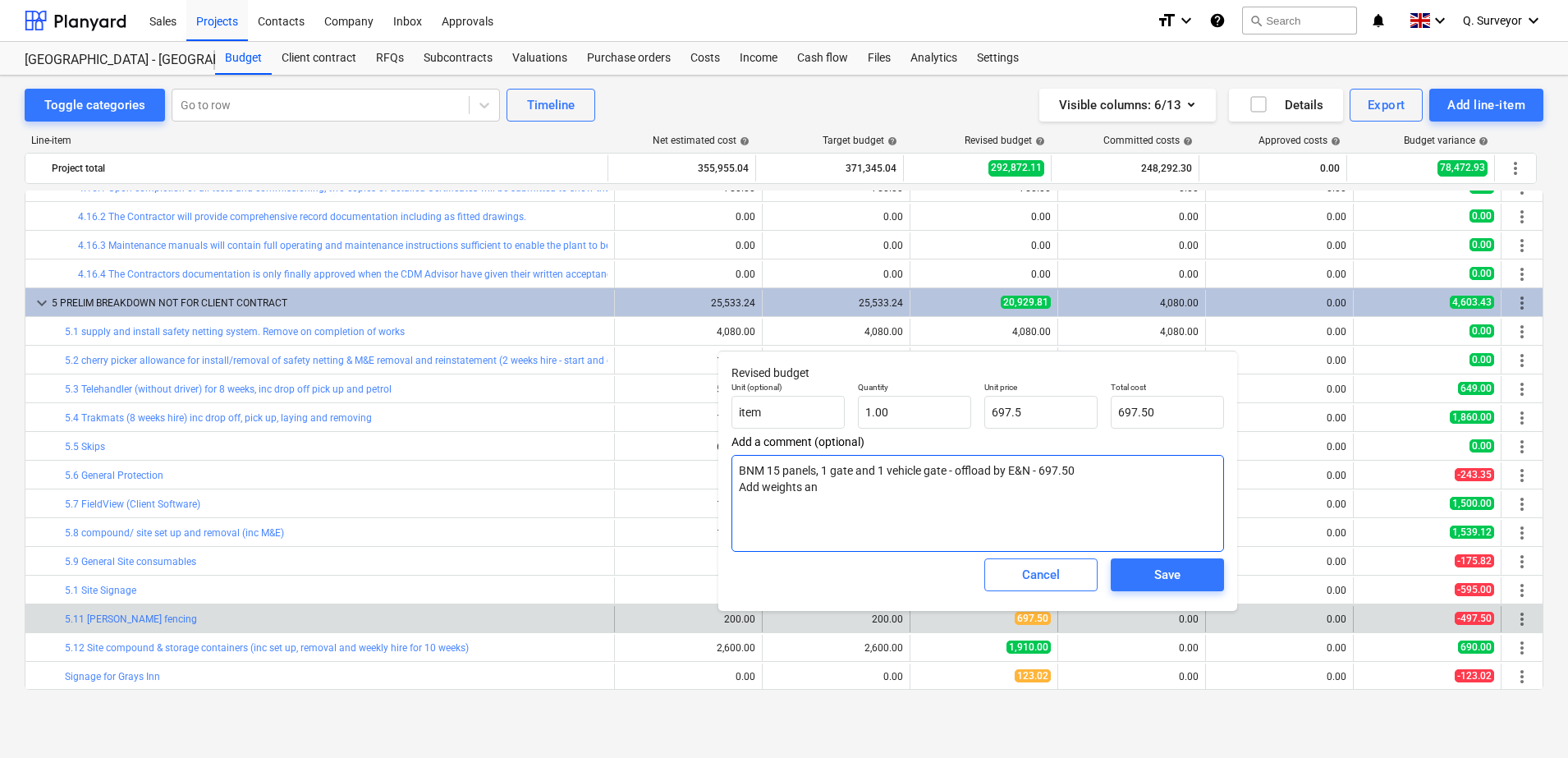 type on "x" 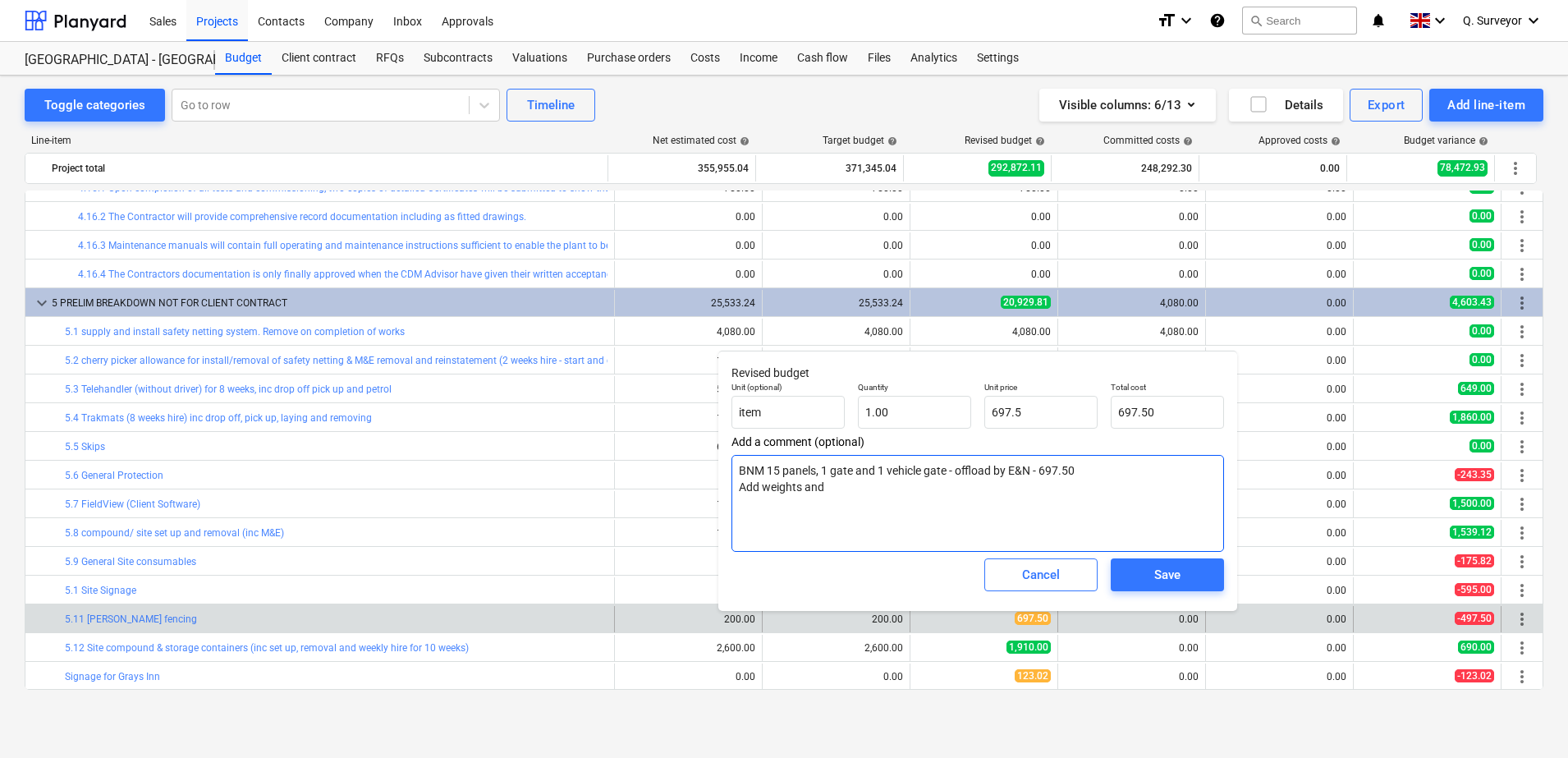 type on "x" 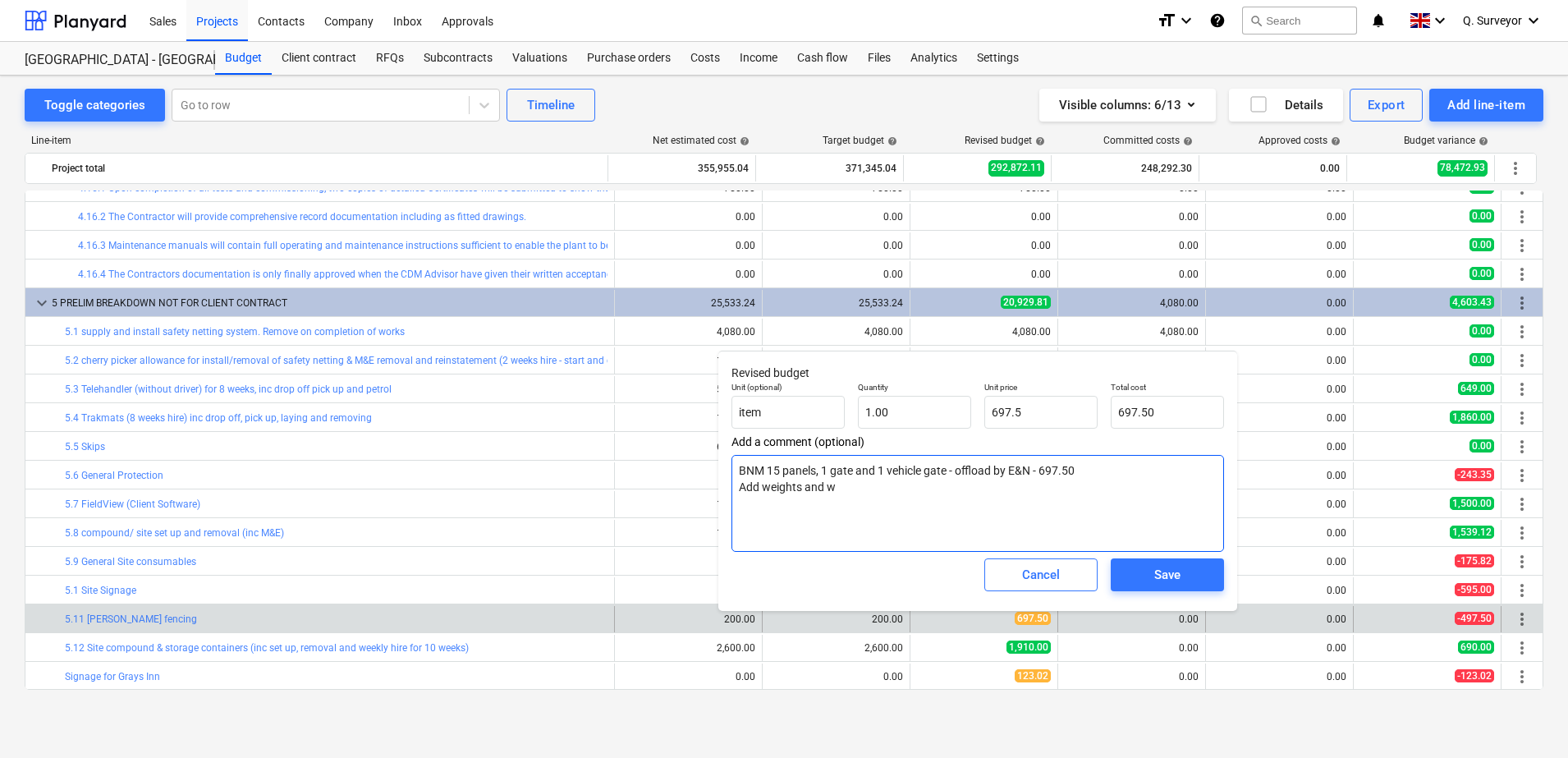 type on "BNM 15 panels, 1 gate and 1 vehicle gate - offload by E&N - 697.50
Add weights and wi" 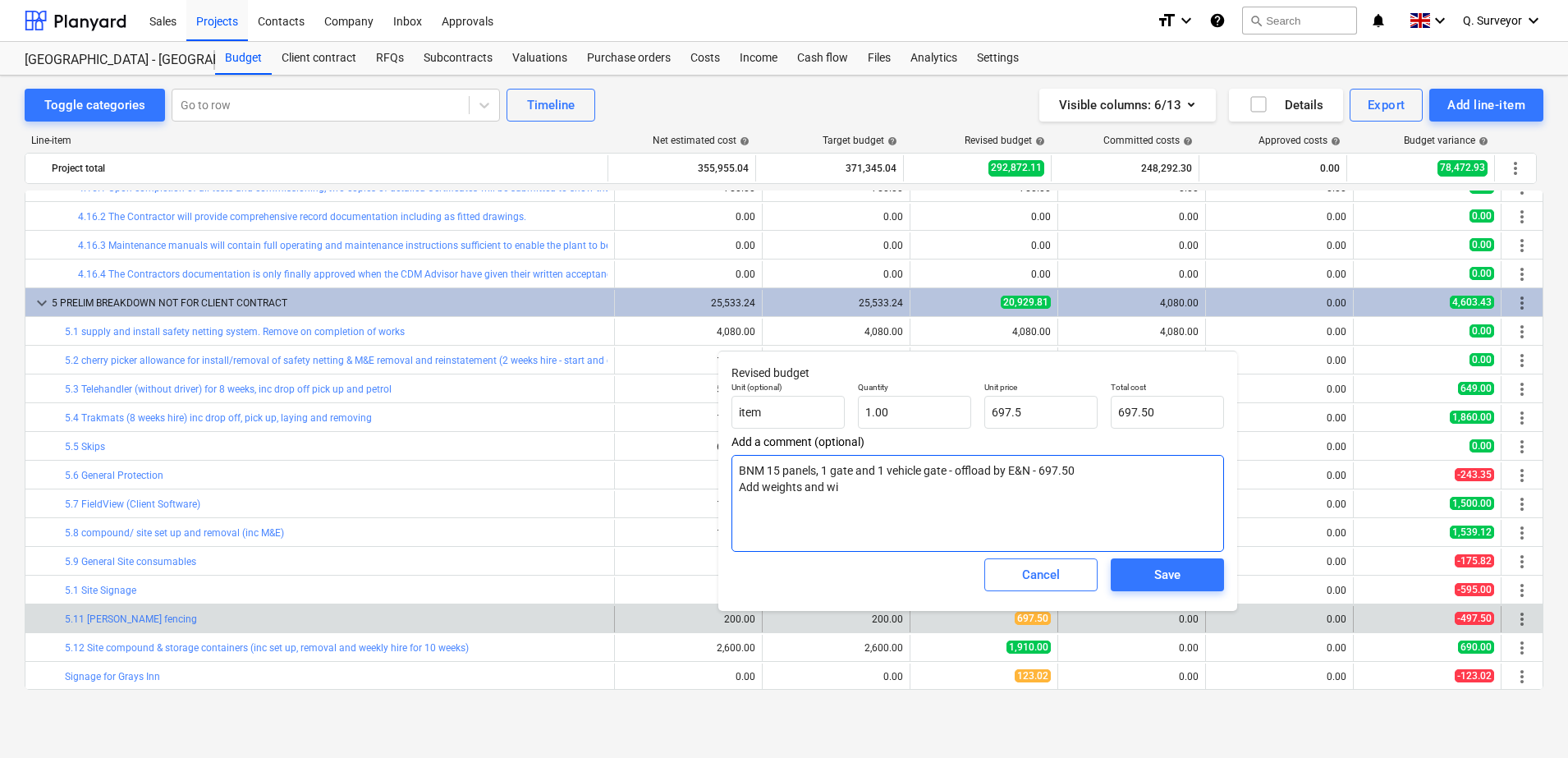 type on "x" 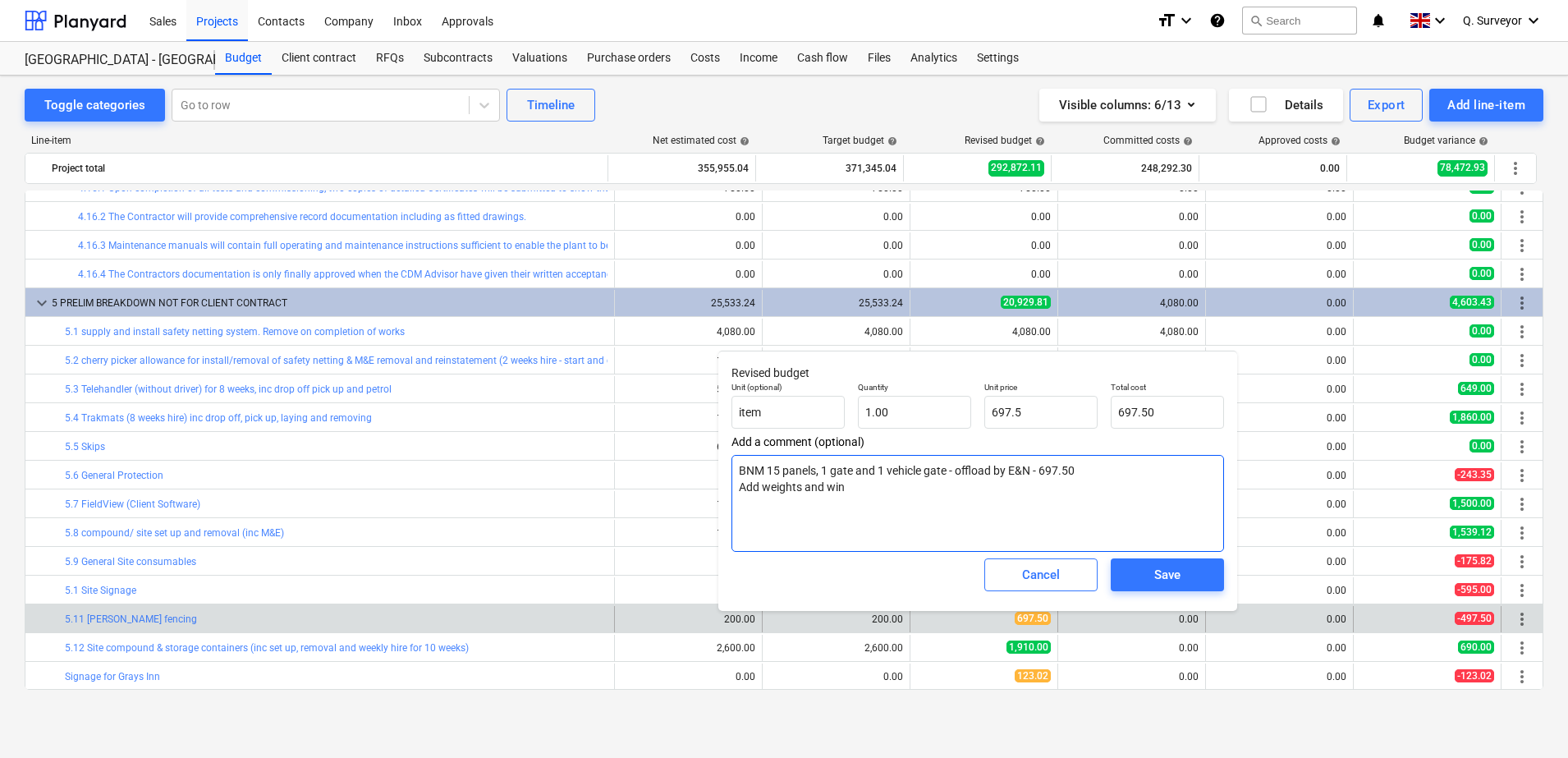 type on "x" 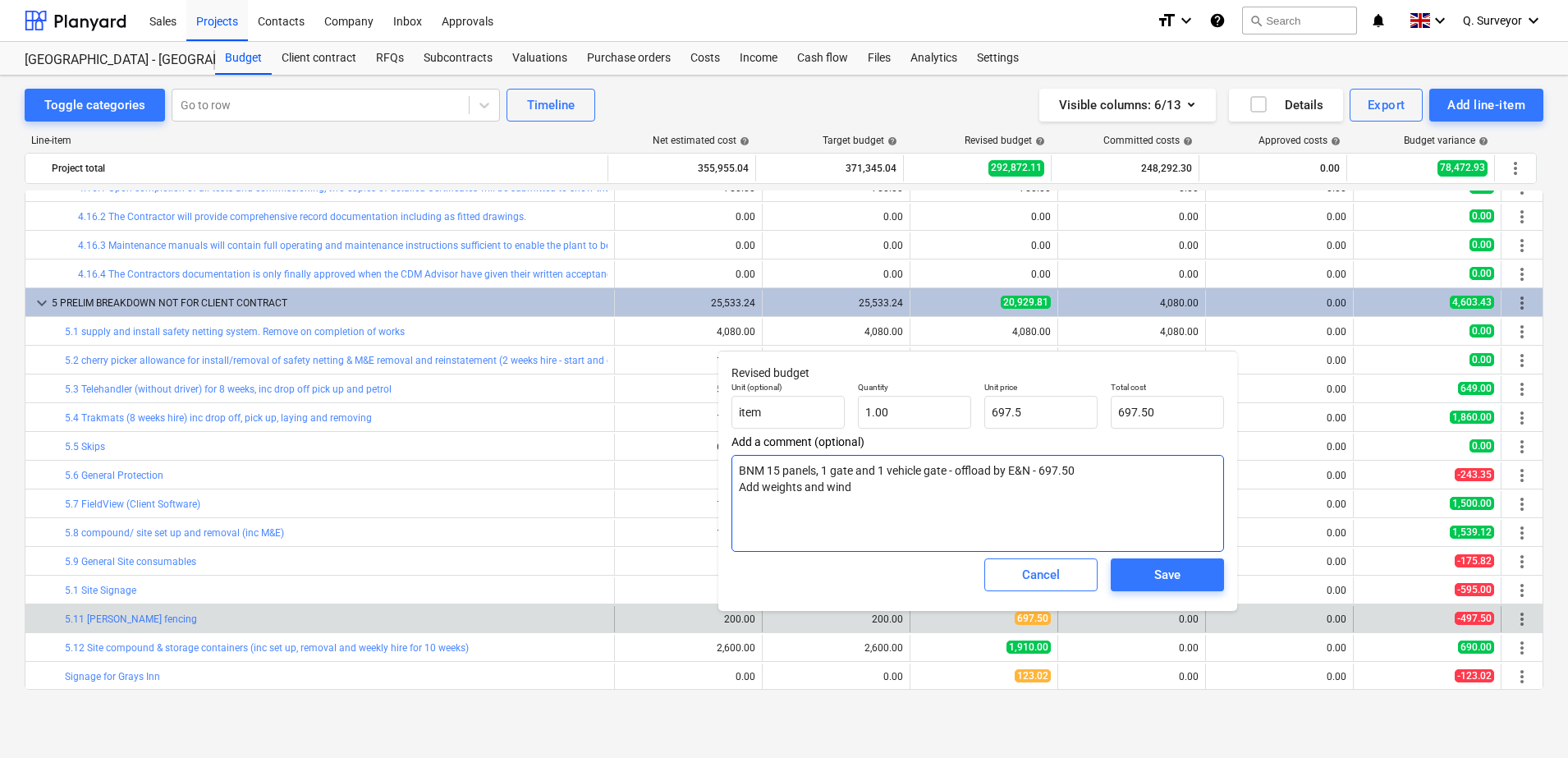 type on "x" 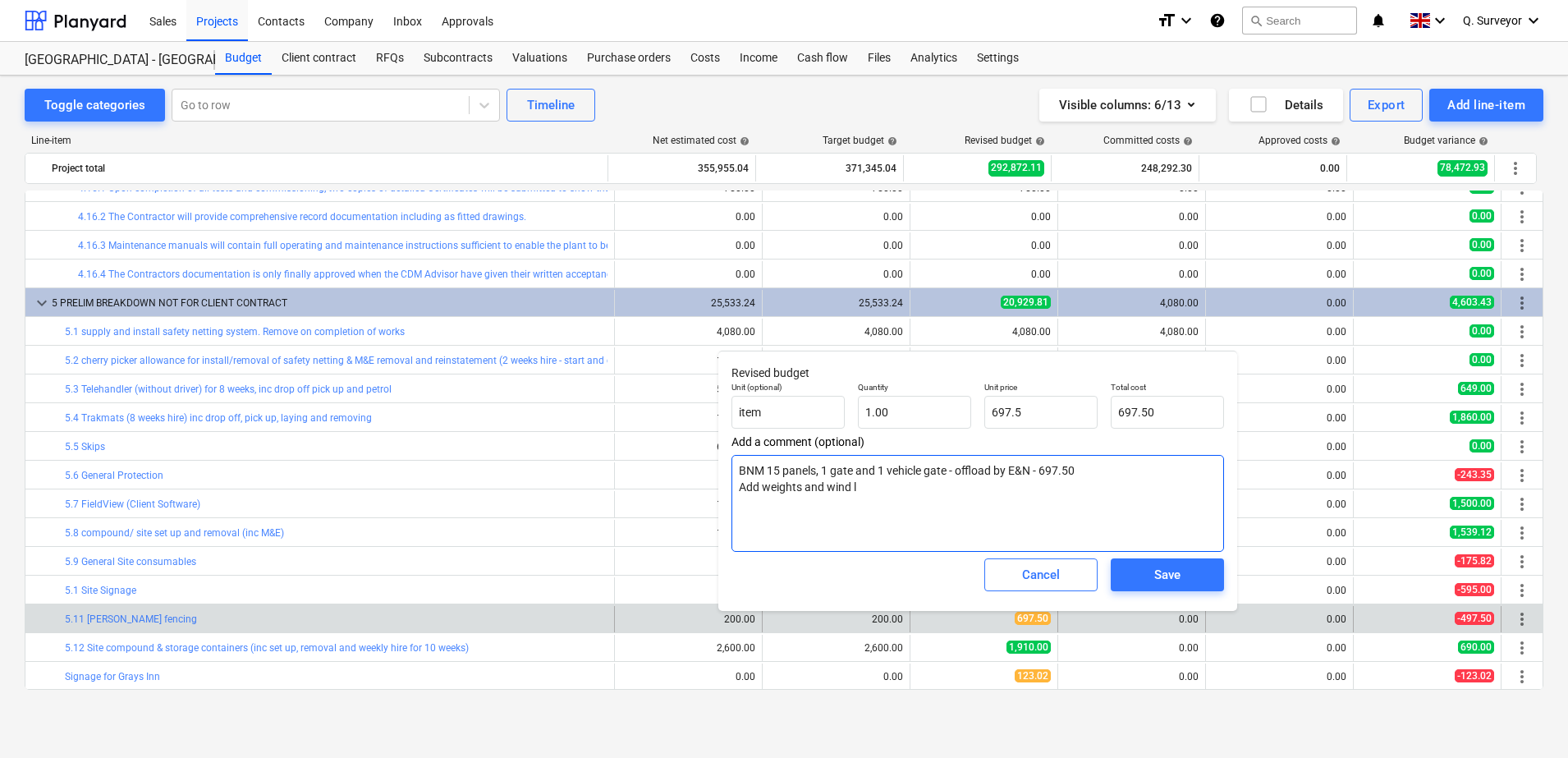 type on "x" 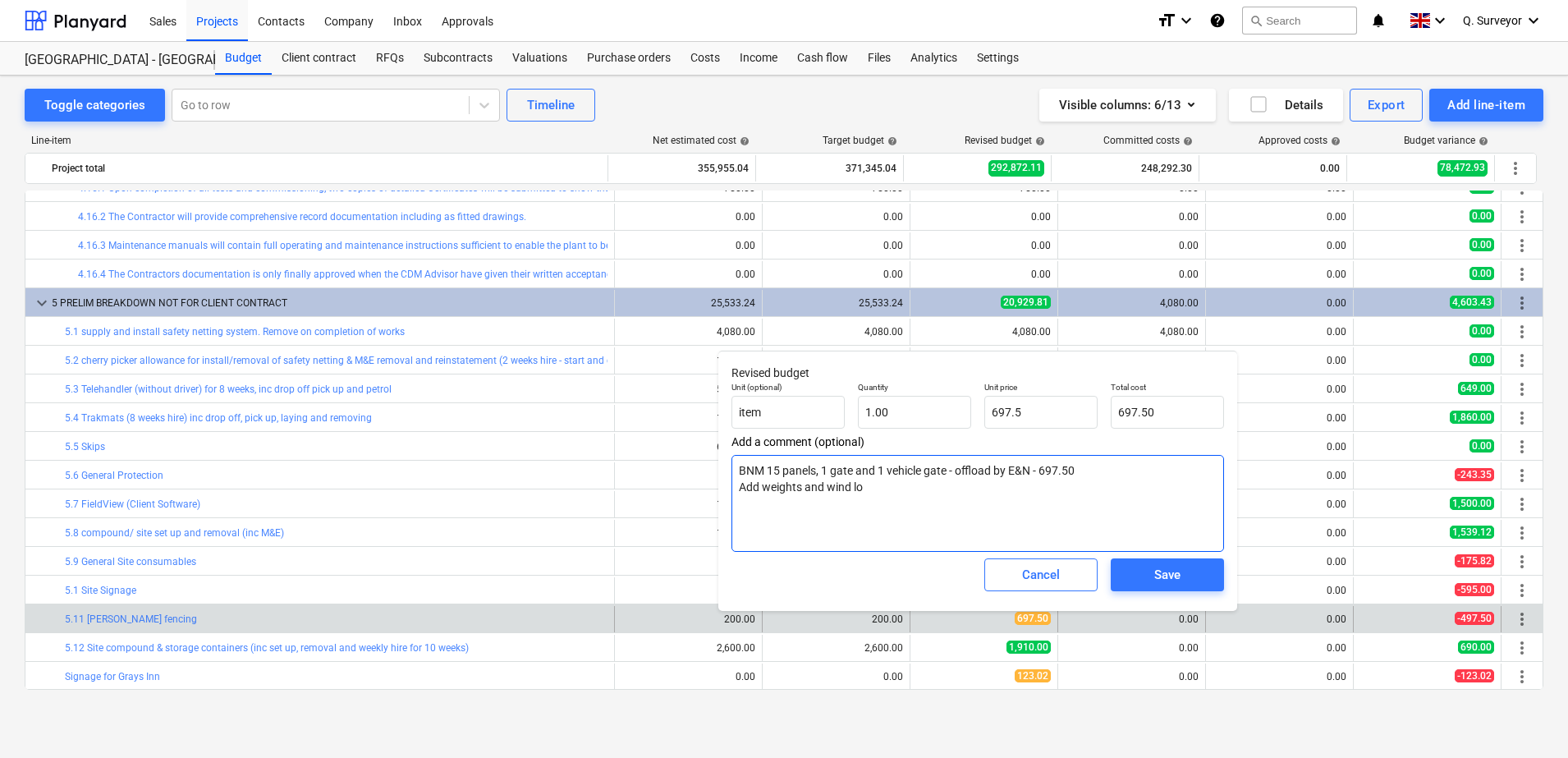 type on "x" 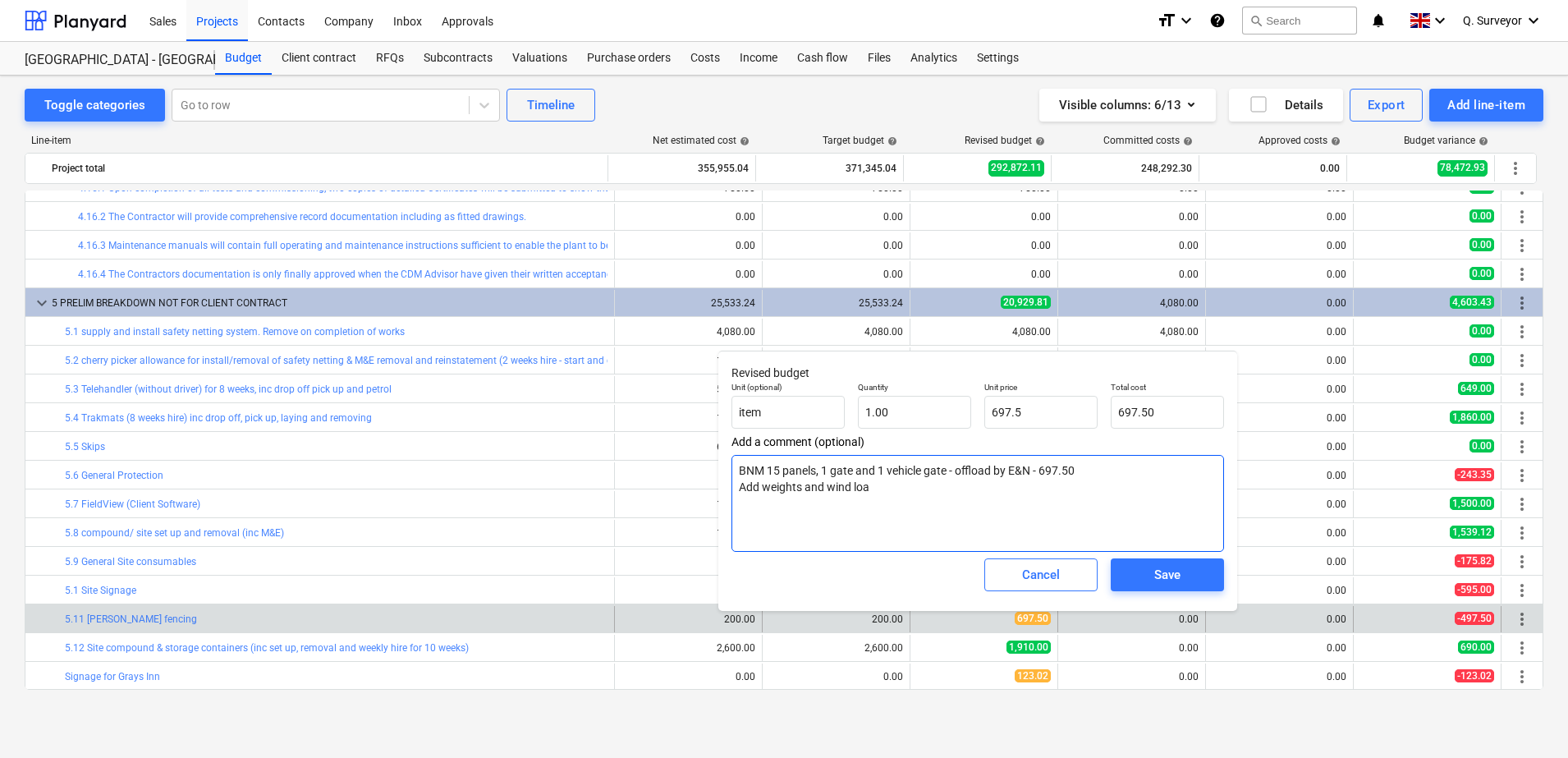 type on "x" 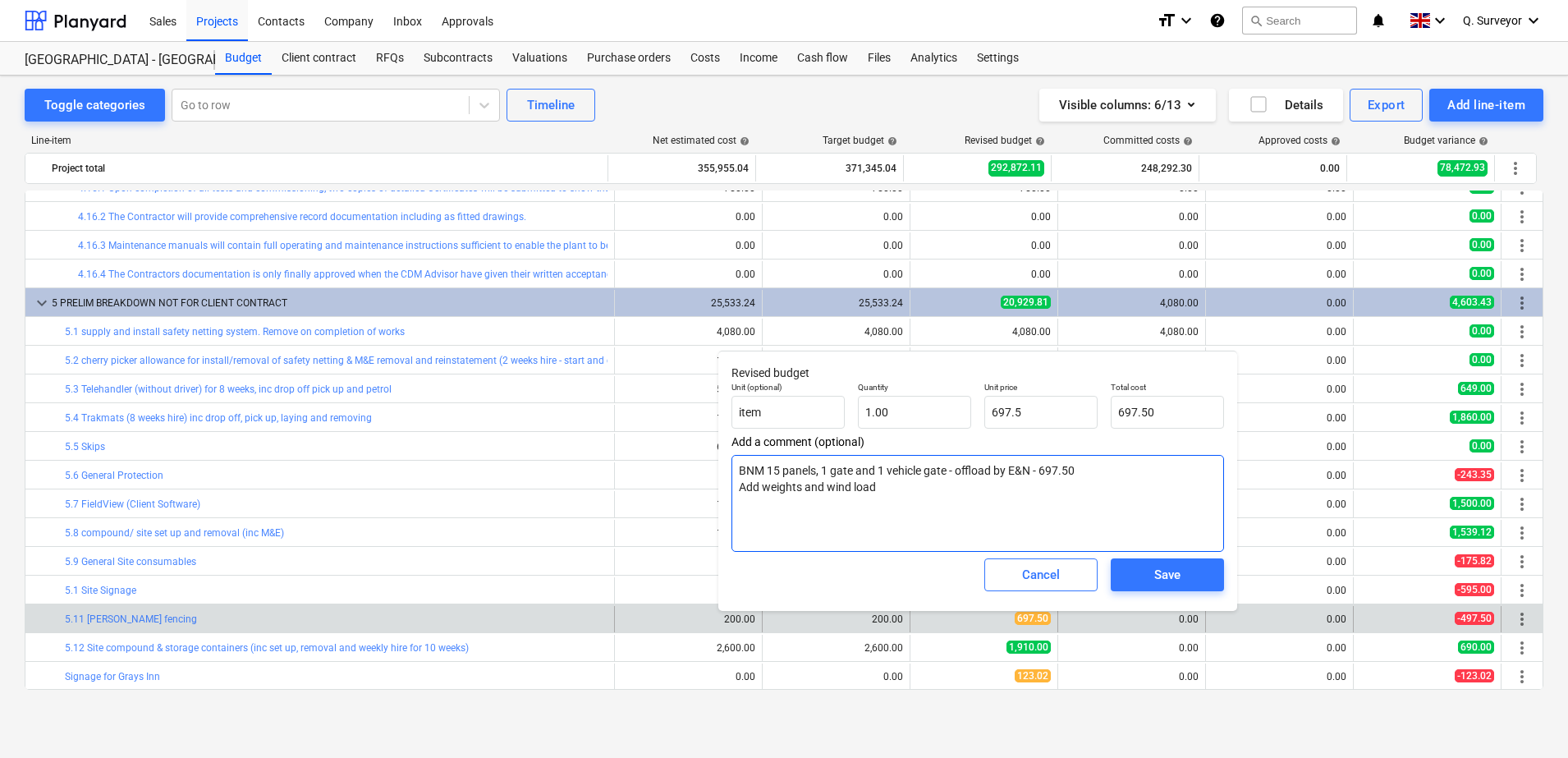 type on "x" 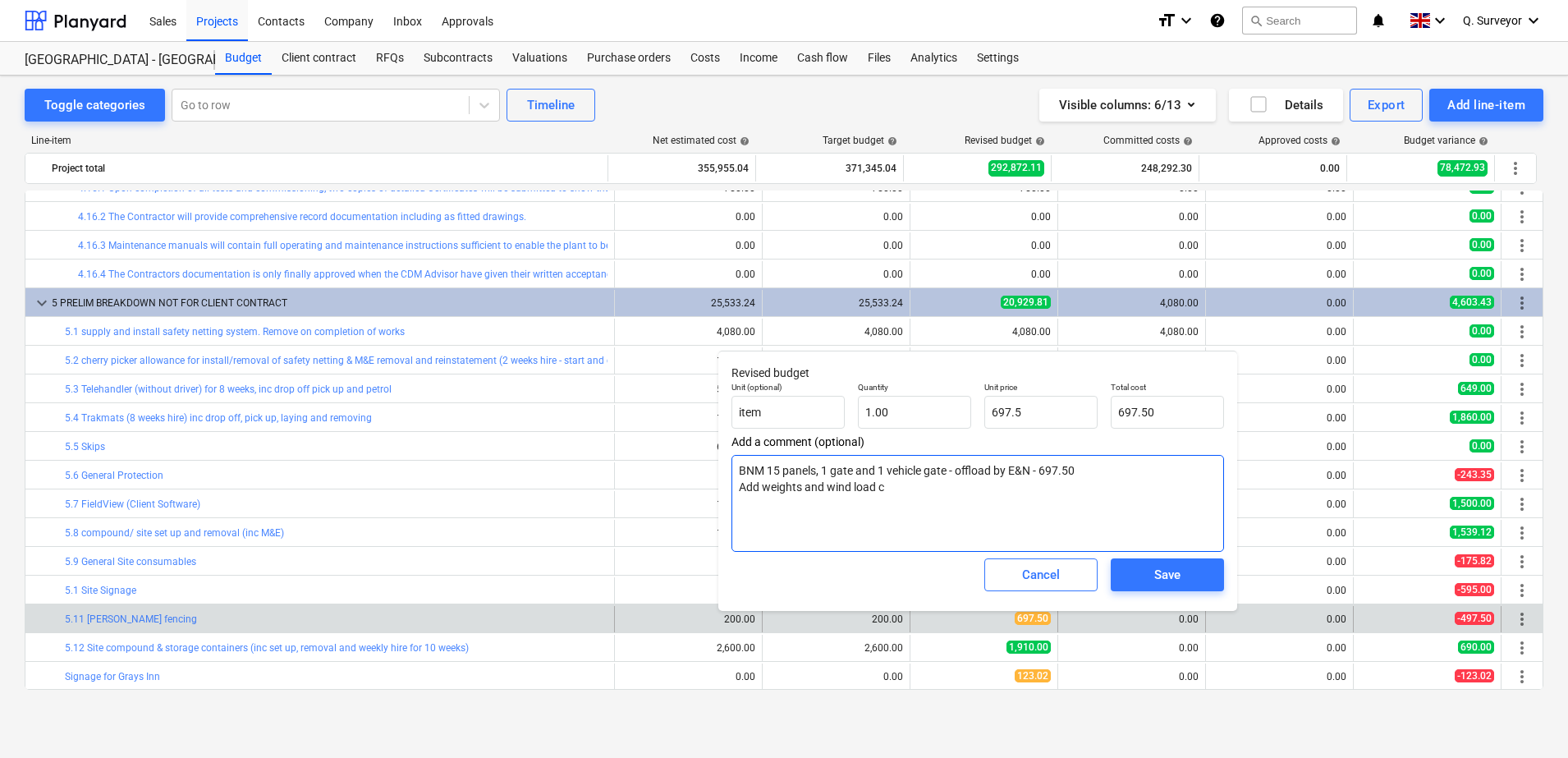 type on "x" 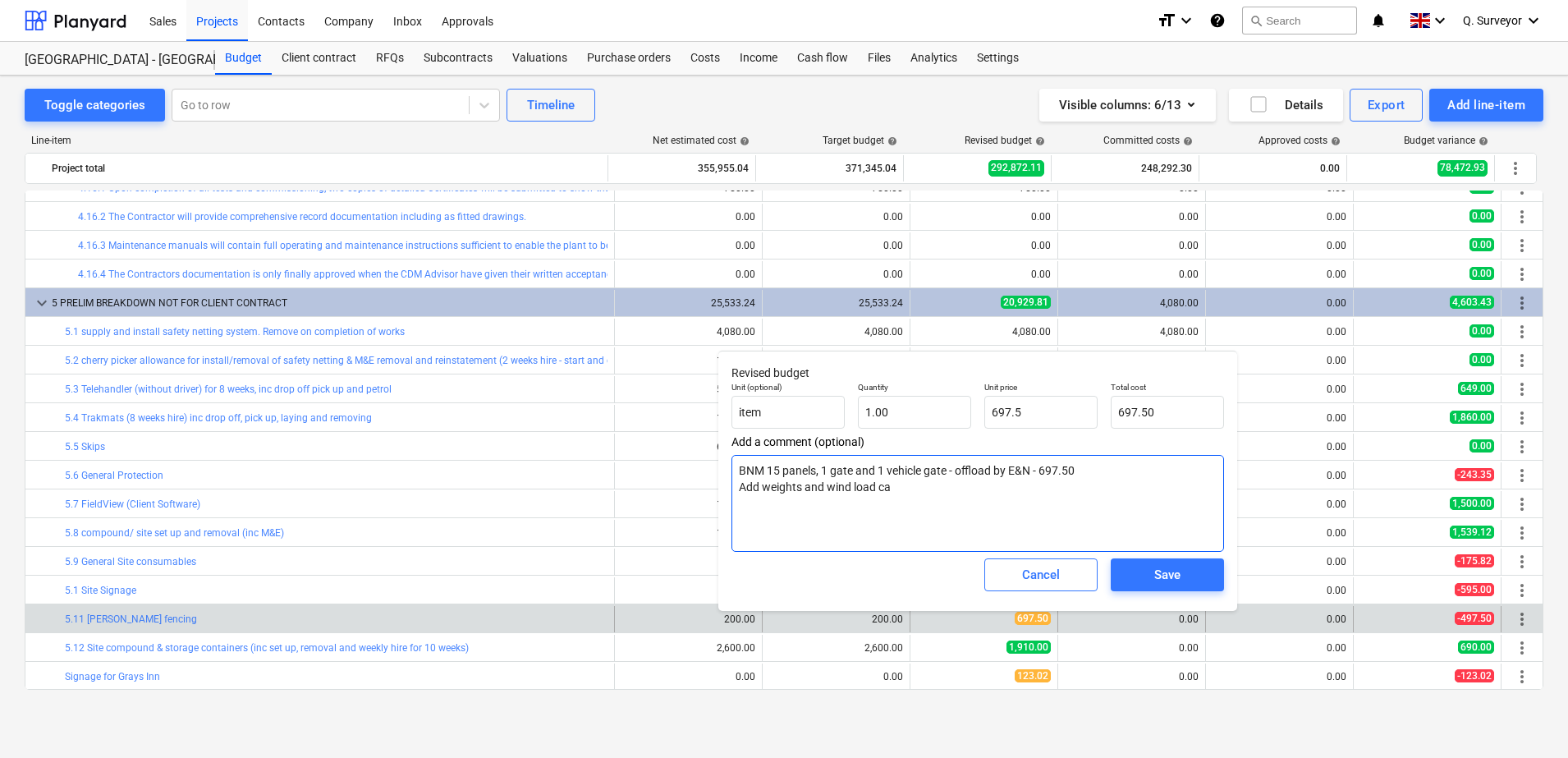 type on "x" 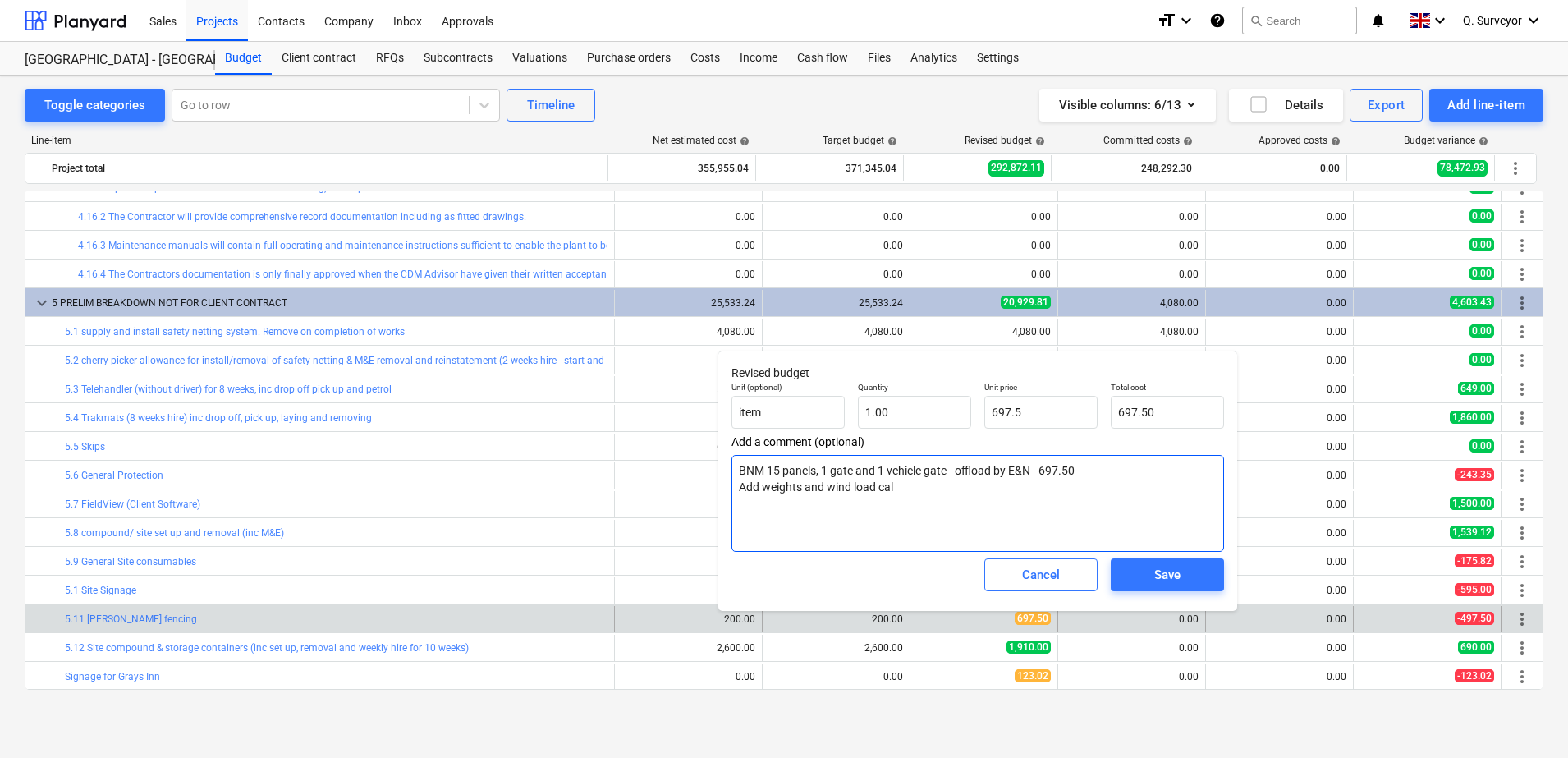 type on "x" 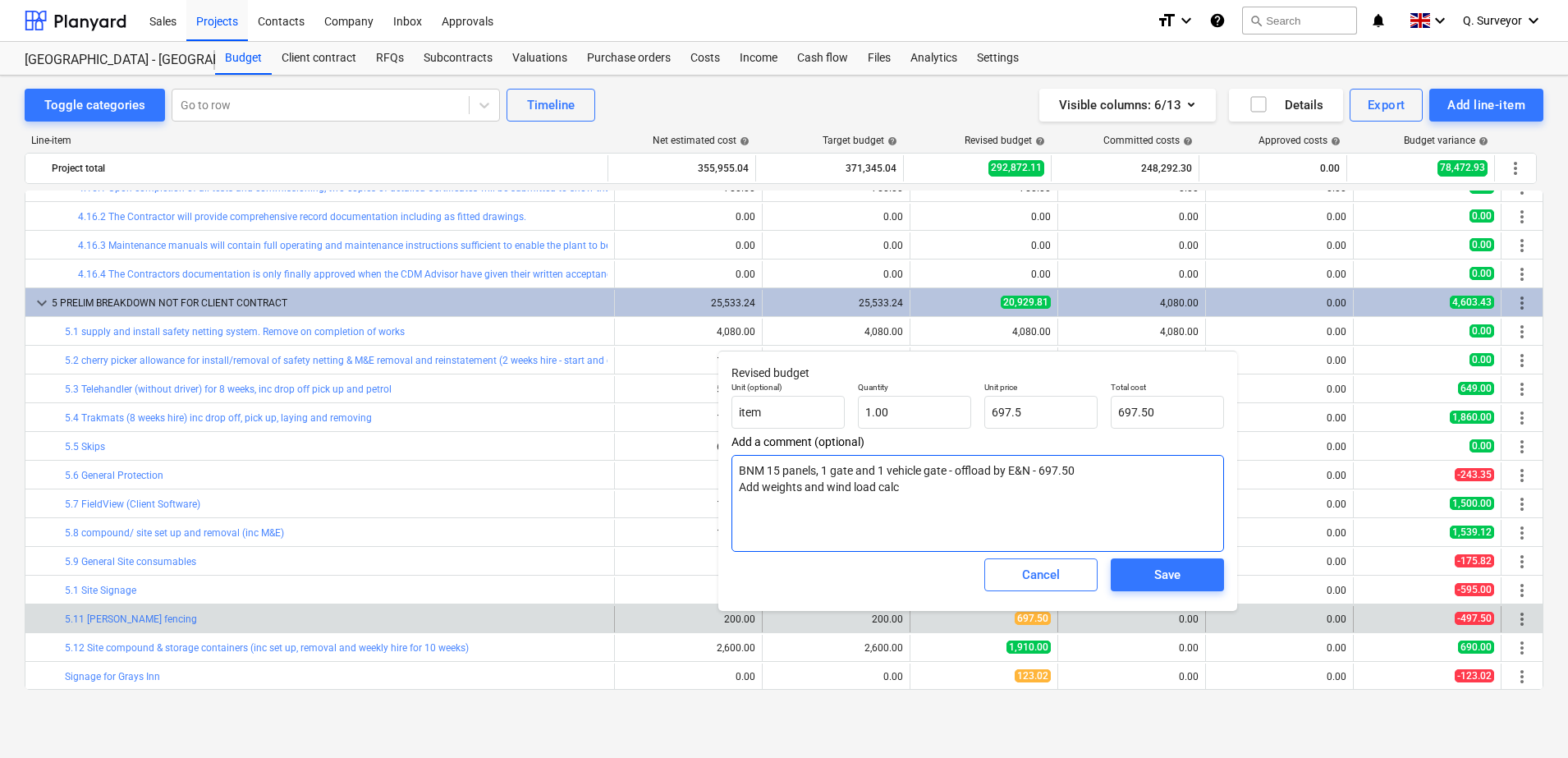 type on "x" 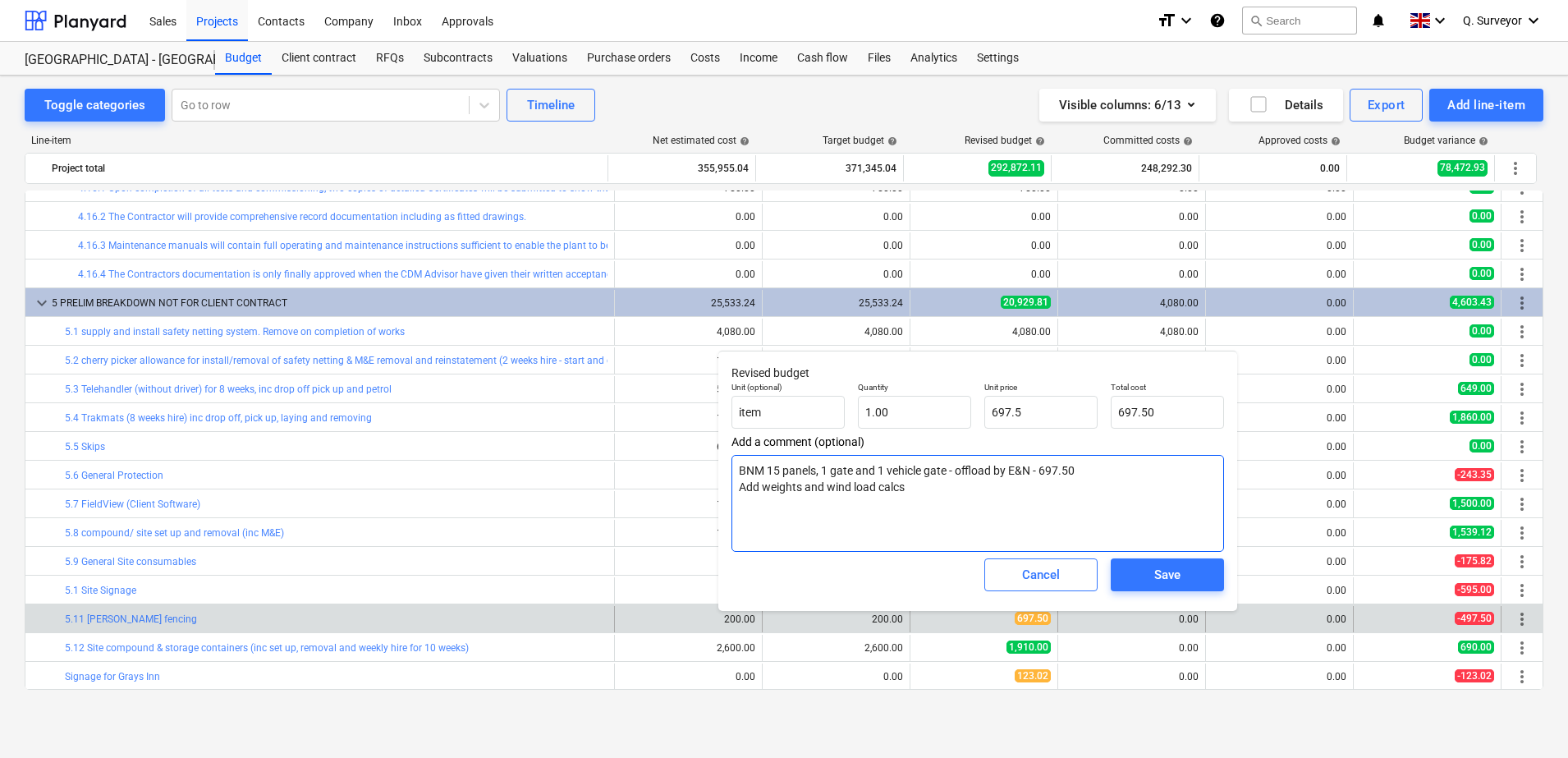 type on "x" 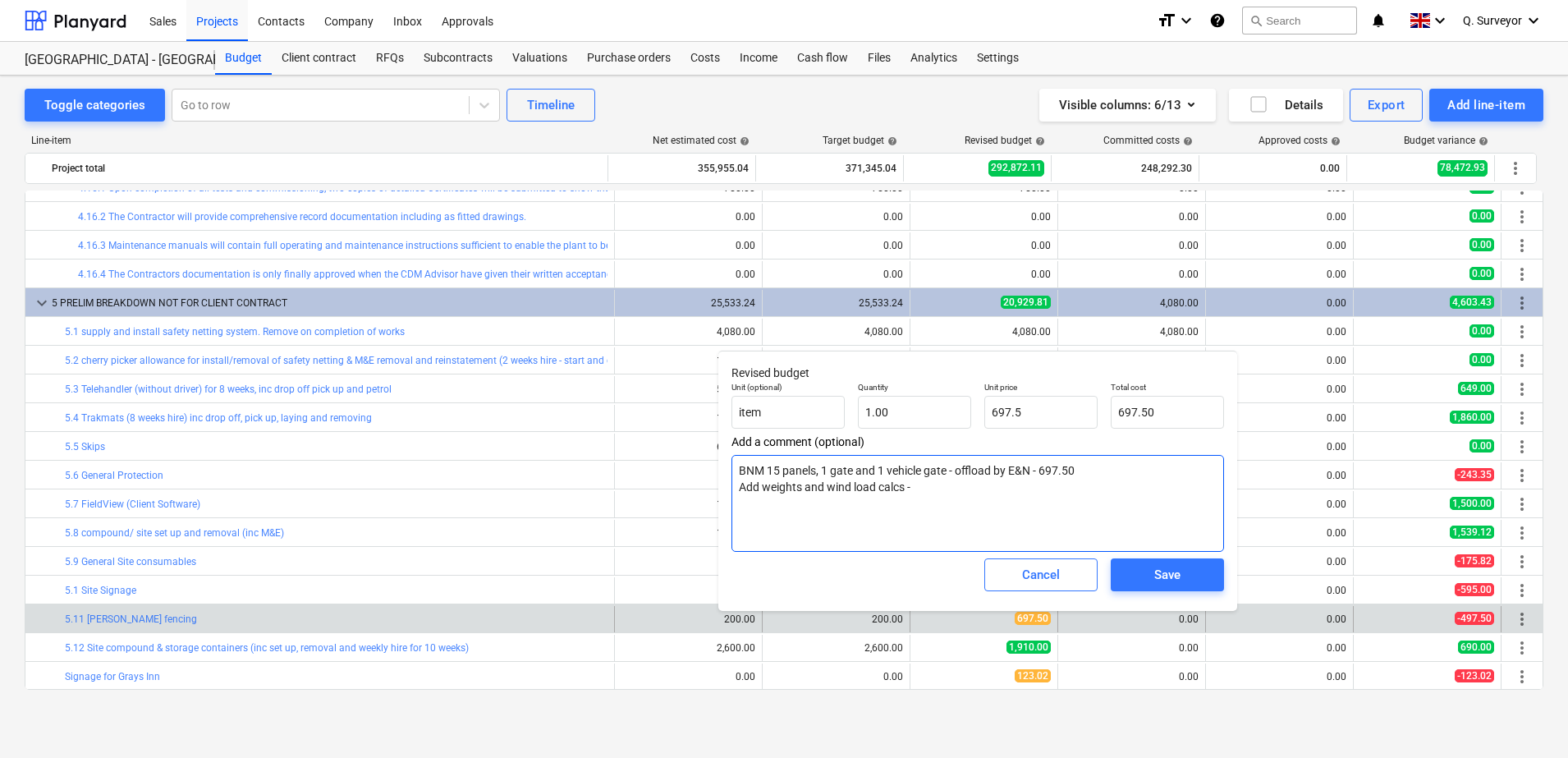 type on "BNM 15 panels, 1 gate and 1 vehicle gate - offload by E&N - 697.50
Add weights and wind load calcs -" 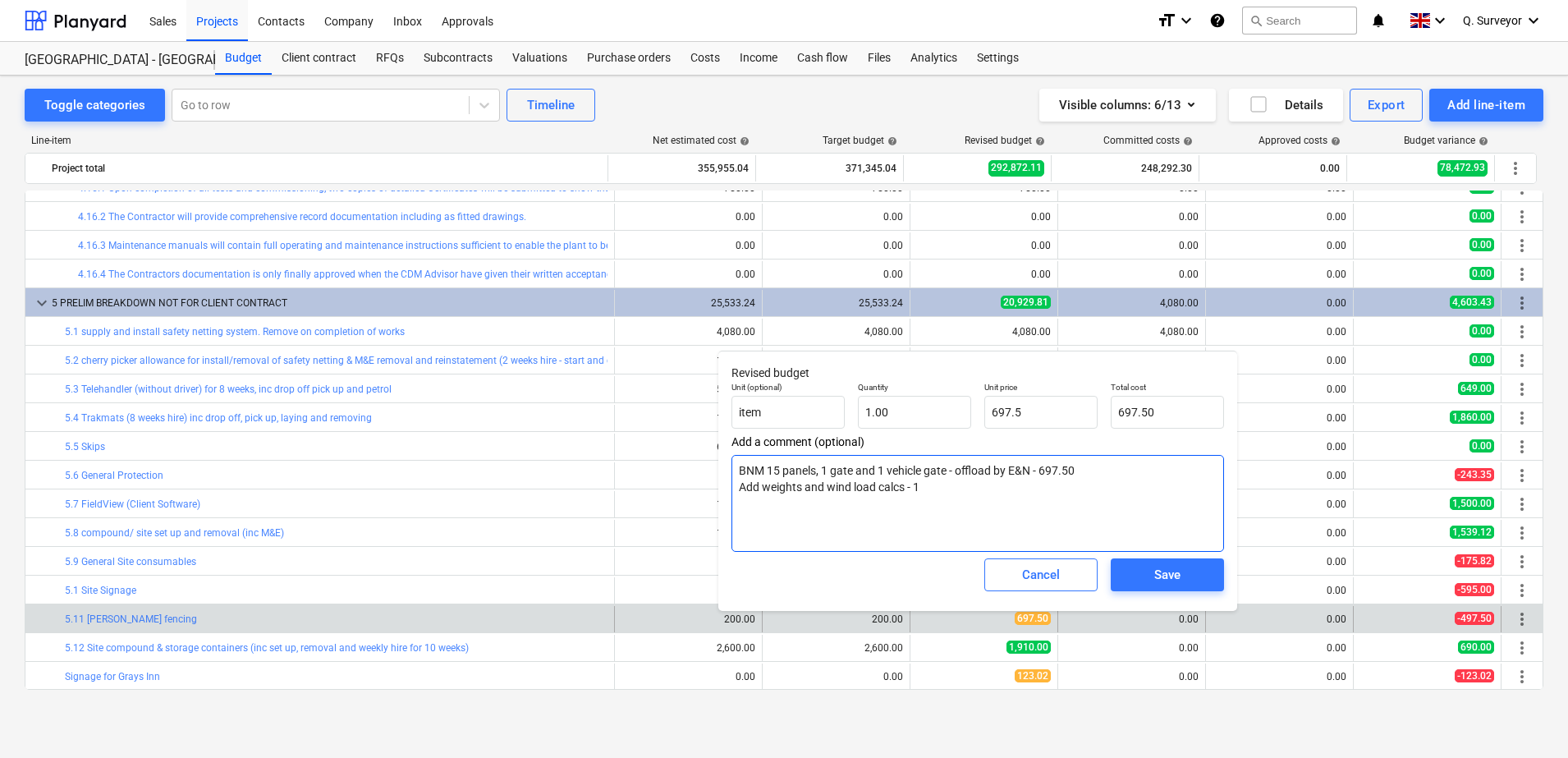 type on "x" 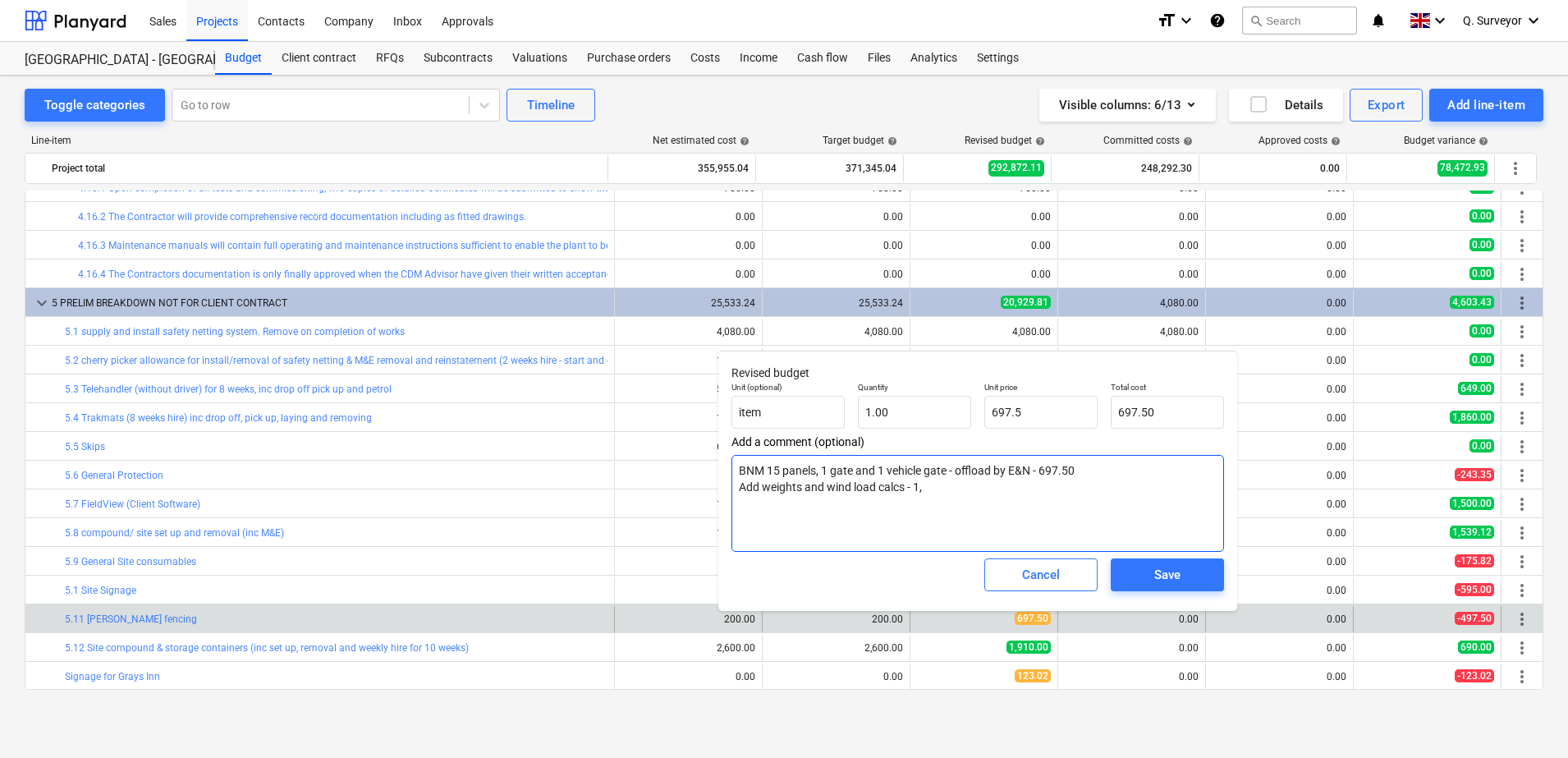 type on "x" 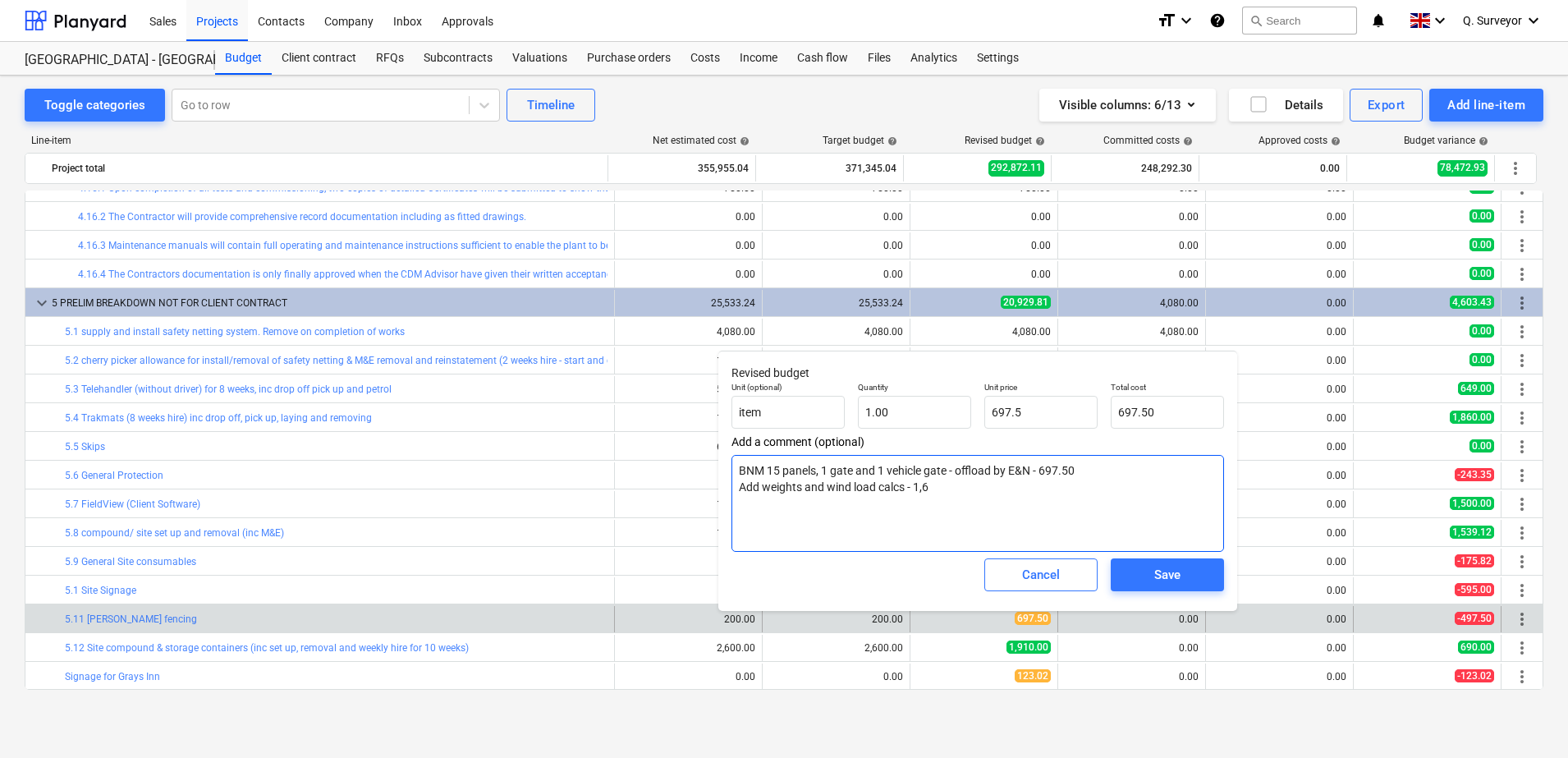 type on "x" 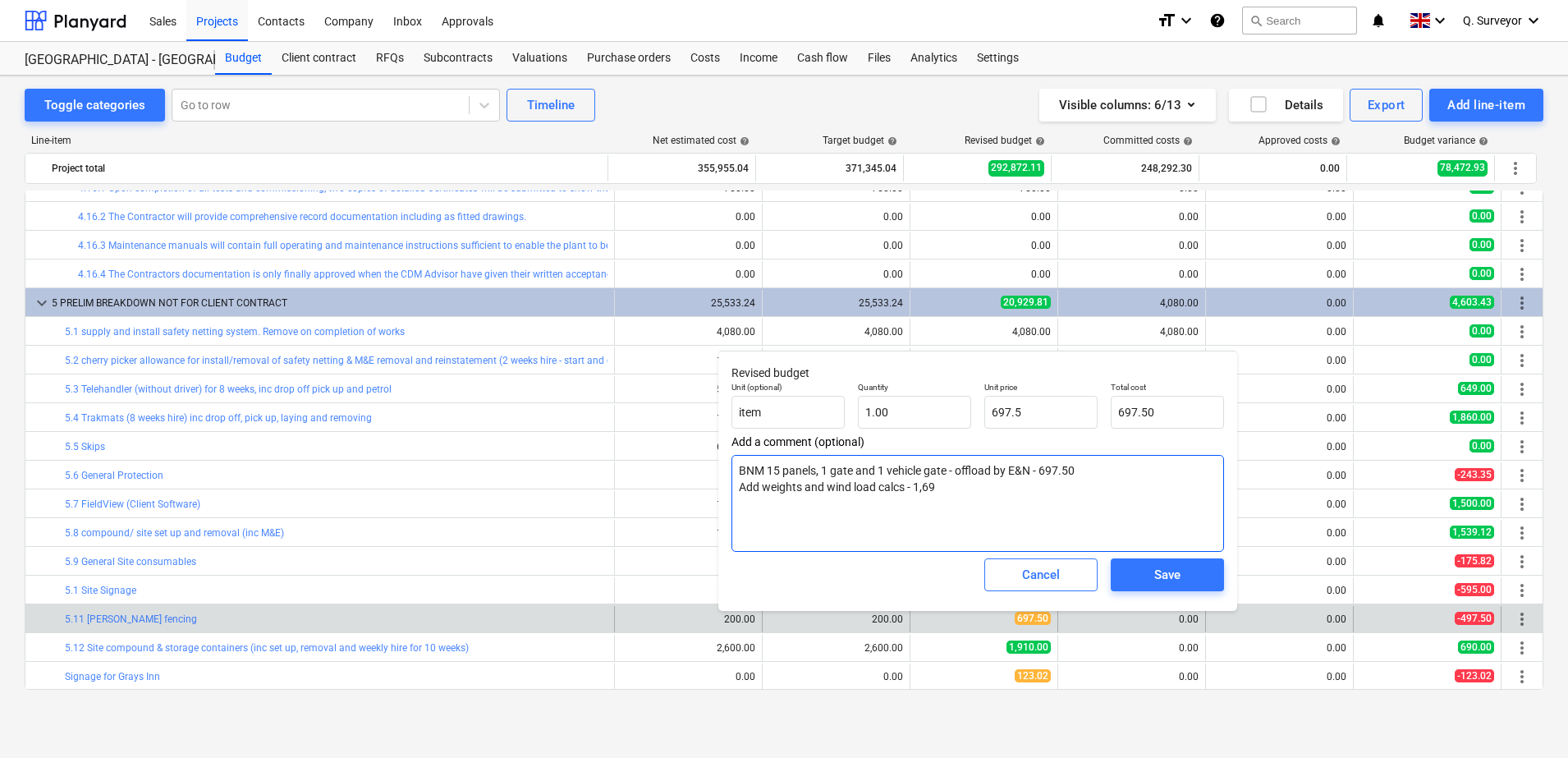 type on "x" 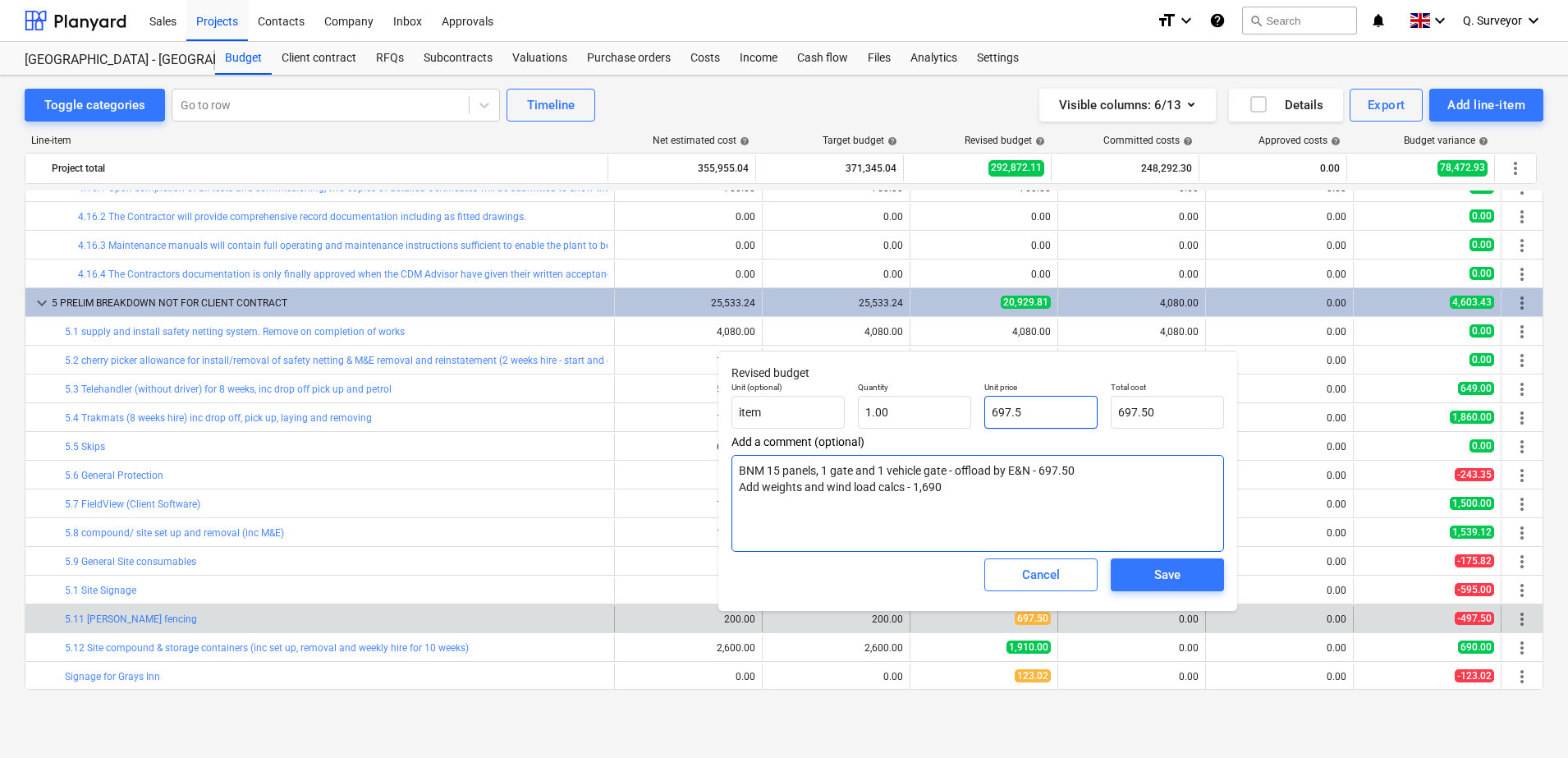 type on "BNM 15 panels, 1 gate and 1 vehicle gate - offload by E&N - 697.50
Add weights and wind load calcs - 1,690" 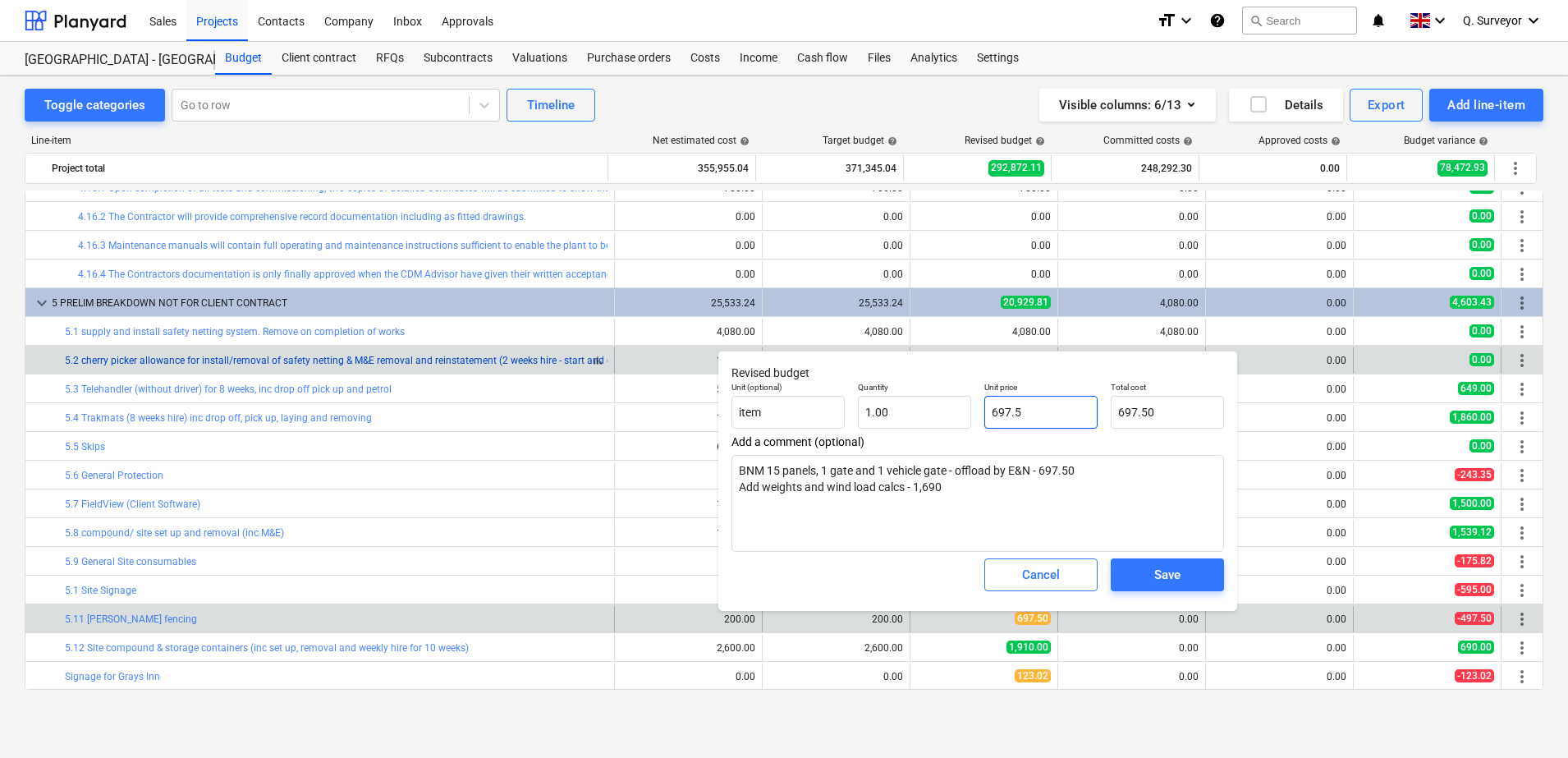 drag, startPoint x: 1038, startPoint y: 410, endPoint x: 479, endPoint y: 361, distance: 561.14348 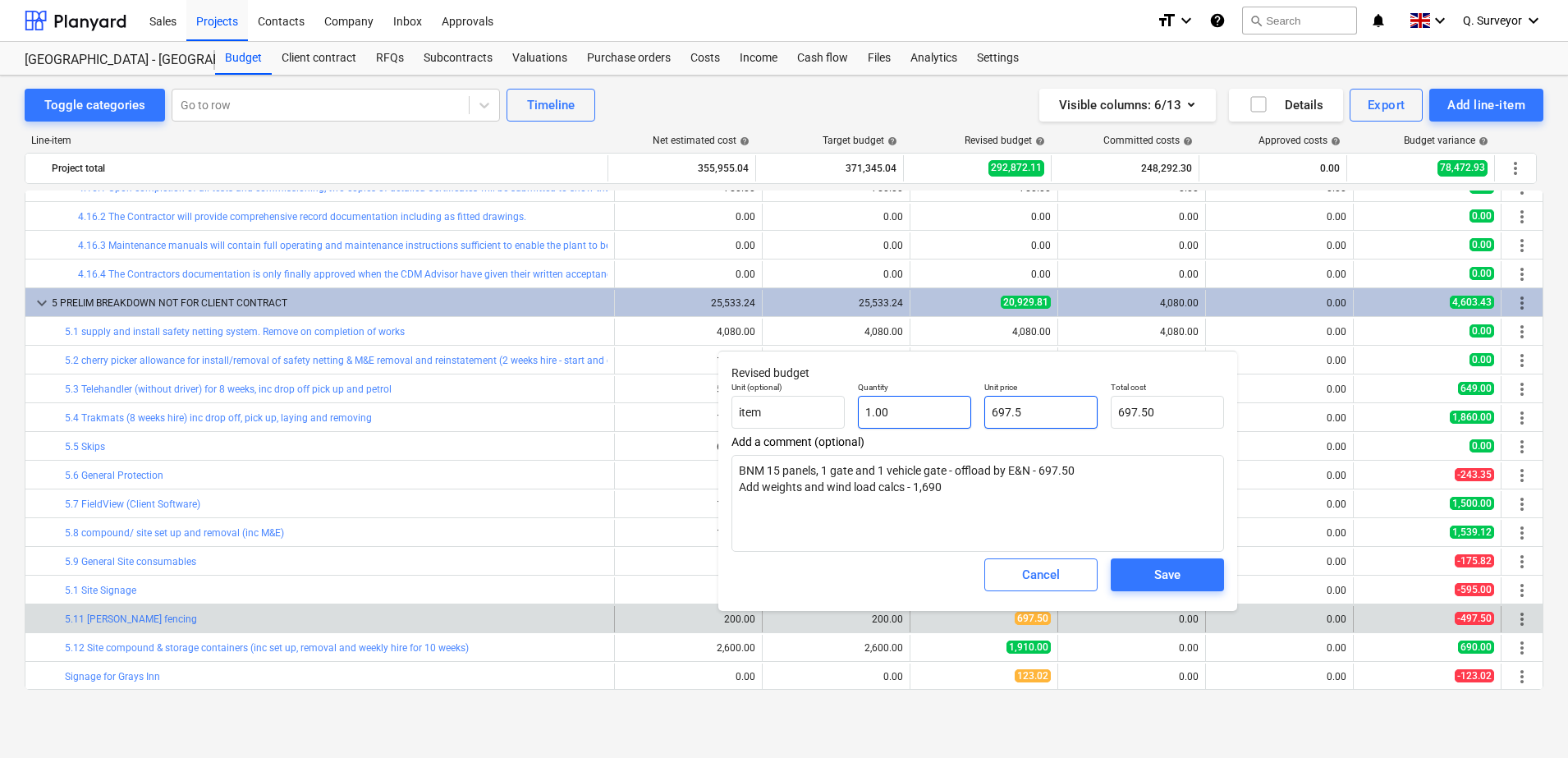 drag, startPoint x: 1020, startPoint y: 402, endPoint x: 928, endPoint y: 400, distance: 92.02174 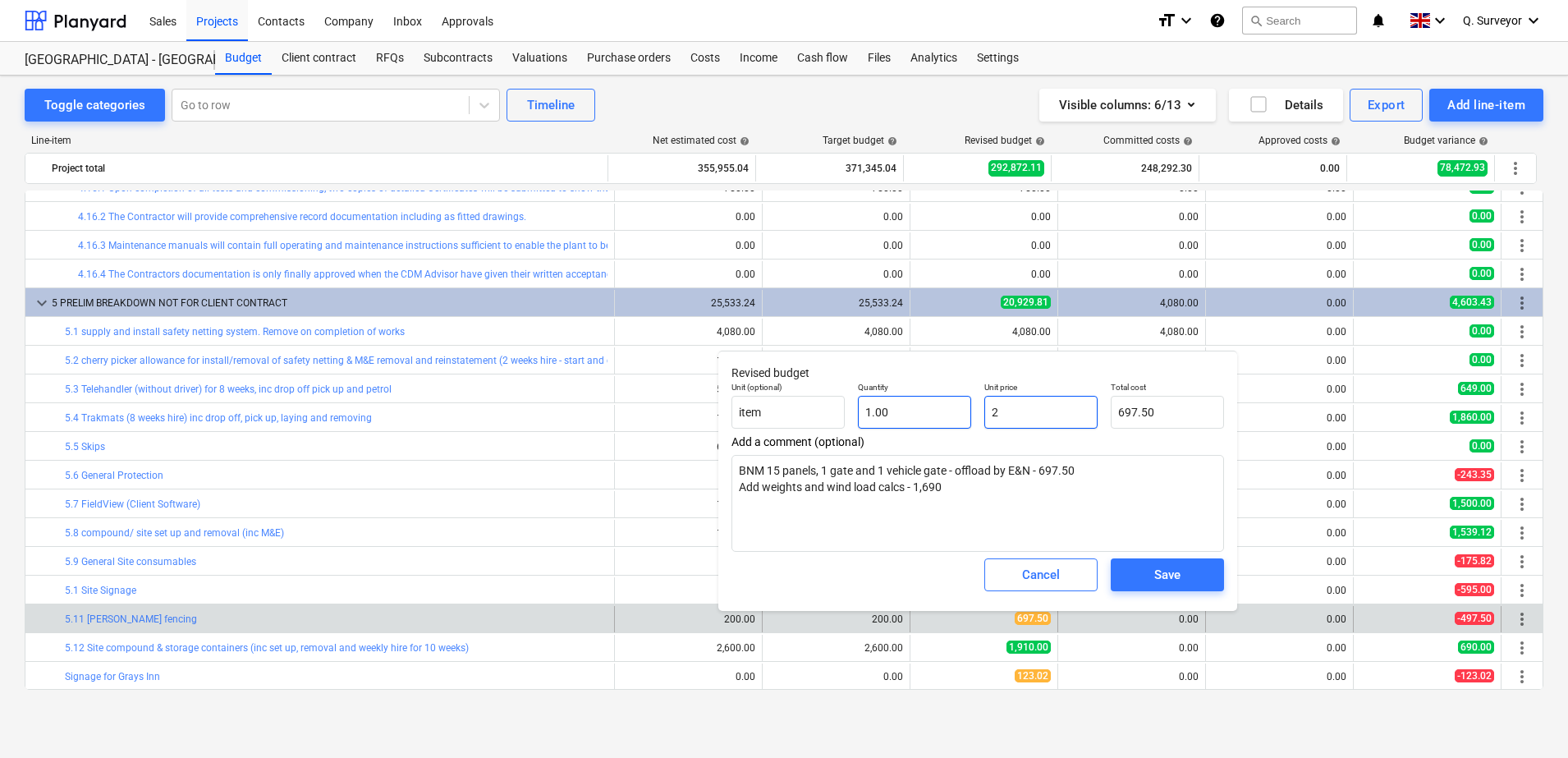 type on "2.00" 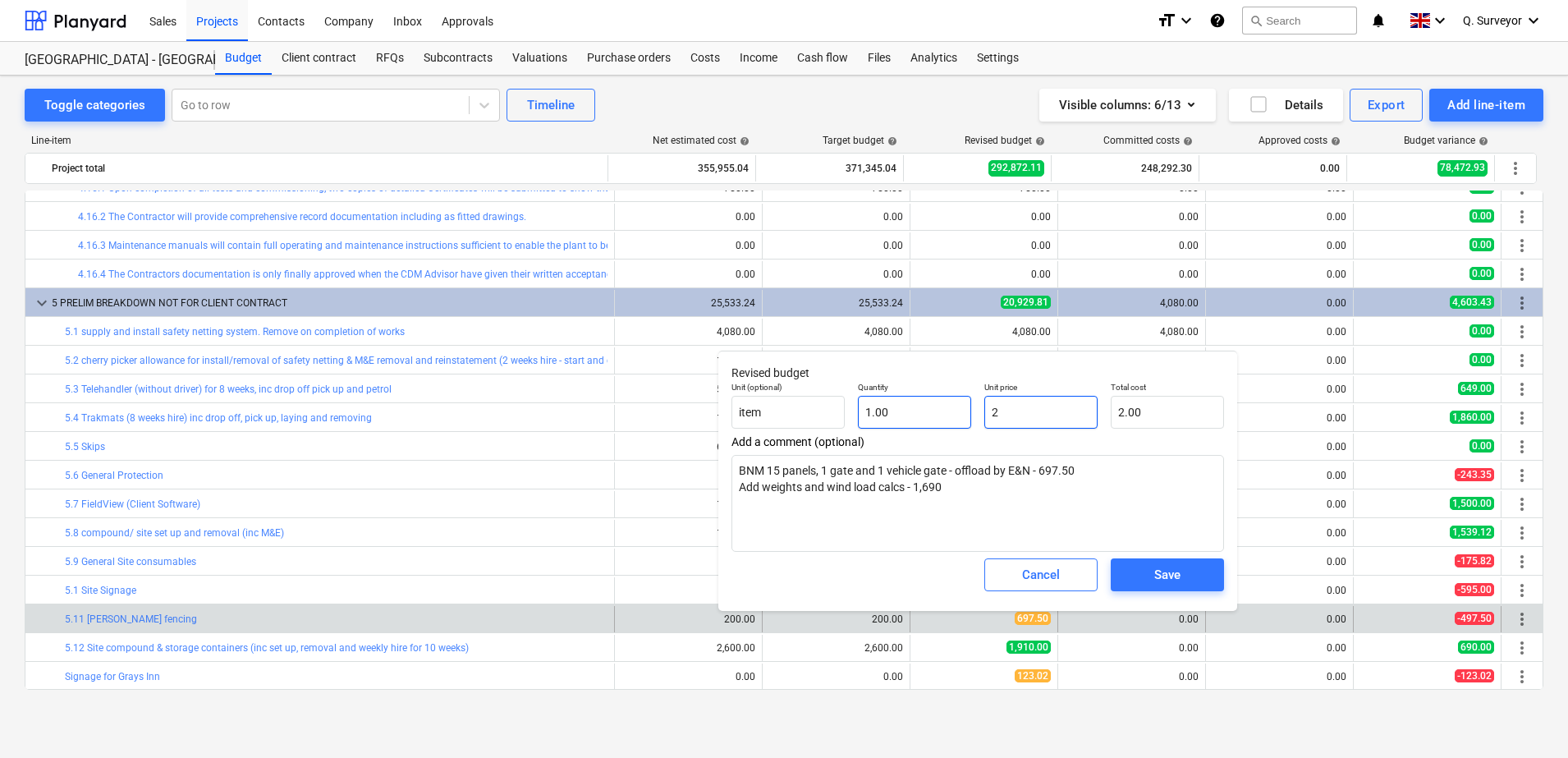 type on "x" 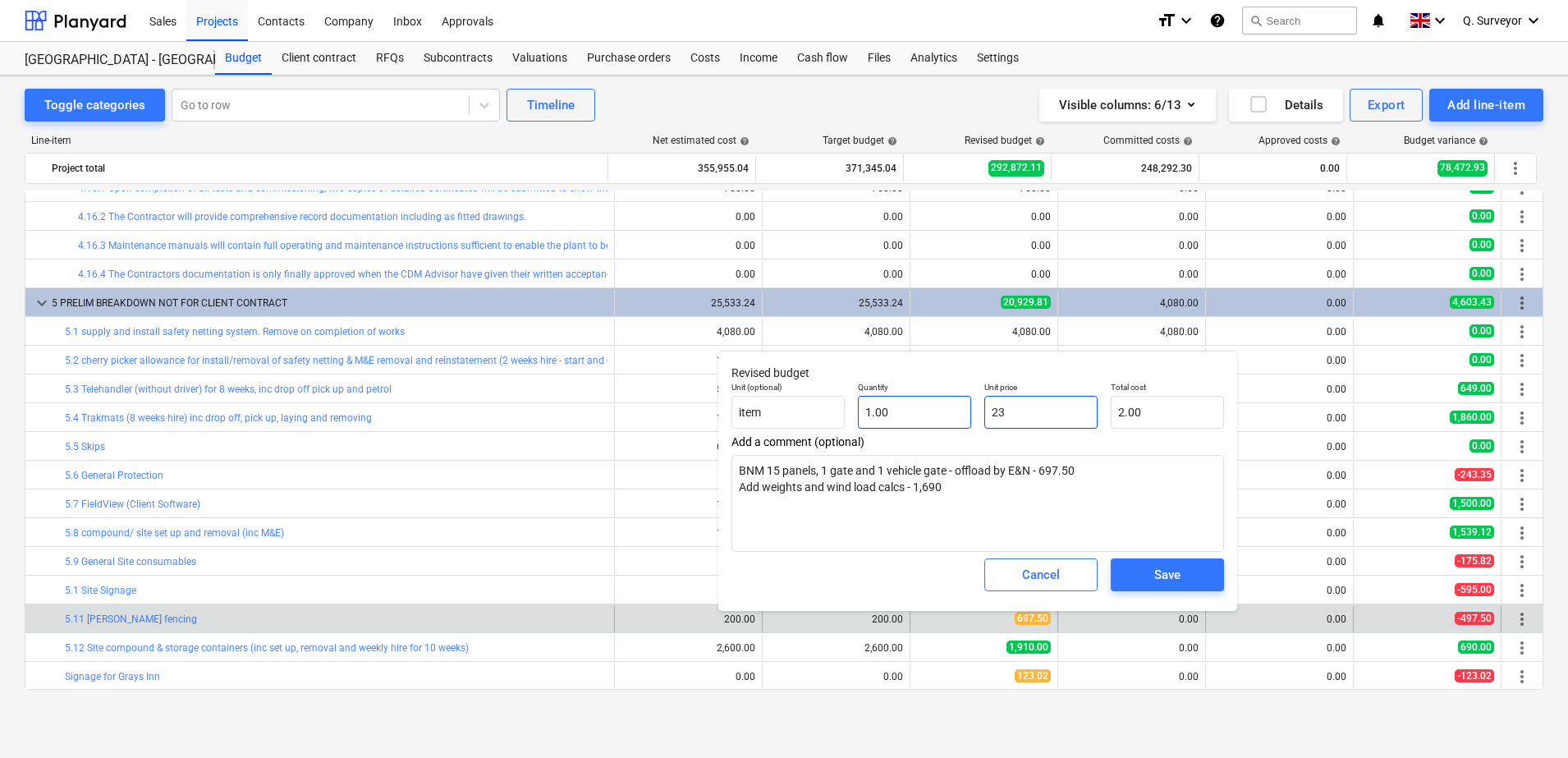 type on "23.00" 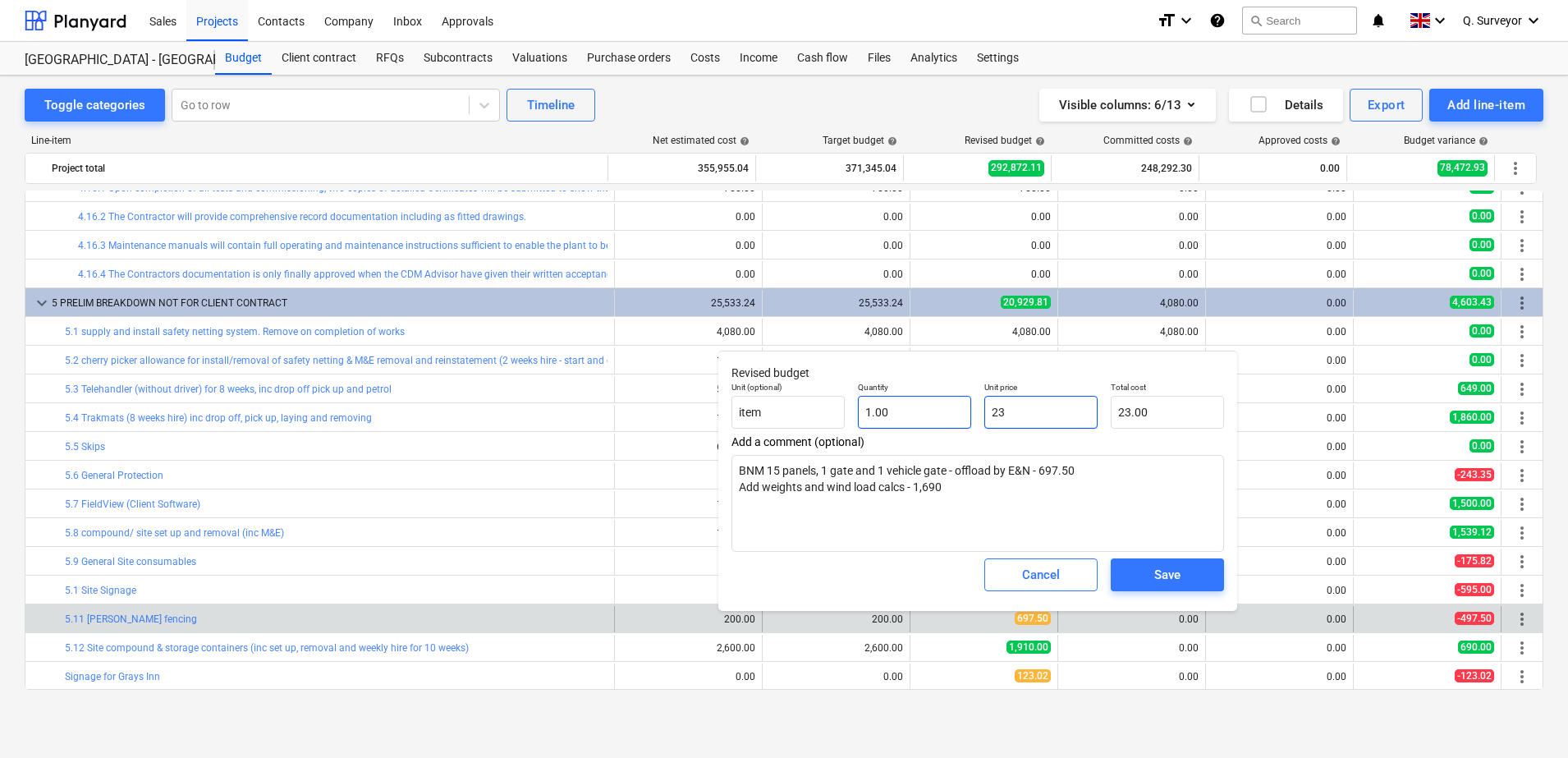 type on "x" 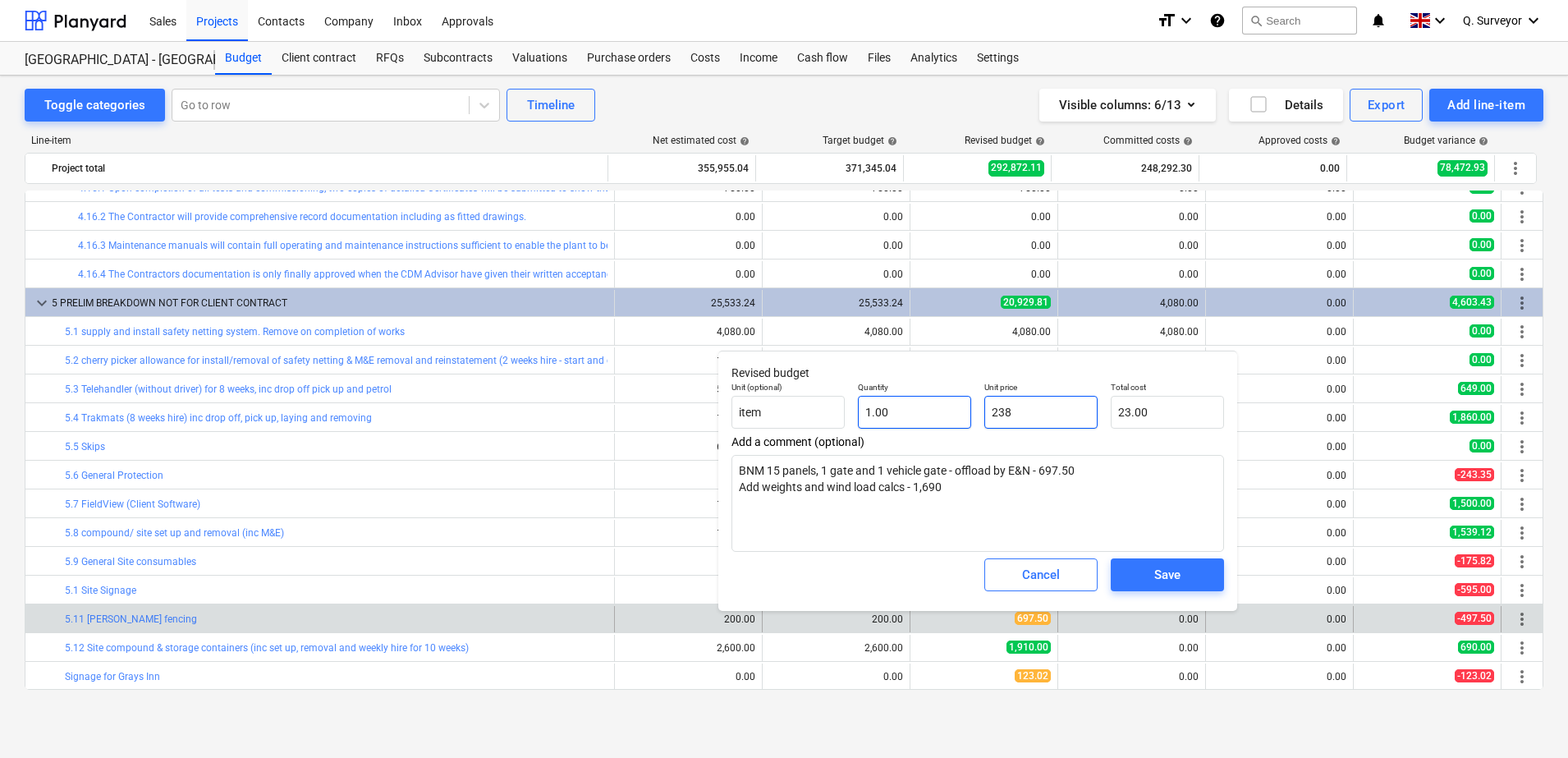 type on "238.00" 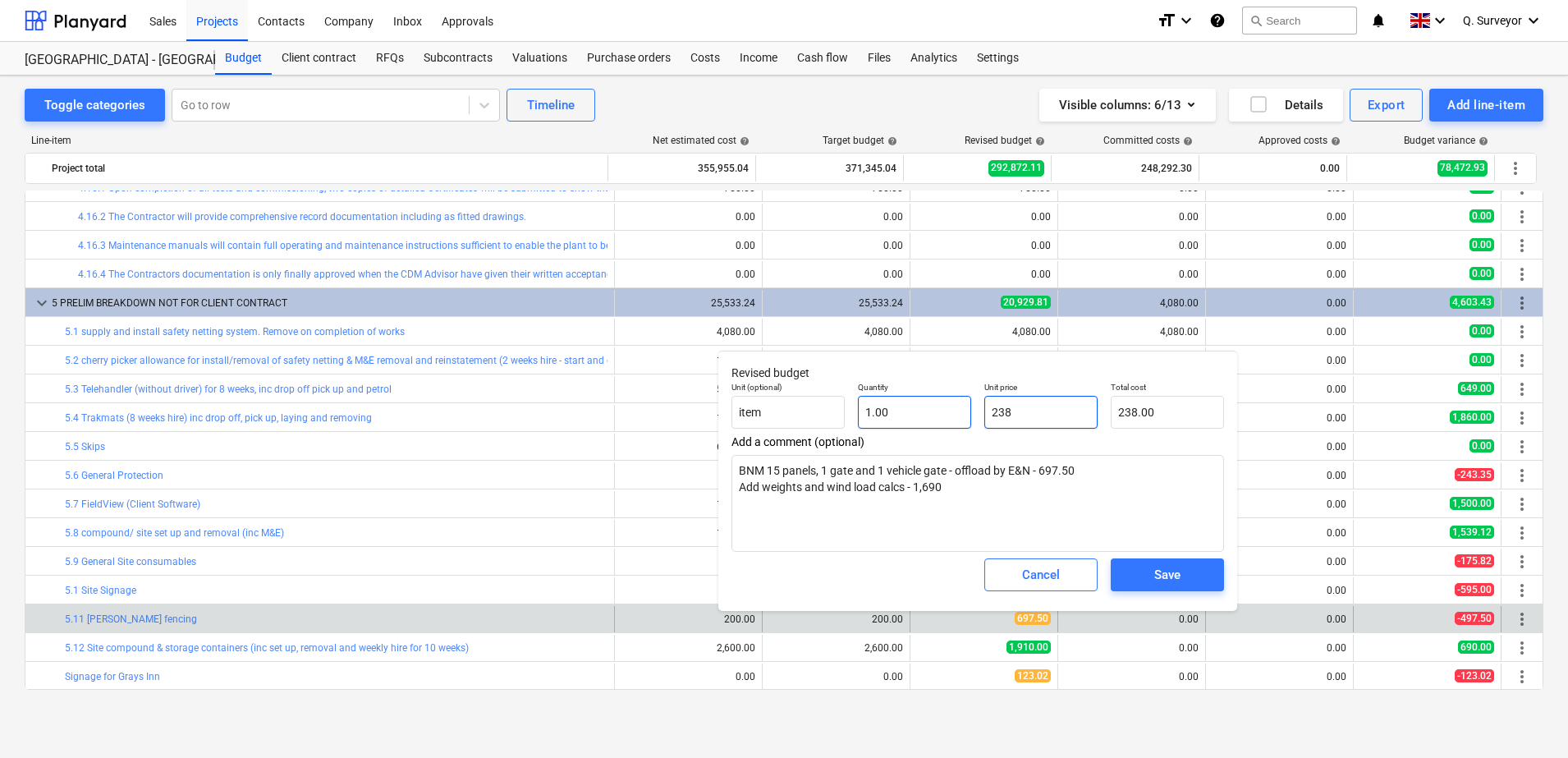 type on "x" 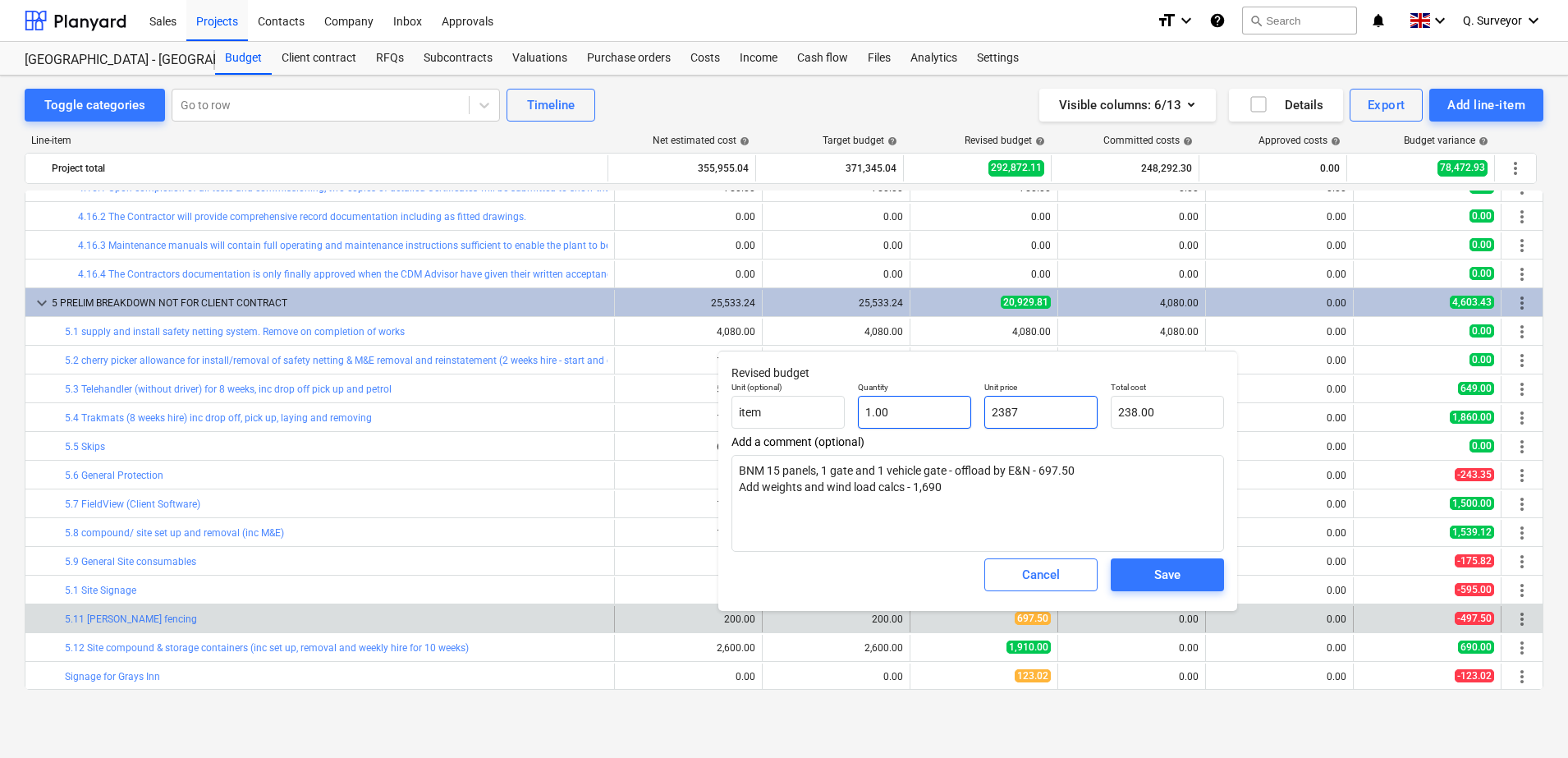 type on "2,387.00" 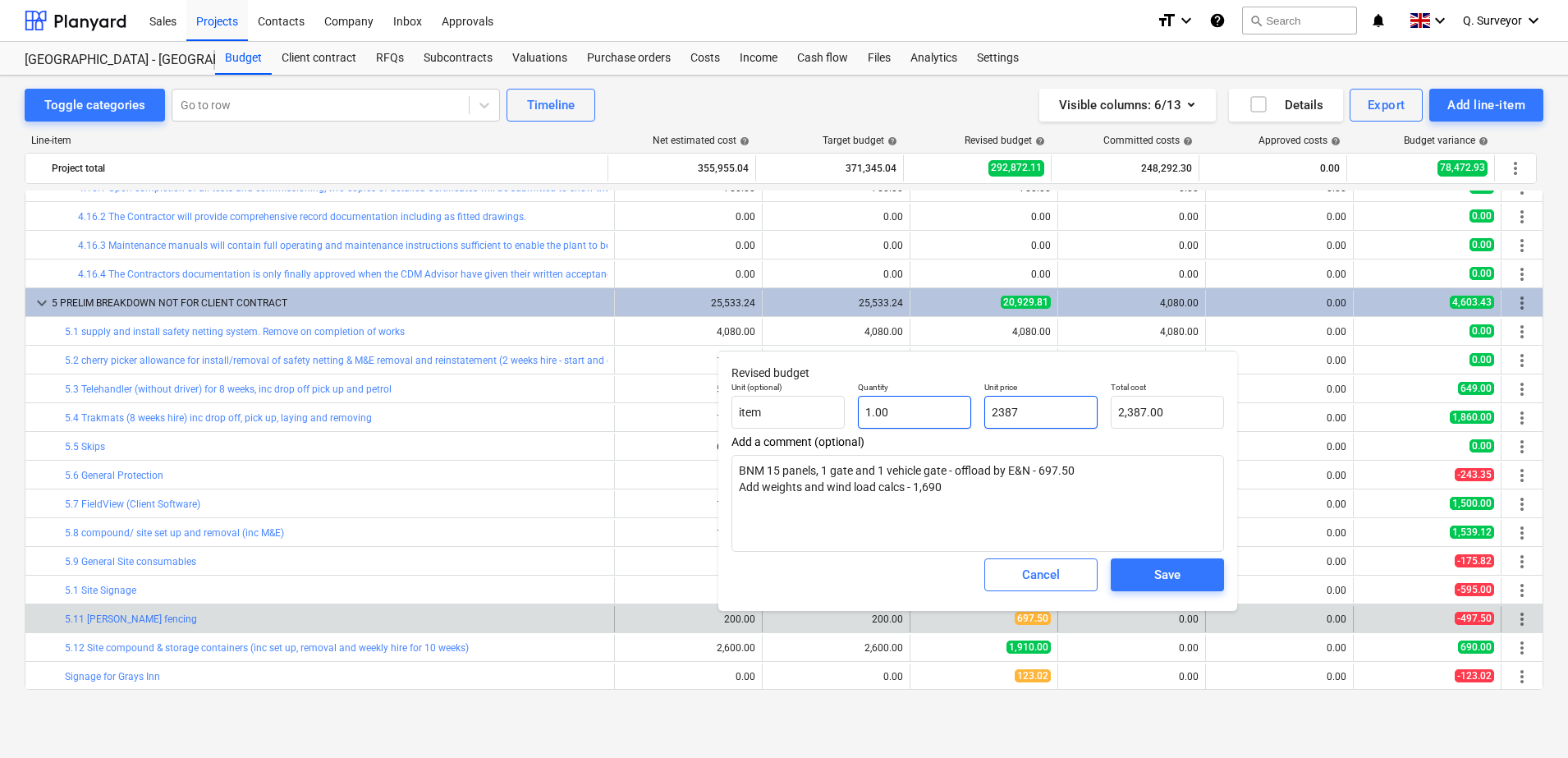 type on "x" 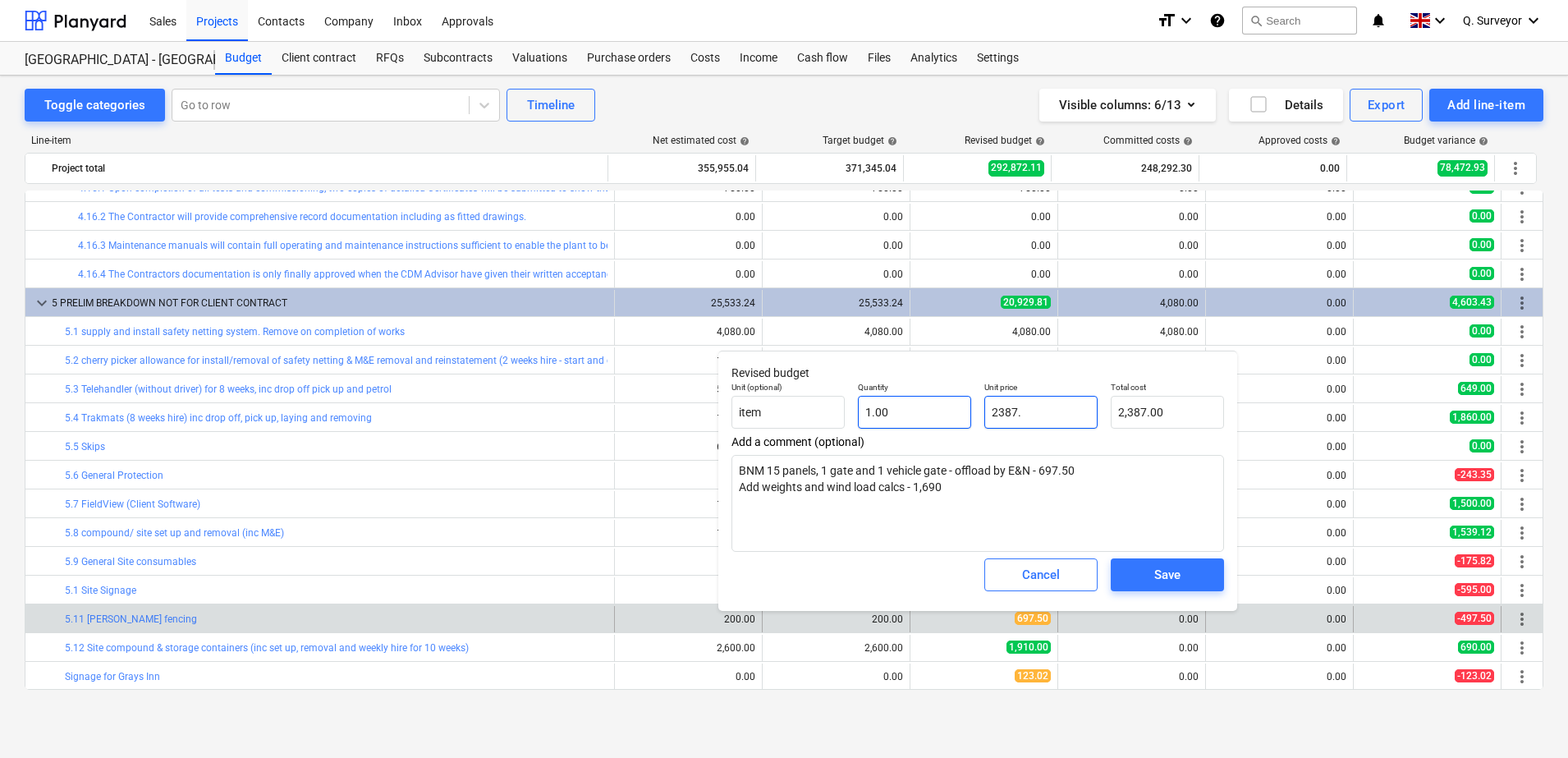 type on "x" 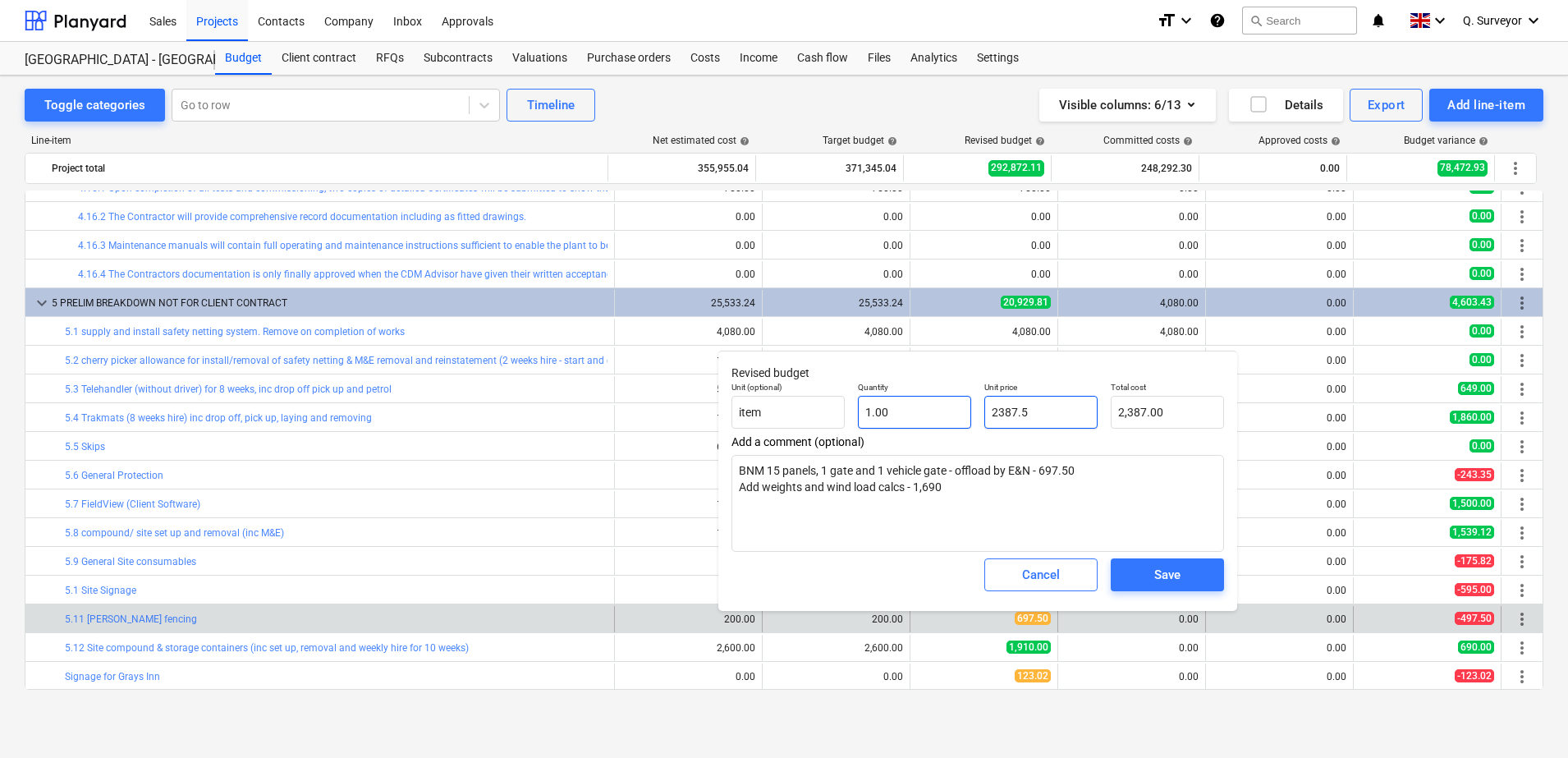type on "2,387.50" 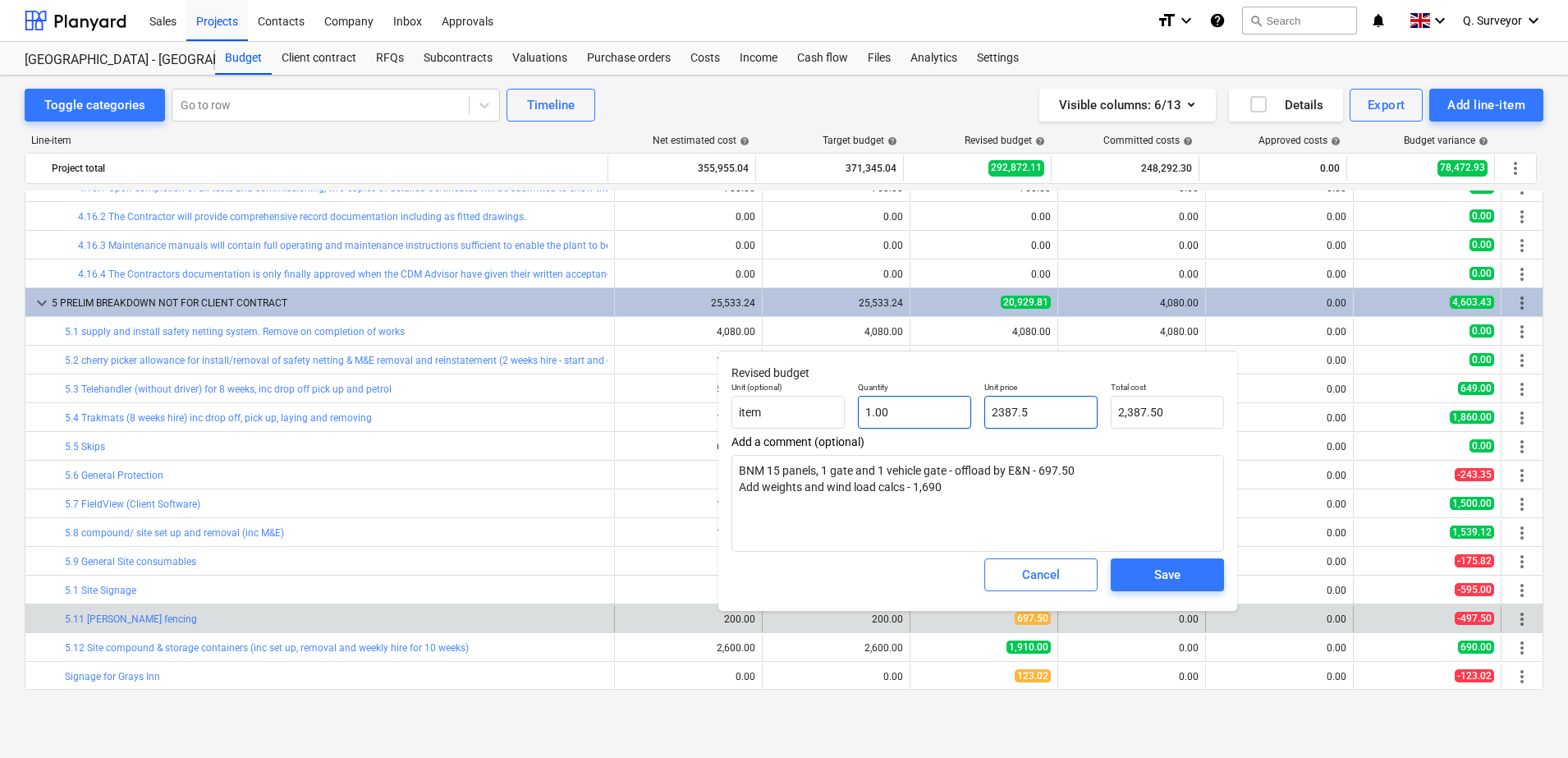 type on "x" 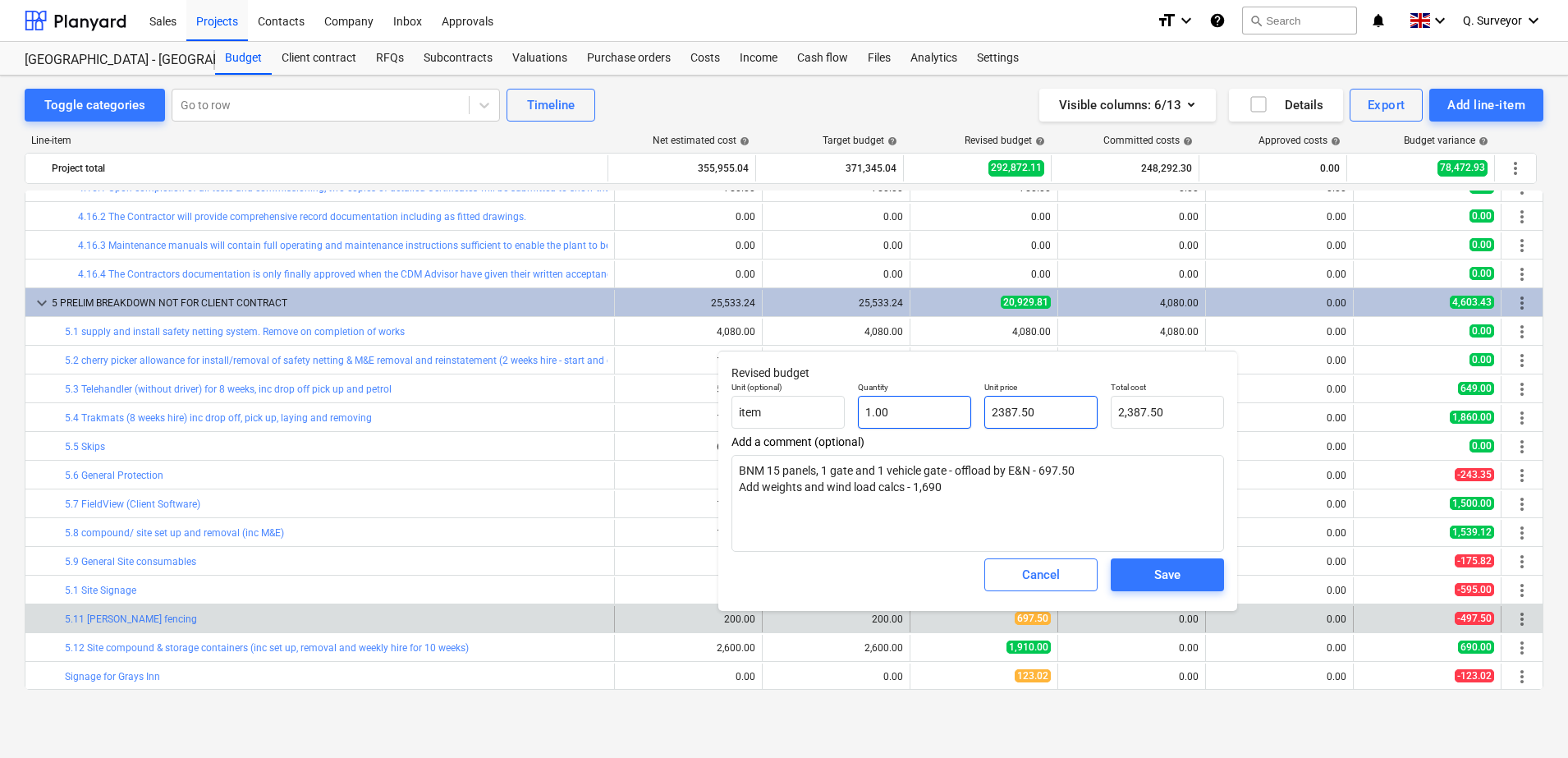 type on "2387.50" 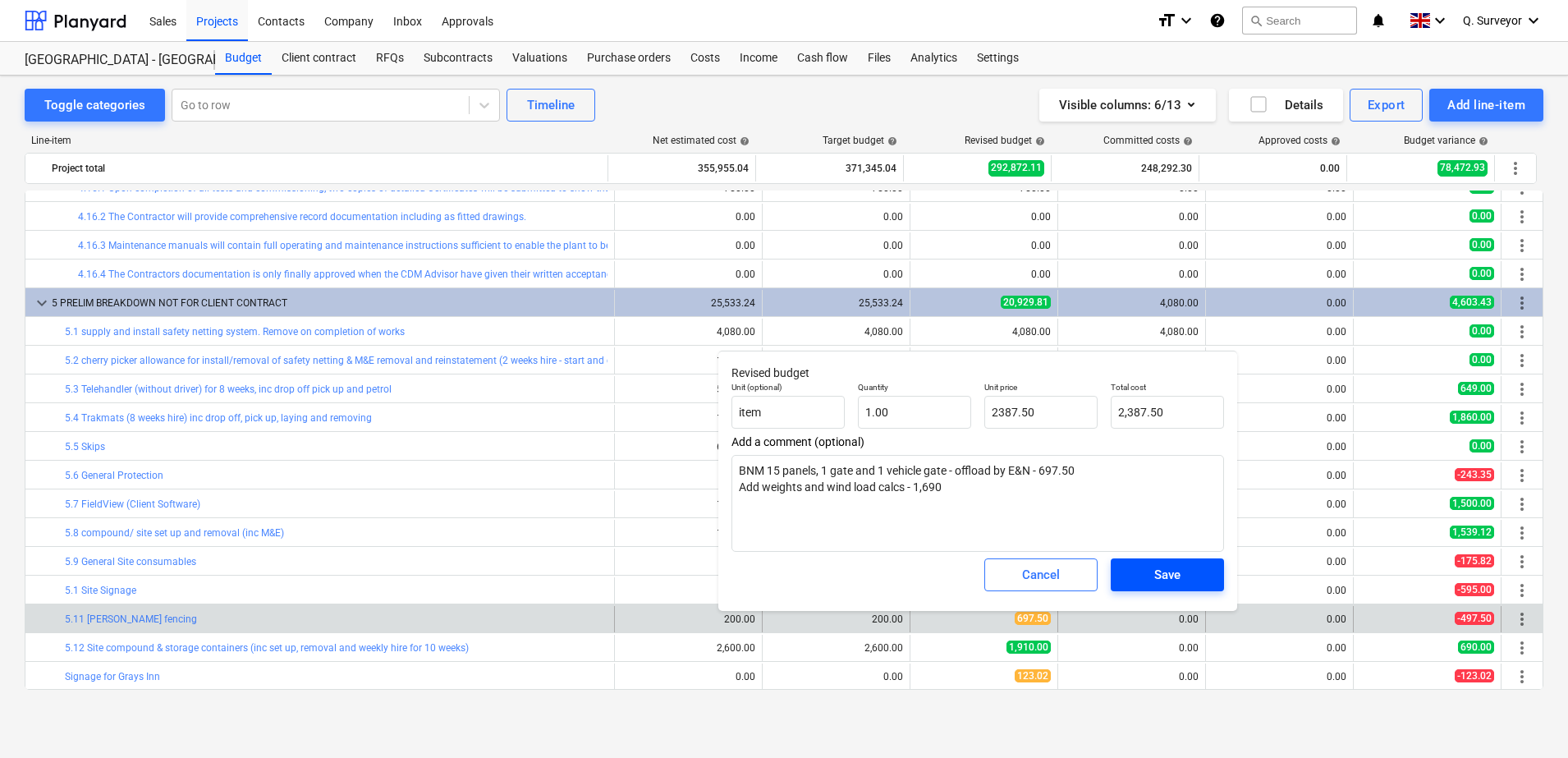 click on "Save" at bounding box center [1167, 575] 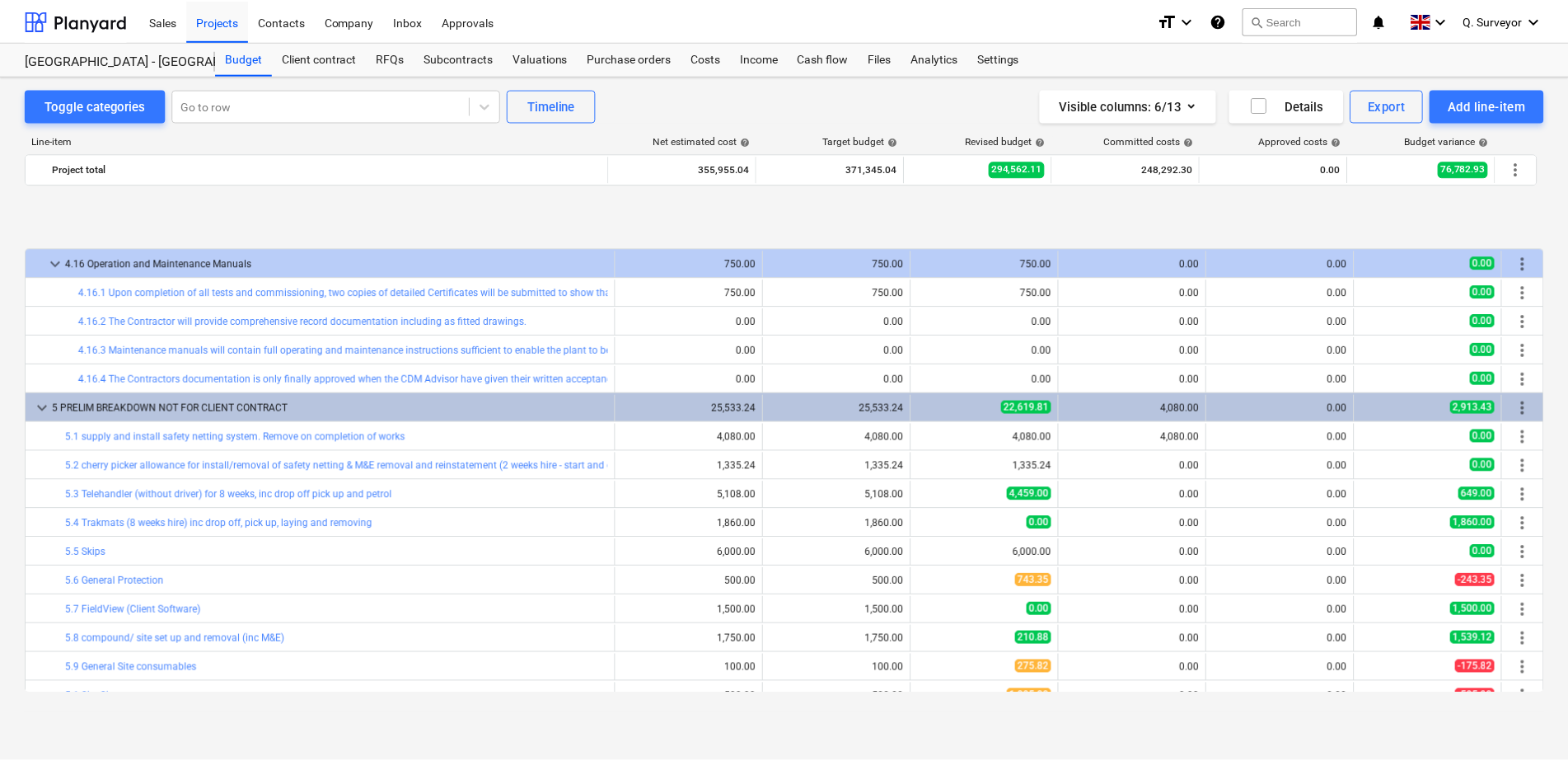 scroll, scrollTop: 2009, scrollLeft: 0, axis: vertical 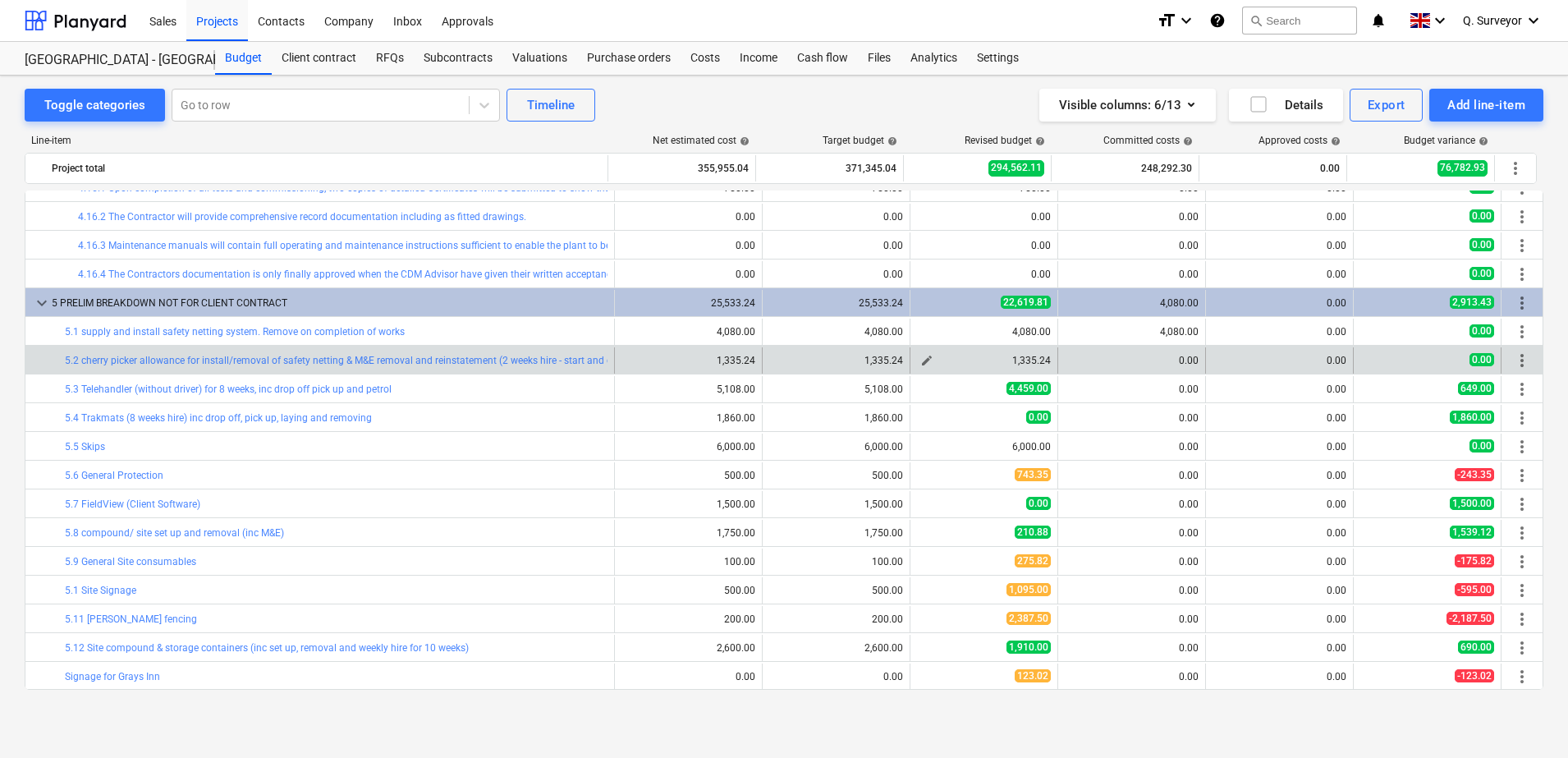 click on "edit" at bounding box center (927, 361) 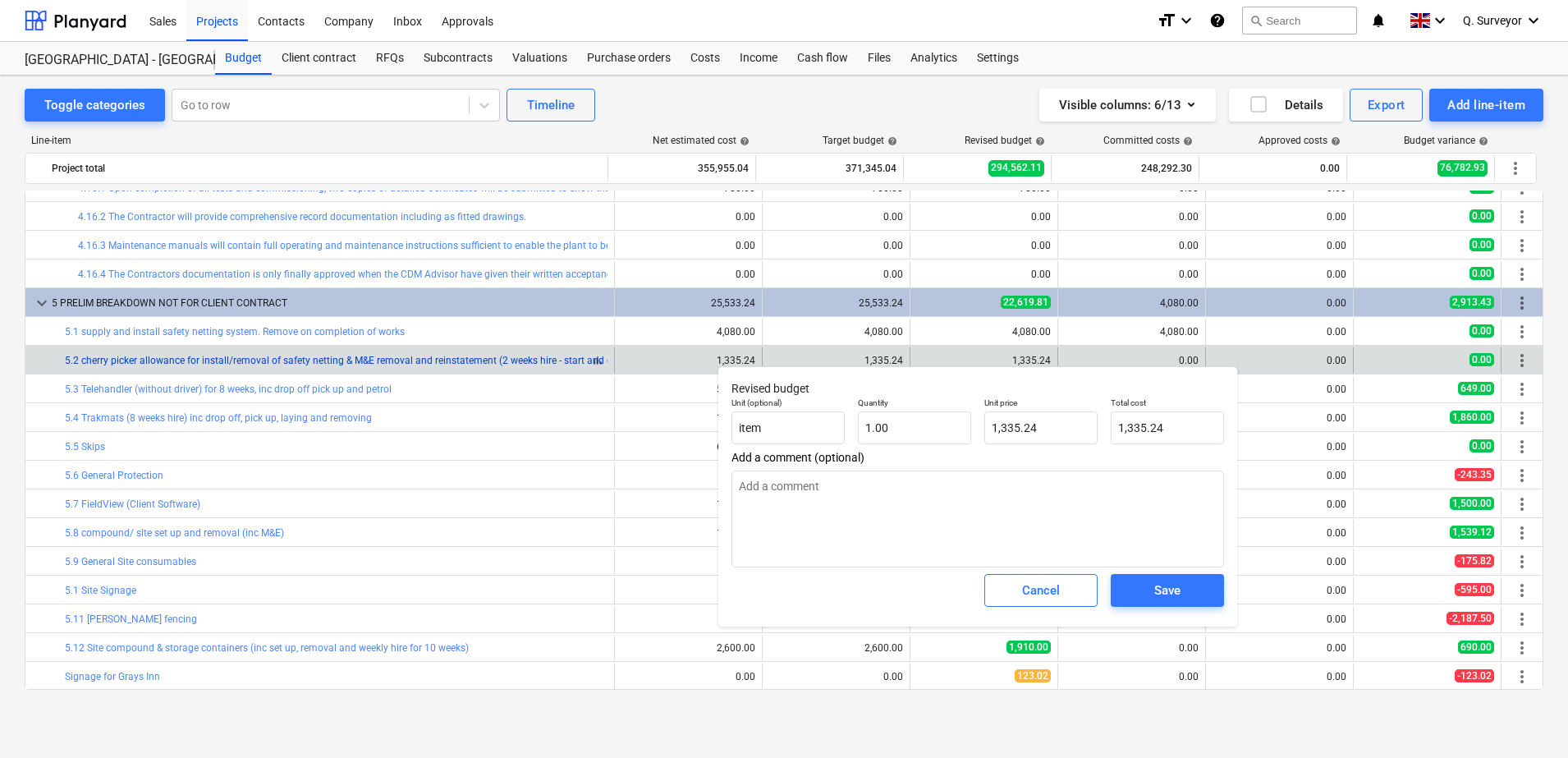 click on "5.2 cherry picker allowance for install/removal of safety netting & M&E removal and reinstatement (2 weeks hire - start and competion) inc drop of, pick up and petrol" at bounding box center (428, 361) 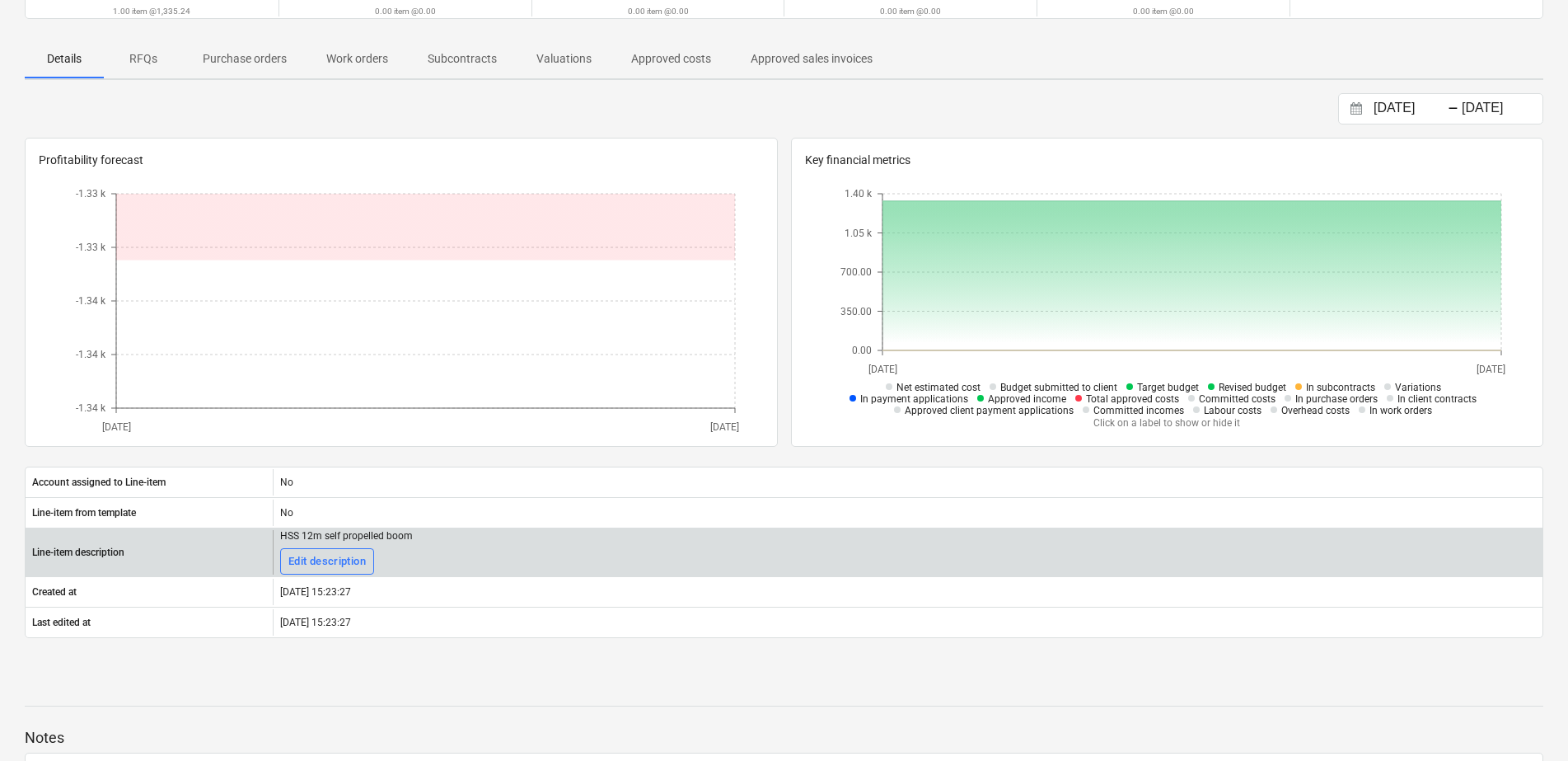 scroll, scrollTop: 309, scrollLeft: 0, axis: vertical 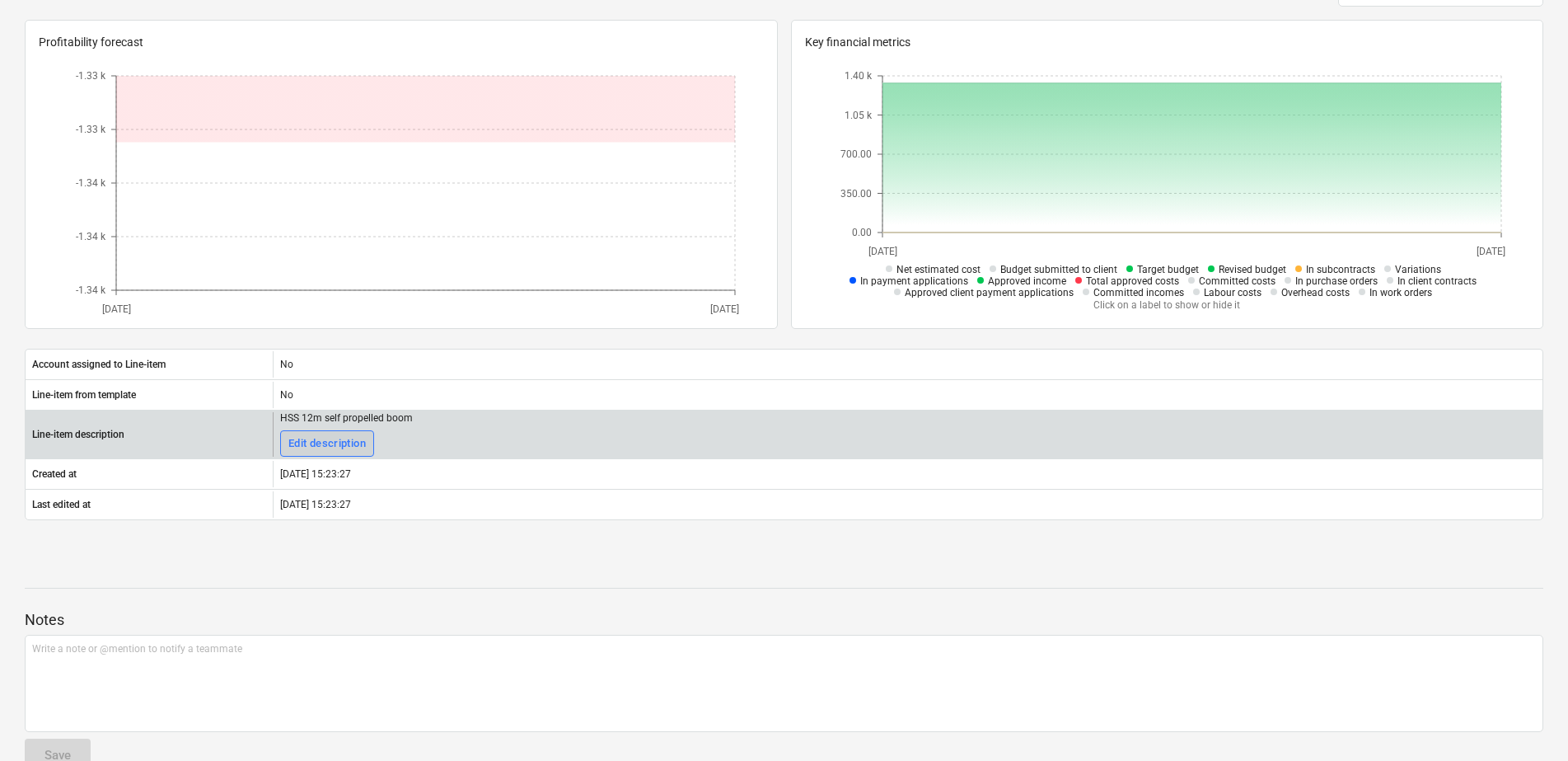 click on "Edit description" at bounding box center (327, 444) 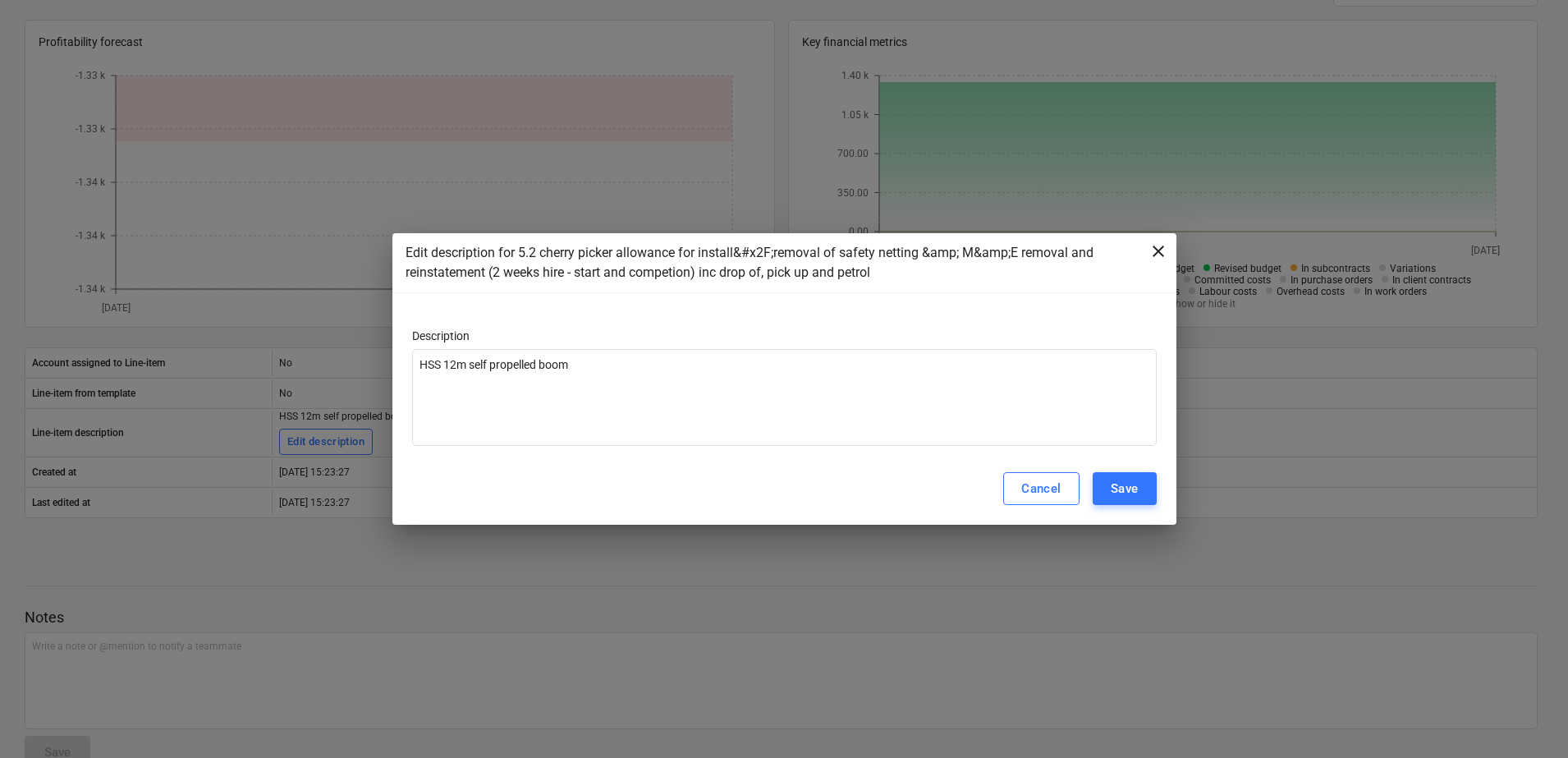 click on "close" at bounding box center (1158, 251) 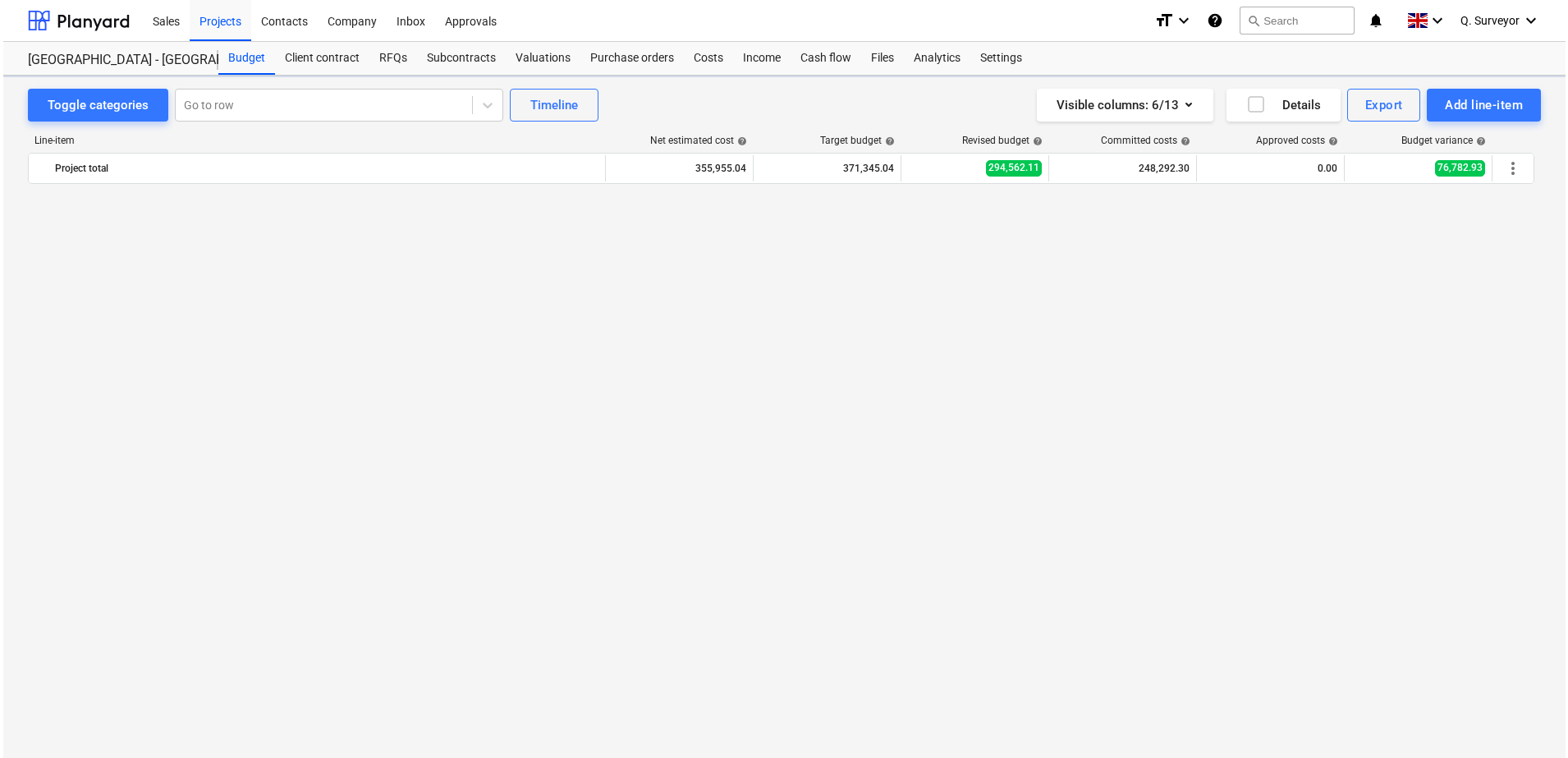 scroll, scrollTop: 0, scrollLeft: 0, axis: both 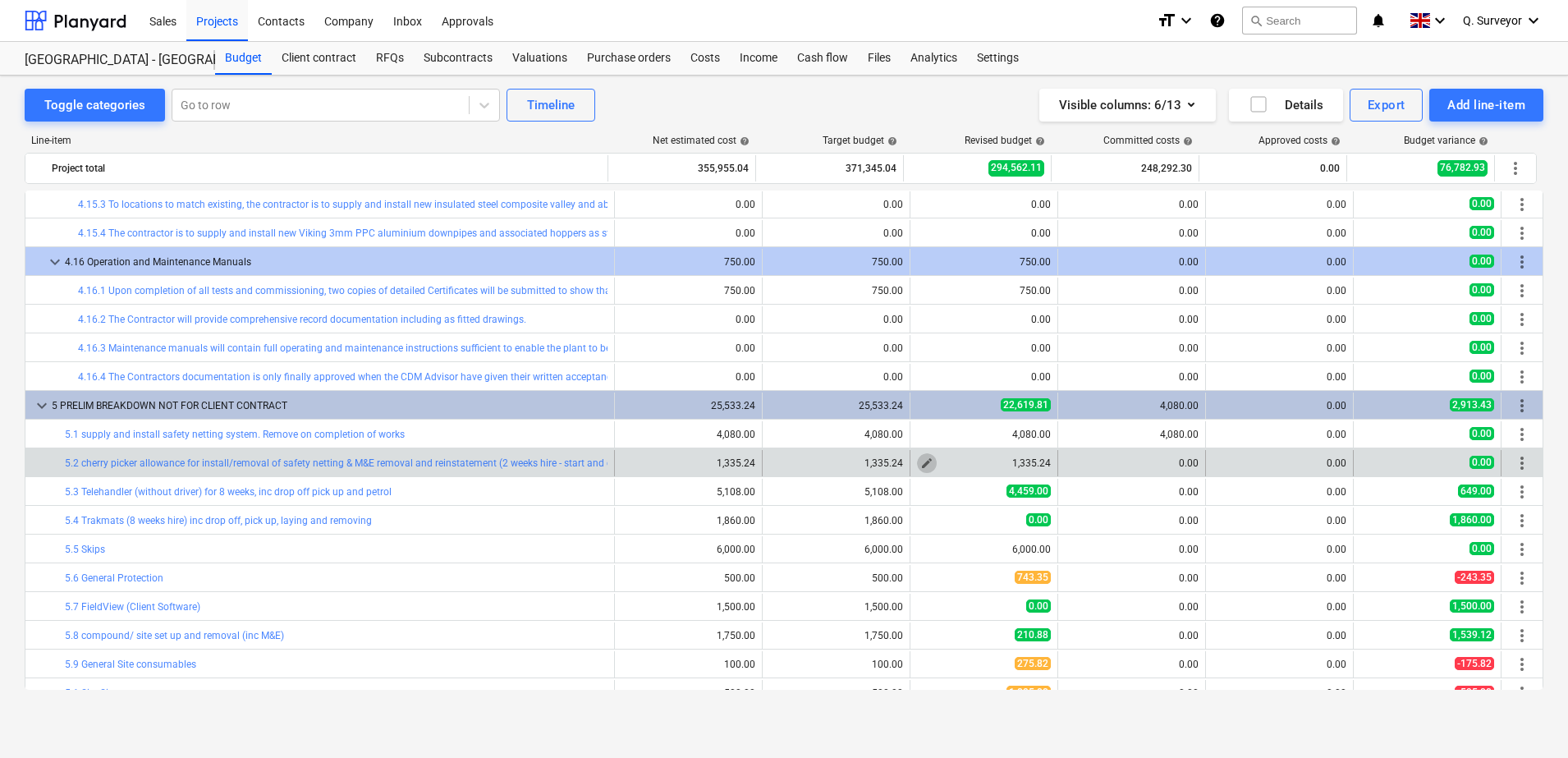 click on "edit" at bounding box center (927, 463) 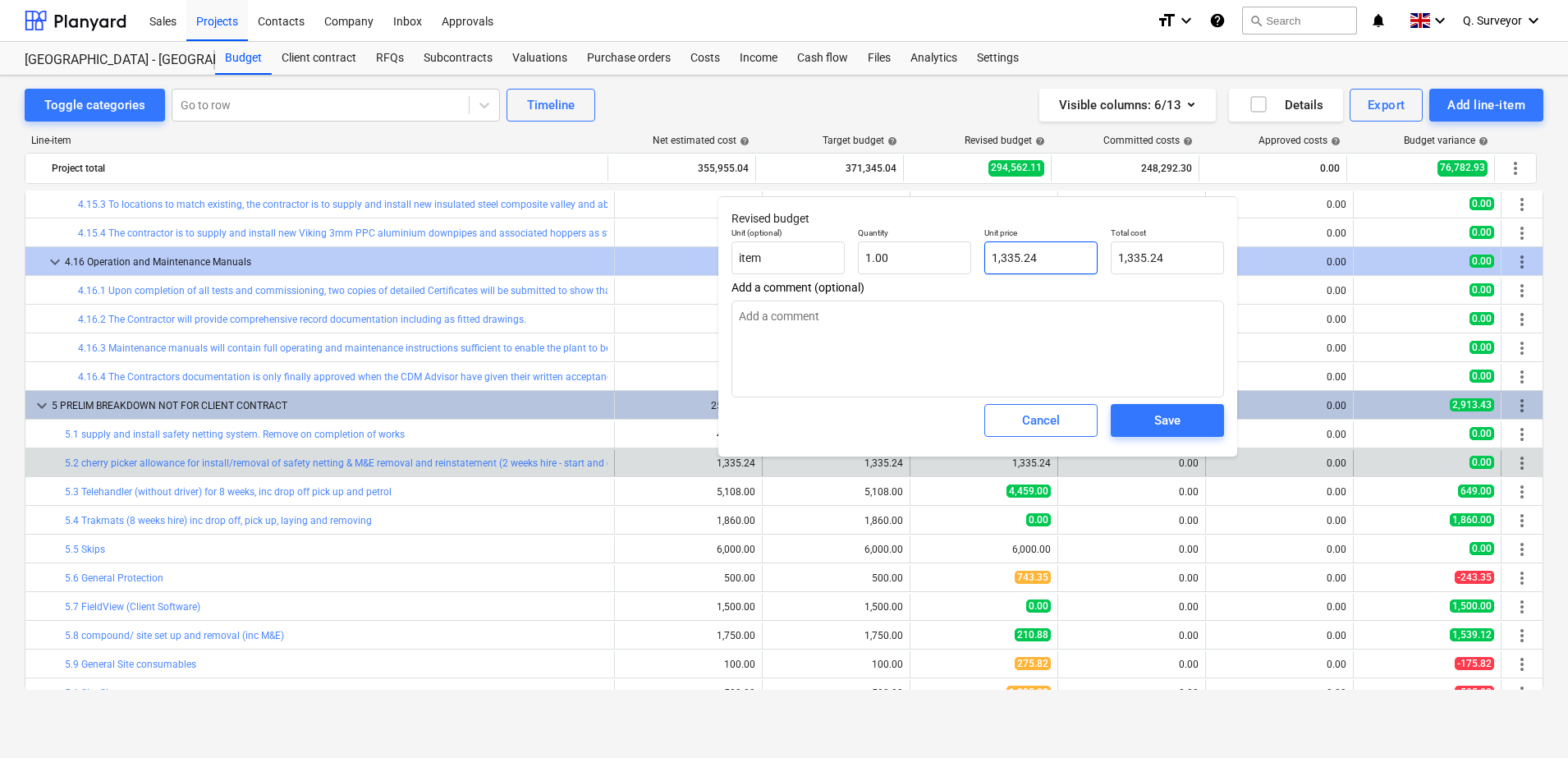 type on "1335.24" 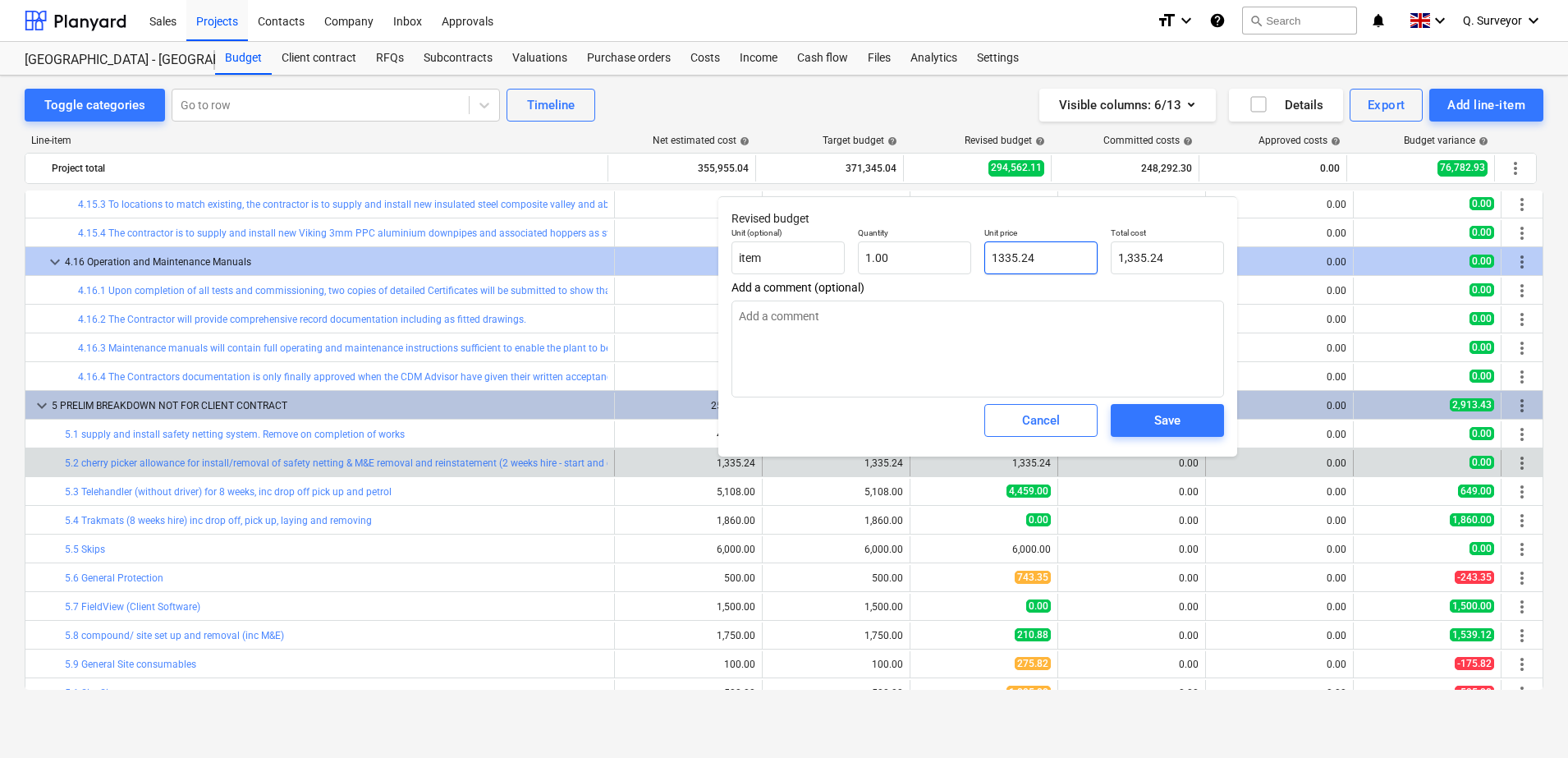 drag, startPoint x: 1069, startPoint y: 266, endPoint x: 849, endPoint y: 227, distance: 223.43008 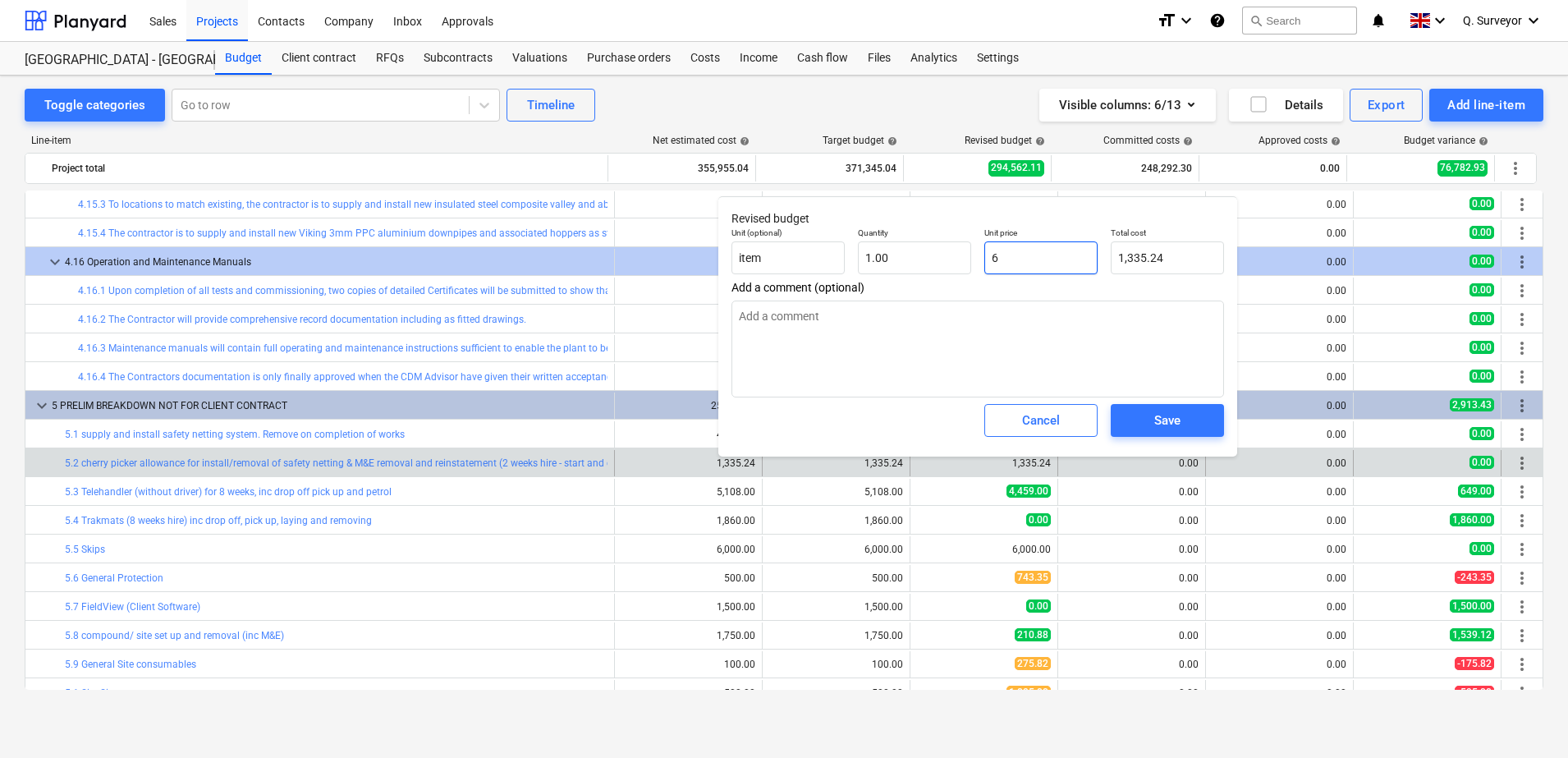 type on "6.00" 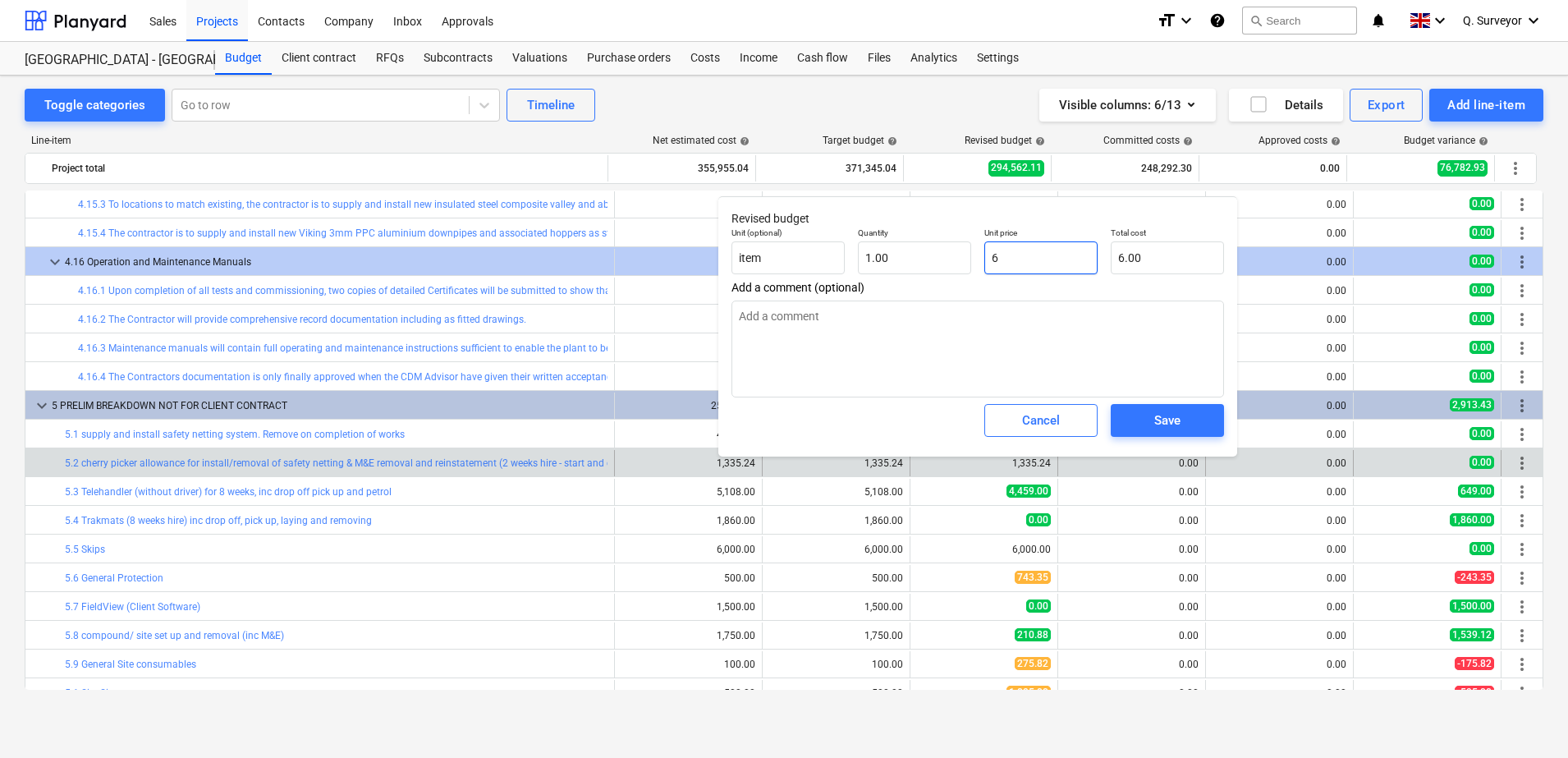 type on "x" 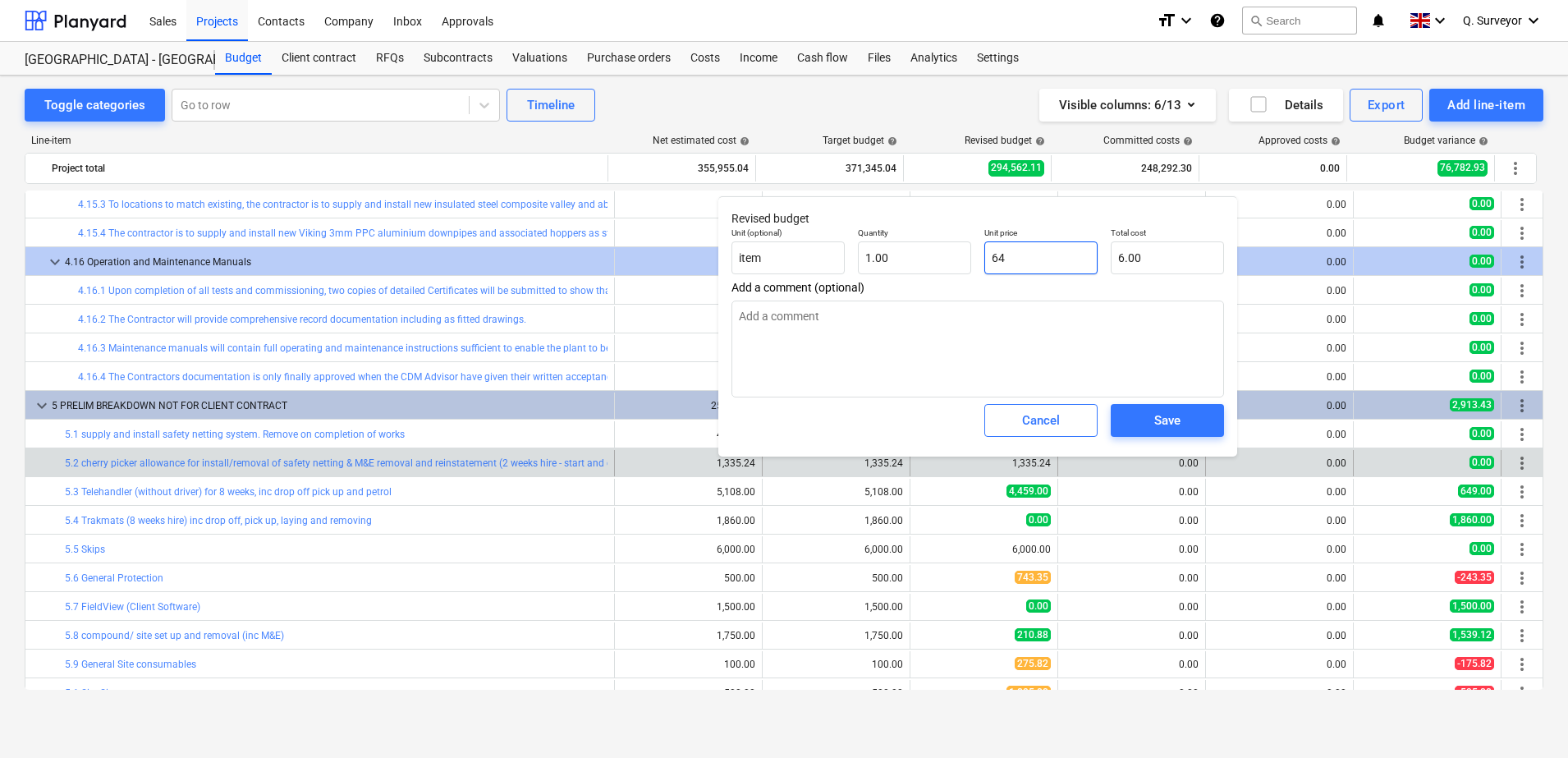 type on "64.00" 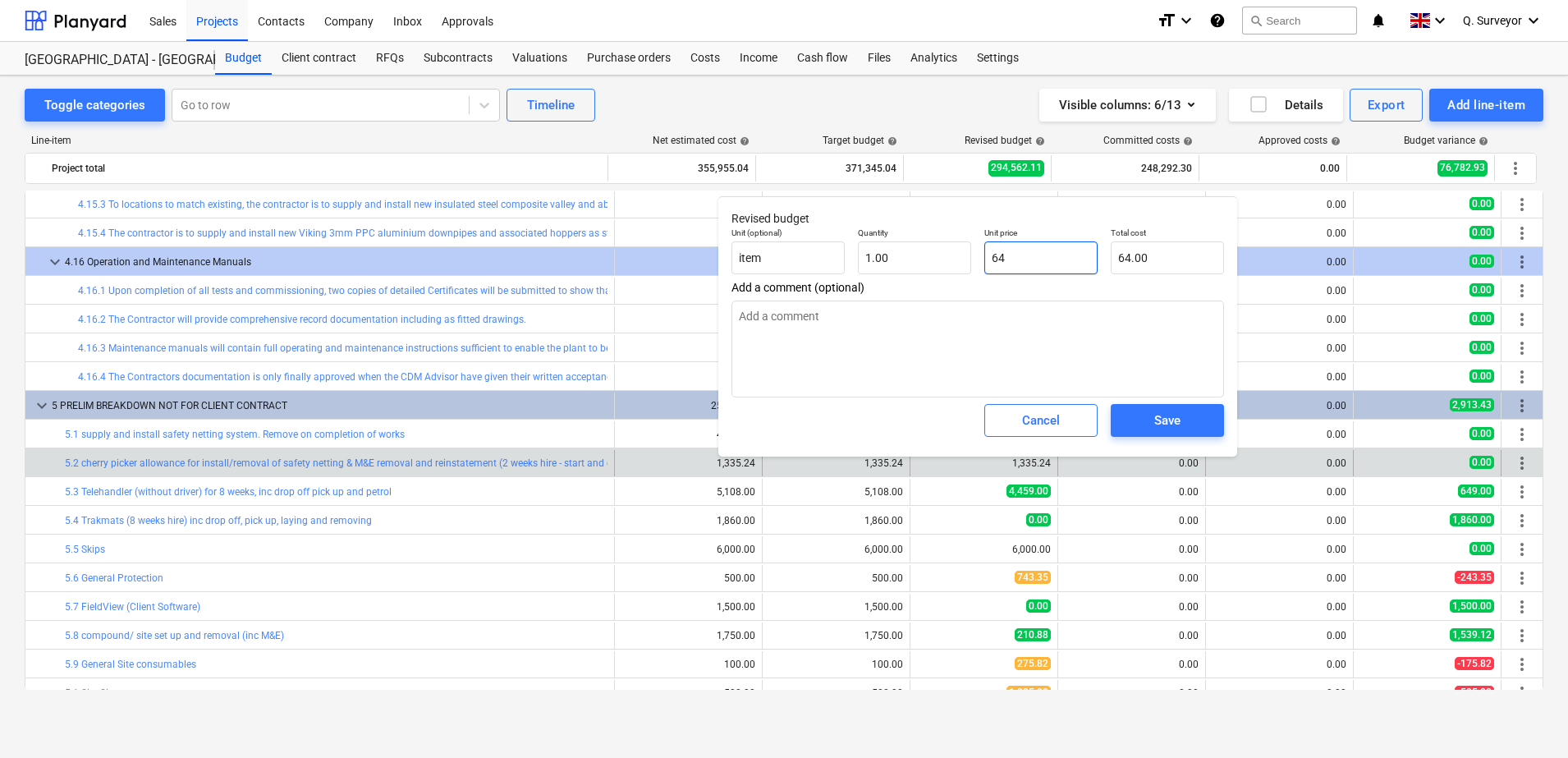 type on "640" 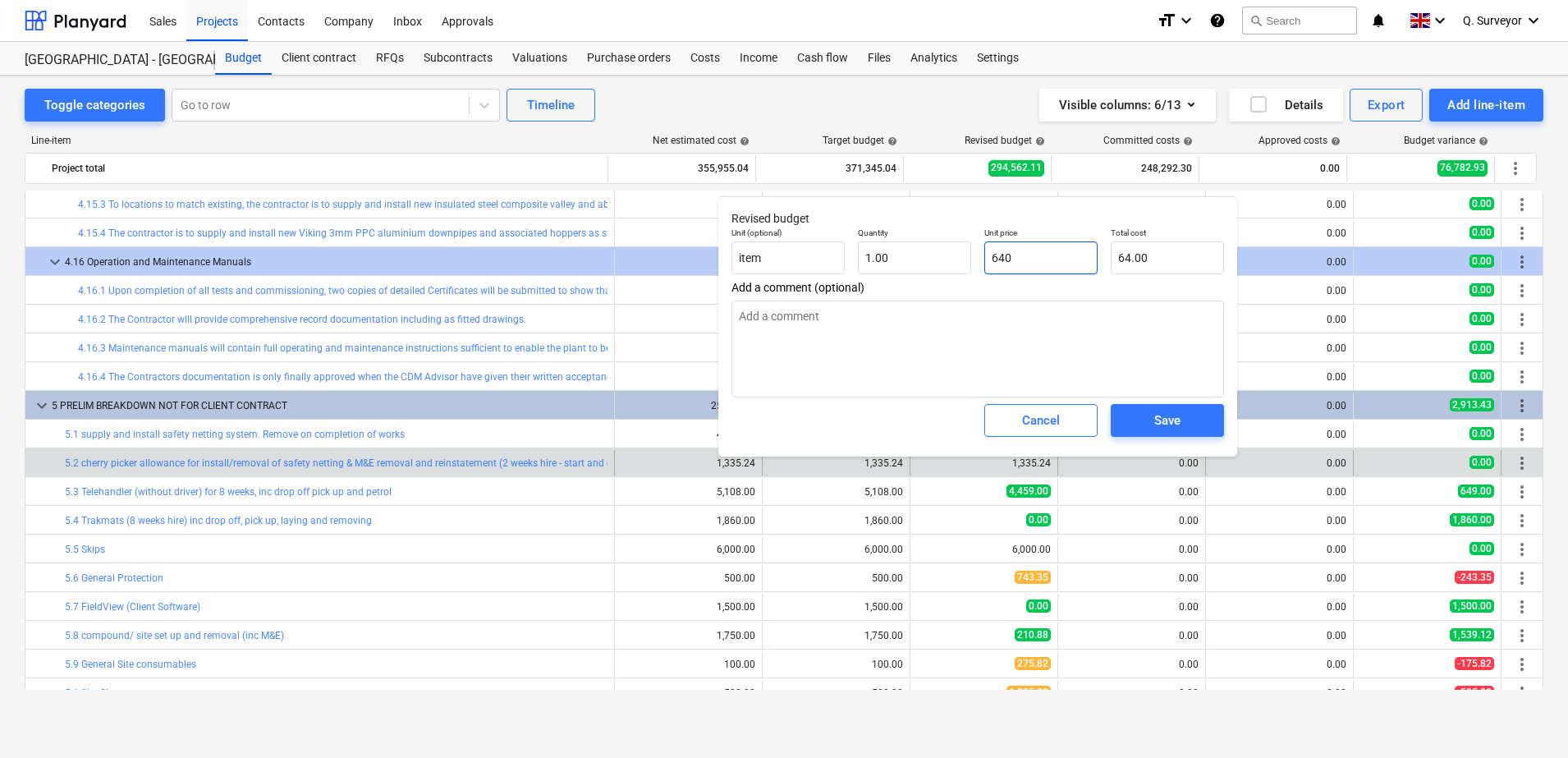 type on "x" 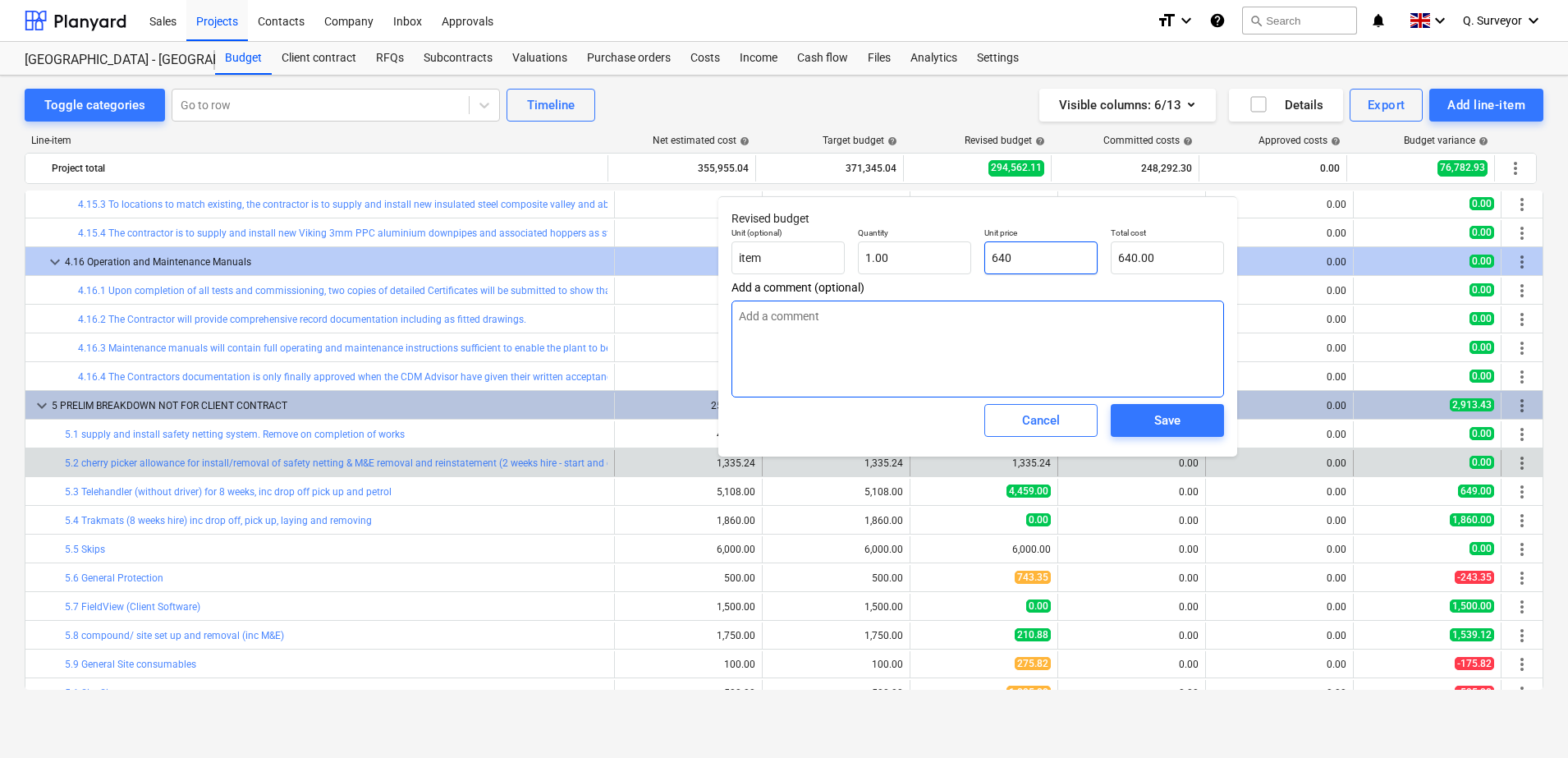type on "640" 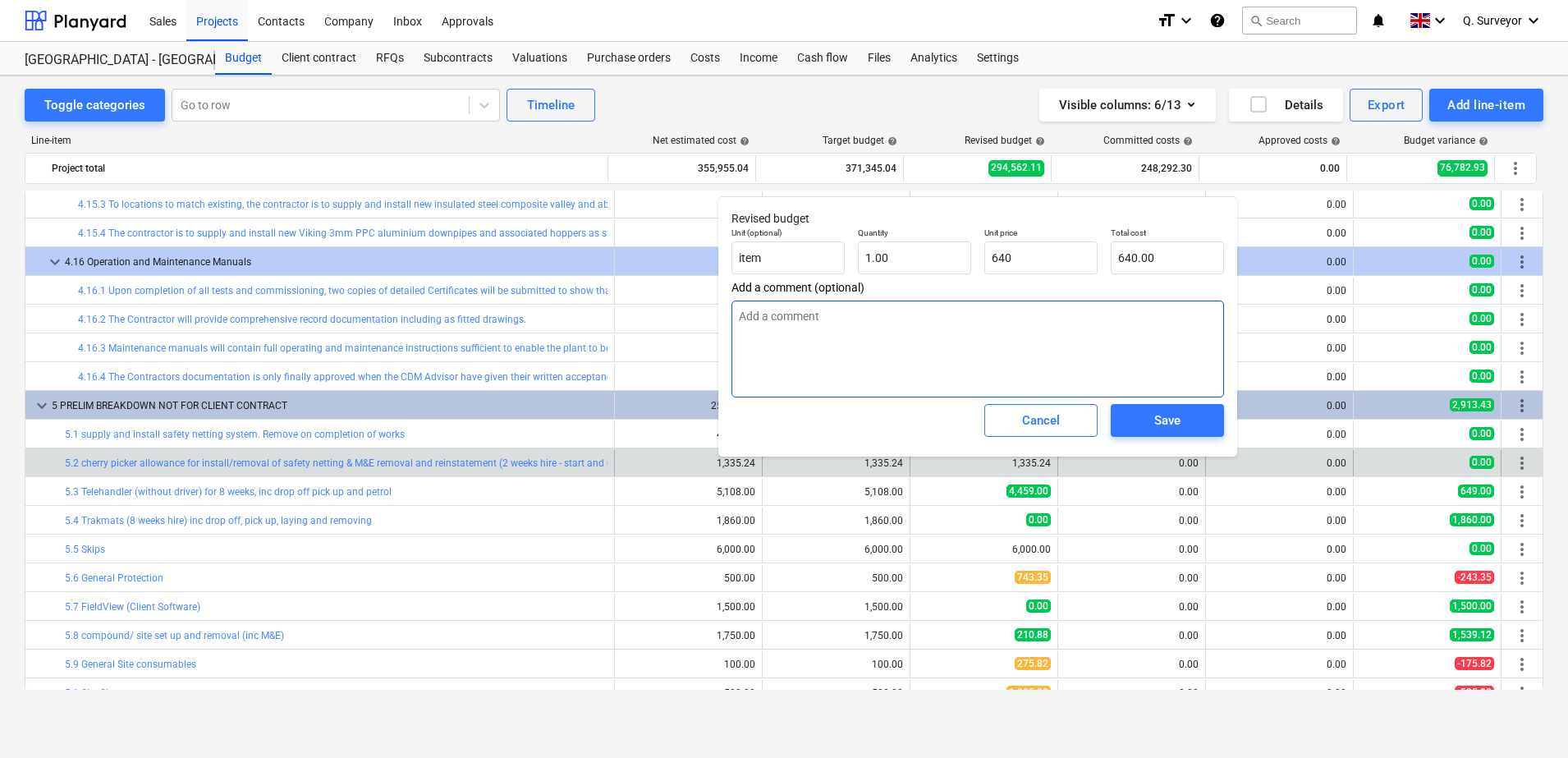 click at bounding box center (978, 349) 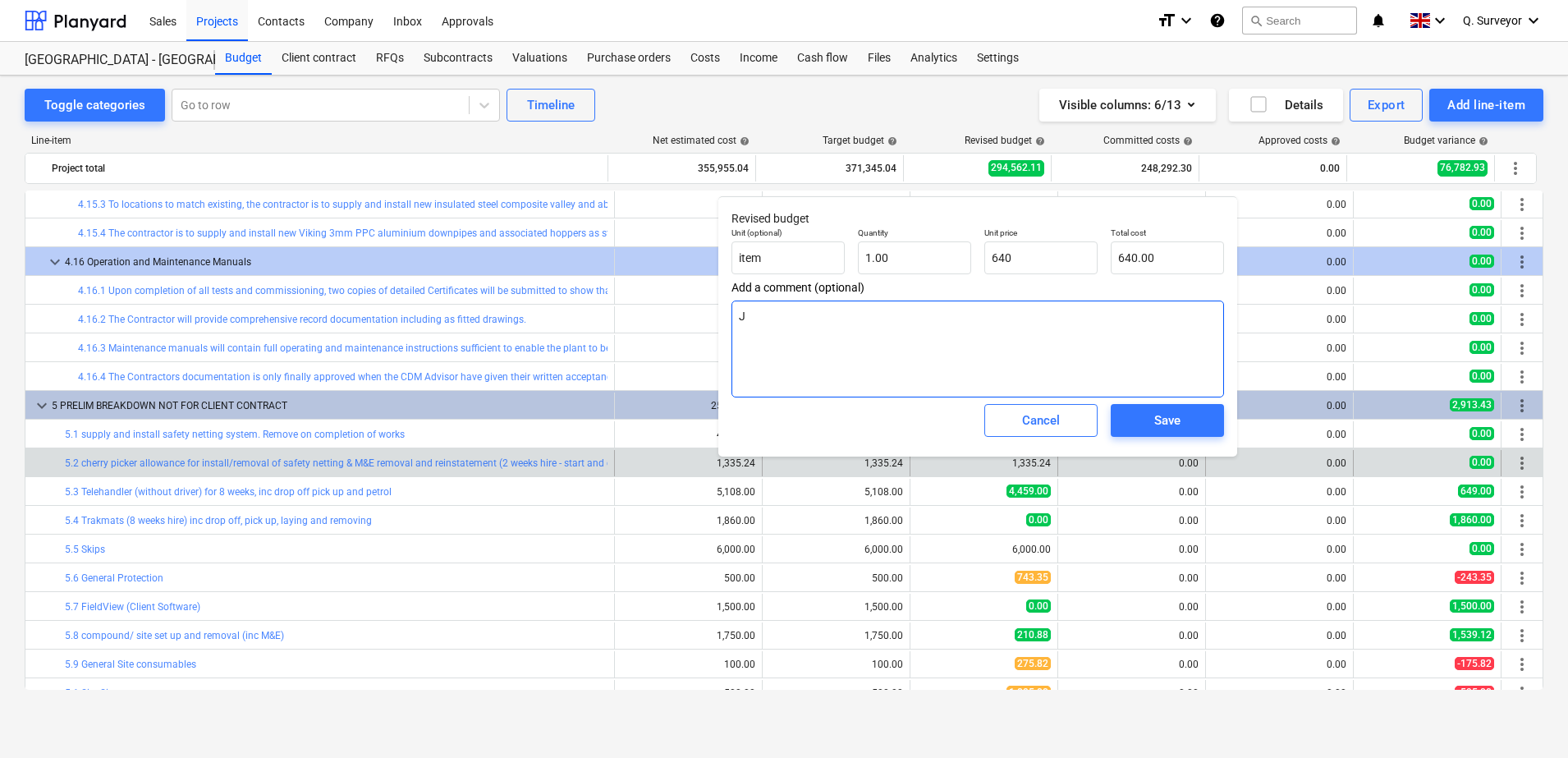 type on "x" 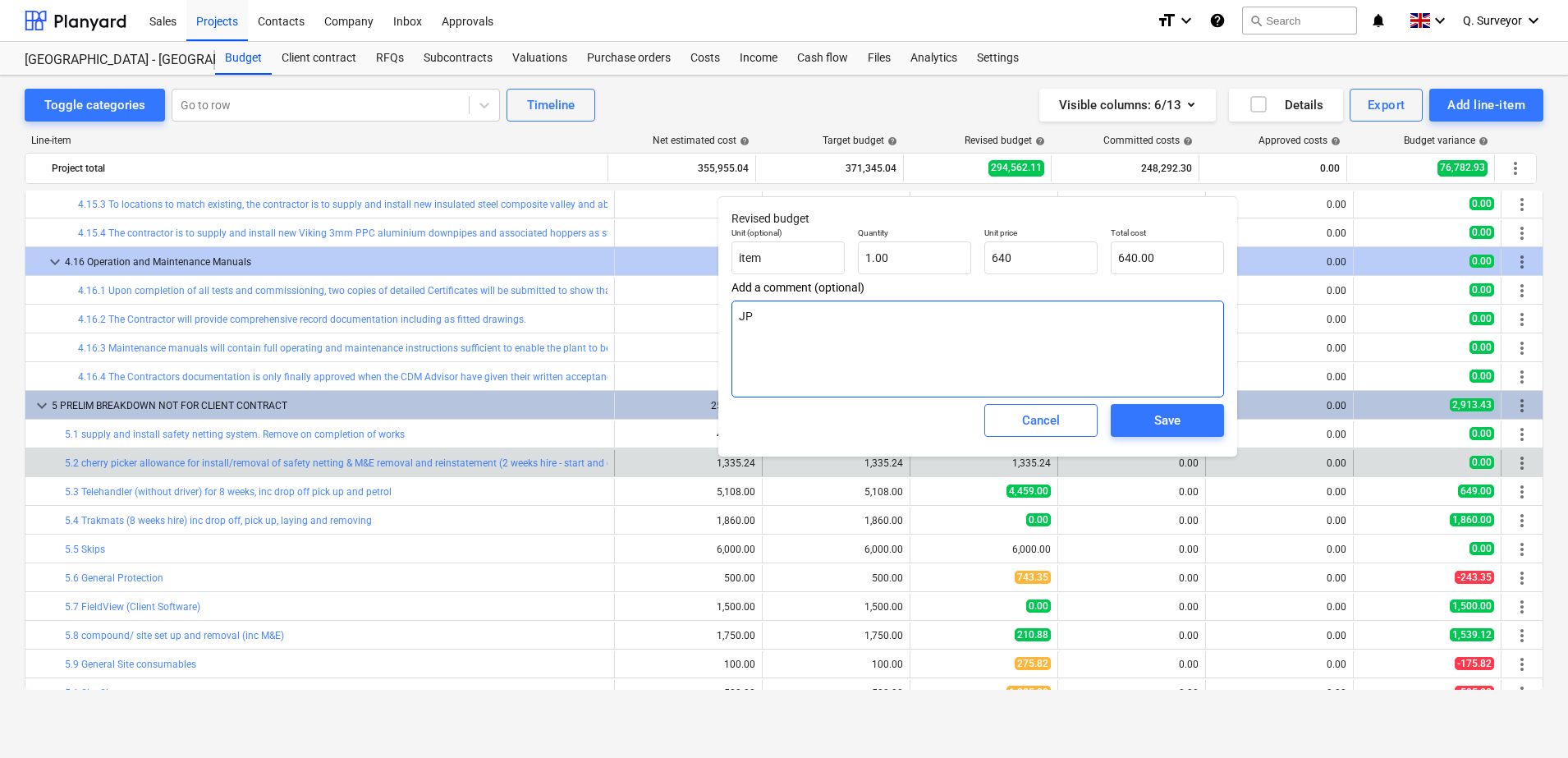 type on "x" 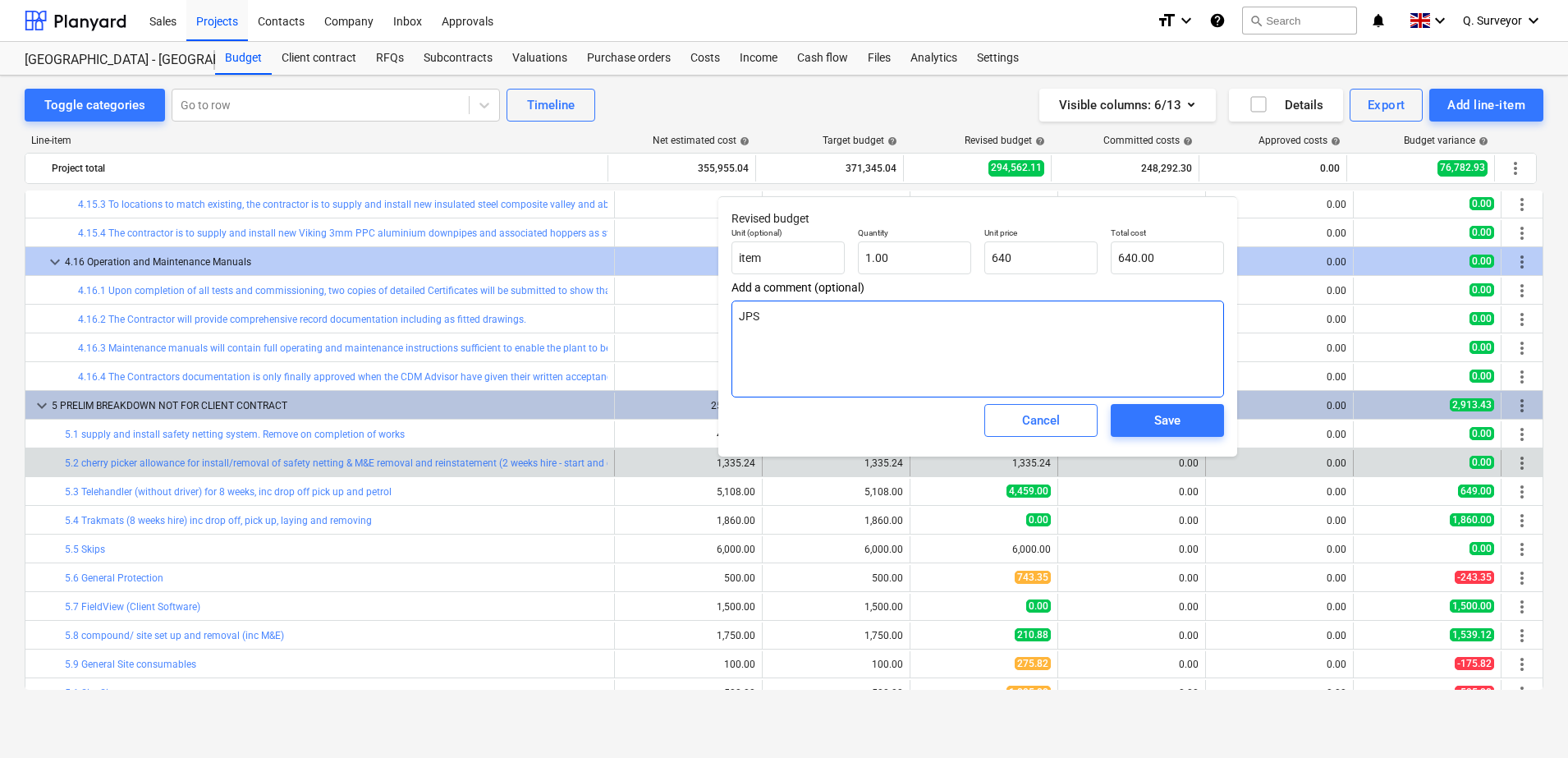 type on "x" 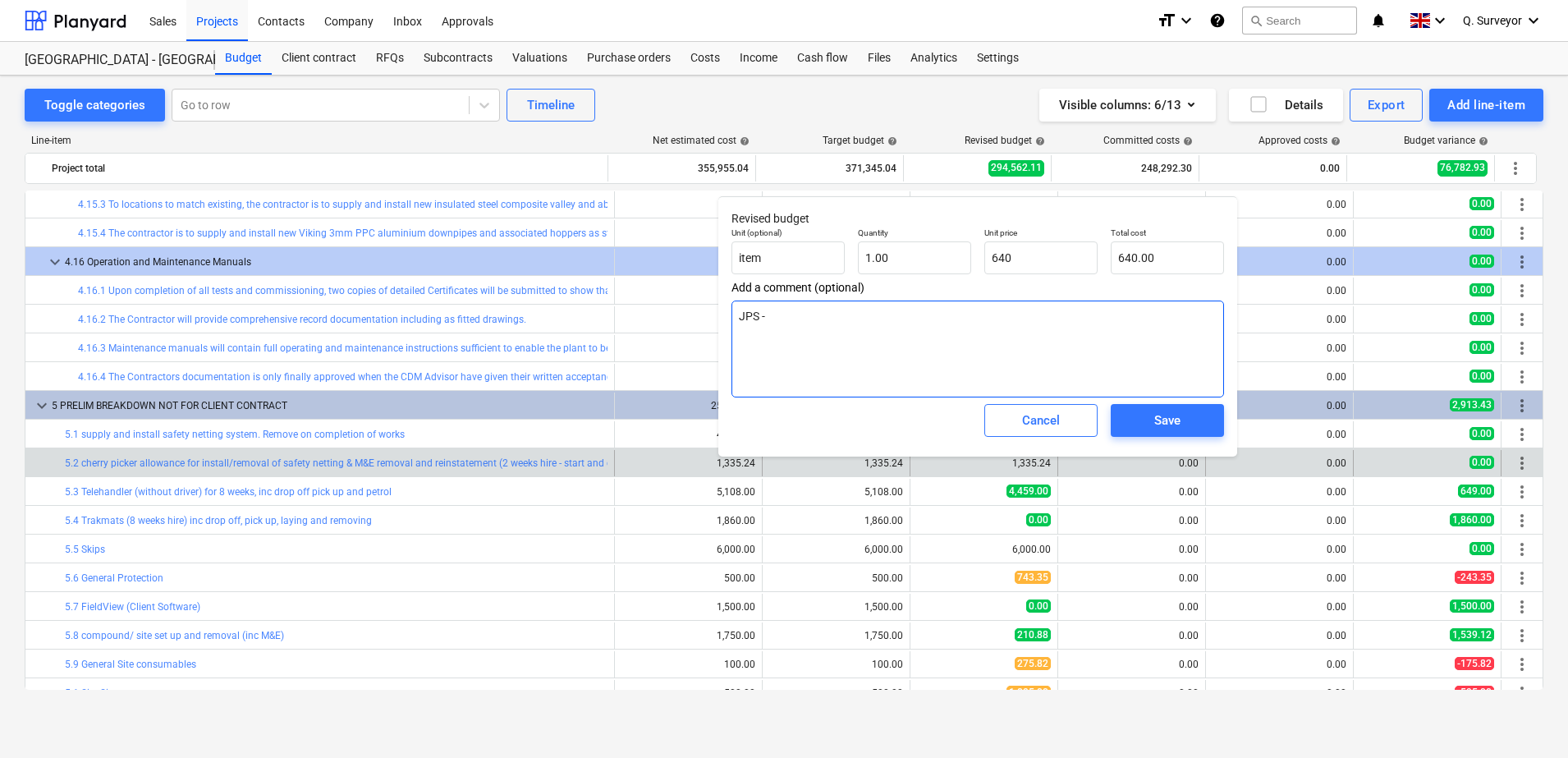 type on "x" 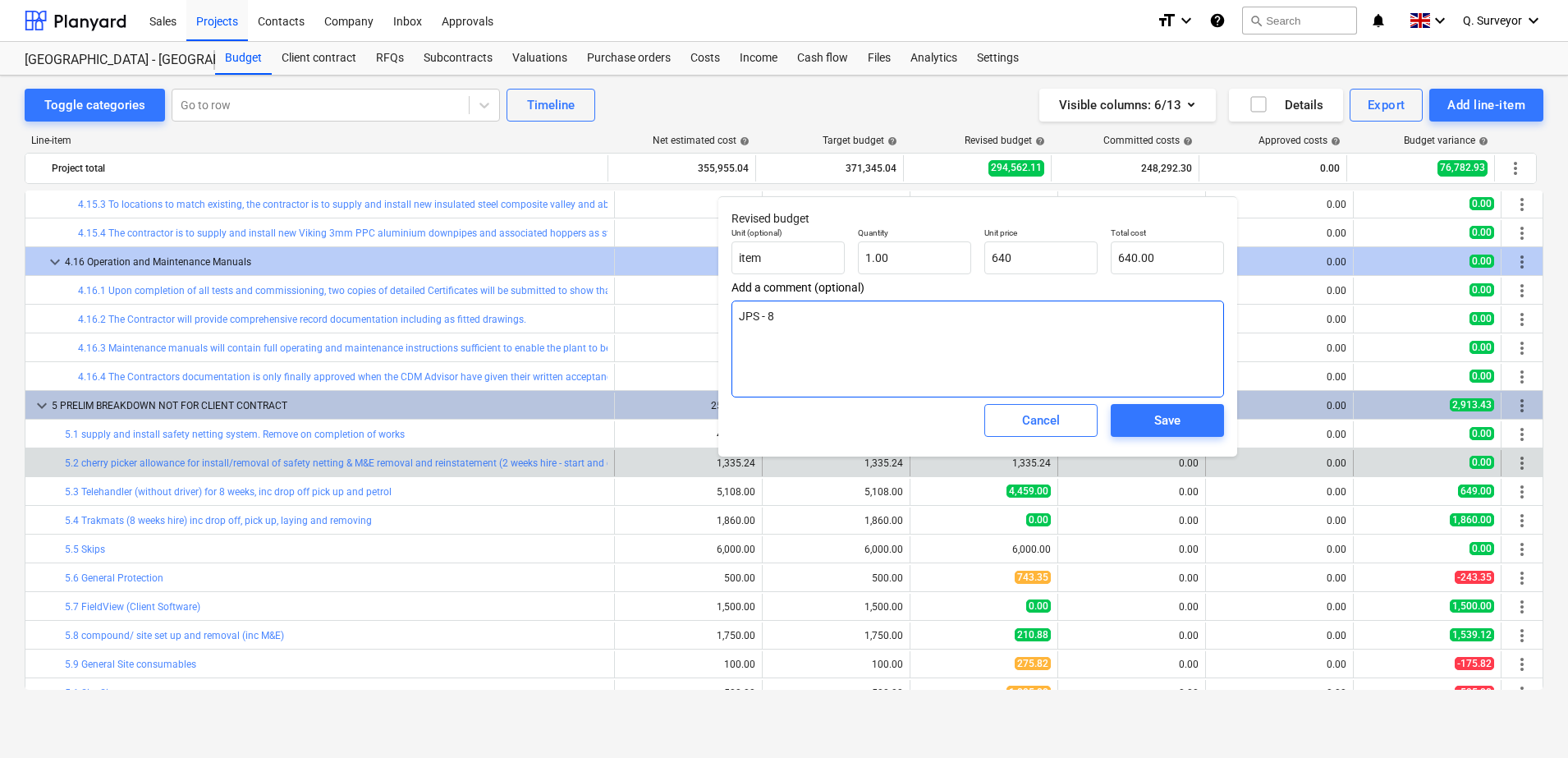 type on "x" 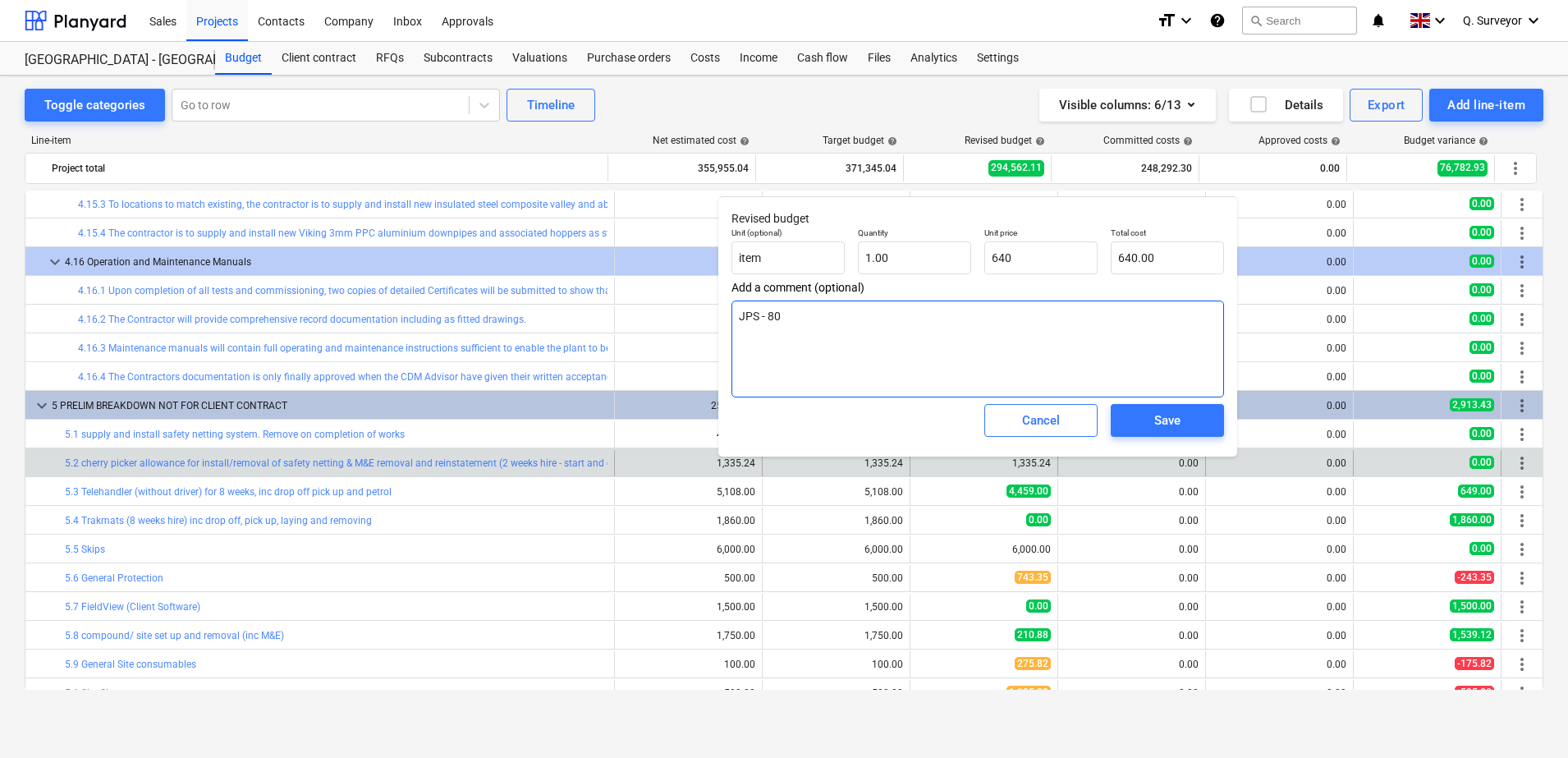 type on "x" 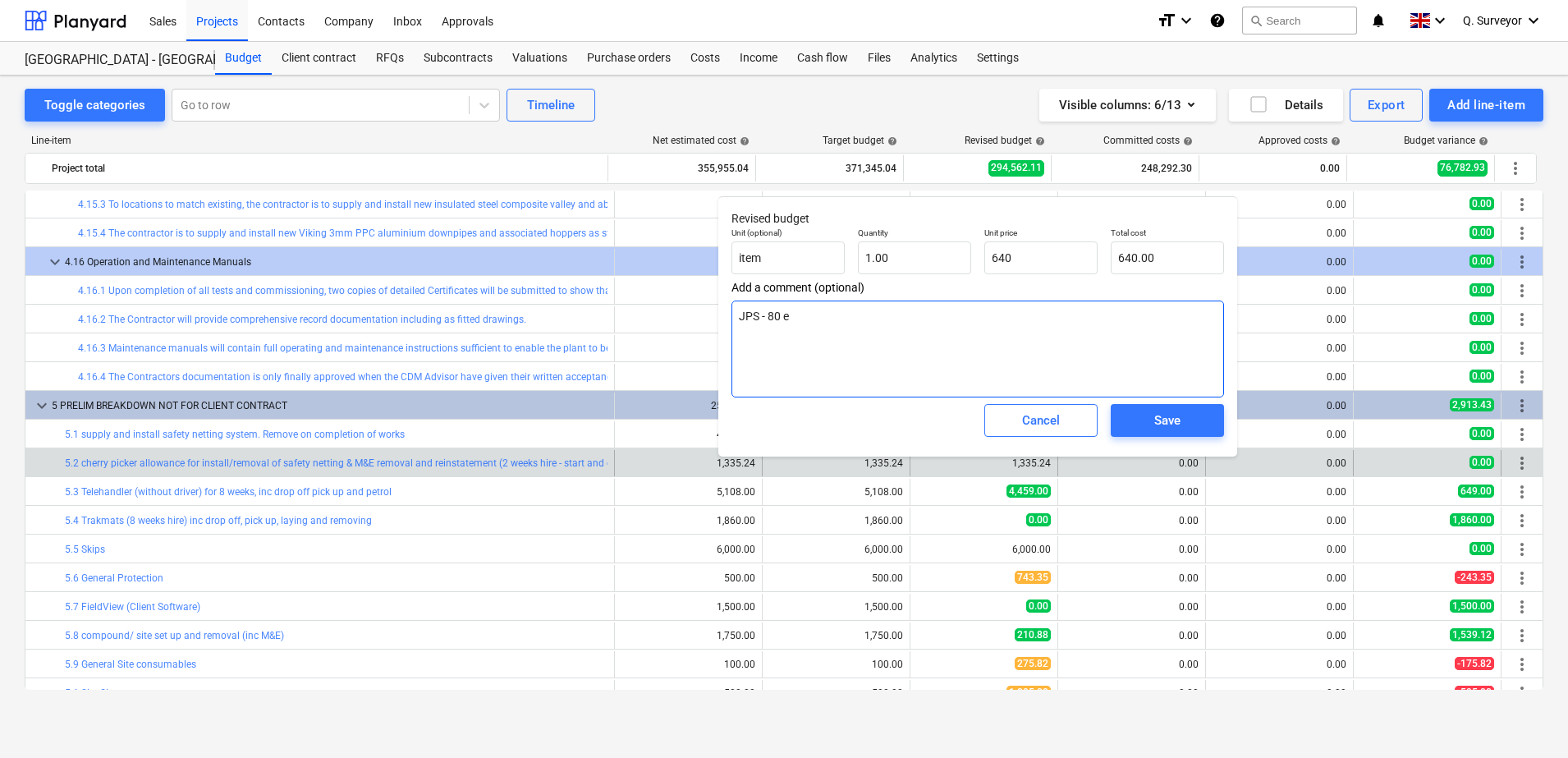 type on "x" 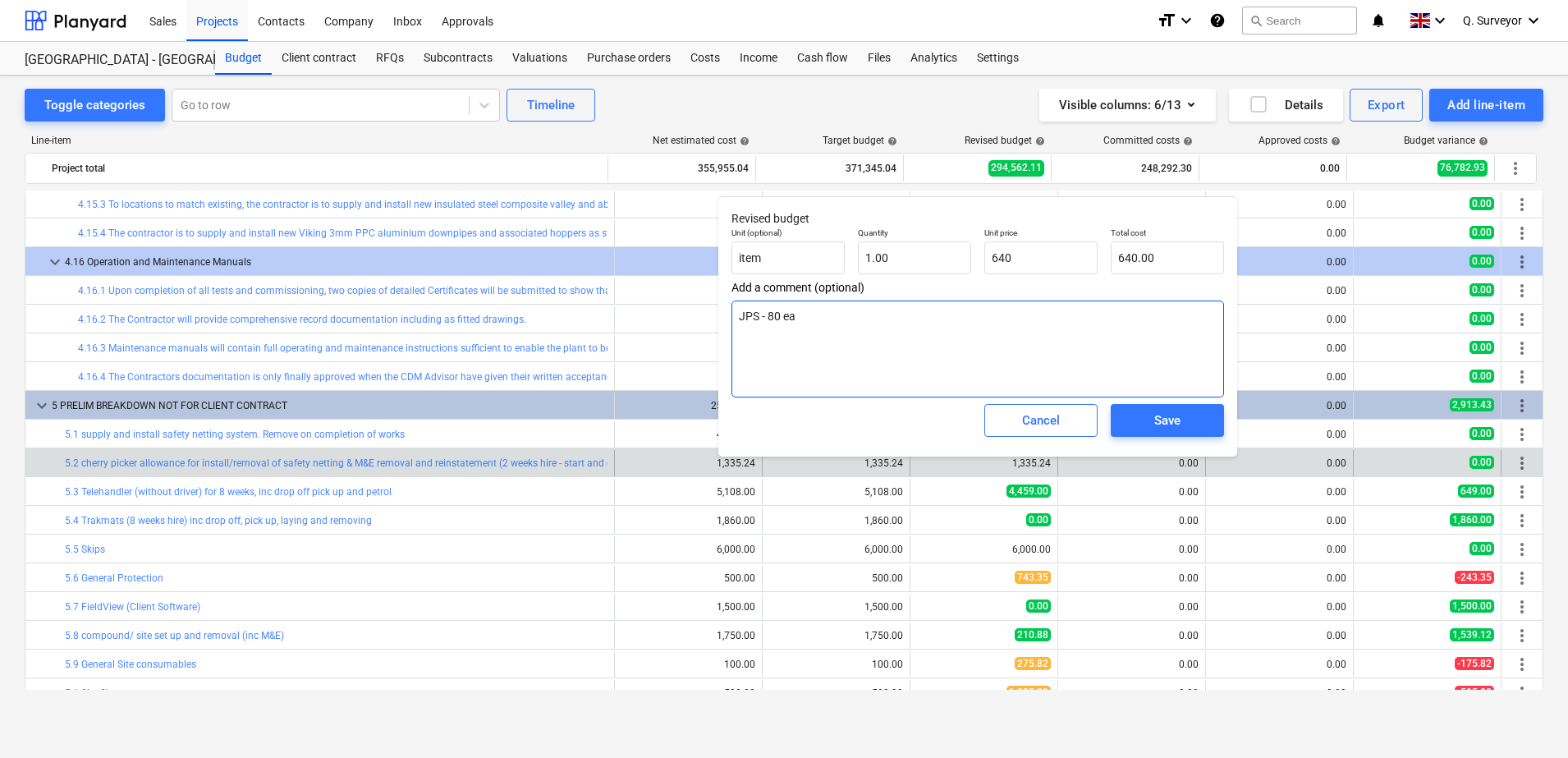 type on "x" 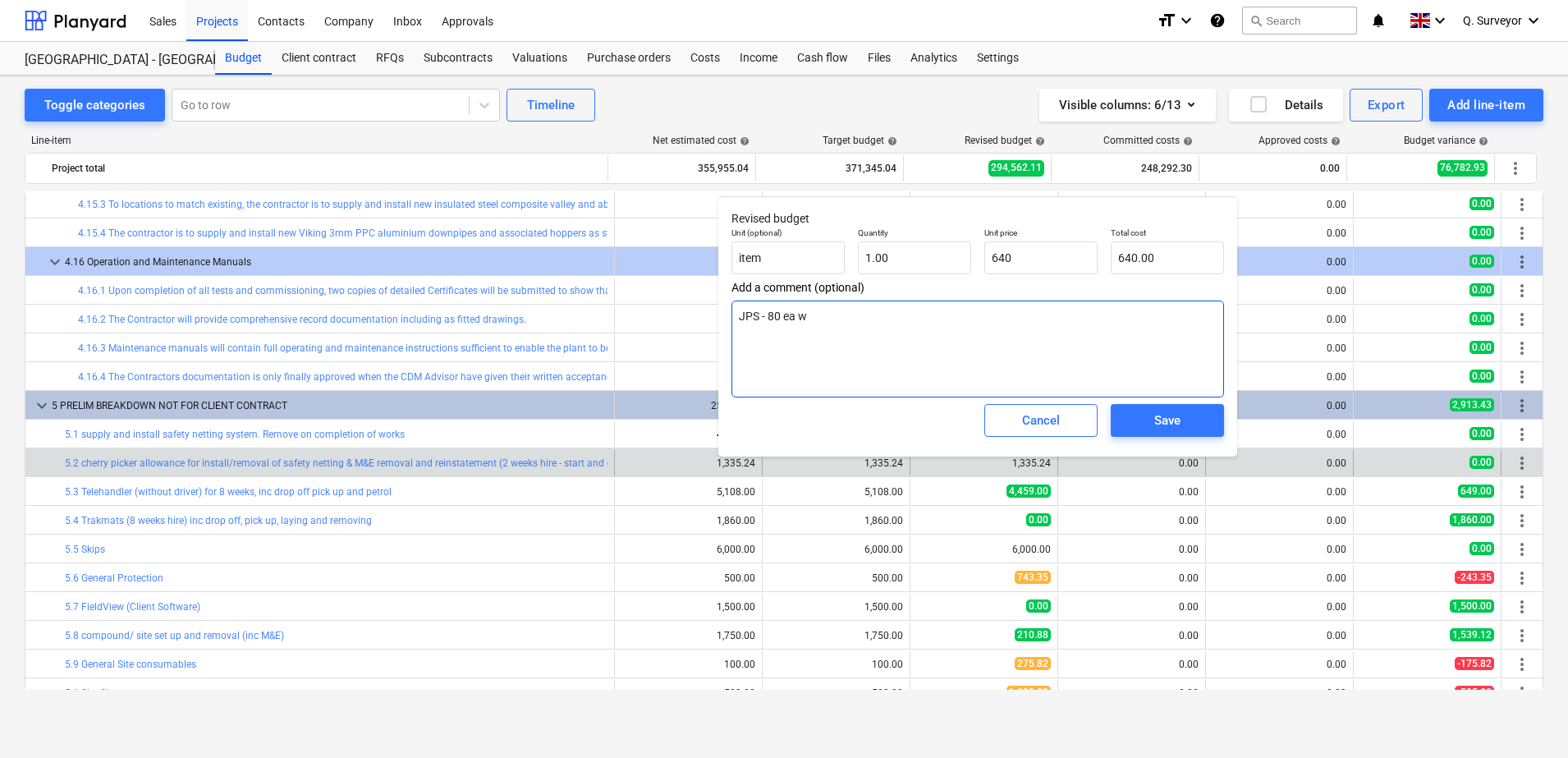 type on "x" 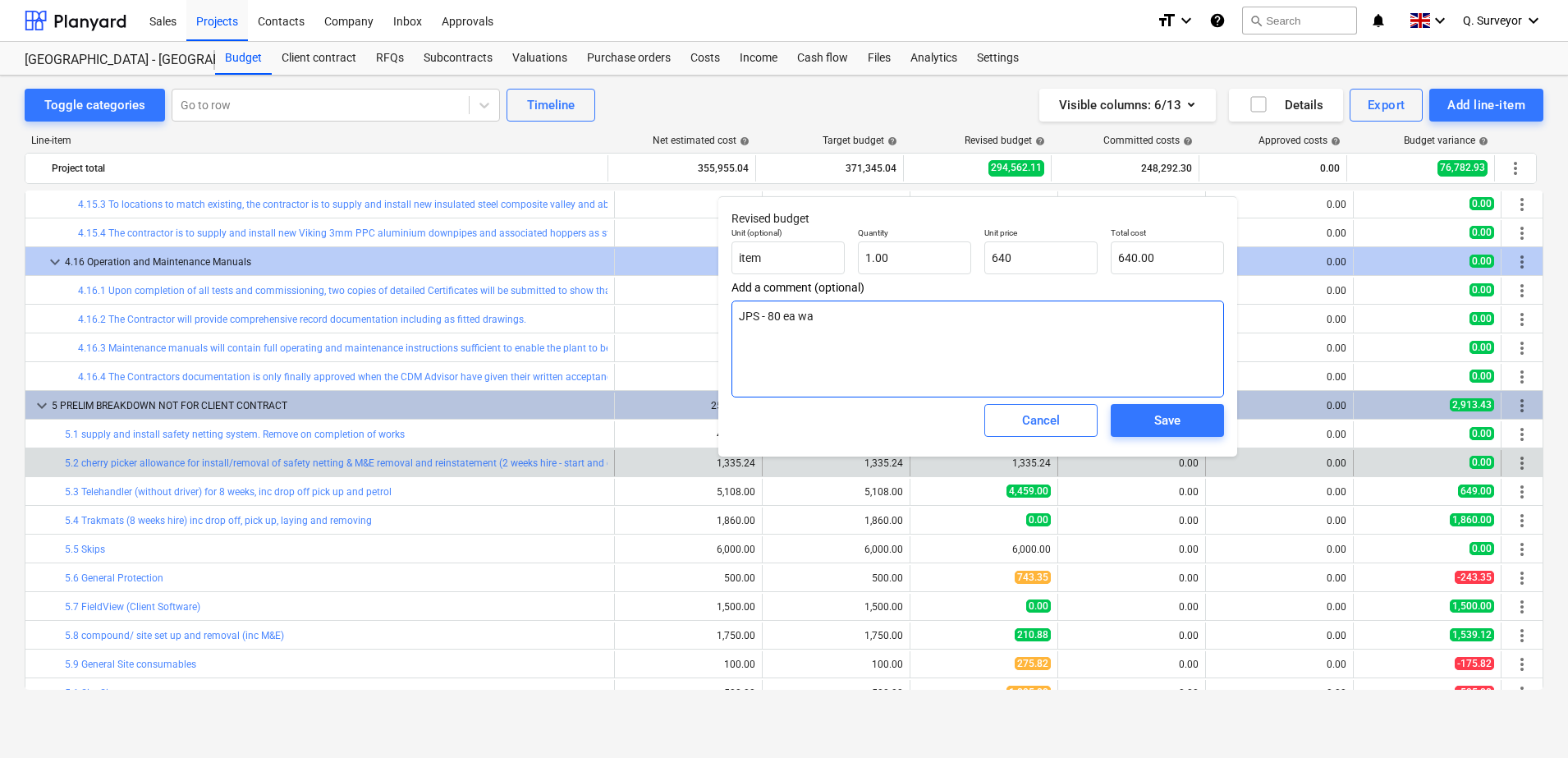 type on "x" 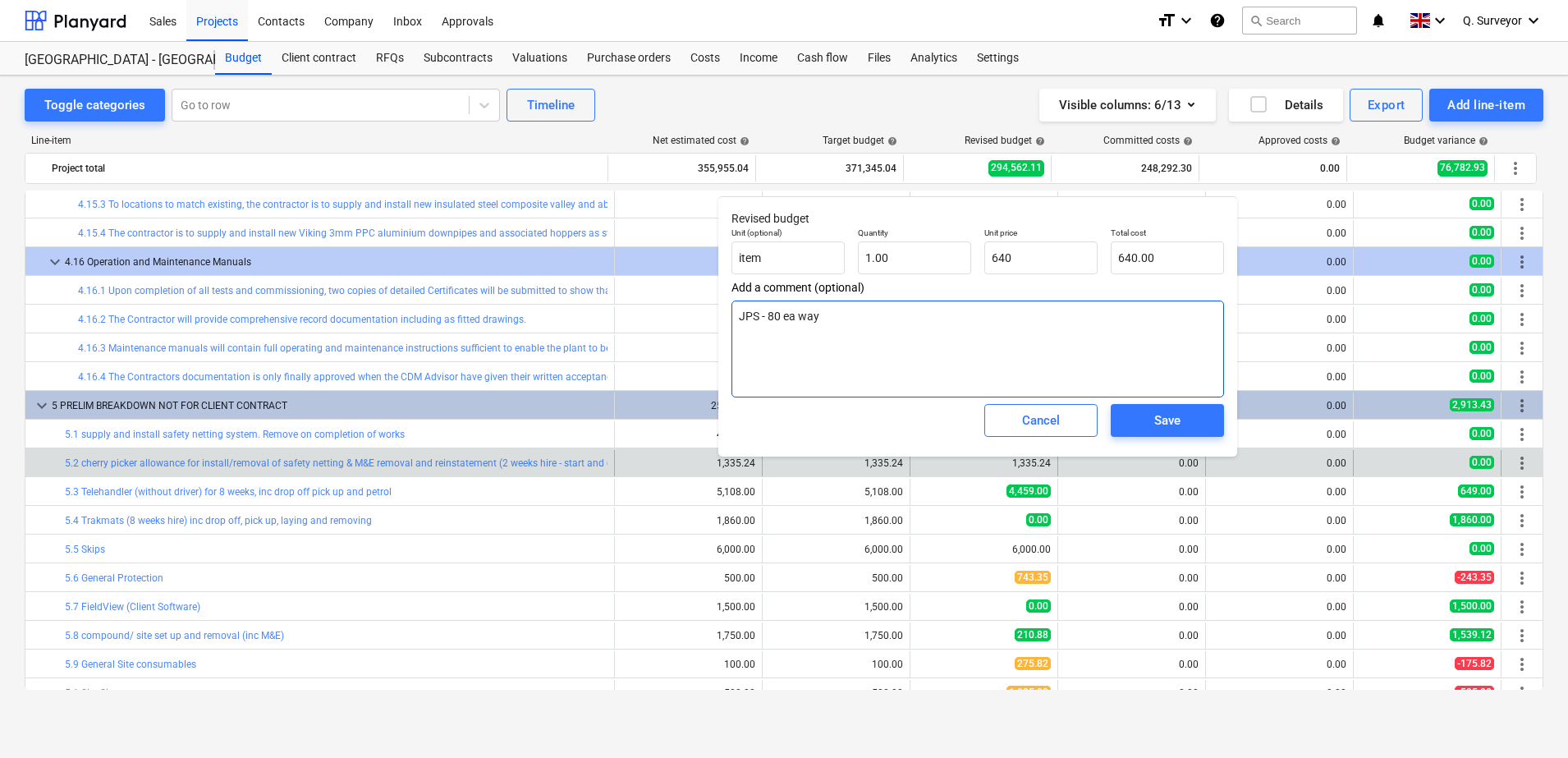type on "x" 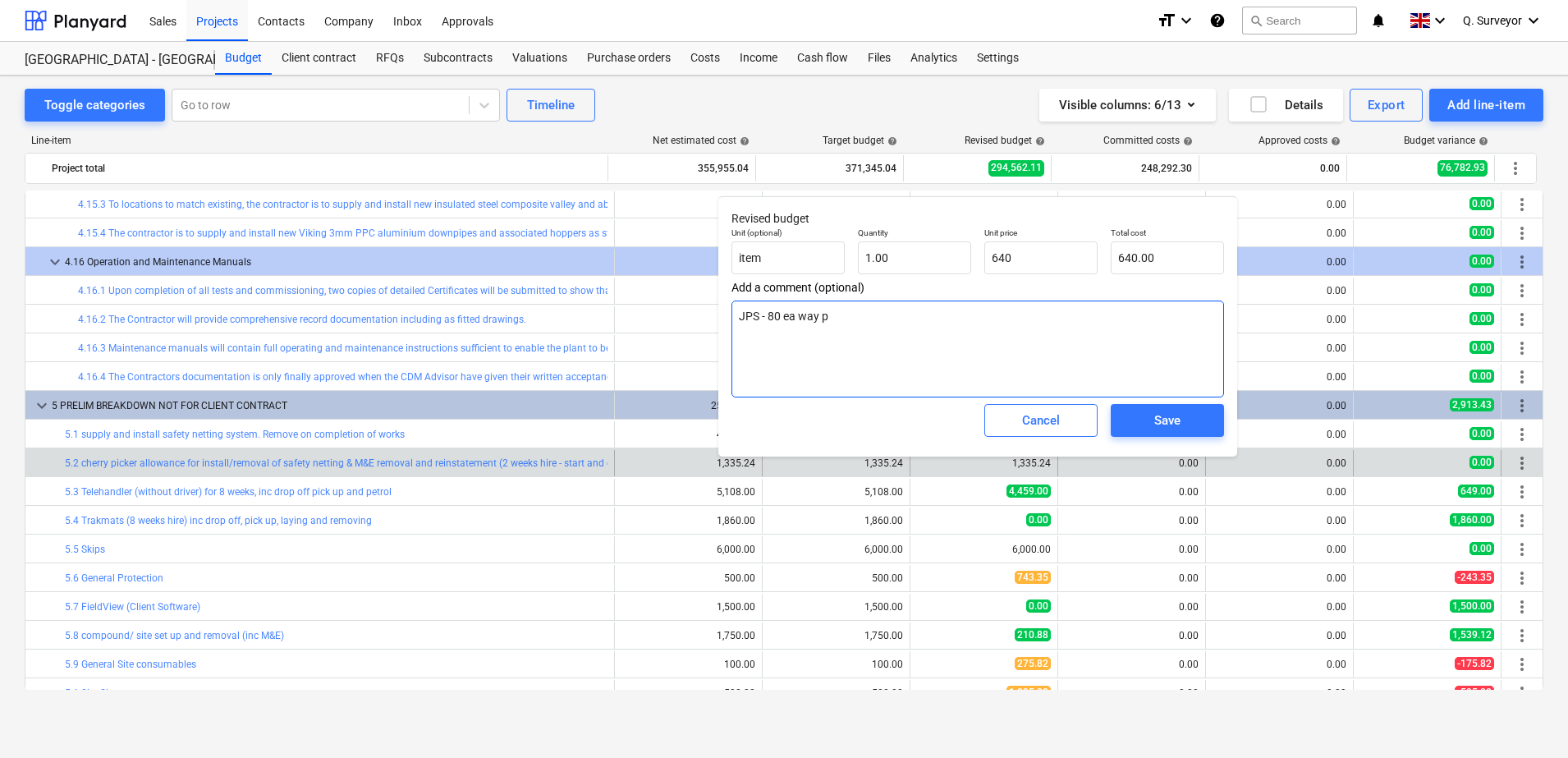 type on "x" 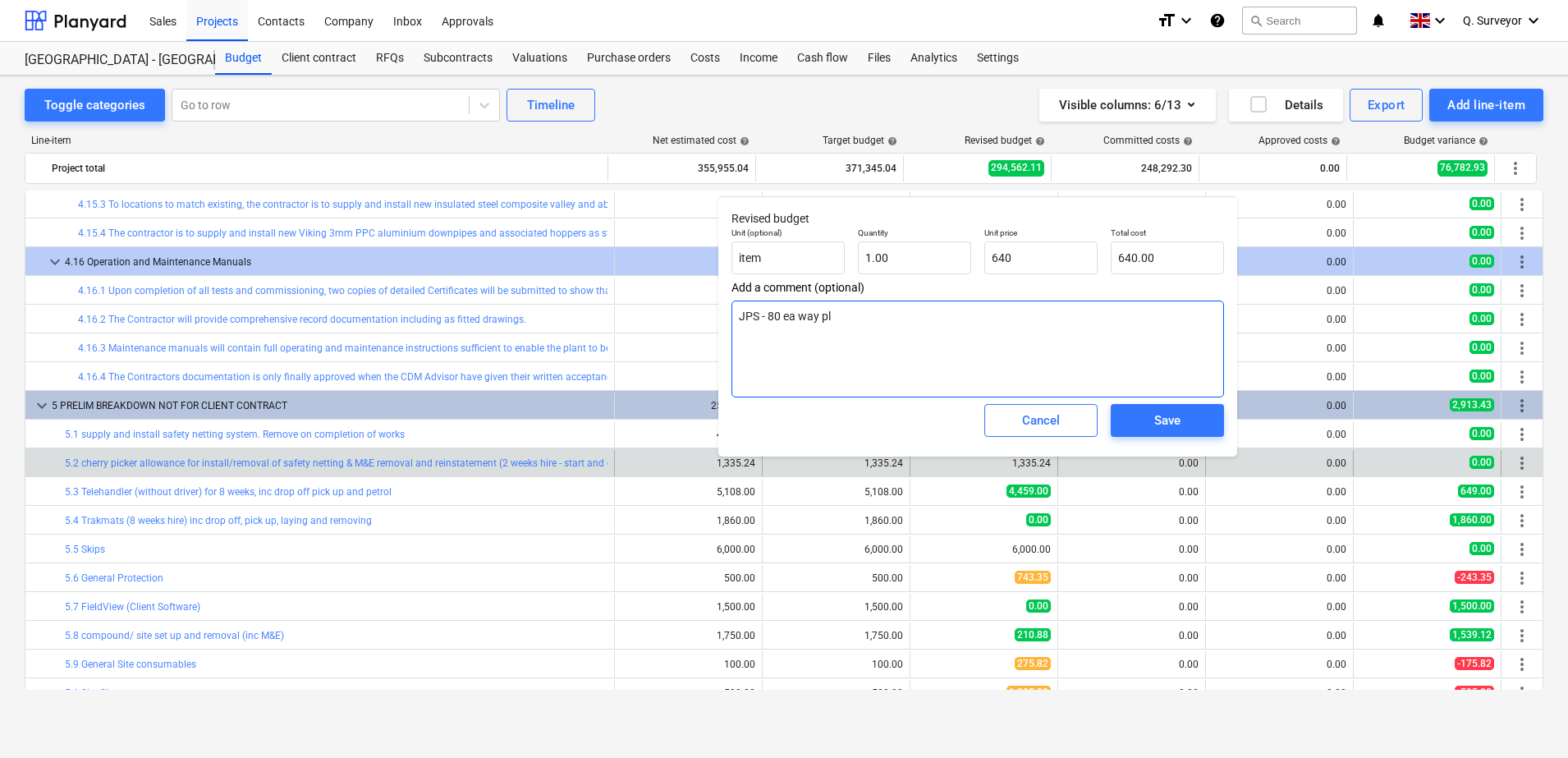 type on "x" 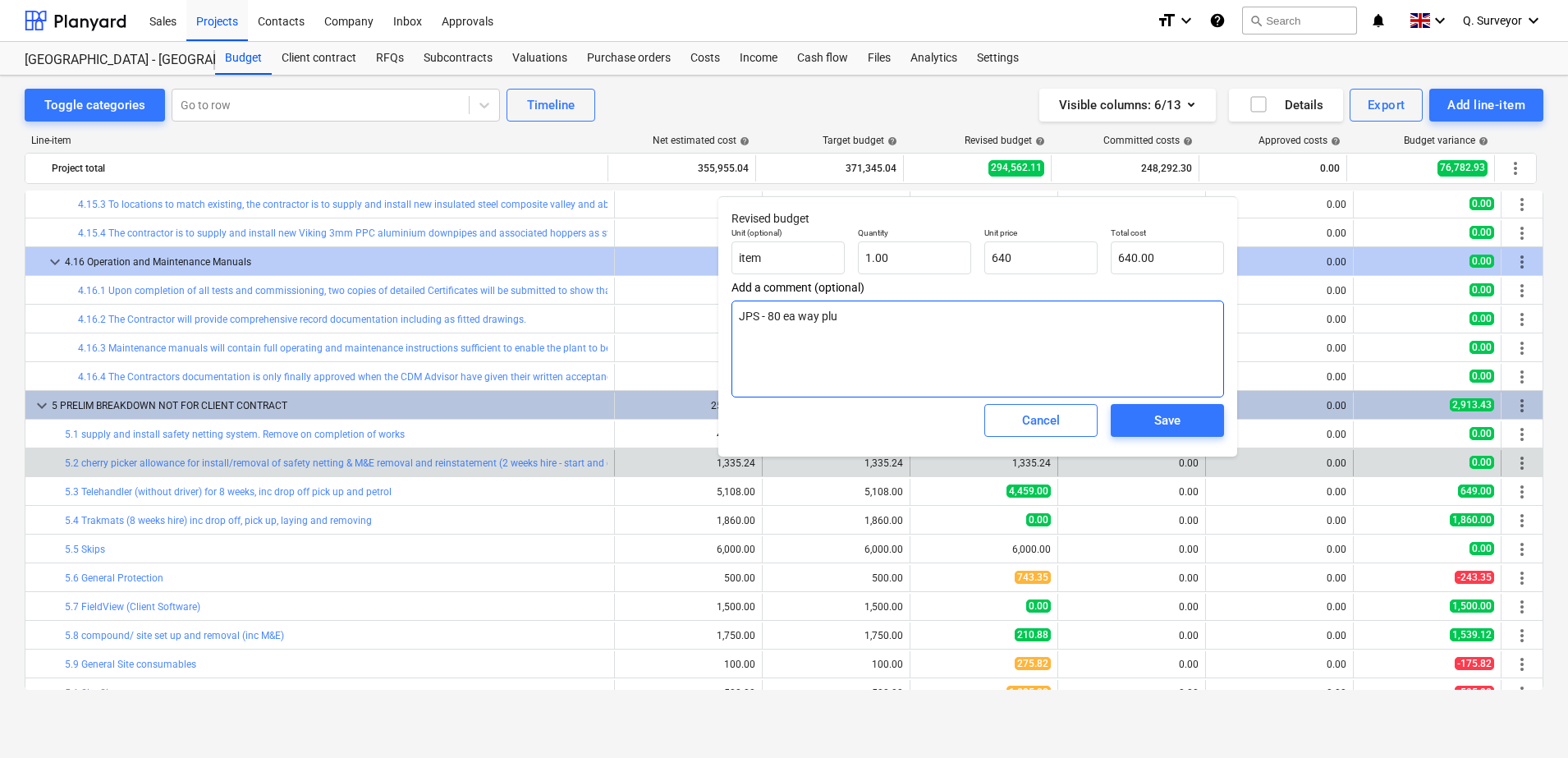 type on "x" 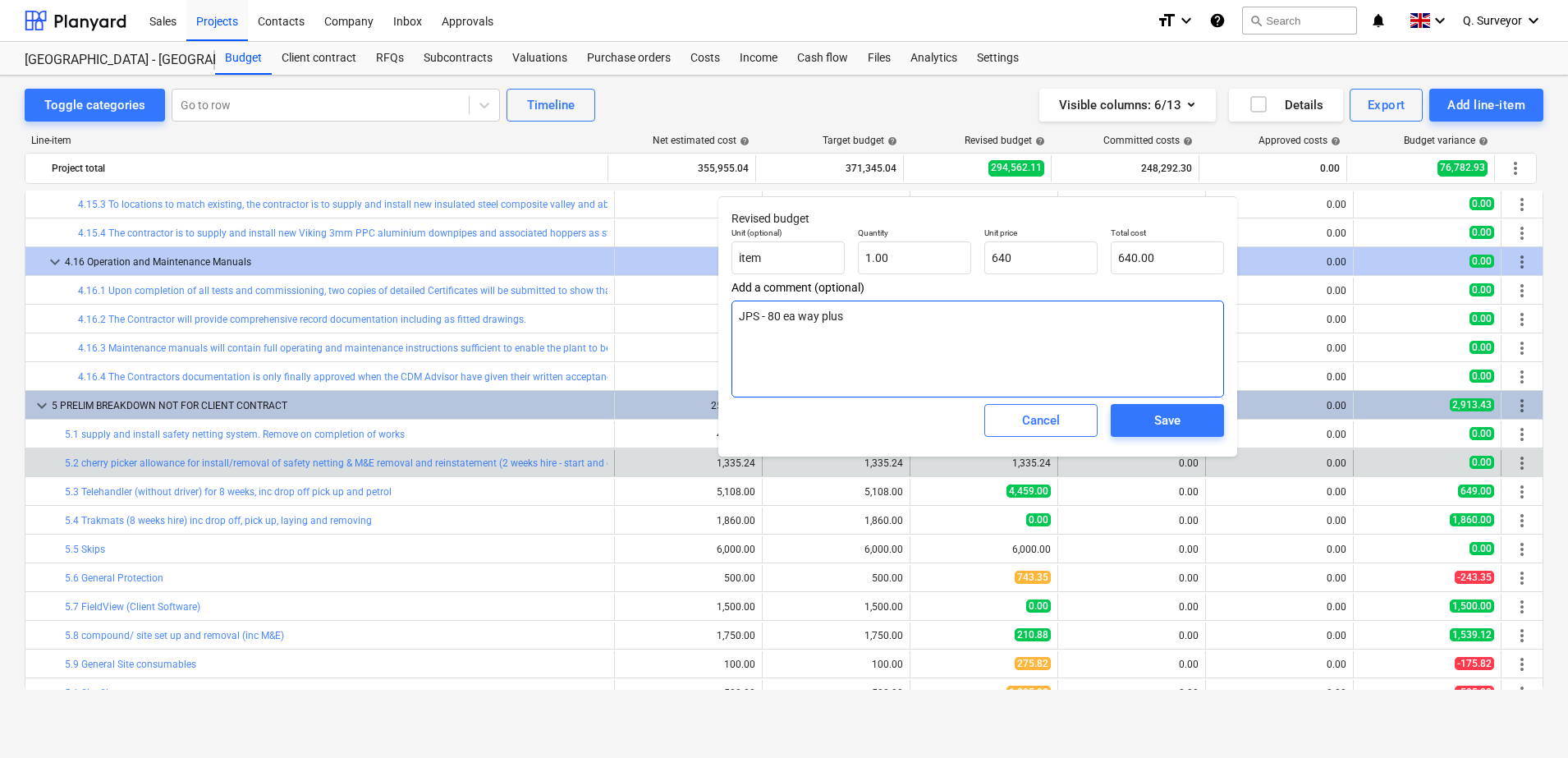 type on "x" 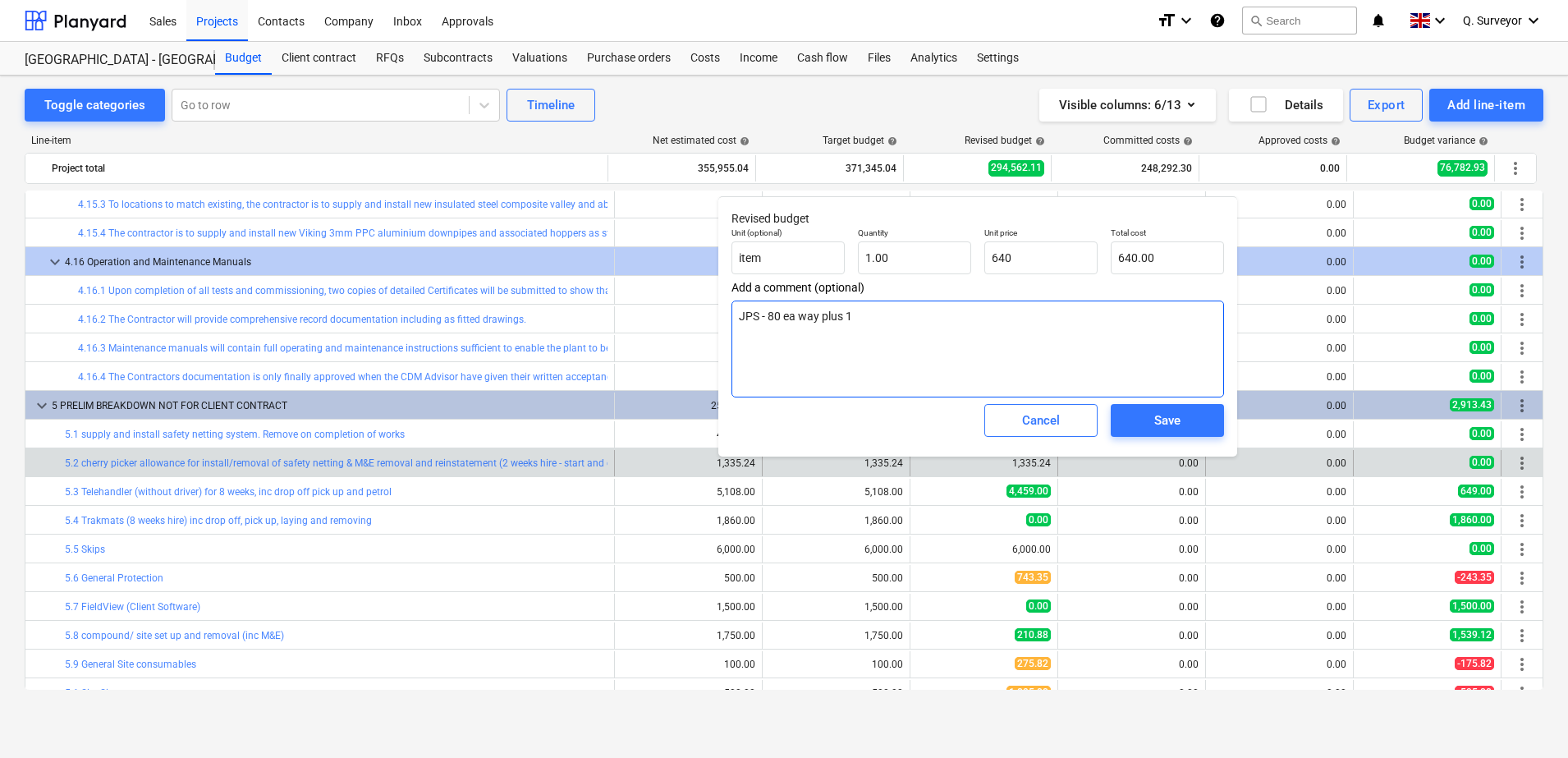 type on "x" 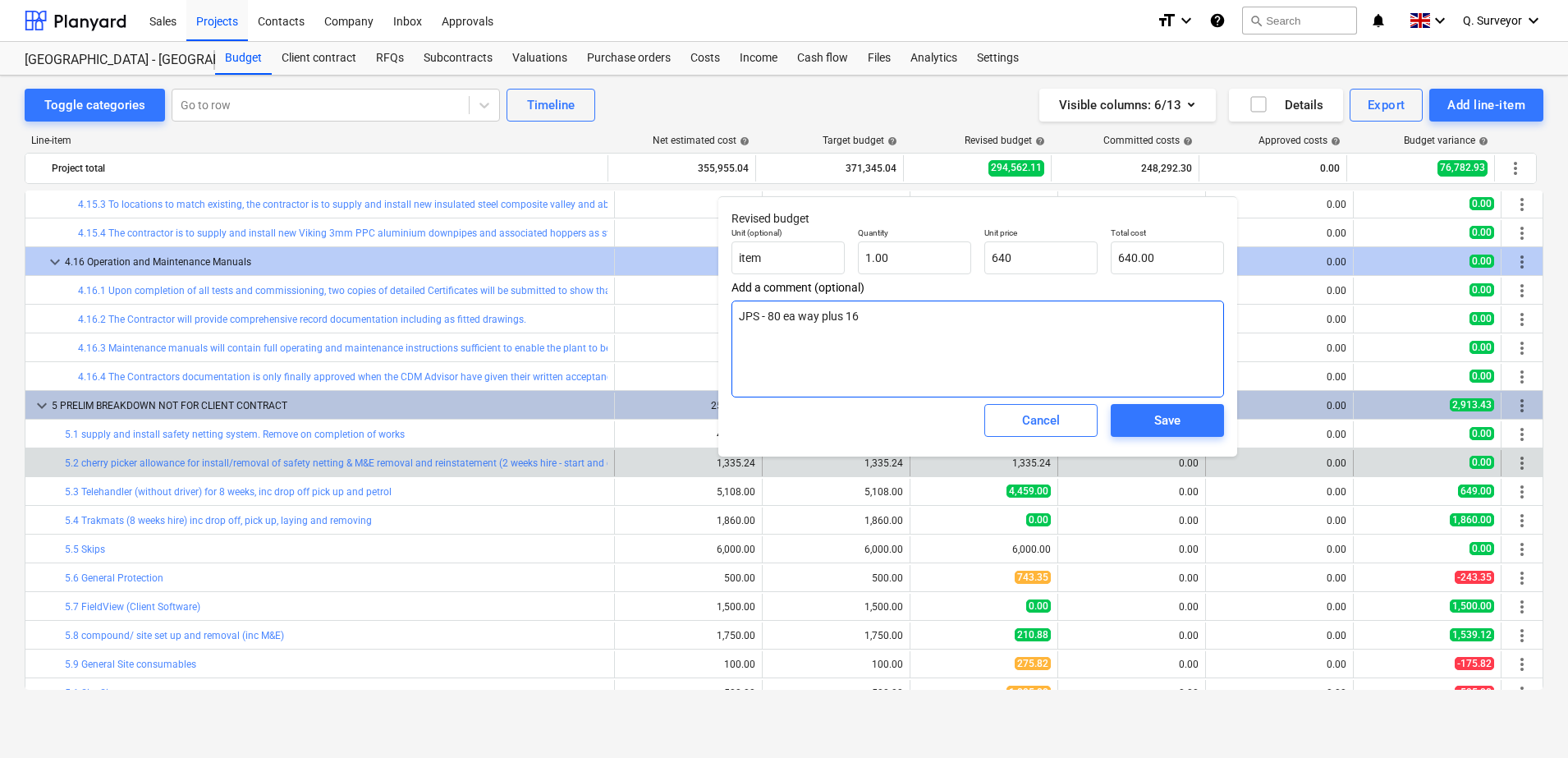 type on "x" 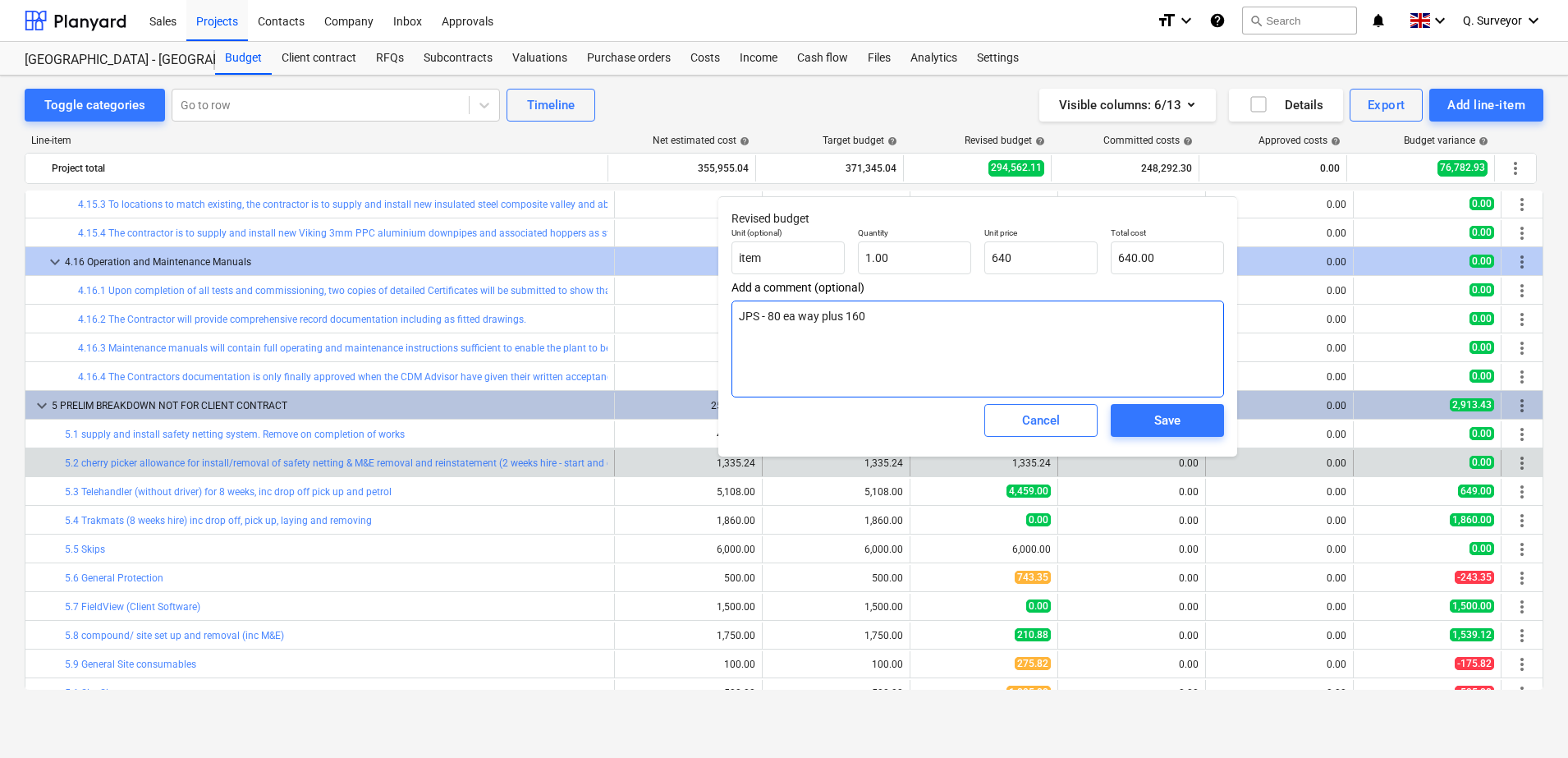 type on "x" 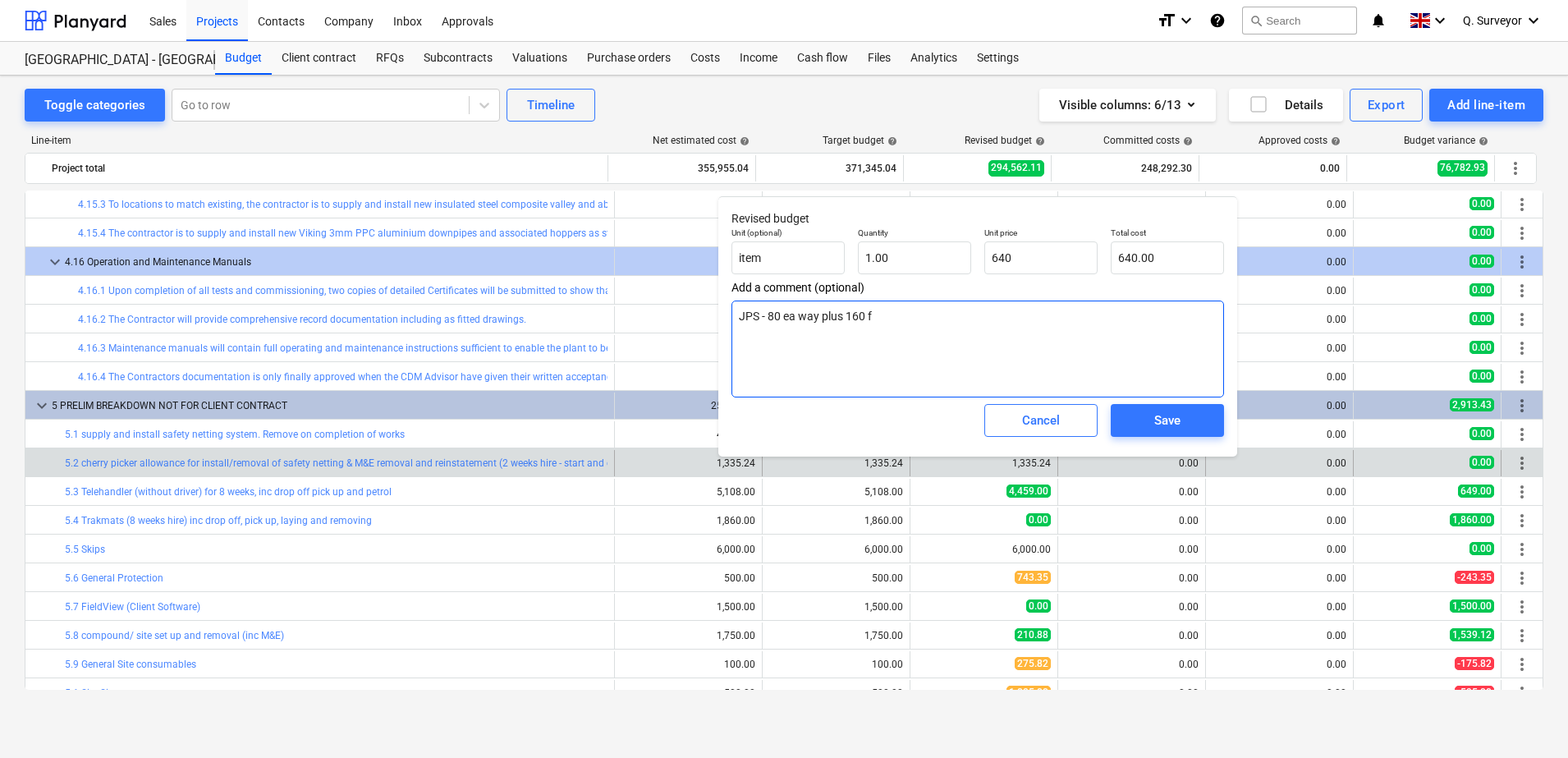 type on "JPS - 80 ea way plus 160 fo" 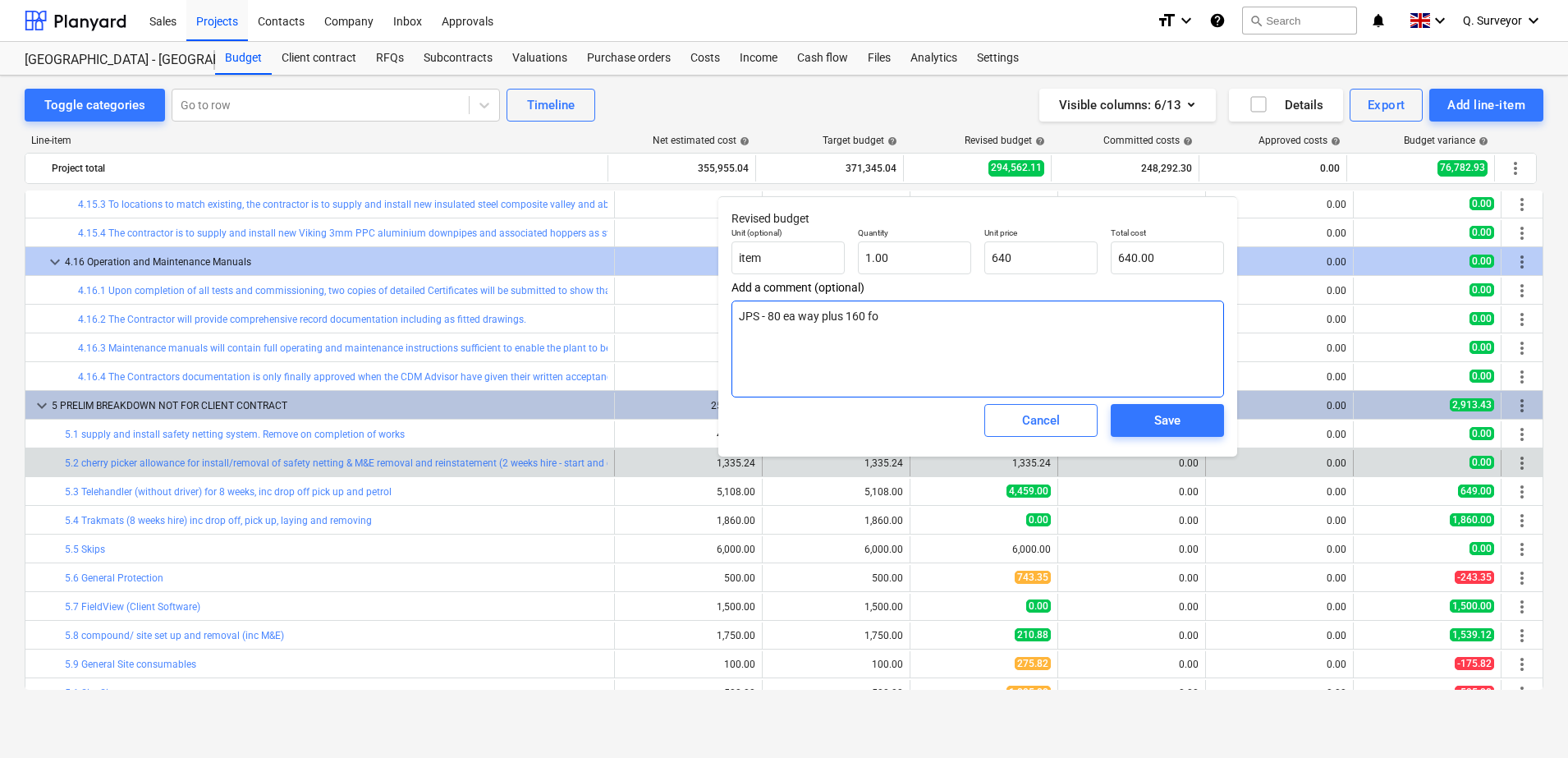 type on "x" 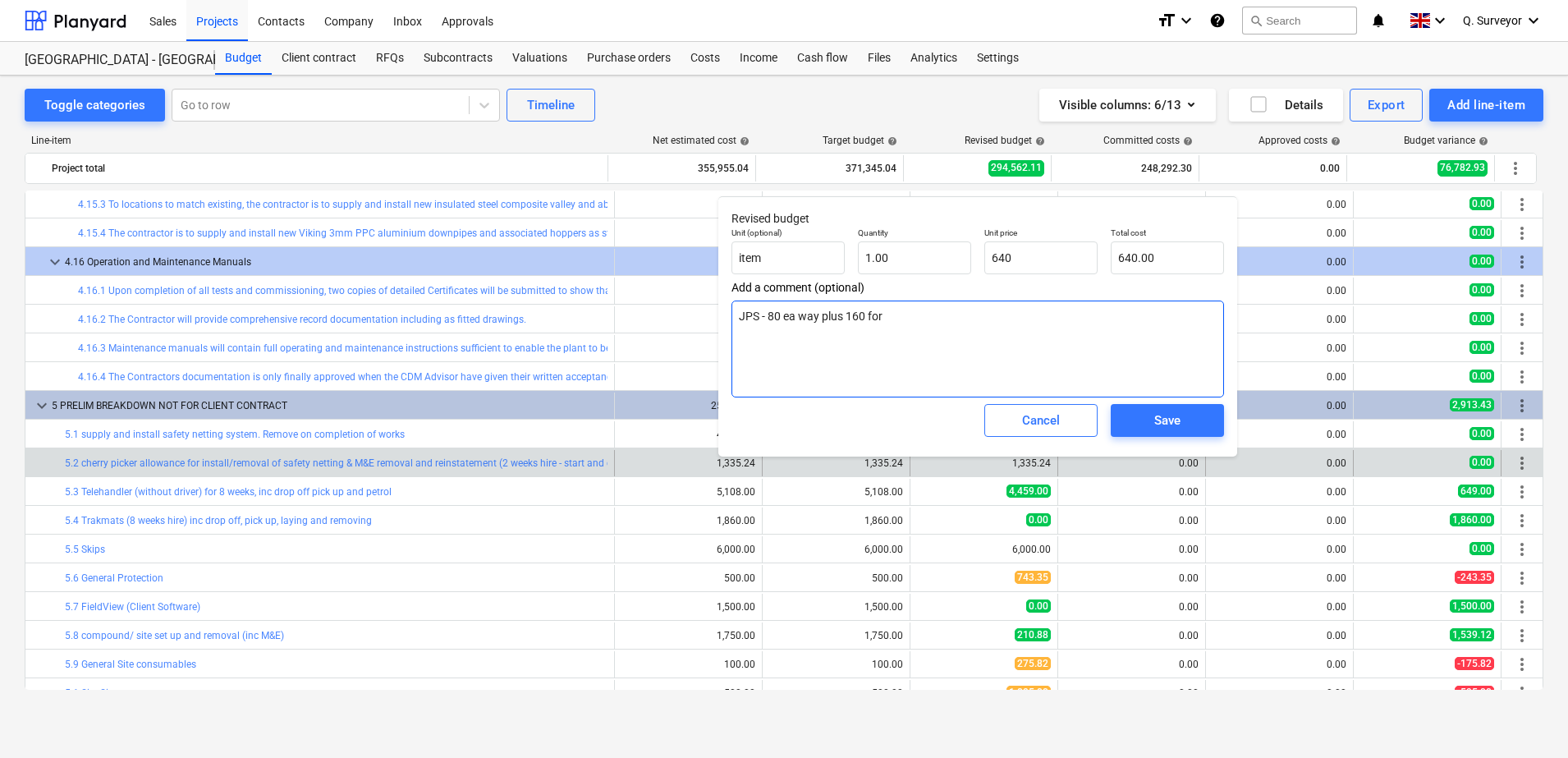 type on "x" 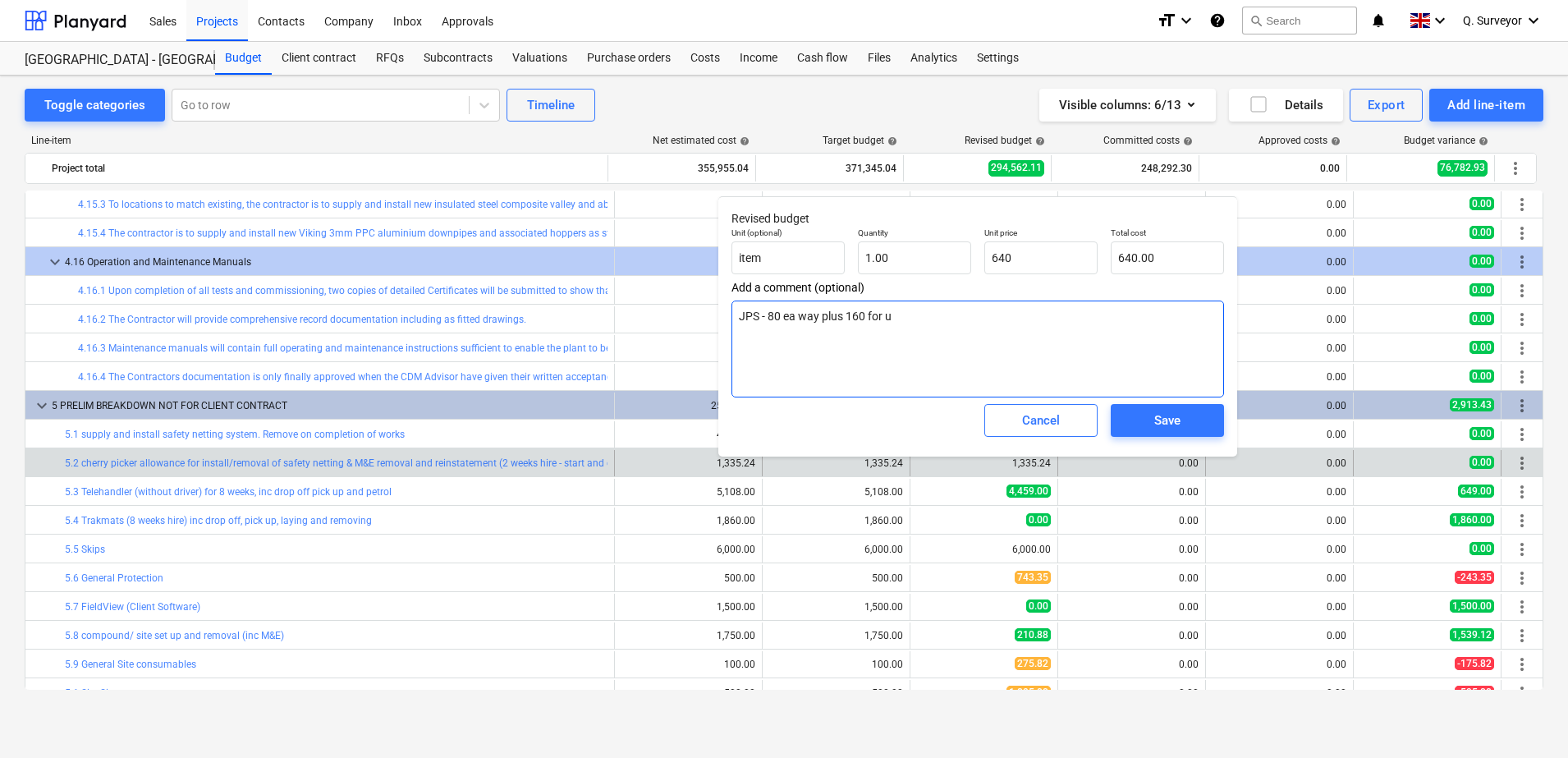 type on "x" 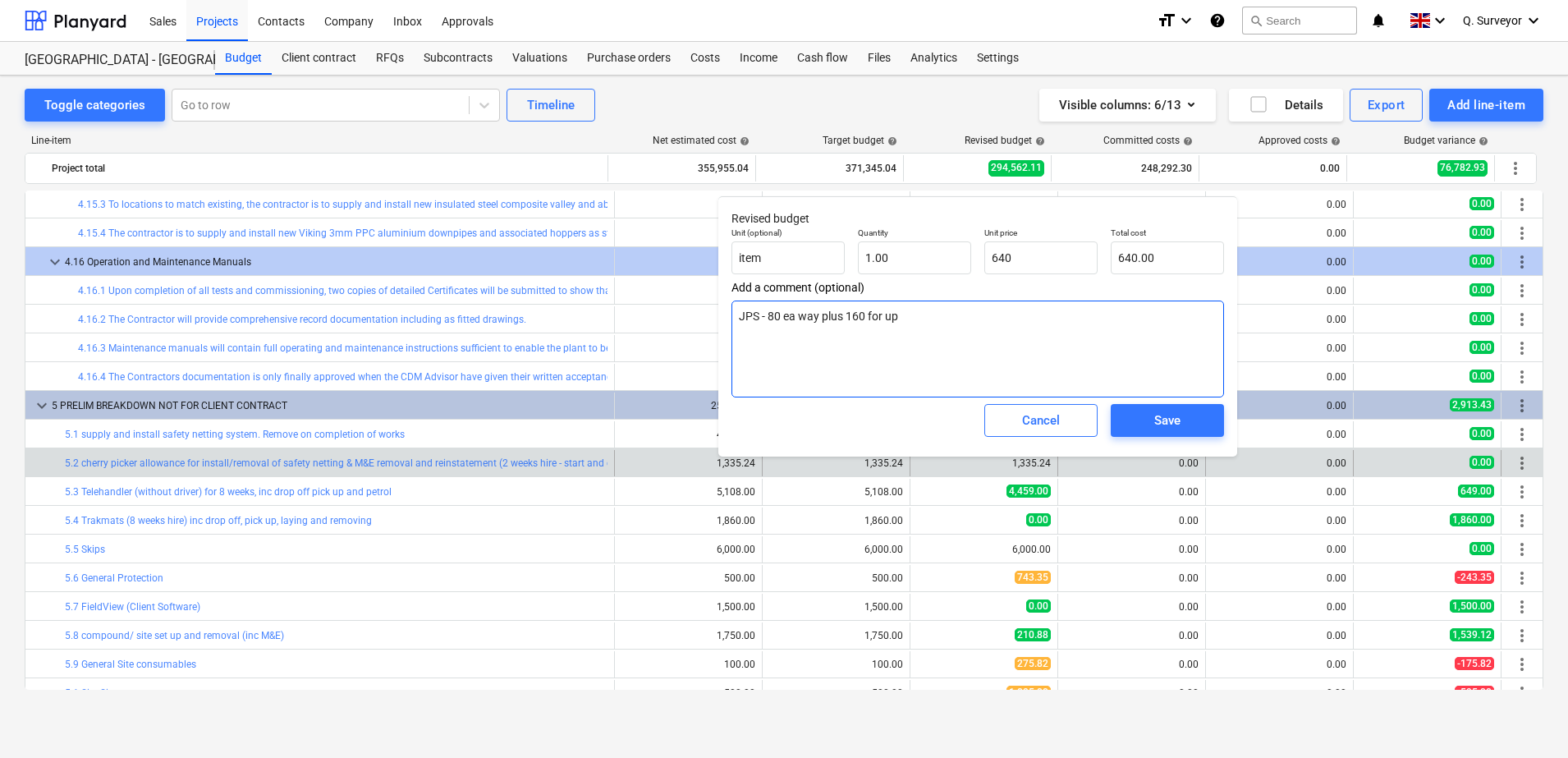 type on "JPS - 80 ea way plus 160 for up" 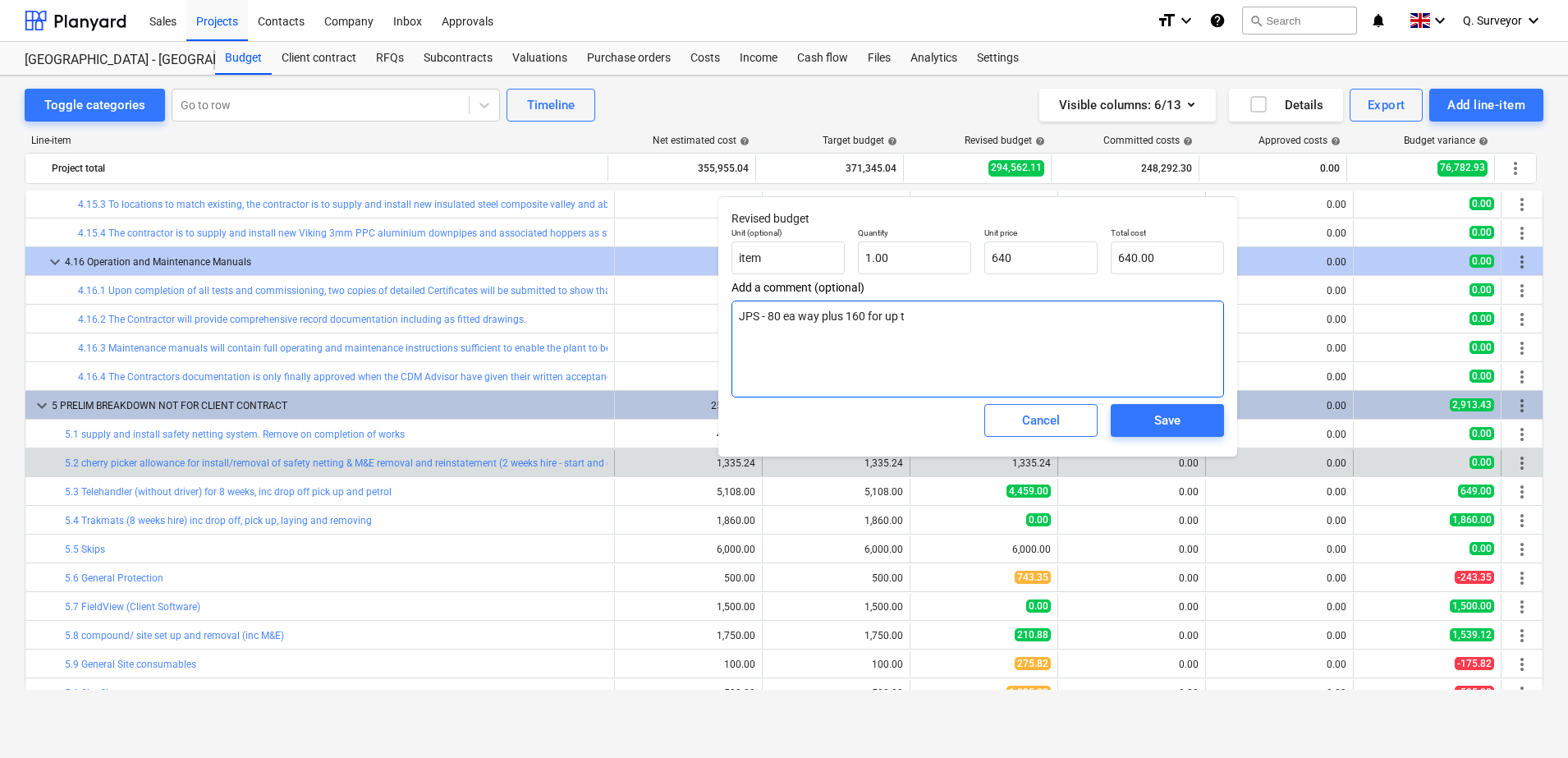 type on "x" 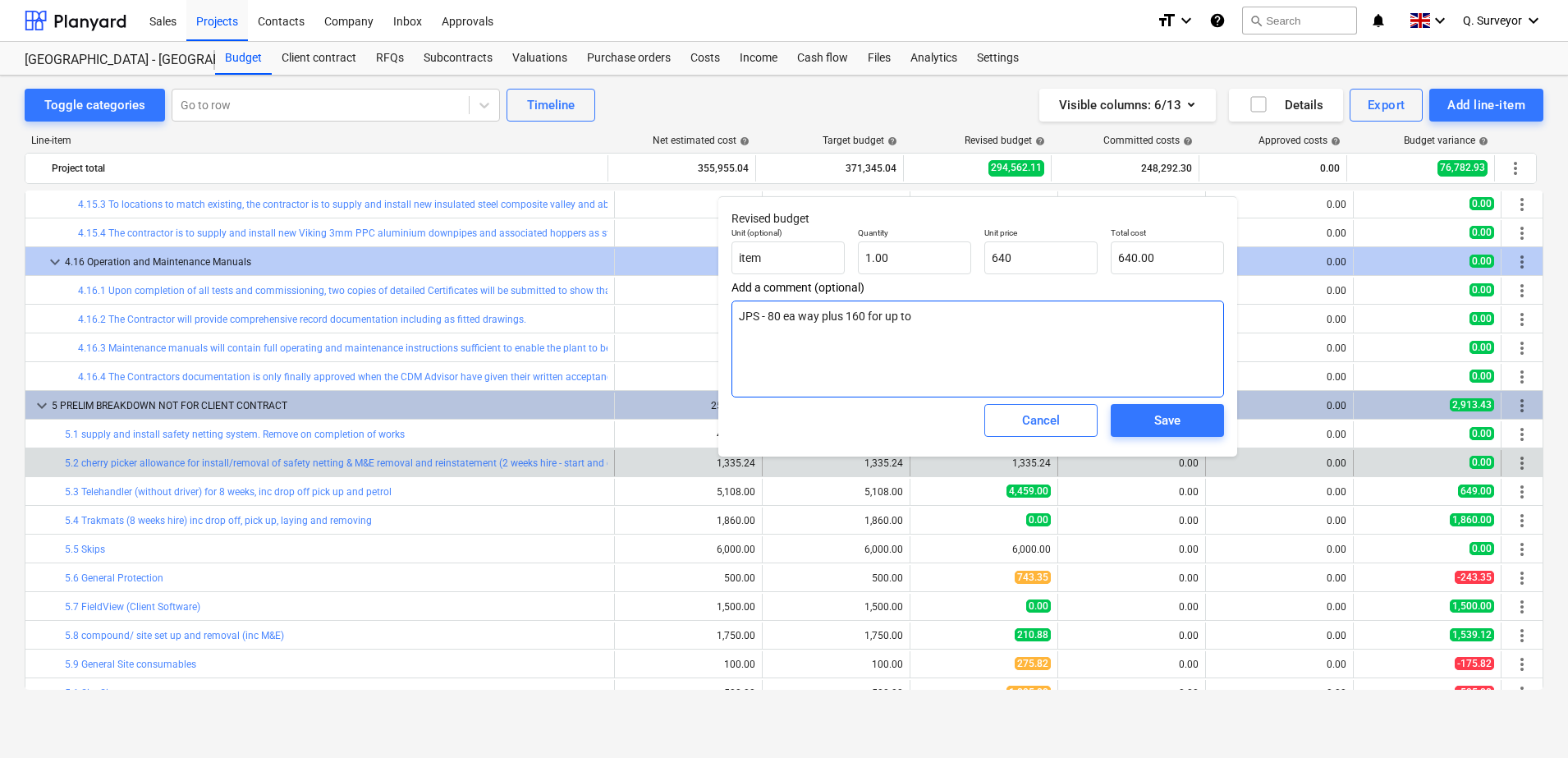 type on "x" 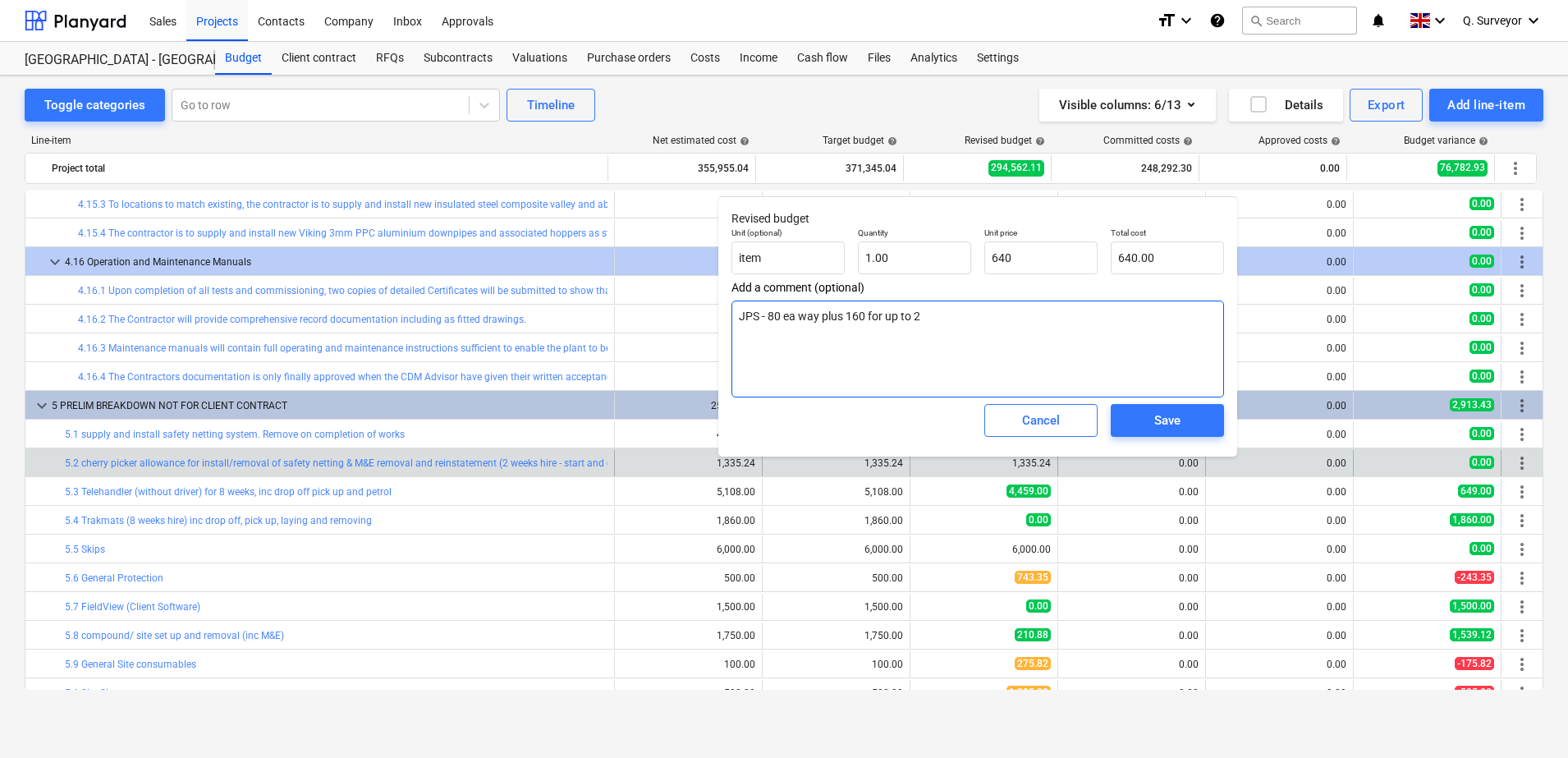 type on "x" 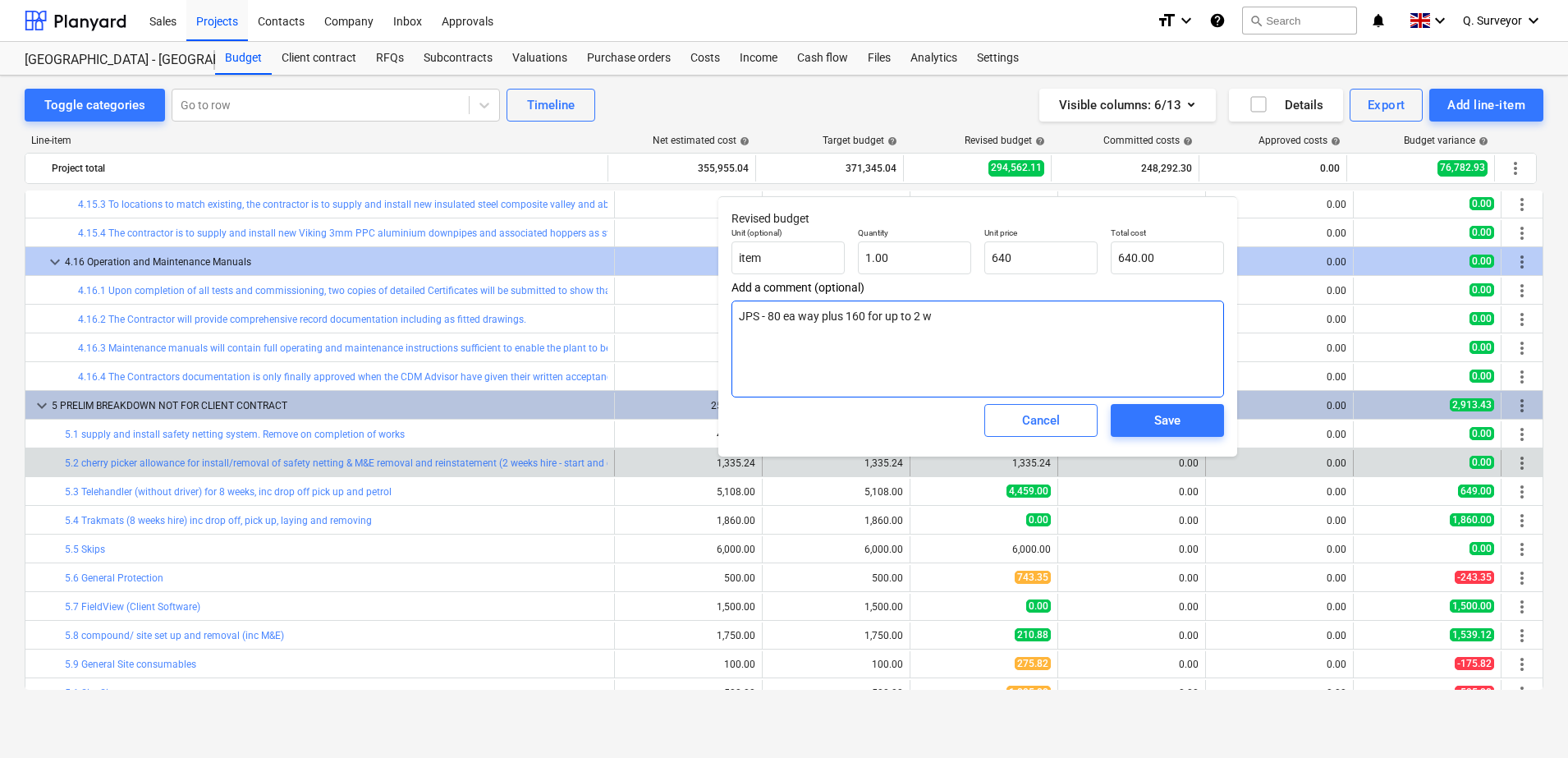 type on "x" 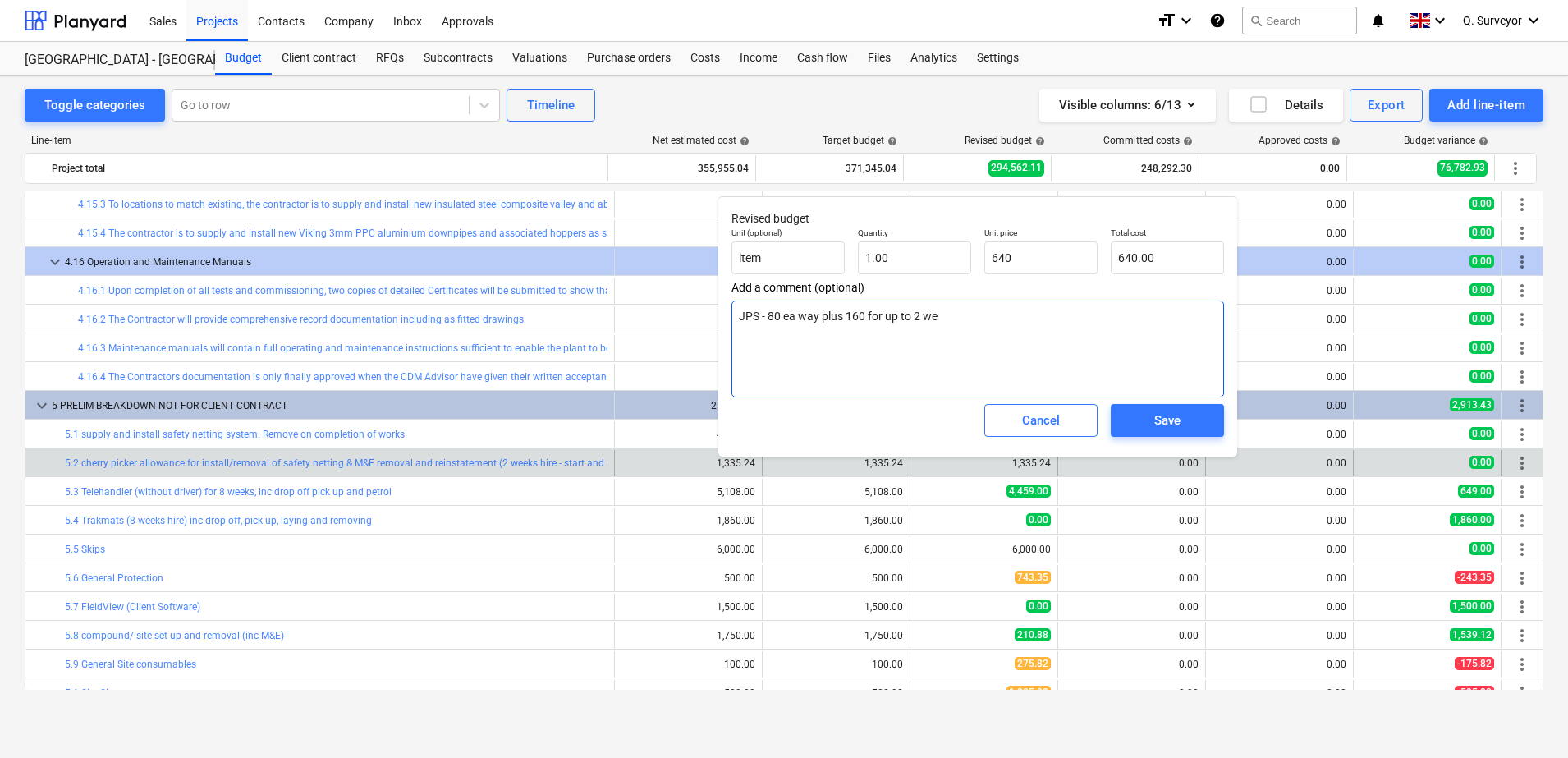type on "x" 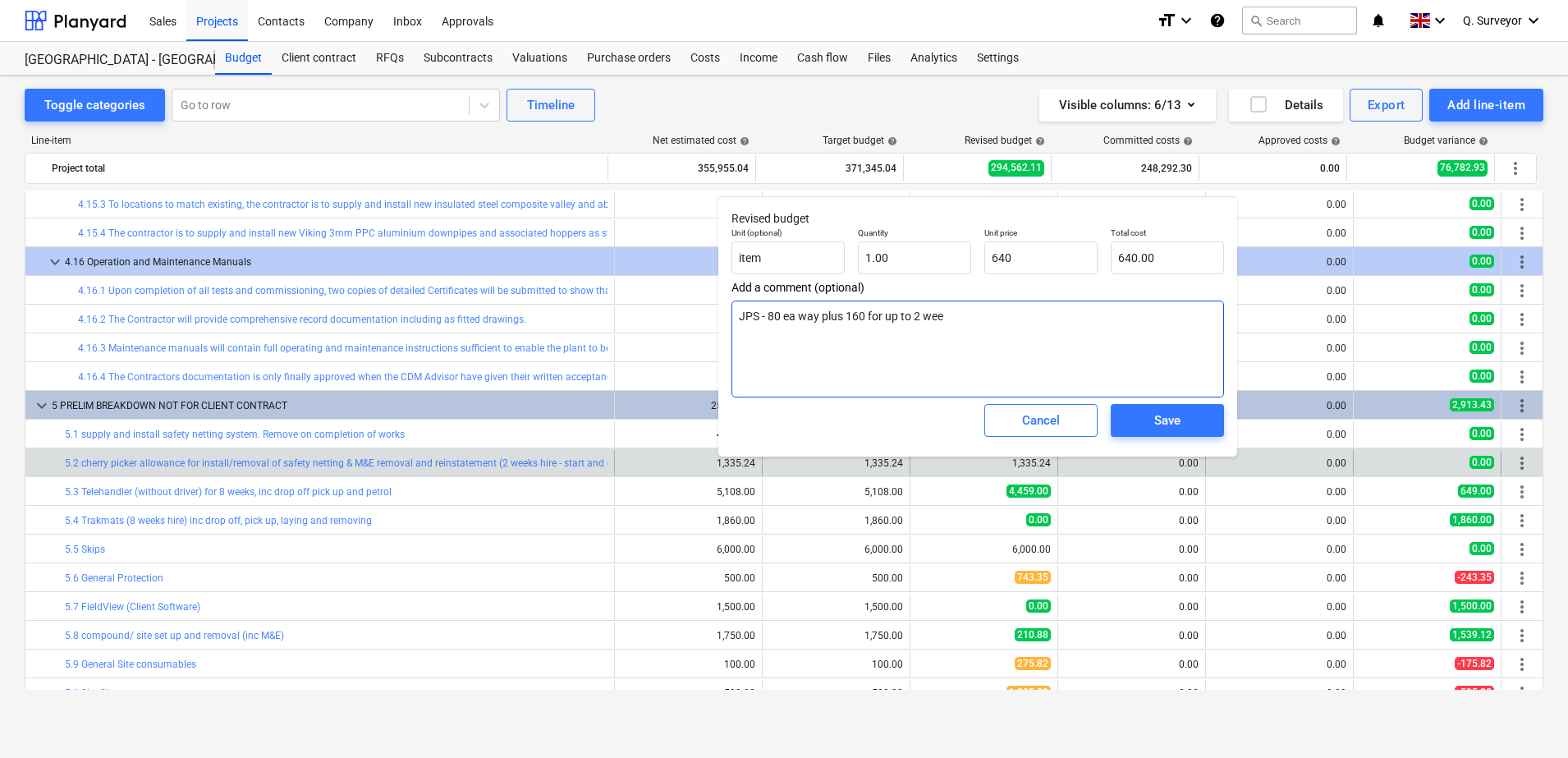 type on "x" 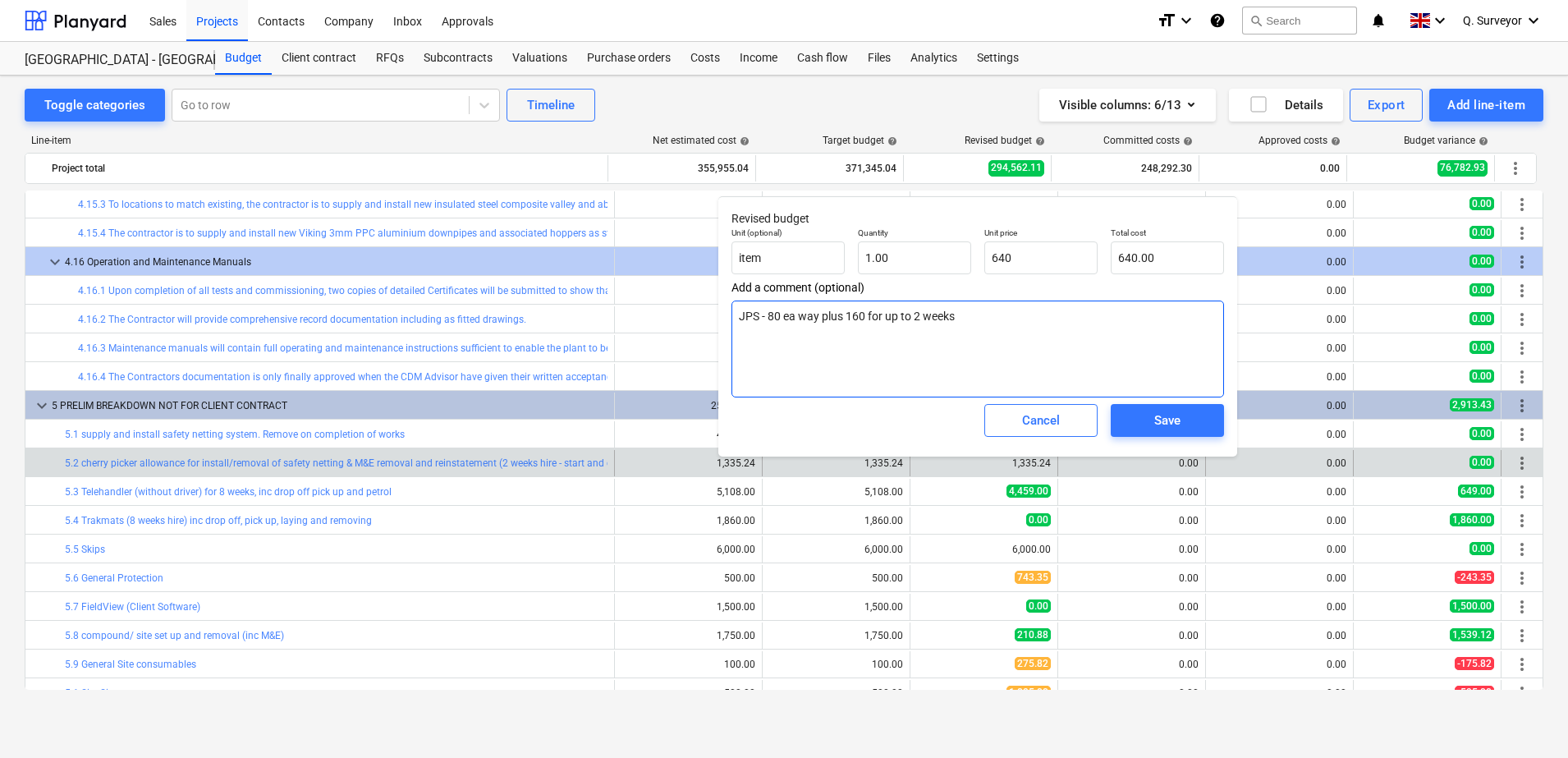 type on "JPS - 80 ea way plus 160 for up to 2 weeks" 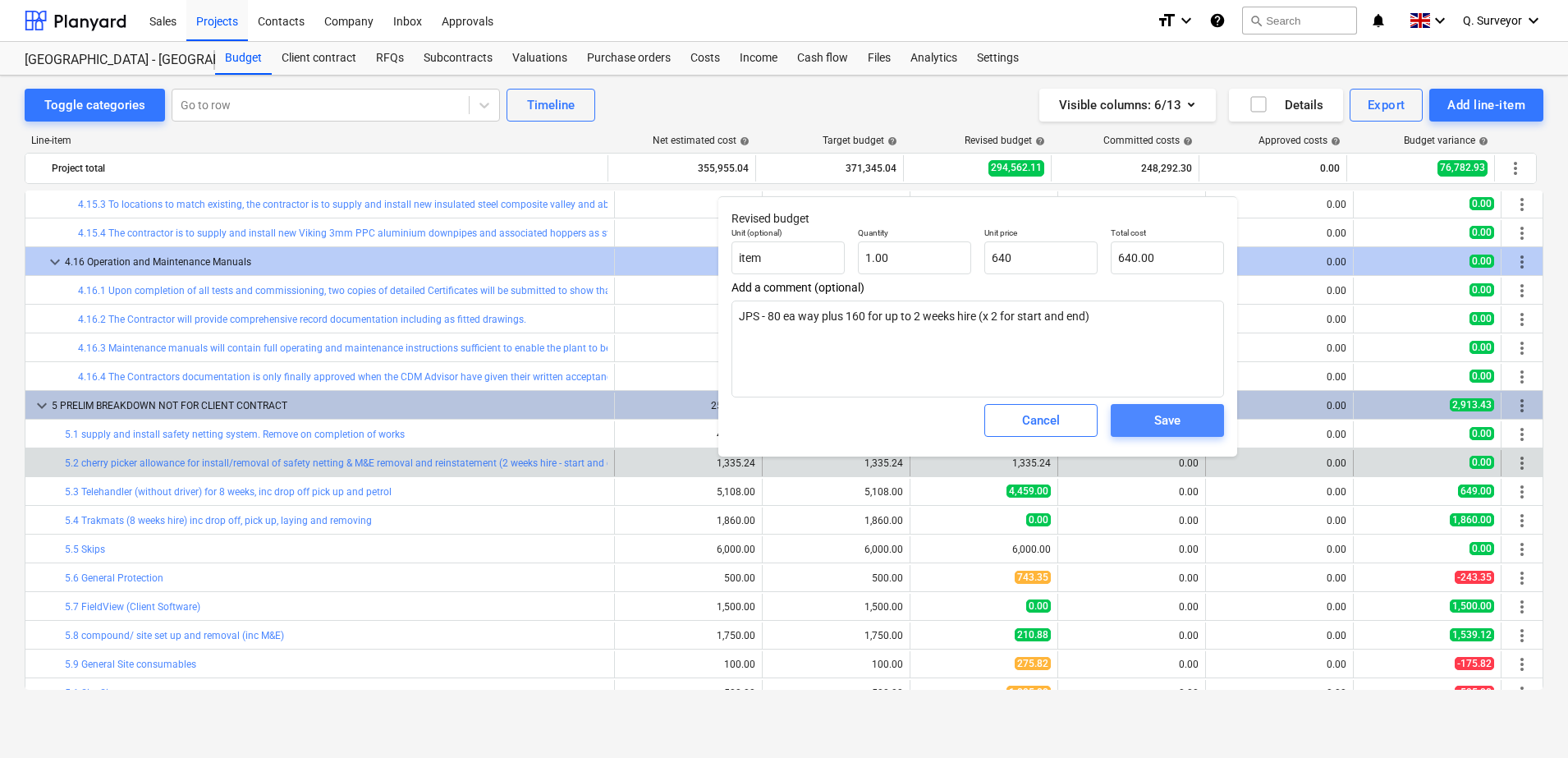 click on "Save" at bounding box center (1167, 420) 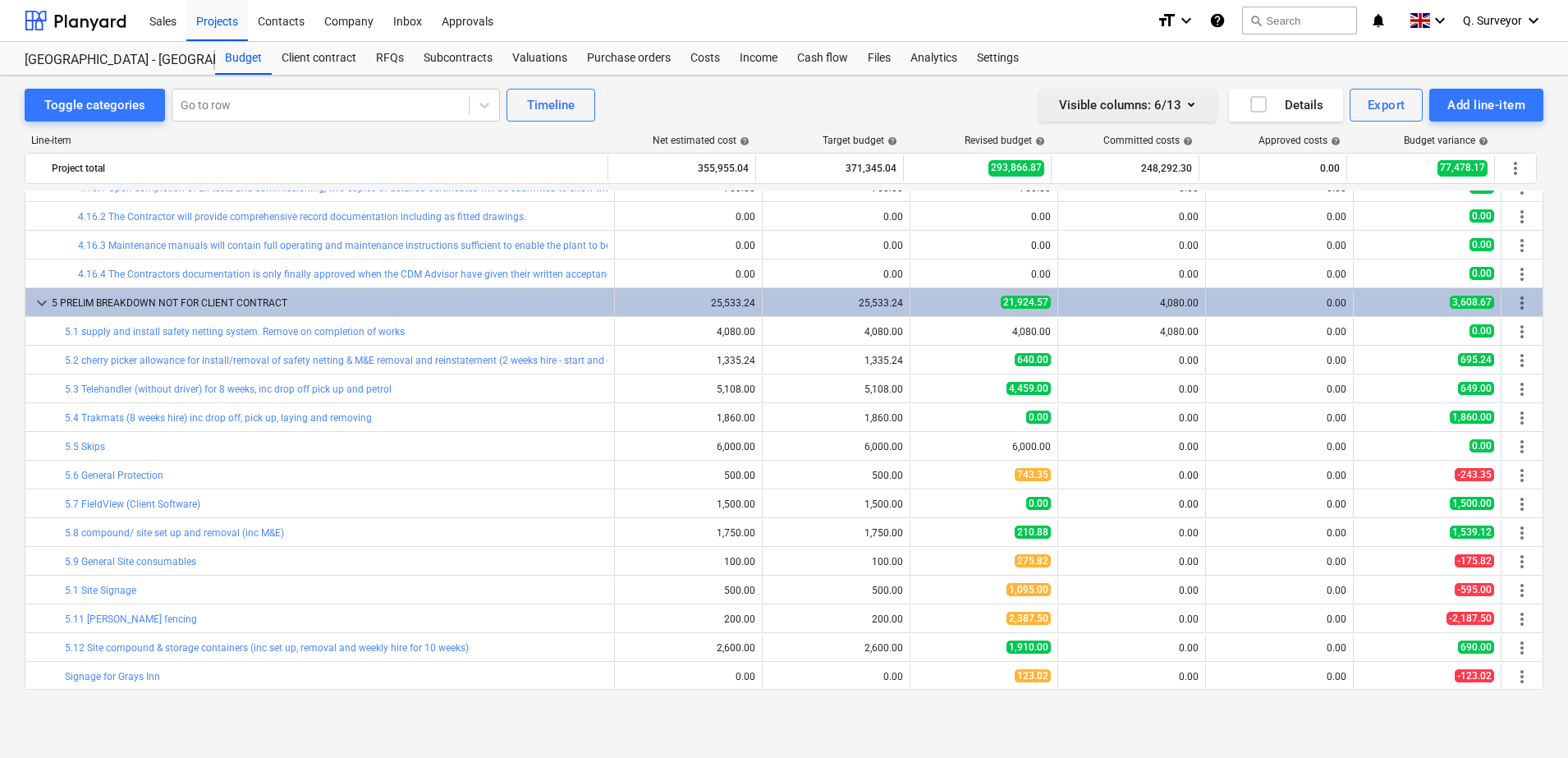 scroll, scrollTop: 1796, scrollLeft: 0, axis: vertical 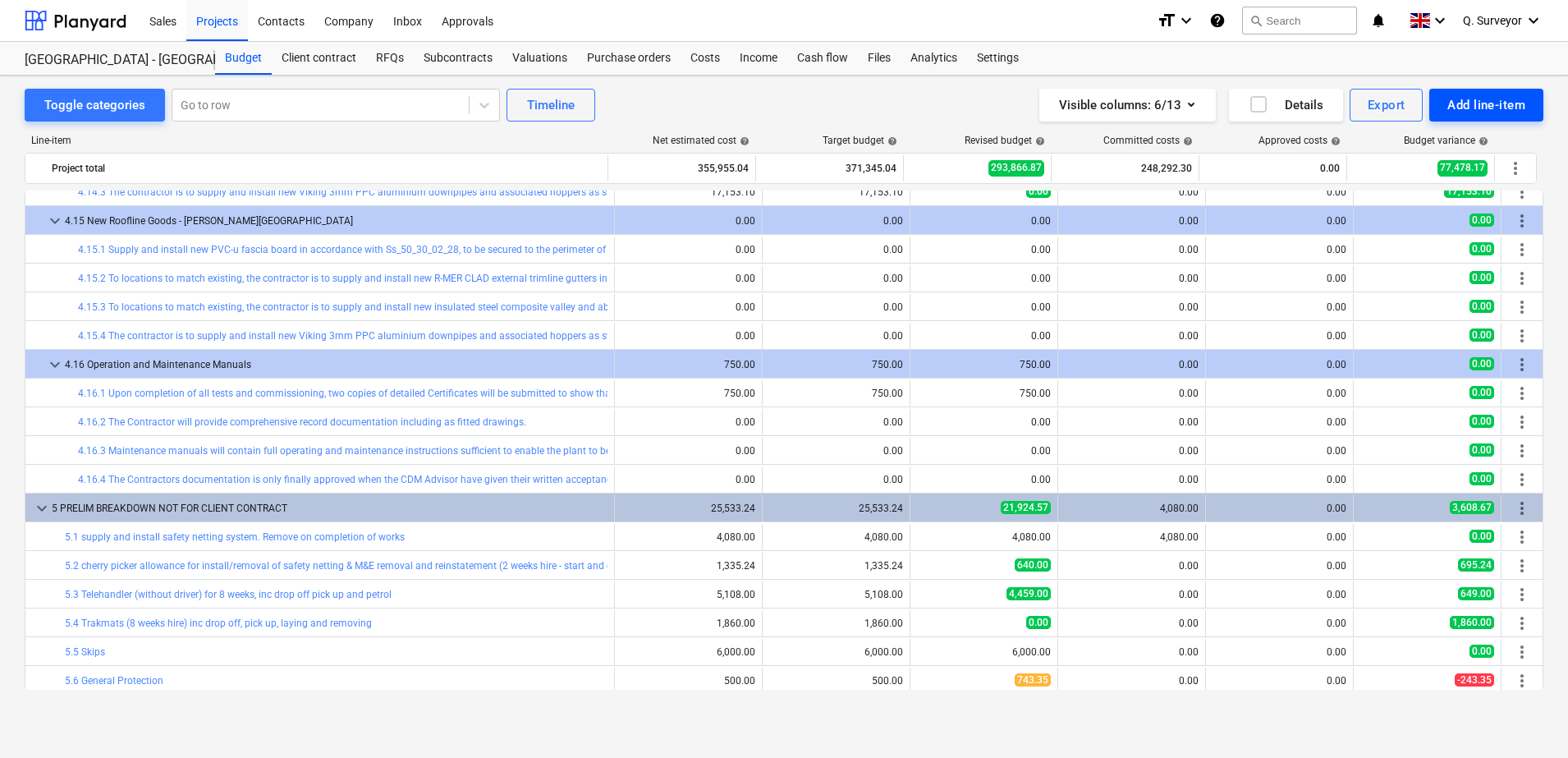 click on "Add line-item" at bounding box center (1486, 105) 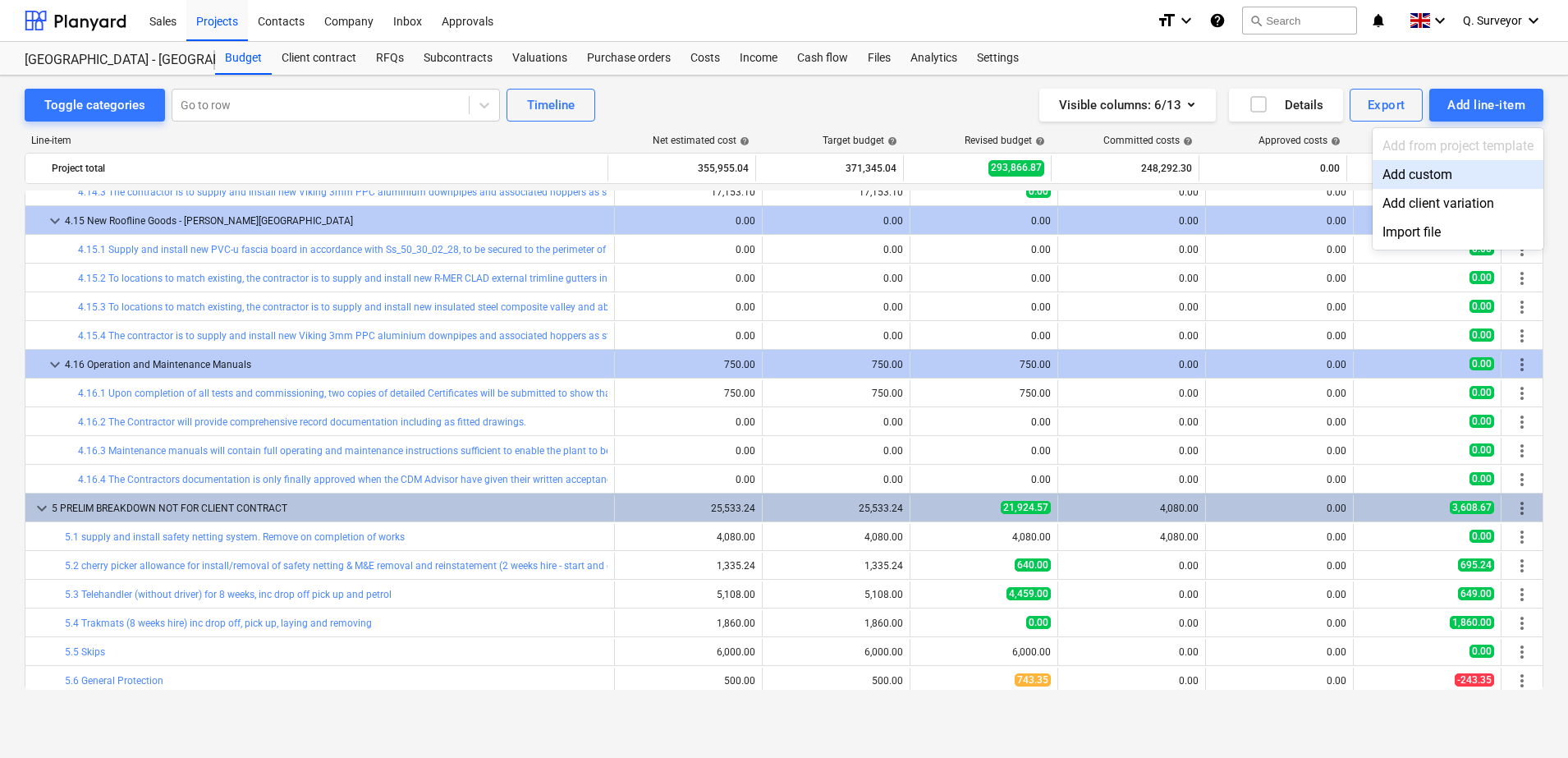 click on "Add custom" at bounding box center [1458, 174] 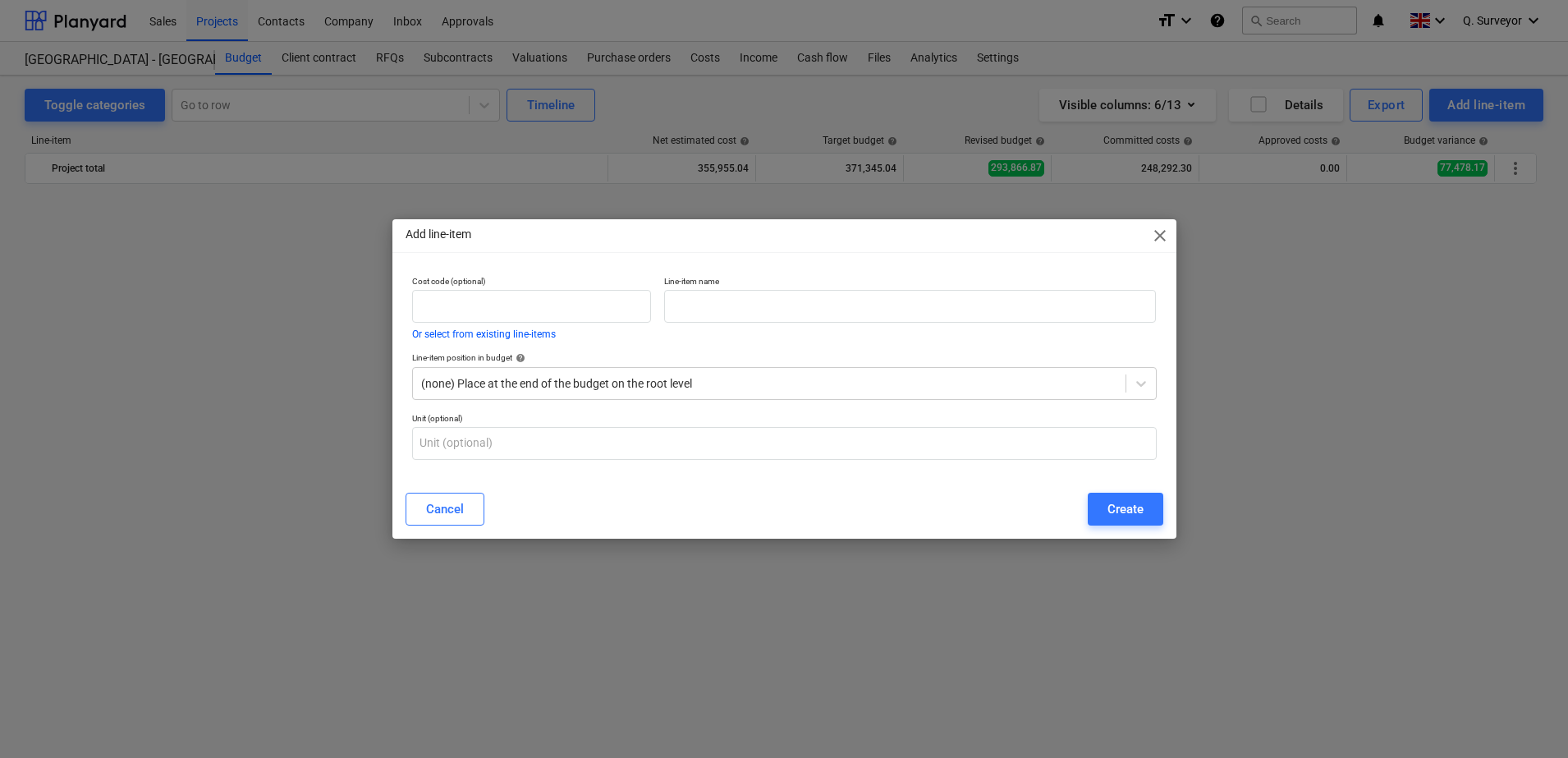 scroll, scrollTop: 1796, scrollLeft: 0, axis: vertical 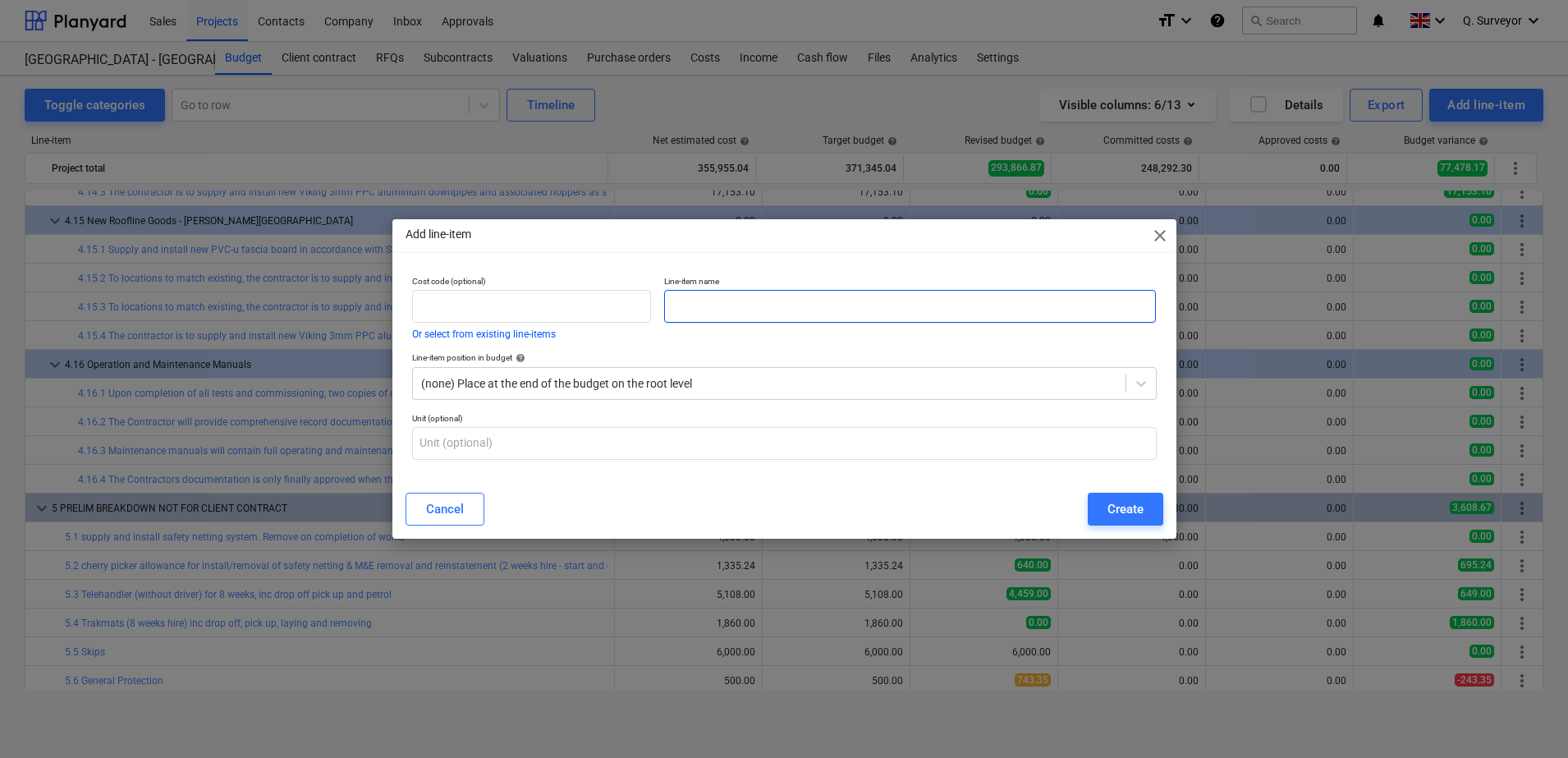 click at bounding box center [910, 306] 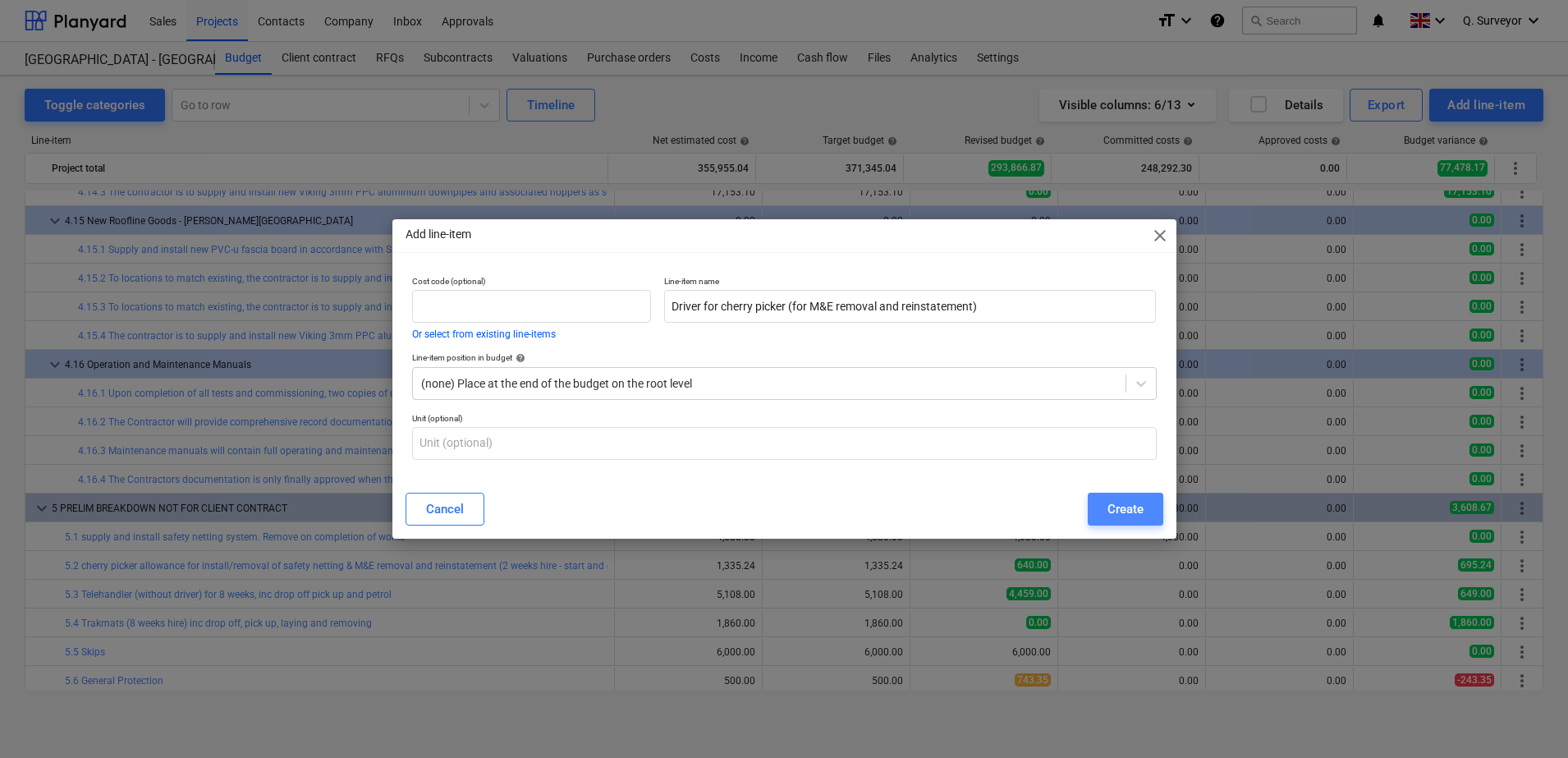 click on "Create" at bounding box center [1126, 509] 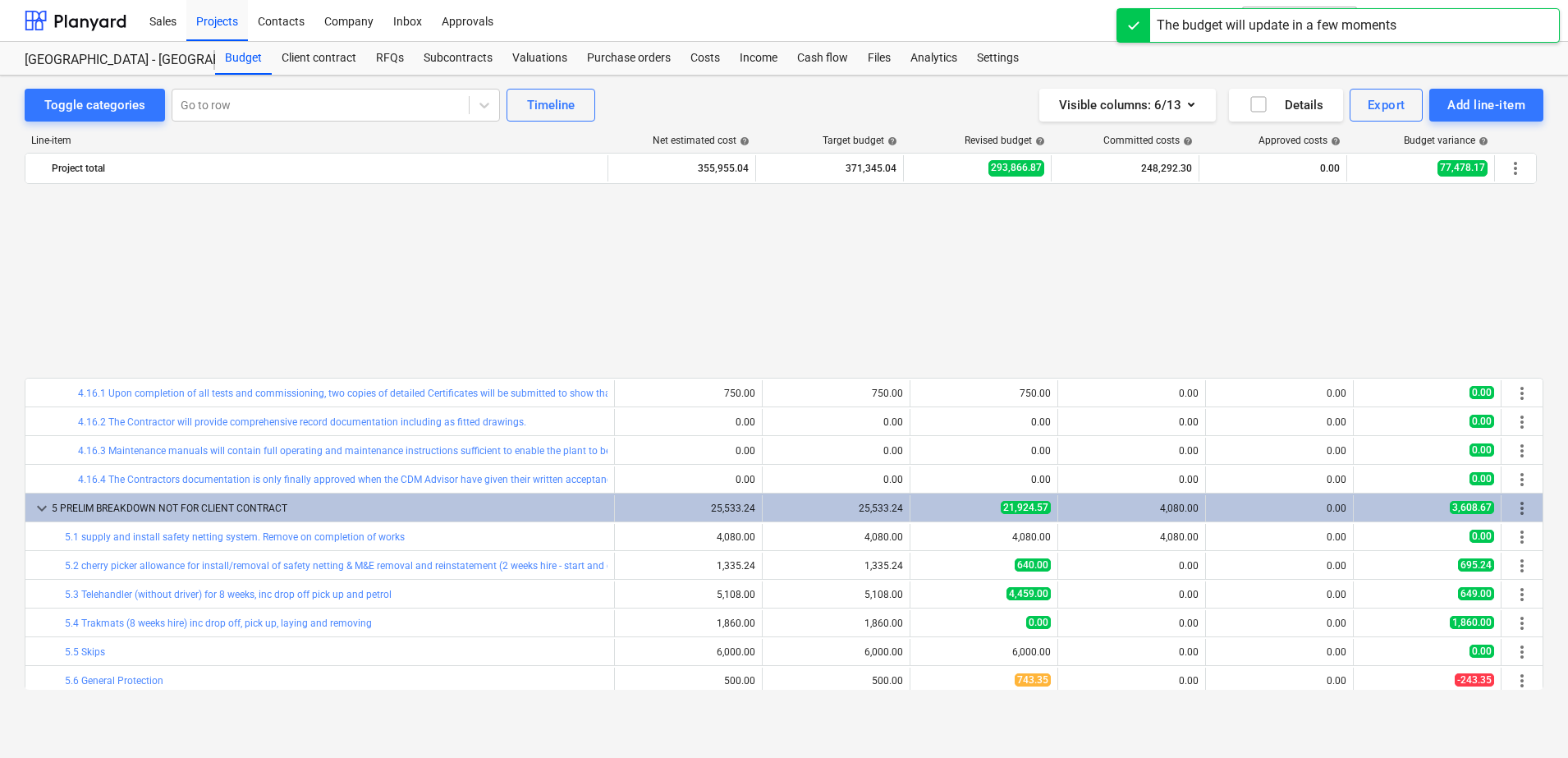 scroll, scrollTop: 2030, scrollLeft: 0, axis: vertical 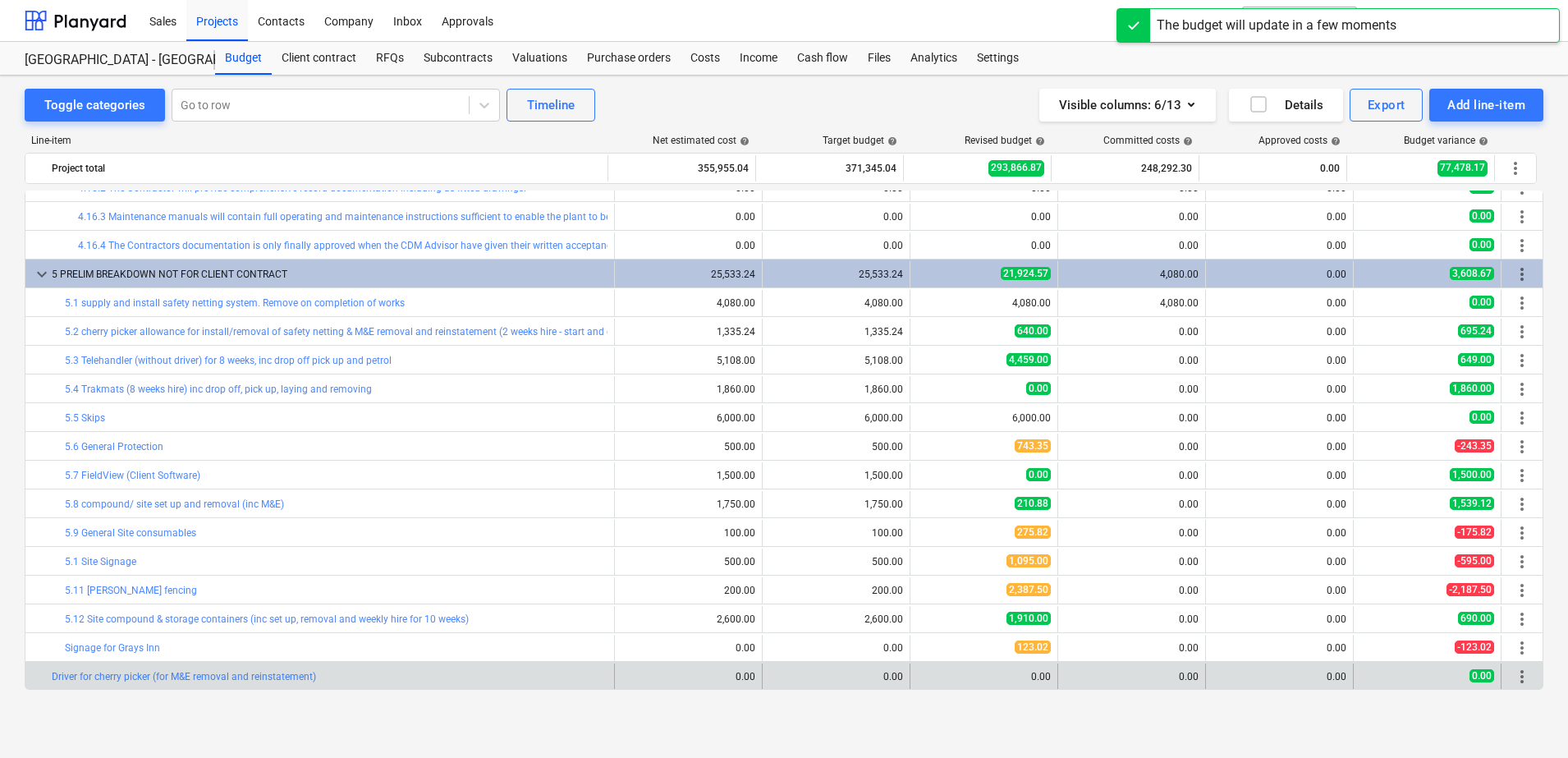 click on "more_vert" at bounding box center [1522, 677] 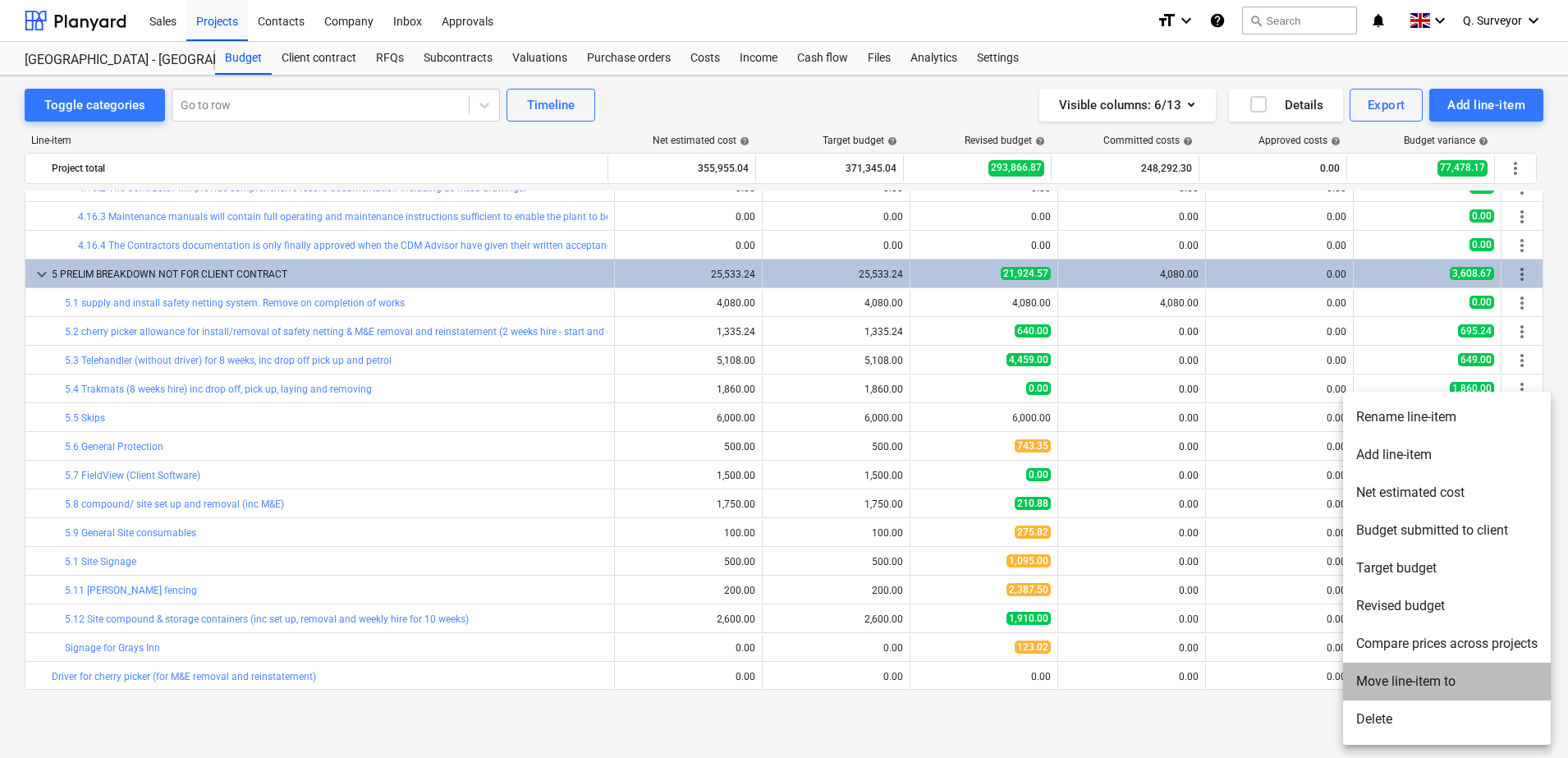 click on "Move line-item to" at bounding box center [1447, 682] 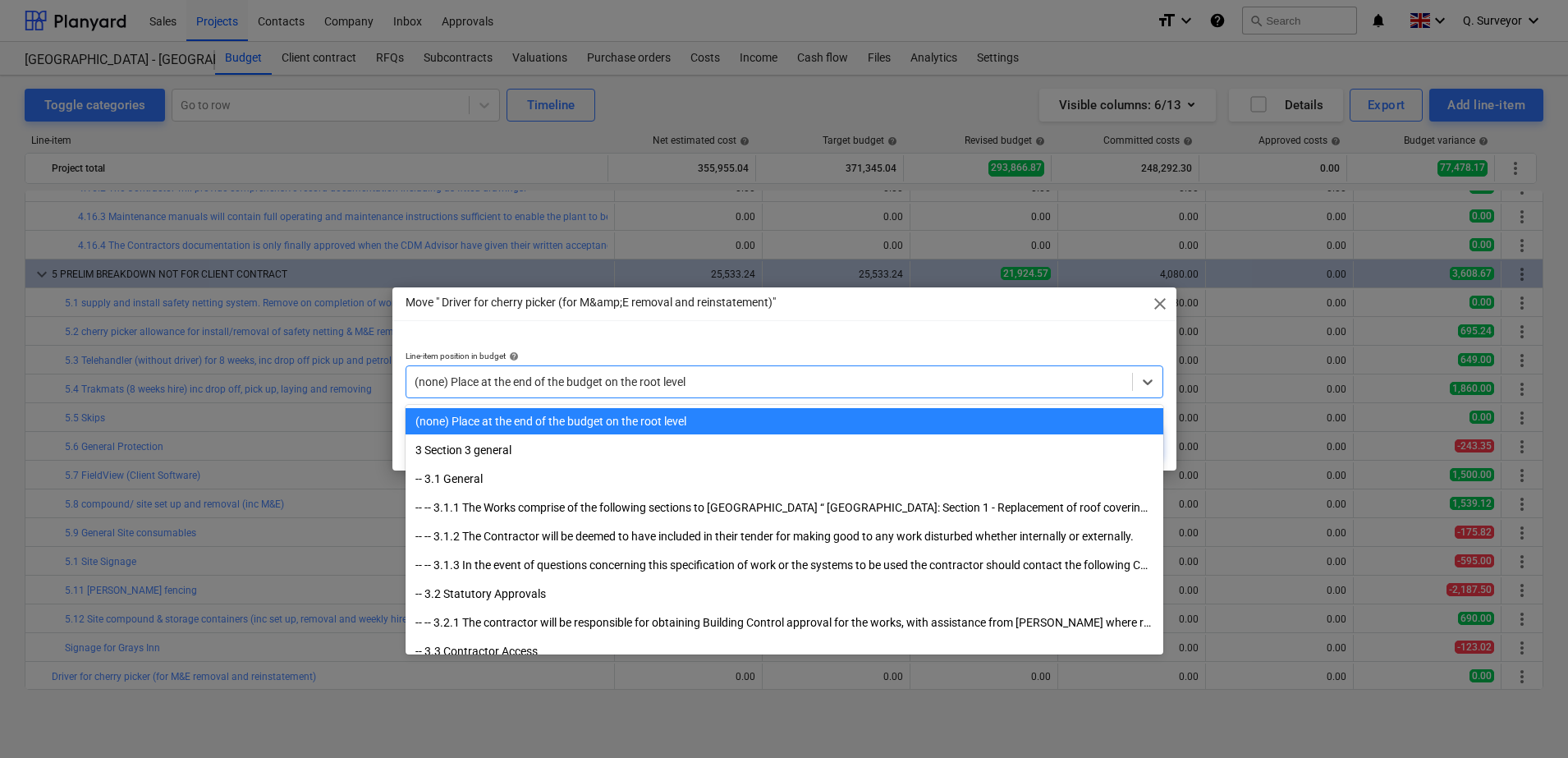 click at bounding box center (769, 382) 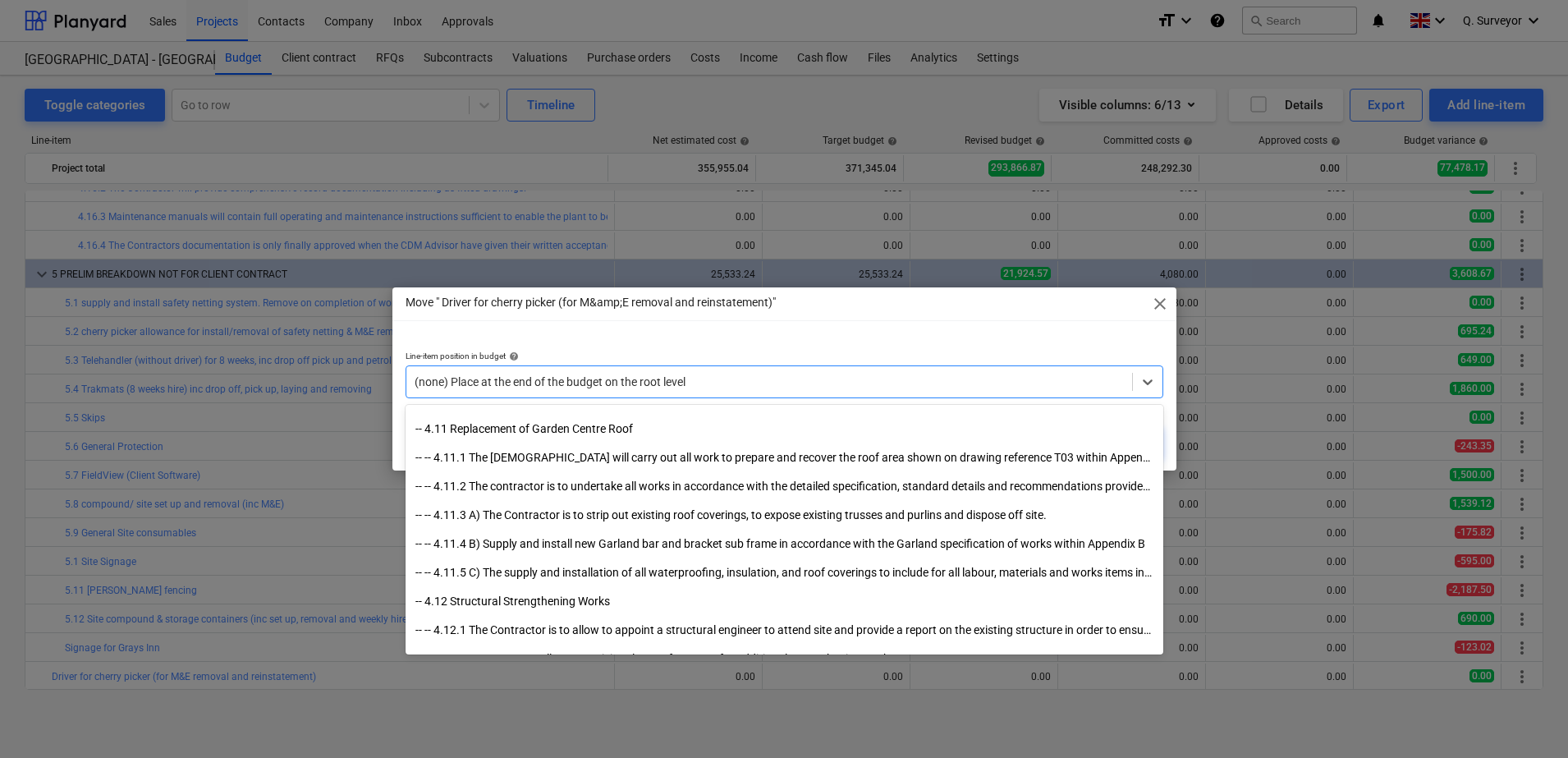 scroll, scrollTop: 6738, scrollLeft: 0, axis: vertical 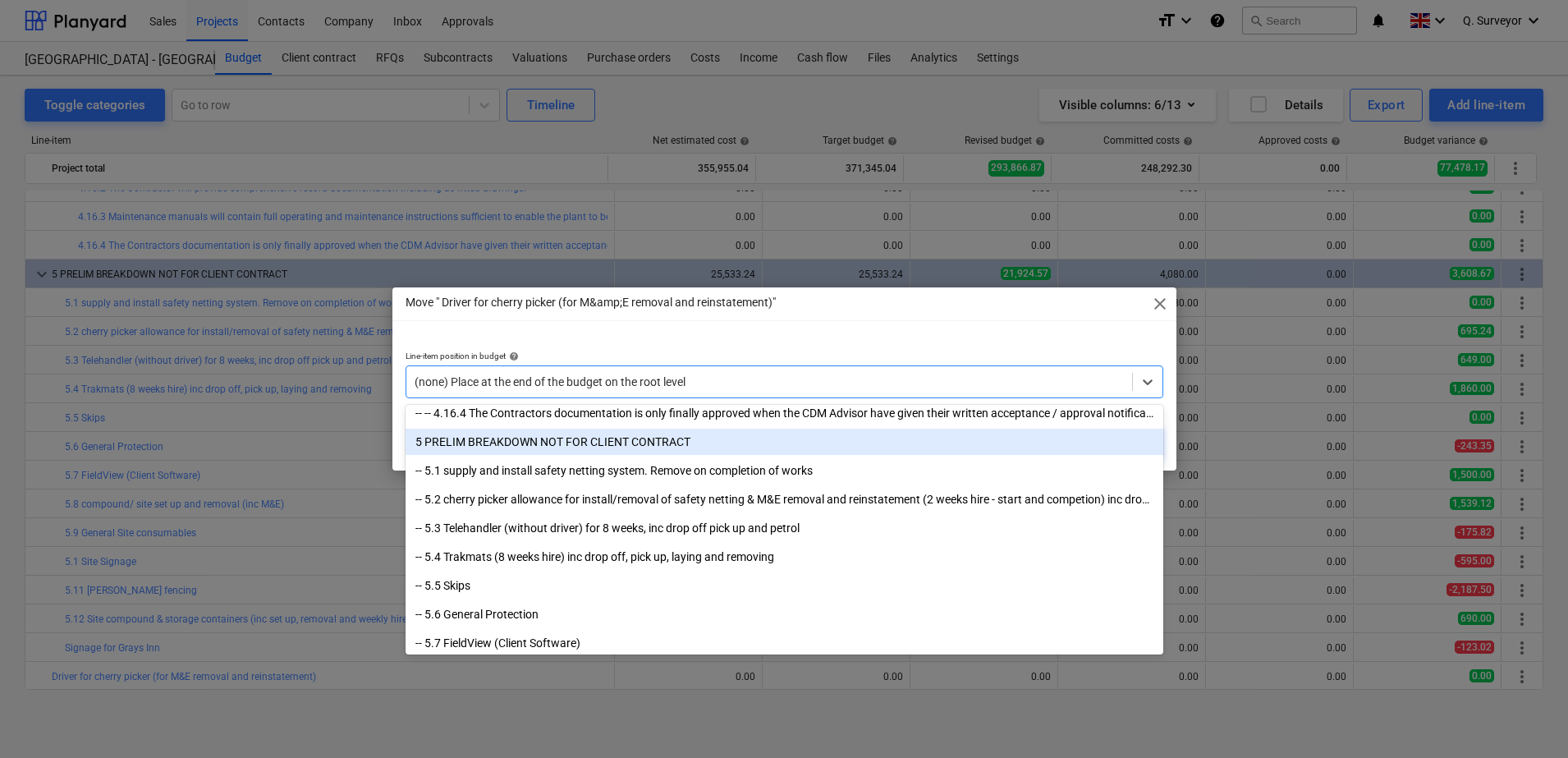 click on "5 PRELIM BREAKDOWN NOT FOR CLIENT CONTRACT" at bounding box center (784, 442) 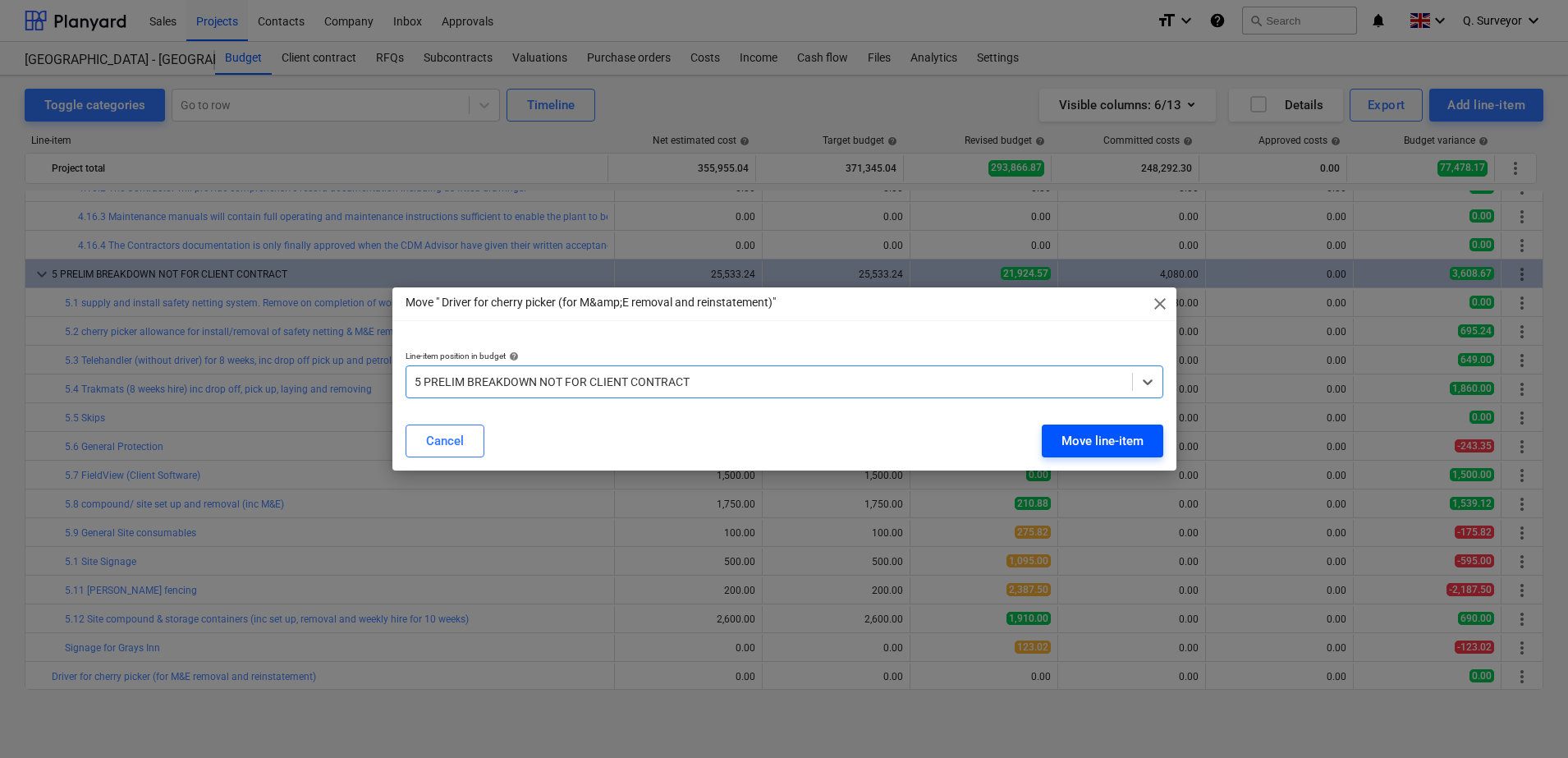 click on "Move line-item" at bounding box center (1103, 441) 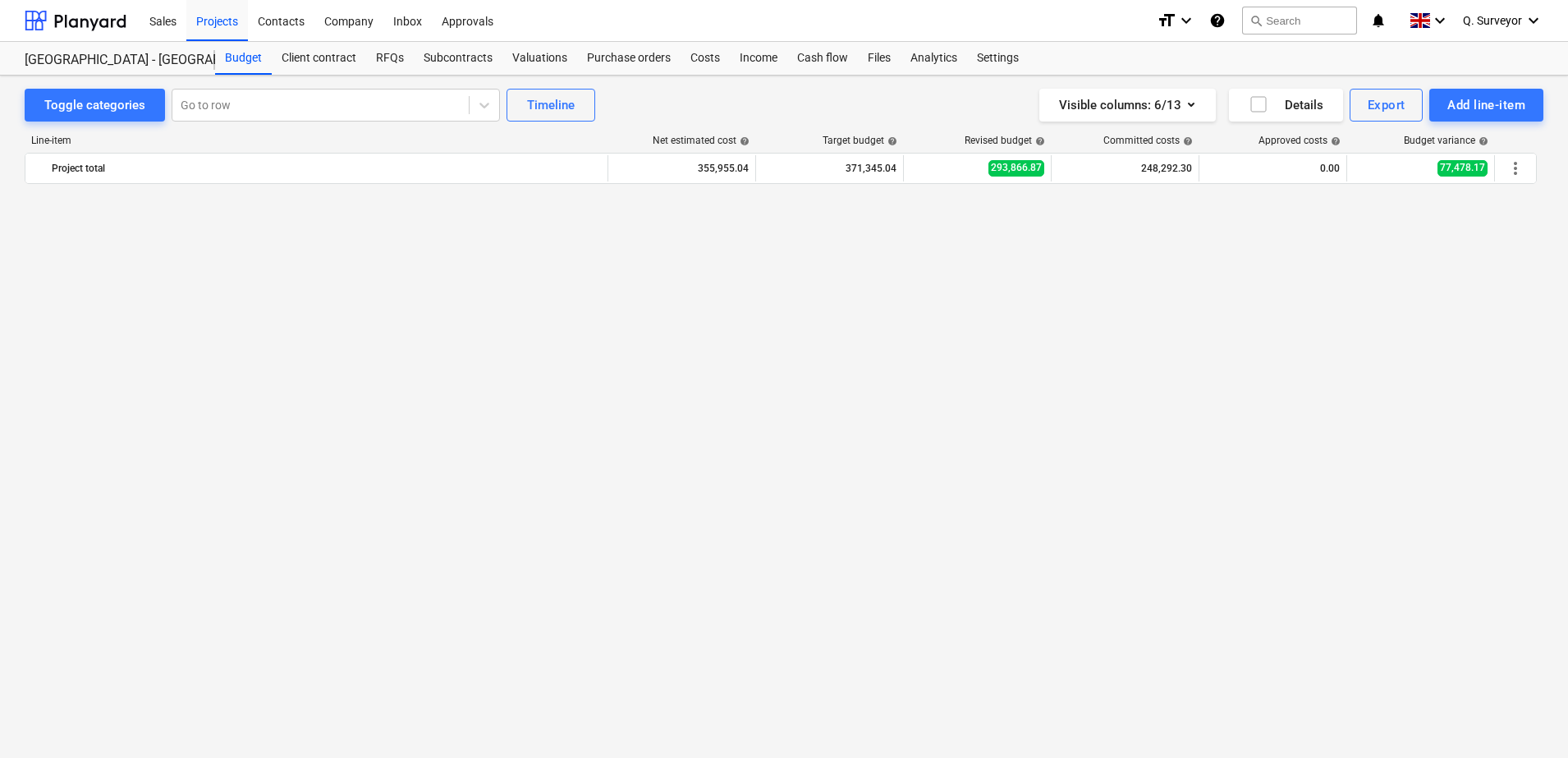scroll, scrollTop: 2030, scrollLeft: 0, axis: vertical 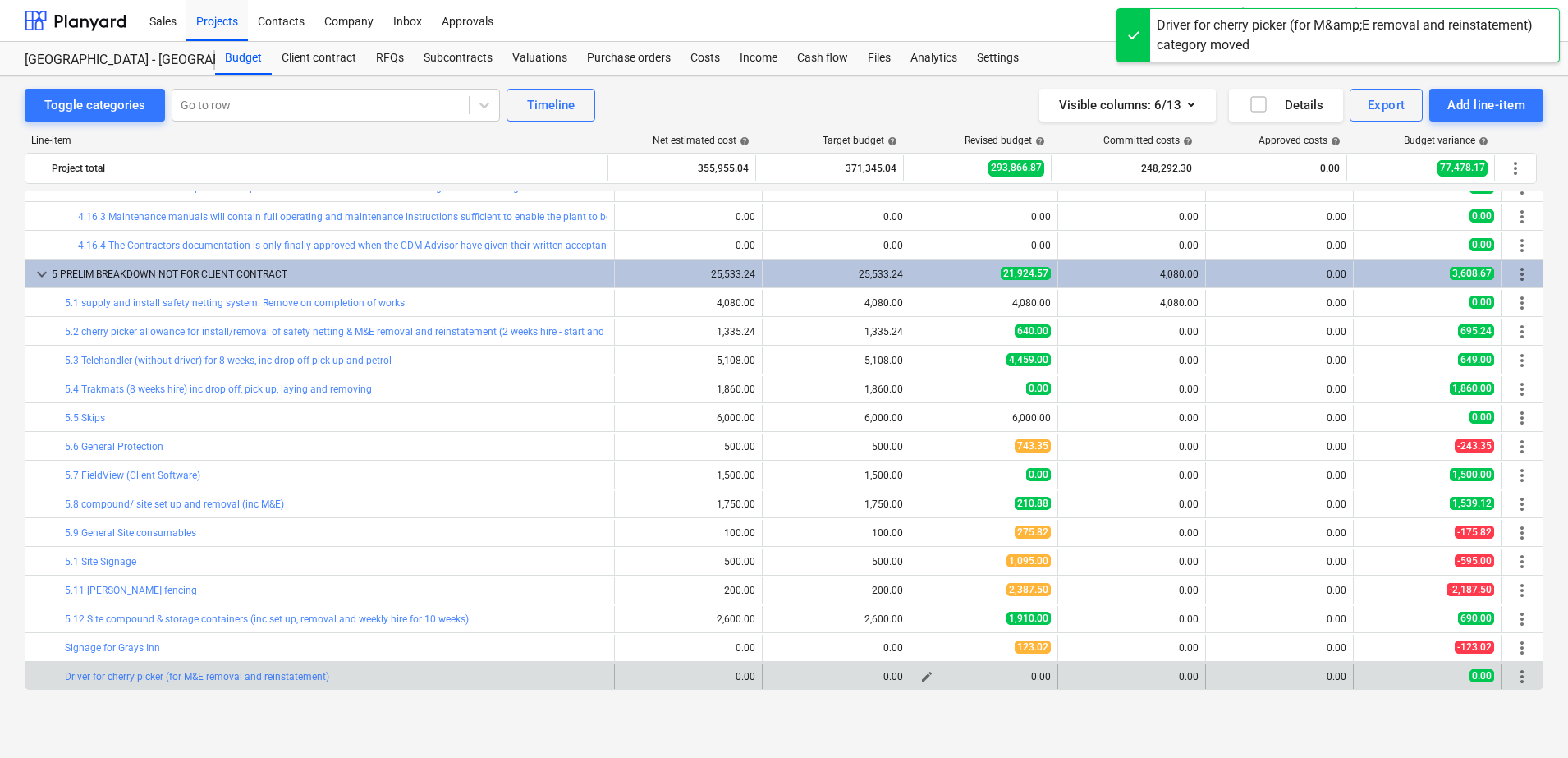 click on "edit" at bounding box center (927, 677) 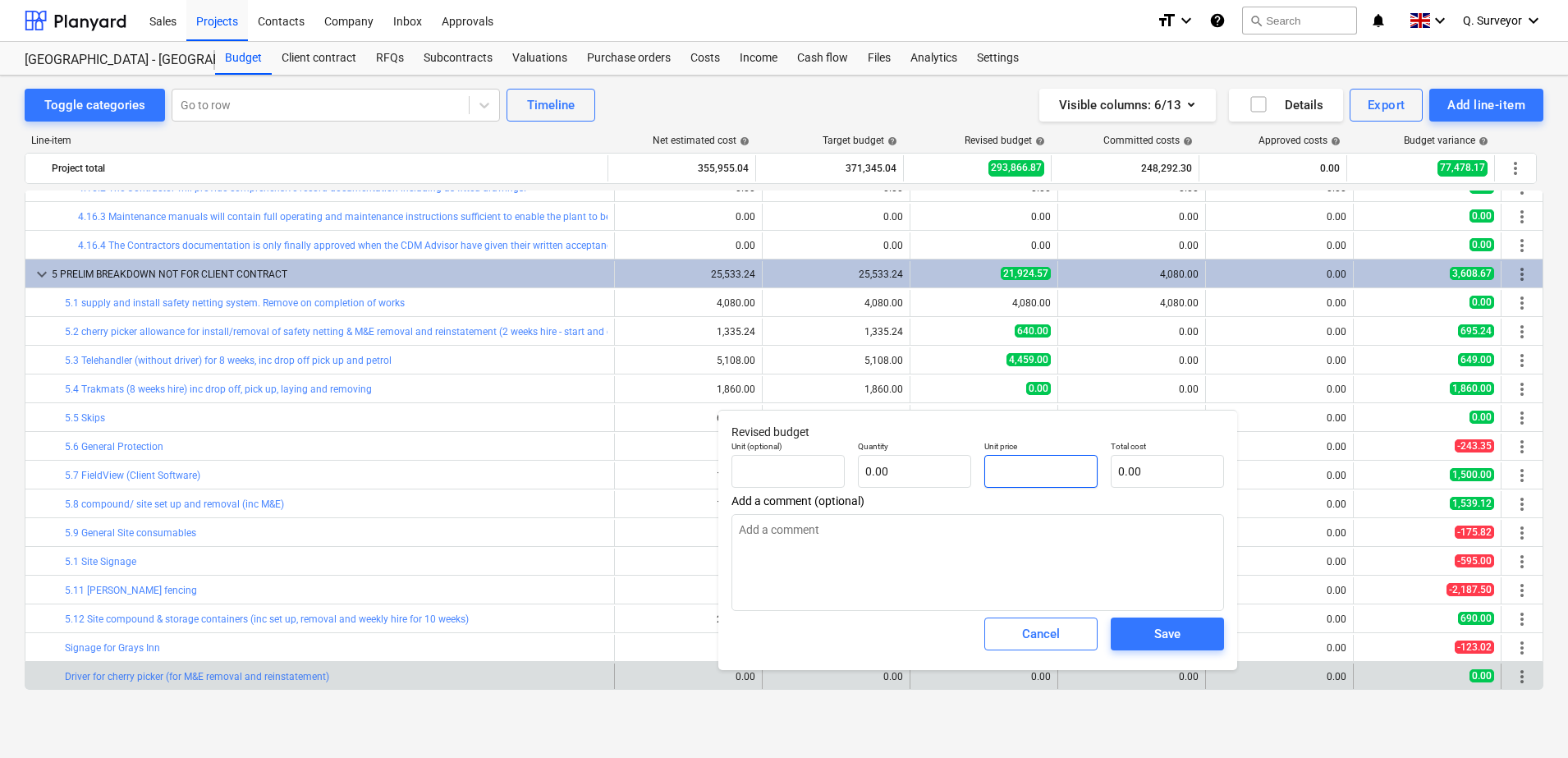 click at bounding box center [1041, 471] 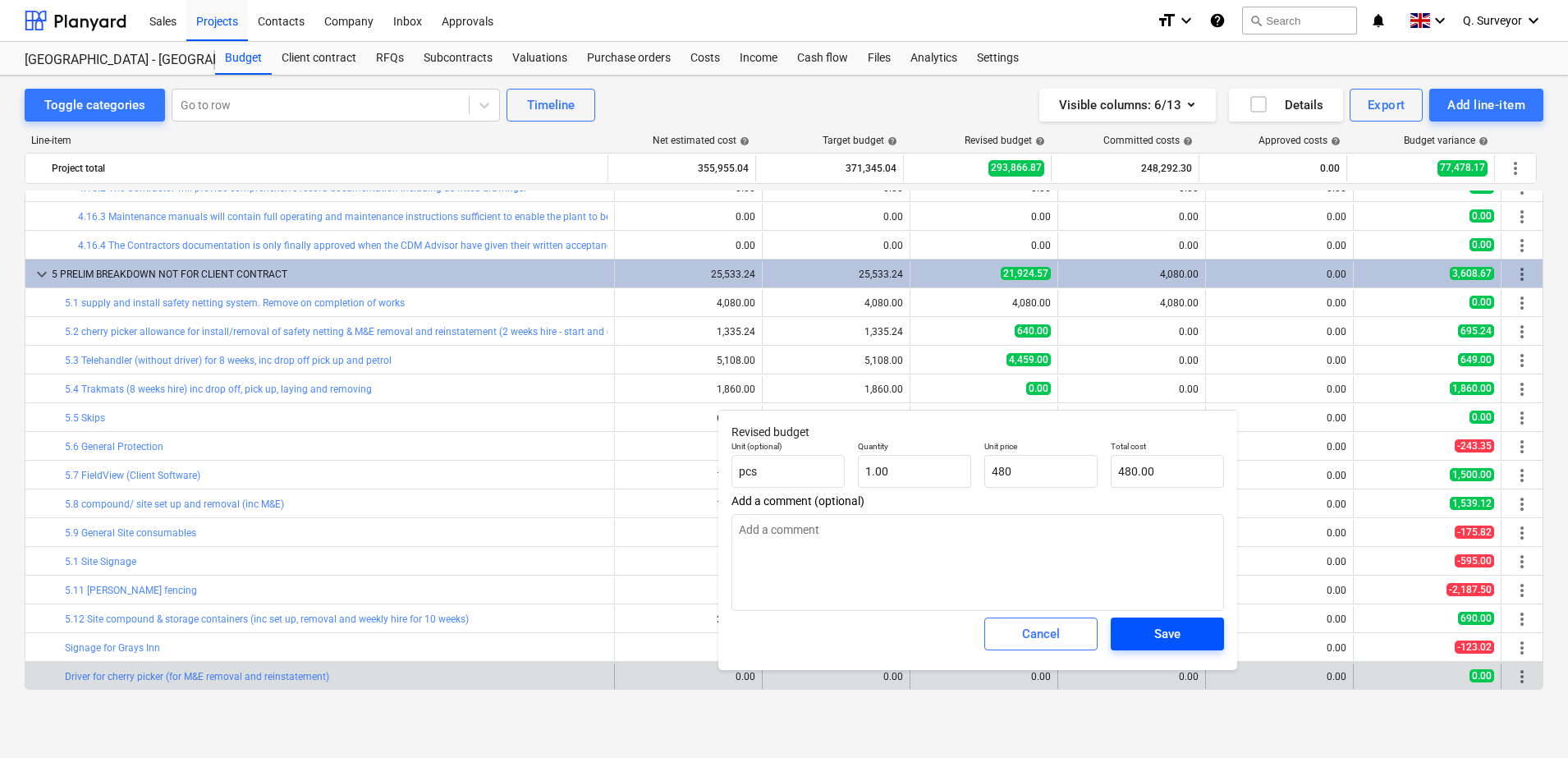 click on "Save" at bounding box center (1167, 634) 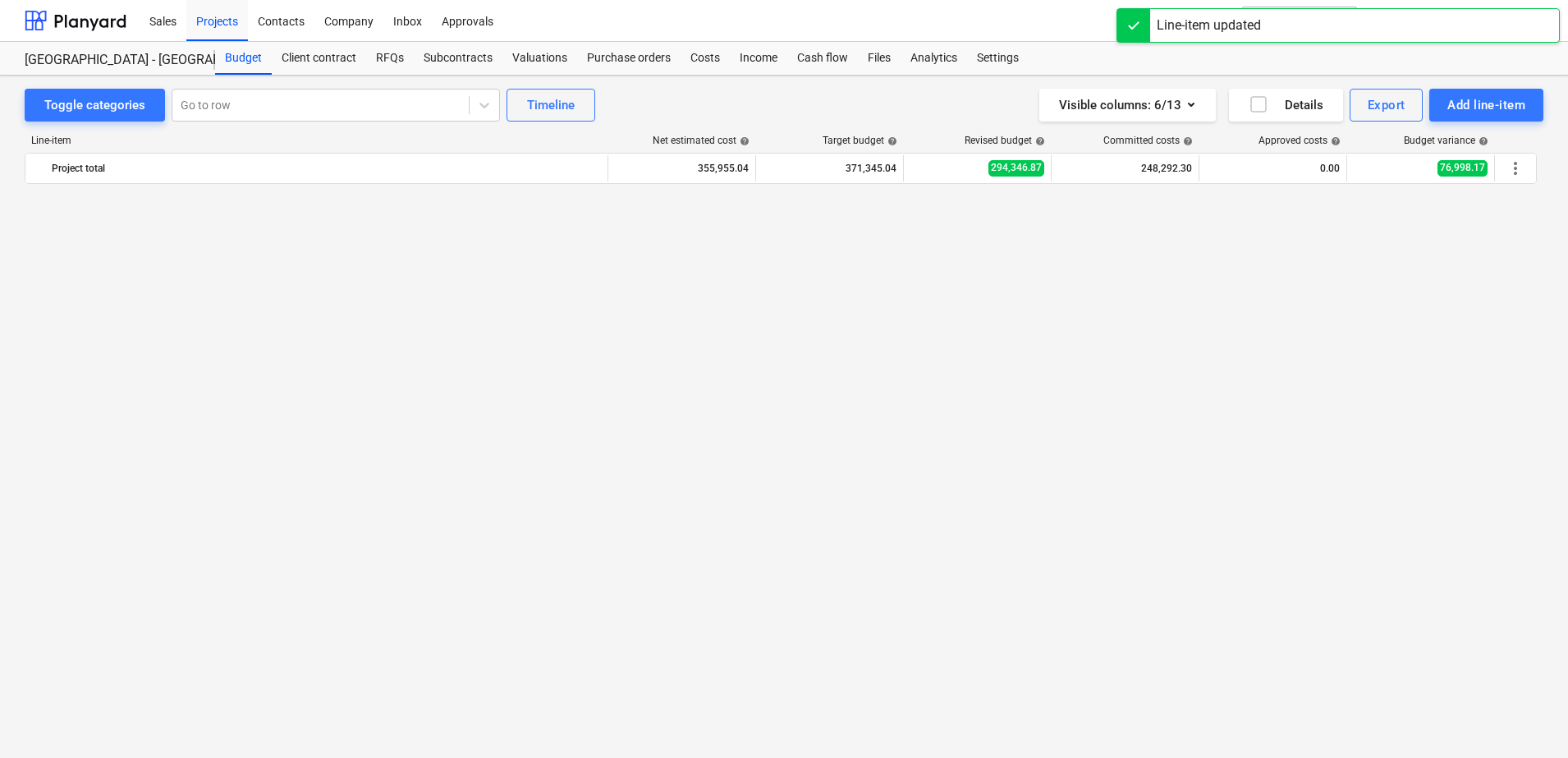 scroll, scrollTop: 2030, scrollLeft: 0, axis: vertical 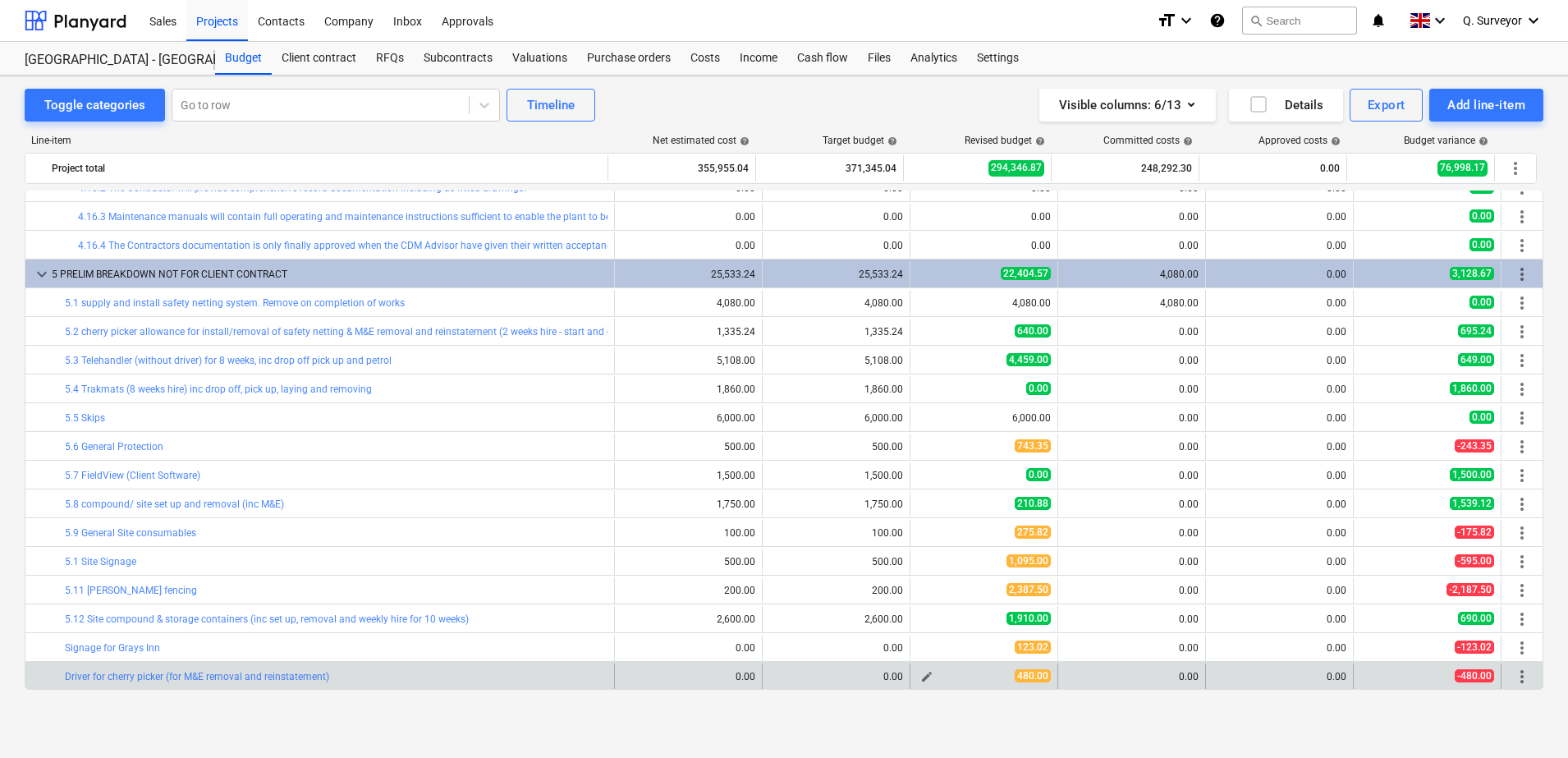 click on "edit" at bounding box center (927, 677) 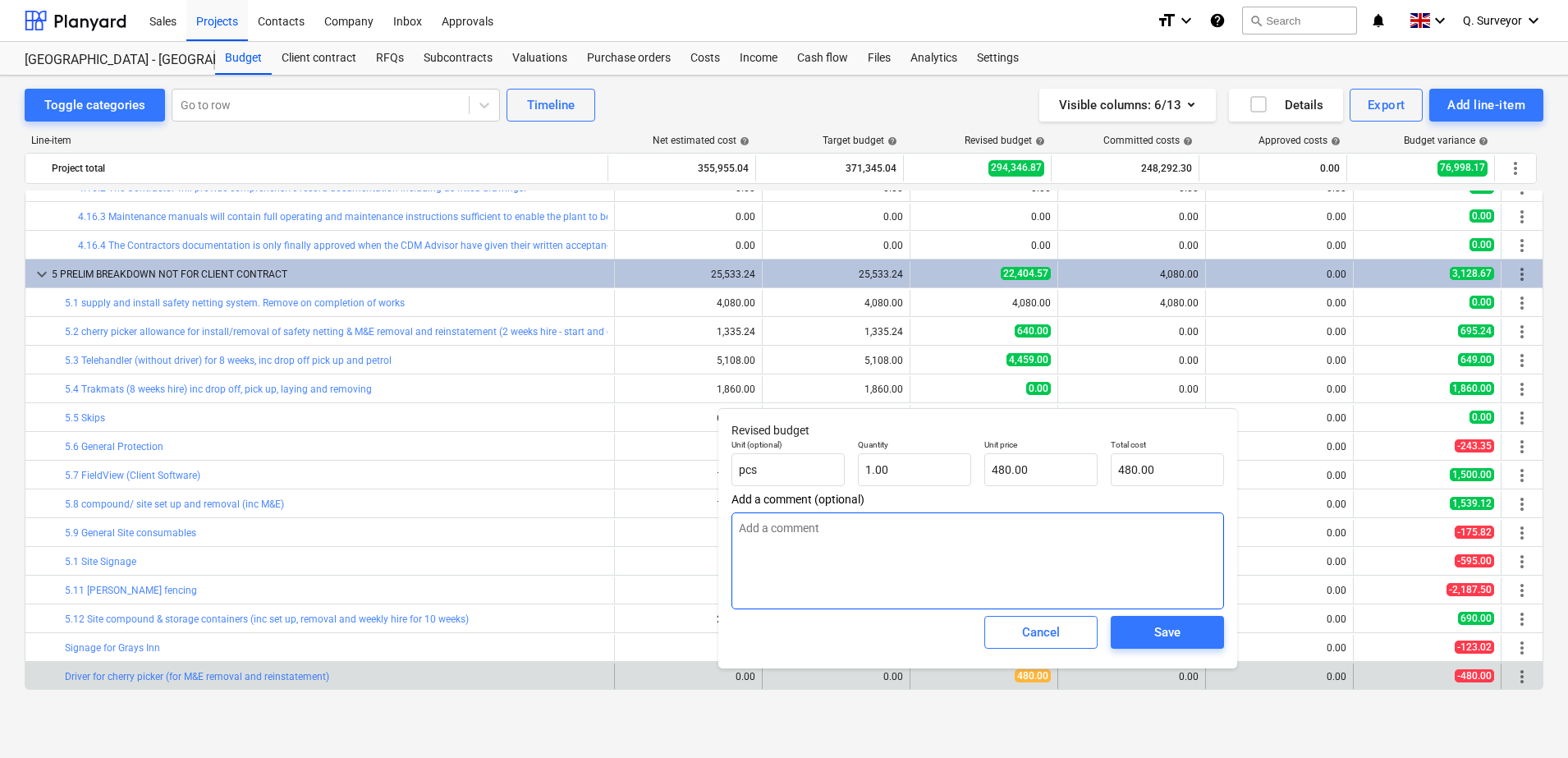click at bounding box center (978, 561) 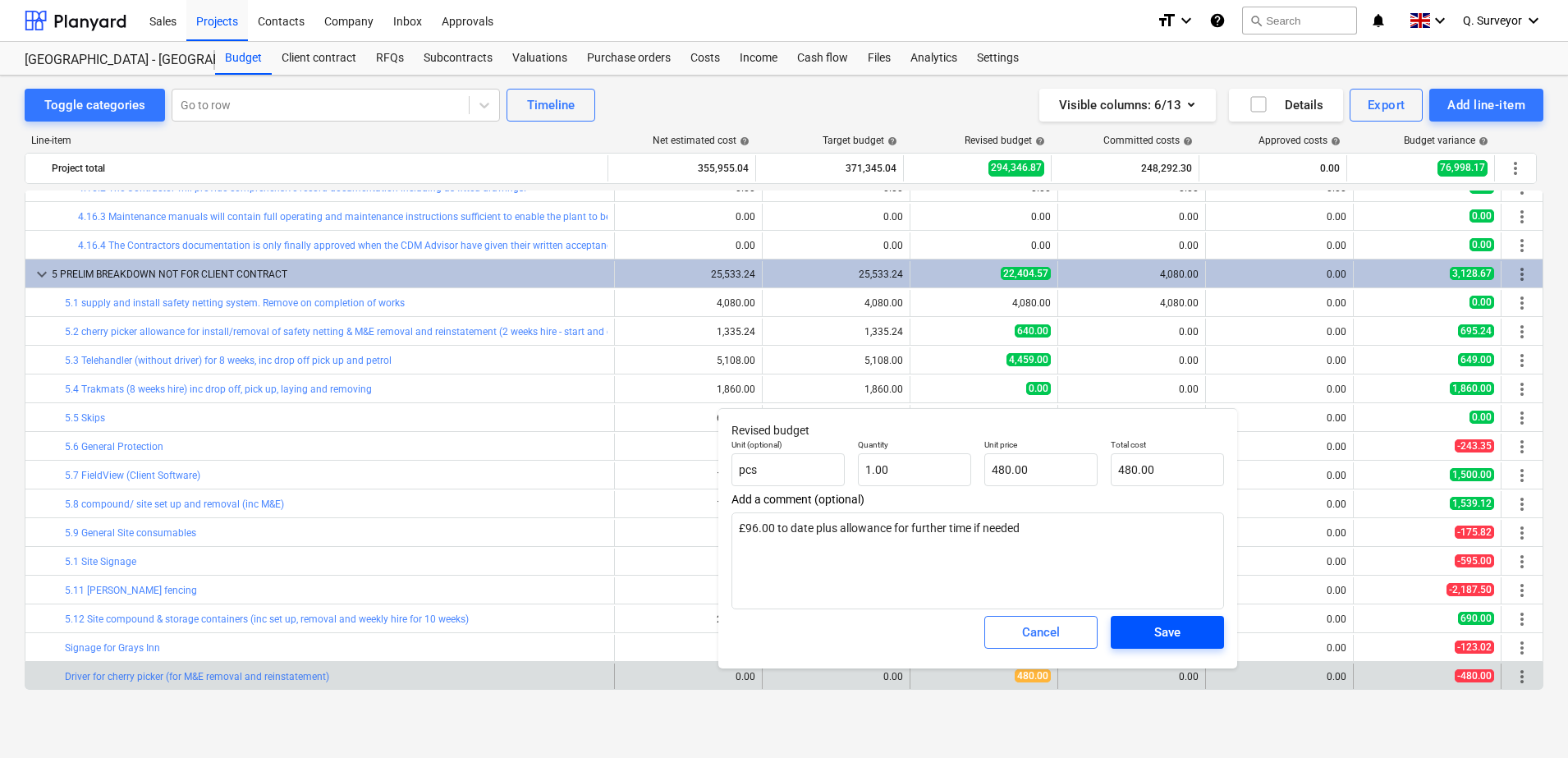 click on "Save" at bounding box center (1167, 632) 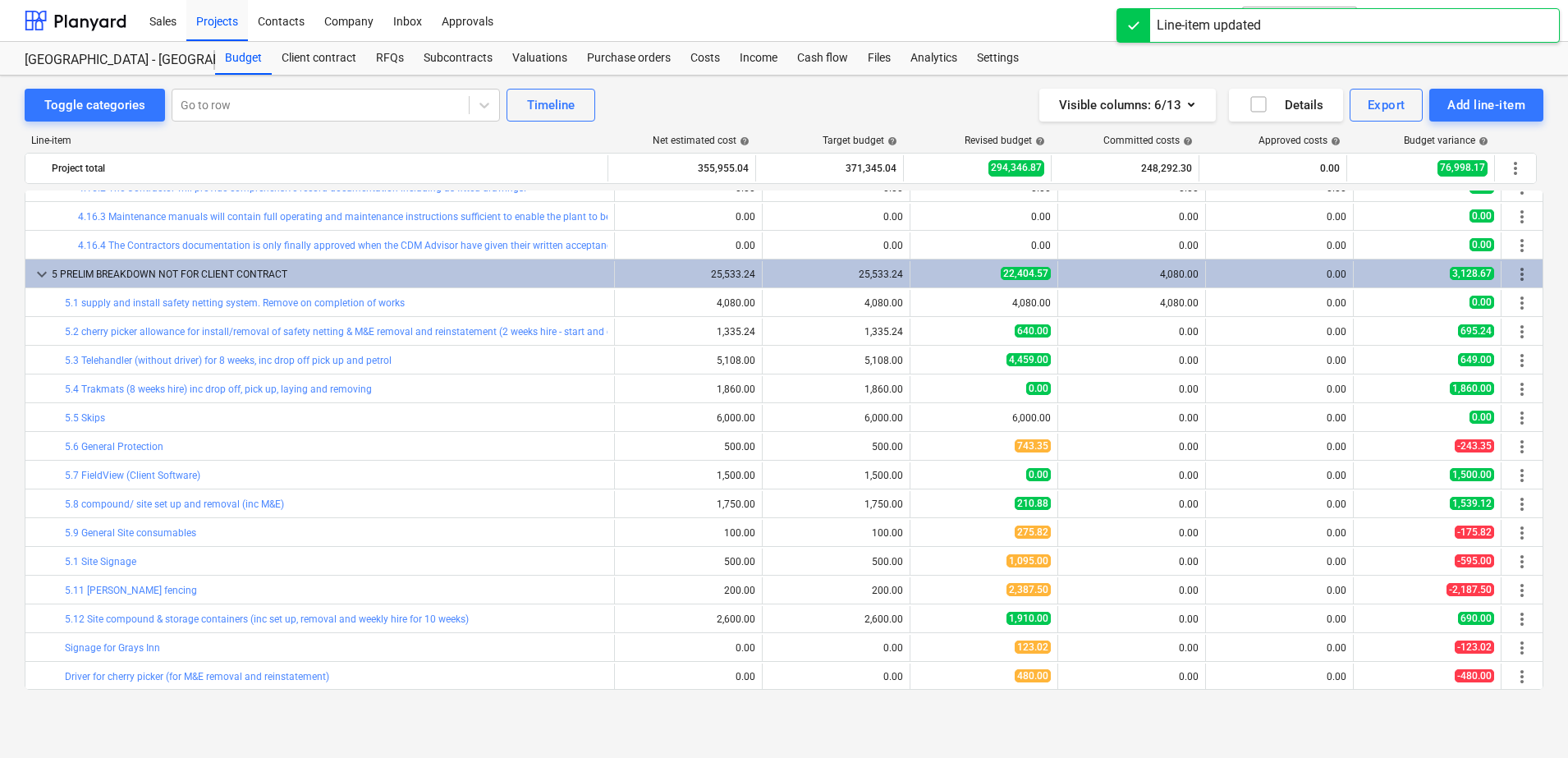 scroll, scrollTop: 1927, scrollLeft: 0, axis: vertical 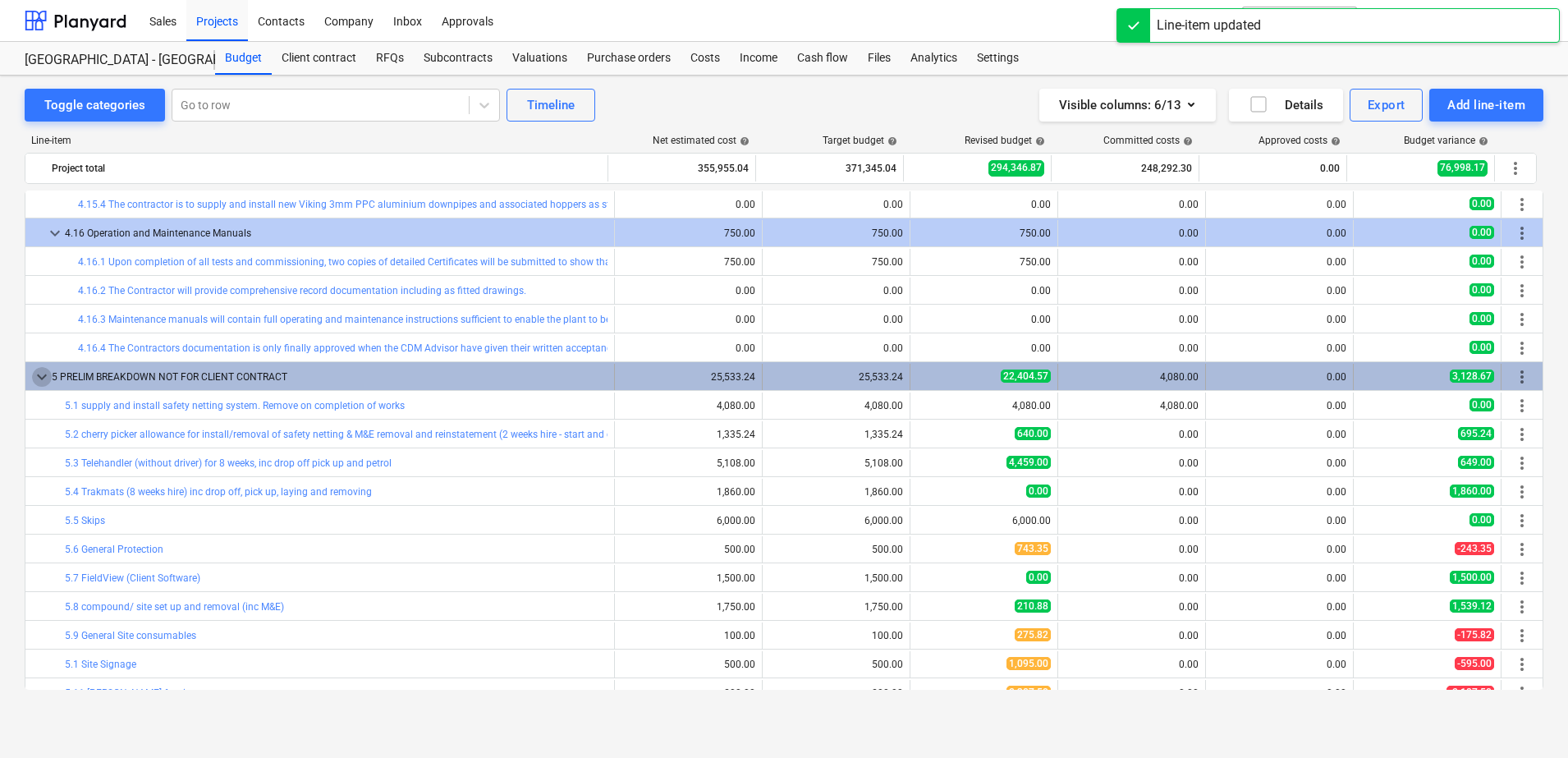 click on "keyboard_arrow_down" at bounding box center (42, 377) 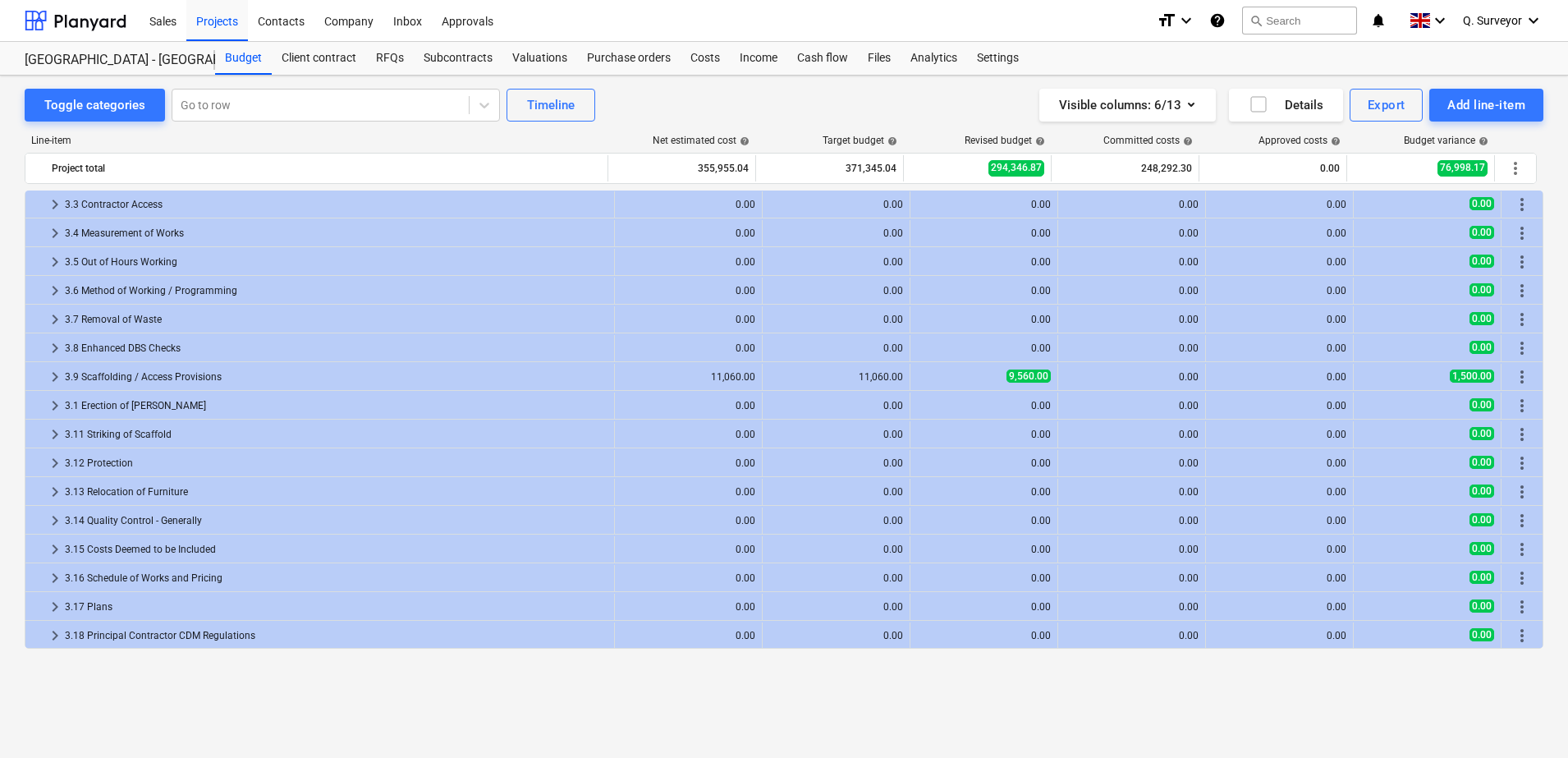 scroll, scrollTop: 0, scrollLeft: 0, axis: both 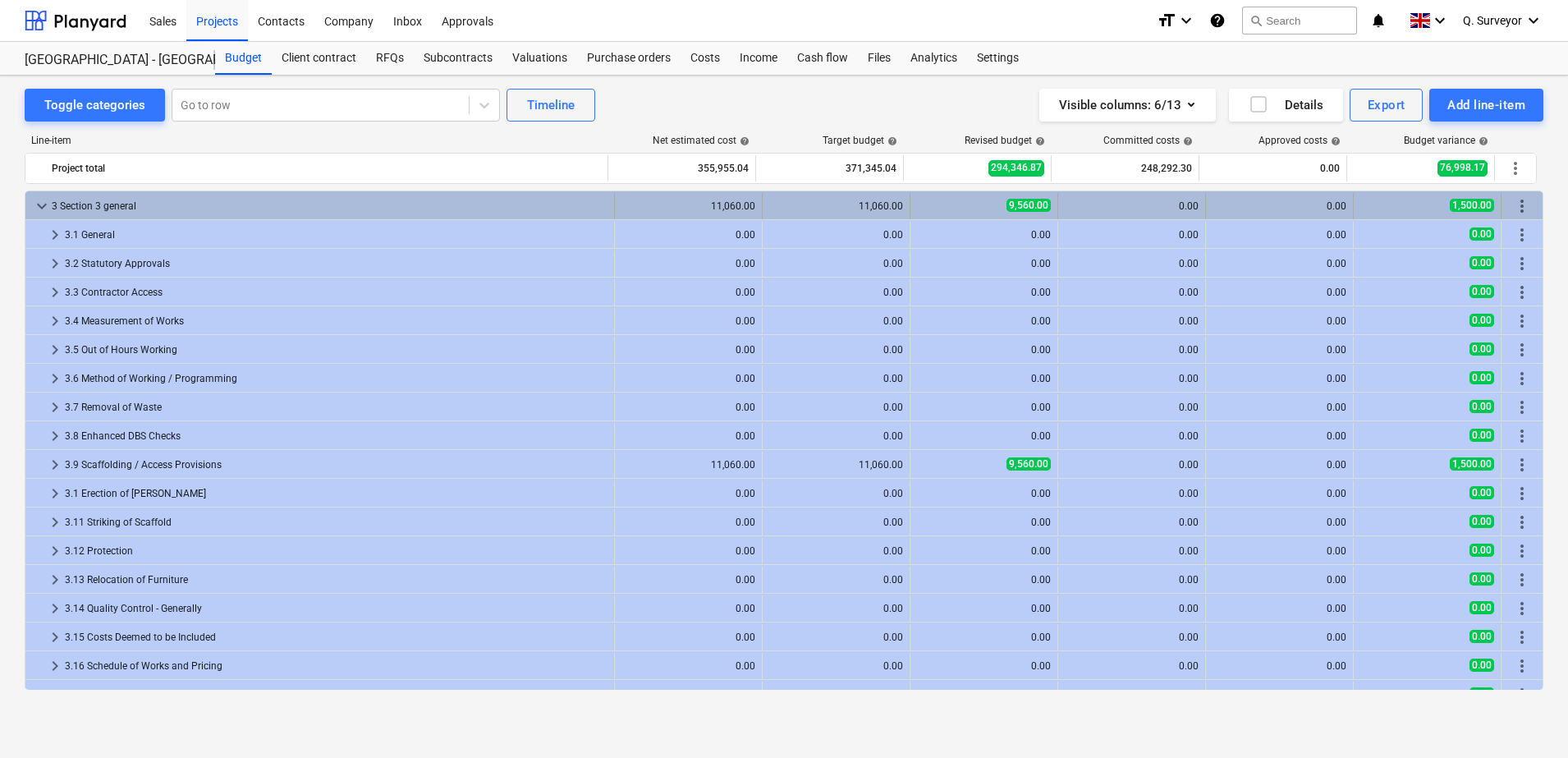 click on "keyboard_arrow_down" at bounding box center (42, 206) 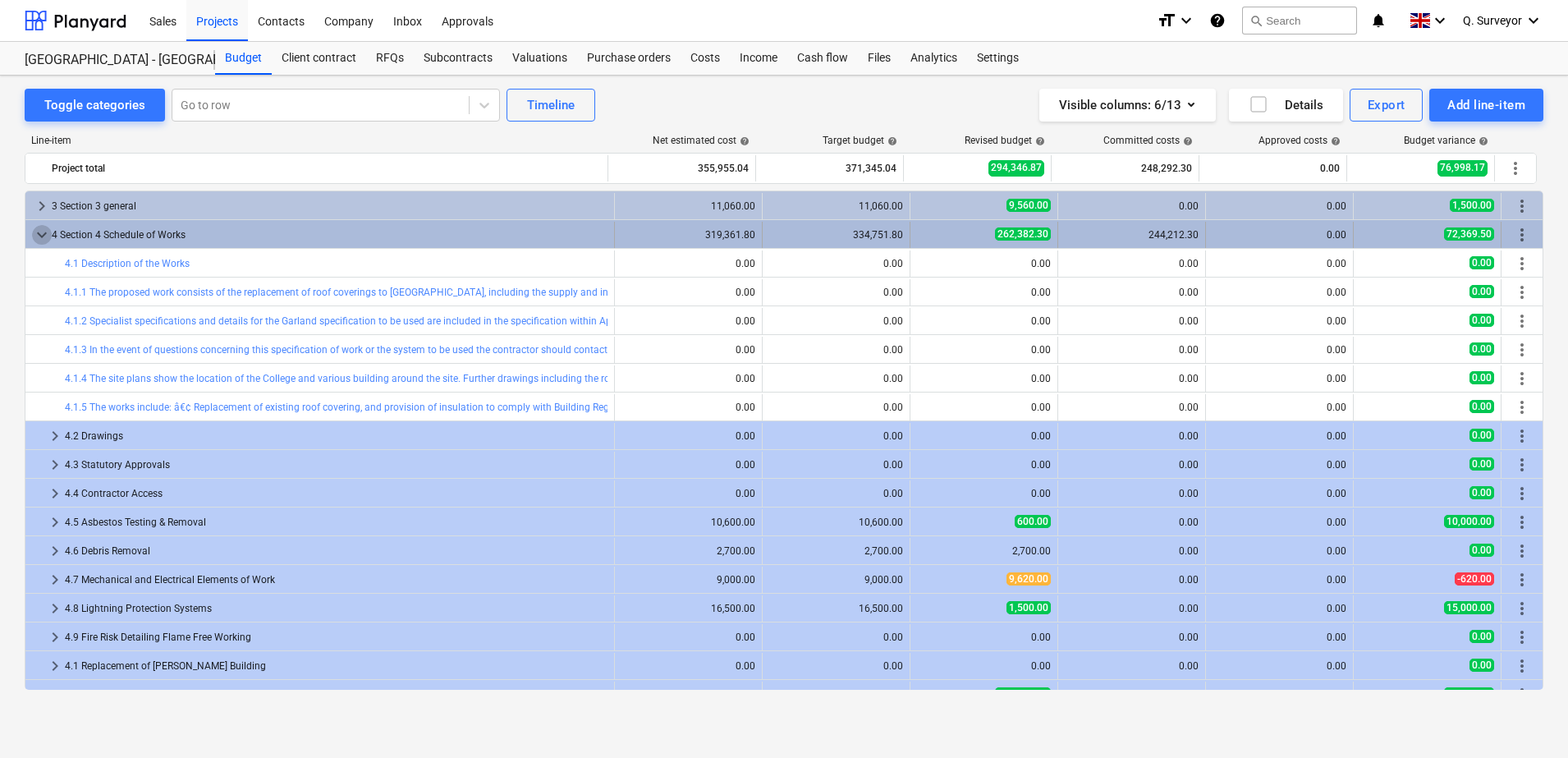 click on "keyboard_arrow_down" at bounding box center (42, 235) 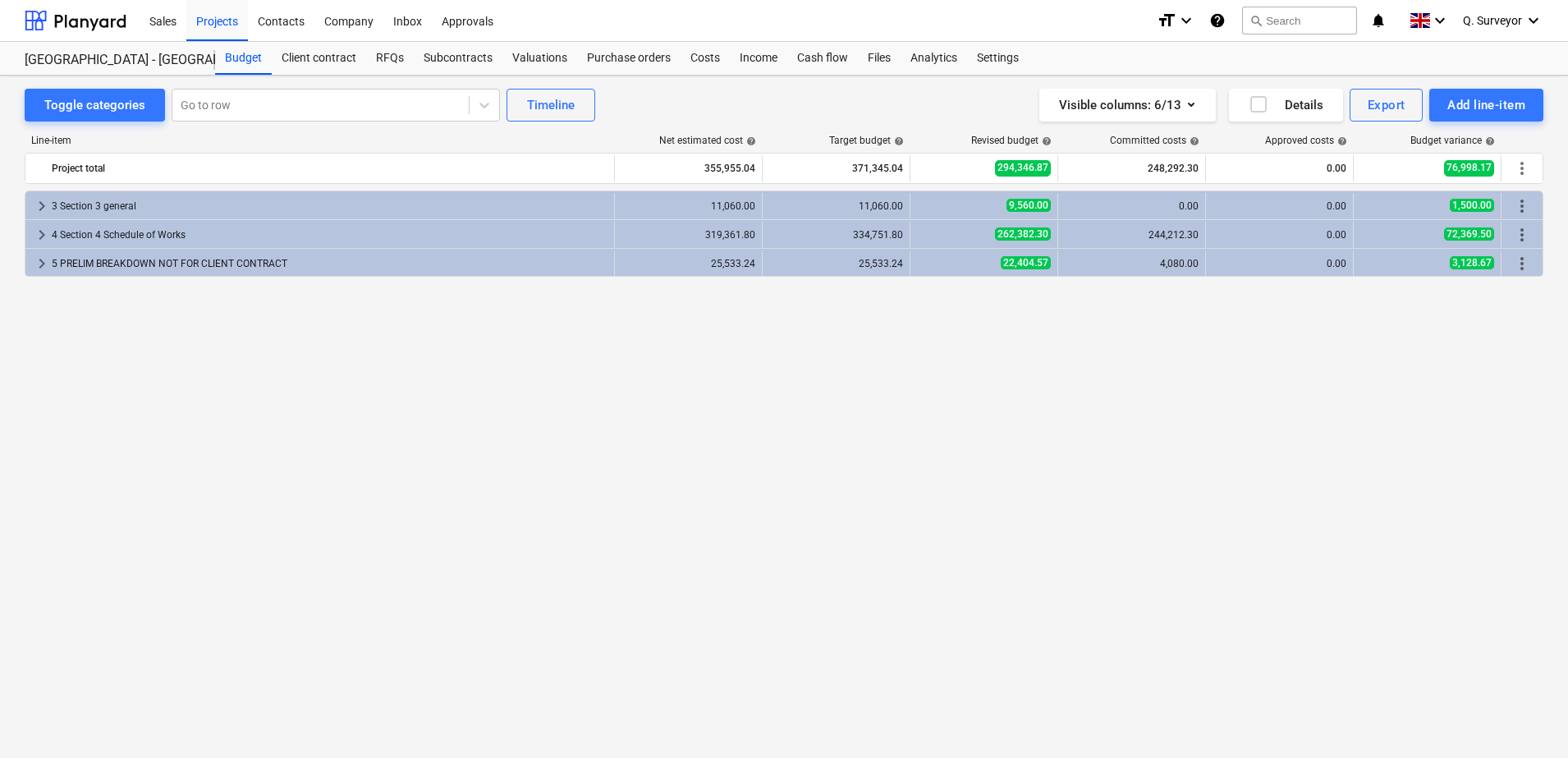 click on "keyboard_arrow_right 3 Section 3 general 11,060.00 11,060.00 9,560.00 0.00 0.00 1,500.00 more_vert keyboard_arrow_right 4 Section 4 Schedule of Works 319,361.80 334,751.80 262,382.30 244,212.30 0.00 72,369.50 more_vert keyboard_arrow_right 5 PRELIM BREAKDOWN NOT FOR CLIENT CONTRACT 25,533.24 25,533.24 22,404.57 4,080.00 0.00 3,128.67 more_vert" at bounding box center [784, 440] 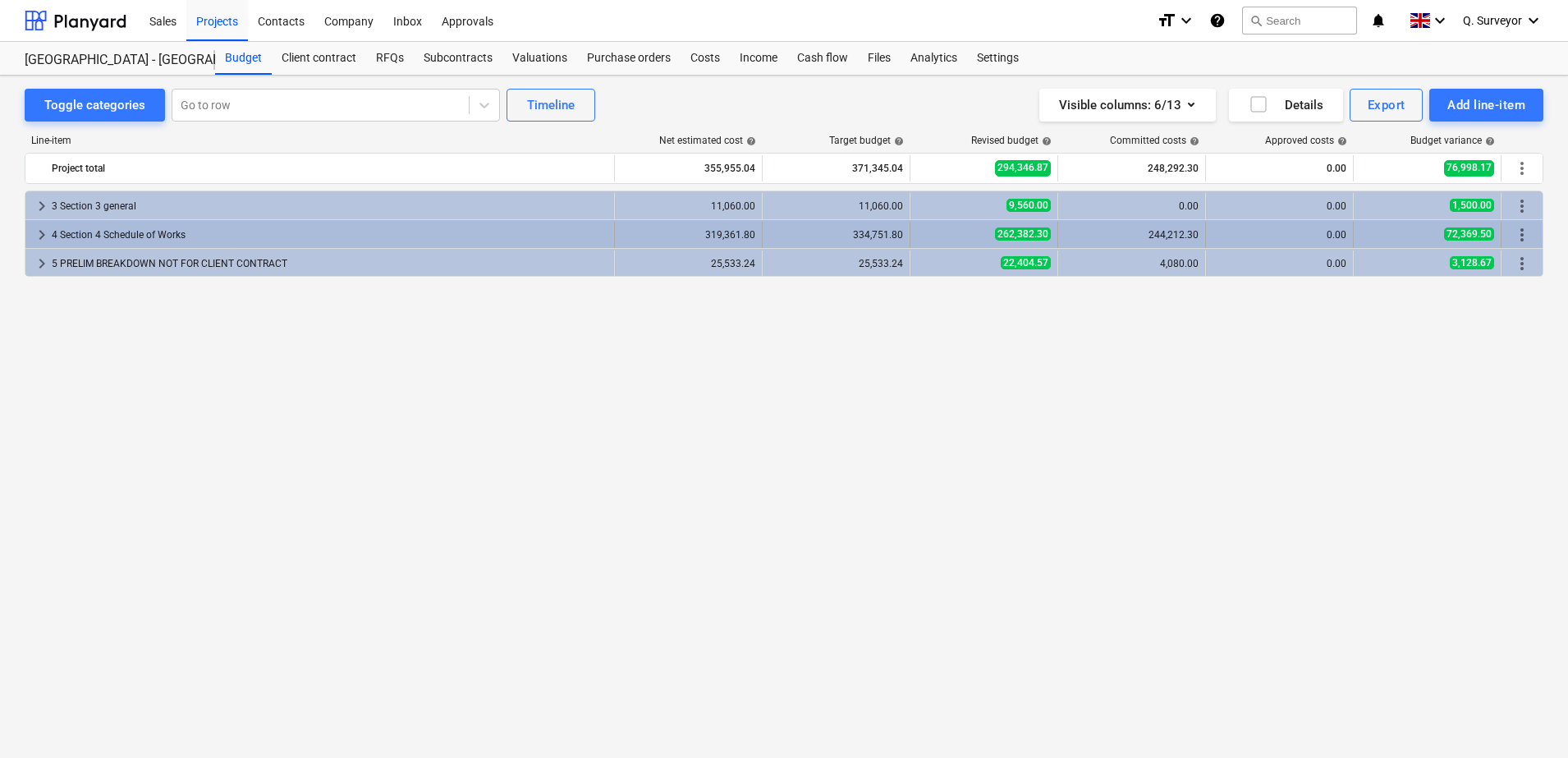 click on "keyboard_arrow_right" at bounding box center [42, 235] 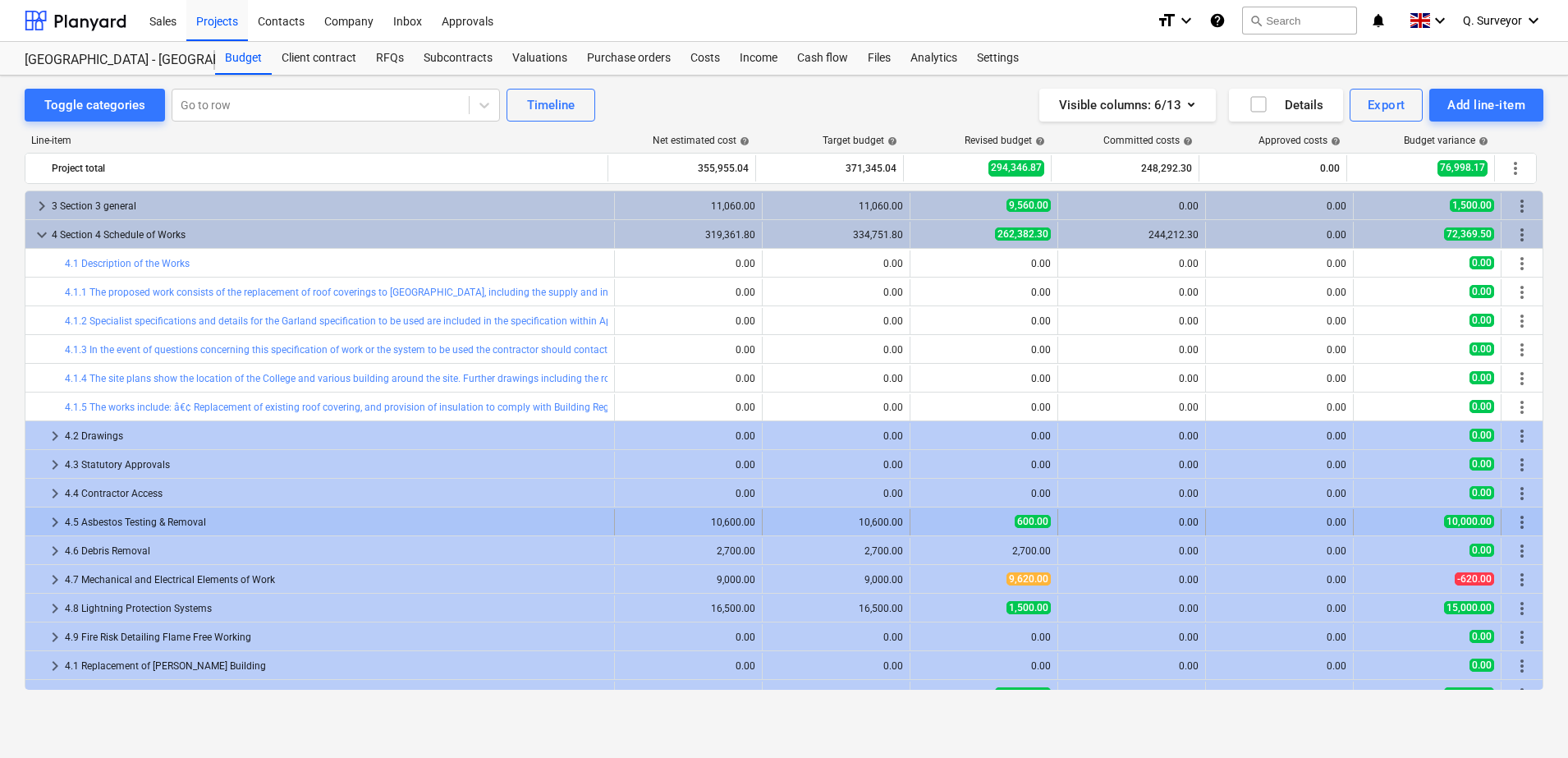 click on "keyboard_arrow_right" at bounding box center [55, 522] 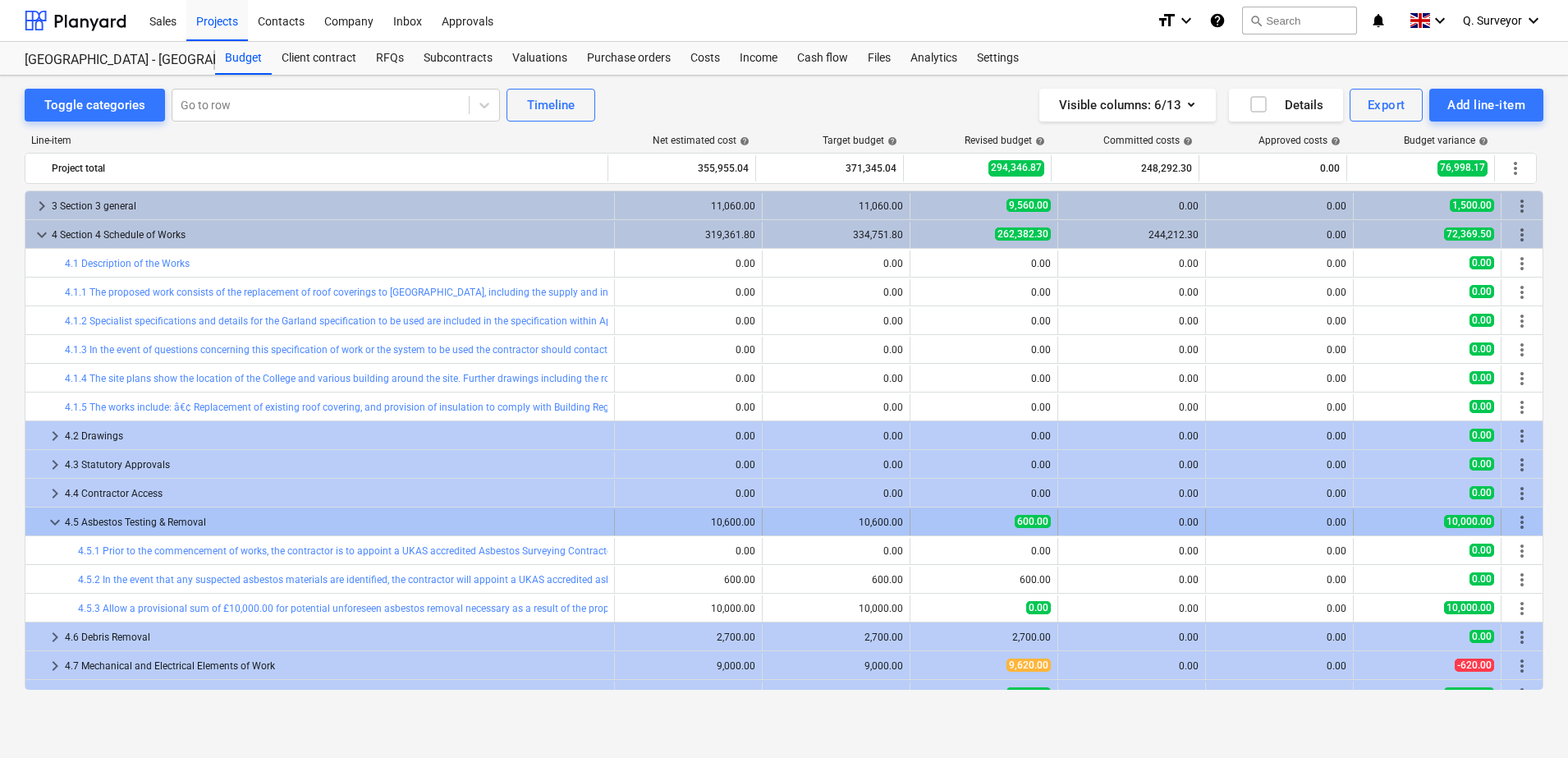click on "600.00" at bounding box center (1033, 521) 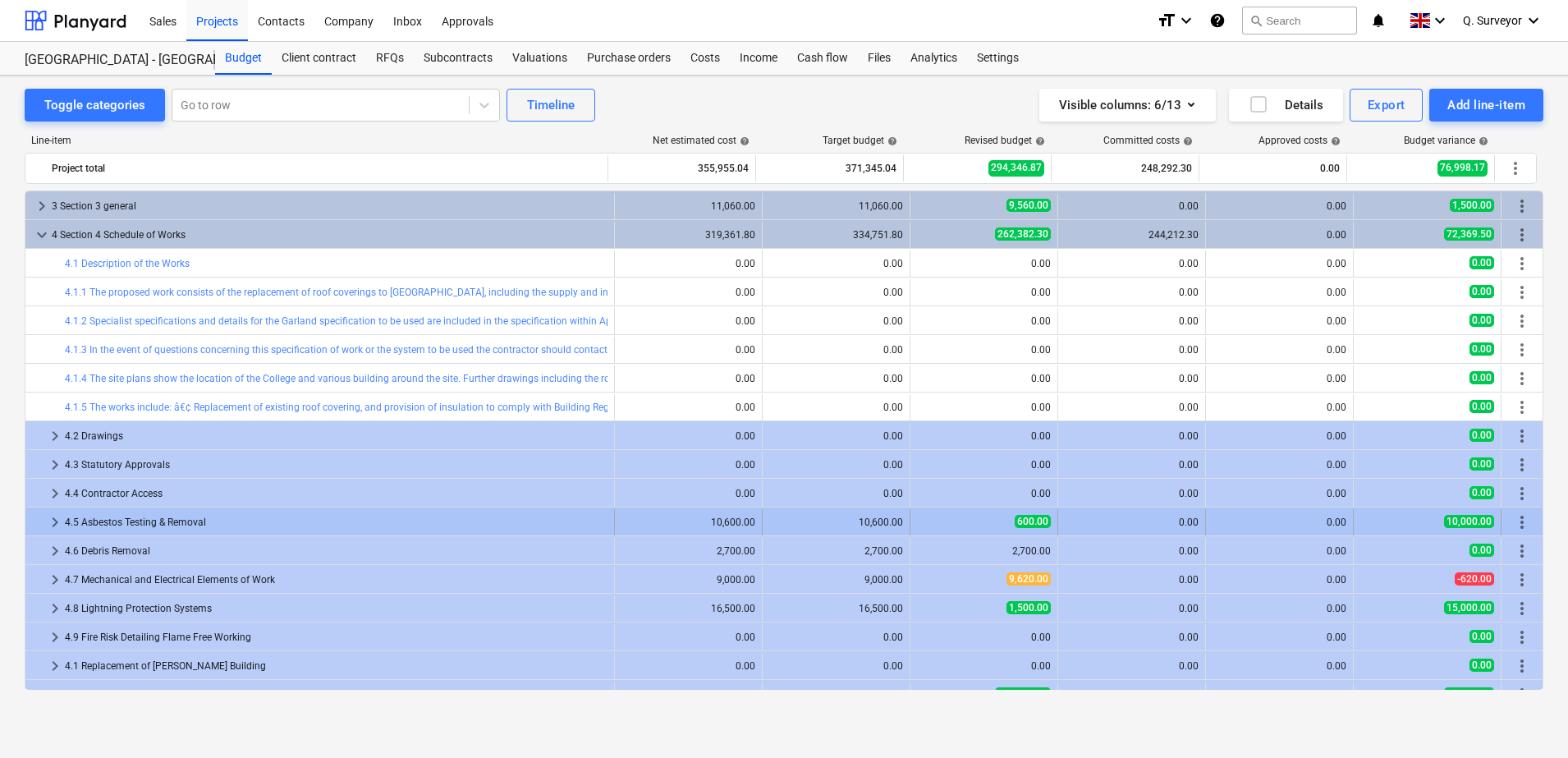 click on "600.00" at bounding box center [1033, 521] 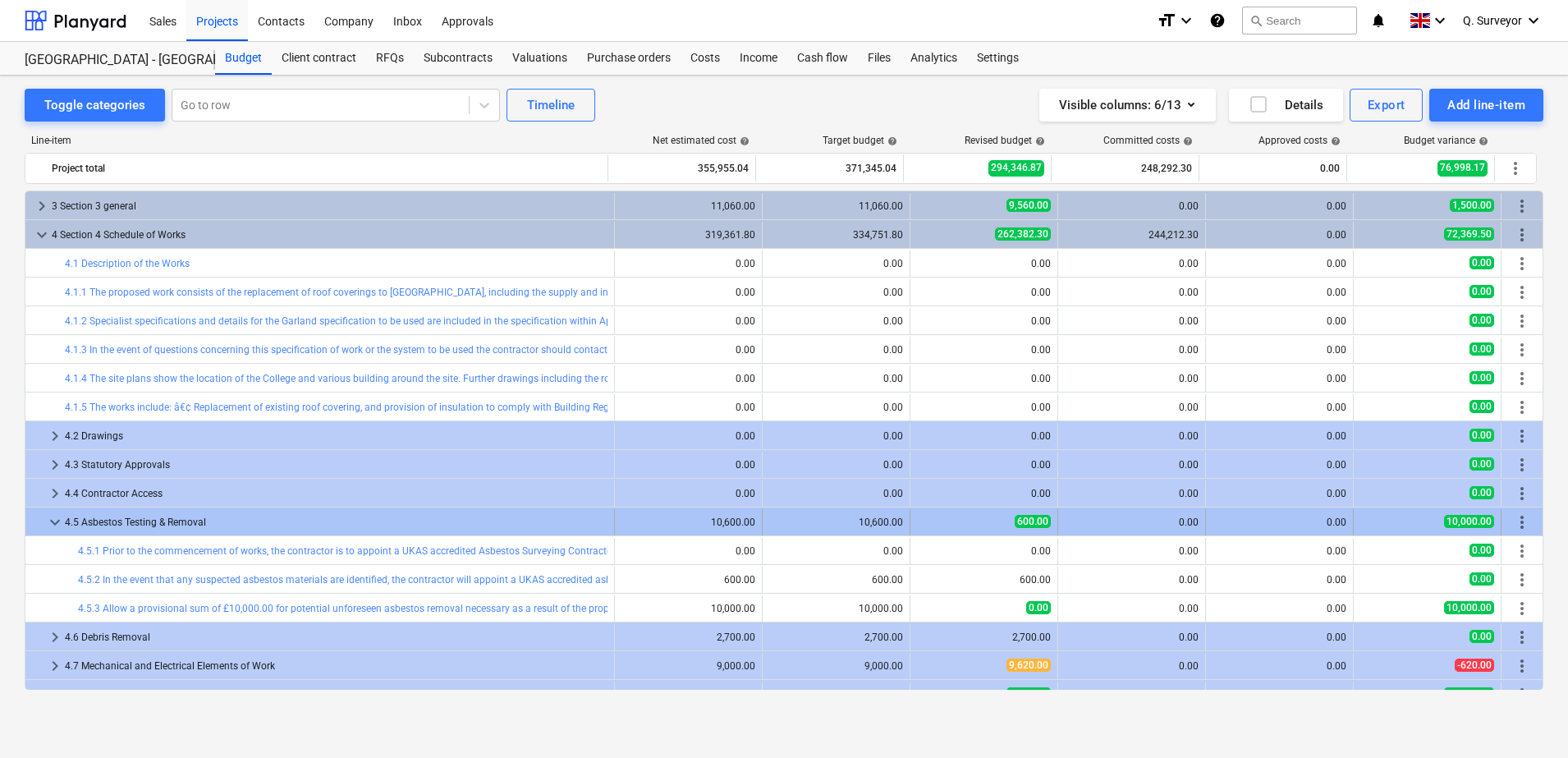 click on "keyboard_arrow_down" at bounding box center (55, 522) 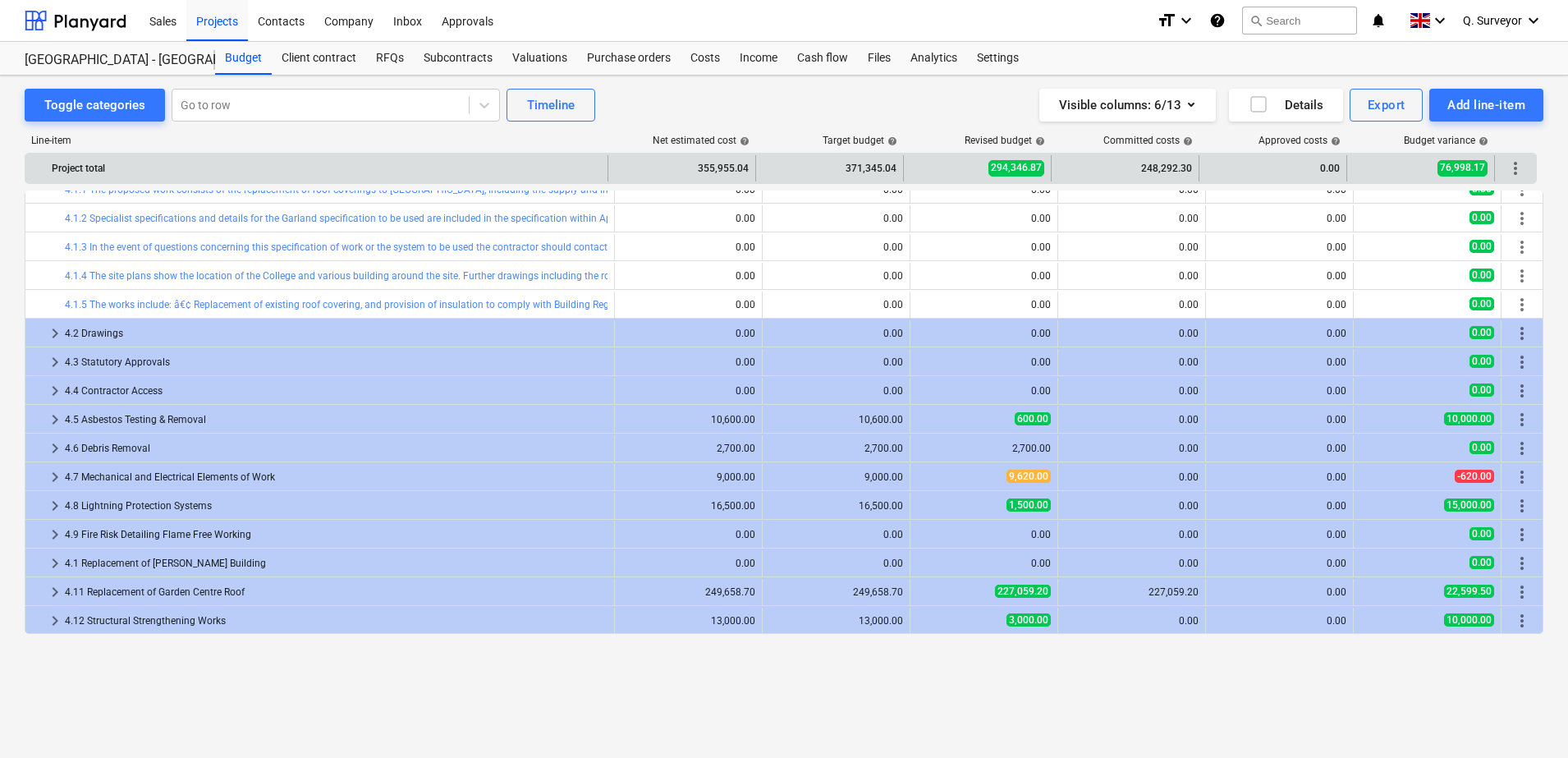 scroll, scrollTop: 0, scrollLeft: 0, axis: both 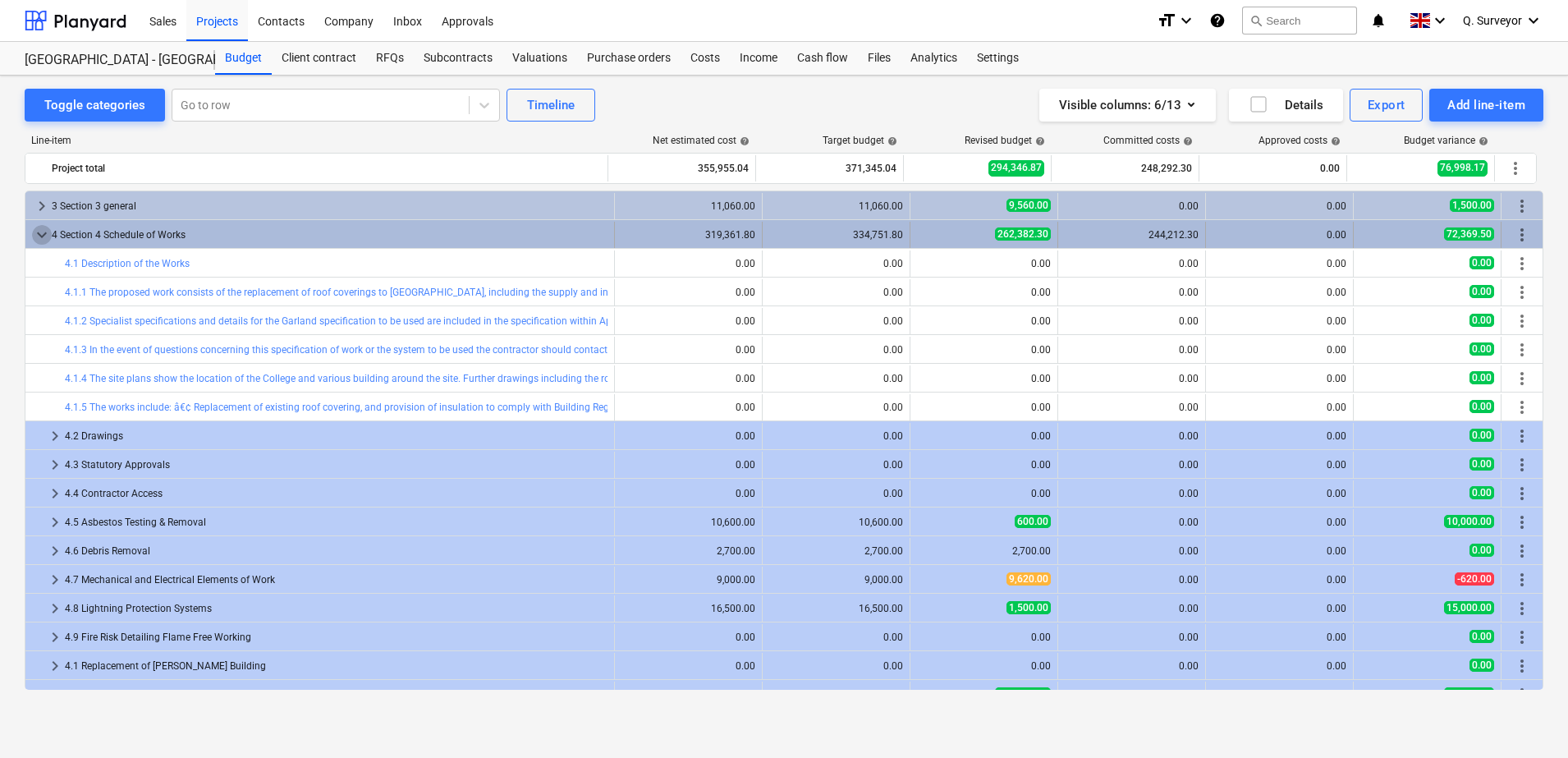 click on "keyboard_arrow_down" at bounding box center (42, 235) 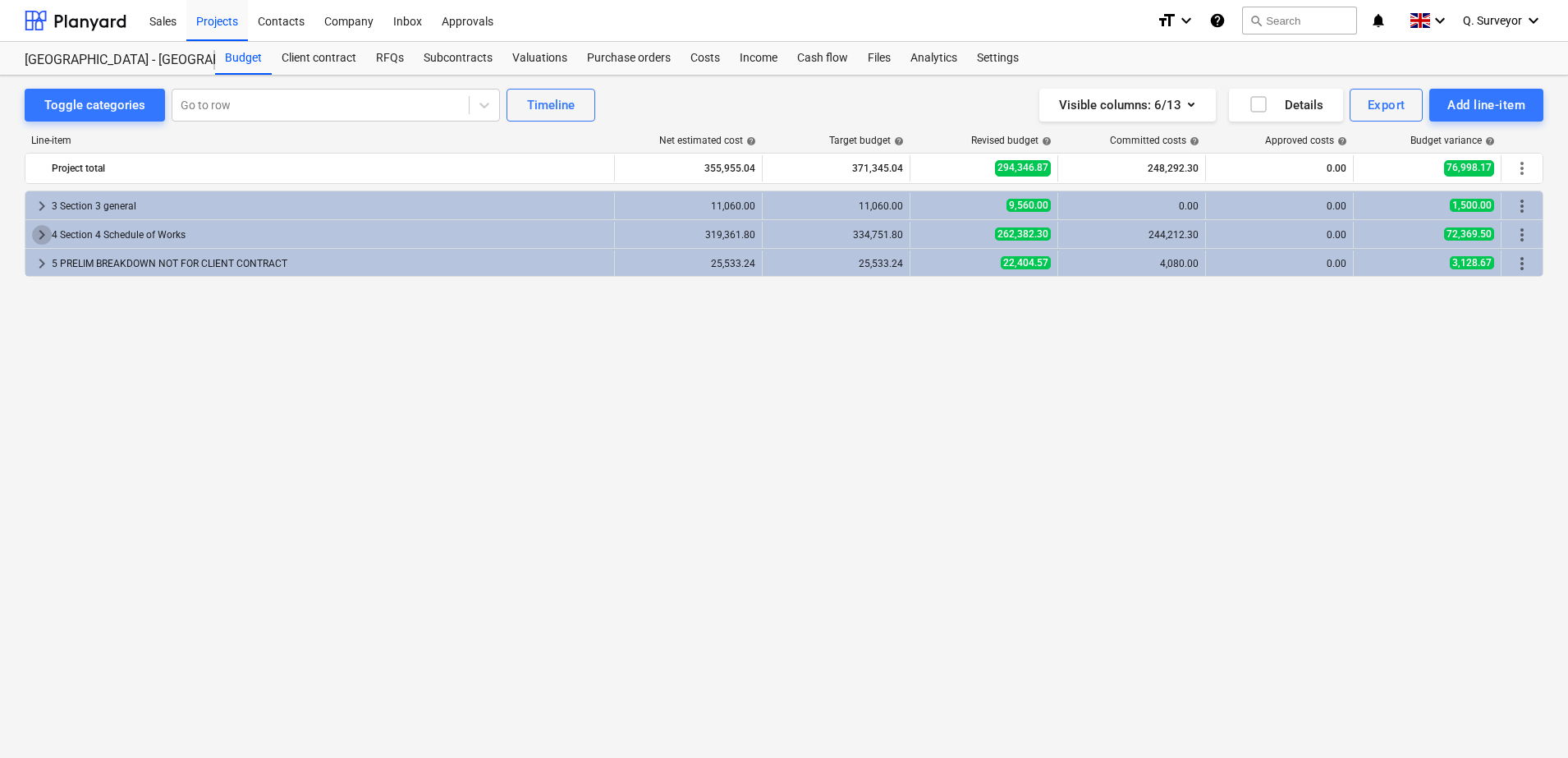click on "keyboard_arrow_right" at bounding box center (42, 235) 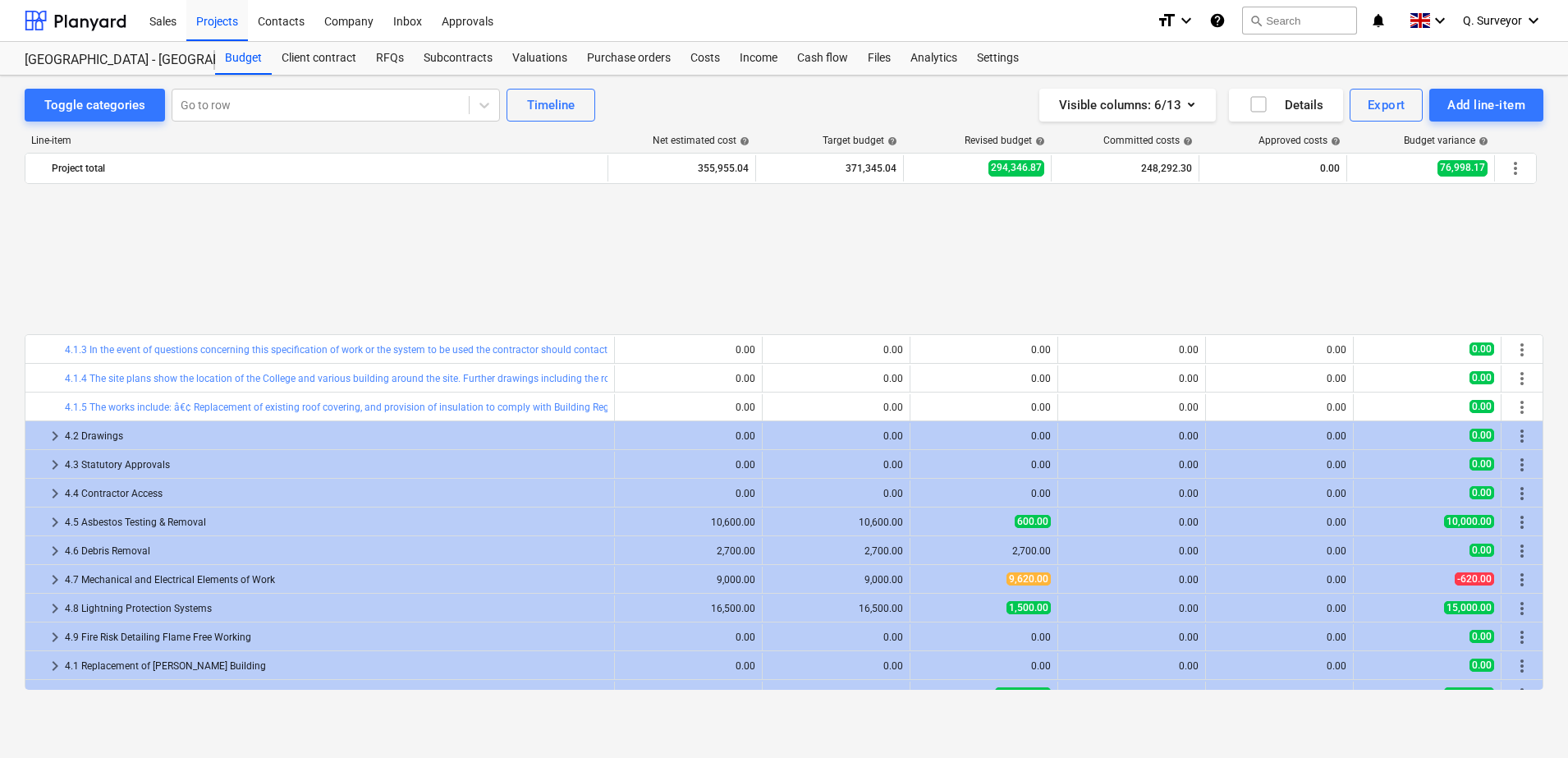 scroll, scrollTop: 191, scrollLeft: 0, axis: vertical 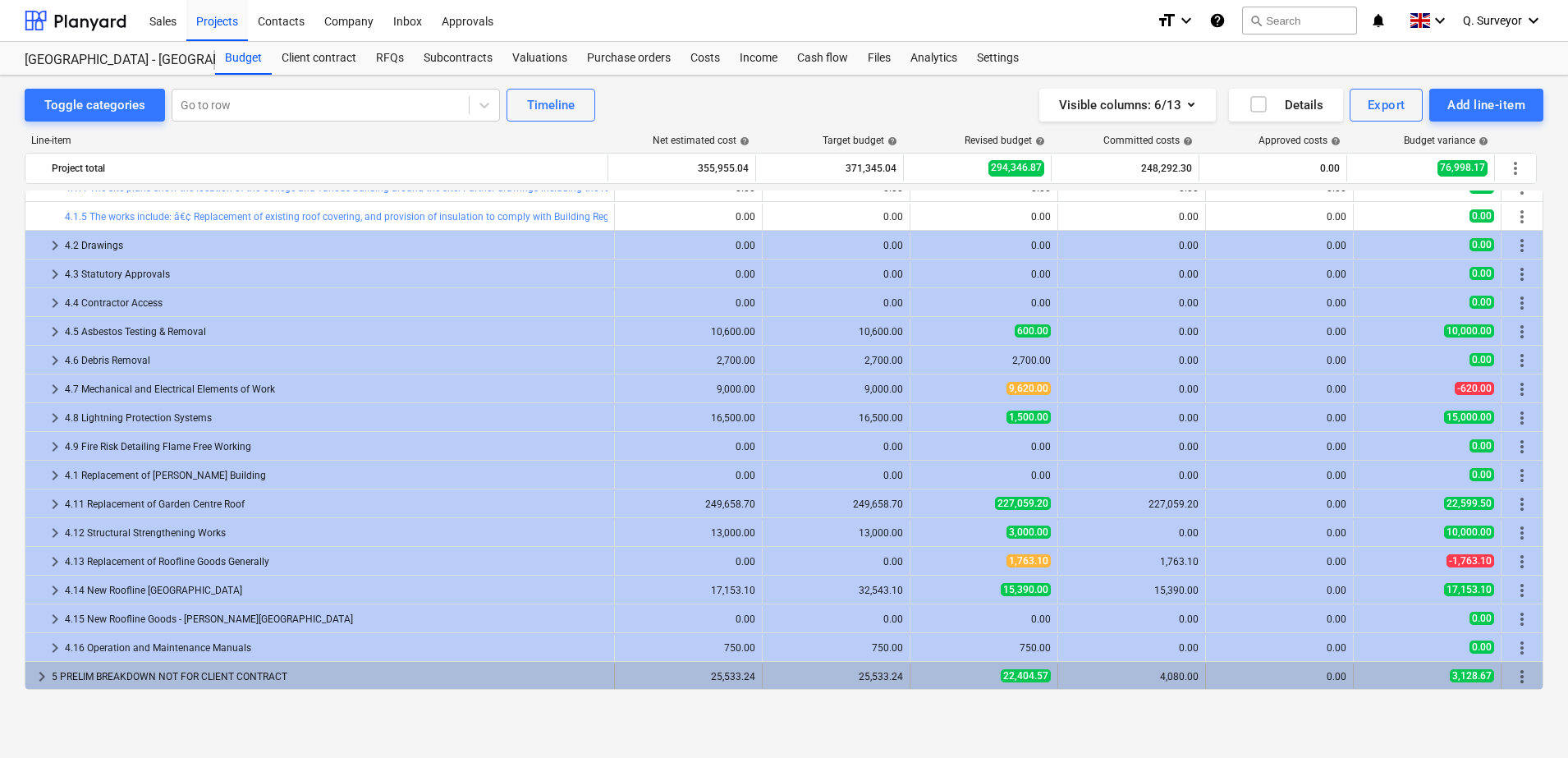 click on "keyboard_arrow_right" at bounding box center [42, 677] 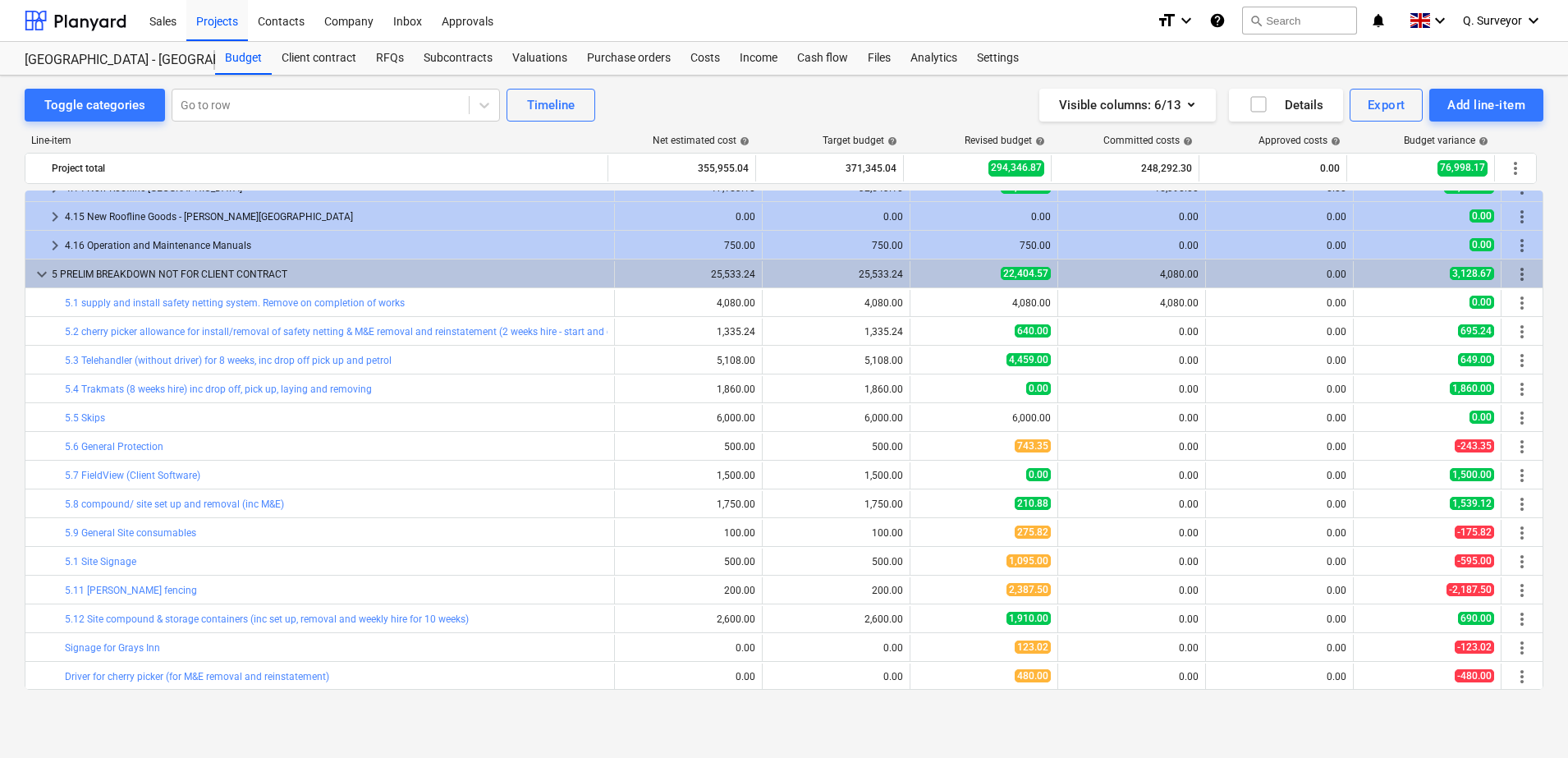 scroll, scrollTop: 490, scrollLeft: 0, axis: vertical 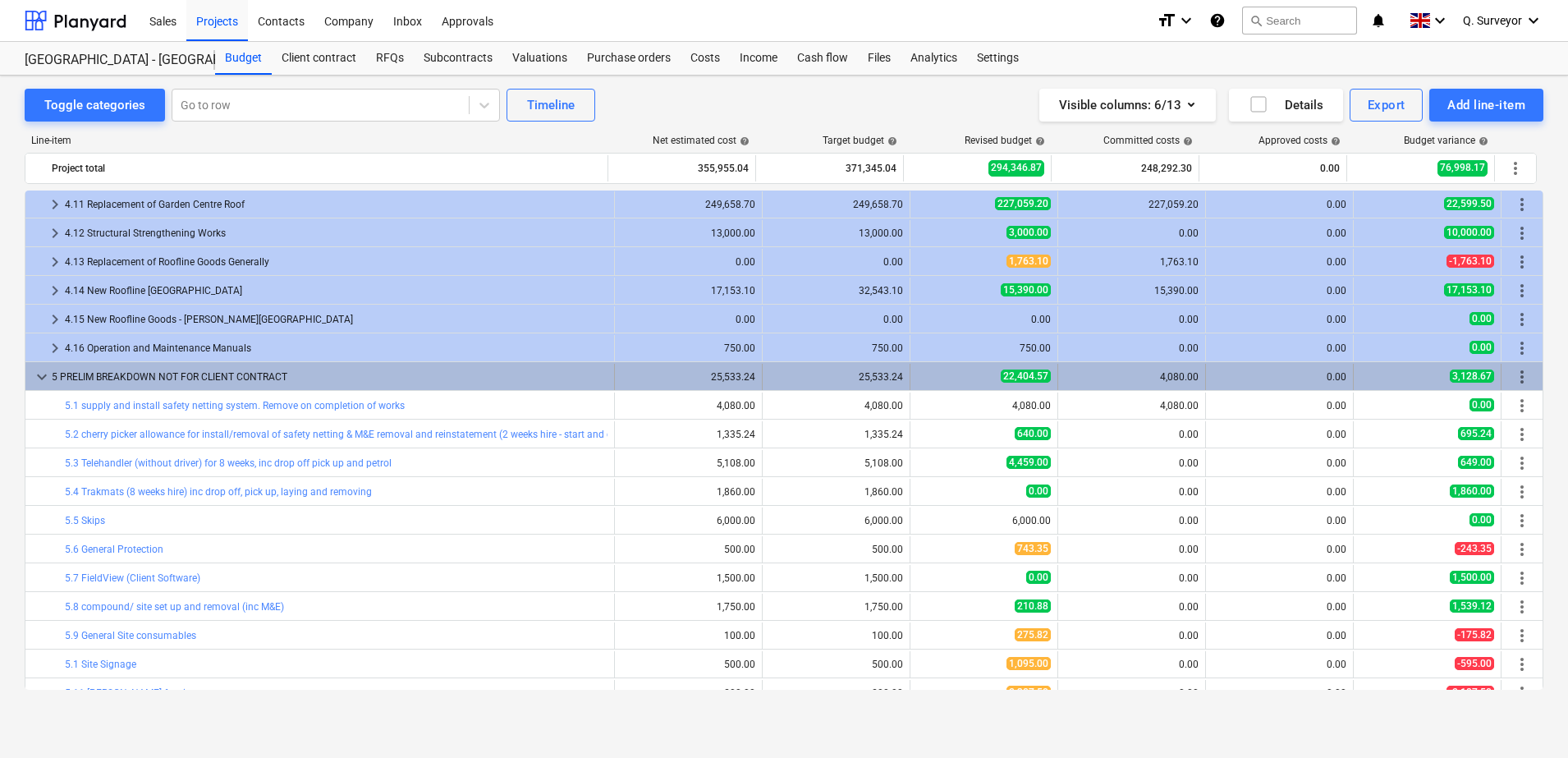 click on "keyboard_arrow_down" at bounding box center (42, 377) 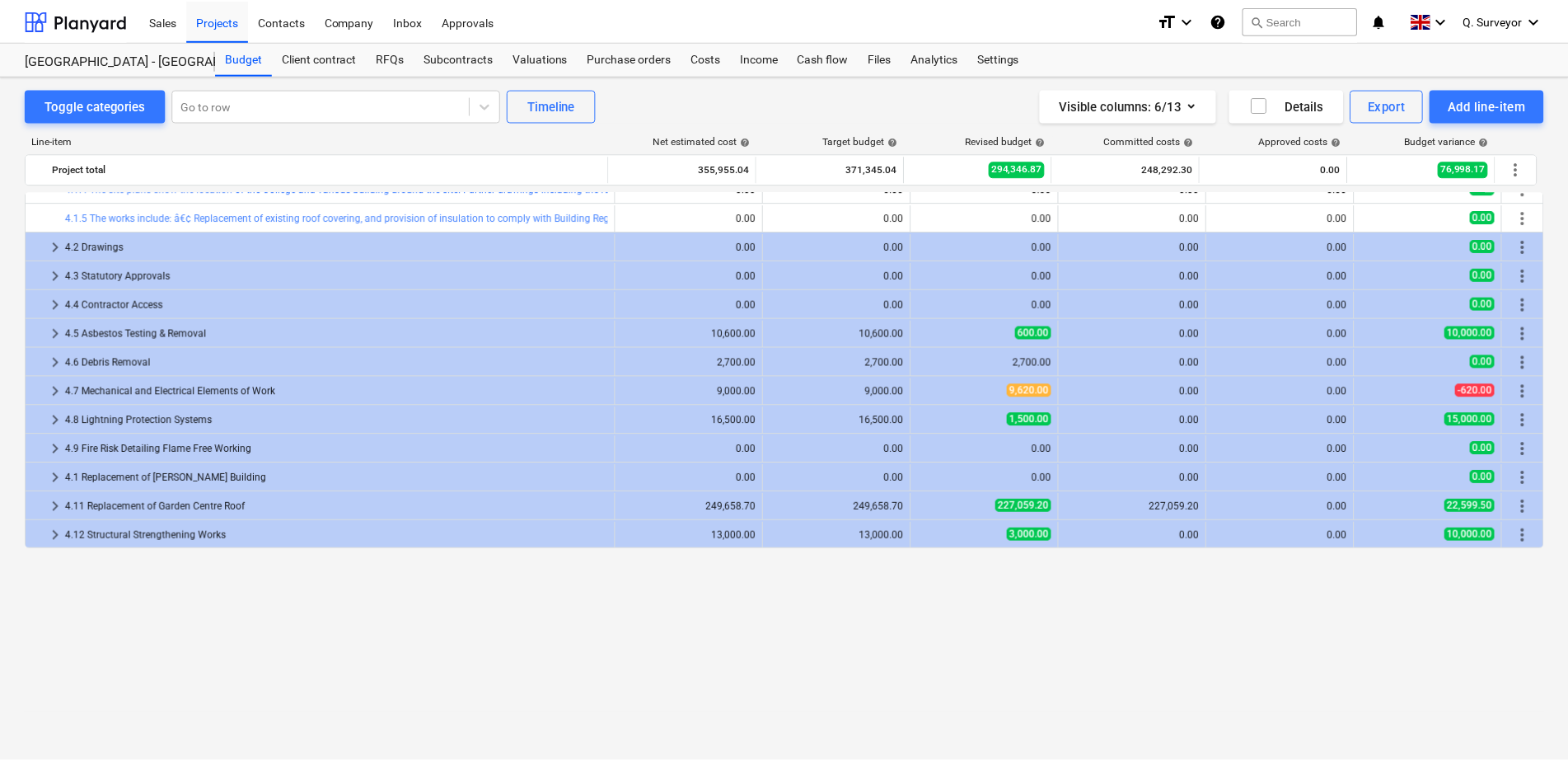scroll, scrollTop: 0, scrollLeft: 0, axis: both 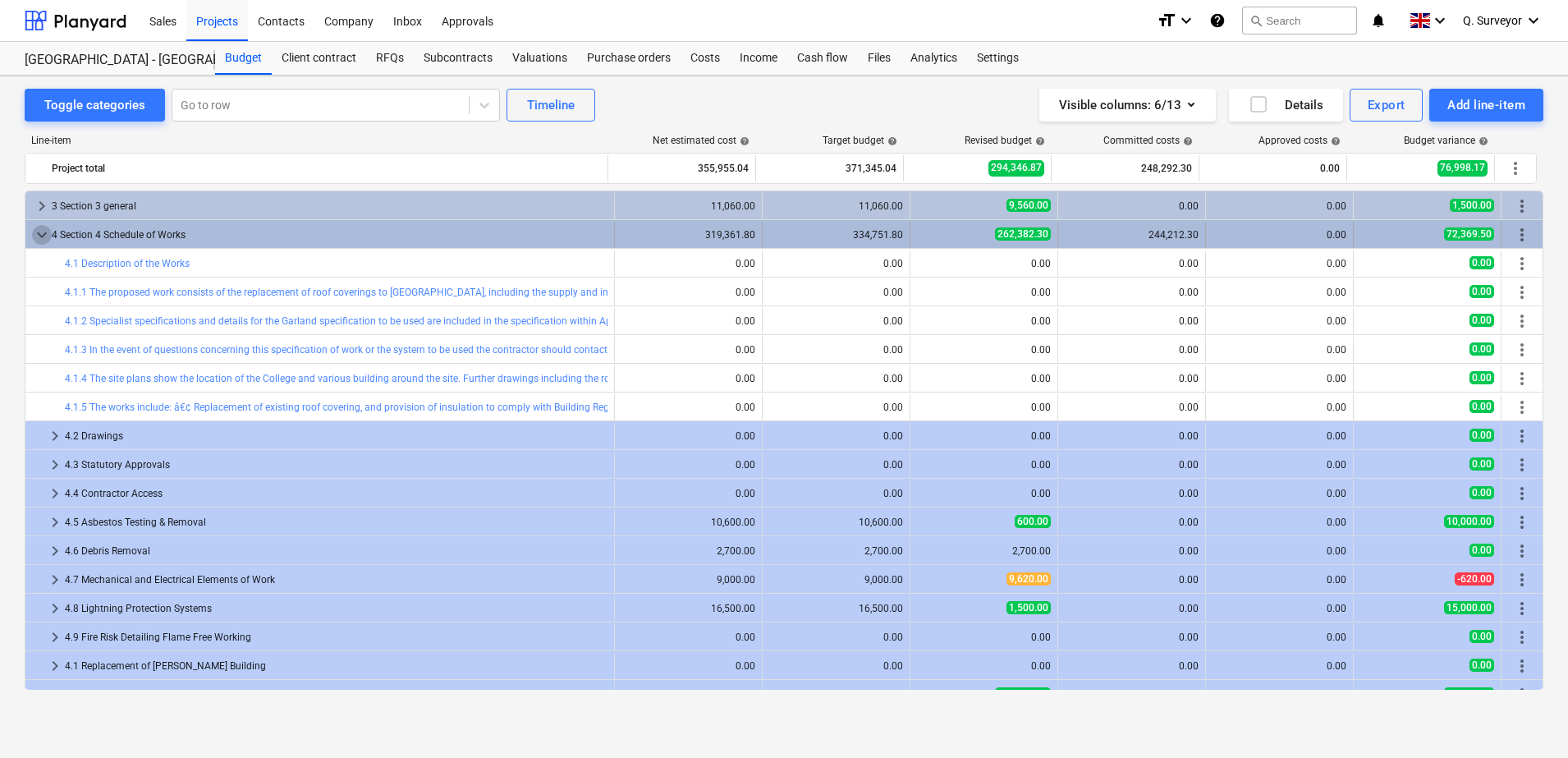 click on "keyboard_arrow_down" at bounding box center [42, 235] 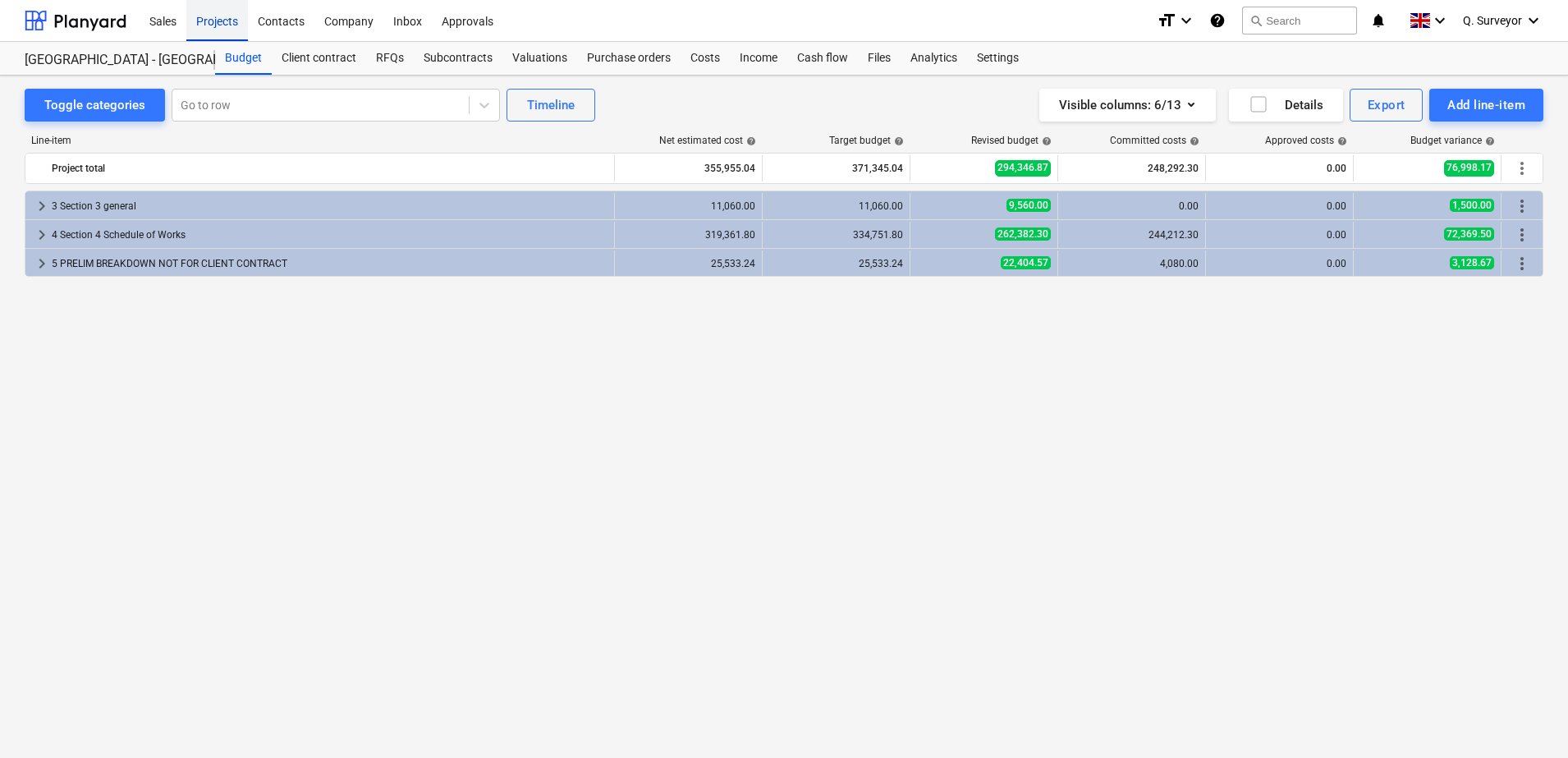 click on "Projects" at bounding box center (217, 20) 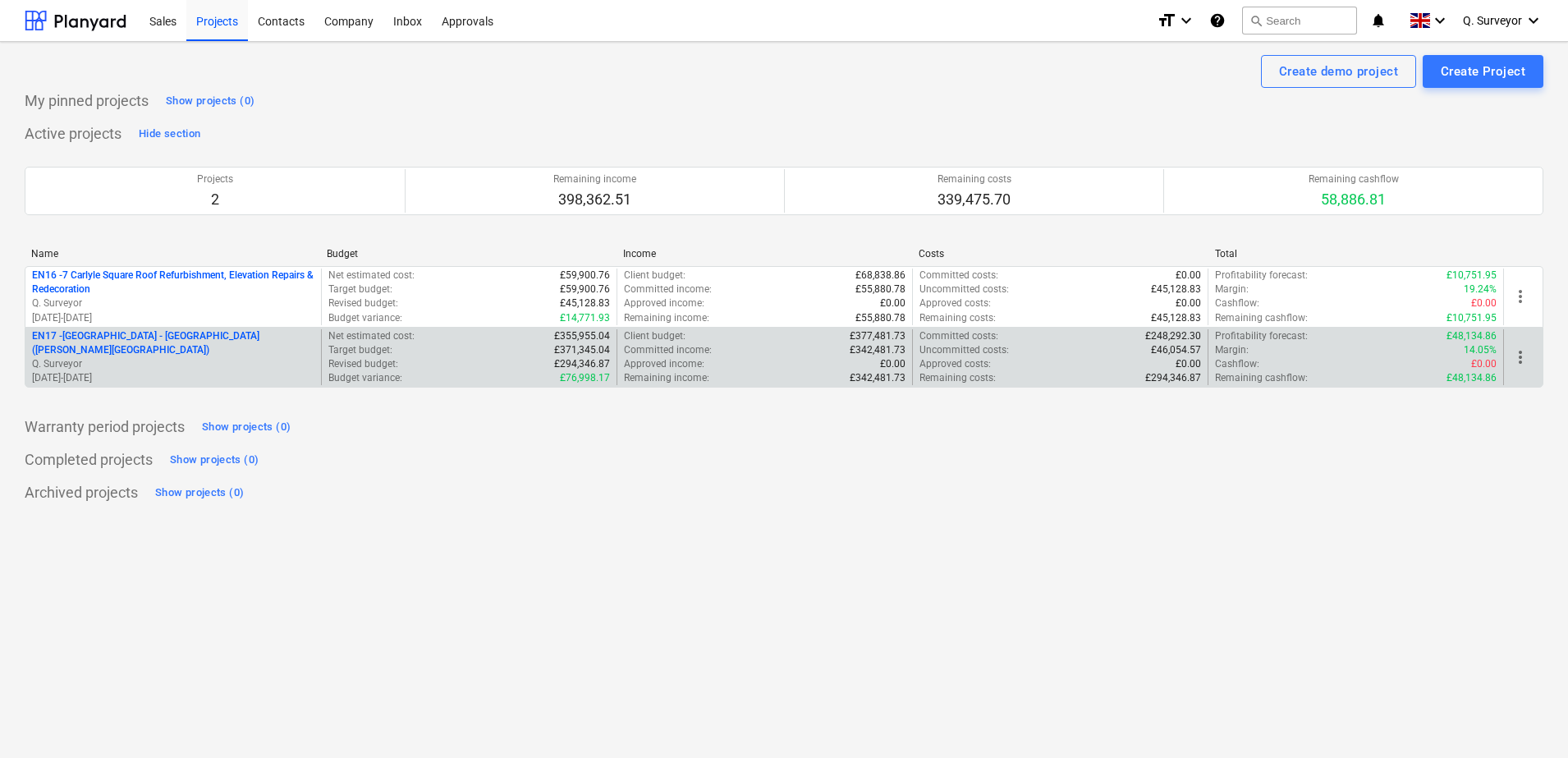 click on "EN17 -  [GEOGRAPHIC_DATA] - [GEOGRAPHIC_DATA] ([PERSON_NAME][GEOGRAPHIC_DATA] and [GEOGRAPHIC_DATA])" at bounding box center (173, 343) 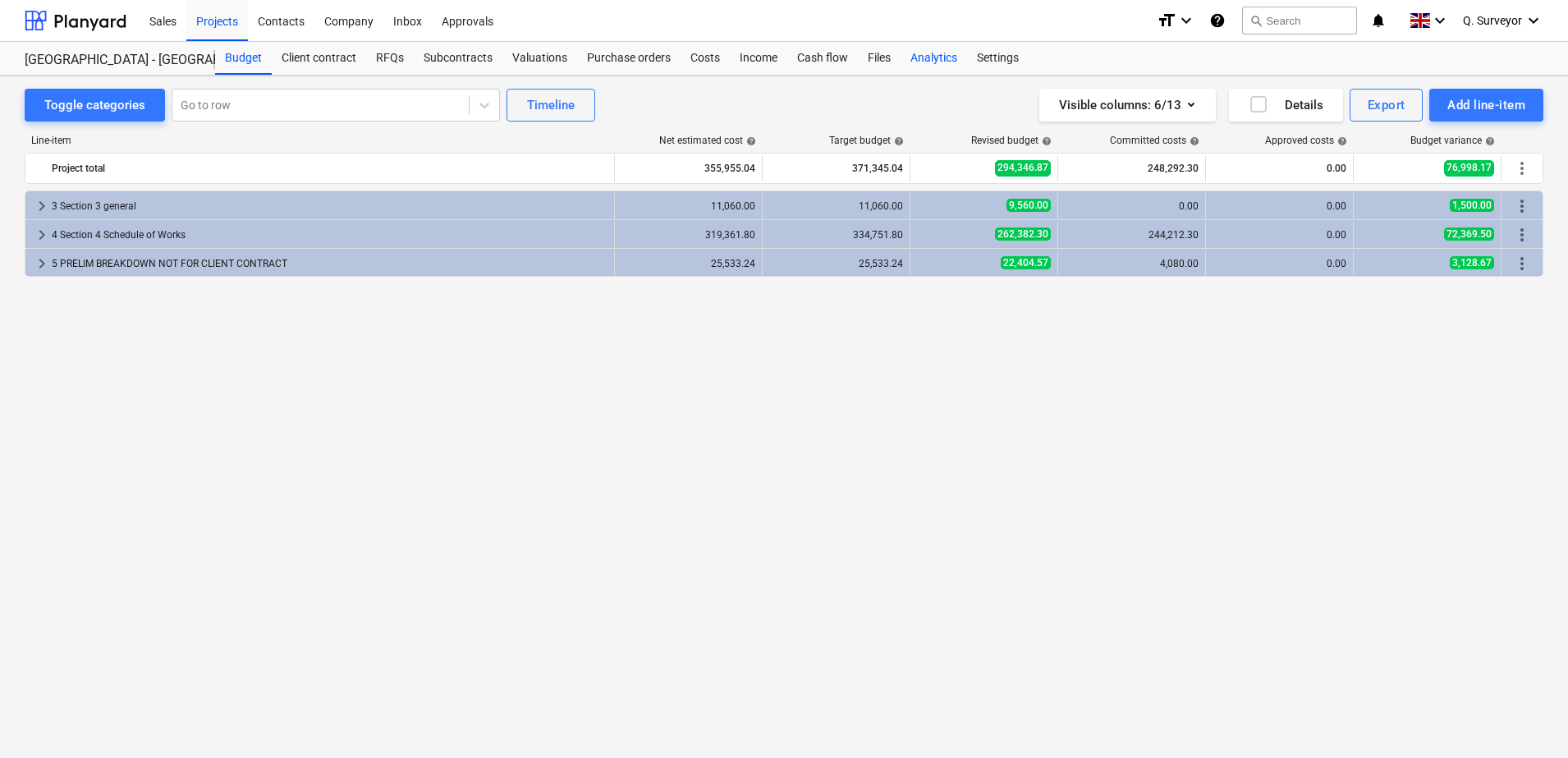 click on "Analytics" at bounding box center (933, 58) 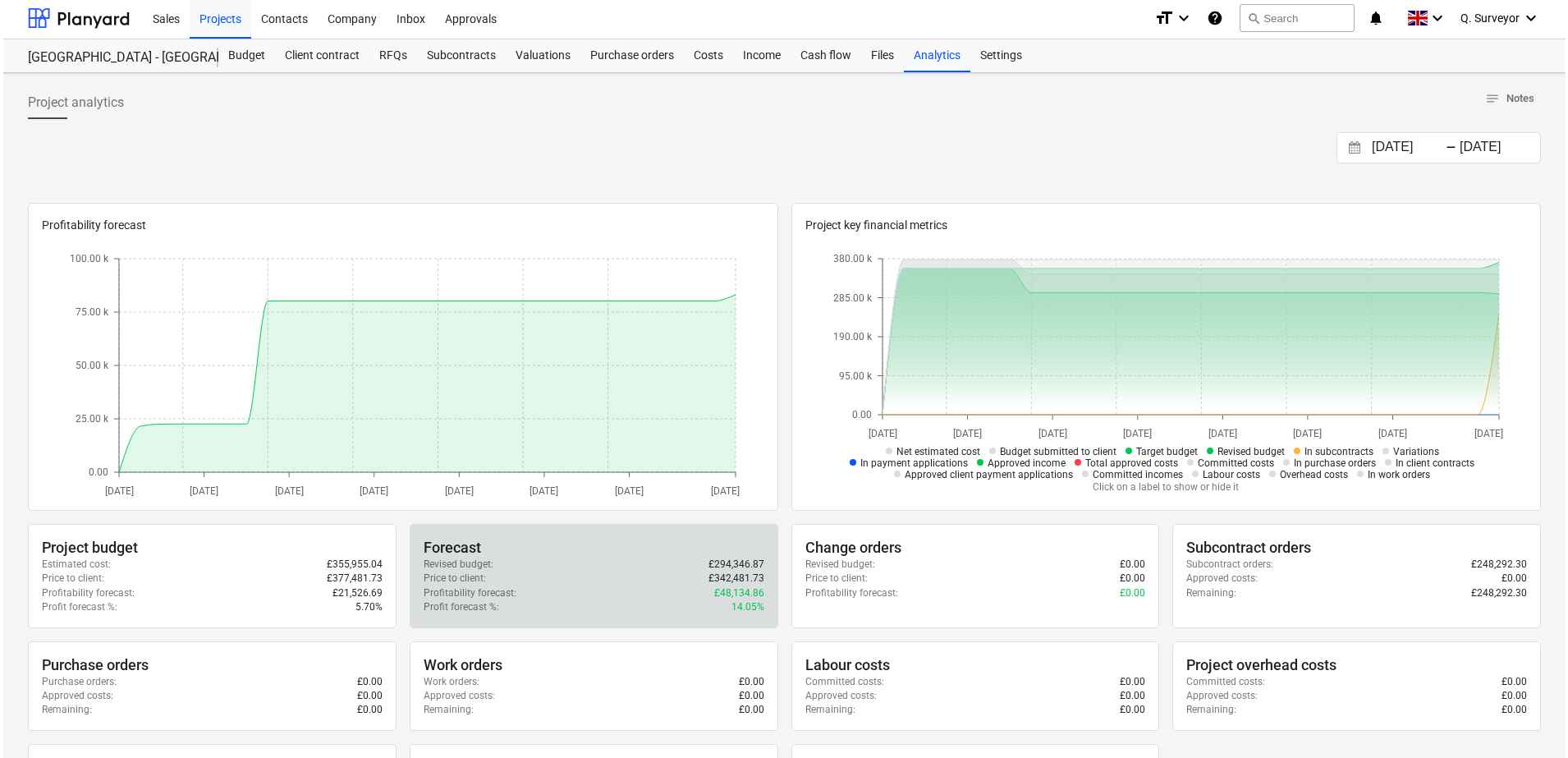 scroll, scrollTop: 0, scrollLeft: 0, axis: both 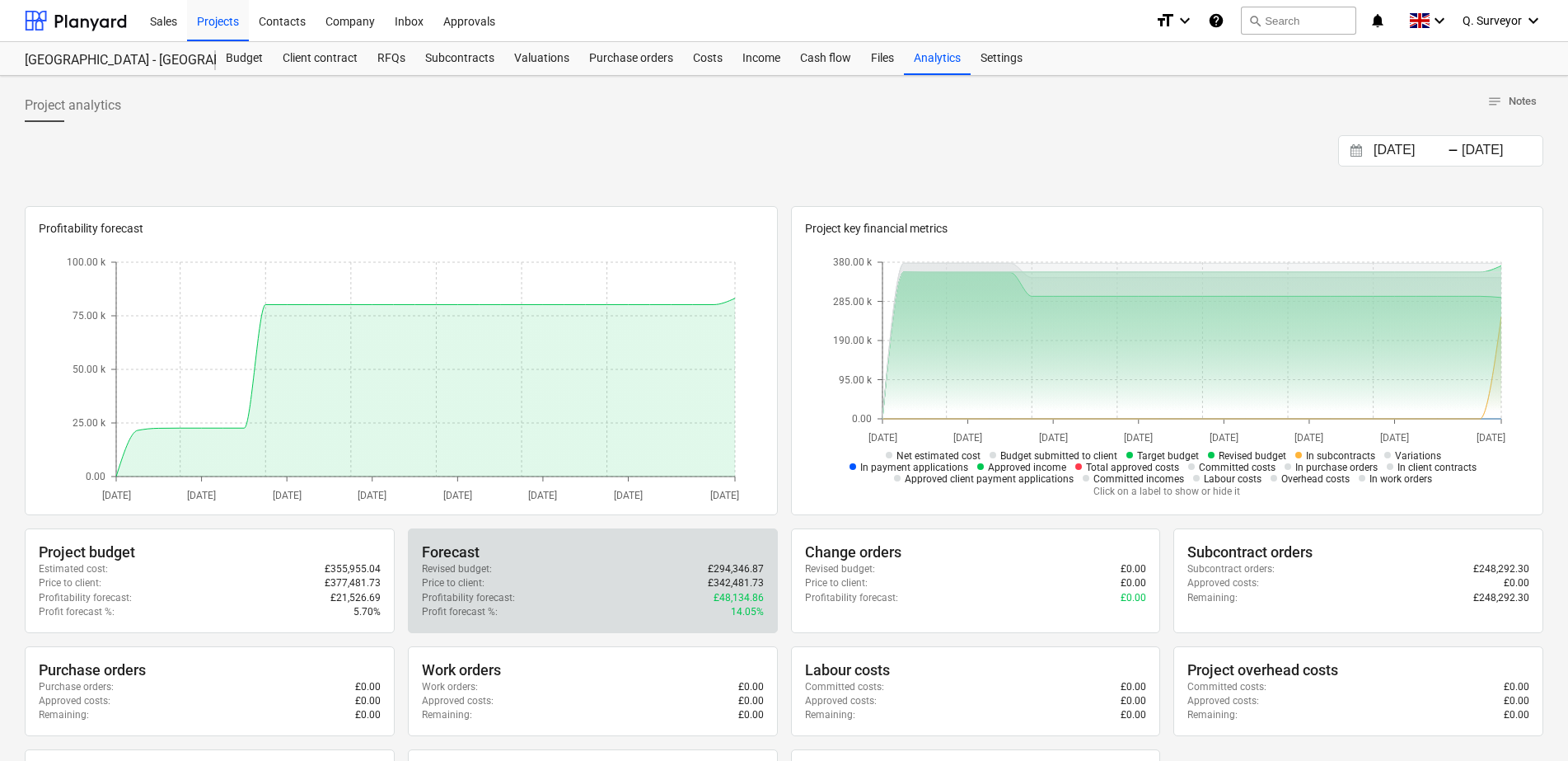 click on "Profit forecast % : 14.05%" at bounding box center (592, 612) 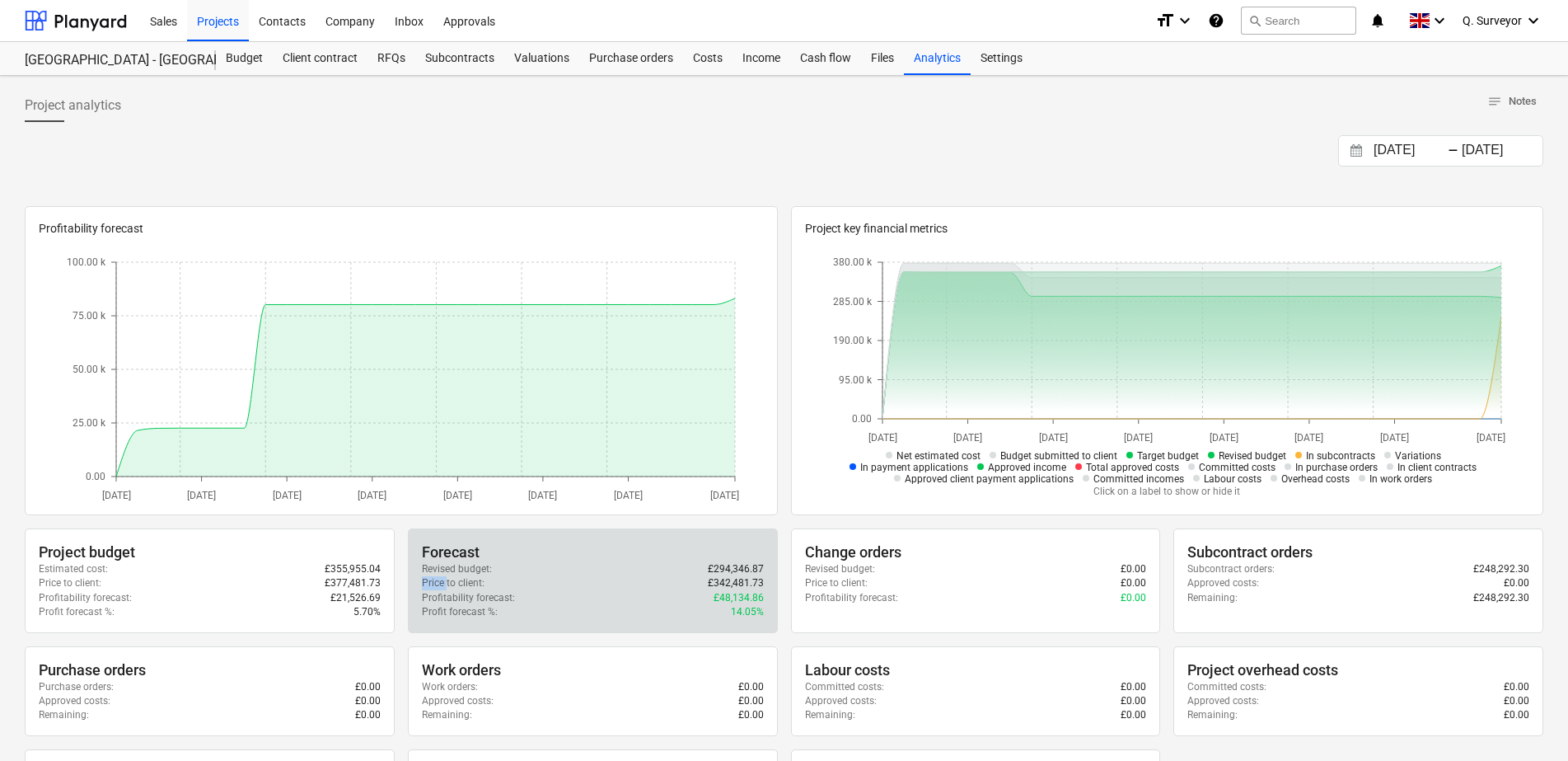 click on "Price to client :" at bounding box center [453, 583] 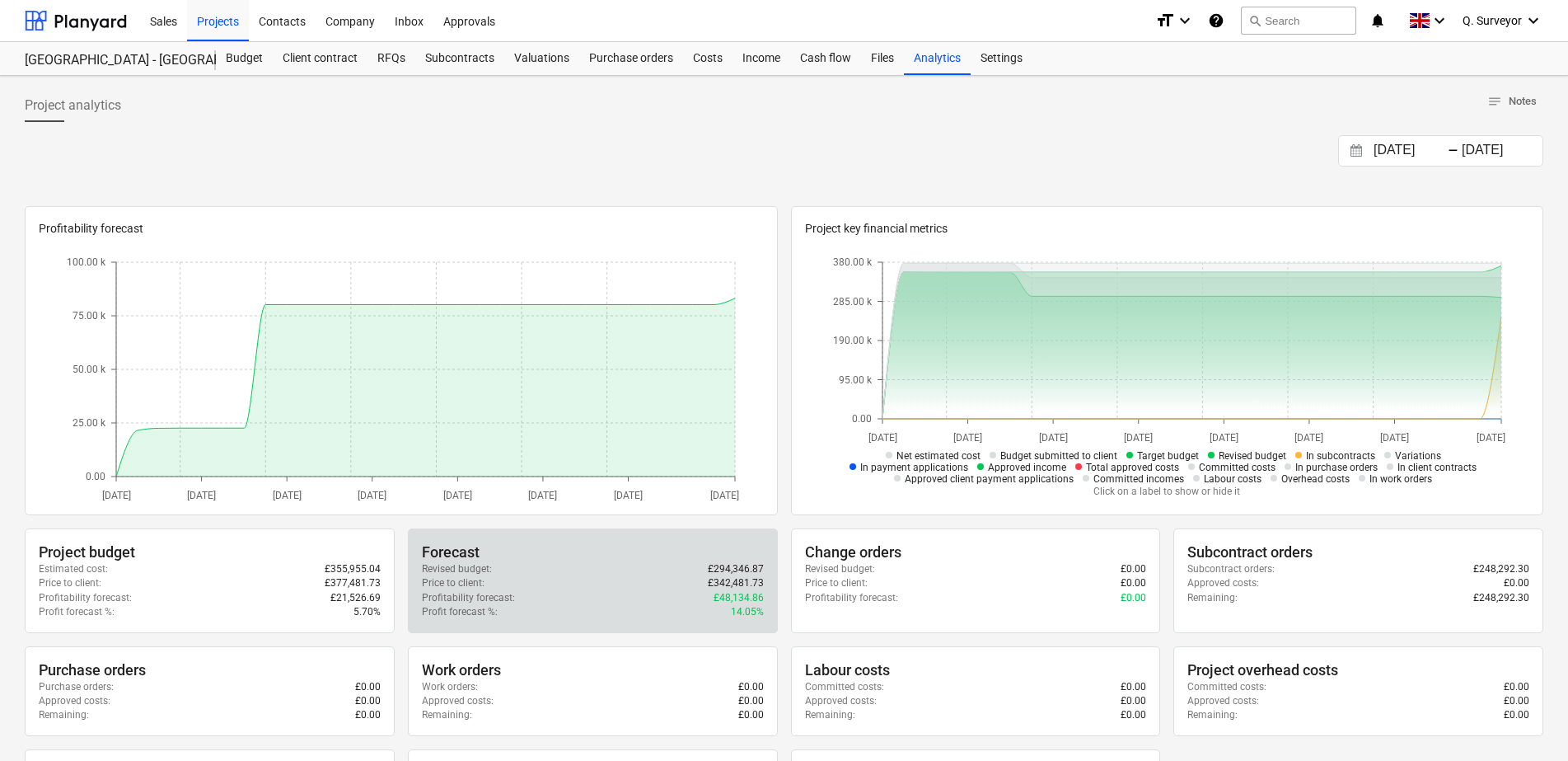 drag, startPoint x: 439, startPoint y: 575, endPoint x: 487, endPoint y: 582, distance: 48.507731 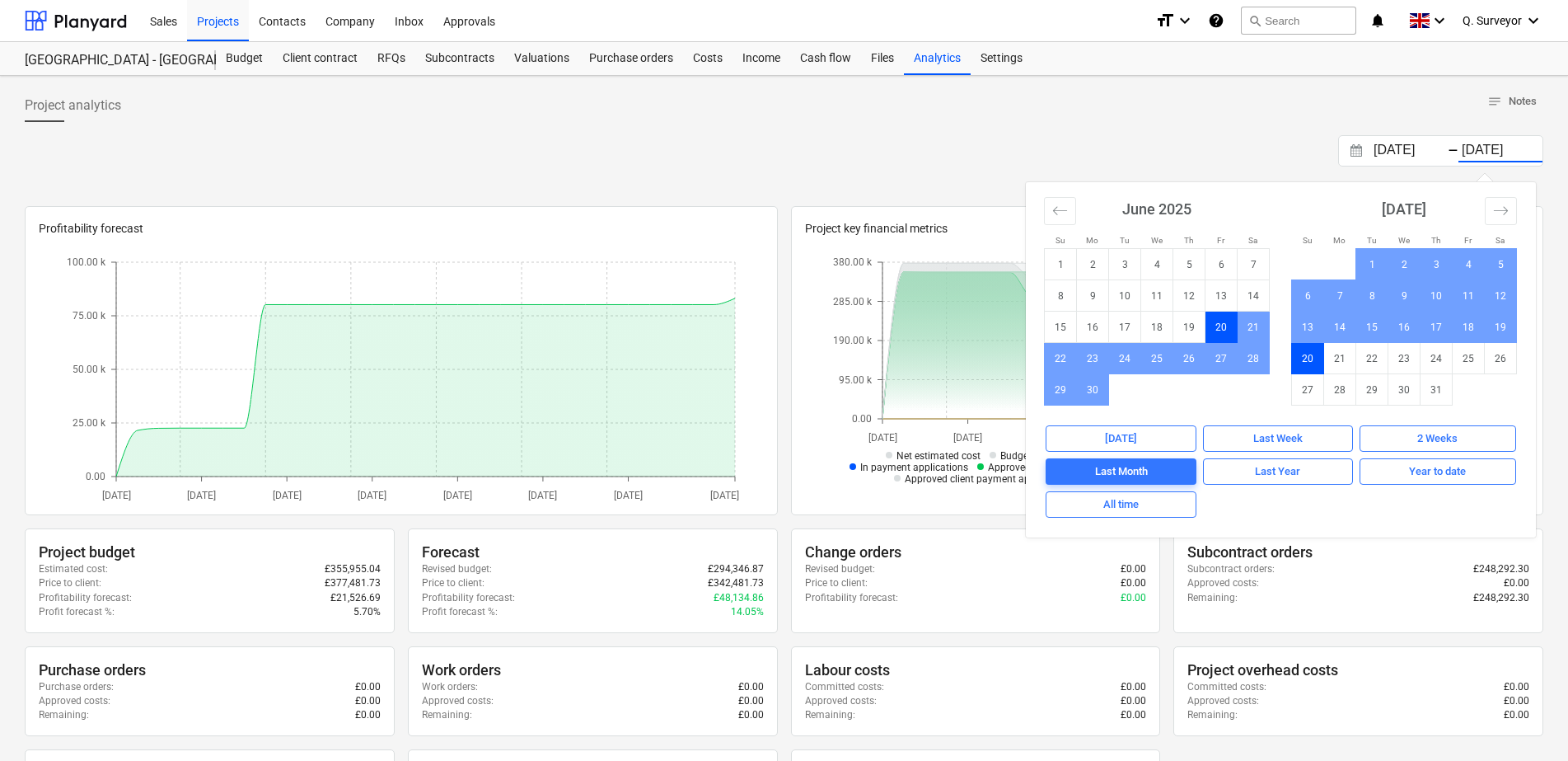 click on "[DATE]" at bounding box center [1500, 151] 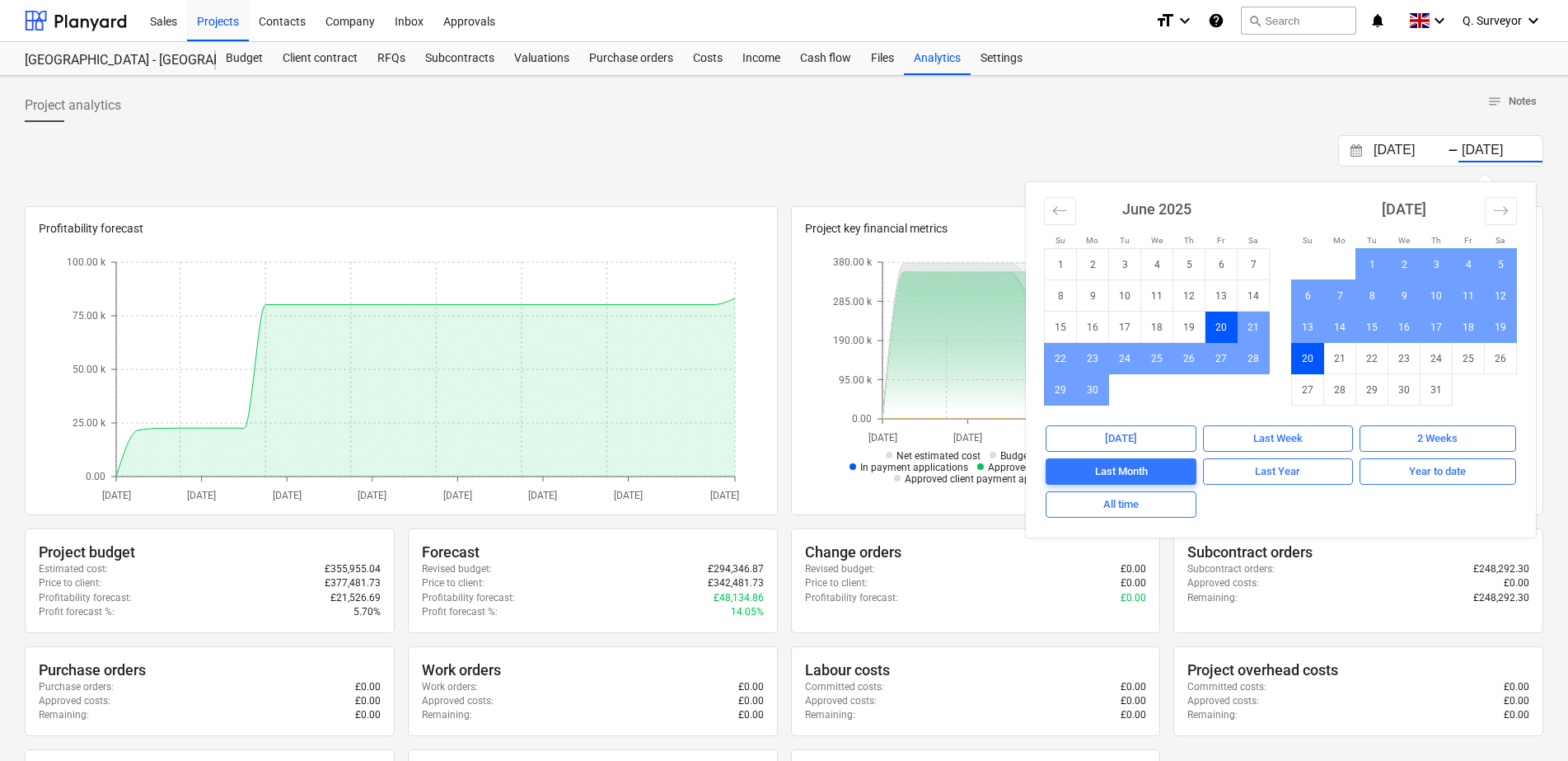 click at bounding box center (784, 129) 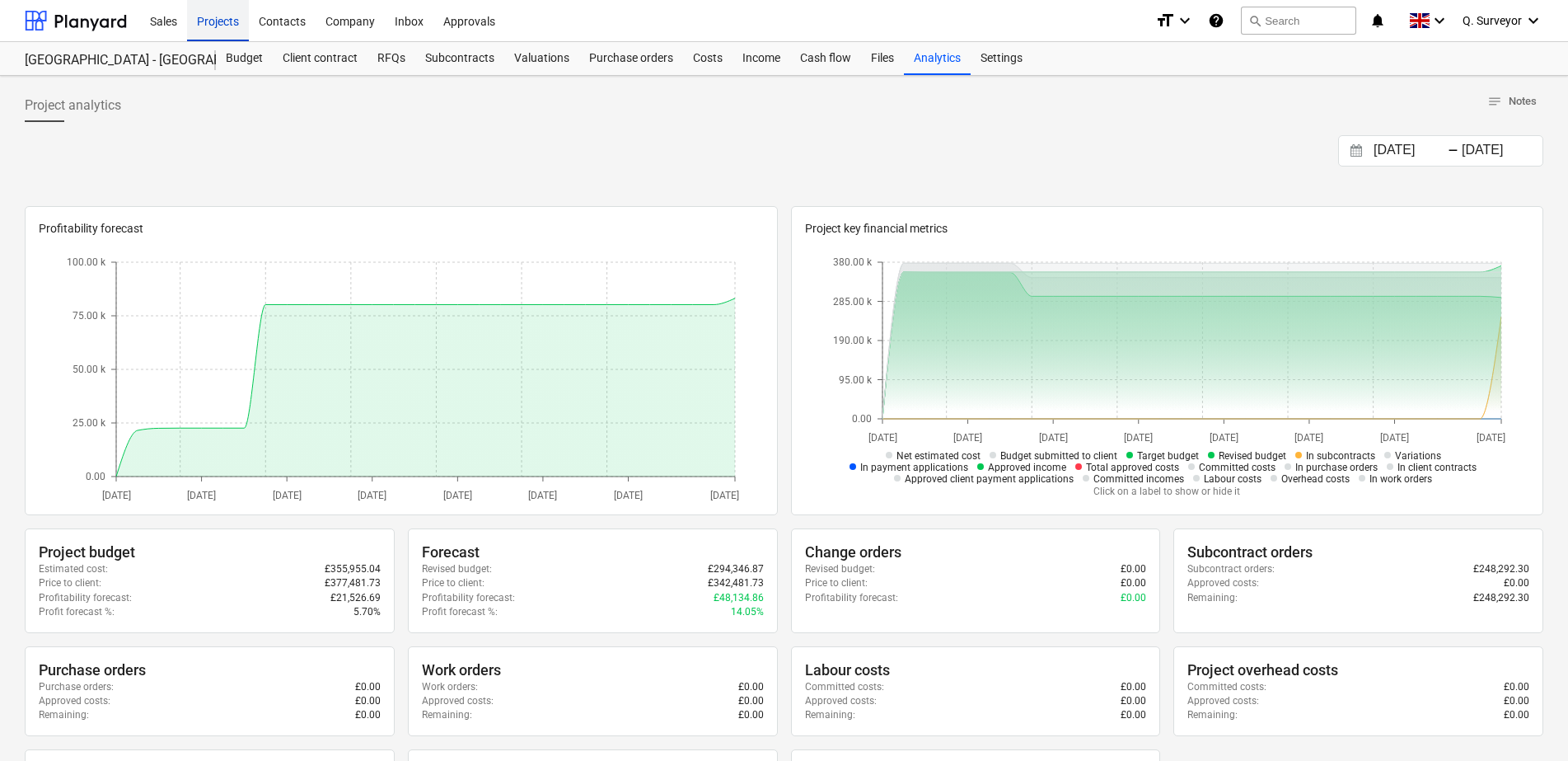 click on "Projects" at bounding box center (218, 20) 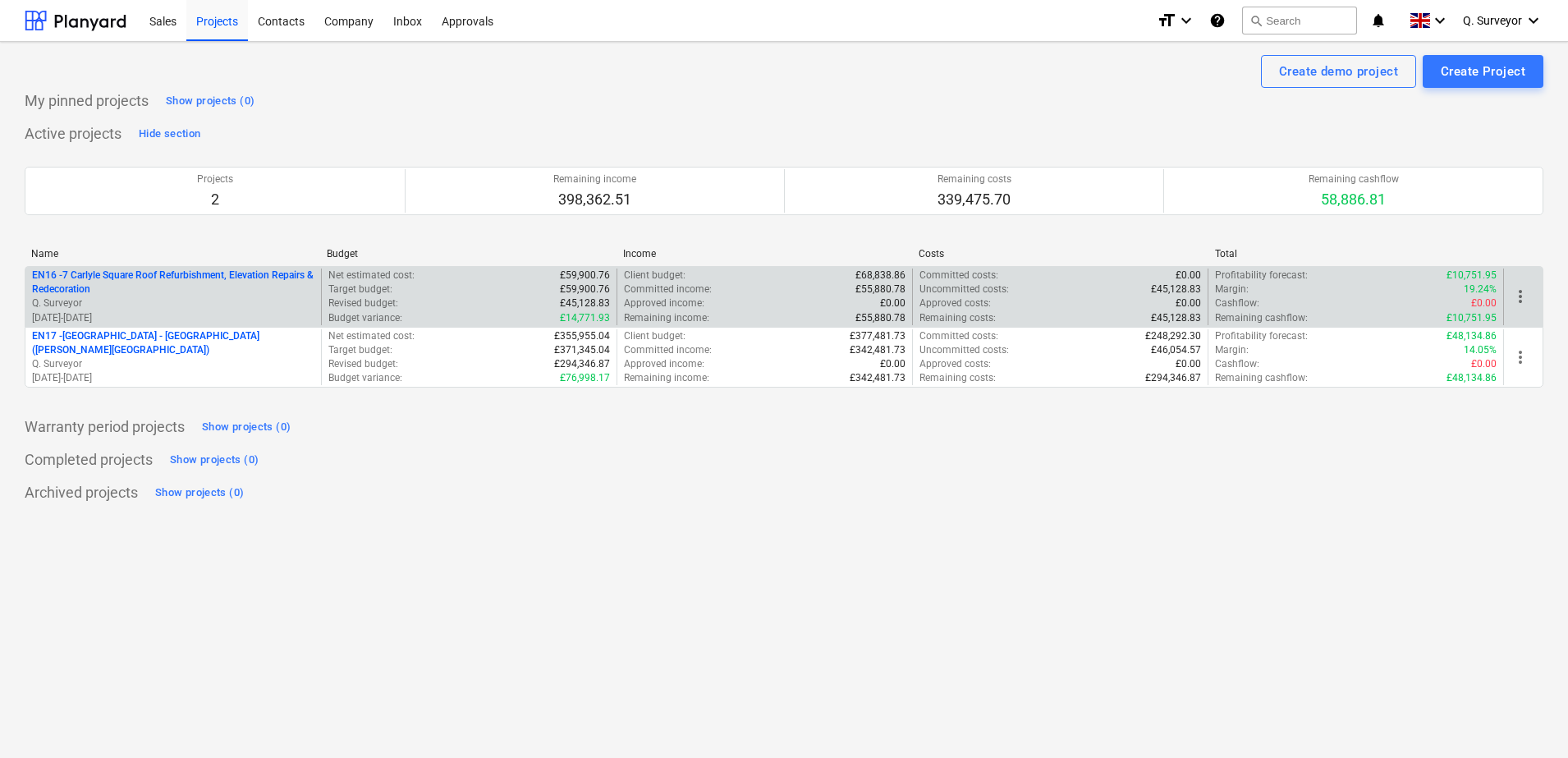 click on "EN16 -  7 Carlyle Square Roof Refurbishment, Elevation Repairs & Redecoration" at bounding box center [173, 283] 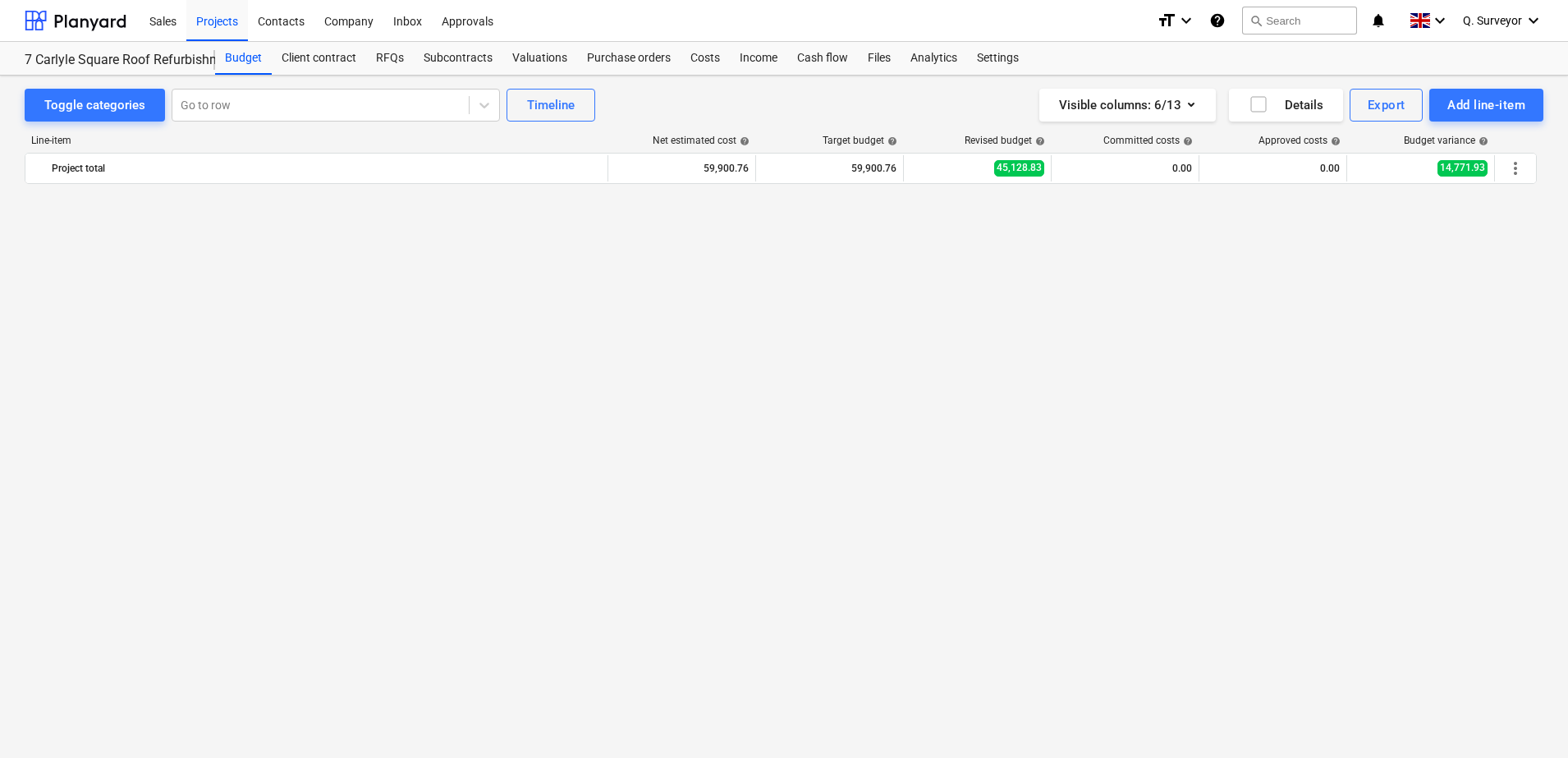 scroll, scrollTop: 1123, scrollLeft: 0, axis: vertical 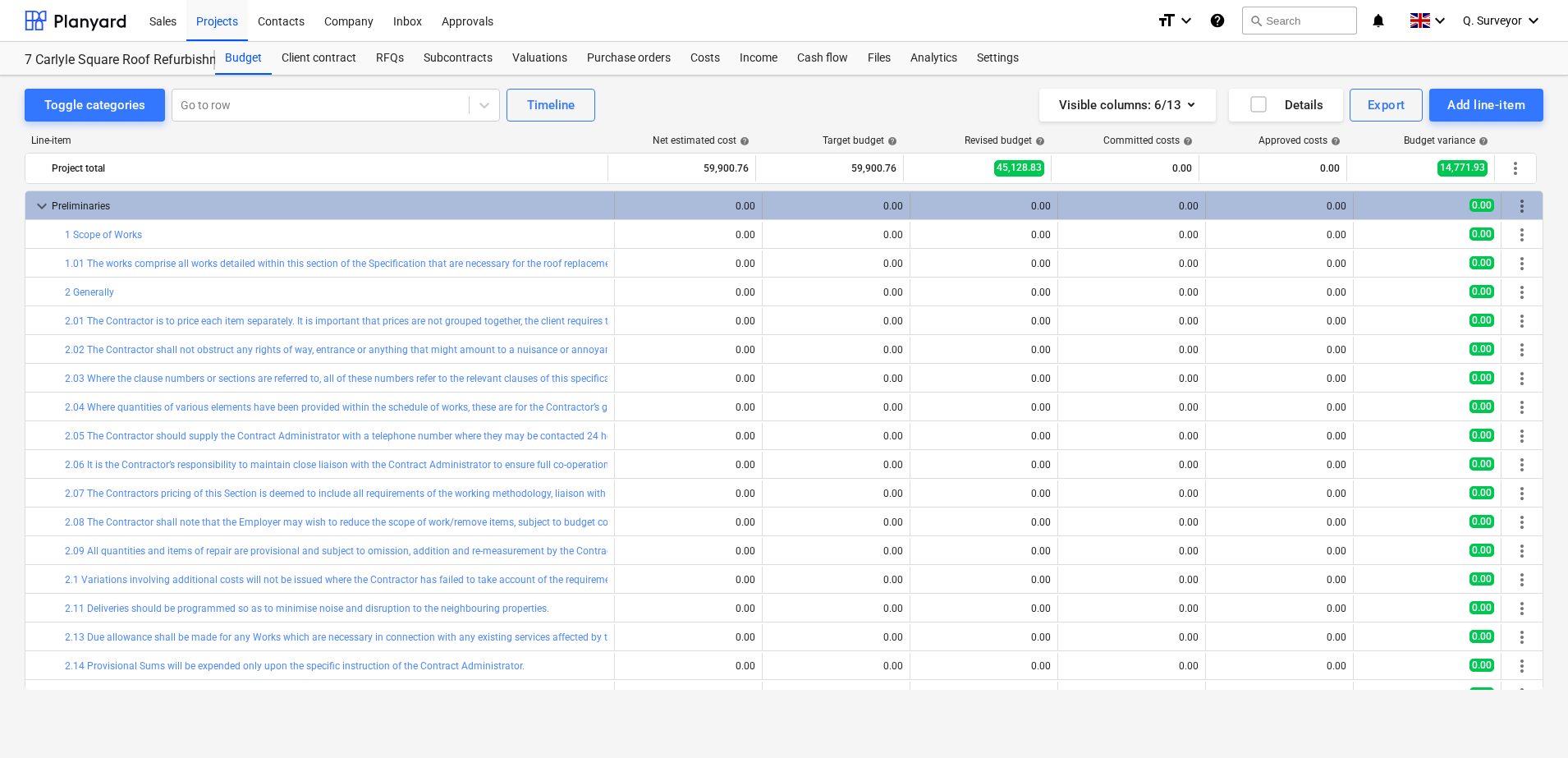 click on "keyboard_arrow_down" at bounding box center (42, 206) 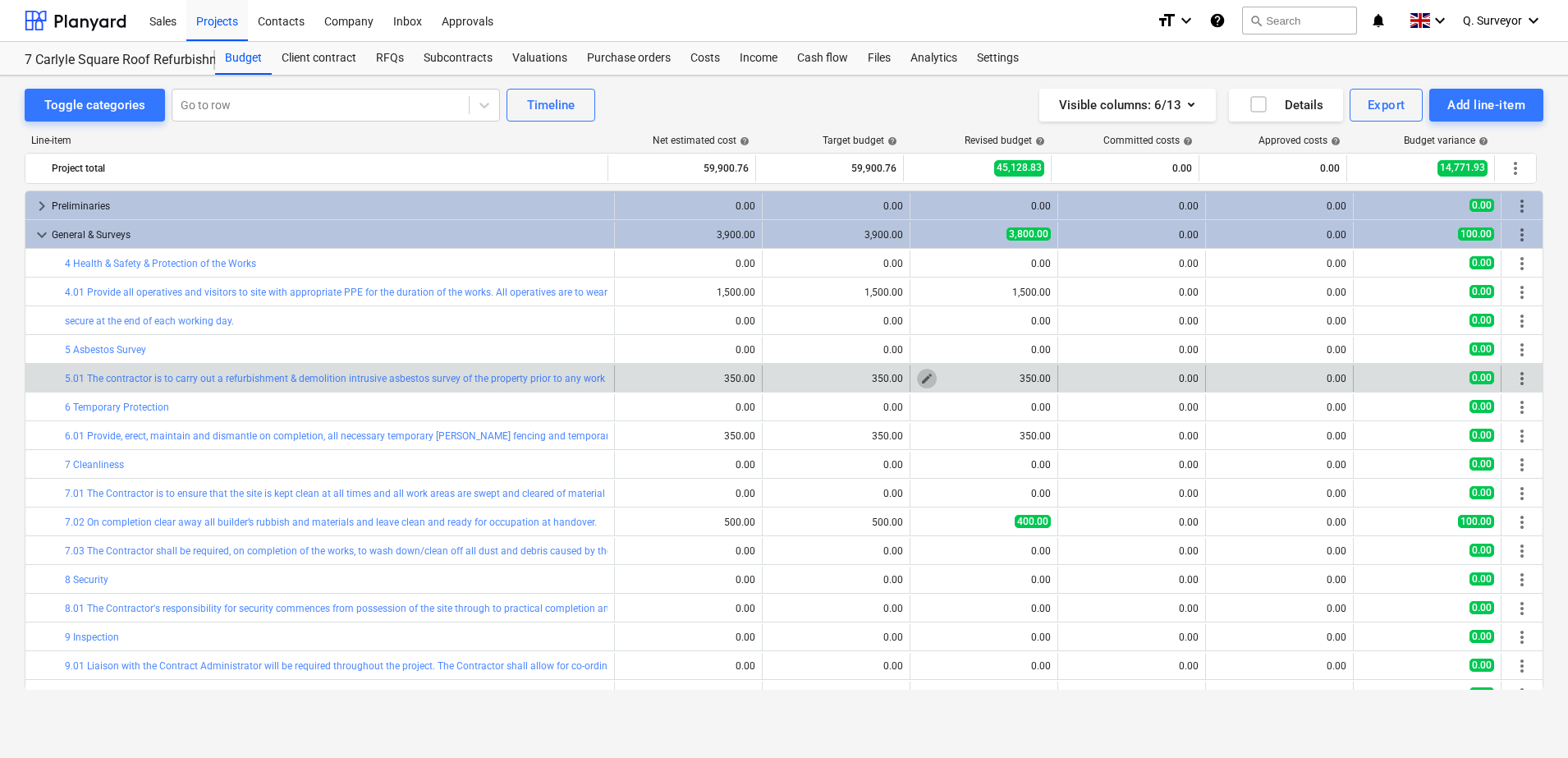 click on "edit" at bounding box center [927, 379] 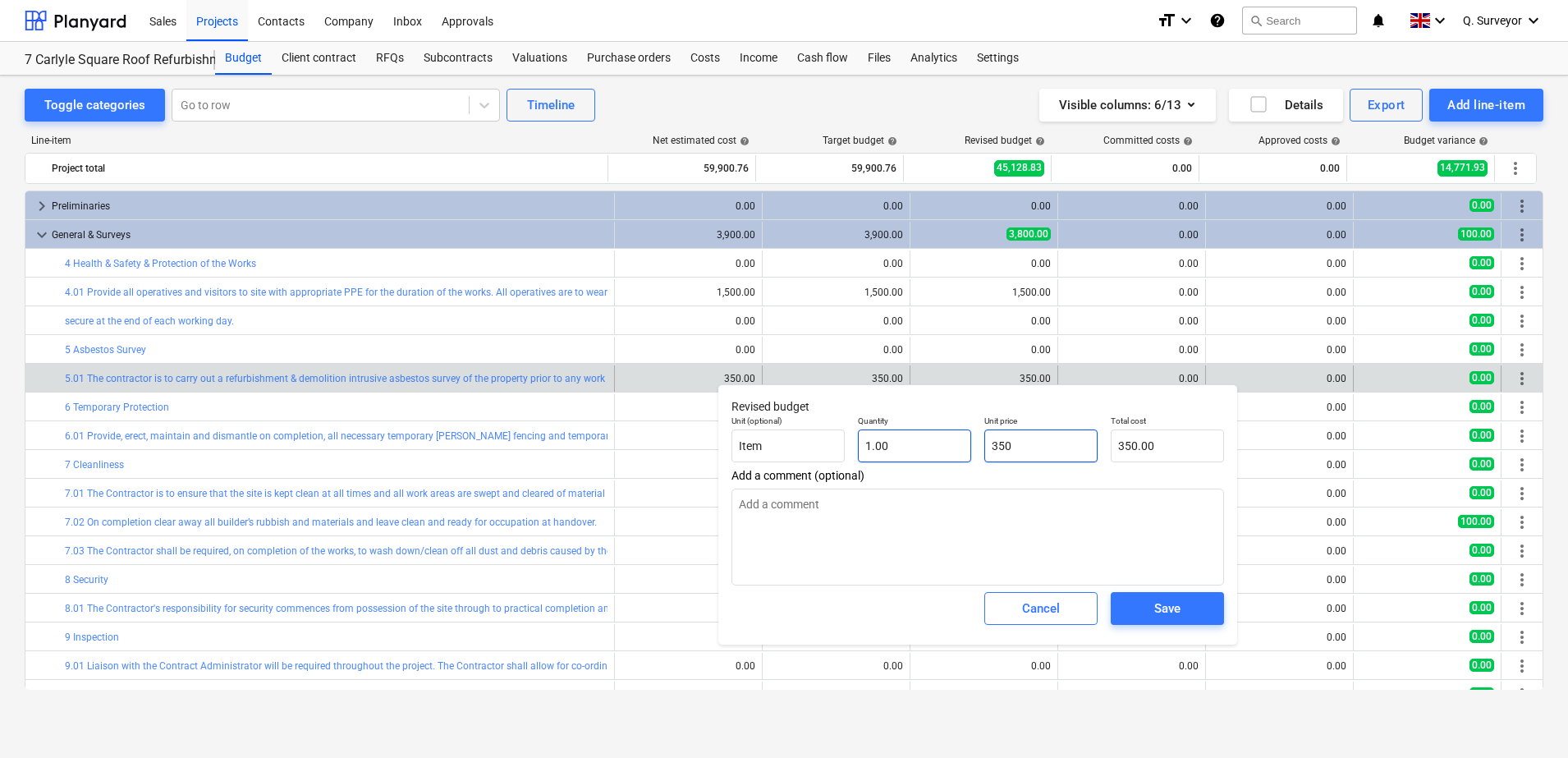 drag, startPoint x: 1052, startPoint y: 444, endPoint x: 929, endPoint y: 436, distance: 123.25989 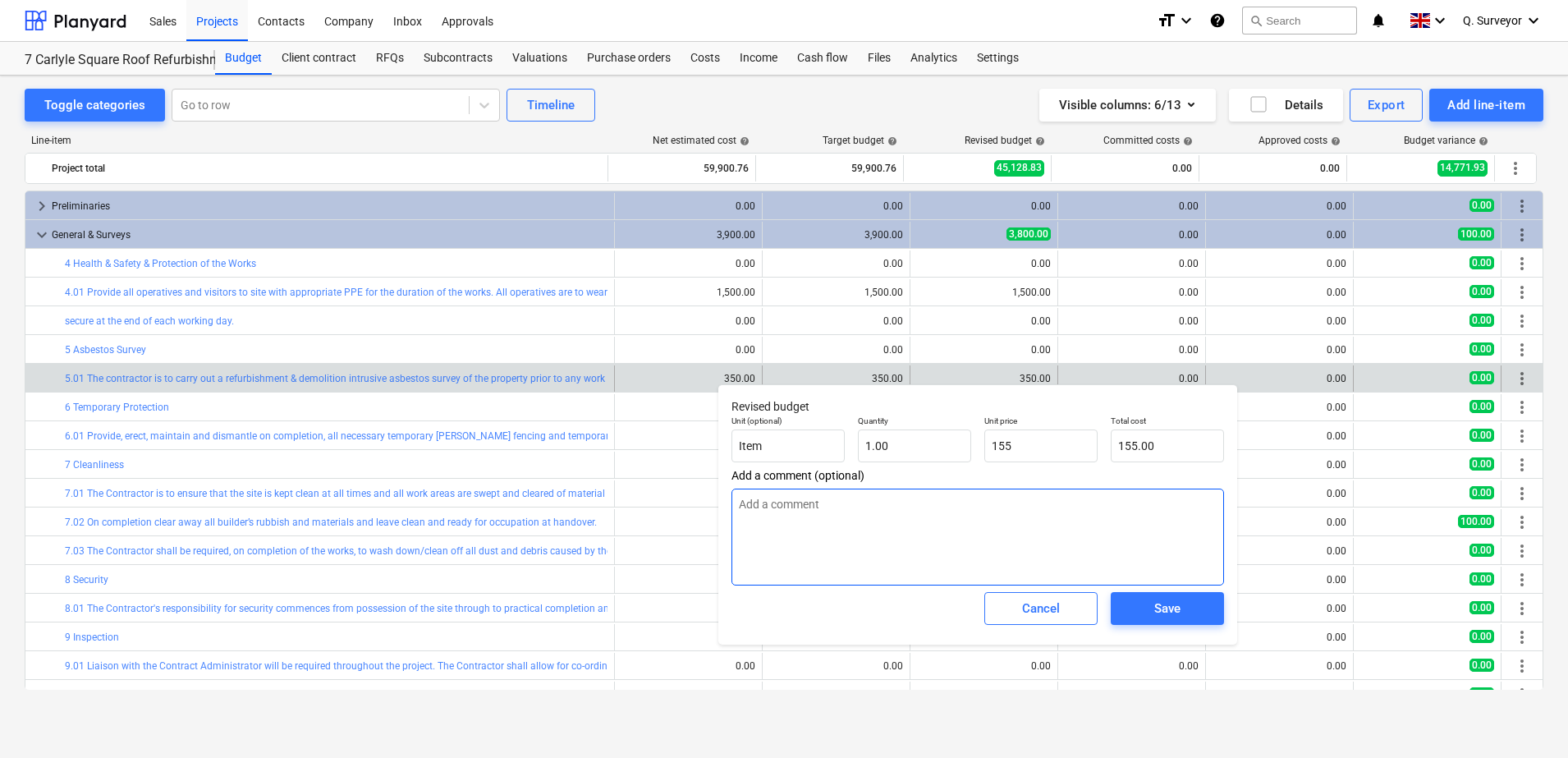 click at bounding box center (978, 537) 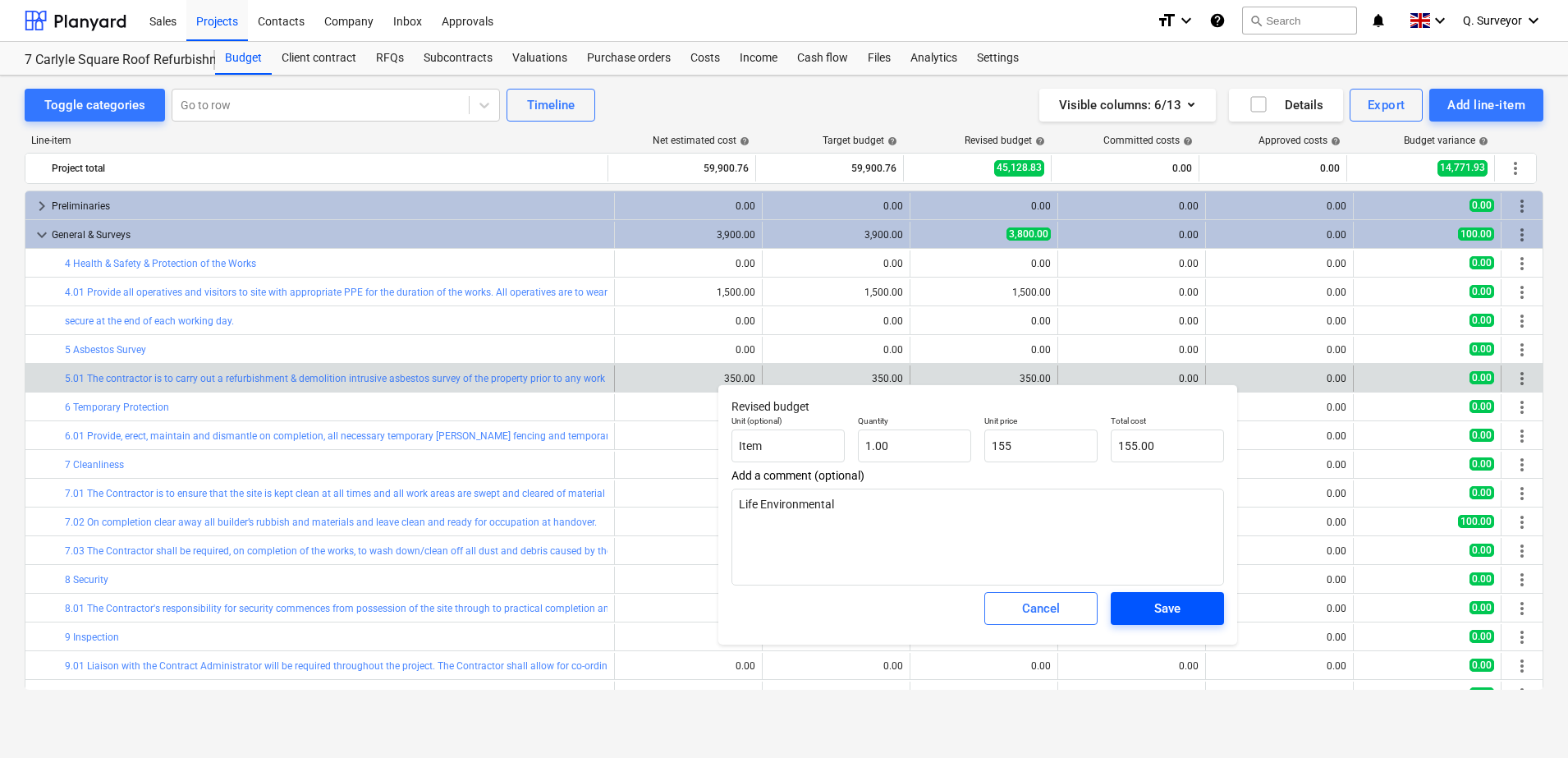 click on "Save" at bounding box center [1167, 609] 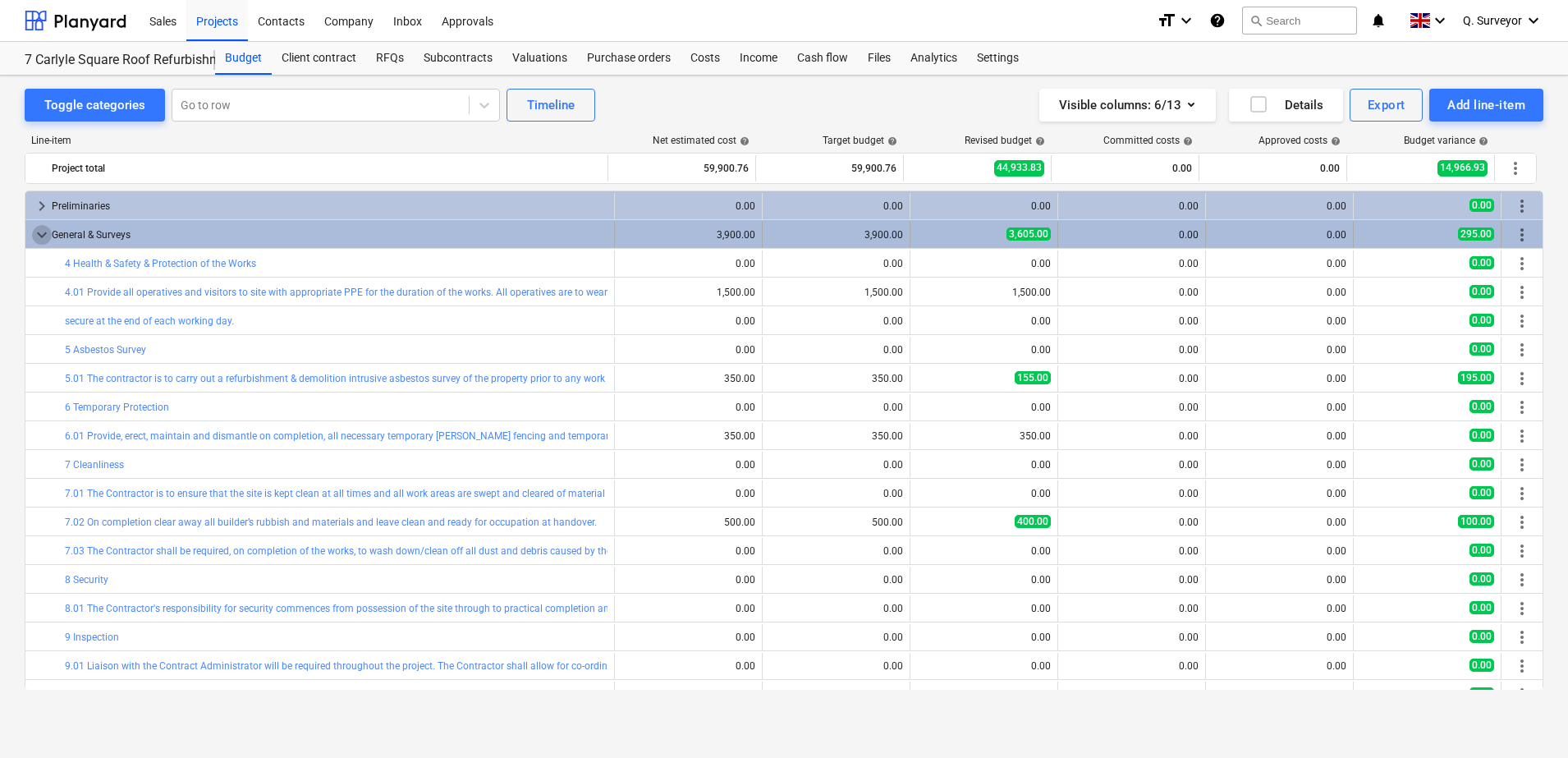 click on "keyboard_arrow_down" at bounding box center (42, 235) 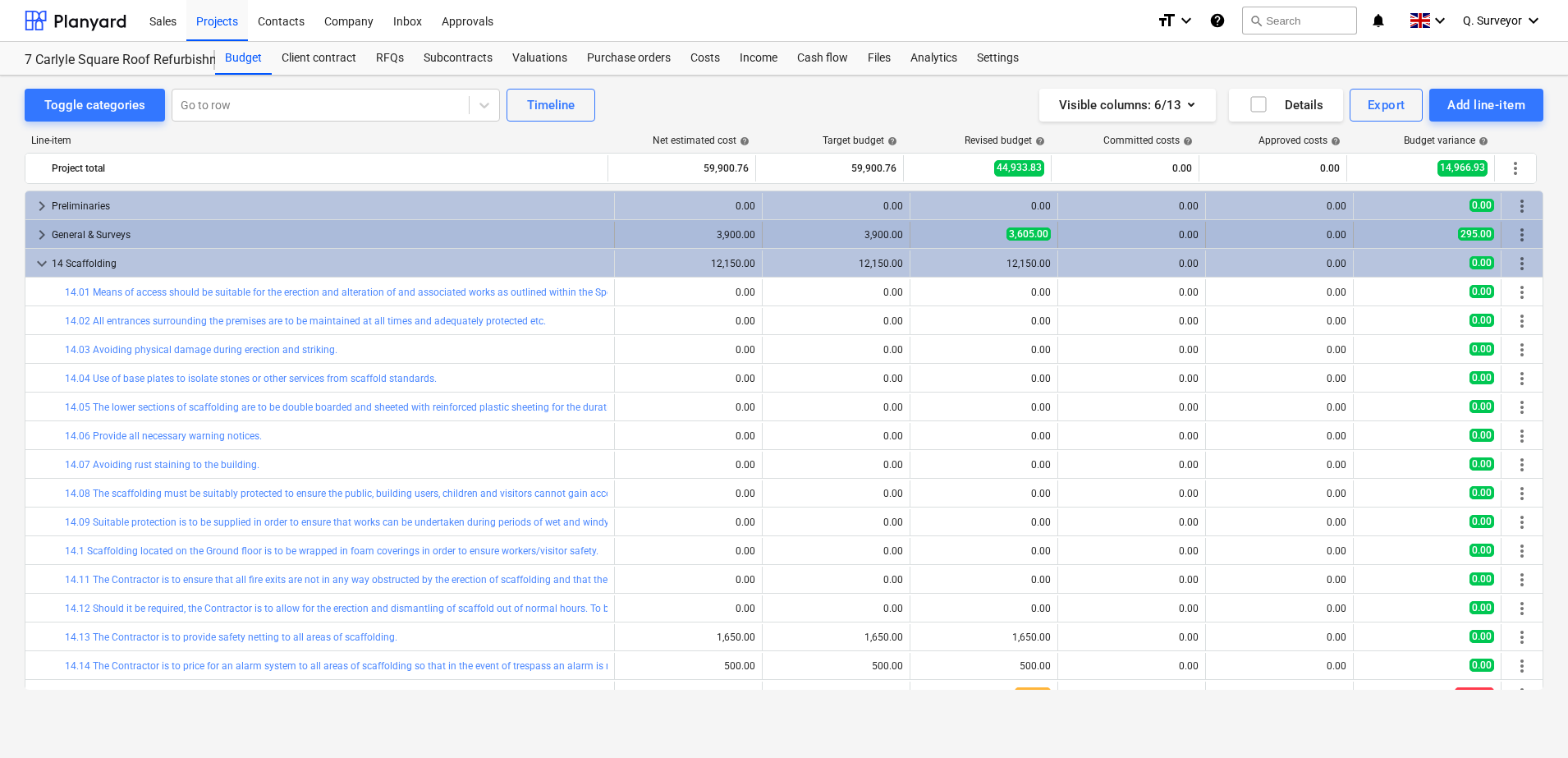 click on "keyboard_arrow_right" at bounding box center (42, 235) 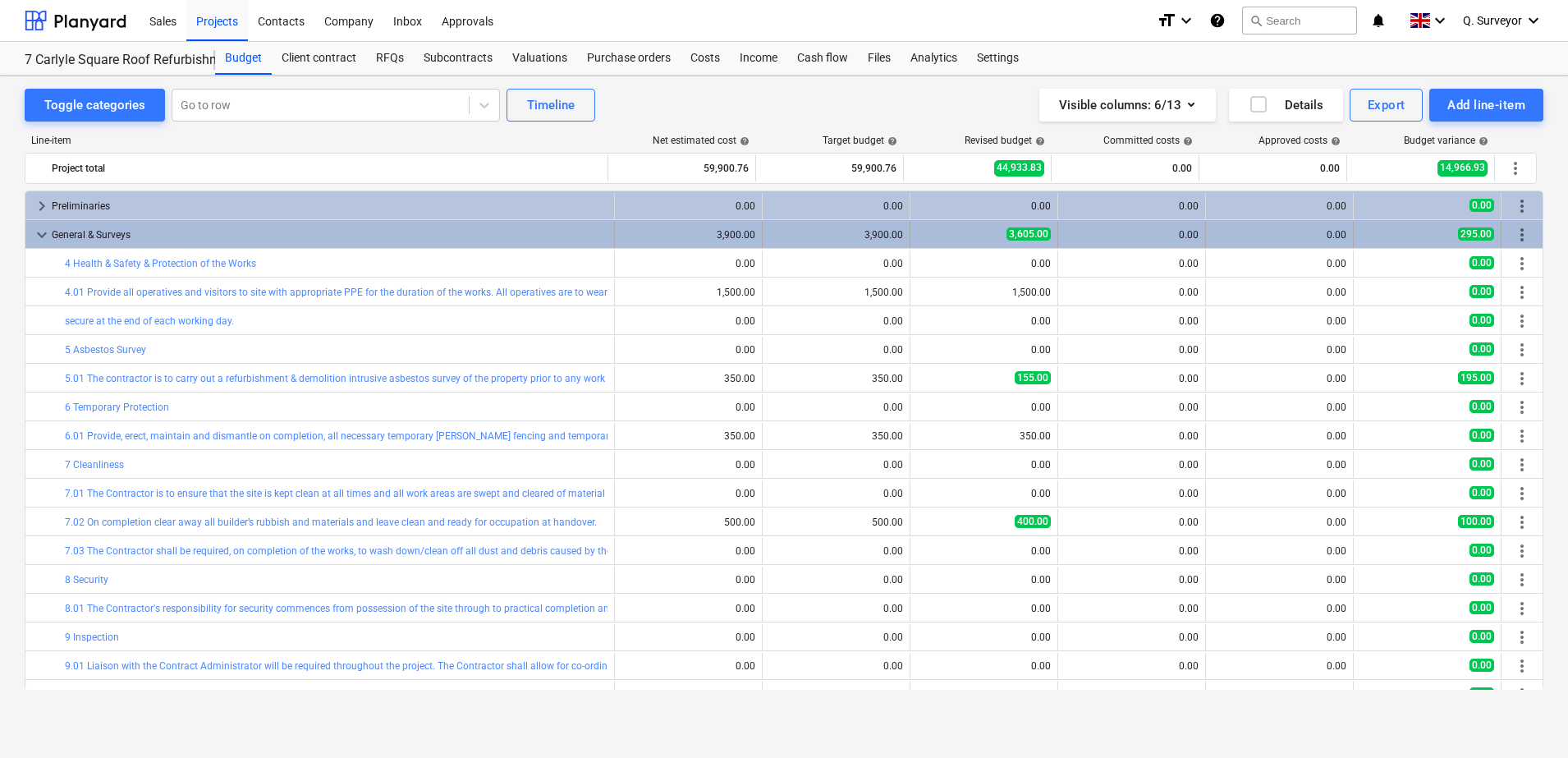 click on "keyboard_arrow_down" at bounding box center (42, 235) 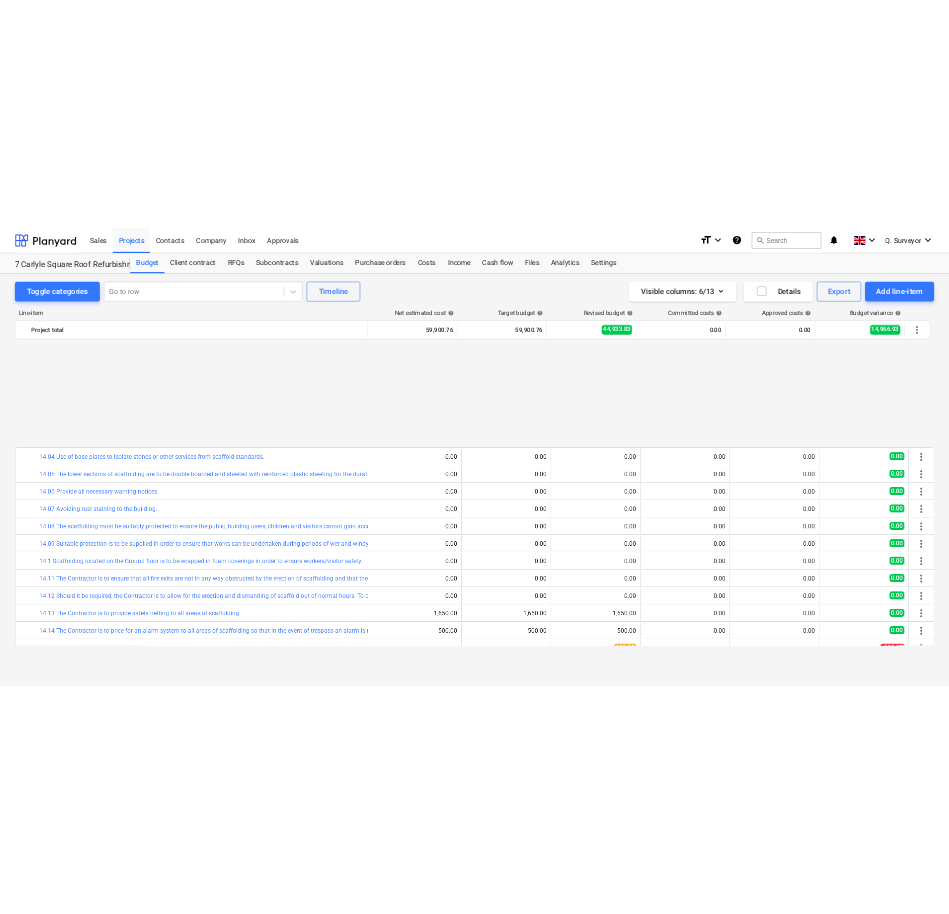 scroll, scrollTop: 250, scrollLeft: 0, axis: vertical 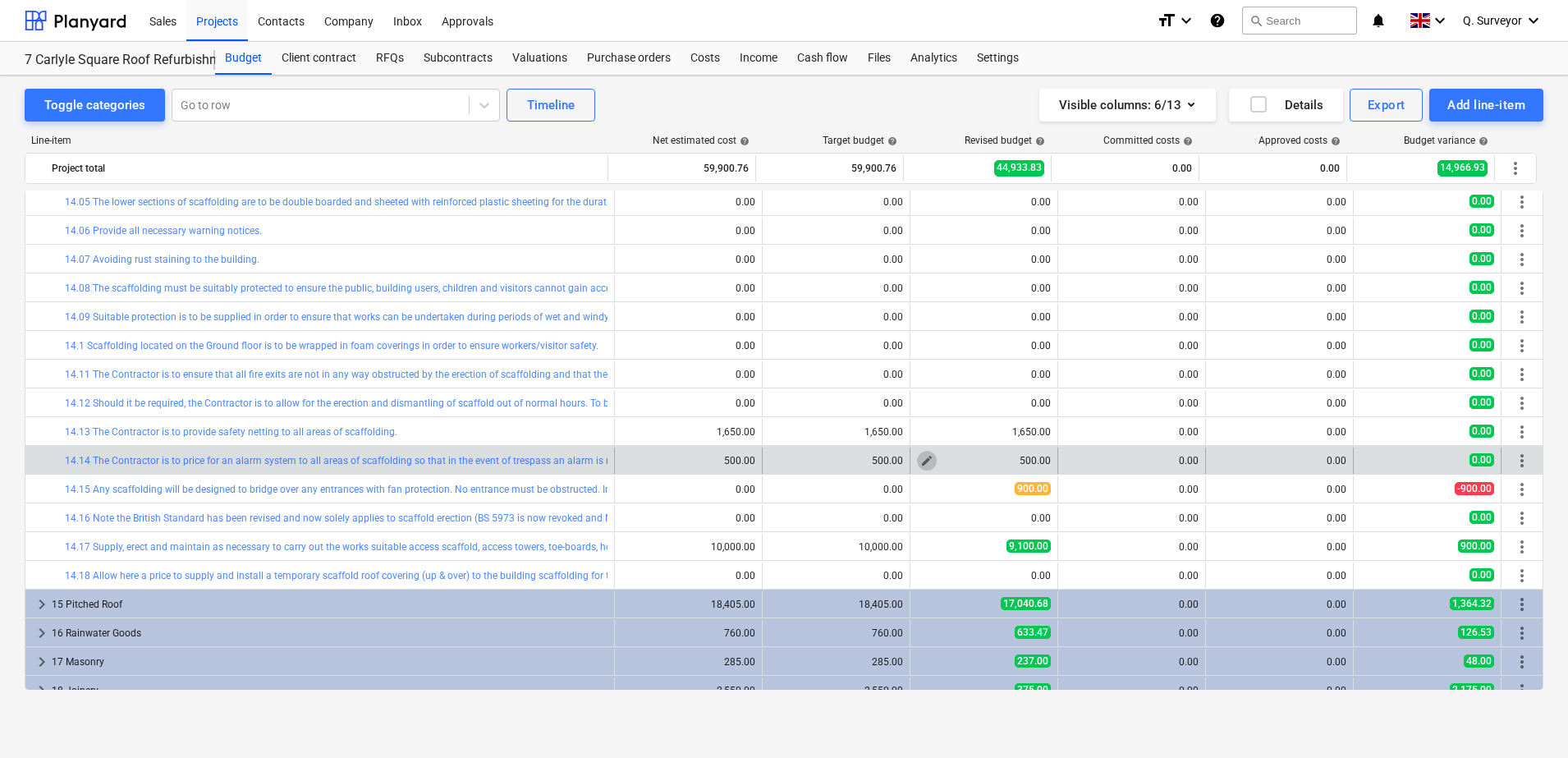 click on "edit" at bounding box center [927, 461] 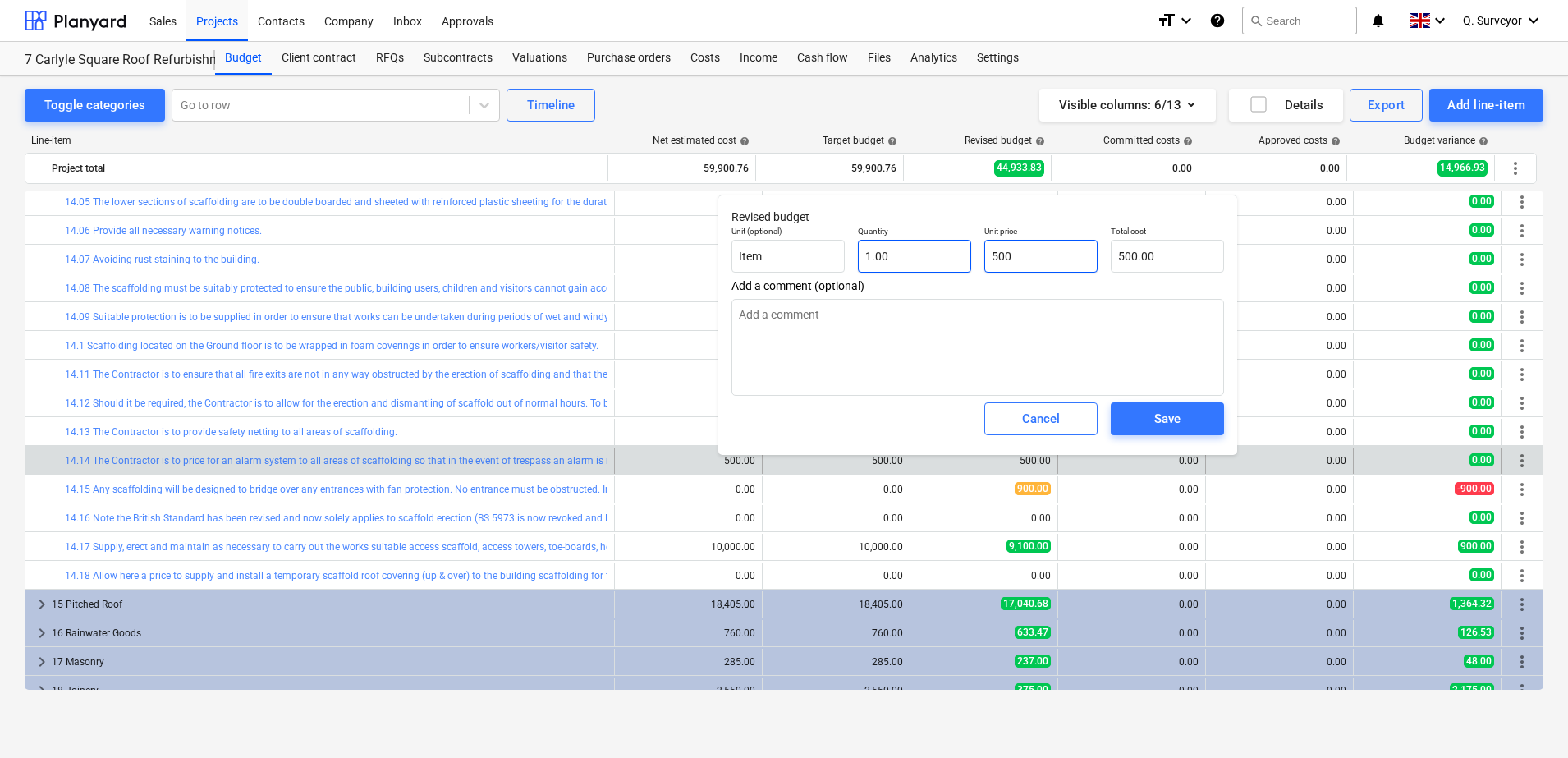 drag, startPoint x: 1067, startPoint y: 257, endPoint x: 862, endPoint y: 260, distance: 205.022 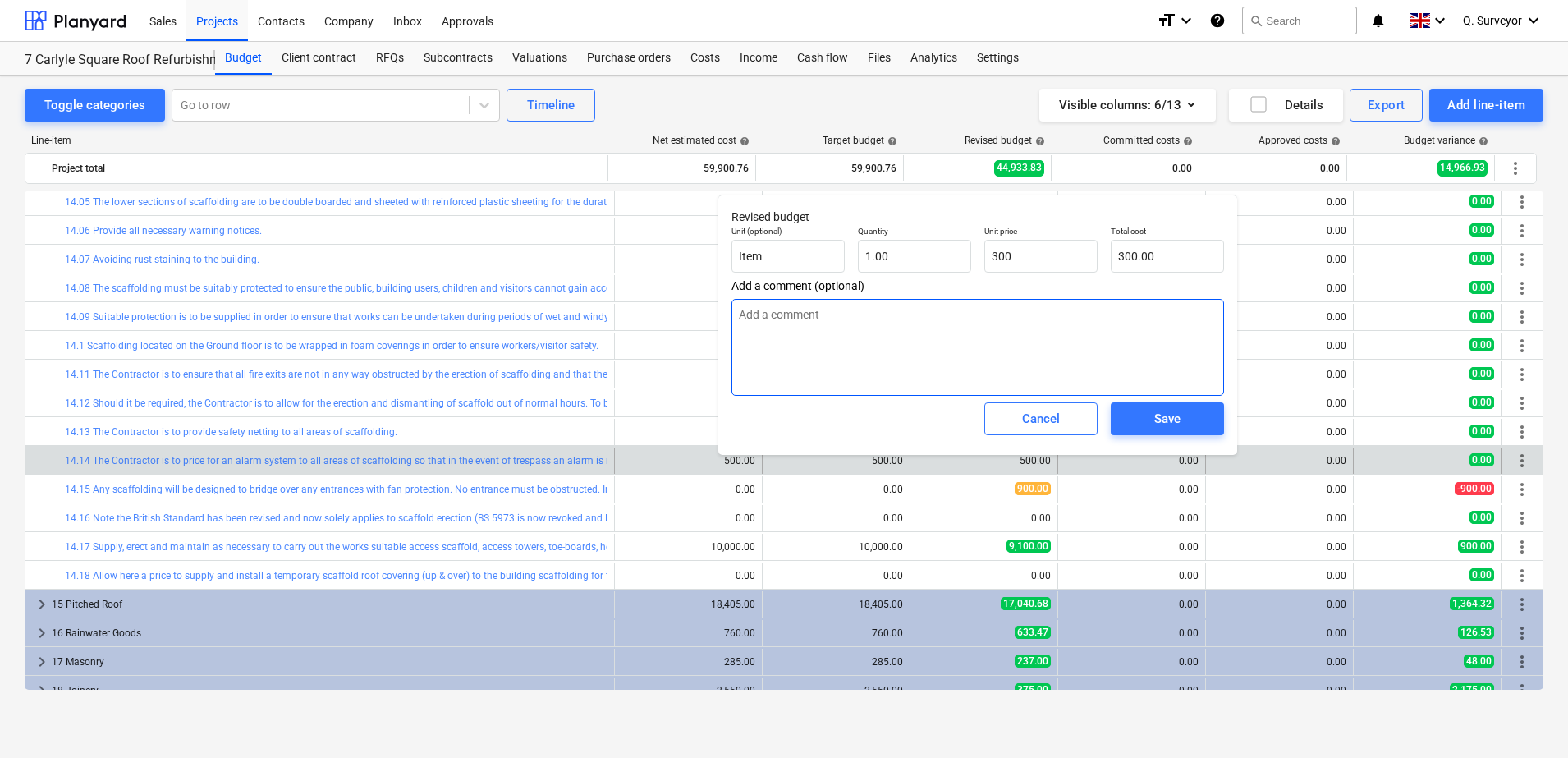 click at bounding box center (978, 347) 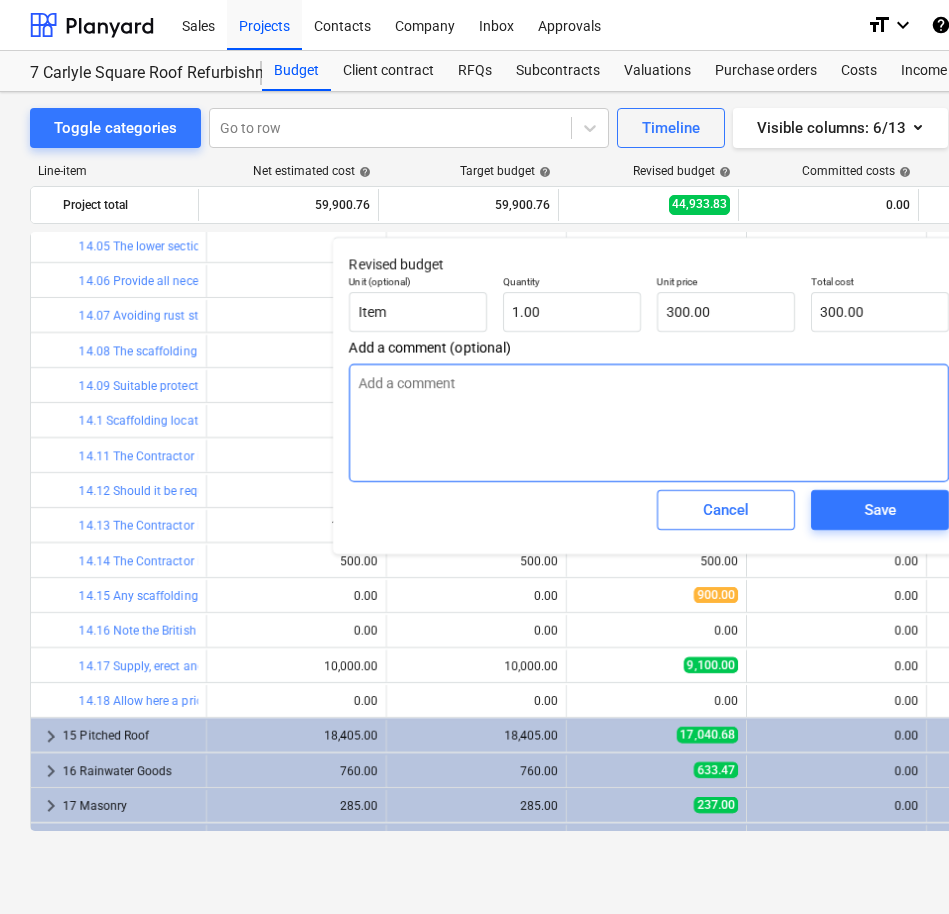 click at bounding box center [649, 423] 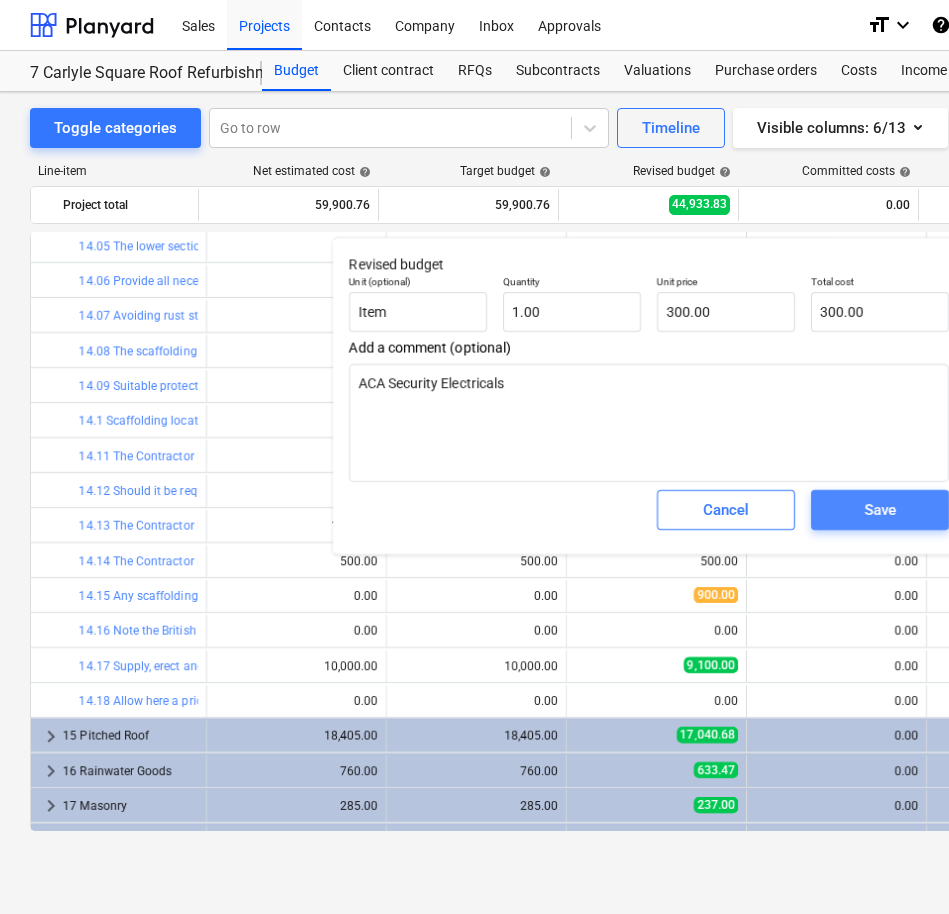 click on "Save" at bounding box center (880, 510) 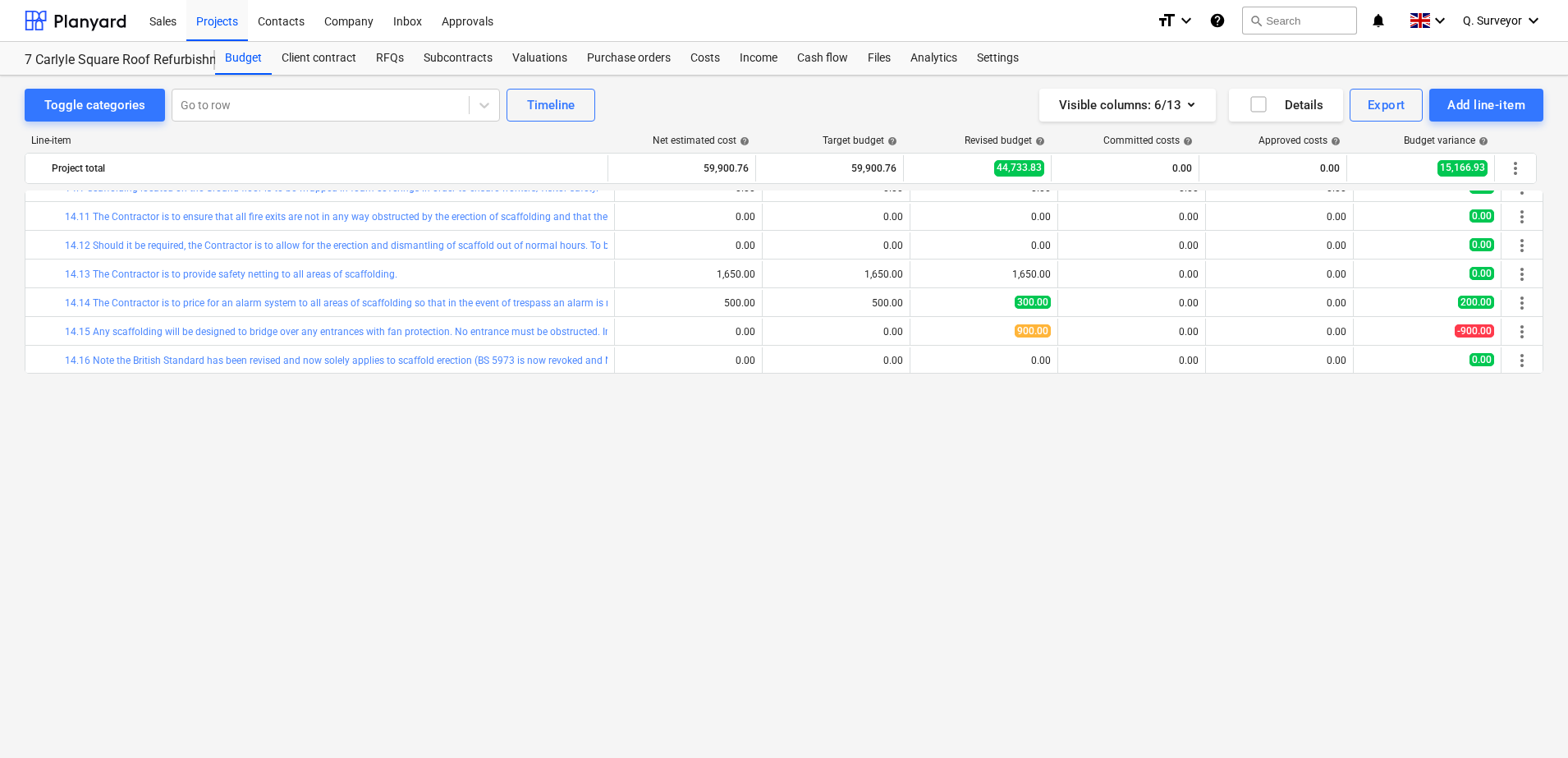 scroll, scrollTop: 0, scrollLeft: 0, axis: both 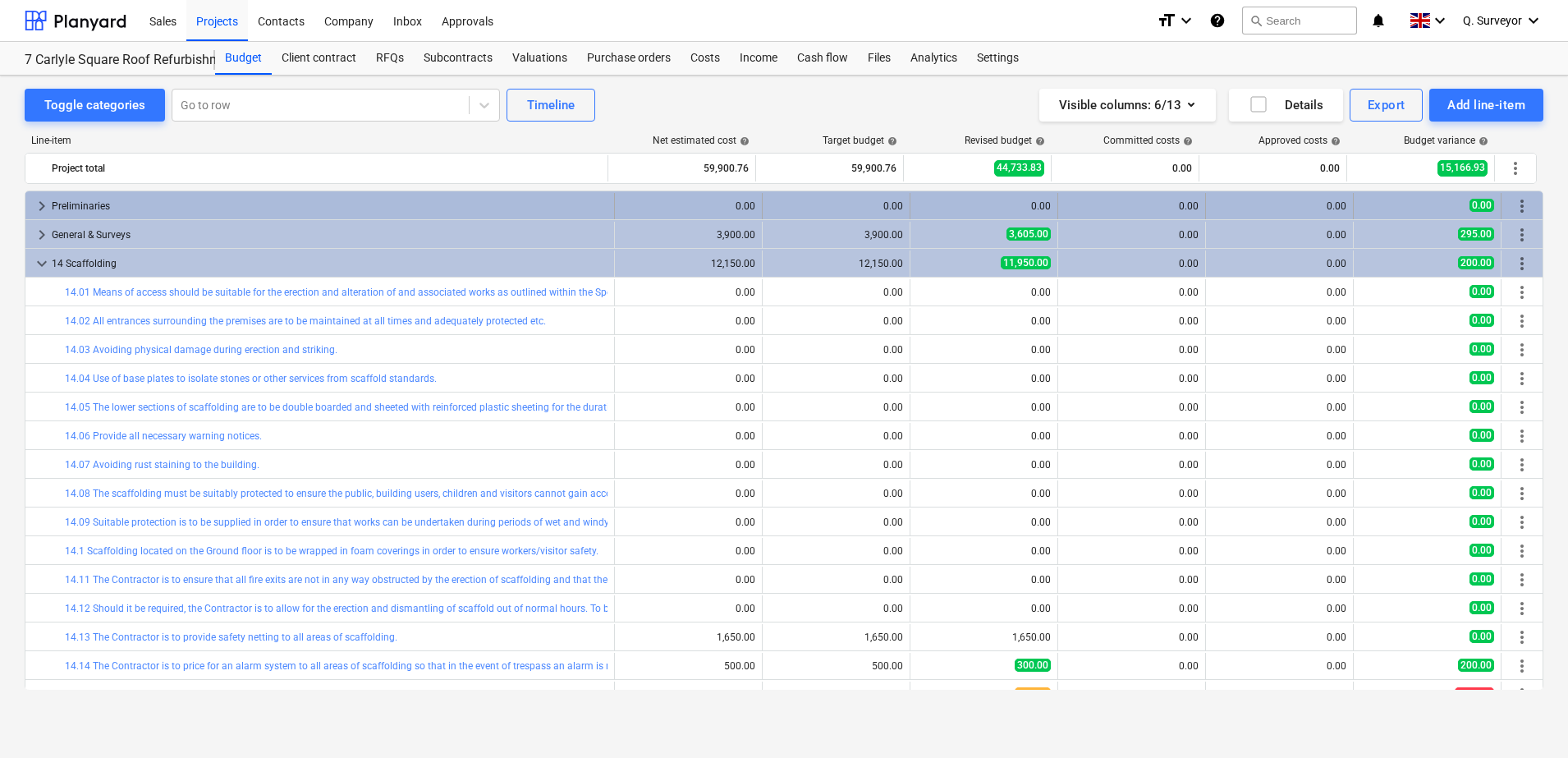 click on "keyboard_arrow_right" at bounding box center [42, 206] 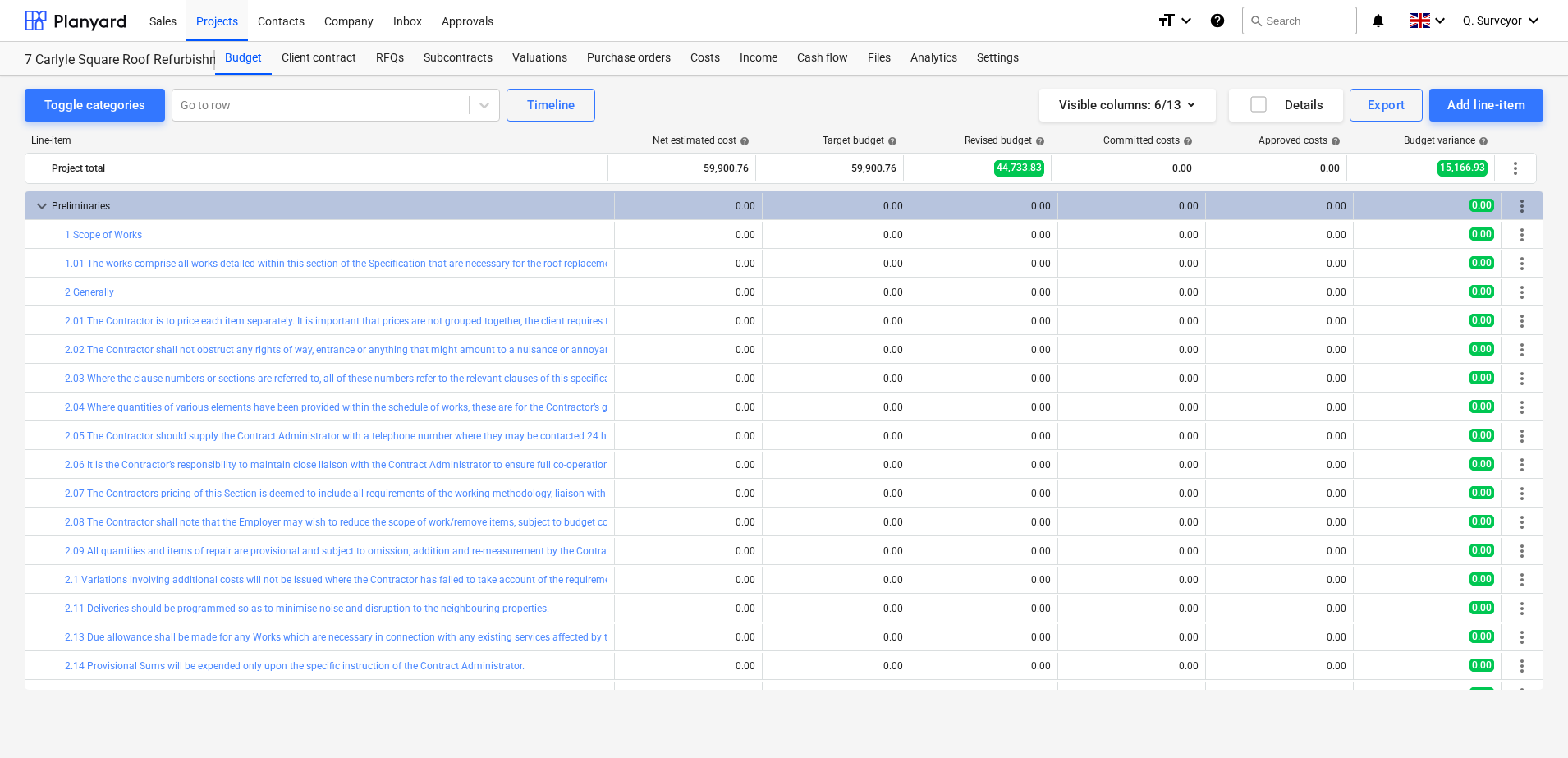 scroll, scrollTop: 205, scrollLeft: 0, axis: vertical 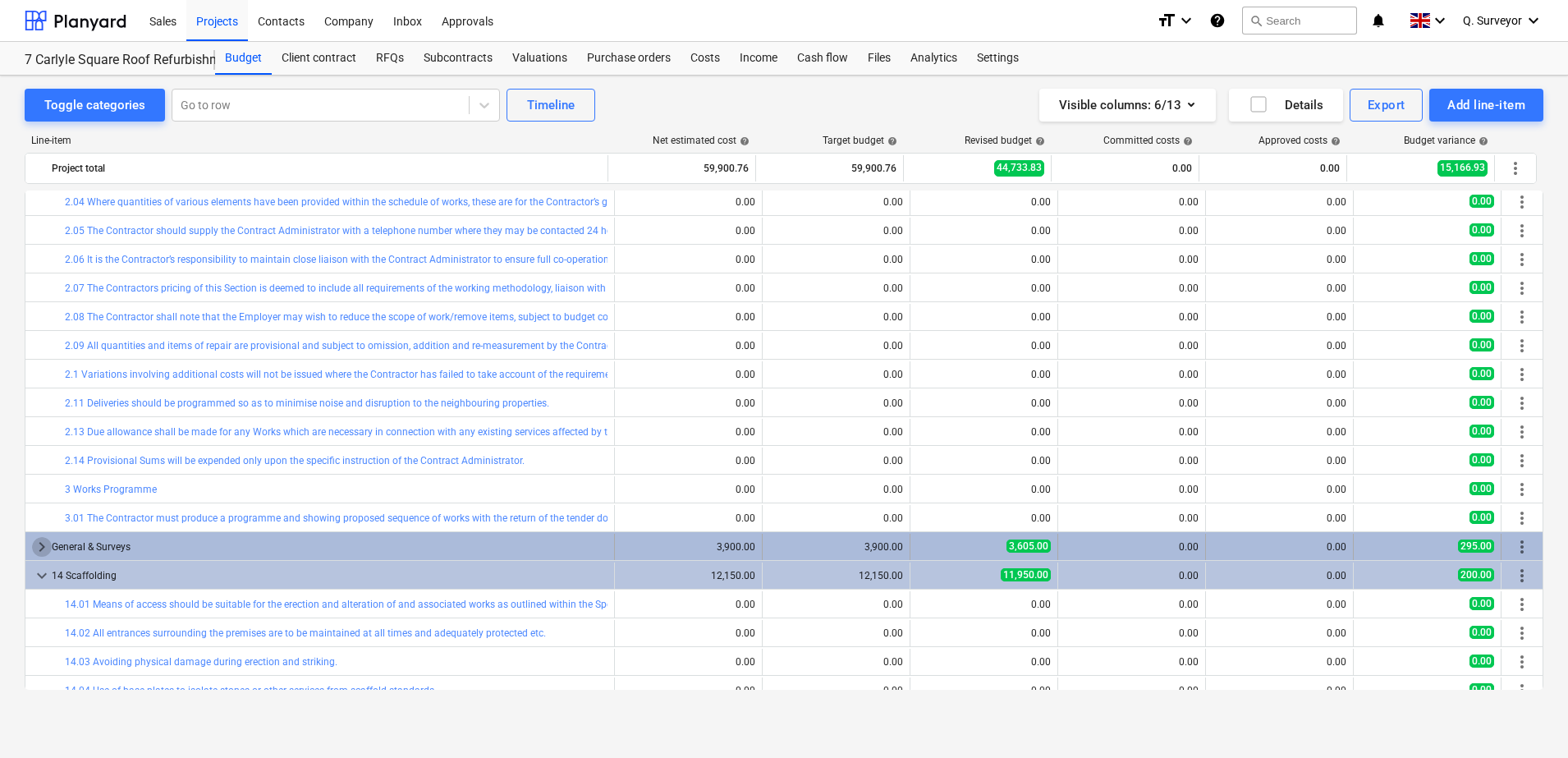 click on "keyboard_arrow_right" at bounding box center (42, 547) 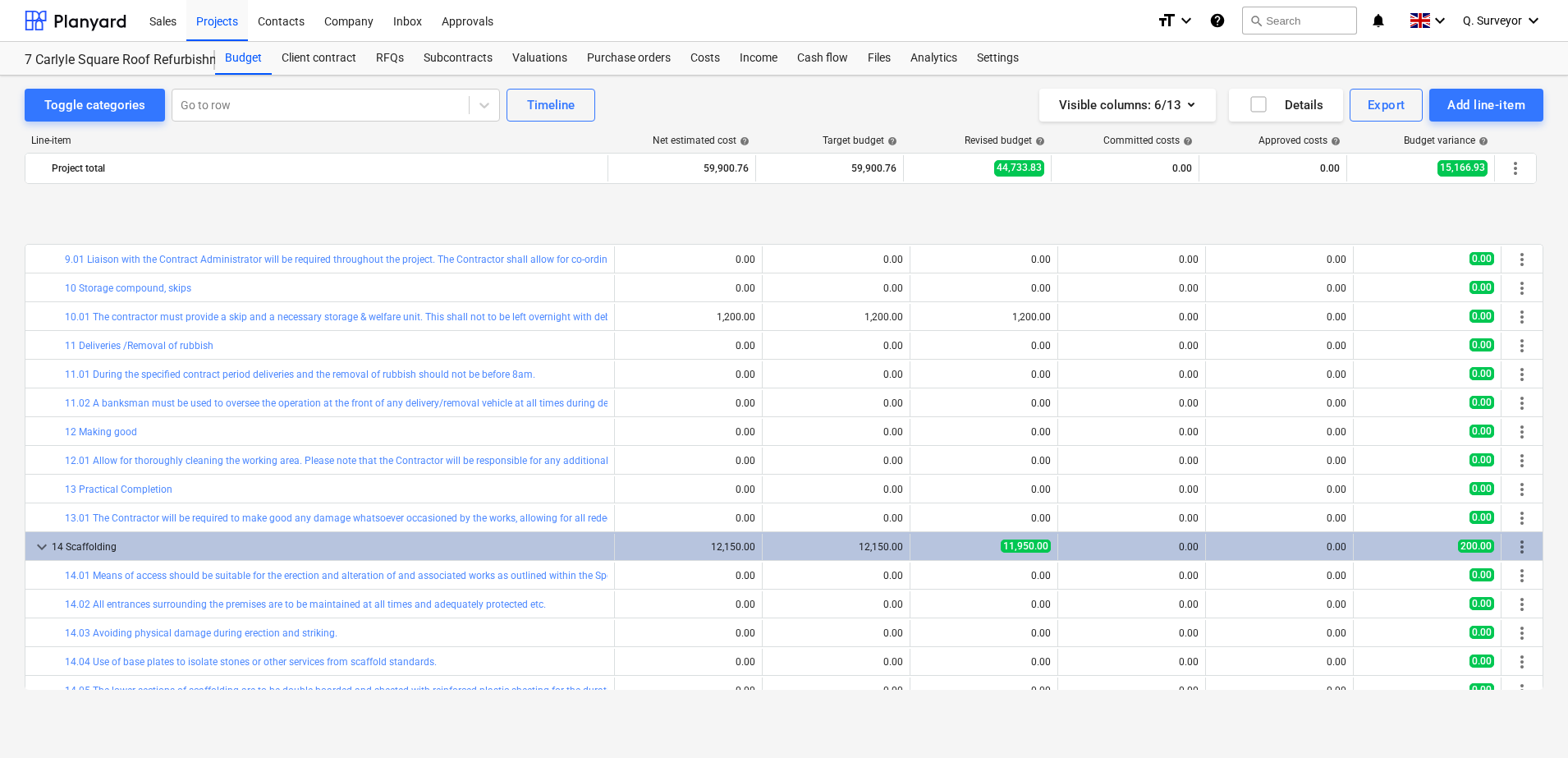 scroll, scrollTop: 1027, scrollLeft: 0, axis: vertical 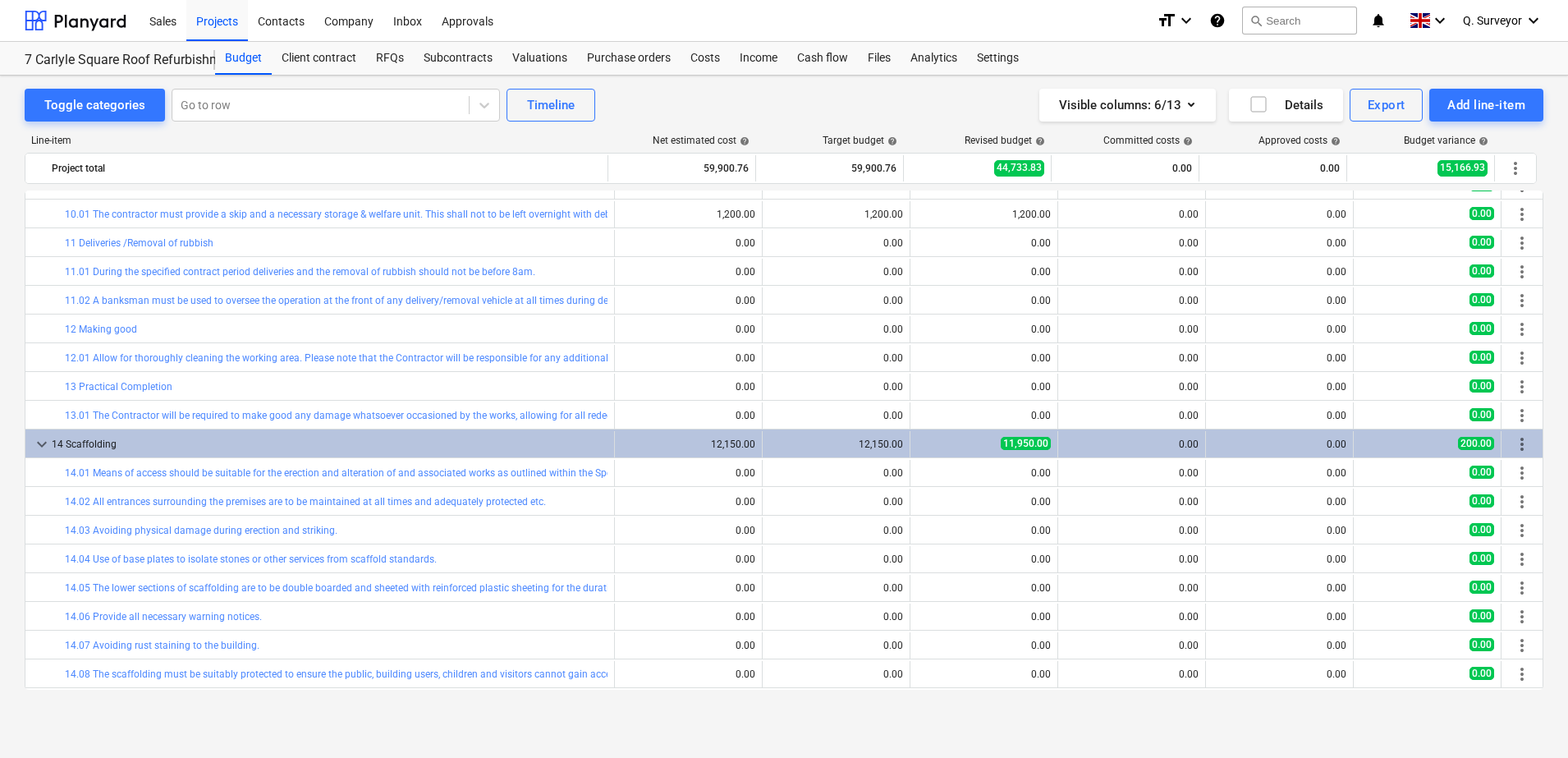click on "Line-item Net estimated cost help Target budget help Revised budget help Committed costs help Approved costs help Budget variance help Project total 59,900.76 59,900.76 44,733.83 0.00 0.00 15,166.93 more_vert bar_chart 2.13 Due allowance shall be made for any Works which are necessary in connection with any existing services affected by the works. edit 0.00 edit 0.00 edit 0.00 0.00 0.00 0.00 more_vert bar_chart 2.14 Provisional Sums will be expended only upon the specific instruction of the Contract Administrator. edit 0.00 edit 0.00 edit 0.00 0.00 0.00 0.00 more_vert bar_chart 3 Works Programme edit 0.00 edit 0.00 edit 0.00 0.00 0.00 0.00 more_vert bar_chart 3.01 The Contractor must produce a programme and showing proposed sequence of works with the return of the tender documentation. edit 0.00 edit 0.00 edit 0.00 0.00 0.00 0.00 more_vert keyboard_arrow_down  General & Surveys 3,900.00 3,900.00 3,605.00 0.00 0.00 295.00 more_vert bar_chart 4 Health & Safety & Protection of the Works edit 0.00 edit 0.00 edit" at bounding box center [784, 416] 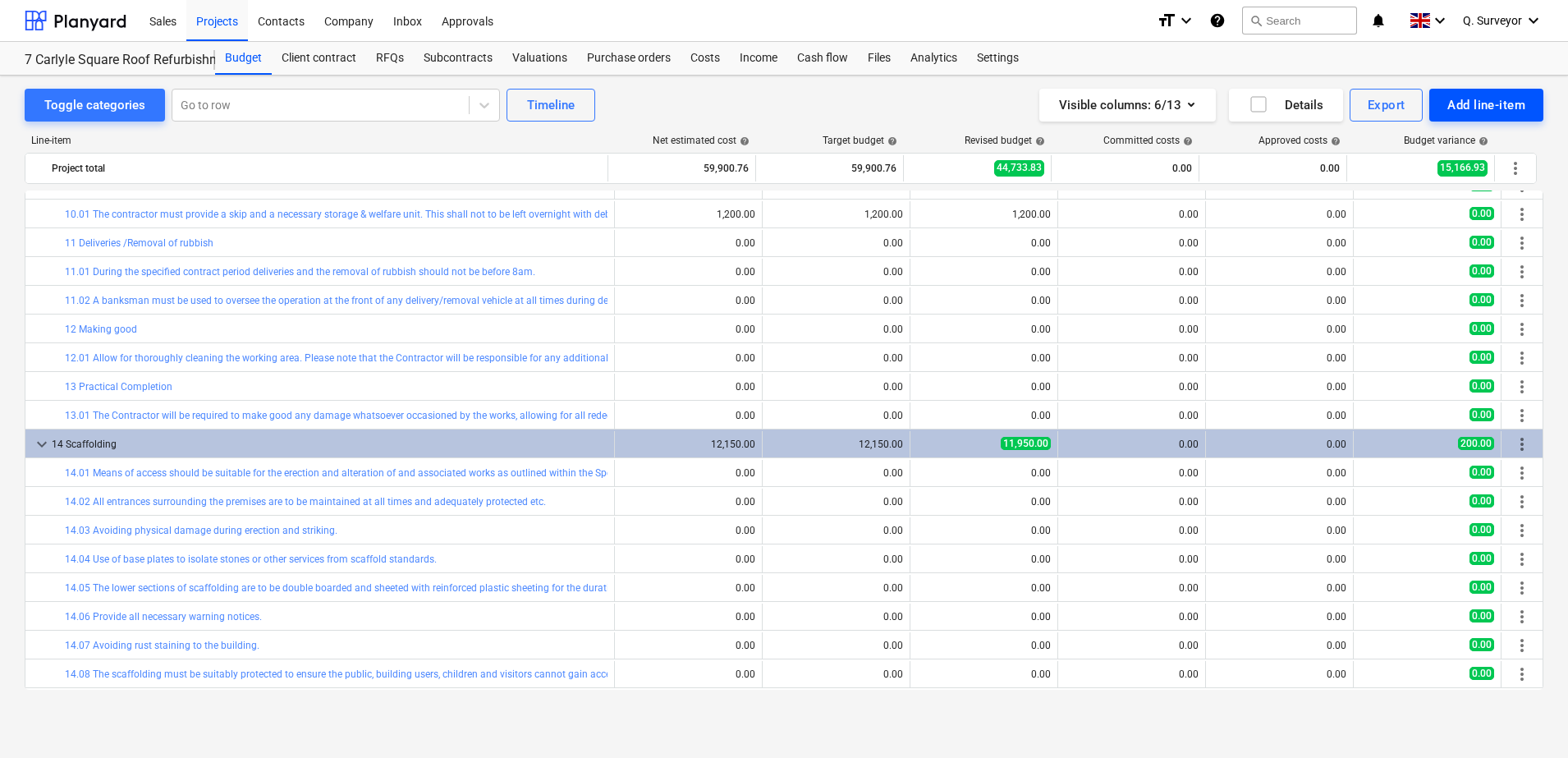 click on "Add line-item" at bounding box center [1486, 105] 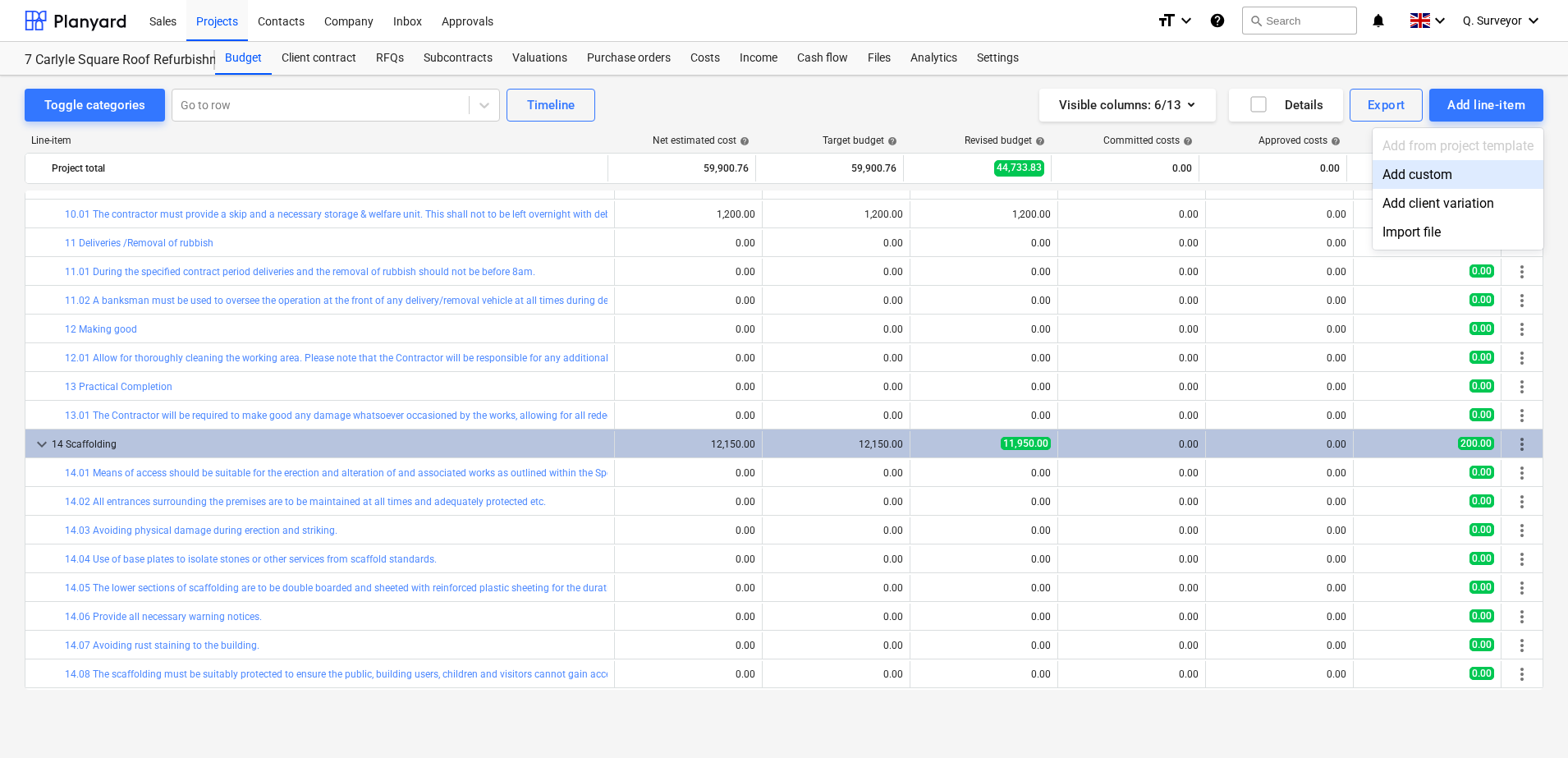 click on "Add custom" at bounding box center [1458, 174] 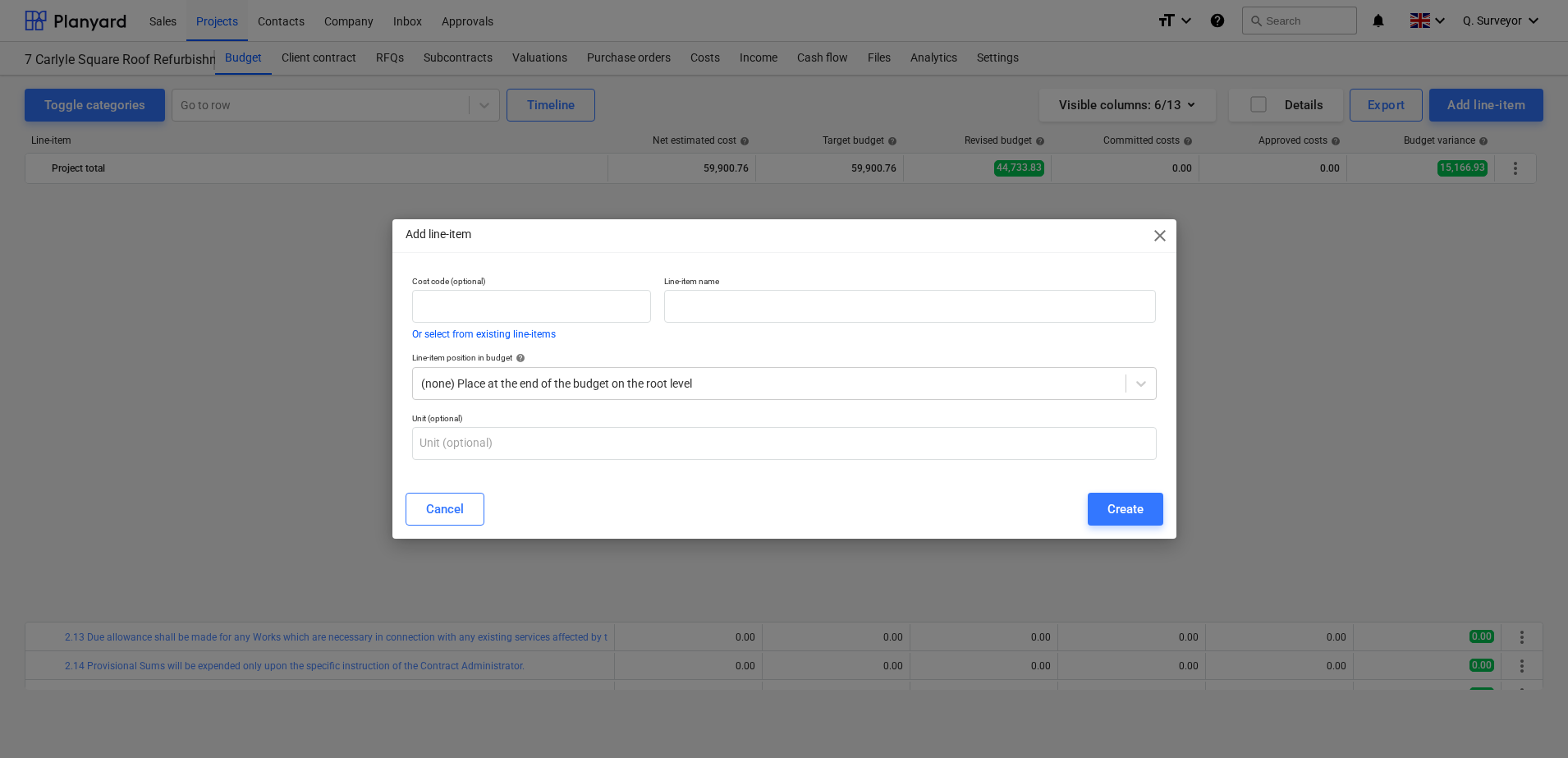 scroll, scrollTop: 1027, scrollLeft: 0, axis: vertical 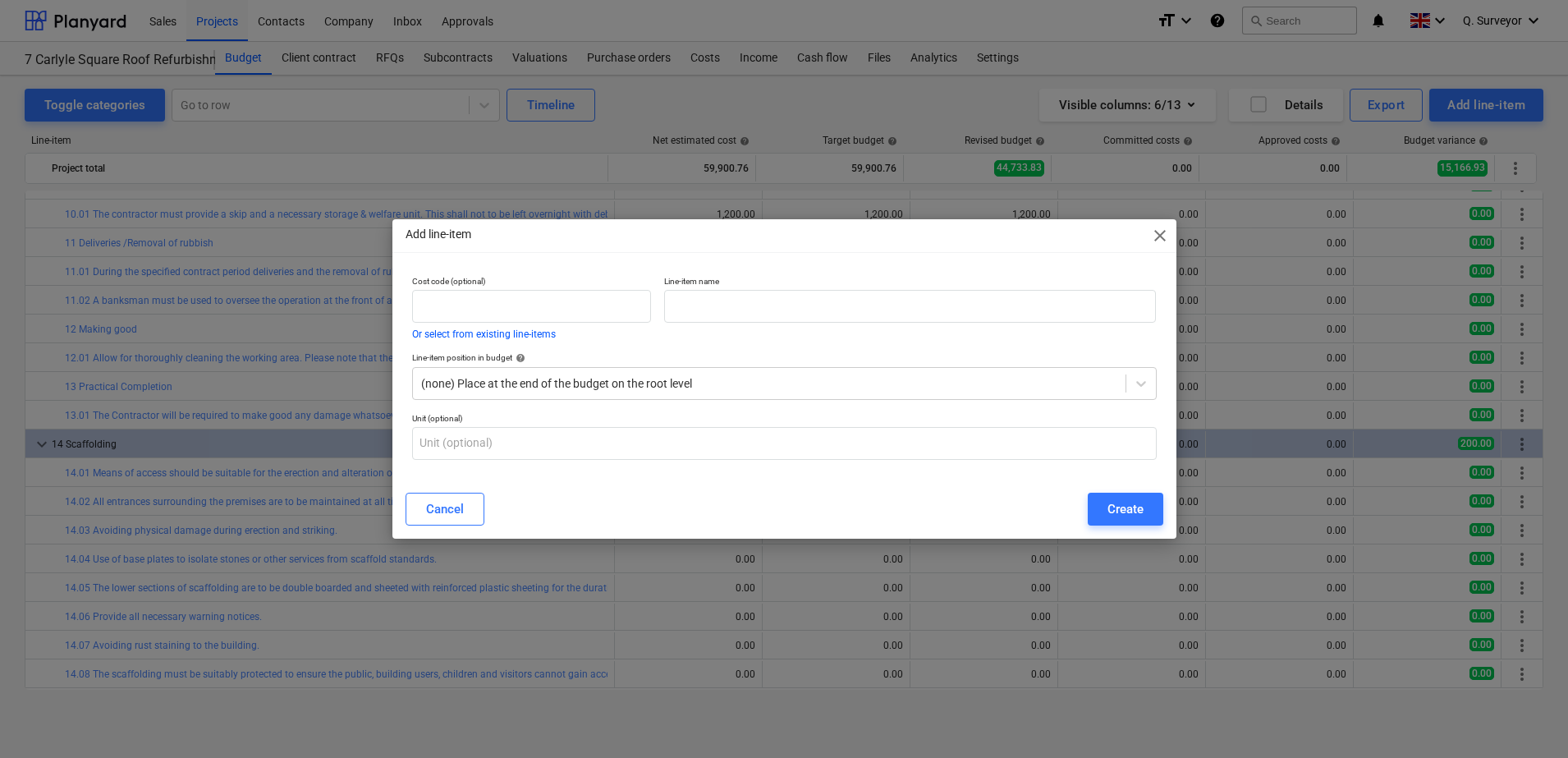 click on "Line-item name" at bounding box center (910, 307) 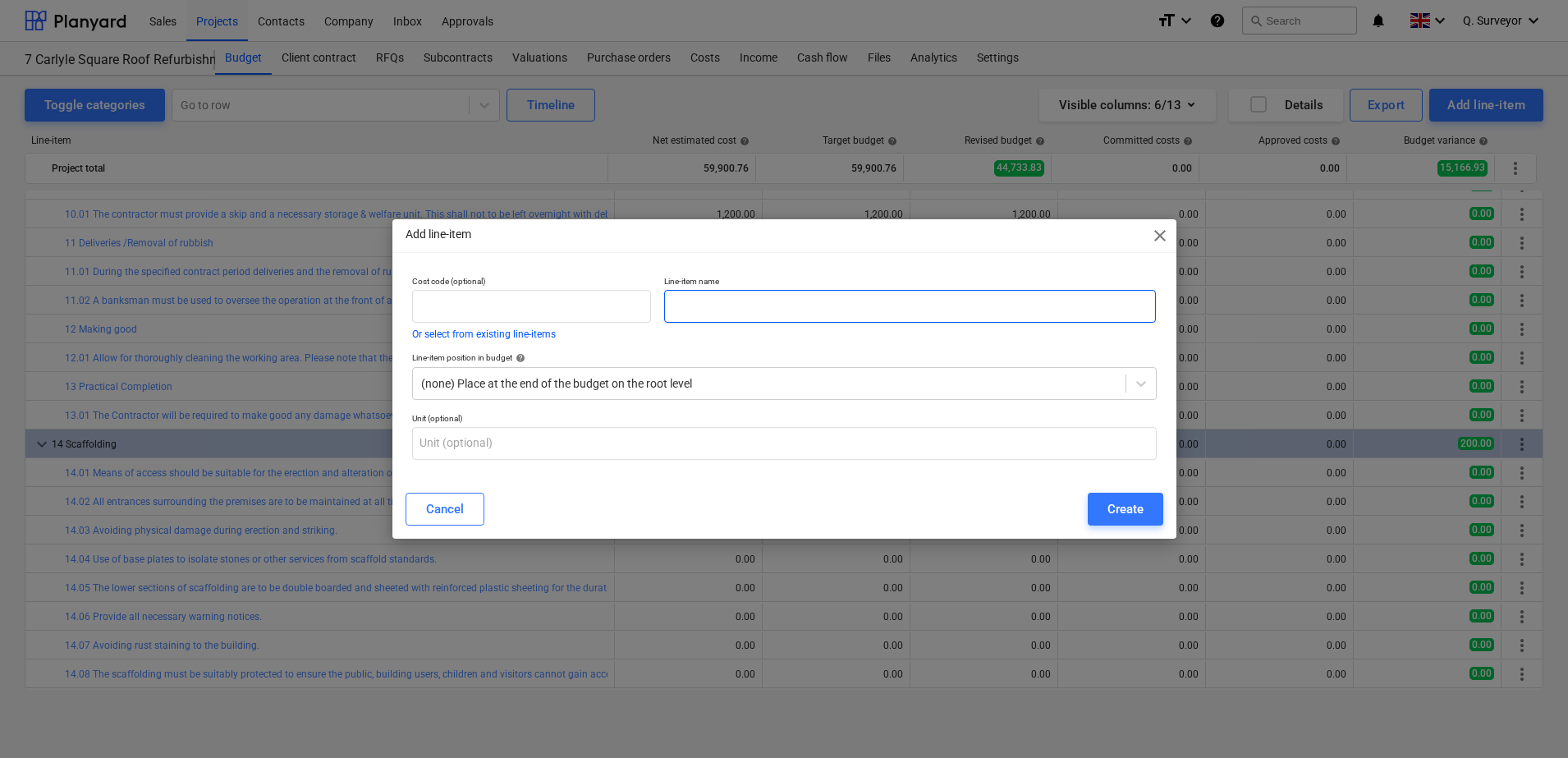 click at bounding box center (910, 306) 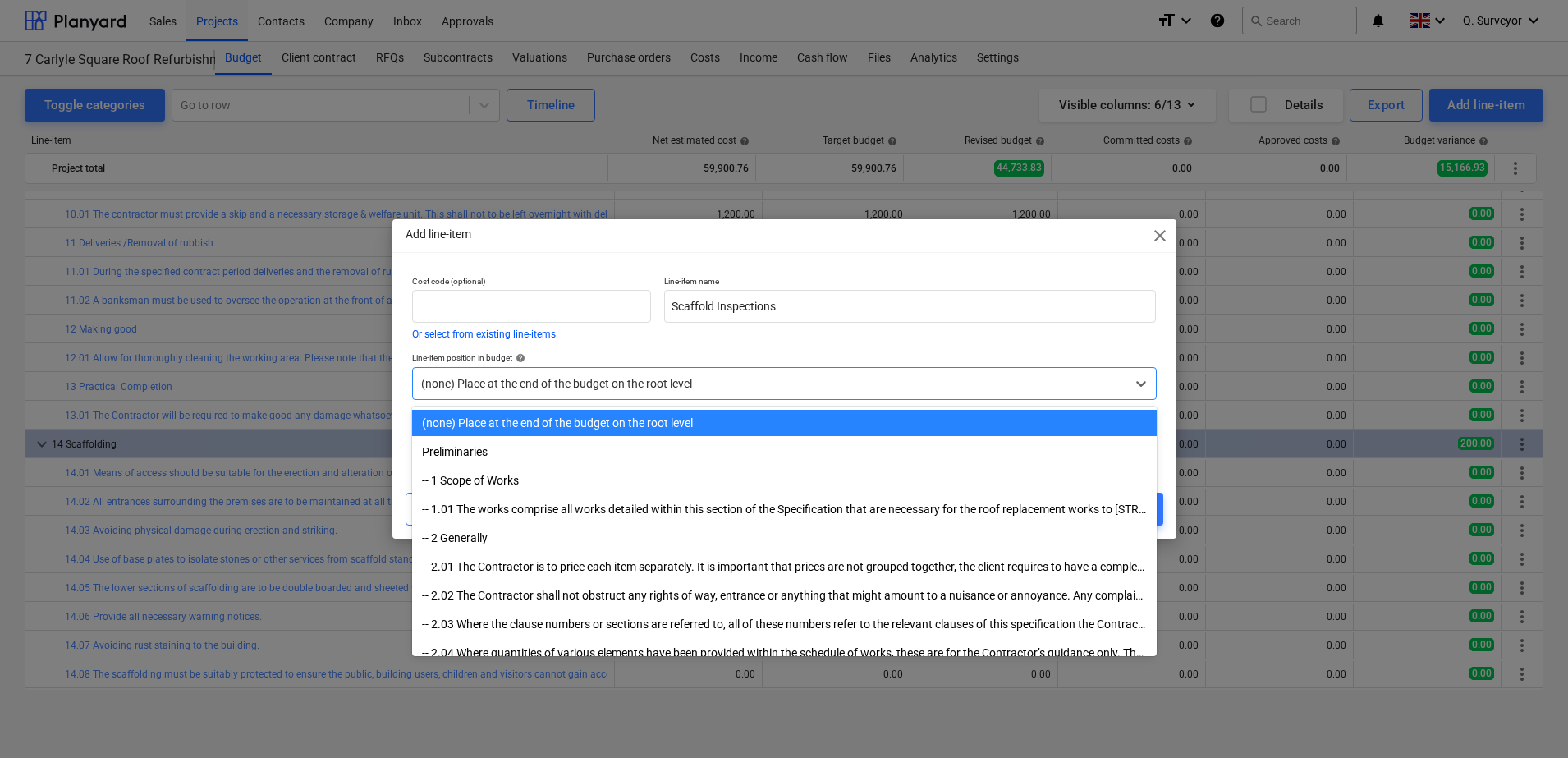 click at bounding box center (769, 384) 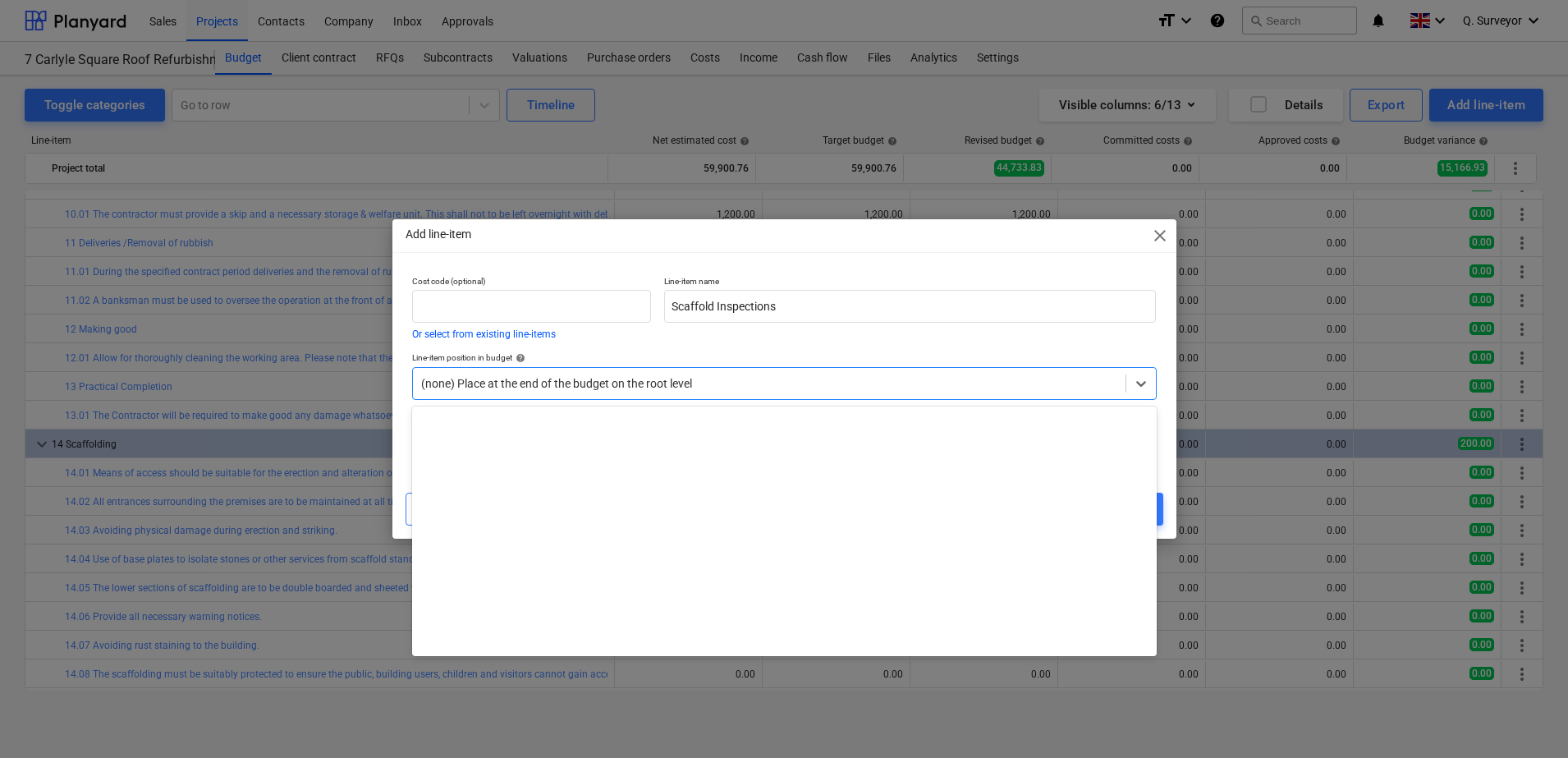 scroll, scrollTop: 1232, scrollLeft: 0, axis: vertical 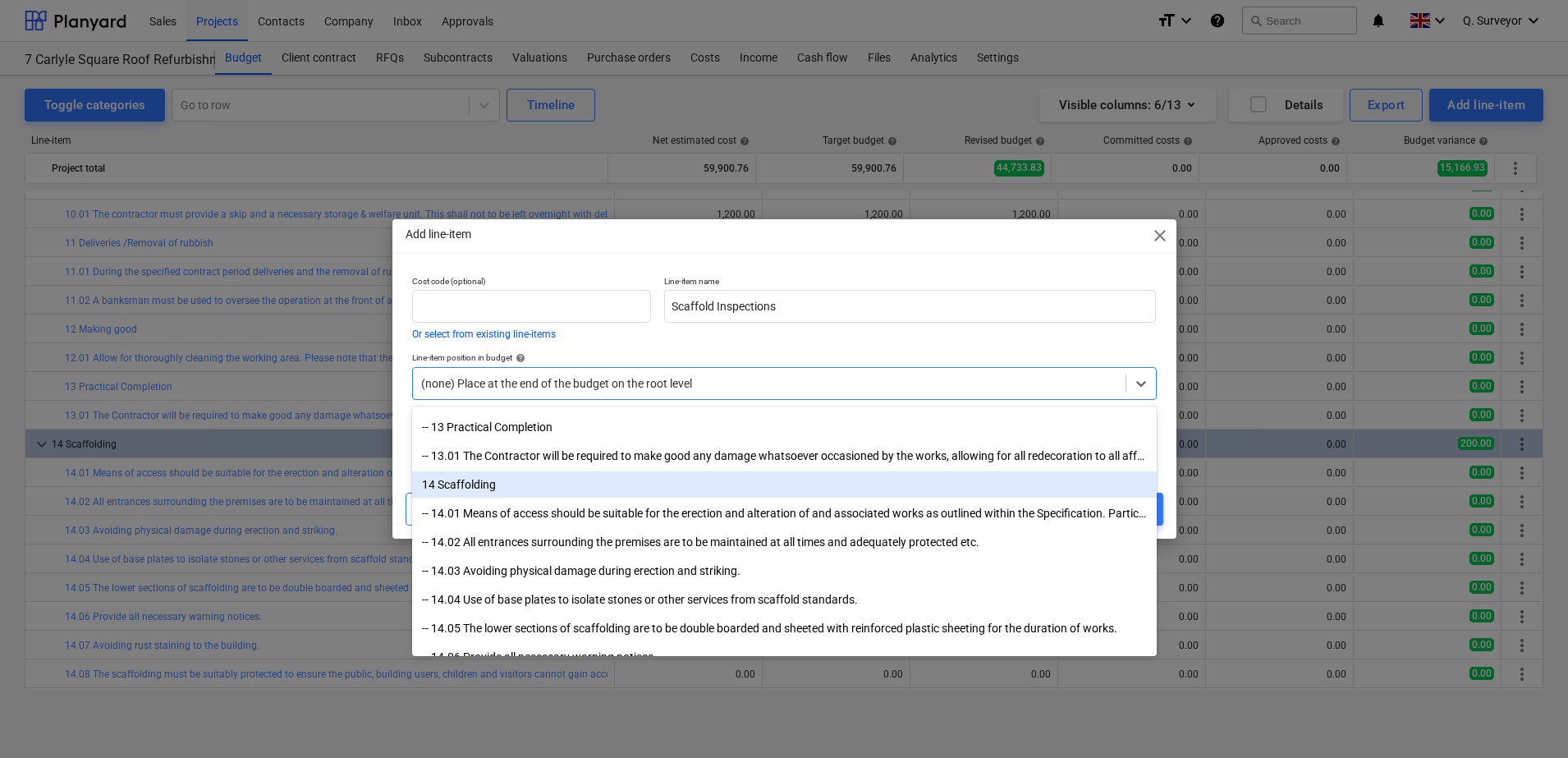 click on "14 Scaffolding" at bounding box center [784, 485] 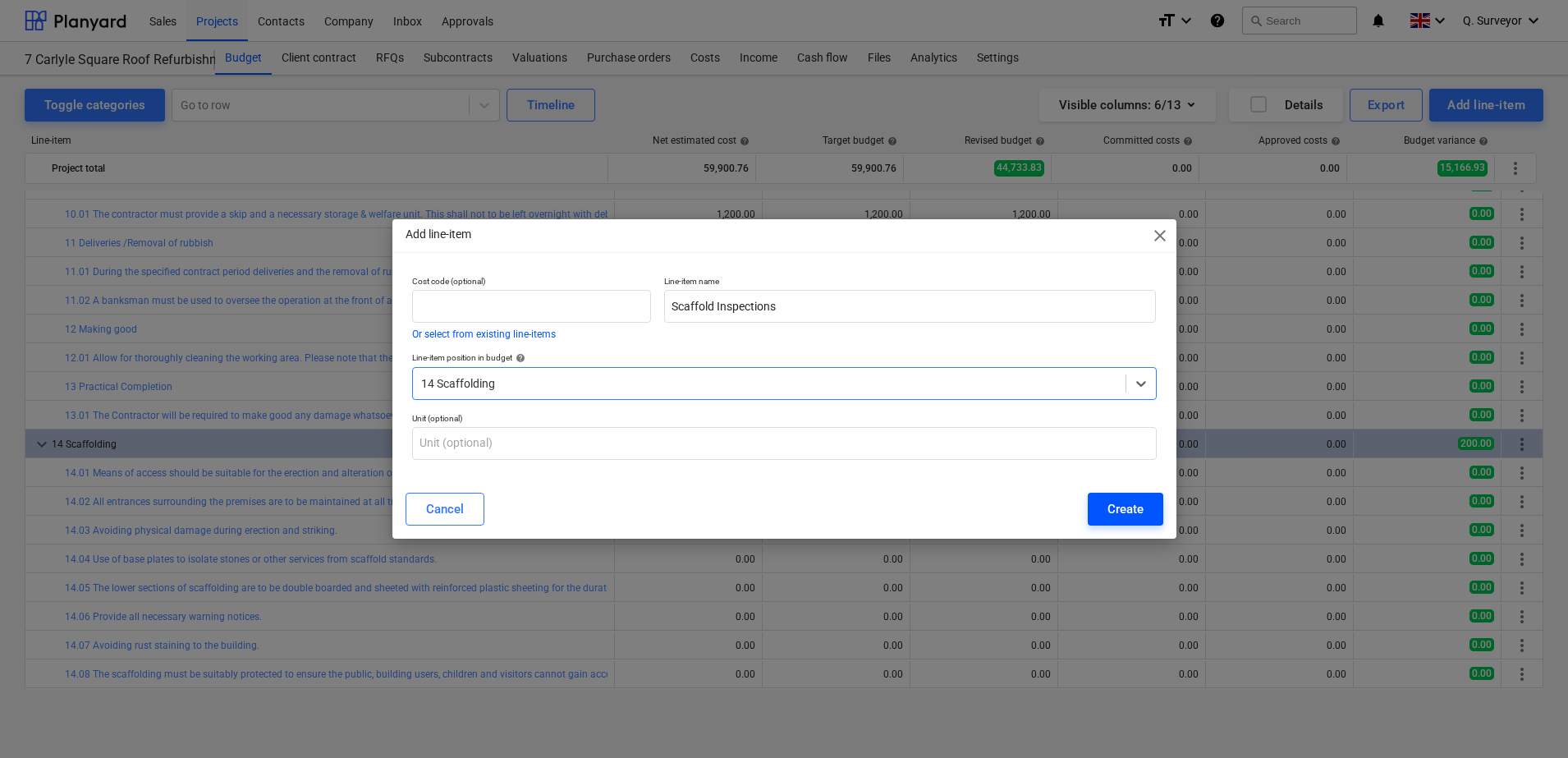 click on "Create" at bounding box center [1126, 509] 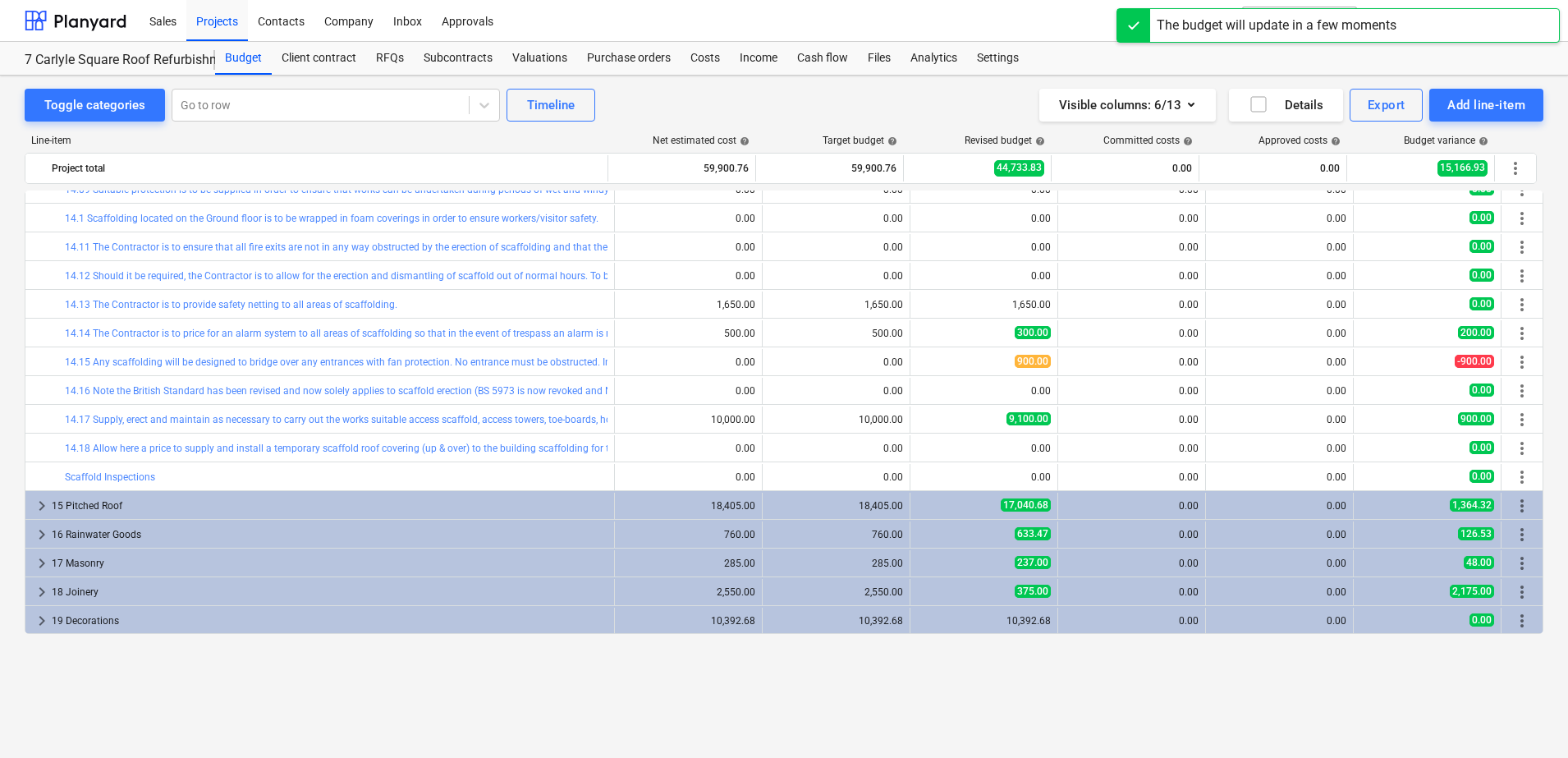 scroll, scrollTop: 1437, scrollLeft: 0, axis: vertical 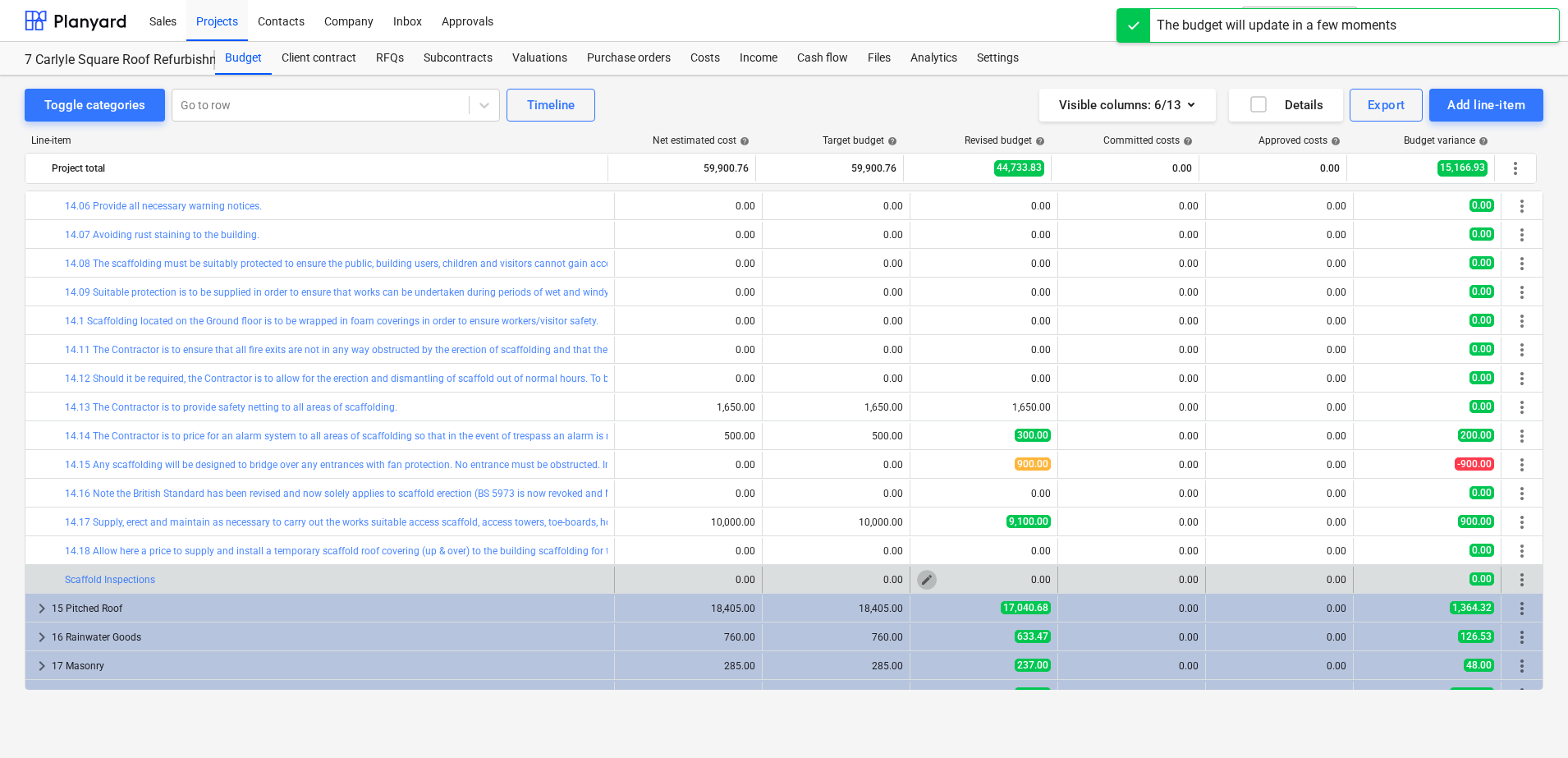 click on "edit" at bounding box center (927, 580) 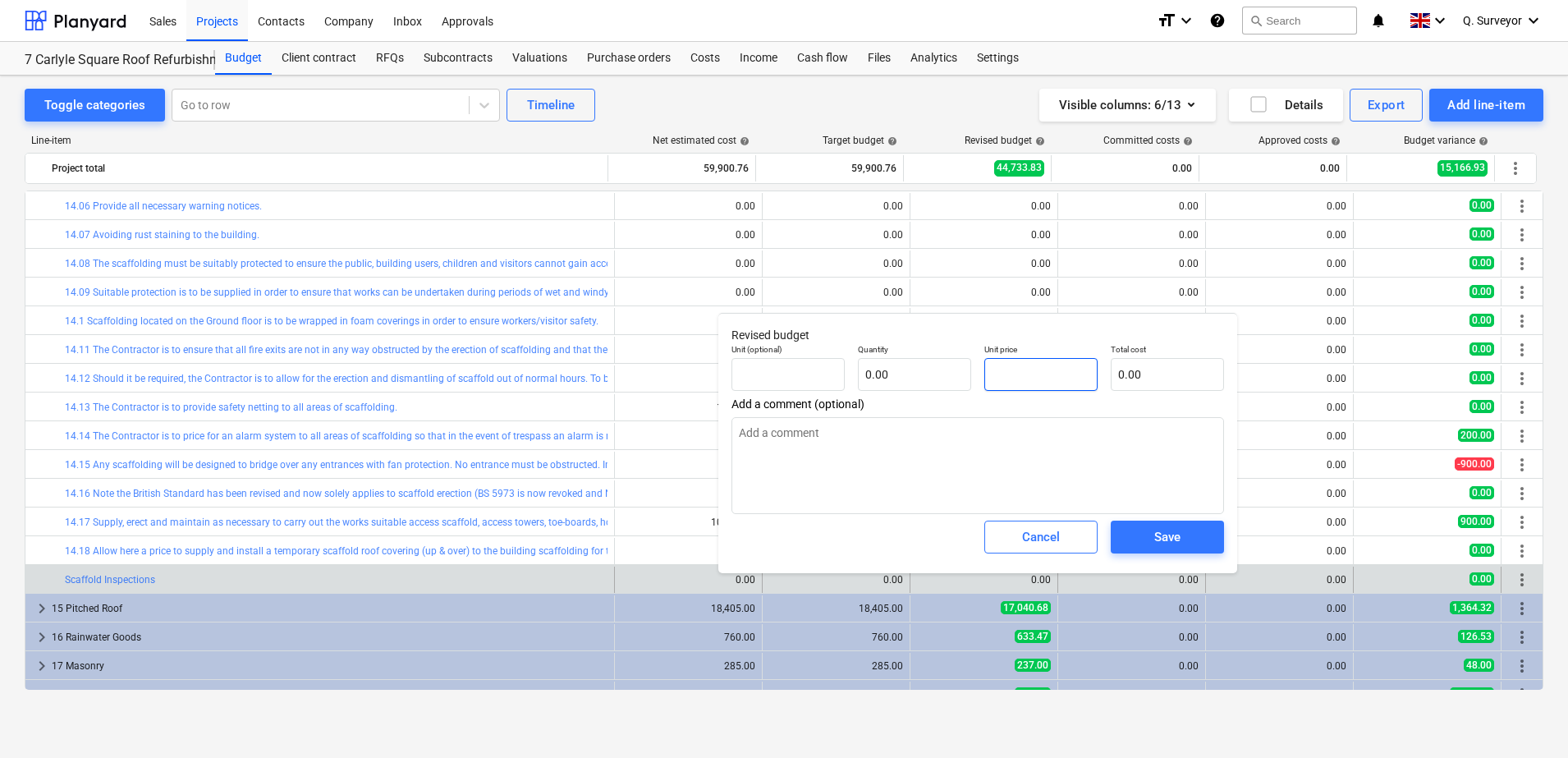 click at bounding box center (1041, 374) 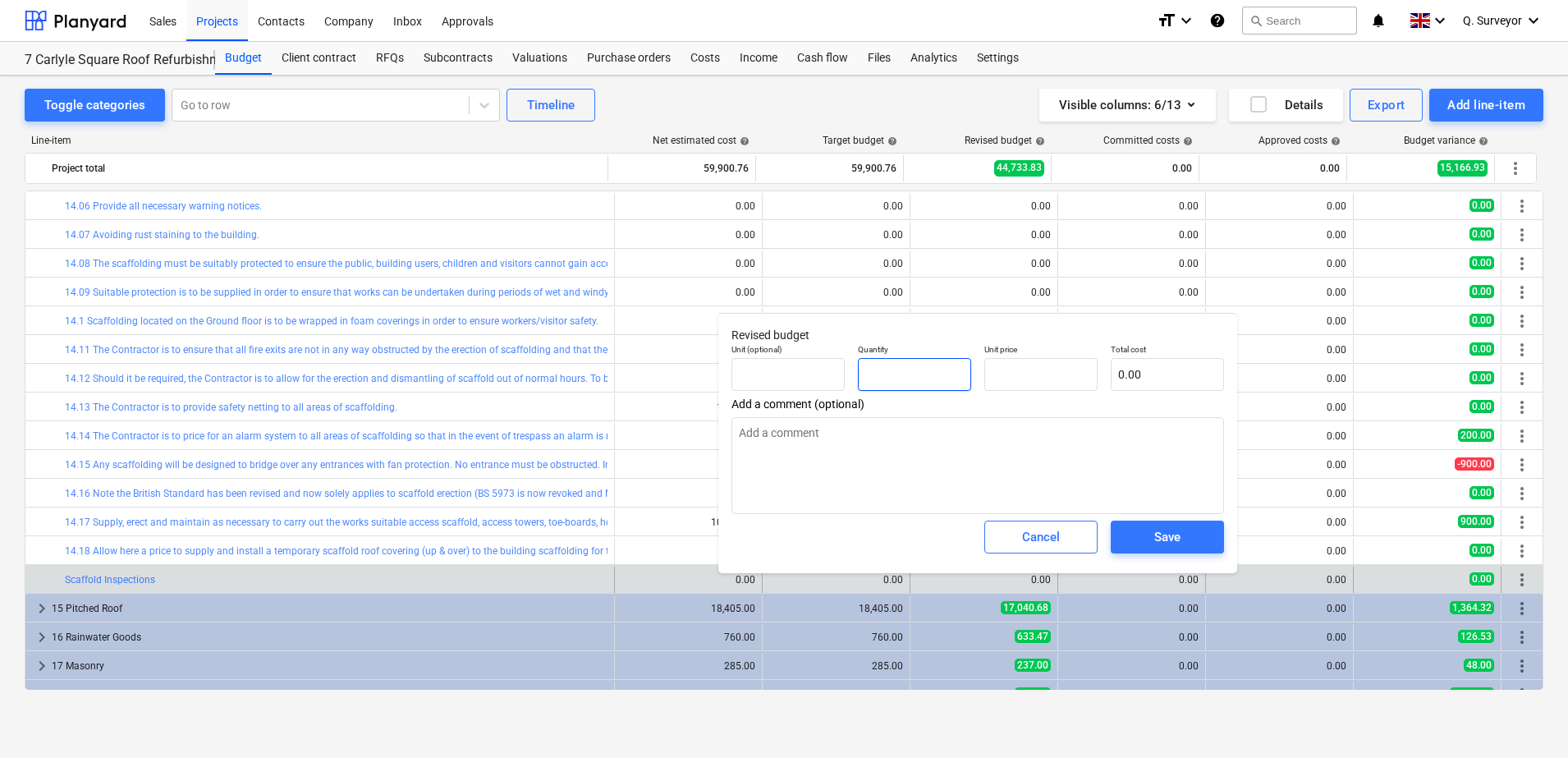 click at bounding box center [915, 374] 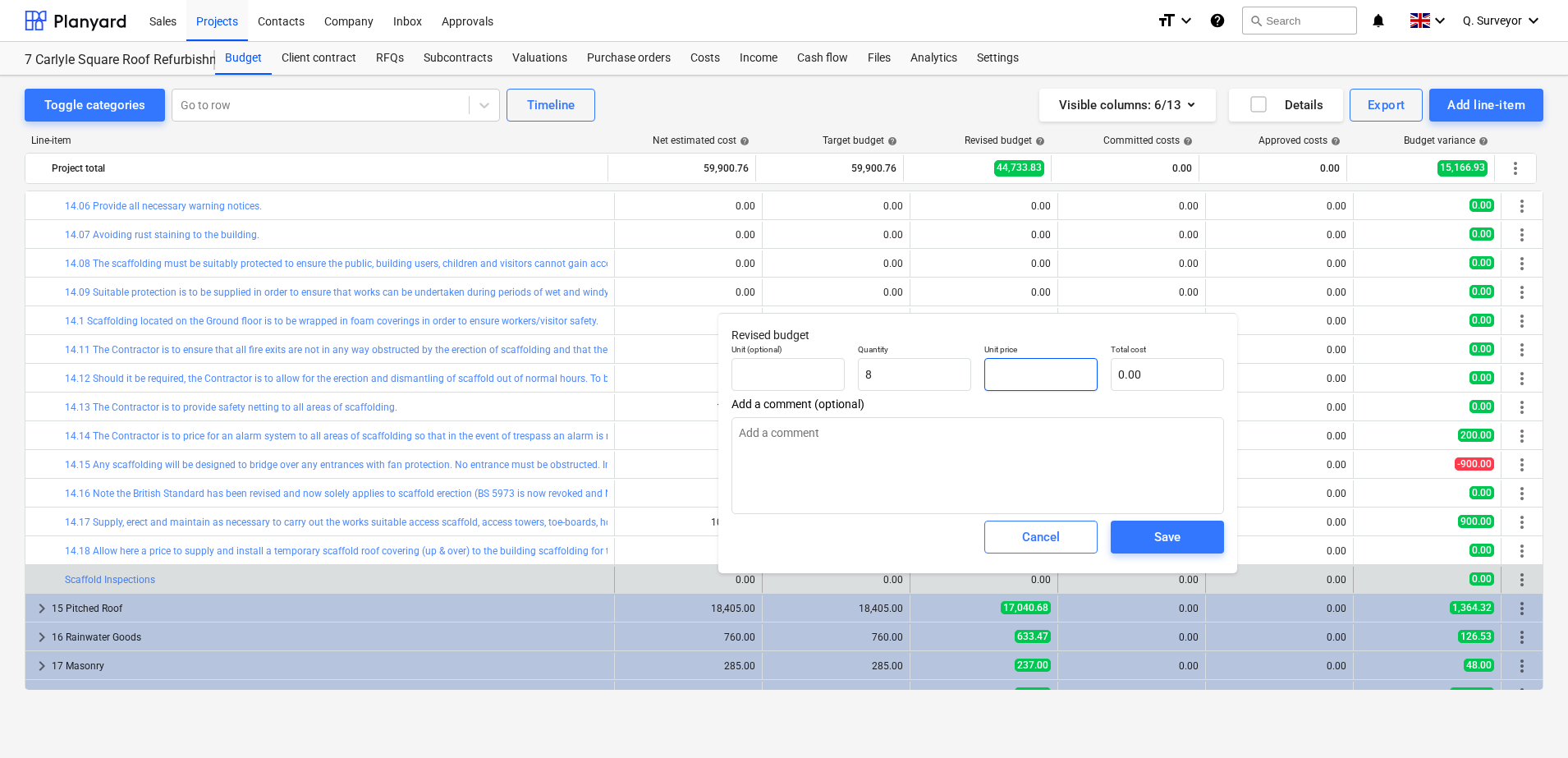 click at bounding box center [1041, 374] 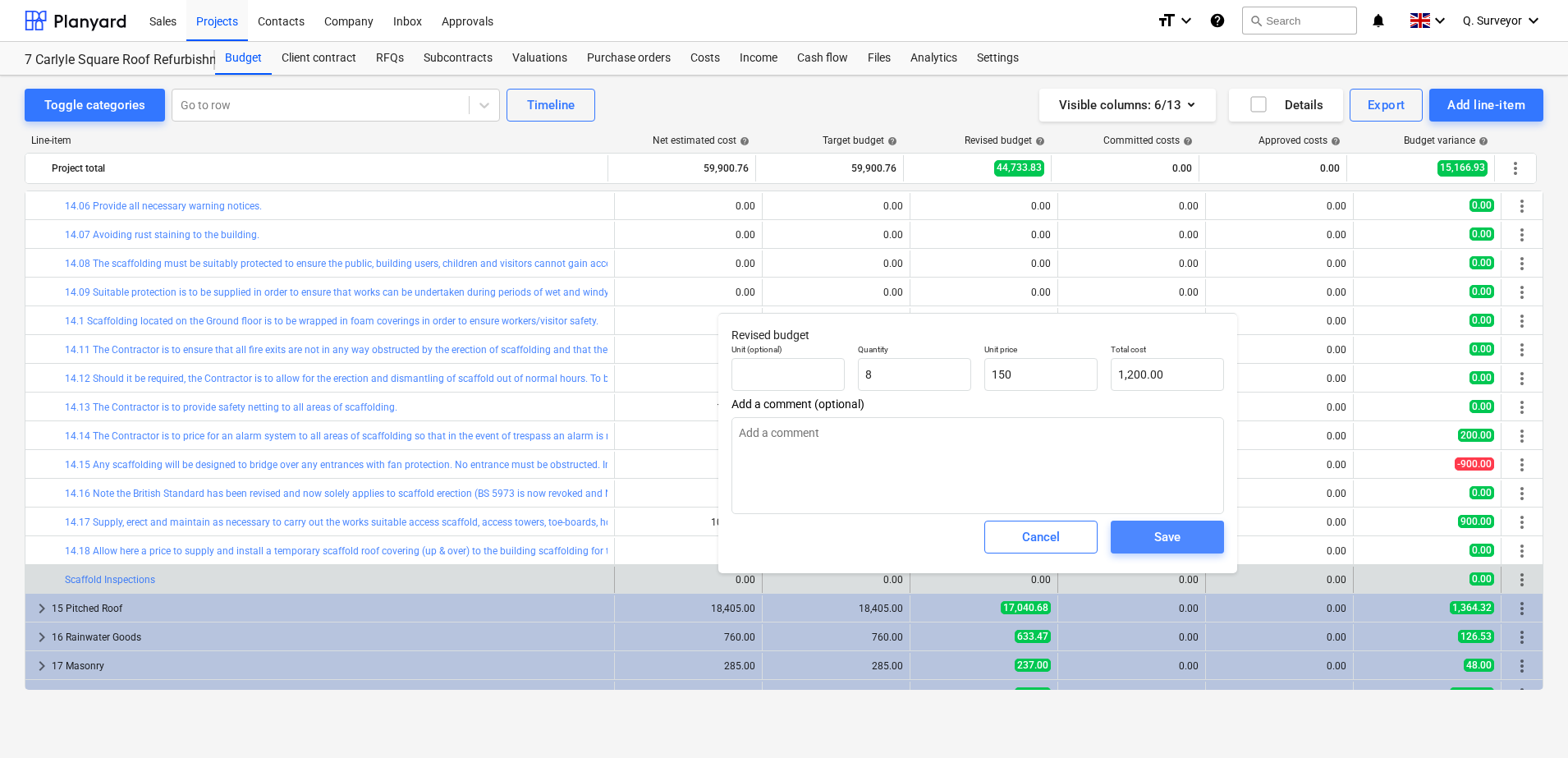 click on "Save" at bounding box center [1167, 537] 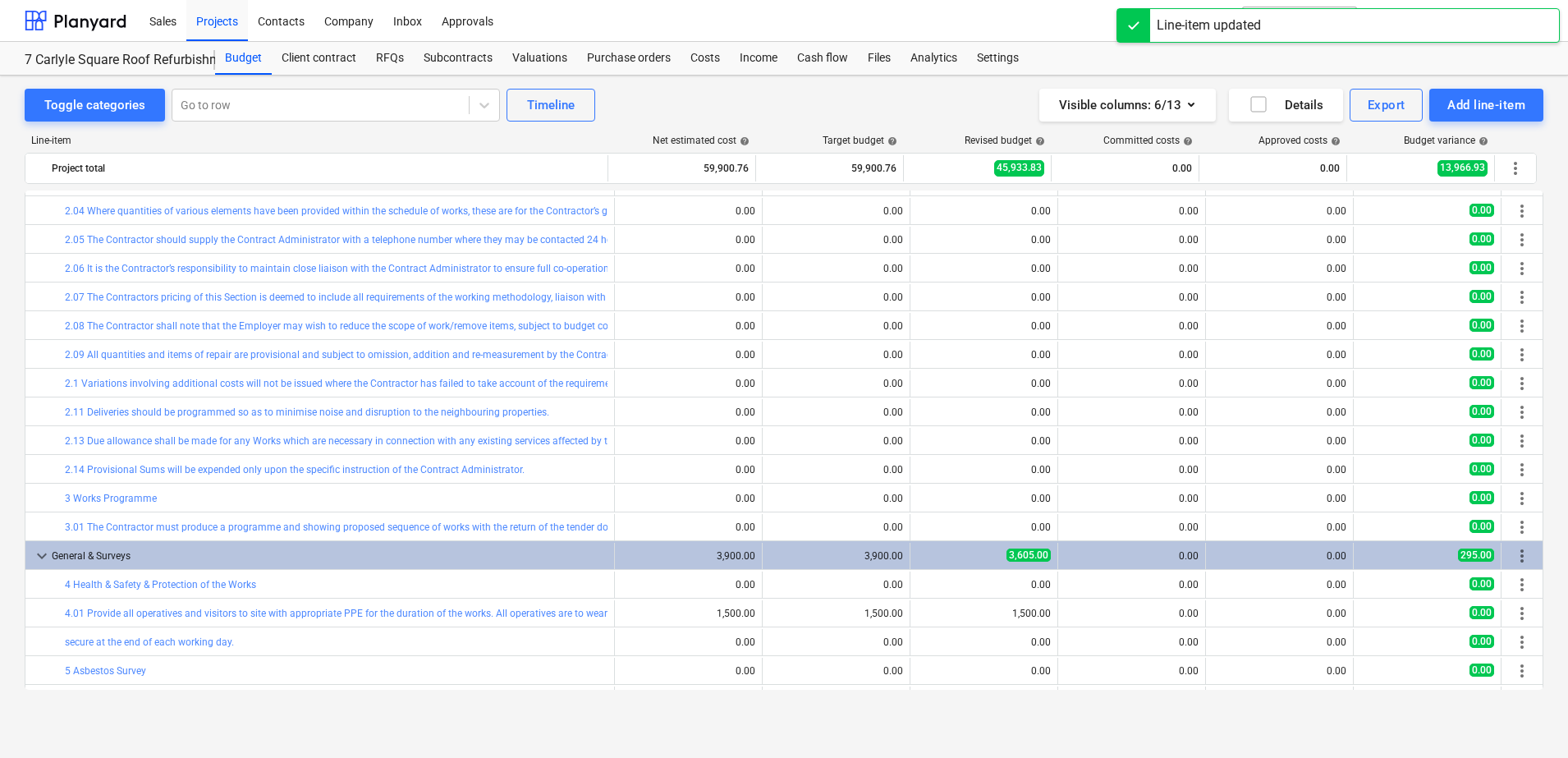 scroll, scrollTop: 0, scrollLeft: 0, axis: both 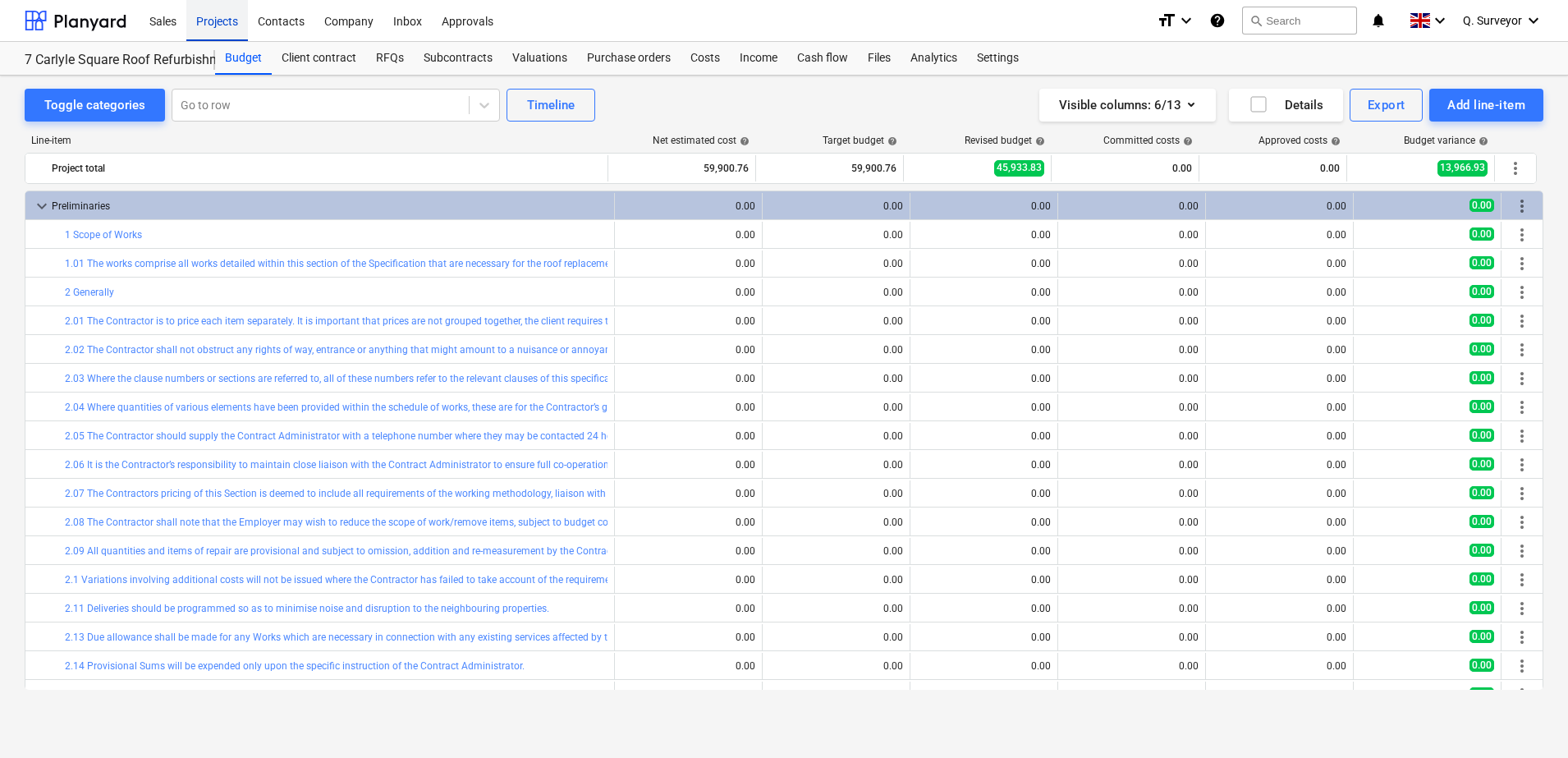 click on "Projects" at bounding box center (217, 20) 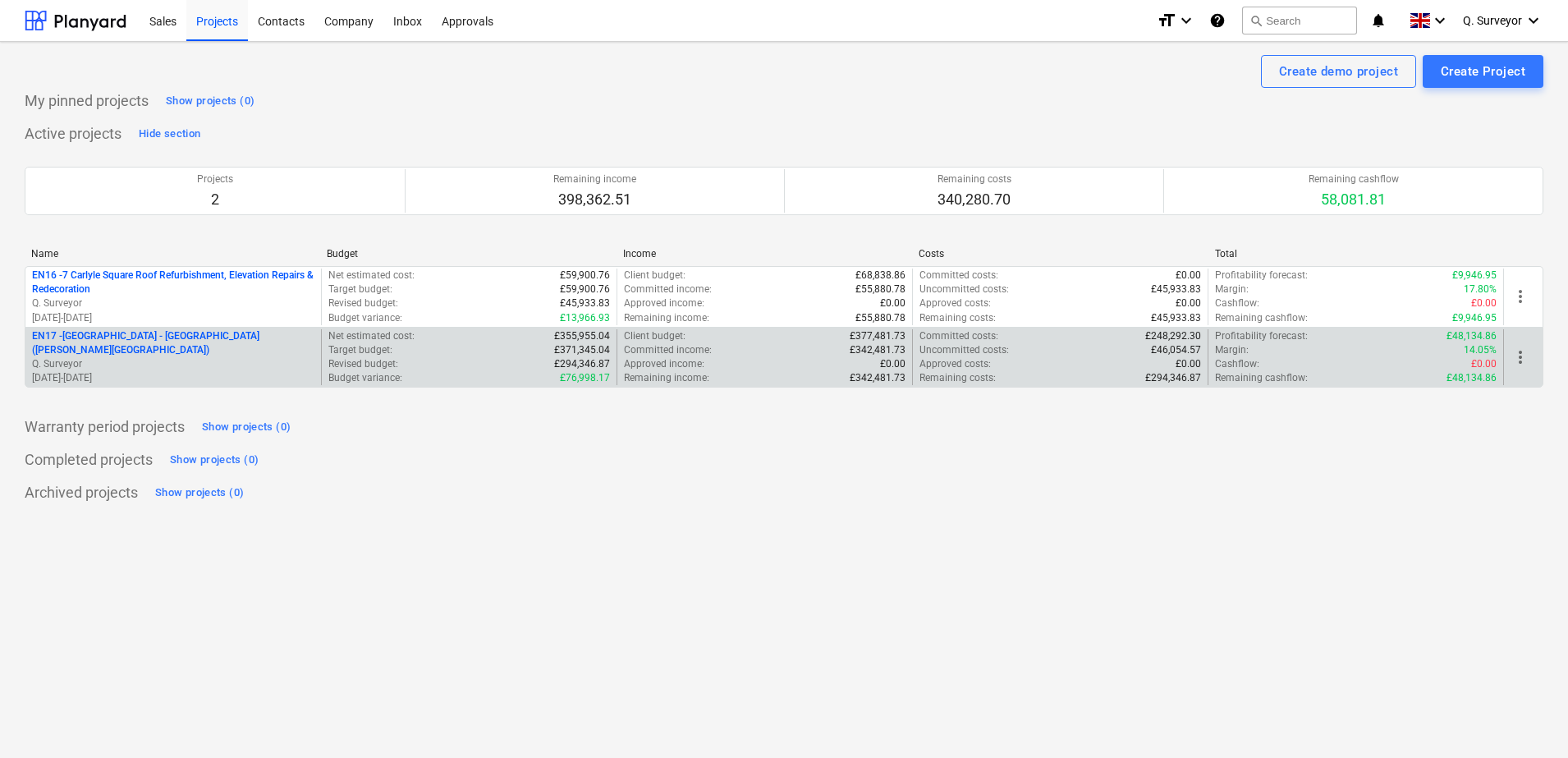 click on "EN17 -  [GEOGRAPHIC_DATA] - [GEOGRAPHIC_DATA] ([PERSON_NAME][GEOGRAPHIC_DATA] and [GEOGRAPHIC_DATA])" at bounding box center (173, 343) 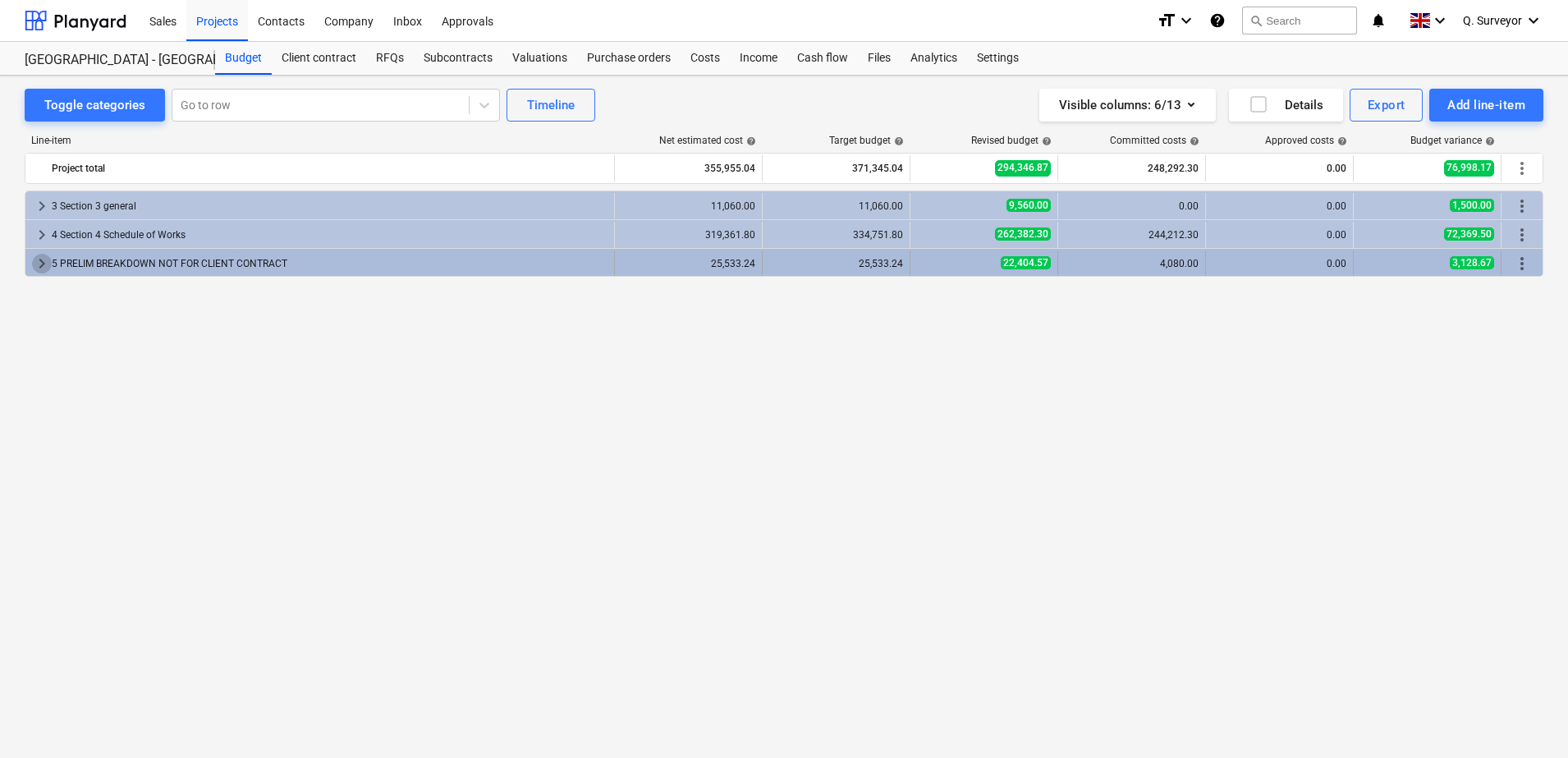 click on "keyboard_arrow_right" at bounding box center (42, 264) 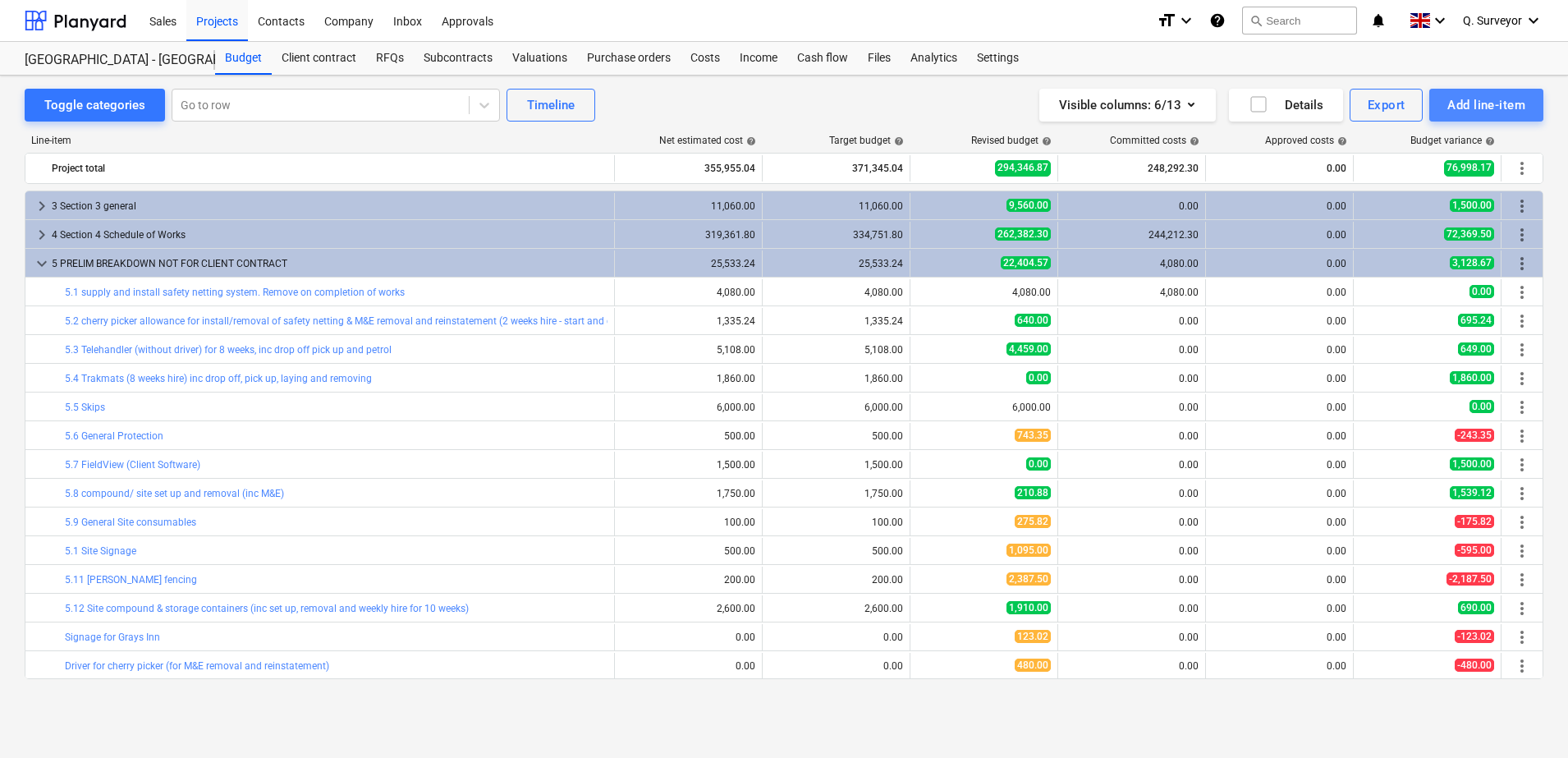 click on "Add line-item" at bounding box center [1486, 105] 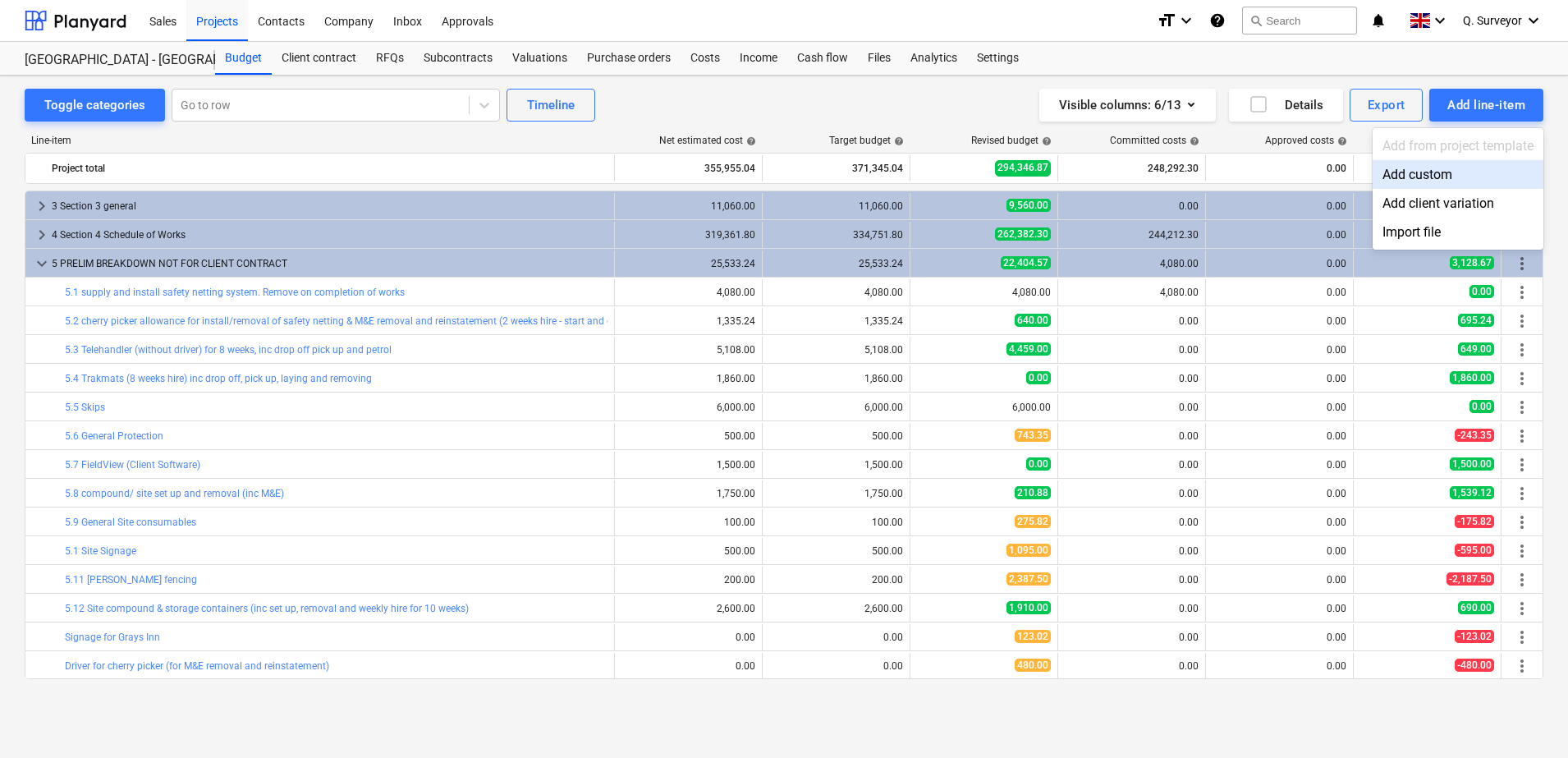 click on "Add custom" at bounding box center [1458, 174] 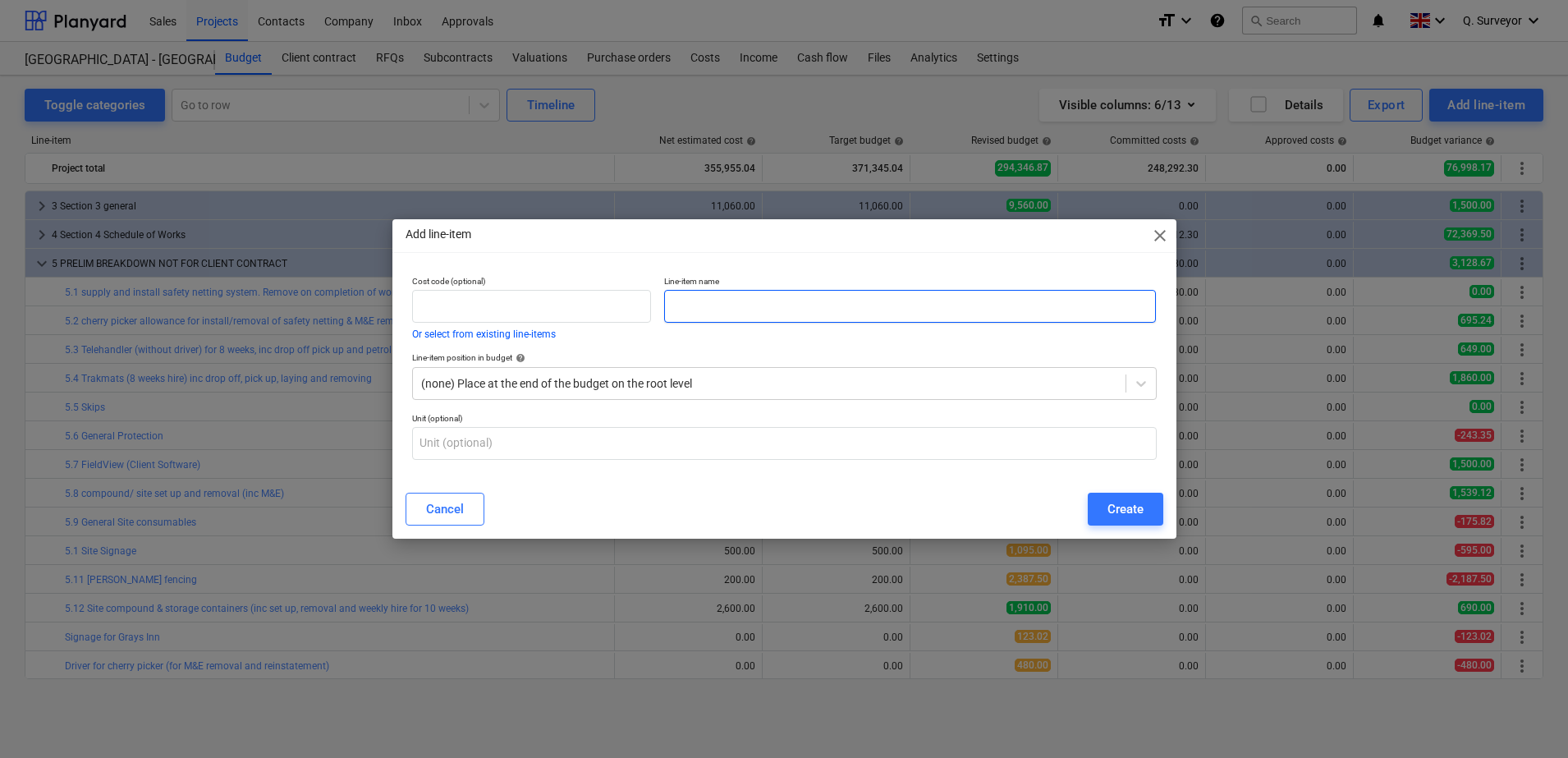 click at bounding box center (910, 306) 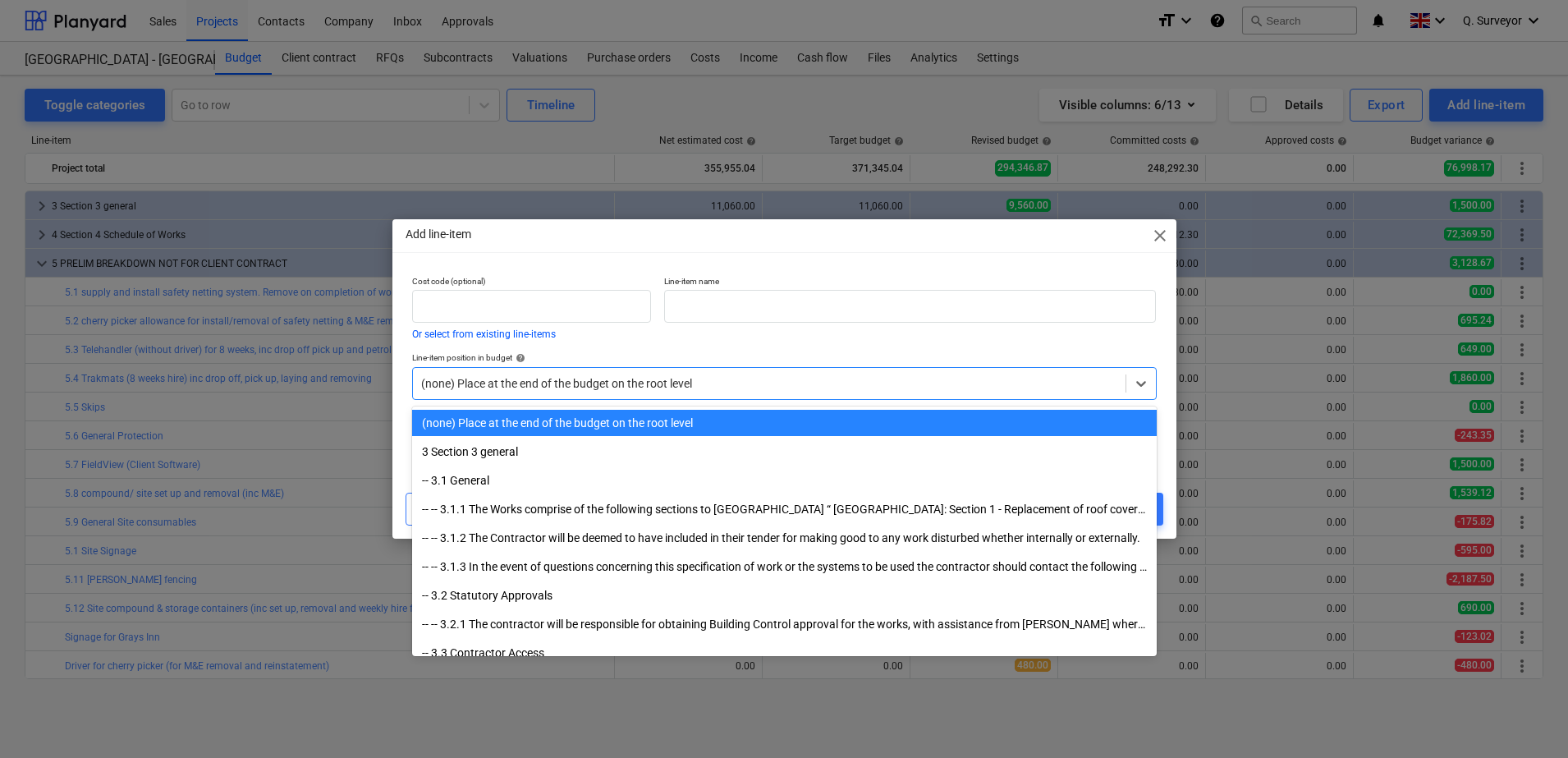 click at bounding box center (769, 384) 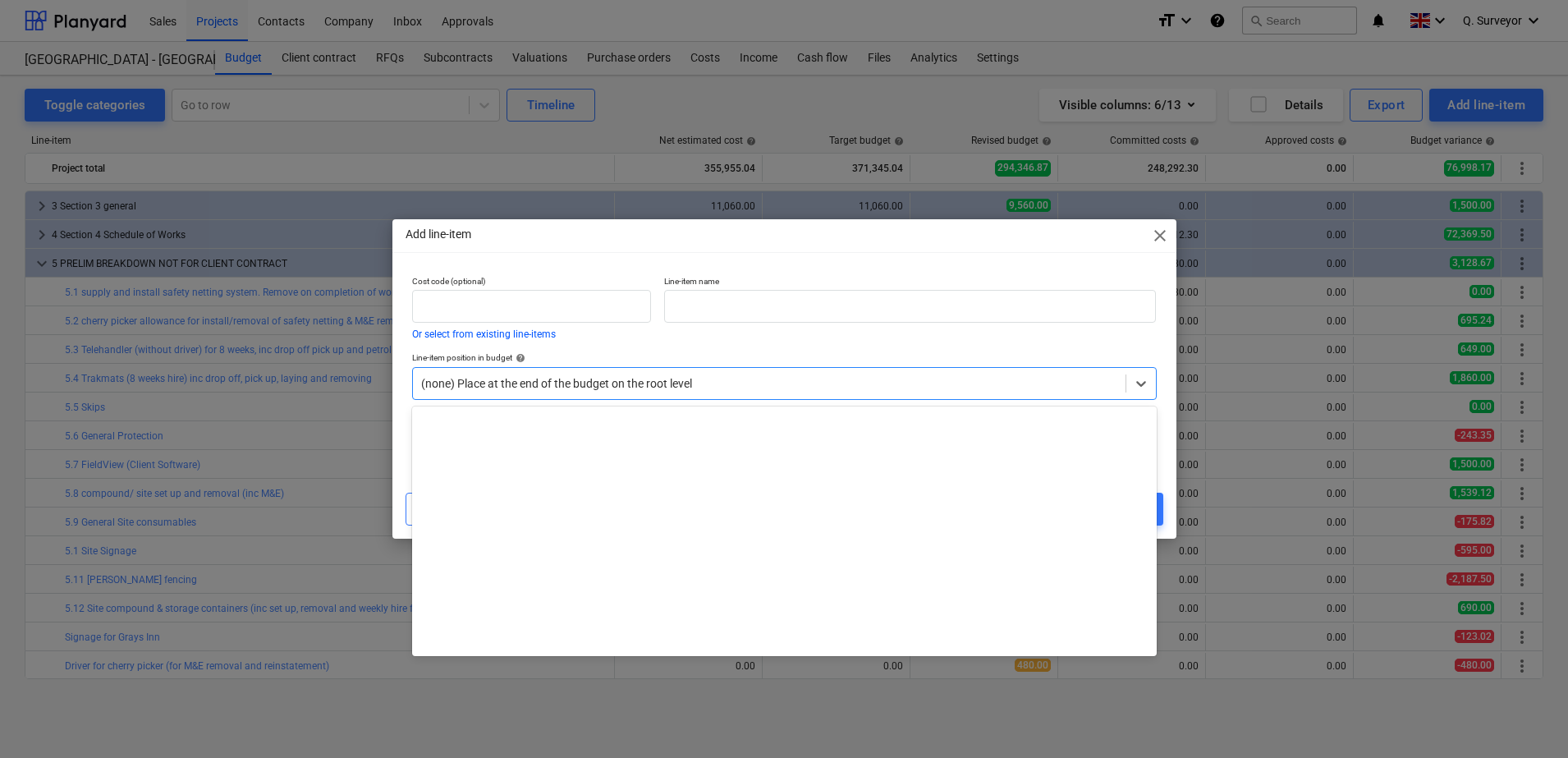 scroll, scrollTop: 1232, scrollLeft: 0, axis: vertical 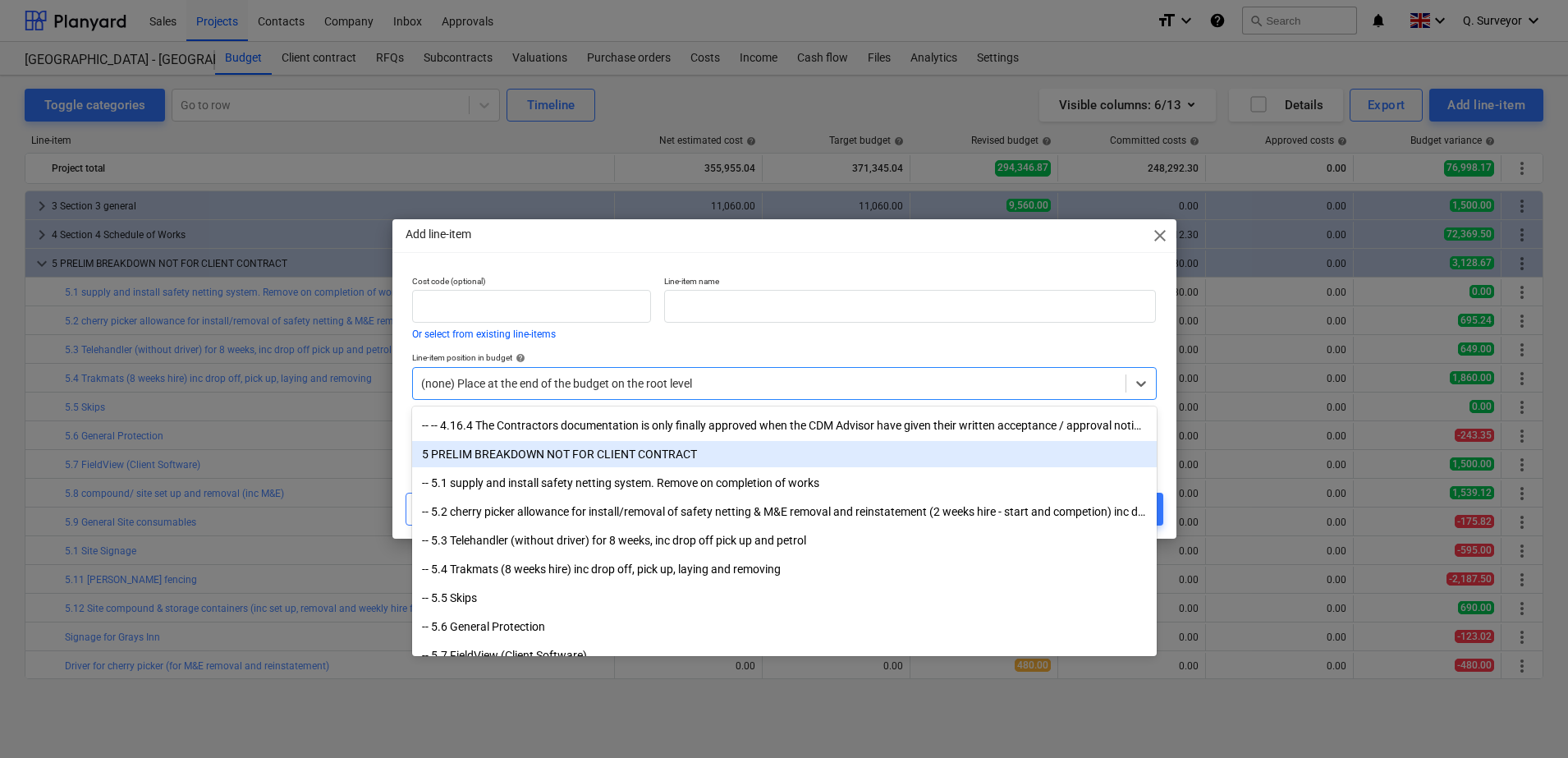 click on "5 PRELIM BREAKDOWN NOT FOR CLIENT CONTRACT" at bounding box center [784, 454] 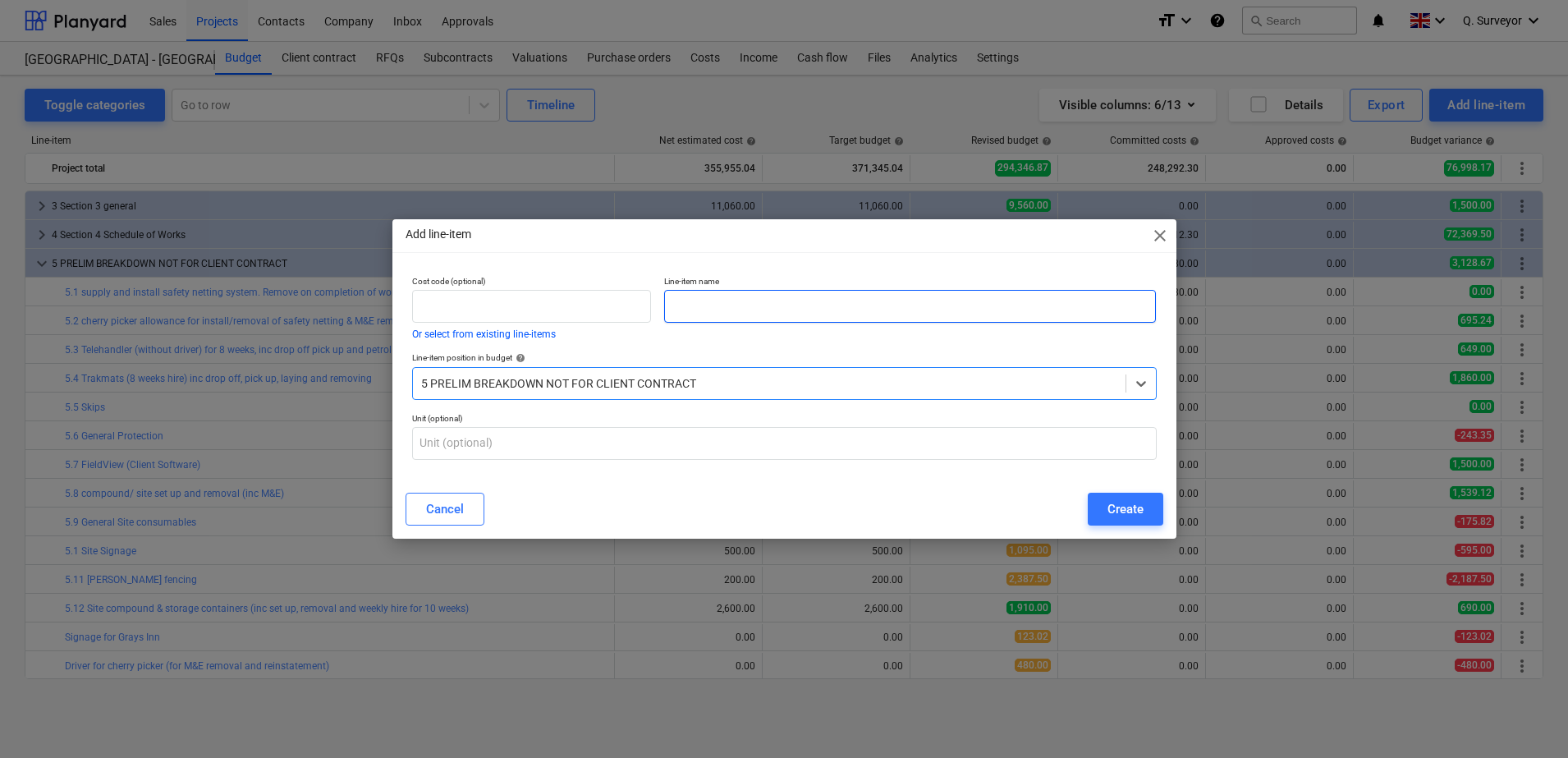 click at bounding box center (910, 306) 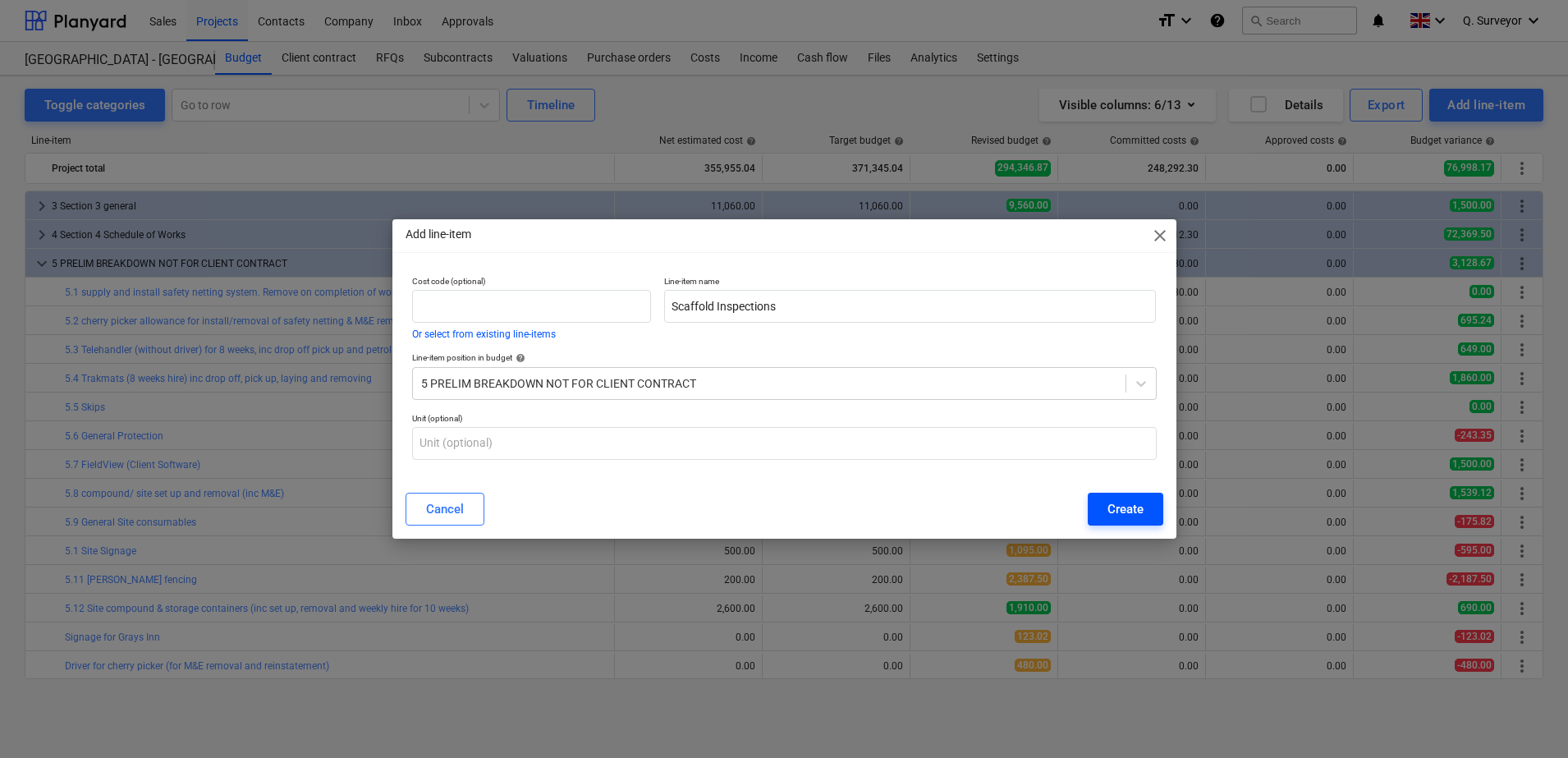 click on "Create" at bounding box center [1126, 509] 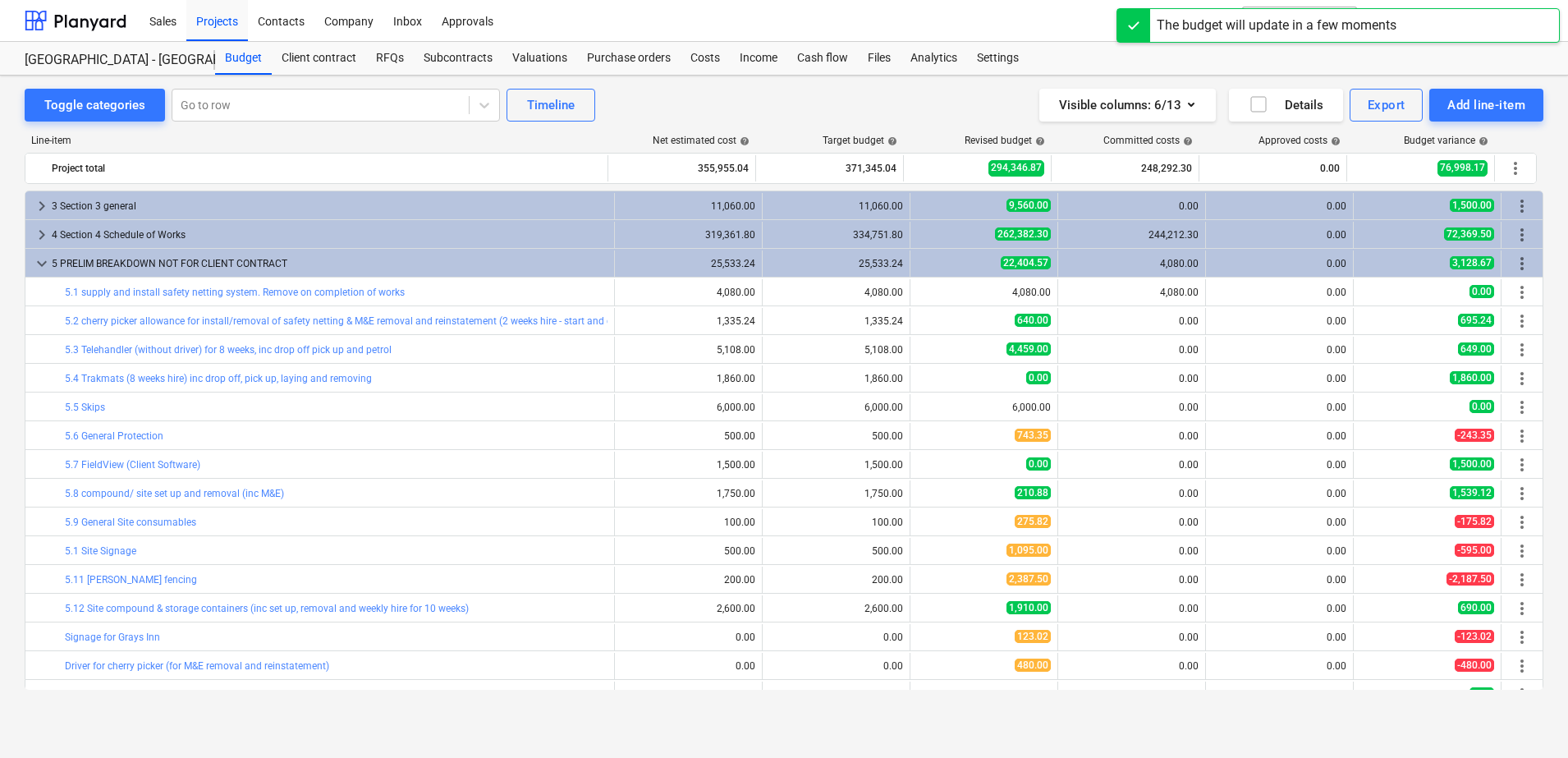 scroll, scrollTop: 18, scrollLeft: 0, axis: vertical 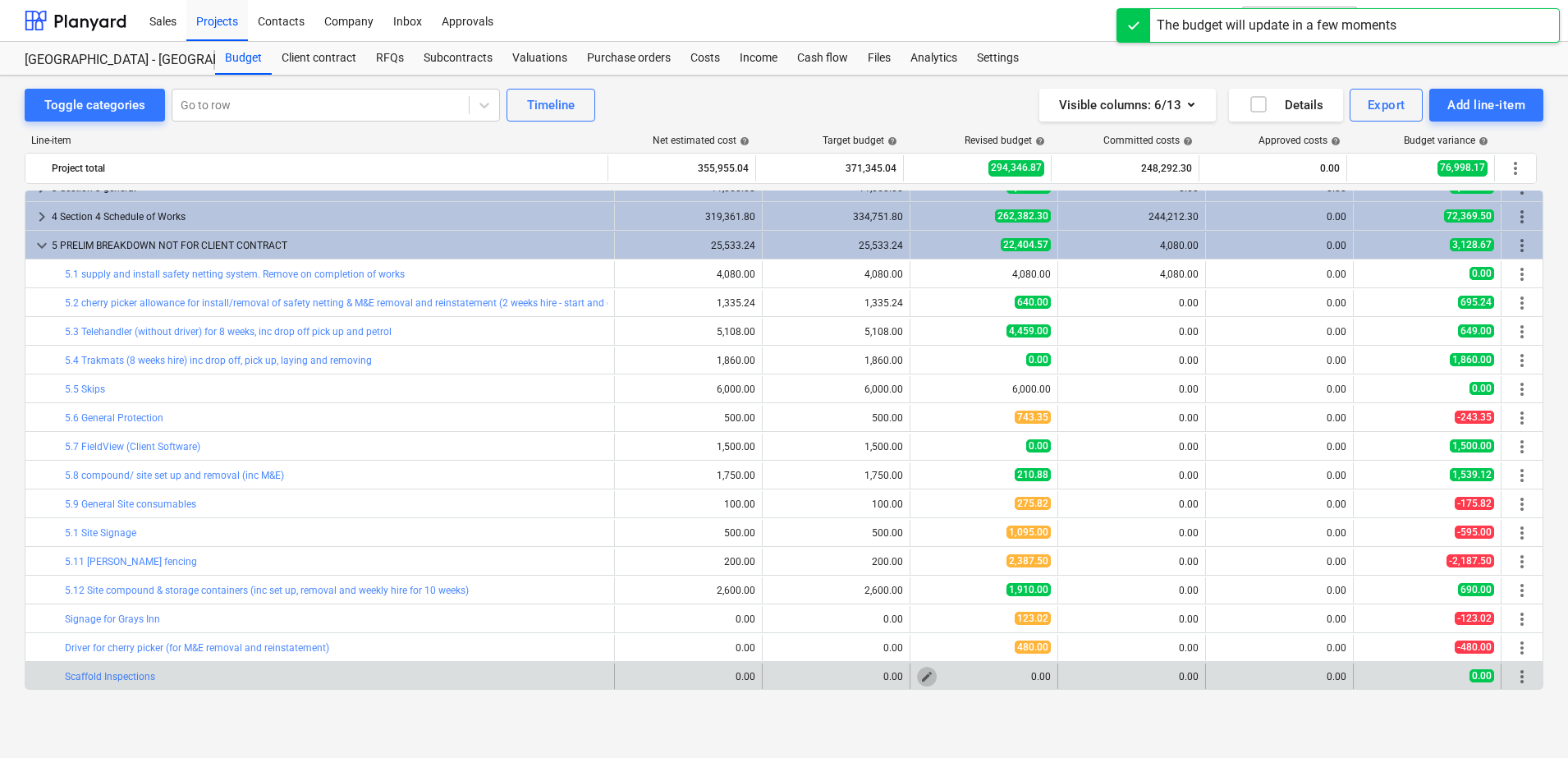 click on "edit" at bounding box center (927, 677) 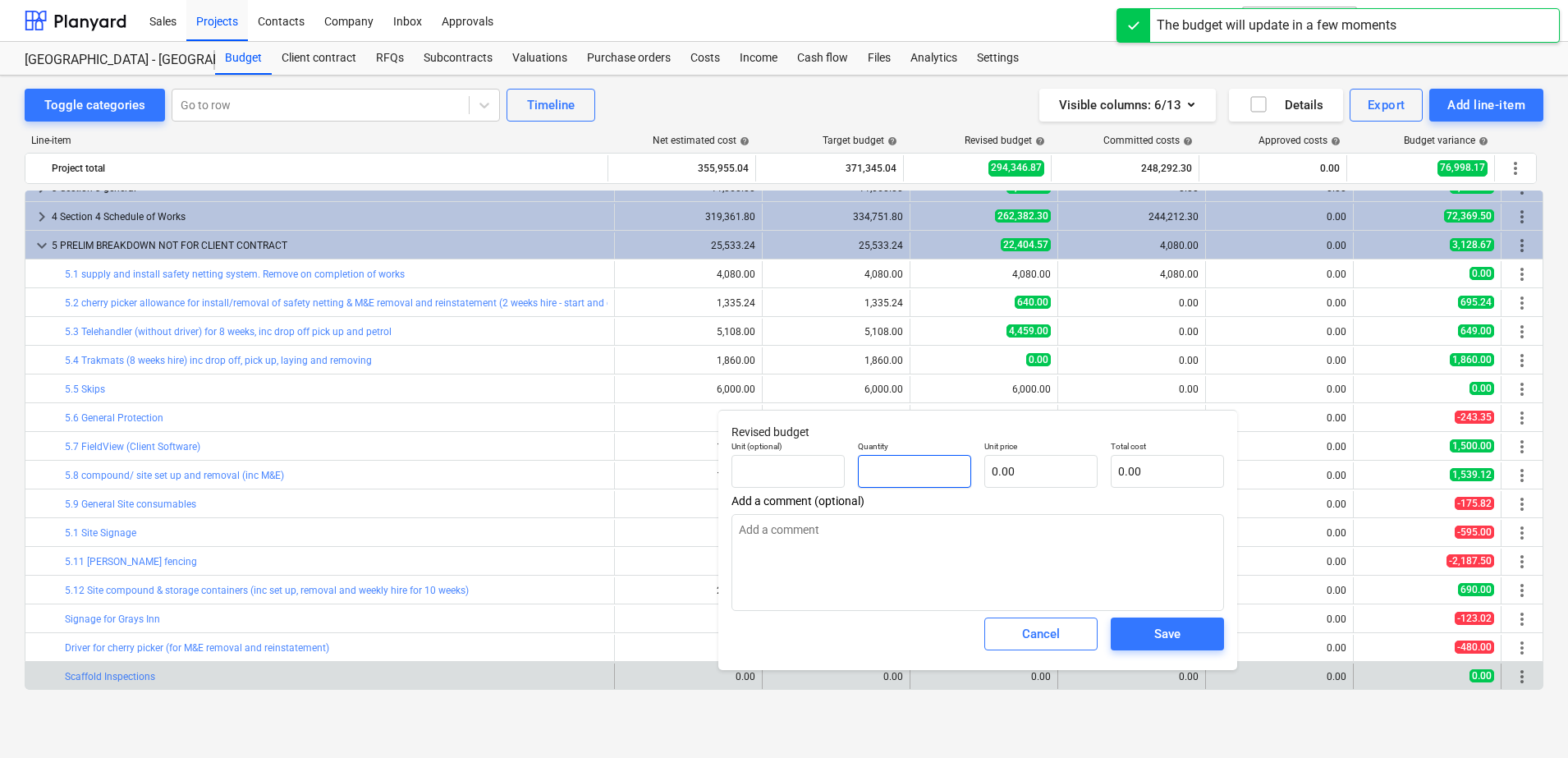 click at bounding box center (915, 471) 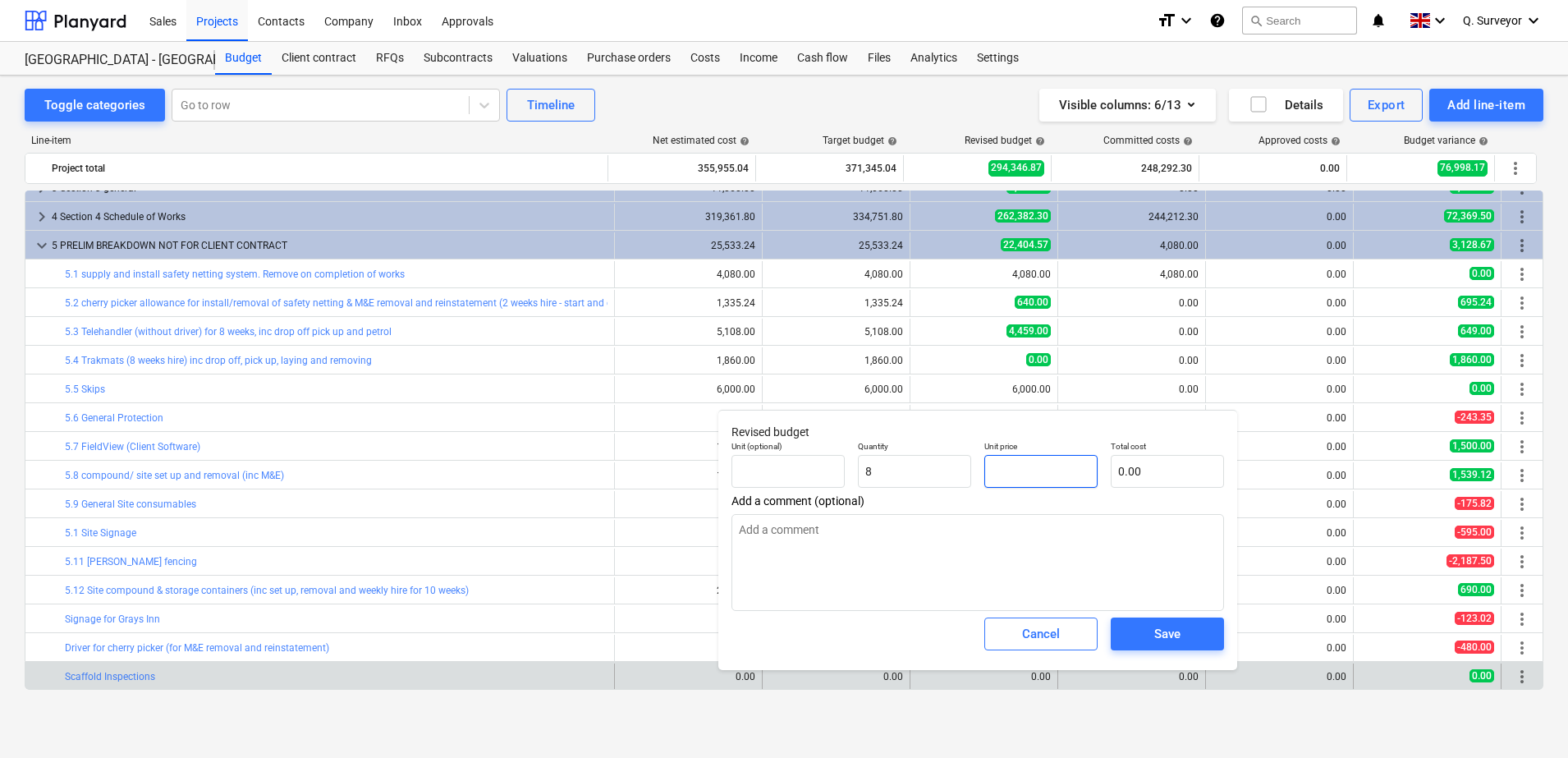 click at bounding box center (1041, 471) 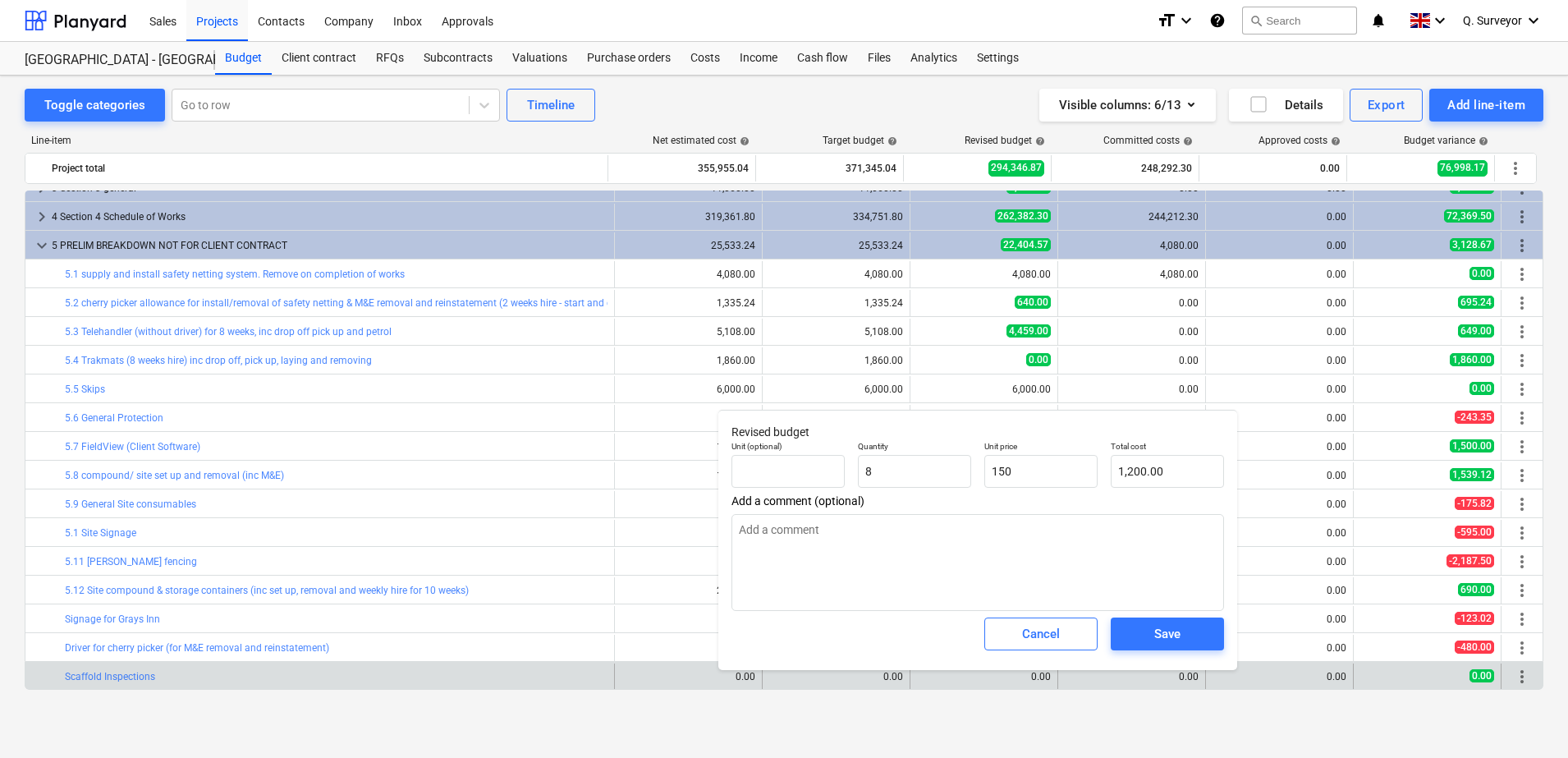 click on "Add a comment   (optional)" at bounding box center [978, 501] 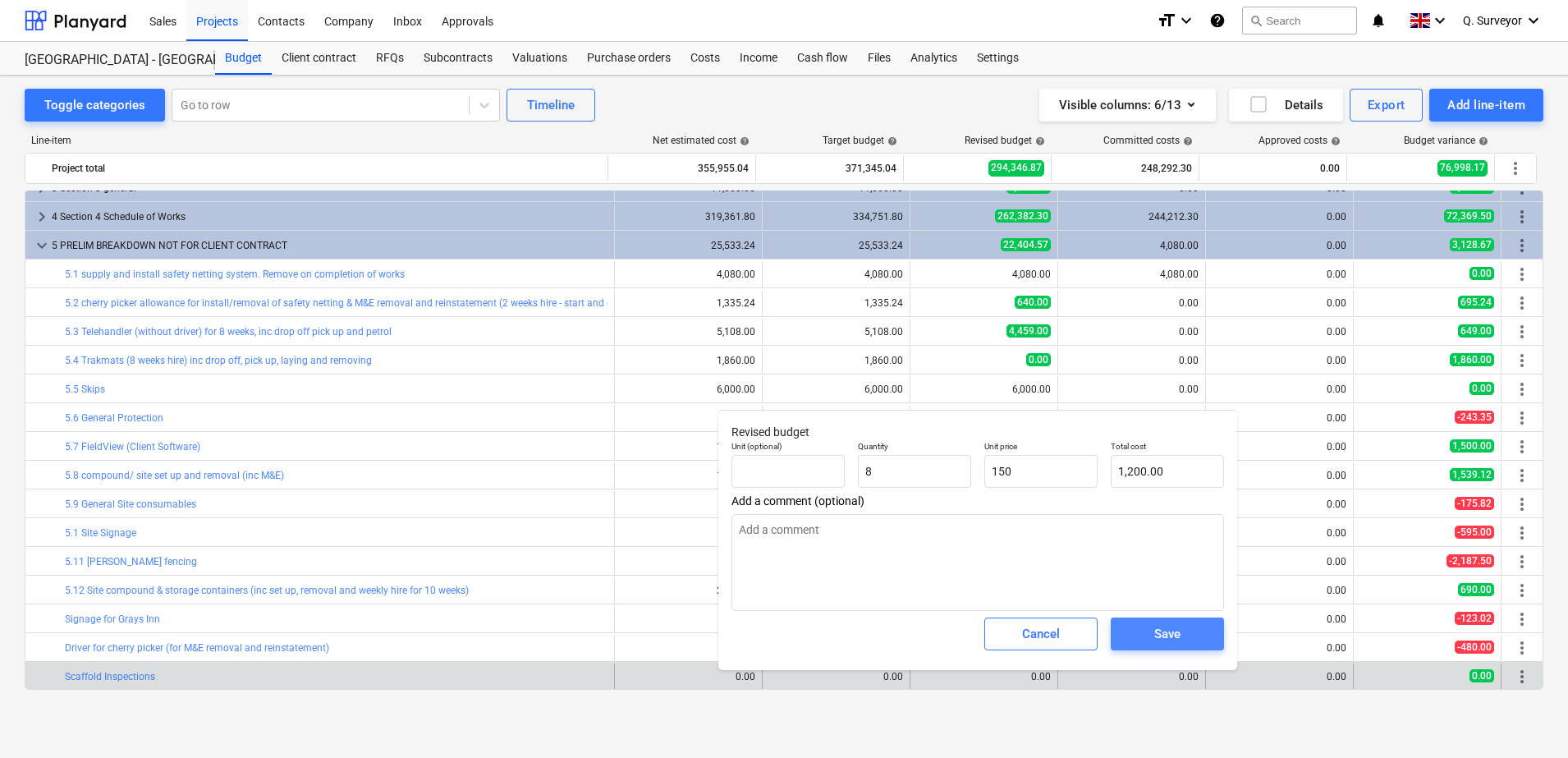 click on "Save" at bounding box center [1167, 634] 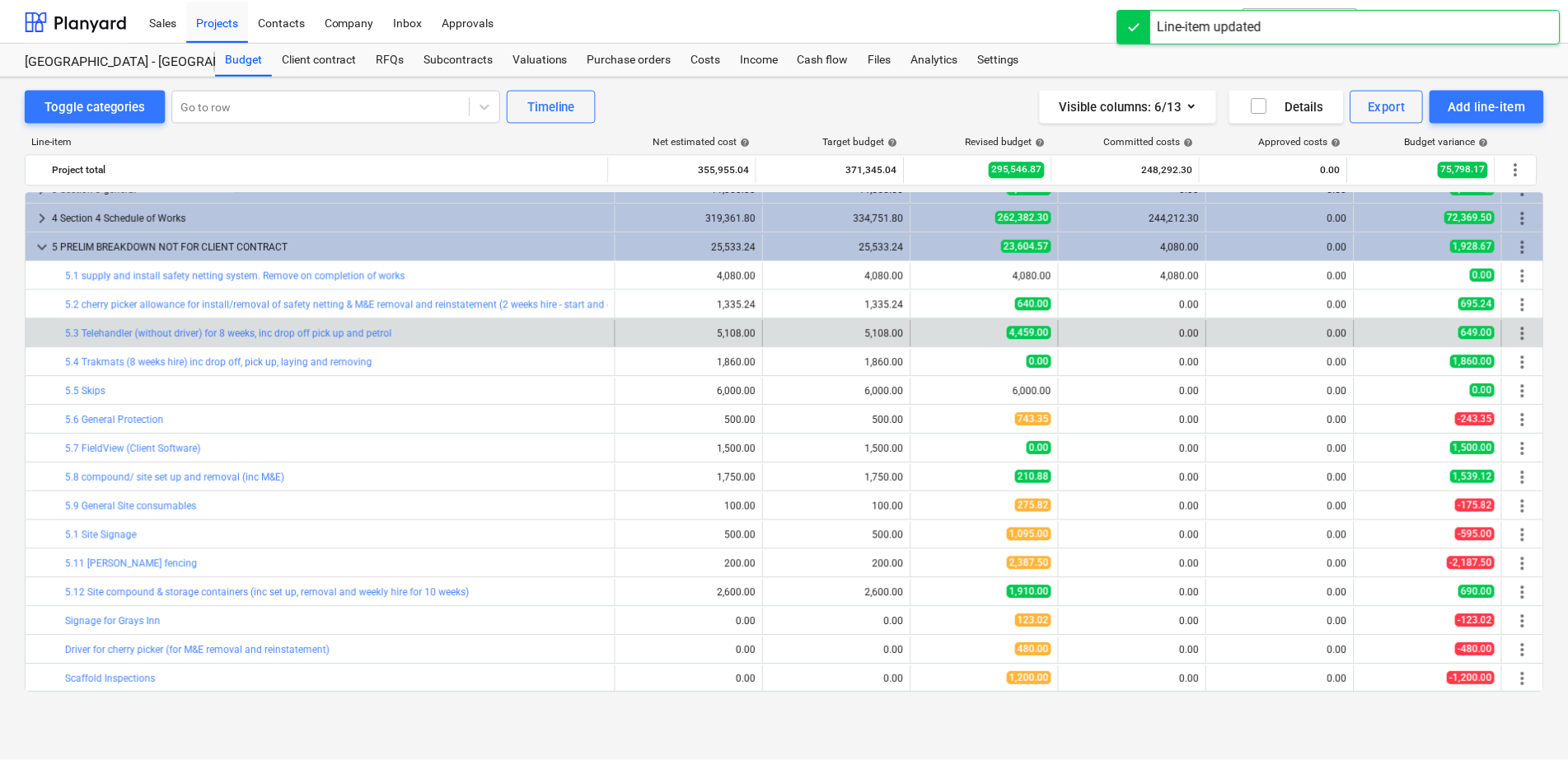scroll, scrollTop: 0, scrollLeft: 0, axis: both 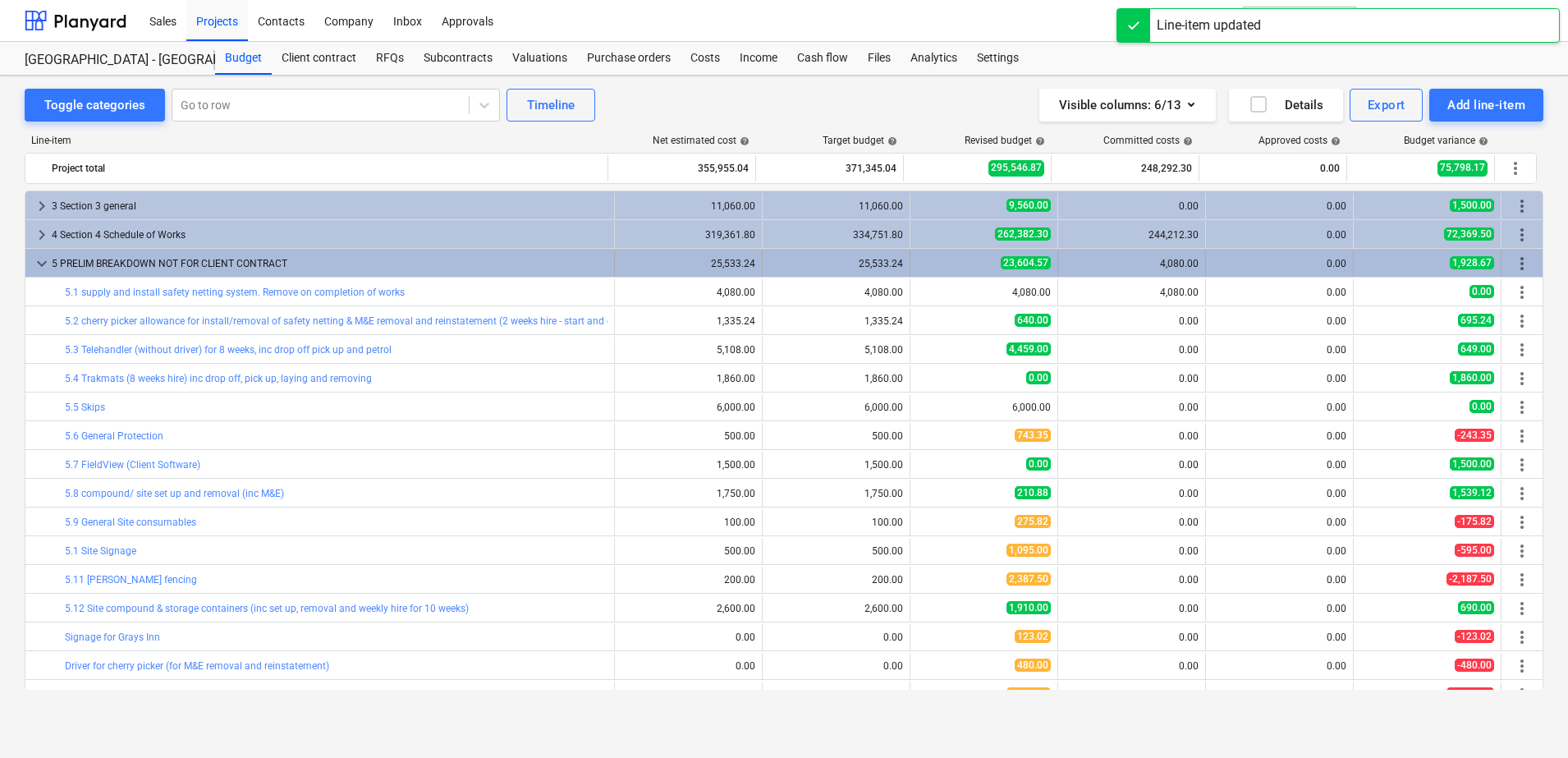 click on "keyboard_arrow_down" at bounding box center [42, 264] 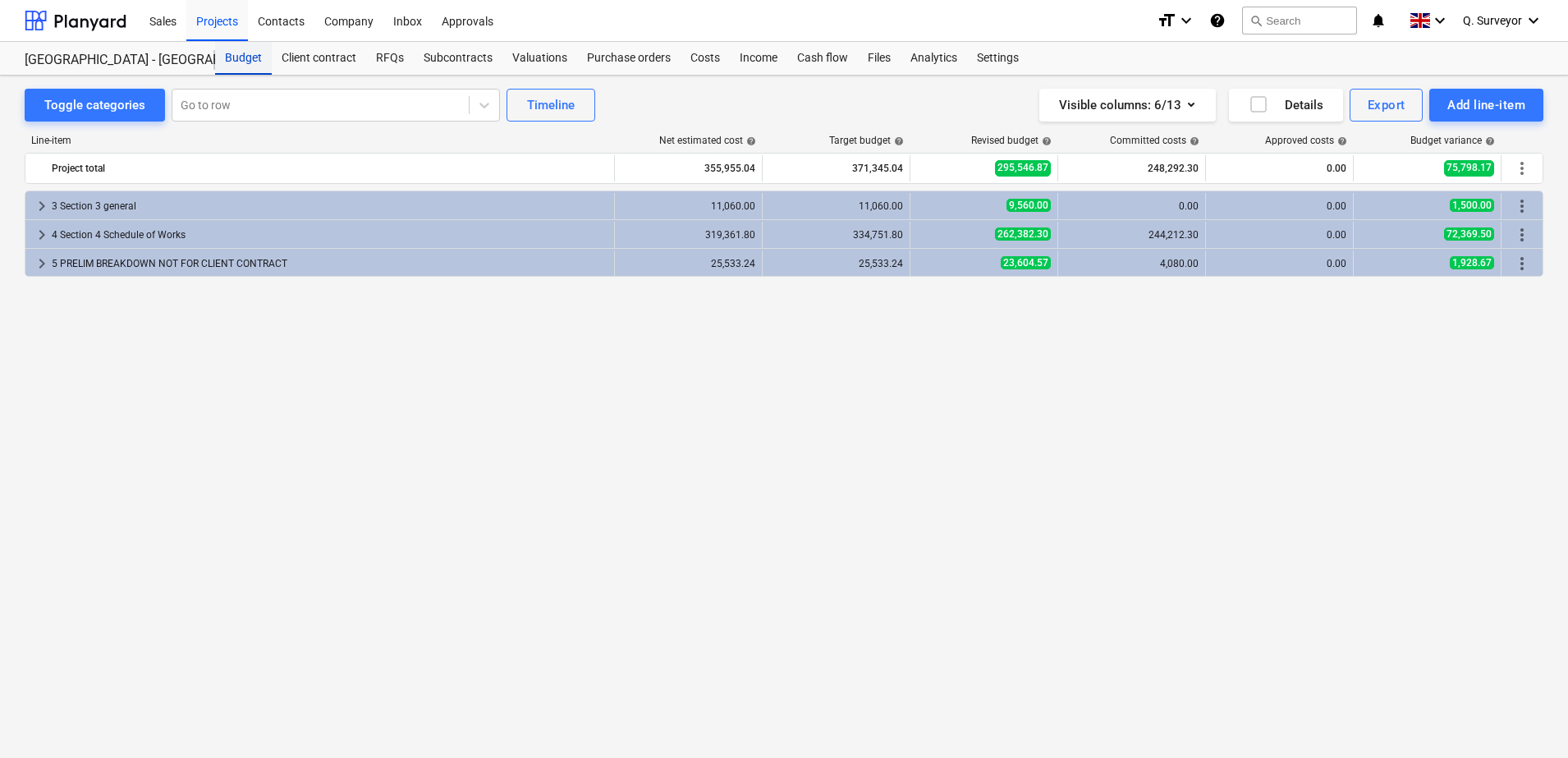 click on "Budget" at bounding box center [243, 58] 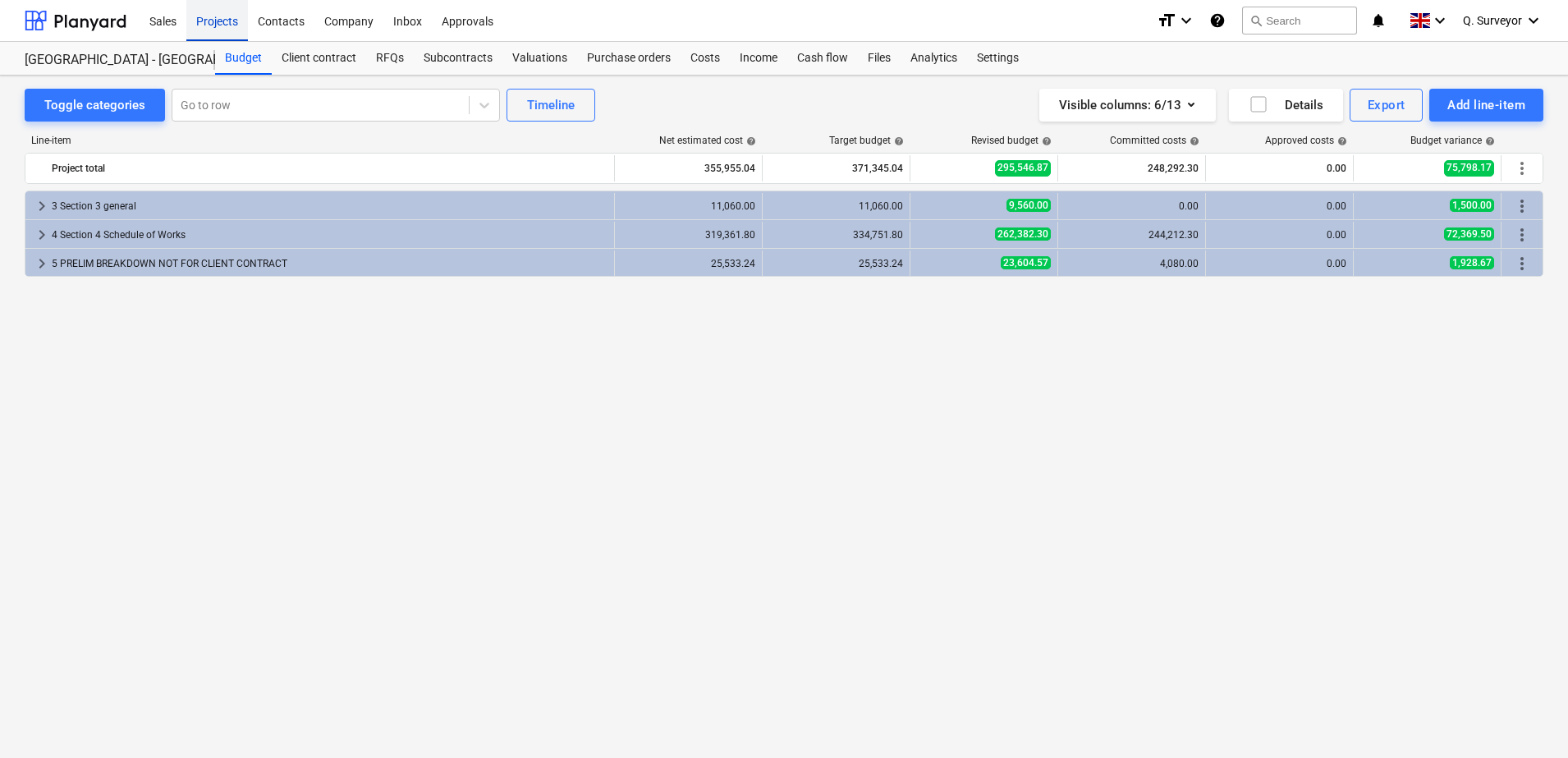 click on "Projects" at bounding box center [217, 20] 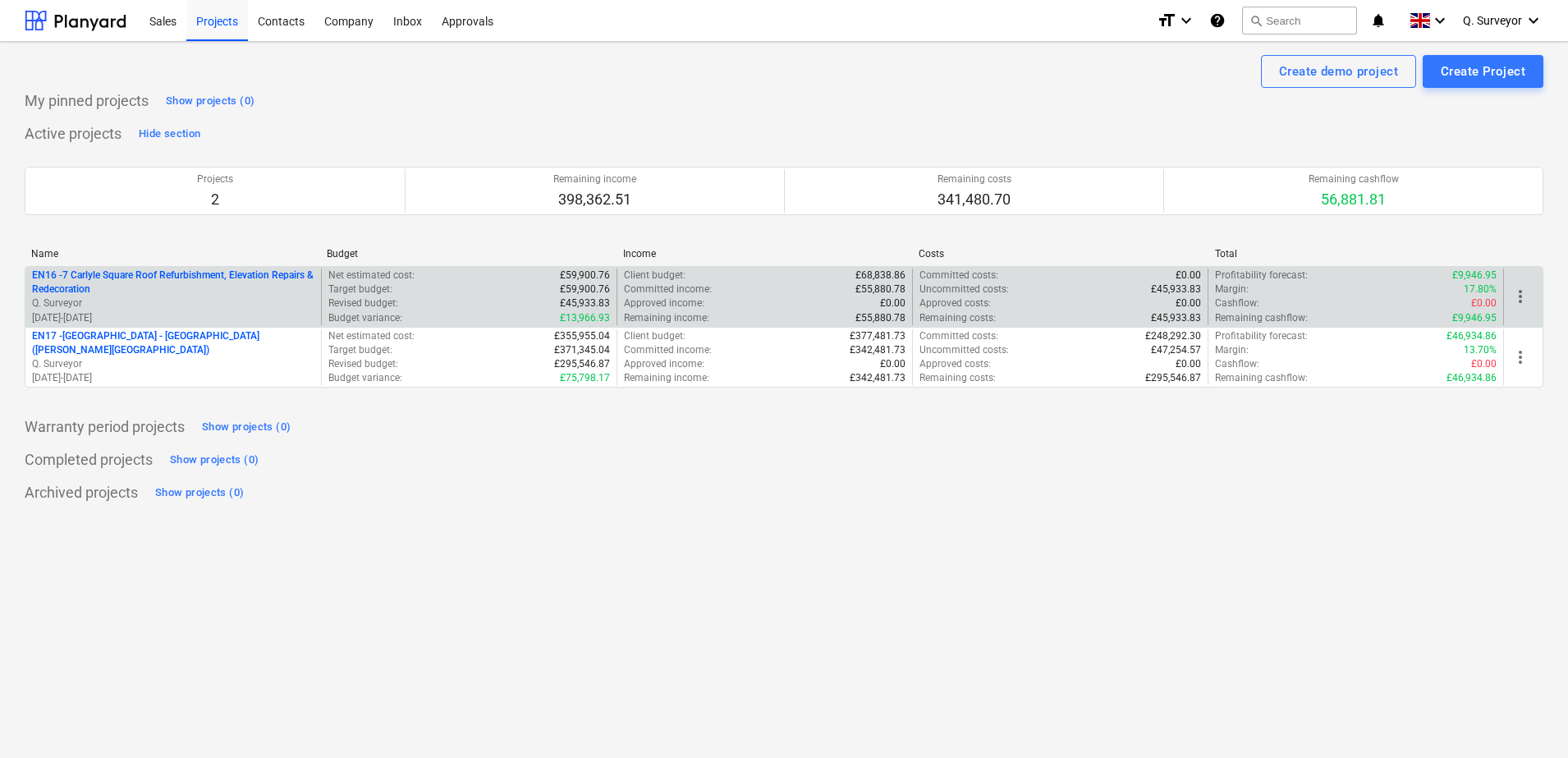 click on "more_vert" at bounding box center (1520, 296) 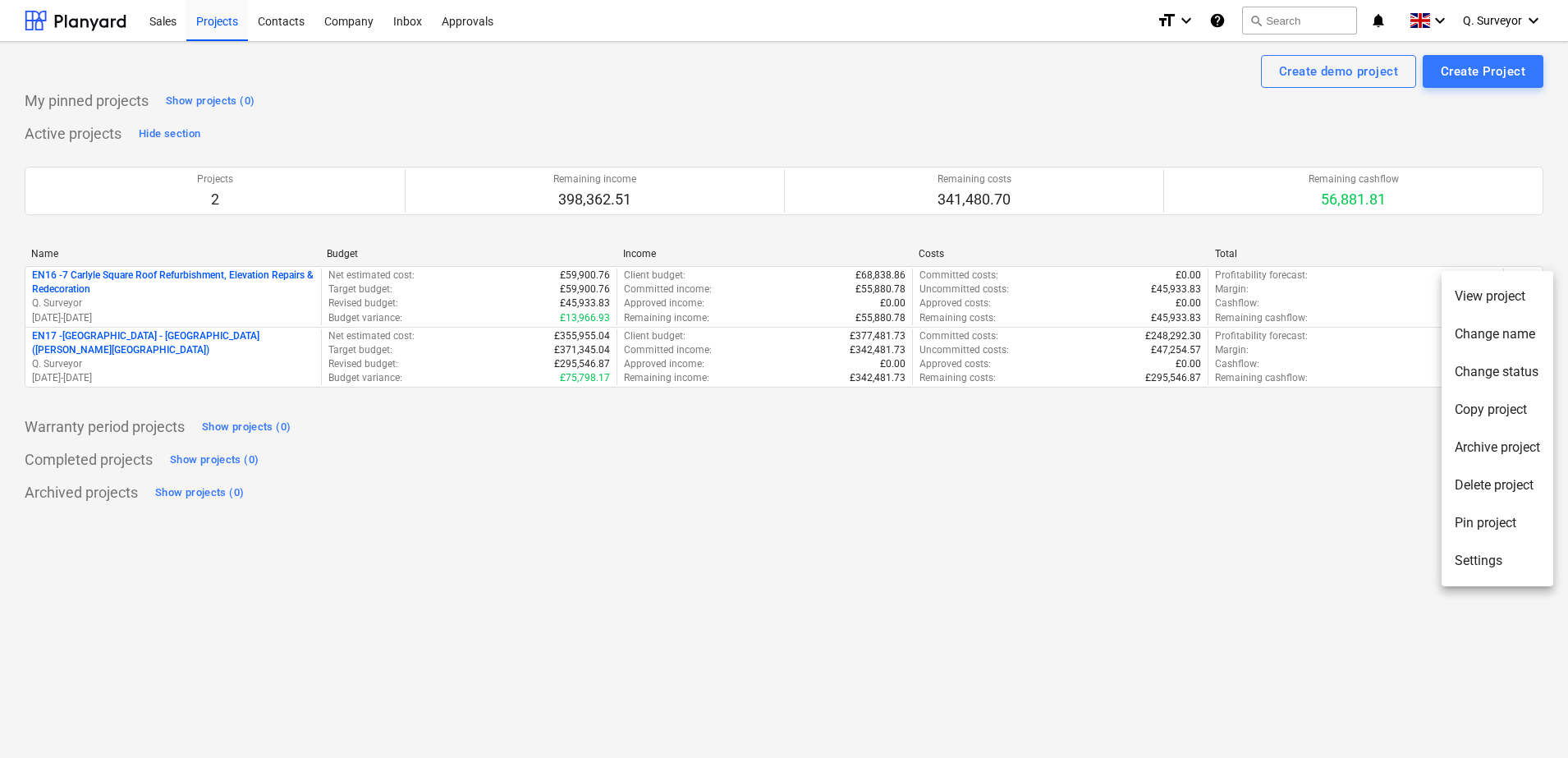 click at bounding box center (784, 379) 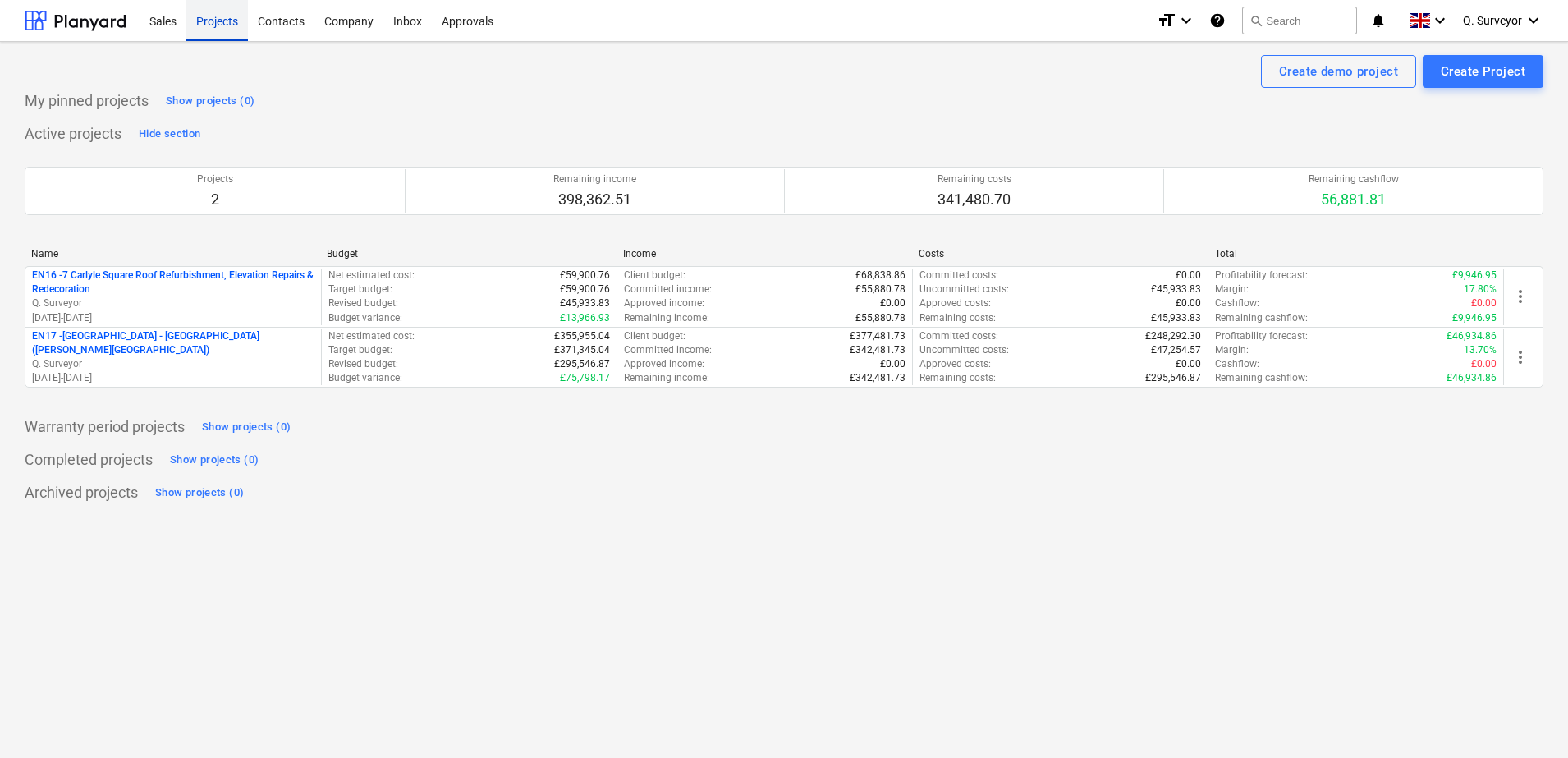 click on "Projects" at bounding box center (217, 20) 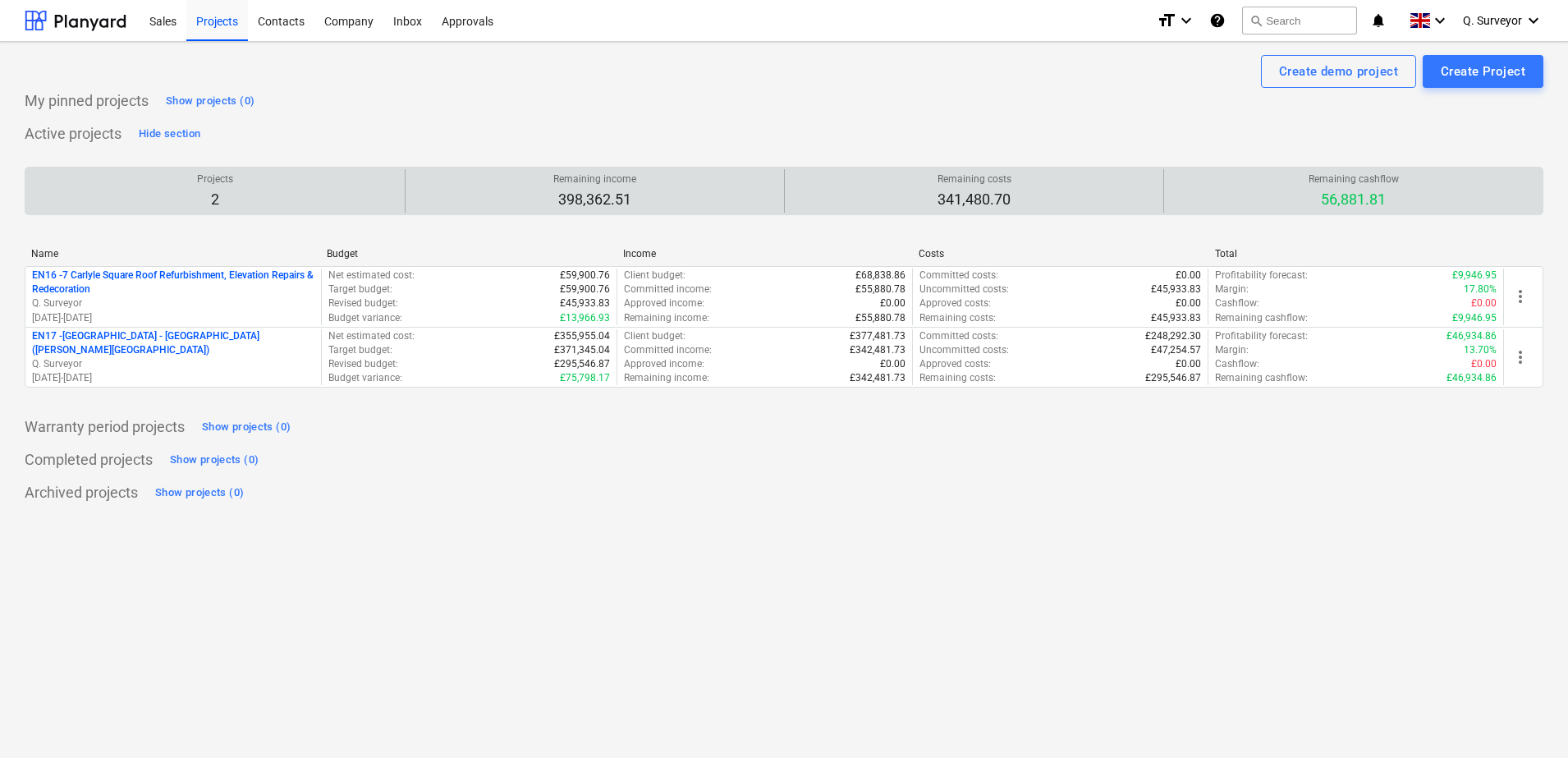 click on "Projects 2" at bounding box center [215, 191] 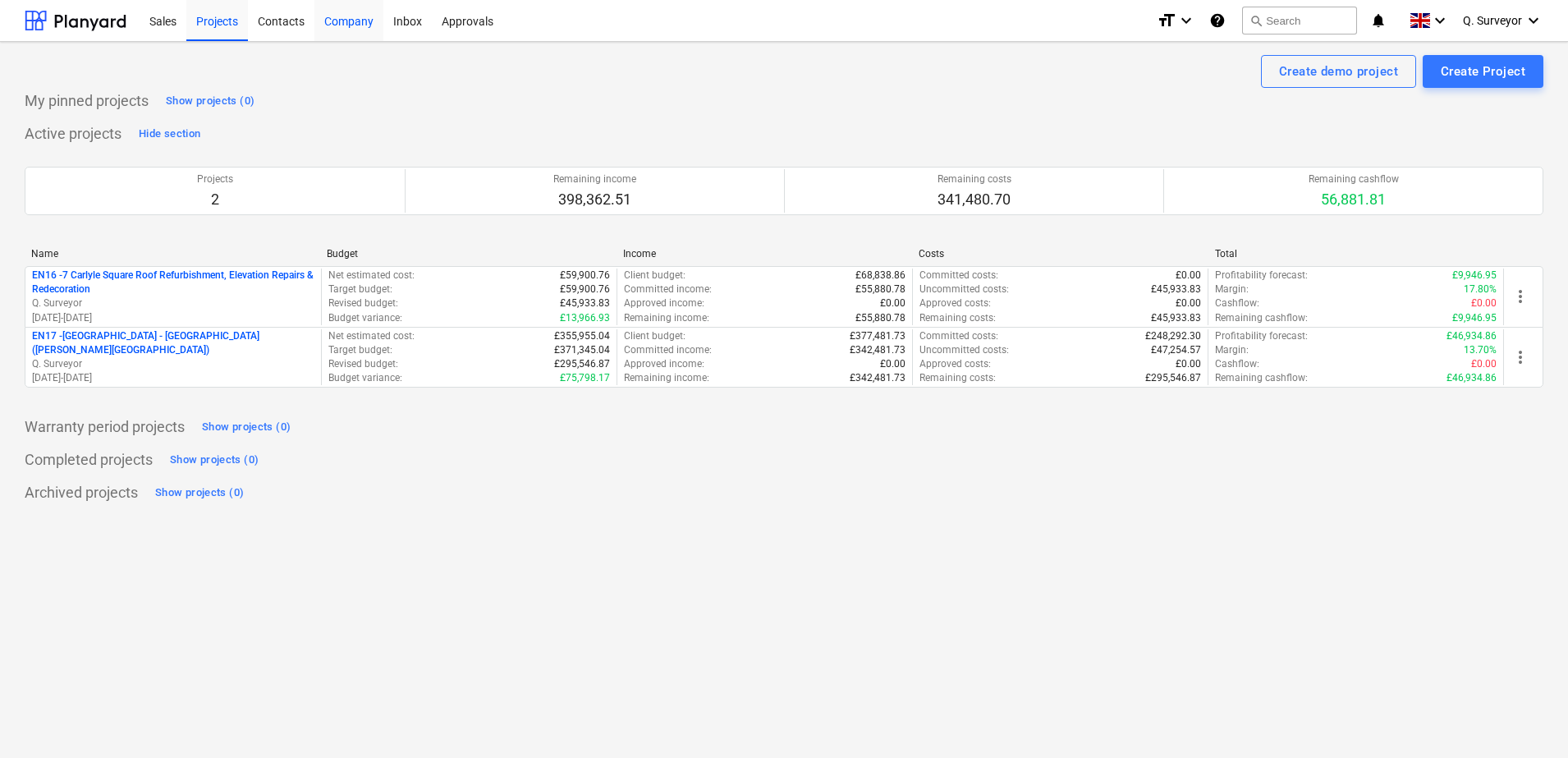 click on "Company" at bounding box center [349, 20] 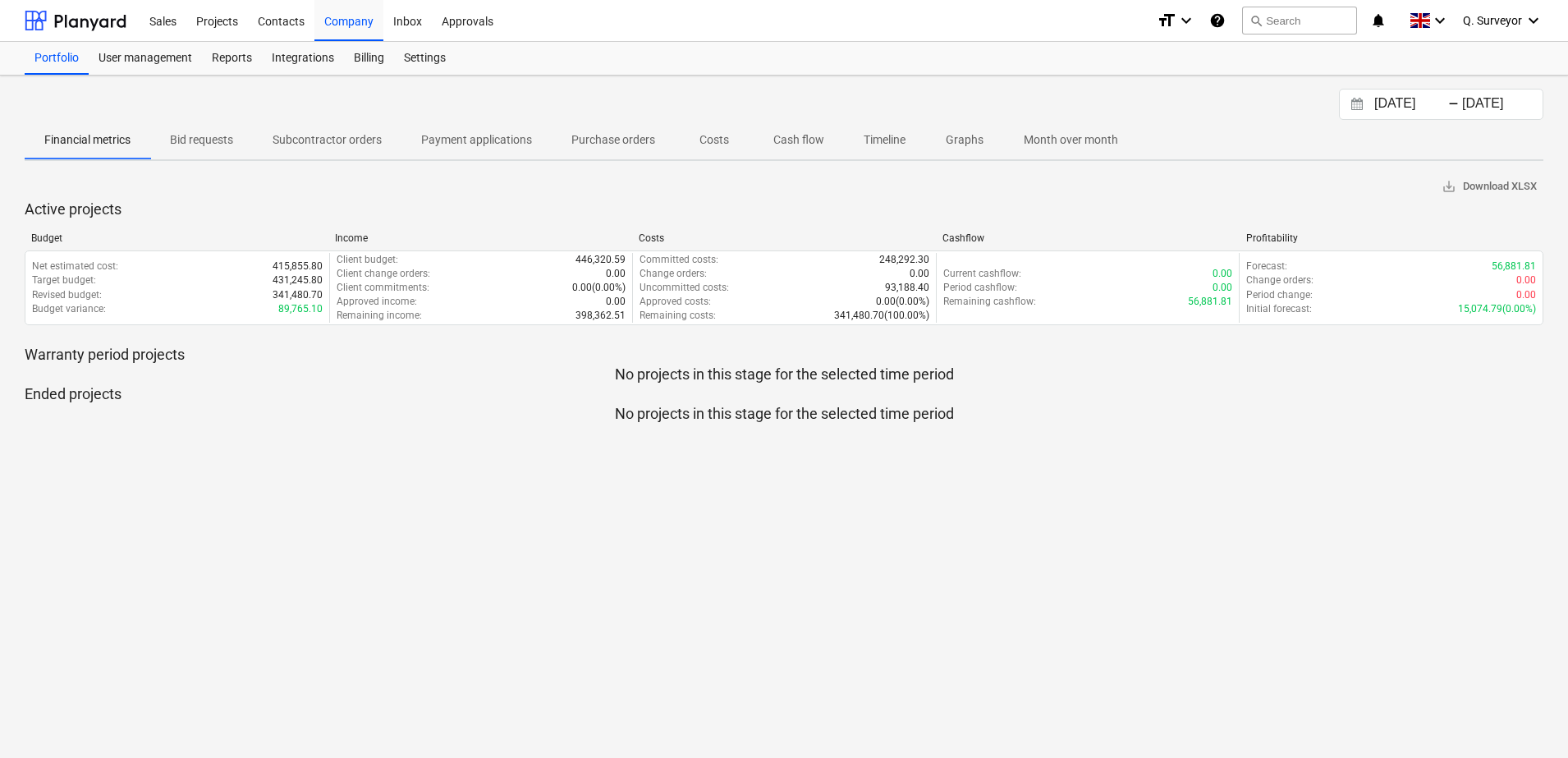 click on "Timeline" at bounding box center [884, 140] 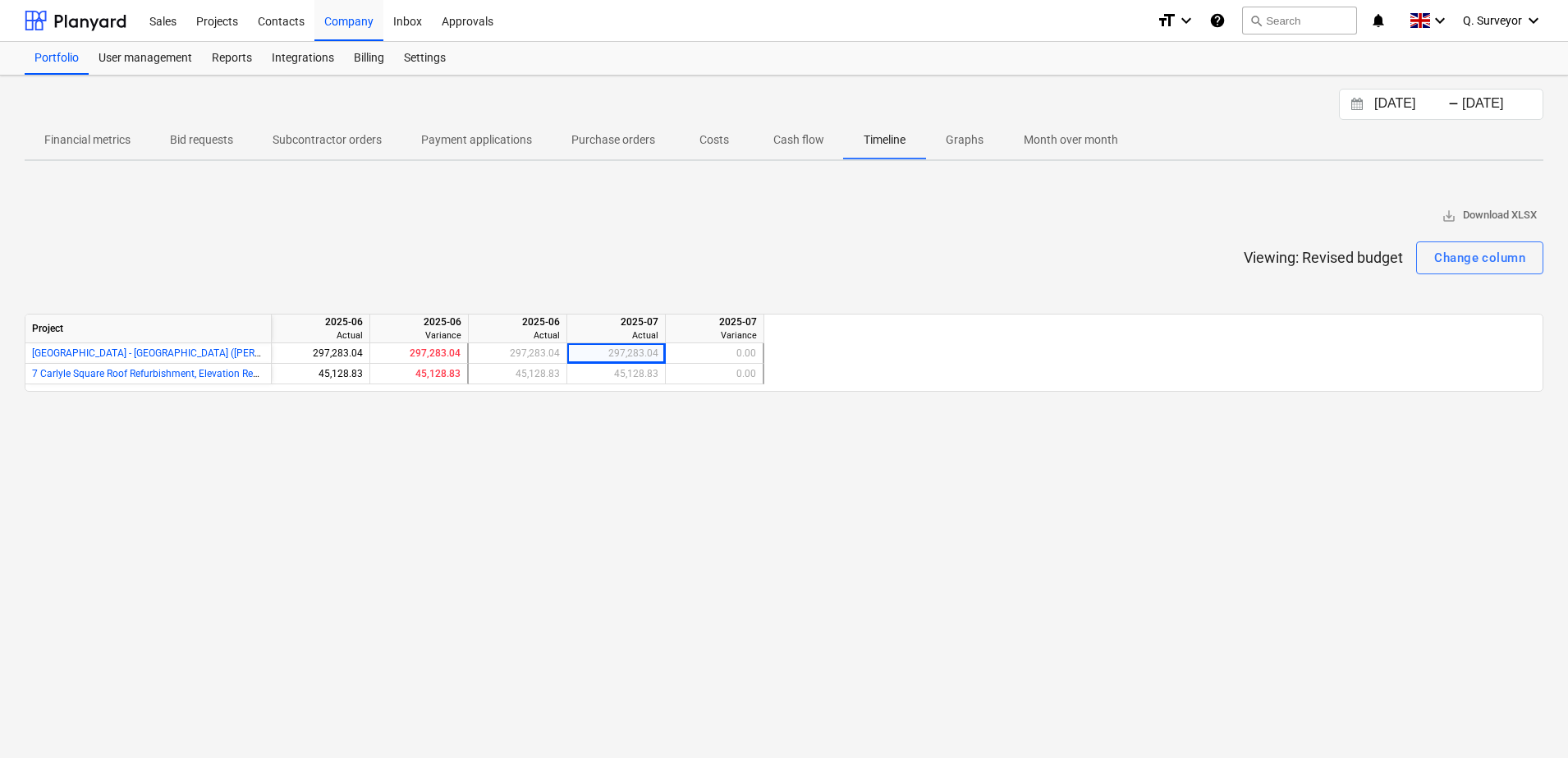 click on "Cash flow" at bounding box center [799, 140] 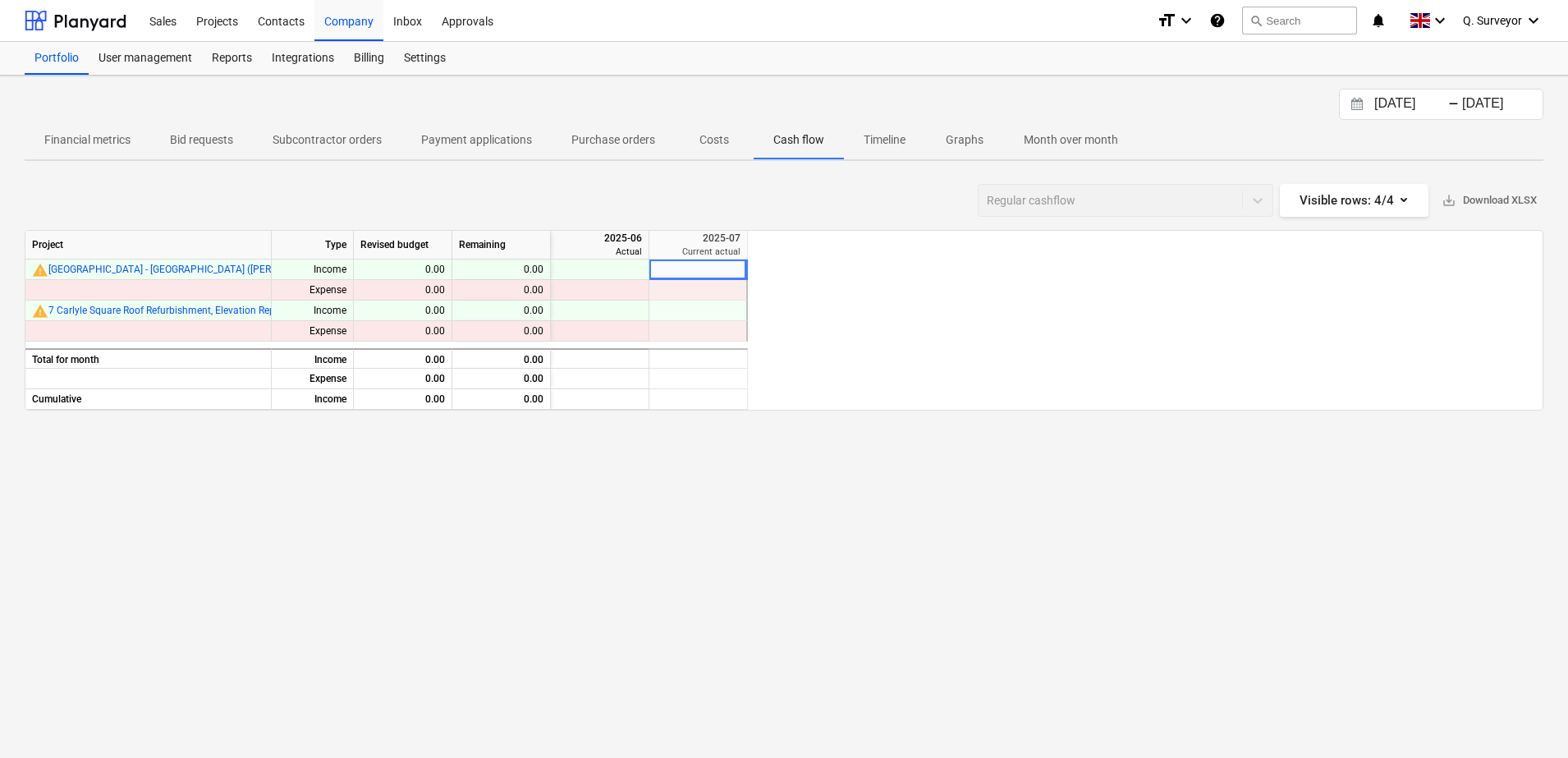 click on "Graphs" at bounding box center (965, 140) 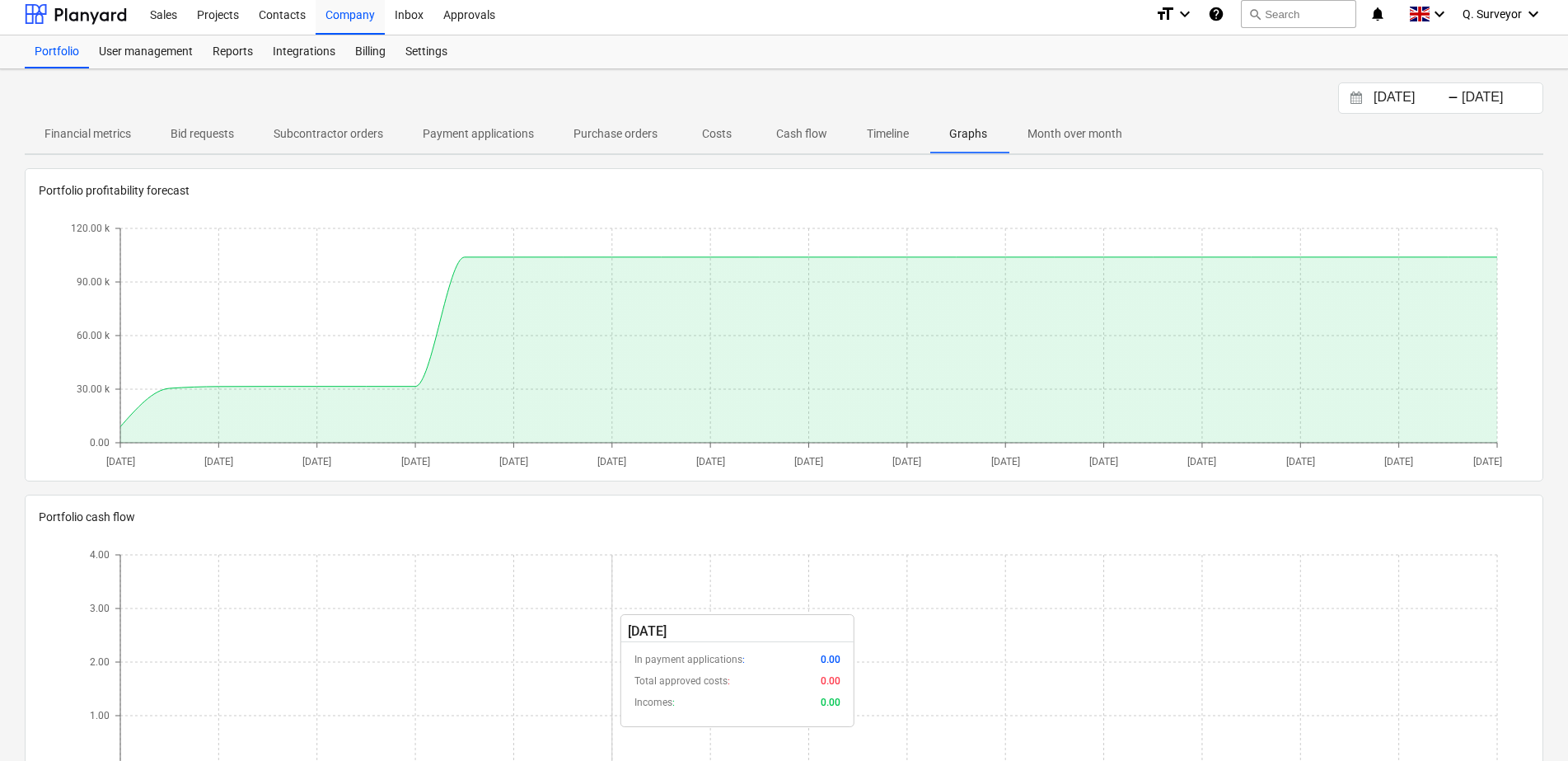 scroll, scrollTop: 0, scrollLeft: 0, axis: both 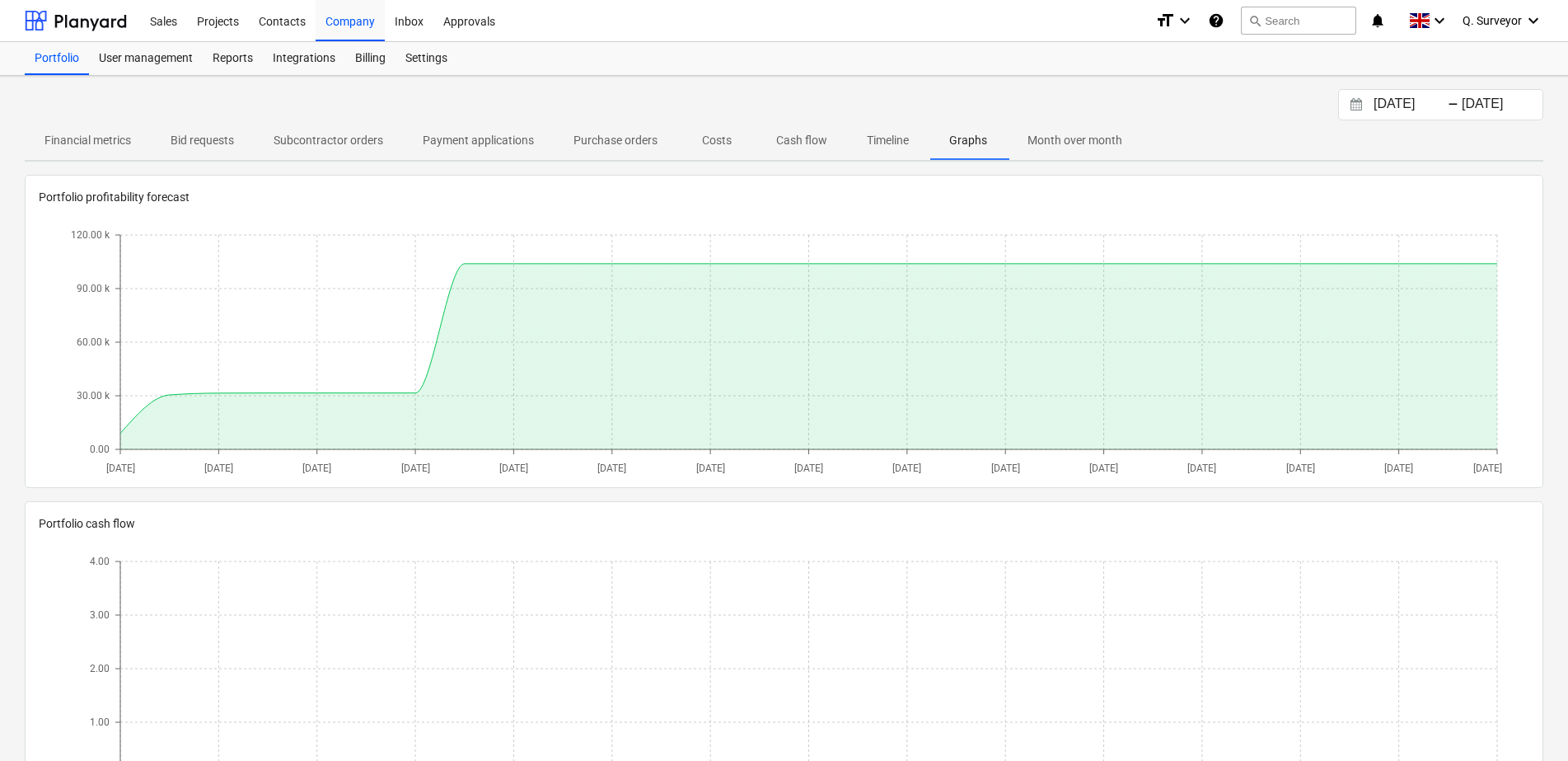 click on "Month over month" at bounding box center (1074, 140) 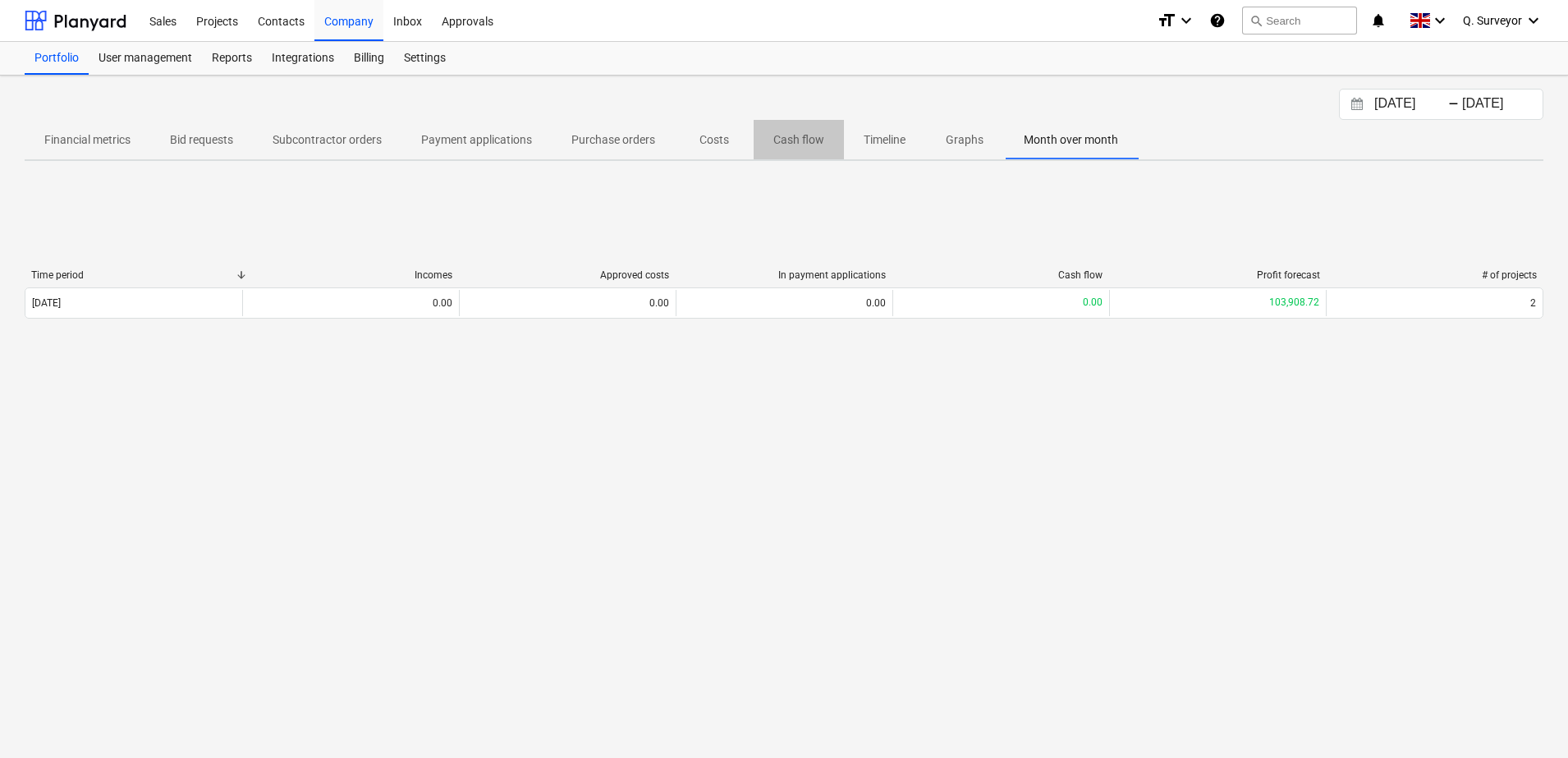 click on "Cash flow" at bounding box center [799, 140] 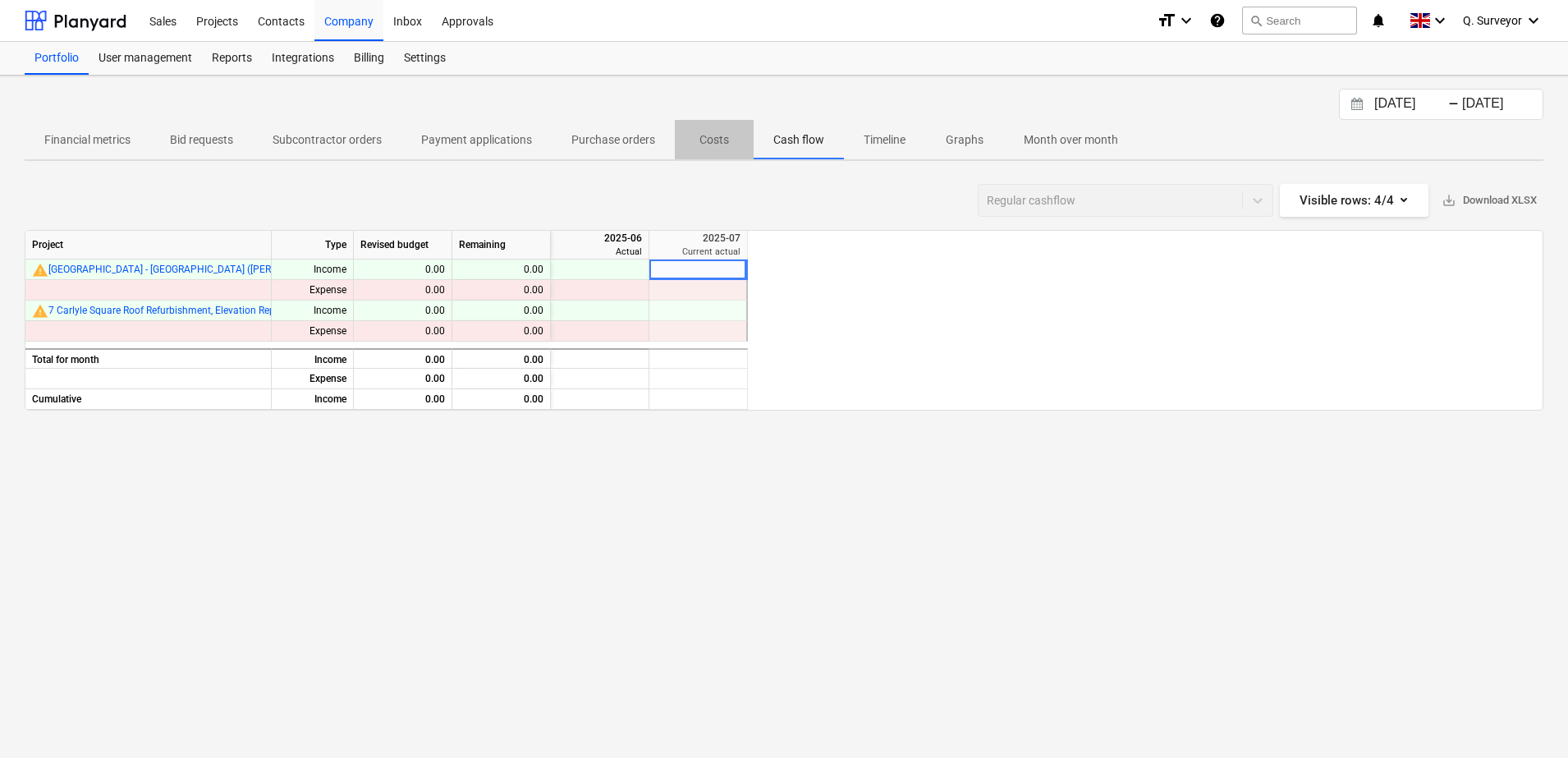 click on "Costs" at bounding box center (714, 140) 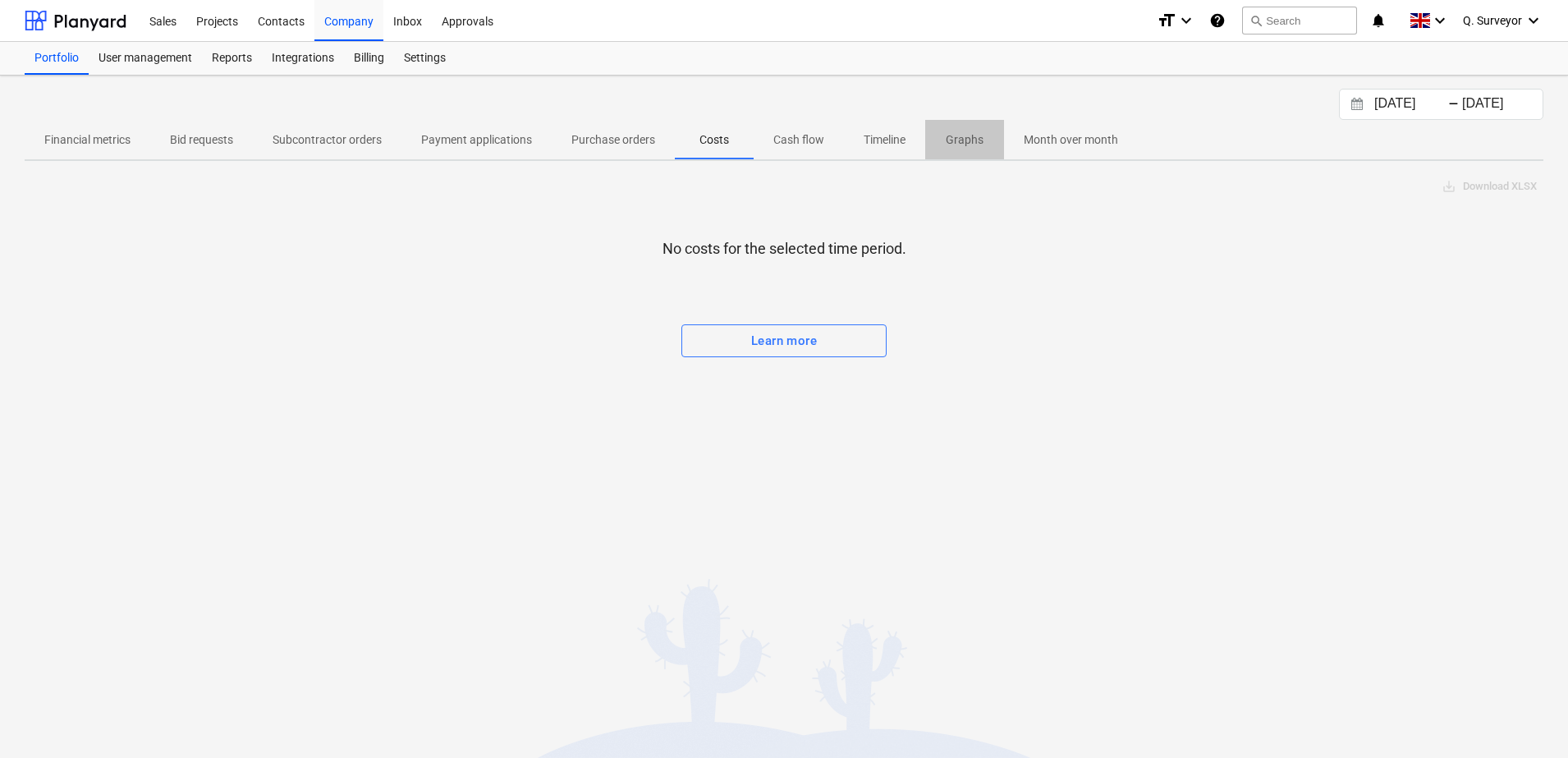click on "Graphs" at bounding box center (965, 140) 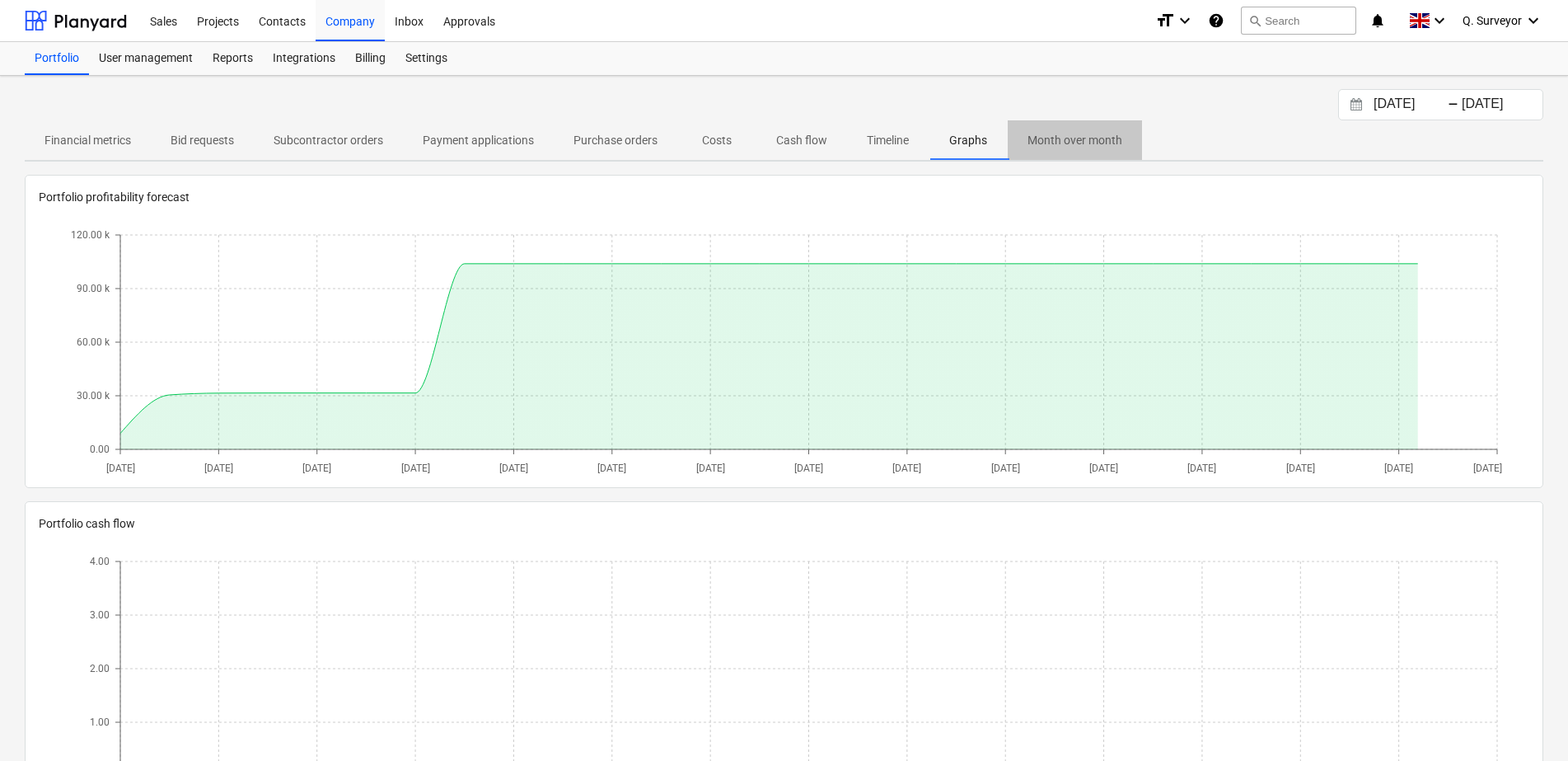 click on "Month over month" at bounding box center (1074, 140) 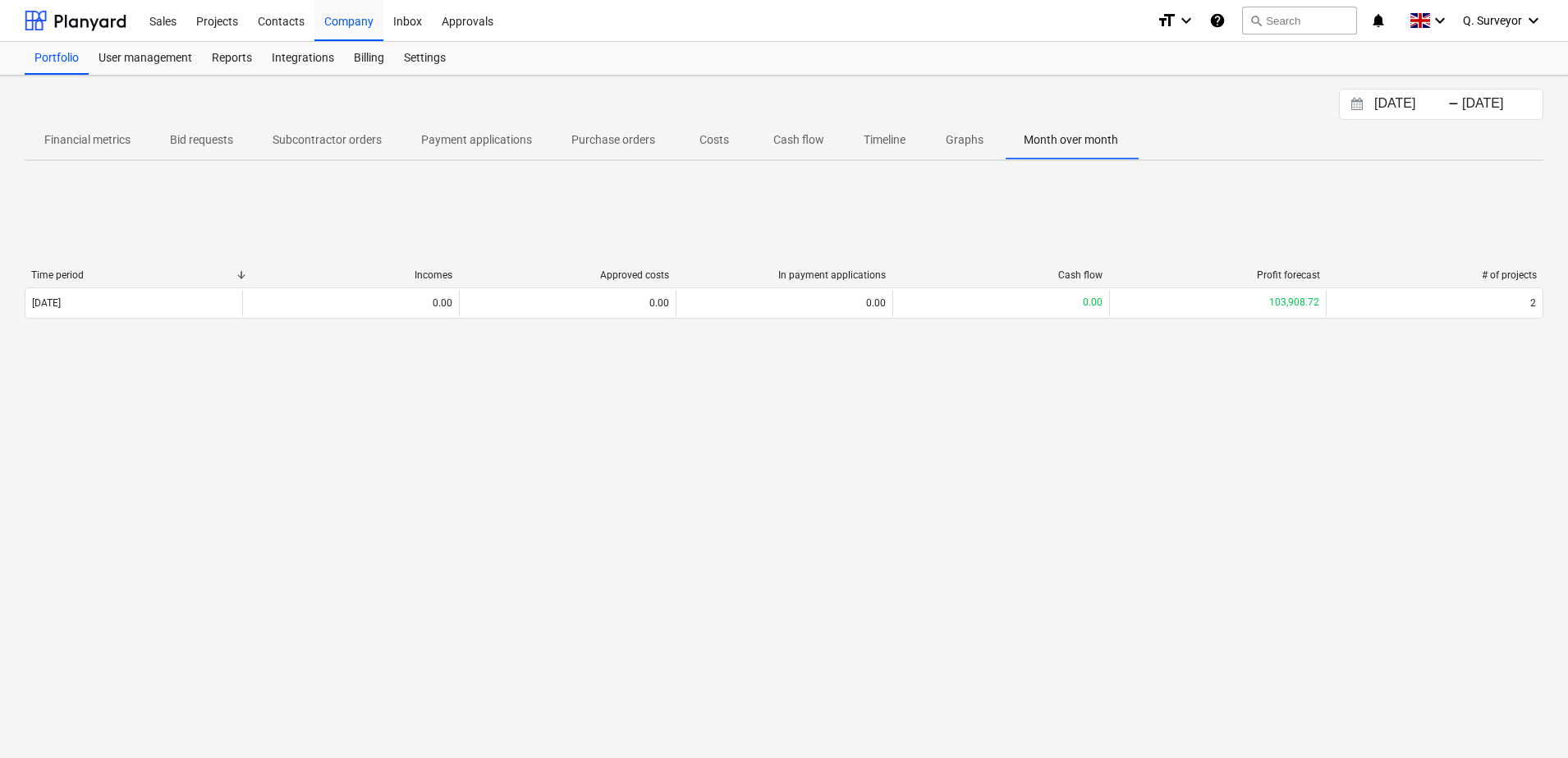 click on "Subcontractor orders" at bounding box center (327, 140) 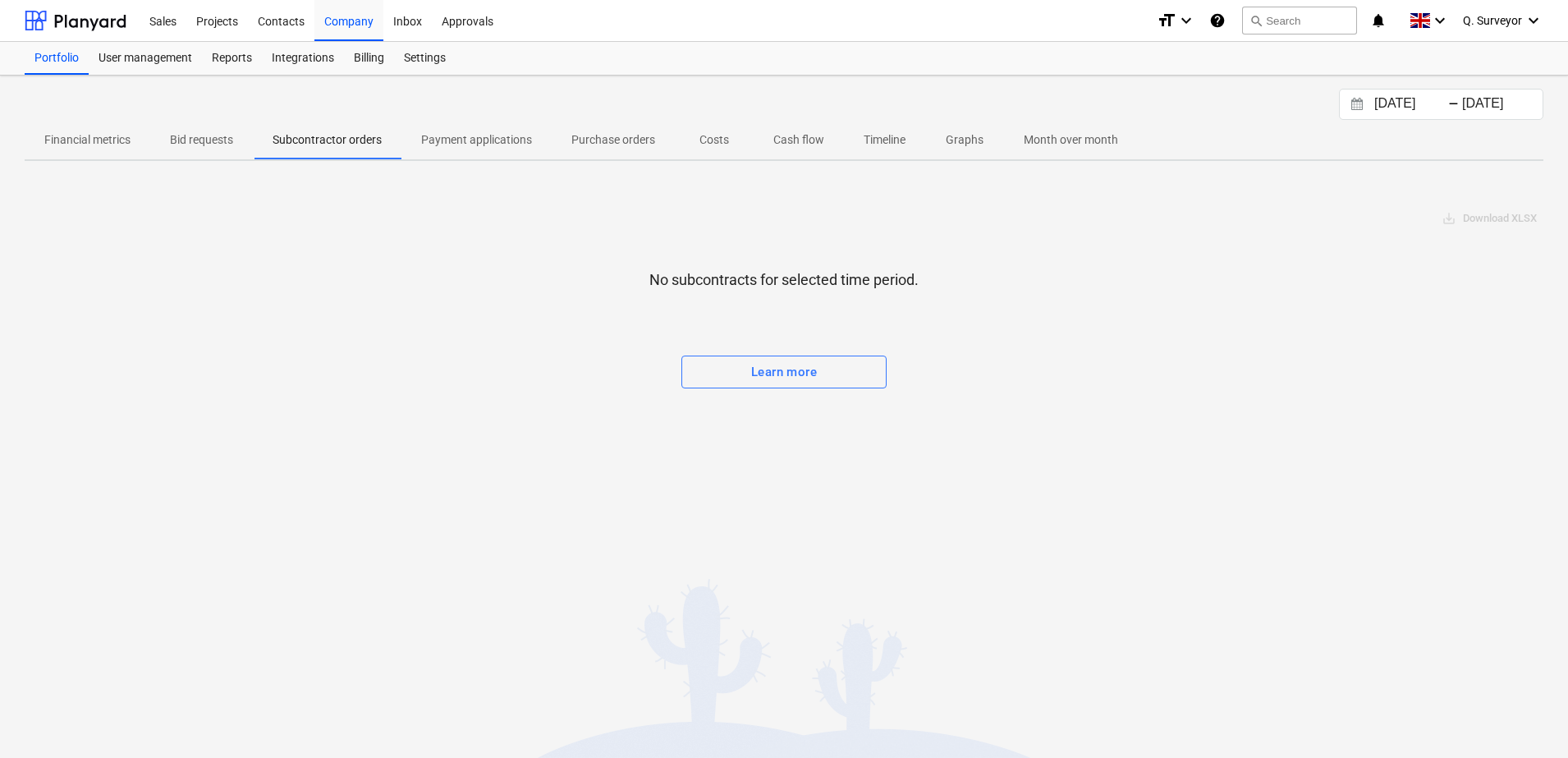 click on "Financial metrics" at bounding box center (87, 140) 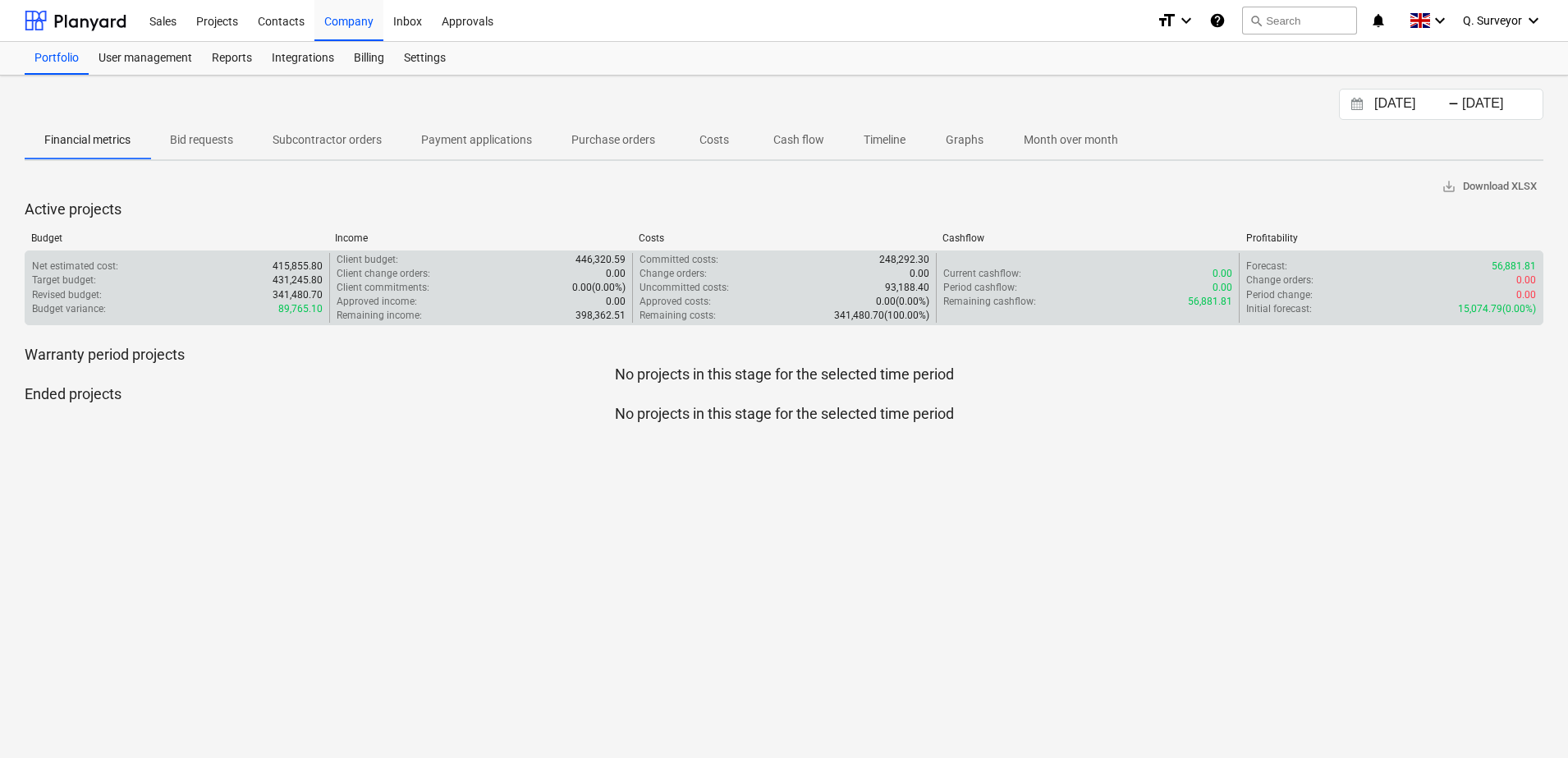click on "Remaining cashflow :" at bounding box center [989, 301] 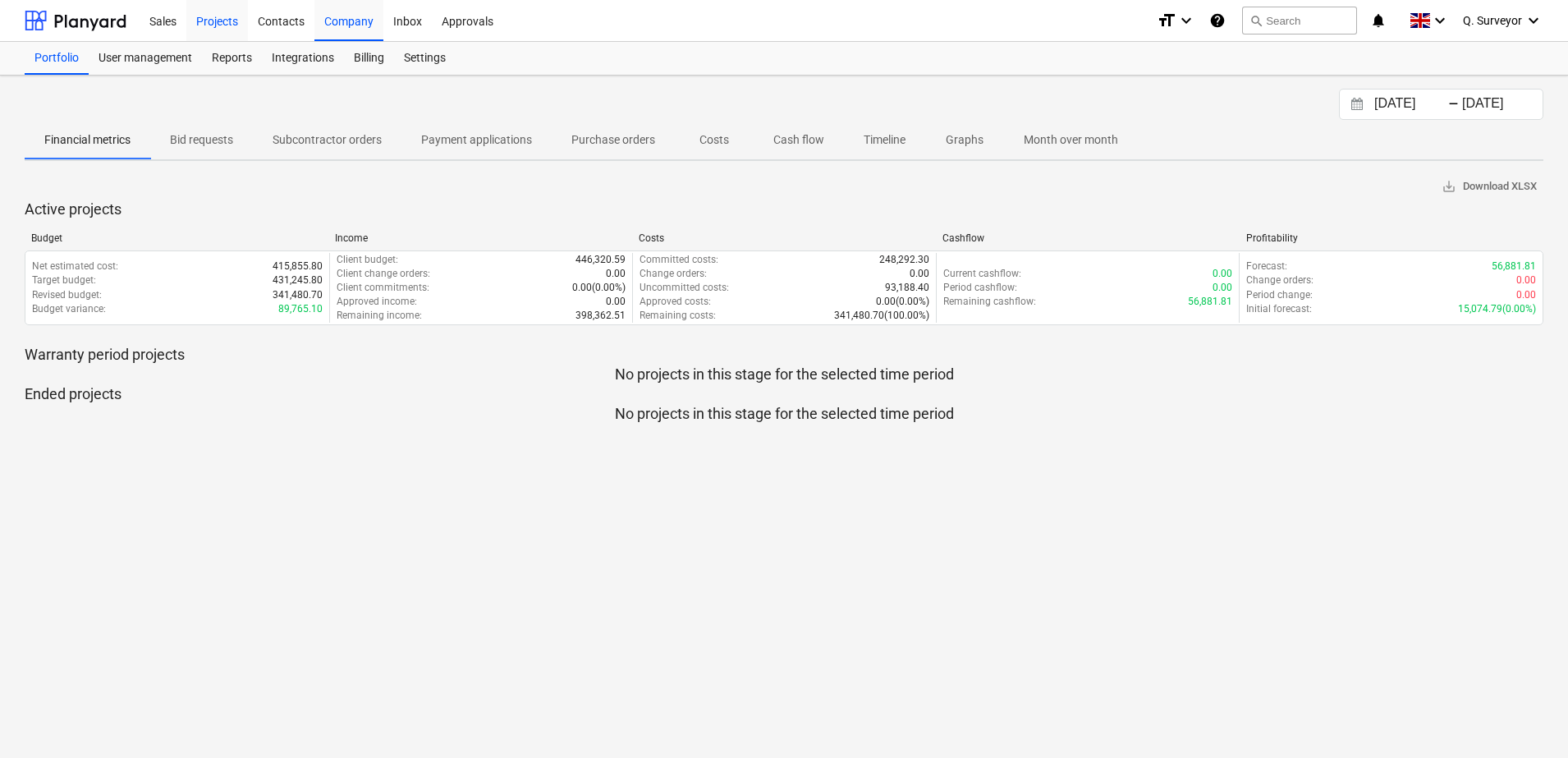 click on "Projects" at bounding box center (217, 20) 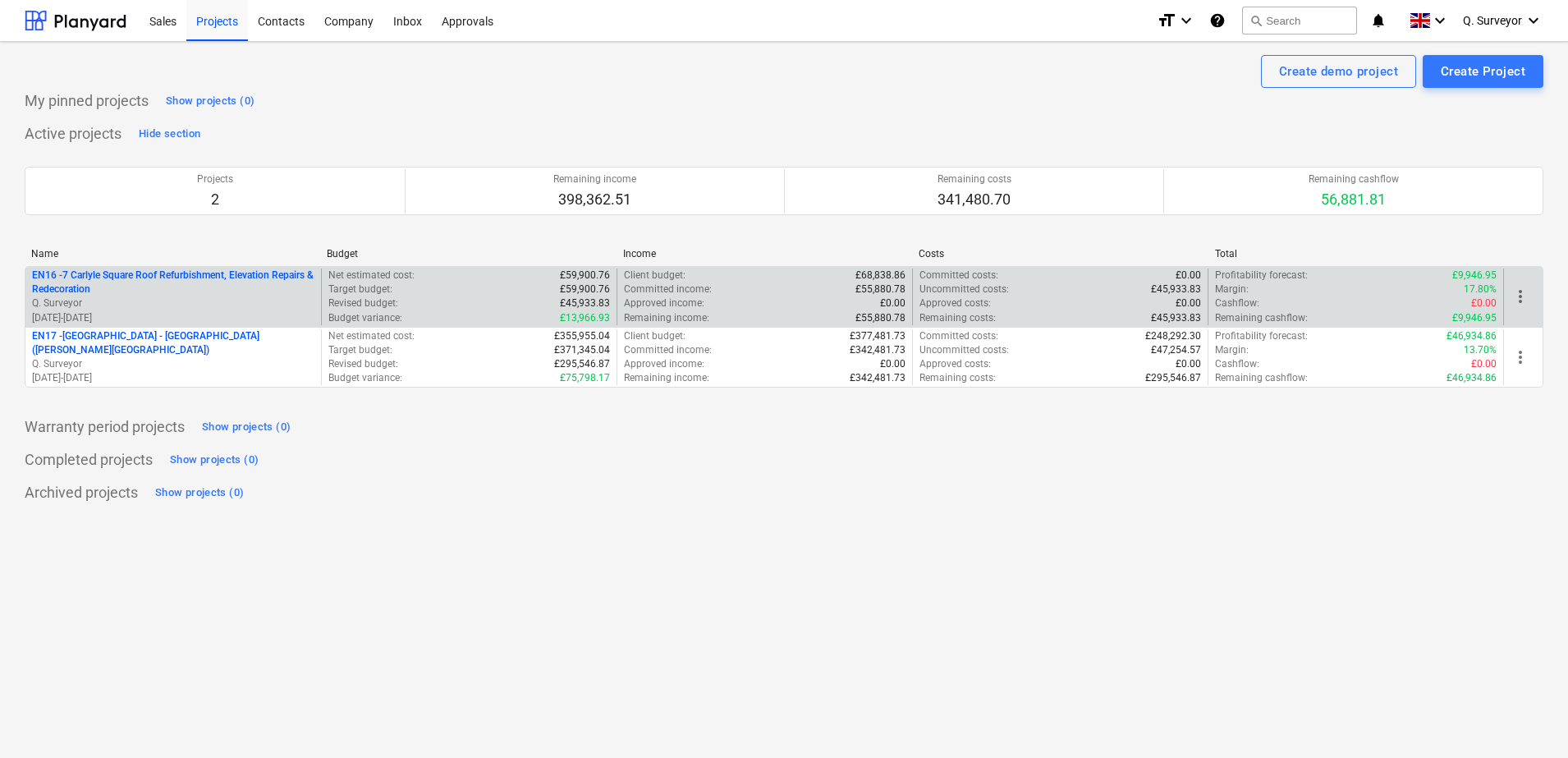 click on "EN16 -  7 Carlyle Square Roof Refurbishment, Elevation Repairs & Redecoration" at bounding box center [173, 283] 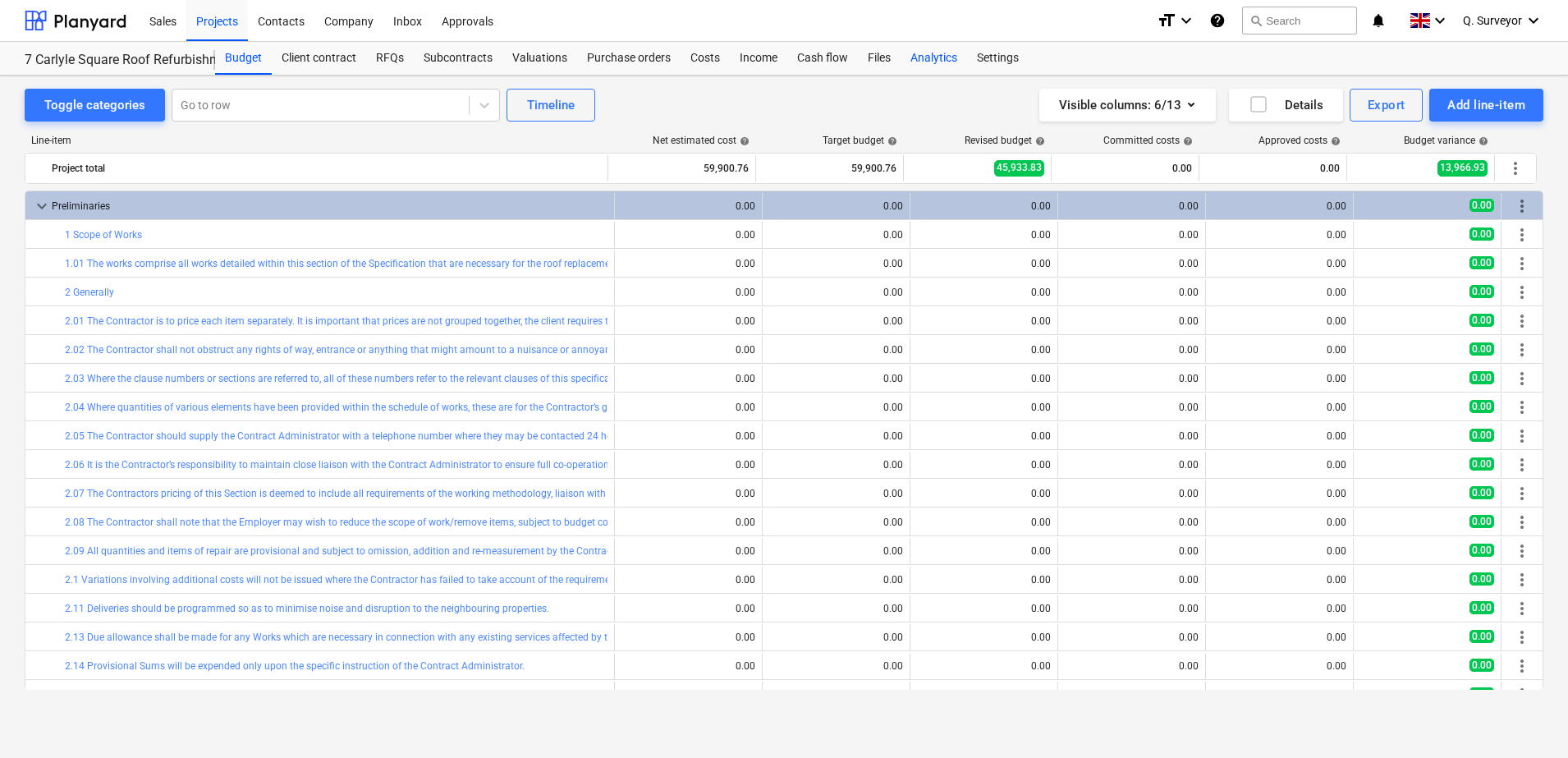 click on "Analytics" at bounding box center [933, 58] 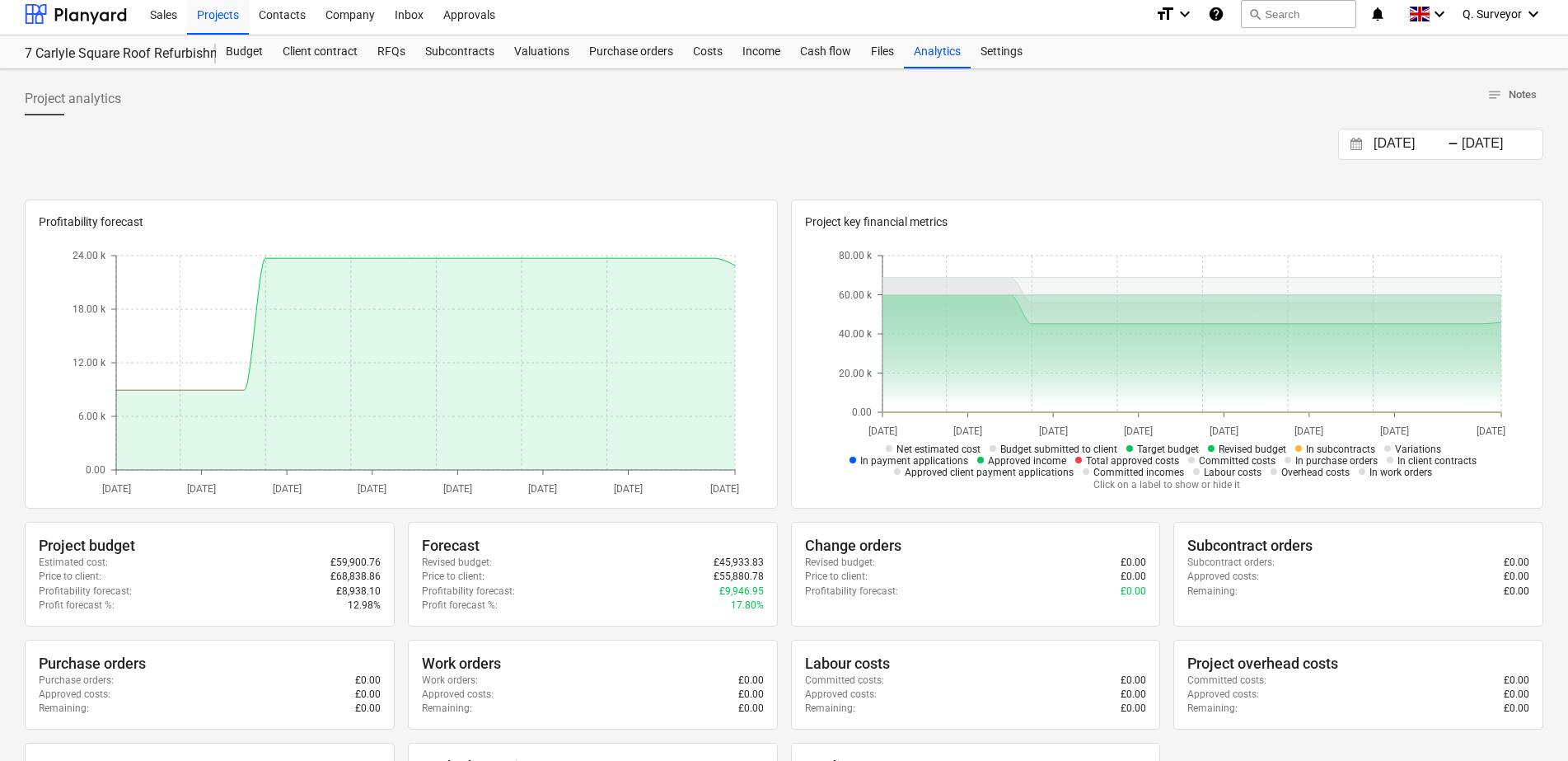scroll, scrollTop: 0, scrollLeft: 0, axis: both 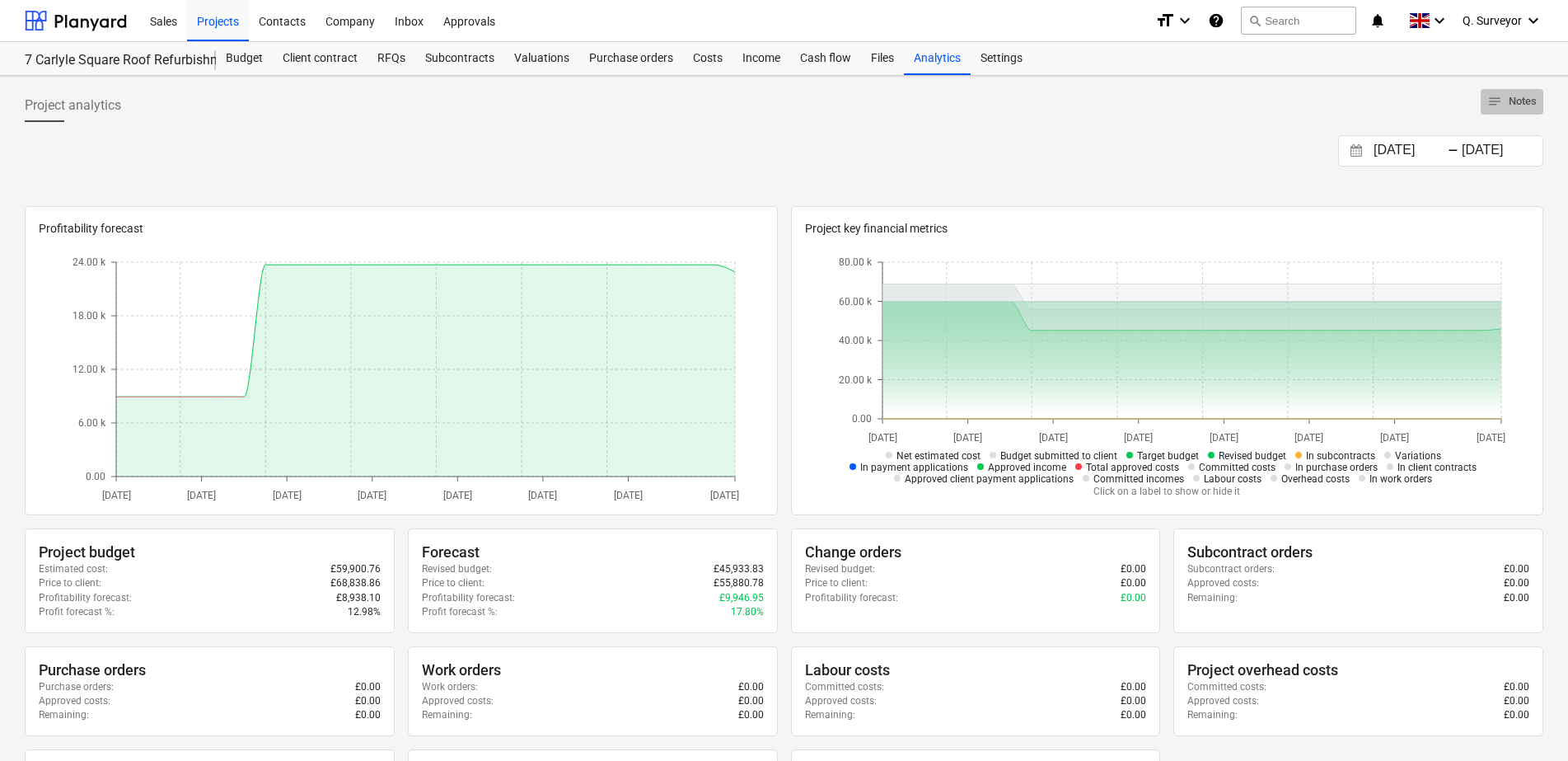 click on "notes Notes" at bounding box center (1512, 101) 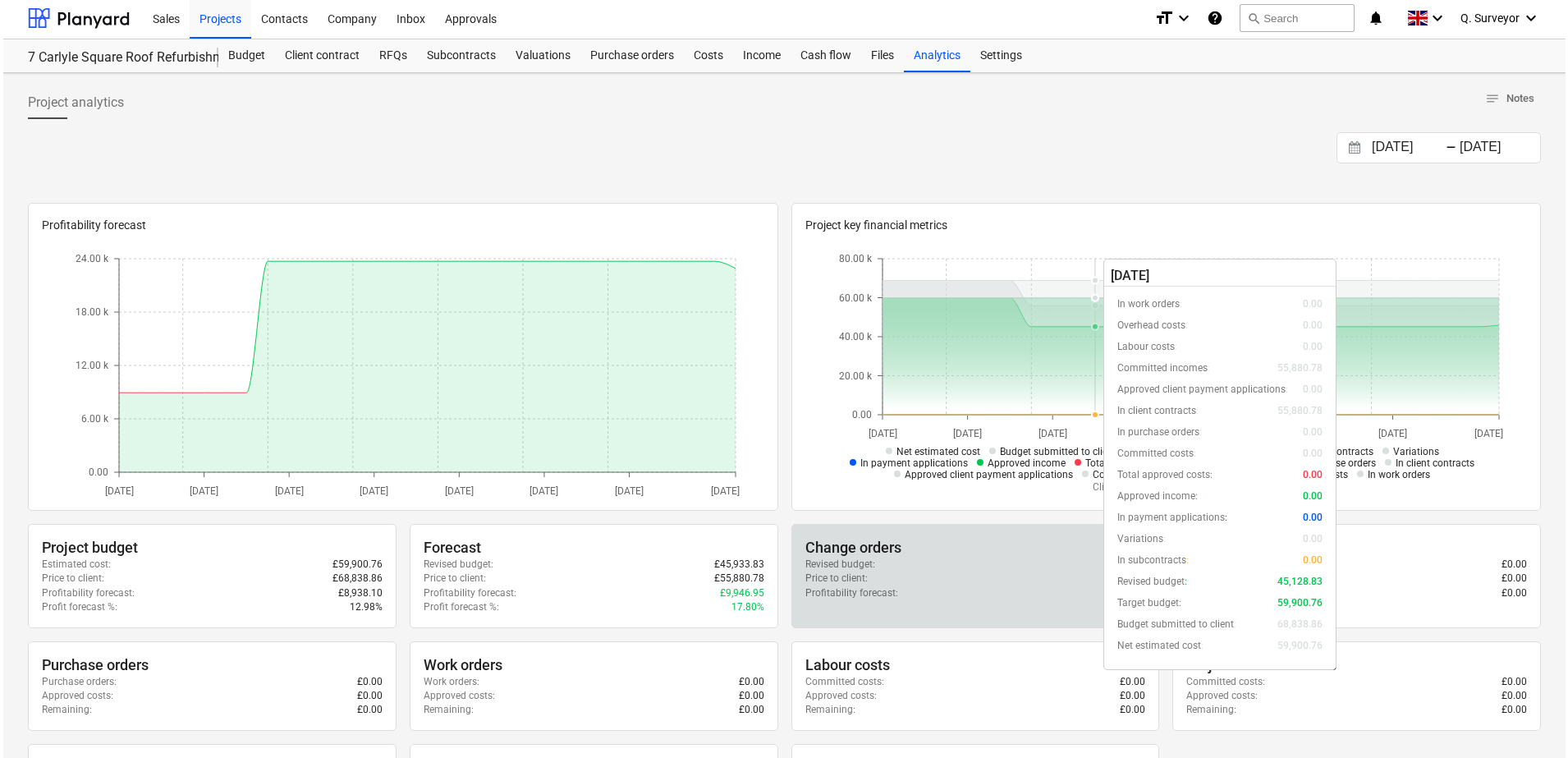scroll, scrollTop: 0, scrollLeft: 0, axis: both 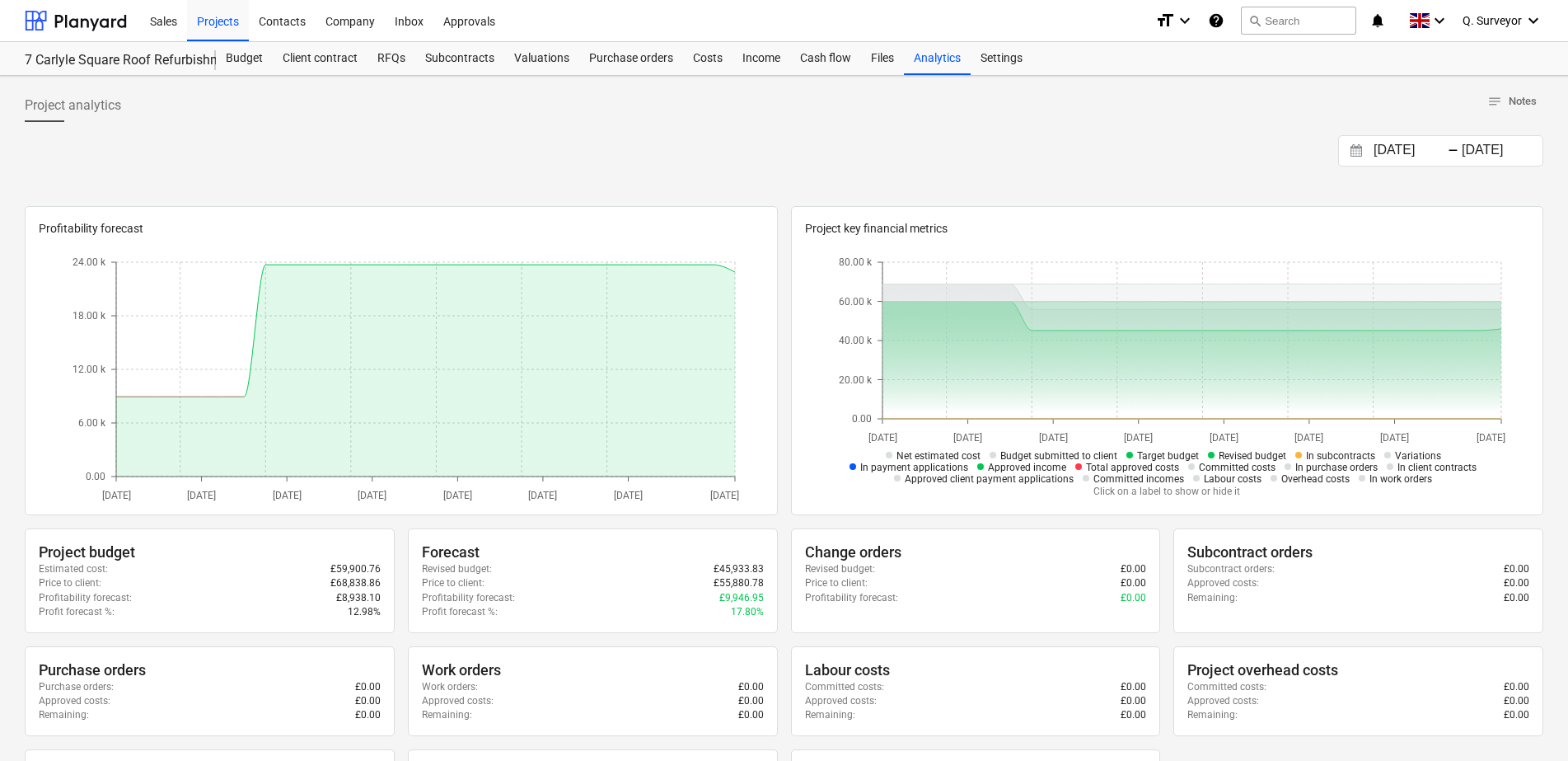 click on "20.06.2025 Press the down arrow key to interact with the calendar and
select a date. Press the question mark key to get the keyboard shortcuts for changing dates. - 20.07.2025 Press the down arrow key to interact with the calendar and
select a date. Press the question mark key to get the keyboard shortcuts for changing dates." at bounding box center [784, 151] 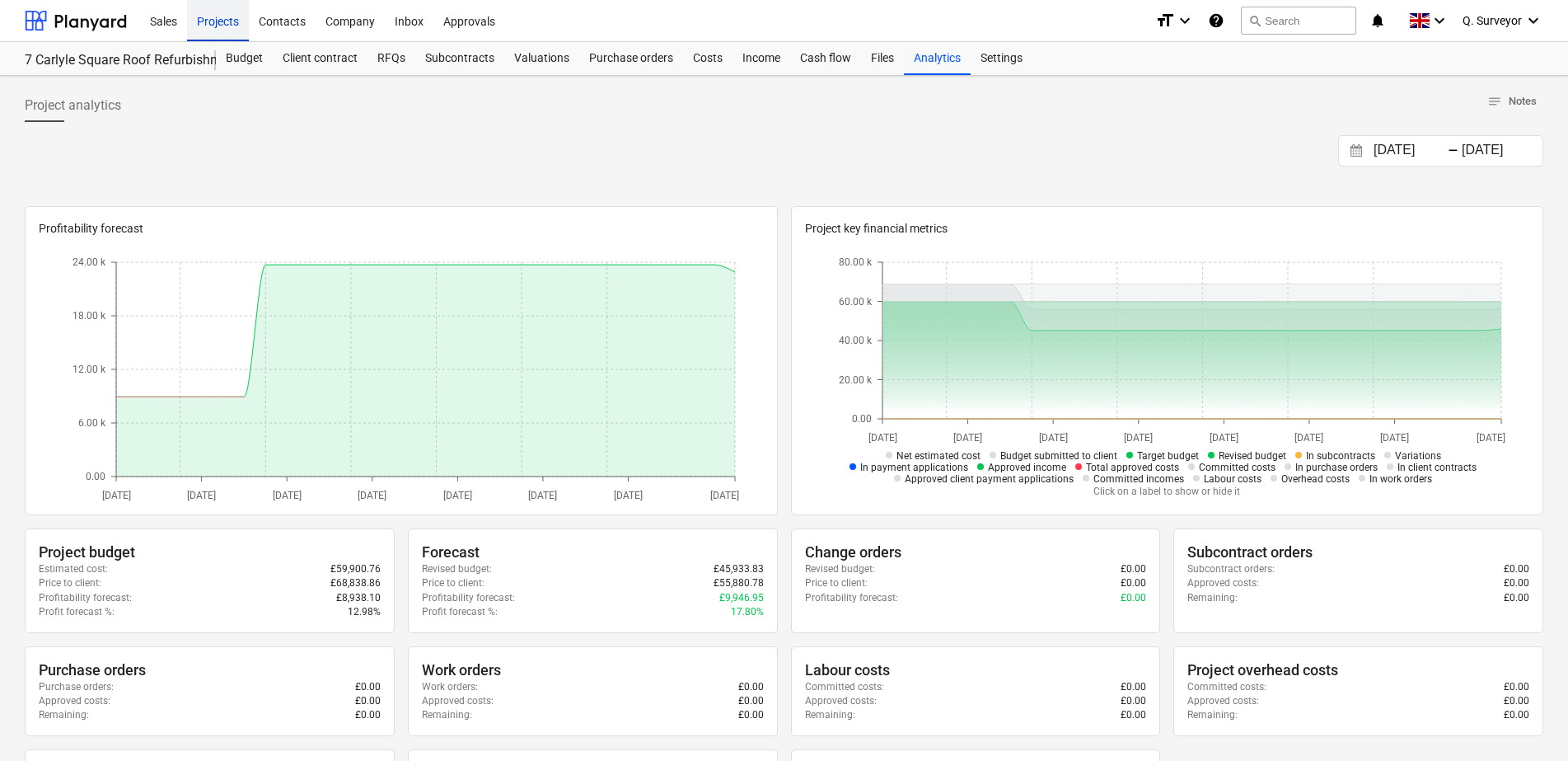 click on "Projects" at bounding box center [218, 20] 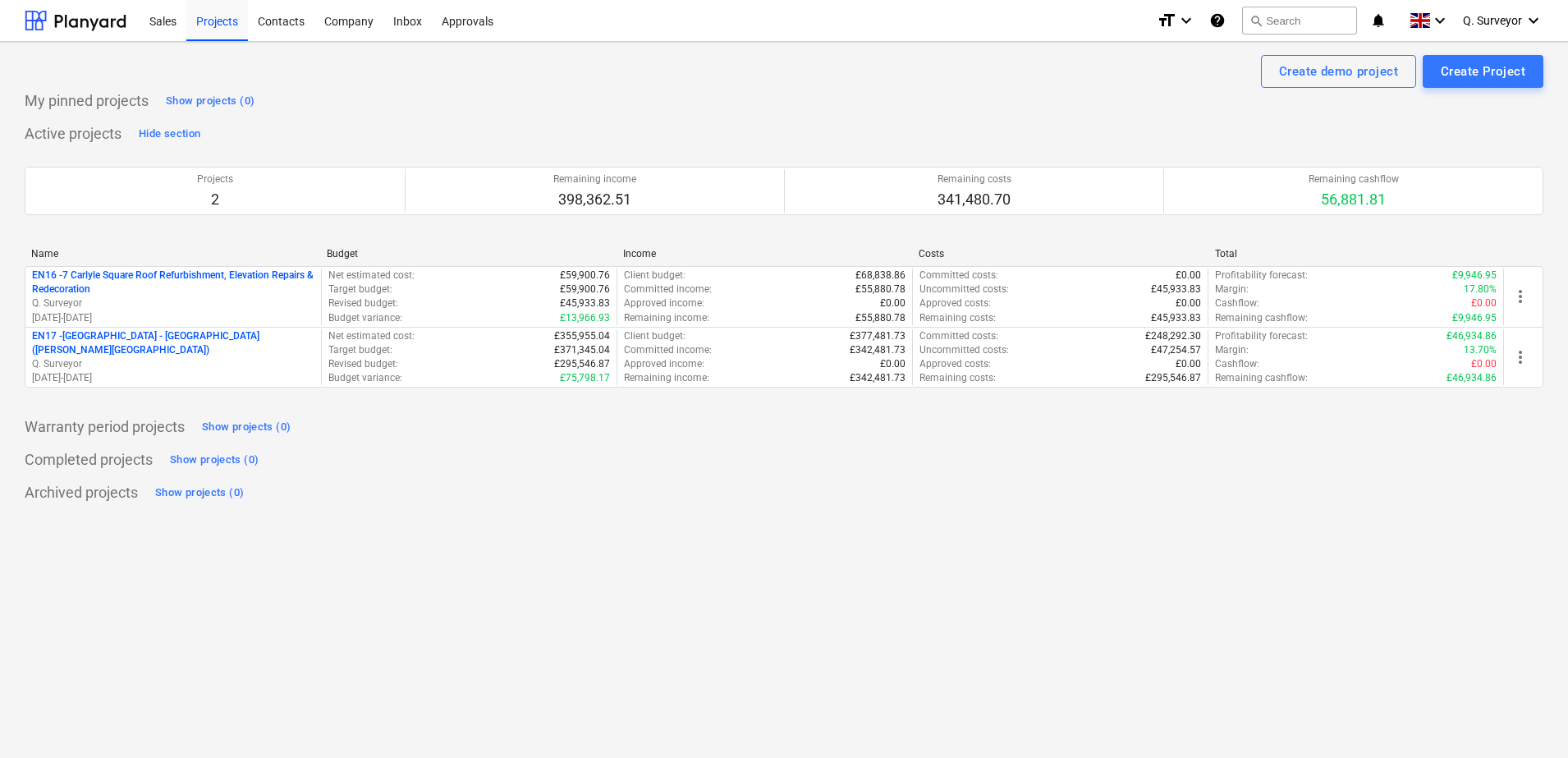 click on "Create demo project Create Project My pinned projects Show projects (0) Active projects Hide section Projects 2 Remaining income 398,362.51 Remaining costs 341,480.70 Remaining cashflow 56,881.81 Please wait Name Budget Income Costs Total  EN16 -  7 Carlyle Square Roof Refurbishment, Elevation Repairs & Redecoration Q. Surveyor 30.06.2025  -  05.09.2025 Net estimated cost : £59,900.76 Target budget : £59,900.76 Revised budget : £45,933.83 Budget variance : £13,966.93 Client budget : £68,838.86 Committed income : £55,880.78 Approved income : £0.00 Remaining income : £55,880.78 Committed costs : £0.00 Uncommitted costs : £45,933.83 Approved costs : £0.00 Remaining costs : £45,933.83 Profitability forecast : £9,946.95 Margin : 17.80% Cashflow : £0.00 Remaining cashflow : £9,946.95 more_vert  EN17 -  North Kent College - Hadlow College (Peter Webster Building and Garden Centre) Q. Surveyor 07.07.2025  -  12.09.2025 Net estimated cost : £355,955.04 Target budget : £371,345.04 Revised budget : : :" at bounding box center [784, 400] 